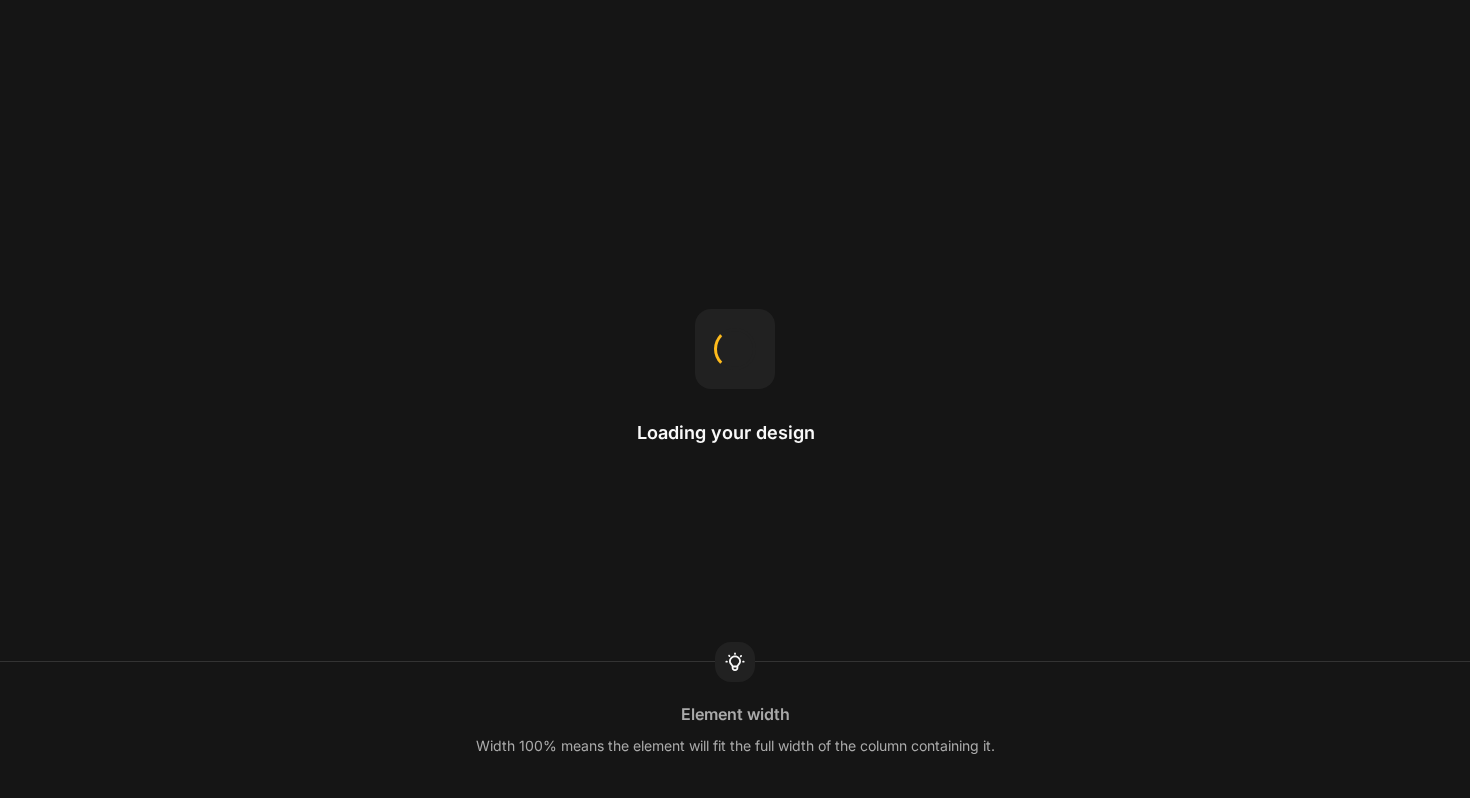 scroll, scrollTop: 0, scrollLeft: 0, axis: both 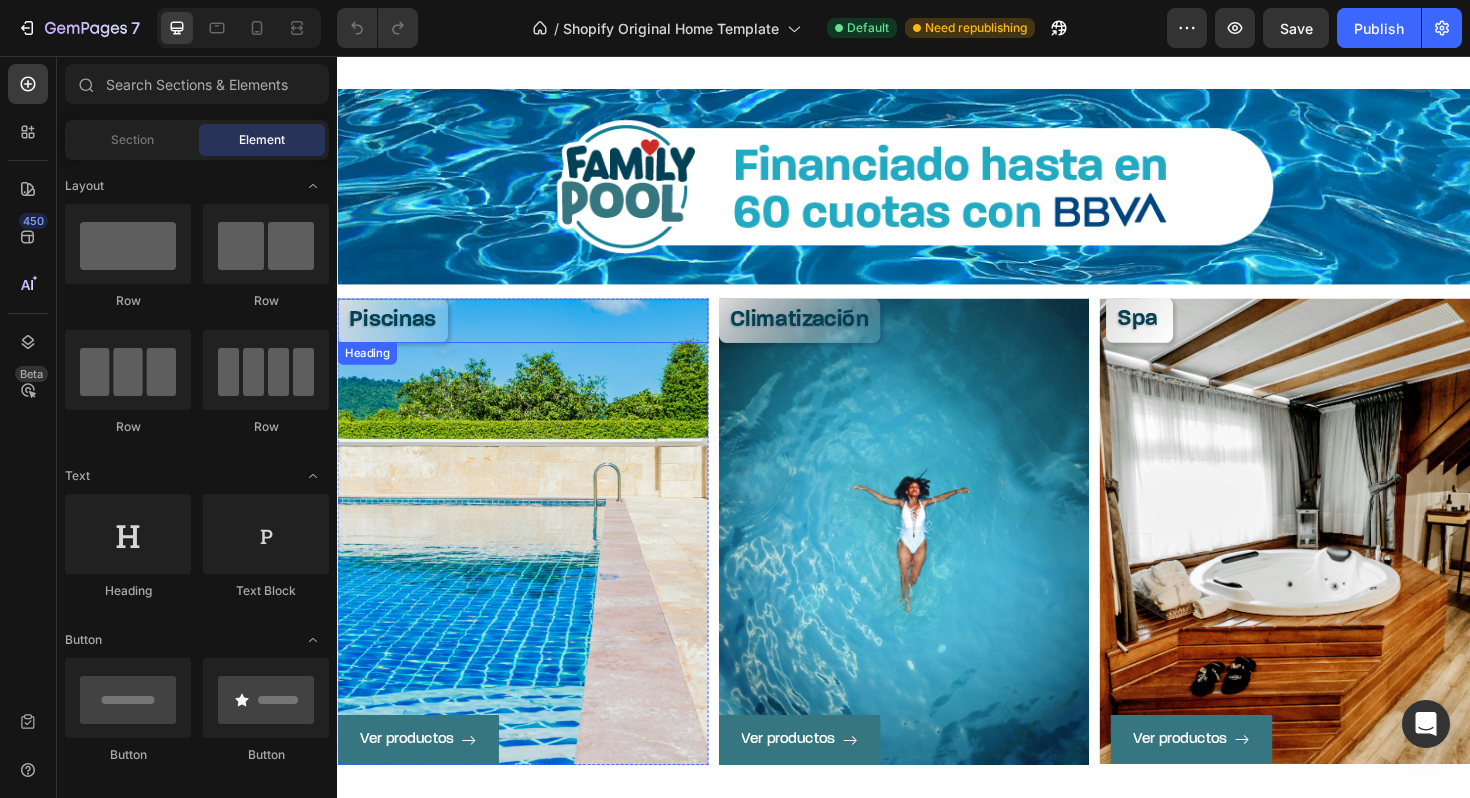 click on "Piscinas" at bounding box center (395, 336) 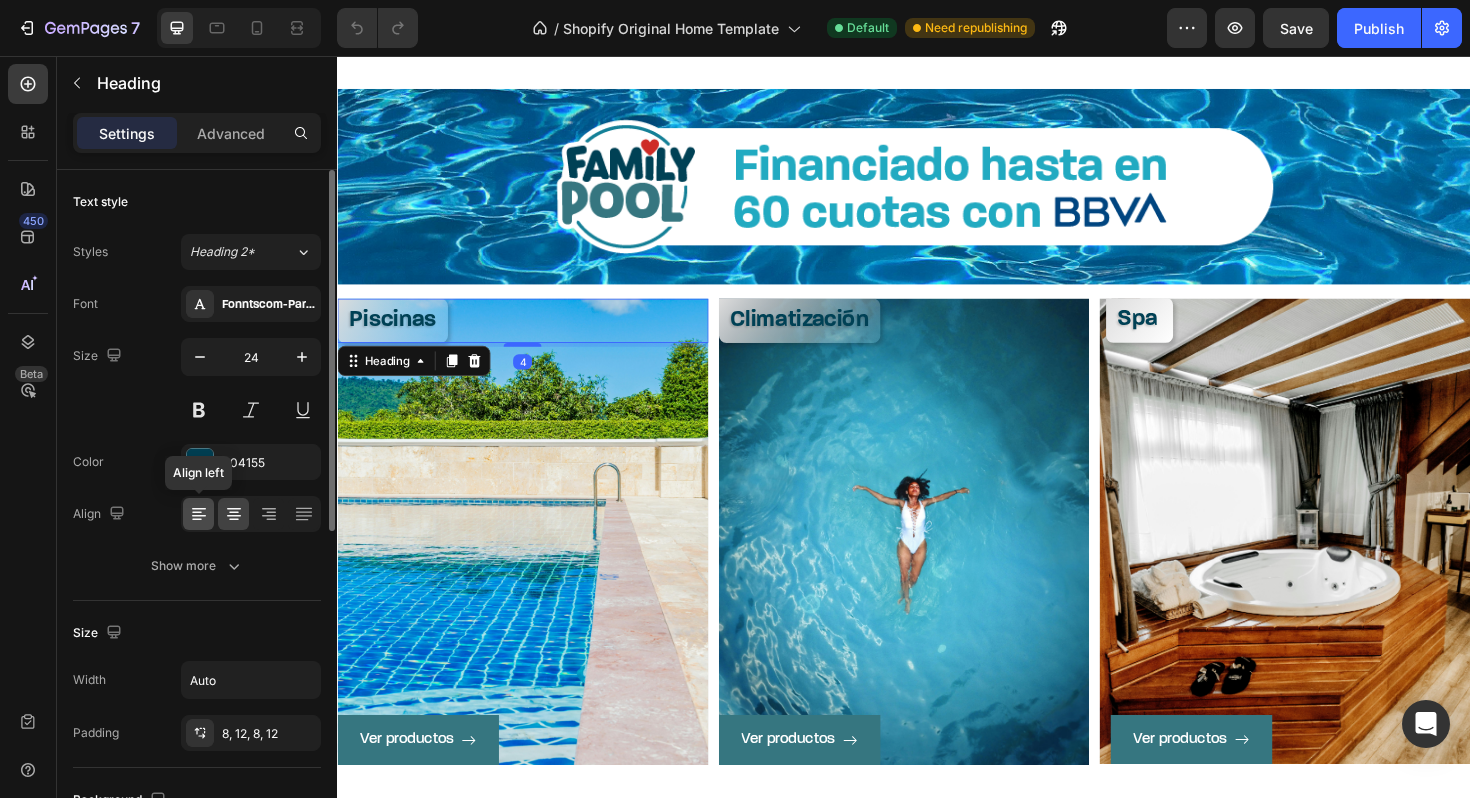 click 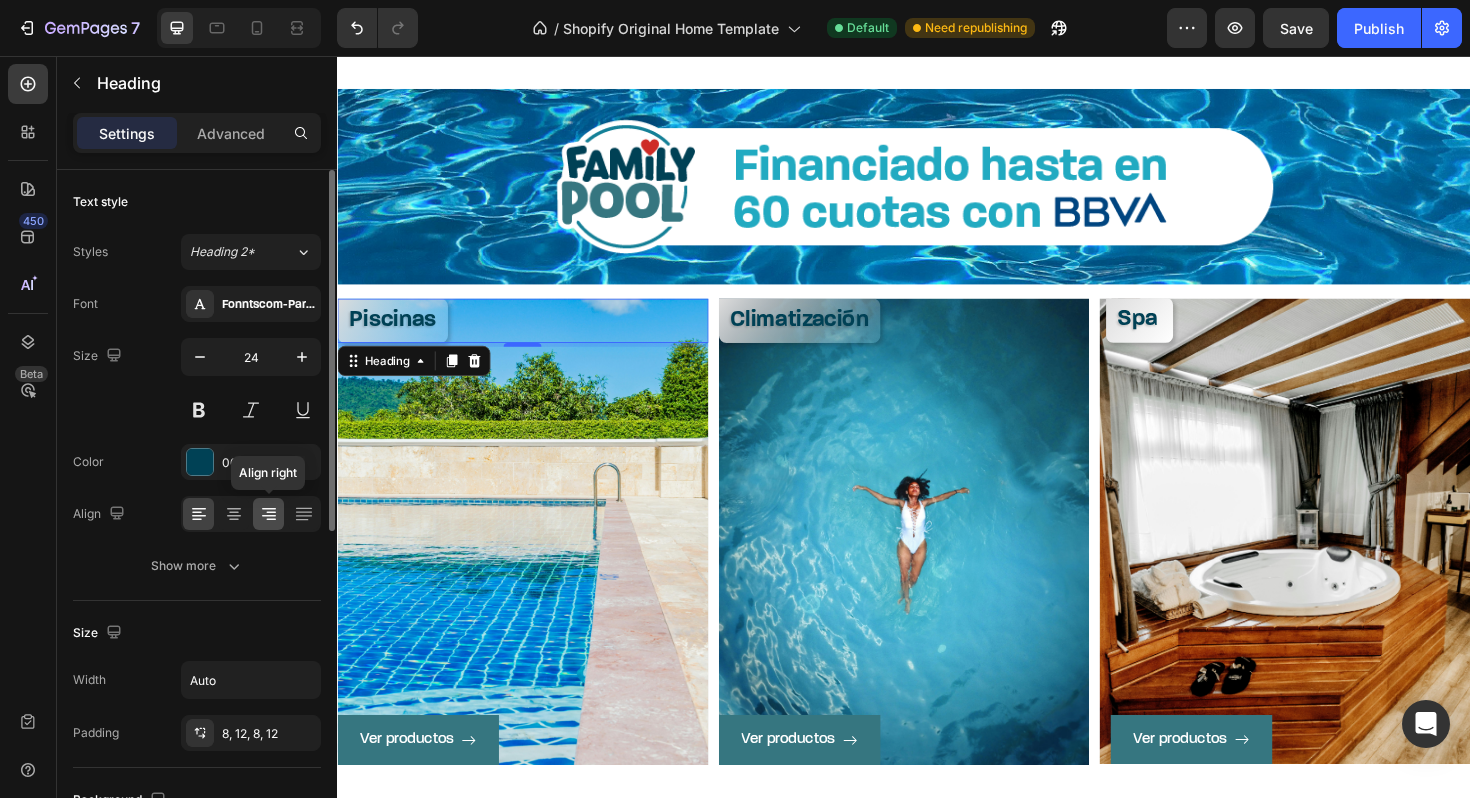 click 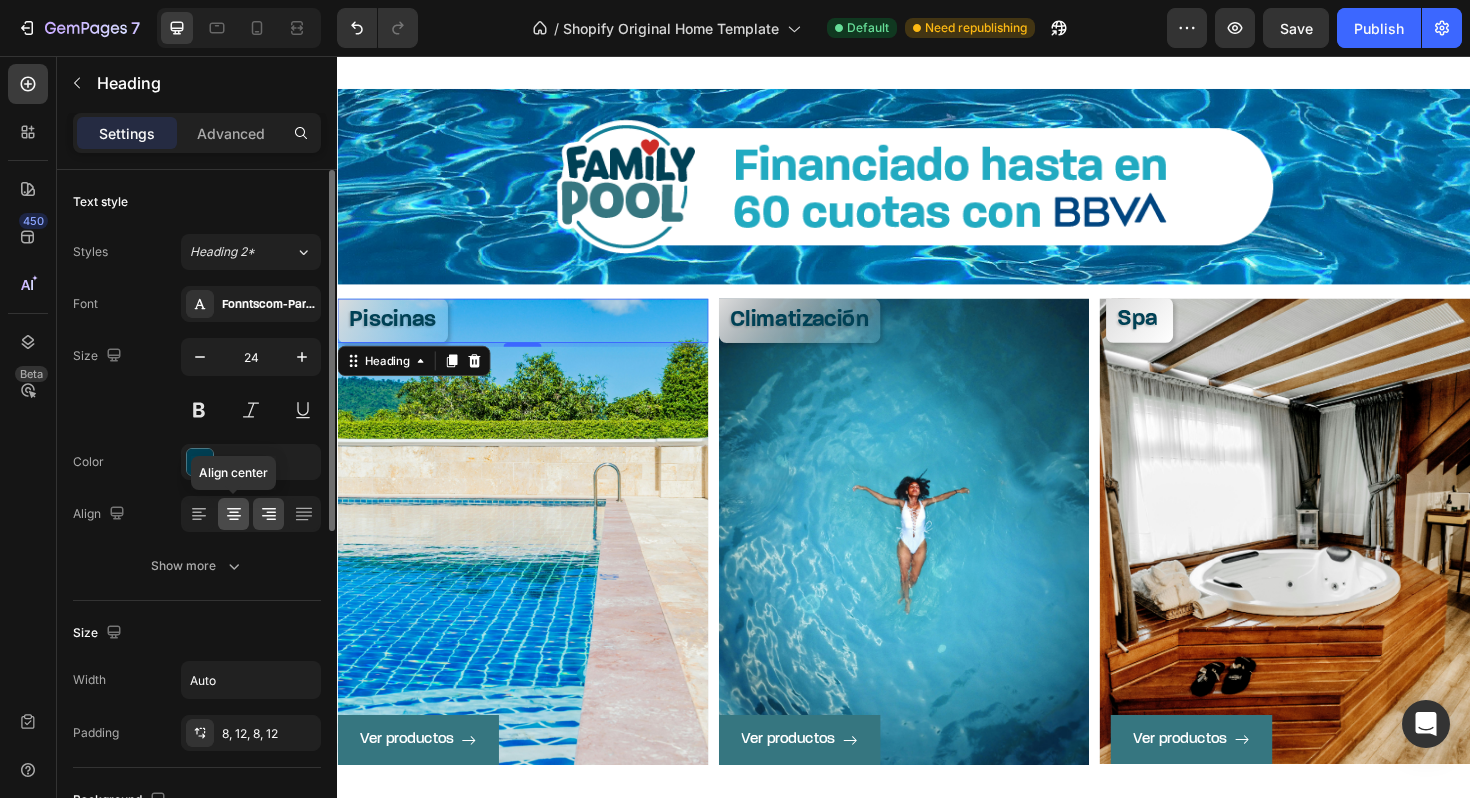click 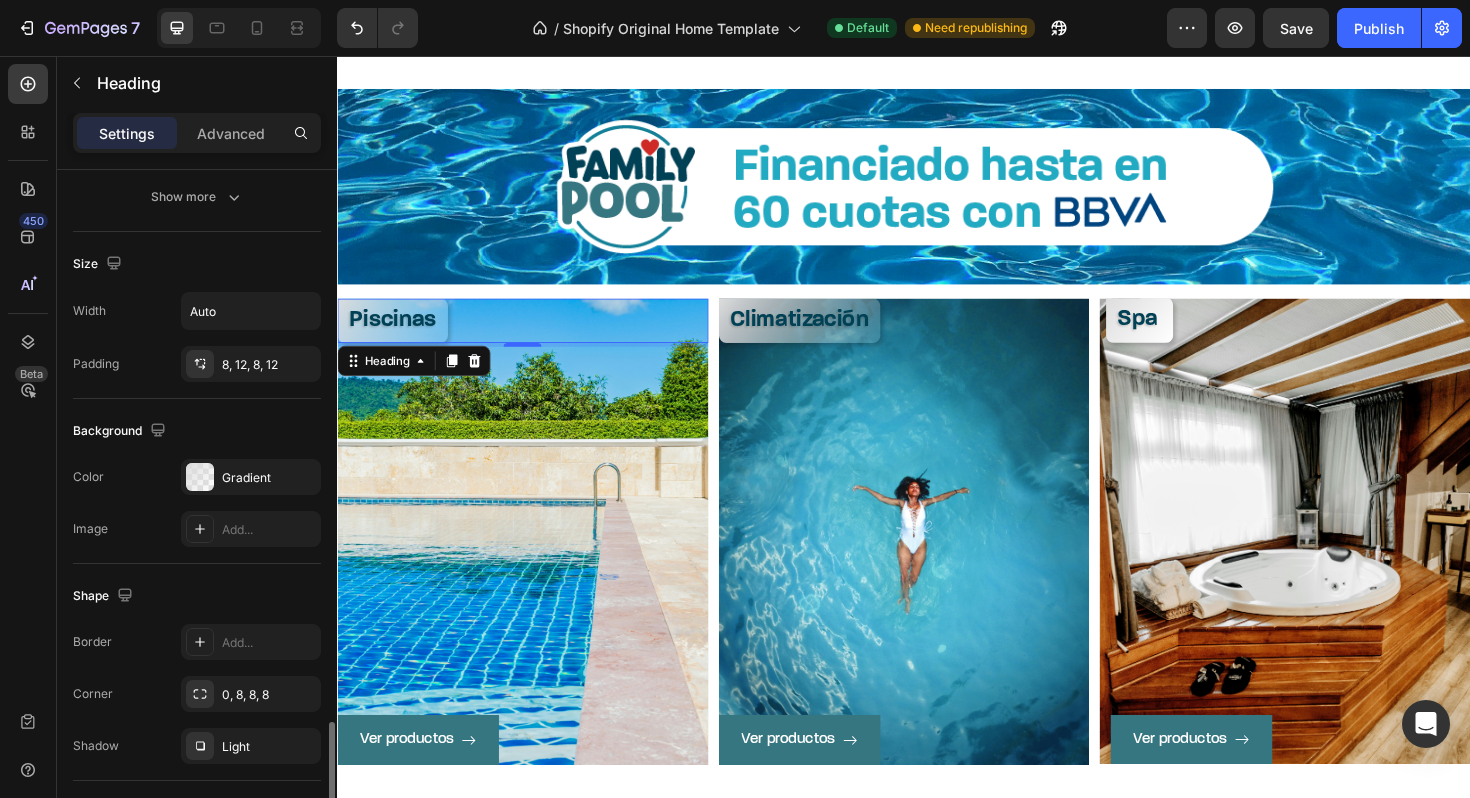 scroll, scrollTop: 613, scrollLeft: 0, axis: vertical 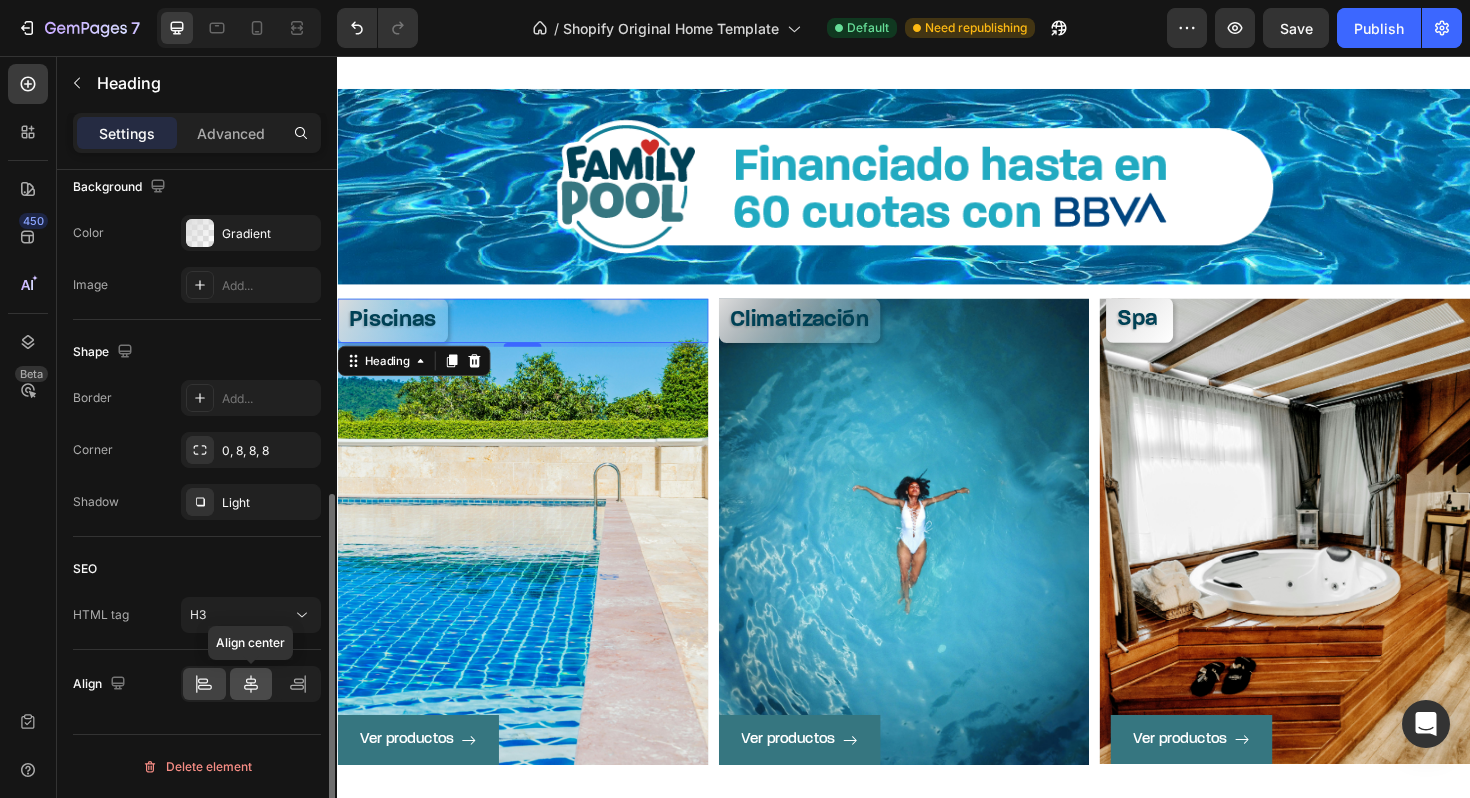 click 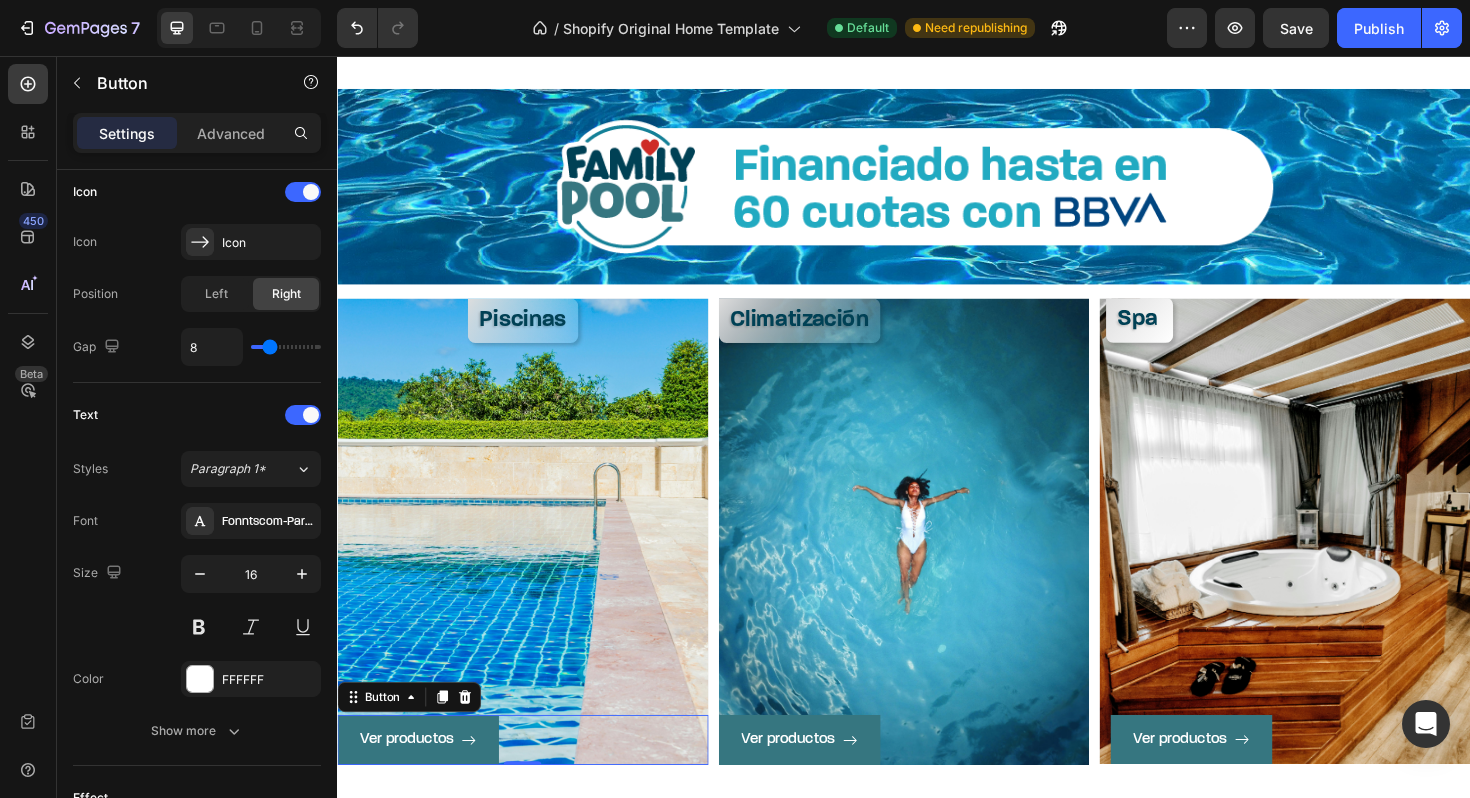click on "Ver productos Button   0" at bounding box center [533, 780] 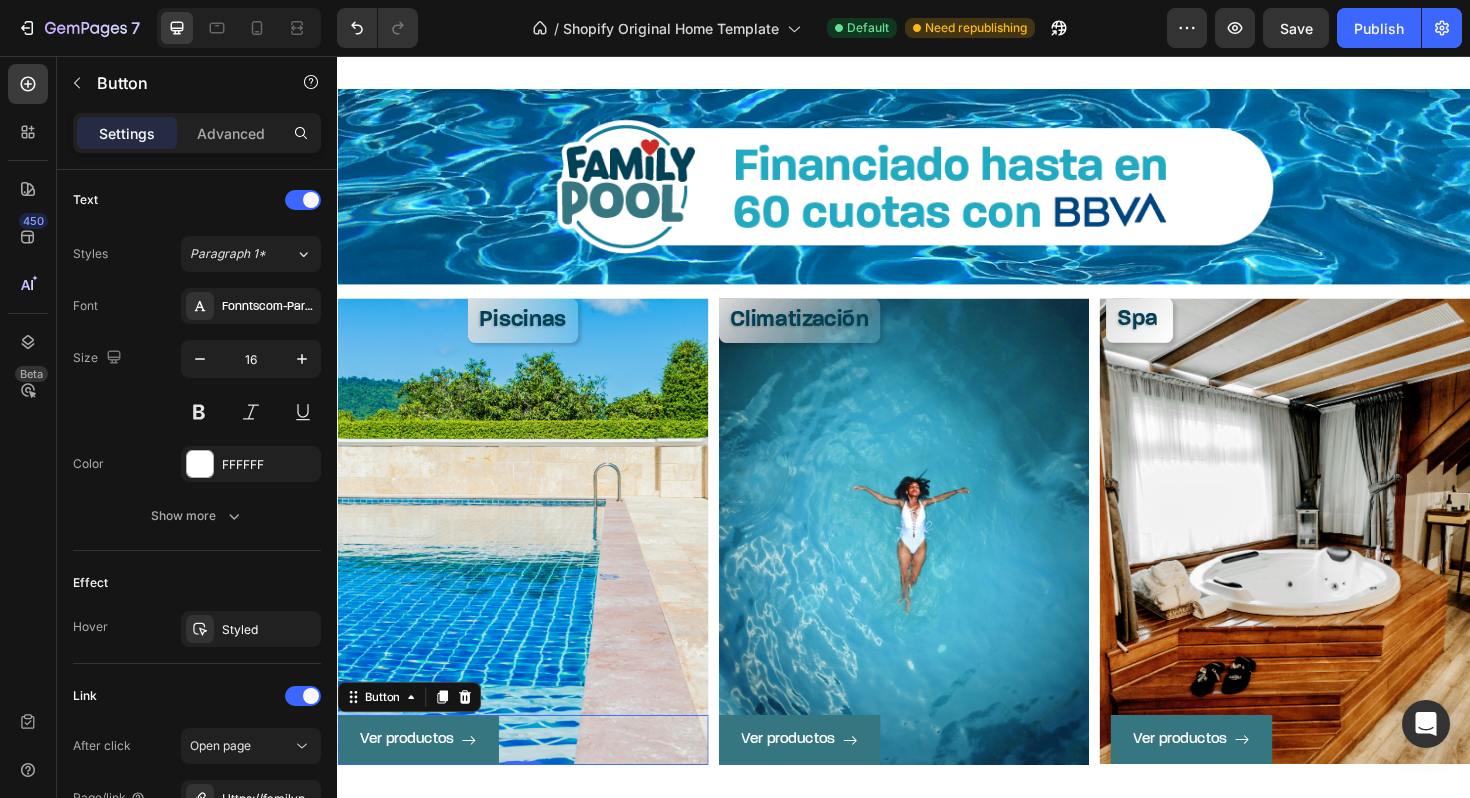 scroll, scrollTop: 1063, scrollLeft: 0, axis: vertical 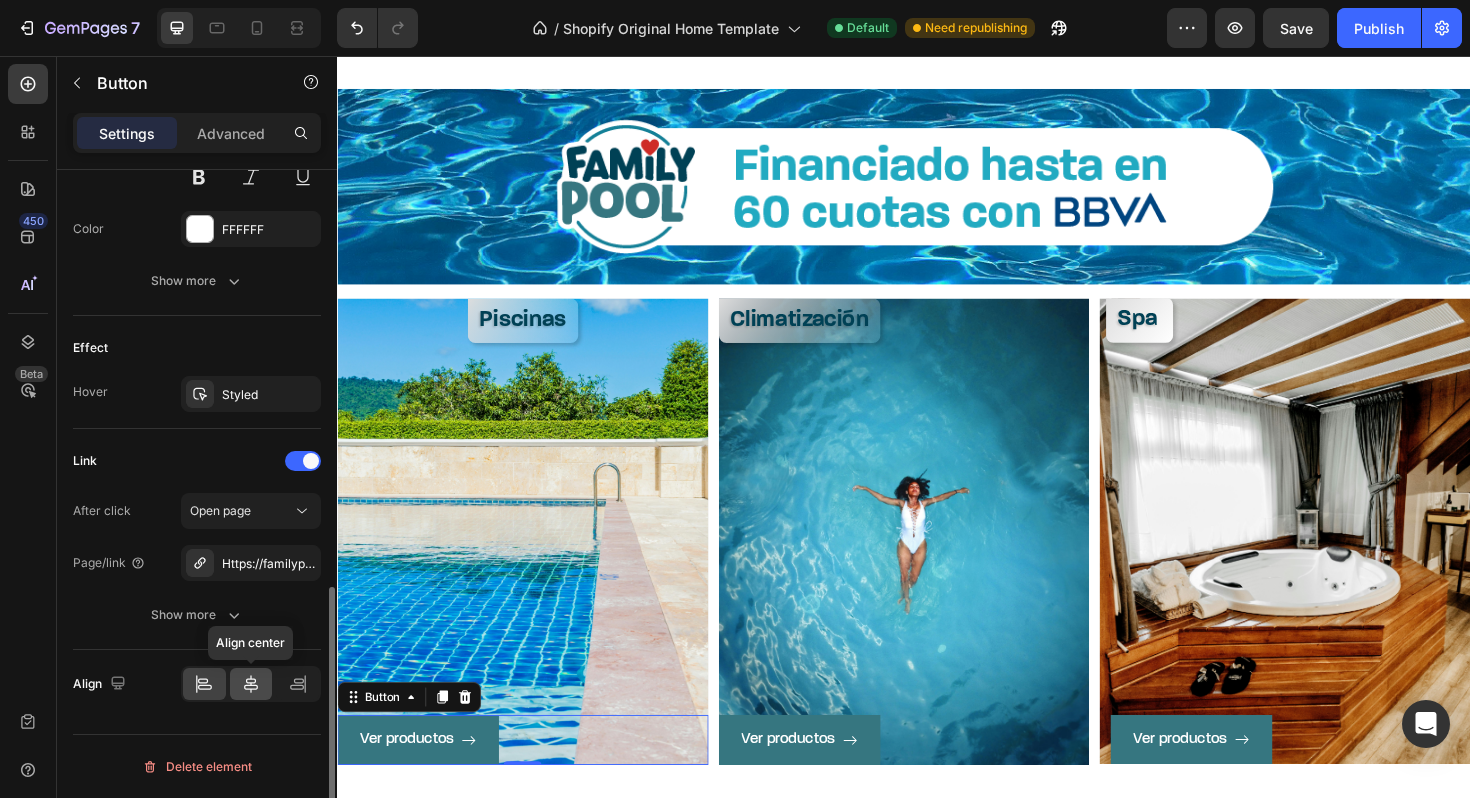 click 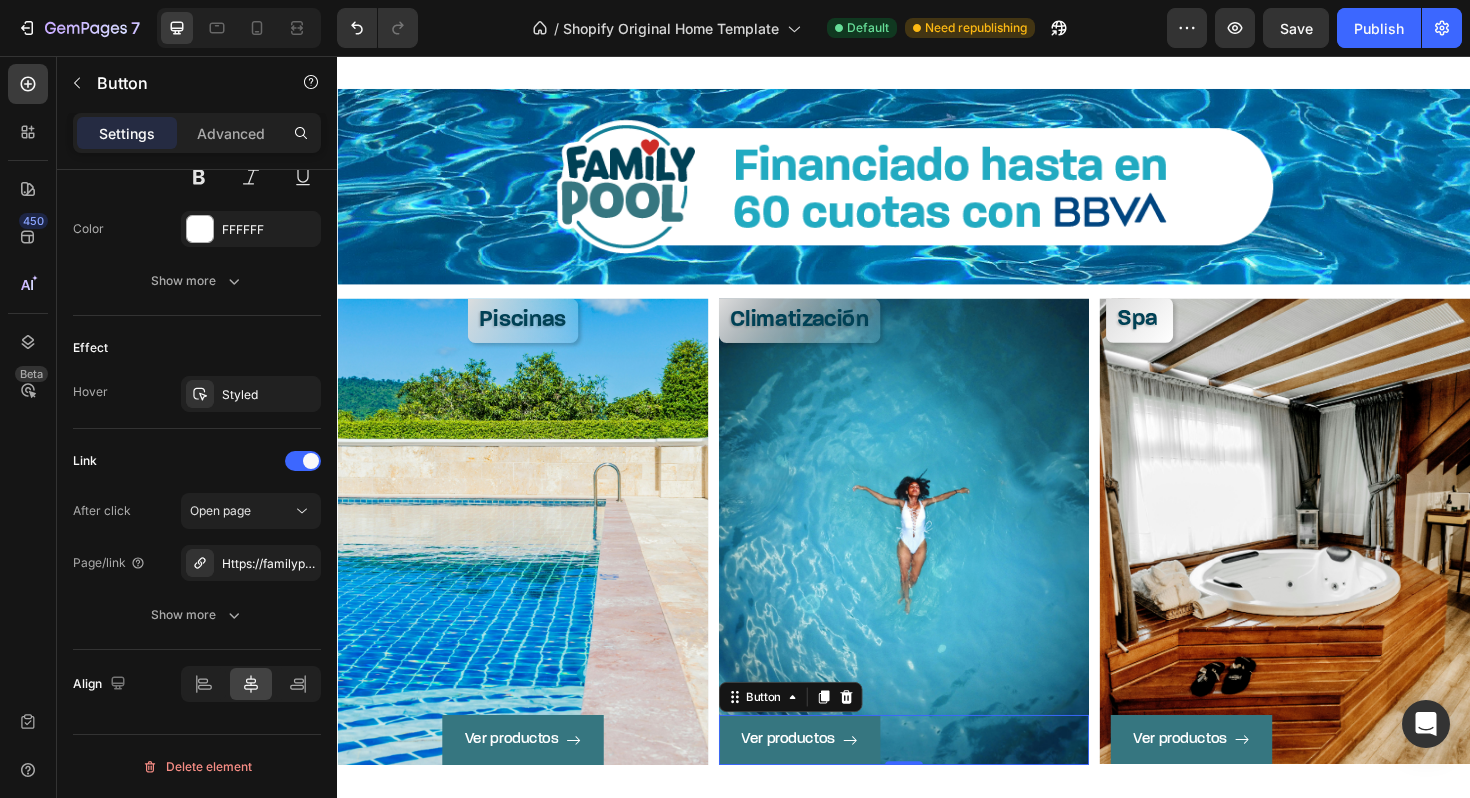 click on "Ver productos Button   0" at bounding box center (937, 780) 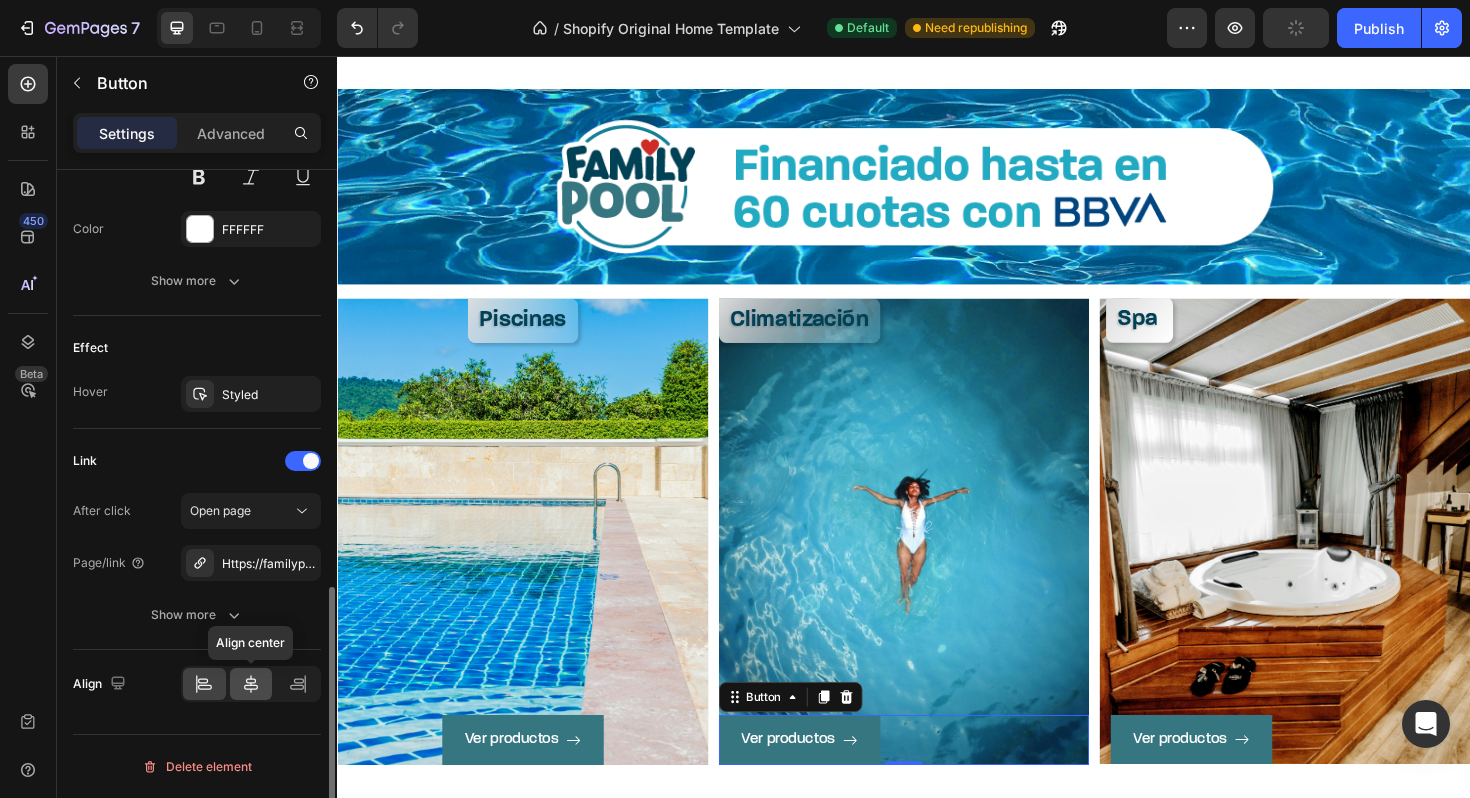 click 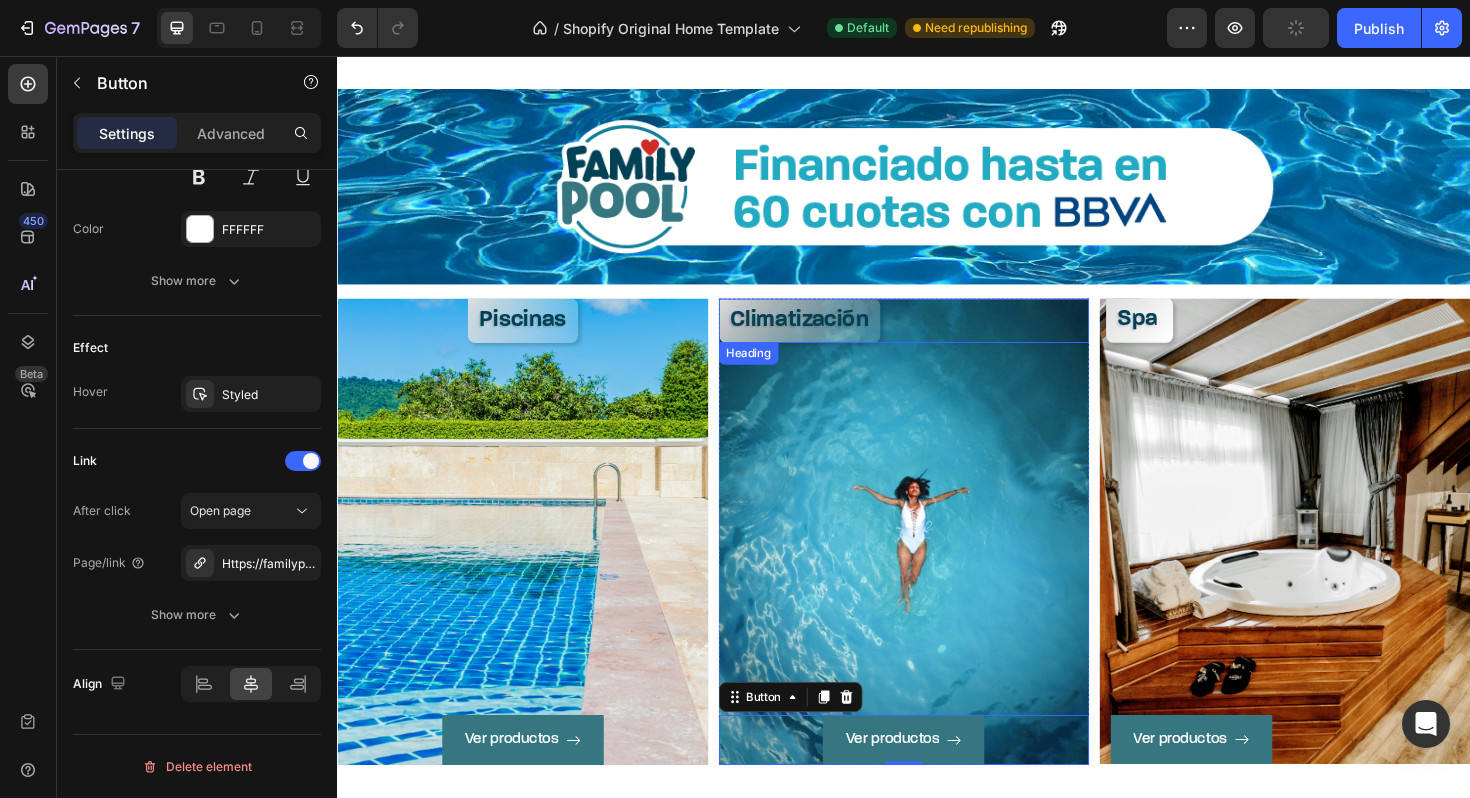 click on "Climatización" at bounding box center [937, 336] 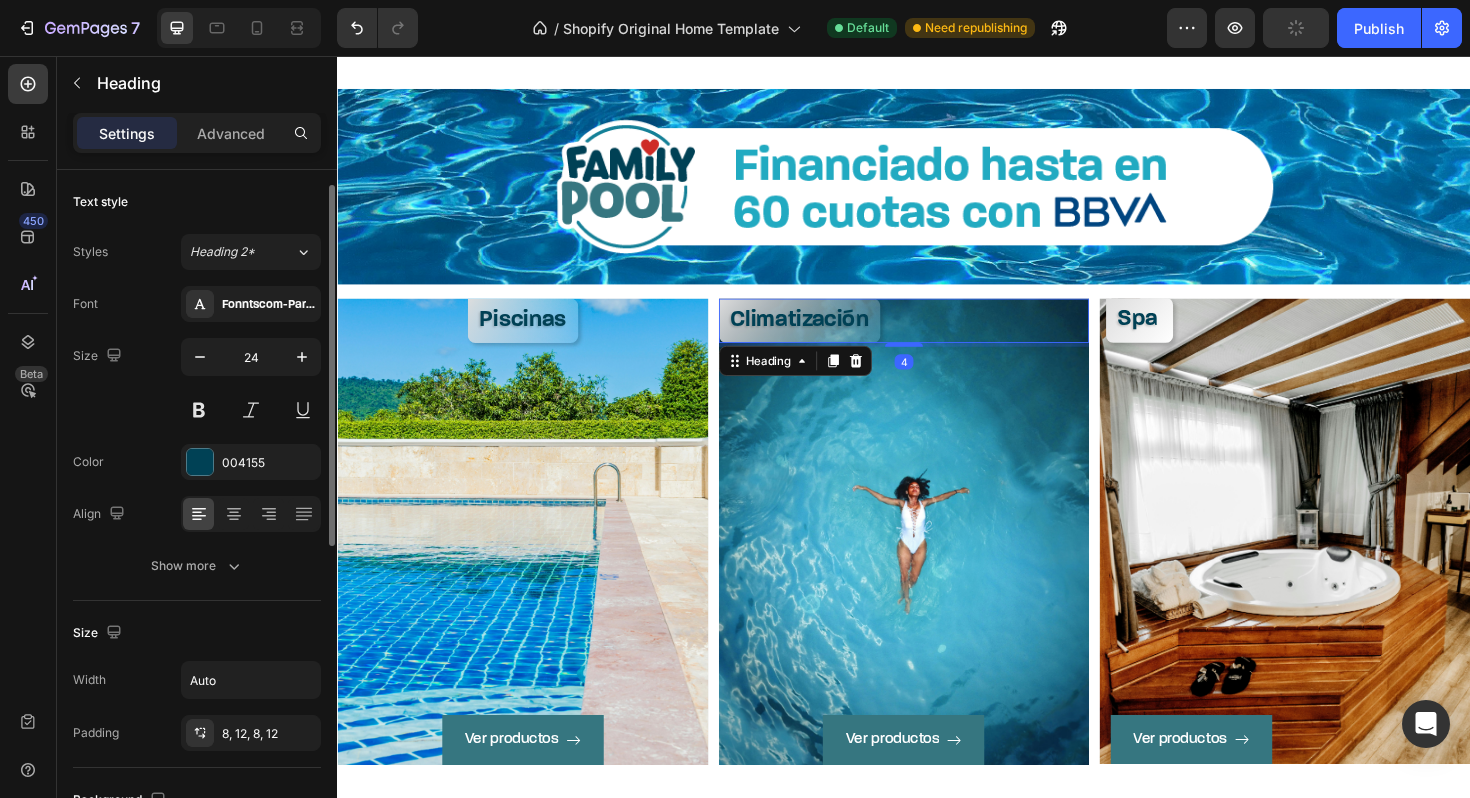 scroll, scrollTop: 613, scrollLeft: 0, axis: vertical 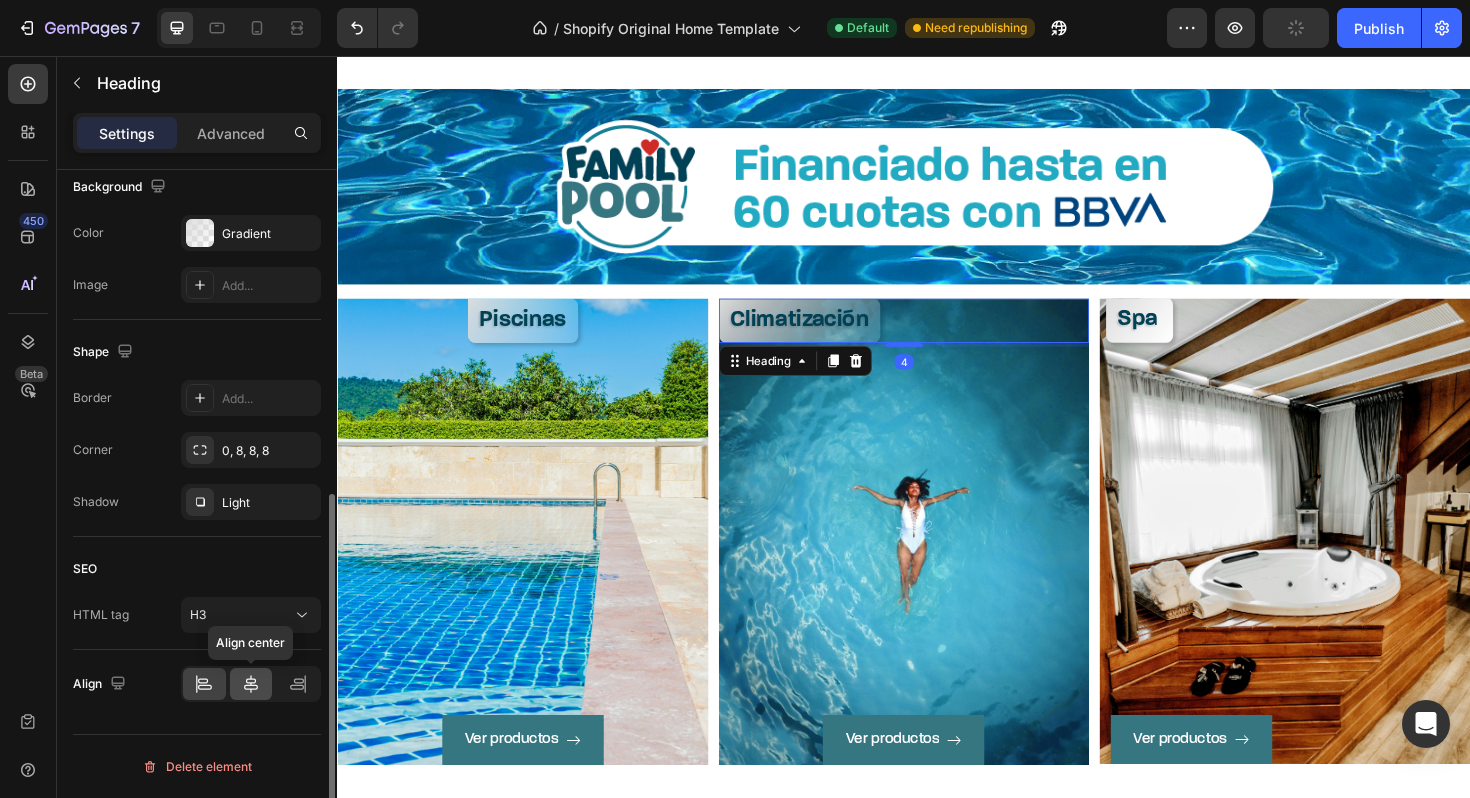 click 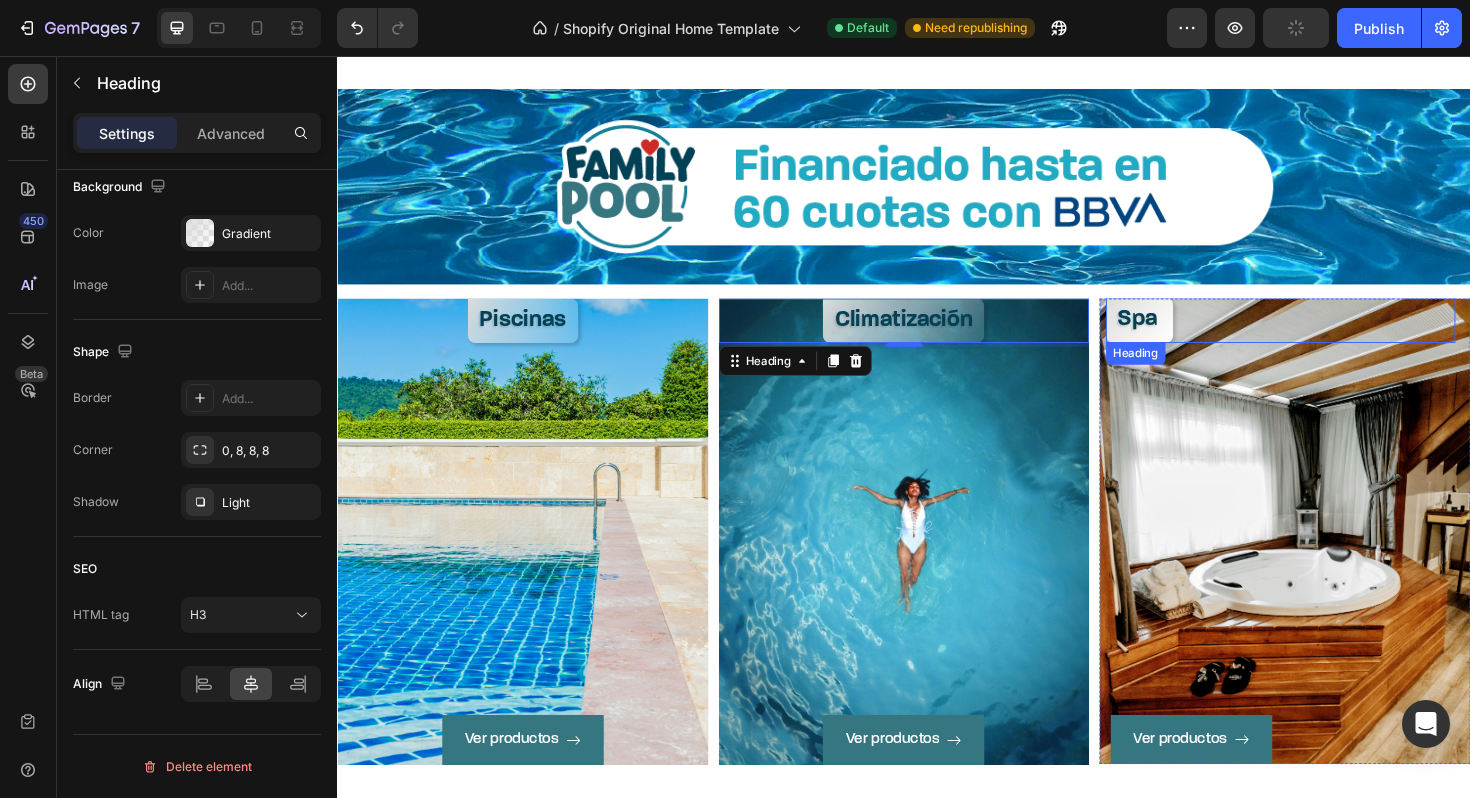 click on "Spa" at bounding box center (1336, 335) 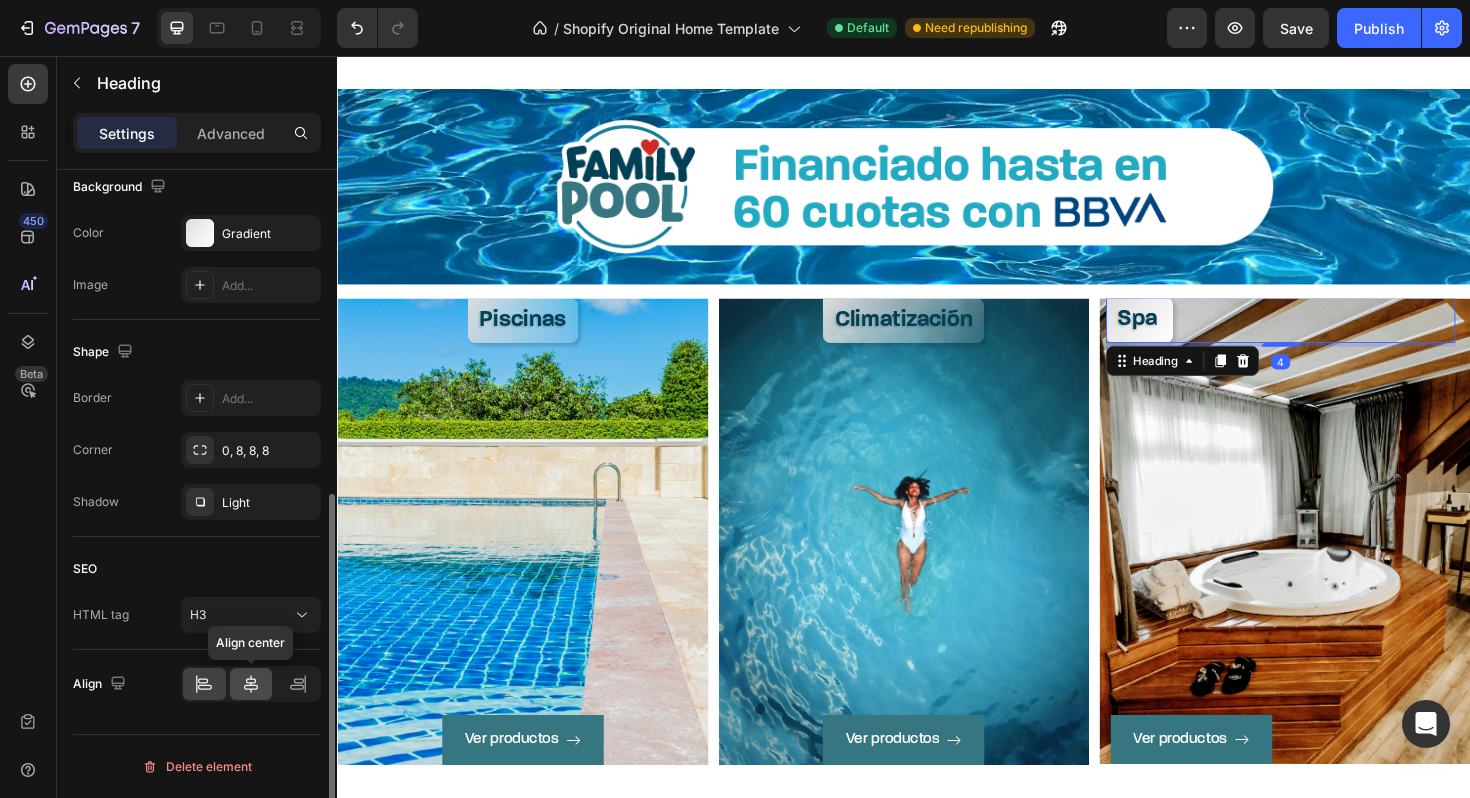 click 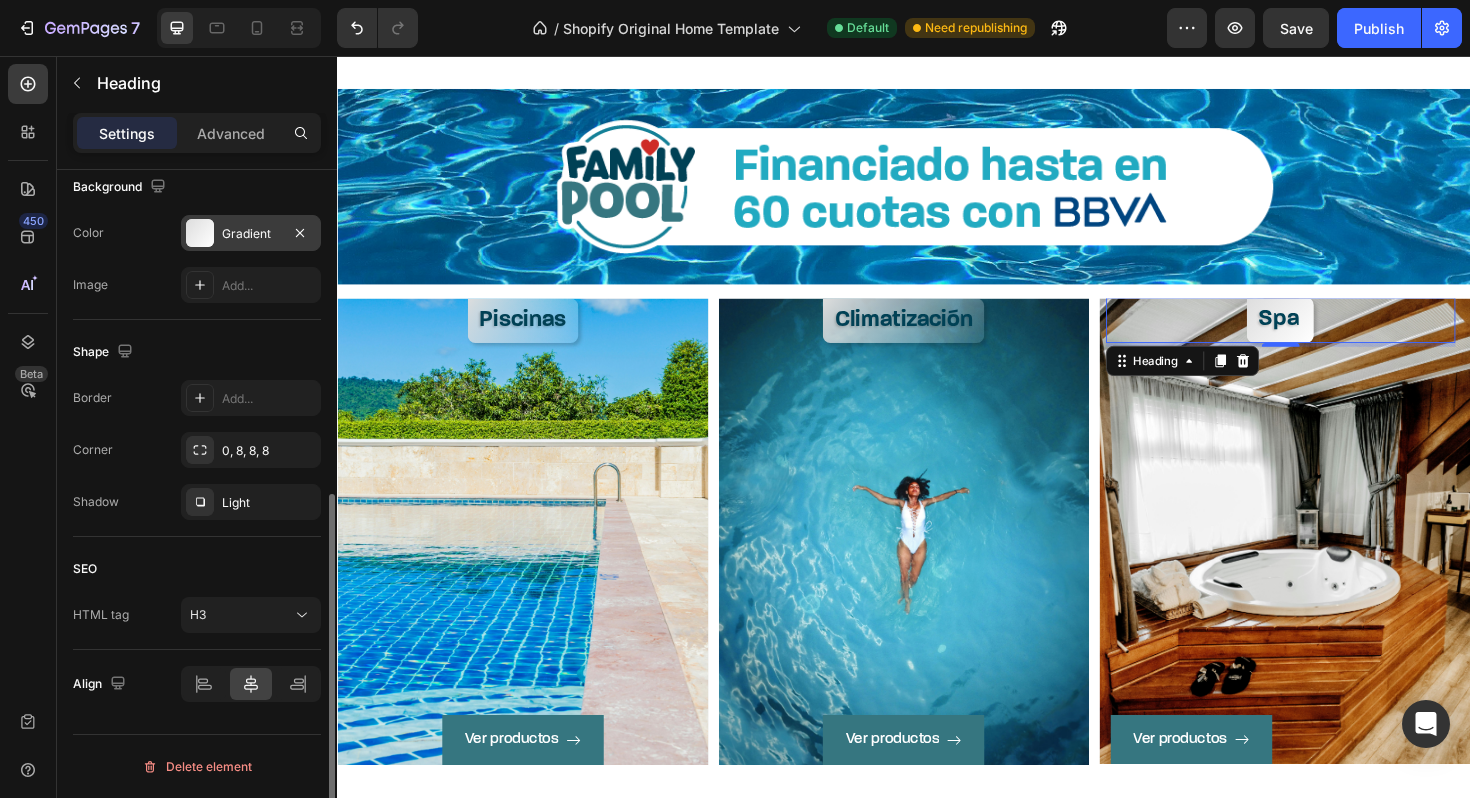 click on "Gradient" at bounding box center [251, 233] 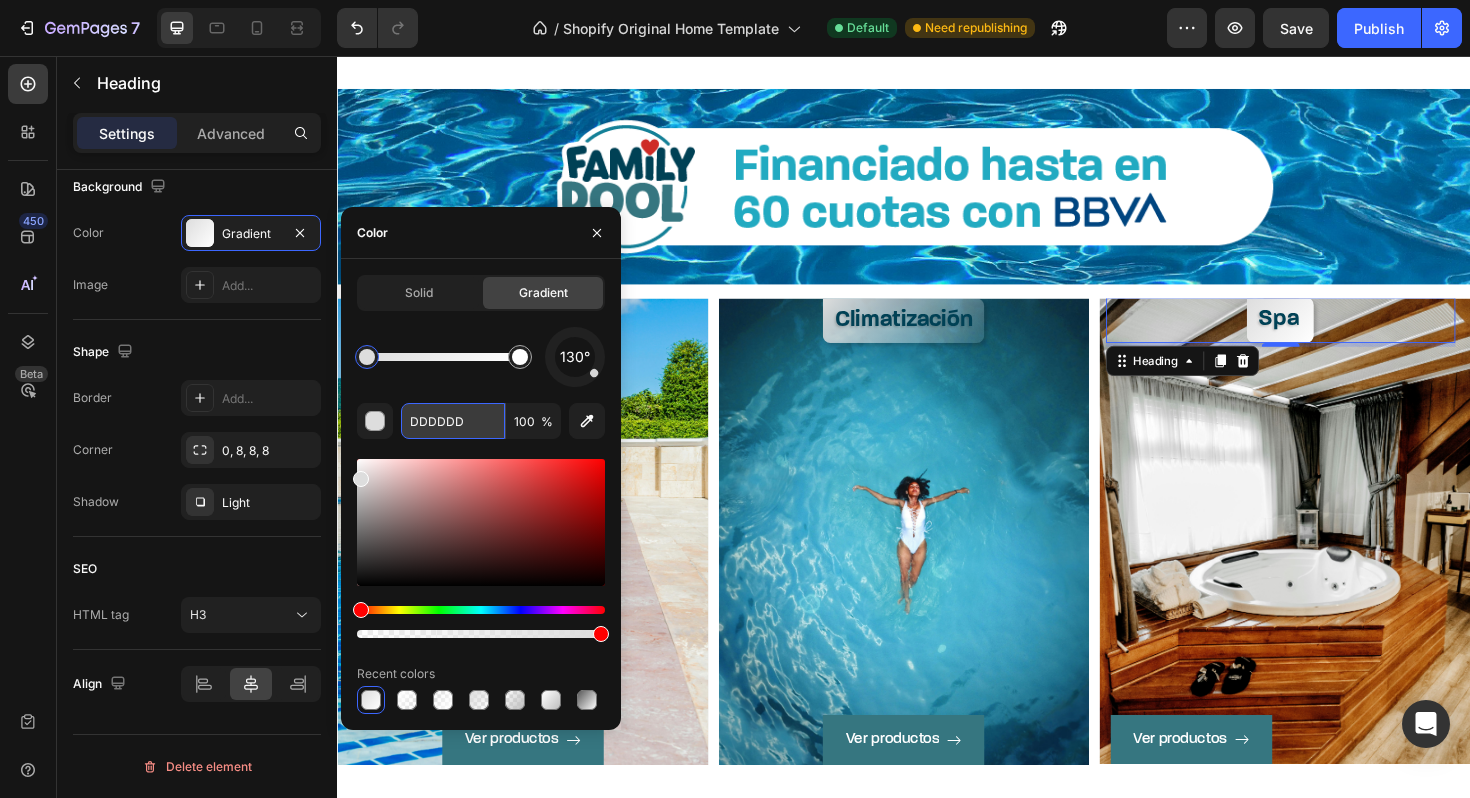 click on "DDDDDD" at bounding box center [453, 421] 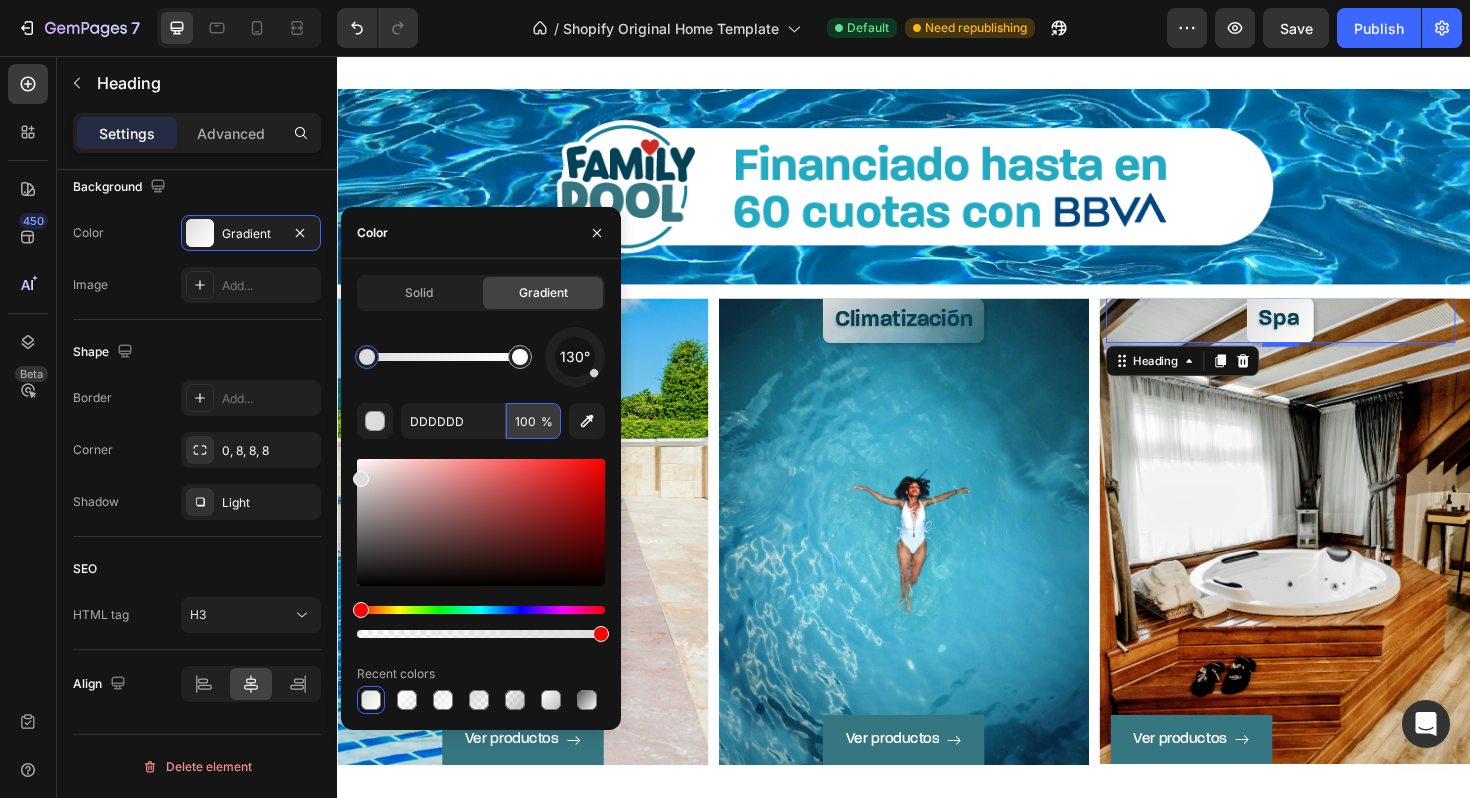 click on "100" at bounding box center (533, 421) 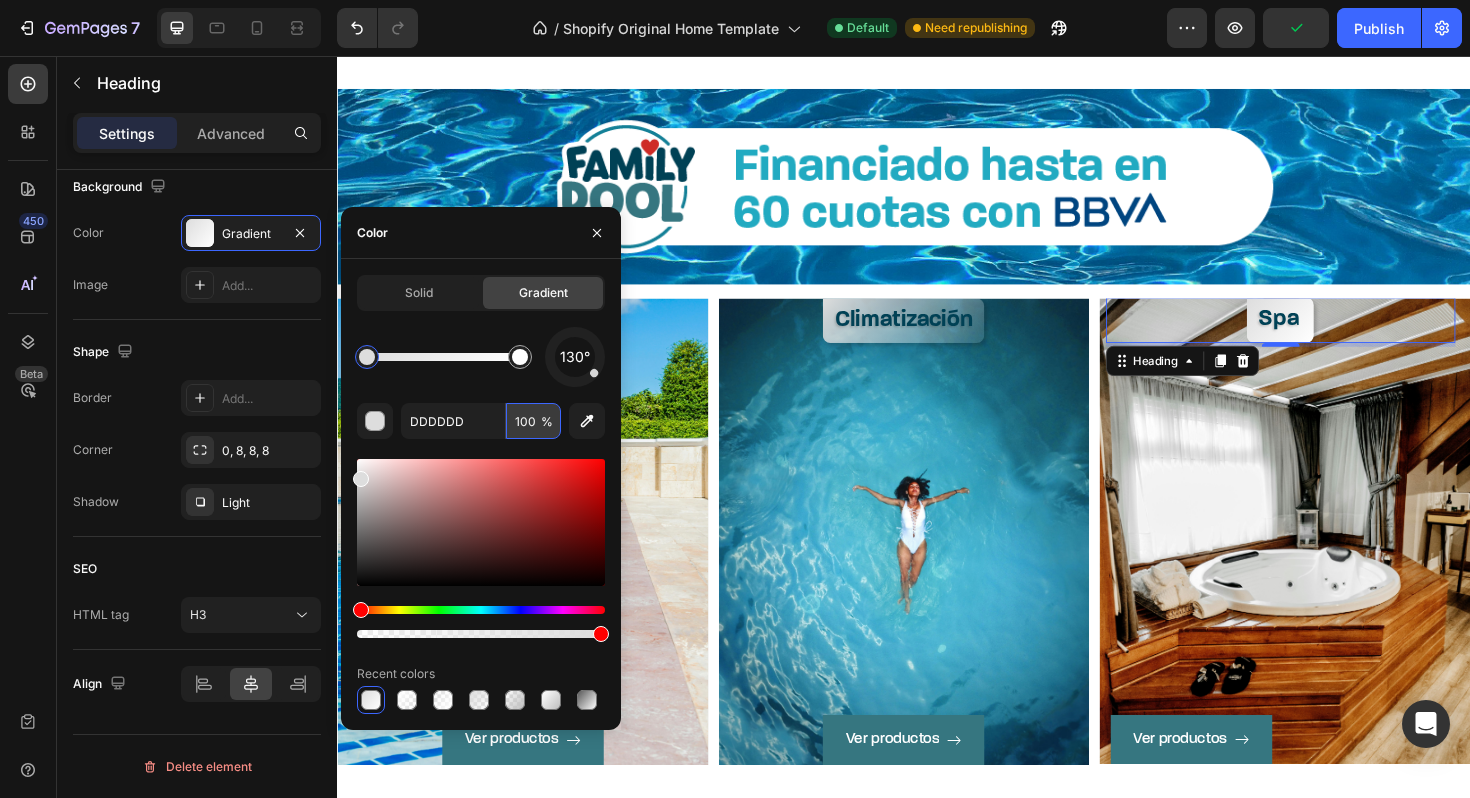 type on "10" 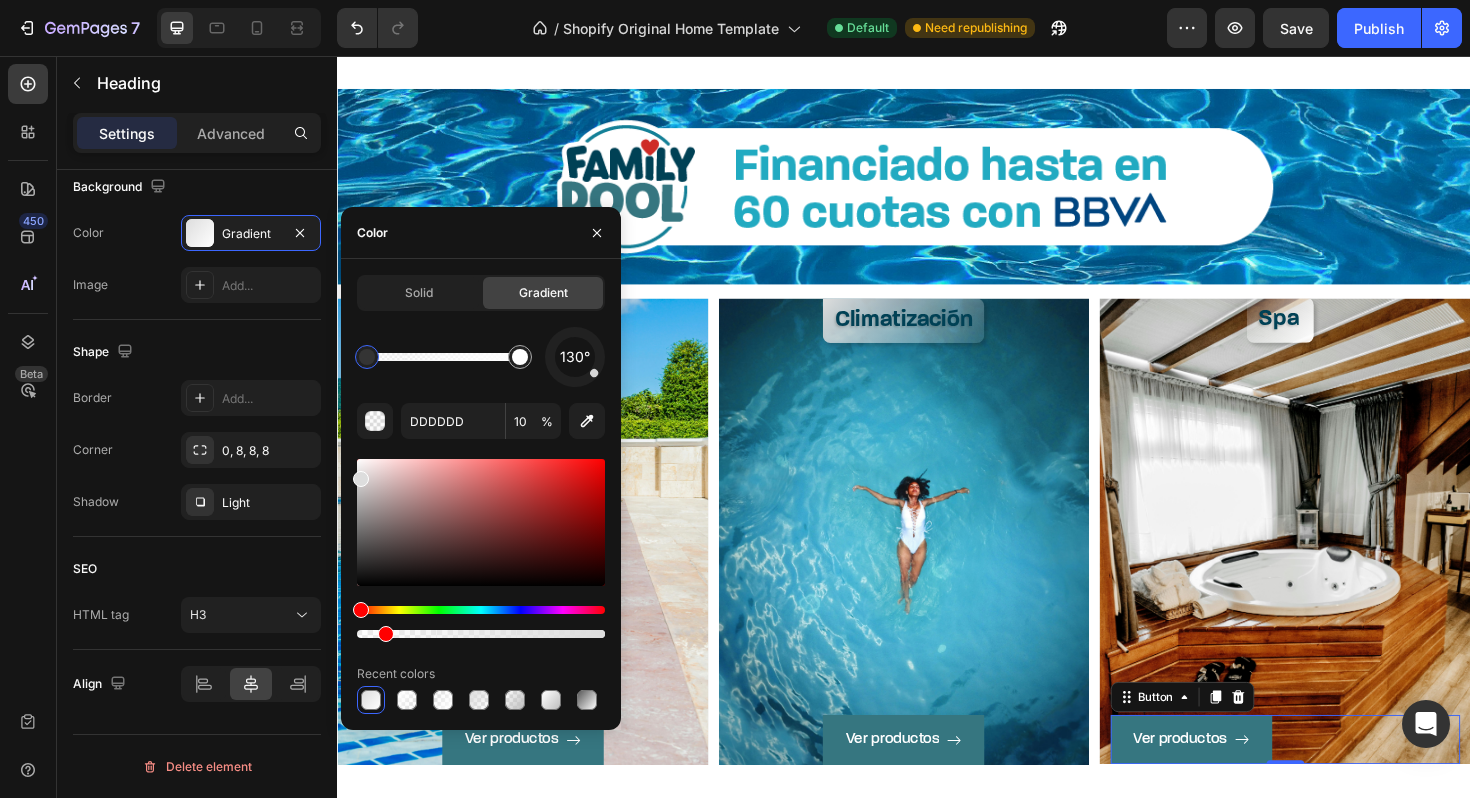 click on "Ver productos Button   0" at bounding box center (1341, 780) 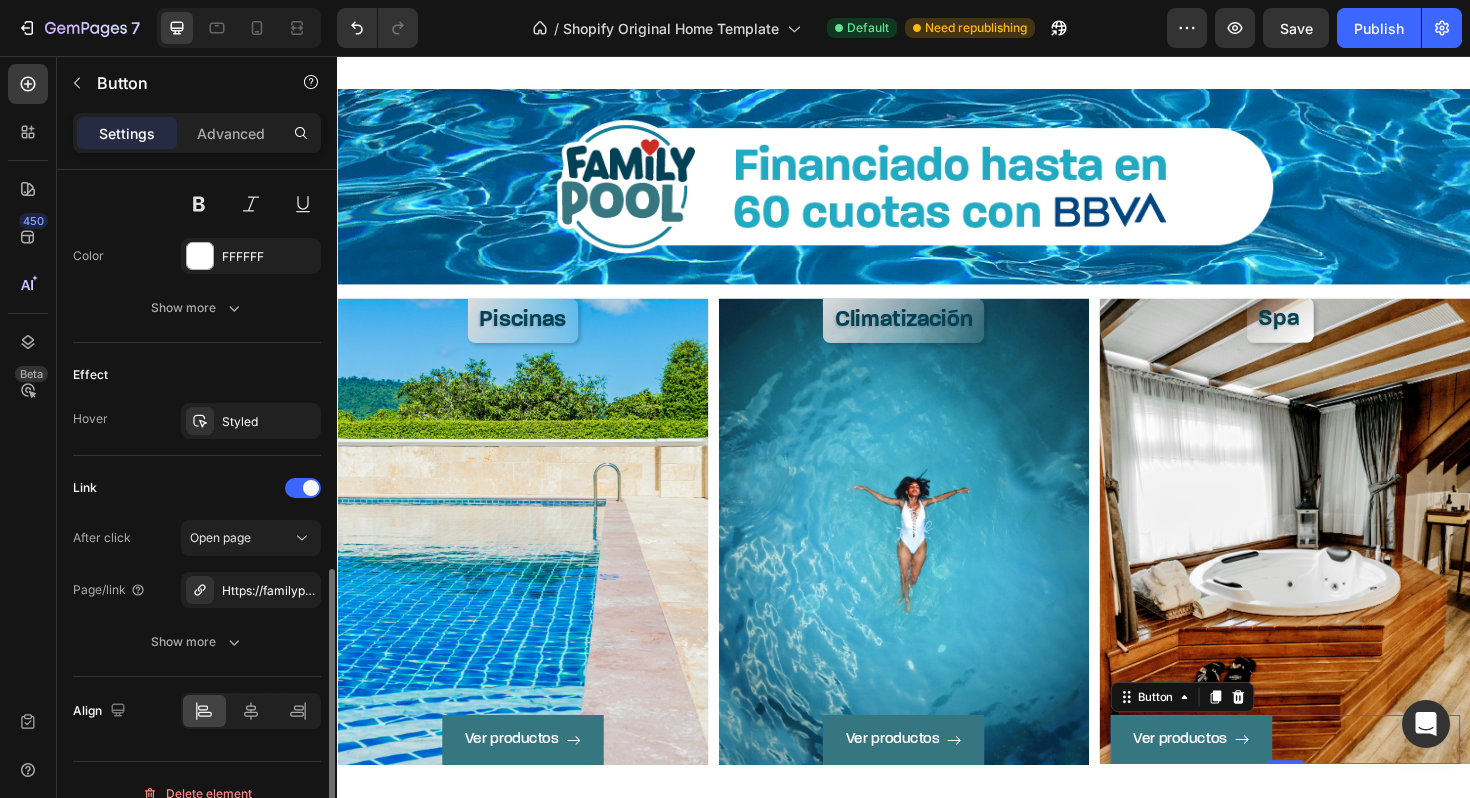 scroll, scrollTop: 1063, scrollLeft: 0, axis: vertical 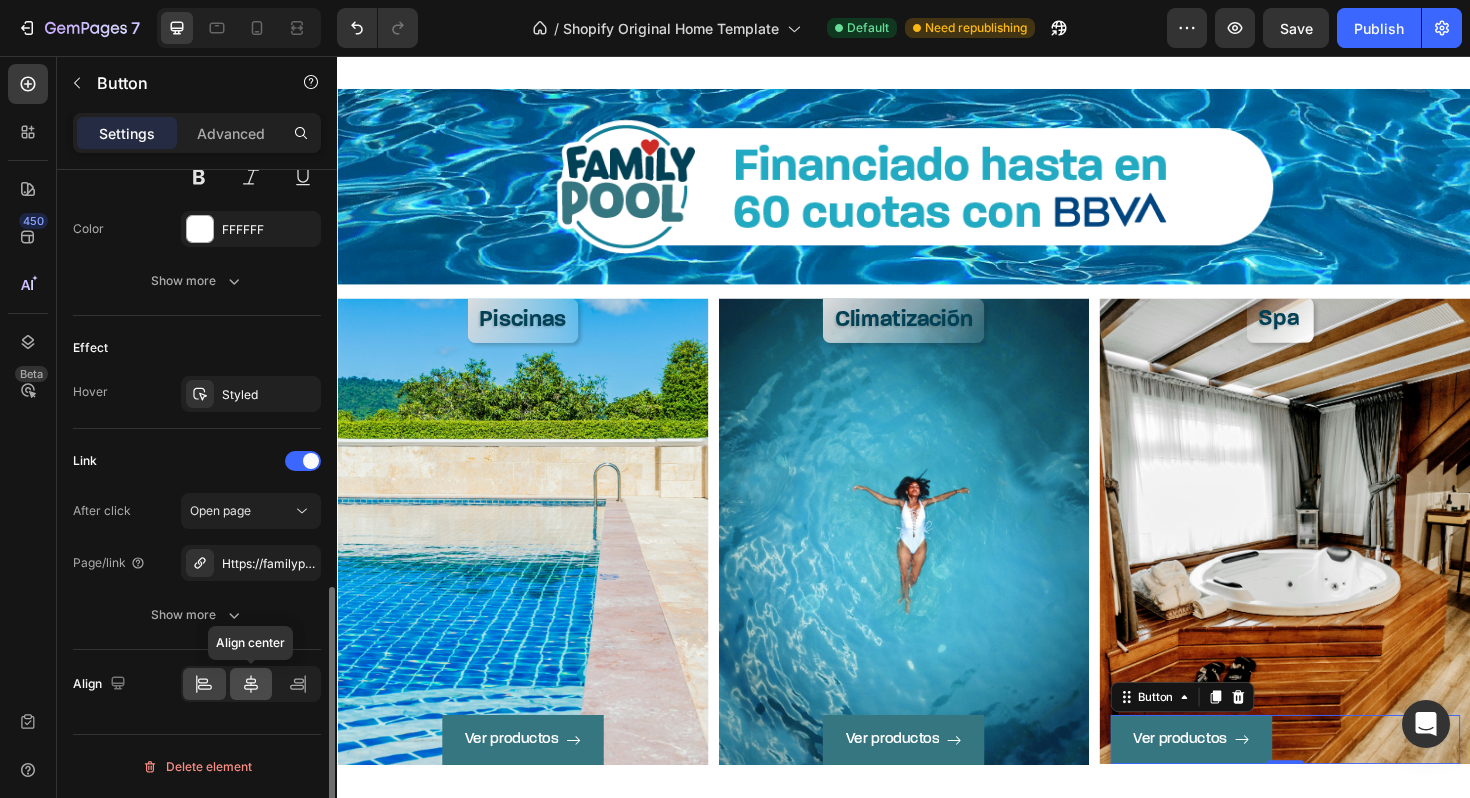 click 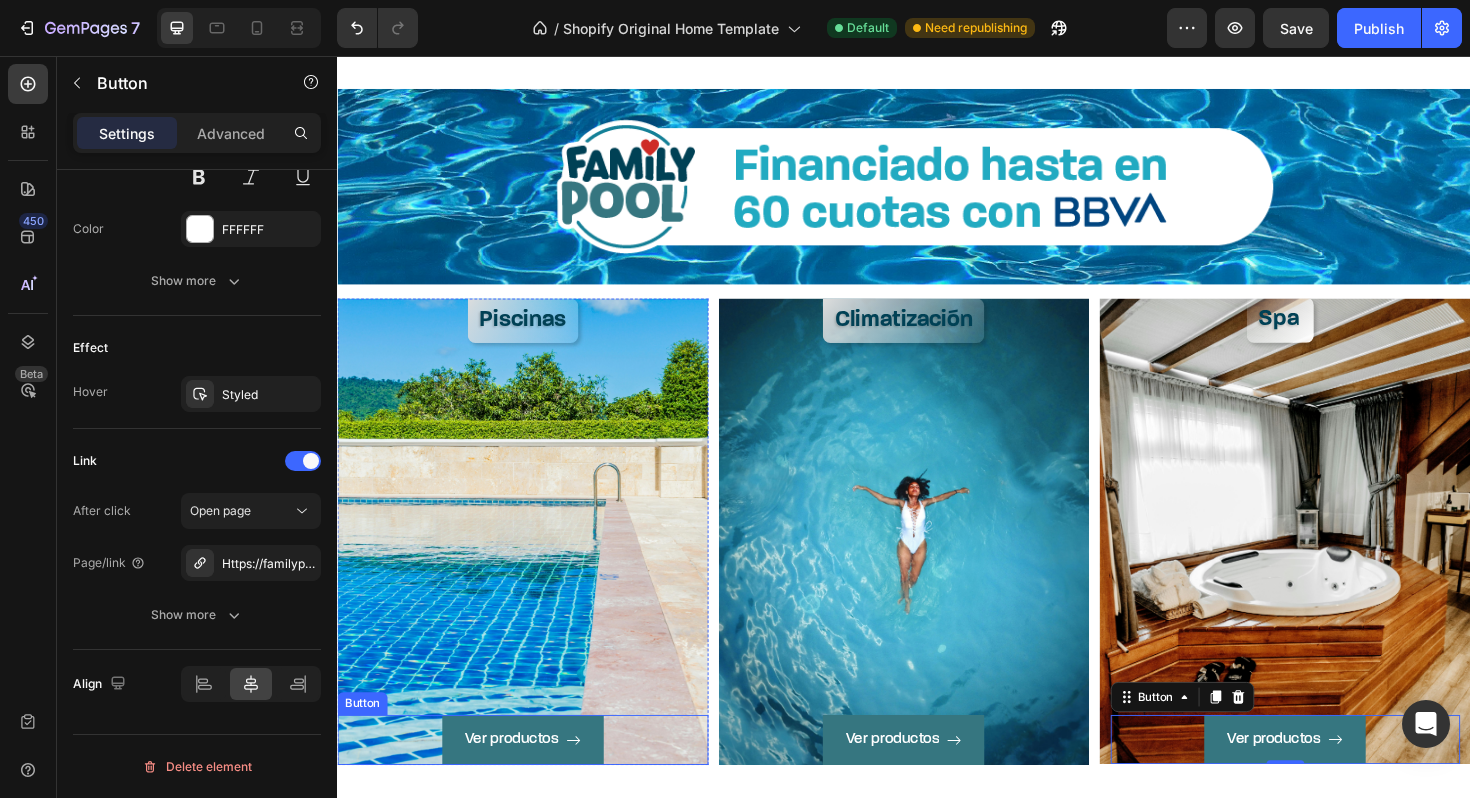 click on "Ver productos Button" at bounding box center [533, 780] 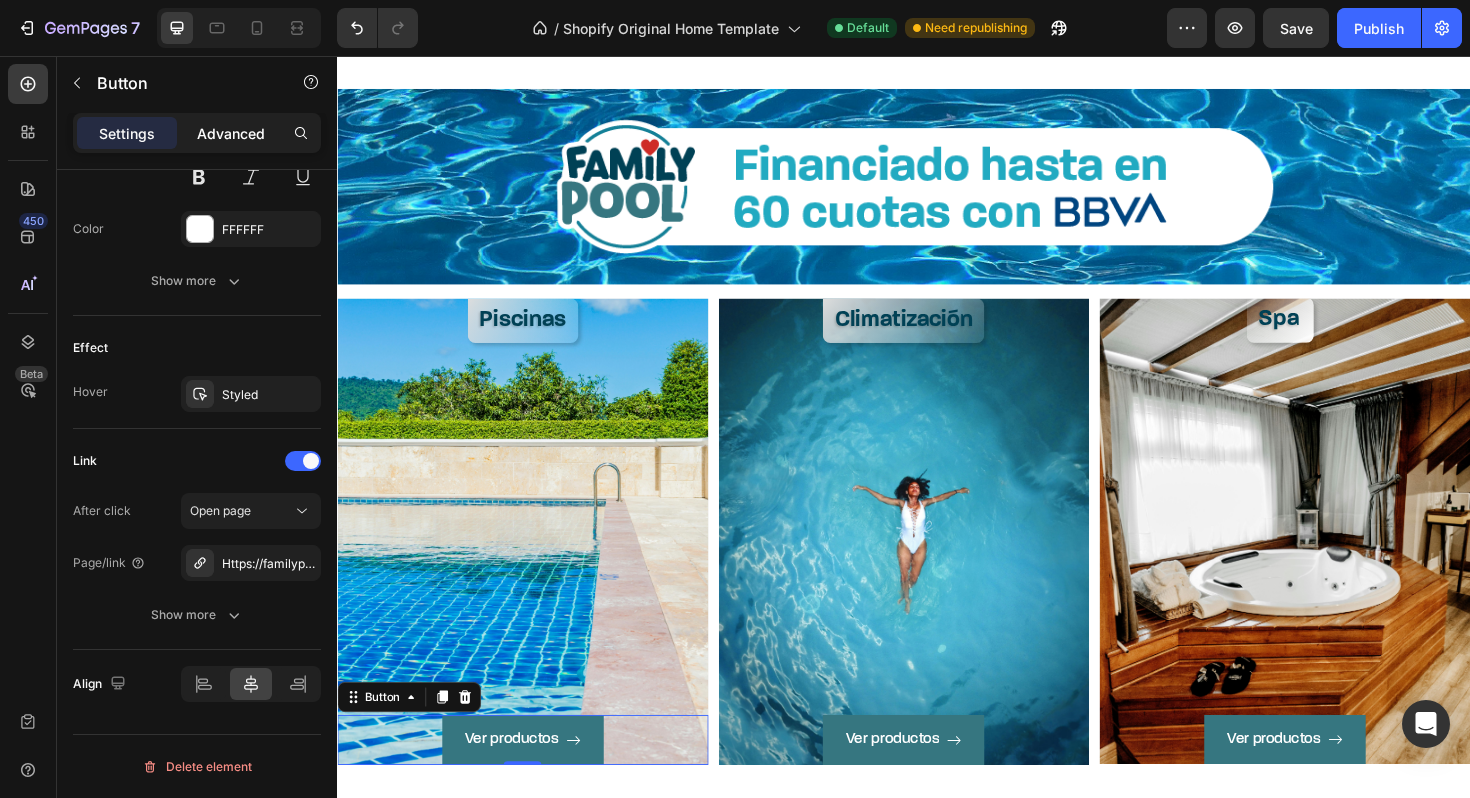 click on "Advanced" at bounding box center (231, 133) 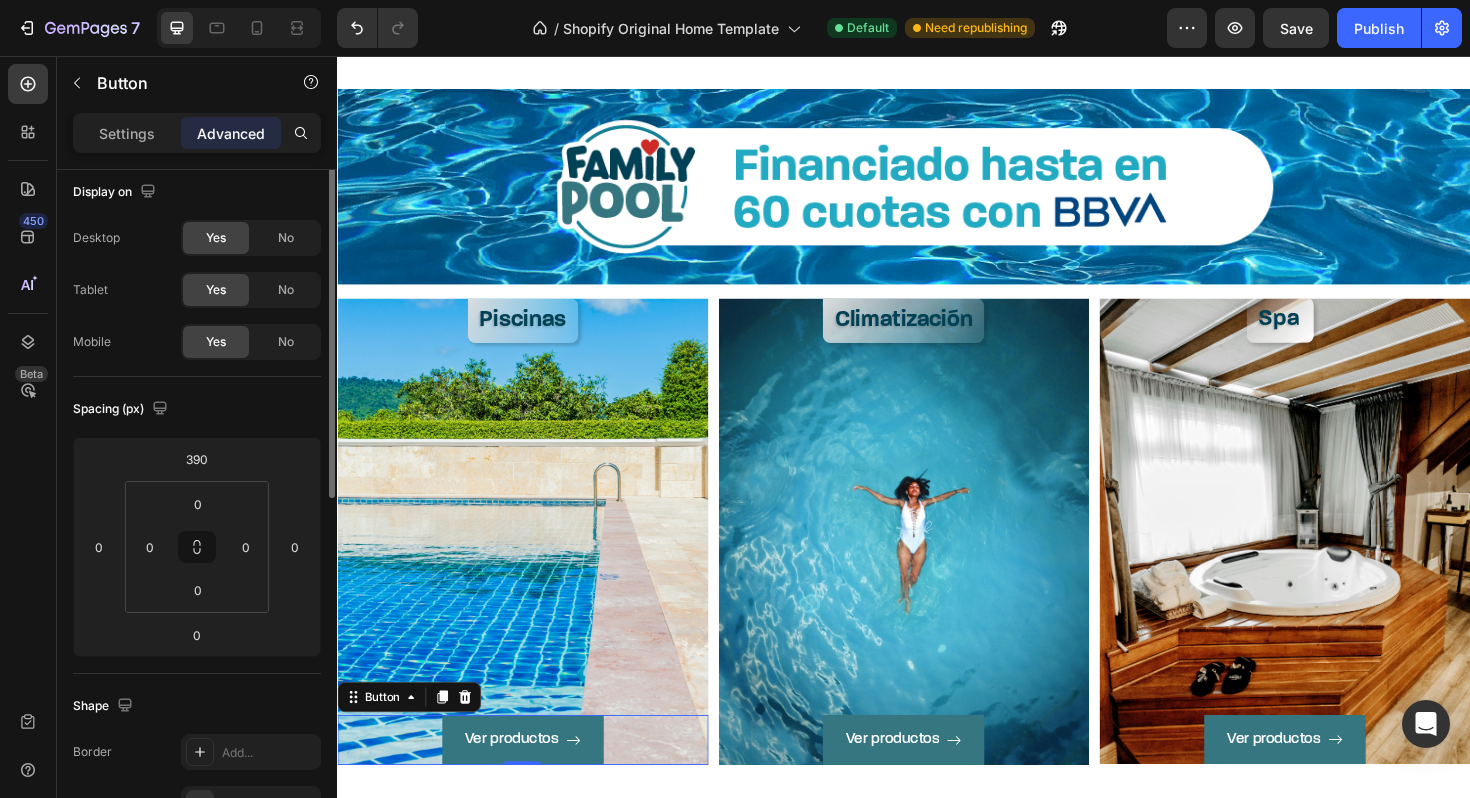 scroll, scrollTop: 0, scrollLeft: 0, axis: both 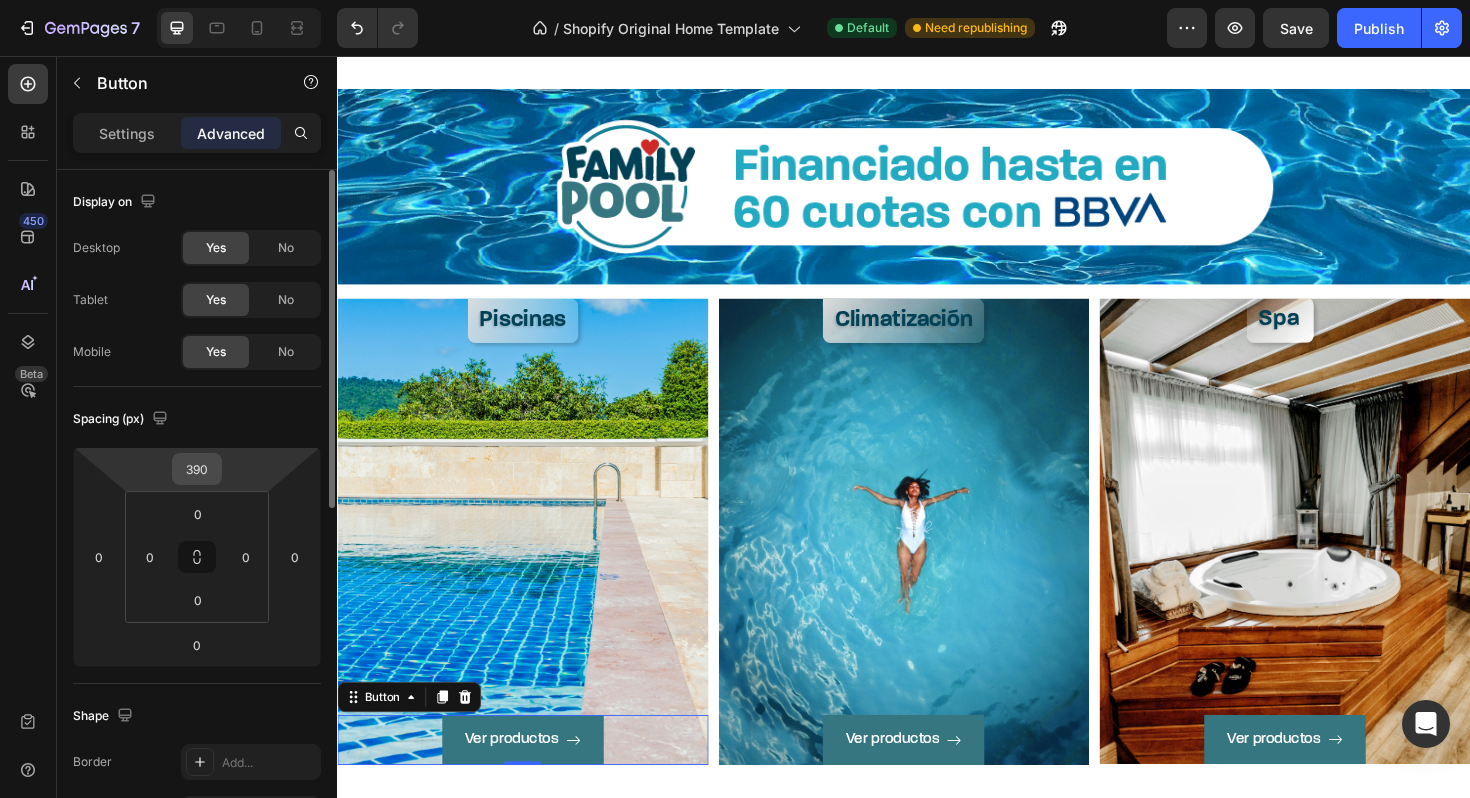 click on "390" at bounding box center (197, 469) 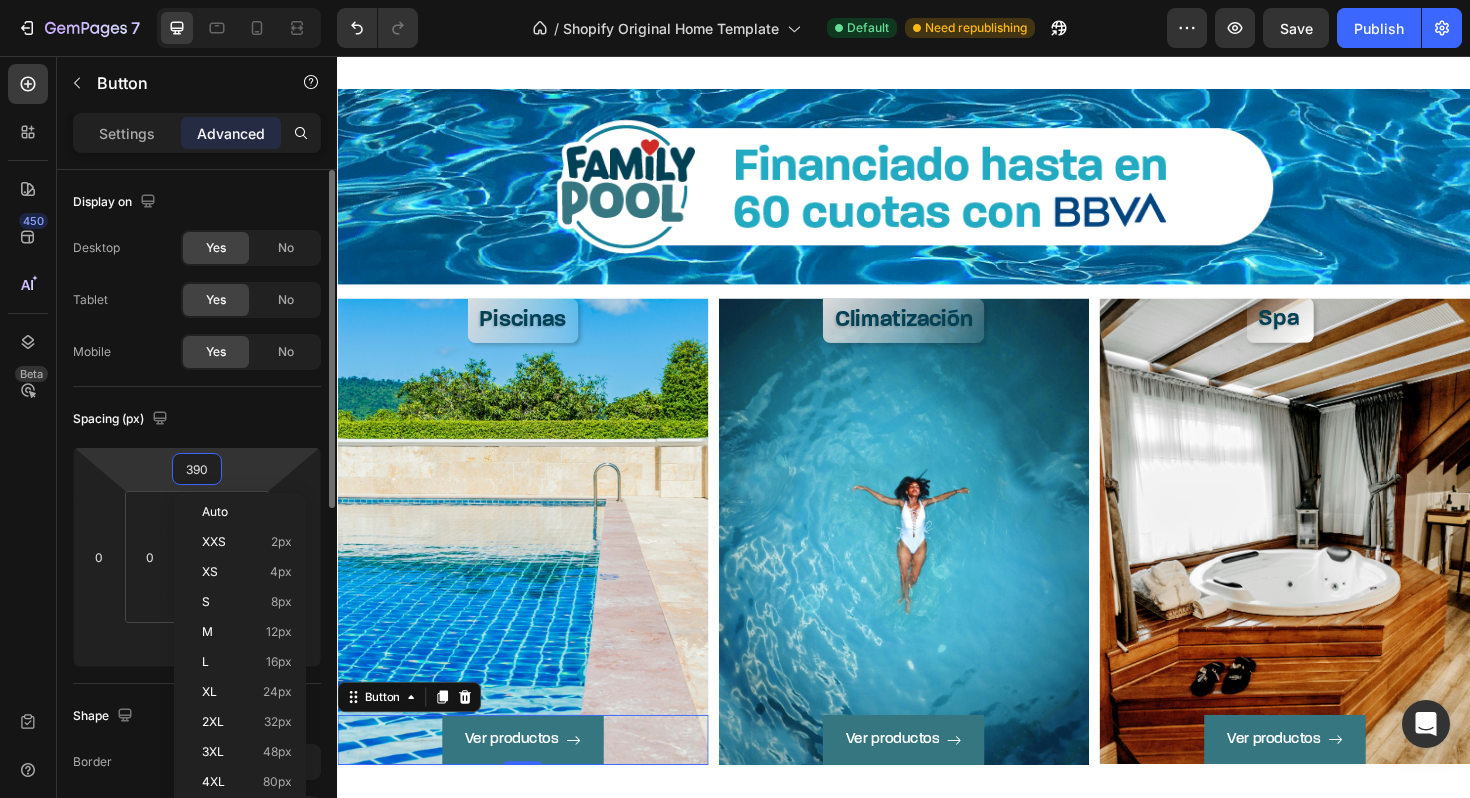 type on "30" 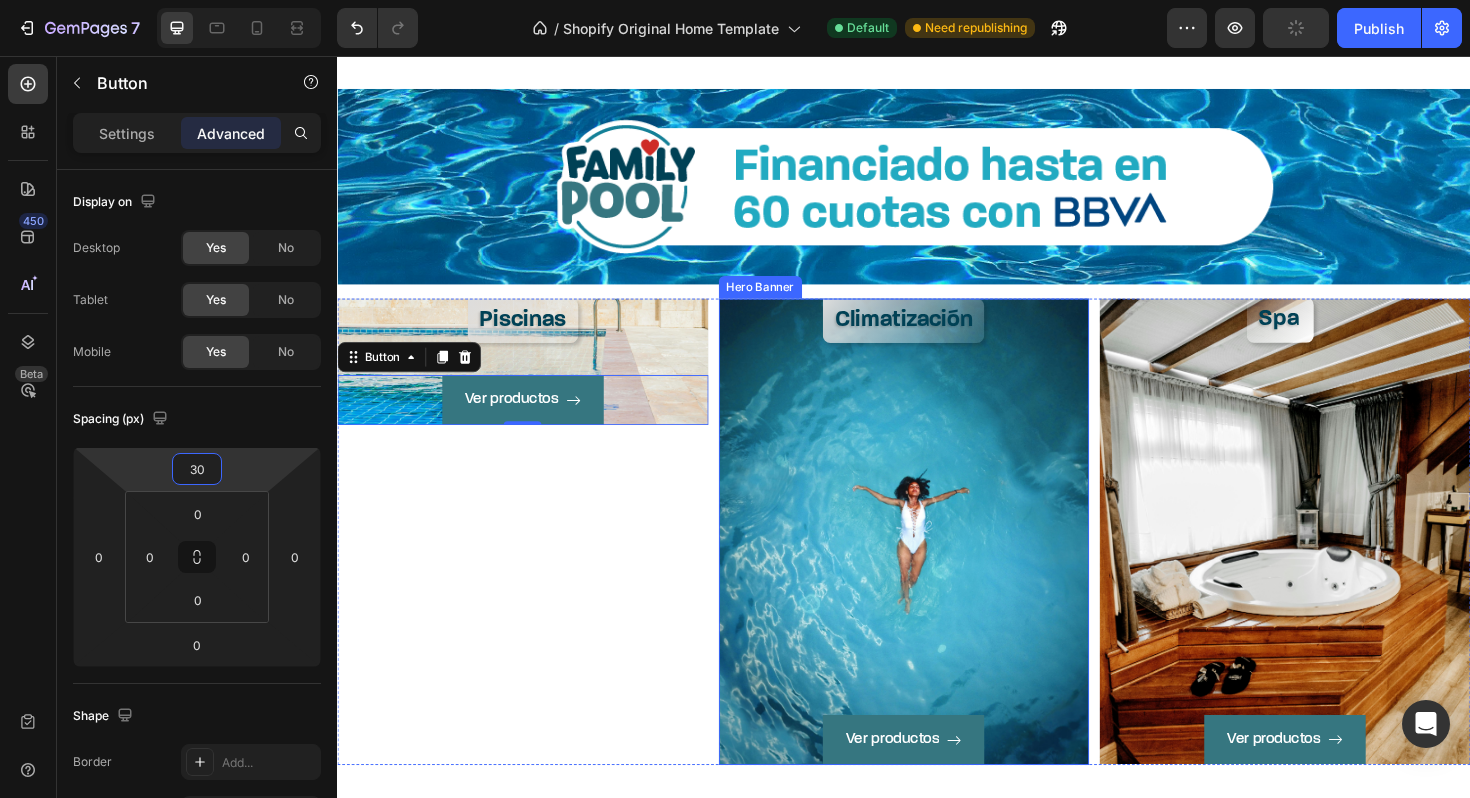 click on "Ver productos Button" at bounding box center [937, 585] 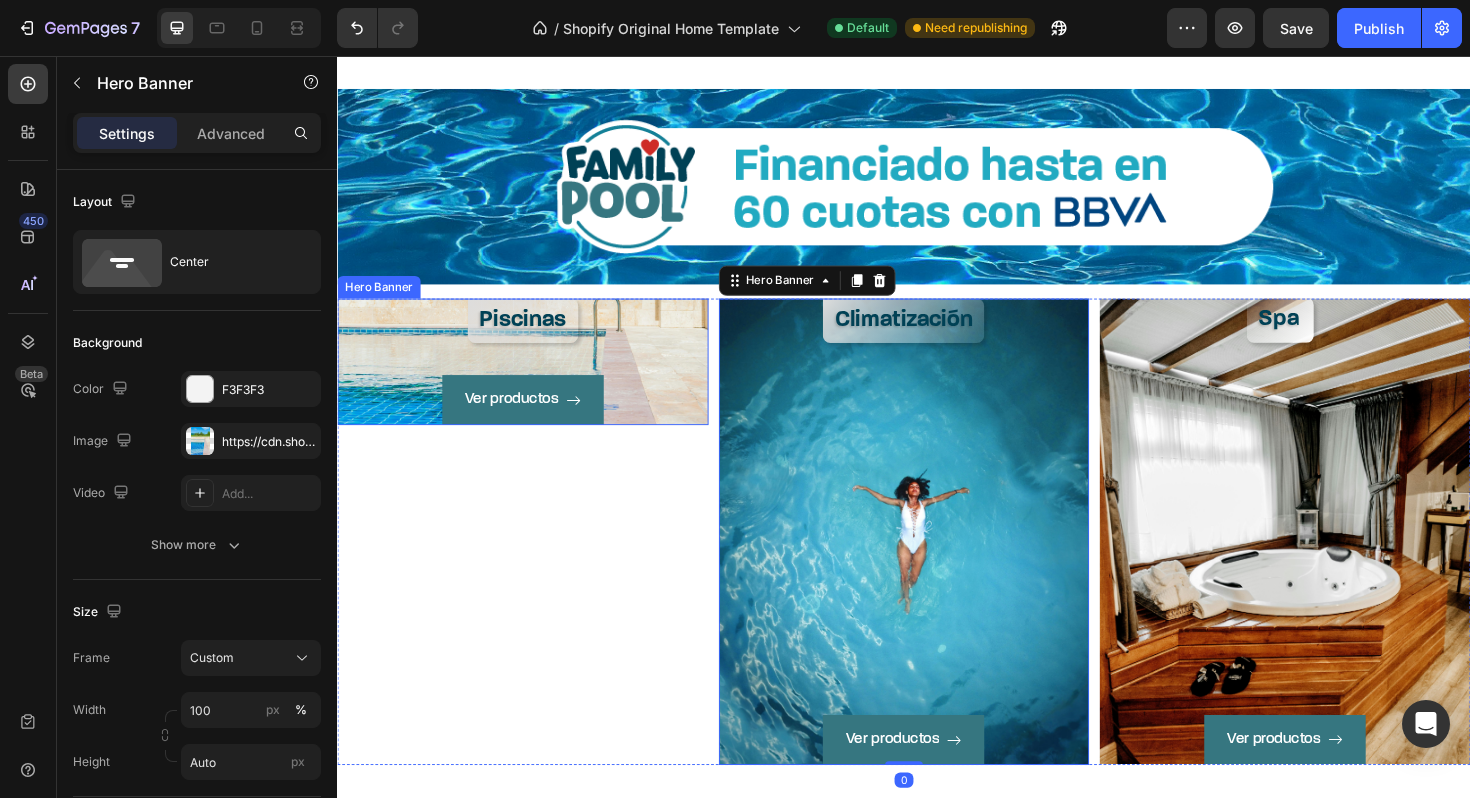 click on "Ver productos Button" at bounding box center [533, 405] 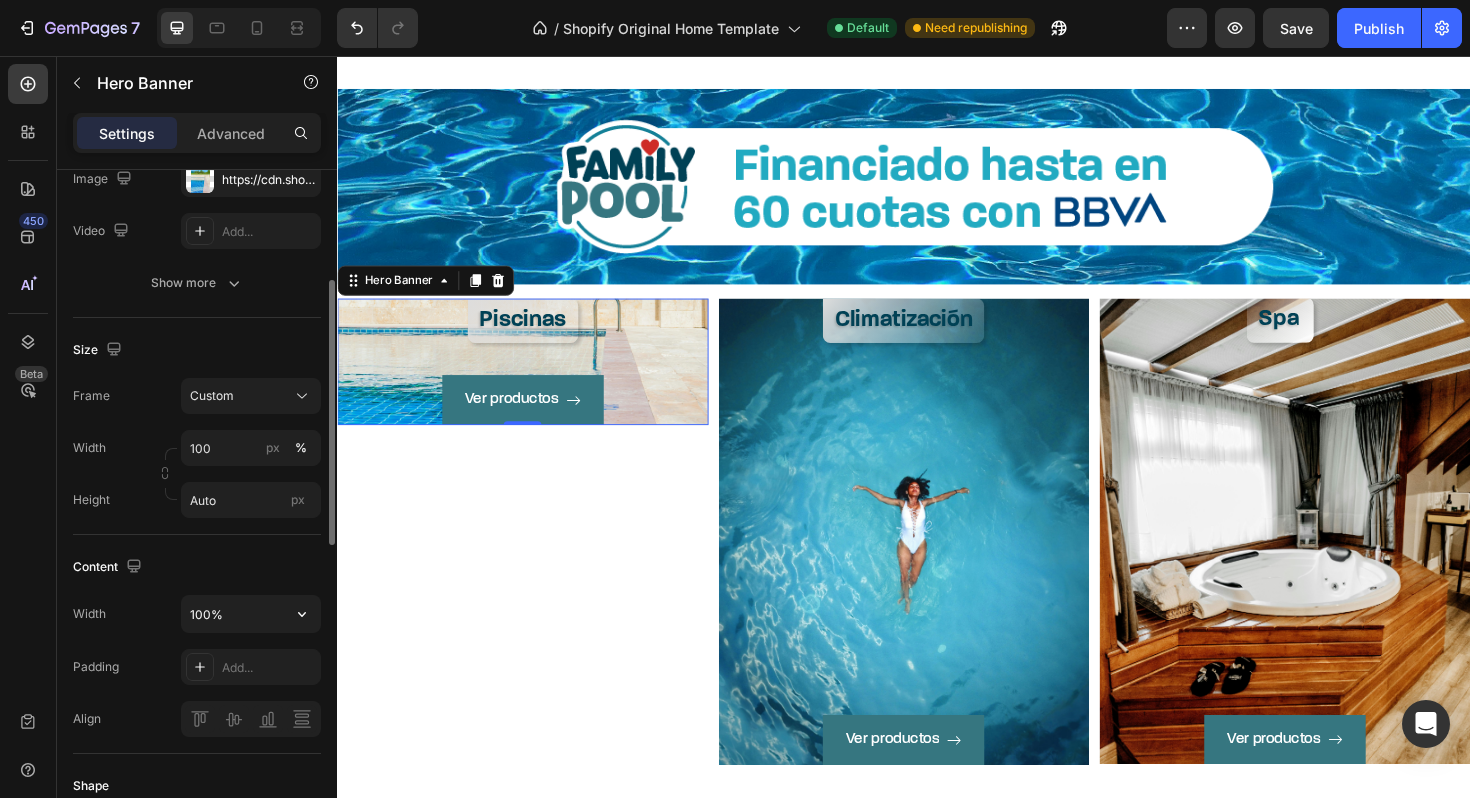 scroll, scrollTop: 273, scrollLeft: 0, axis: vertical 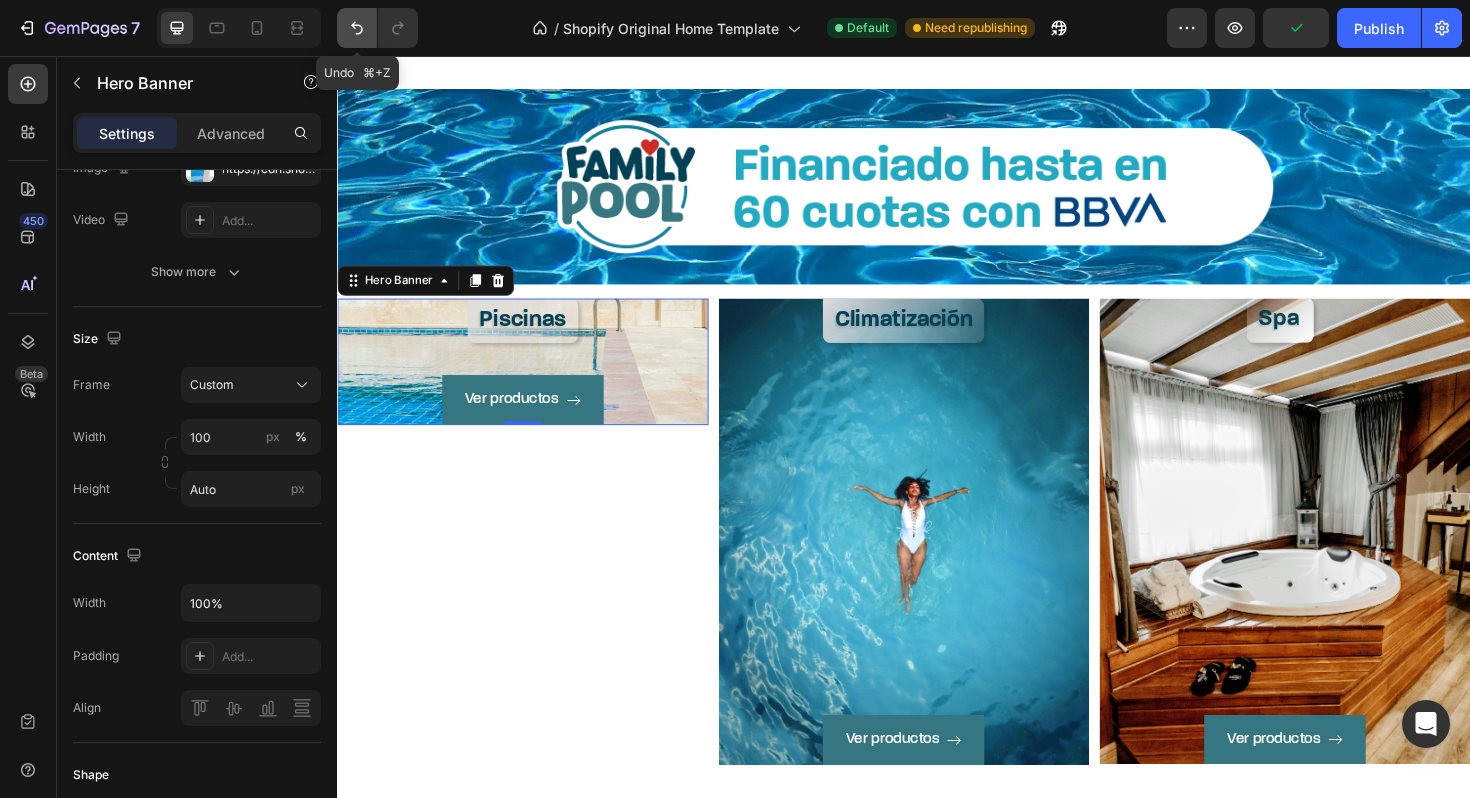 click 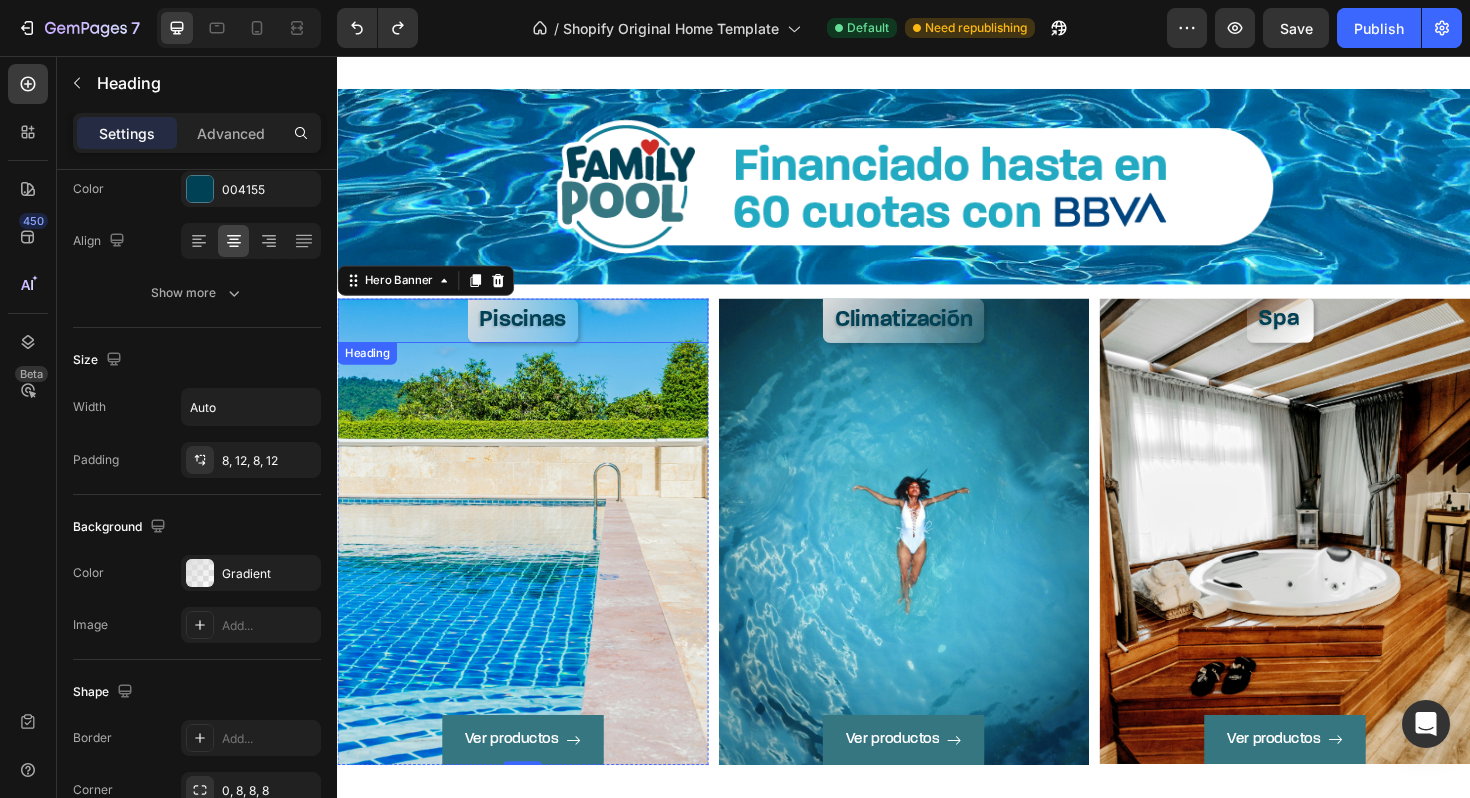 click on "Piscinas" at bounding box center (533, 336) 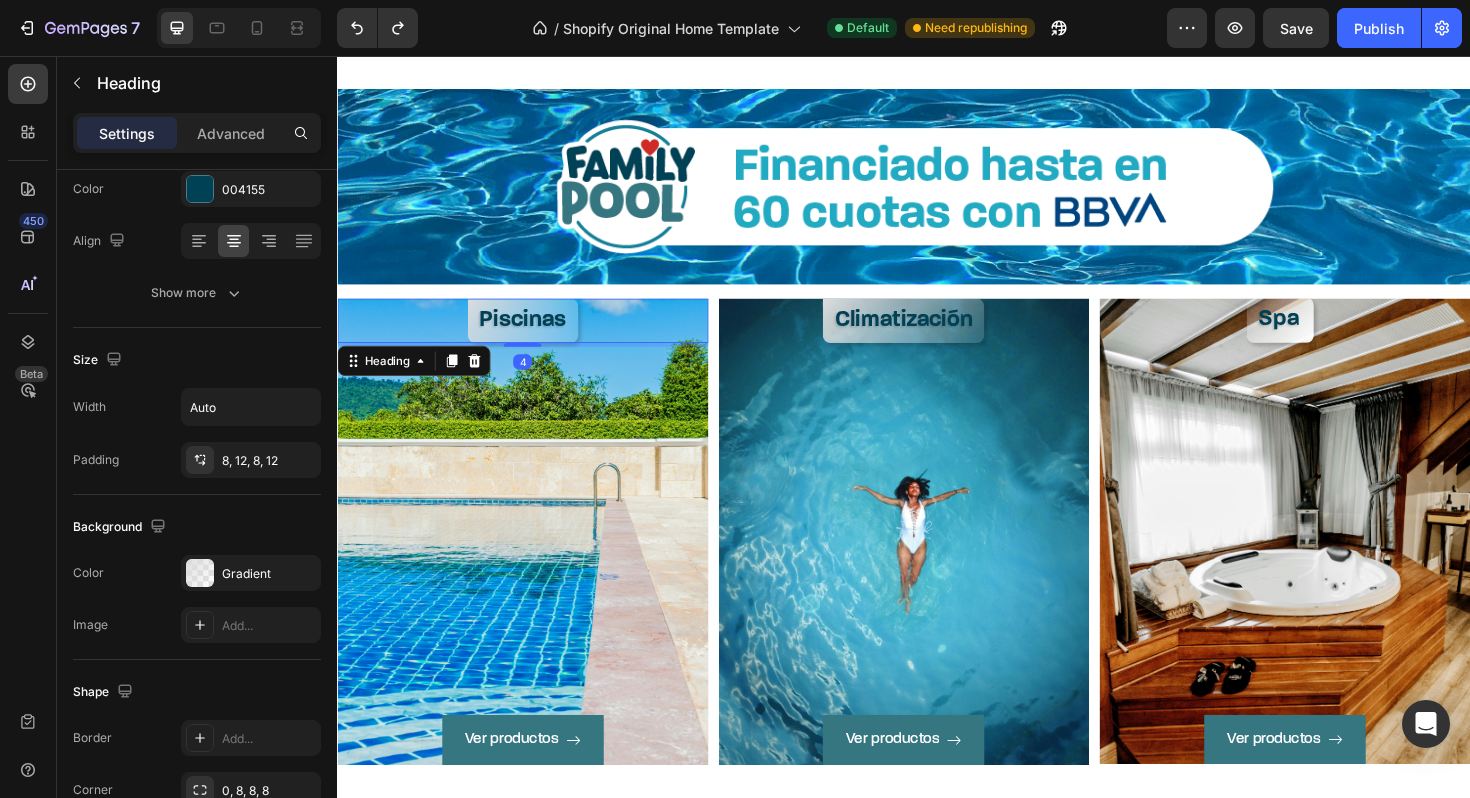scroll, scrollTop: 0, scrollLeft: 0, axis: both 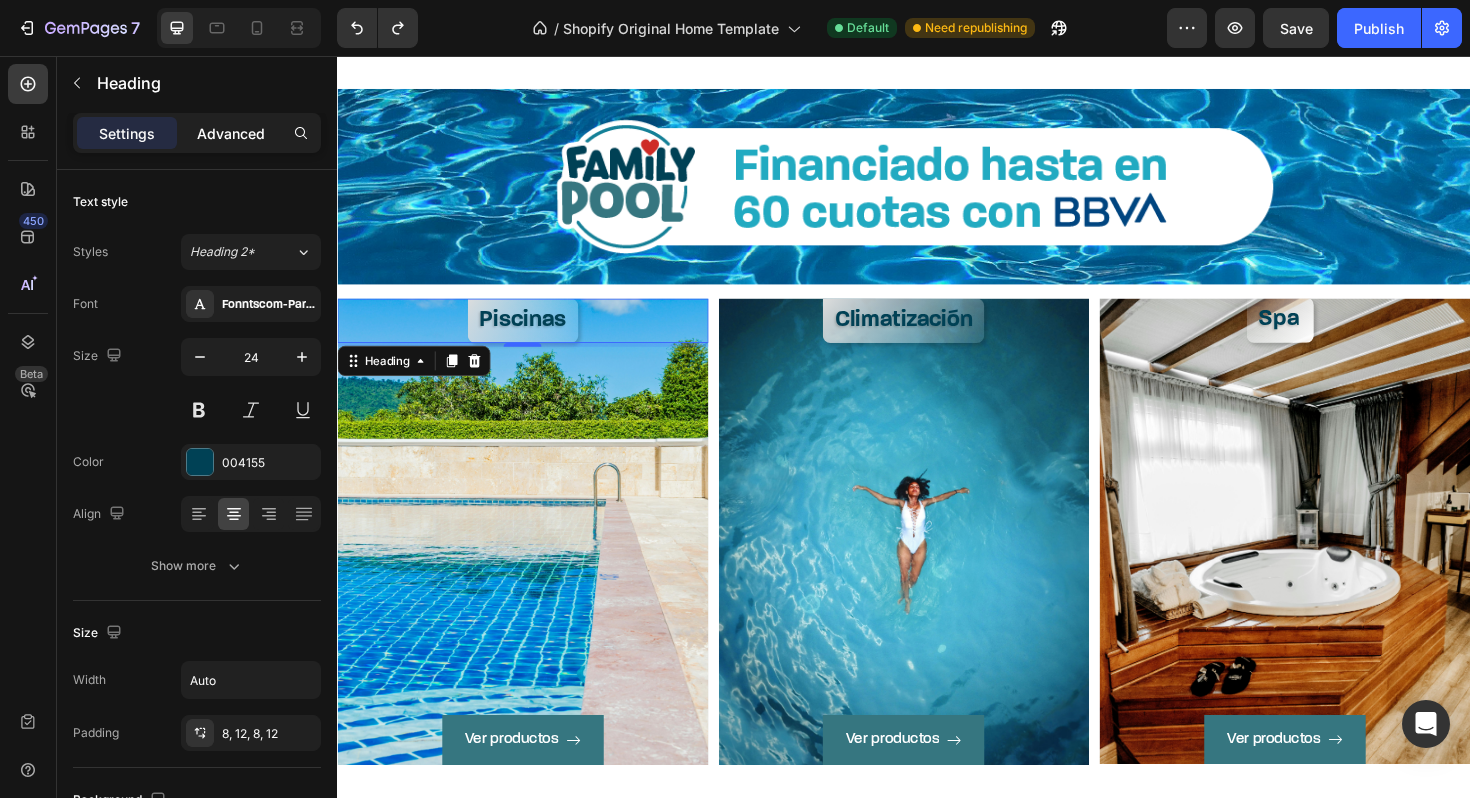 click on "Advanced" at bounding box center [231, 133] 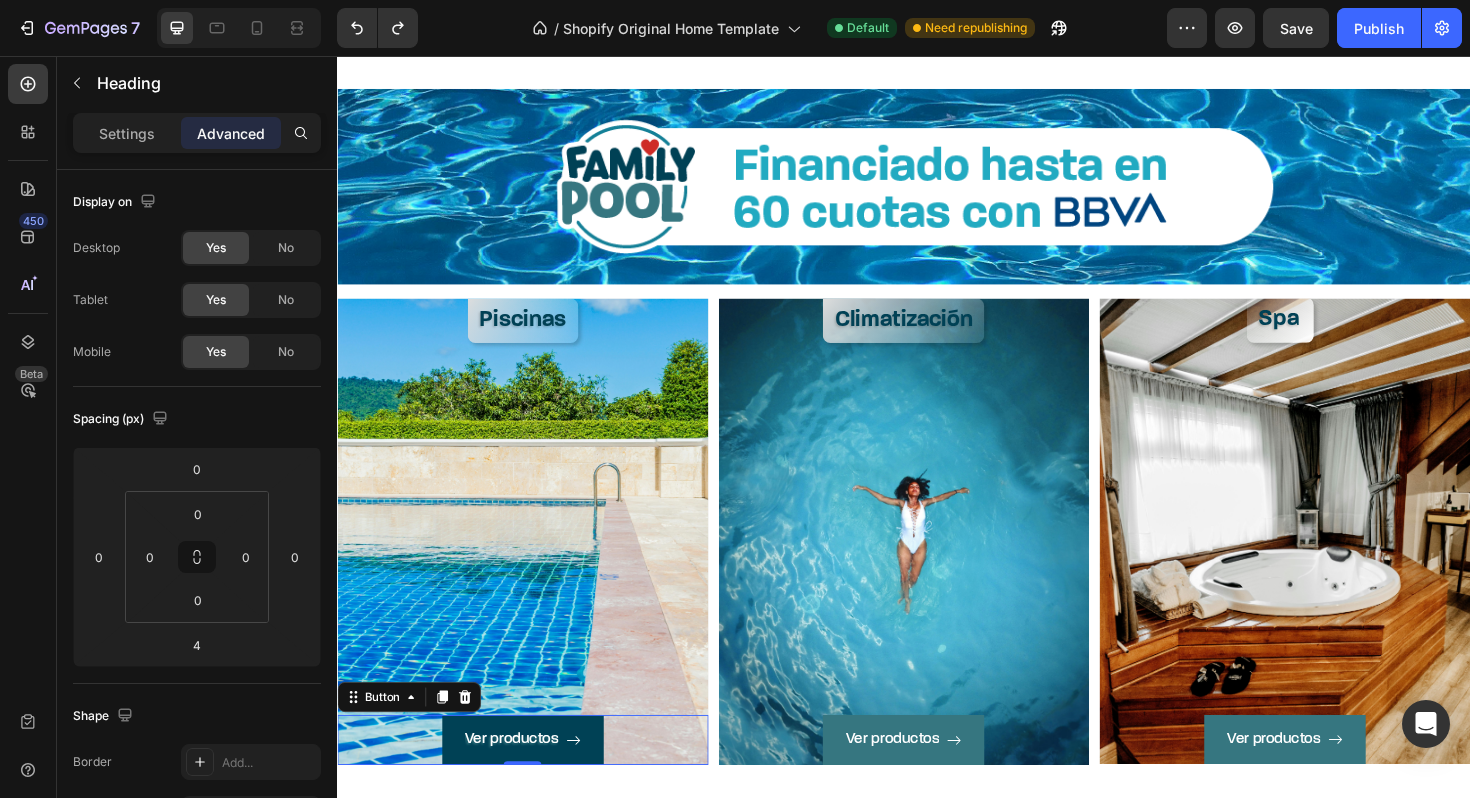 click on "Ver productos" at bounding box center [533, 780] 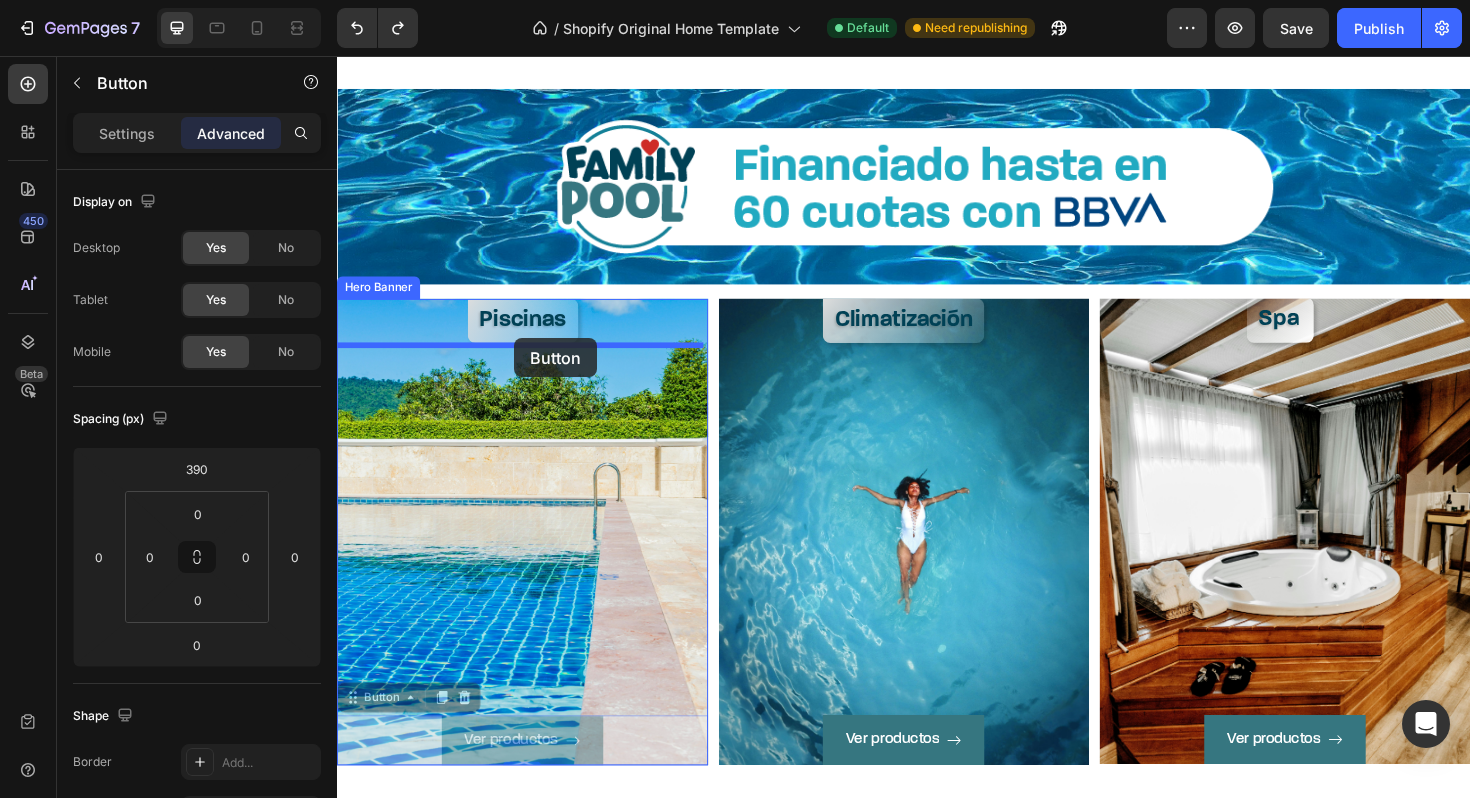 drag, startPoint x: 362, startPoint y: 735, endPoint x: 524, endPoint y: 355, distance: 413.0908 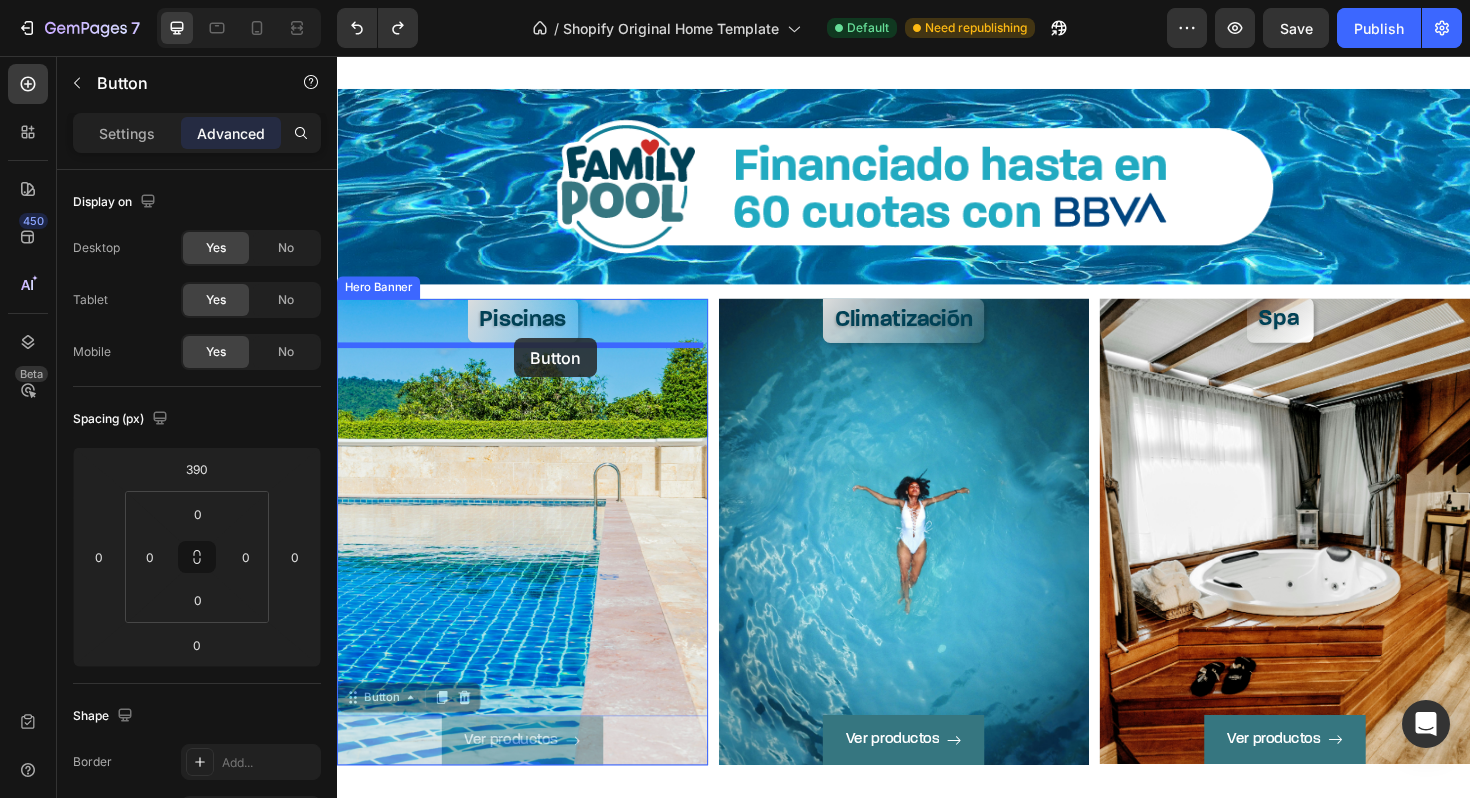 click on "Image Row Section 5 Piscinas Heading
Ver productos Button   0
Ver productos Button   0 Hero Banner Climatización Heading
Ver productos Button Hero Banner Spa Heading
Ver productos Button Hero Banner Row Section 6 Root Start with Sections from sidebar Add sections Add elements Start with Generating from URL or image Add section Choose templates inspired by CRO experts Generate layout from URL or image Add blank section then drag & drop elements" at bounding box center [937, 76] 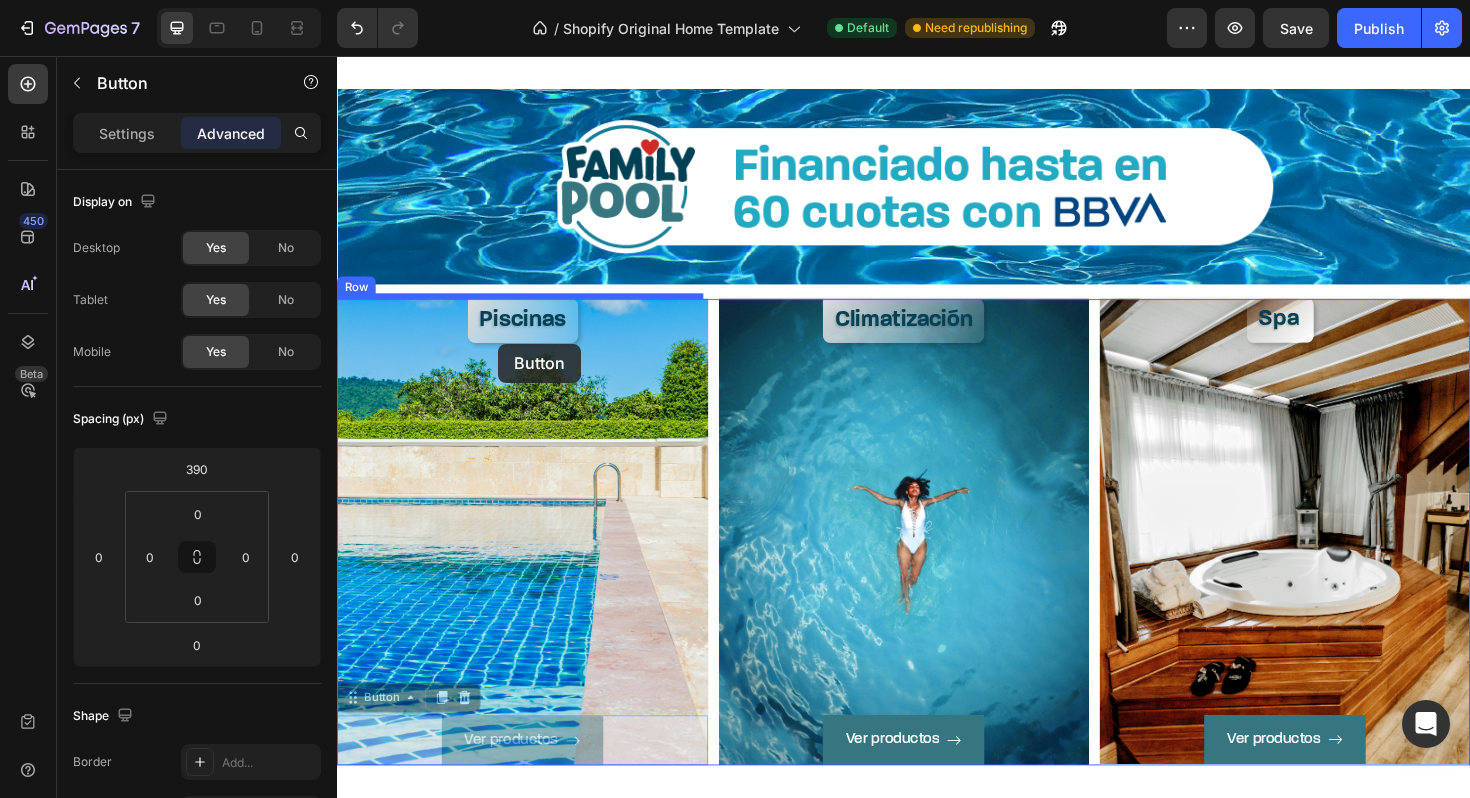 drag, startPoint x: 360, startPoint y: 736, endPoint x: 507, endPoint y: 361, distance: 402.7828 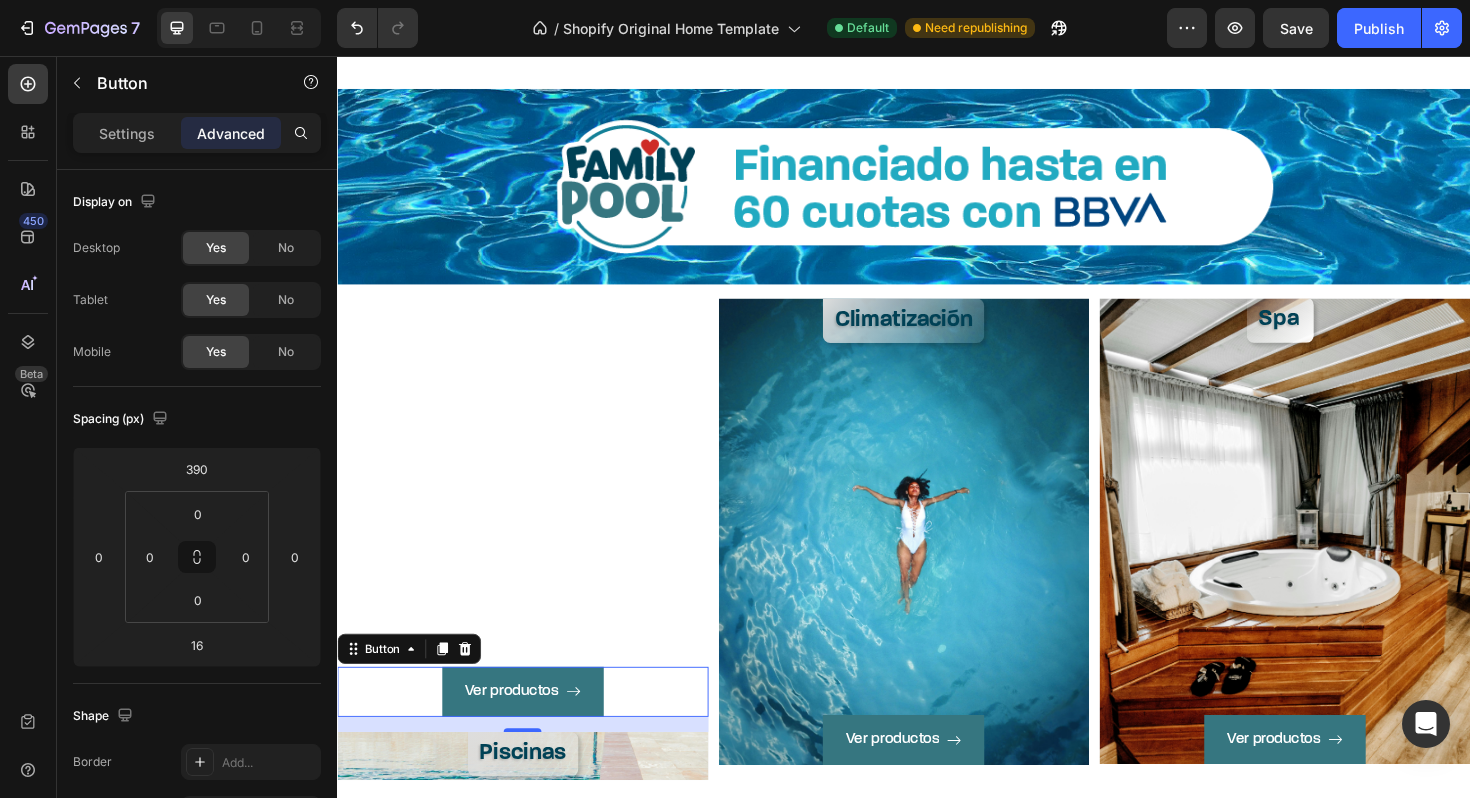 type on "0" 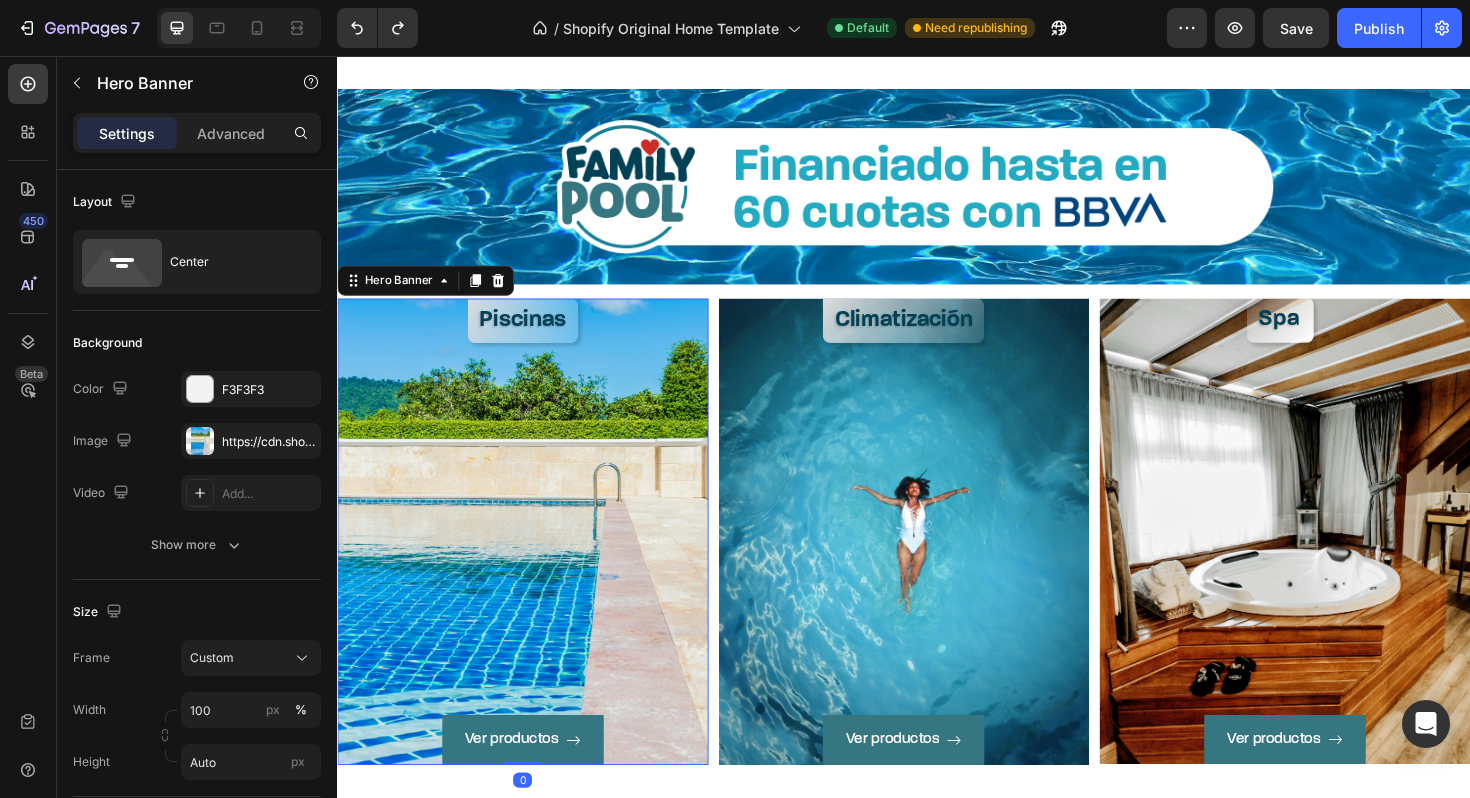 click on "Ver productos Button" at bounding box center (533, 585) 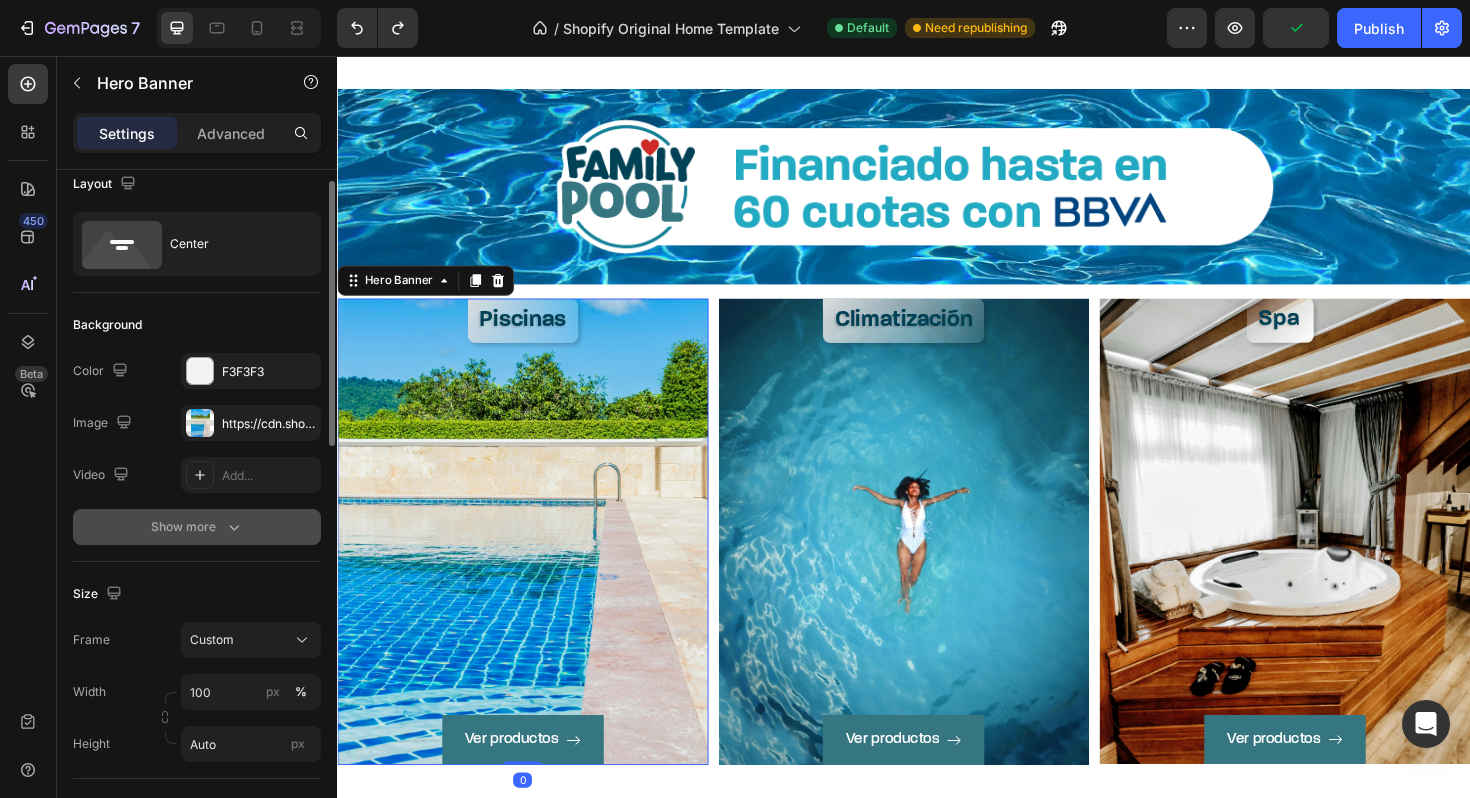 scroll, scrollTop: 28, scrollLeft: 0, axis: vertical 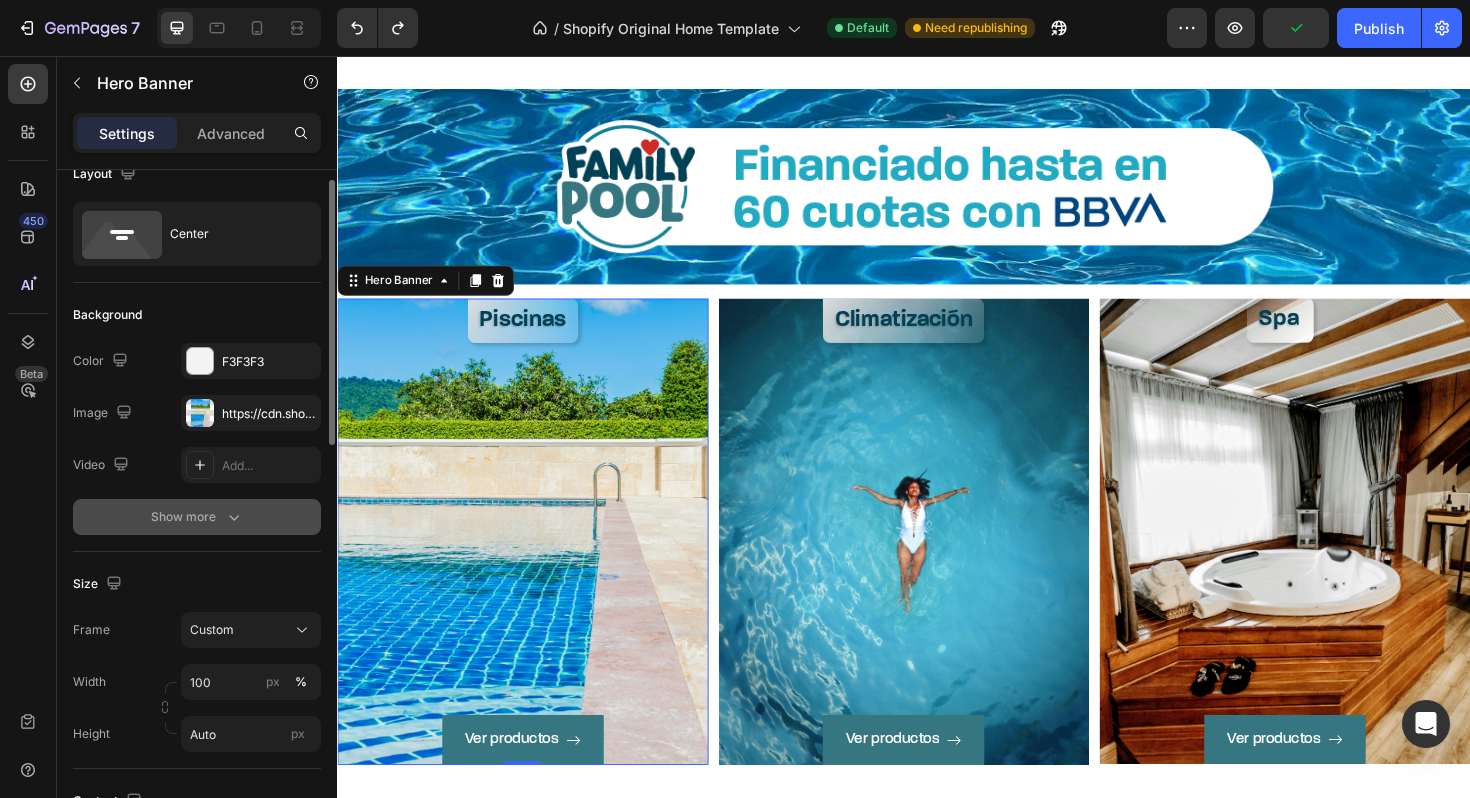 click on "Show more" at bounding box center (197, 517) 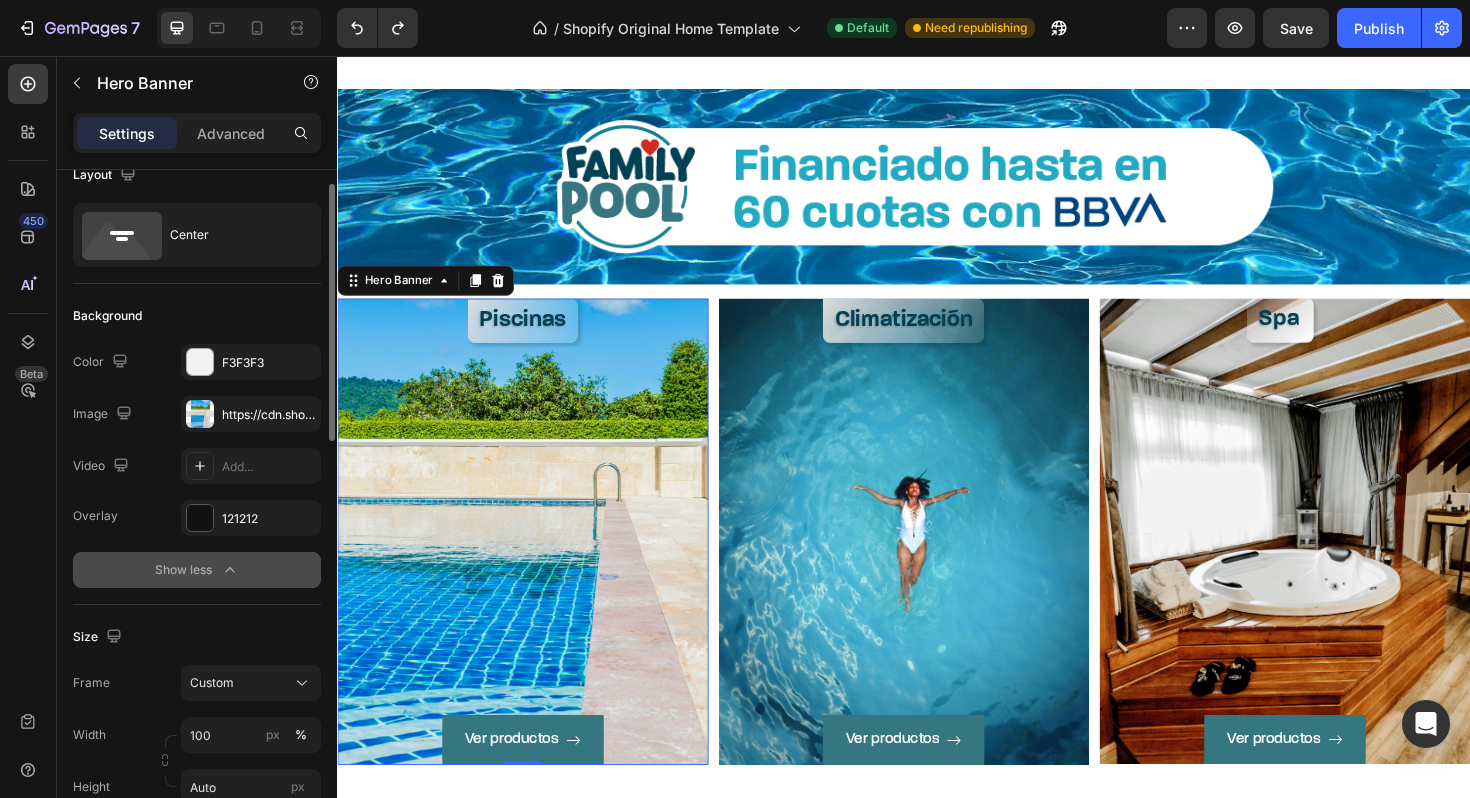 scroll, scrollTop: 29, scrollLeft: 0, axis: vertical 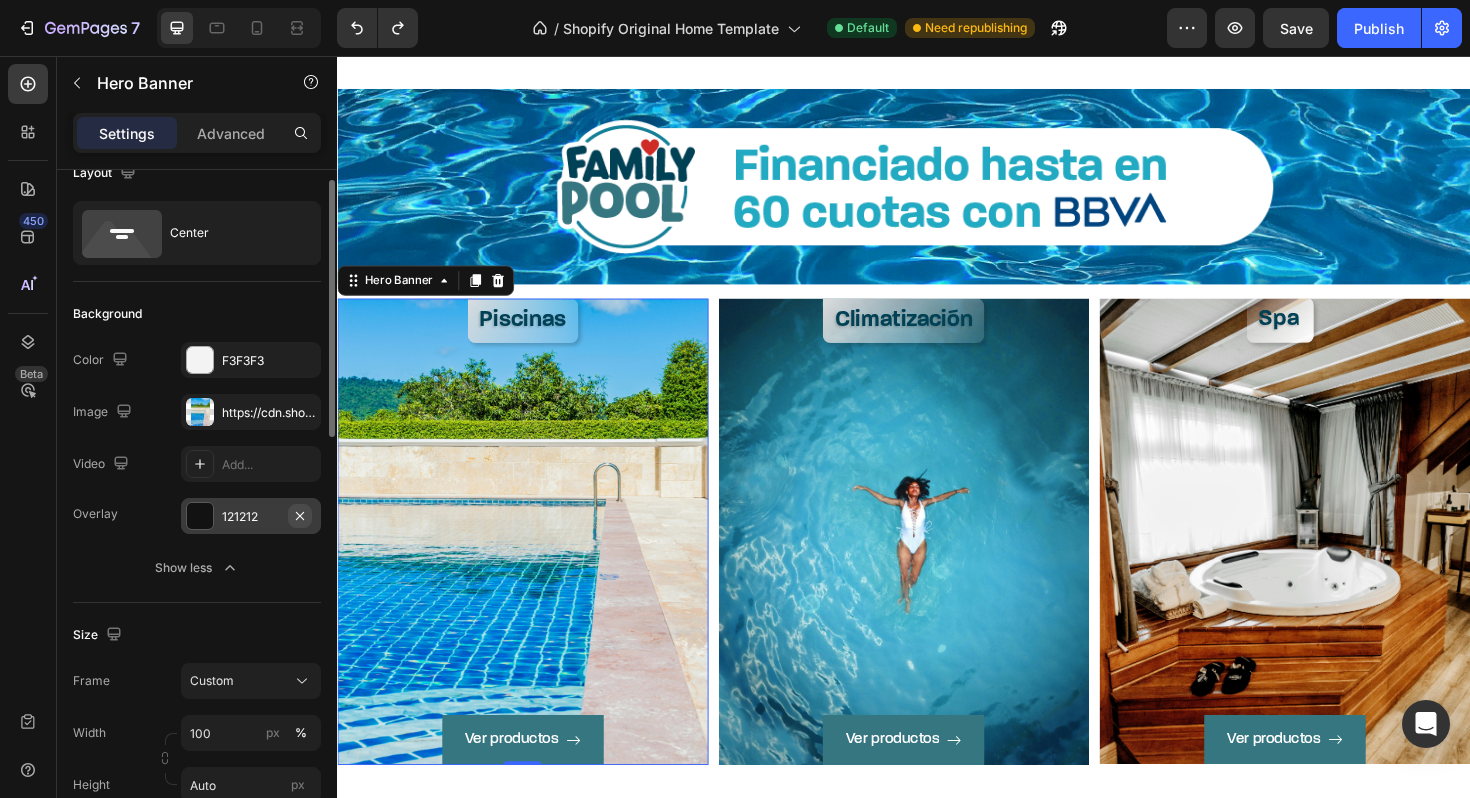 click 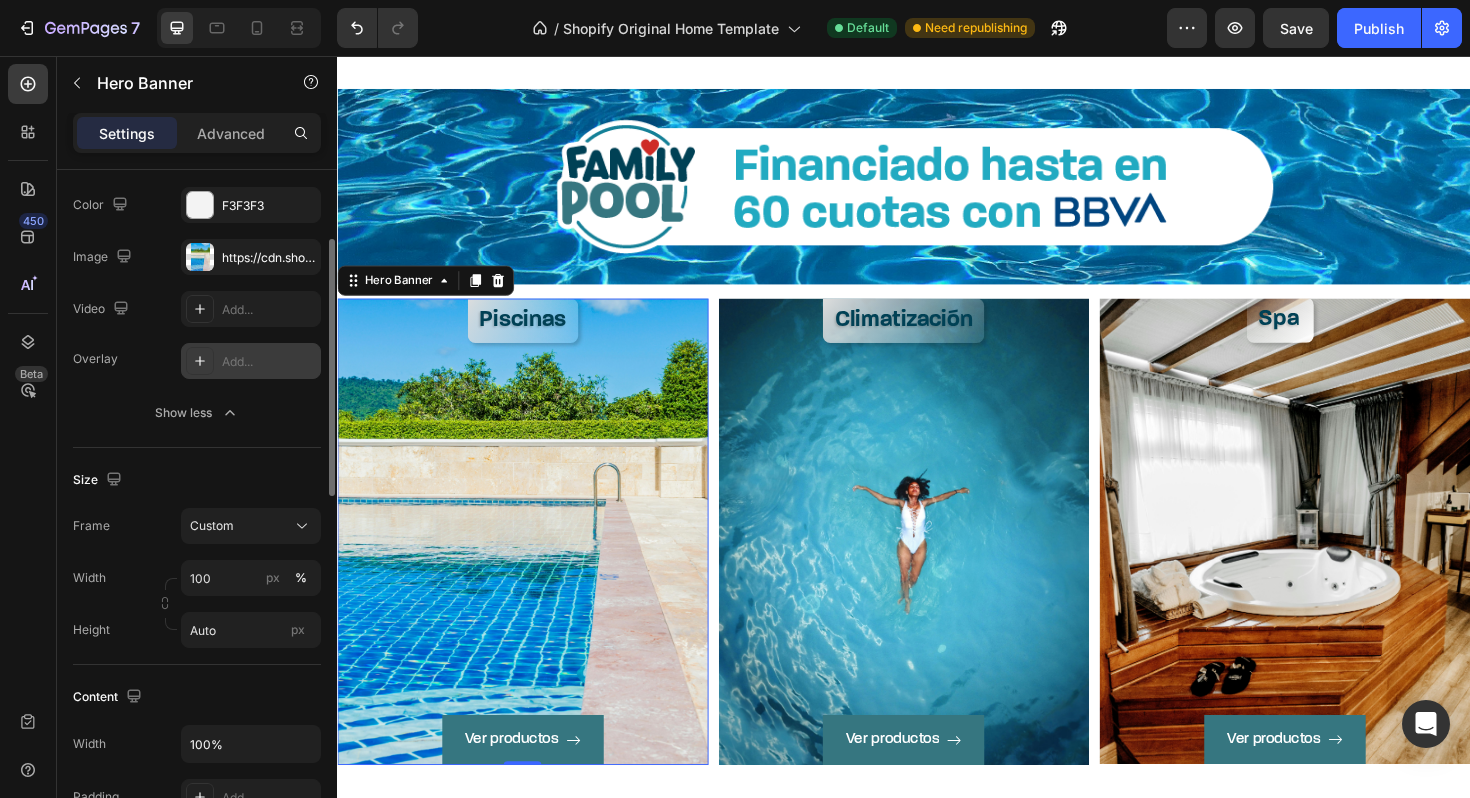 scroll, scrollTop: 187, scrollLeft: 0, axis: vertical 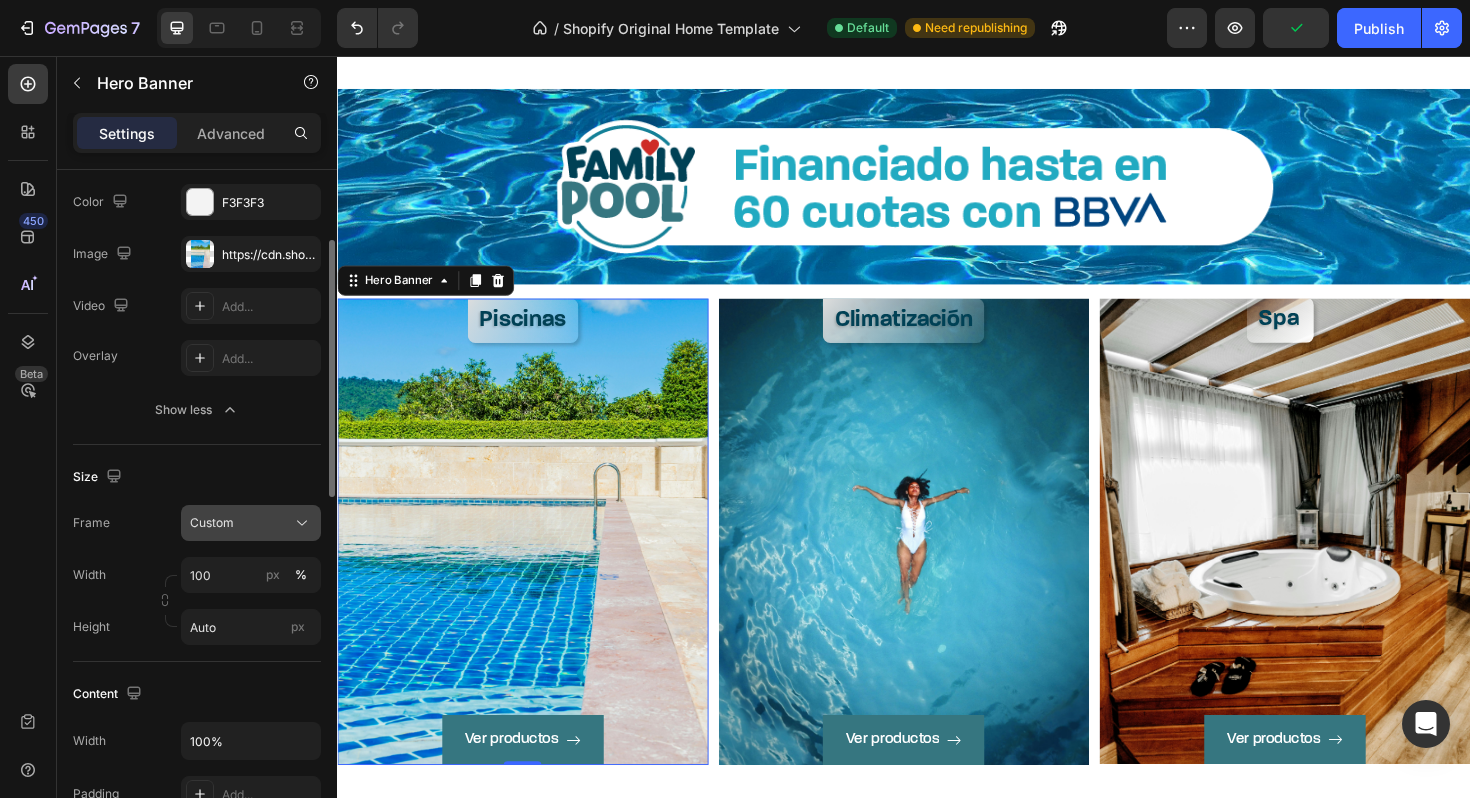 click 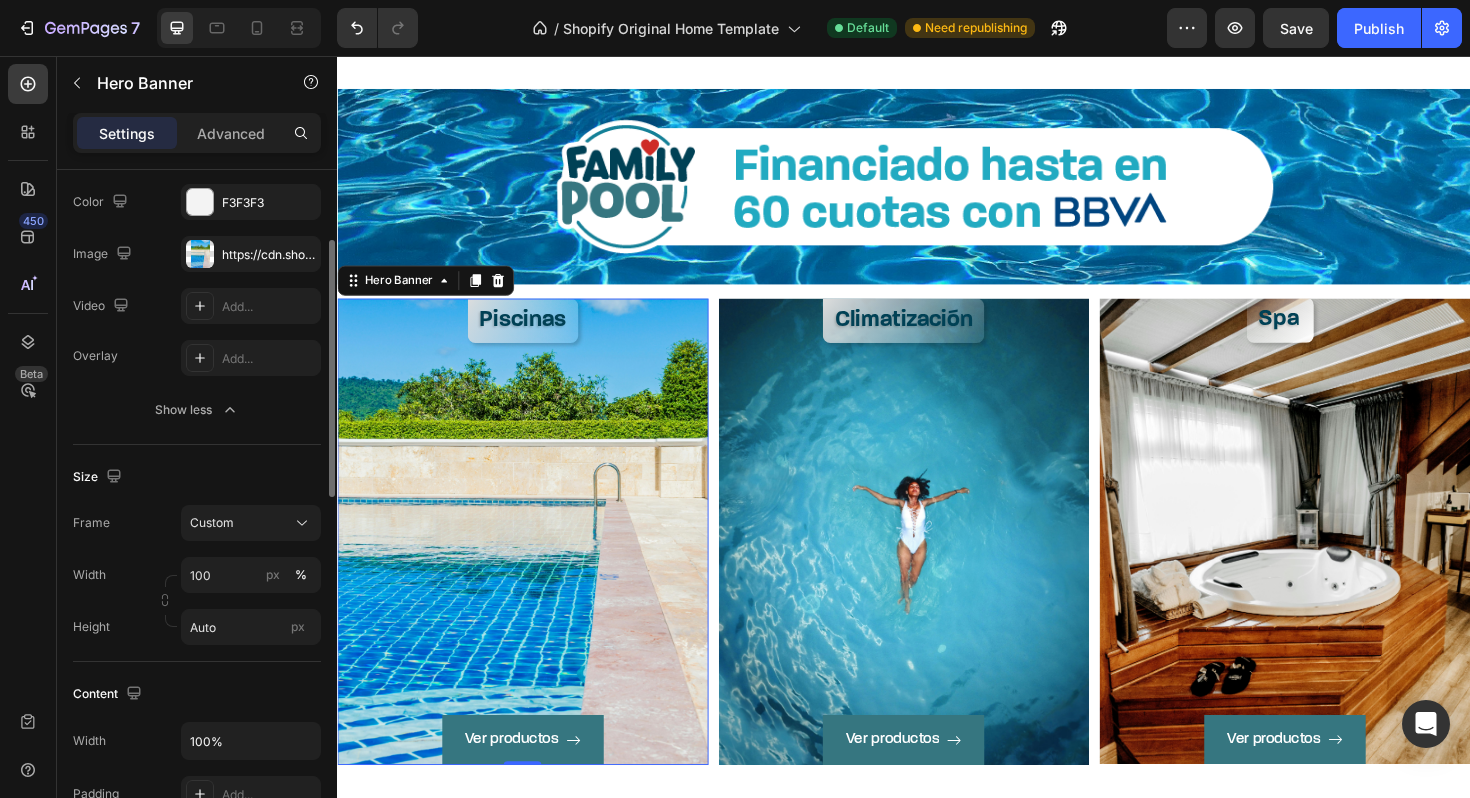 click on "Size" at bounding box center [197, 477] 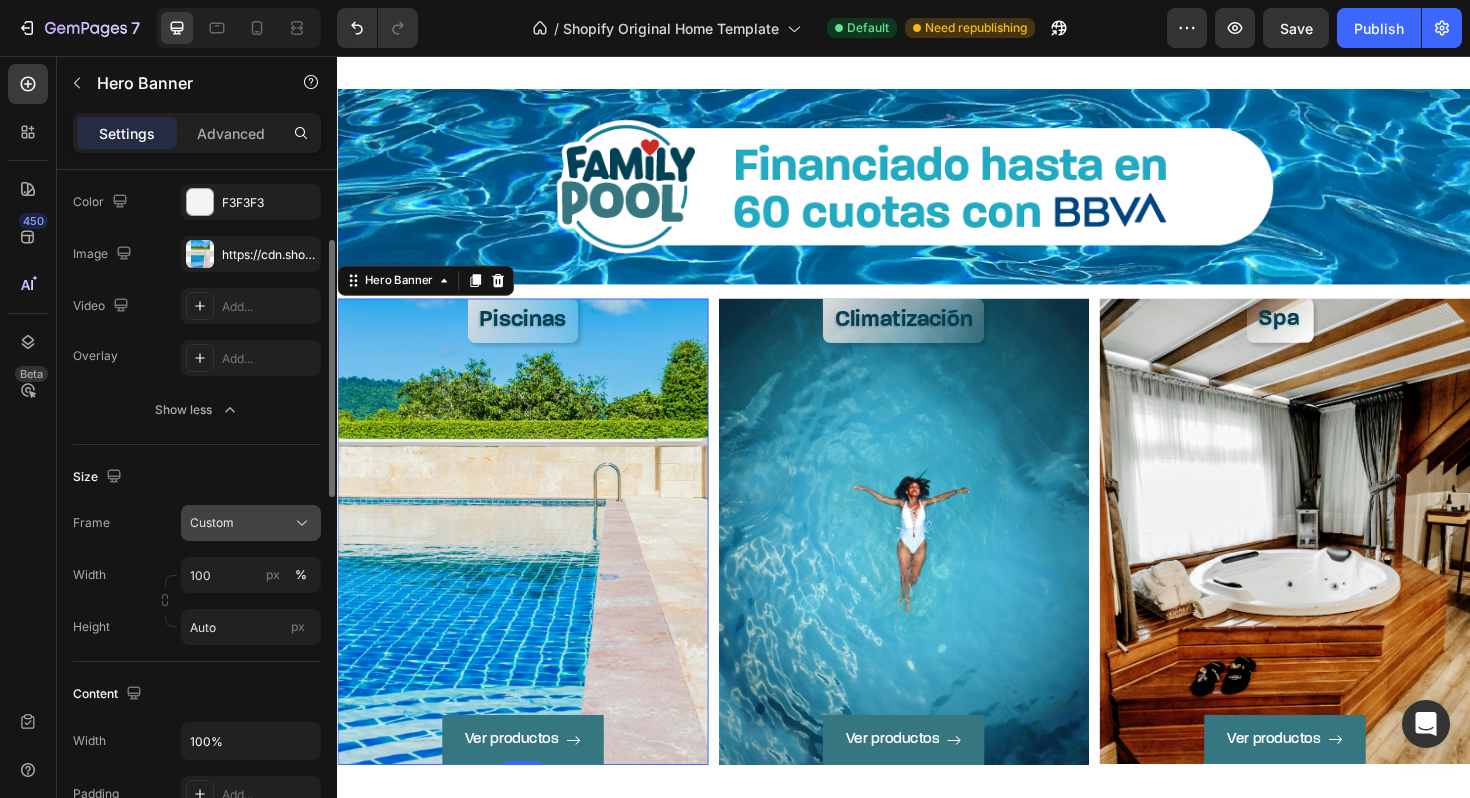 click on "Custom" at bounding box center [212, 523] 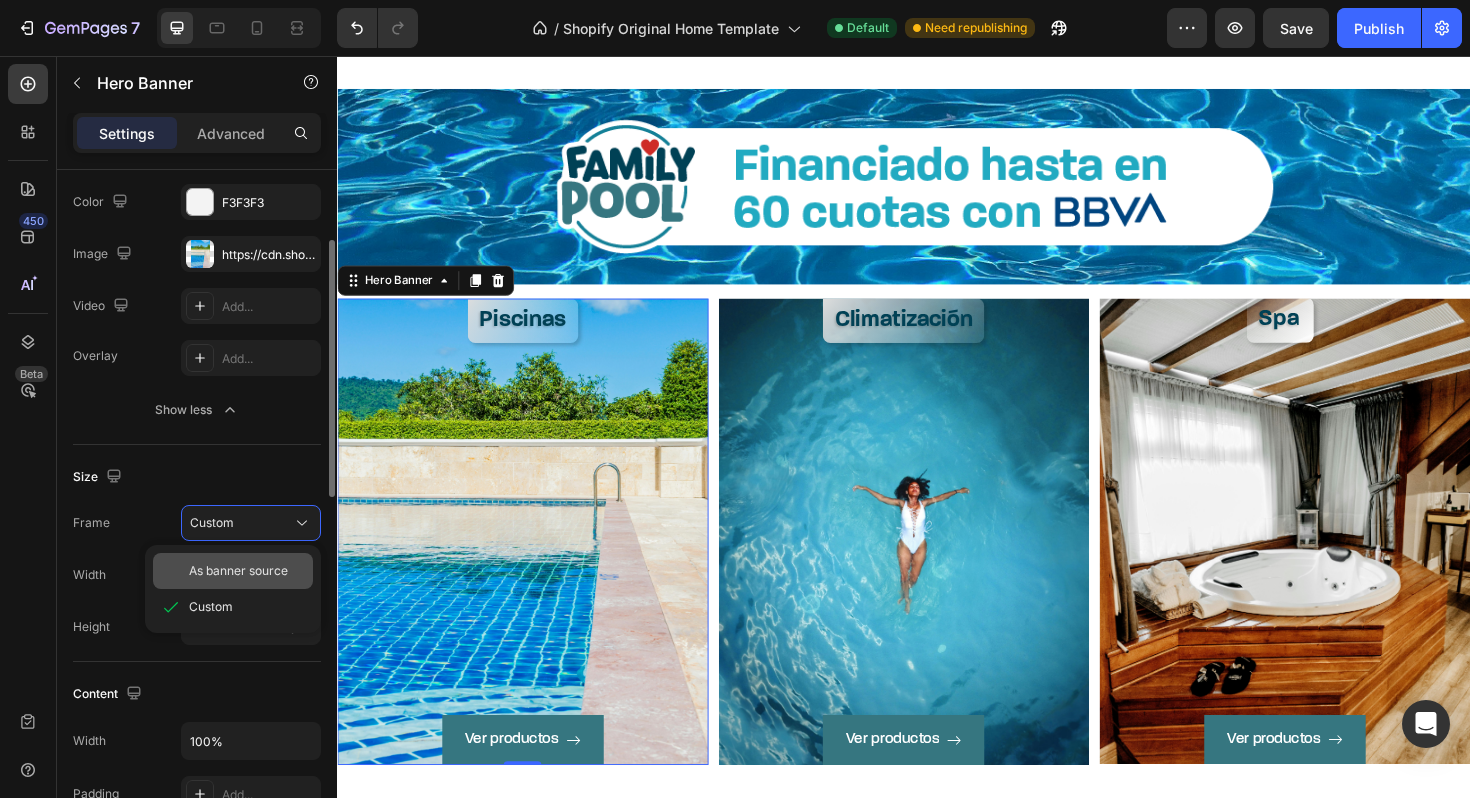 click on "As banner source" at bounding box center (238, 571) 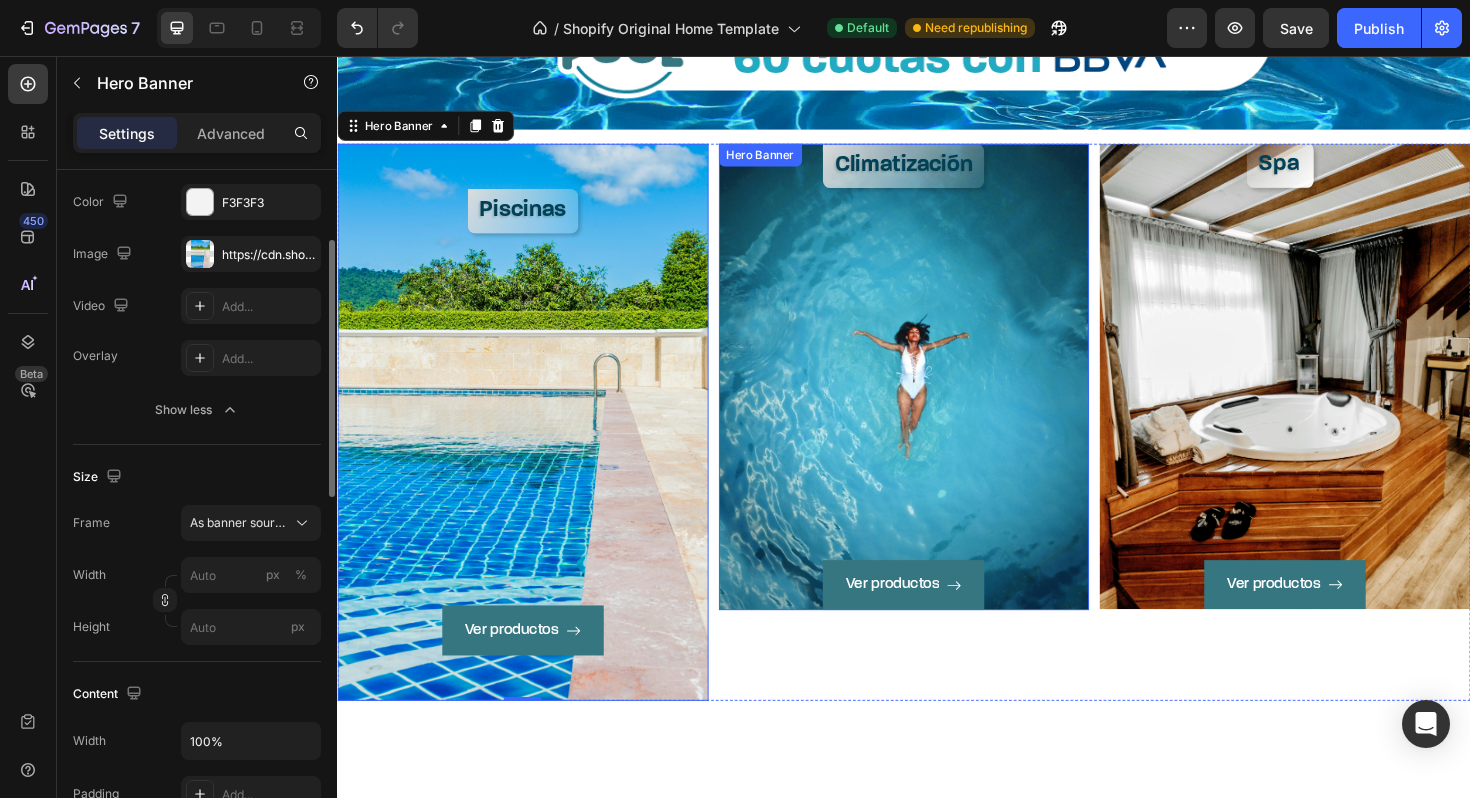 scroll, scrollTop: 1955, scrollLeft: 0, axis: vertical 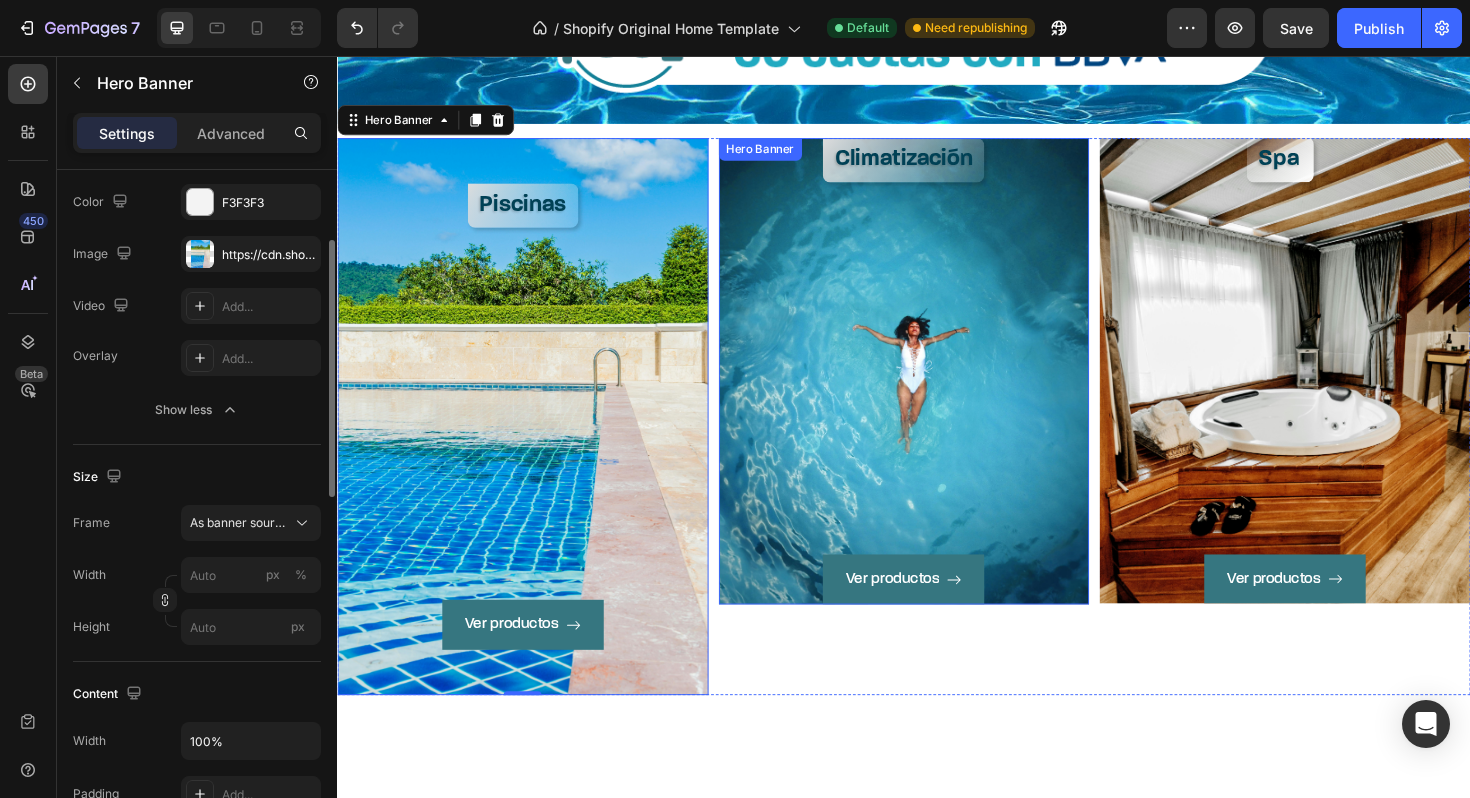 click on "Ver productos Button" at bounding box center (937, 415) 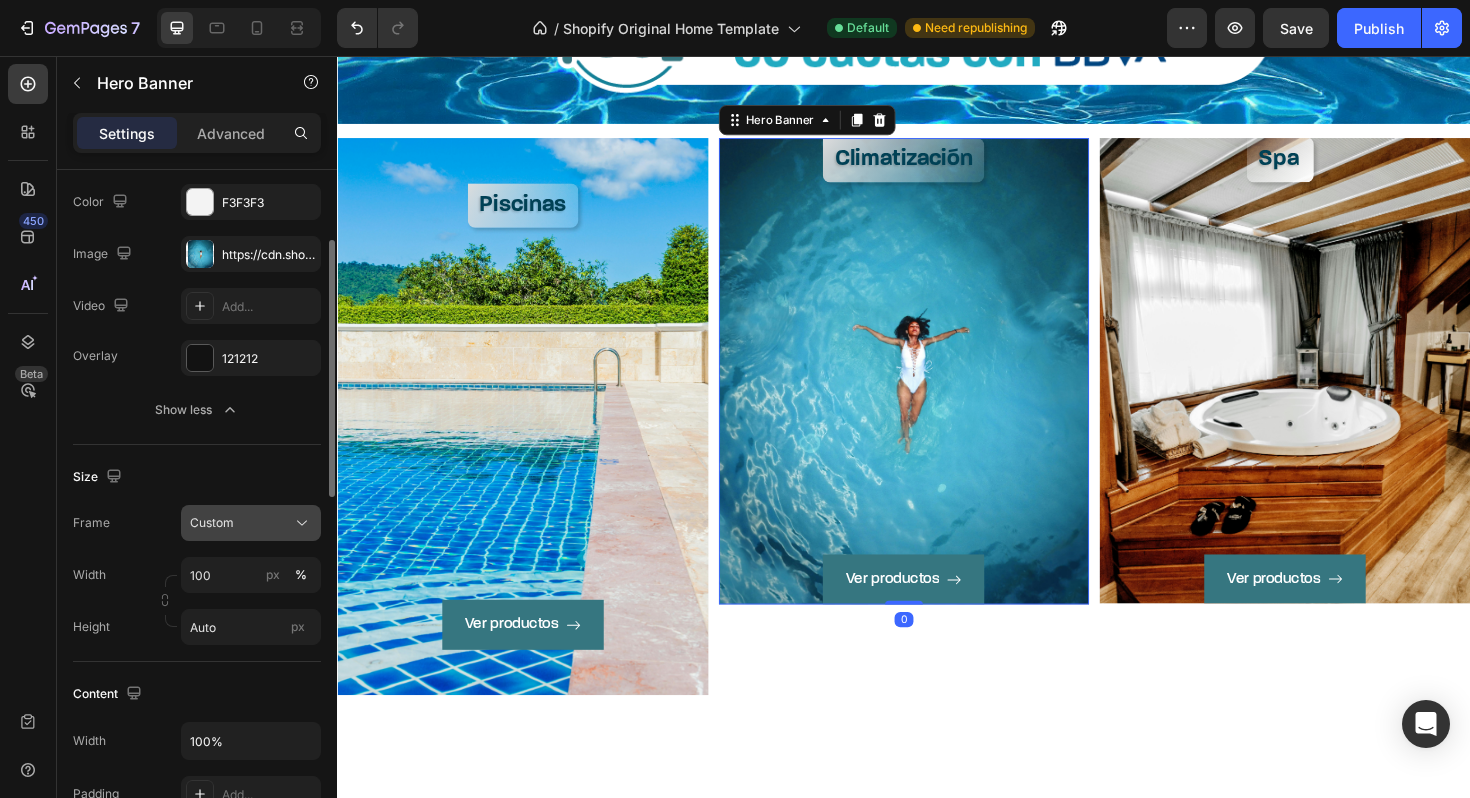 click on "Custom" 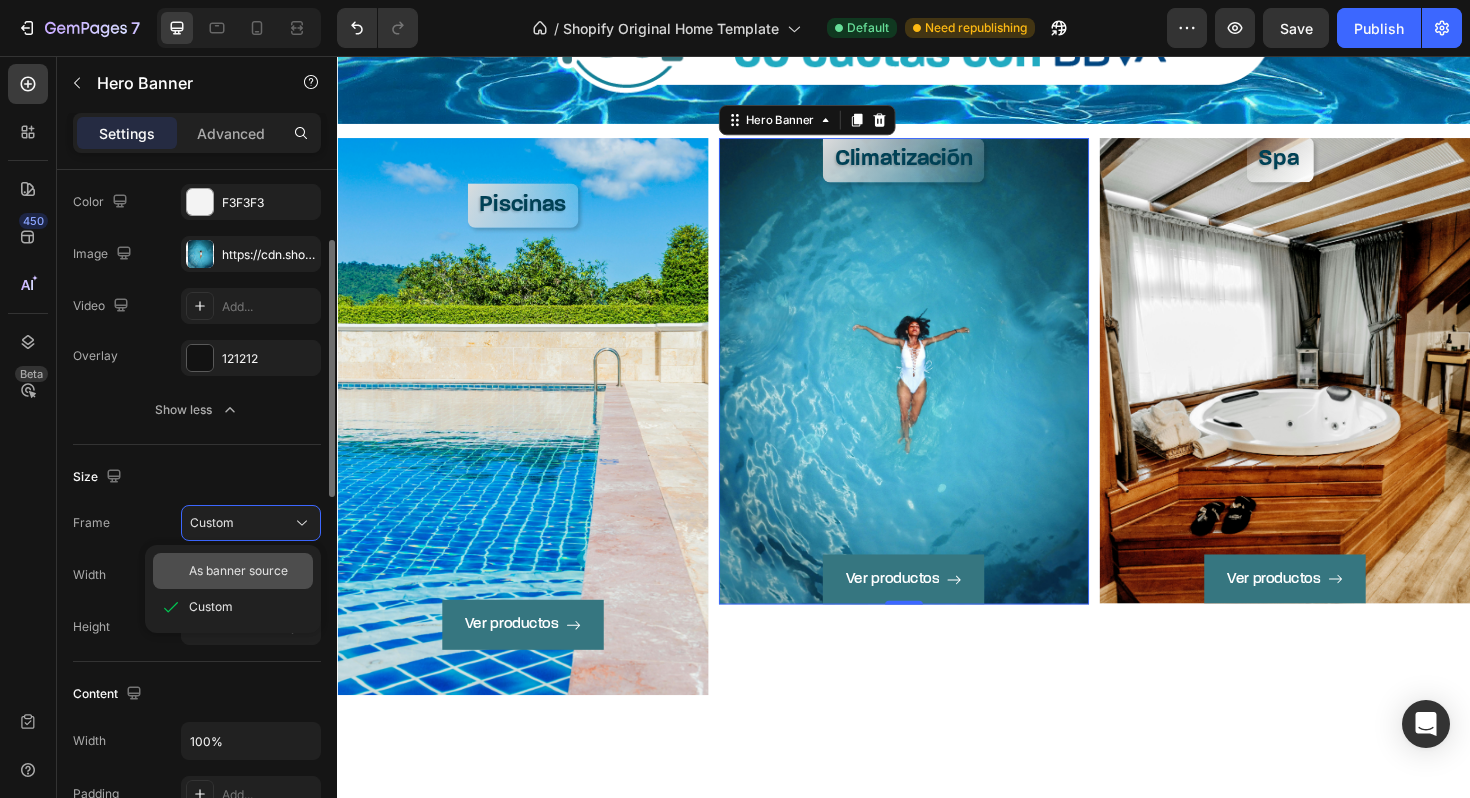 click on "As banner source" at bounding box center [238, 571] 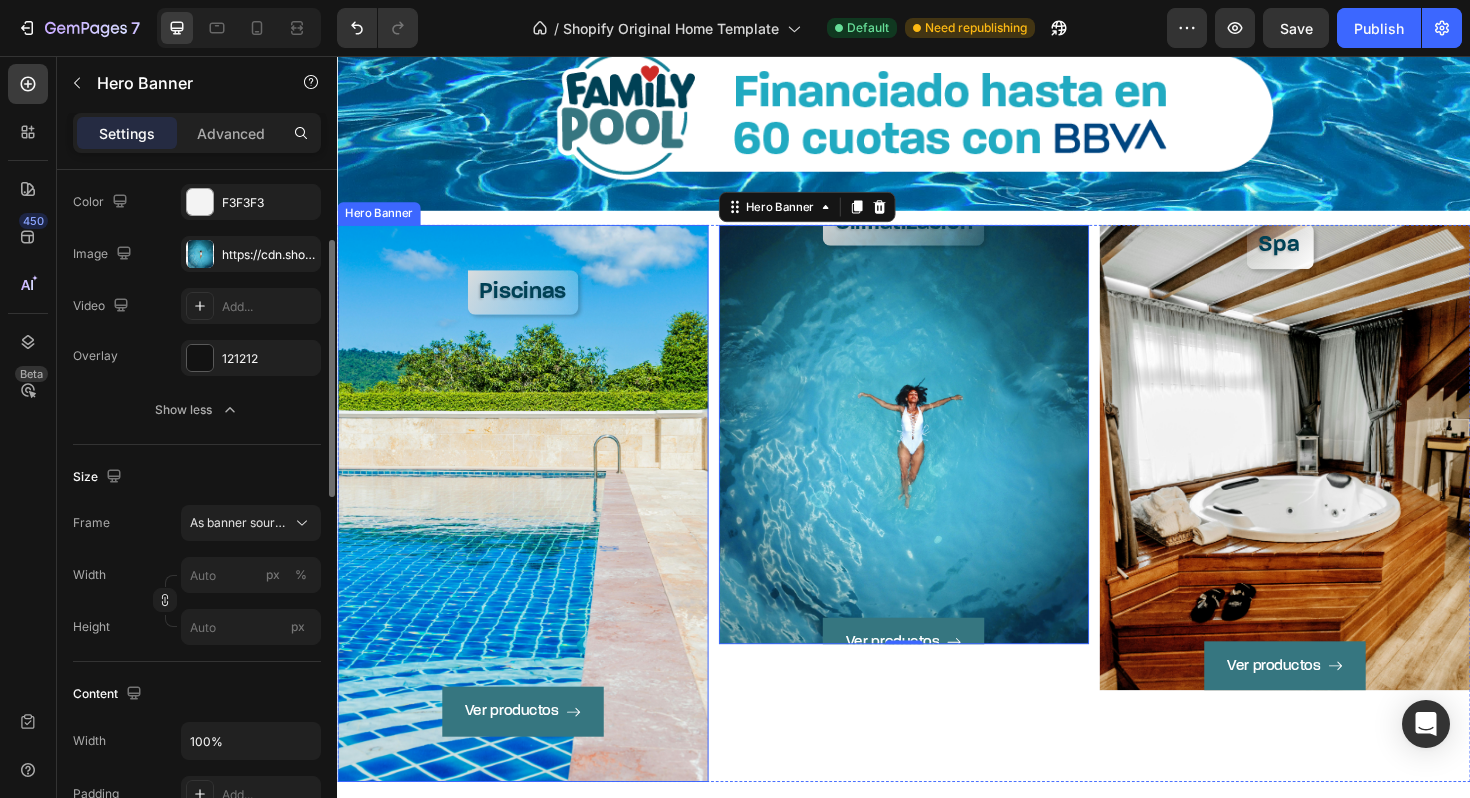 scroll, scrollTop: 1862, scrollLeft: 0, axis: vertical 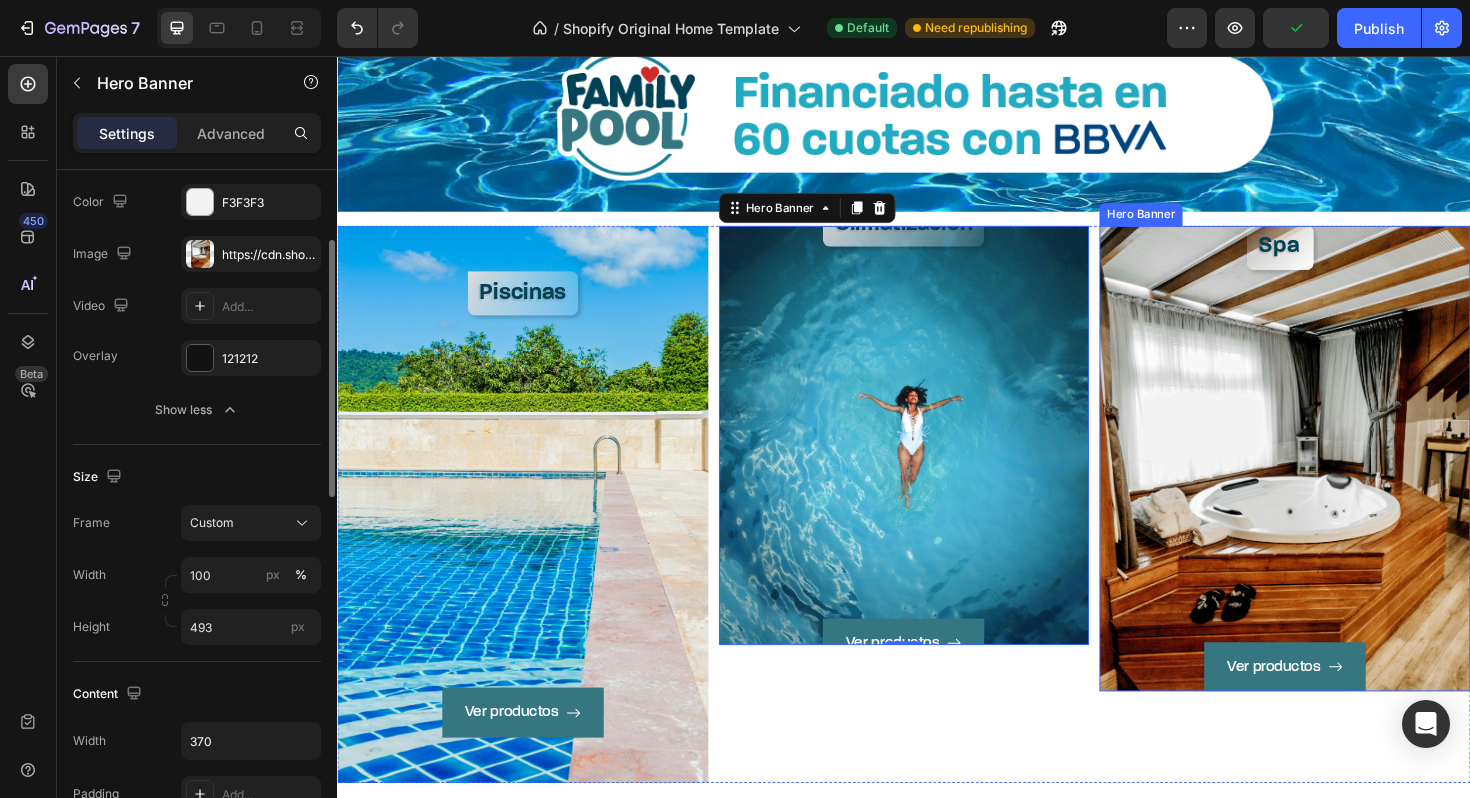 click on "Ver productos Button" at bounding box center (1341, 508) 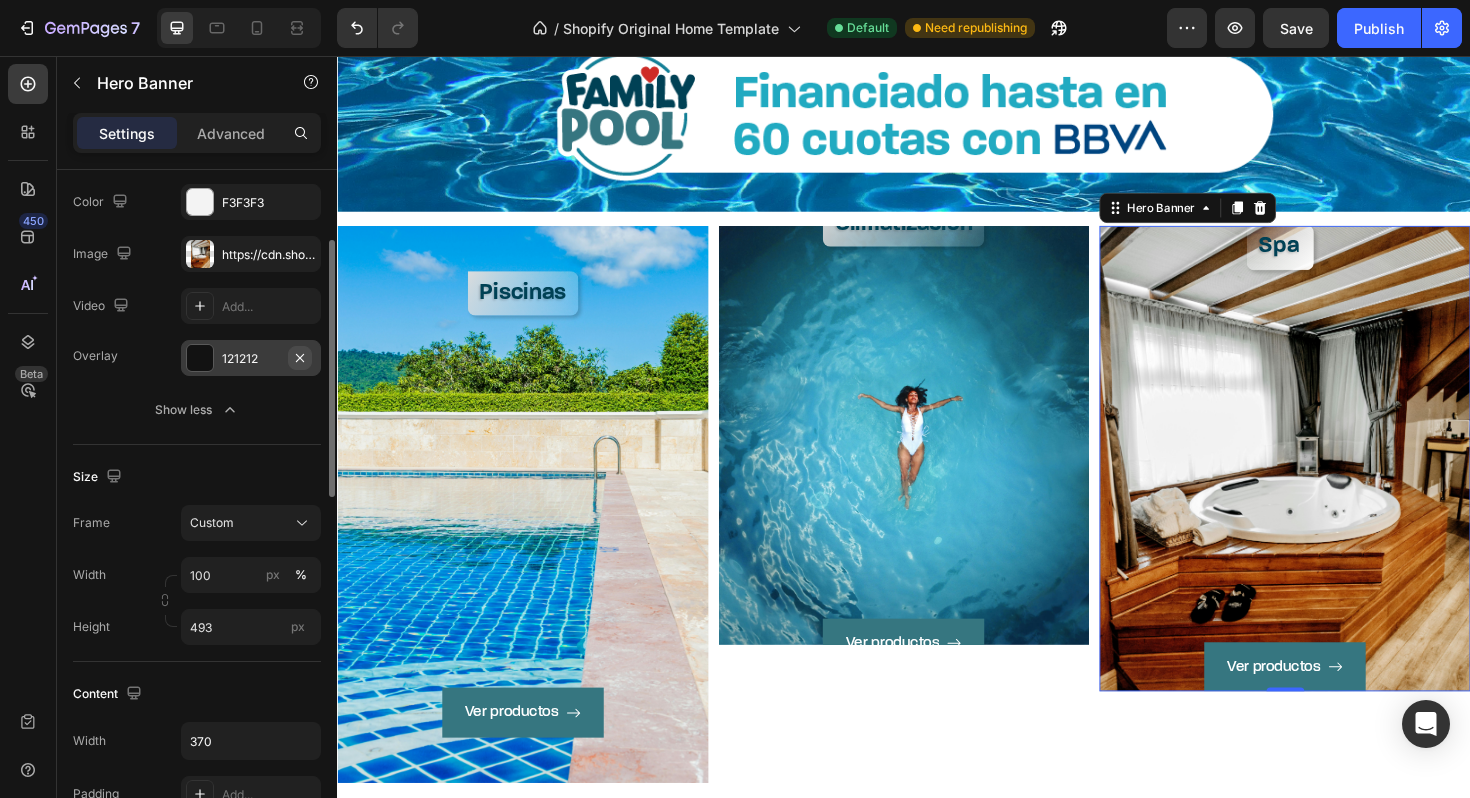click 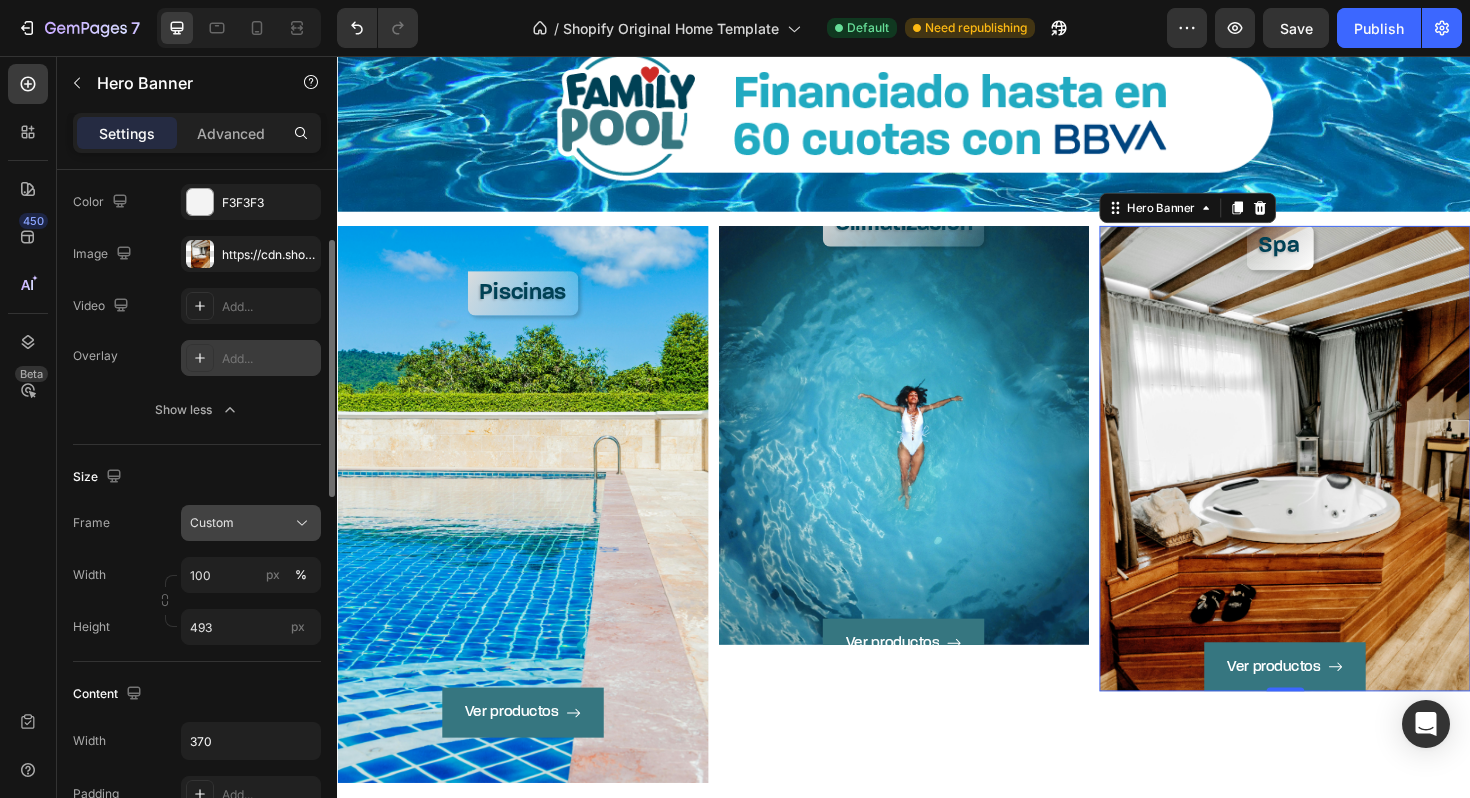 click on "Custom" at bounding box center (251, 523) 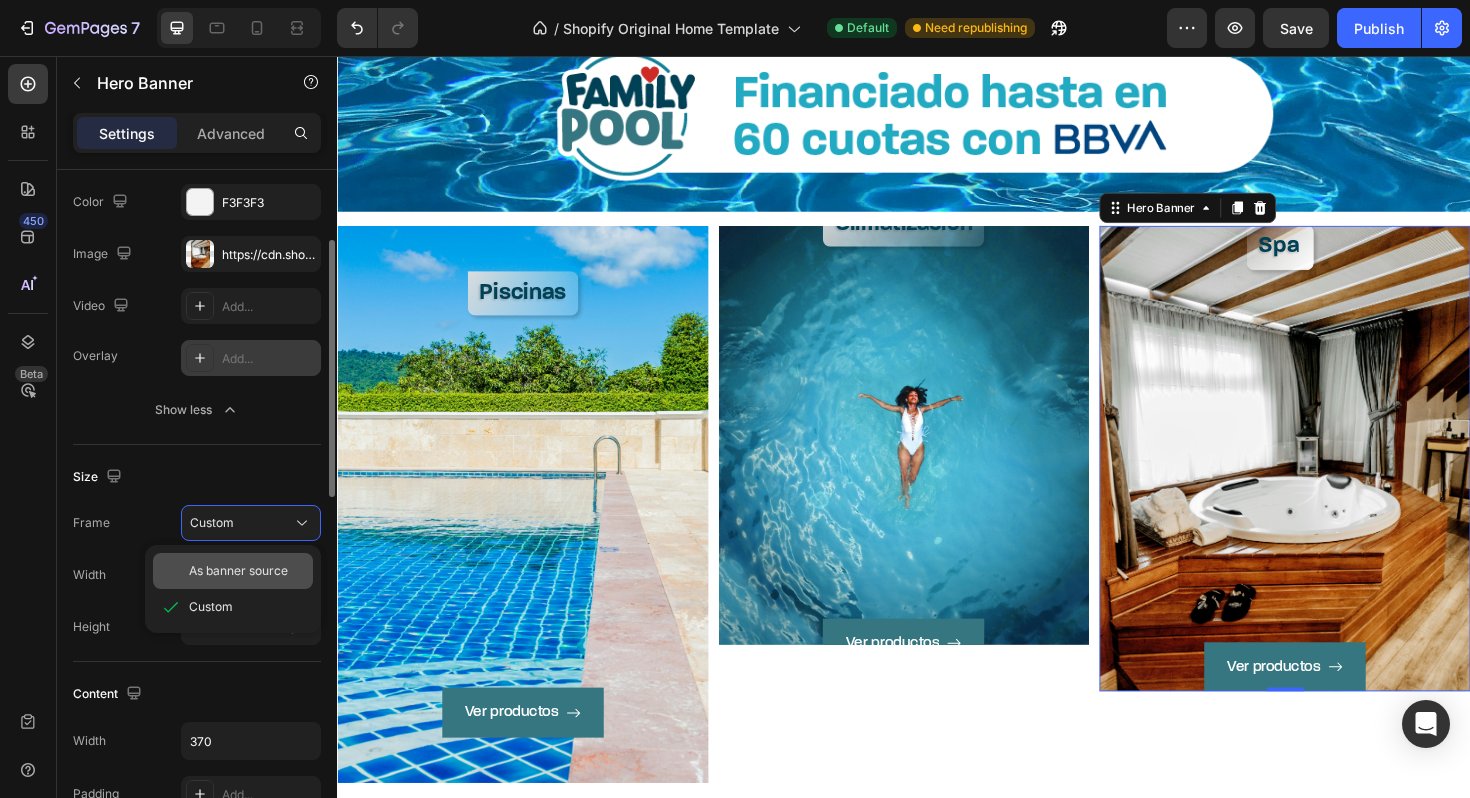 click on "As banner source" at bounding box center [238, 571] 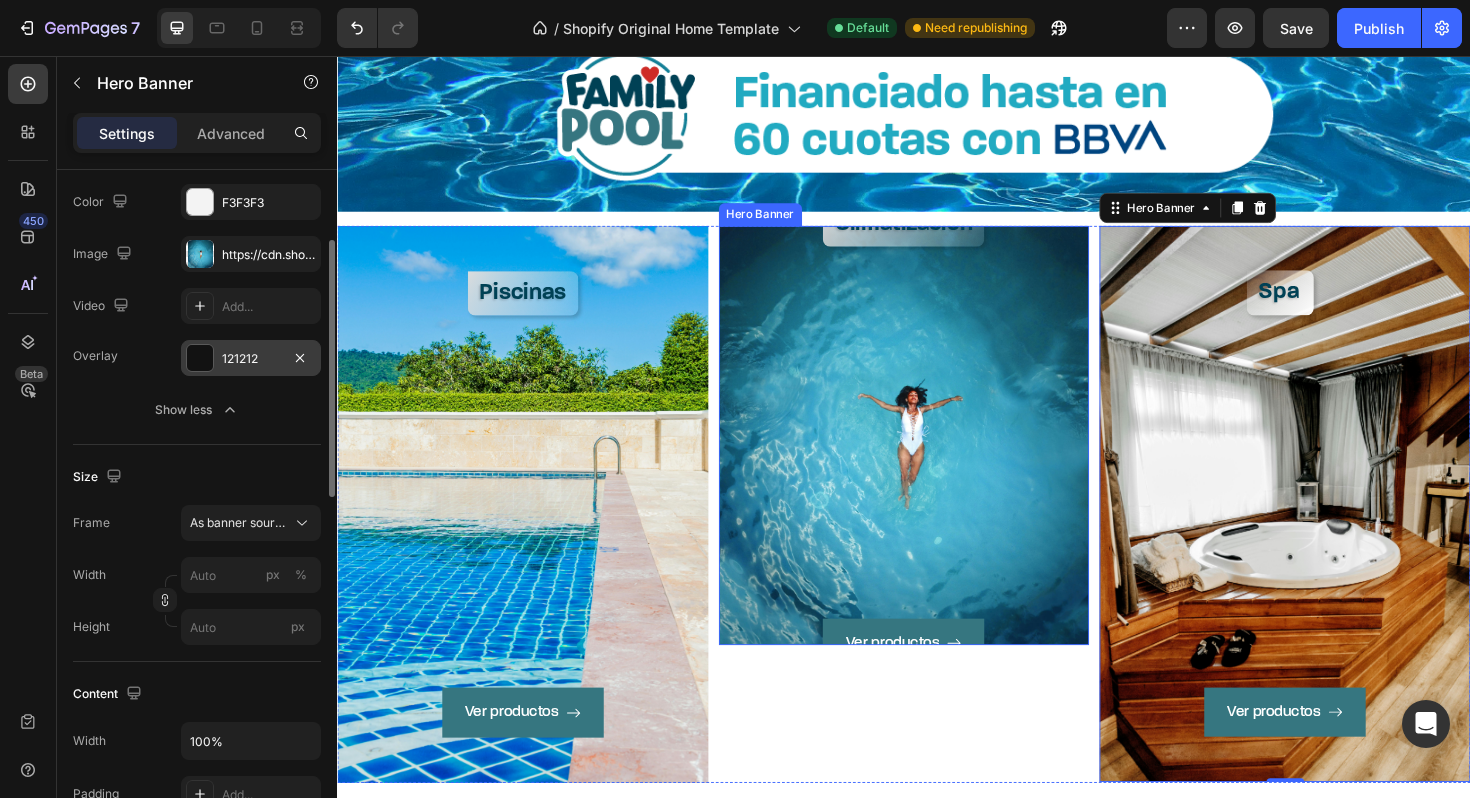 click on "Ver productos Button" at bounding box center [937, 483] 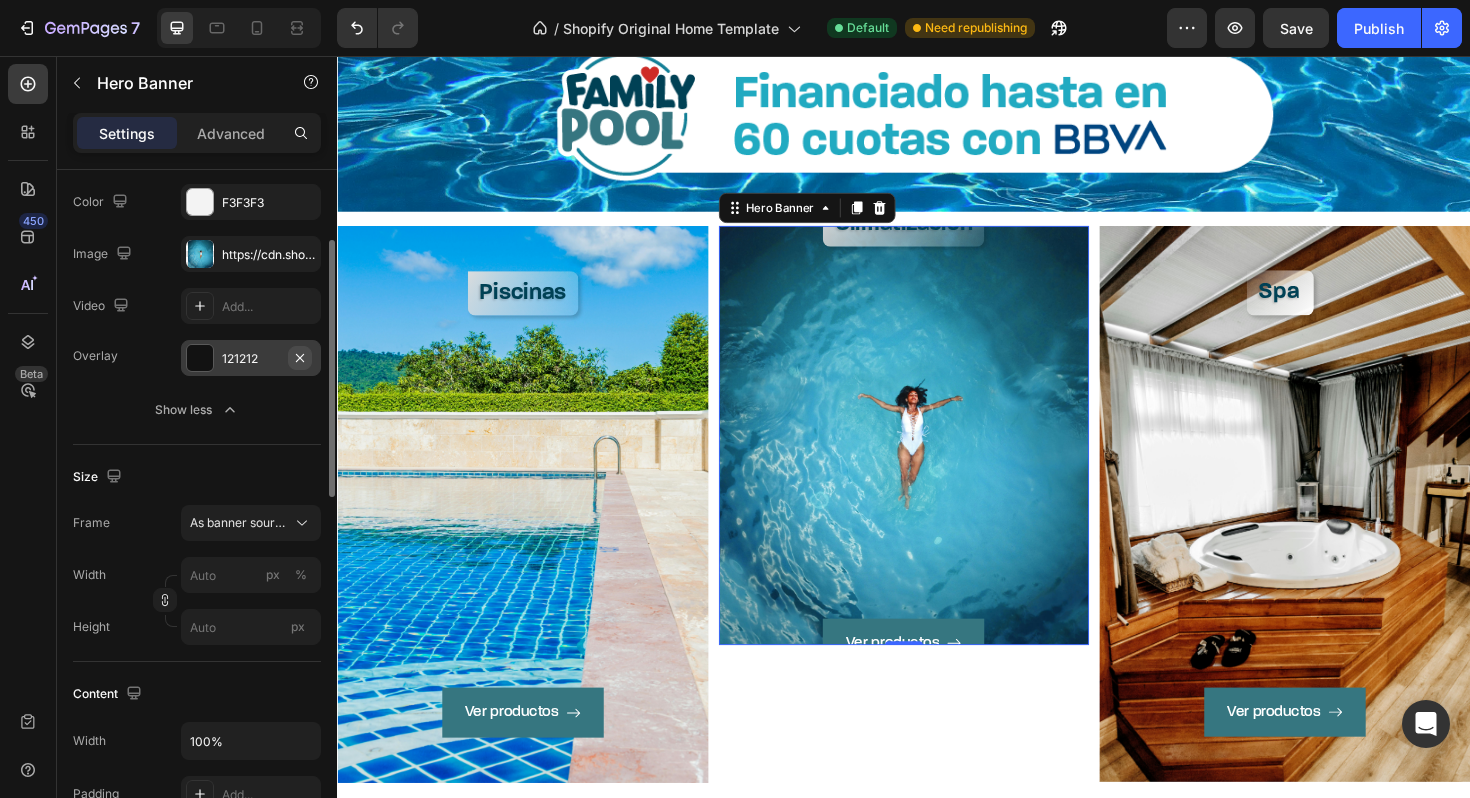 click 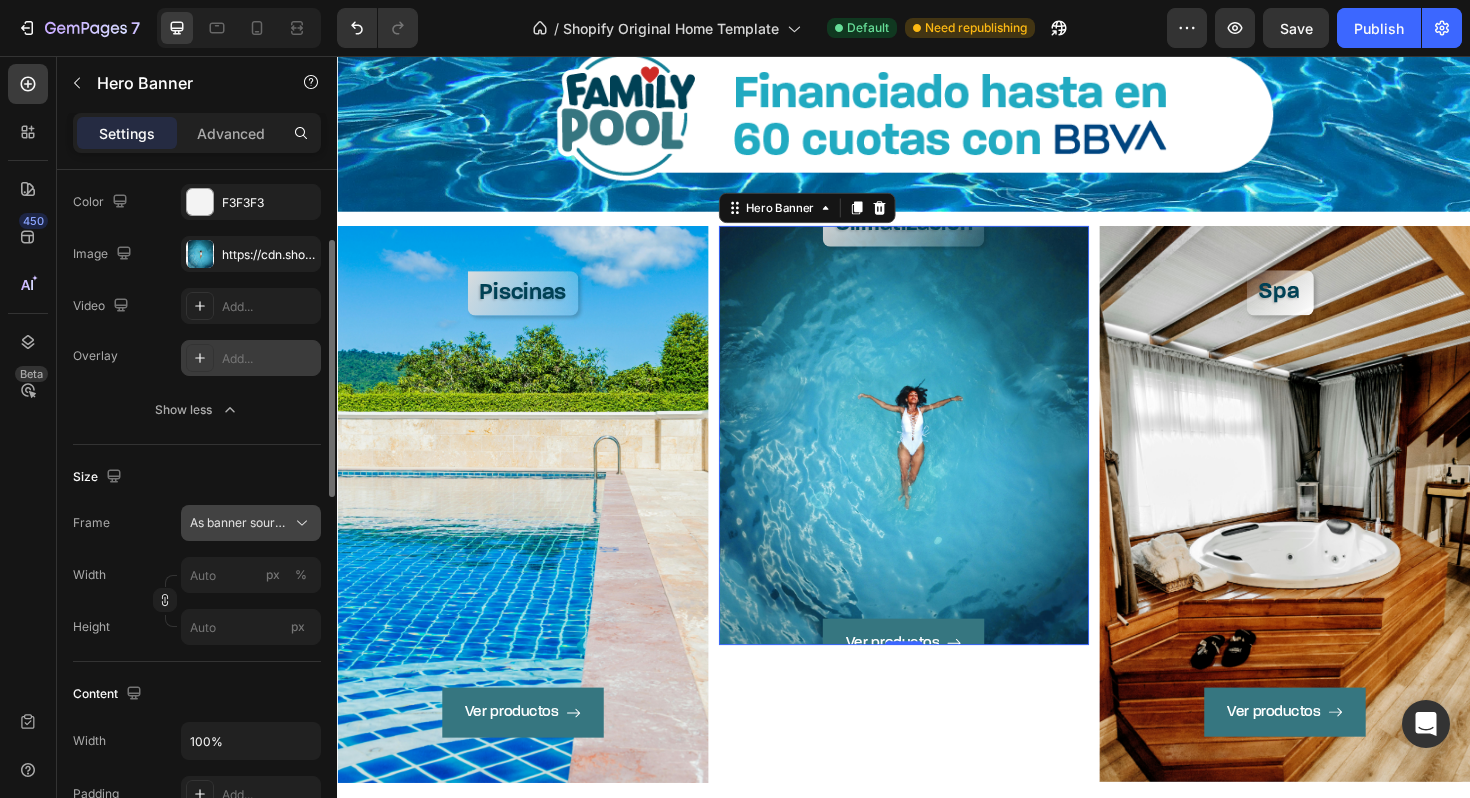click on "As banner source" at bounding box center (239, 523) 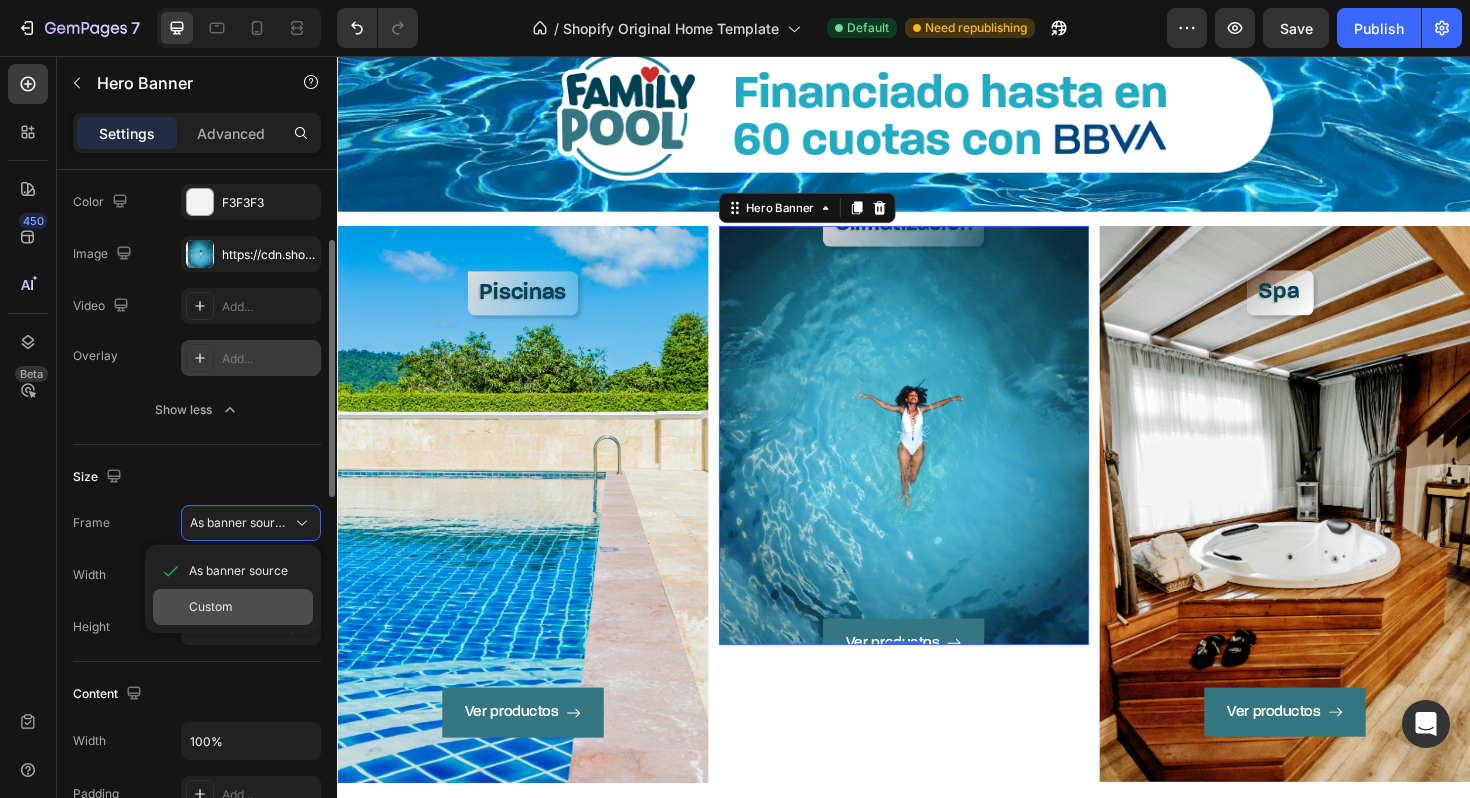 click on "Custom" 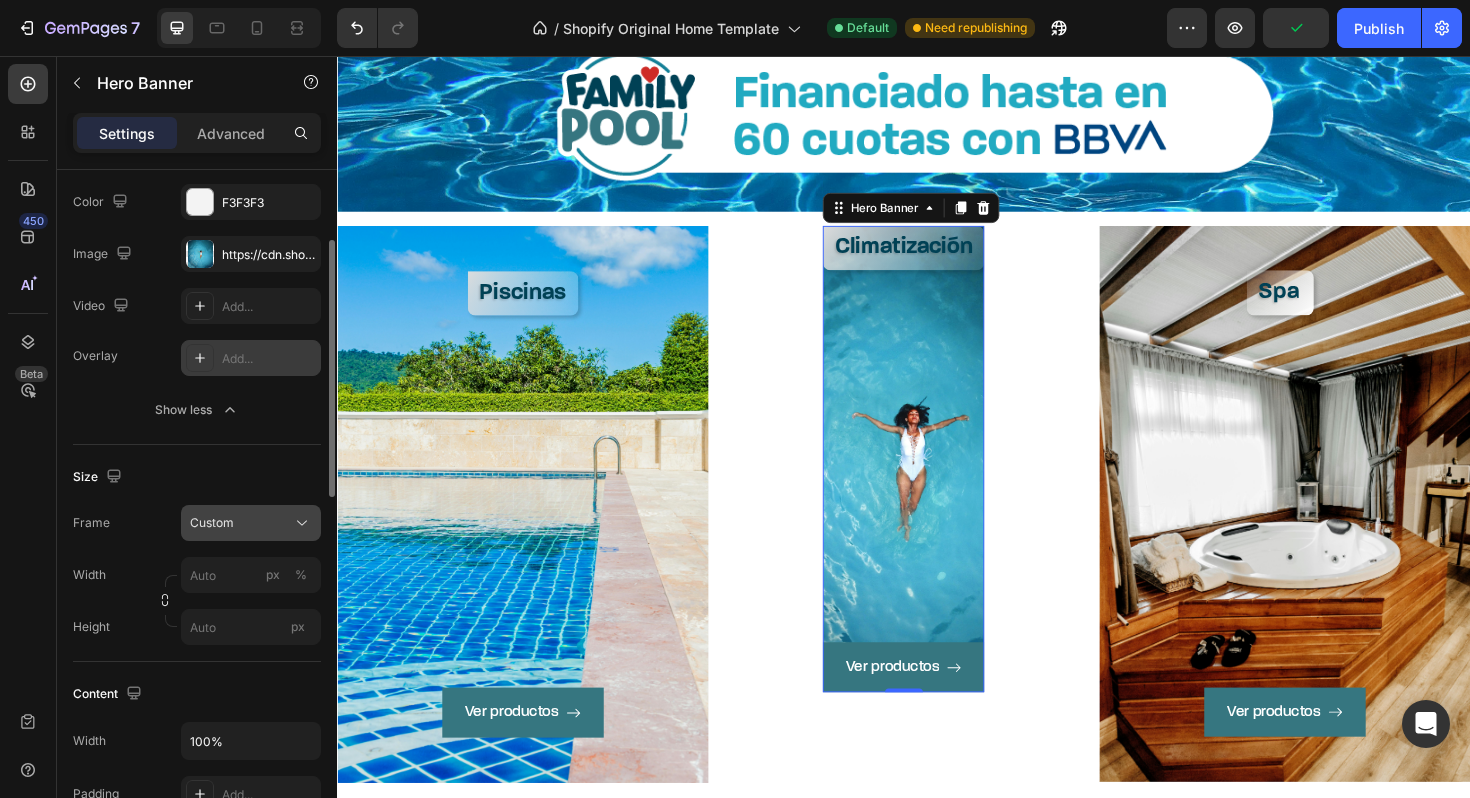 click on "Custom" 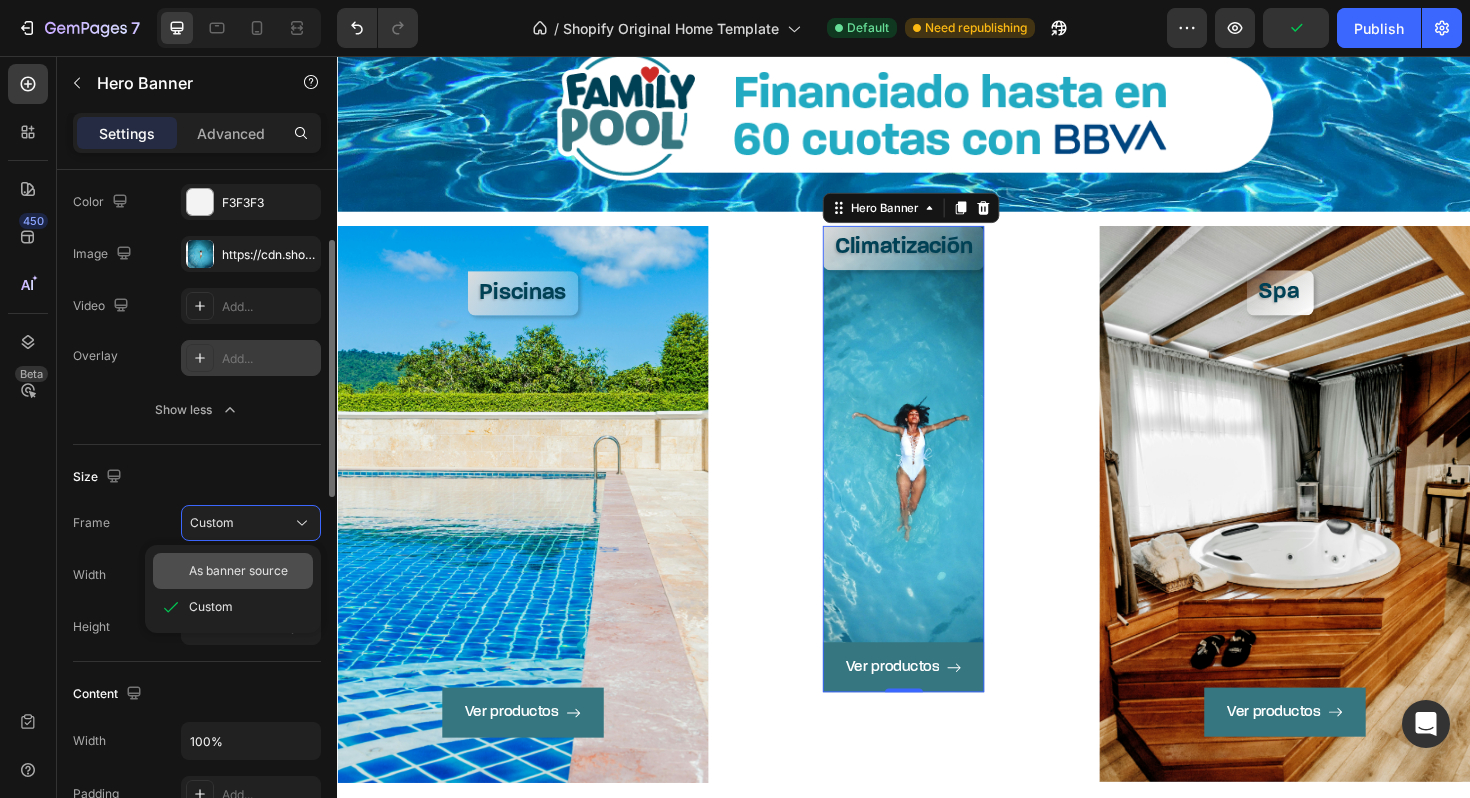 click on "As banner source" at bounding box center [238, 571] 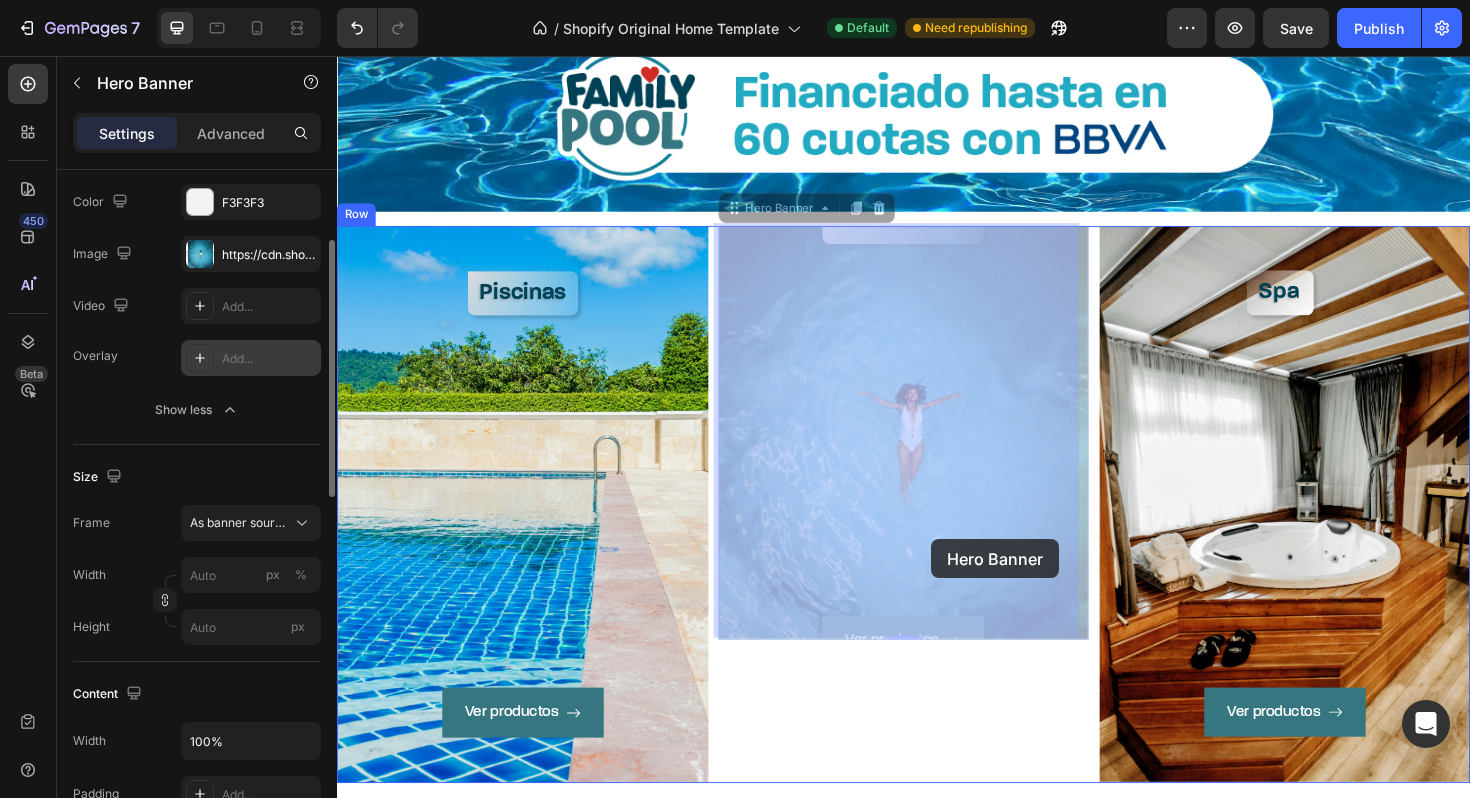 drag, startPoint x: 971, startPoint y: 510, endPoint x: 966, endPoint y: 573, distance: 63.1981 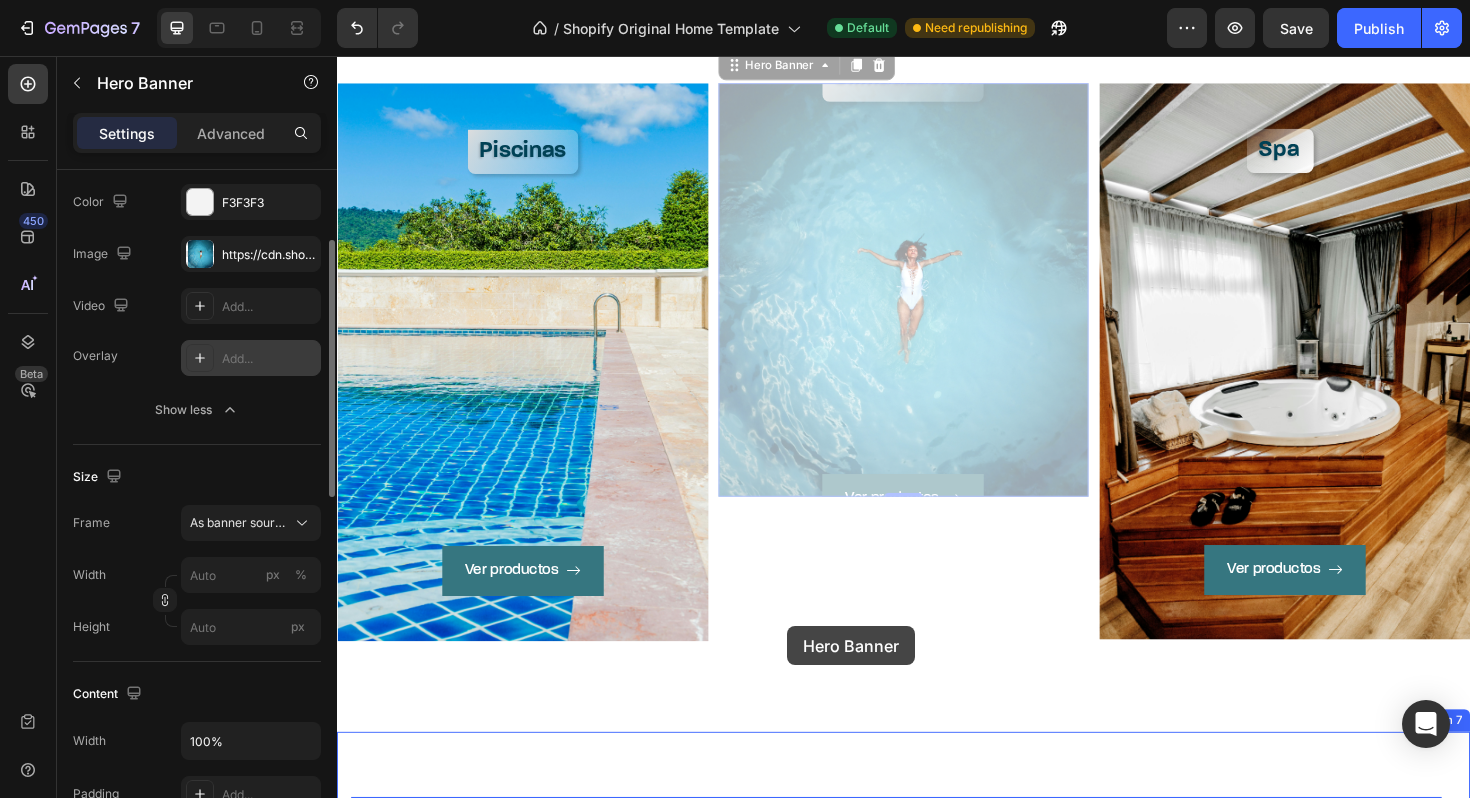 scroll, scrollTop: 2082, scrollLeft: 0, axis: vertical 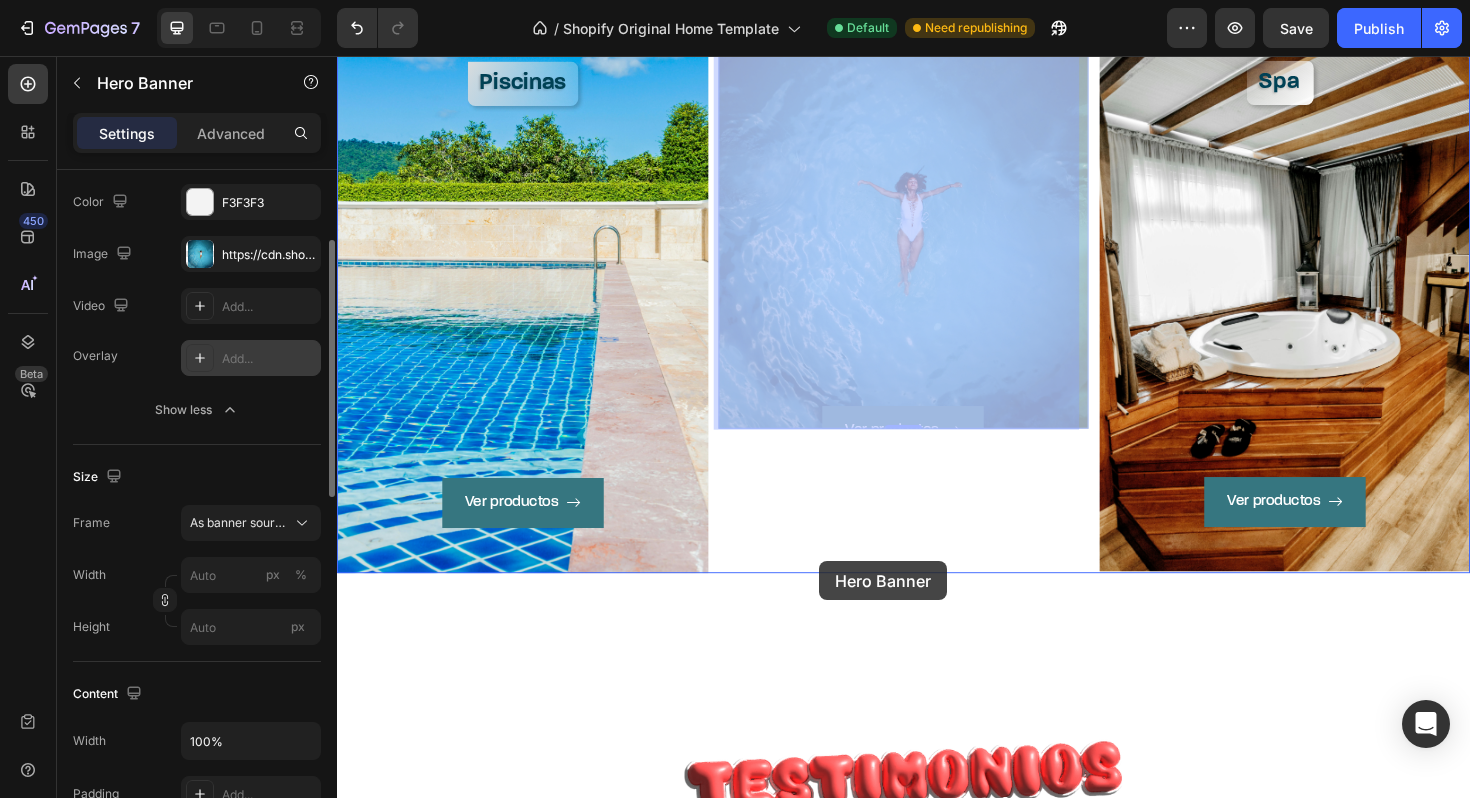 drag, startPoint x: 962, startPoint y: 573, endPoint x: 846, endPoint y: 591, distance: 117.388245 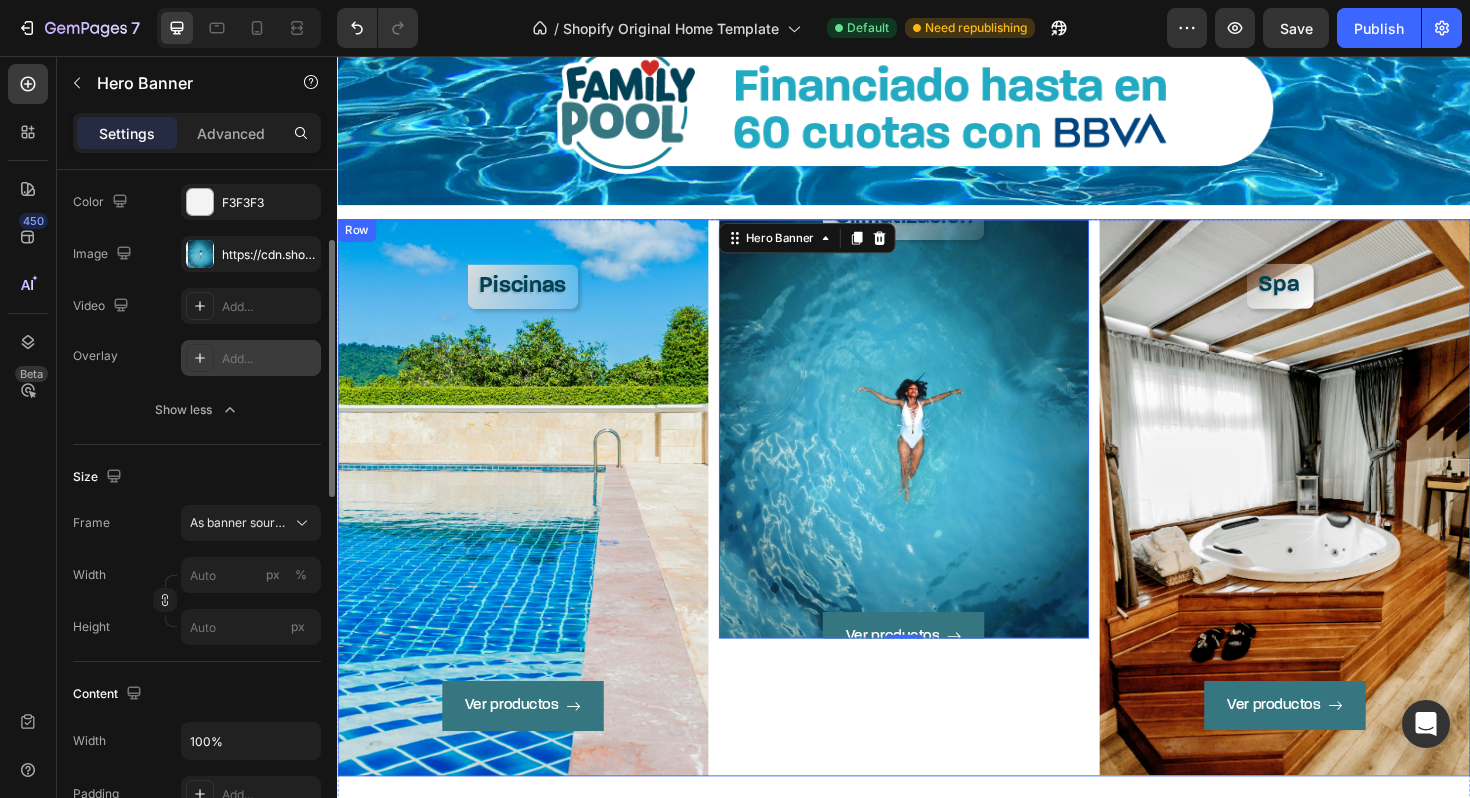 scroll, scrollTop: 1882, scrollLeft: 0, axis: vertical 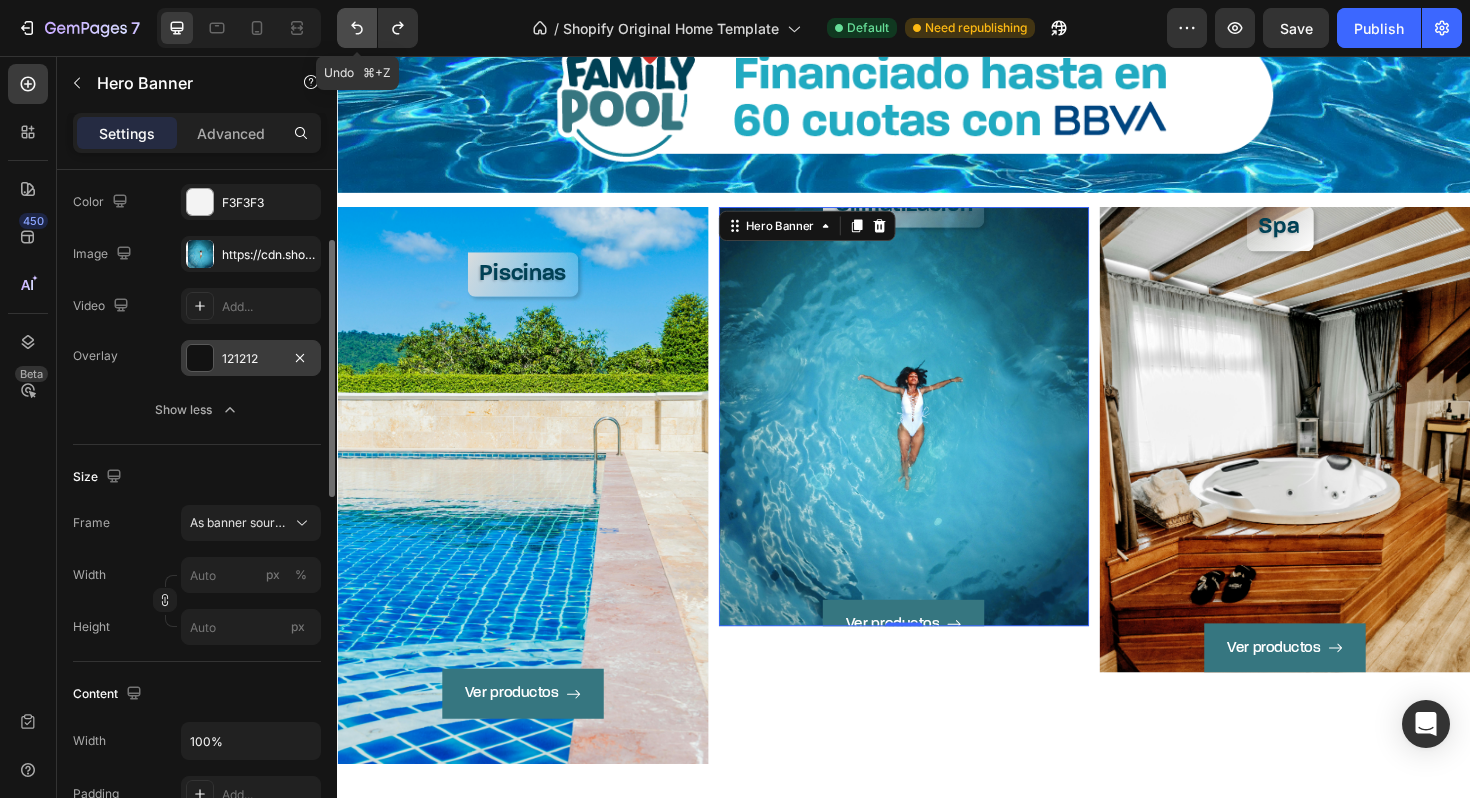 click 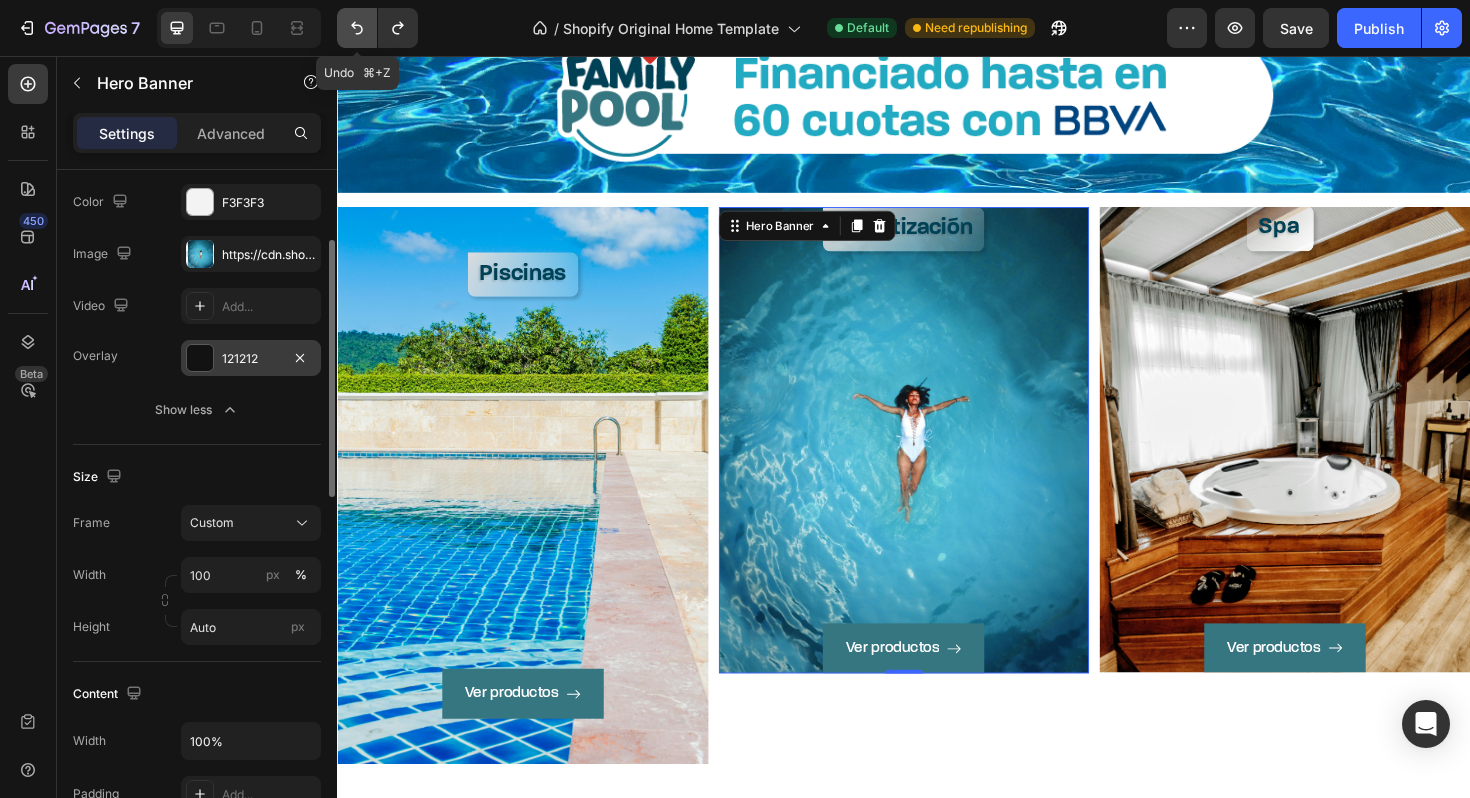 click 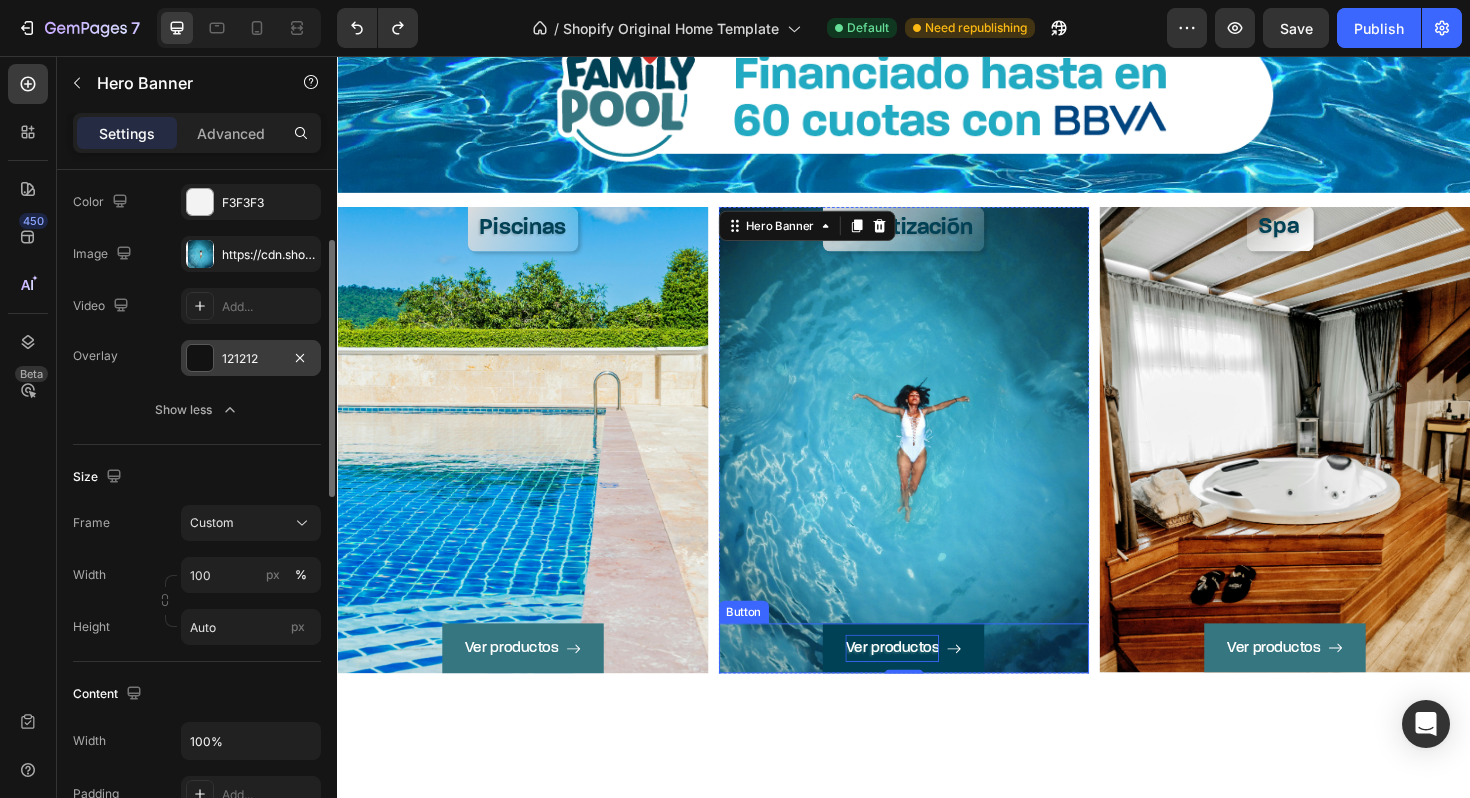 click on "Ver productos" at bounding box center (924, 683) 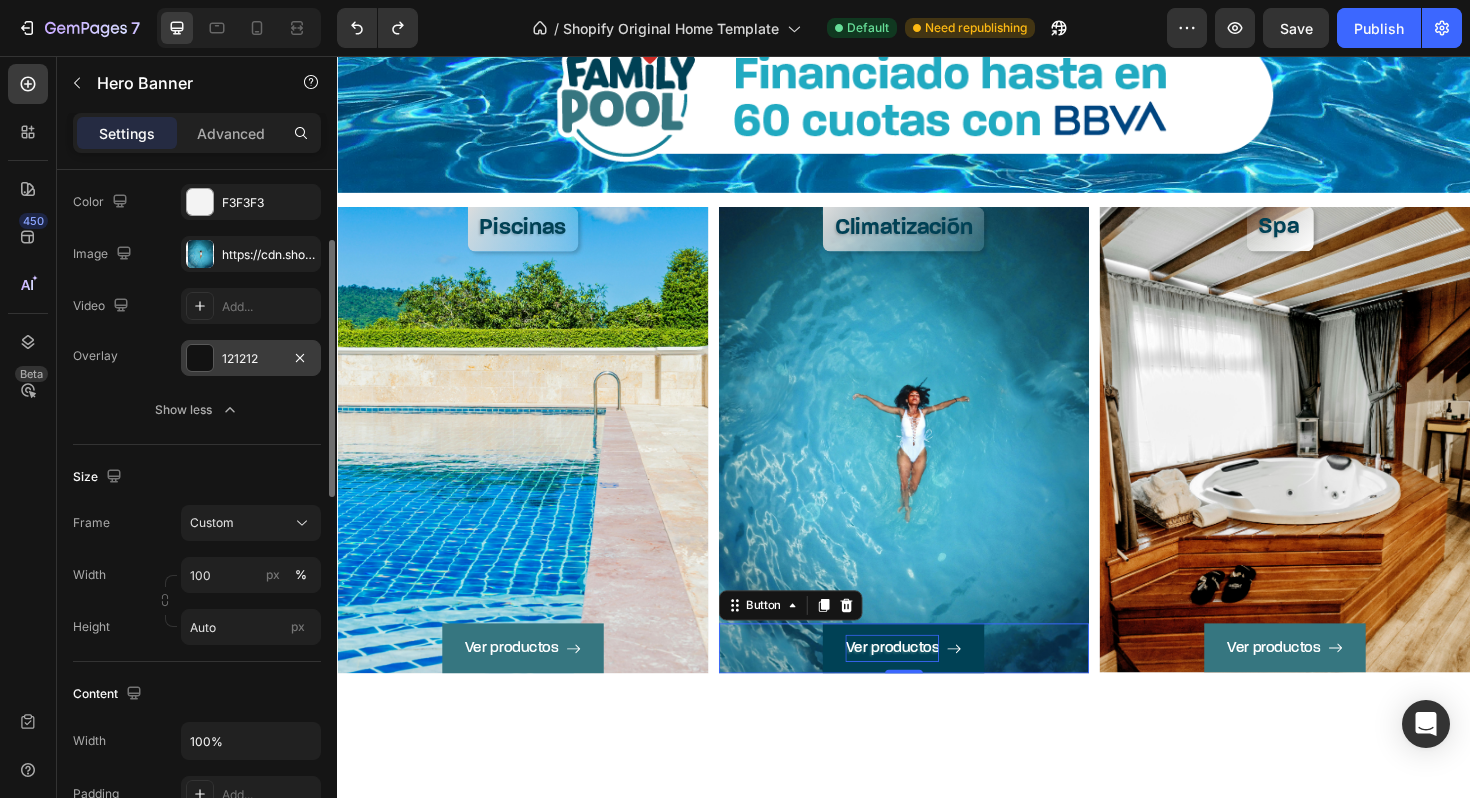 scroll, scrollTop: 0, scrollLeft: 0, axis: both 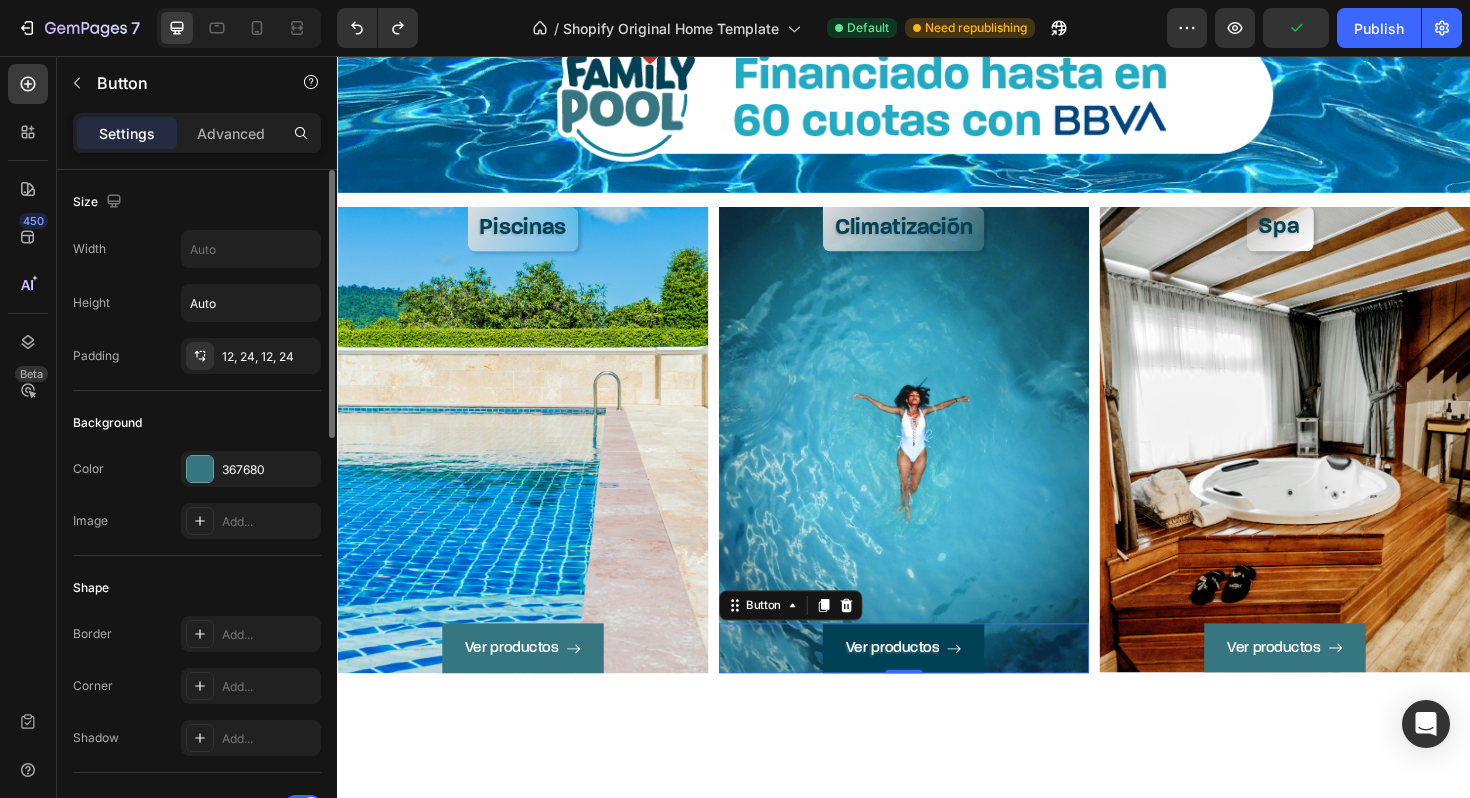 click on "Ver productos" at bounding box center [936, 683] 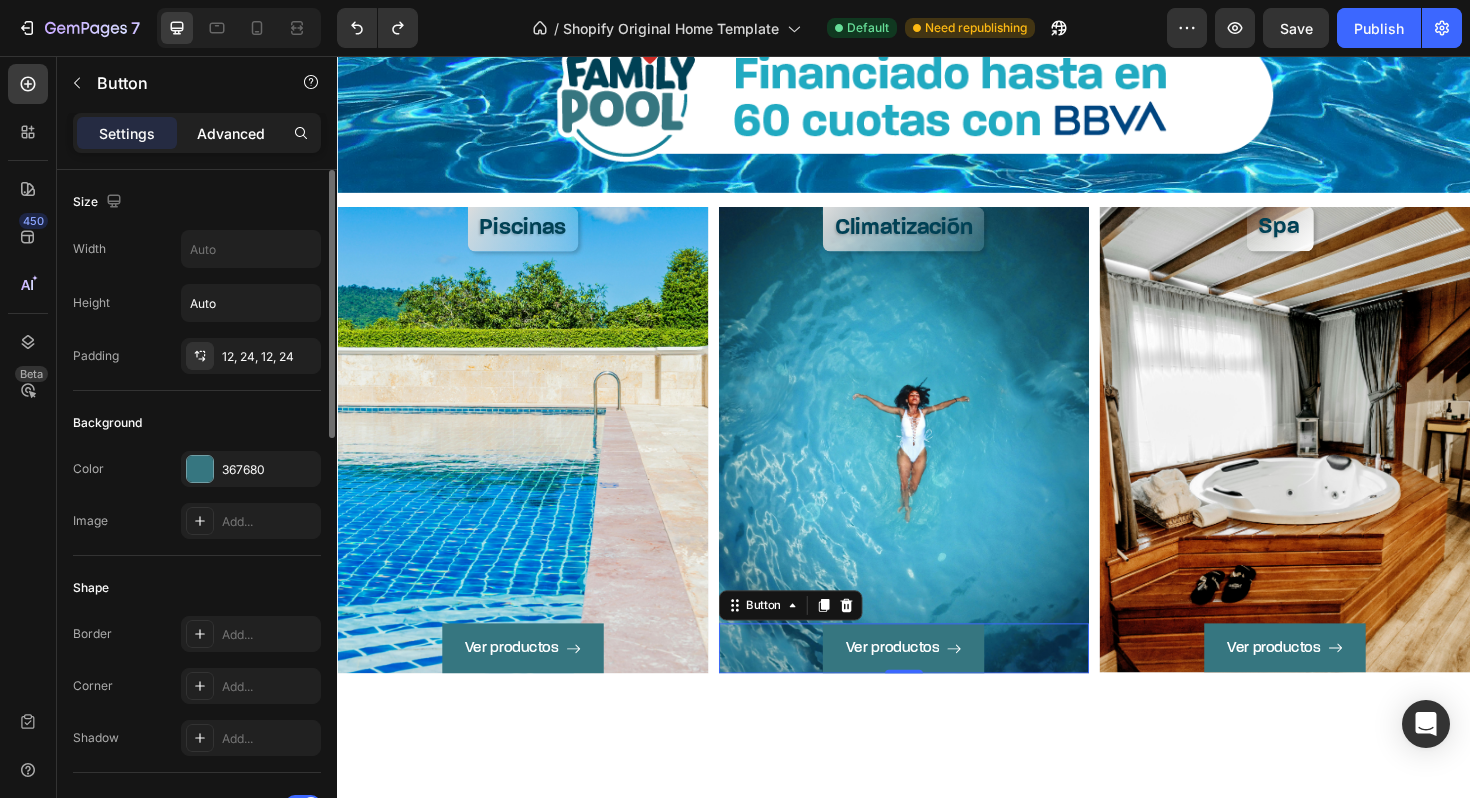 click on "Advanced" at bounding box center [231, 133] 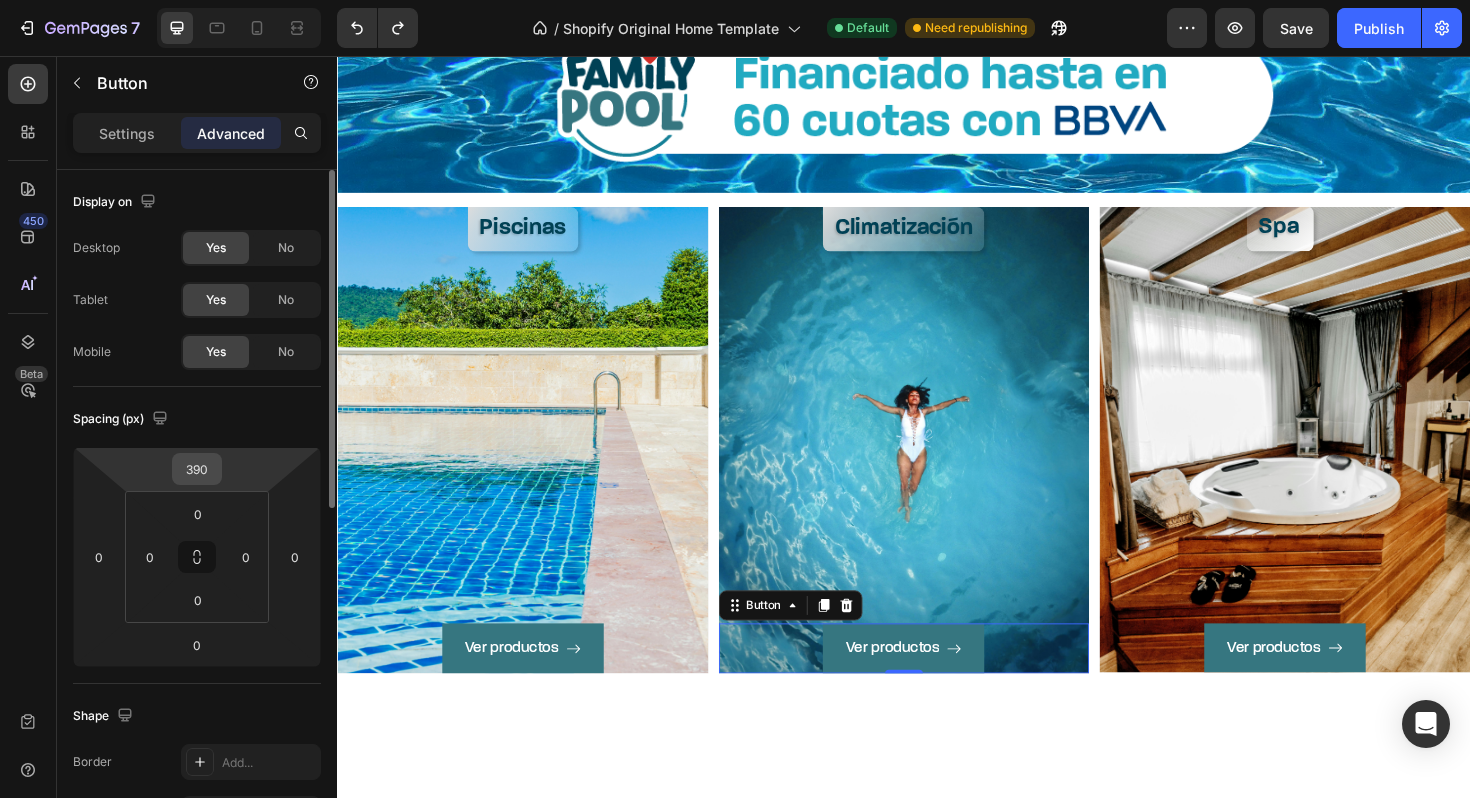 click on "390" at bounding box center [197, 469] 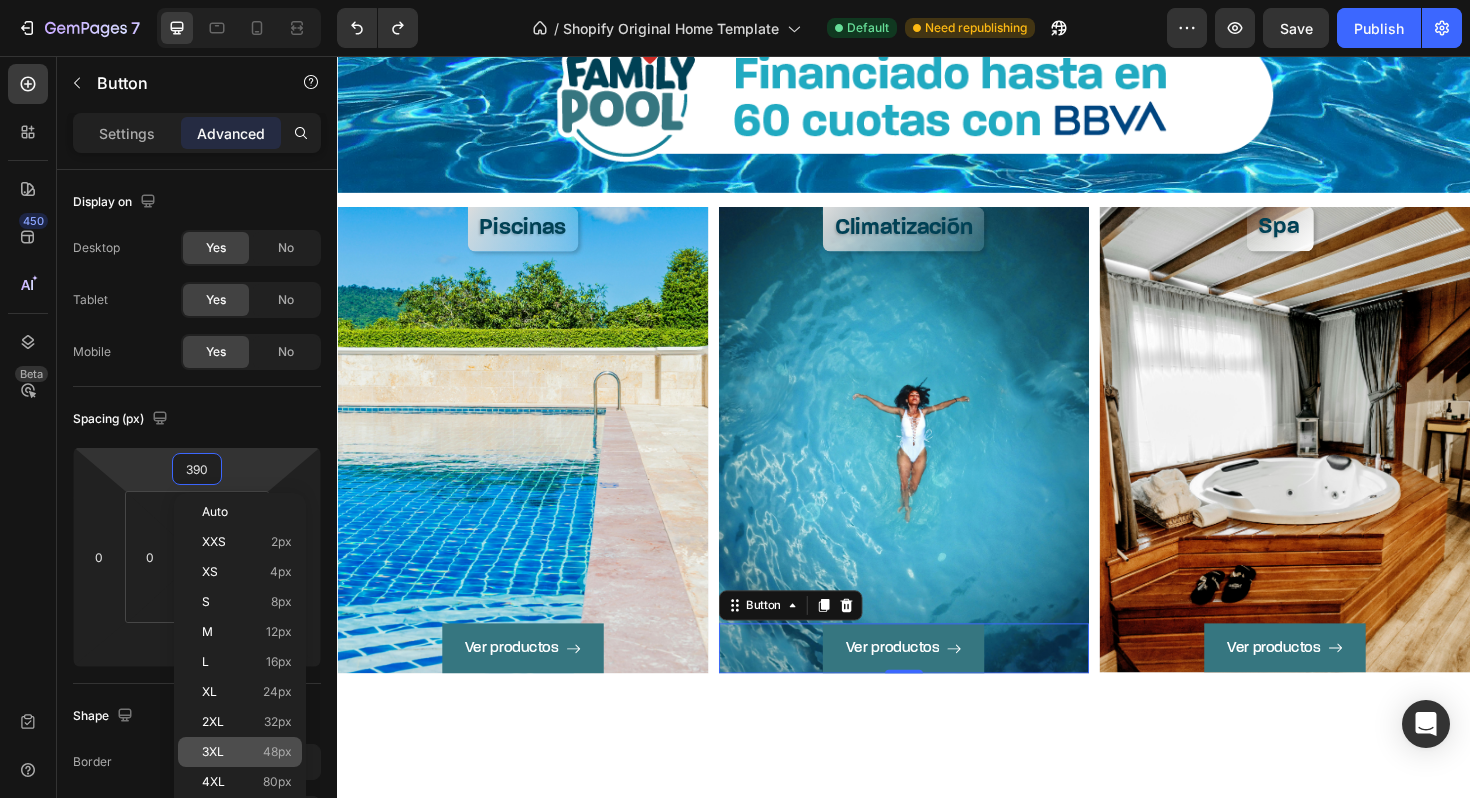 click on "48px" at bounding box center [277, 752] 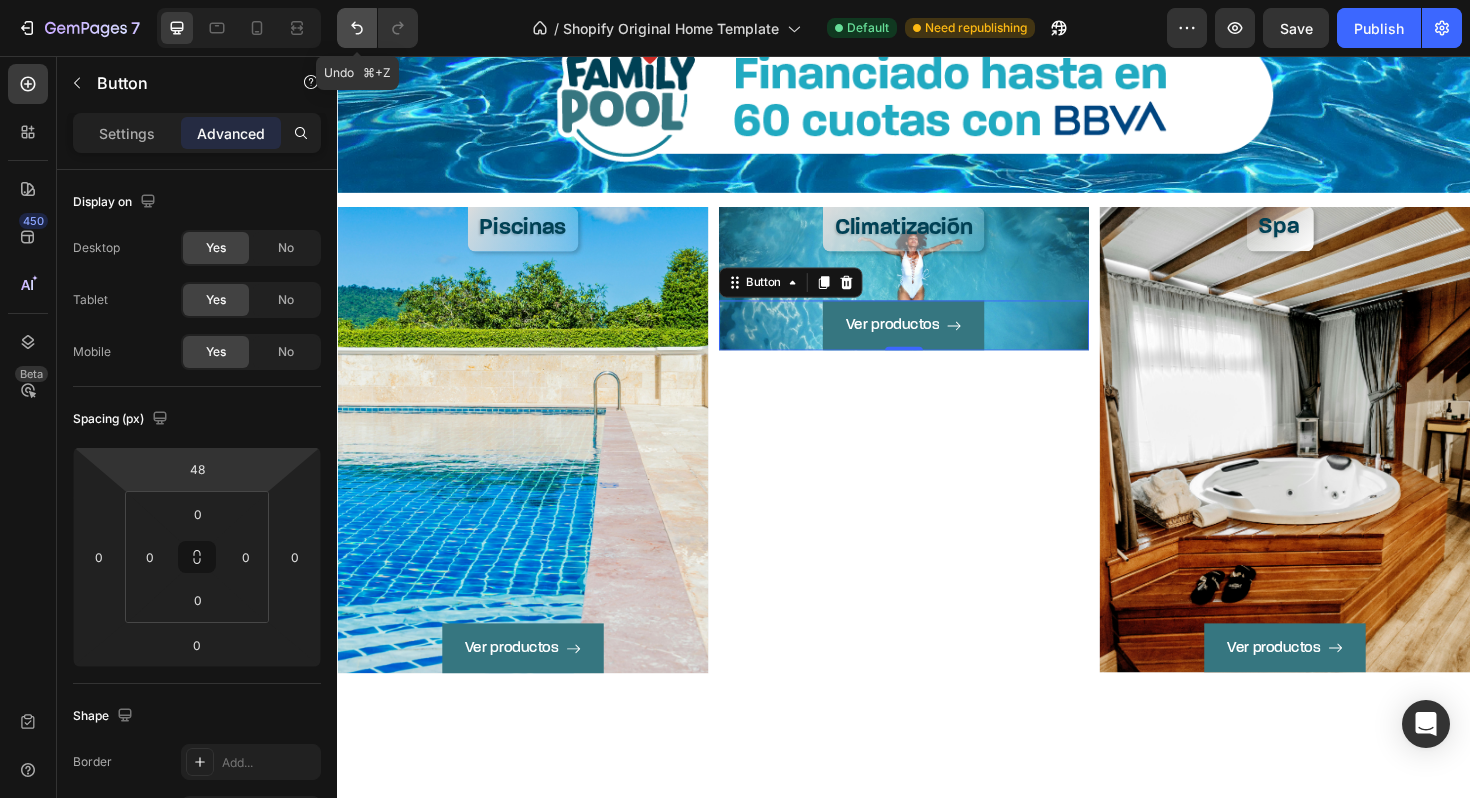 click 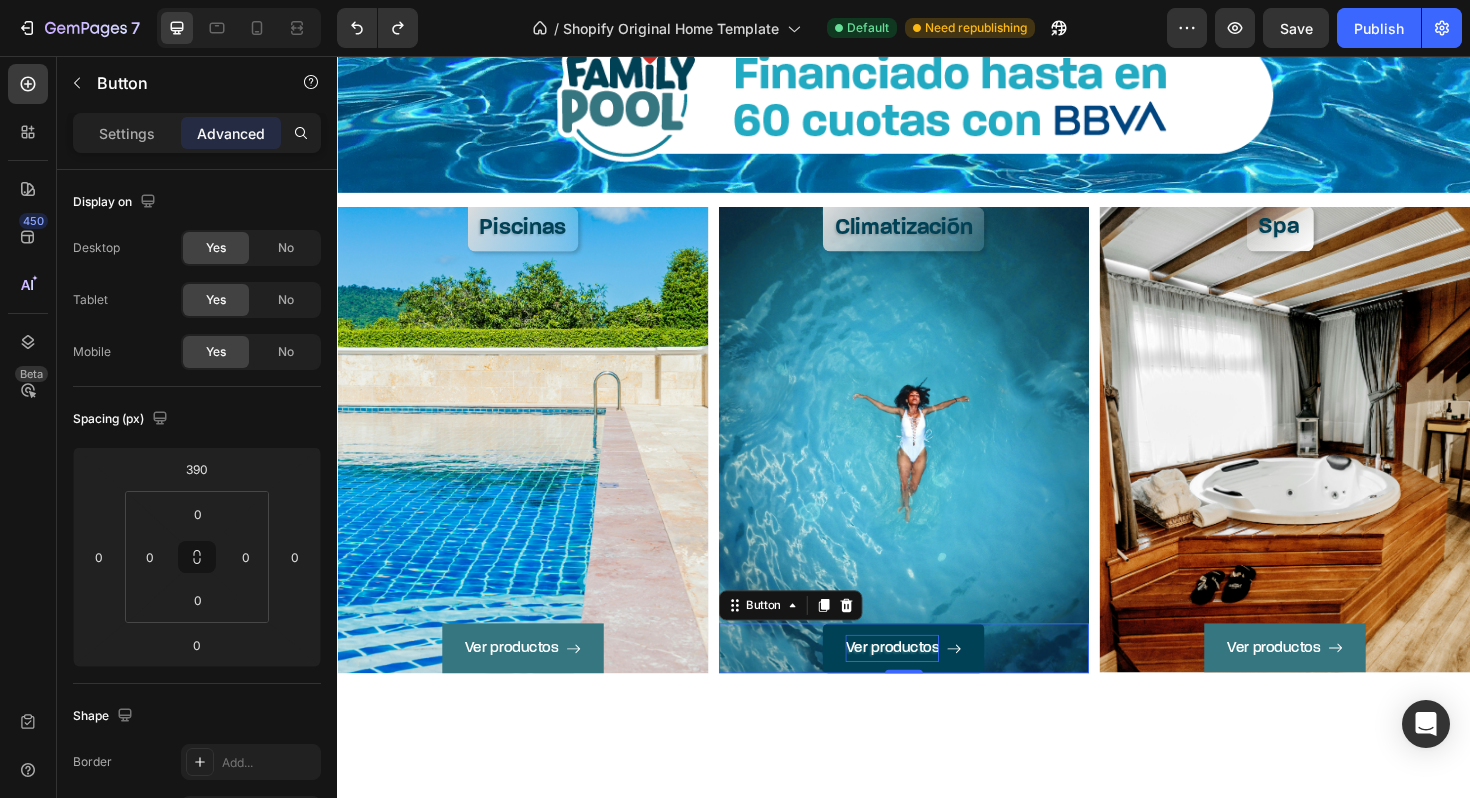 click on "Ver productos" at bounding box center [924, 683] 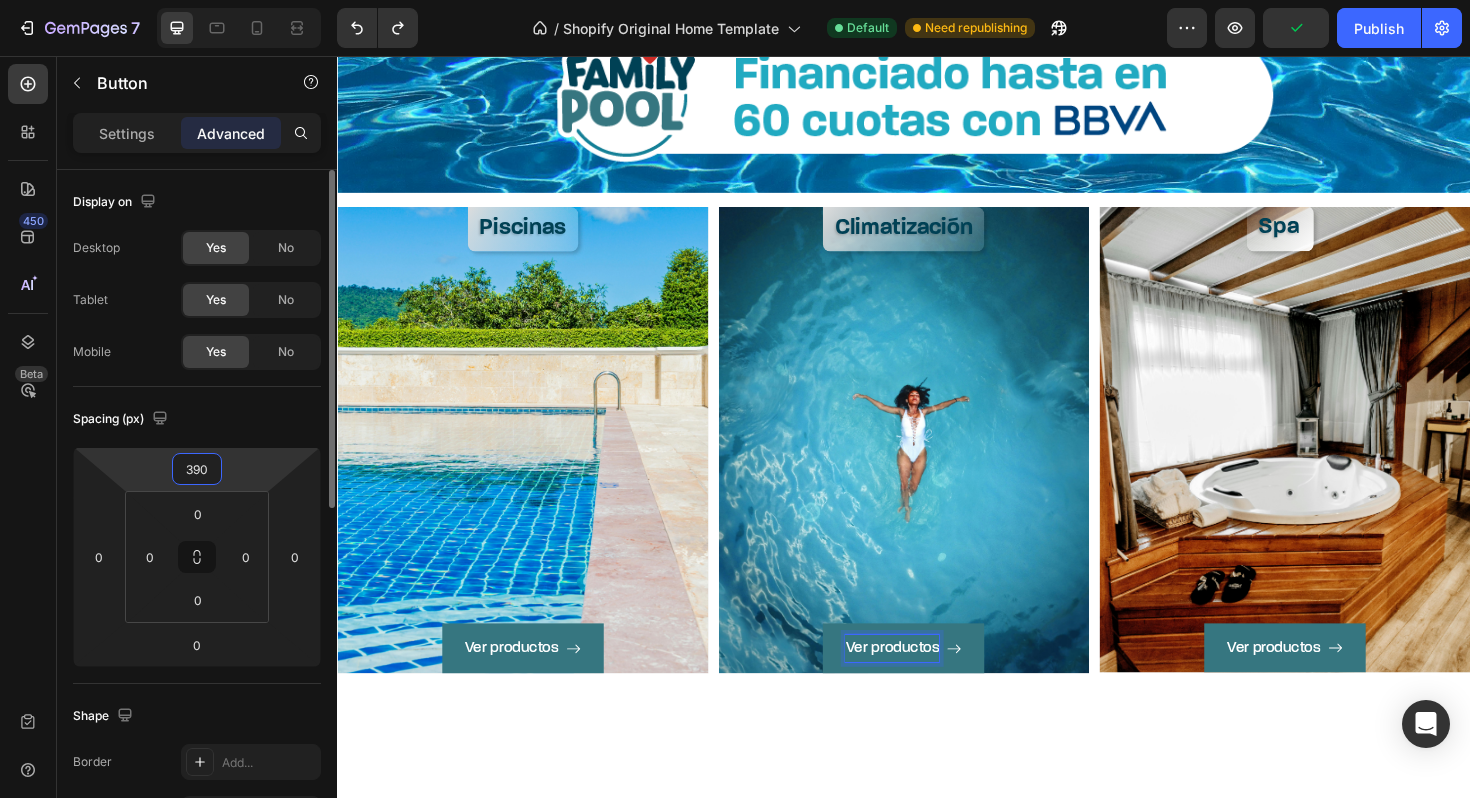 click on "390" at bounding box center [197, 469] 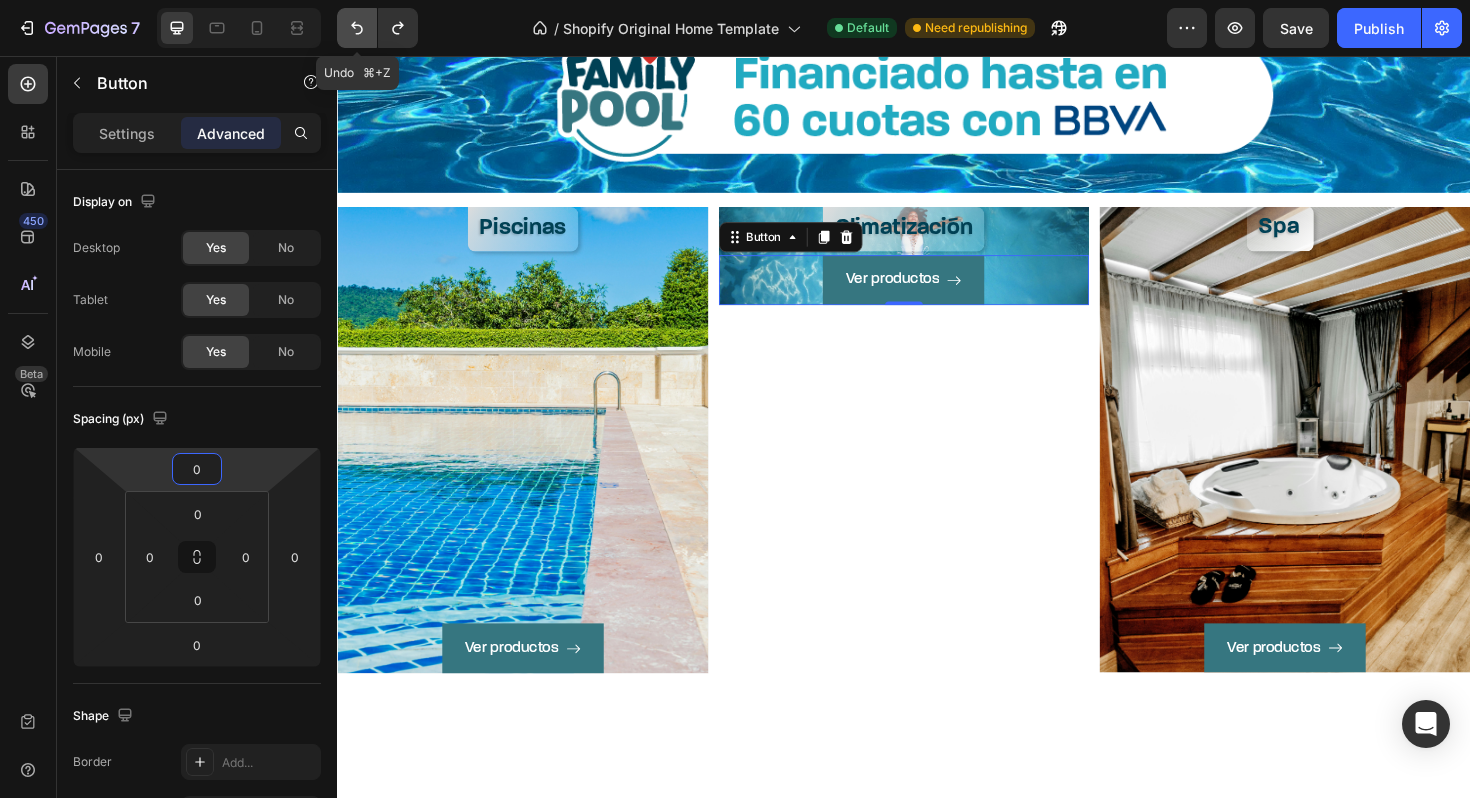 type on "0" 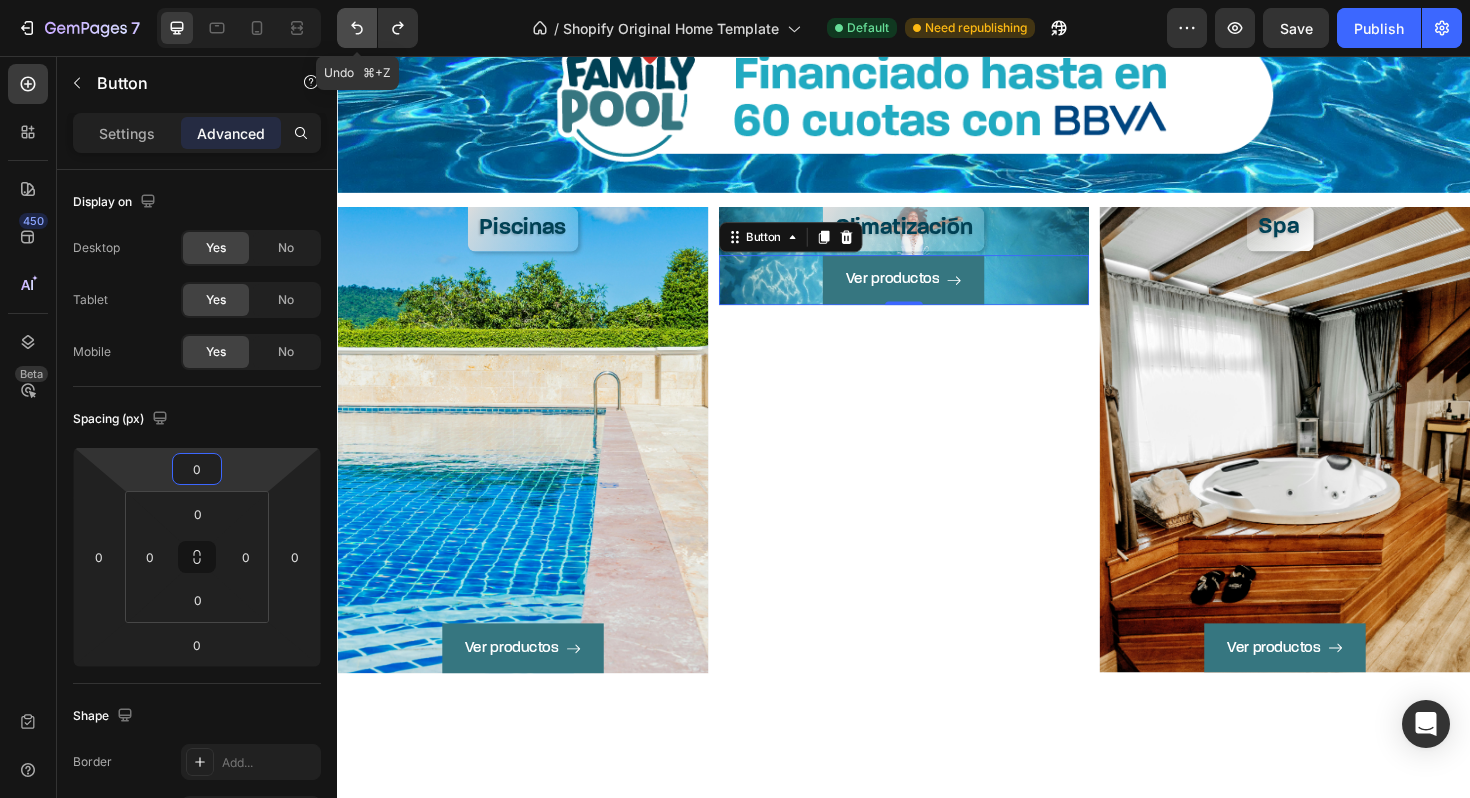 click 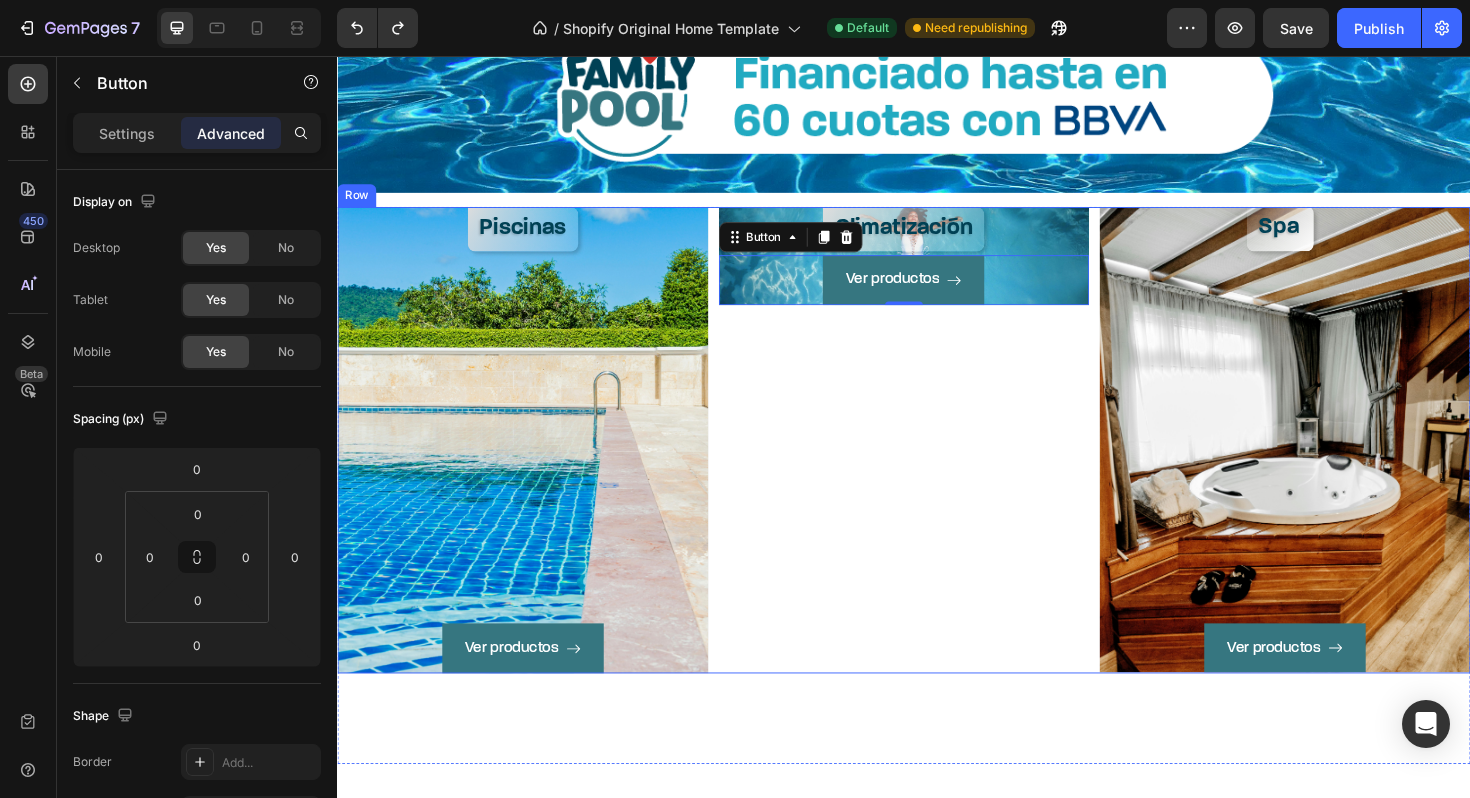 click on "Ver productos Button" at bounding box center [533, 488] 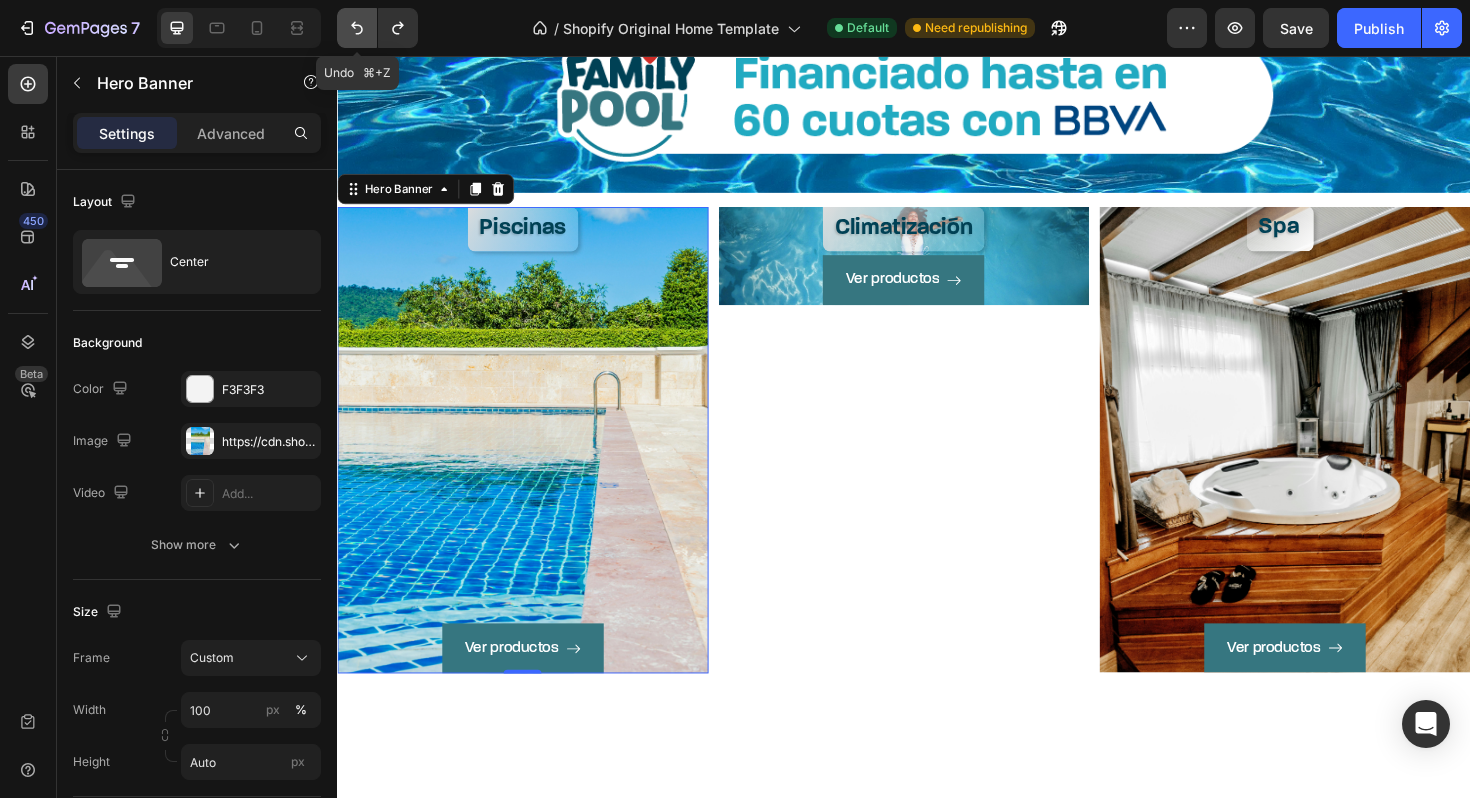click 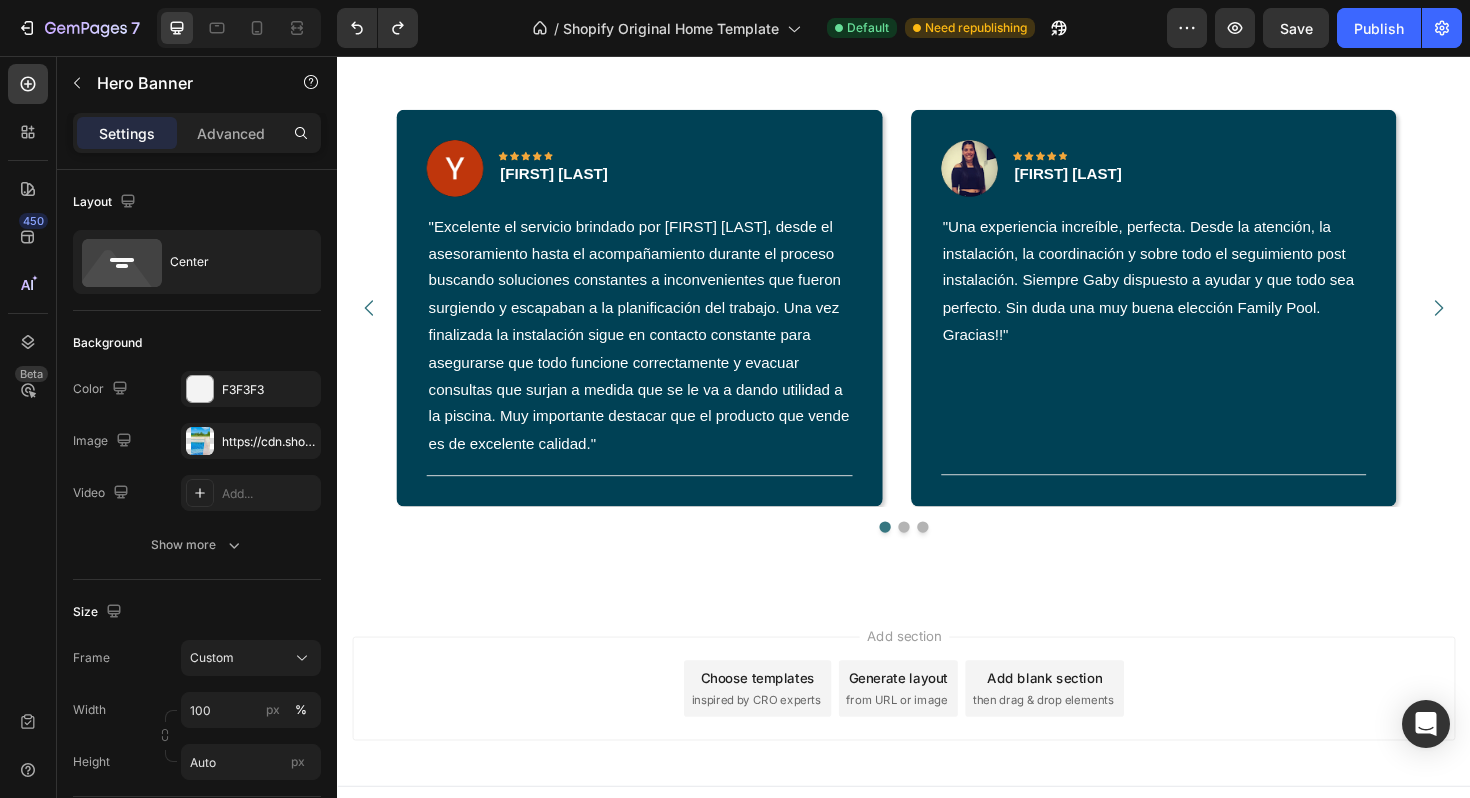 scroll, scrollTop: 2822, scrollLeft: 0, axis: vertical 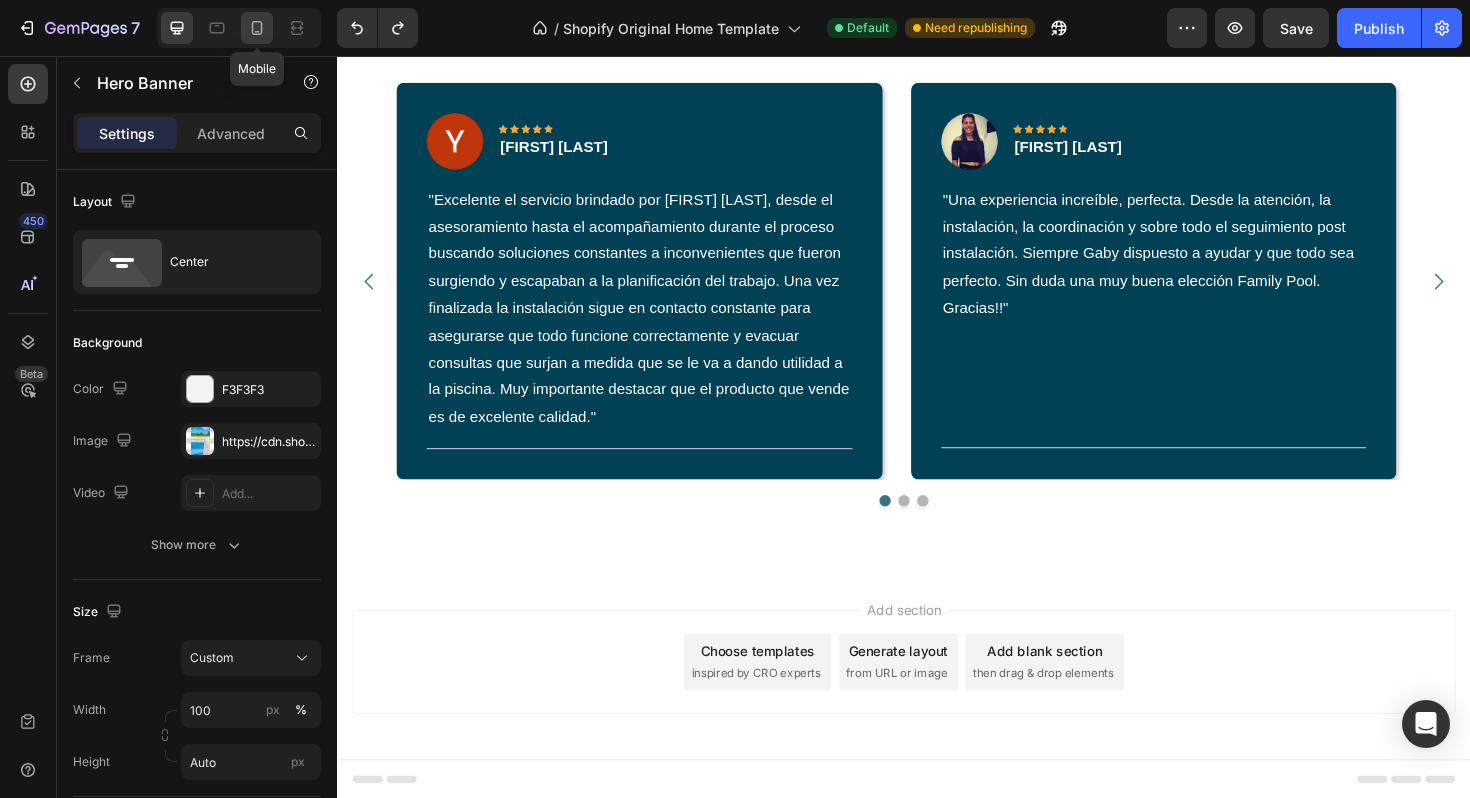 click 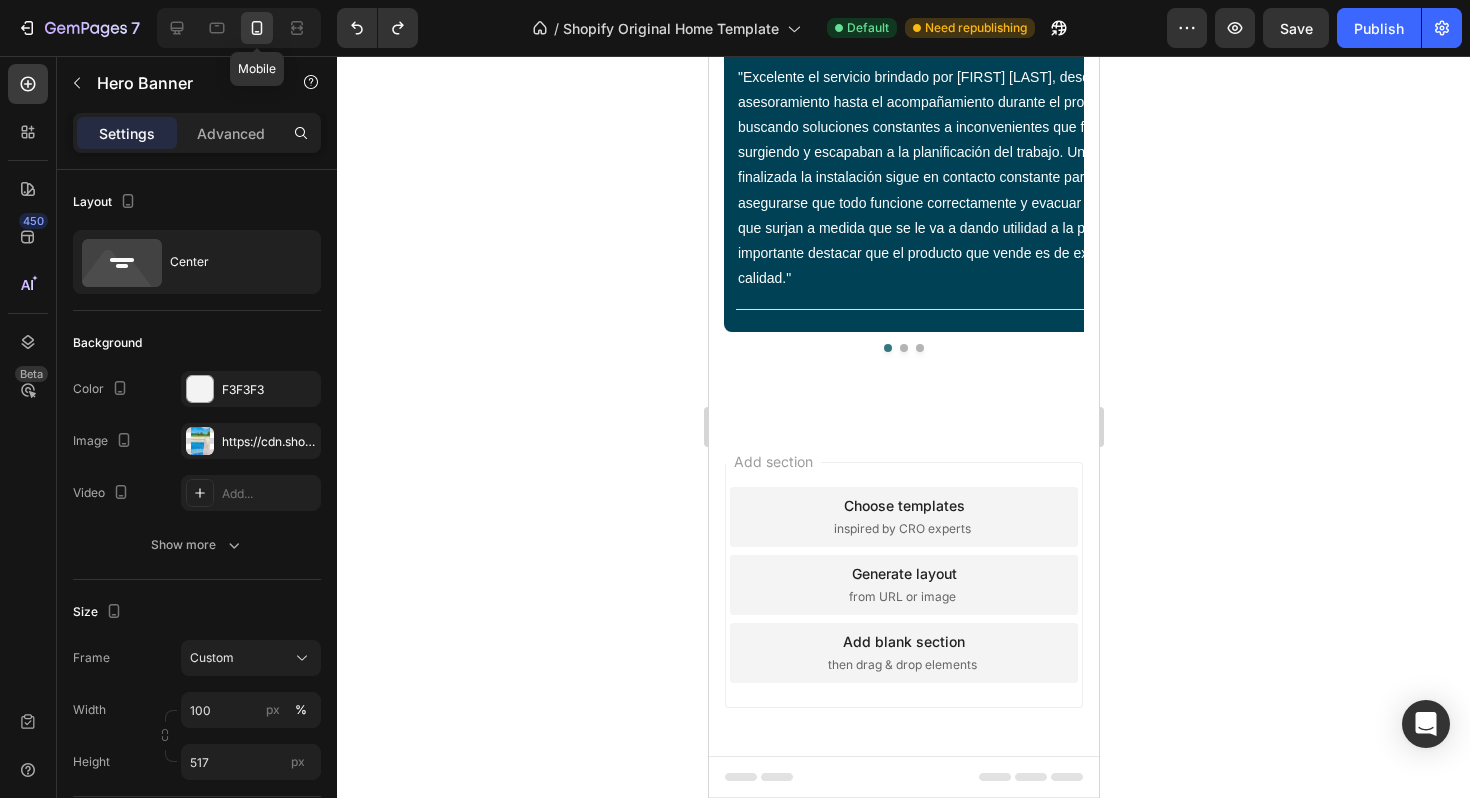 scroll, scrollTop: 2645, scrollLeft: 0, axis: vertical 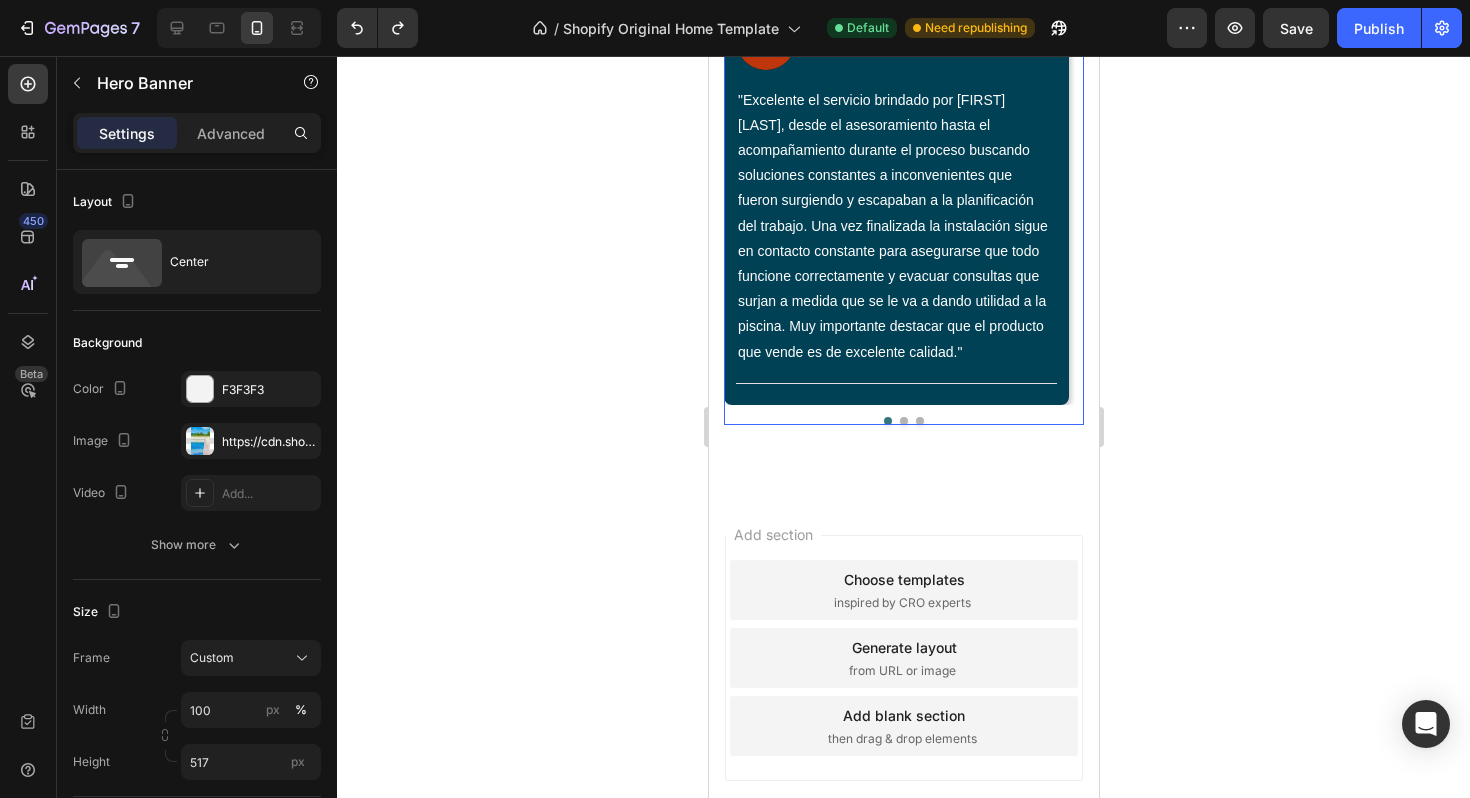 click on "Image
Icon
Icon
Icon
Icon
Icon Row Yessica Badani Text block Row "Excelente el servicio brindado por Gabriel, desde el asesoramiento hasta el acompañamiento durante el proceso buscando soluciones constantes a inconvenientes que fueron surgiendo y escapaban a la planificación del trabajo. Una vez finalizada la instalación sigue en contacto constante para asegurarse que todo funcione correctamente y evacuar consultas que surjan a medida que se le va a dando utilidad a la piscina. Muy importante destacar que el producto que vende es de excelente calidad." Text block                Title Line Row Image
Icon
Icon
Icon
Icon
Icon Row Florencia López Text block Row Text block                Title Line Row Image
Icon
Icon
Icon
Icon
Icon Row Ivana Macarín Text block Row Title" at bounding box center [903, 212] 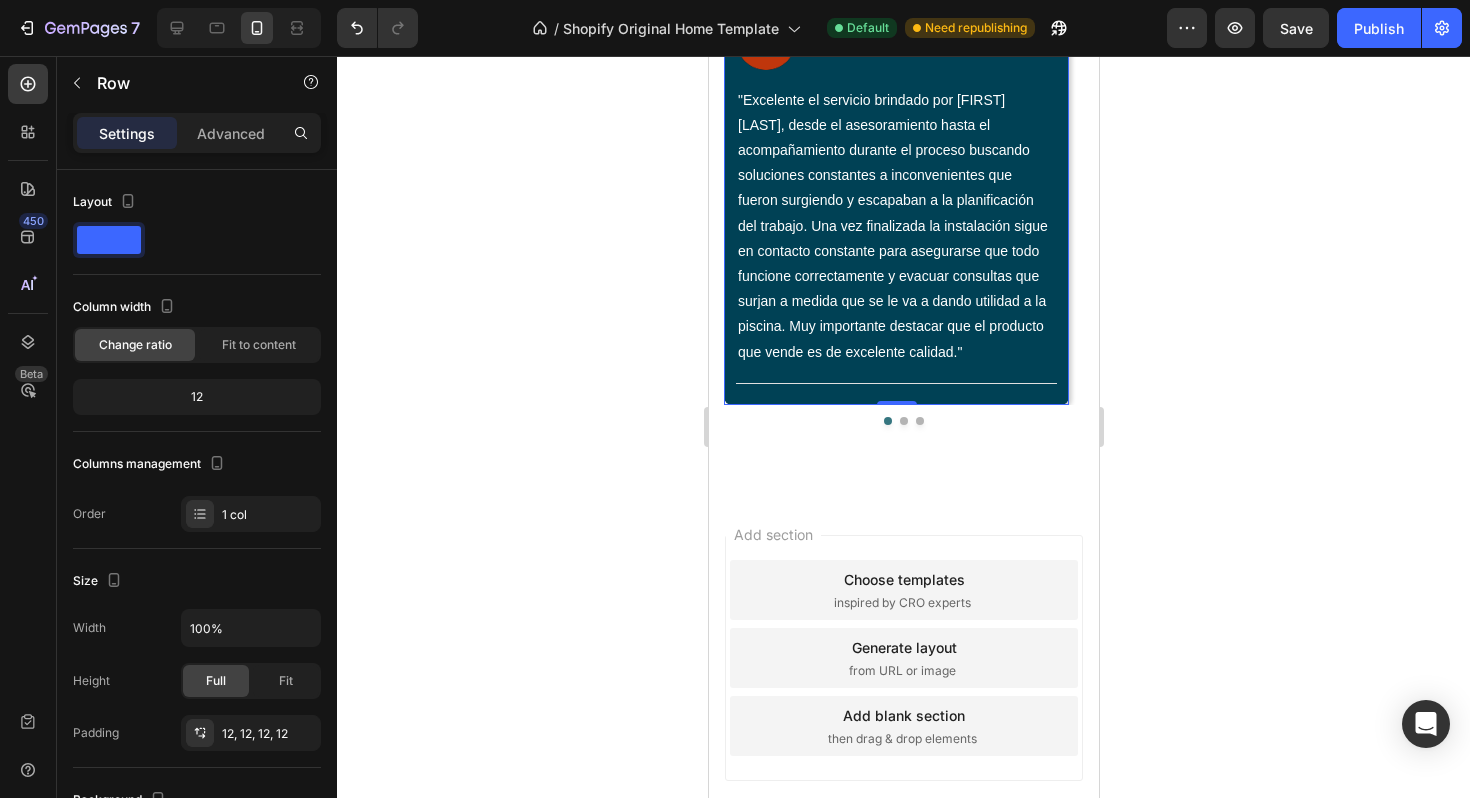 click on "Image
Icon
Icon
Icon
Icon
Icon Row Yessica Badani Text block Row "Excelente el servicio brindado por Gabriel, desde el asesoramiento hasta el acompañamiento durante el proceso buscando soluciones constantes a inconvenientes que fueron surgiendo y escapaban a la planificación del trabajo. Una vez finalizada la instalación sigue en contacto constante para asegurarse que todo funcione correctamente y evacuar consultas que surjan a medida que se le va a dando utilidad a la piscina. Muy importante destacar que el producto que vende es de excelente calidad." Text block                Title Line Row   0" at bounding box center [895, 202] 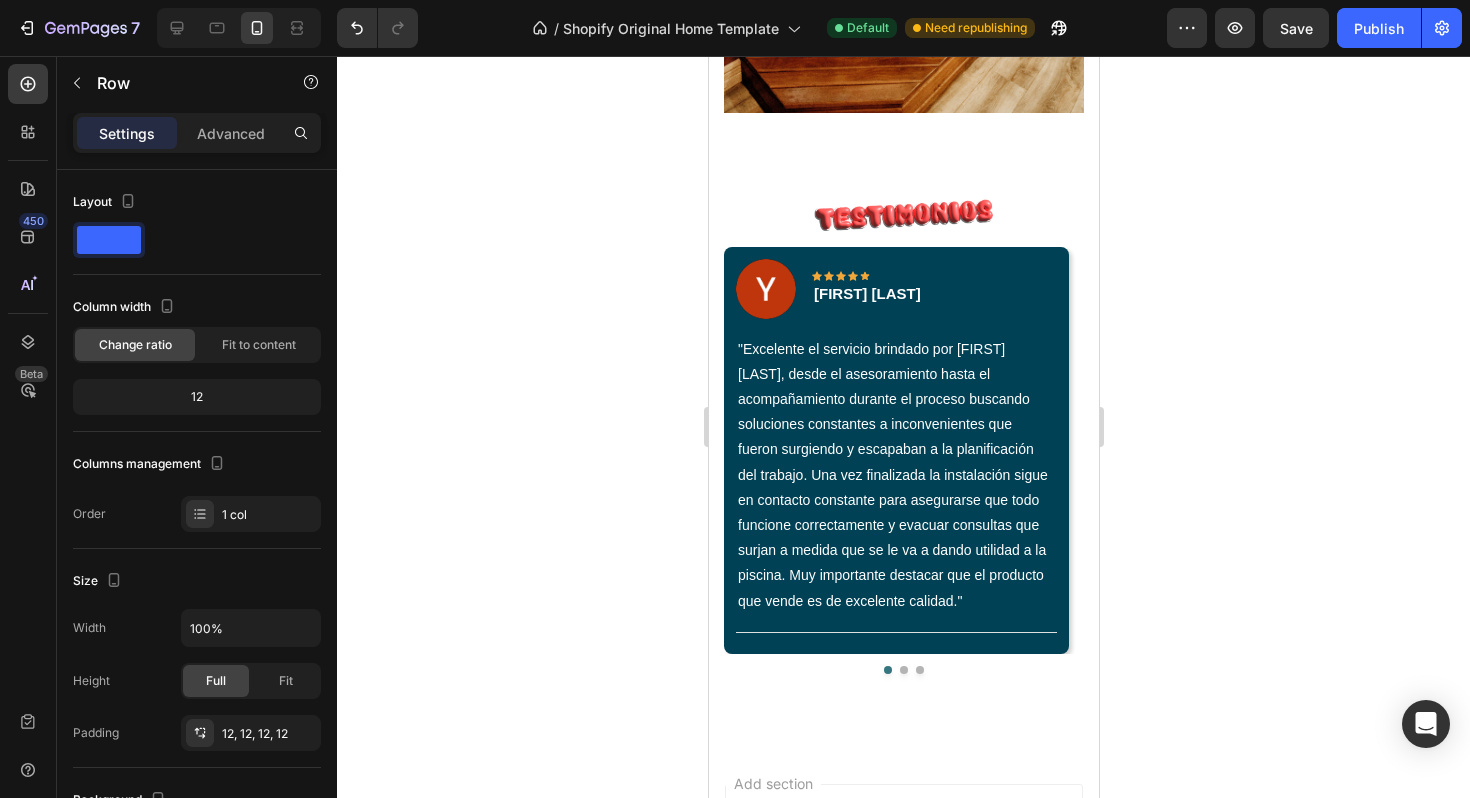 scroll, scrollTop: 3439, scrollLeft: 0, axis: vertical 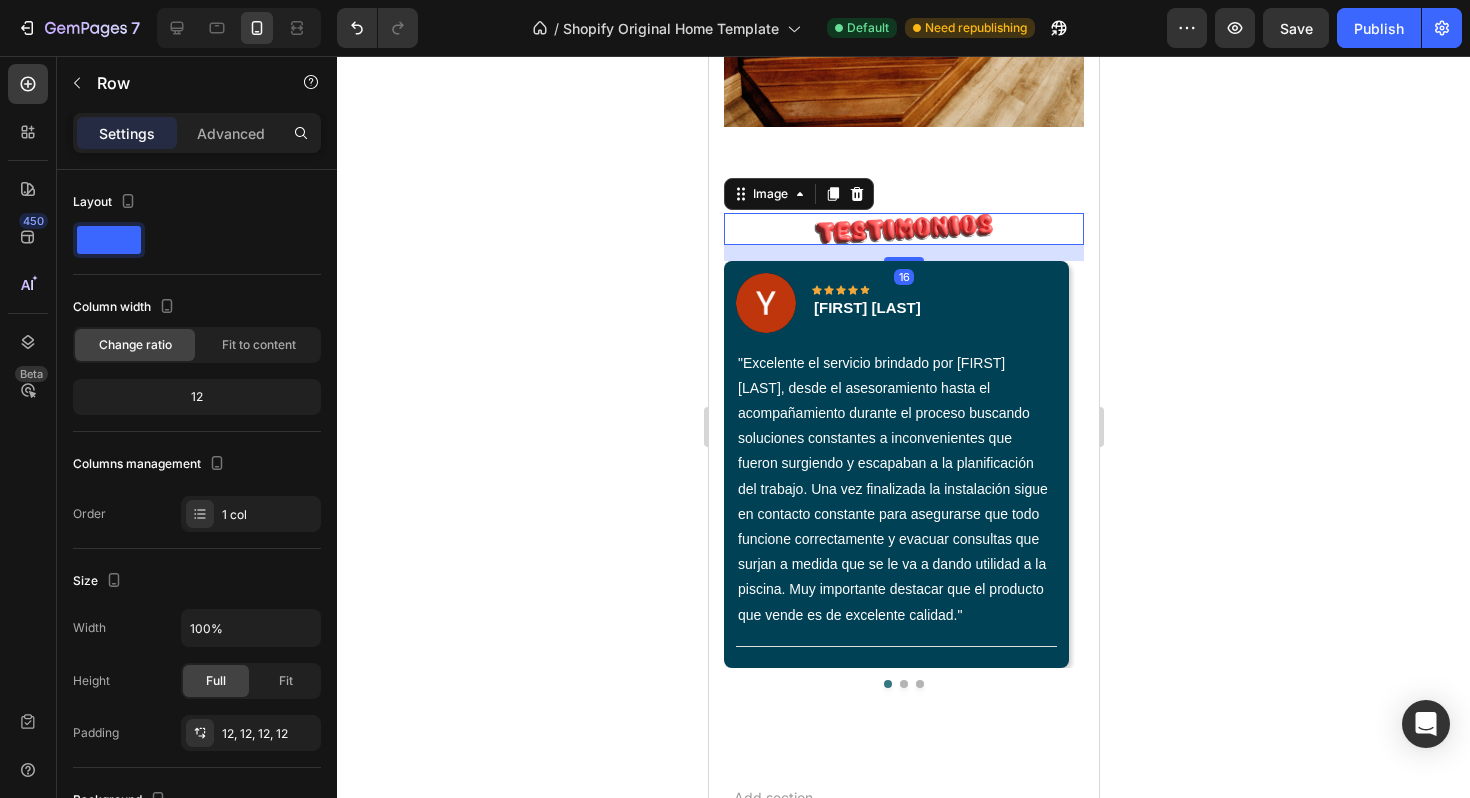 click at bounding box center [903, 228] 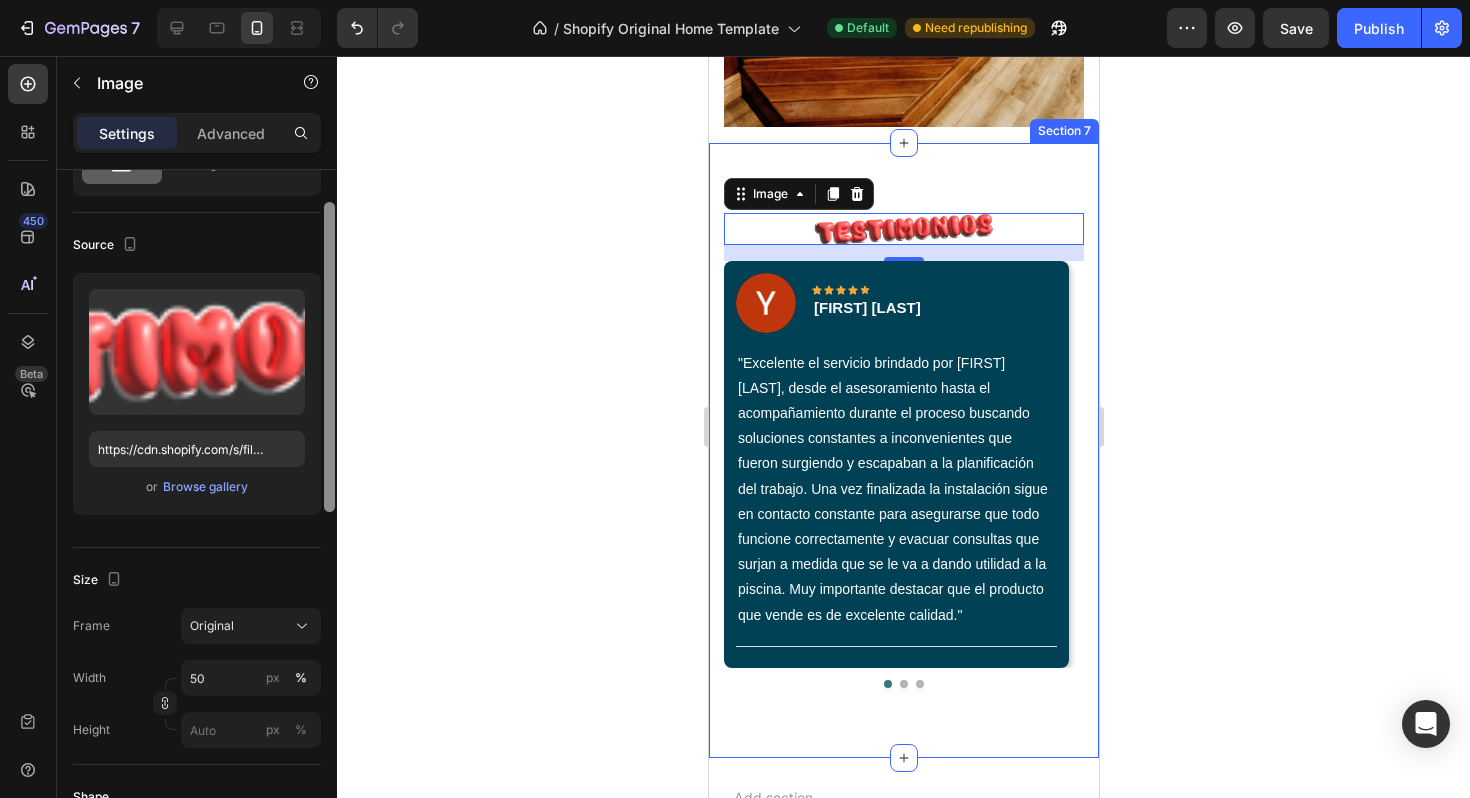 scroll, scrollTop: 172, scrollLeft: 0, axis: vertical 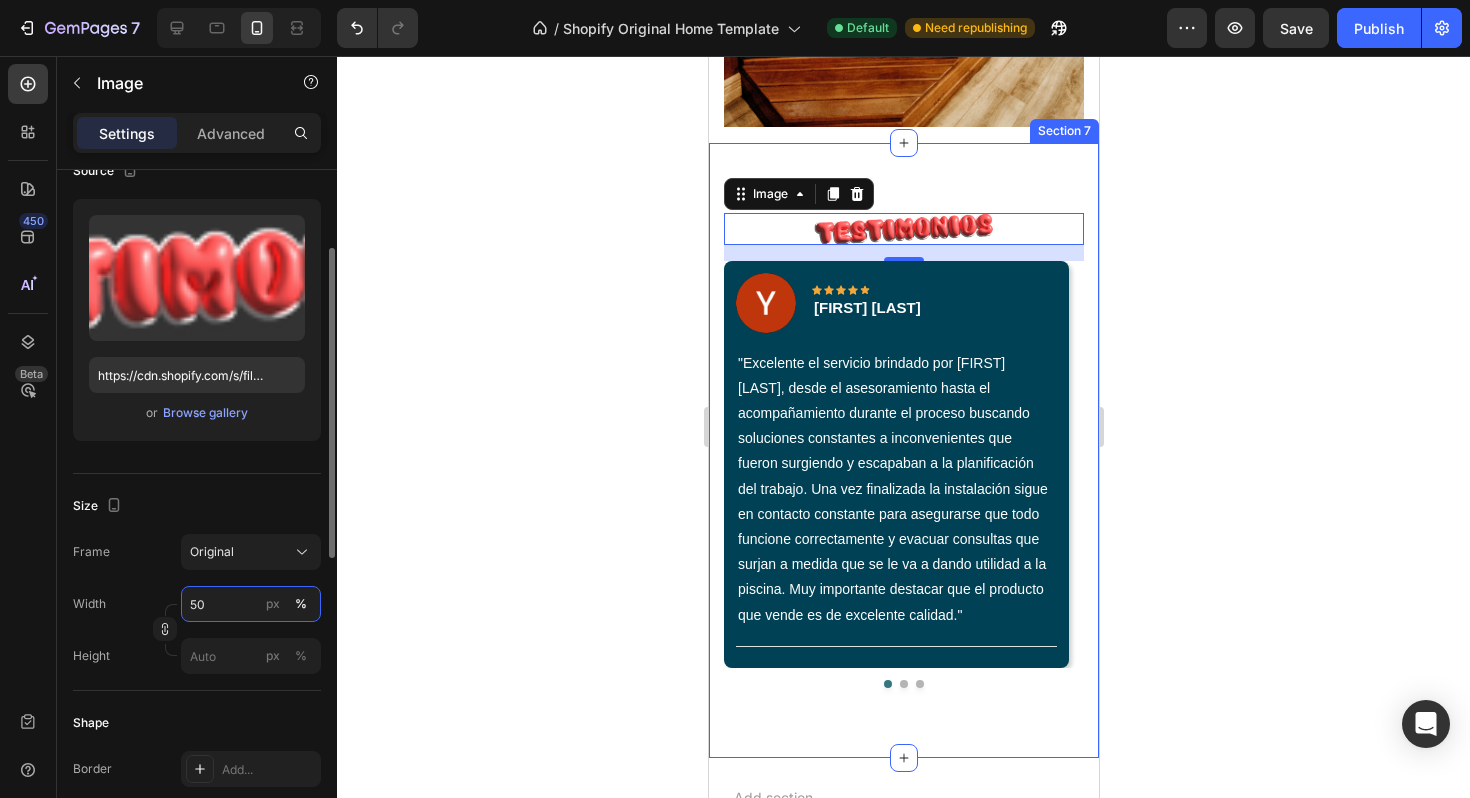 click on "50" at bounding box center [251, 604] 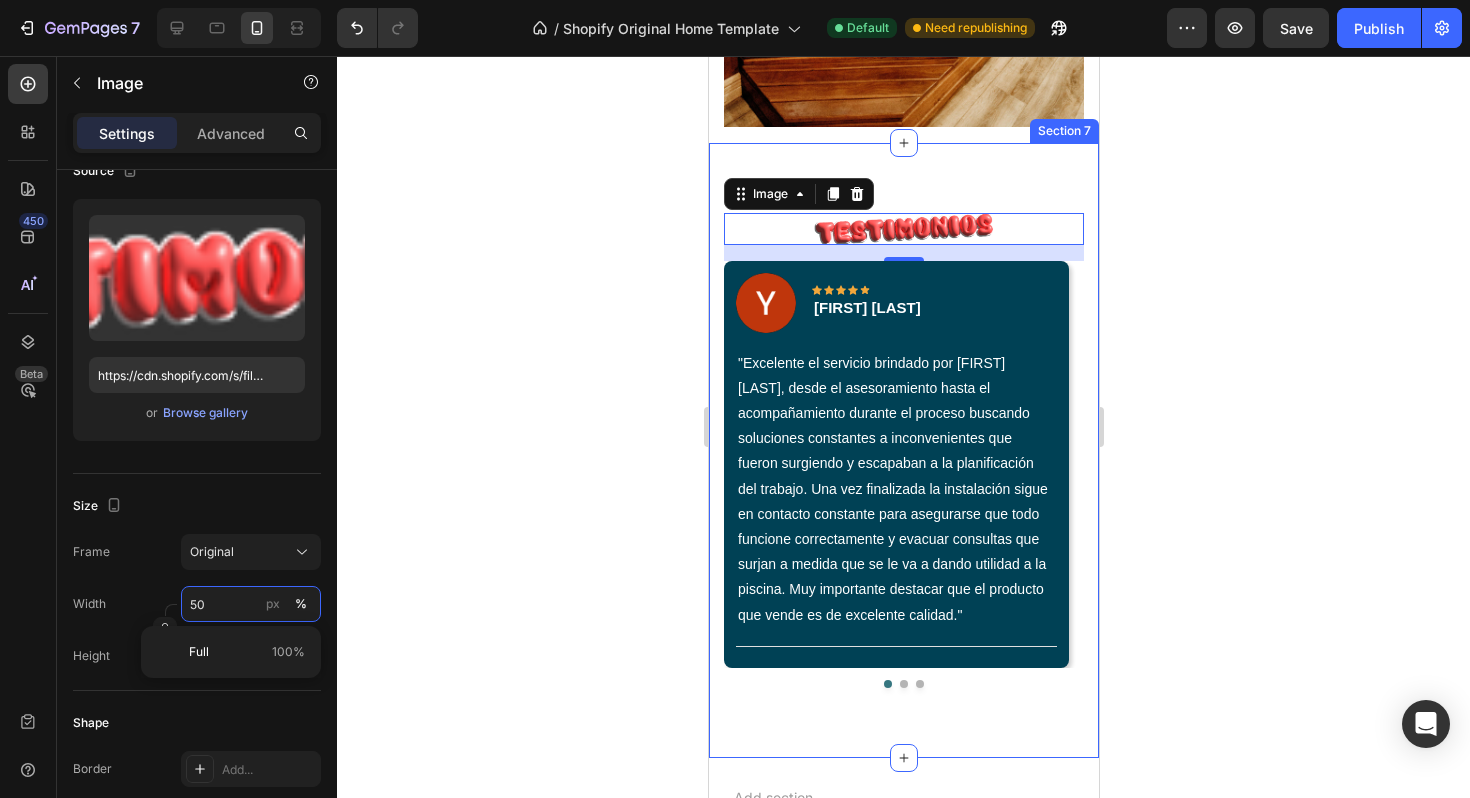 type on "60" 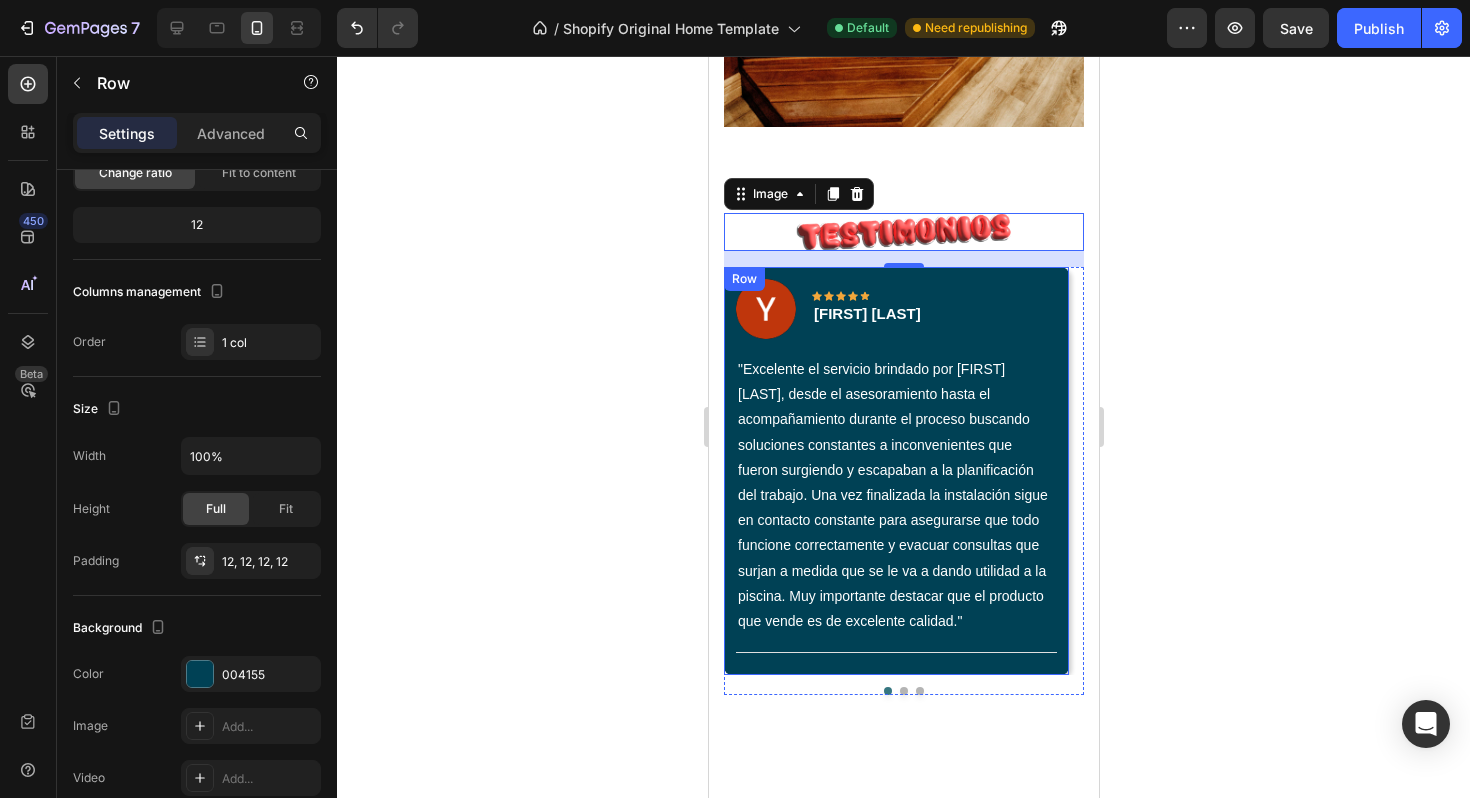 click on "Image
Icon
Icon
Icon
Icon
Icon Row Yessica Badani Text block Row "Excelente el servicio brindado por Gabriel, desde el asesoramiento hasta el acompañamiento durante el proceso buscando soluciones constantes a inconvenientes que fueron surgiendo y escapaban a la planificación del trabajo. Una vez finalizada la instalación sigue en contacto constante para asegurarse que todo funcione correctamente y evacuar consultas que surjan a medida que se le va a dando utilidad a la piscina. Muy importante destacar que el producto que vende es de excelente calidad." Text block                Title Line Row" at bounding box center (895, 471) 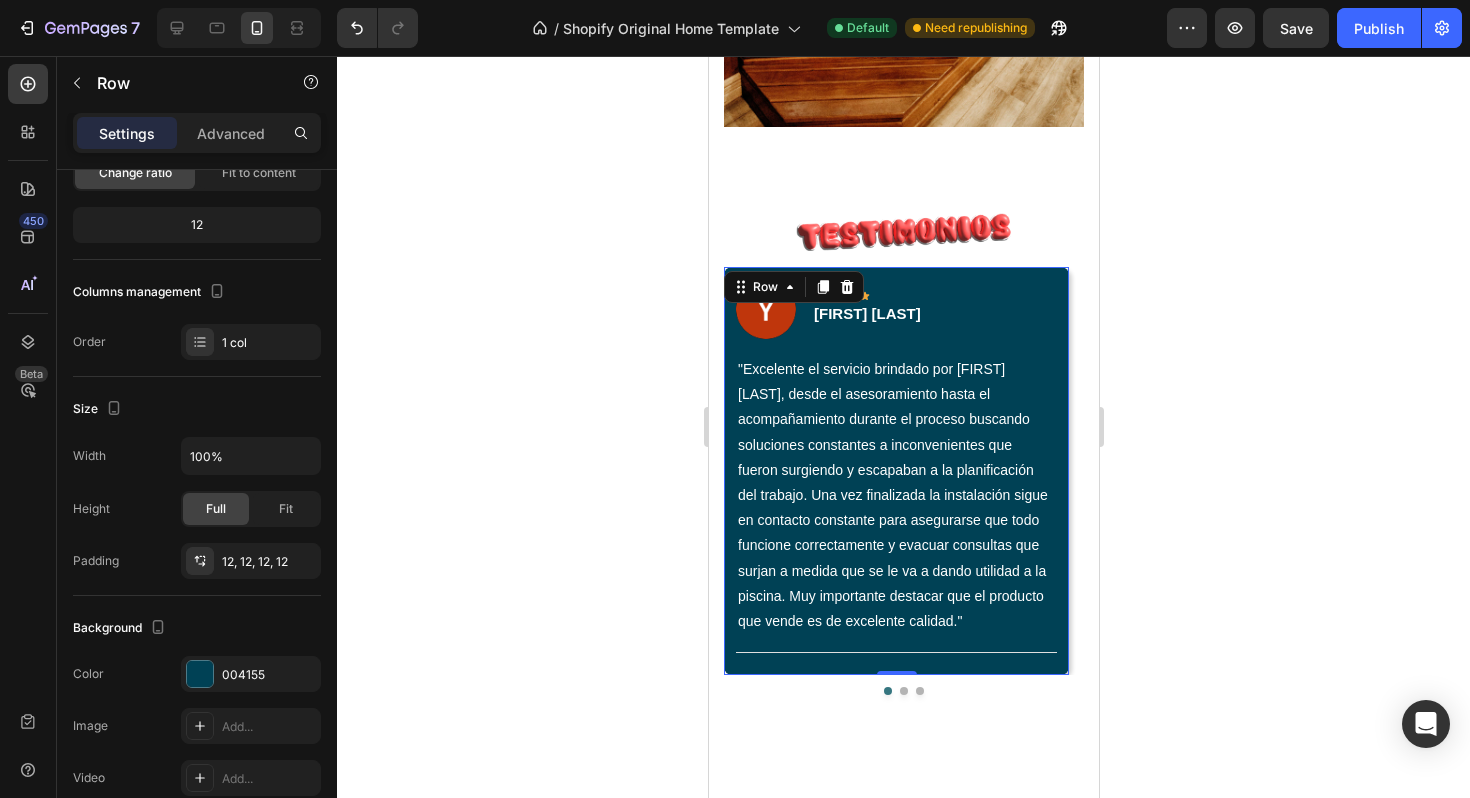 scroll, scrollTop: 0, scrollLeft: 0, axis: both 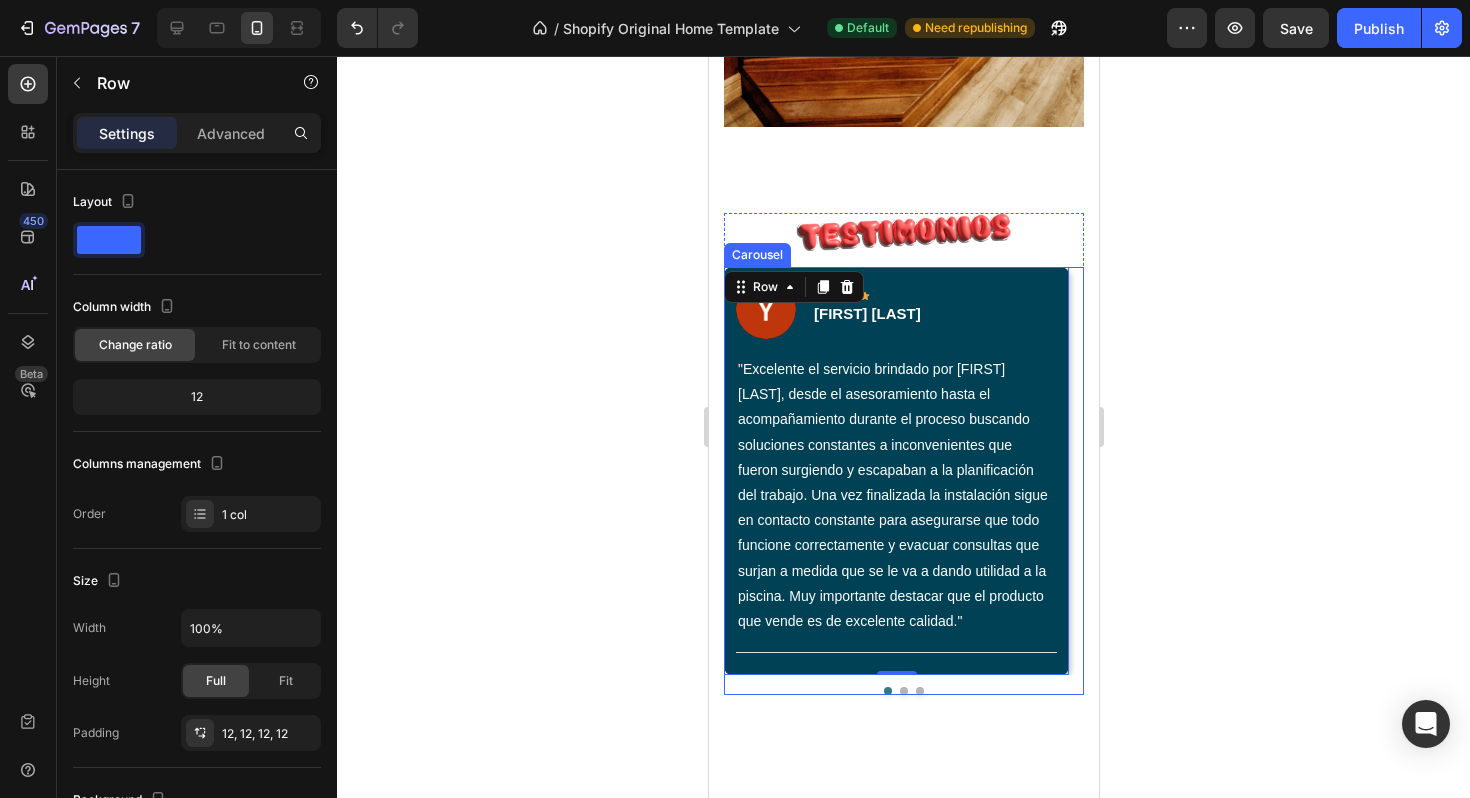 click at bounding box center [903, 691] 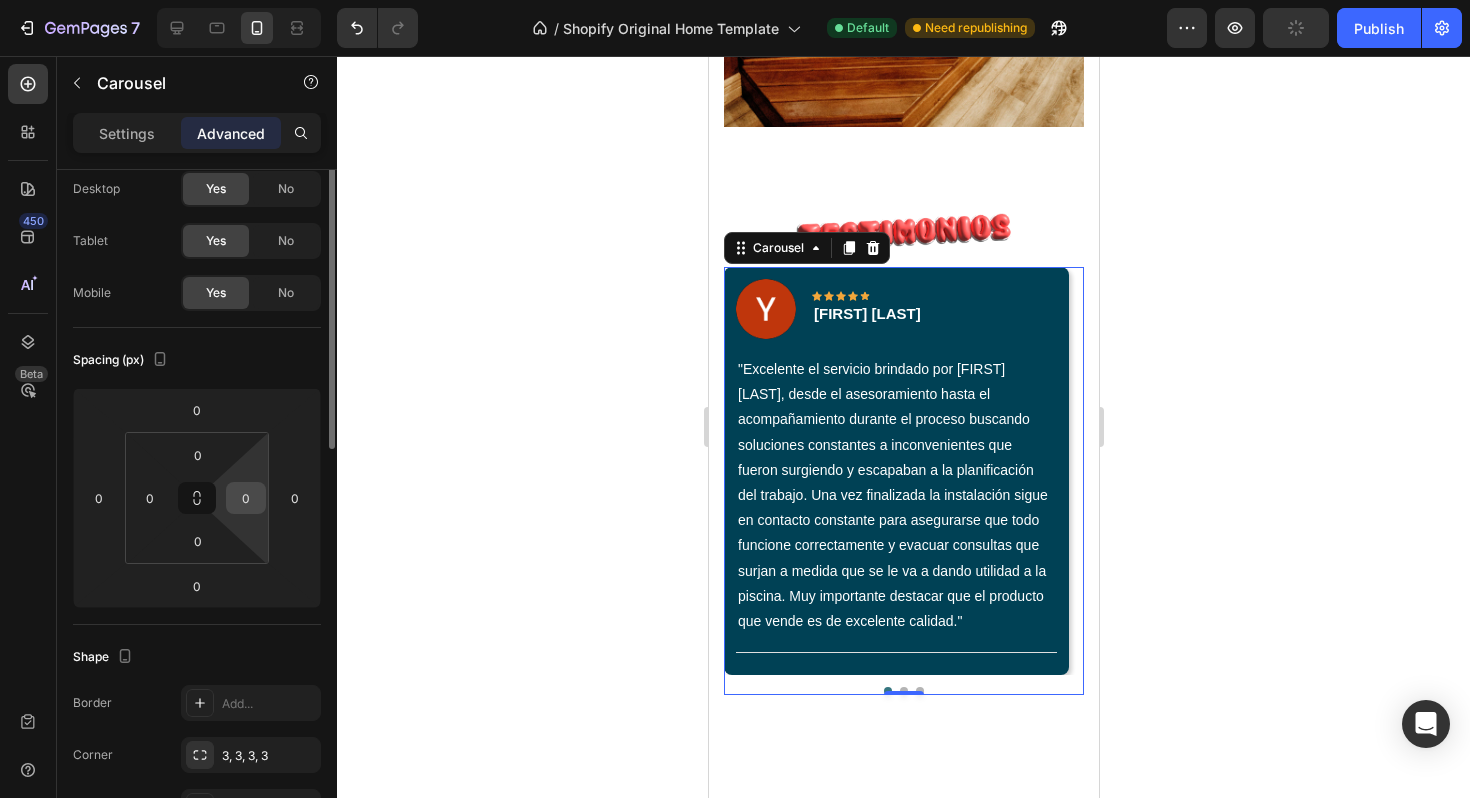 scroll, scrollTop: 0, scrollLeft: 0, axis: both 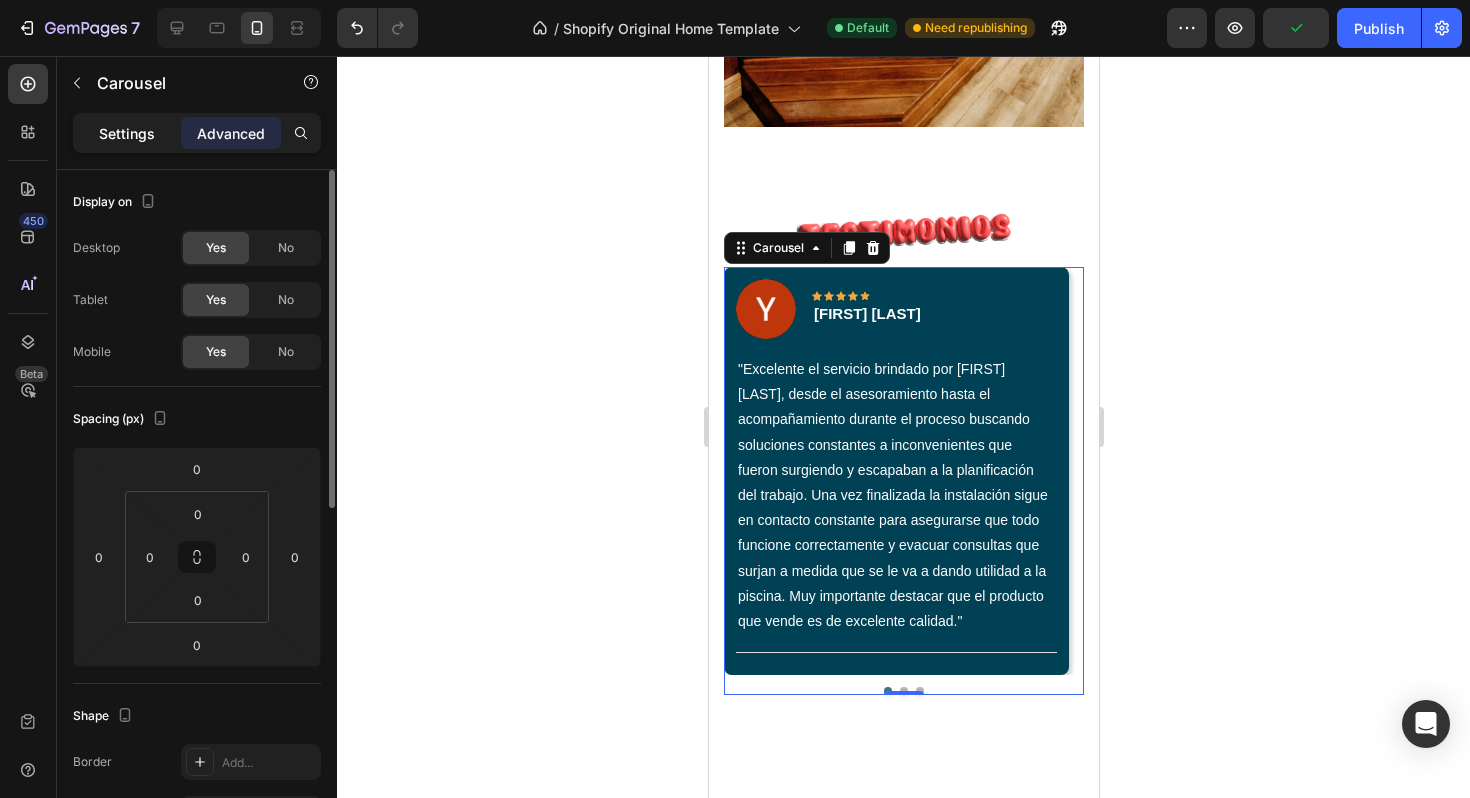 click on "Settings" 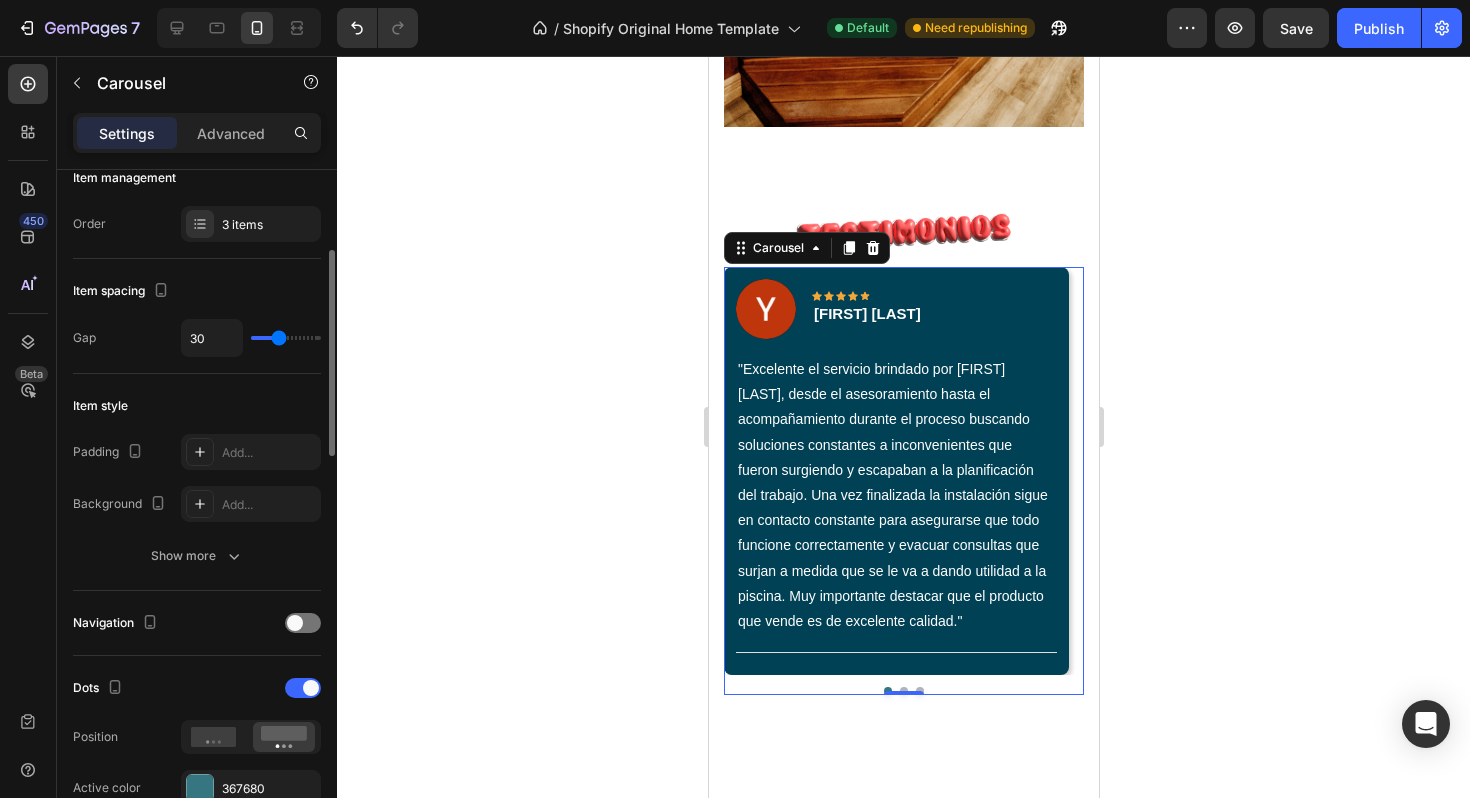 scroll, scrollTop: 270, scrollLeft: 0, axis: vertical 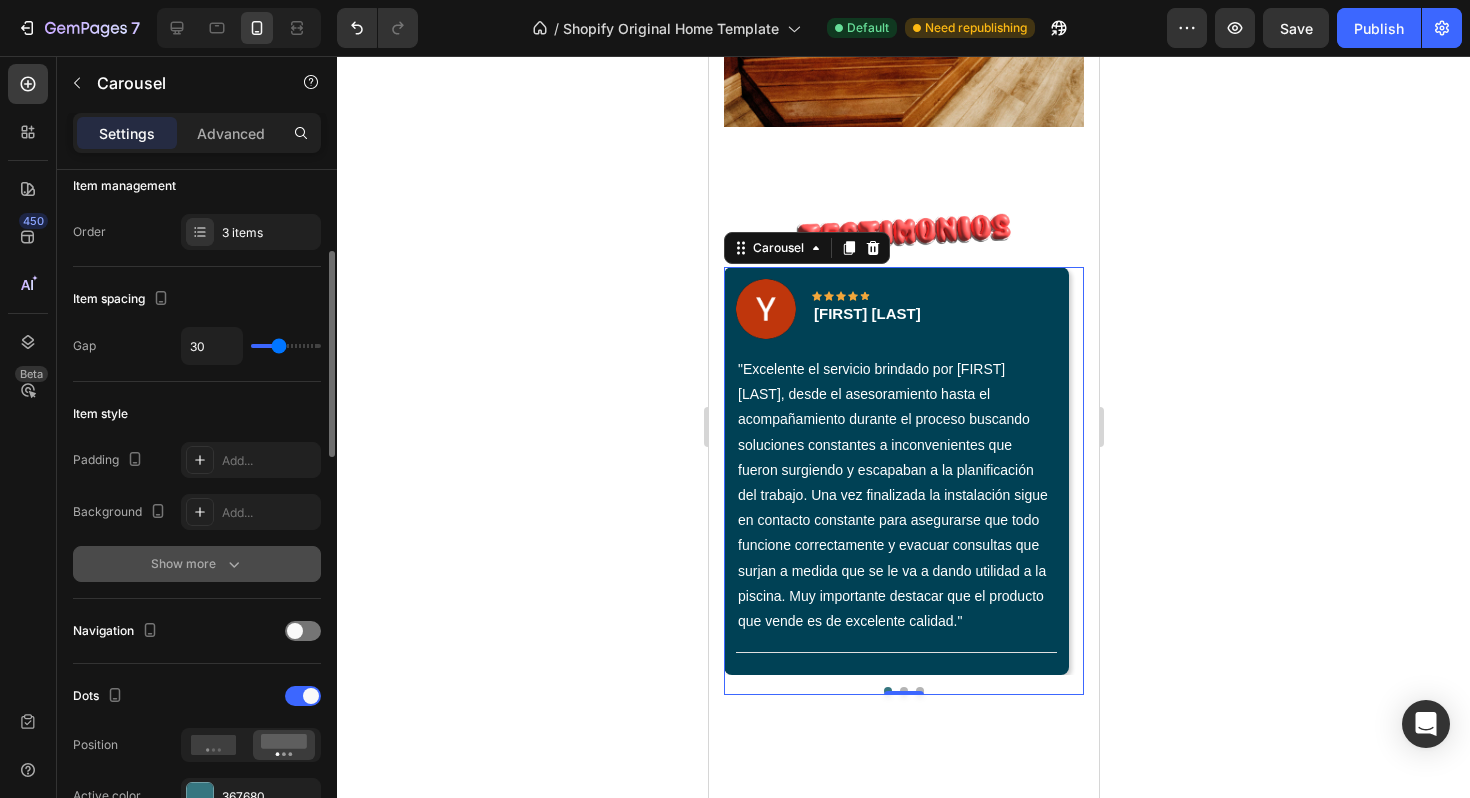 click on "Show more" at bounding box center (197, 564) 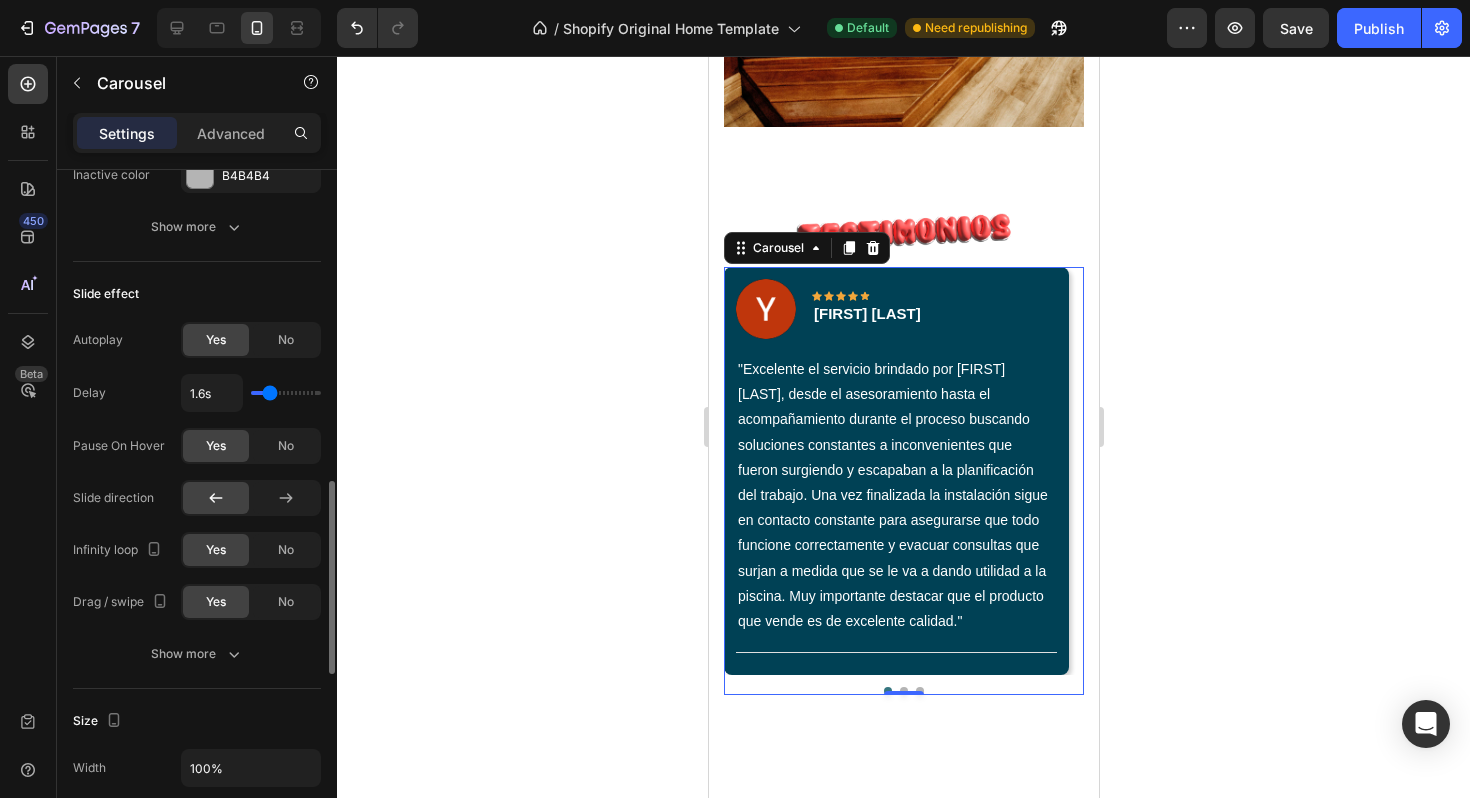 scroll, scrollTop: 1104, scrollLeft: 0, axis: vertical 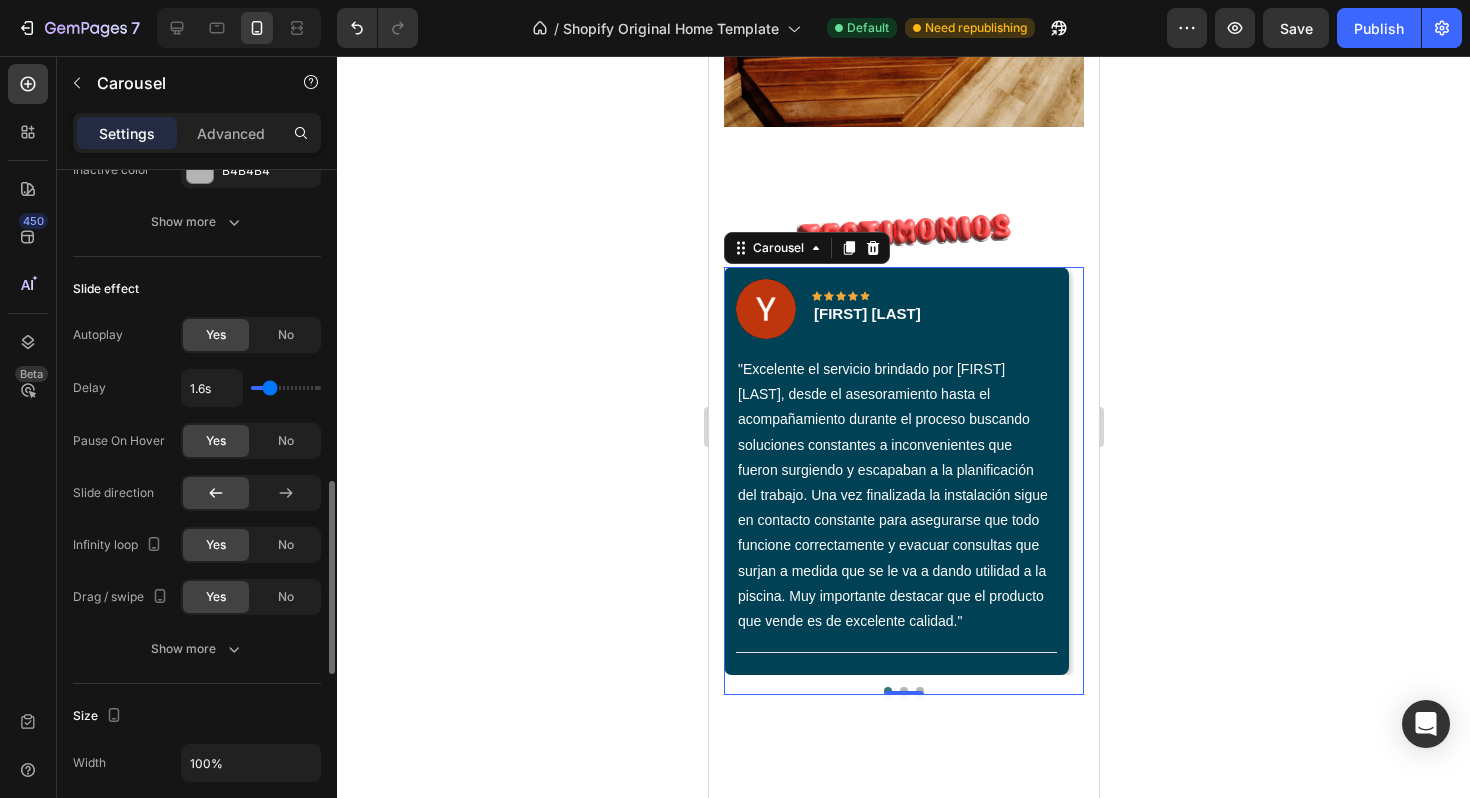 type on "1.7s" 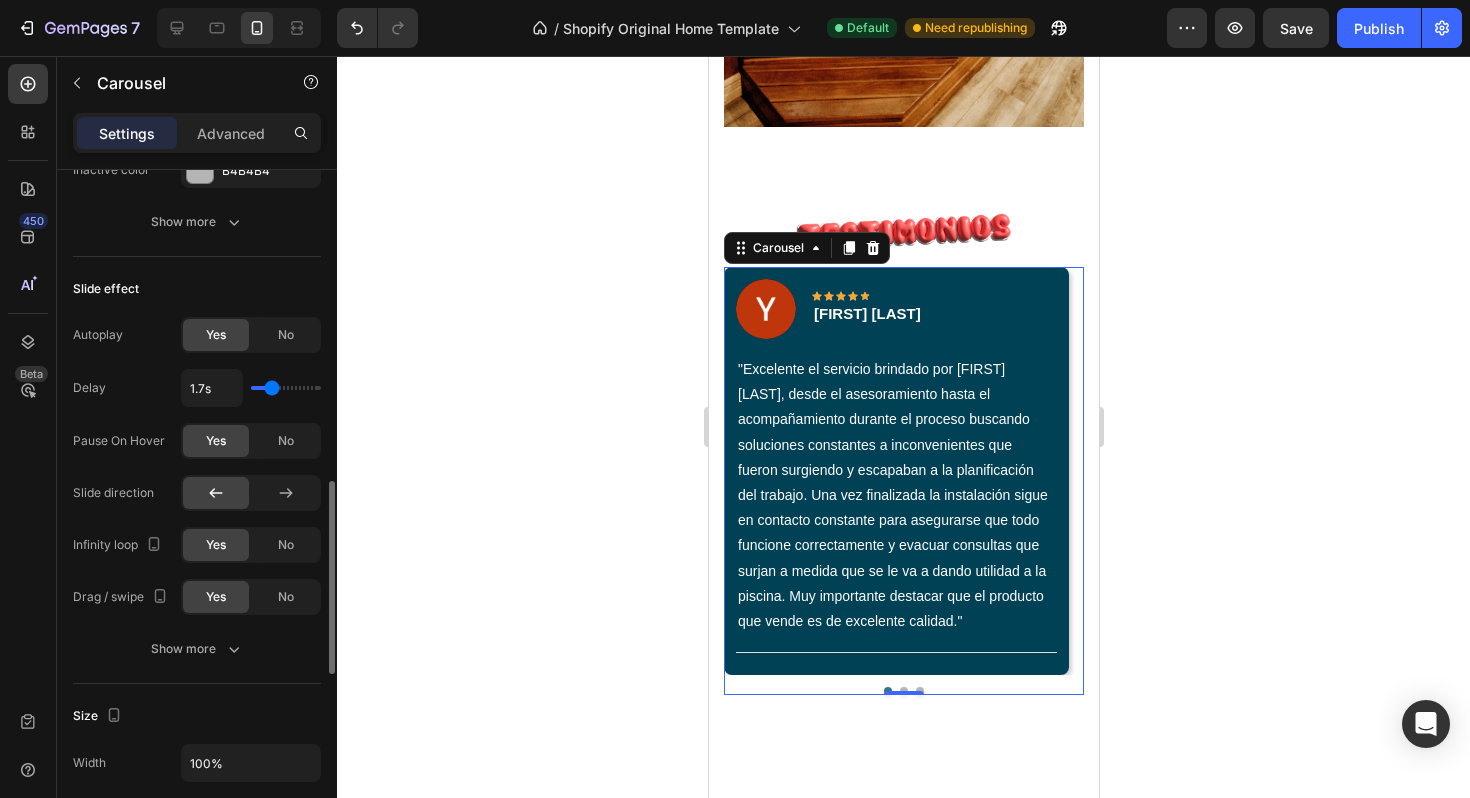 type on "1.8s" 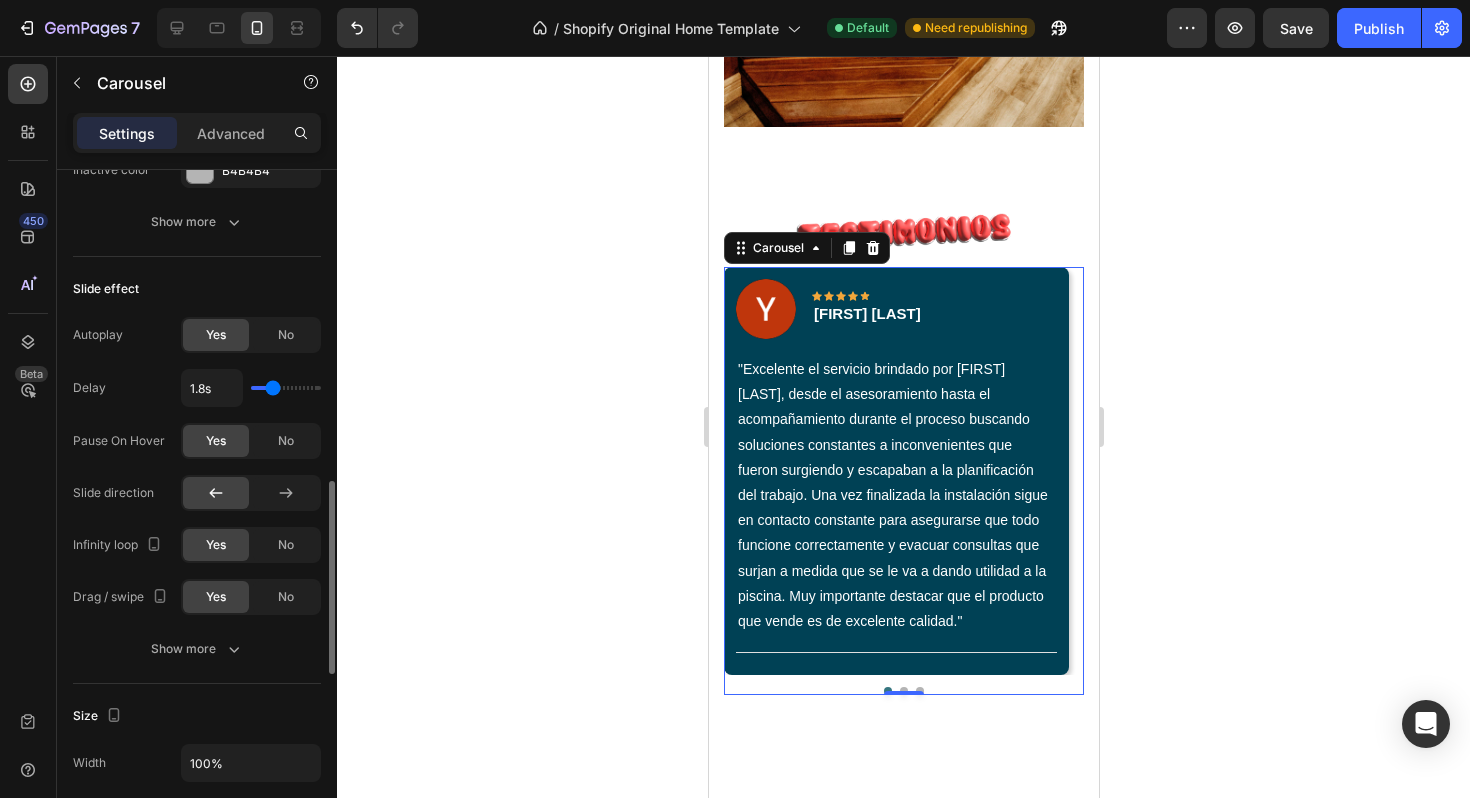type on "1.9s" 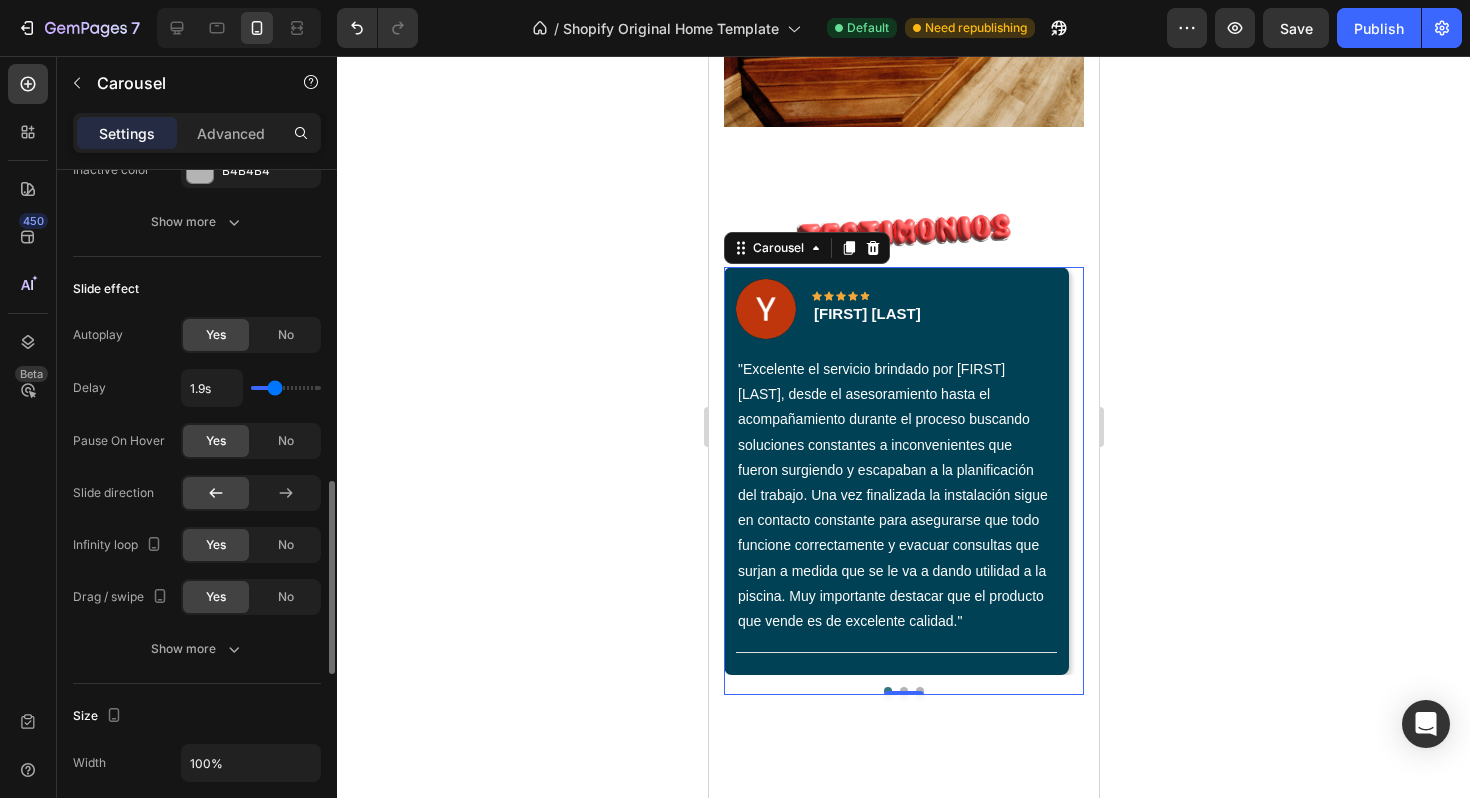 type on "2s" 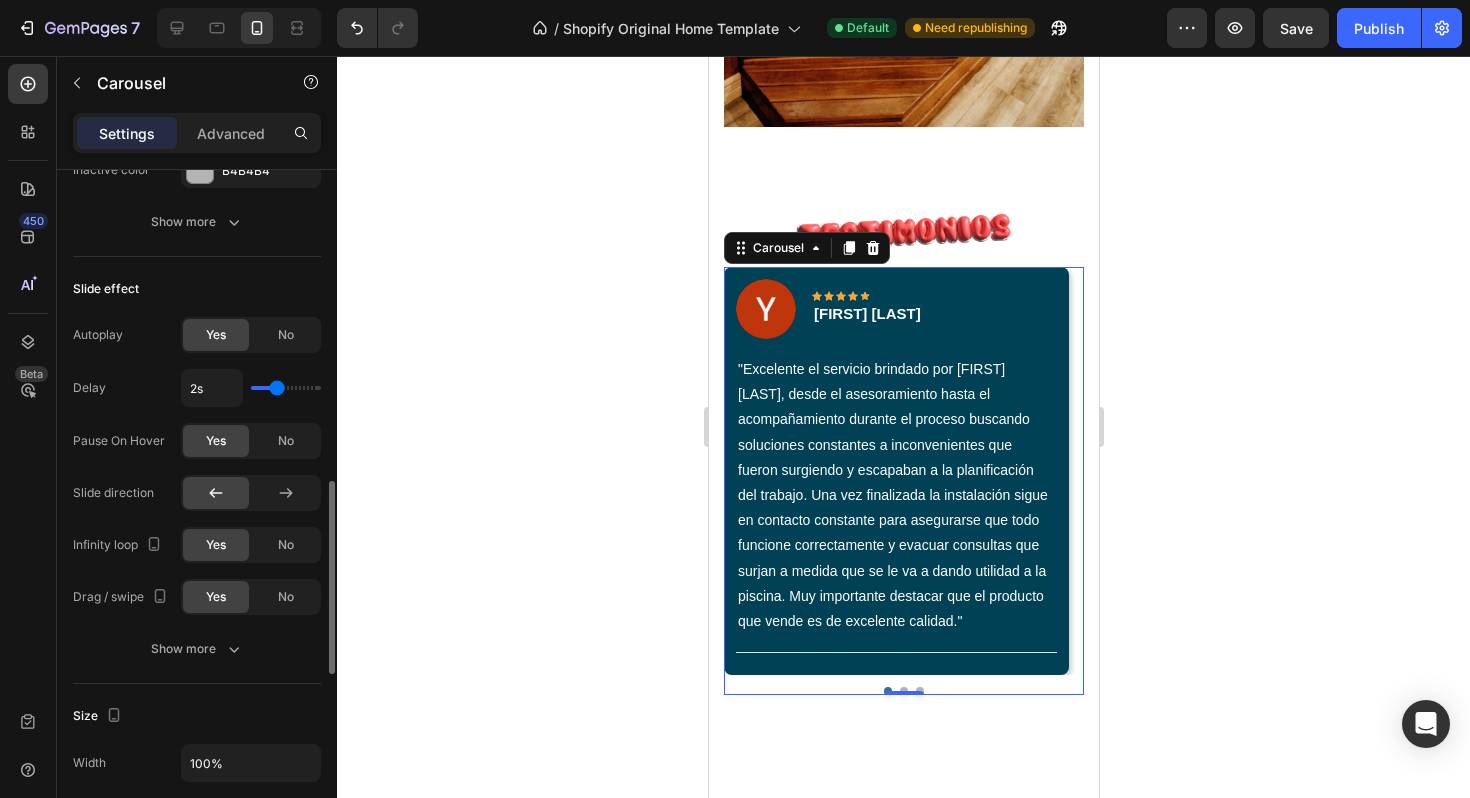 type on "2" 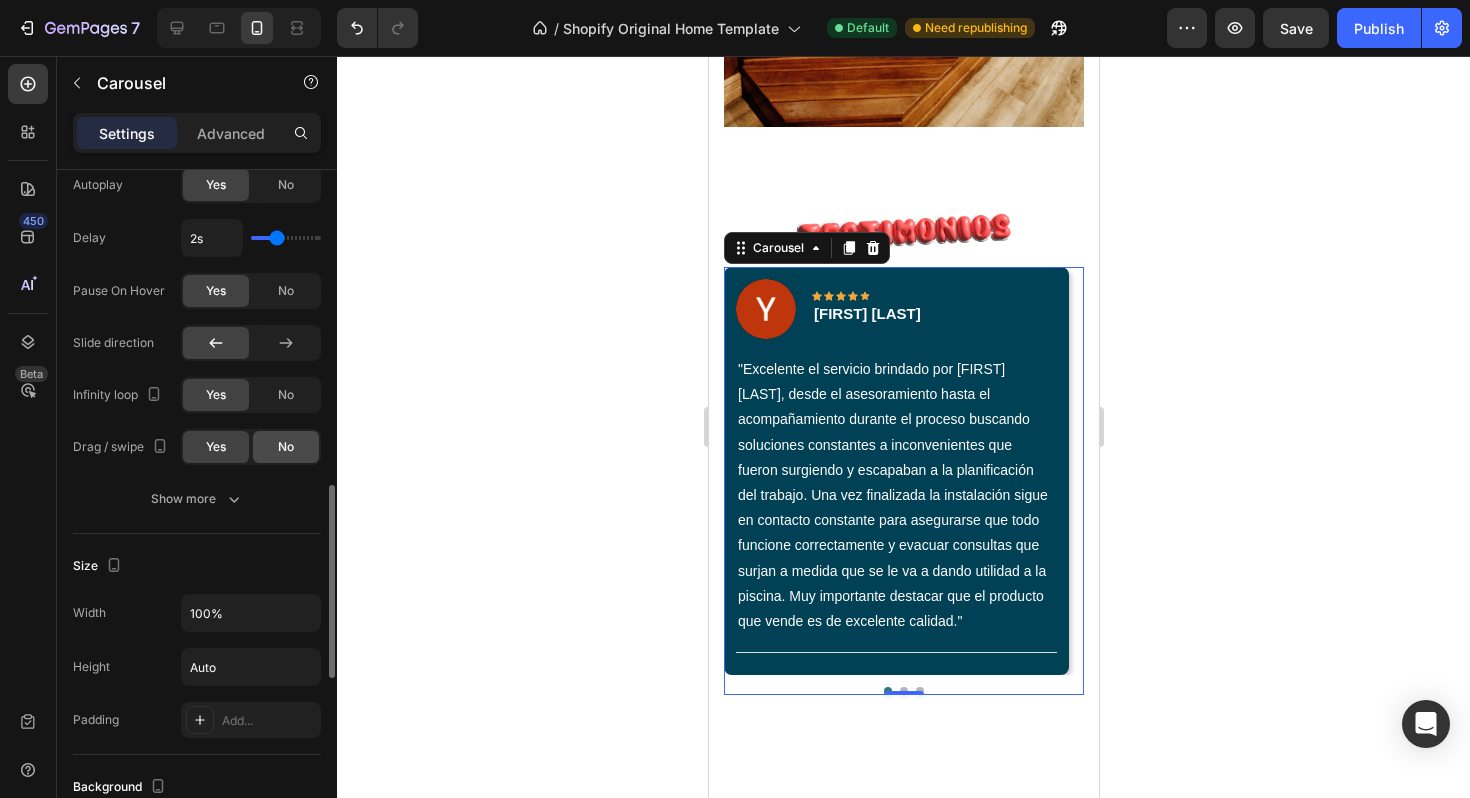 scroll, scrollTop: 1277, scrollLeft: 0, axis: vertical 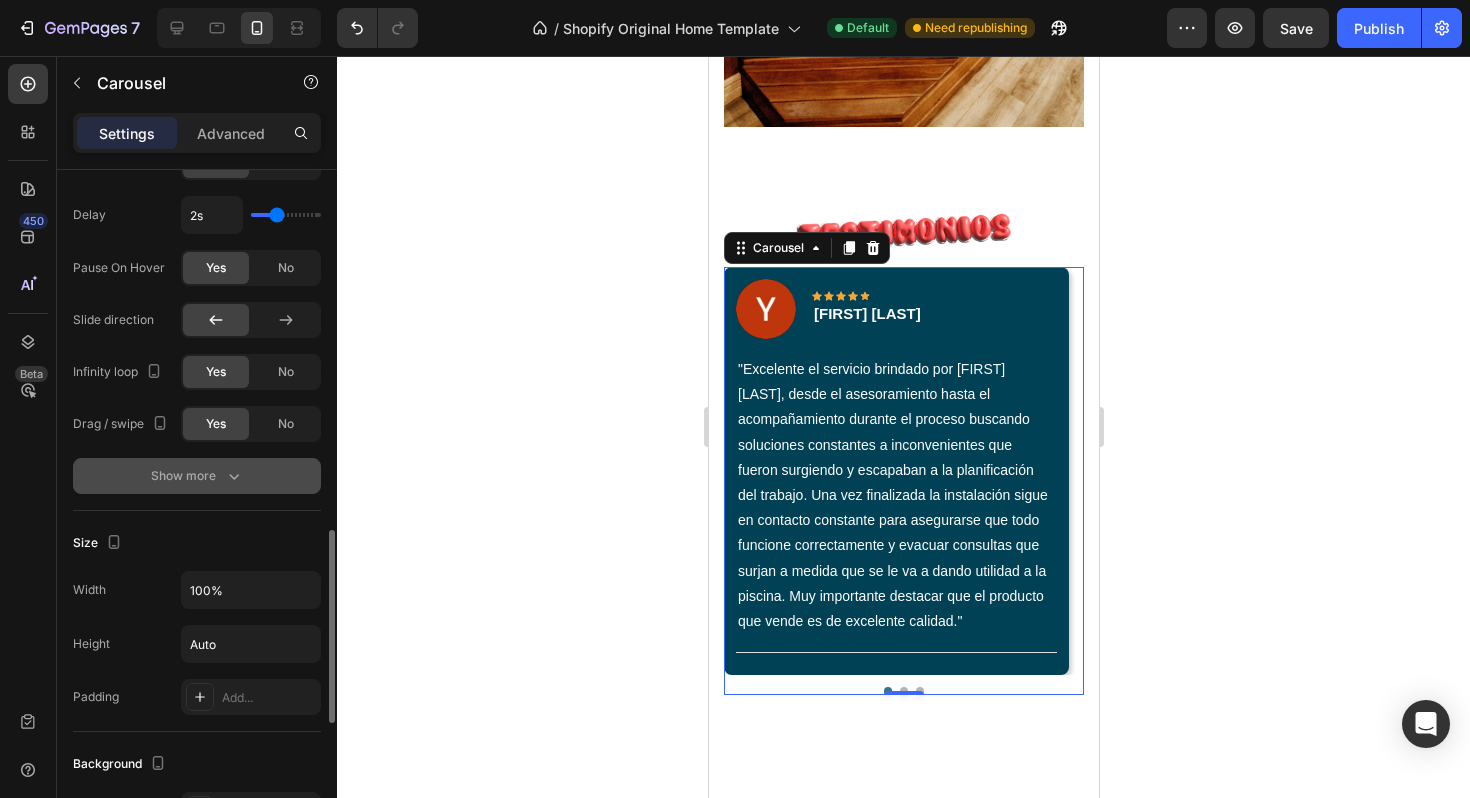 click 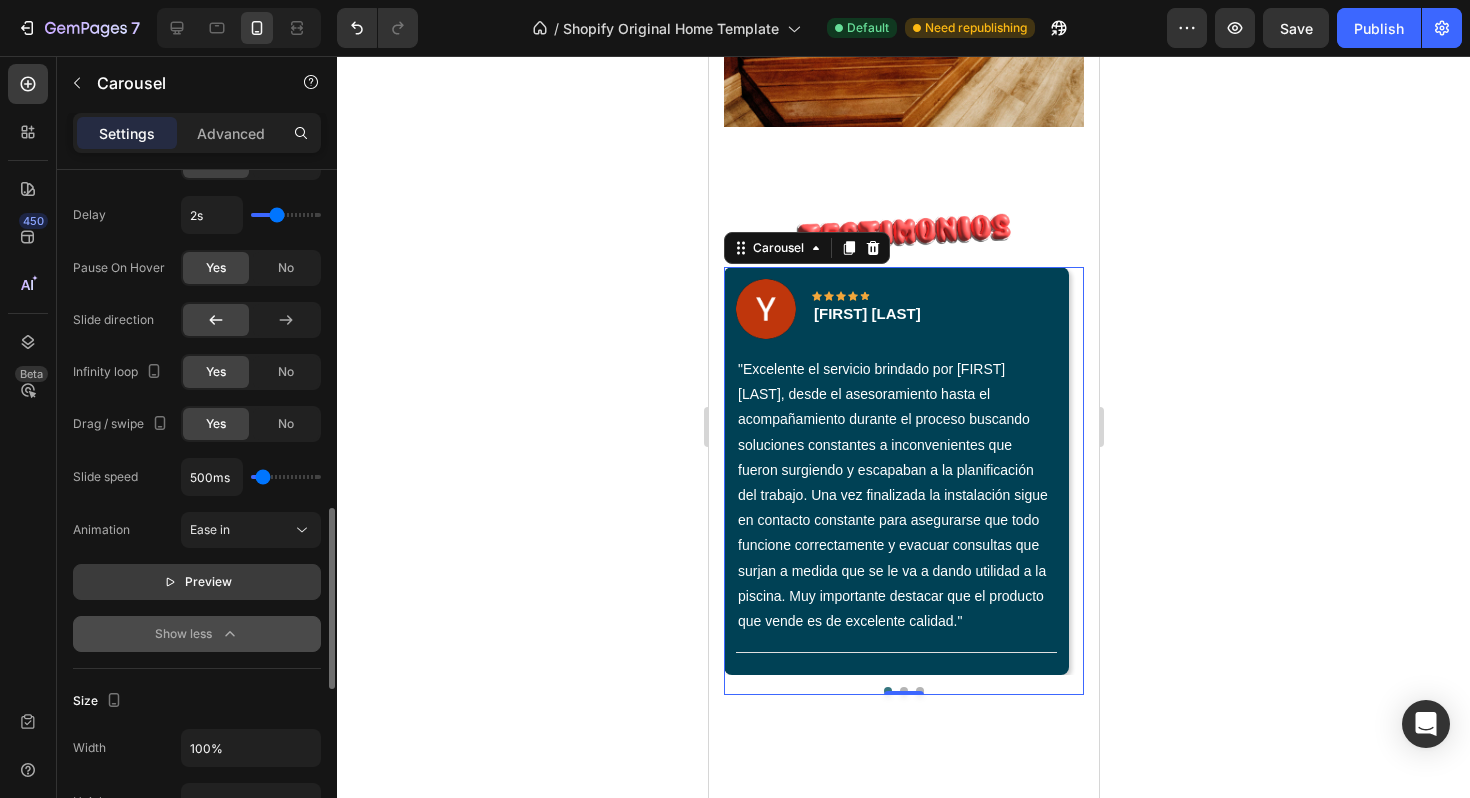 click on "Preview" at bounding box center (197, 582) 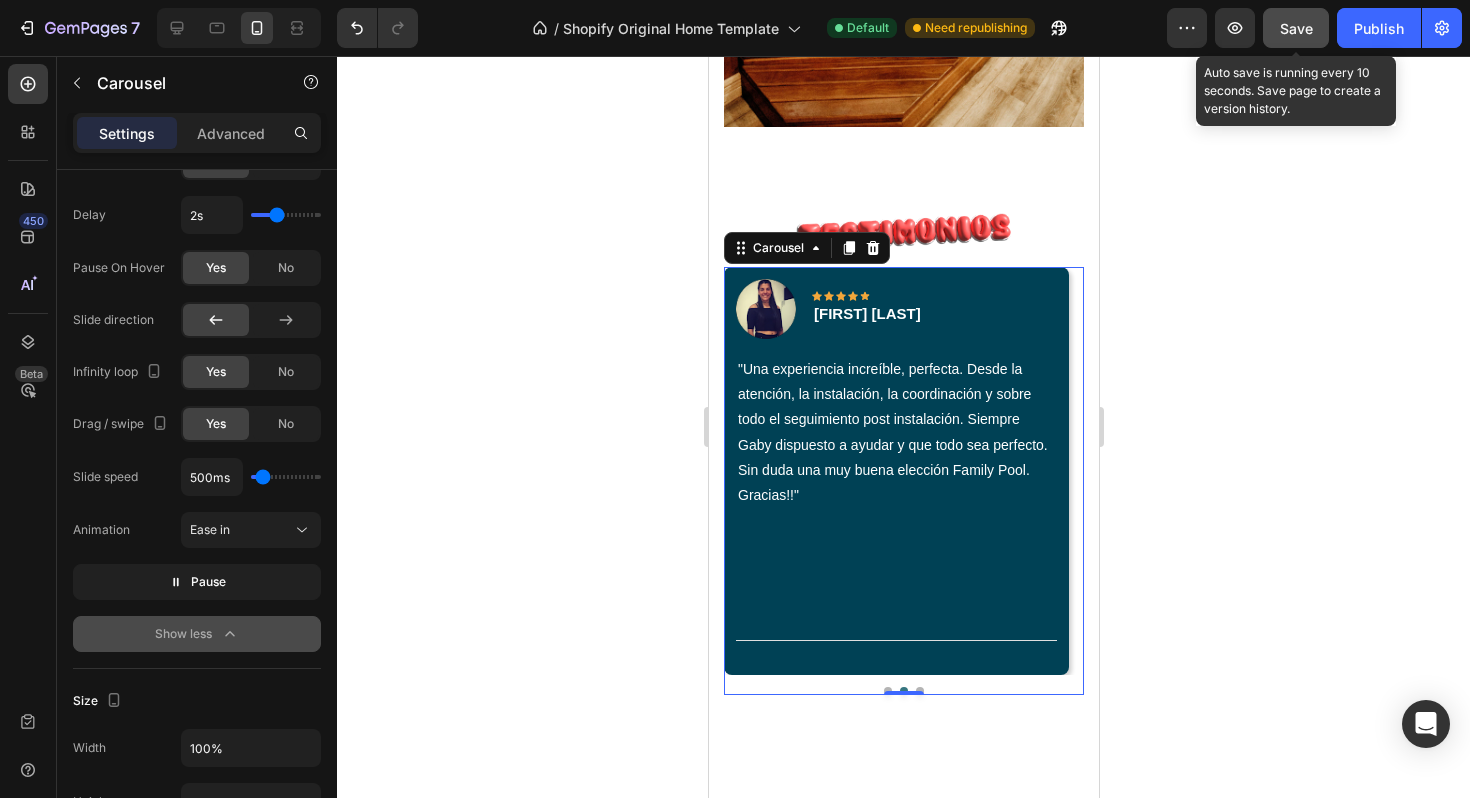 click on "Save" 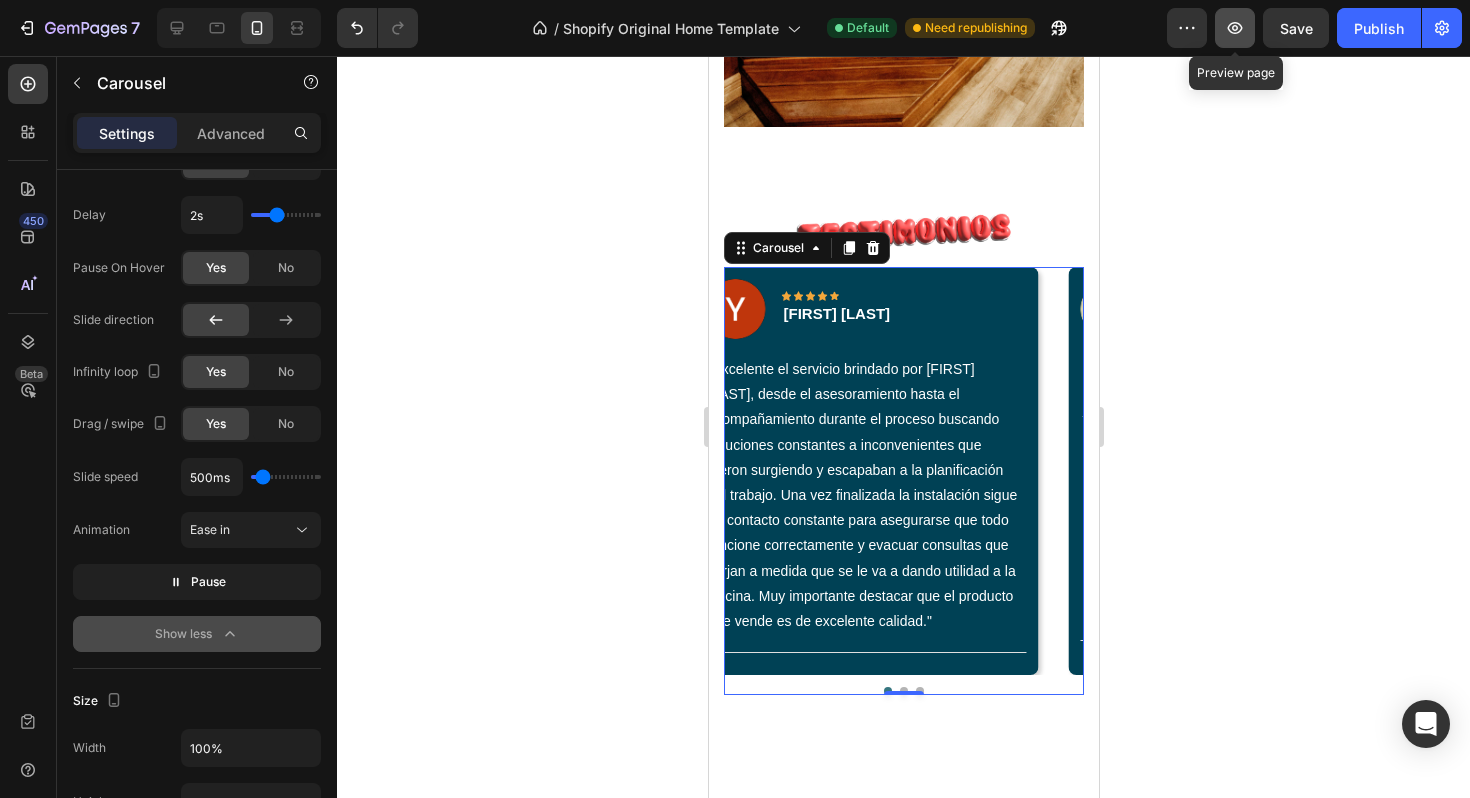 click 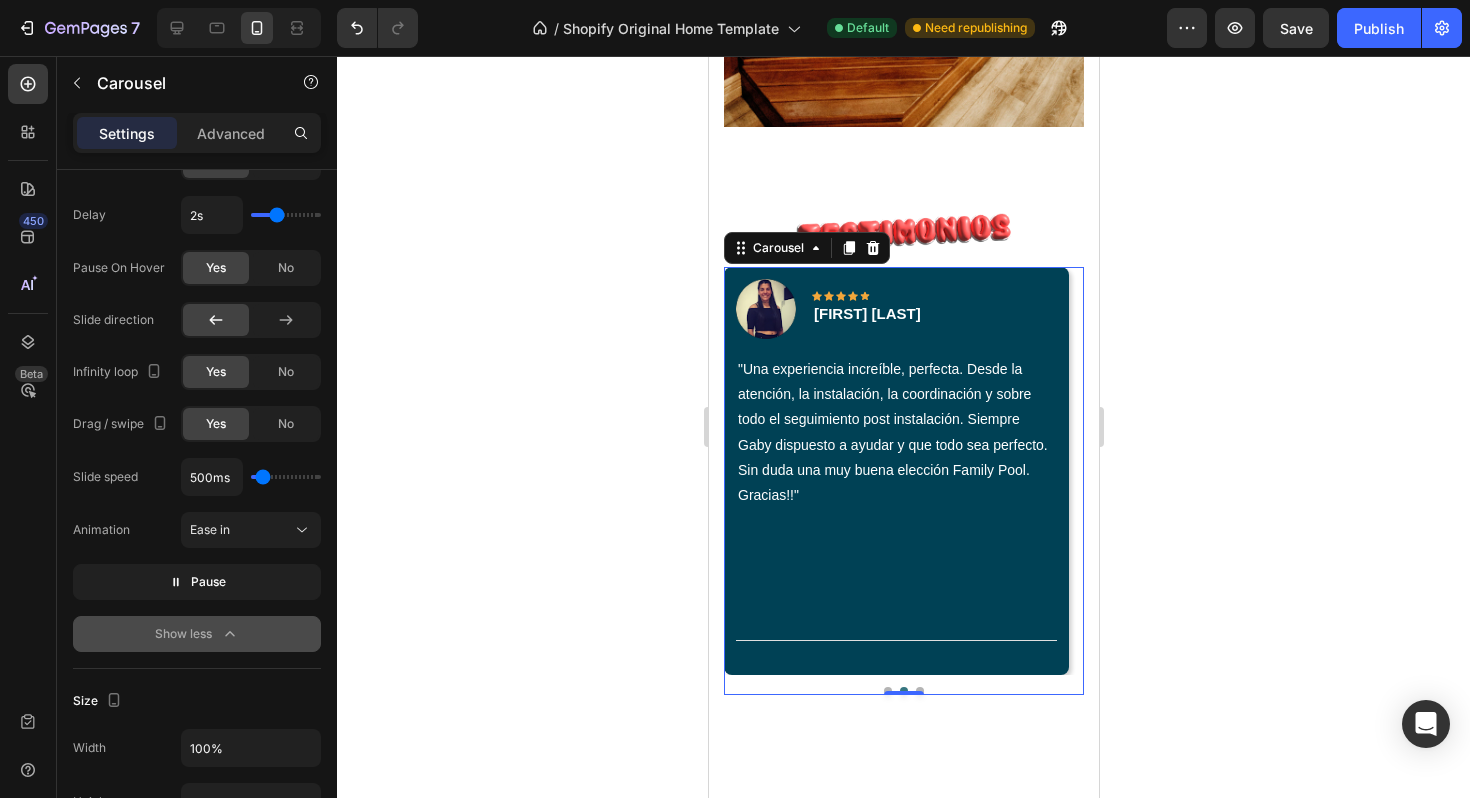 click at bounding box center [919, 691] 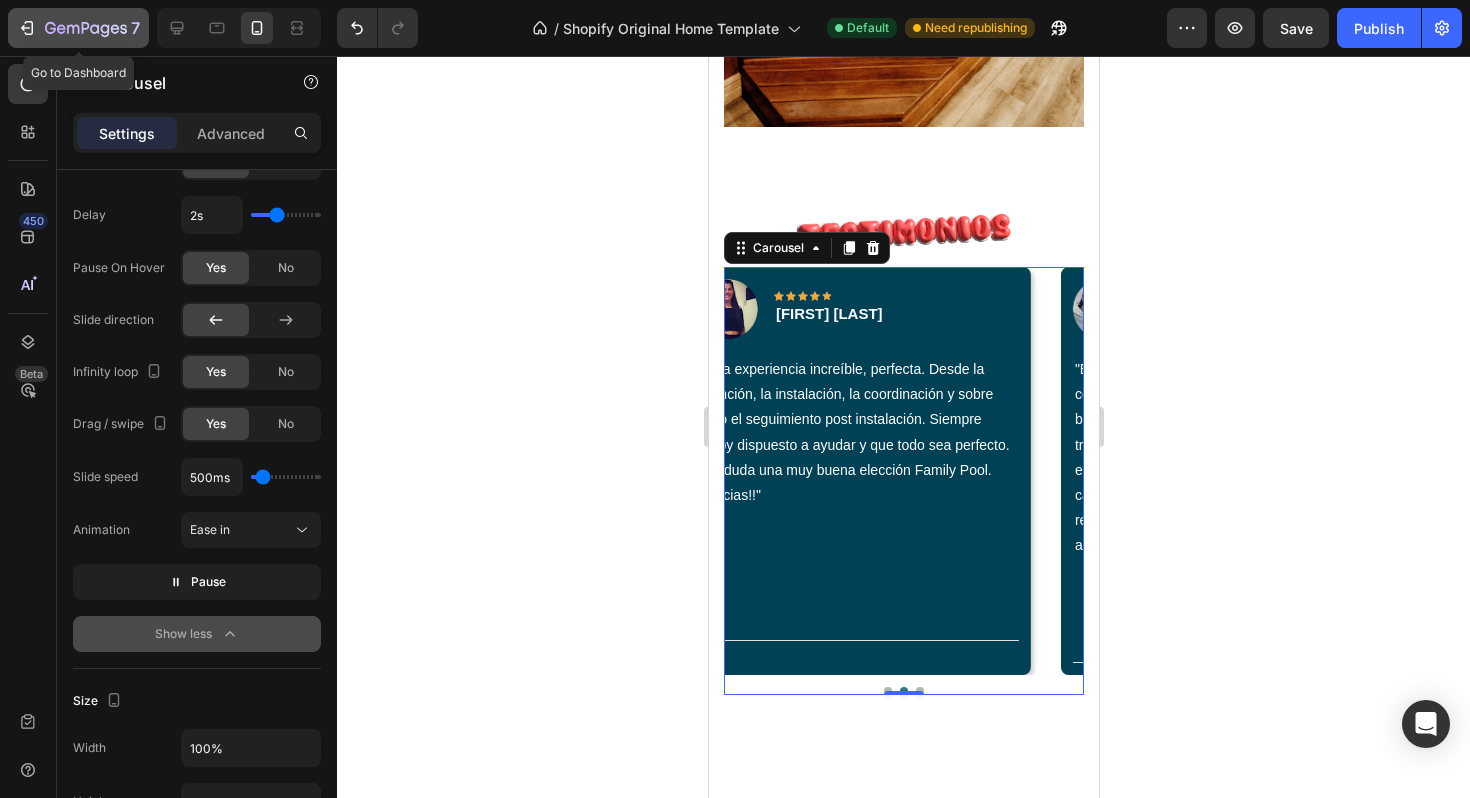 click 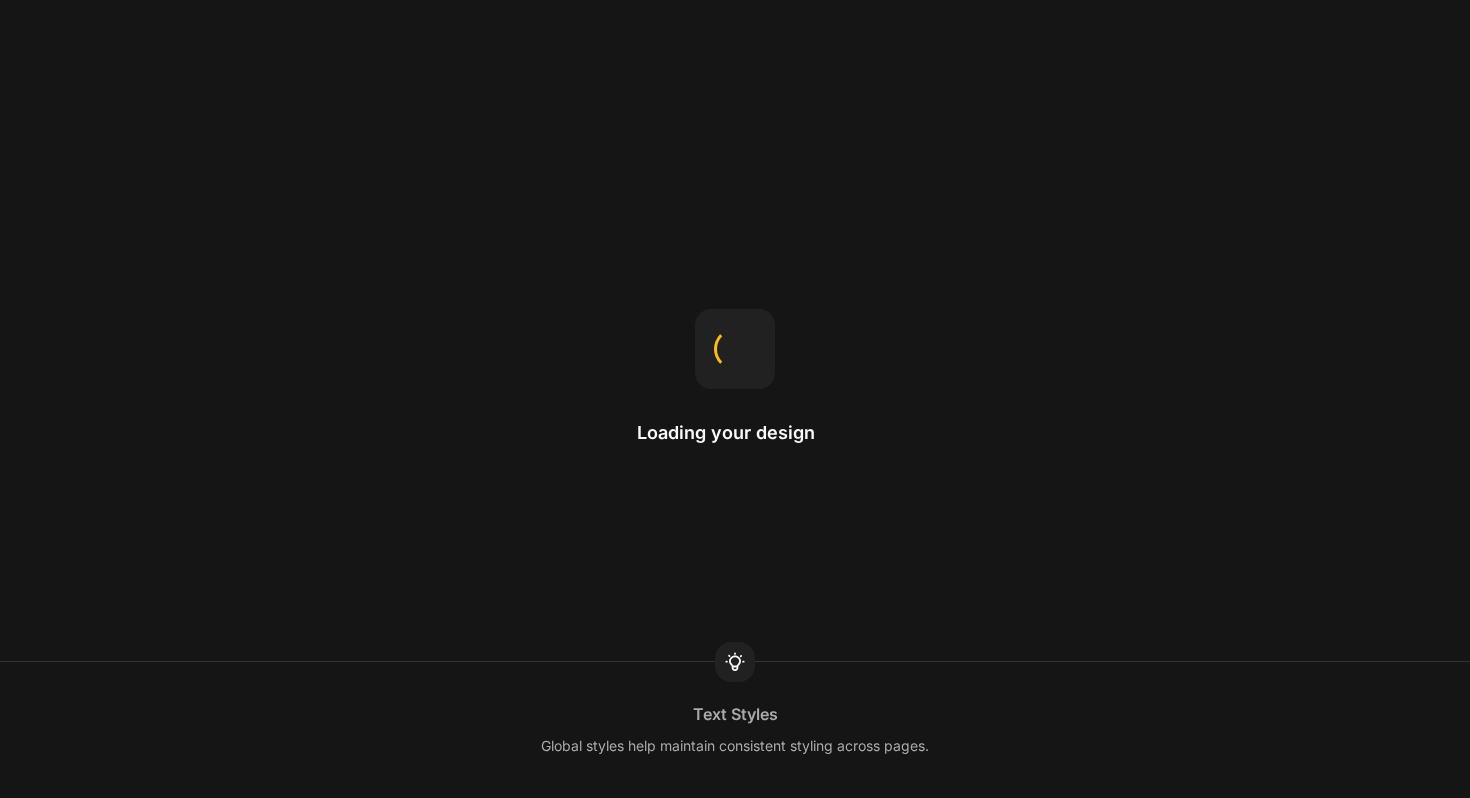scroll, scrollTop: 0, scrollLeft: 0, axis: both 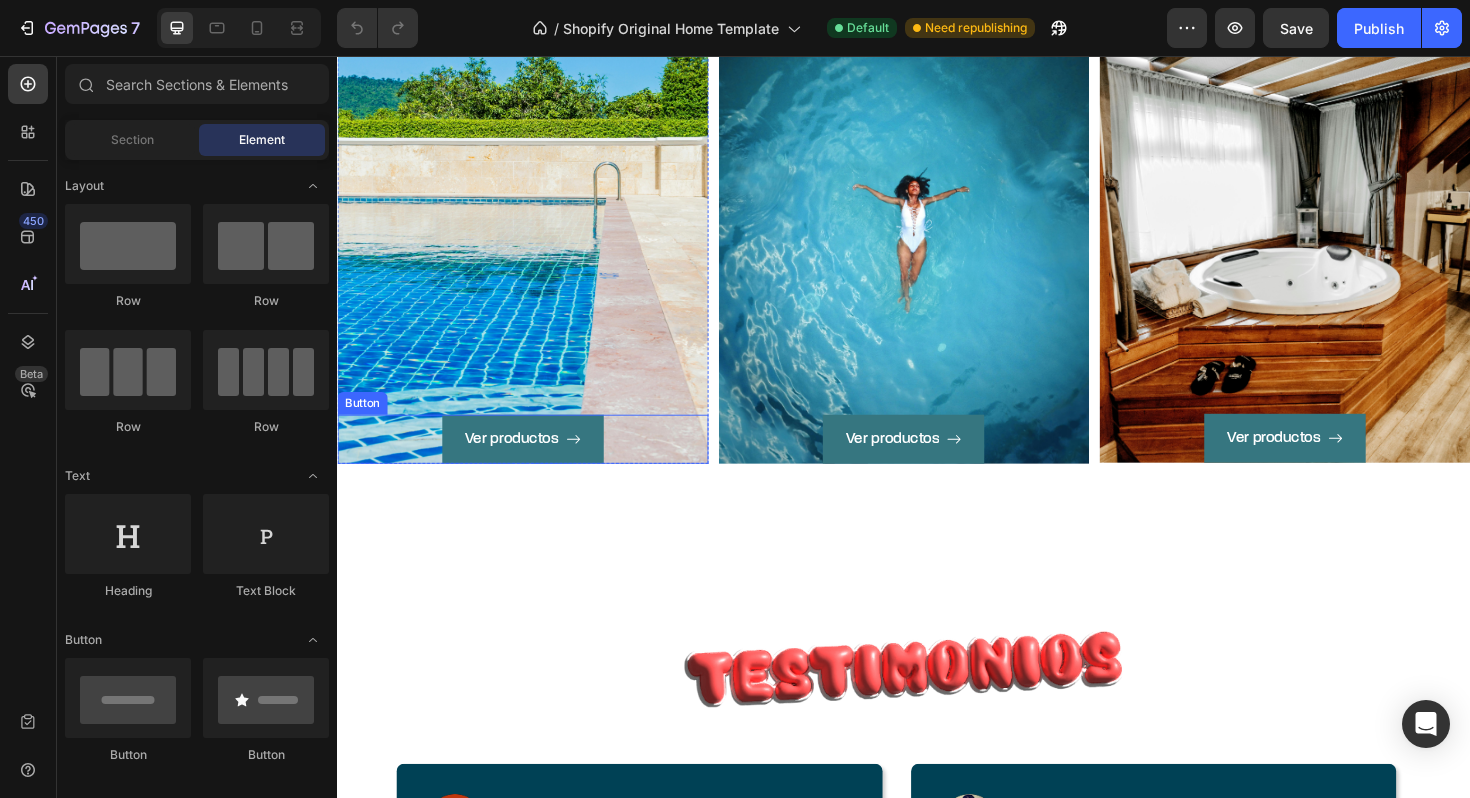 click on "Ver productos Button" at bounding box center [533, 462] 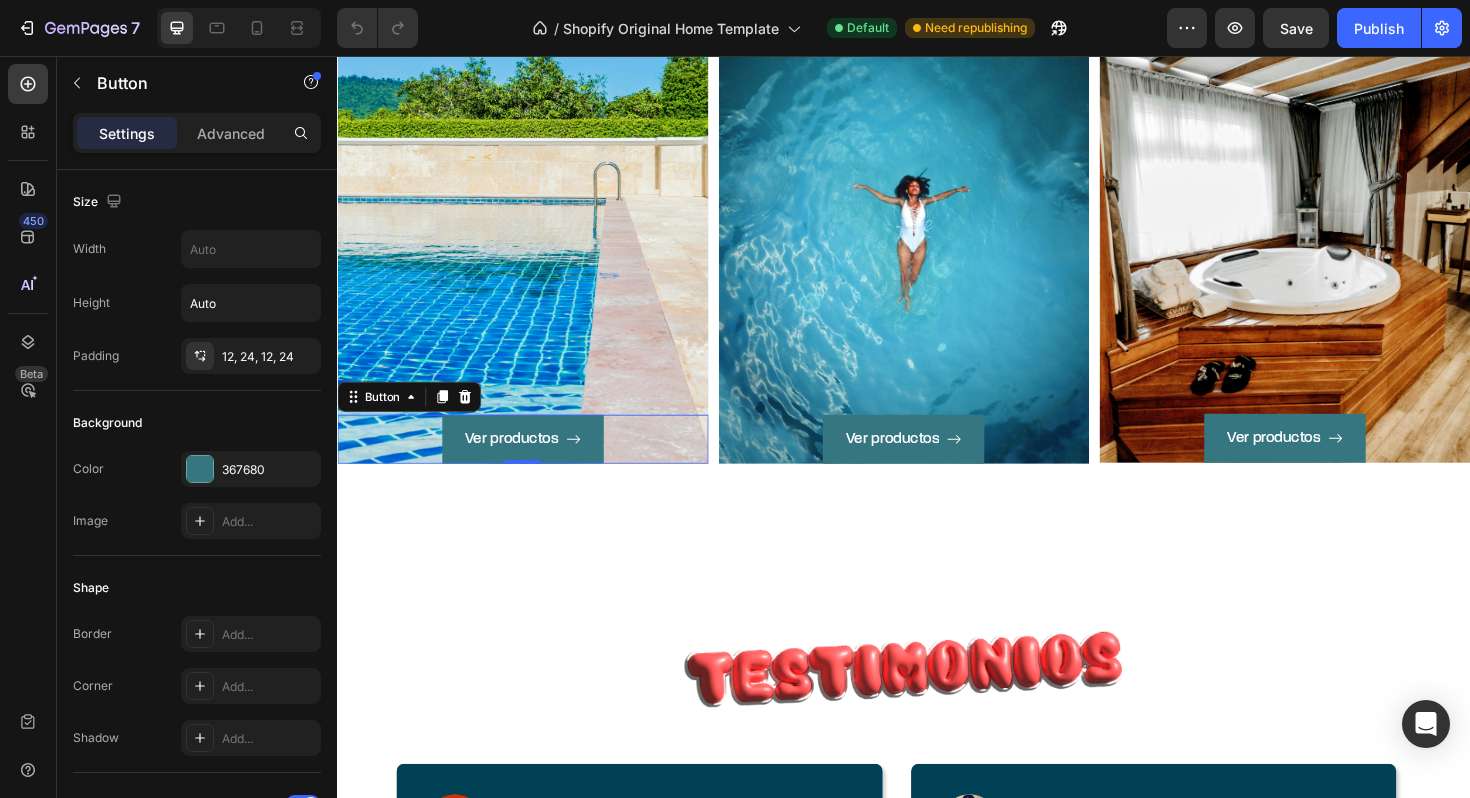 click on "Ver productos Button   0" at bounding box center (533, 462) 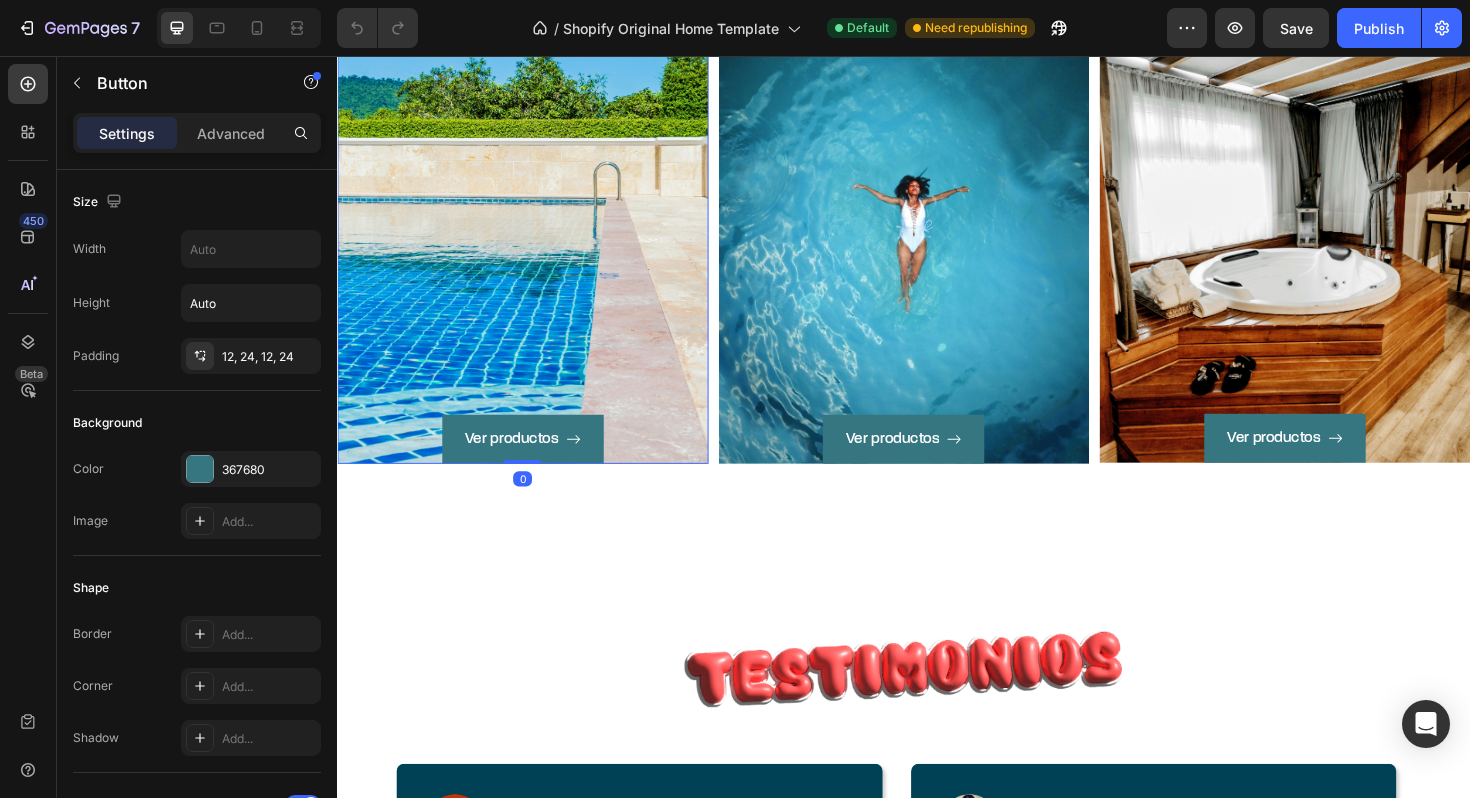 click on "Ver productos Button" at bounding box center [533, 267] 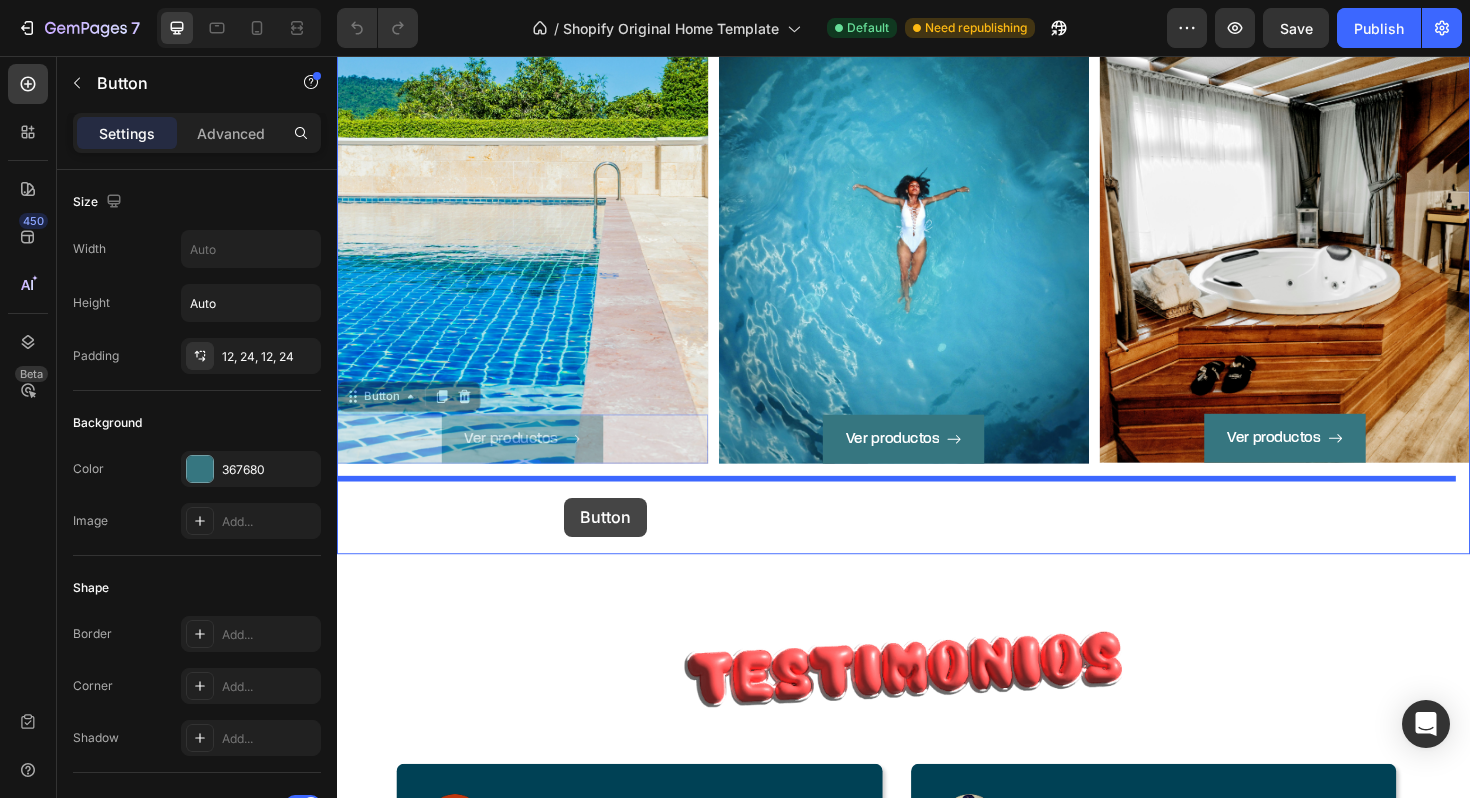 drag, startPoint x: 636, startPoint y: 469, endPoint x: 576, endPoint y: 524, distance: 81.394104 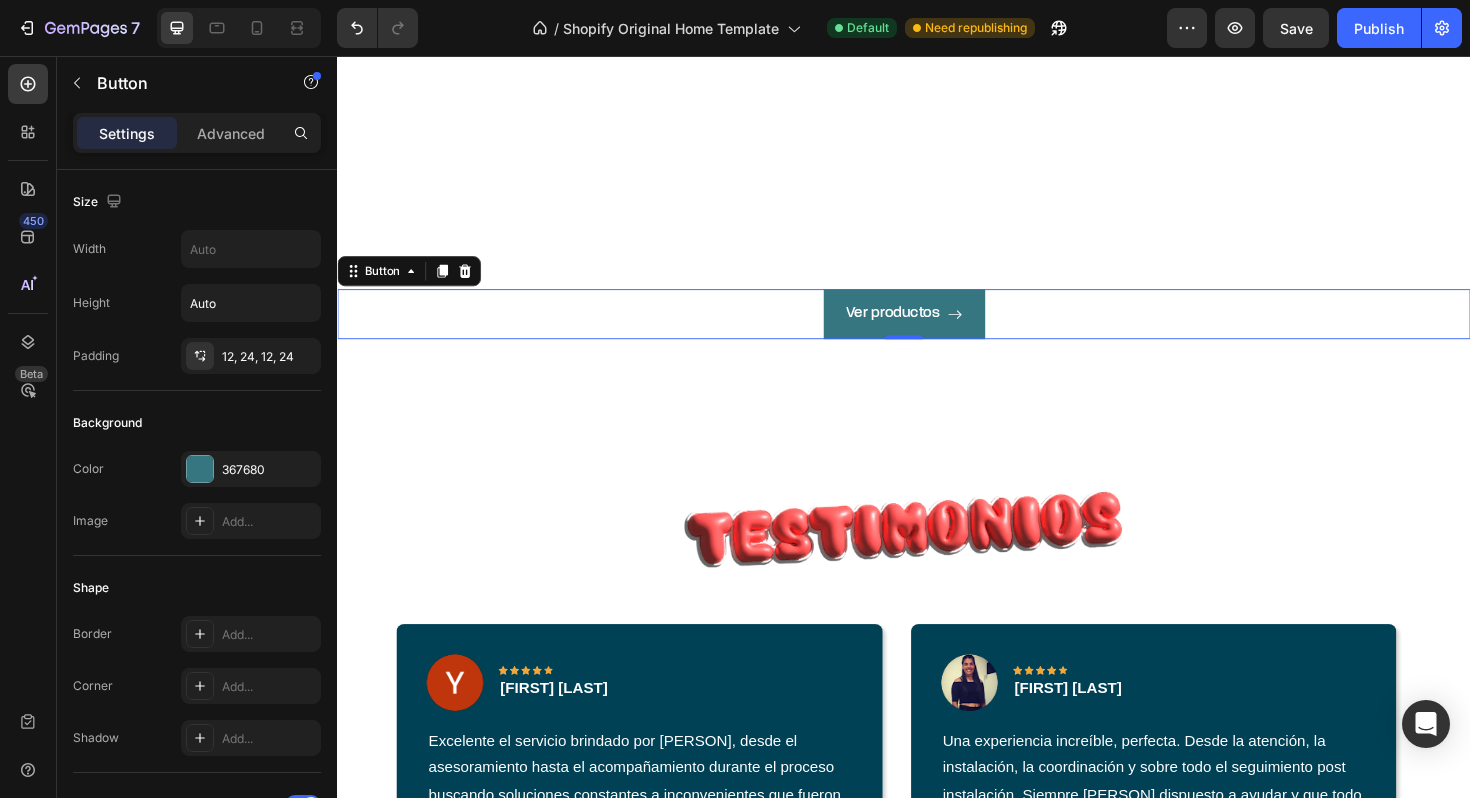 scroll, scrollTop: 2680, scrollLeft: 0, axis: vertical 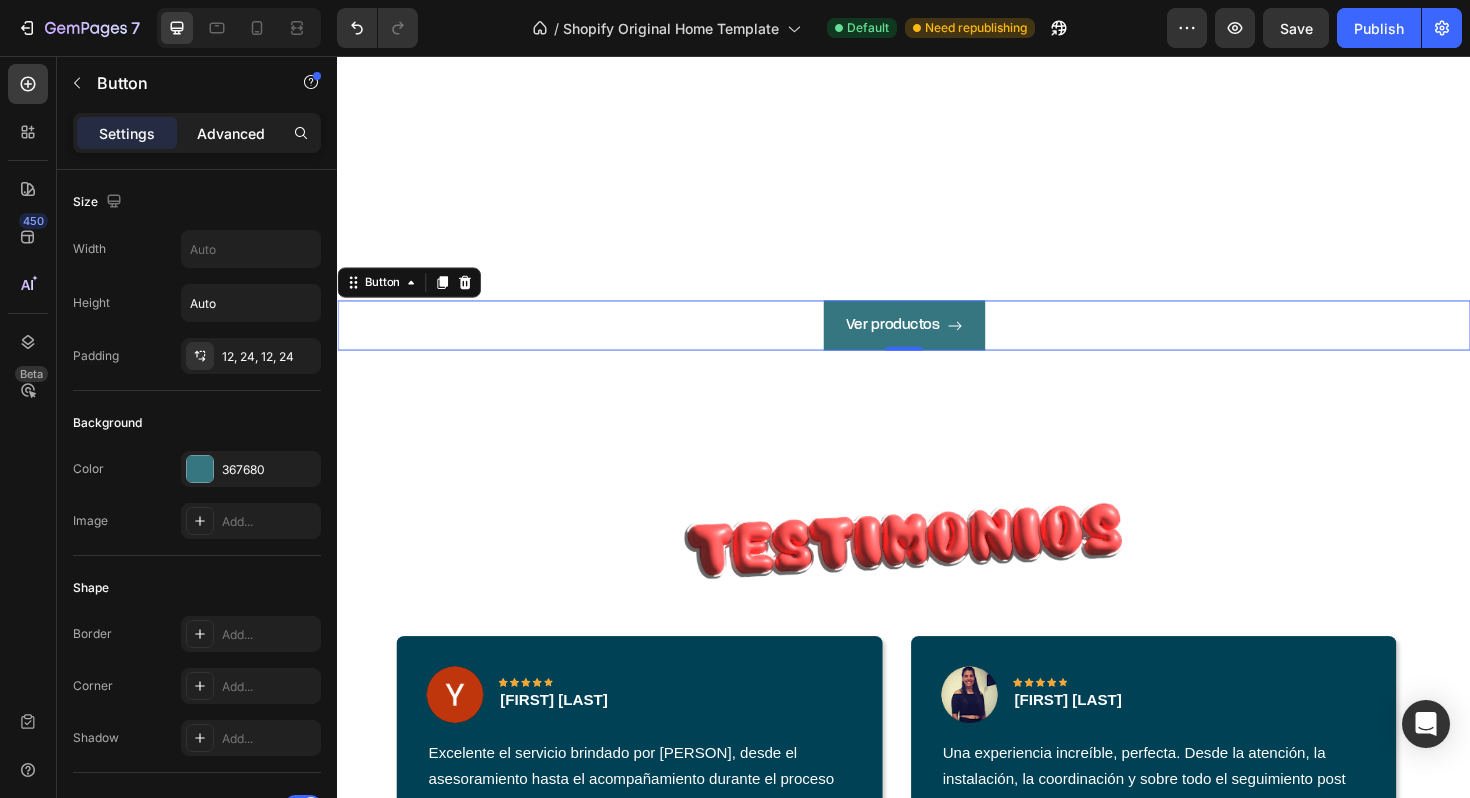 click on "Advanced" at bounding box center (231, 133) 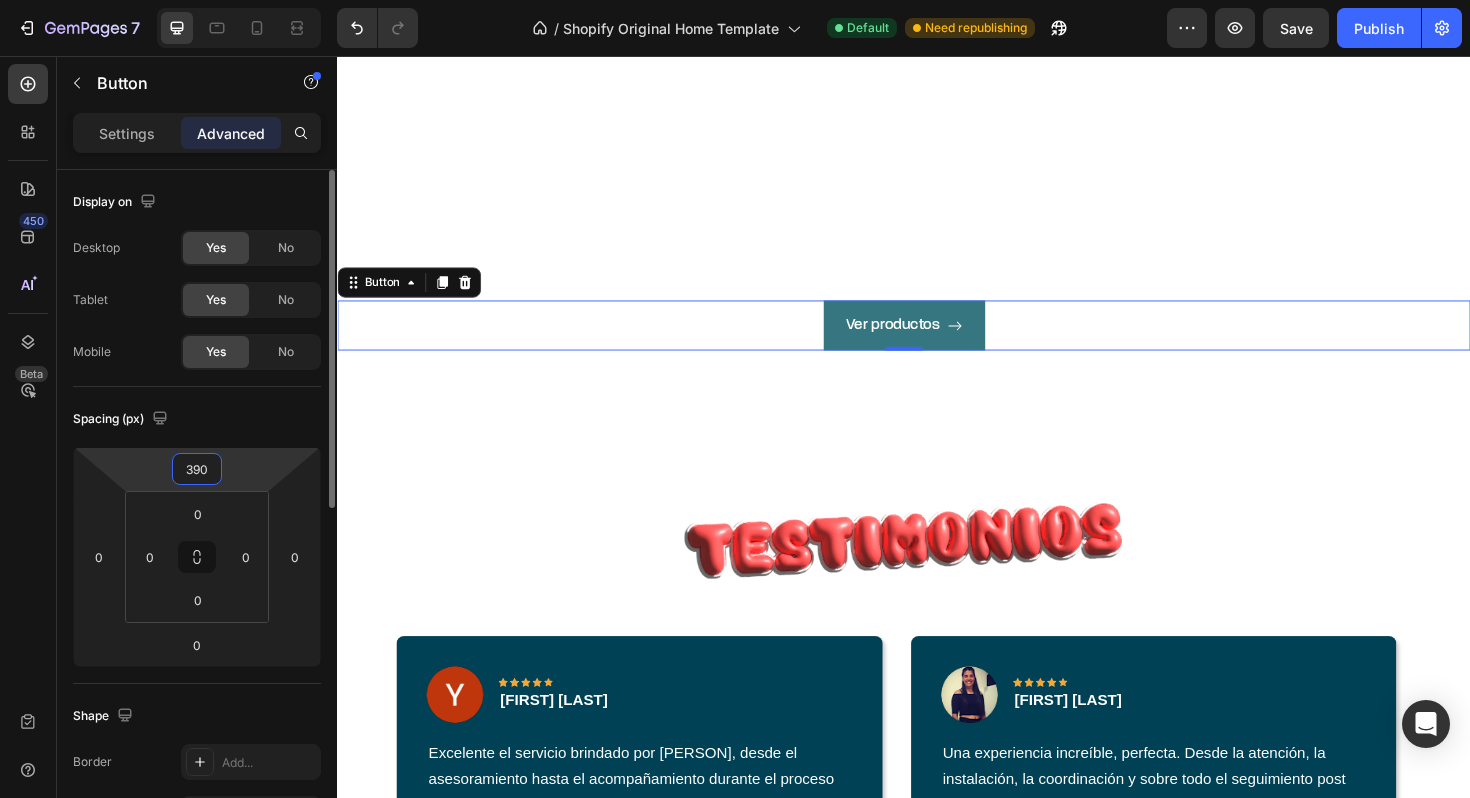 click on "390" at bounding box center [197, 469] 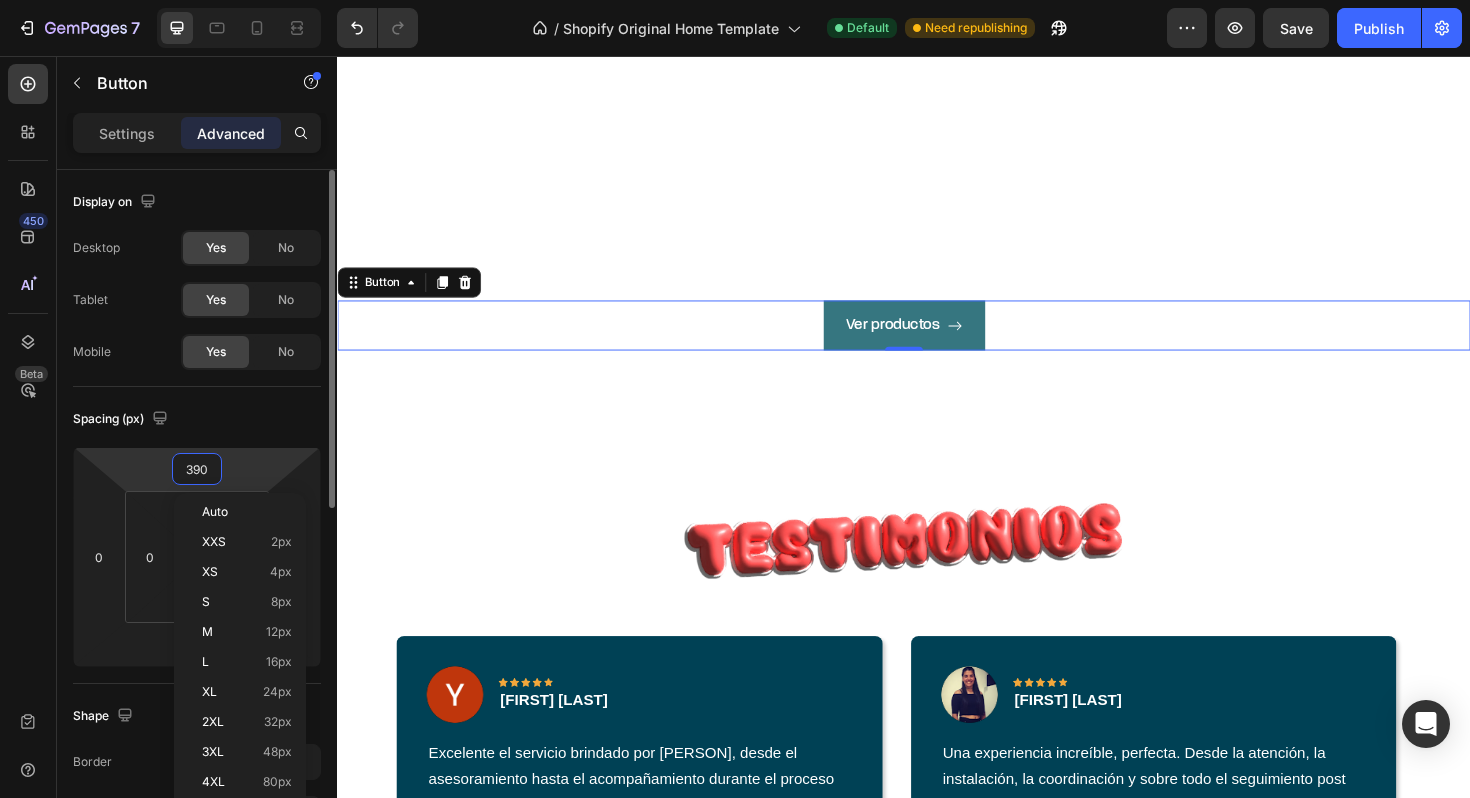 click on "390" at bounding box center [197, 469] 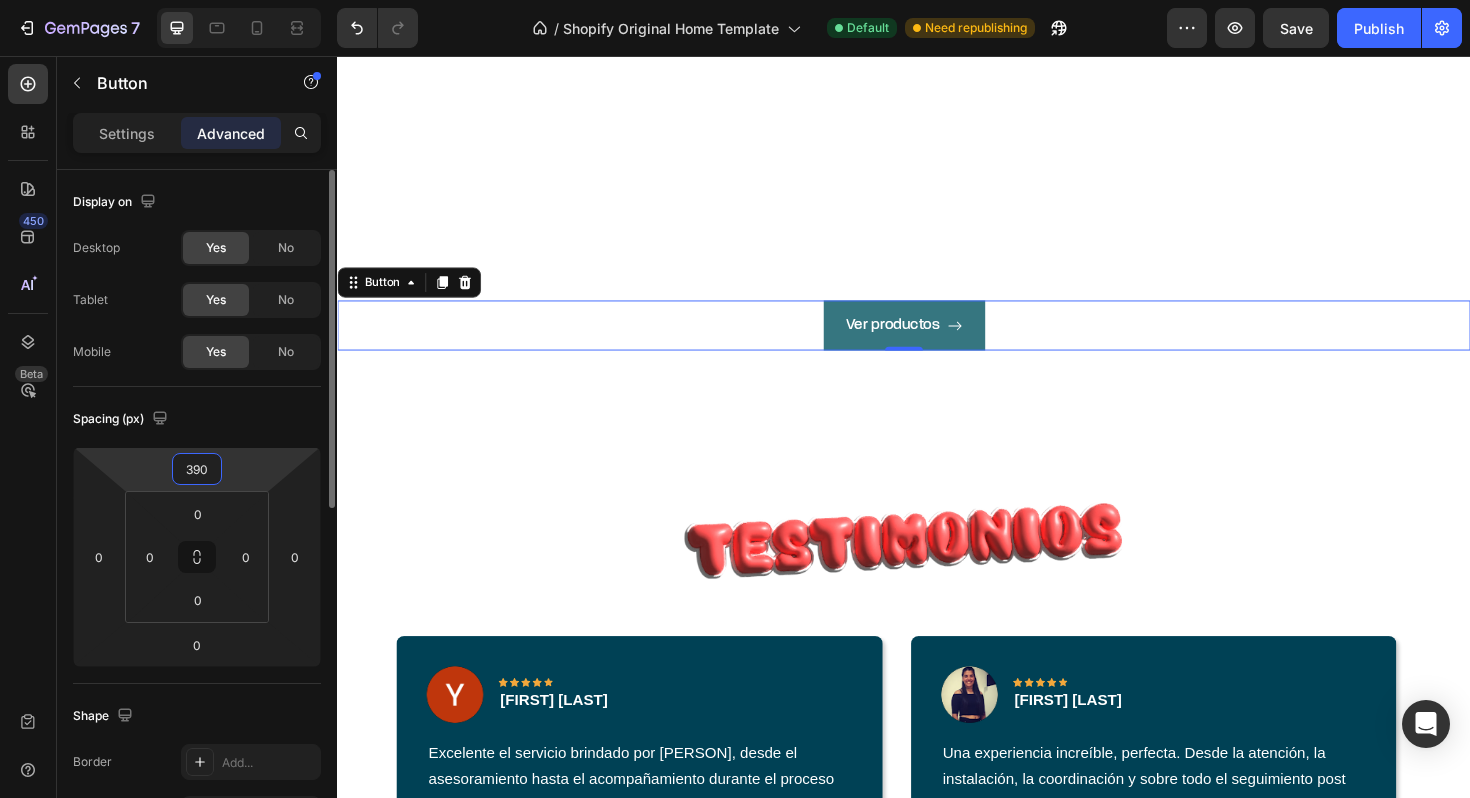 click on "390" at bounding box center (197, 469) 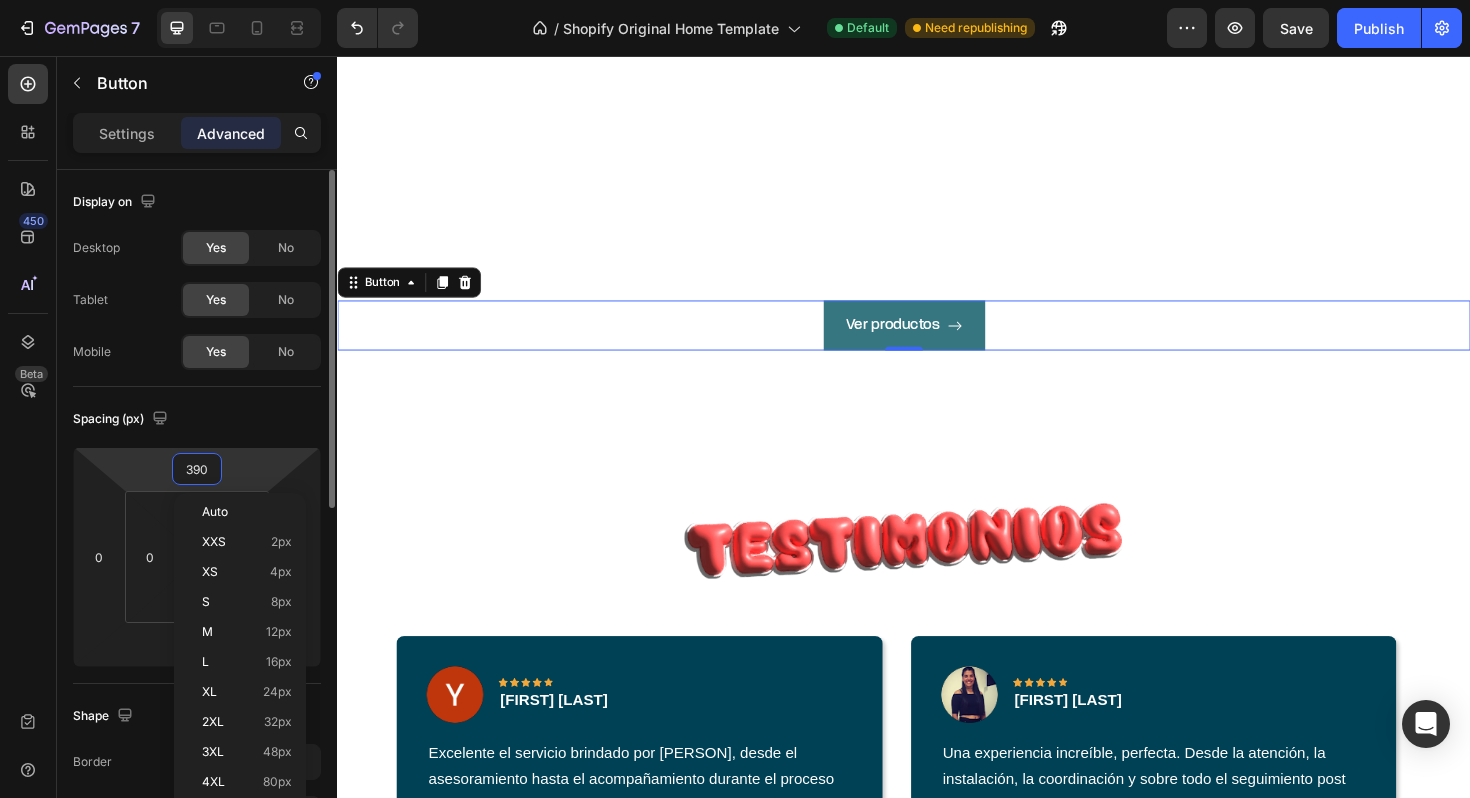 type on "30" 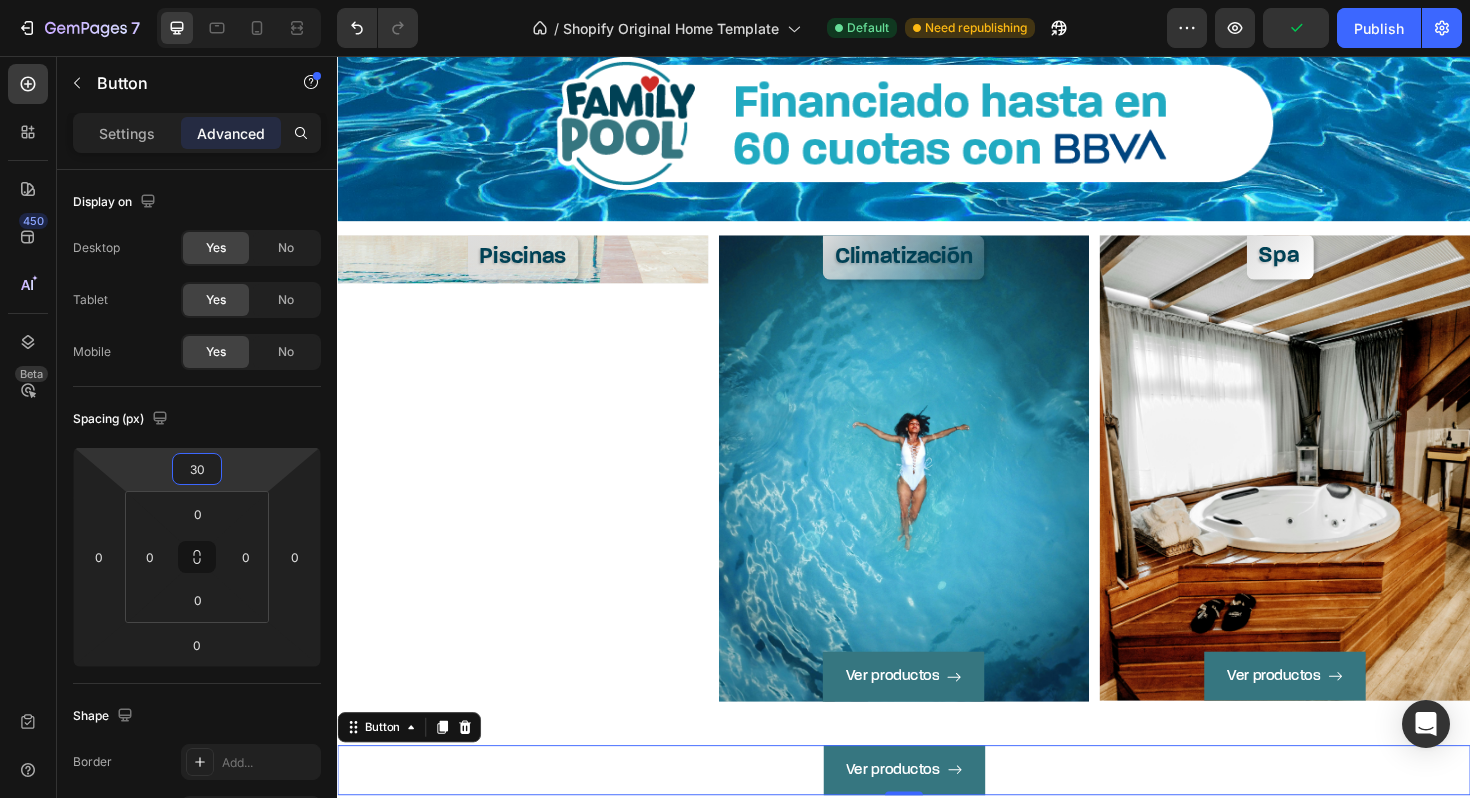 scroll, scrollTop: 1860, scrollLeft: 0, axis: vertical 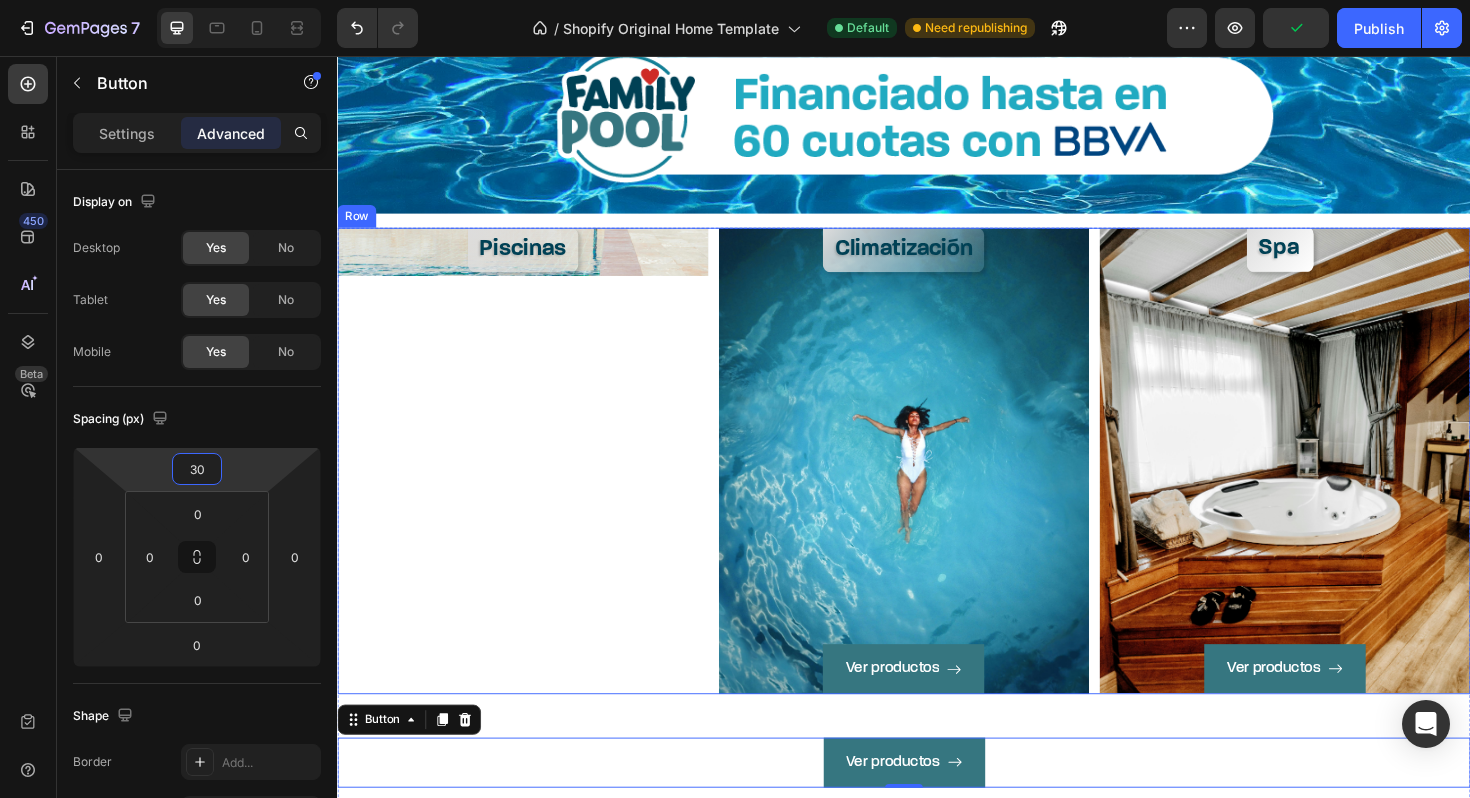 click on "Piscinas" at bounding box center (533, 261) 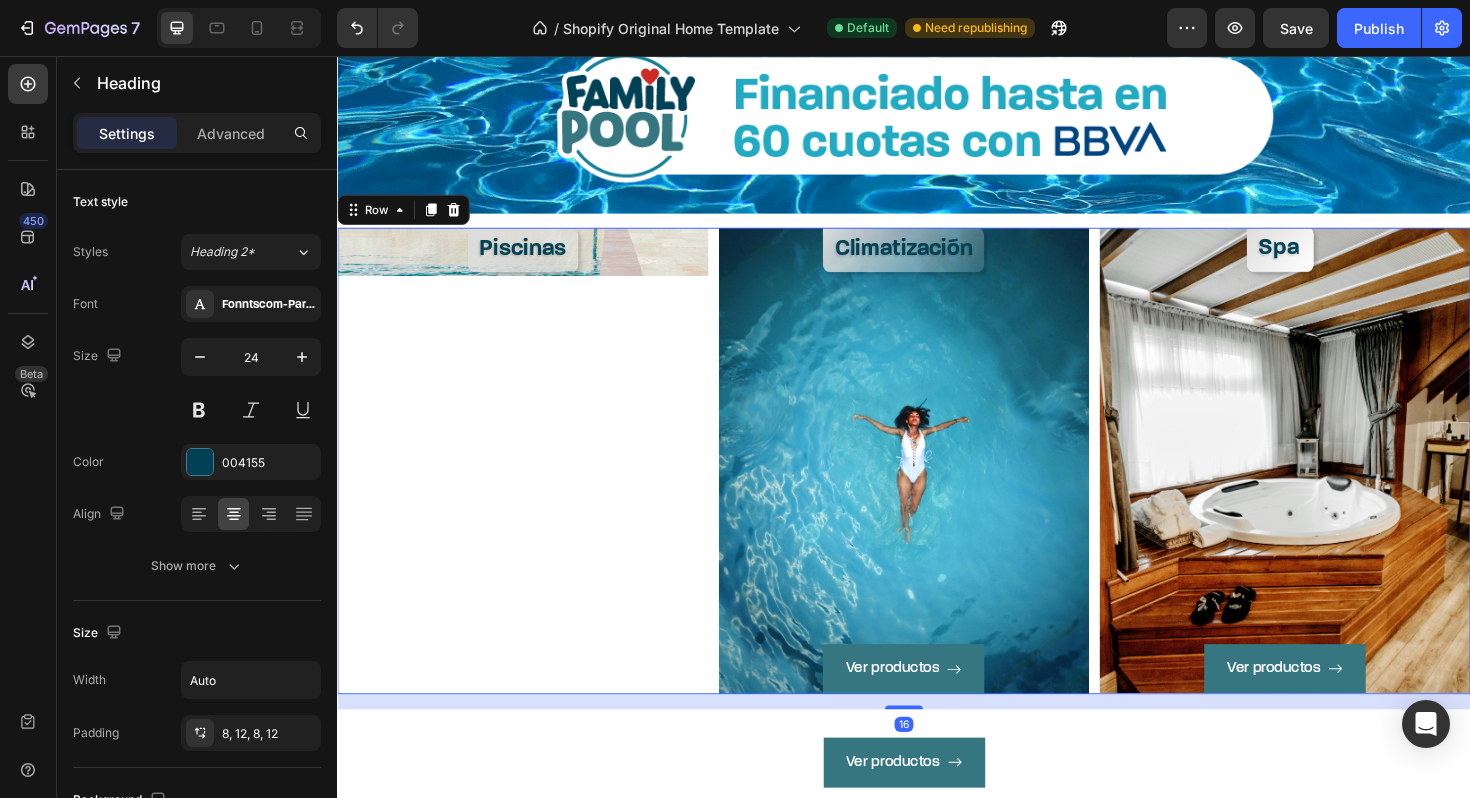 click on "Piscinas Heading Hero Banner" at bounding box center (533, 485) 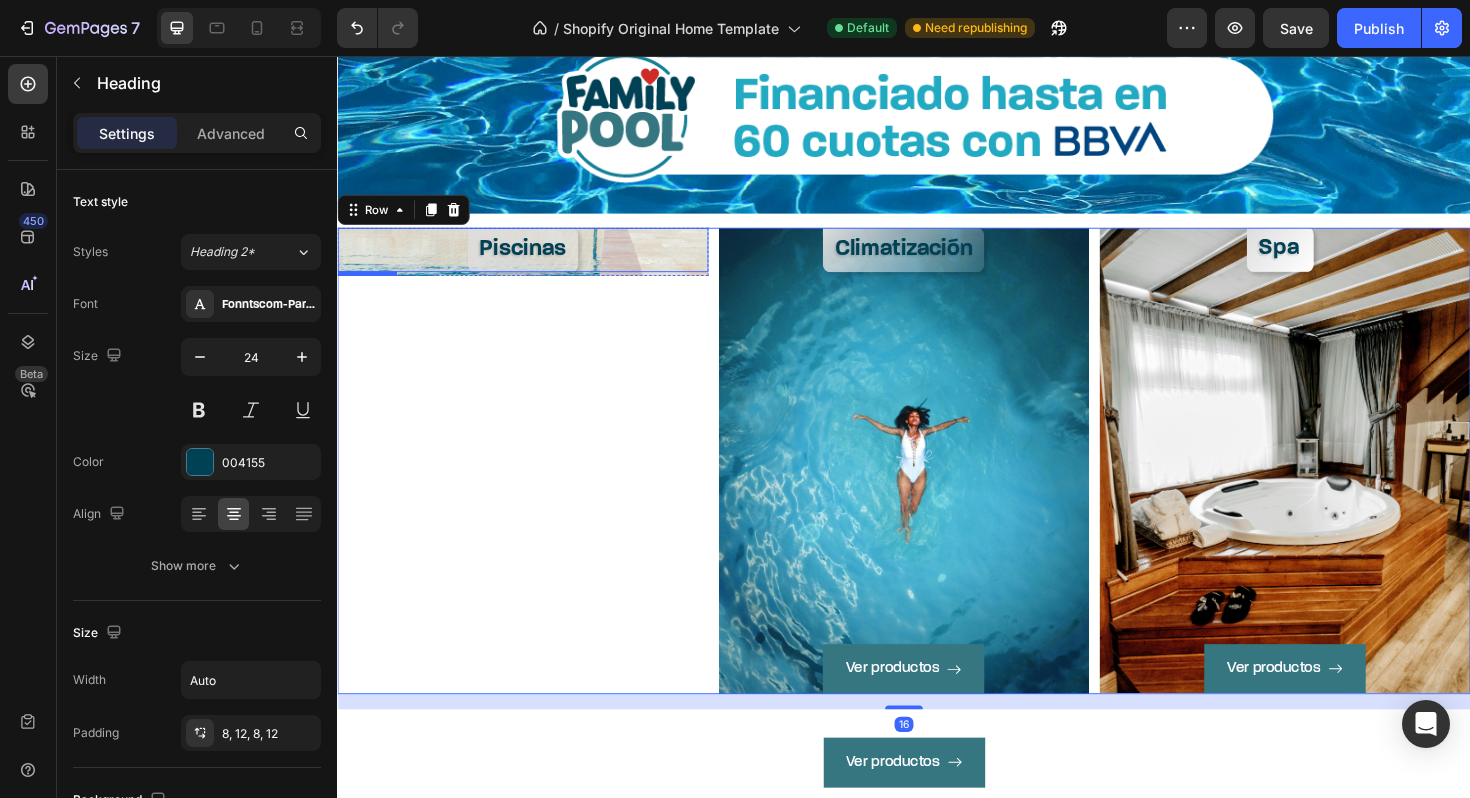 click on "Piscinas" at bounding box center [533, 261] 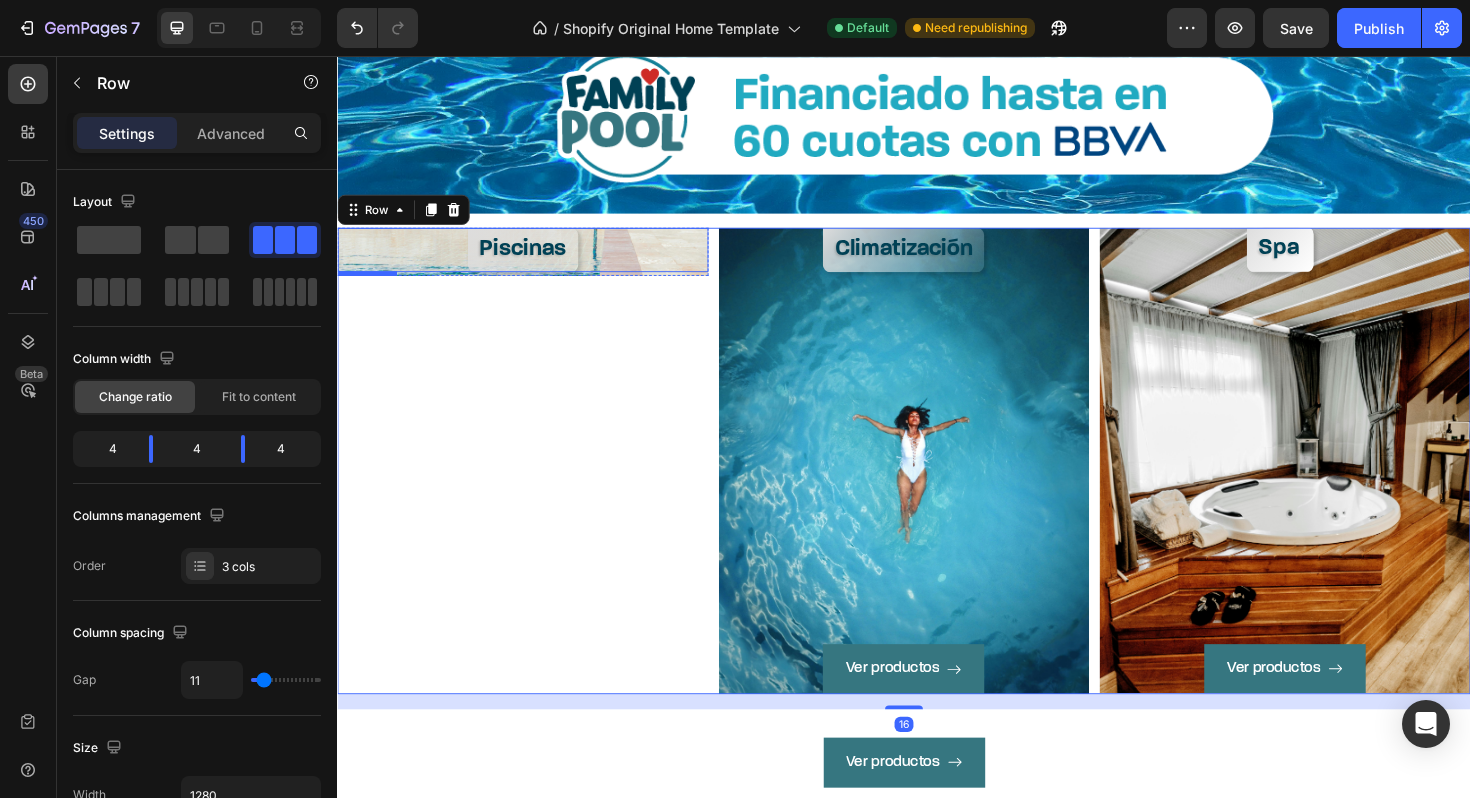 click on "Piscinas" at bounding box center [533, 261] 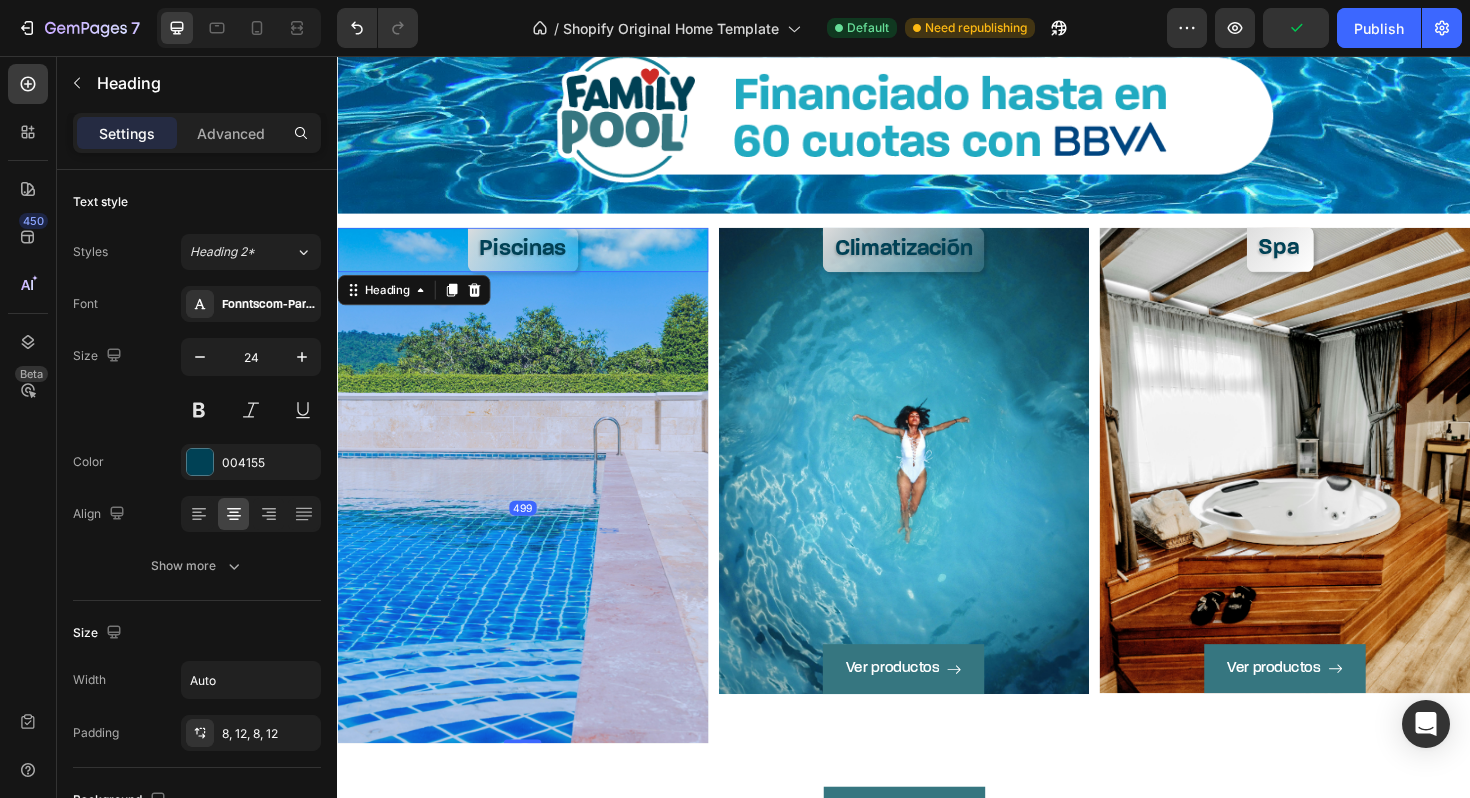drag, startPoint x: 532, startPoint y: 284, endPoint x: 451, endPoint y: 779, distance: 501.5835 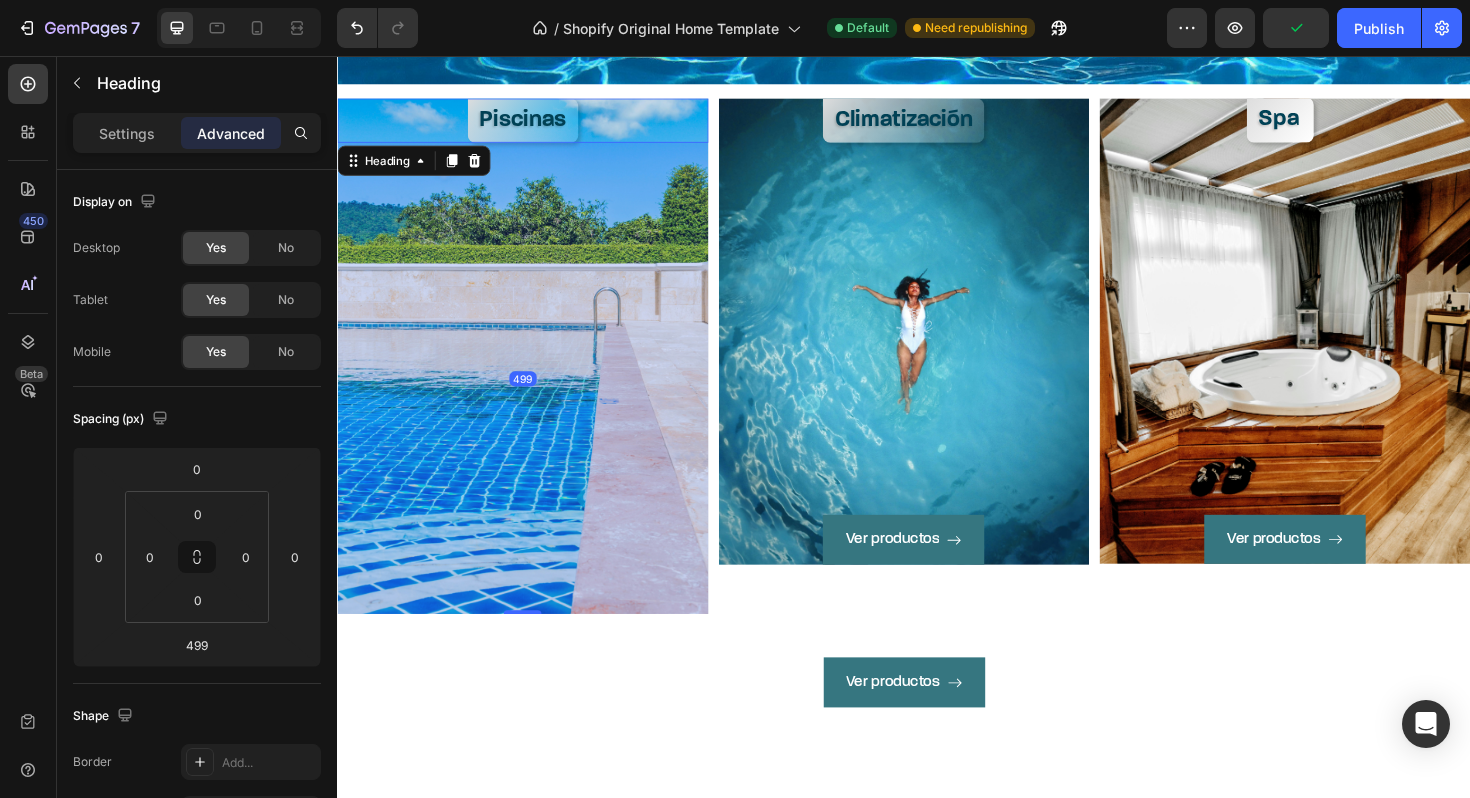 scroll, scrollTop: 1999, scrollLeft: 0, axis: vertical 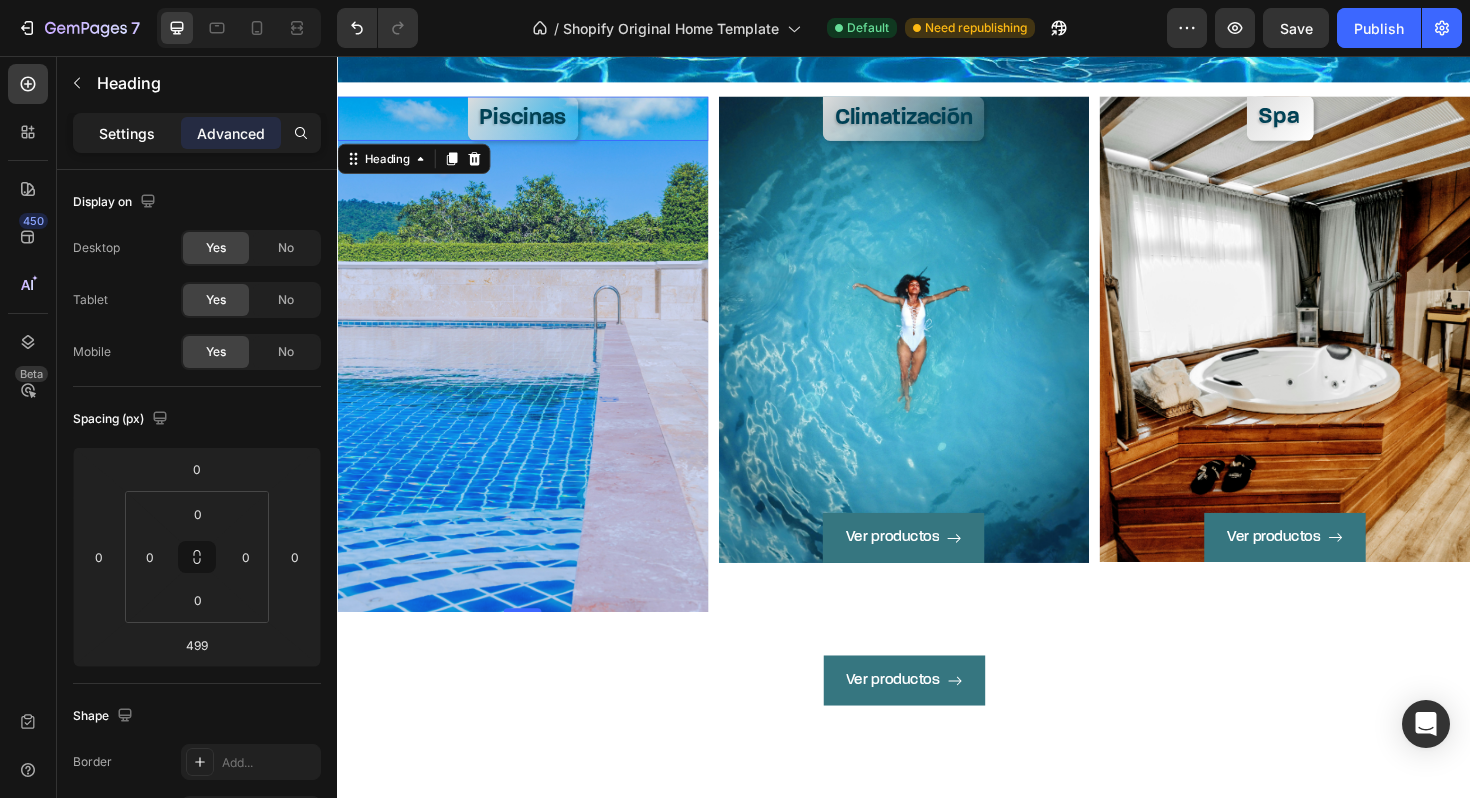 click on "Settings" 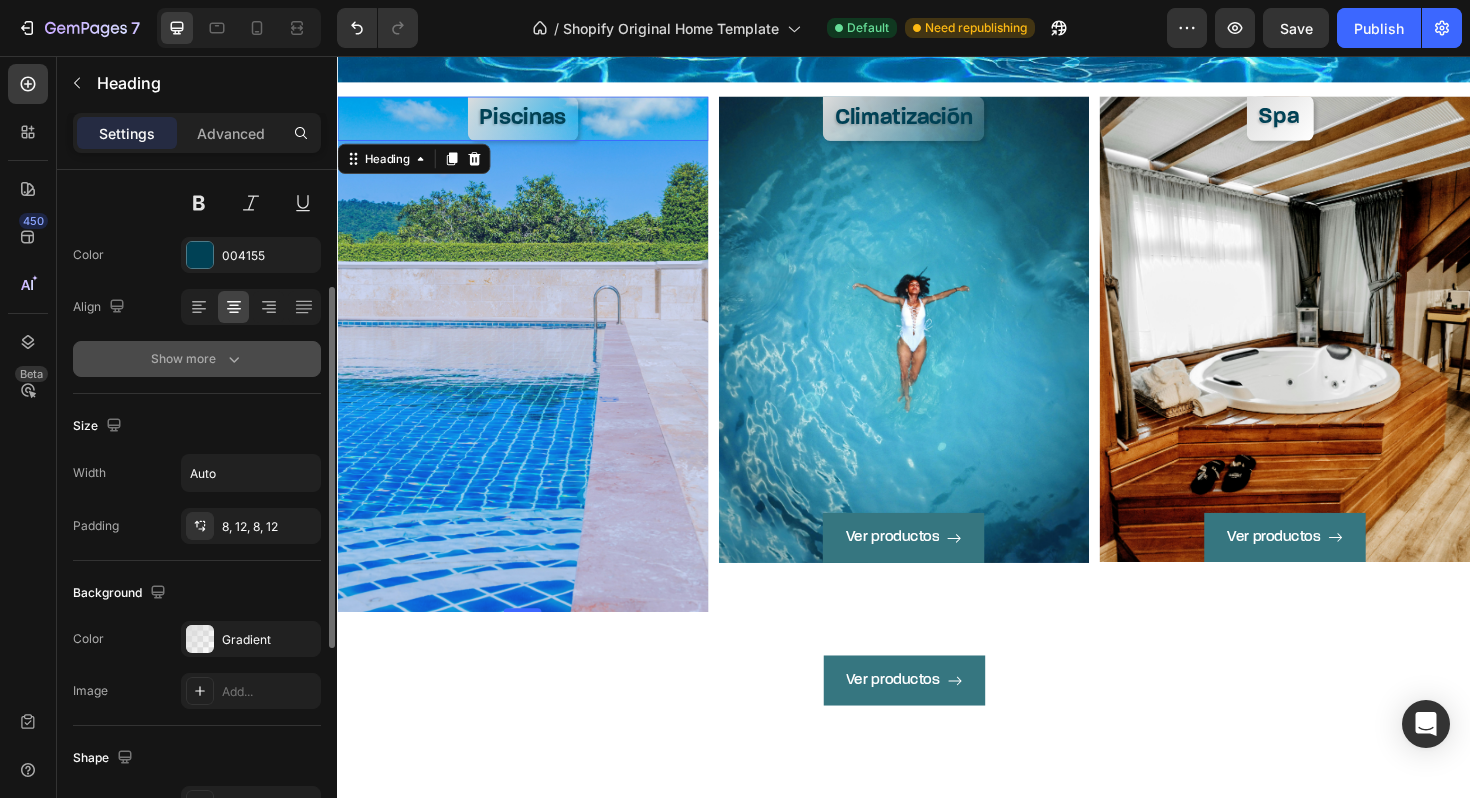 scroll, scrollTop: 218, scrollLeft: 0, axis: vertical 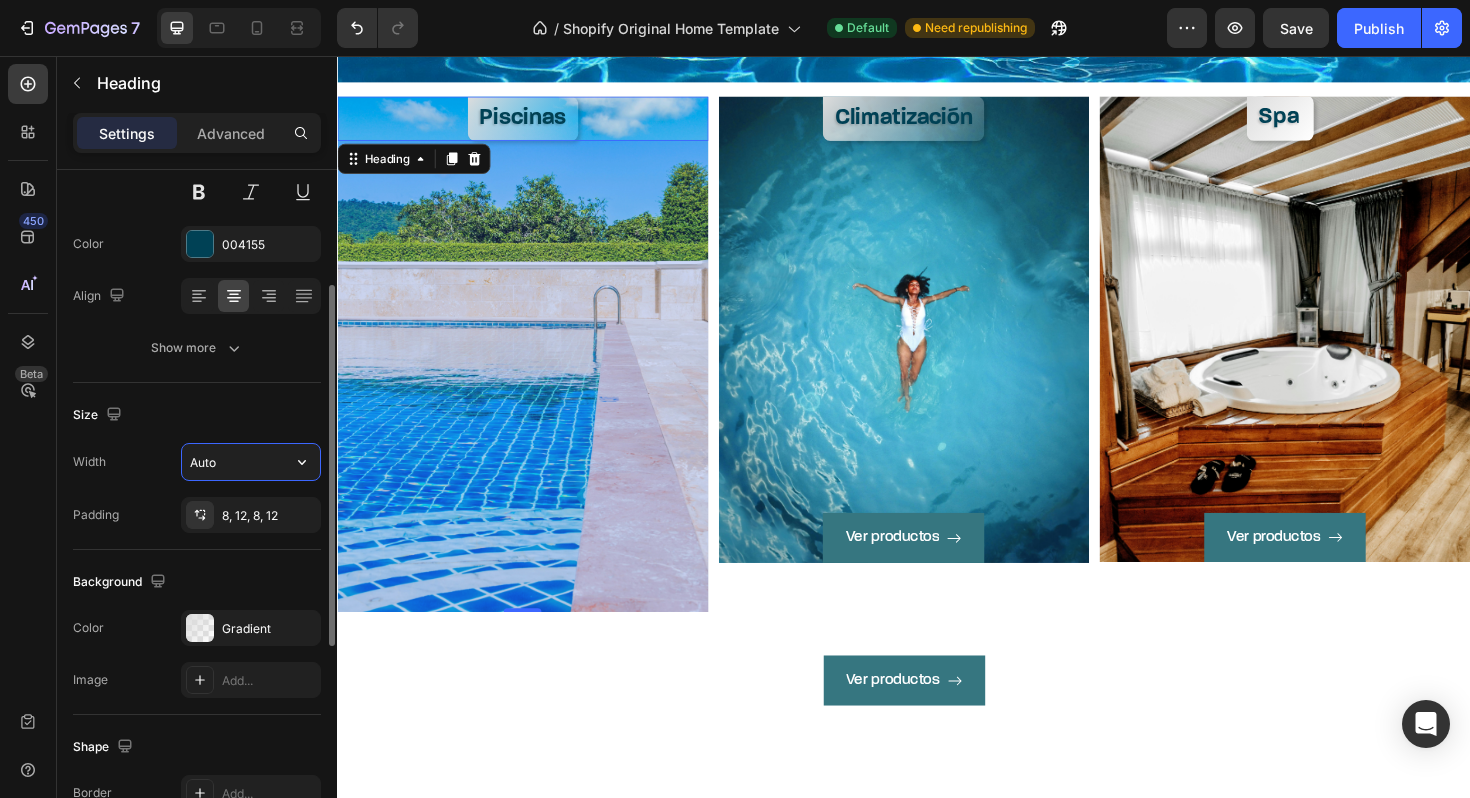 click on "Auto" at bounding box center [251, 462] 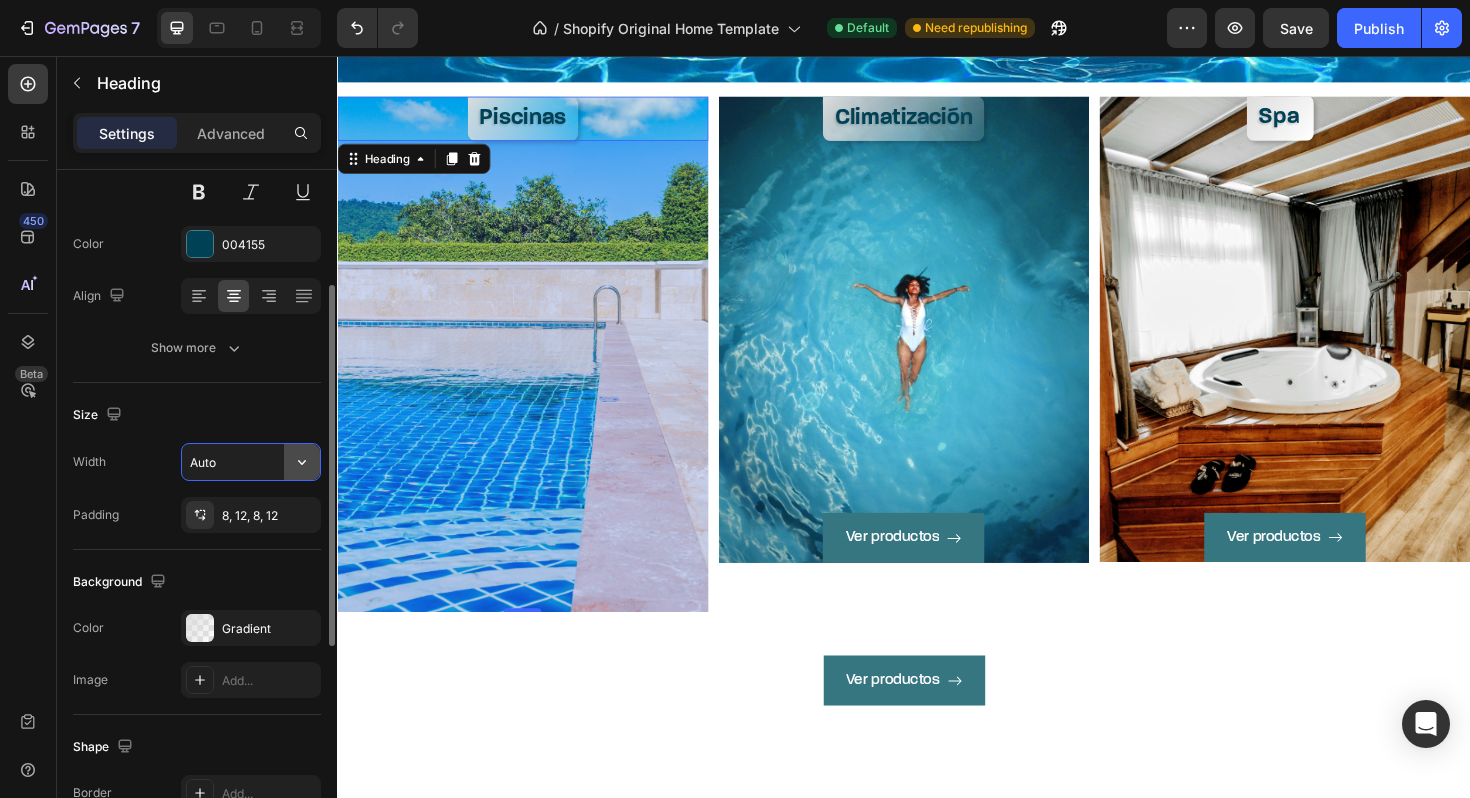 click 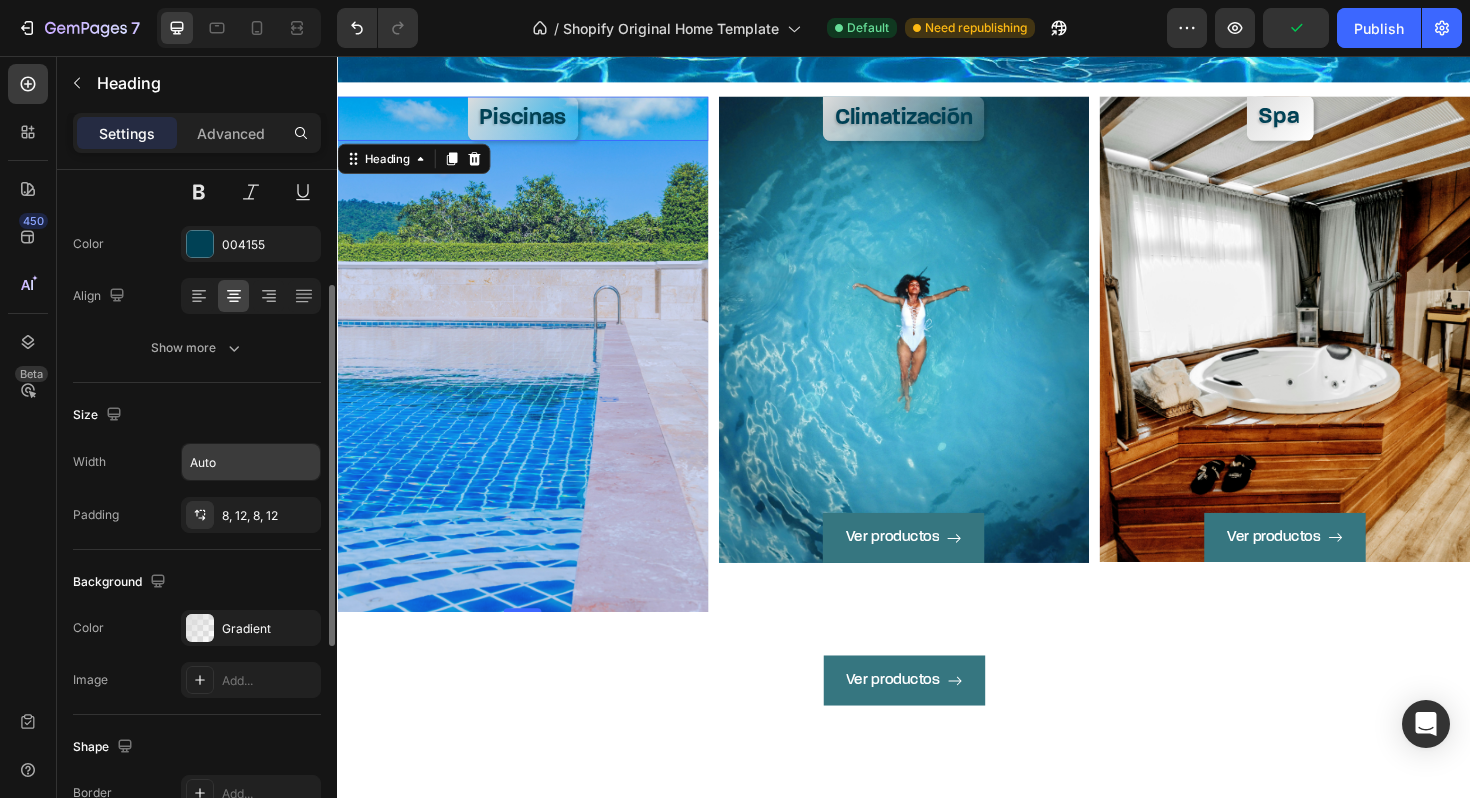 click on "Size" at bounding box center [197, 415] 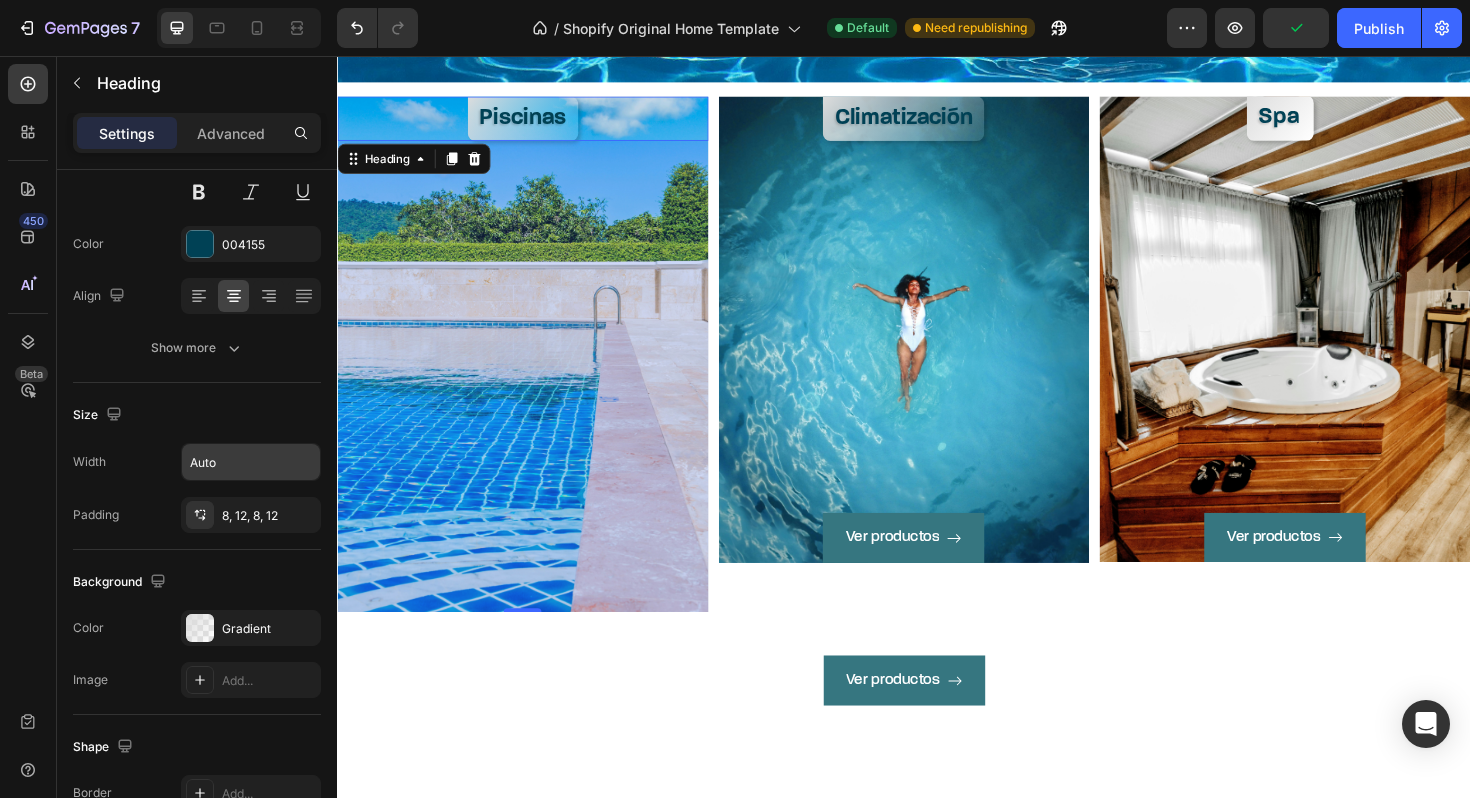 click on "499" at bounding box center (533, 395) 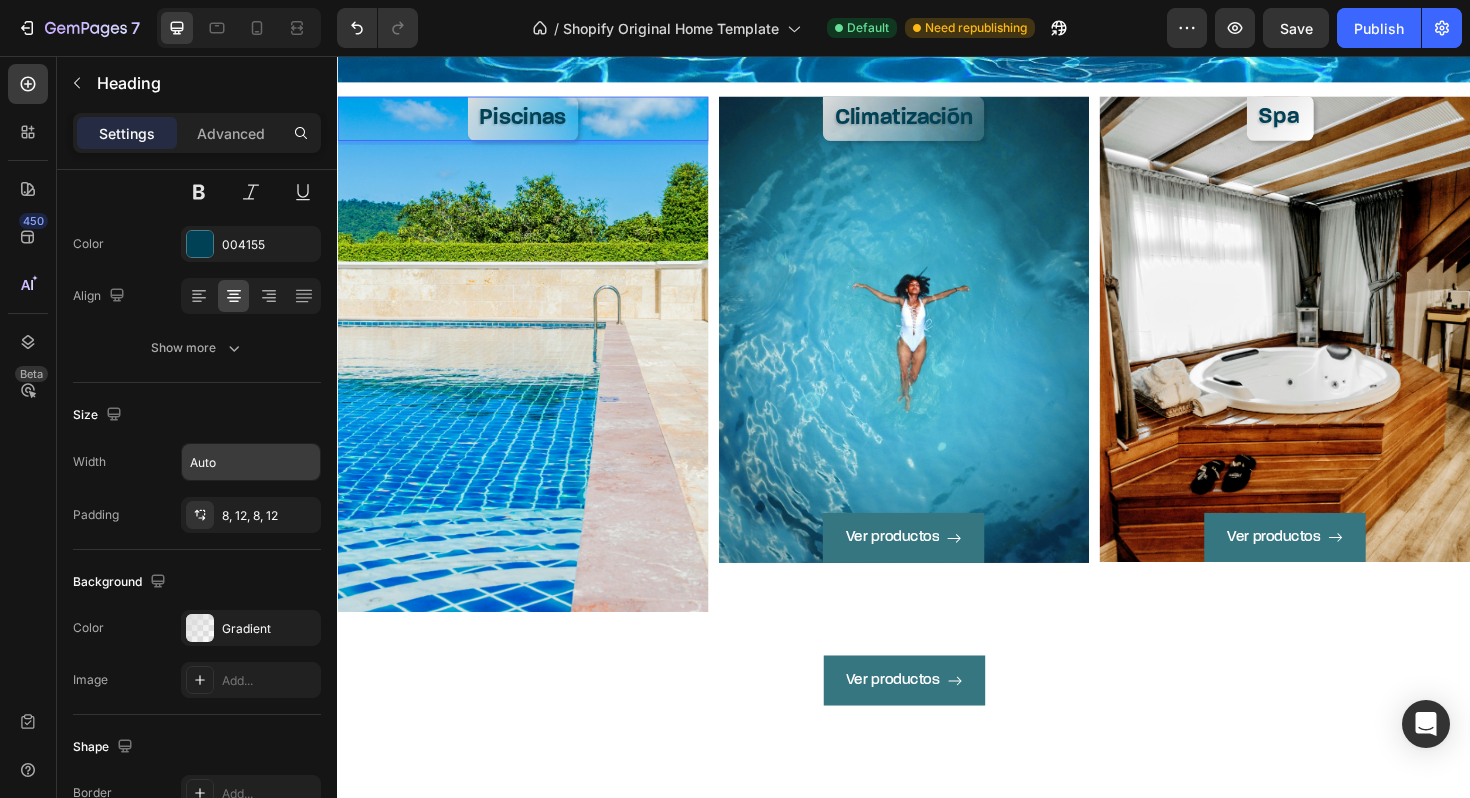 click on "Piscinas" at bounding box center [533, 122] 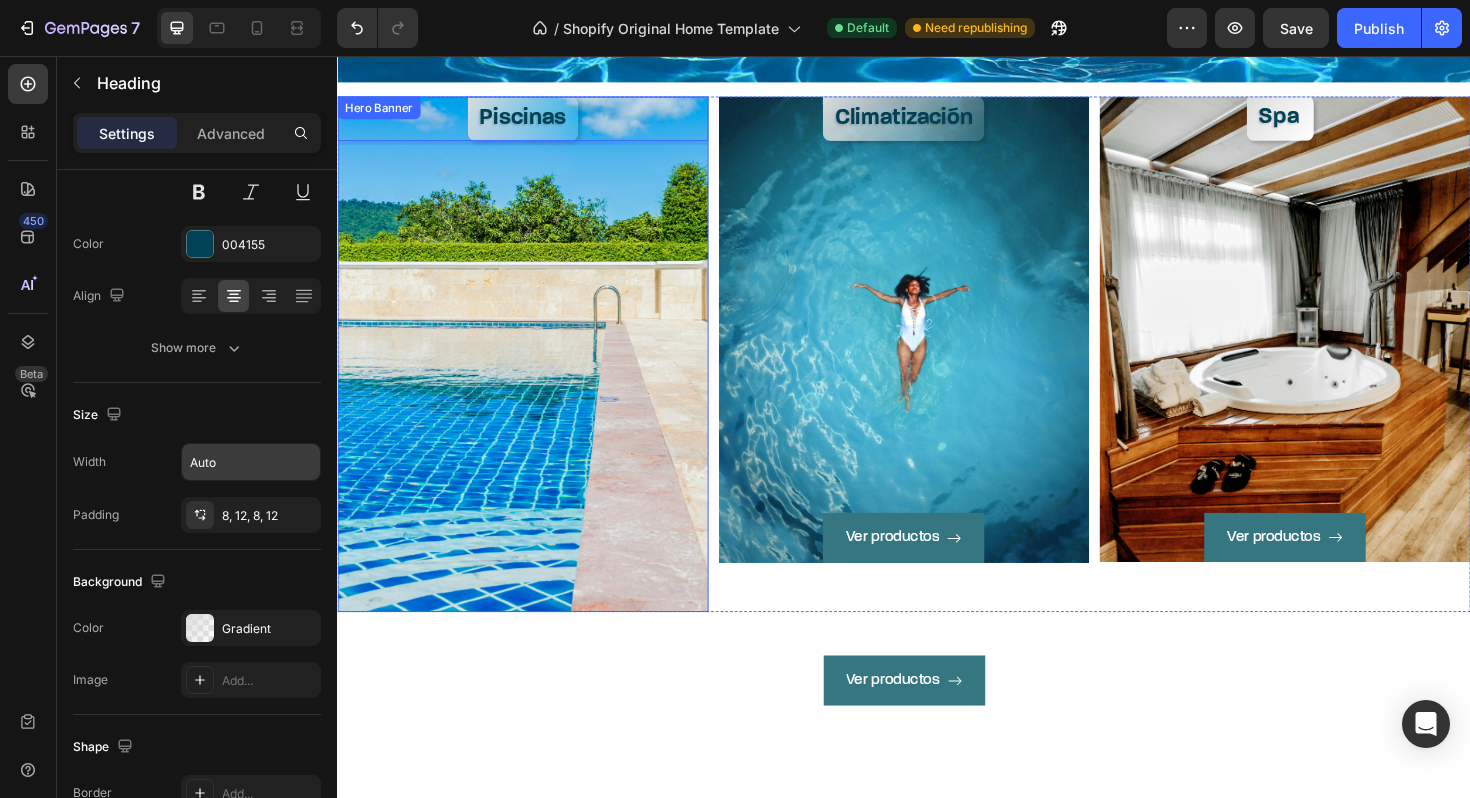 click on "Piscinas Heading   499" at bounding box center (533, 372) 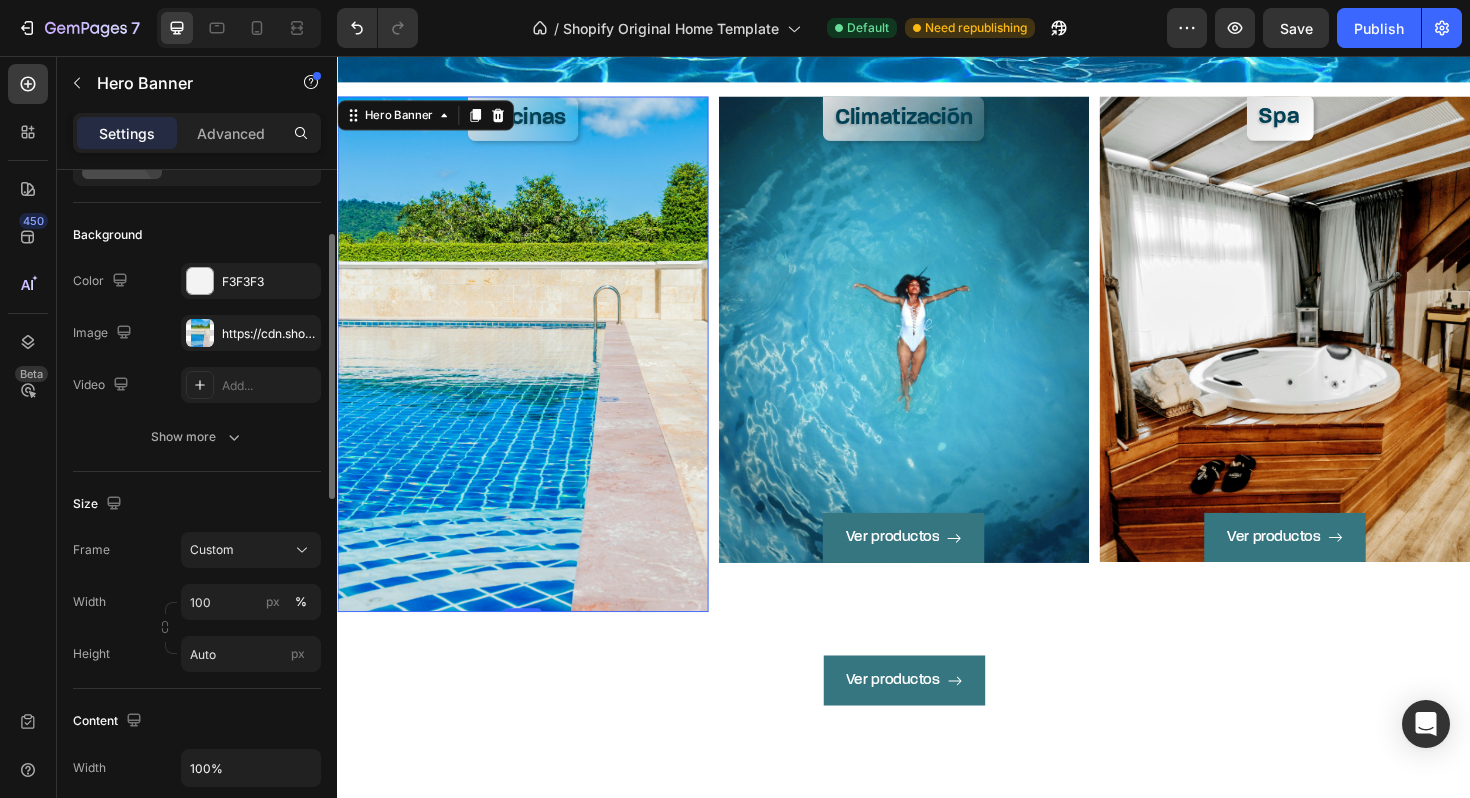 scroll, scrollTop: 130, scrollLeft: 0, axis: vertical 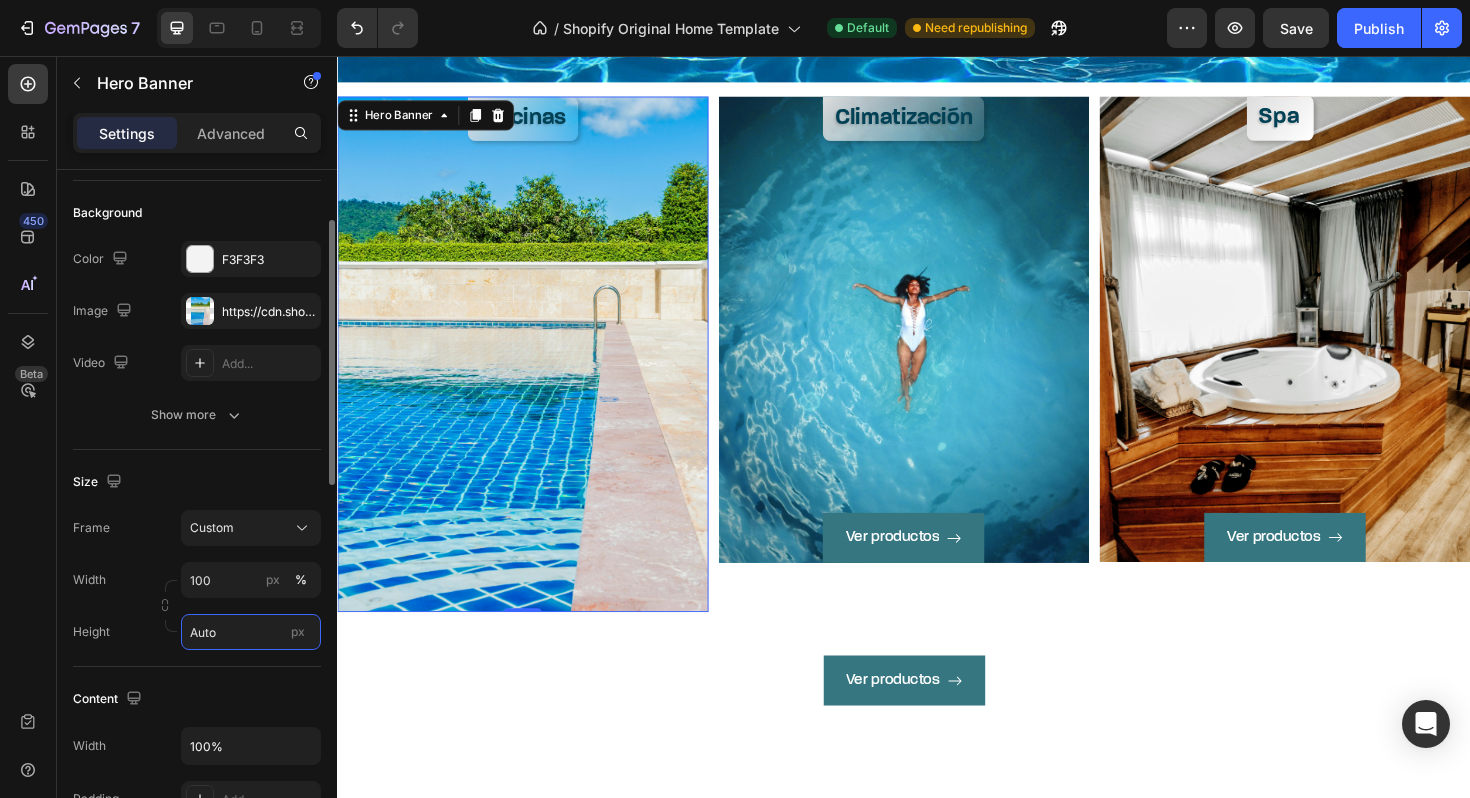 click on "Auto" at bounding box center [251, 632] 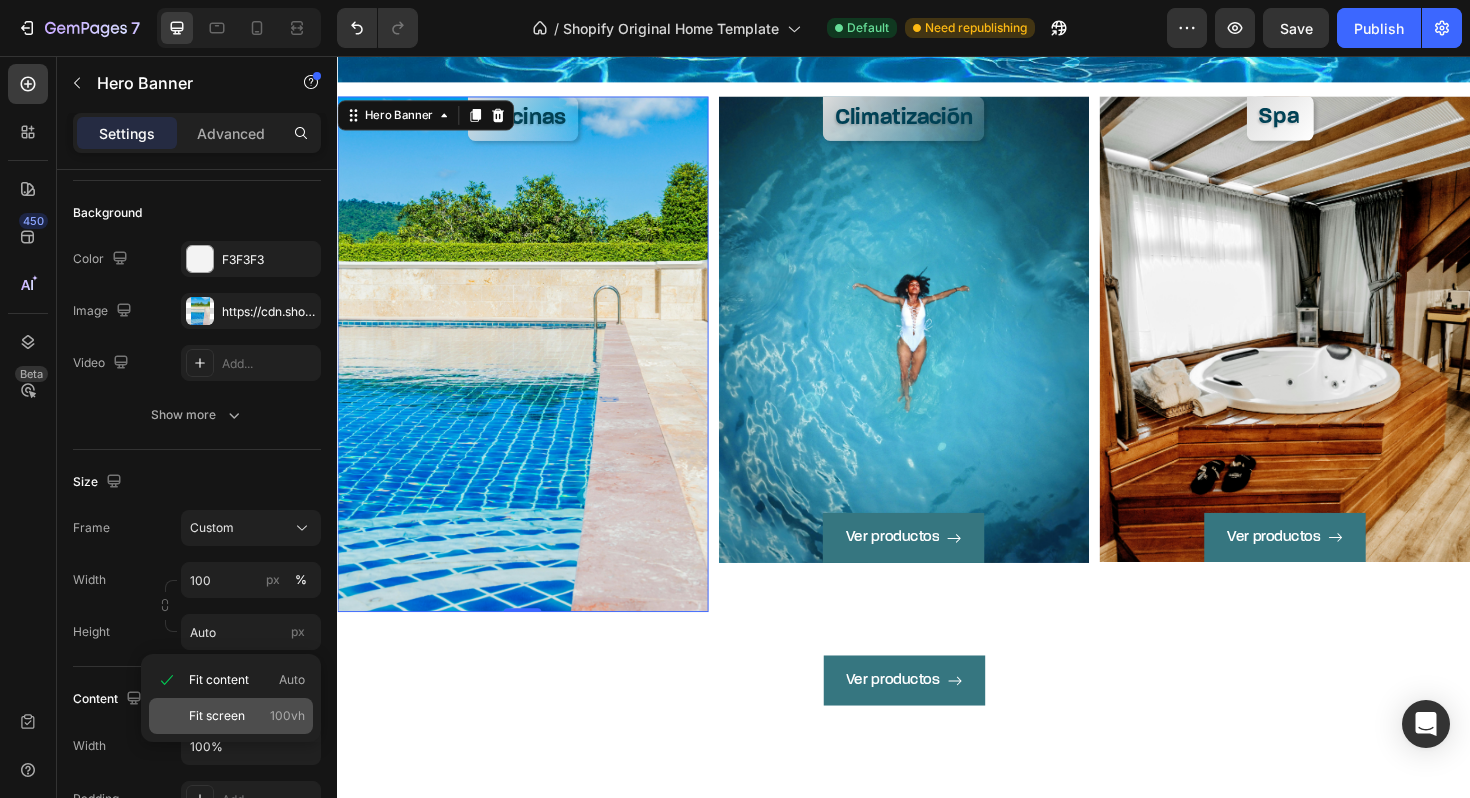 click on "Fit screen" at bounding box center [217, 716] 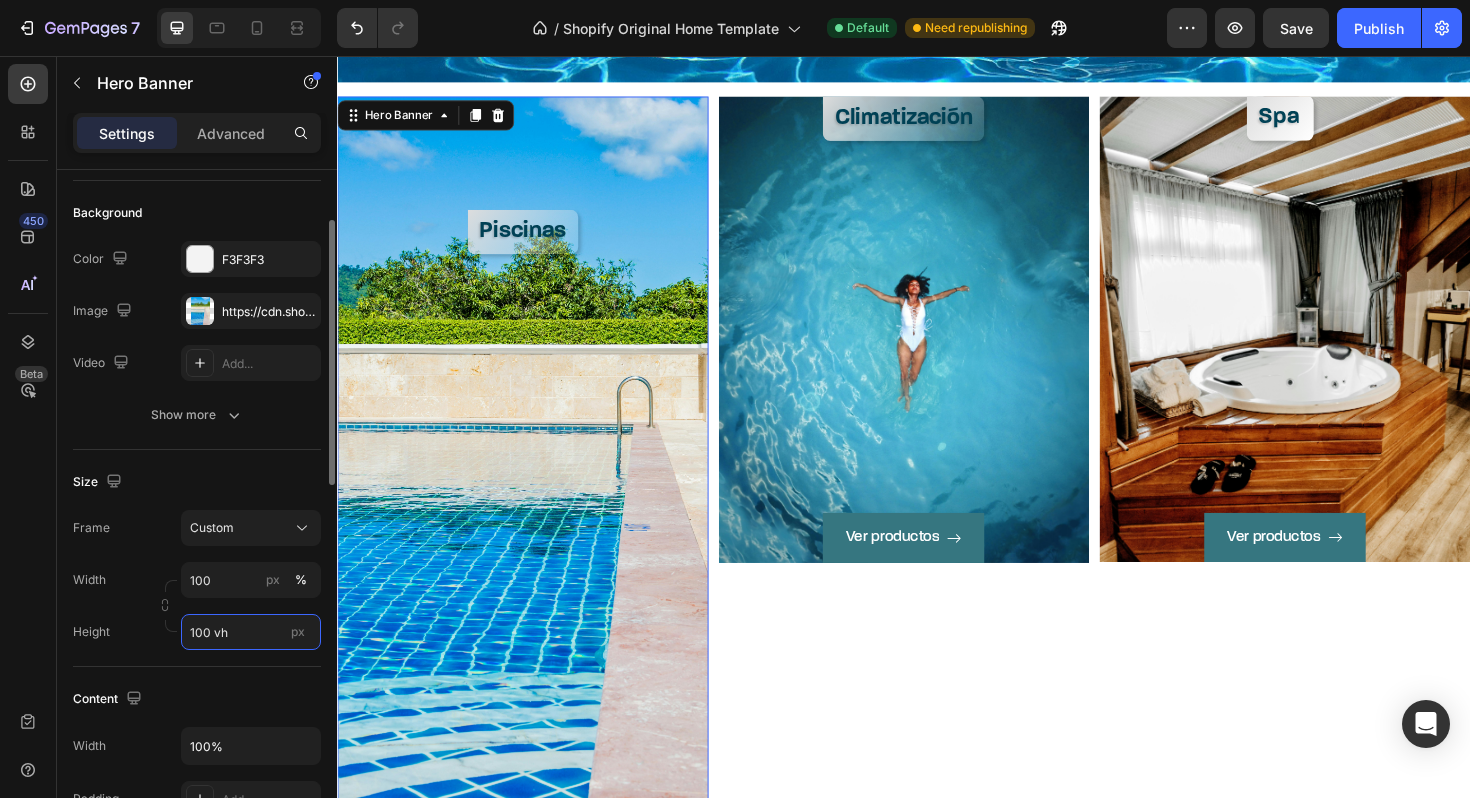 click on "100 vh" at bounding box center [251, 632] 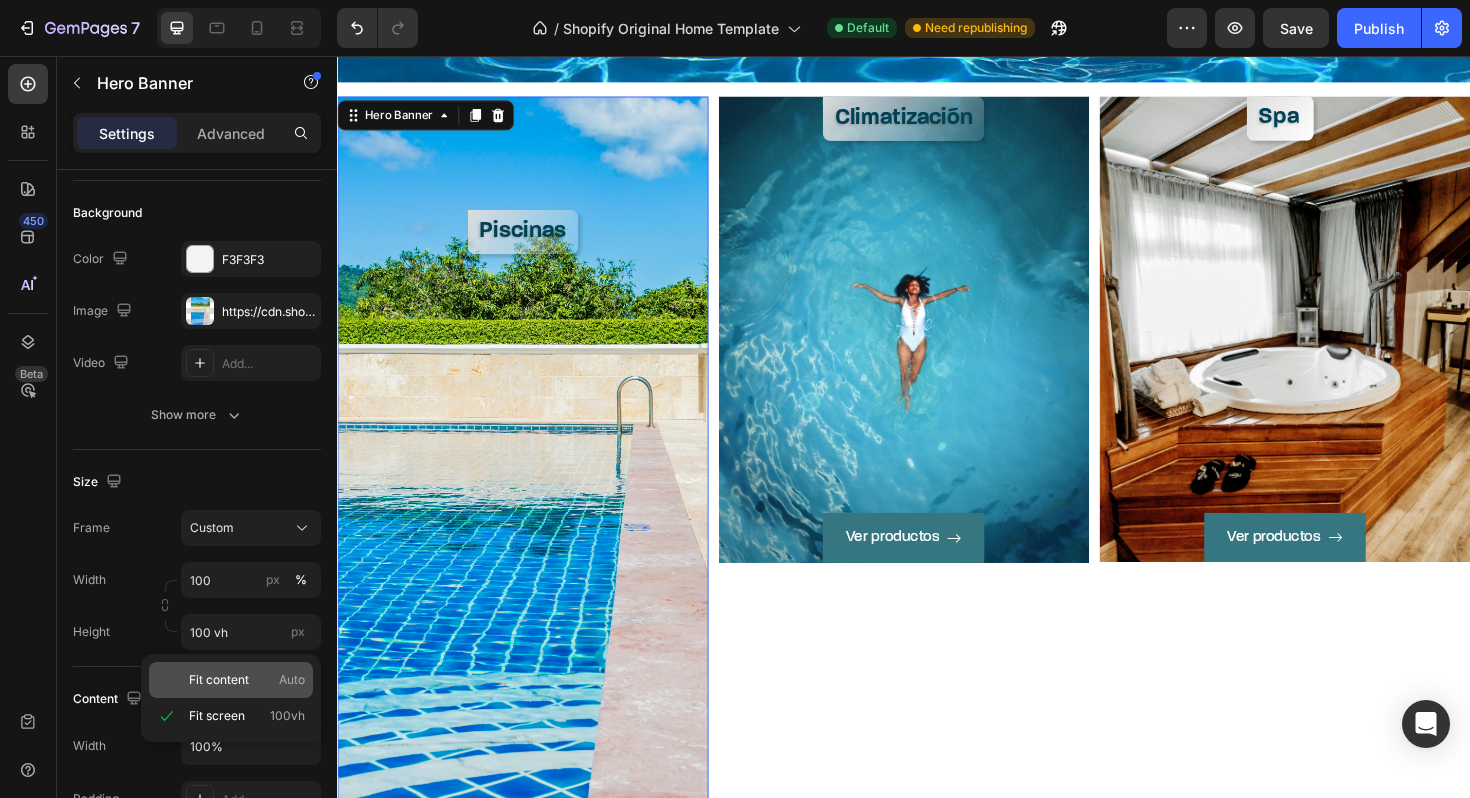 click on "Fit content Auto" at bounding box center [247, 680] 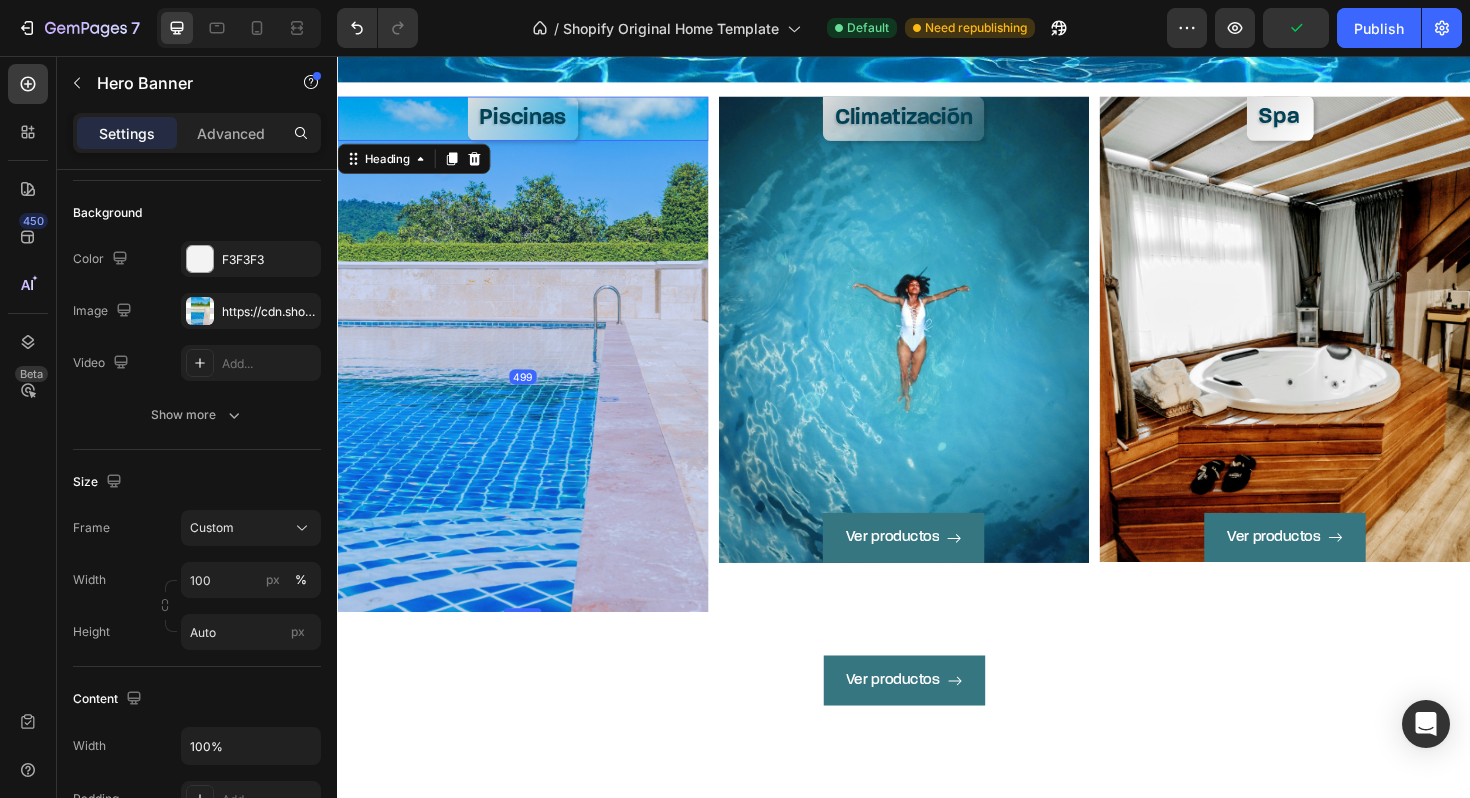 click on "Piscinas" at bounding box center (533, 122) 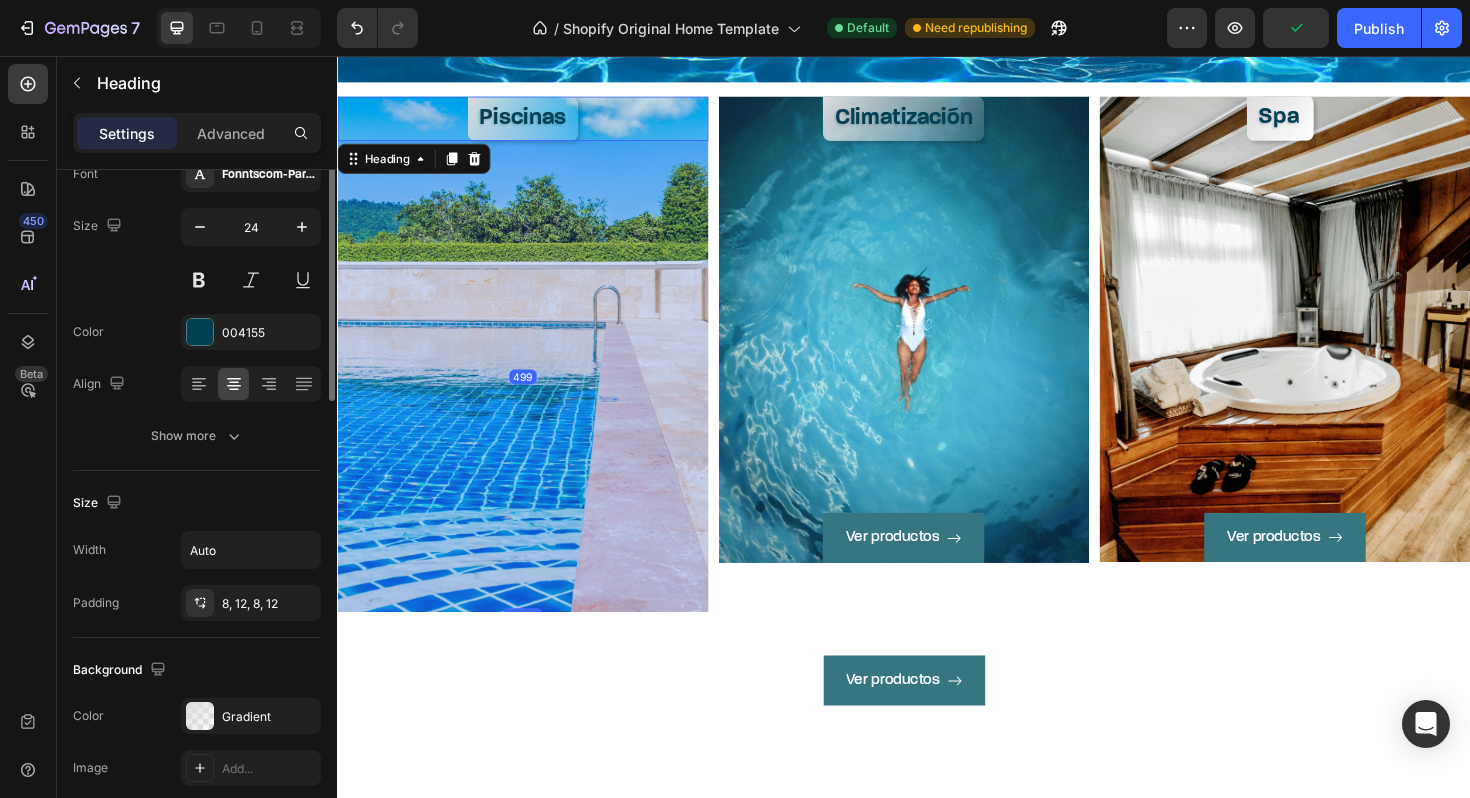 scroll, scrollTop: 0, scrollLeft: 0, axis: both 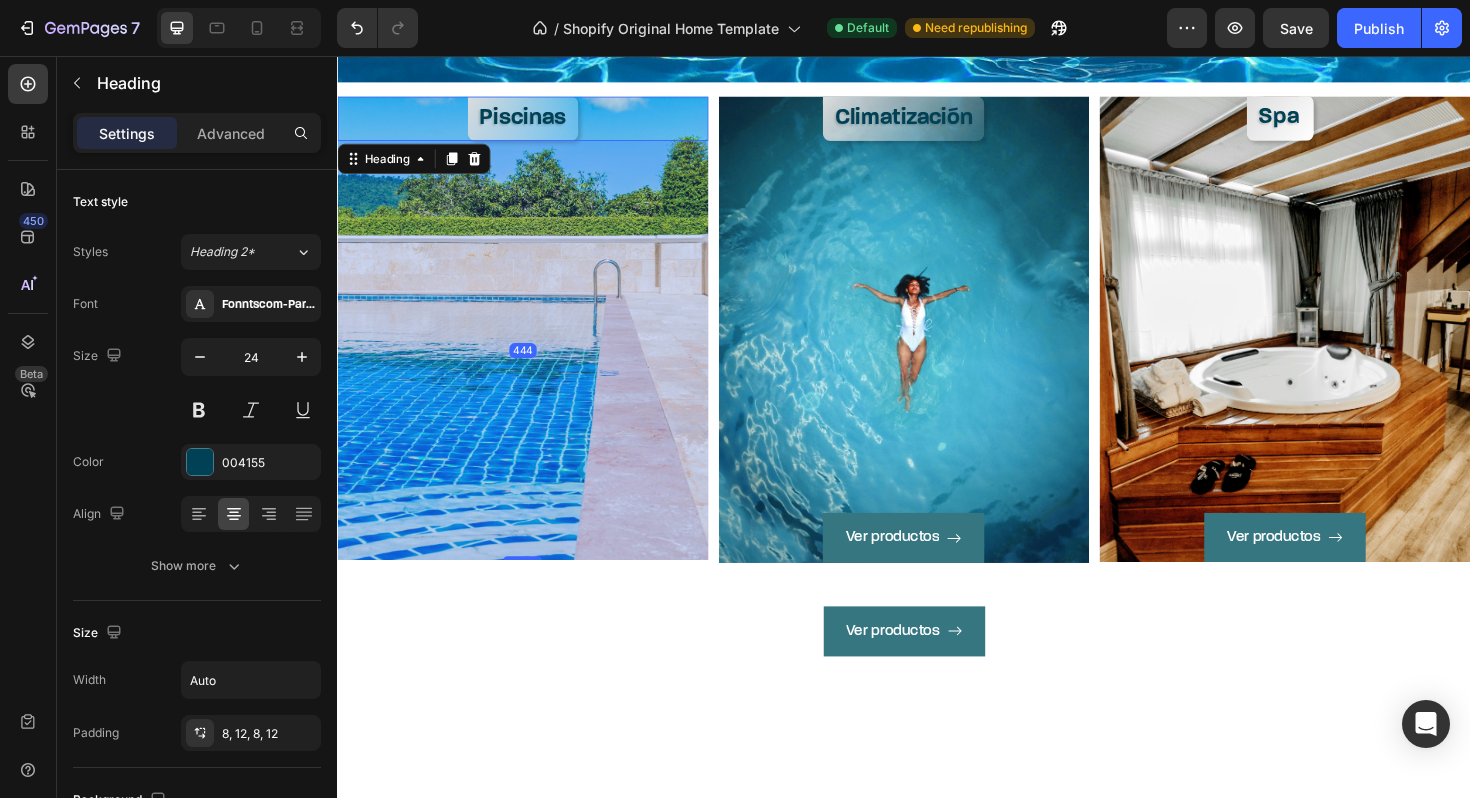 drag, startPoint x: 539, startPoint y: 640, endPoint x: 584, endPoint y: 585, distance: 71.063354 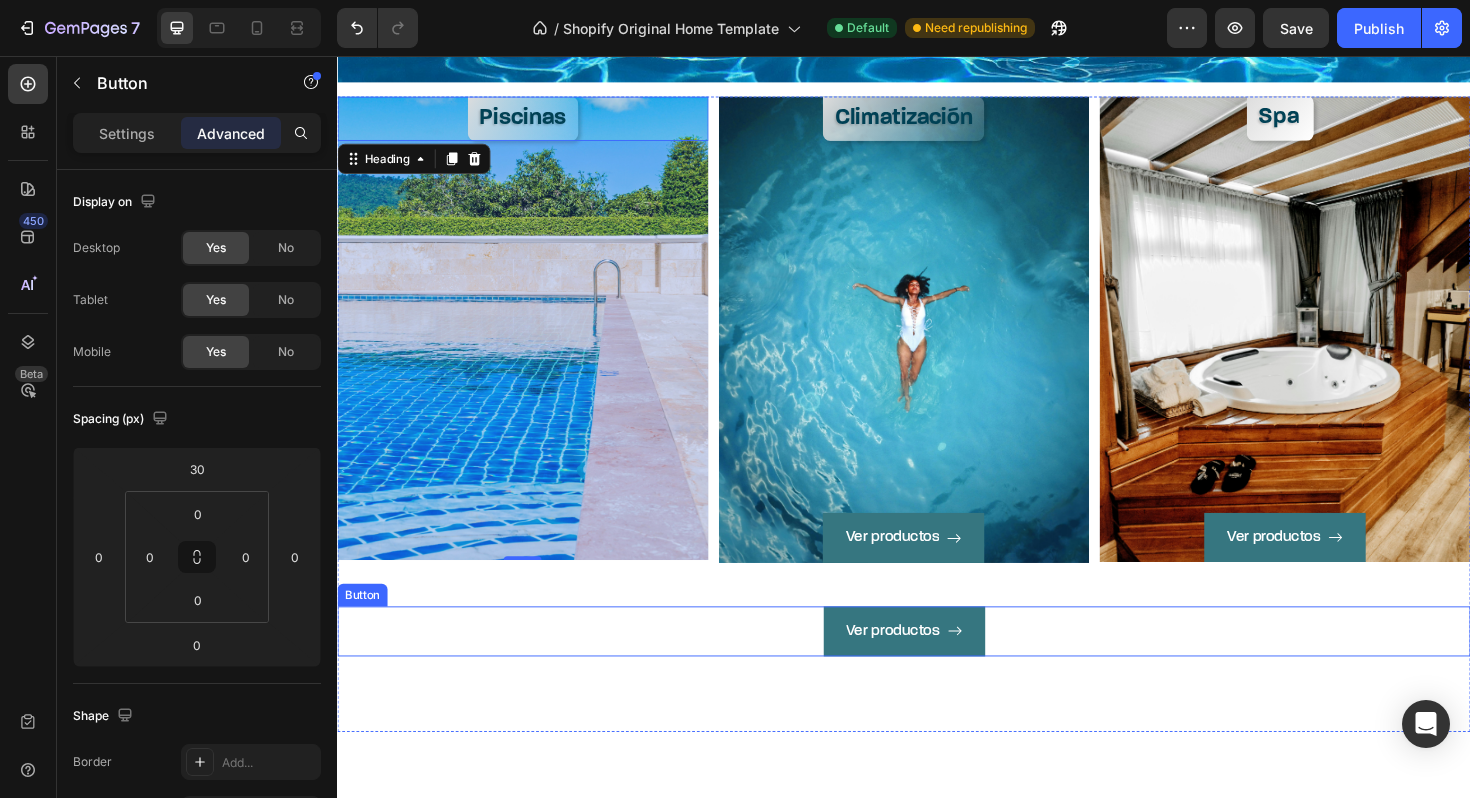 click on "Ver productos Button" at bounding box center (937, 665) 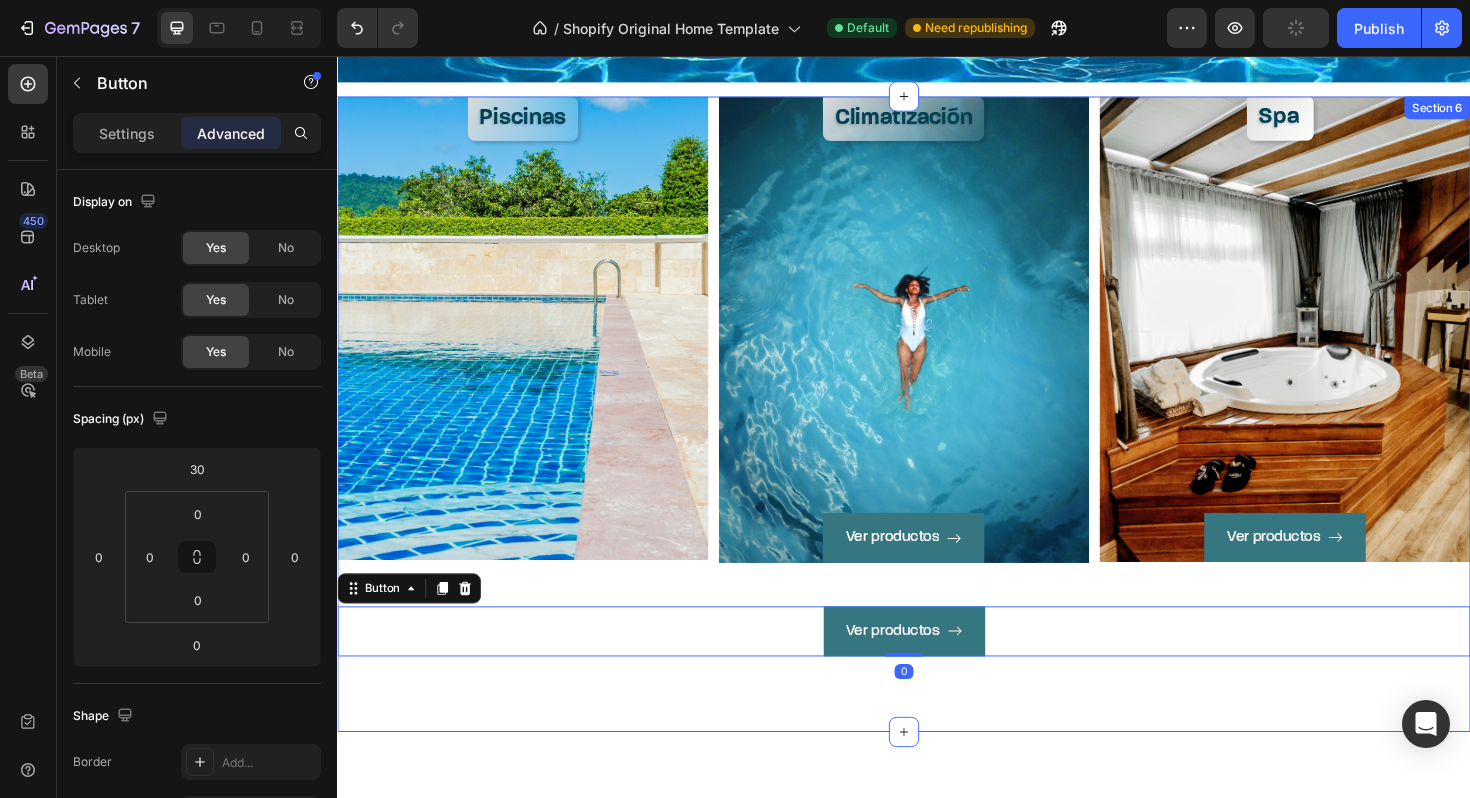 click on "Ver productos Button   0" at bounding box center [937, 650] 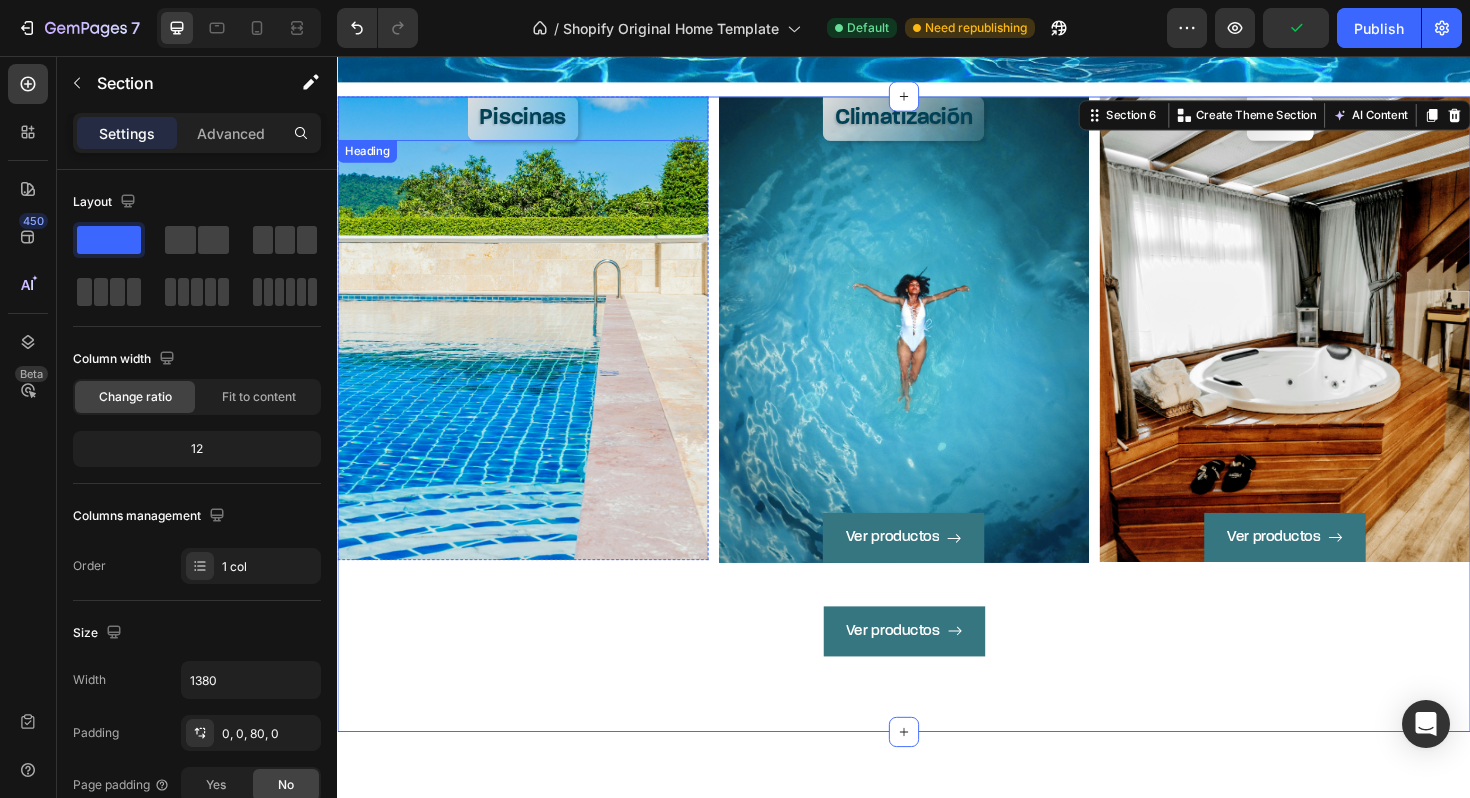 click on "Piscinas" at bounding box center (533, 122) 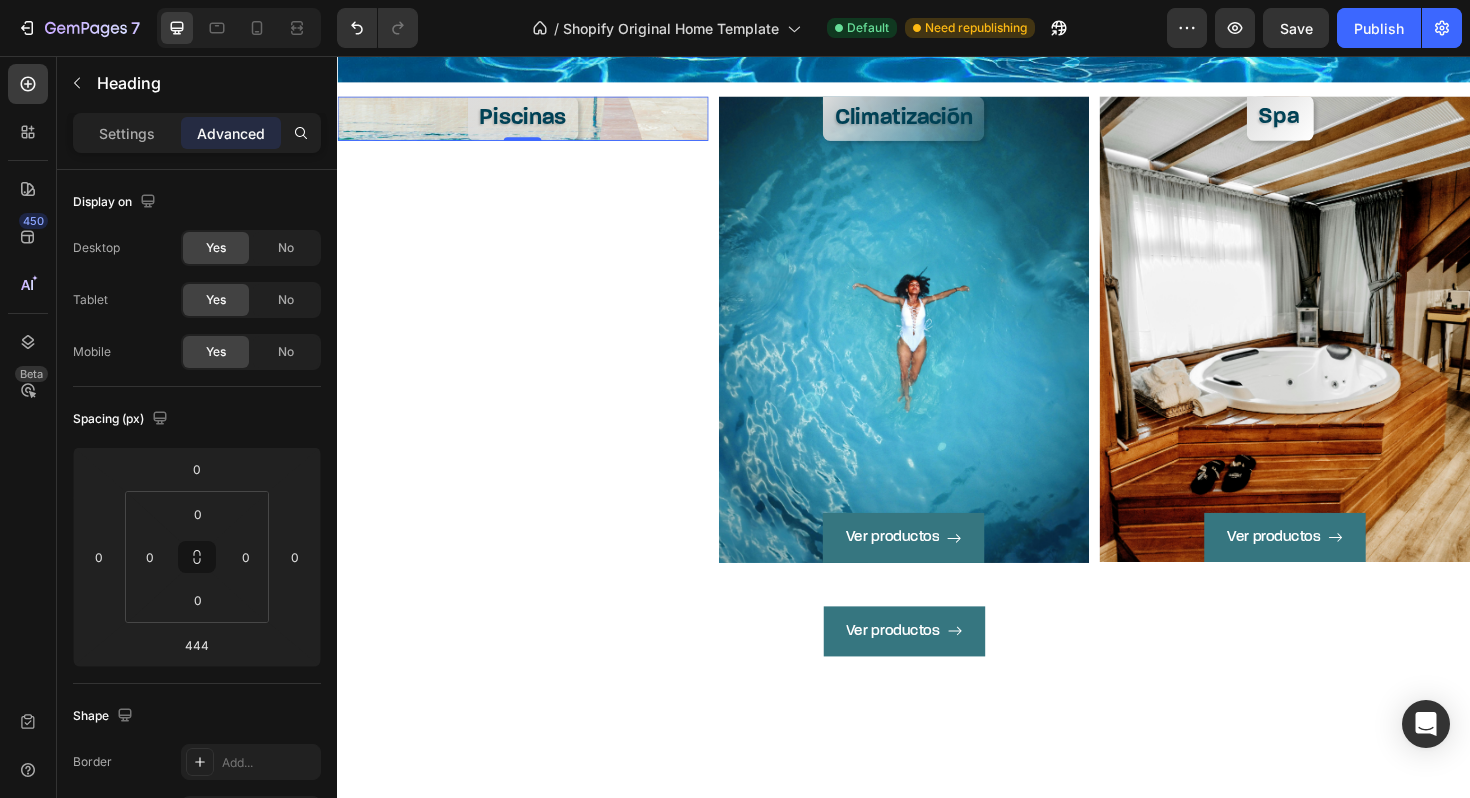 drag, startPoint x: 536, startPoint y: 584, endPoint x: 571, endPoint y: 120, distance: 465.31818 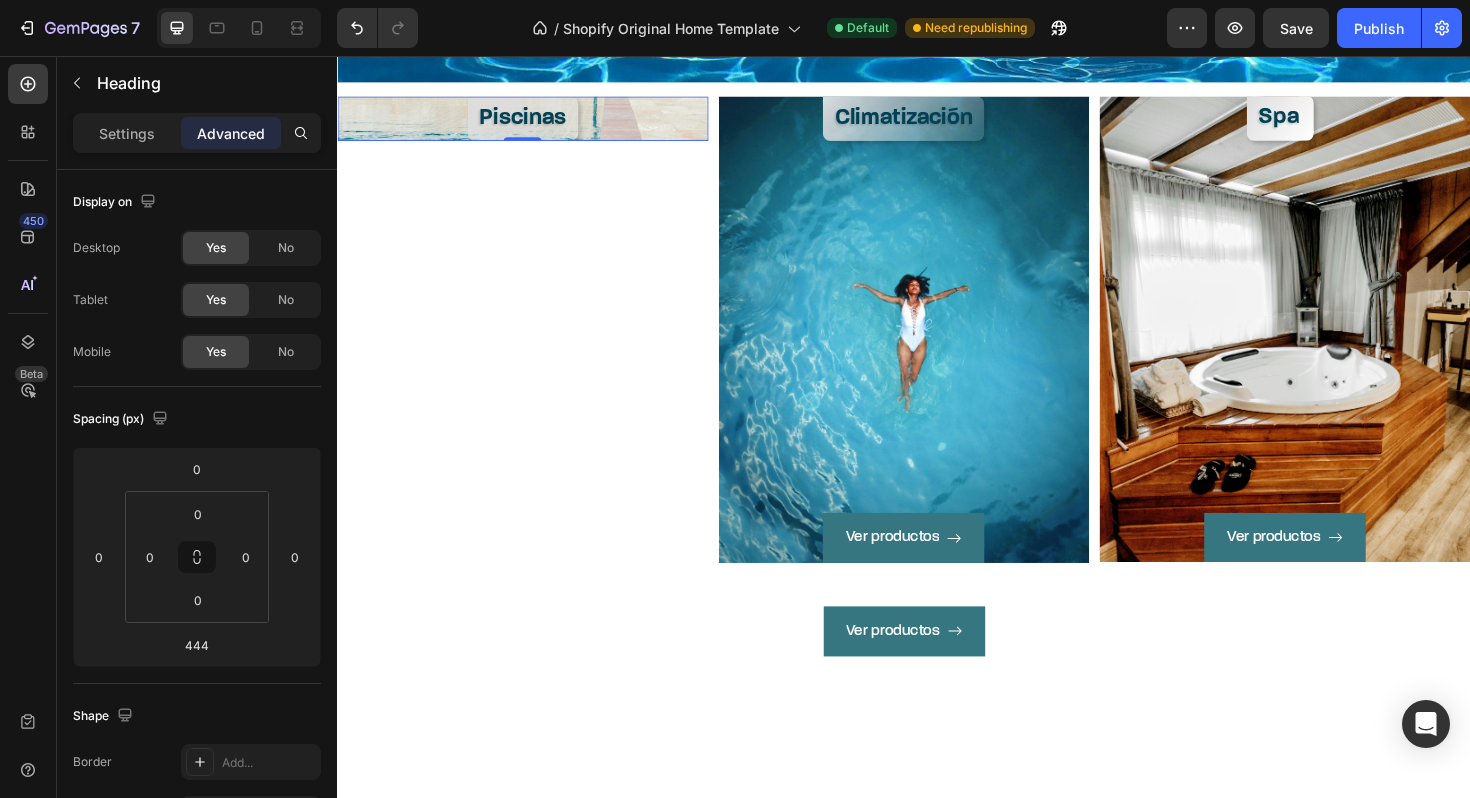 click on "Piscinas Heading   0" at bounding box center [533, 122] 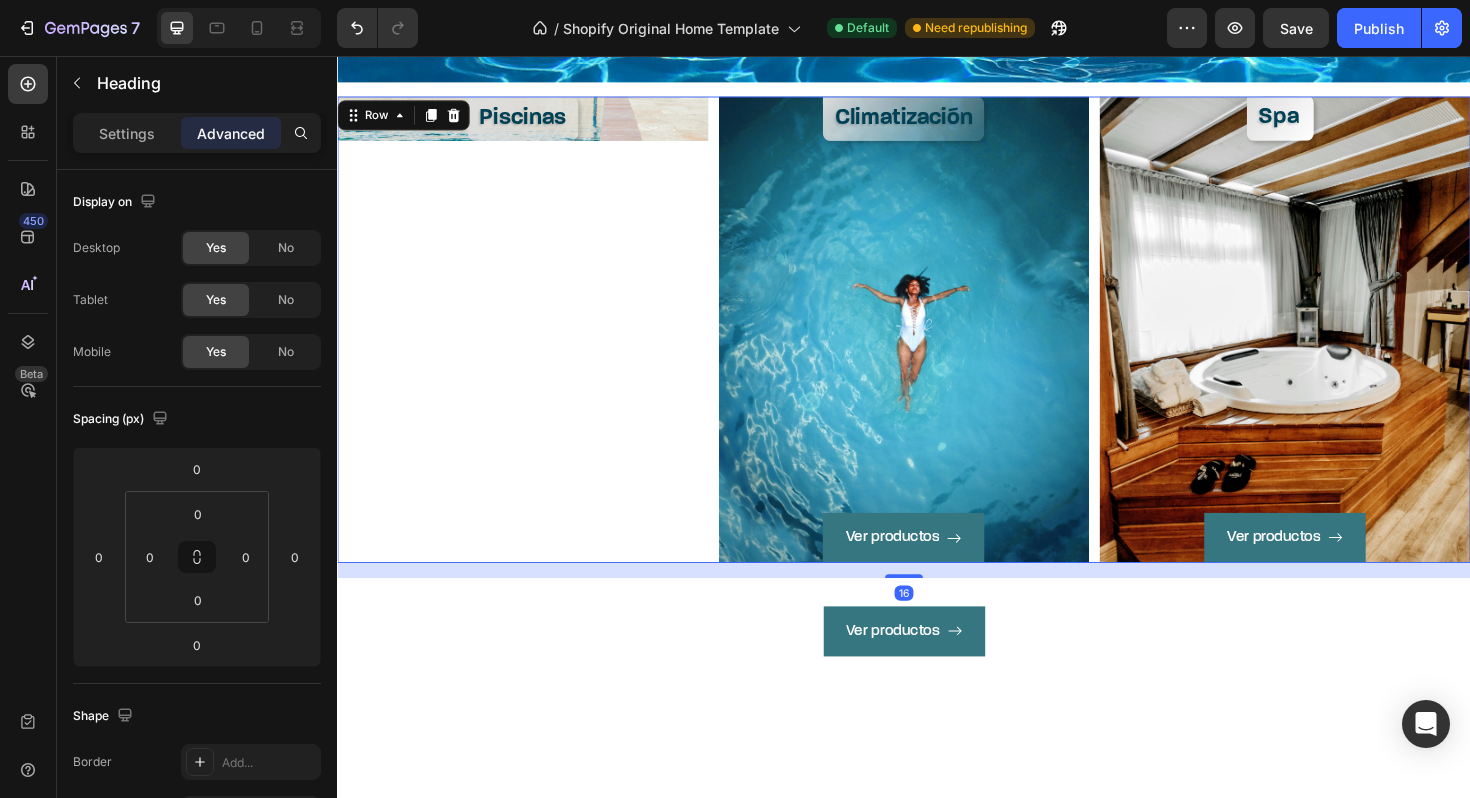 click on "Piscinas Heading Hero Banner" at bounding box center [533, 346] 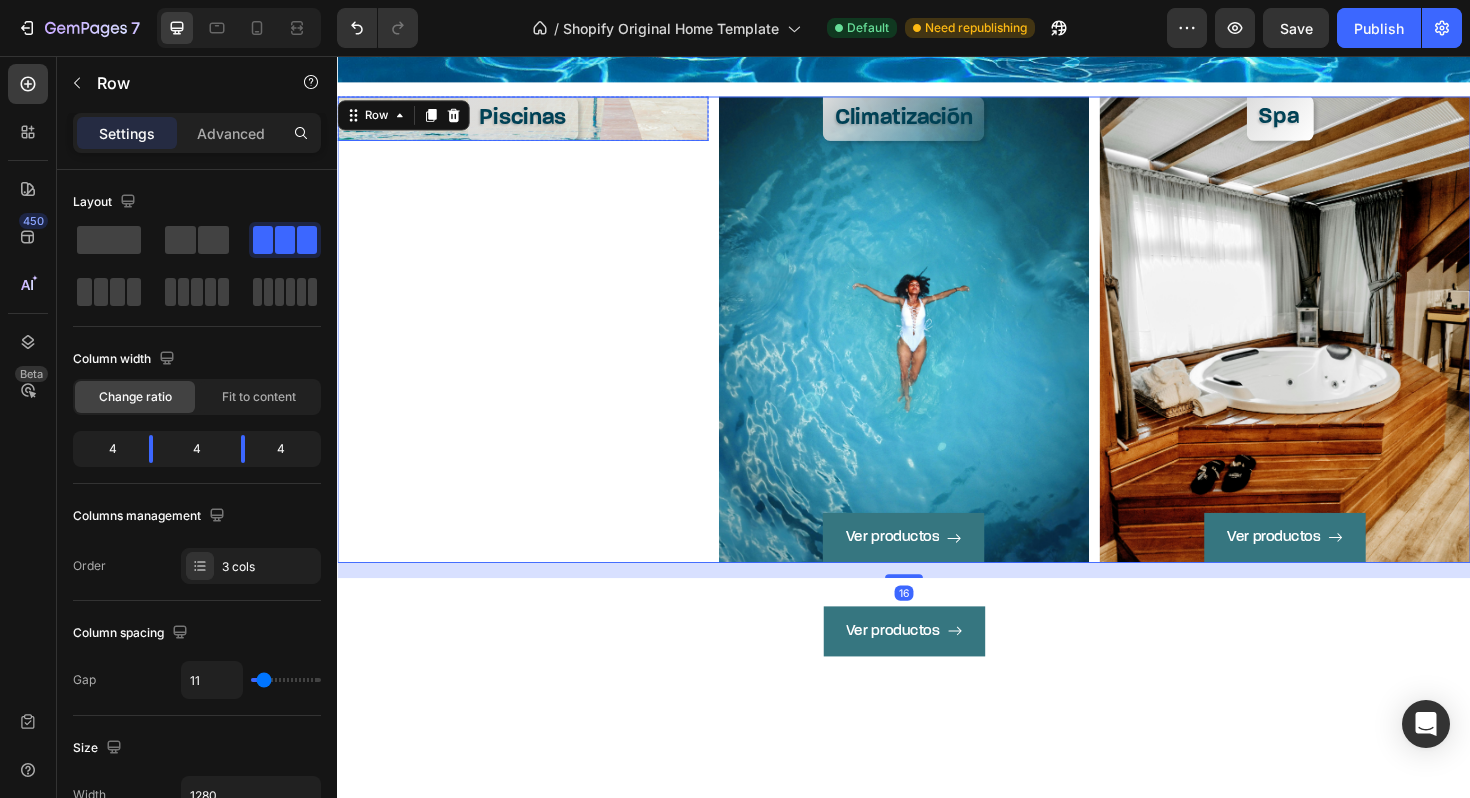 click on "Piscinas" at bounding box center (533, 122) 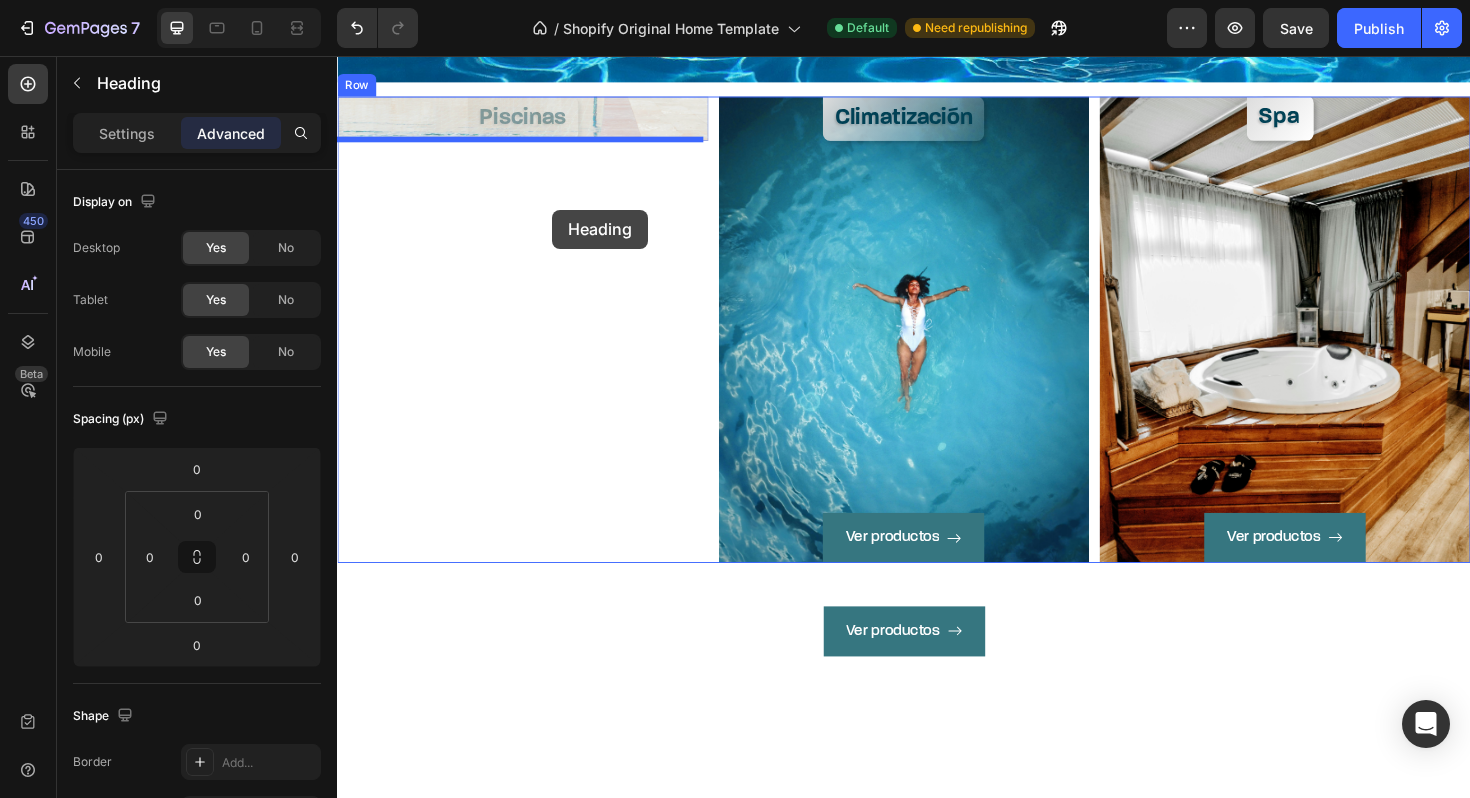 drag, startPoint x: 566, startPoint y: 136, endPoint x: 565, endPoint y: 232, distance: 96.00521 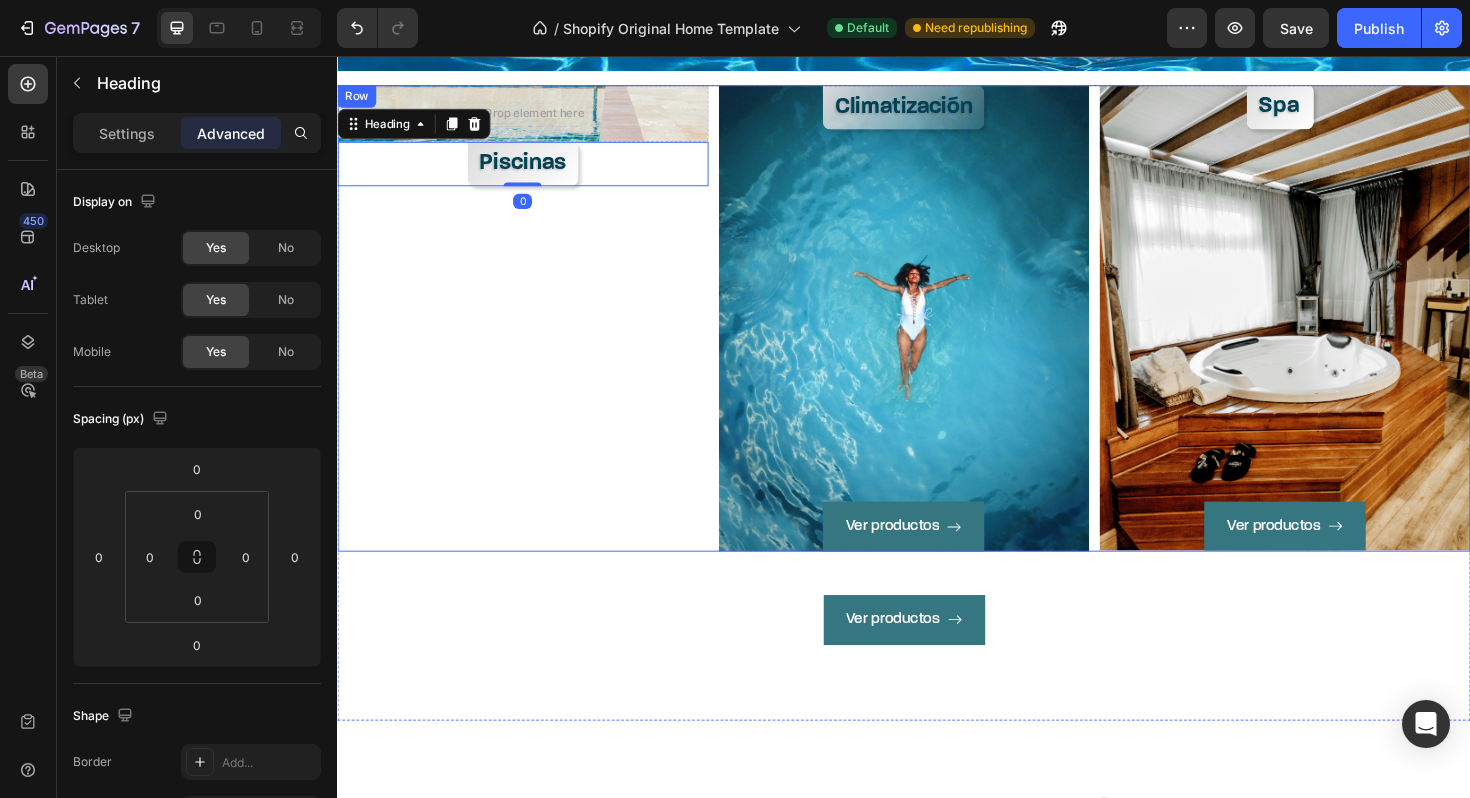 scroll, scrollTop: 2013, scrollLeft: 0, axis: vertical 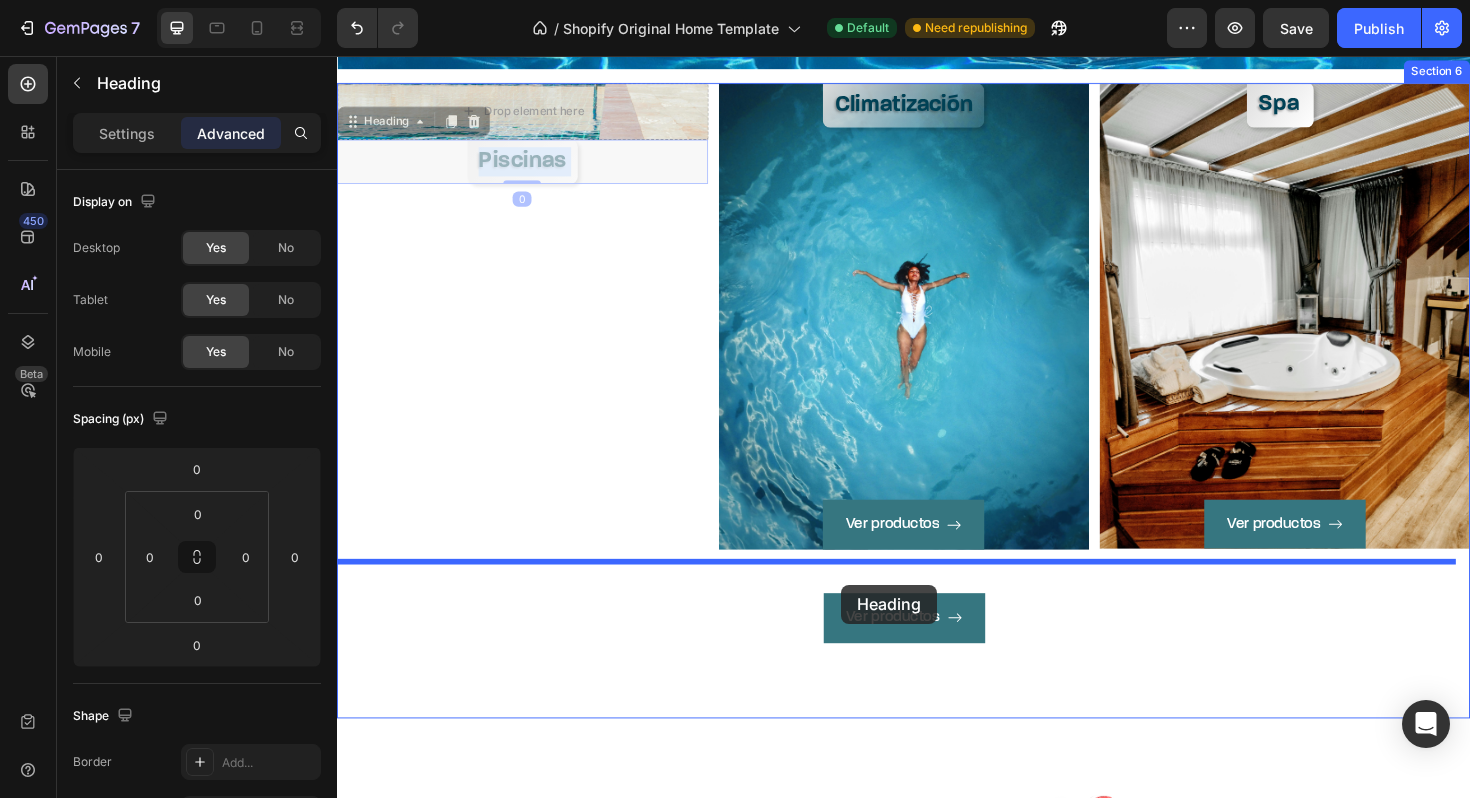 drag, startPoint x: 557, startPoint y: 179, endPoint x: 871, endPoint y: 617, distance: 538.92487 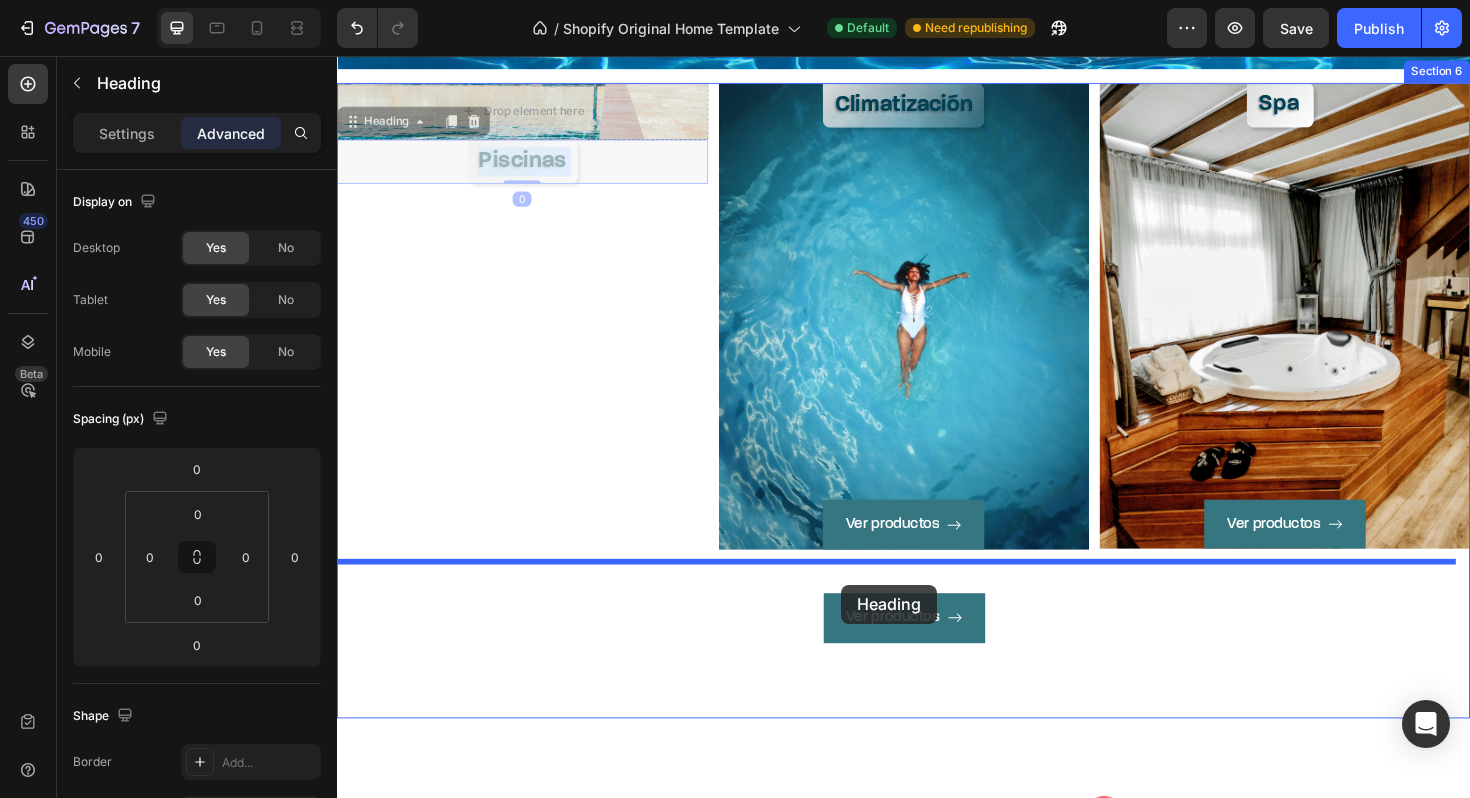 type on "16" 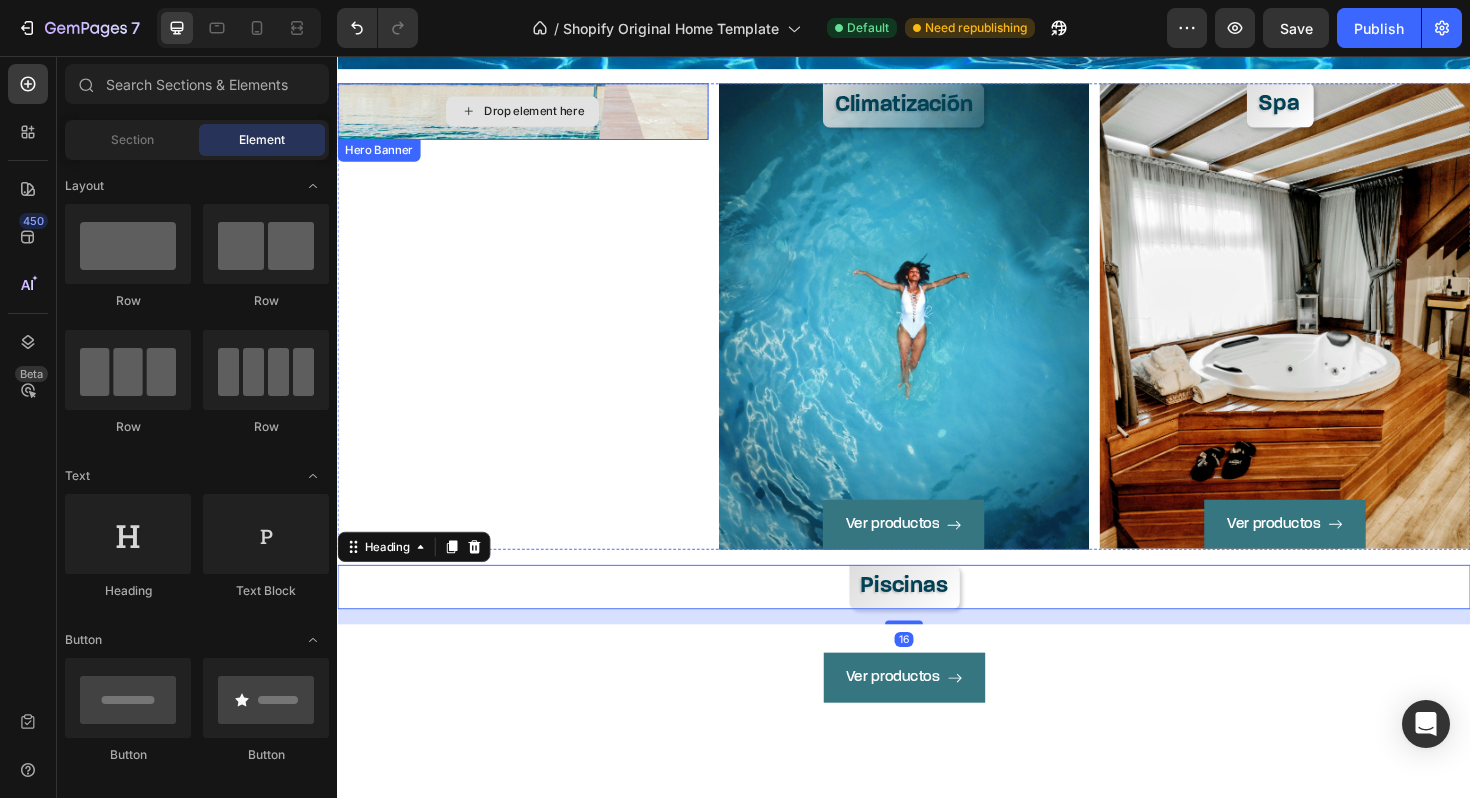 click on "Drop element here" at bounding box center (533, 115) 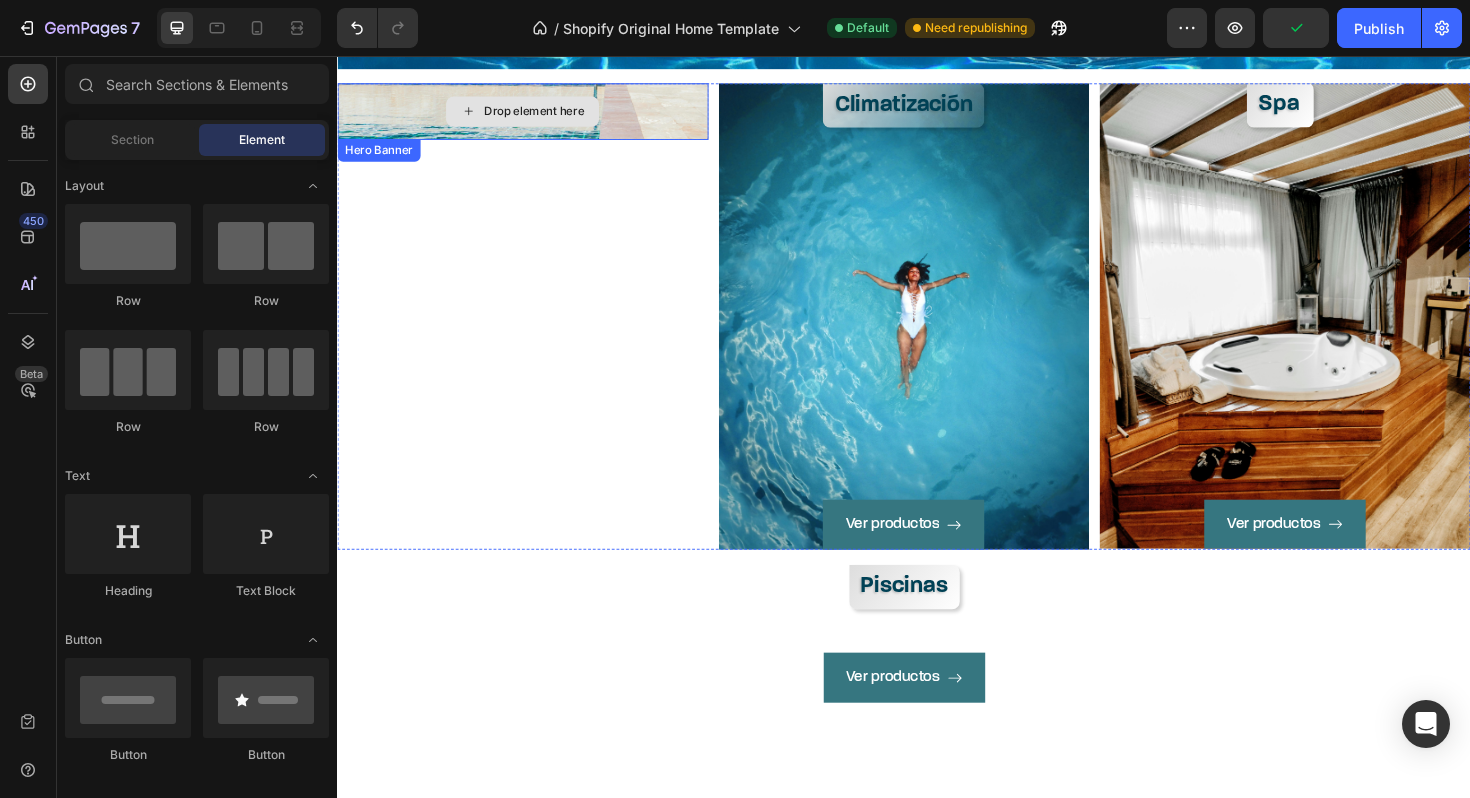 click on "Drop element here" at bounding box center (533, 115) 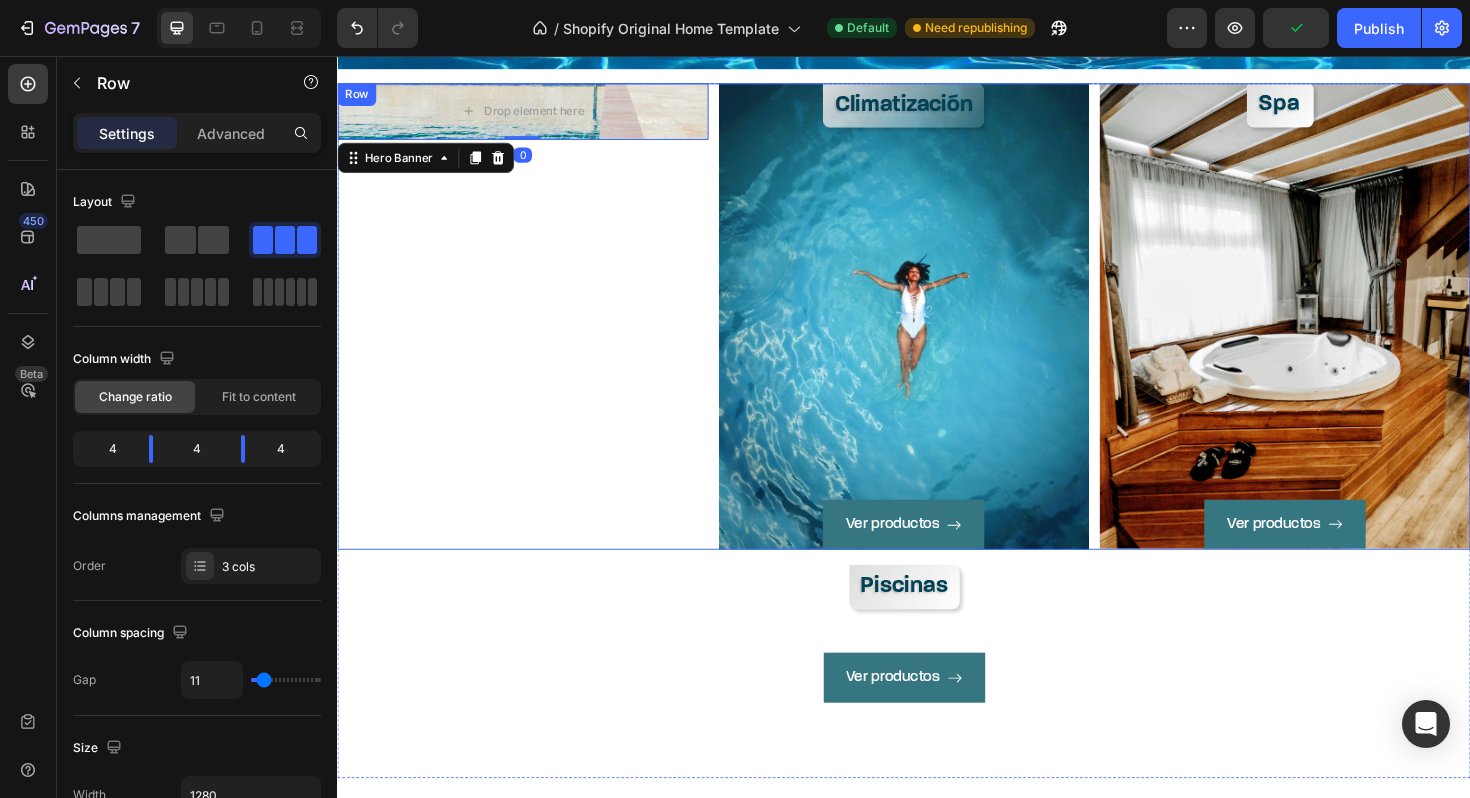 click on "Drop element here Hero Banner   0" at bounding box center (533, 332) 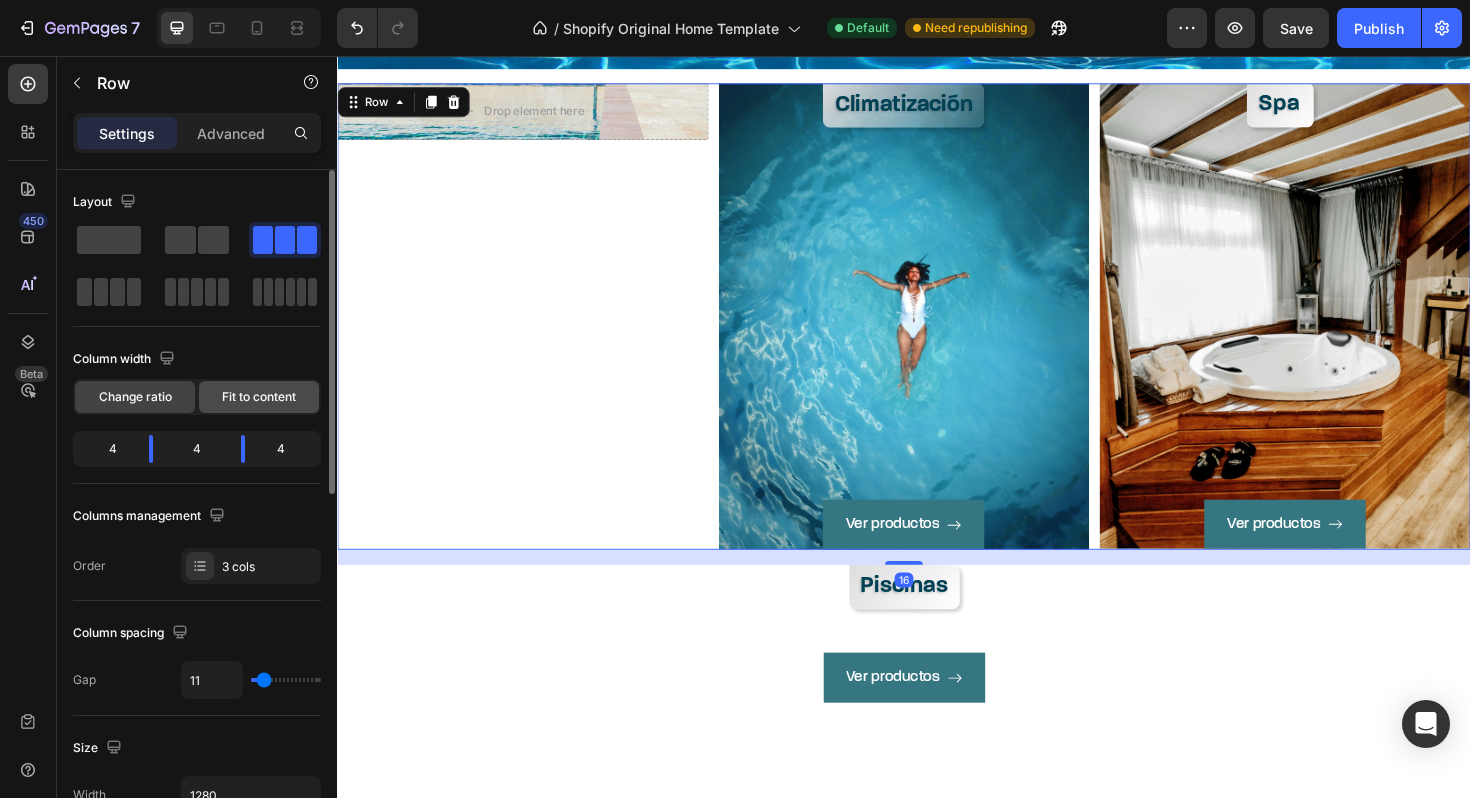 click on "Fit to content" 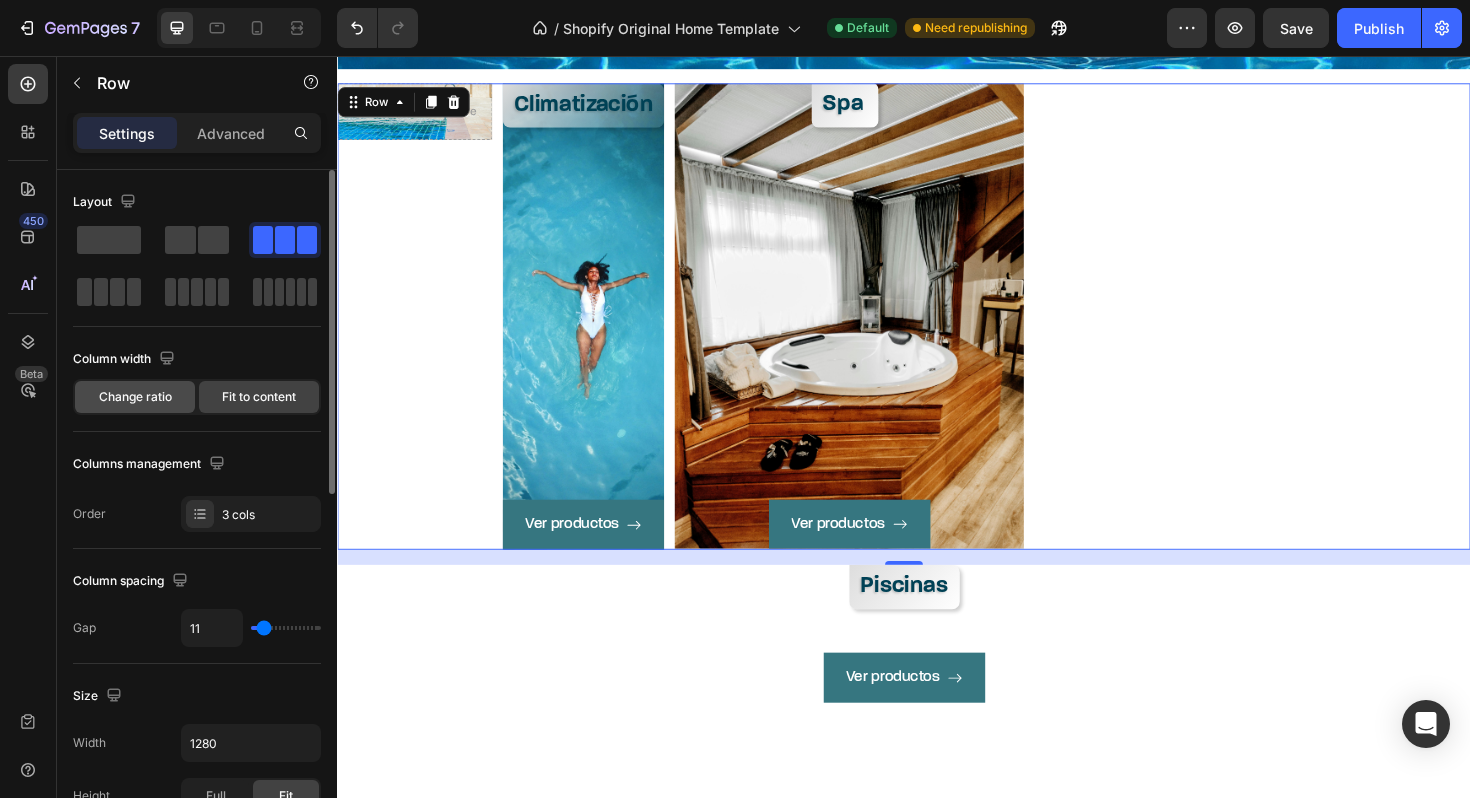 click on "Change ratio" 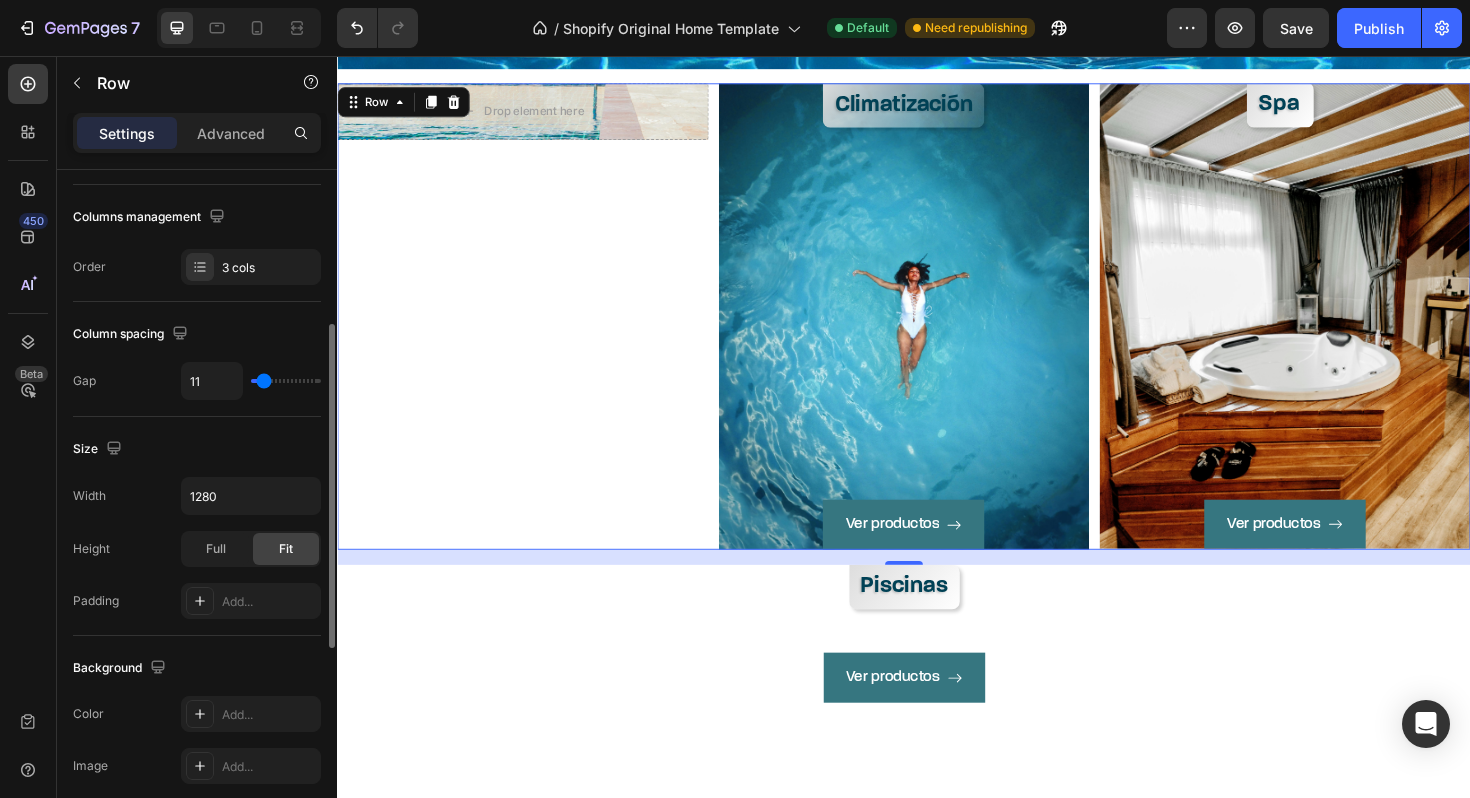 scroll, scrollTop: 308, scrollLeft: 0, axis: vertical 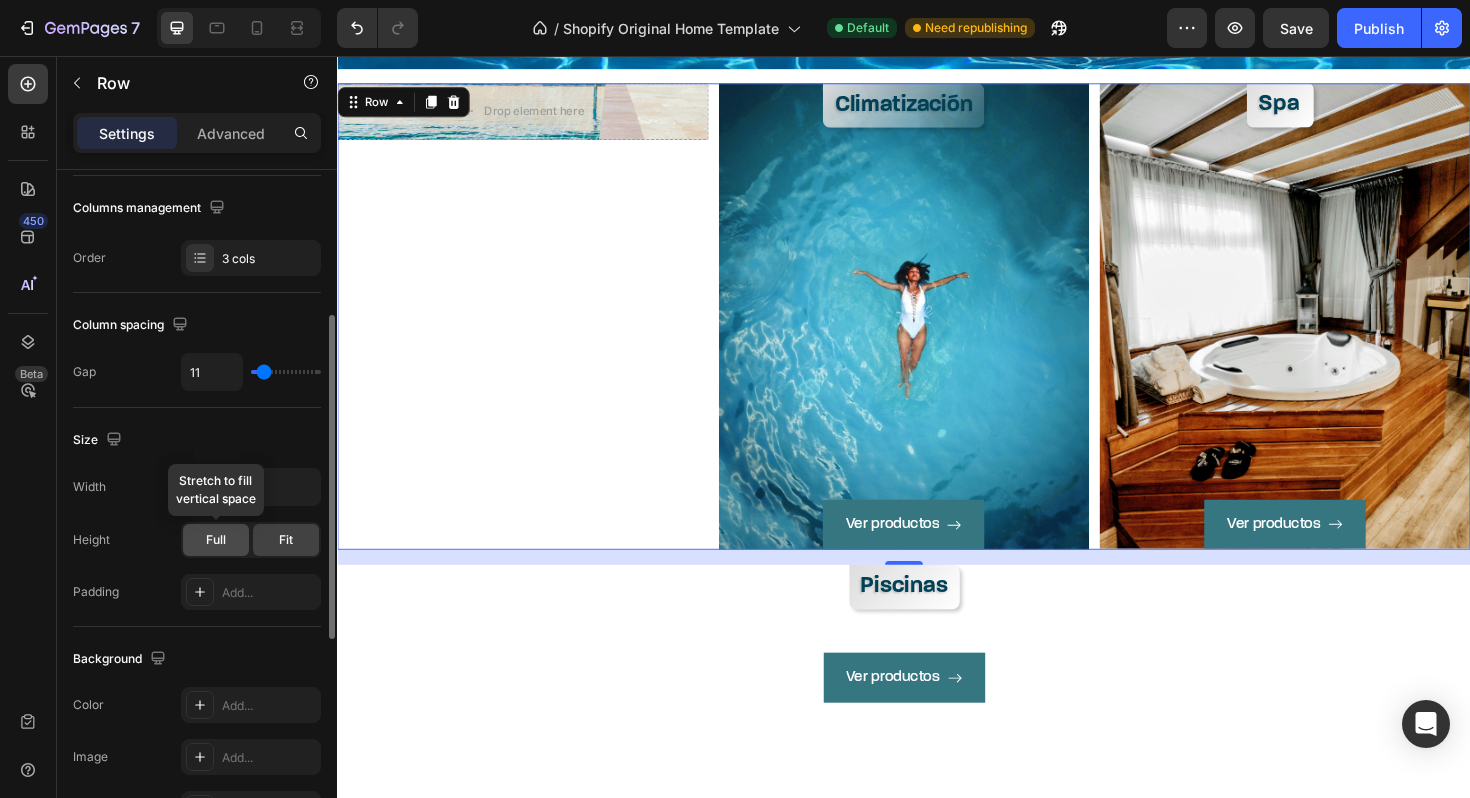 click on "Full" 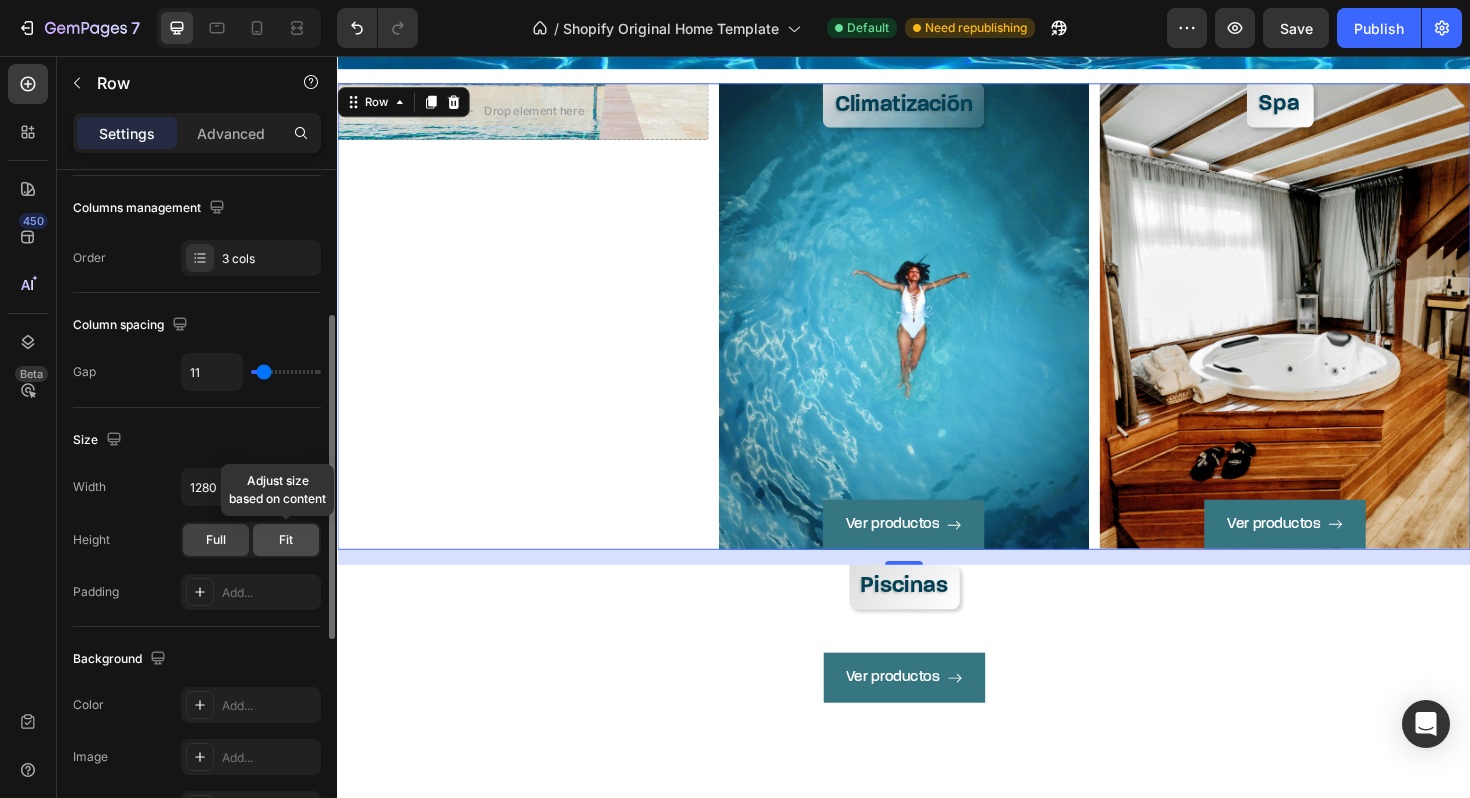 click on "Fit" 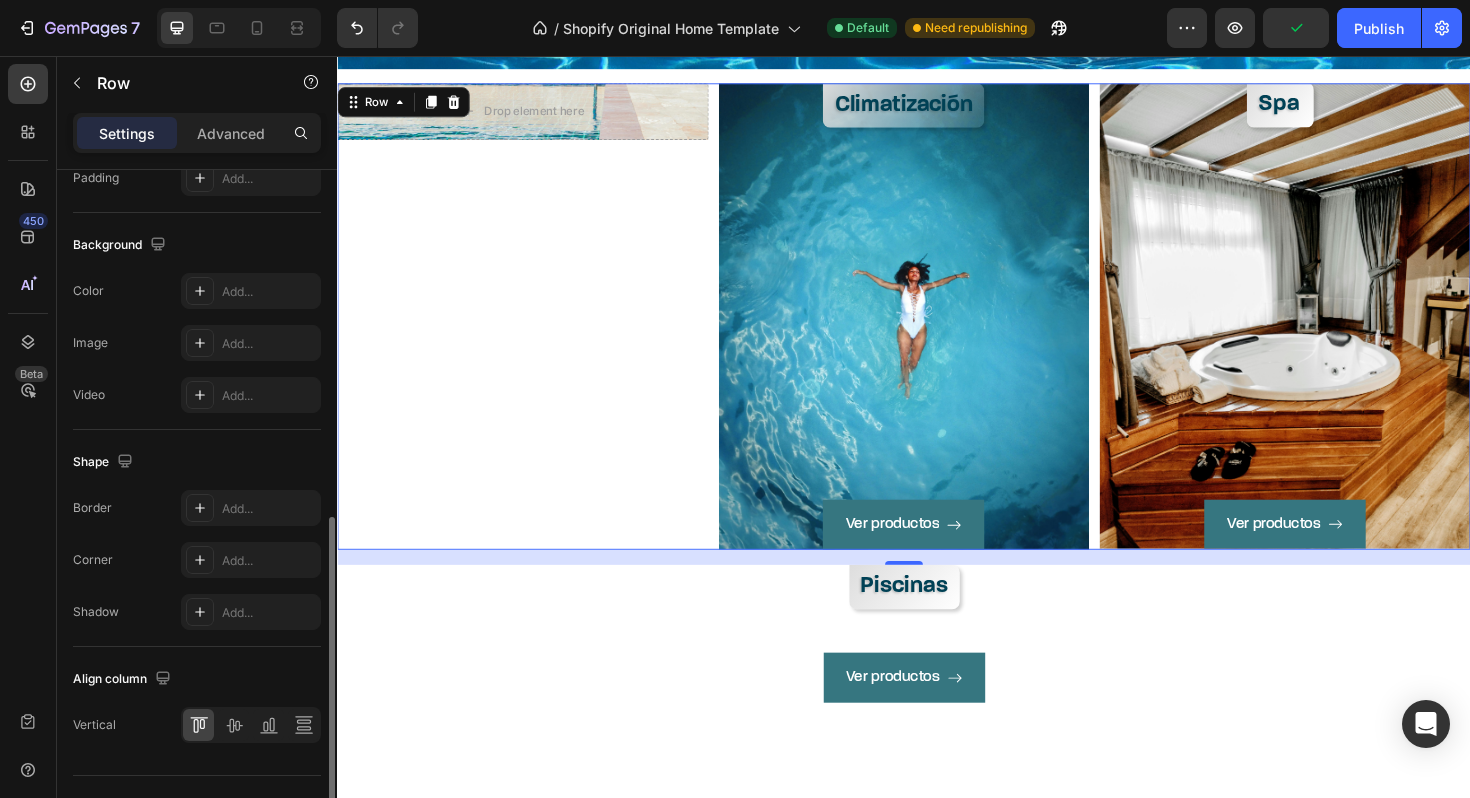 scroll, scrollTop: 726, scrollLeft: 0, axis: vertical 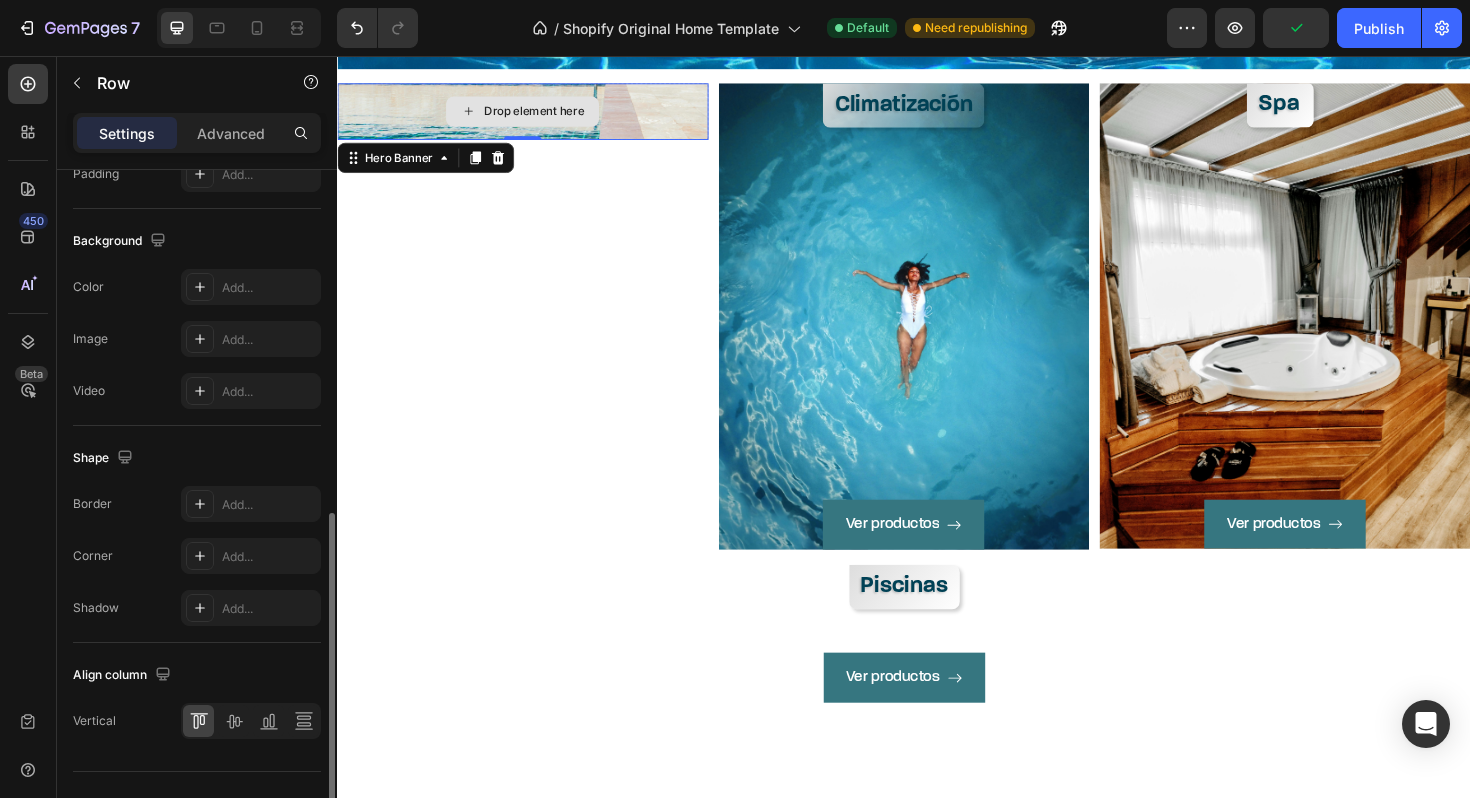 click on "Drop element here" at bounding box center [533, 115] 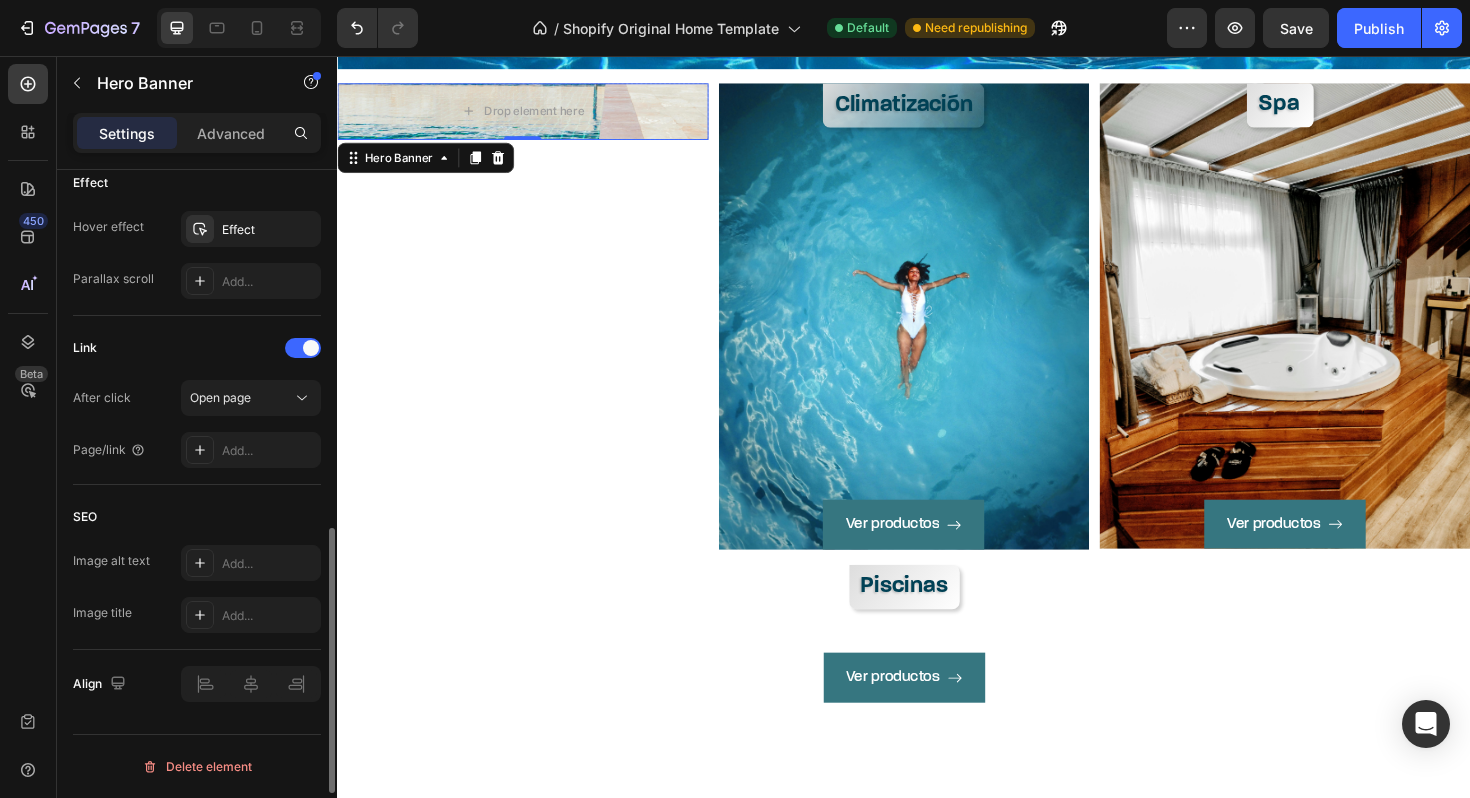 scroll, scrollTop: 0, scrollLeft: 0, axis: both 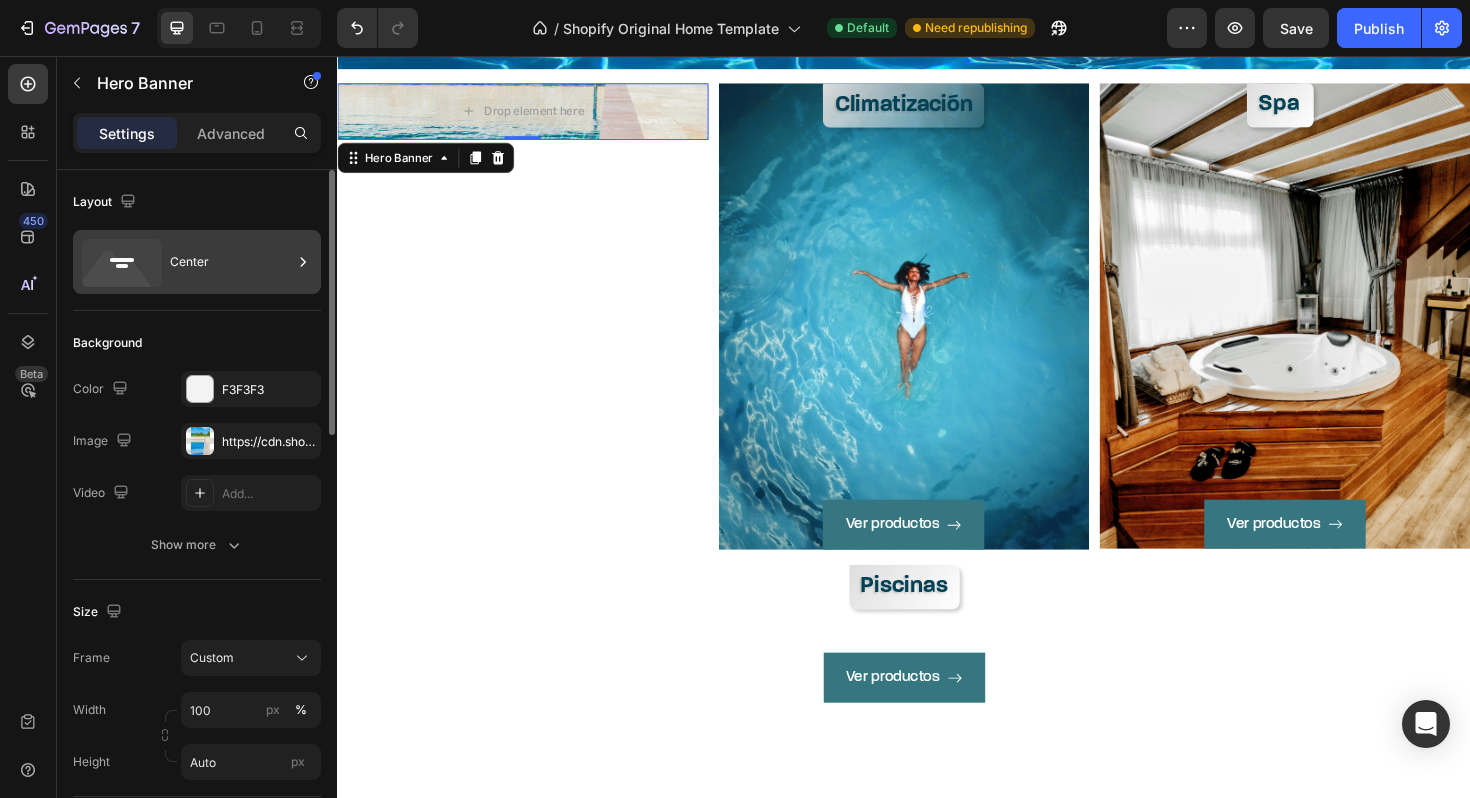 click on "Center" at bounding box center (231, 262) 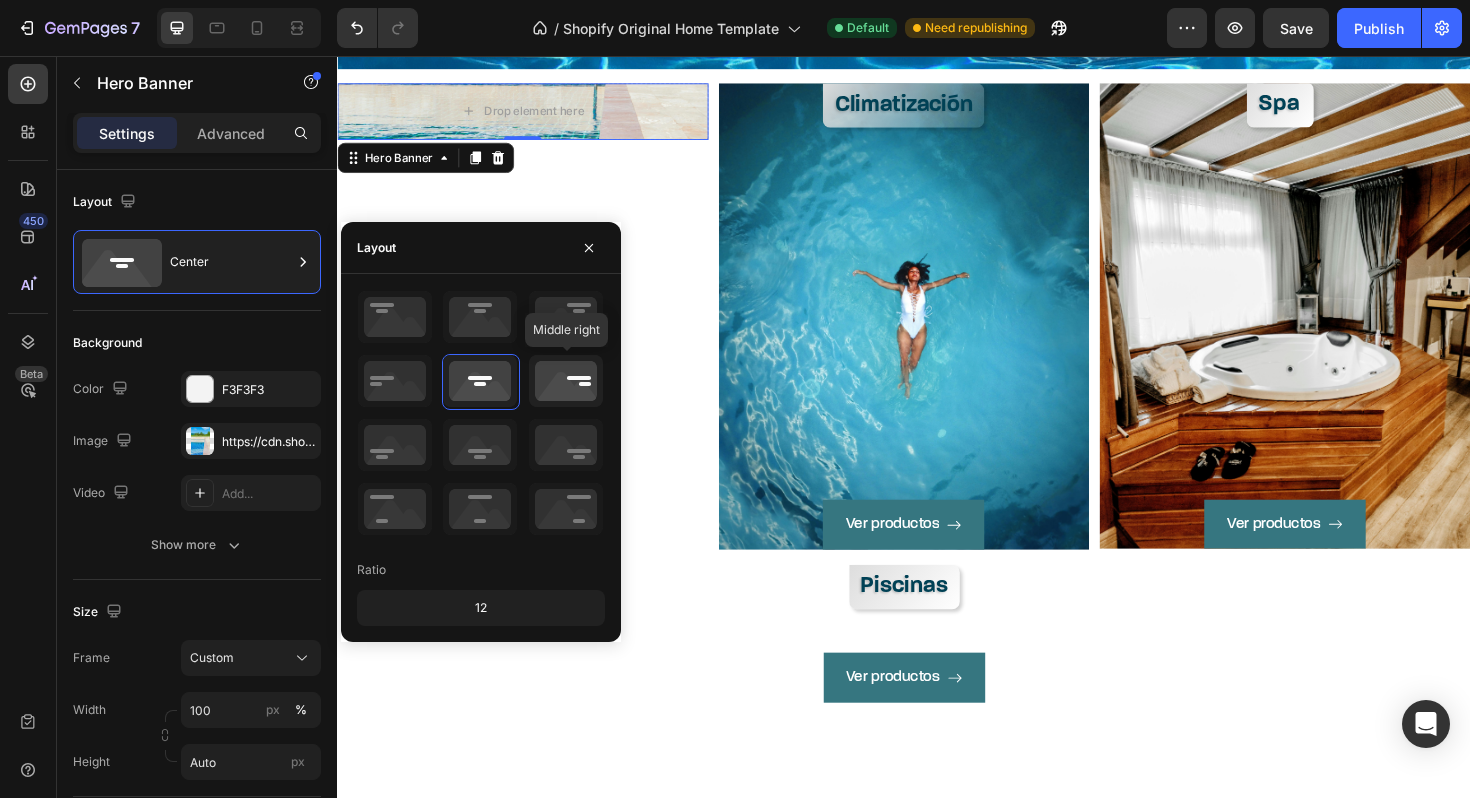 click 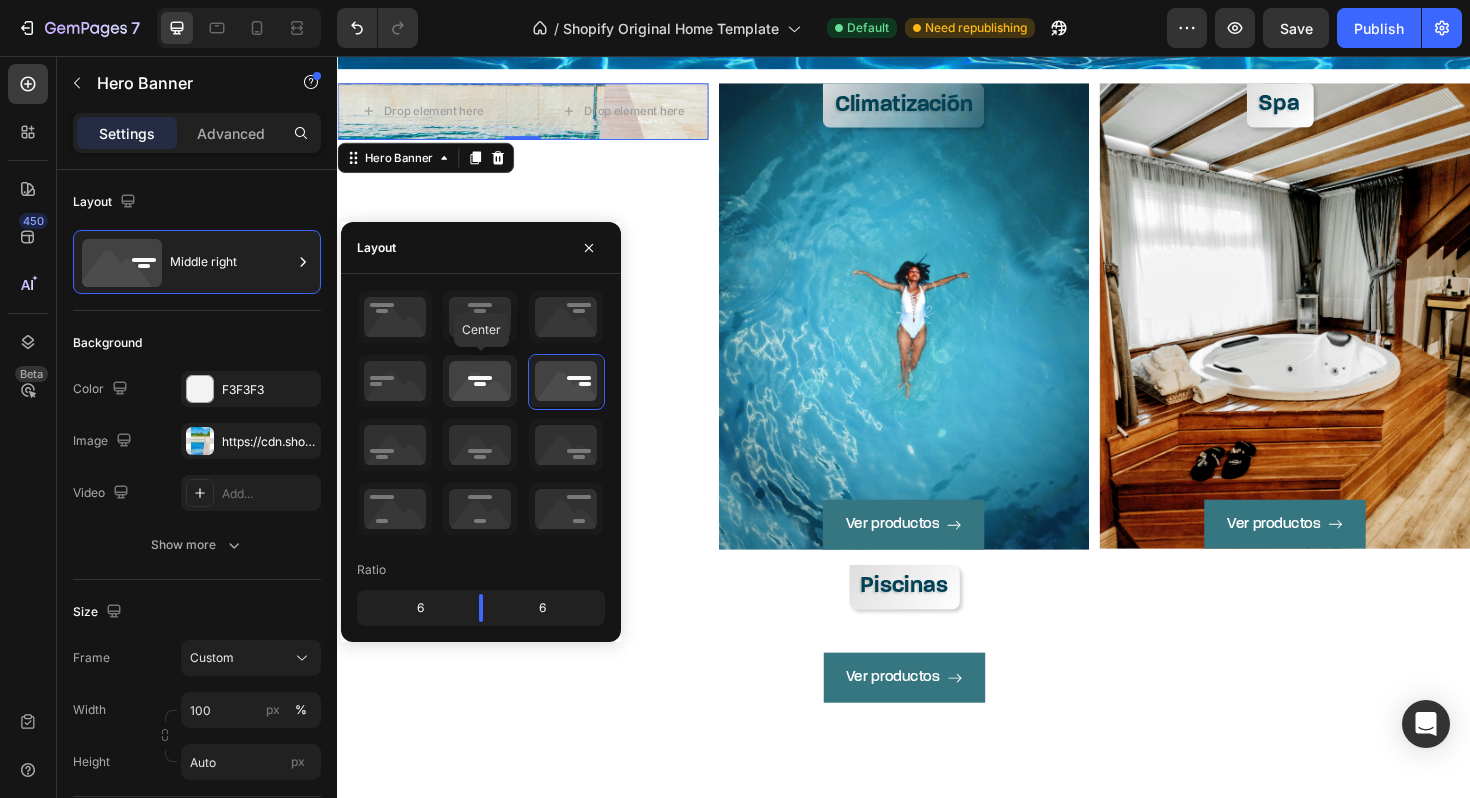 click 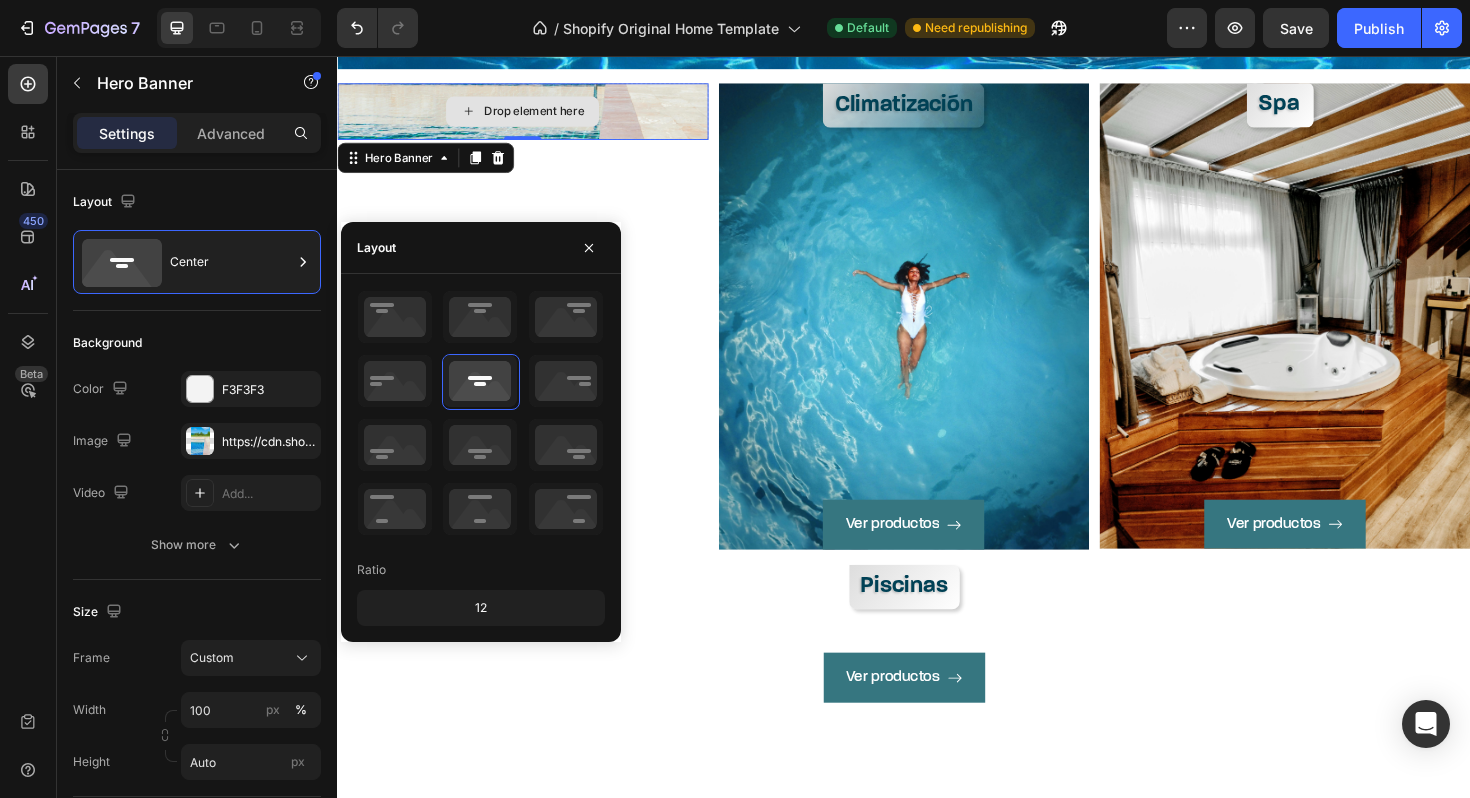 click on "Drop element here" at bounding box center [533, 115] 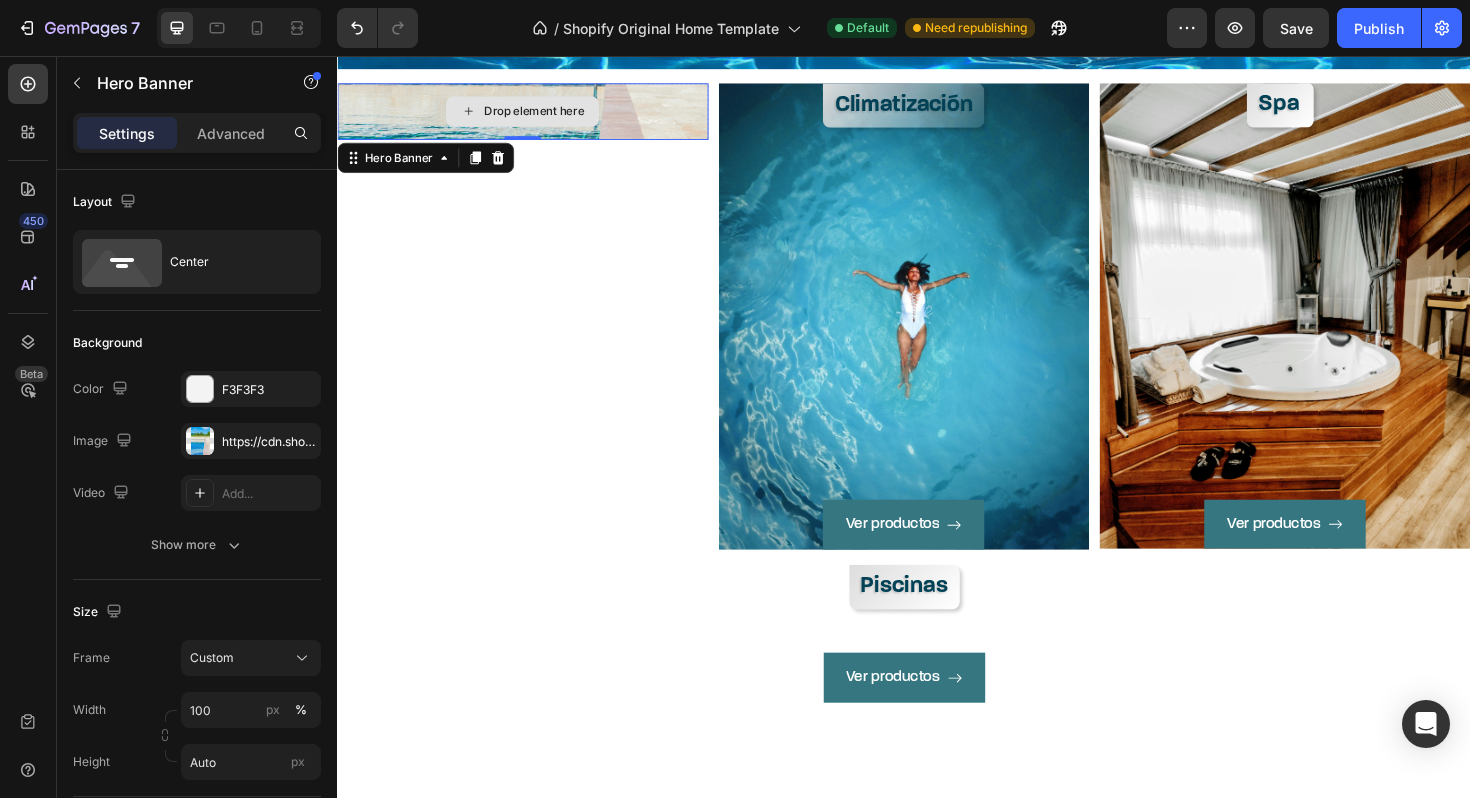click on "Drop element here" at bounding box center (533, 115) 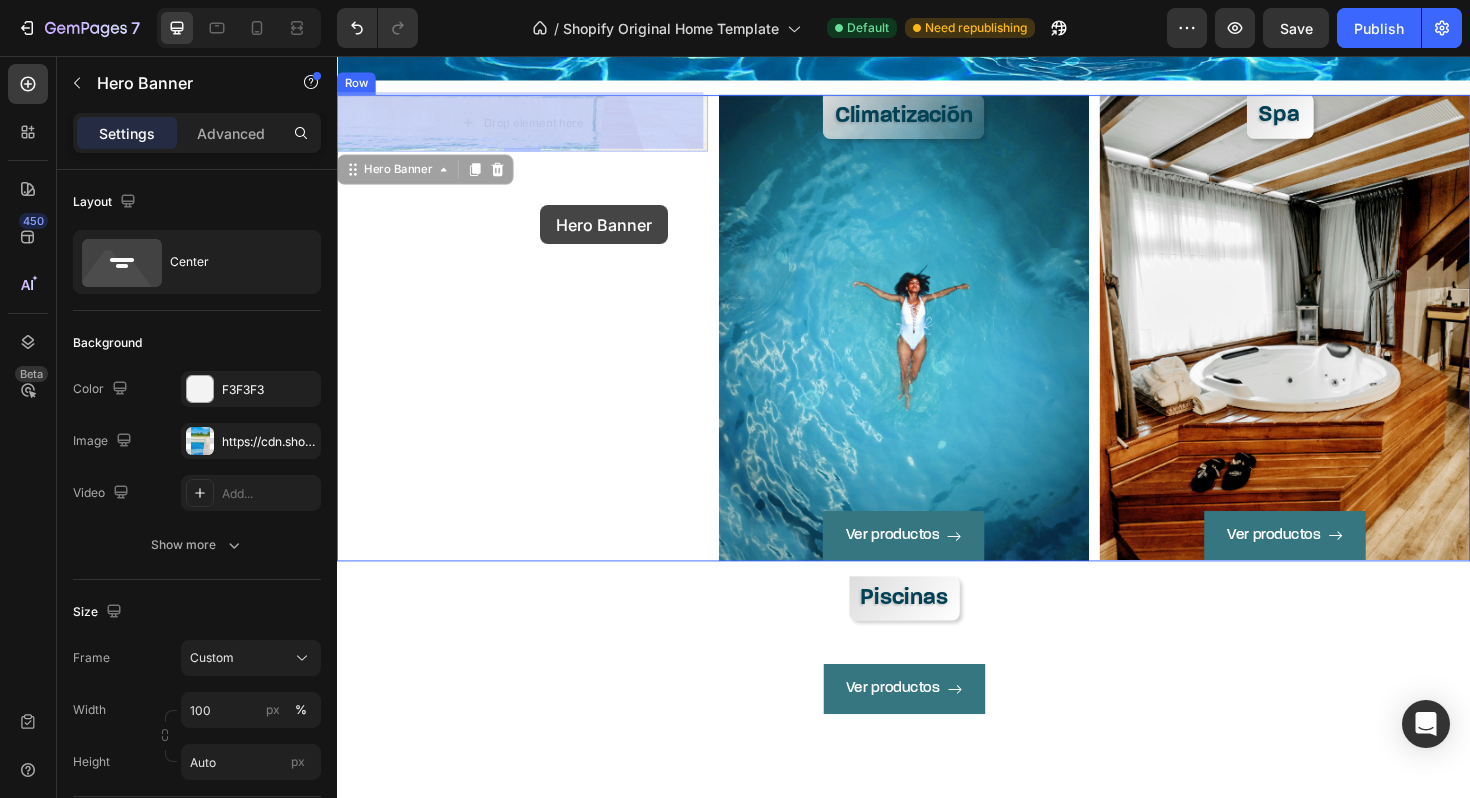 scroll, scrollTop: 1976, scrollLeft: 0, axis: vertical 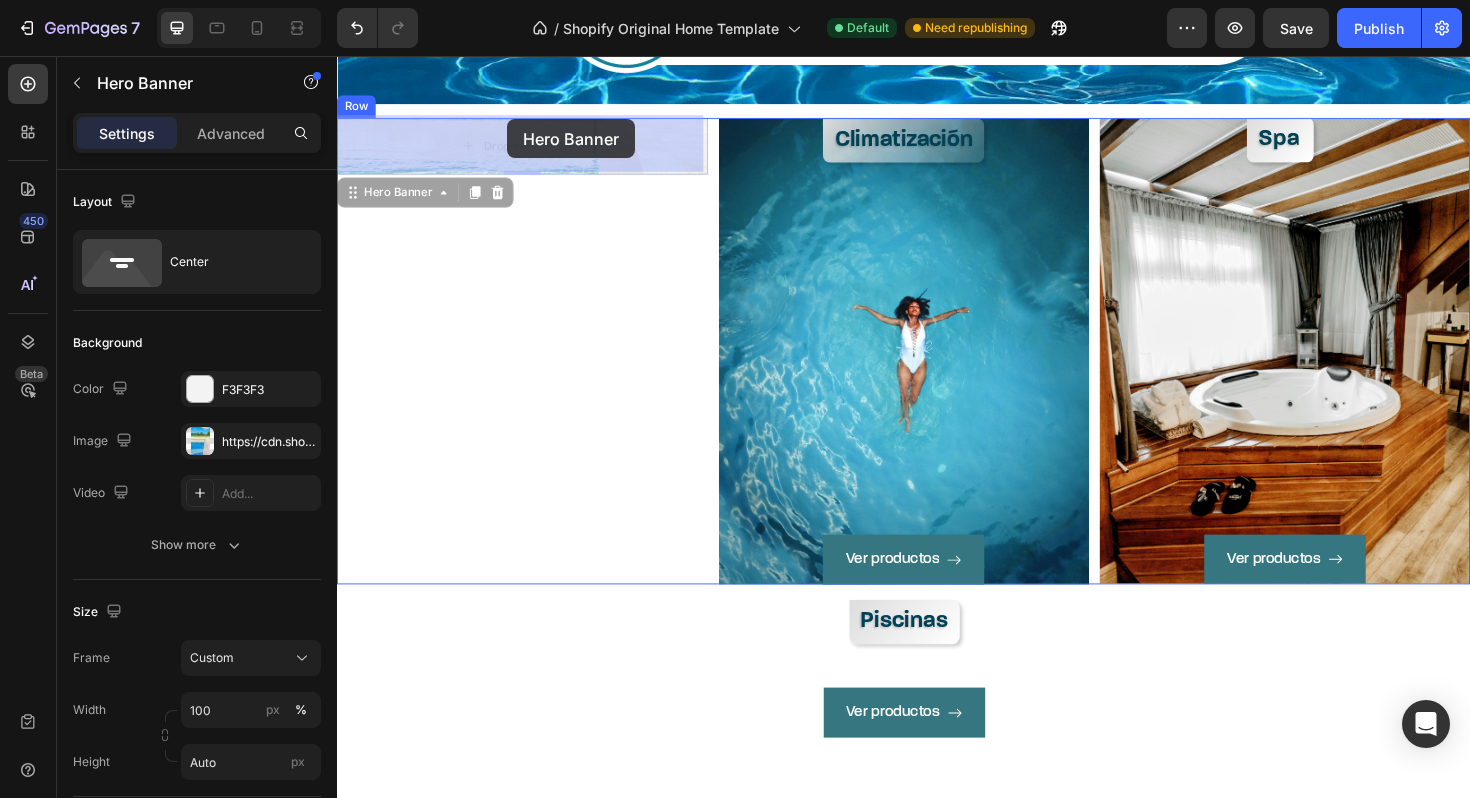 drag, startPoint x: 543, startPoint y: 134, endPoint x: 517, endPoint y: 123, distance: 28.231188 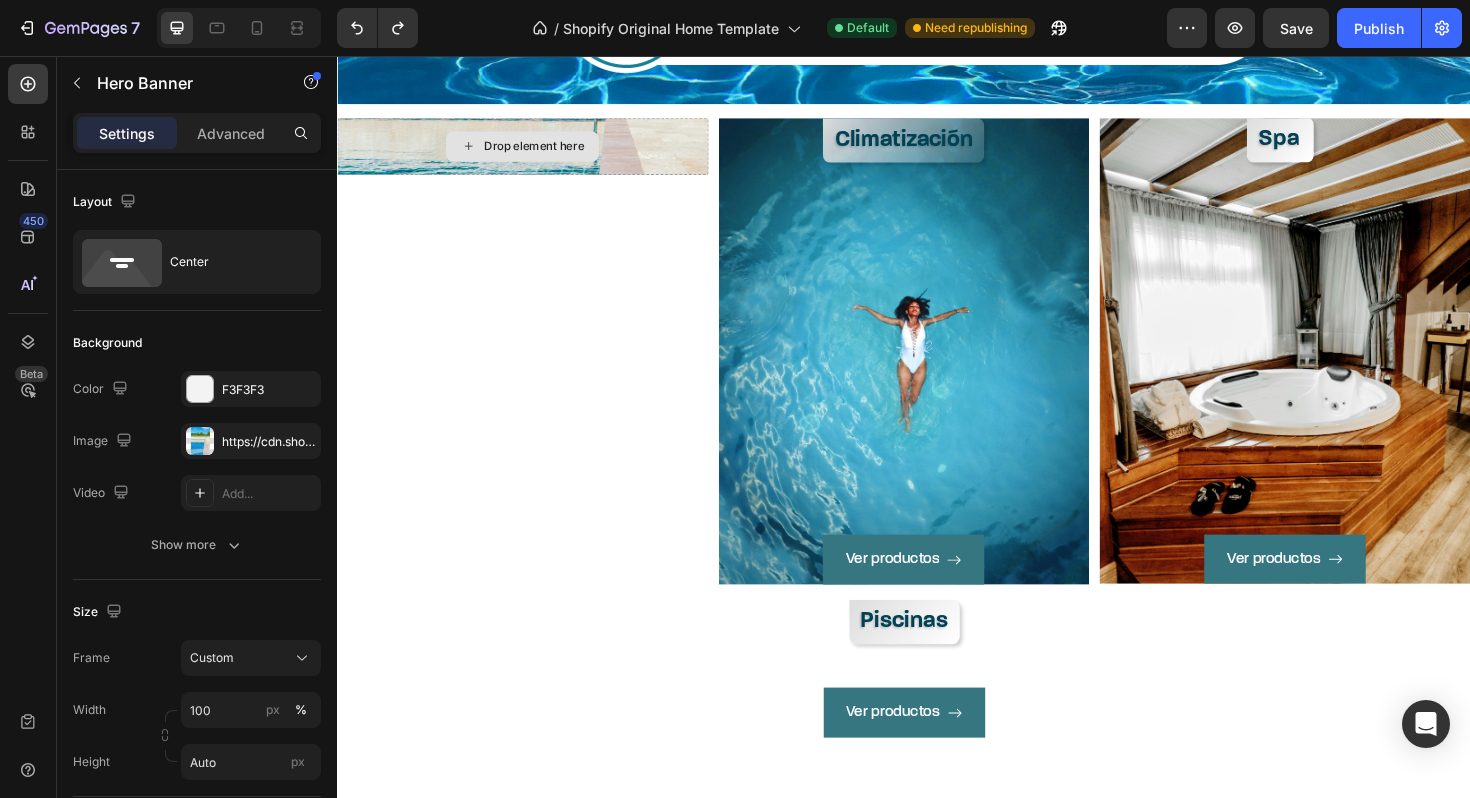 click on "Drop element here" at bounding box center [533, 152] 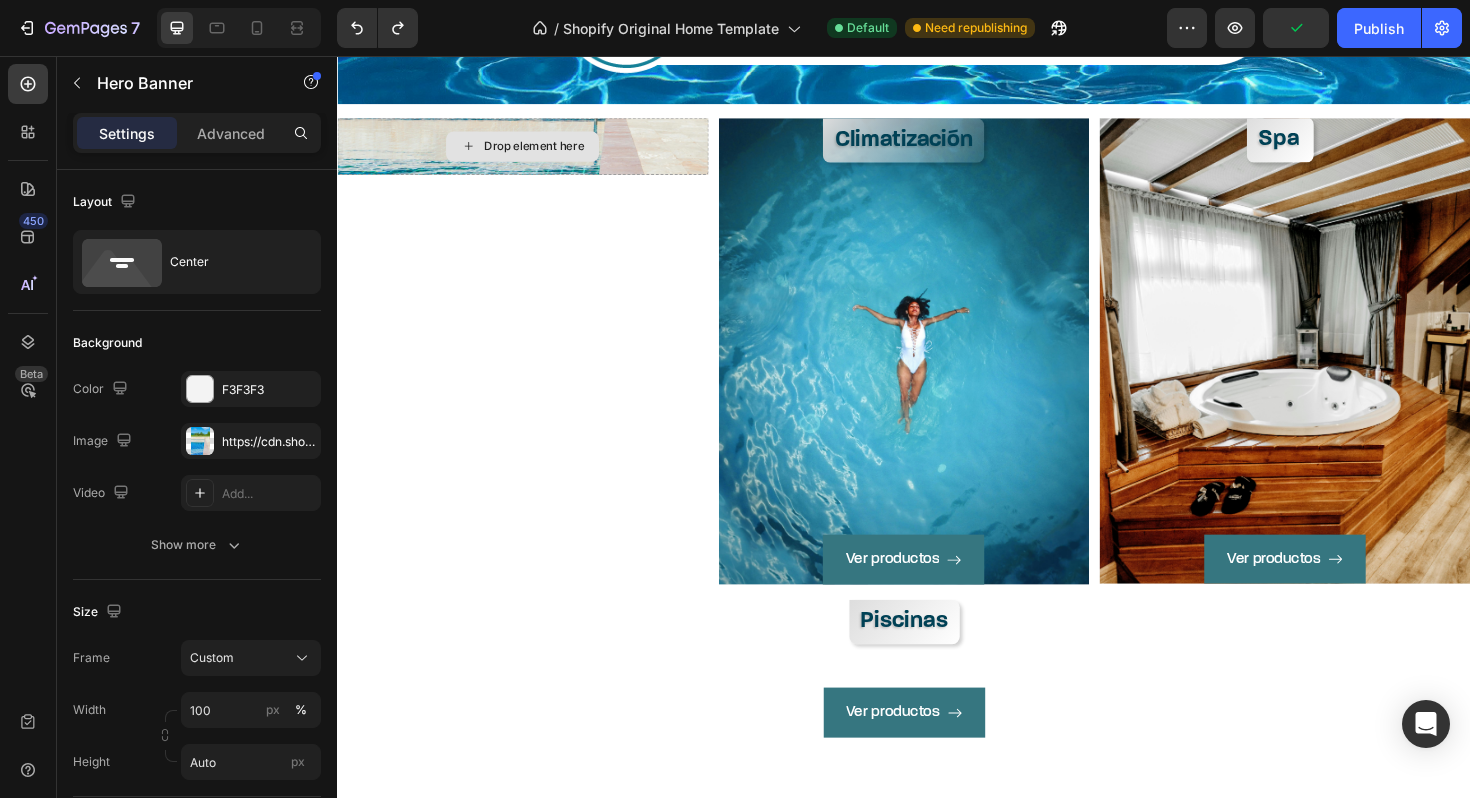 click on "Drop element here" at bounding box center (533, 152) 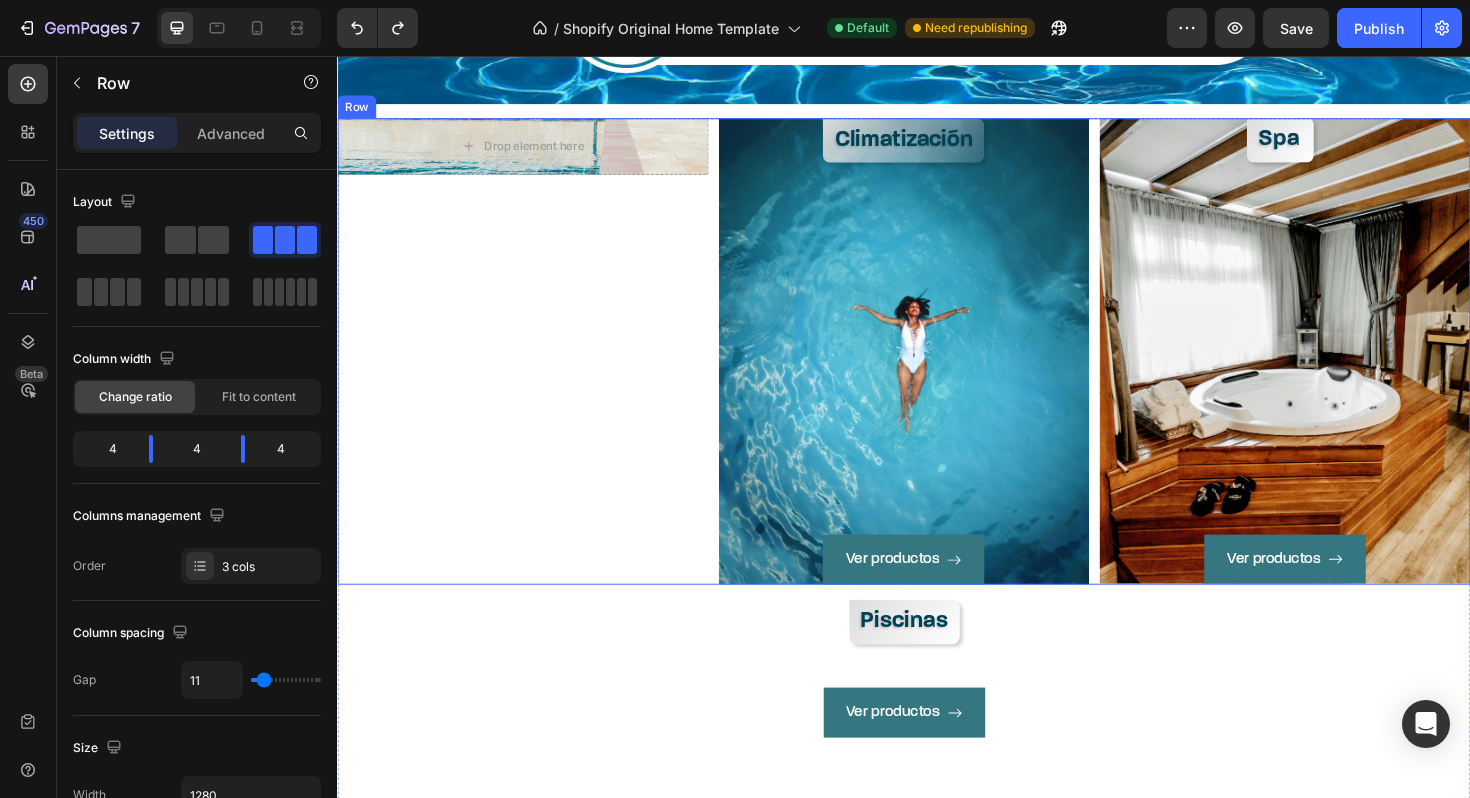 click on "Drop element here Hero Banner" at bounding box center (533, 369) 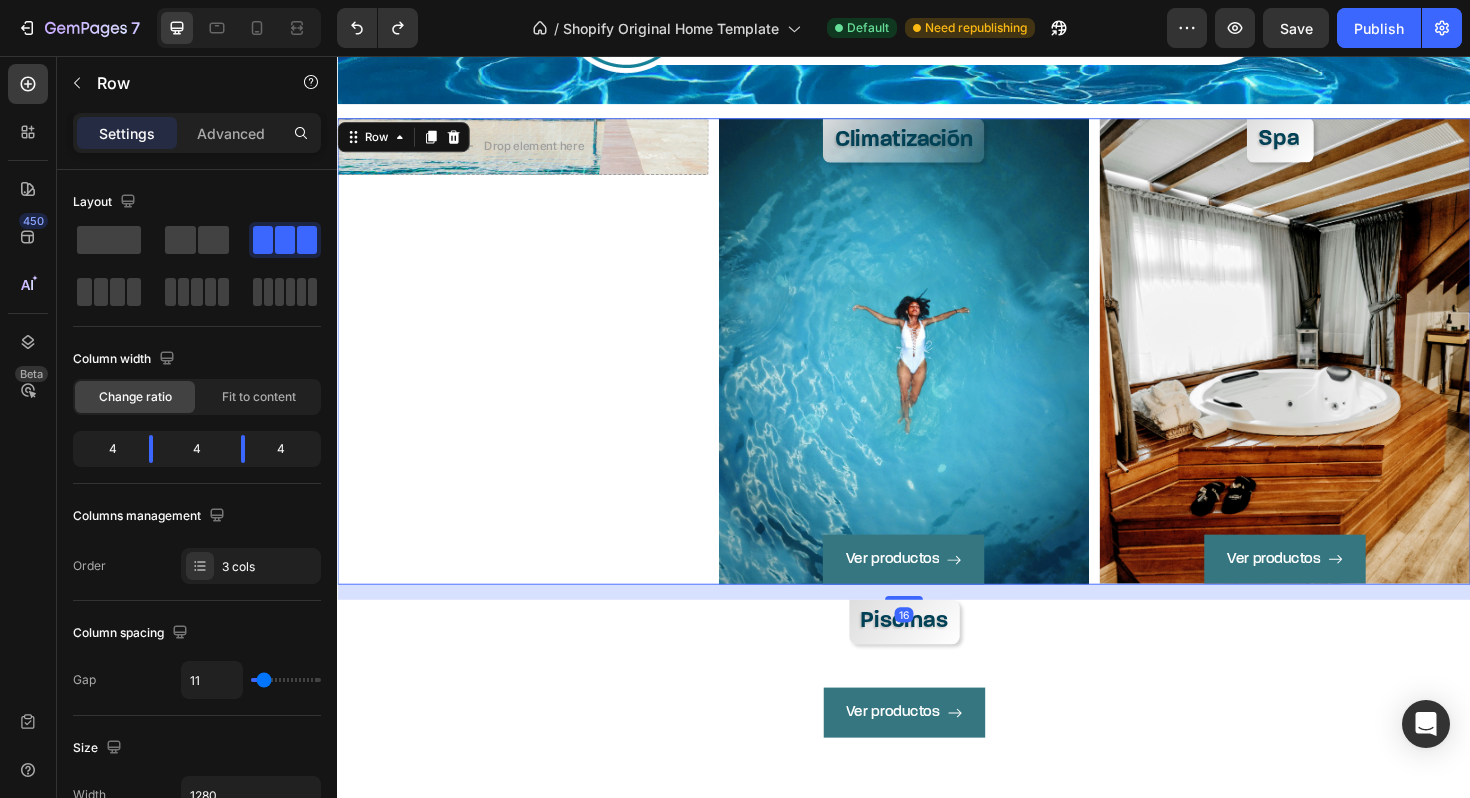 click on "Drop element here Hero Banner" at bounding box center [533, 369] 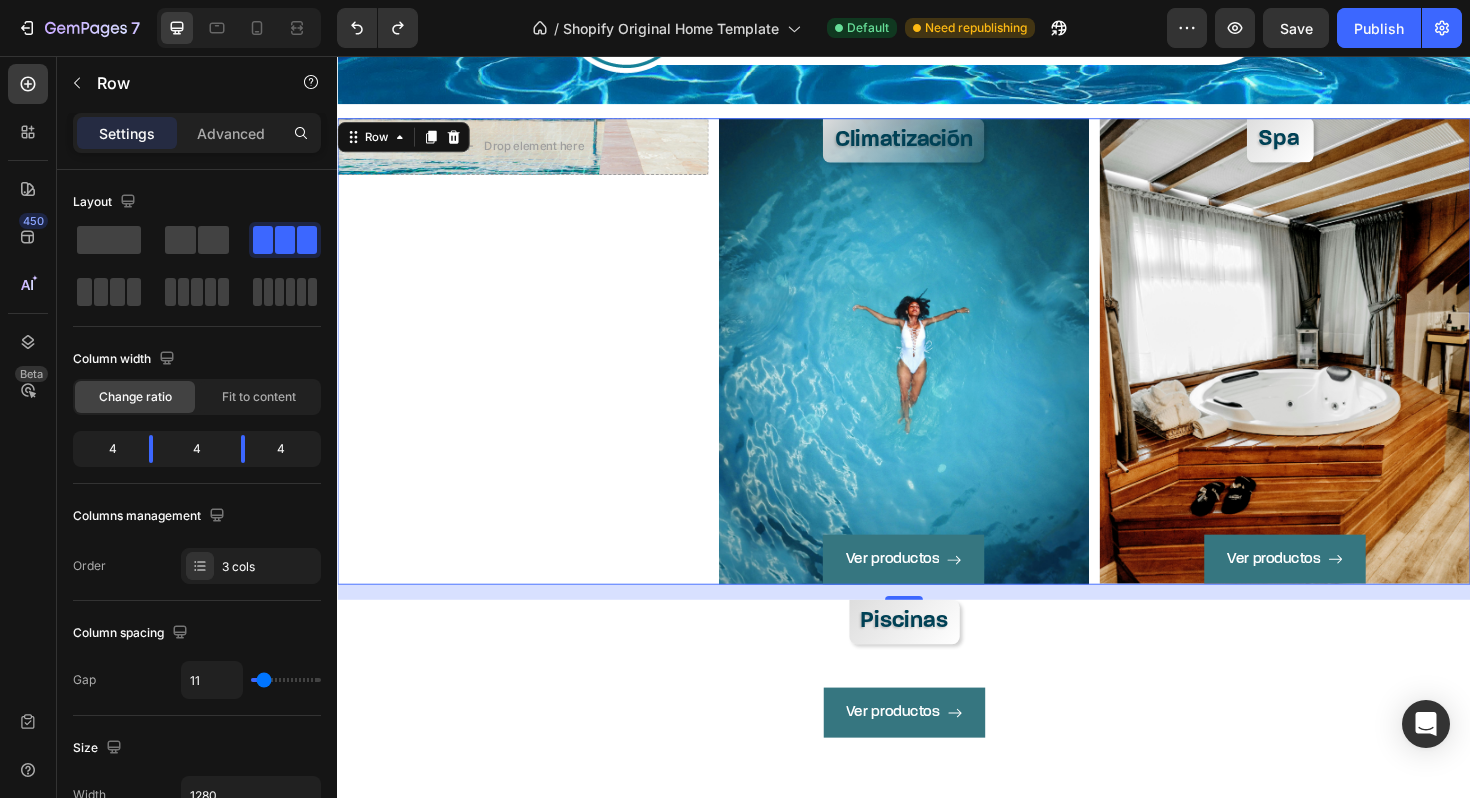 click on "Drop element here Hero Banner" at bounding box center (533, 369) 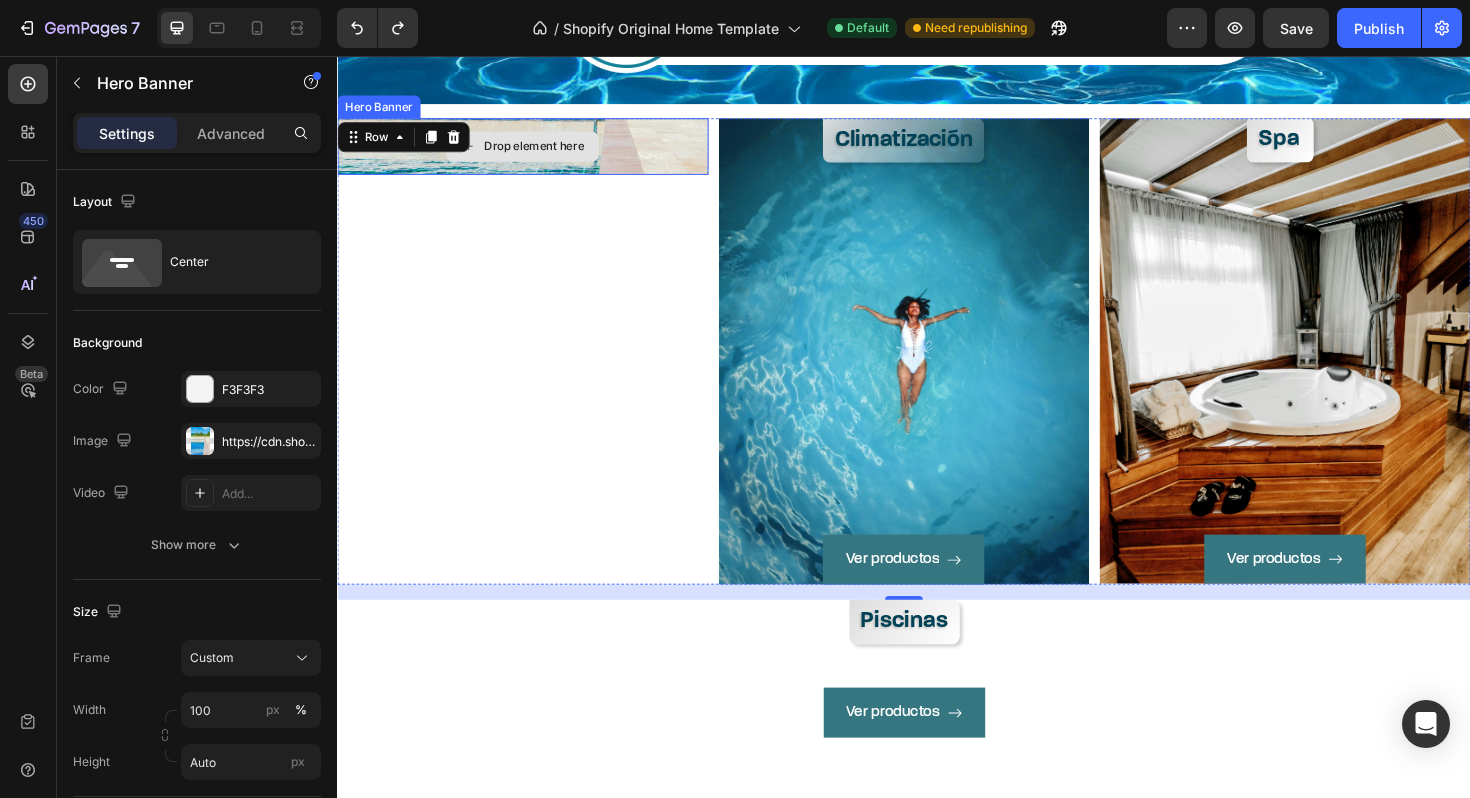 click on "Drop element here" at bounding box center [533, 152] 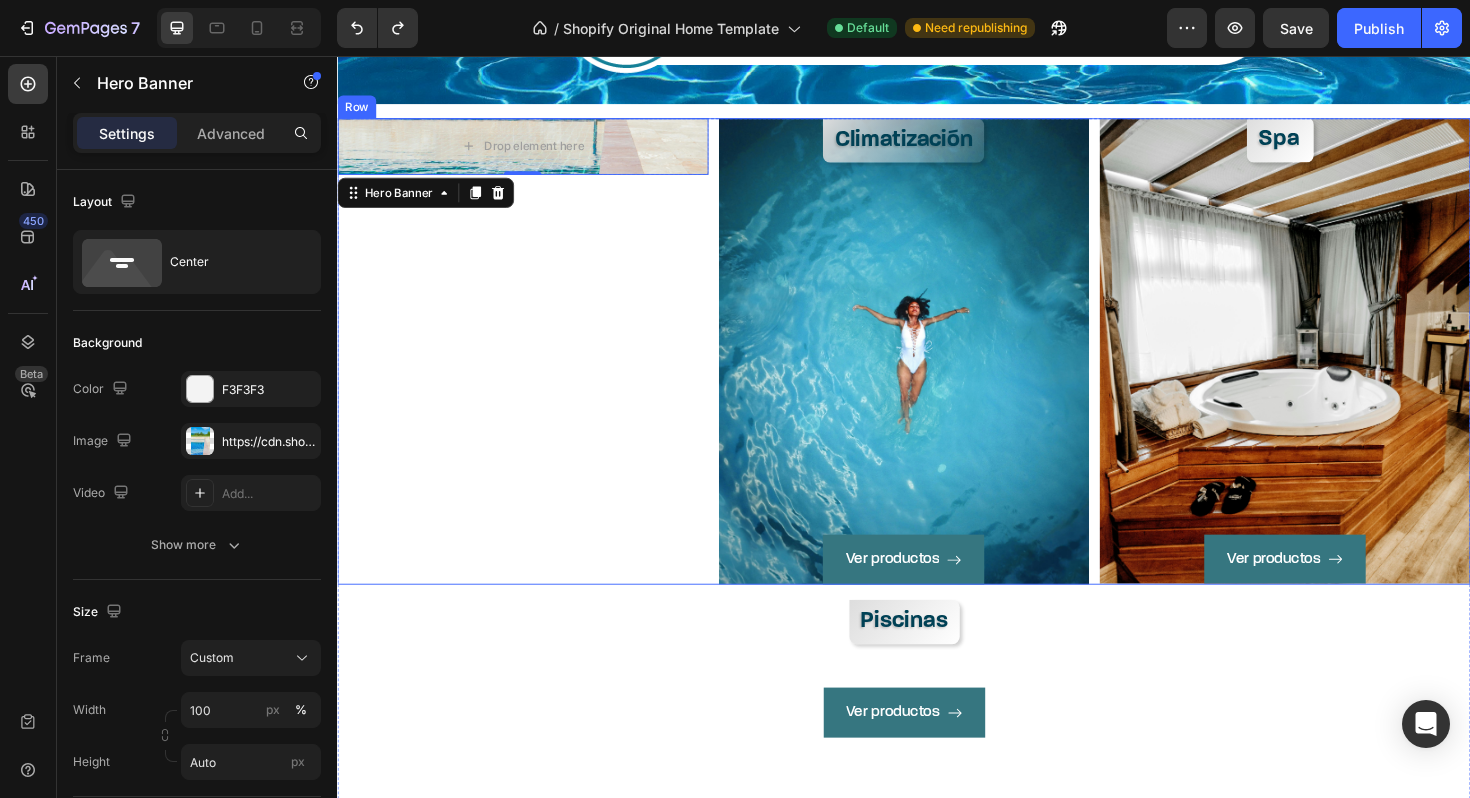 scroll, scrollTop: 1978, scrollLeft: 0, axis: vertical 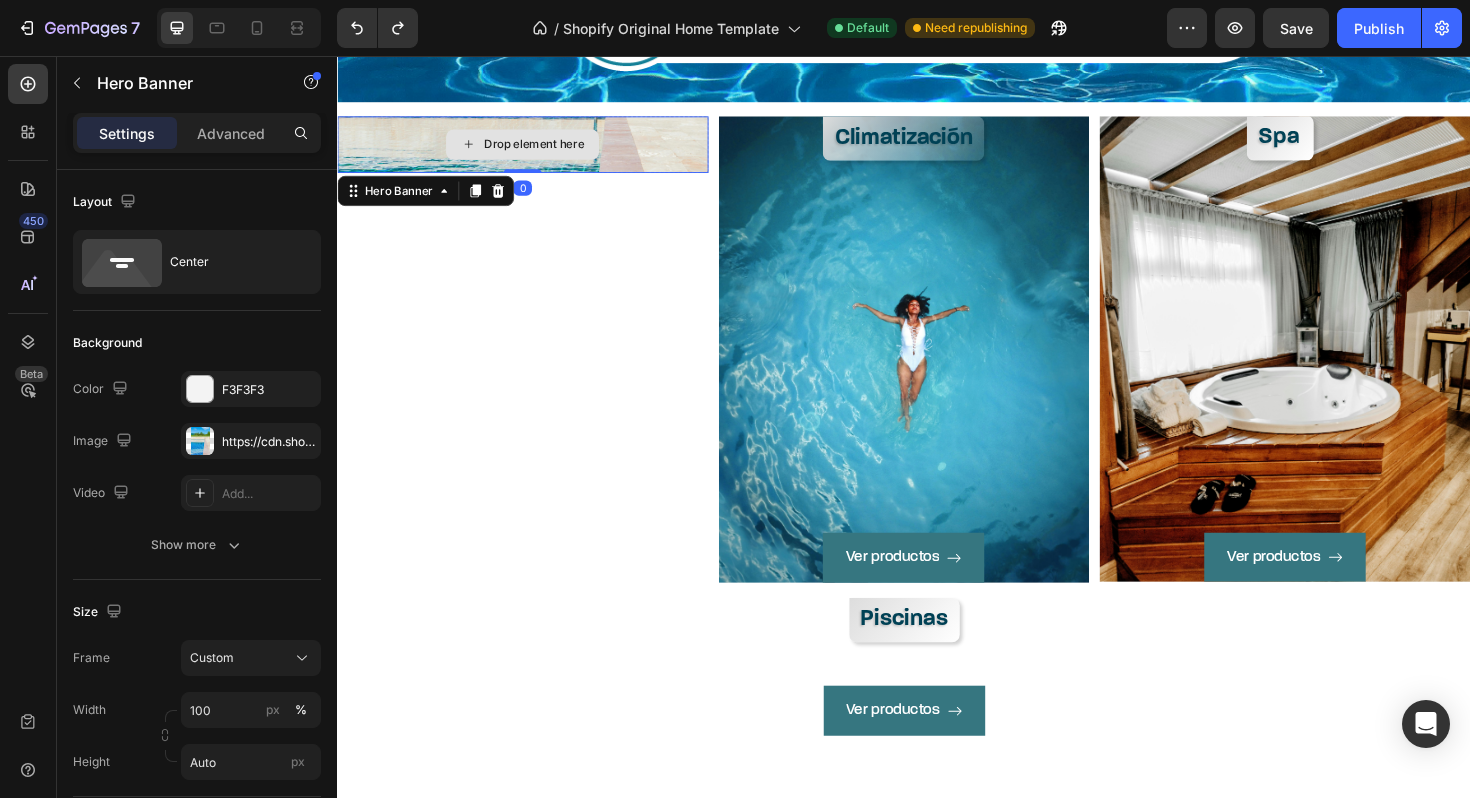 drag, startPoint x: 527, startPoint y: 174, endPoint x: 538, endPoint y: 161, distance: 17.029387 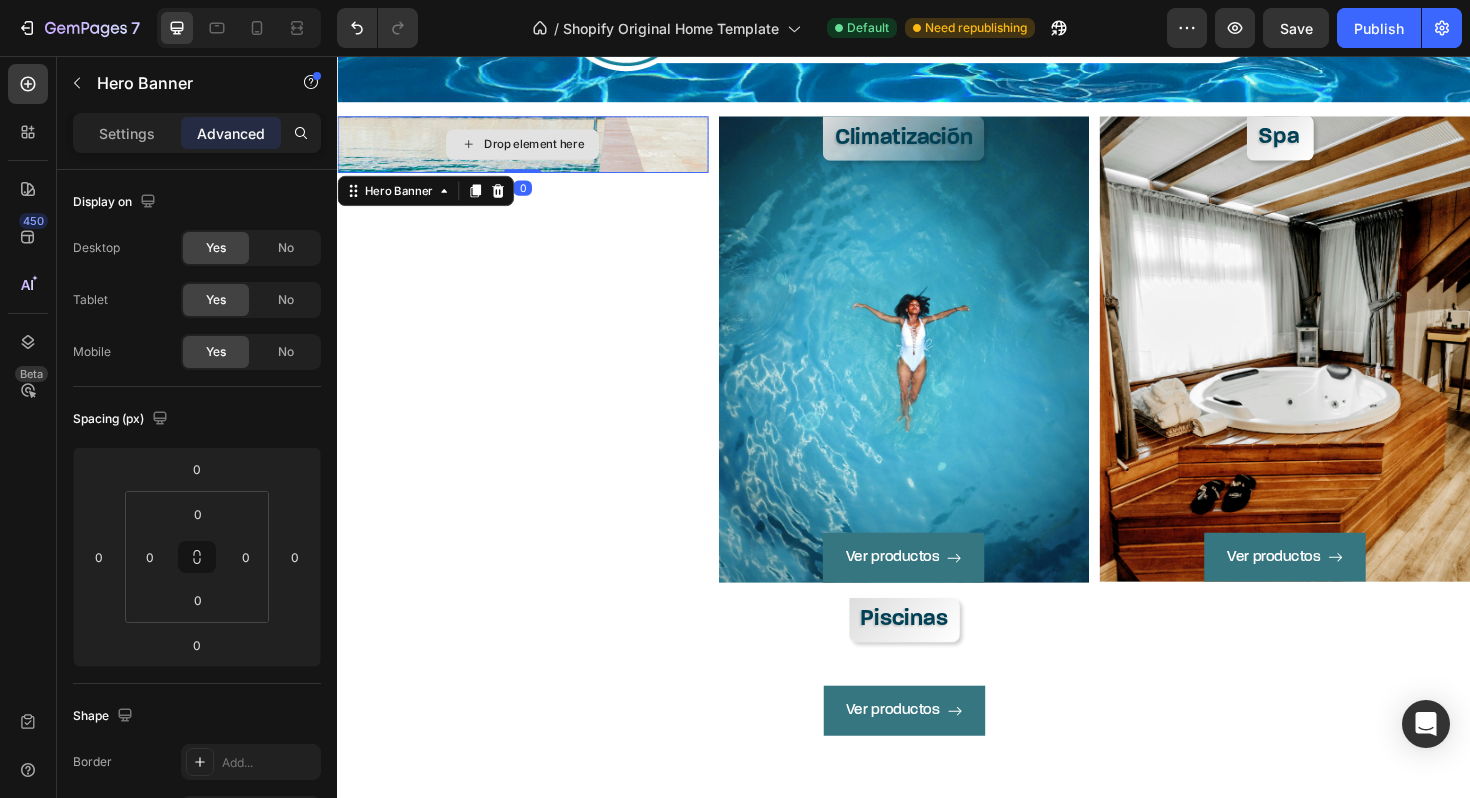 click on "Drop element here" at bounding box center (533, 150) 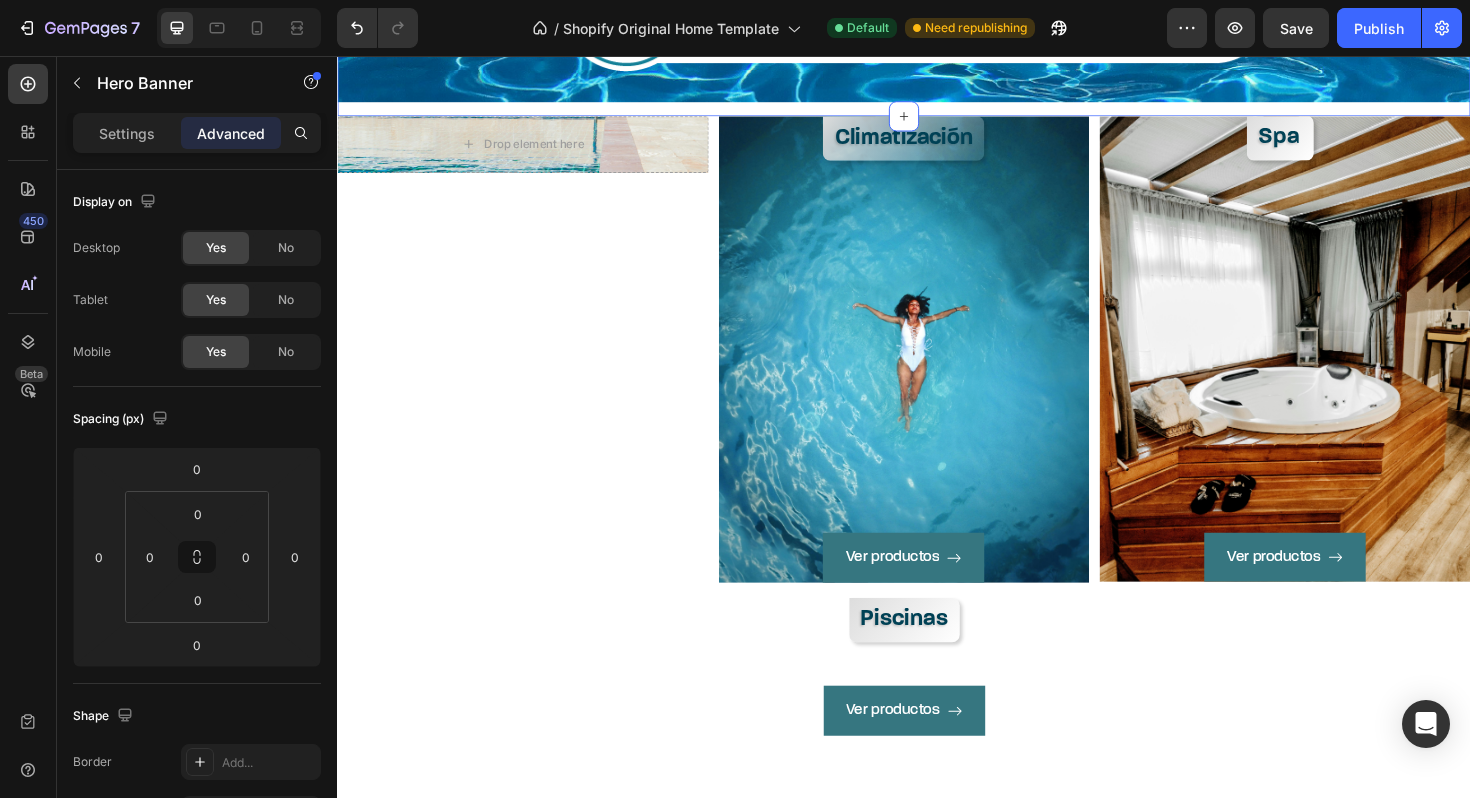 click on "Image Row" at bounding box center (937, 9) 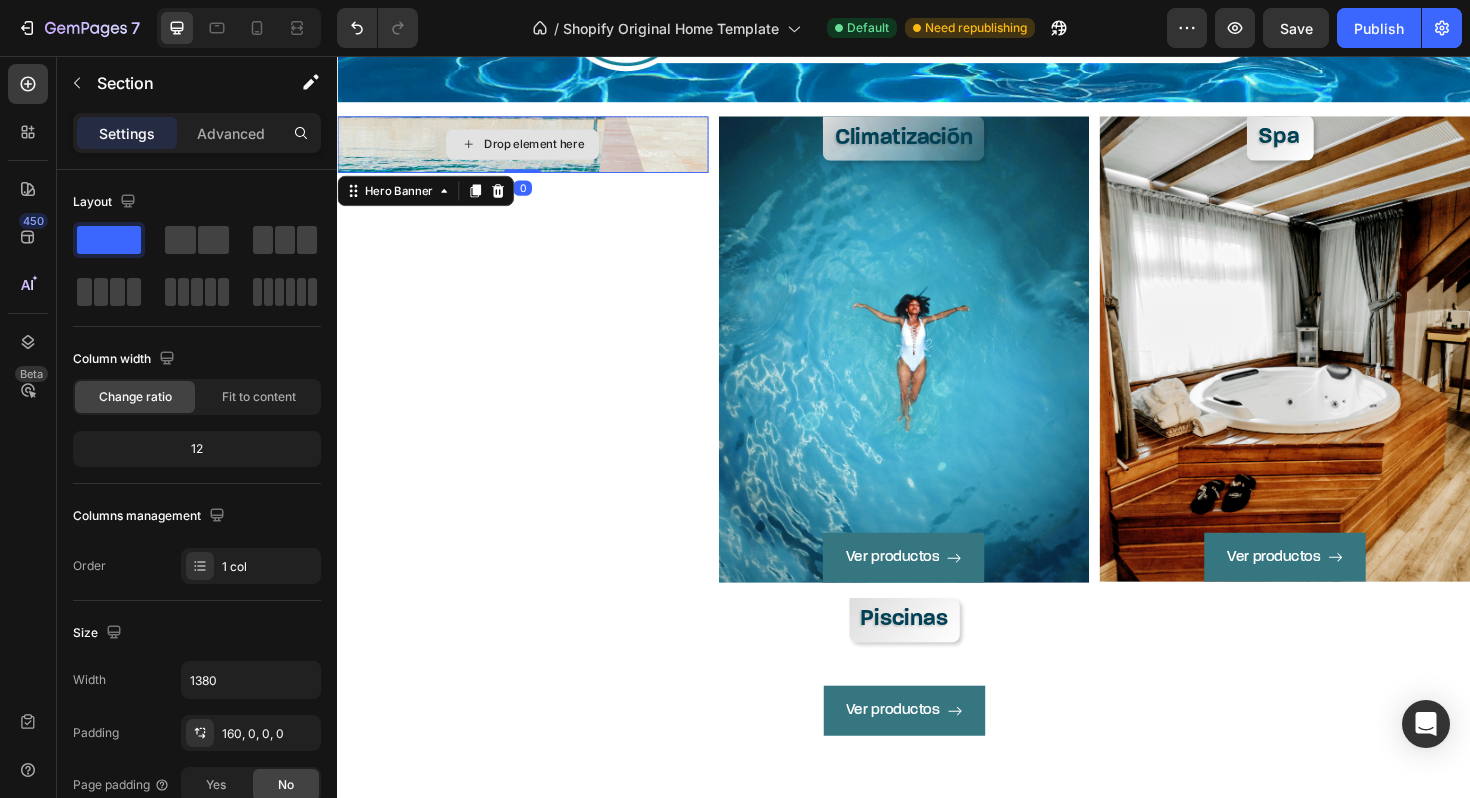 click on "Drop element here" at bounding box center [533, 150] 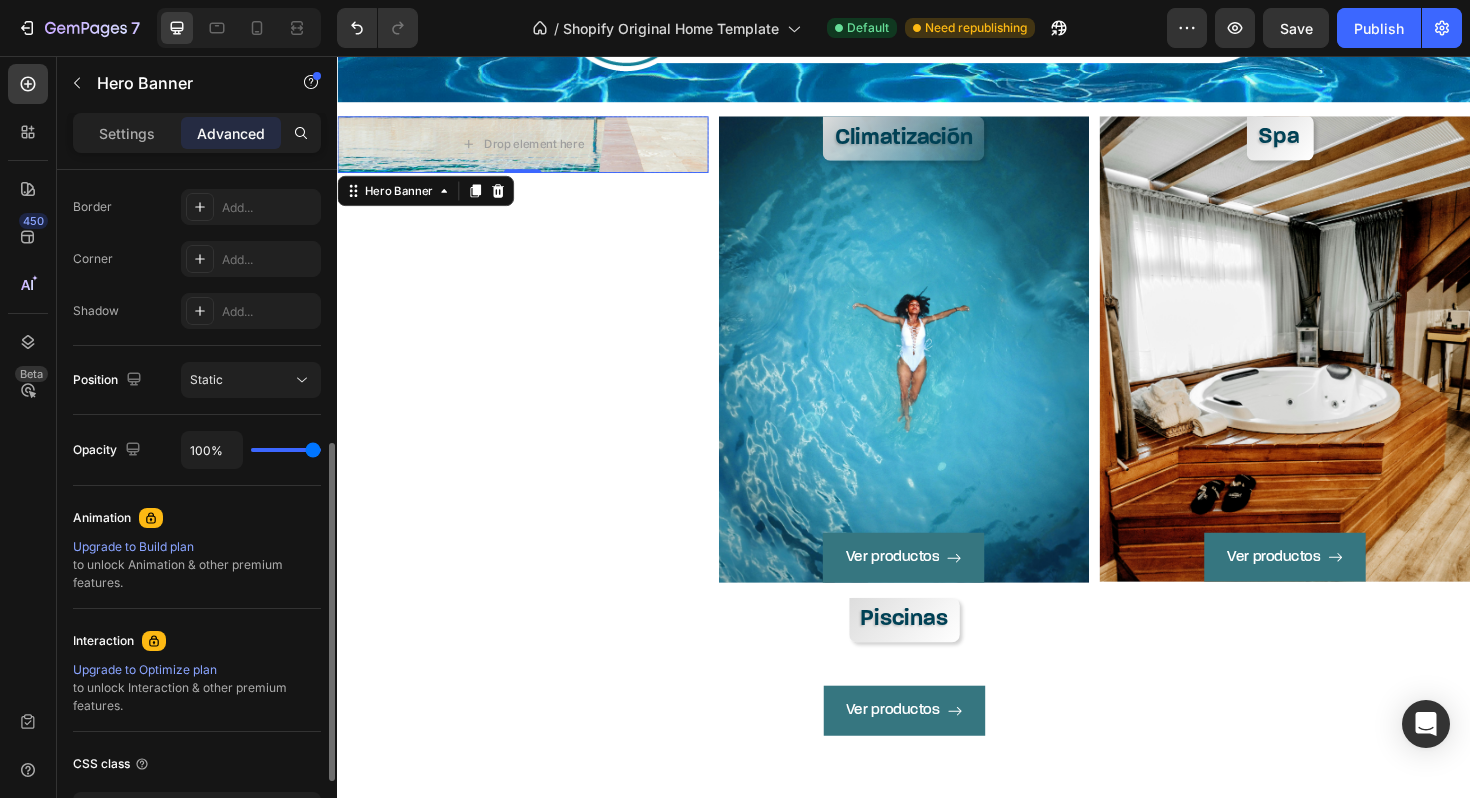 scroll, scrollTop: 703, scrollLeft: 0, axis: vertical 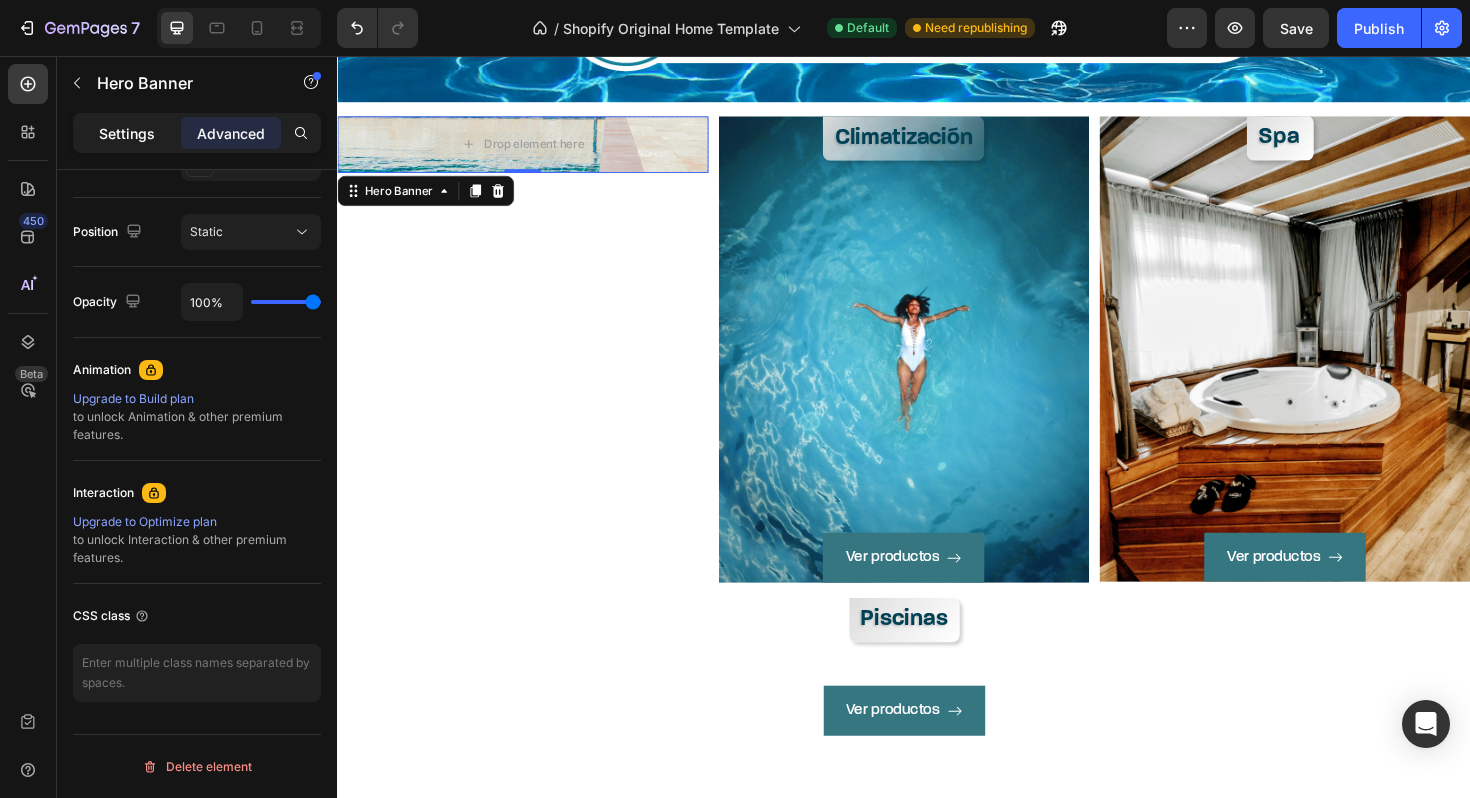click on "Settings" at bounding box center [127, 133] 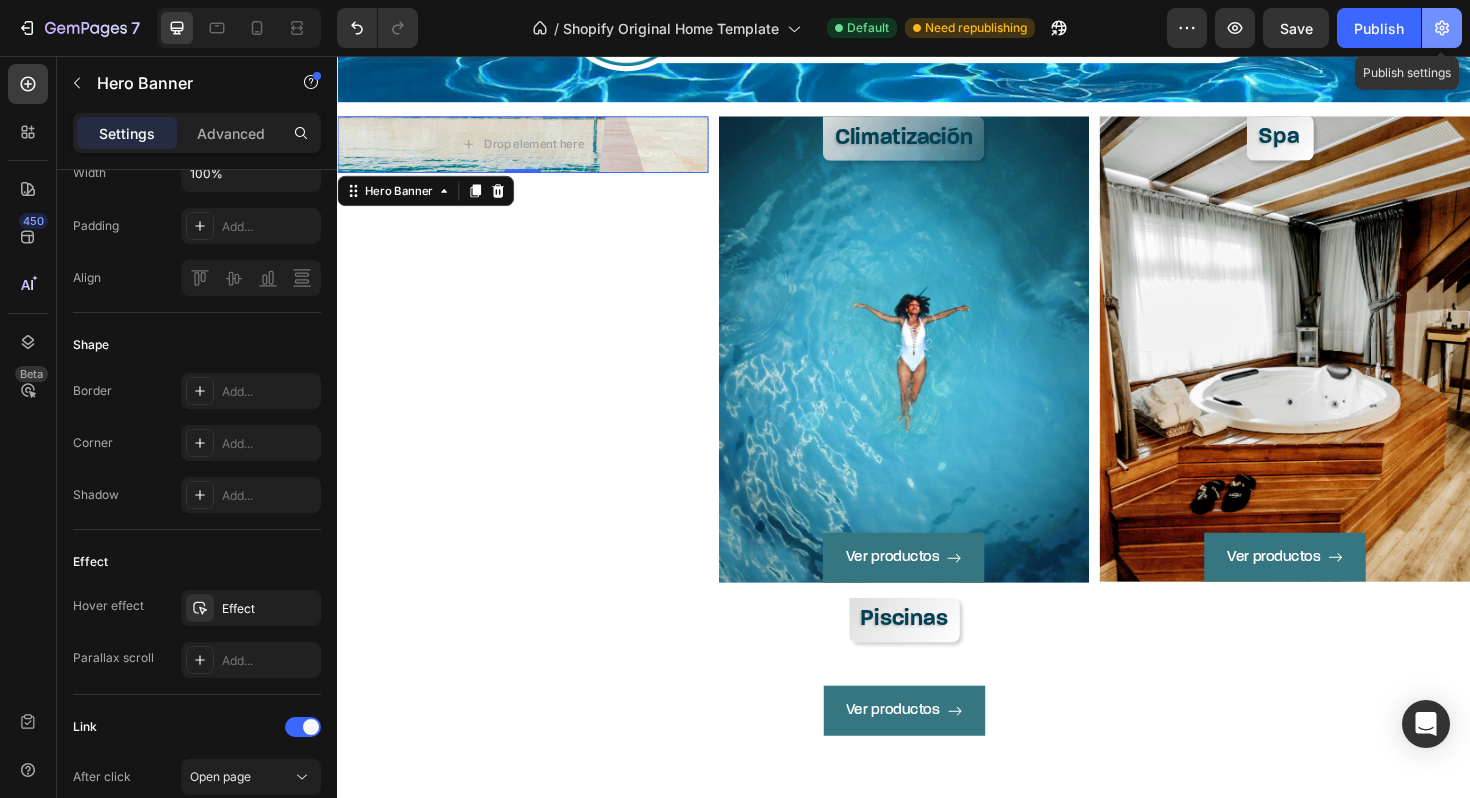 click 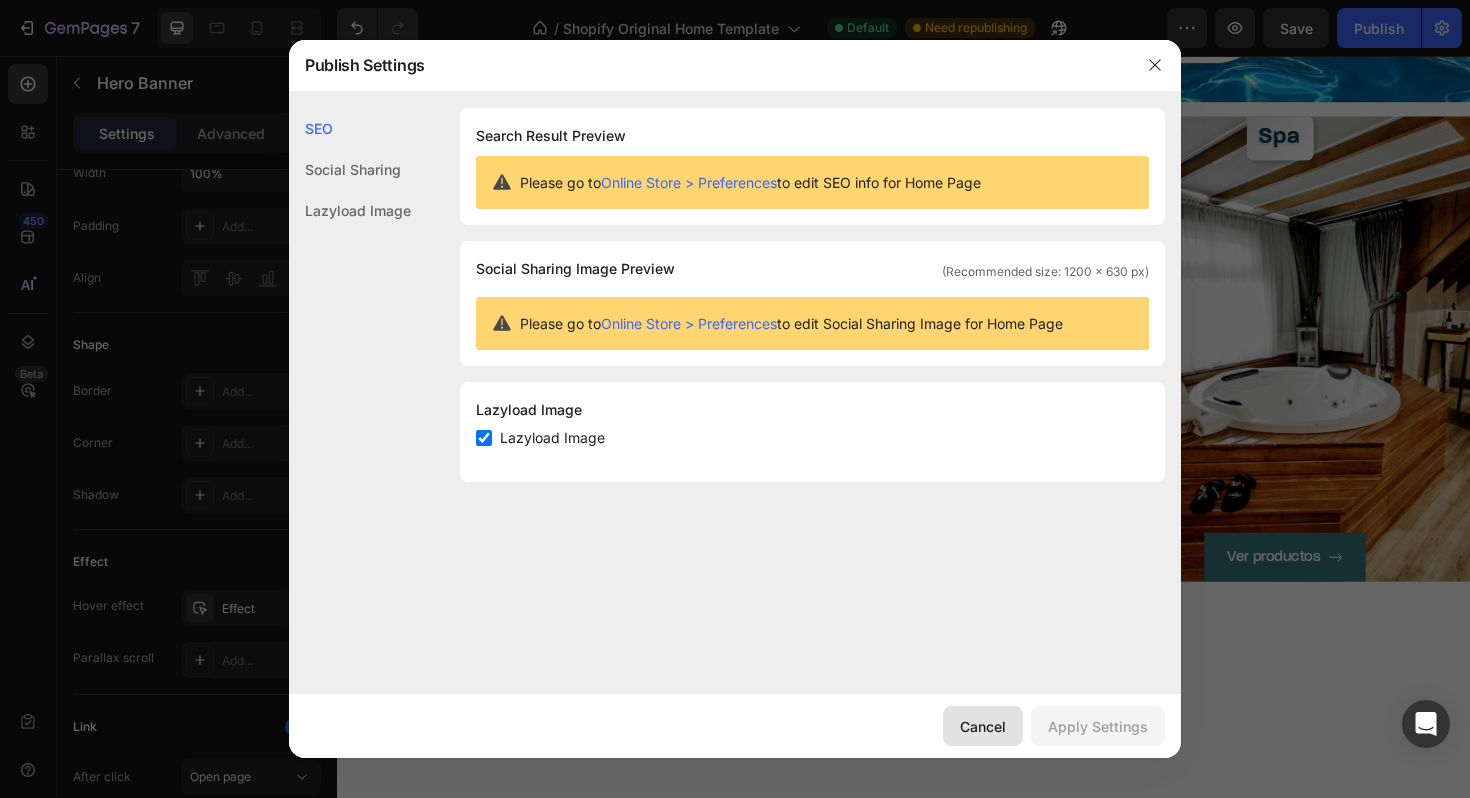 click on "Cancel" at bounding box center (983, 726) 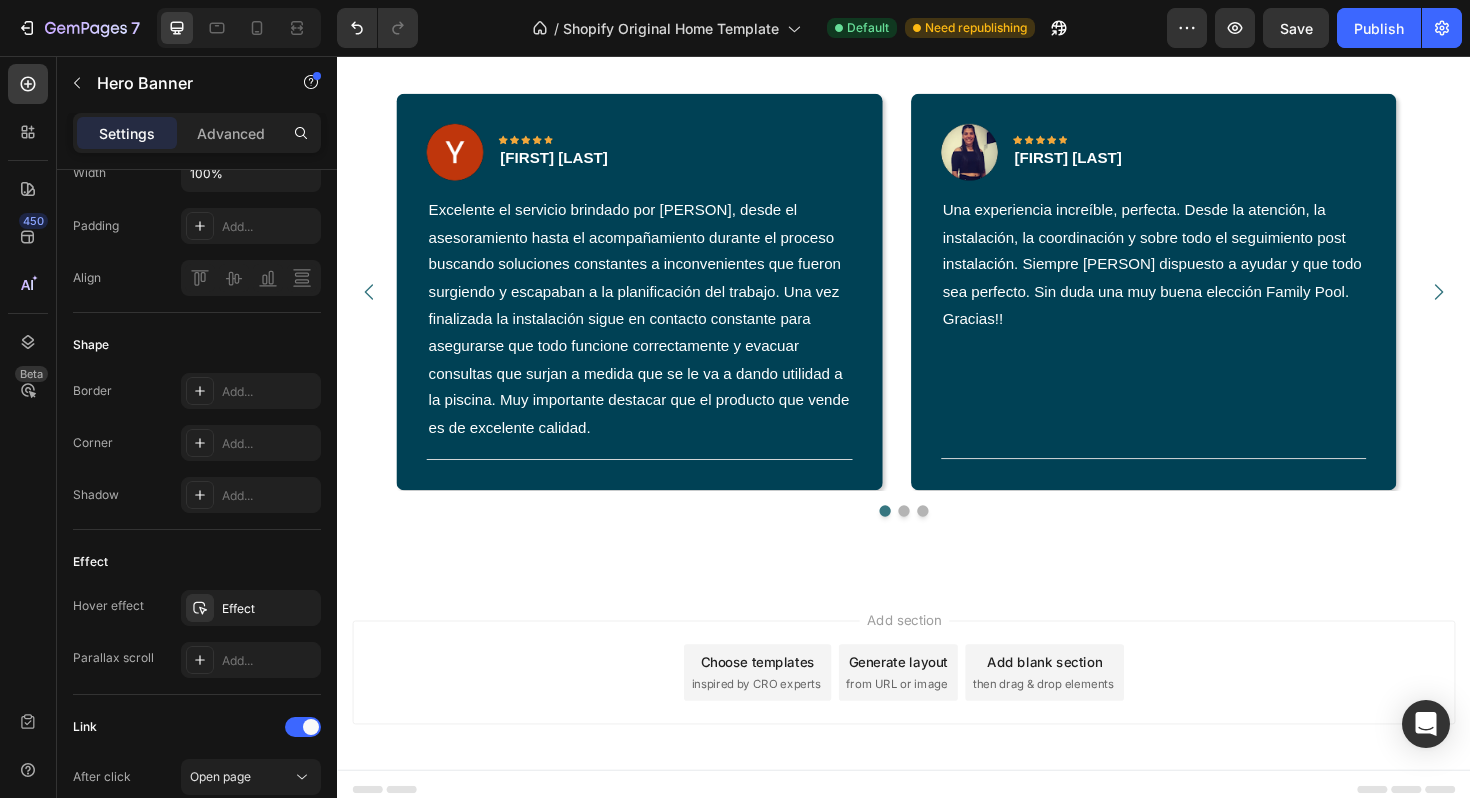 scroll, scrollTop: 2968, scrollLeft: 0, axis: vertical 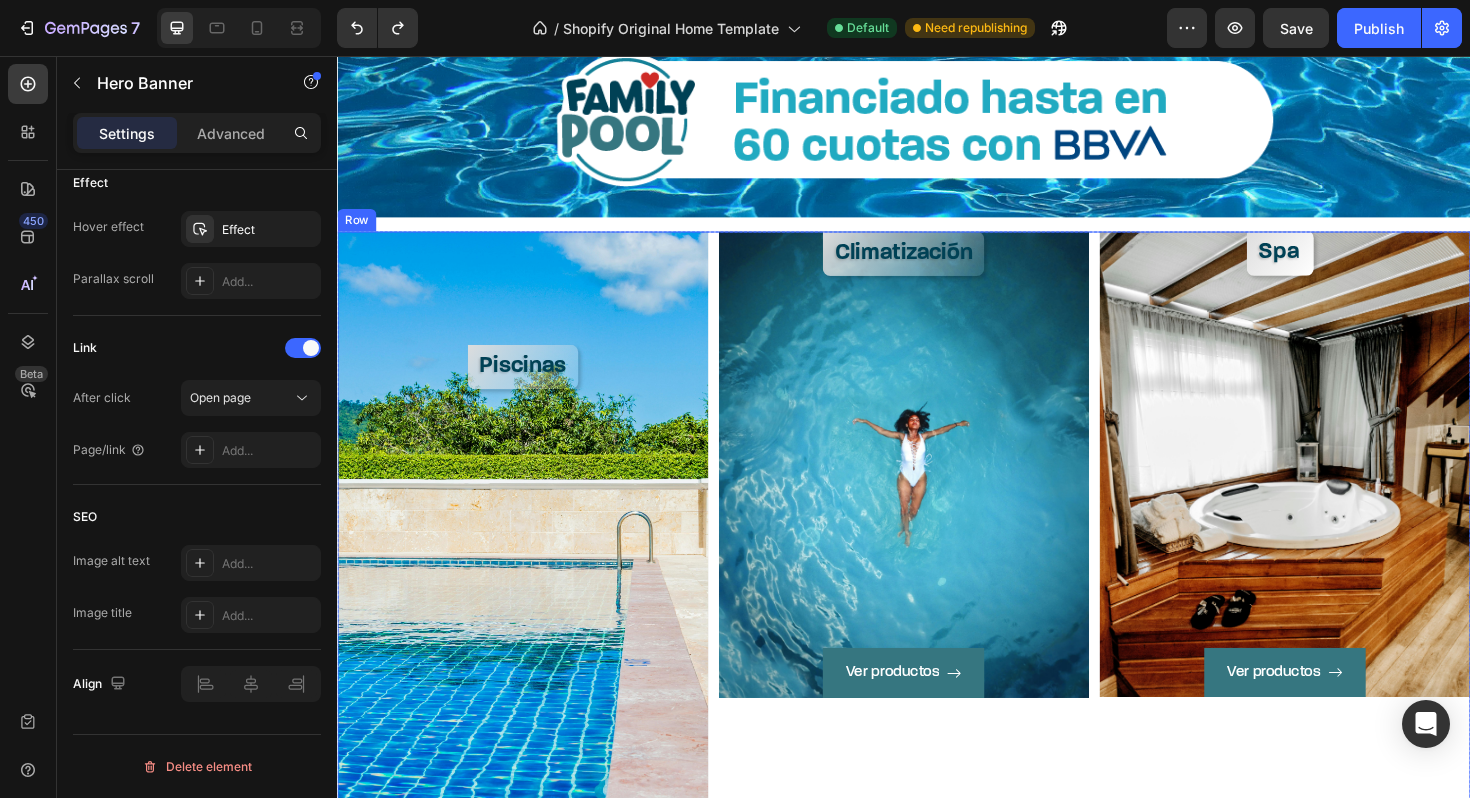 type on "Auto" 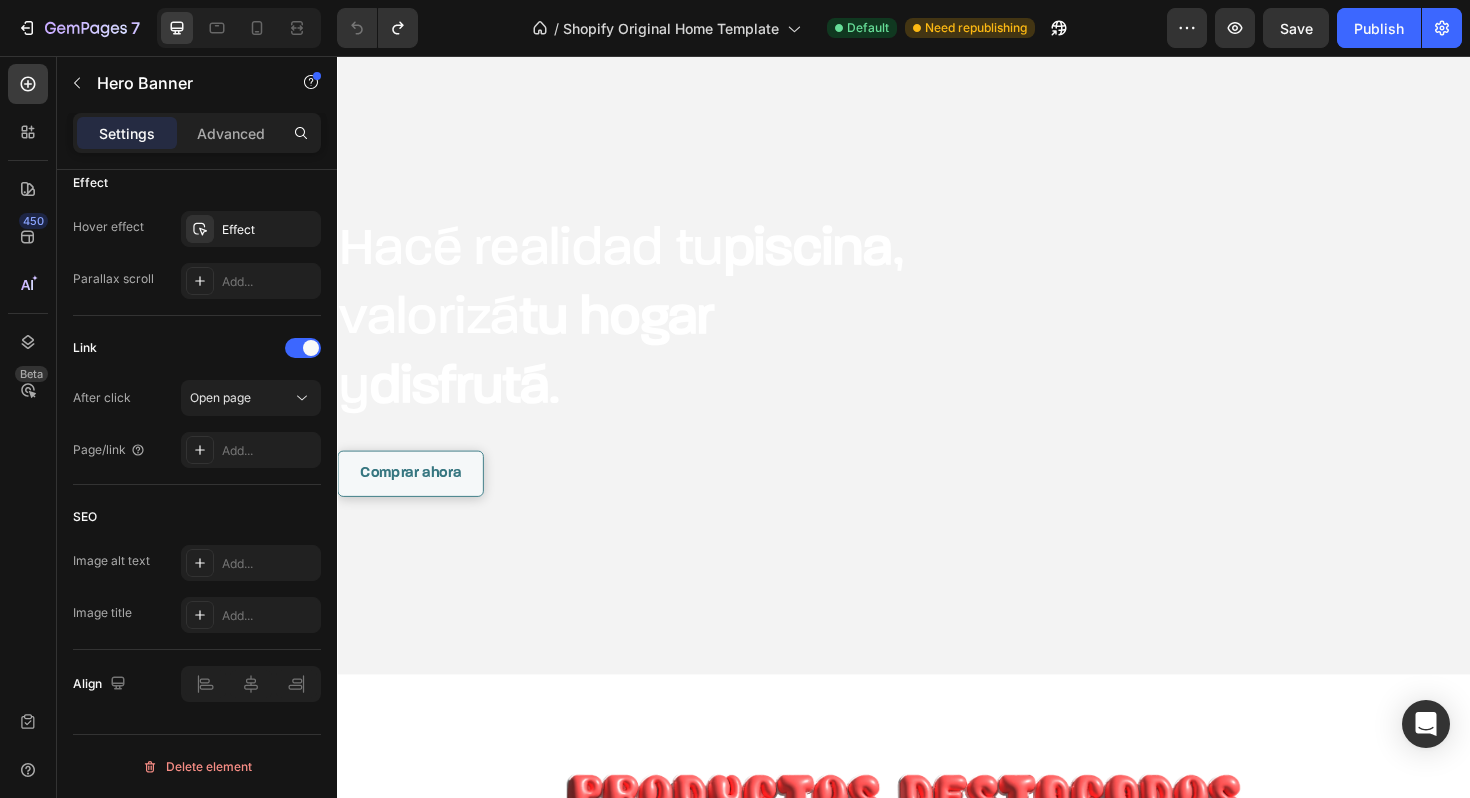 scroll, scrollTop: 51, scrollLeft: 0, axis: vertical 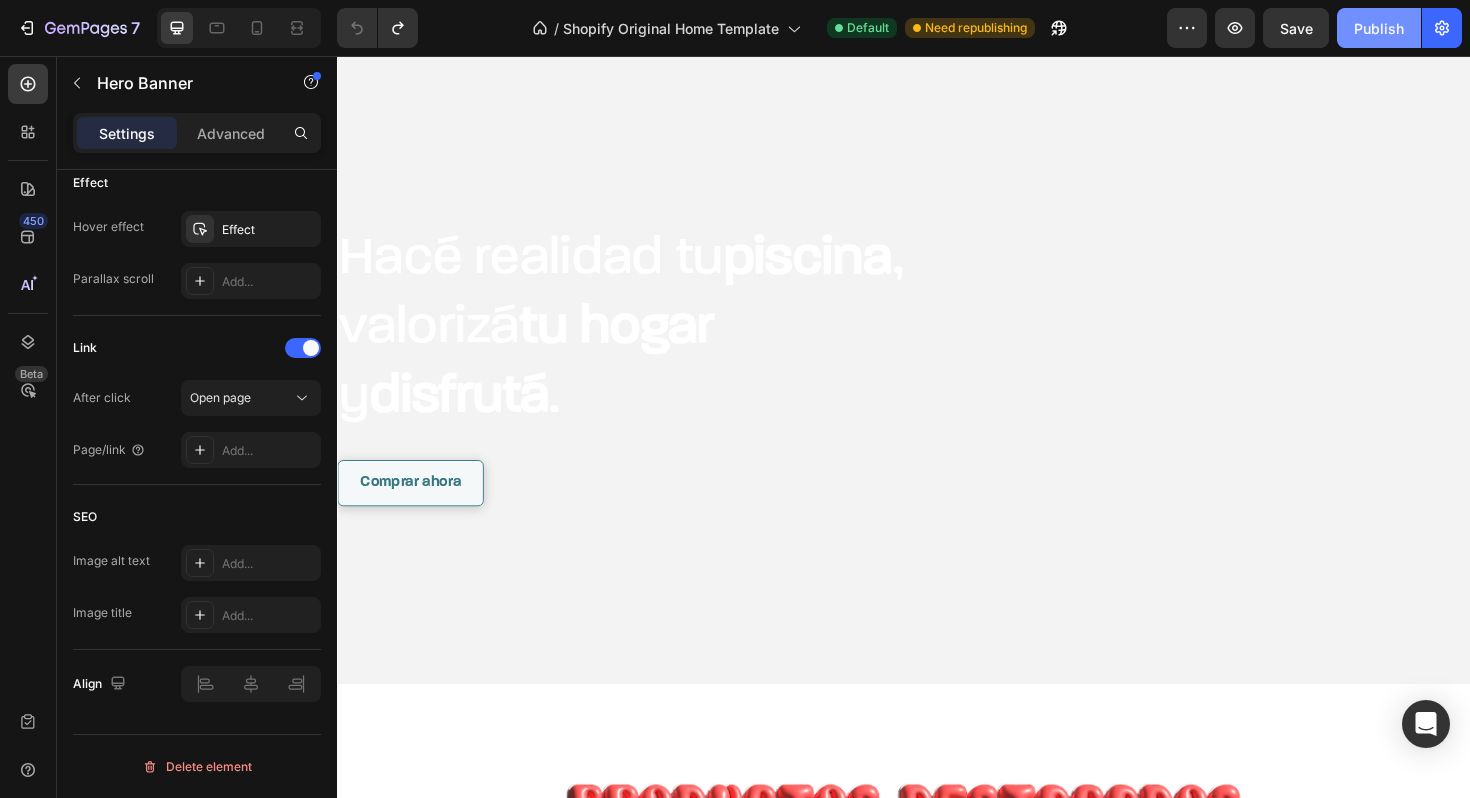 click on "Publish" at bounding box center [1379, 28] 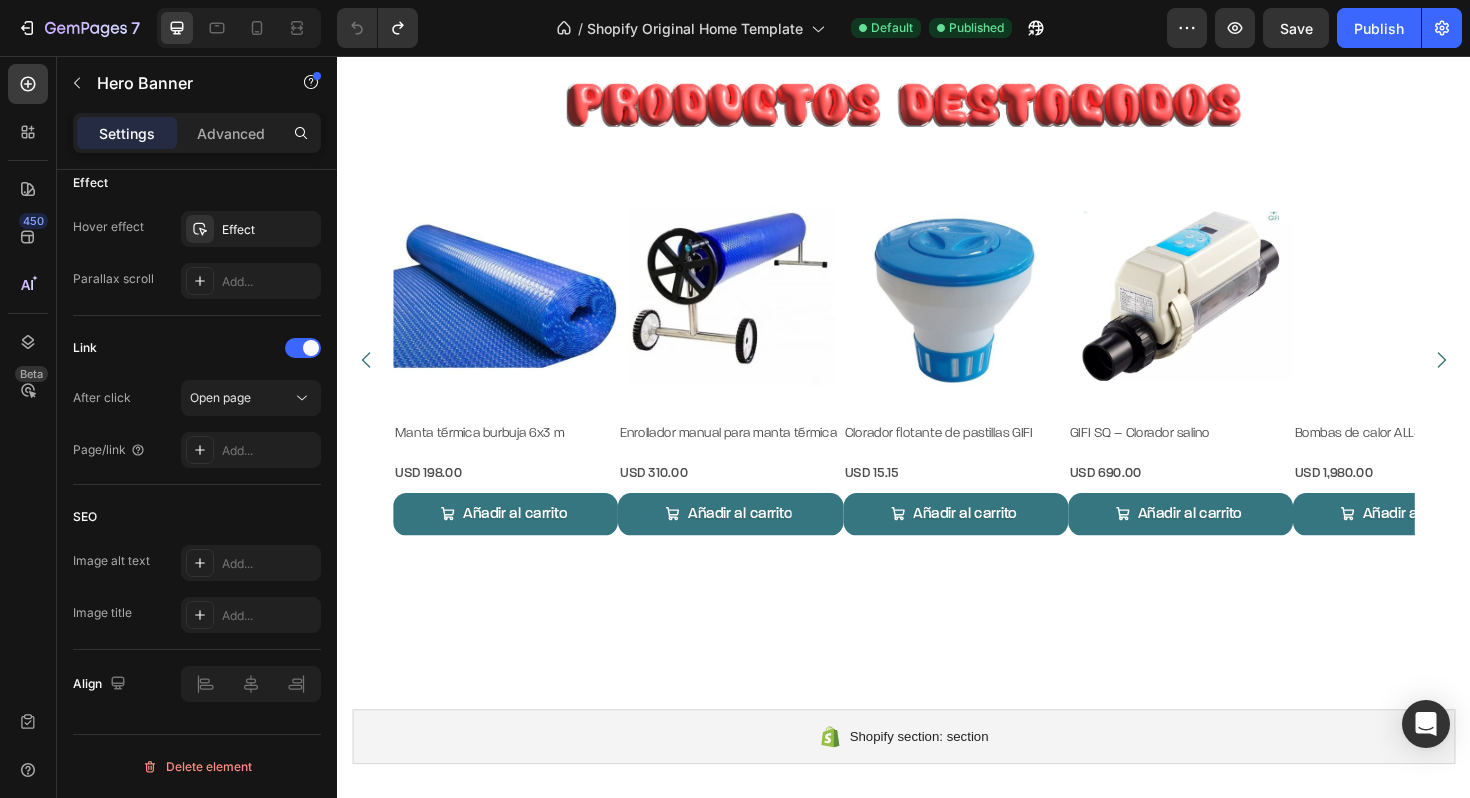 scroll, scrollTop: 799, scrollLeft: 0, axis: vertical 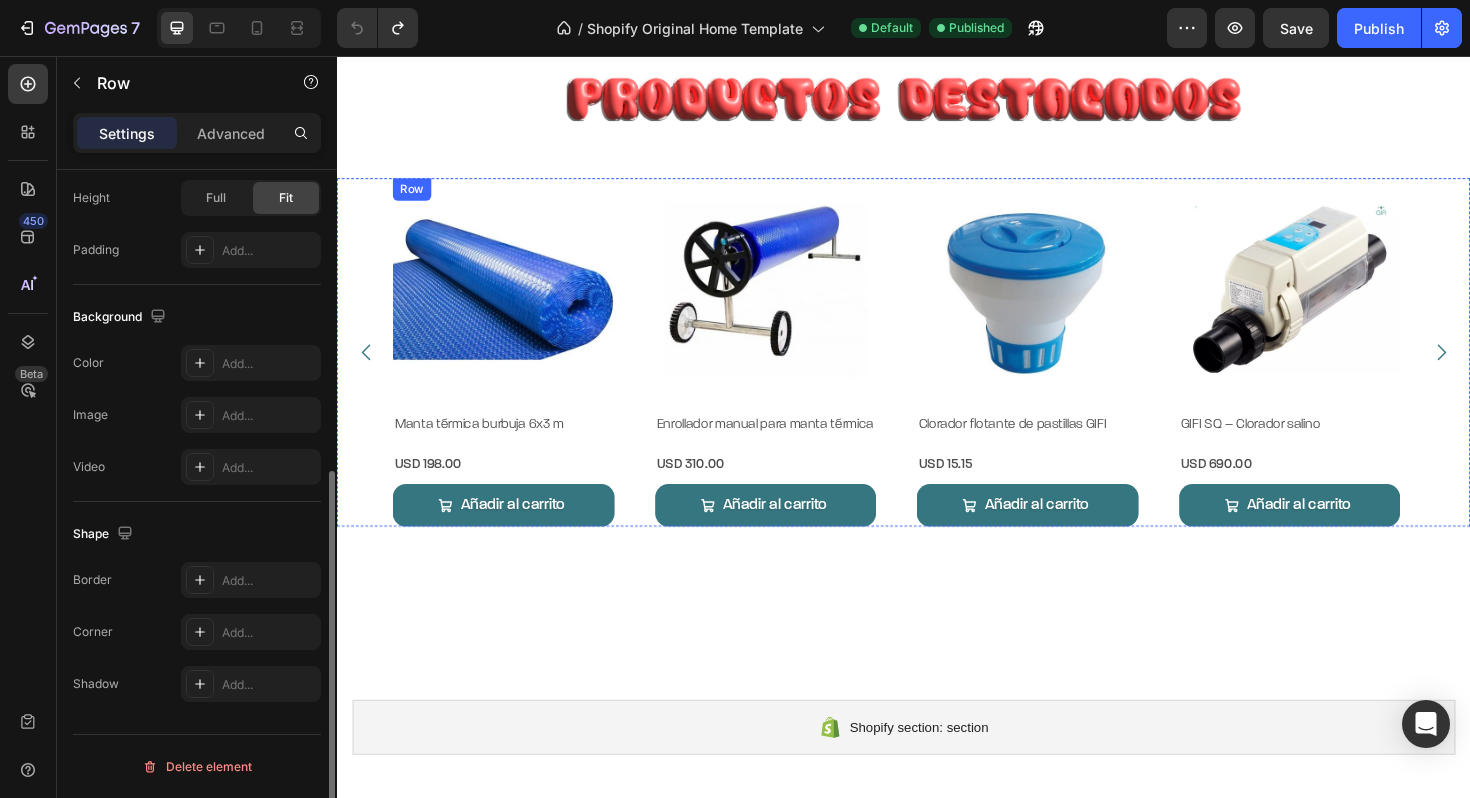 click on "Product Images Manta térmica burbuja 6×3 m Product Title USD 198.00 Product Price Product Price Row
Añadir al carrito Add to Cart
Añadir Add to Cart Row" at bounding box center [513, 369] 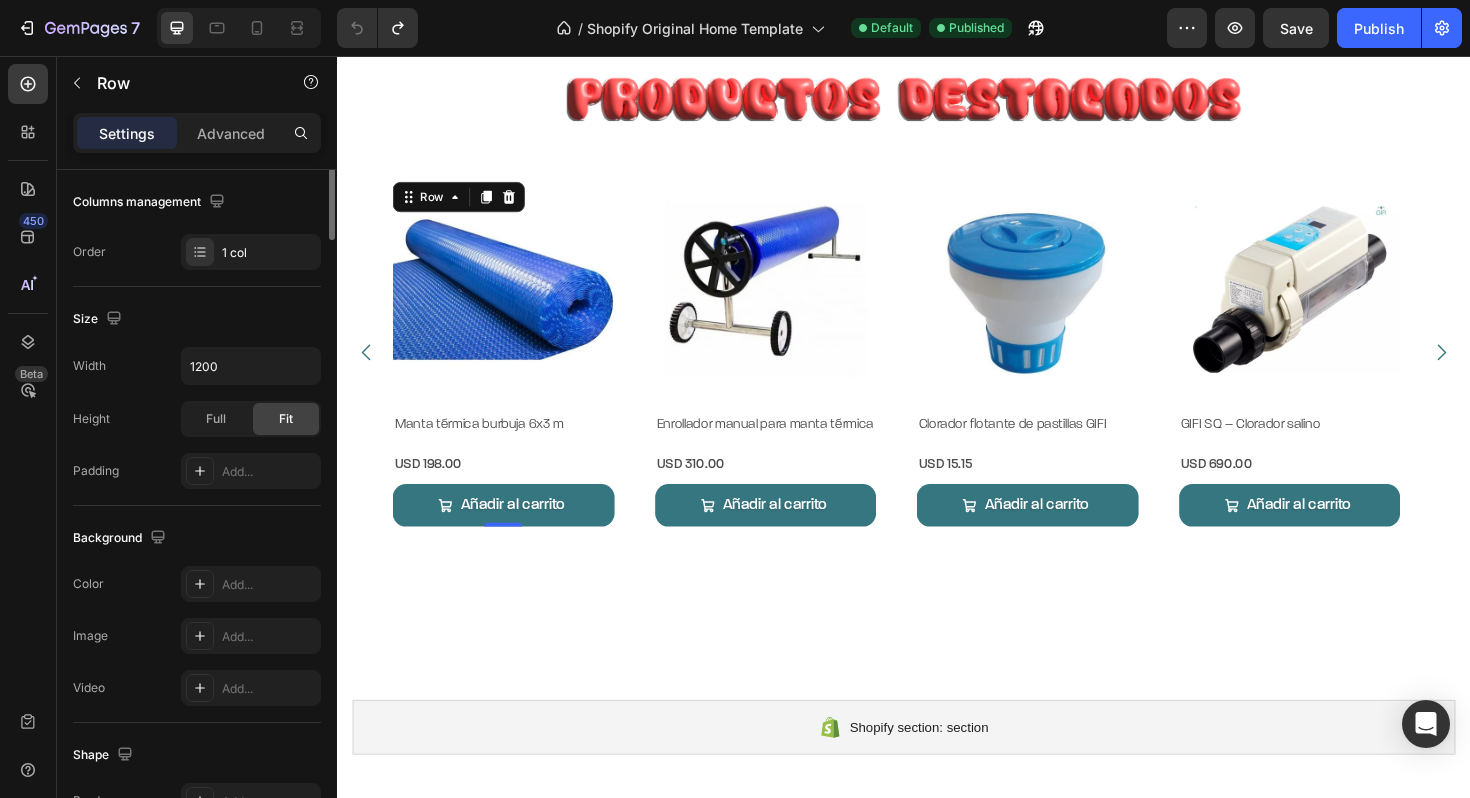 scroll, scrollTop: 0, scrollLeft: 0, axis: both 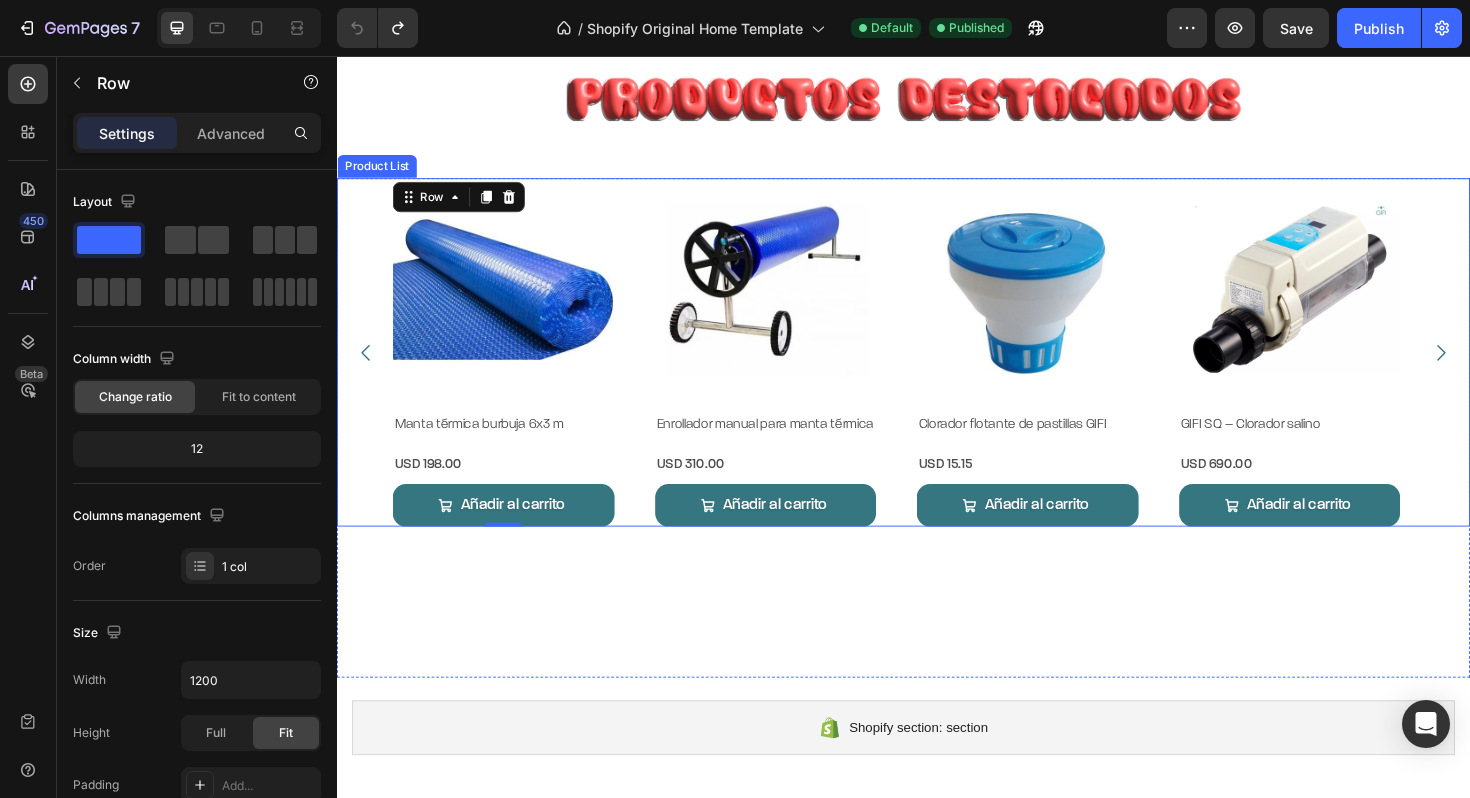 click on "Product Images Manta térmica burbuja 6×3 m Product Title USD 198.00 Product Price Product Price Row
Añadir al carrito Add to Cart
Añadir Add to Cart Row   0 Product List Product Images Enrollador manual para manta térmica Product Title USD 310.00 Product Price Product Price Row
Añadir al carrito Add to Cart
Añadir Add to Cart Row   0 Product List Product Images Clorador flotante de pastillas GIFI Product Title USD 15.15 Product Price Product Price Row
Añadir al carrito Add to Cart
Añadir Add to Cart Row   0 Product List Product Images GIFI SQ – Clorador salino Product Title USD 690.00 Product Price Product Price Row
Añadir al carrito Add to Cart
Añadir Add to Cart Row   0 Product List Product Images Bombas de calor ALLSUN Product Title USD 1,980.00 Product Price Product Price Row
Añadir al carrito Add to Cart
Añadir Add to Cart Row   0 Row" at bounding box center [937, 369] 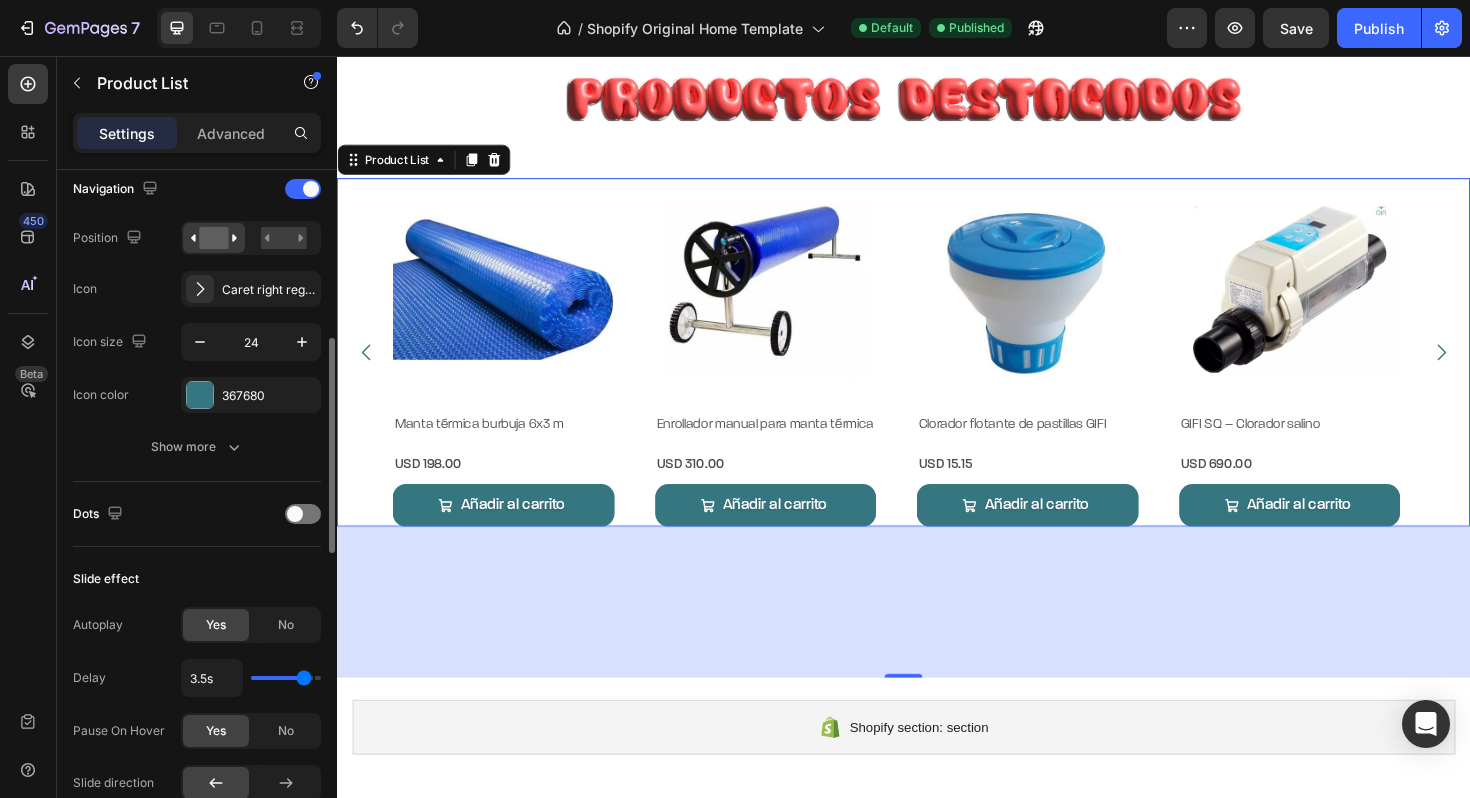 scroll, scrollTop: 530, scrollLeft: 0, axis: vertical 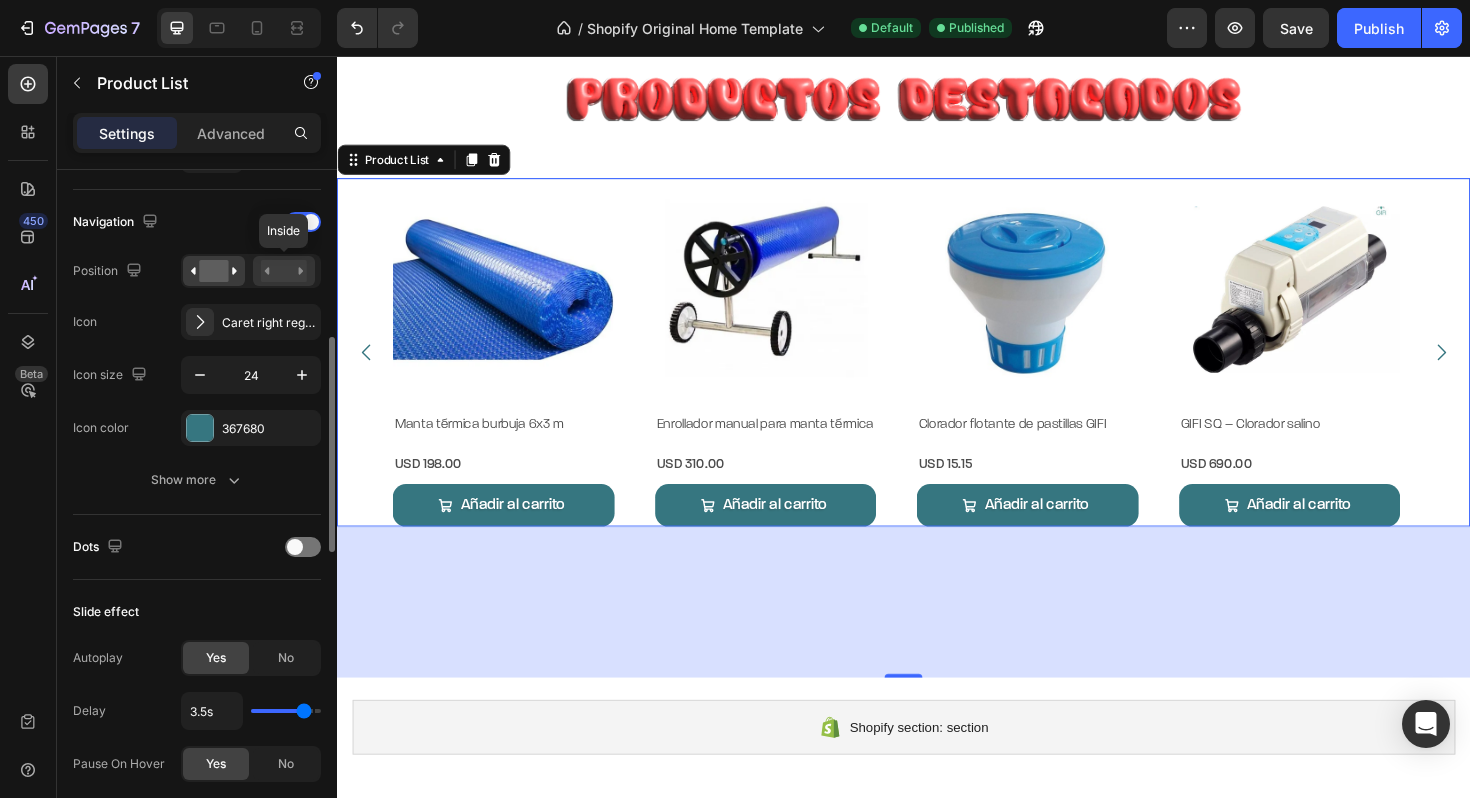 click 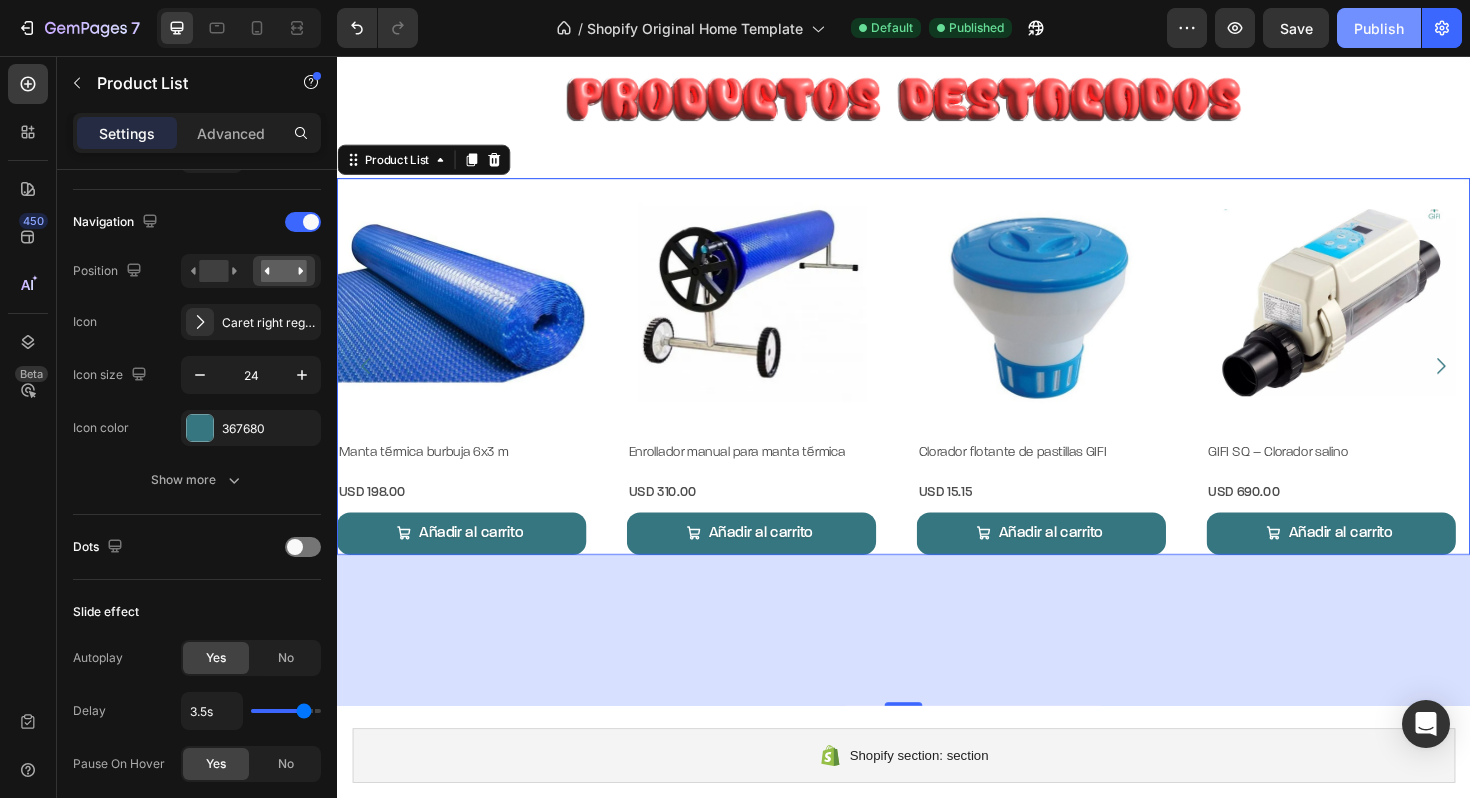 click on "Publish" 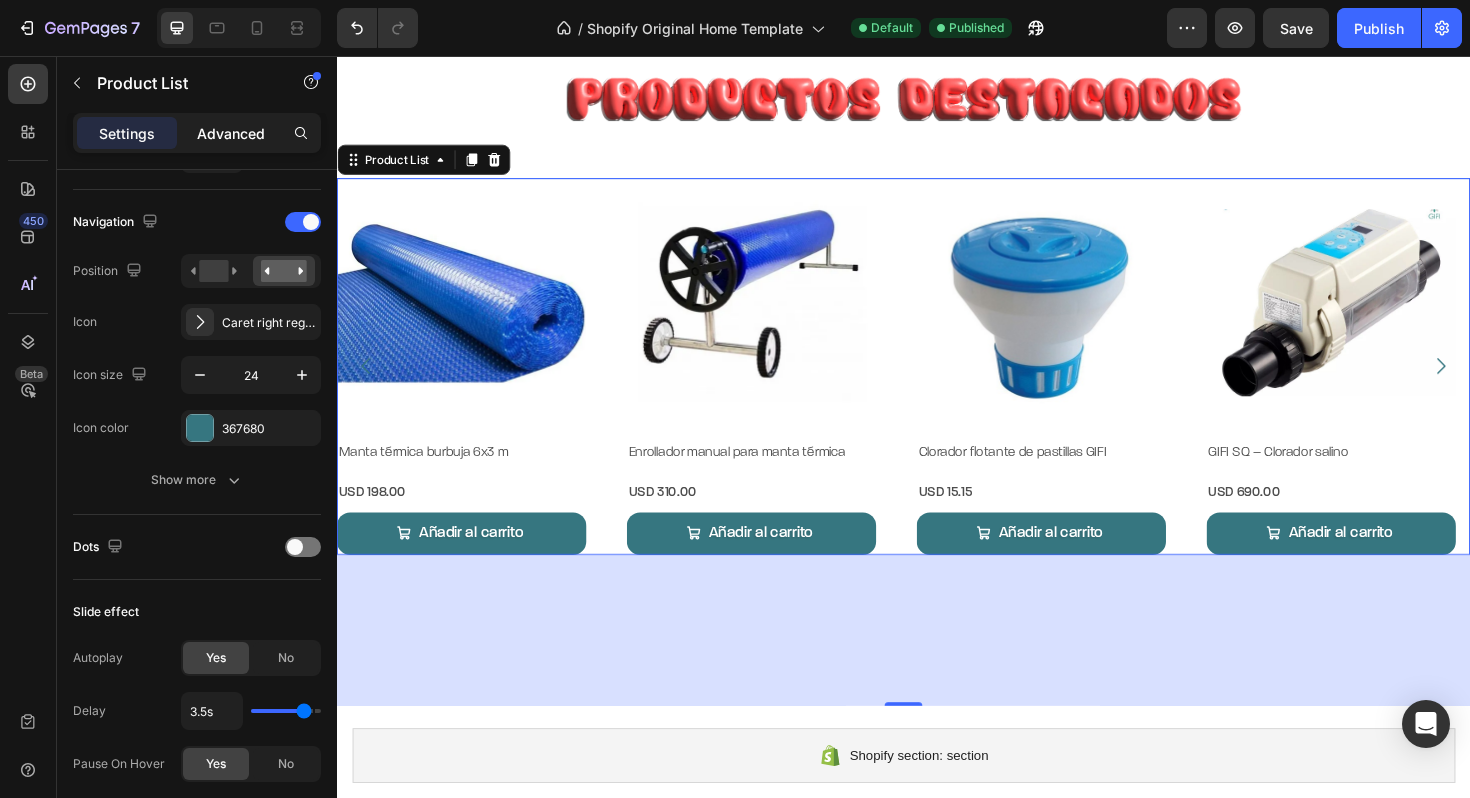 click on "Advanced" at bounding box center [231, 133] 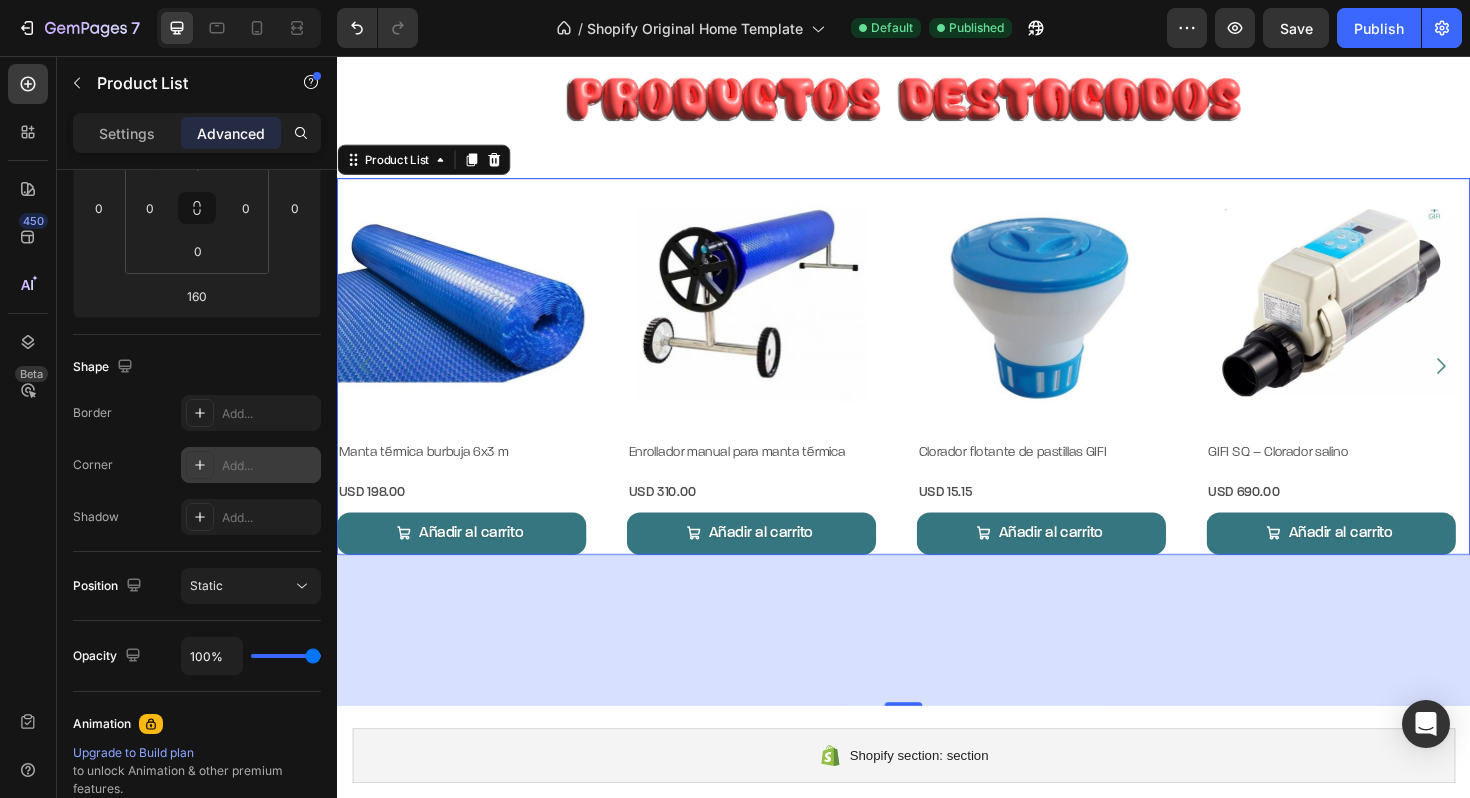 scroll, scrollTop: 0, scrollLeft: 0, axis: both 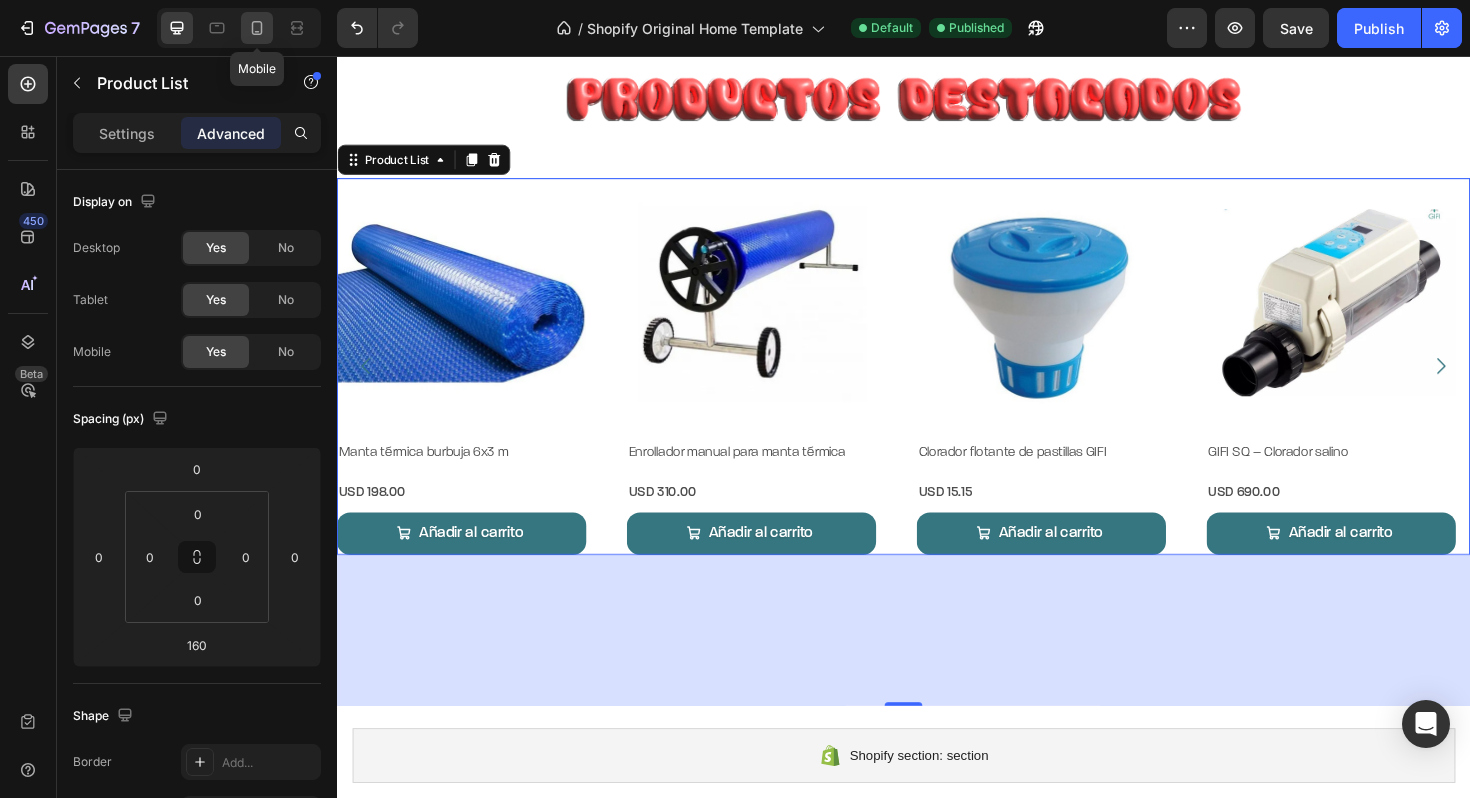 click 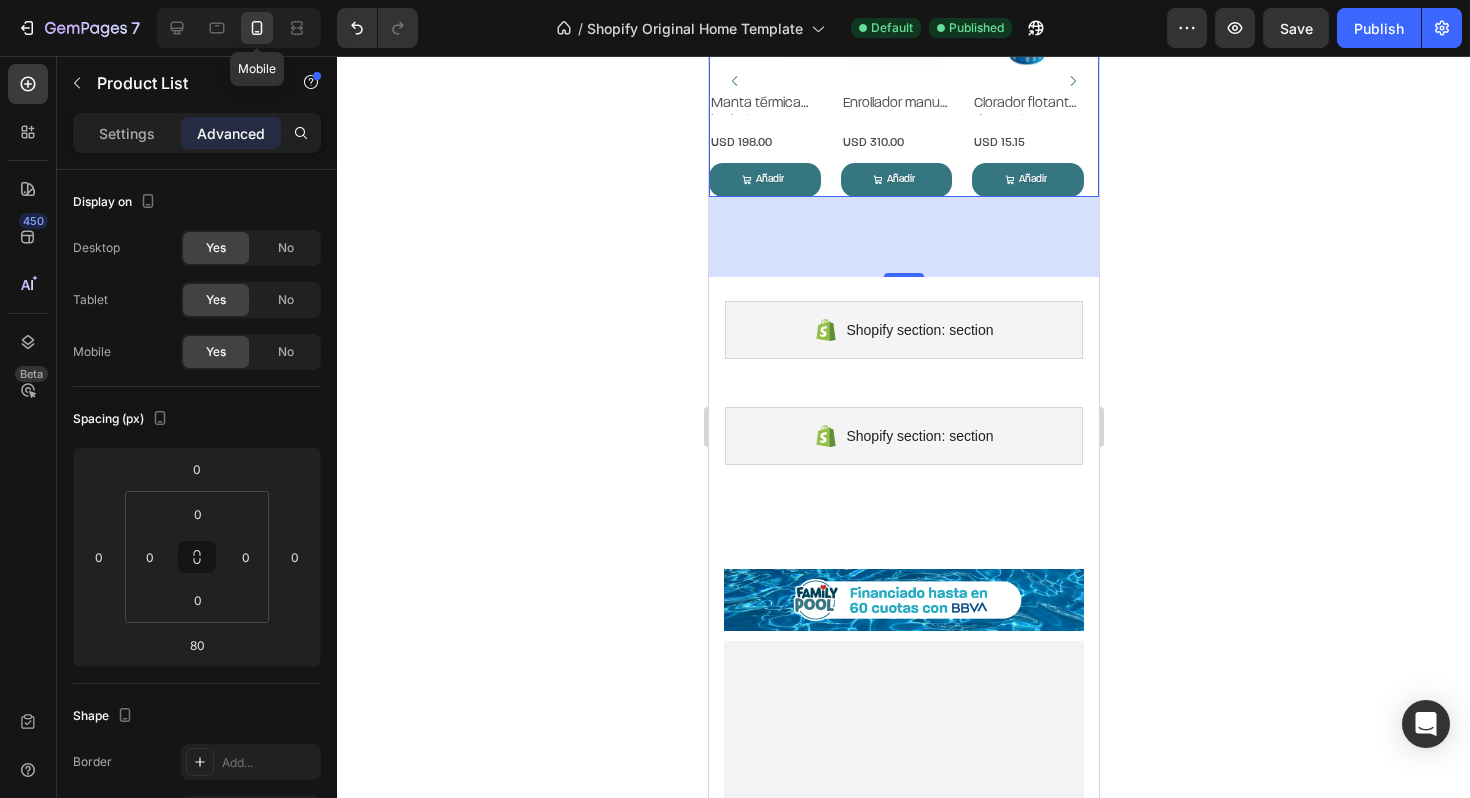 scroll, scrollTop: 456, scrollLeft: 0, axis: vertical 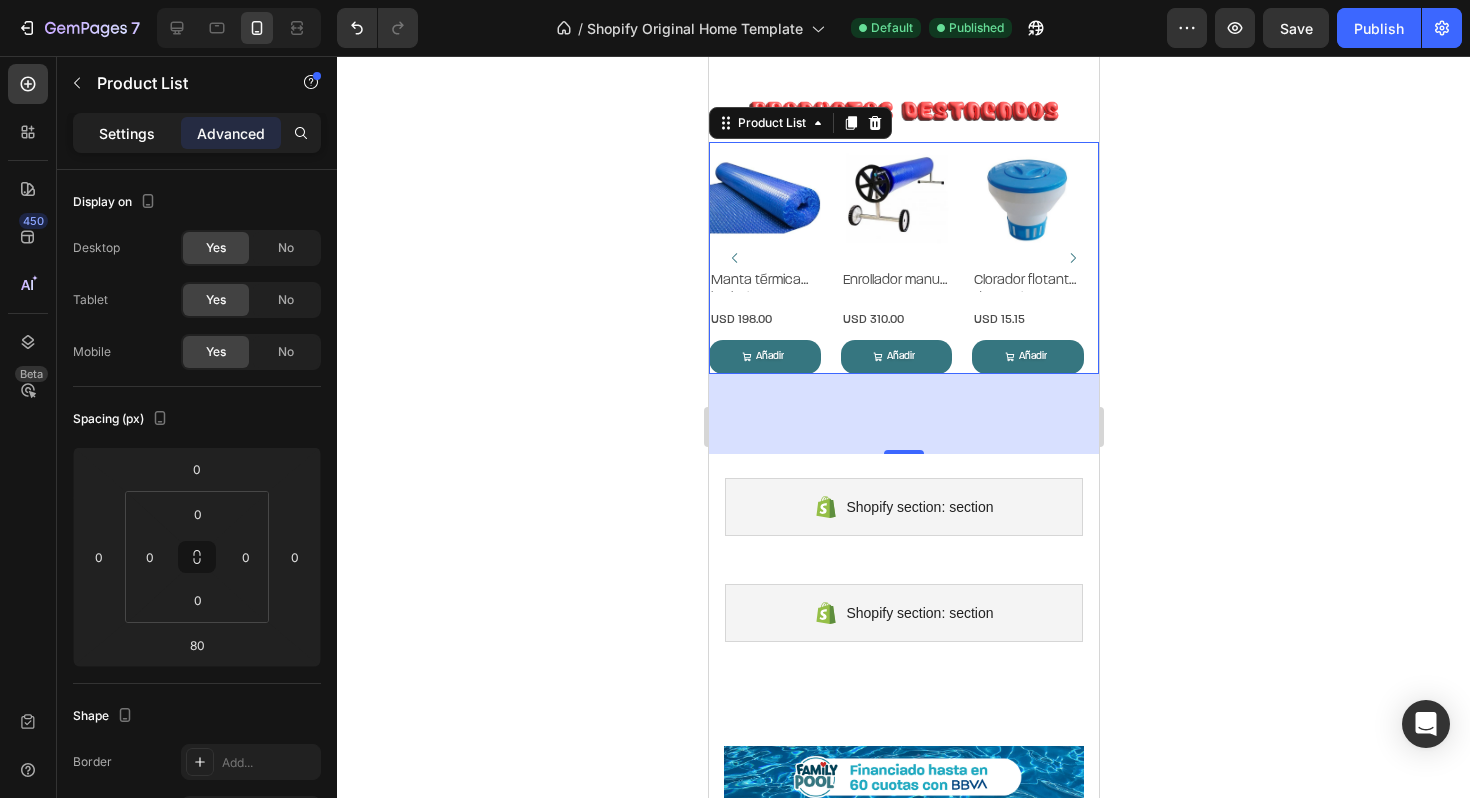click on "Settings" at bounding box center [127, 133] 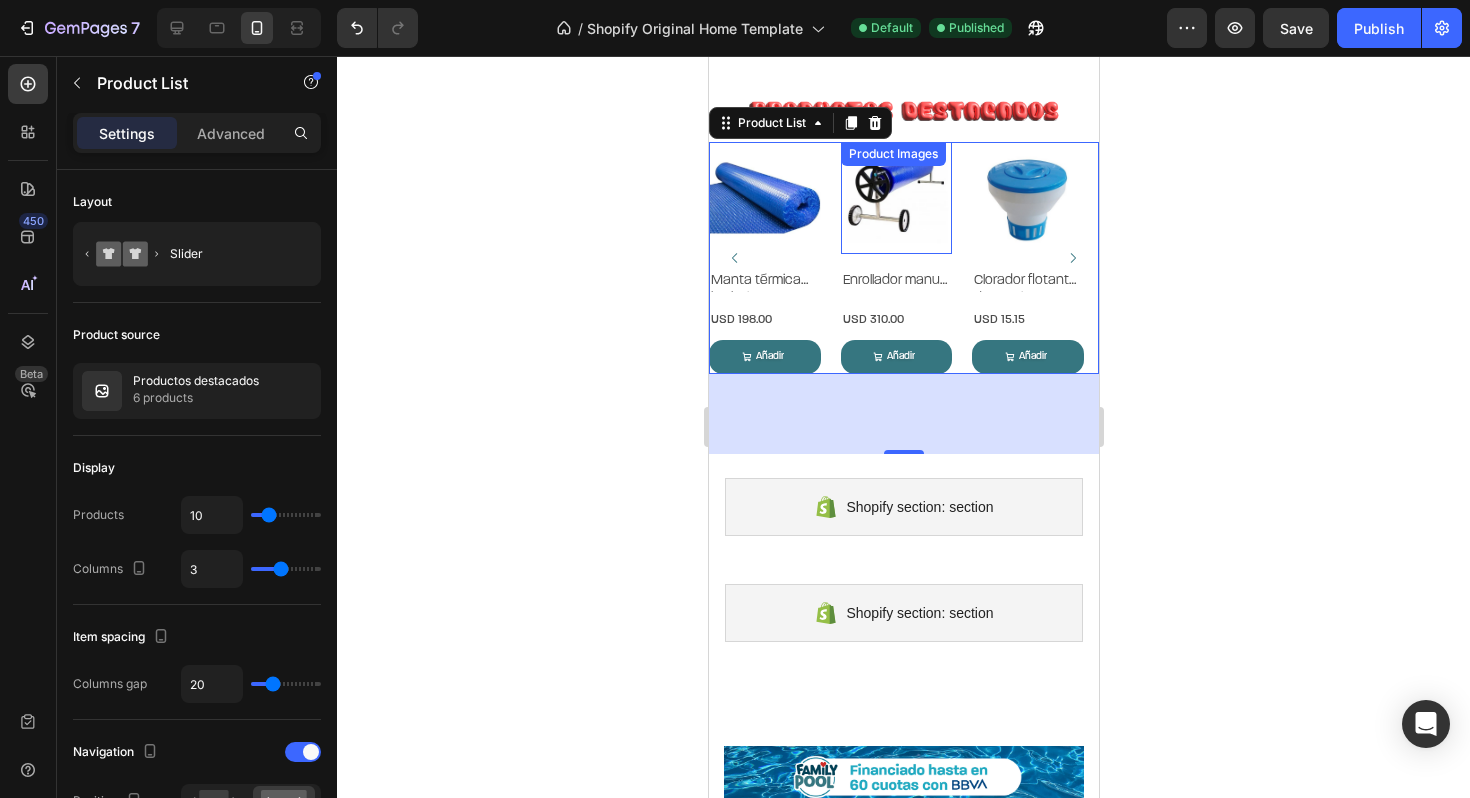 click at bounding box center [896, 198] 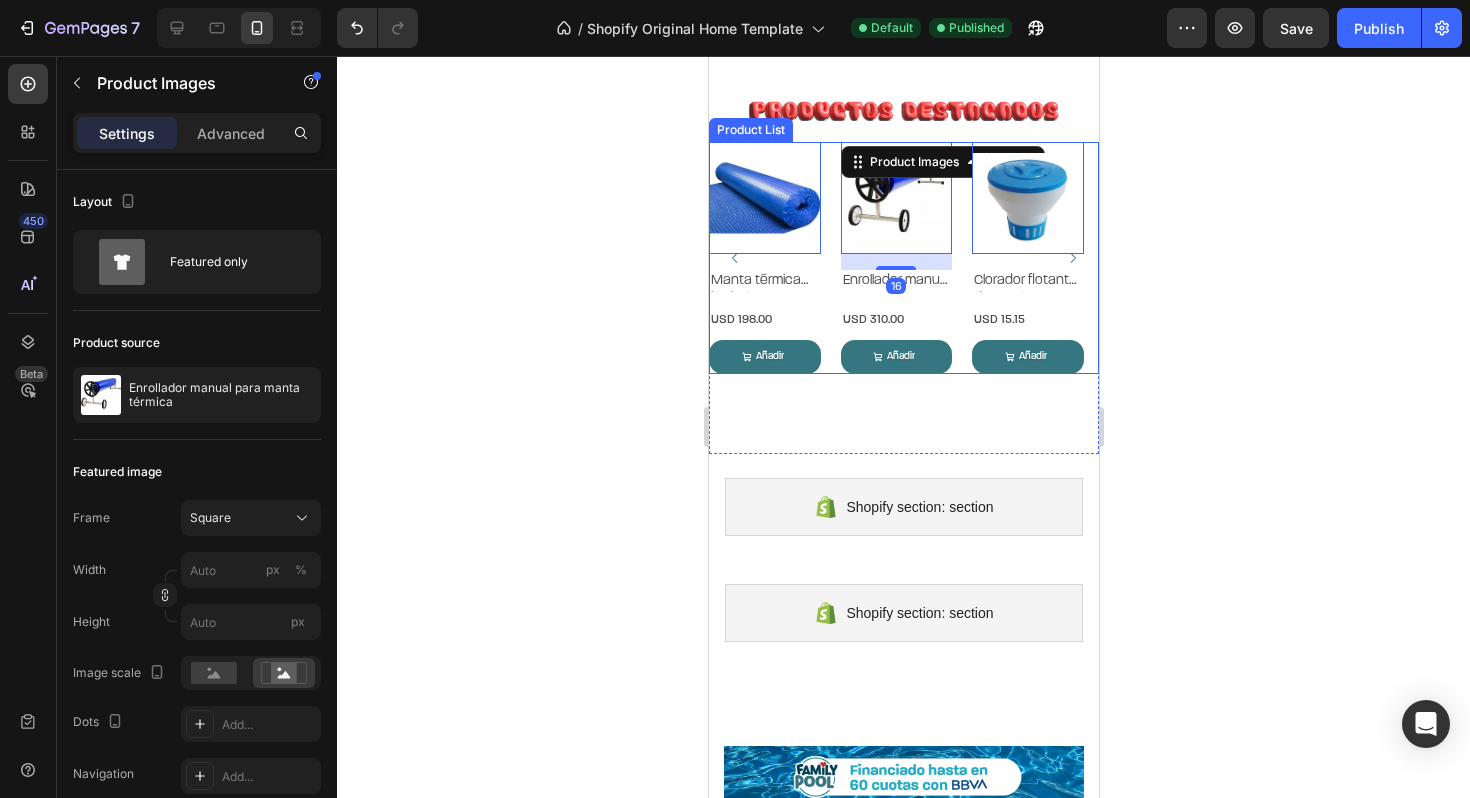 click on "Product Images   0 Manta térmica burbuja 6×3 m Product Title USD 198.00 Product Price Product Price Row
Añadir al carrito Add to Cart
Añadir Add to Cart Row Product List Product Images   16 Enrollador manual para manta térmica Product Title USD 310.00 Product Price Product Price Row
Añadir al carrito Add to Cart
Añadir Add to Cart Row Product List Product Images   0 Clorador flotante de pastillas GIFI Product Title USD 15.15 Product Price Product Price Row
Añadir al carrito Add to Cart
Añadir Add to Cart Row Product List Product Images   0 GIFI SQ – Clorador salino Product Title USD 690.00 Product Price Product Price Row
Añadir al carrito Add to Cart
Añadir Add to Cart Row Product List Product Images   0 Bombas de calor ALLSUN Product Title USD 1,980.00 Product Price Product Price Row
Añadir al carrito Add to Cart
Añadir Add to Cart Row Product List   0 Row" at bounding box center [903, 257] 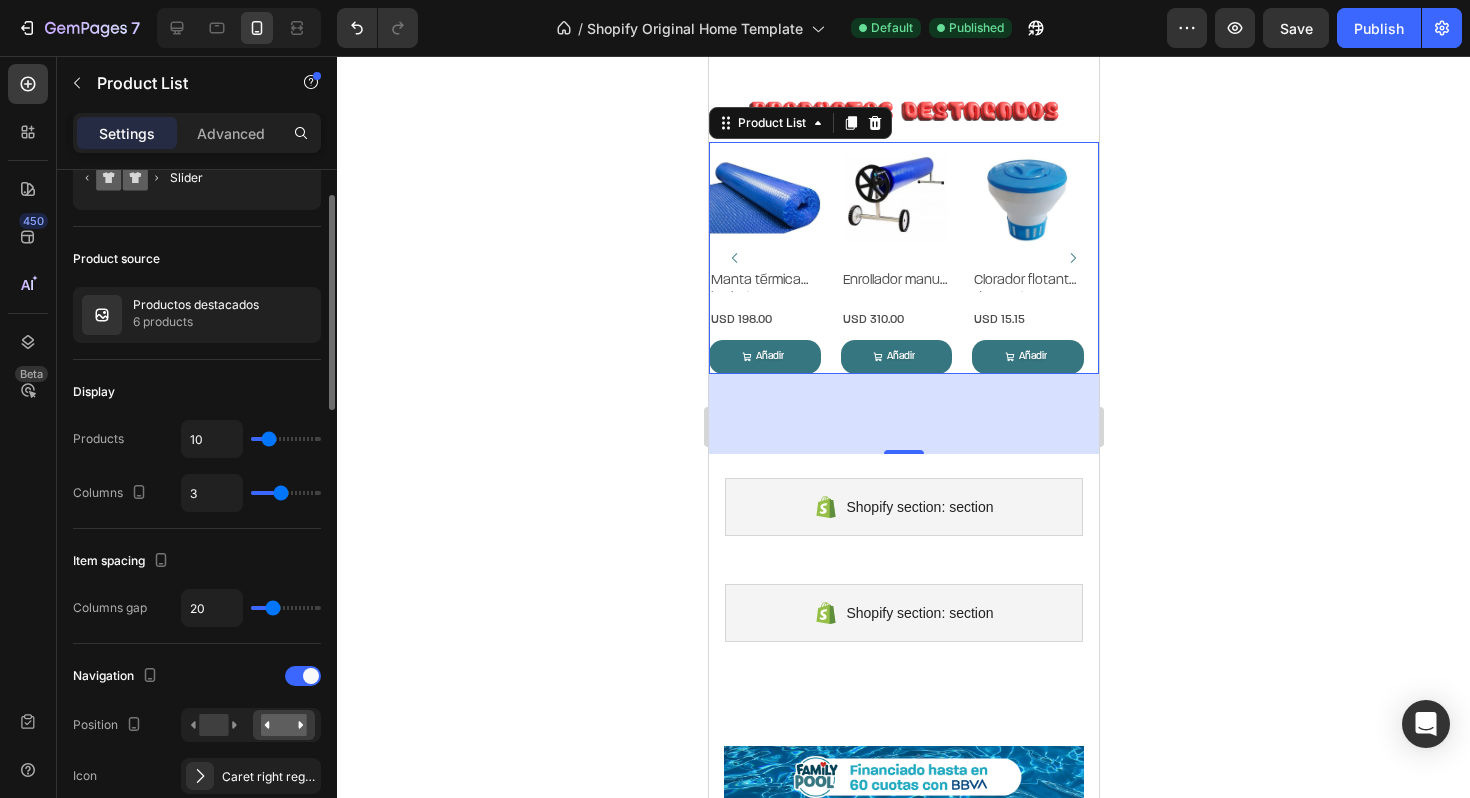 scroll, scrollTop: 79, scrollLeft: 0, axis: vertical 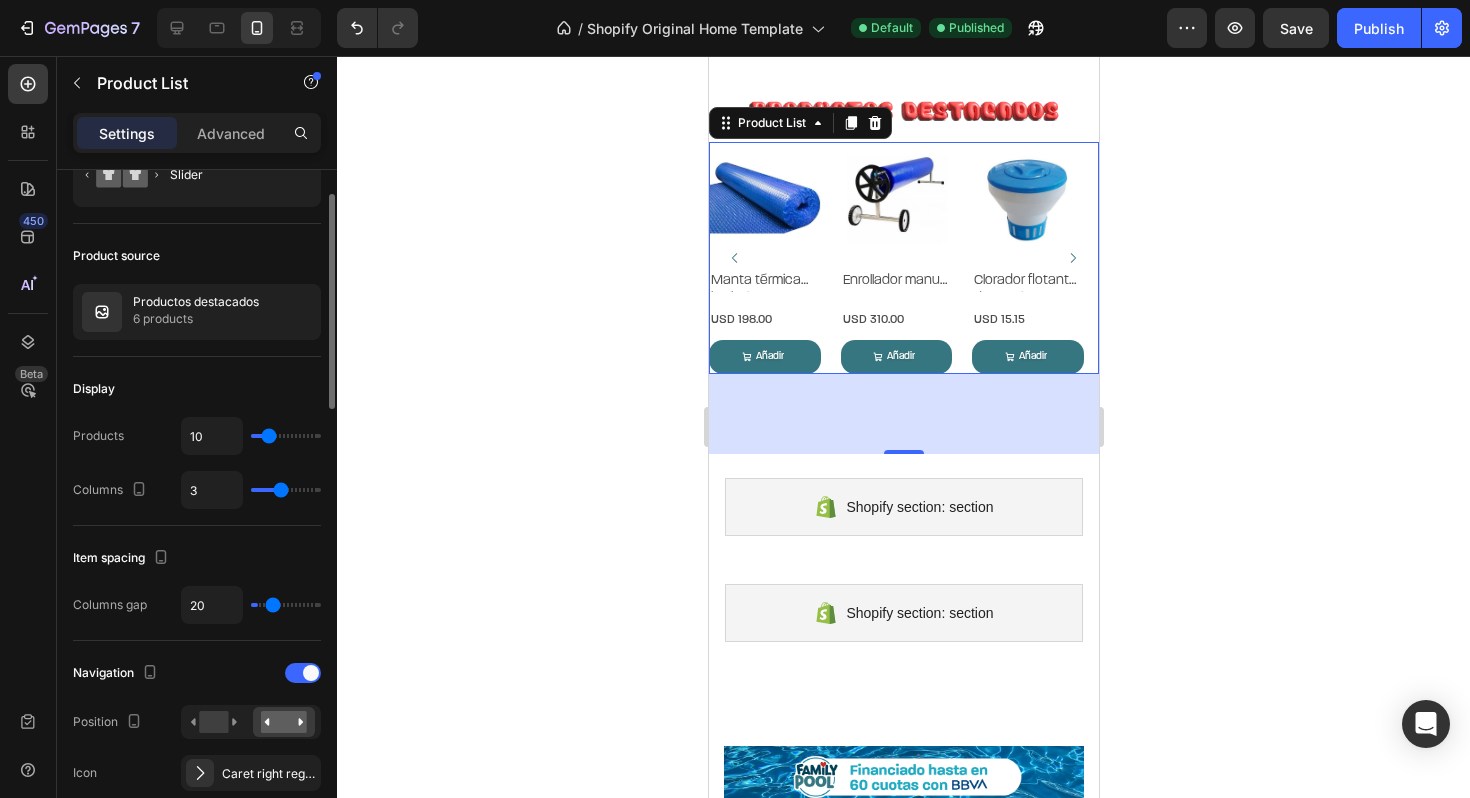 type on "0" 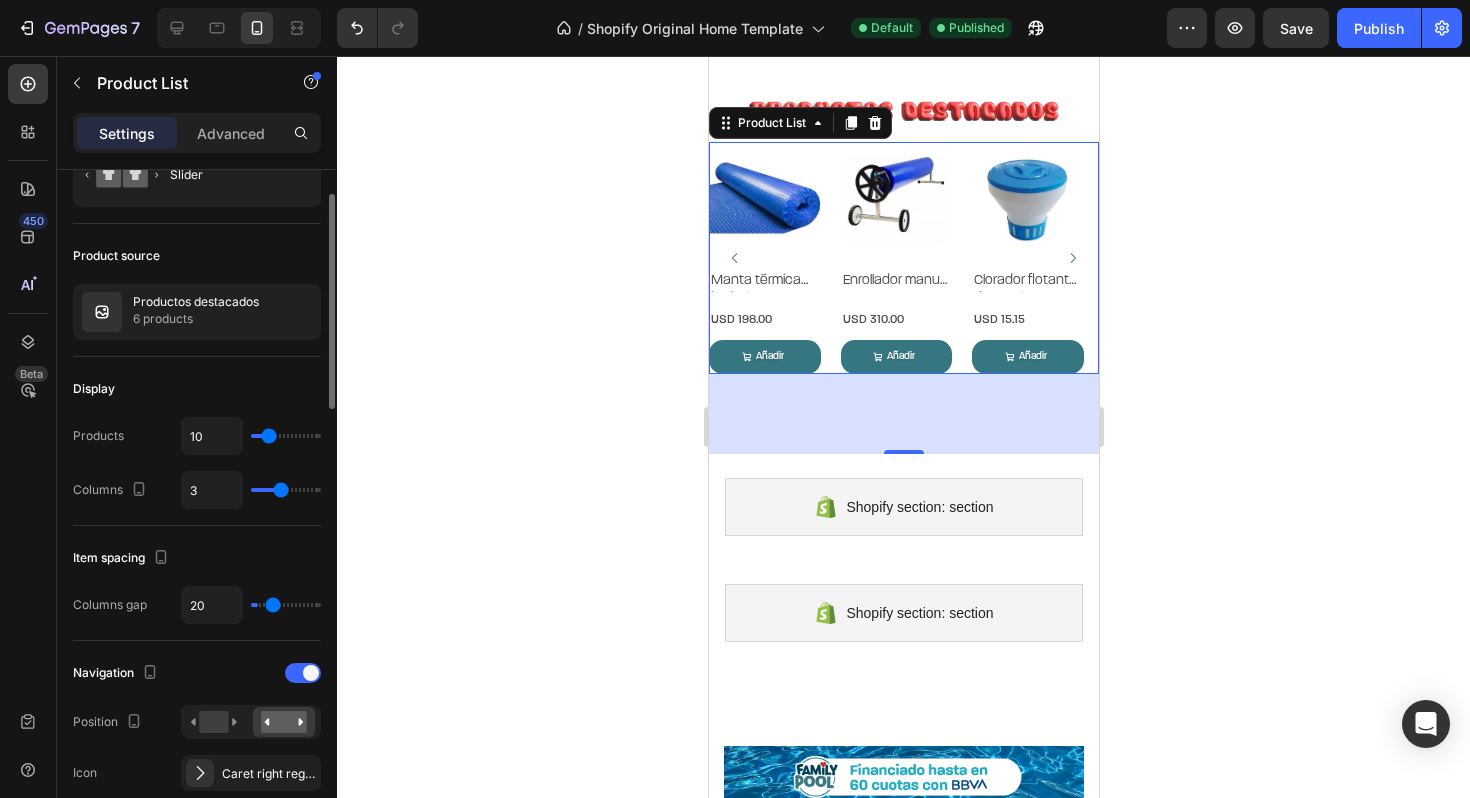 type on "0" 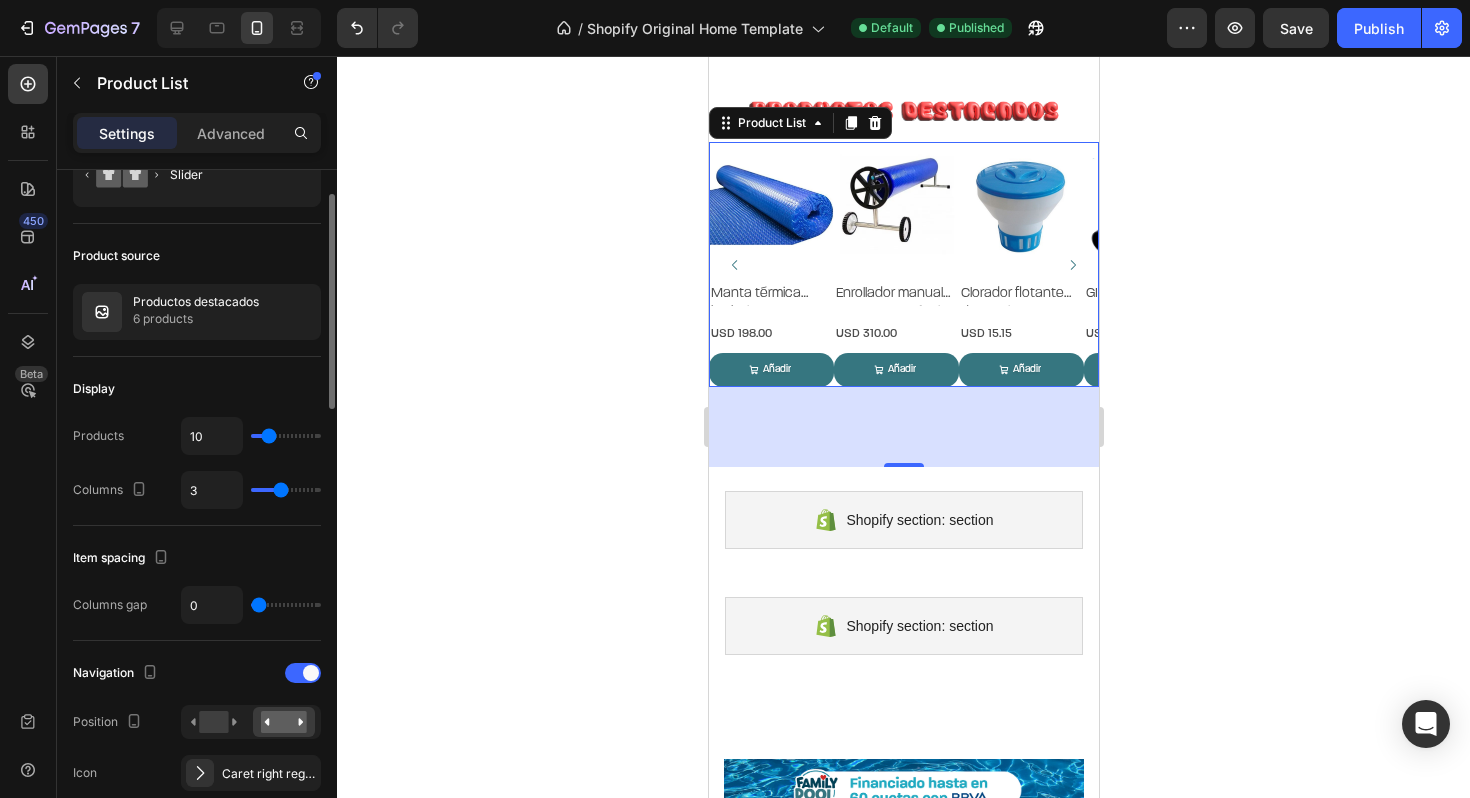 type on "5" 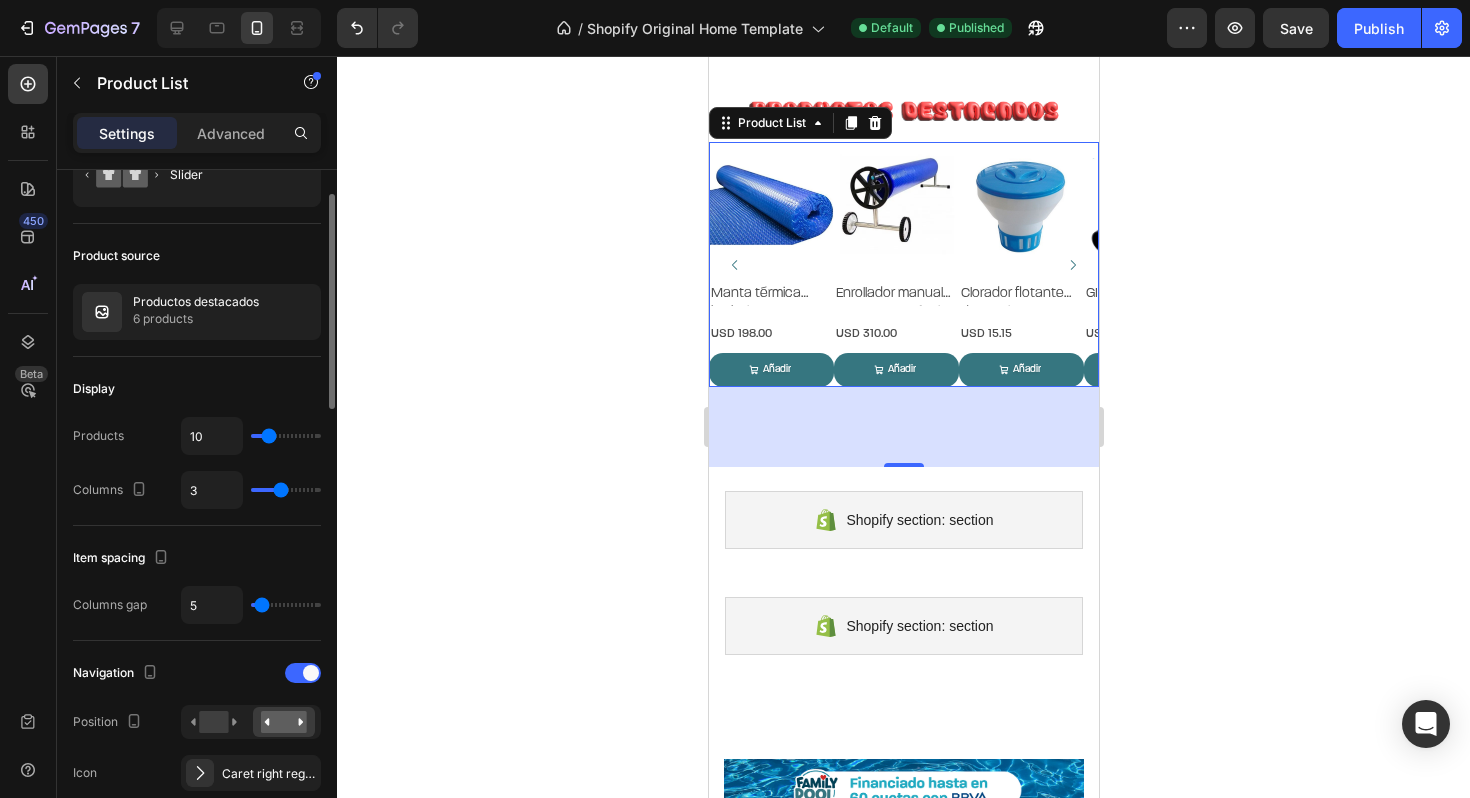 type on "7" 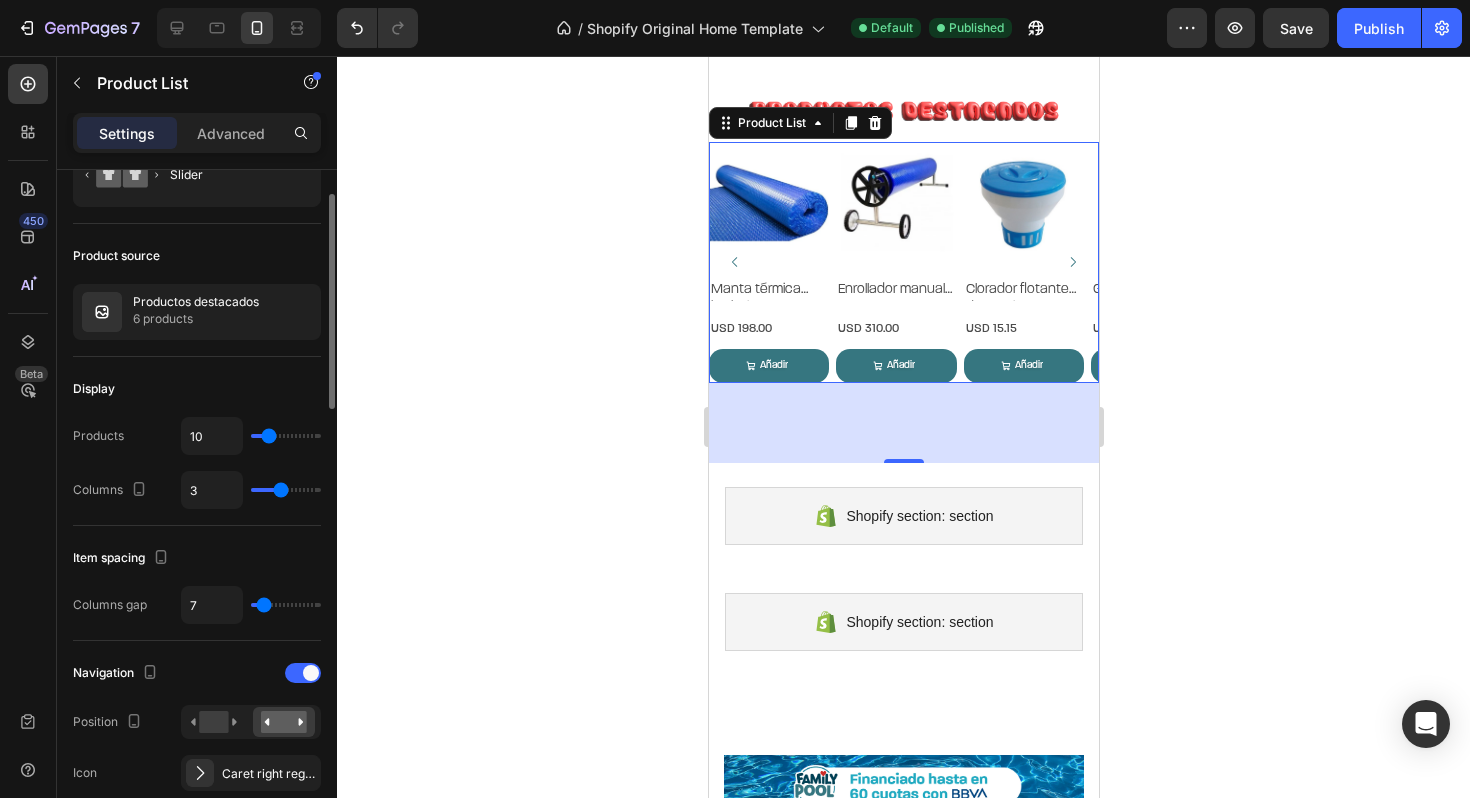 type on "9" 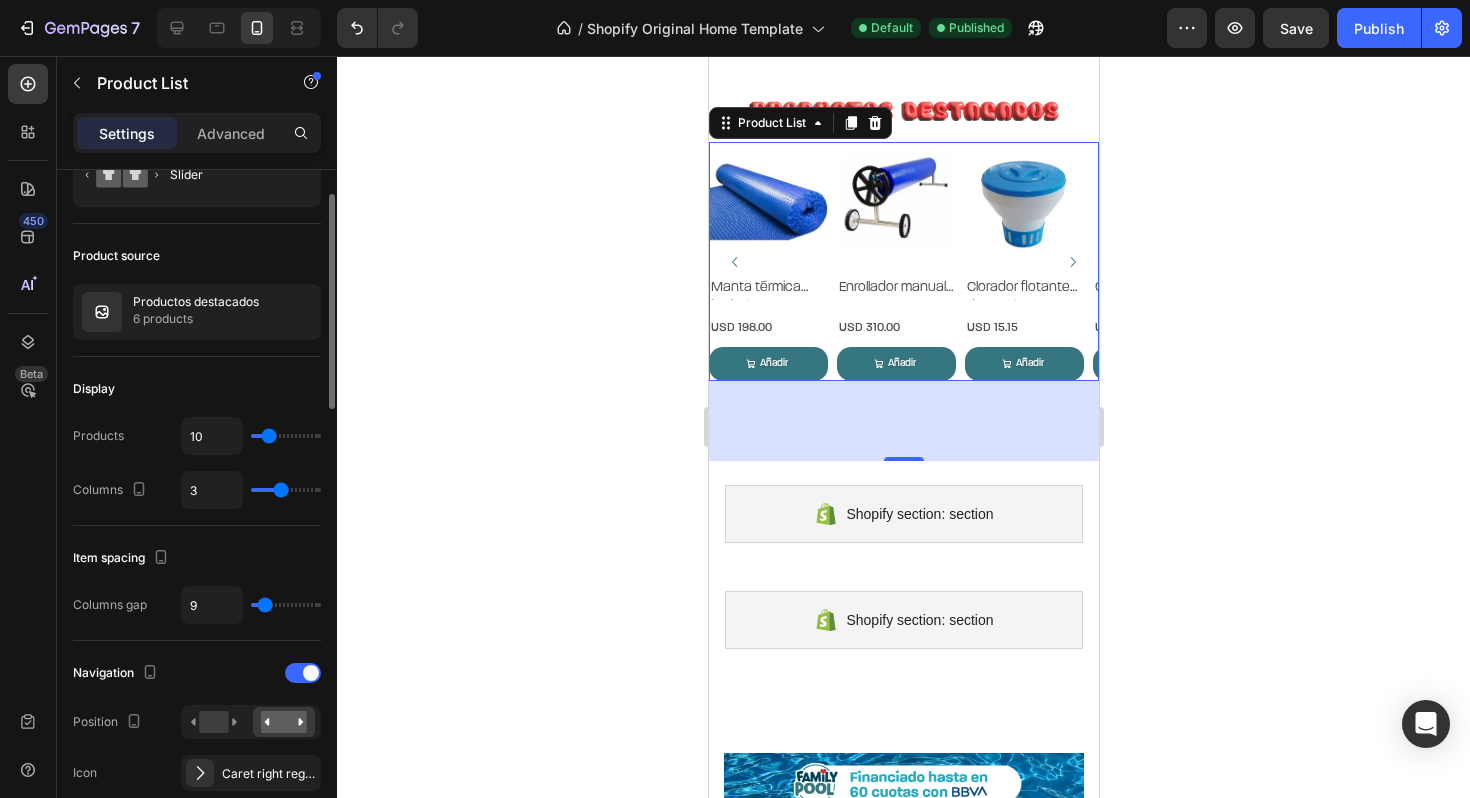 type on "10" 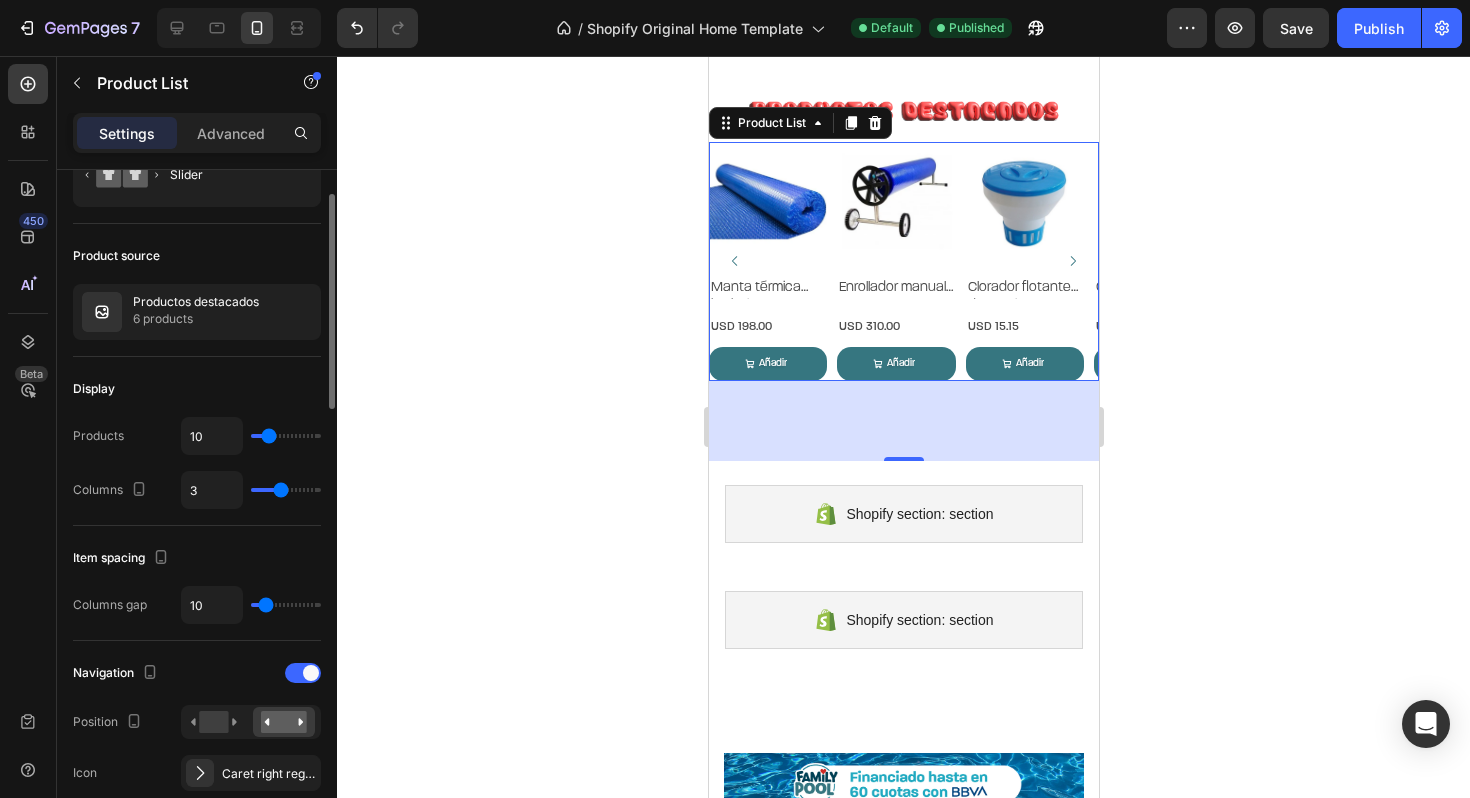 type on "8" 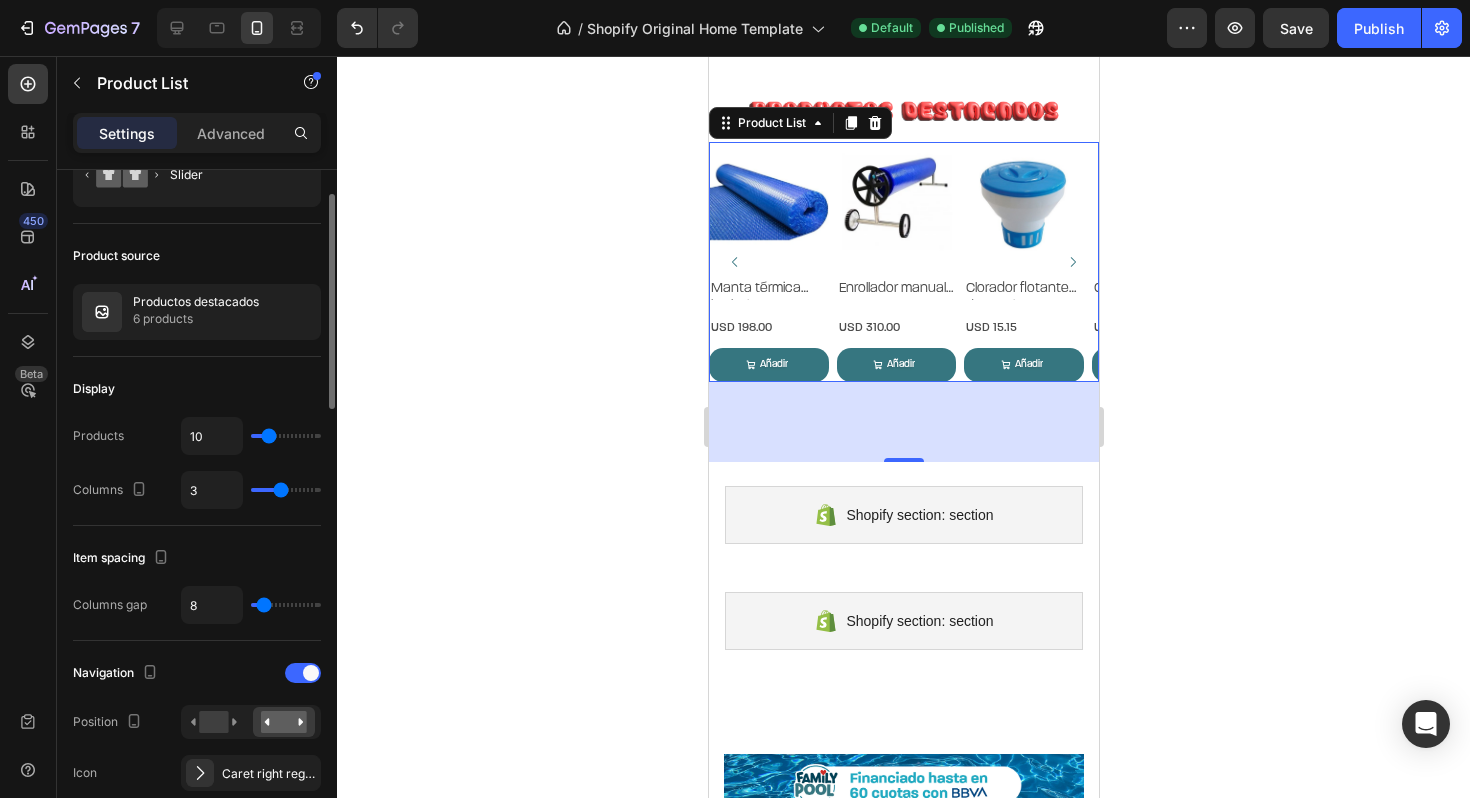 type on "8" 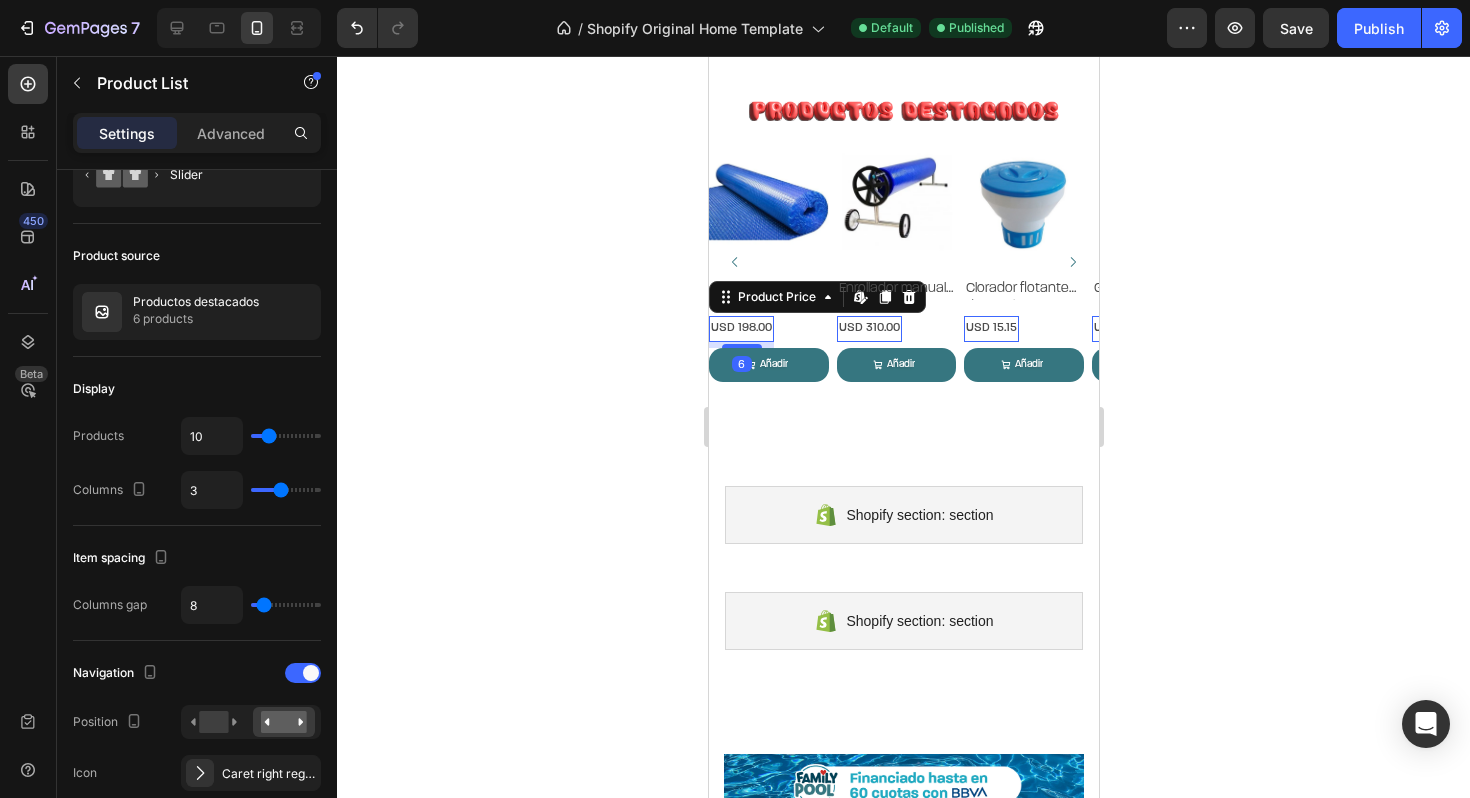 click on "USD 198.00" at bounding box center [740, 329] 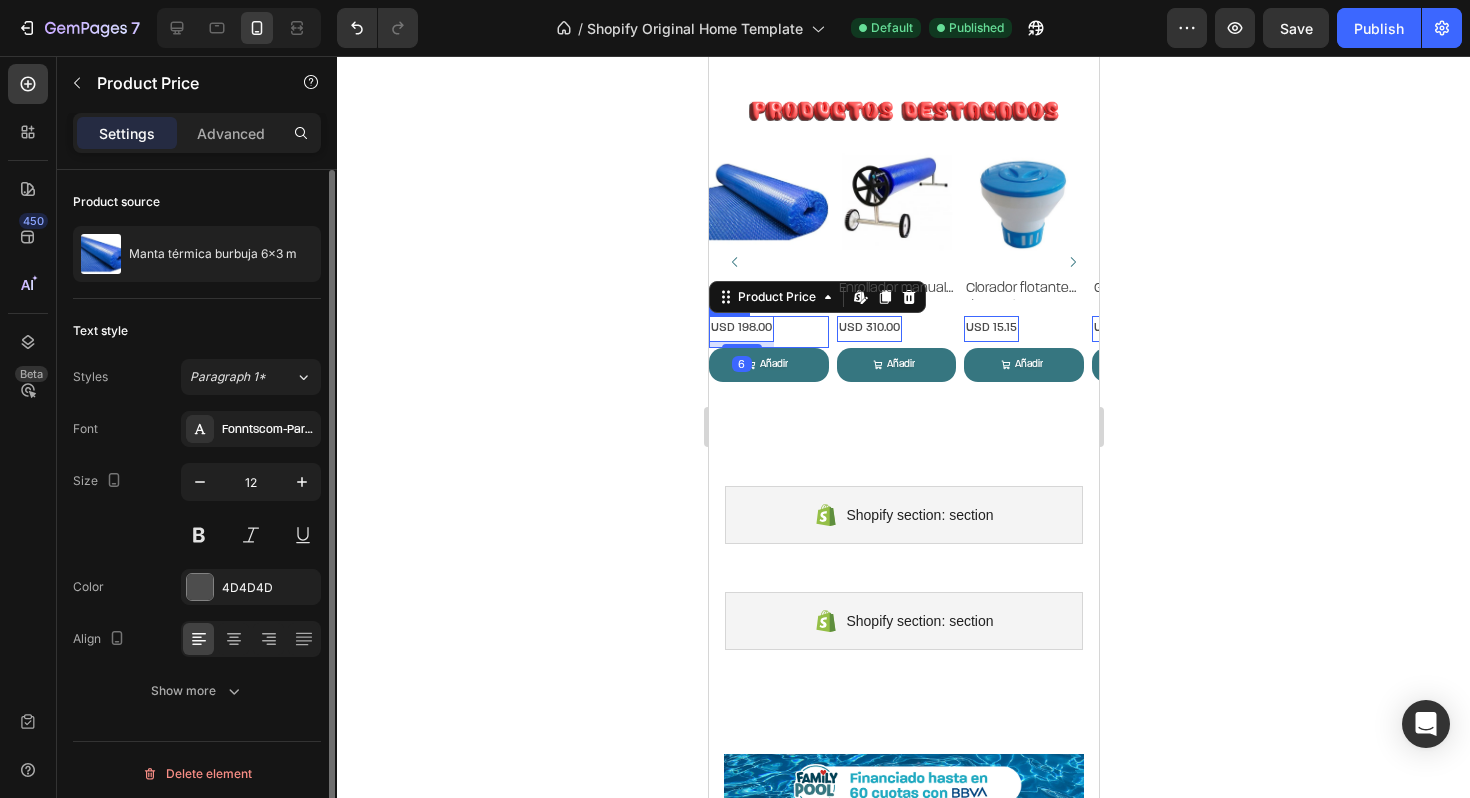 click on "USD 198.00 Product Price   Edit content in Shopify 6 Product Price   Edit content in Shopify 6 Row" at bounding box center (768, 332) 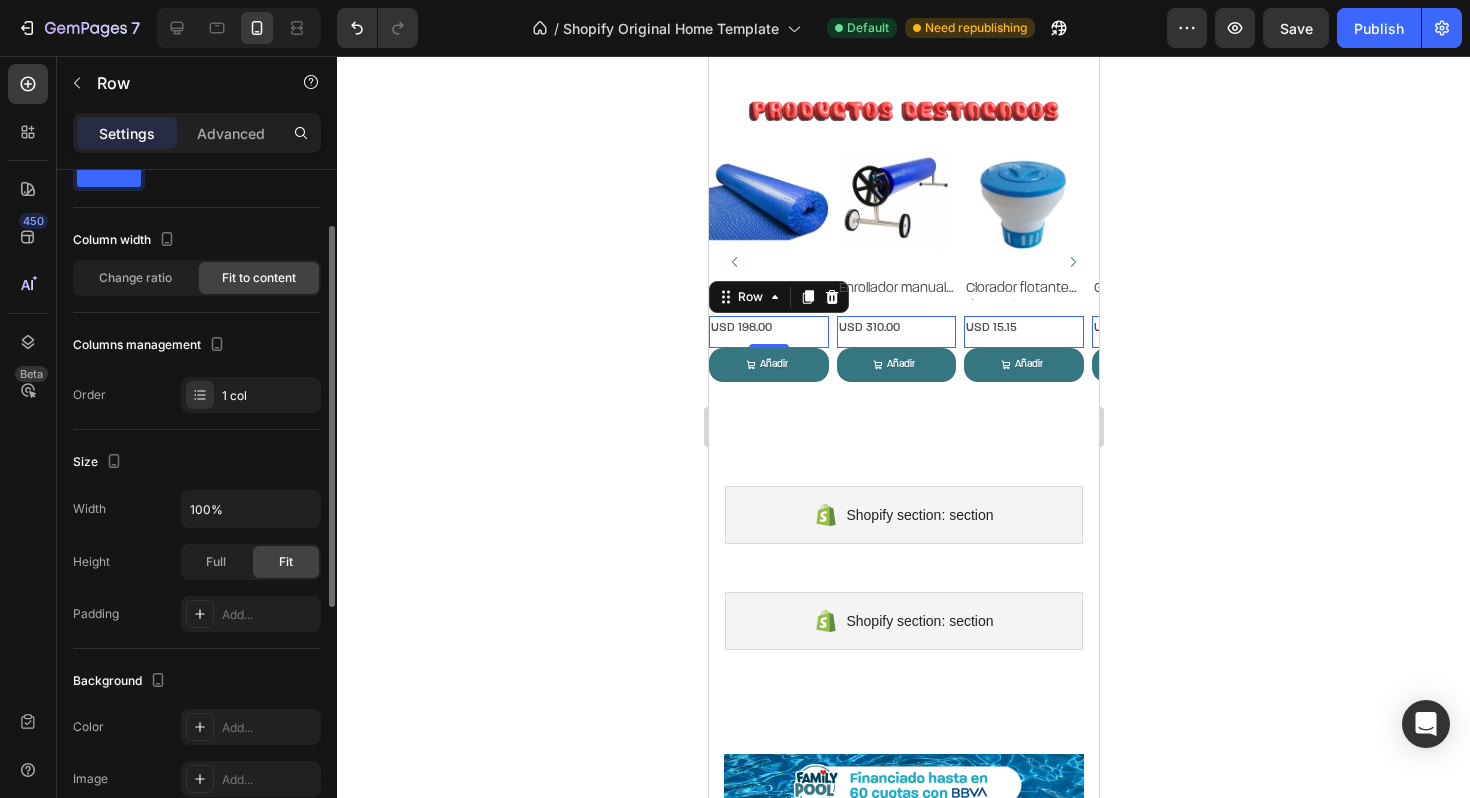 scroll, scrollTop: 80, scrollLeft: 0, axis: vertical 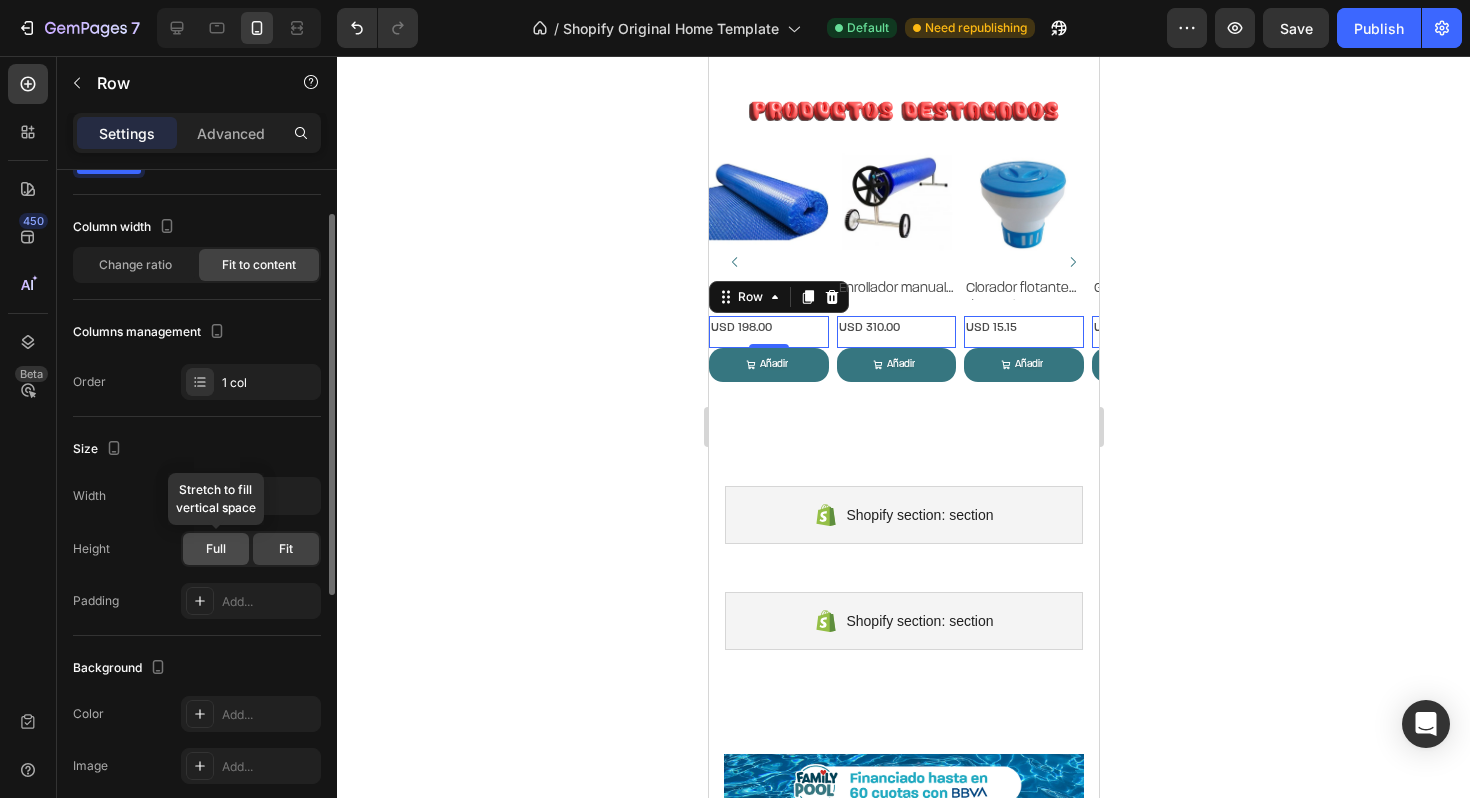 click on "Full" 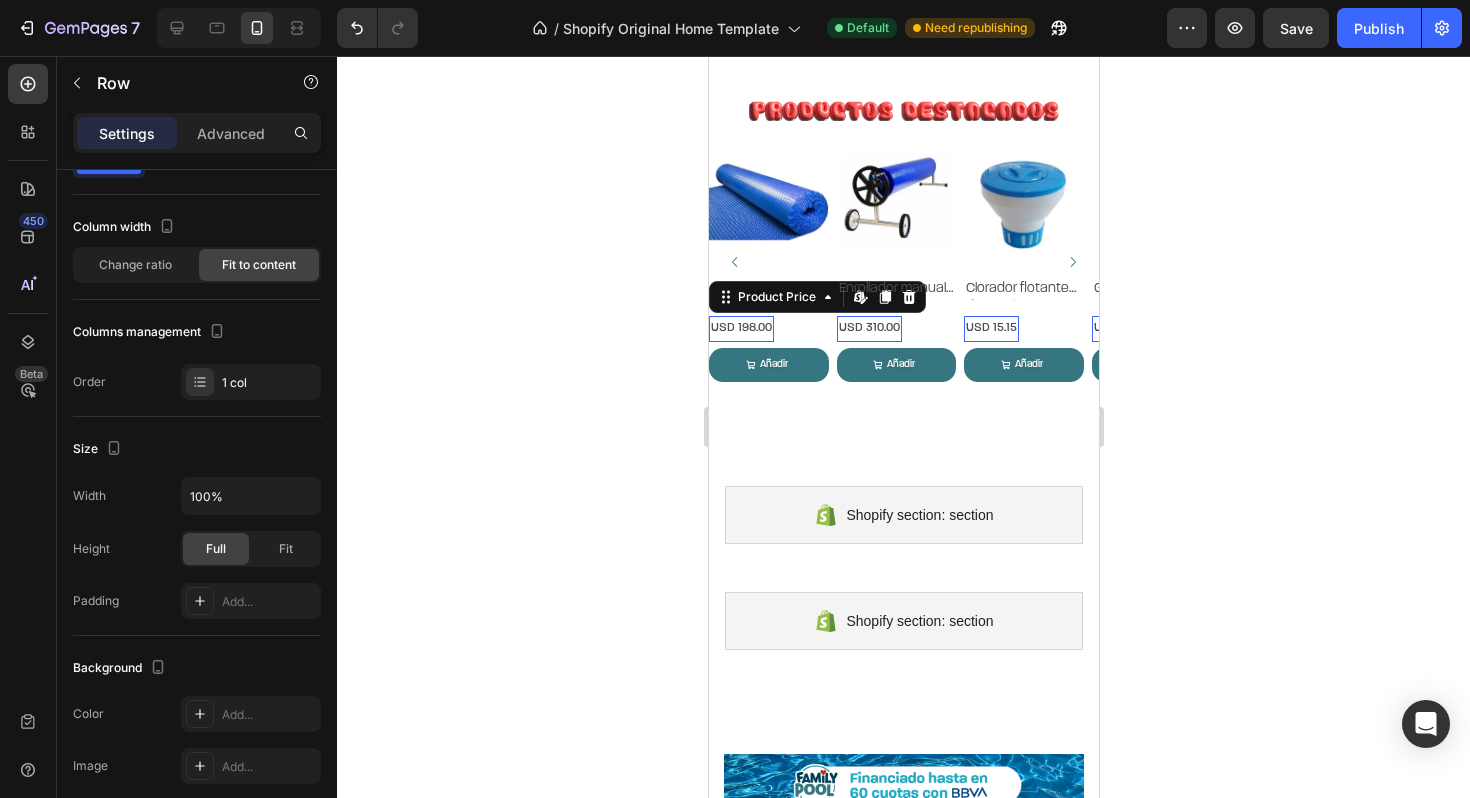 click on "USD 198.00" at bounding box center (740, 329) 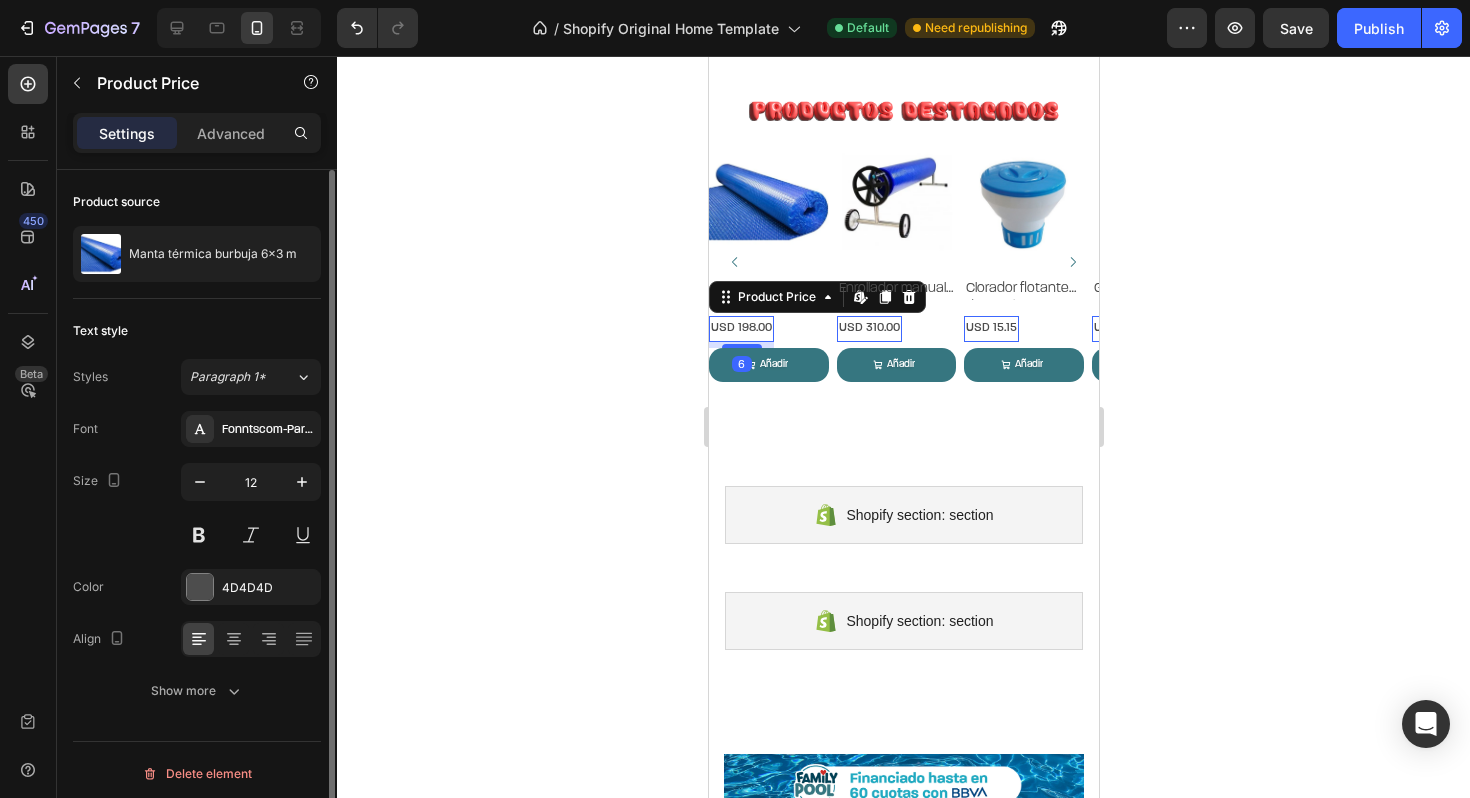 scroll, scrollTop: 7, scrollLeft: 0, axis: vertical 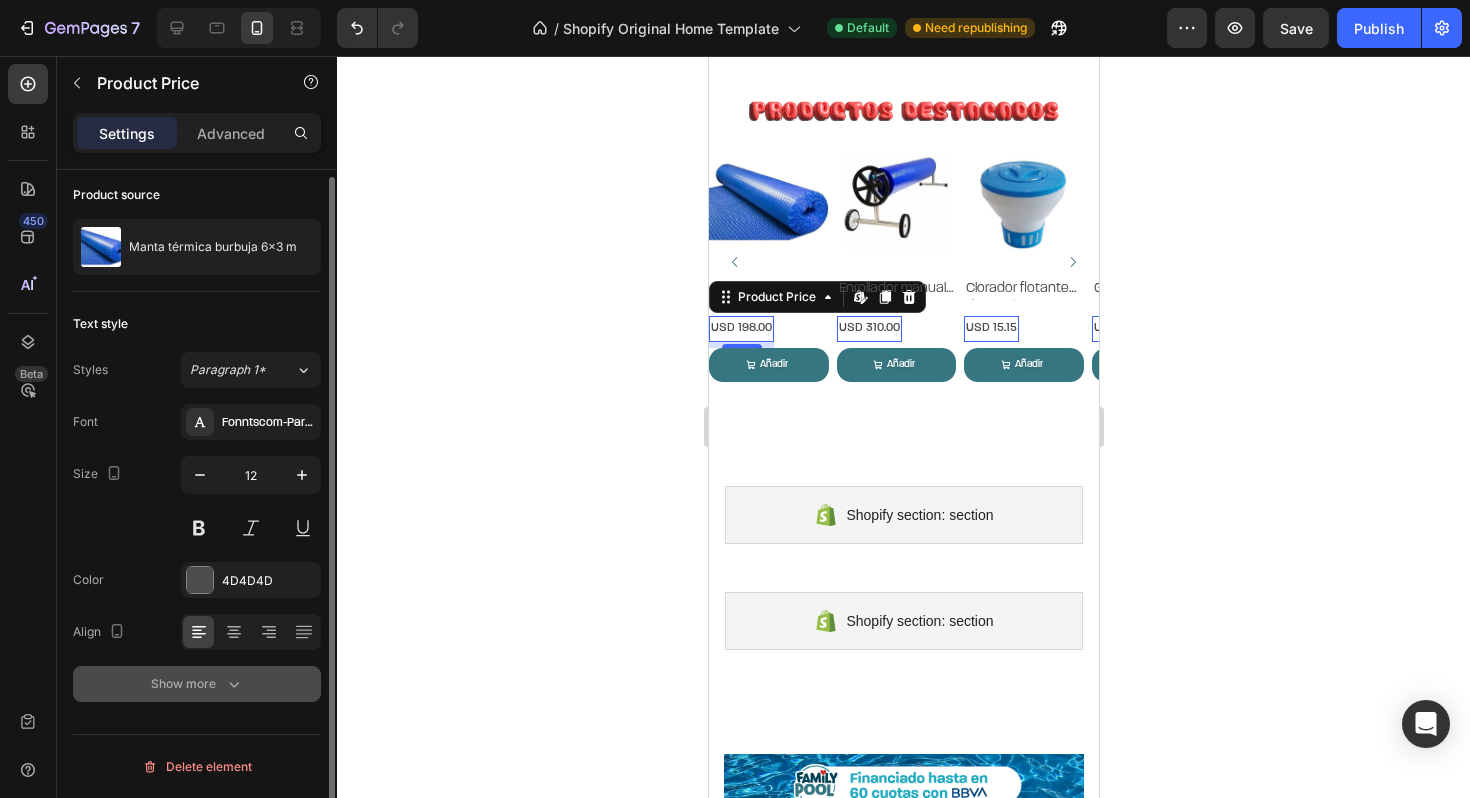 click on "Show more" at bounding box center [197, 684] 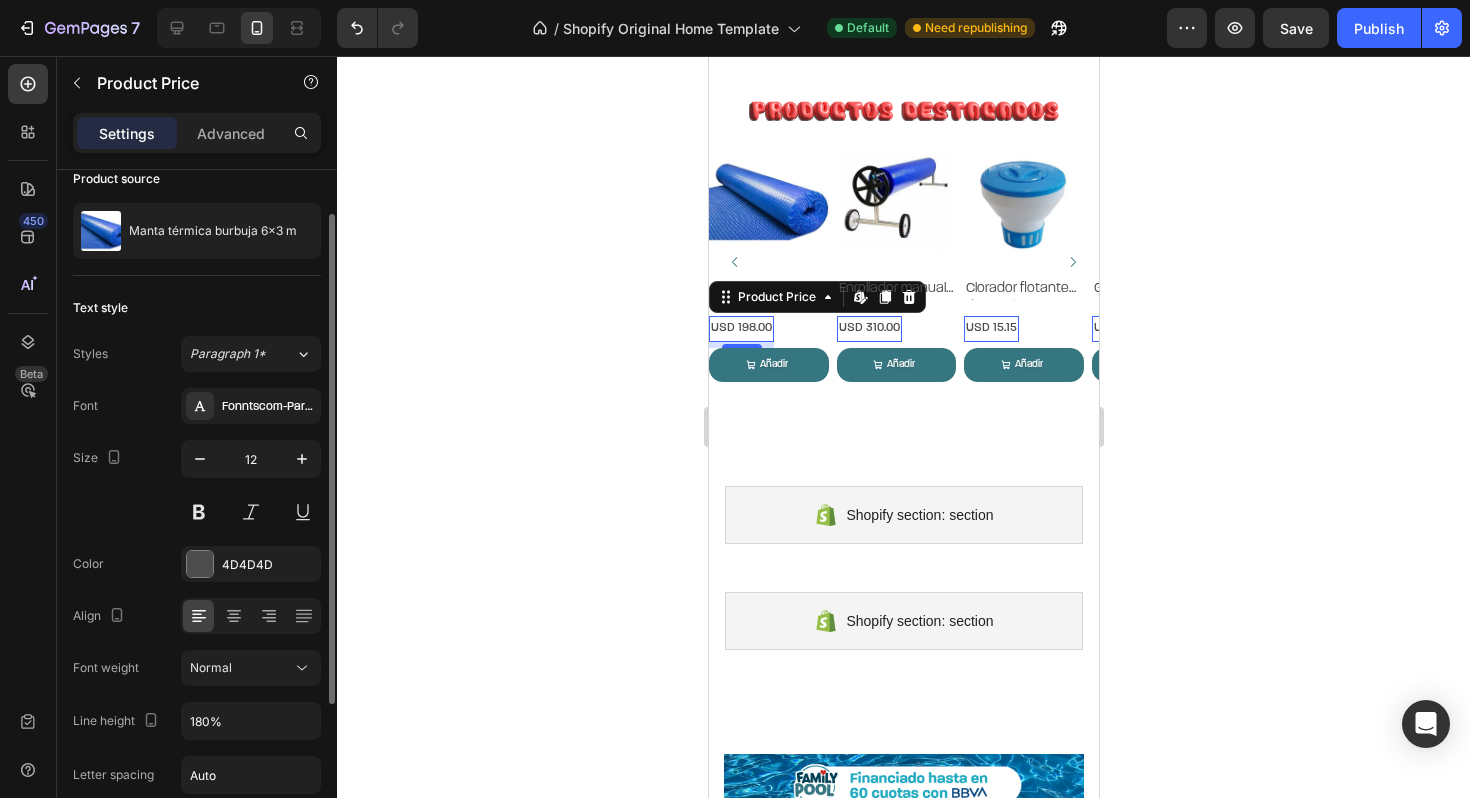 scroll, scrollTop: 0, scrollLeft: 0, axis: both 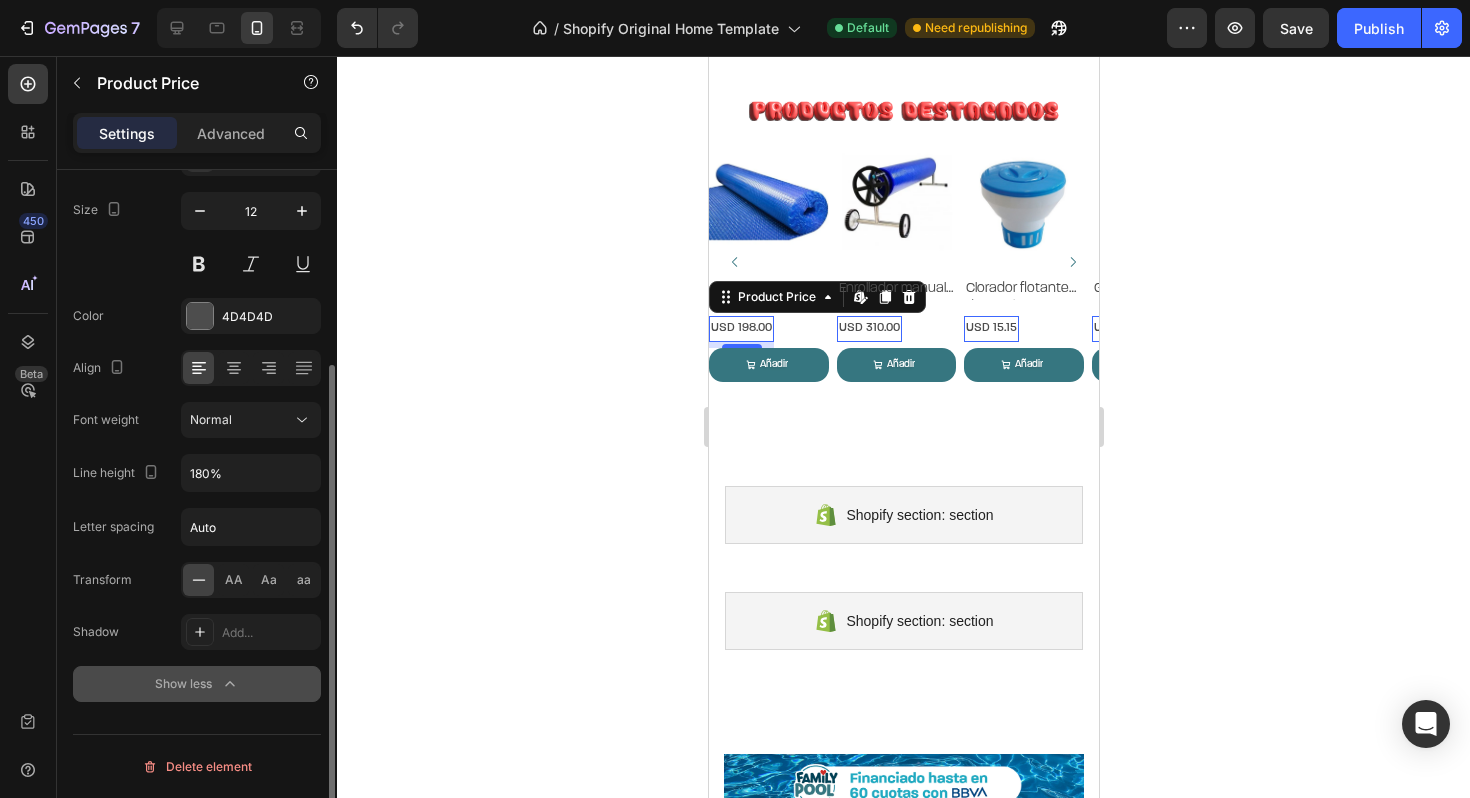 click 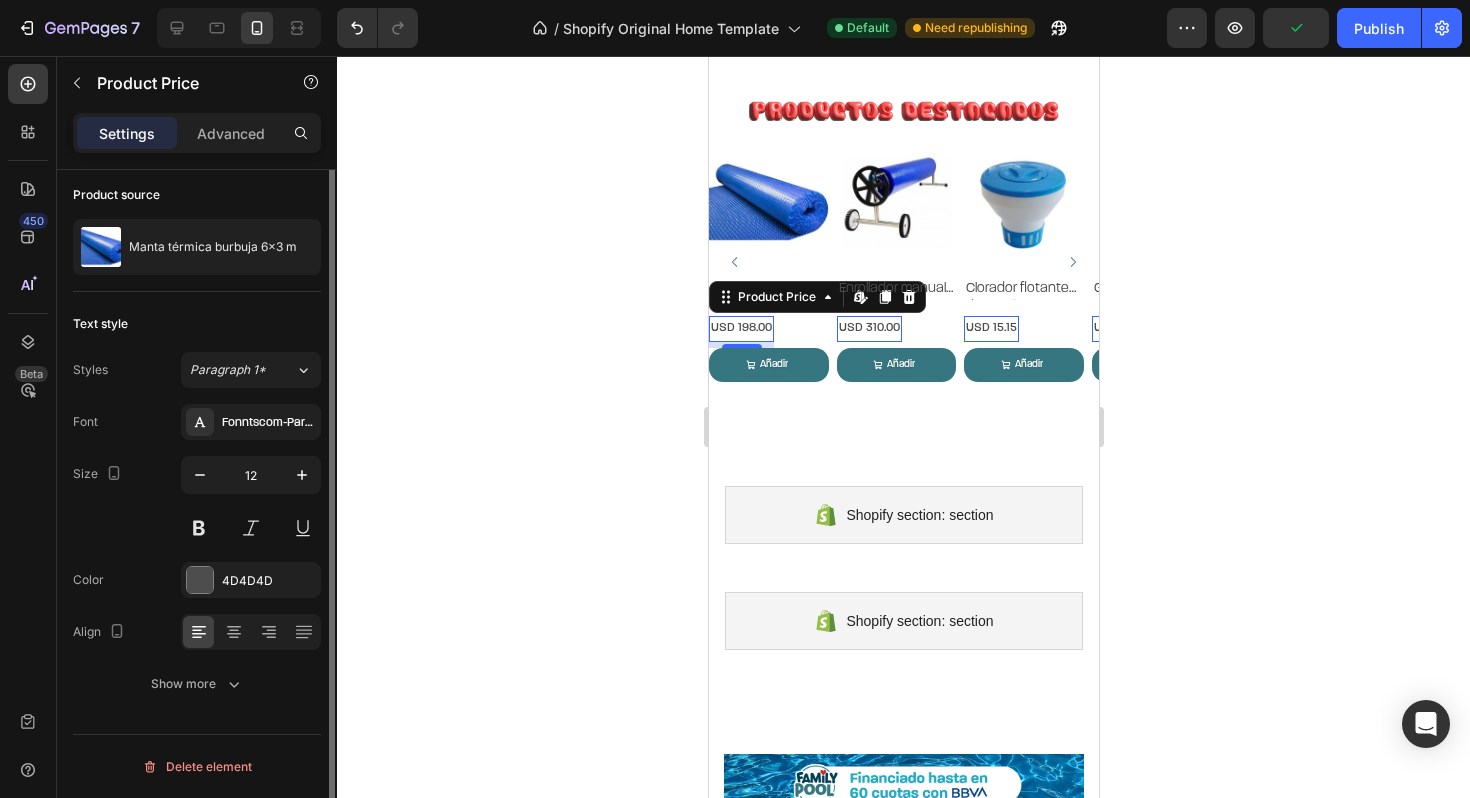 scroll, scrollTop: 0, scrollLeft: 0, axis: both 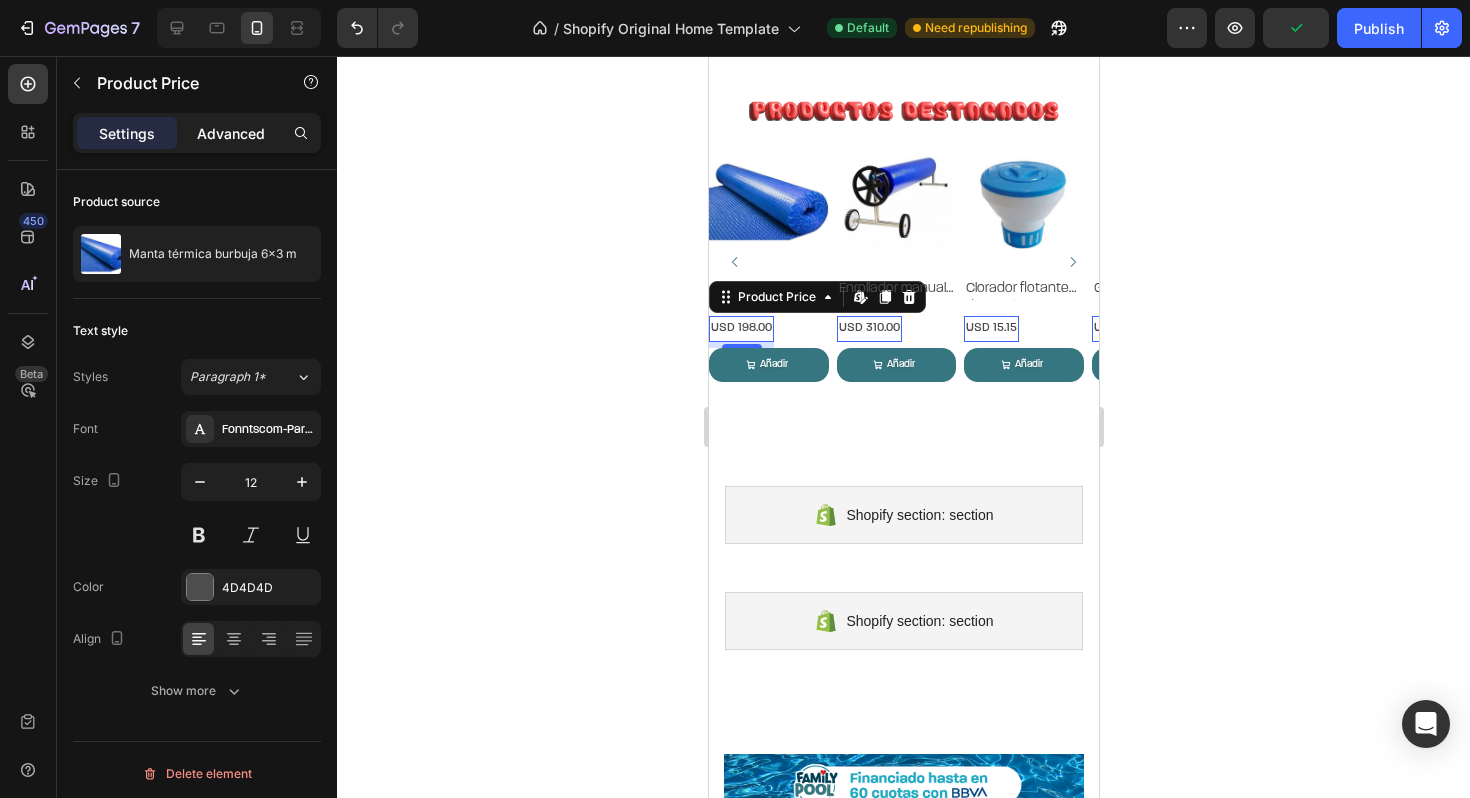 click on "Advanced" 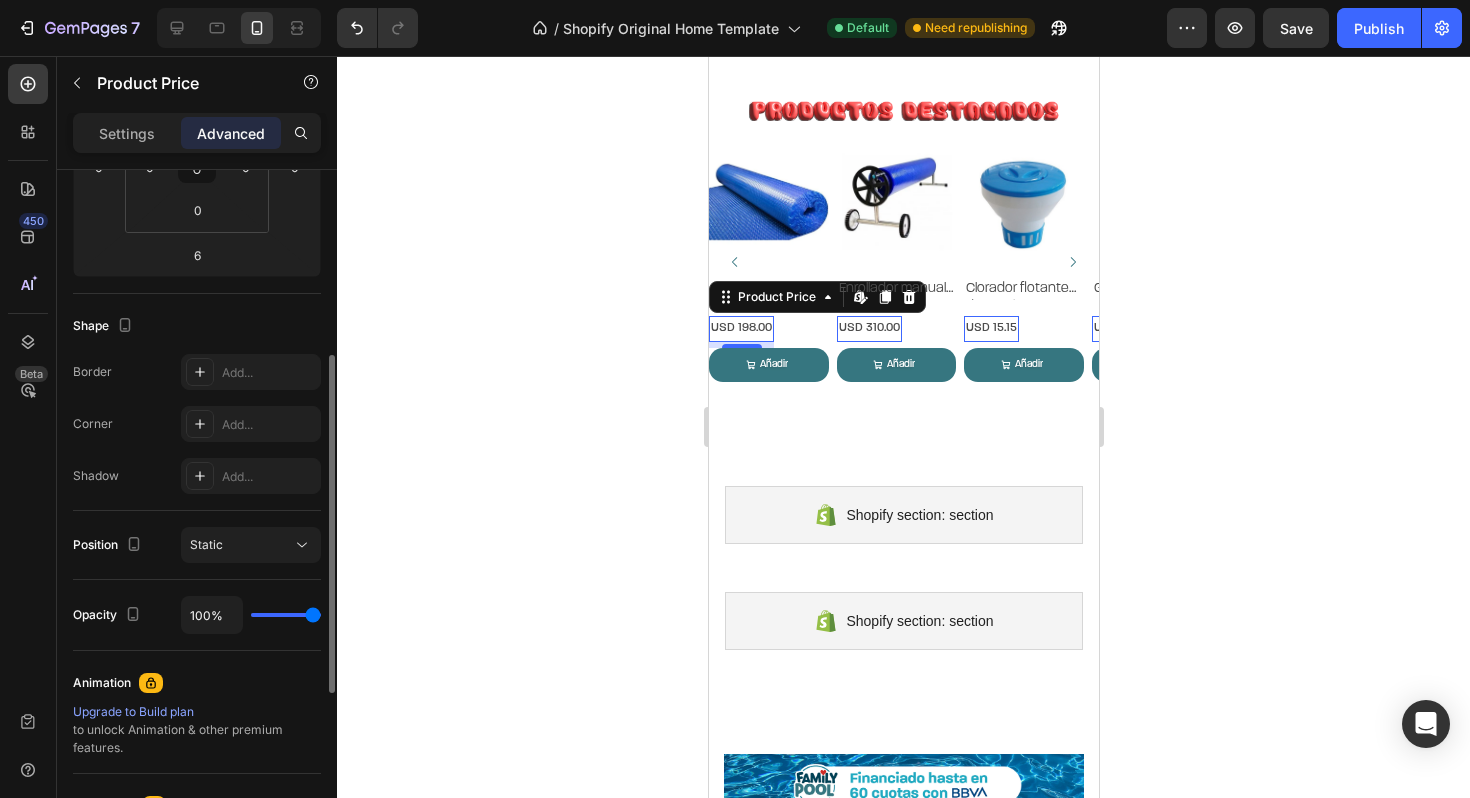 scroll, scrollTop: 432, scrollLeft: 0, axis: vertical 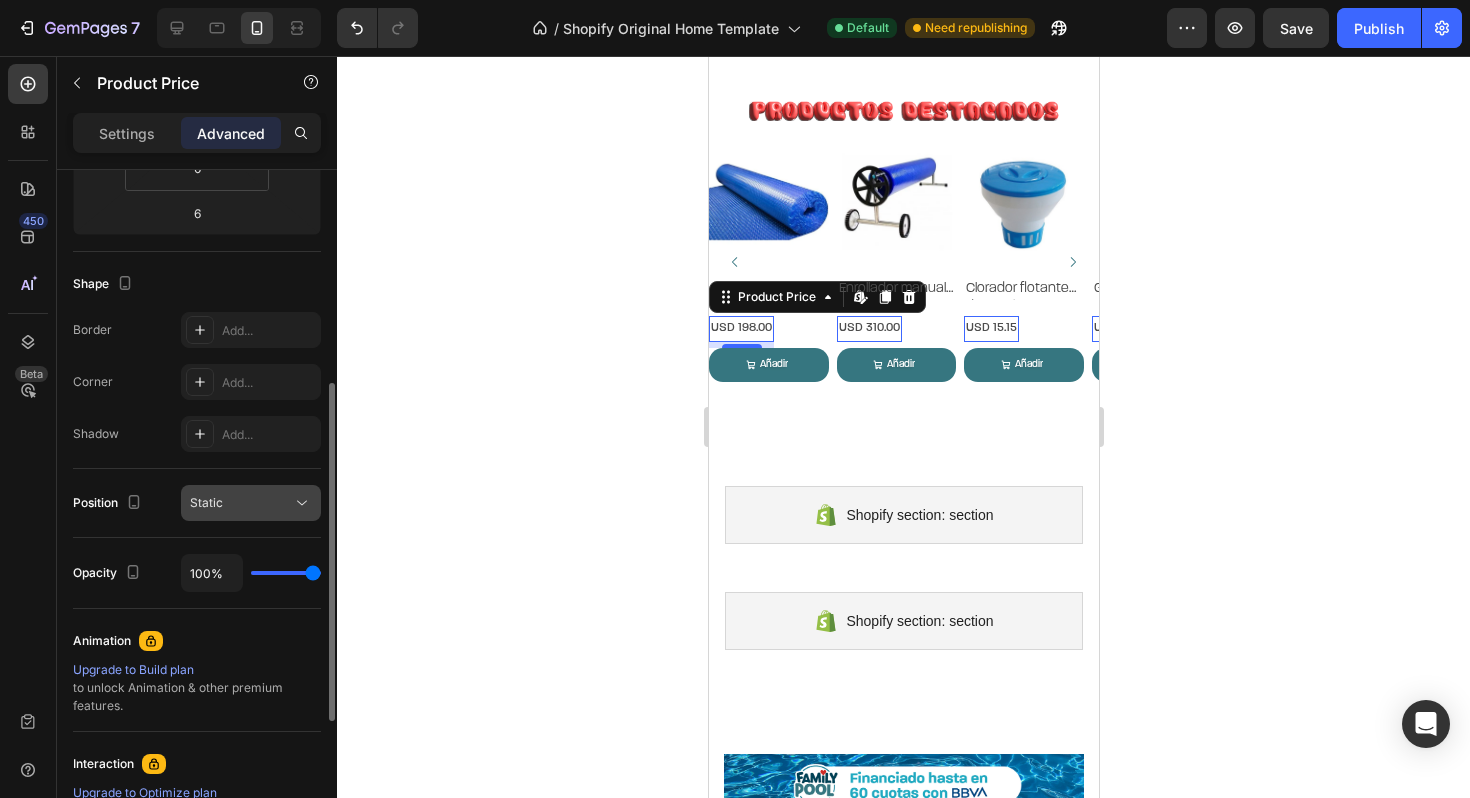 click on "Static" at bounding box center [241, 503] 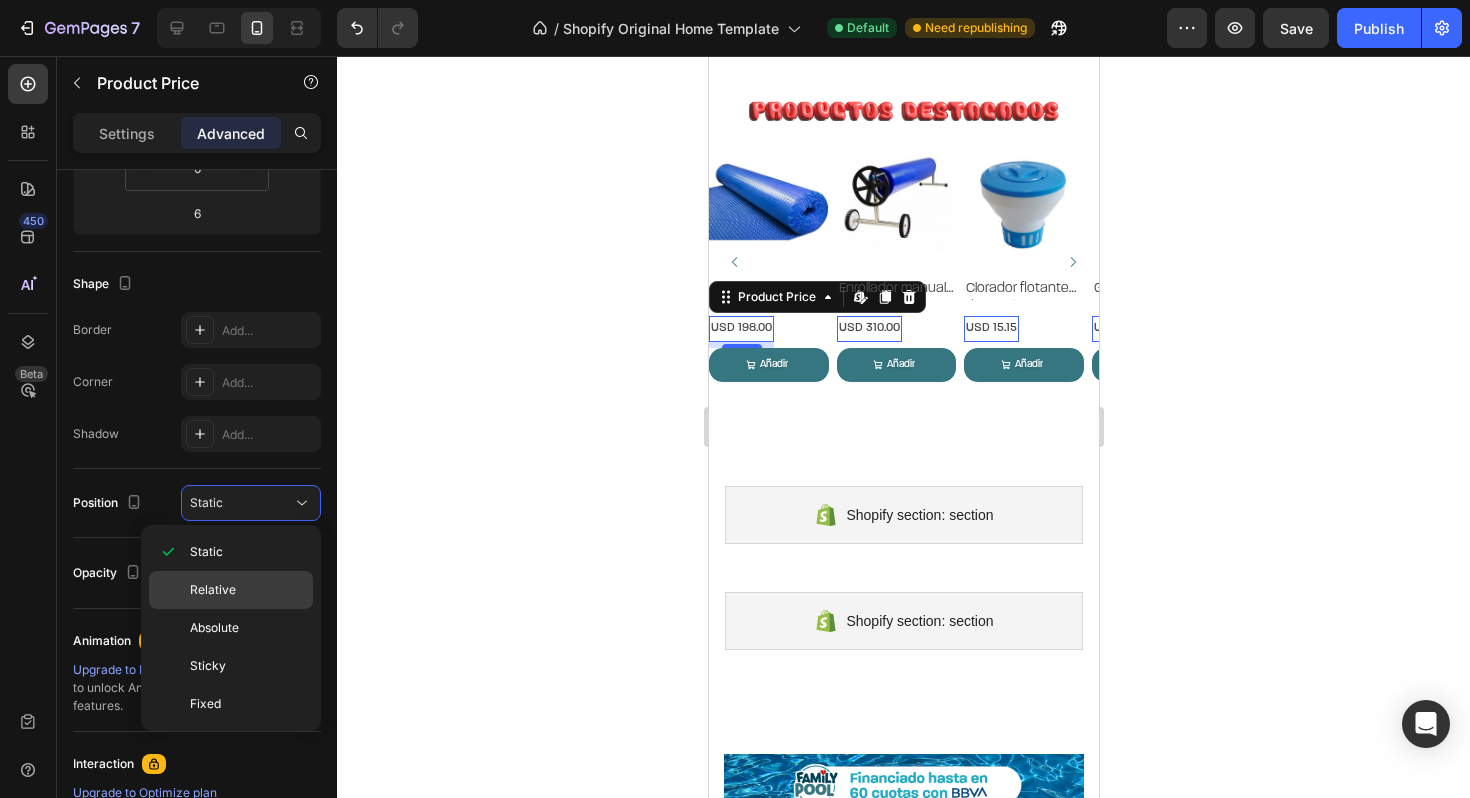 click on "Relative" at bounding box center (213, 590) 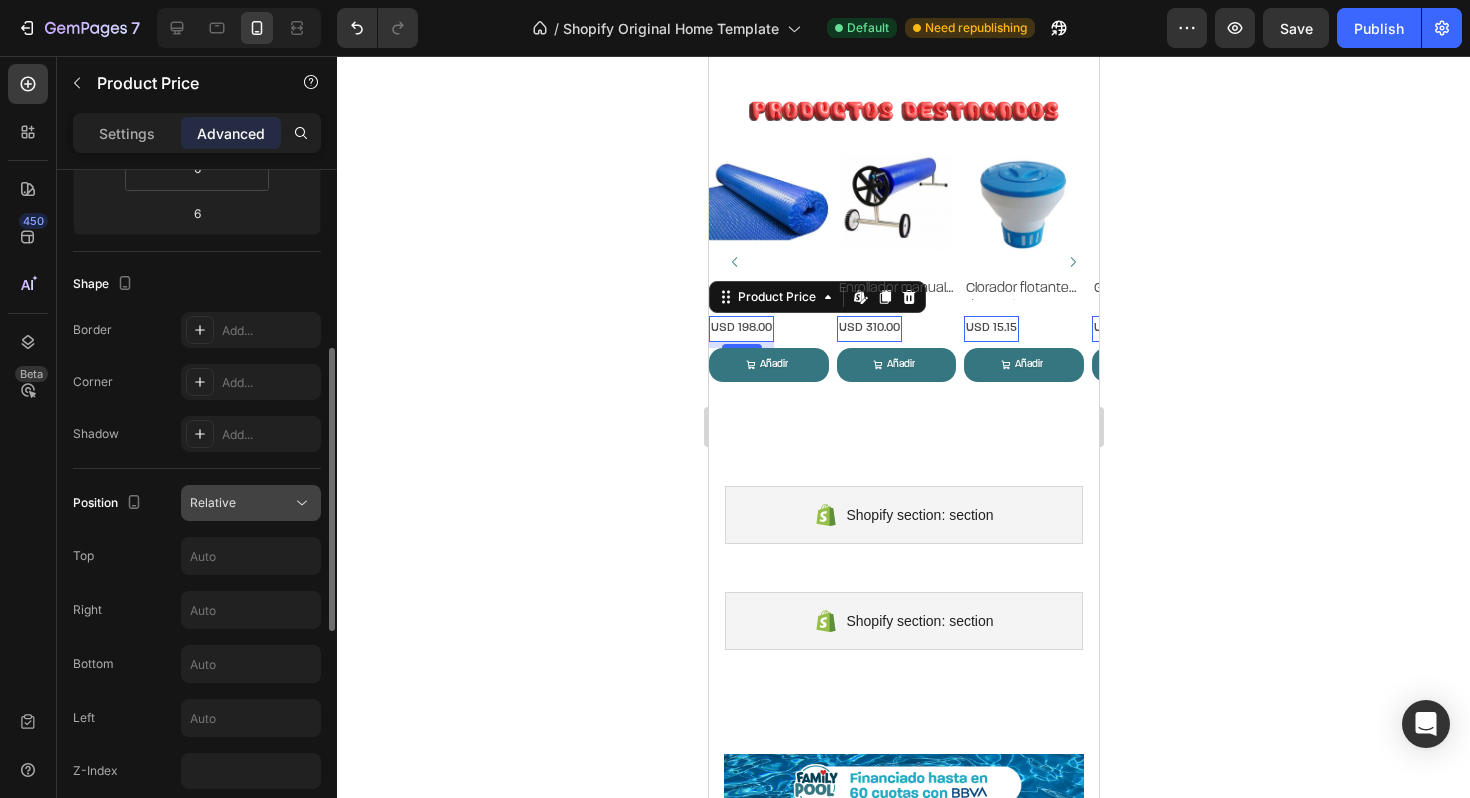 click on "Relative" at bounding box center [241, 503] 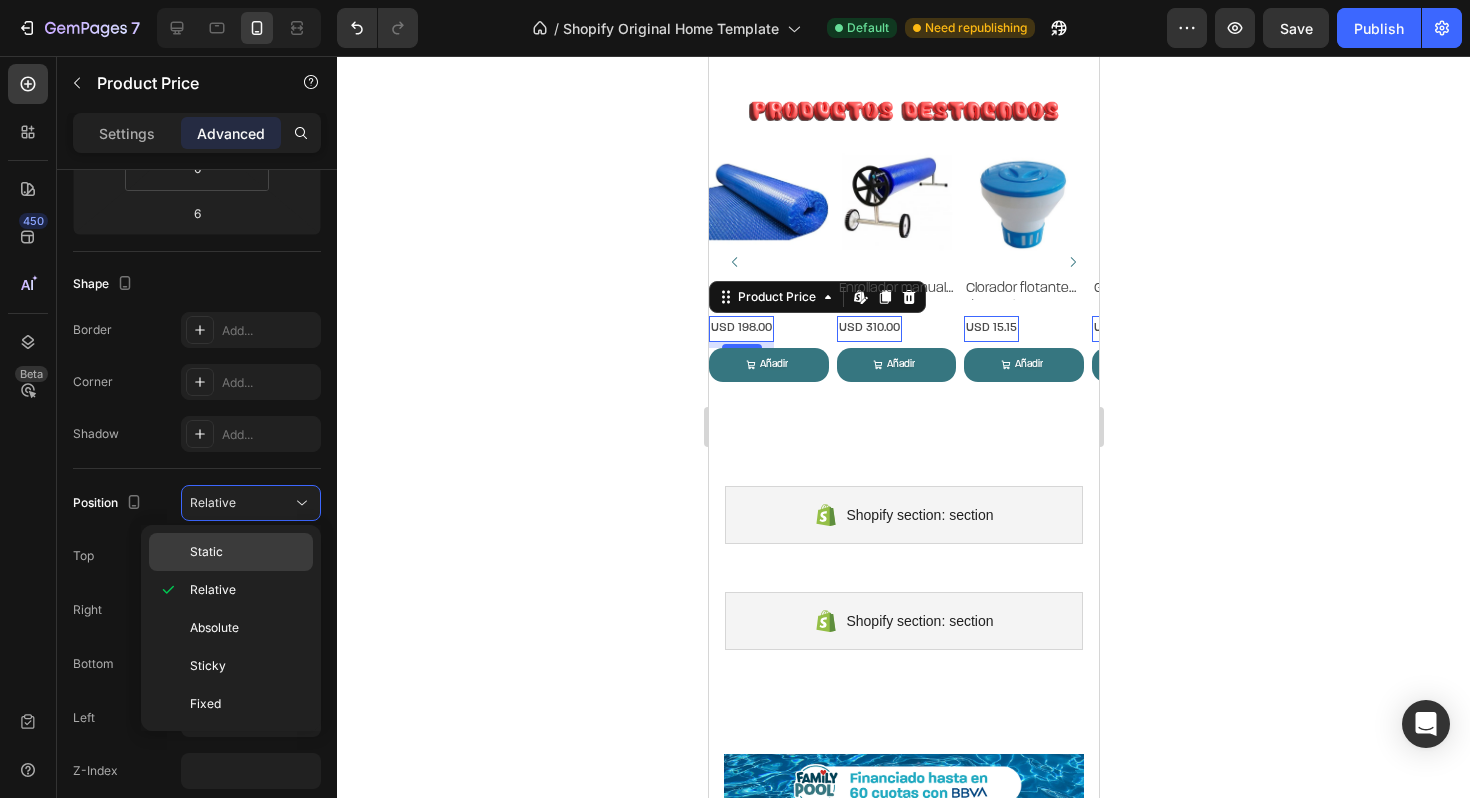 click on "Static" at bounding box center (247, 552) 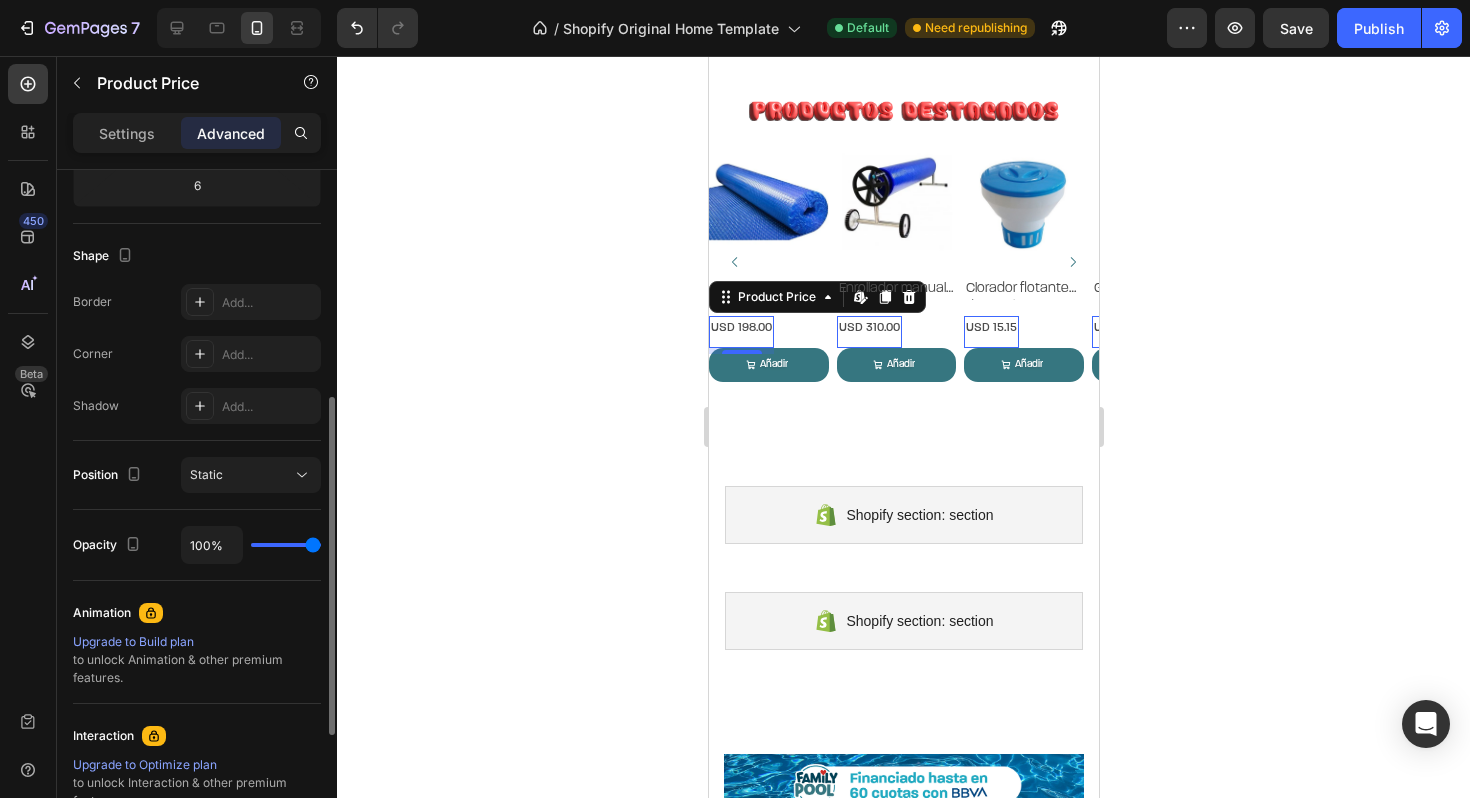 scroll, scrollTop: 0, scrollLeft: 0, axis: both 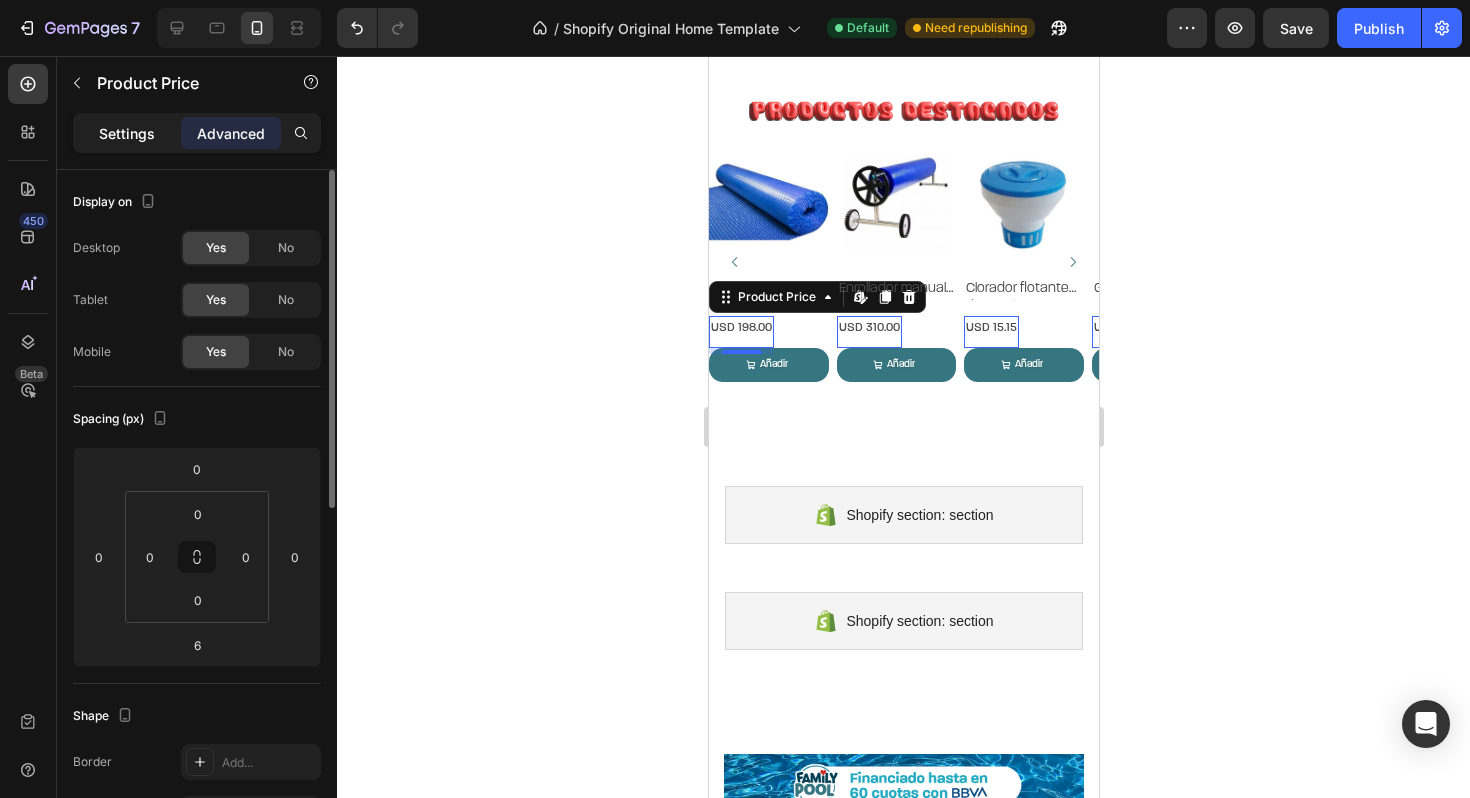 click on "Settings" at bounding box center (127, 133) 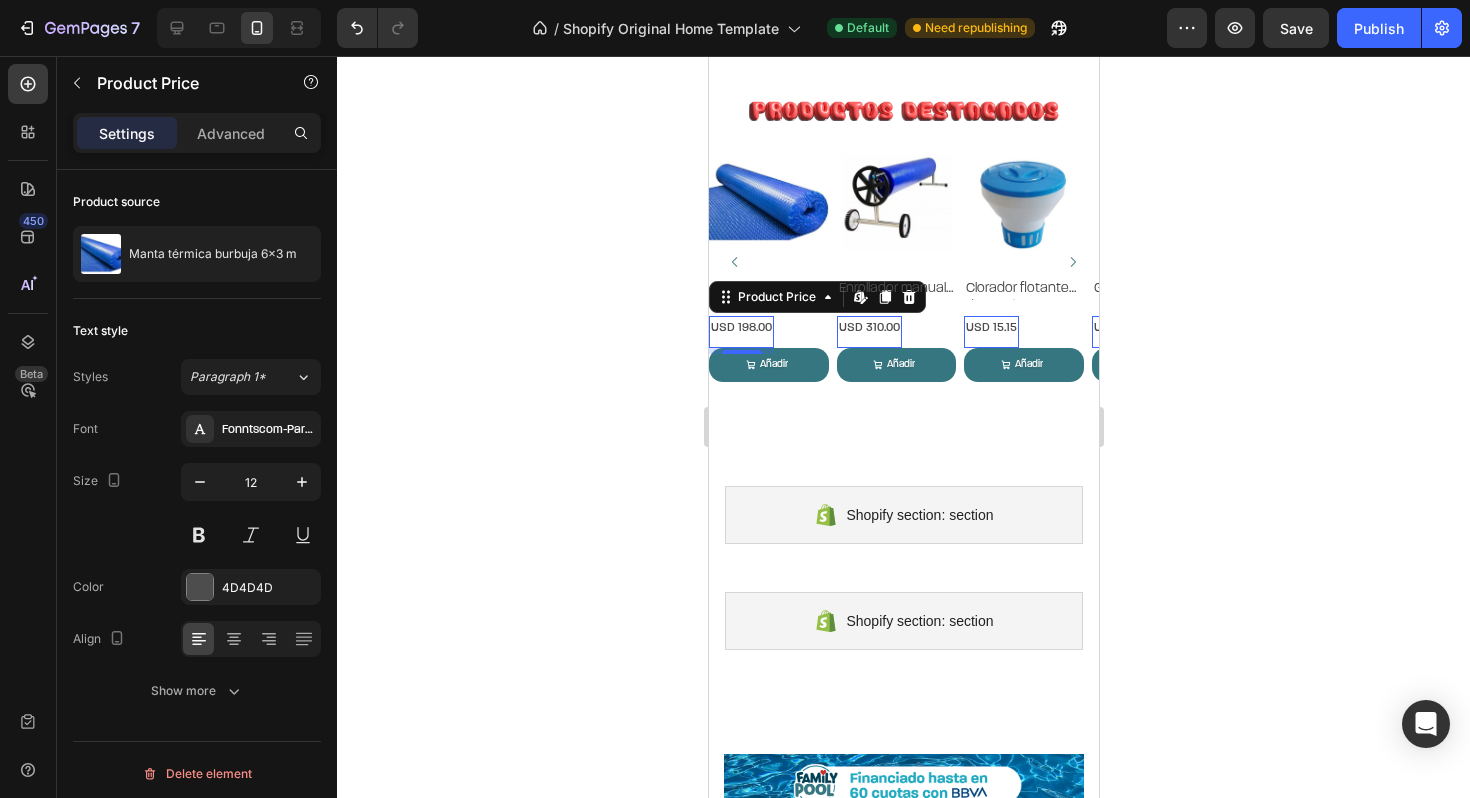 click on "USD 198.00" at bounding box center (740, 329) 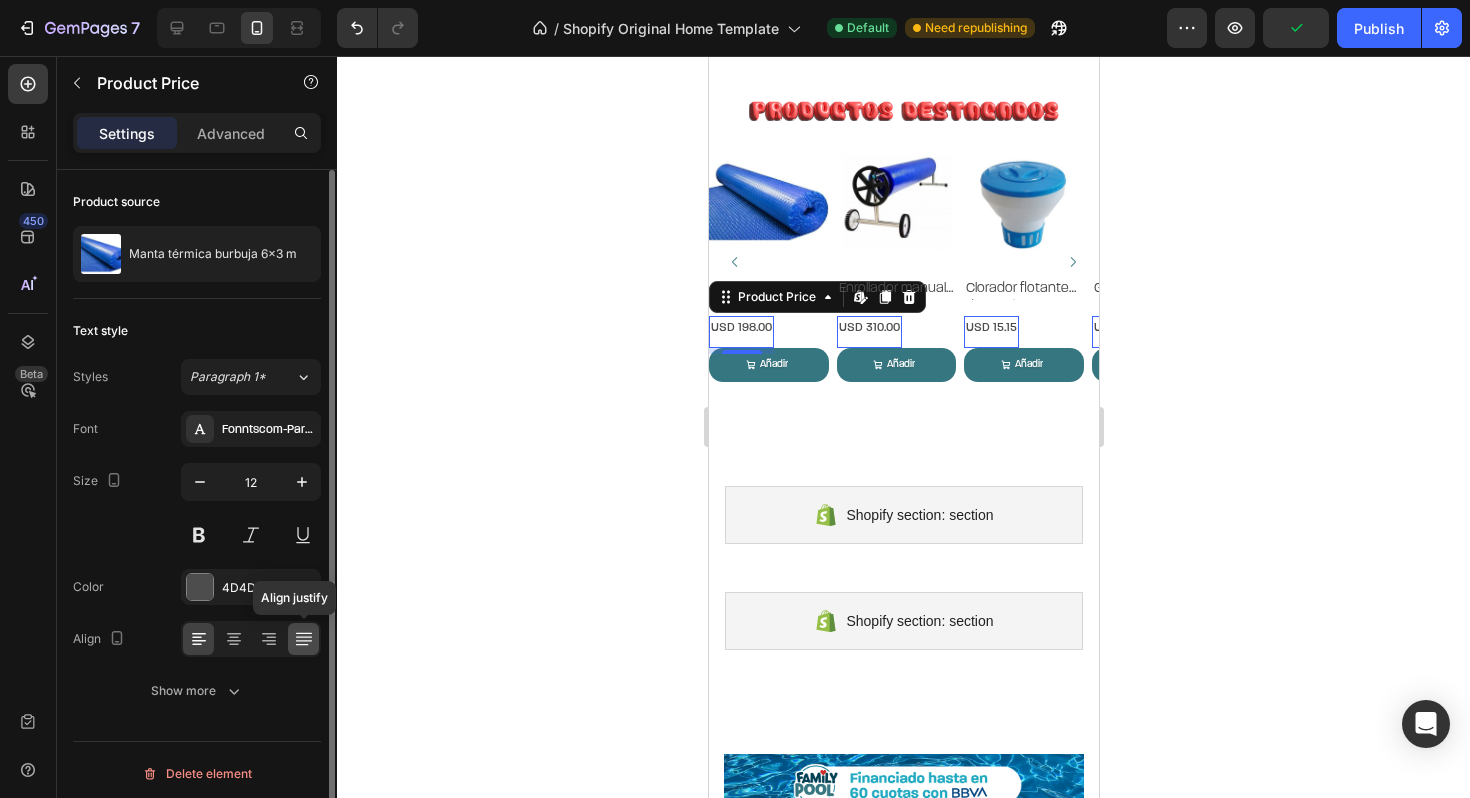 click 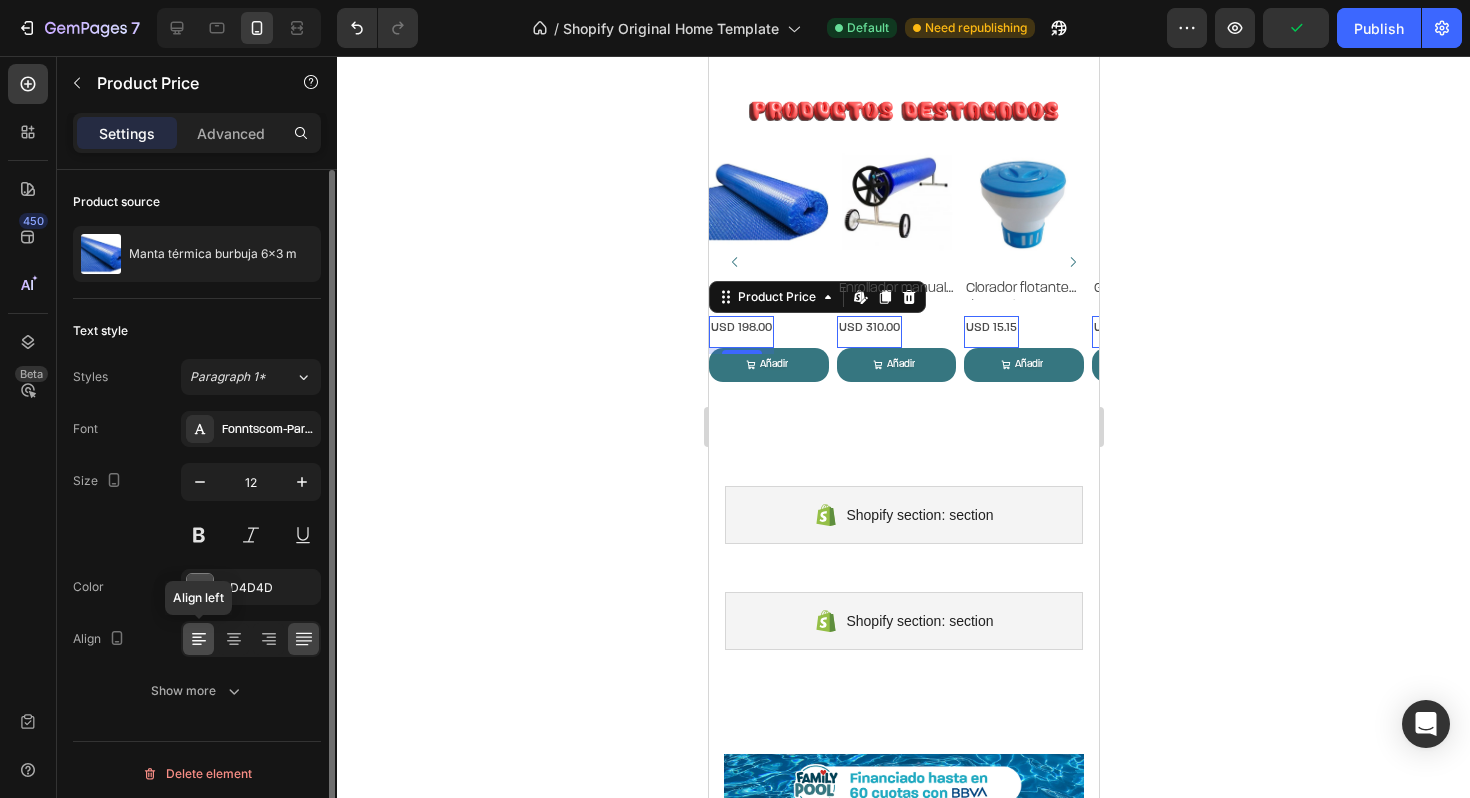 click 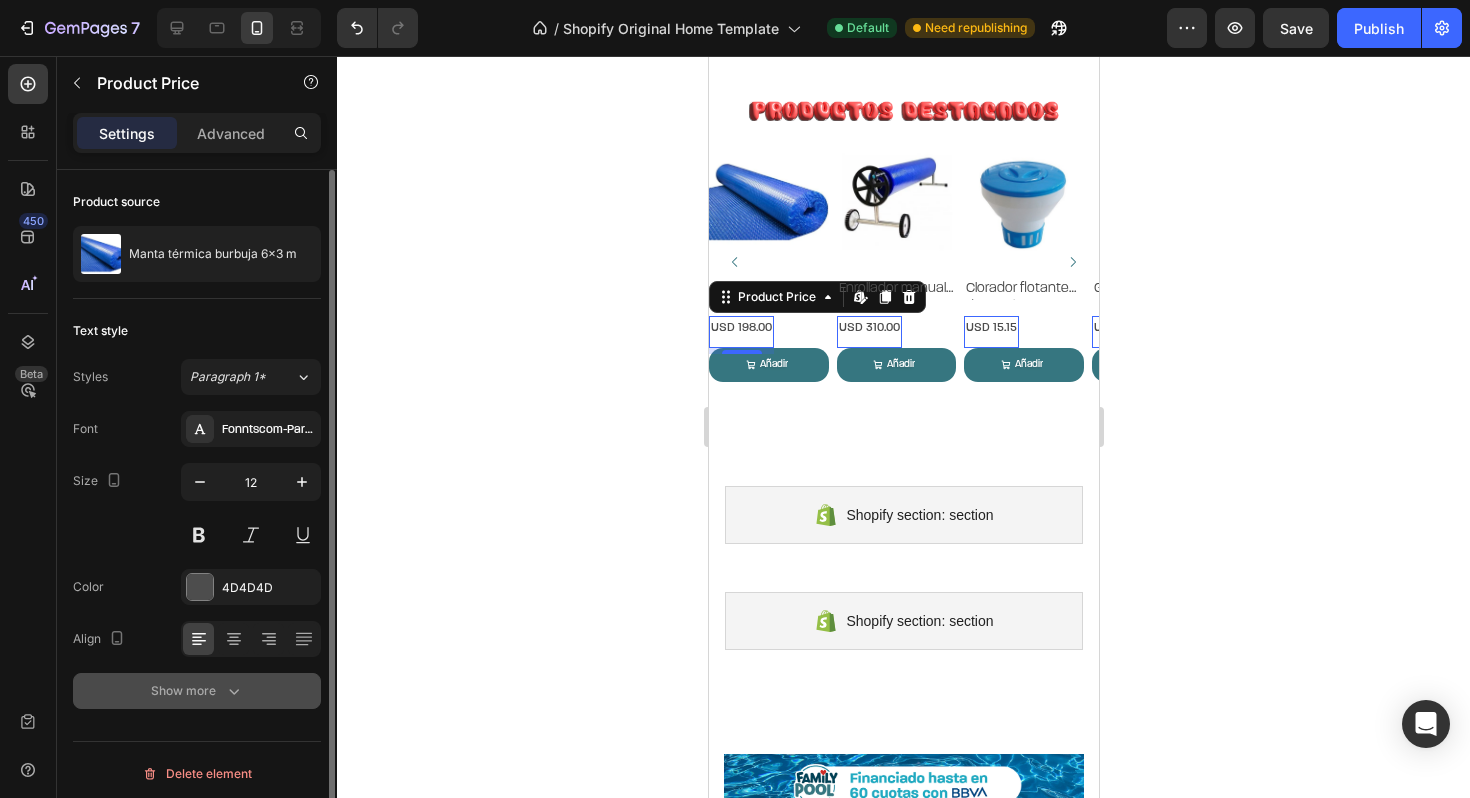 click on "Show more" at bounding box center [197, 691] 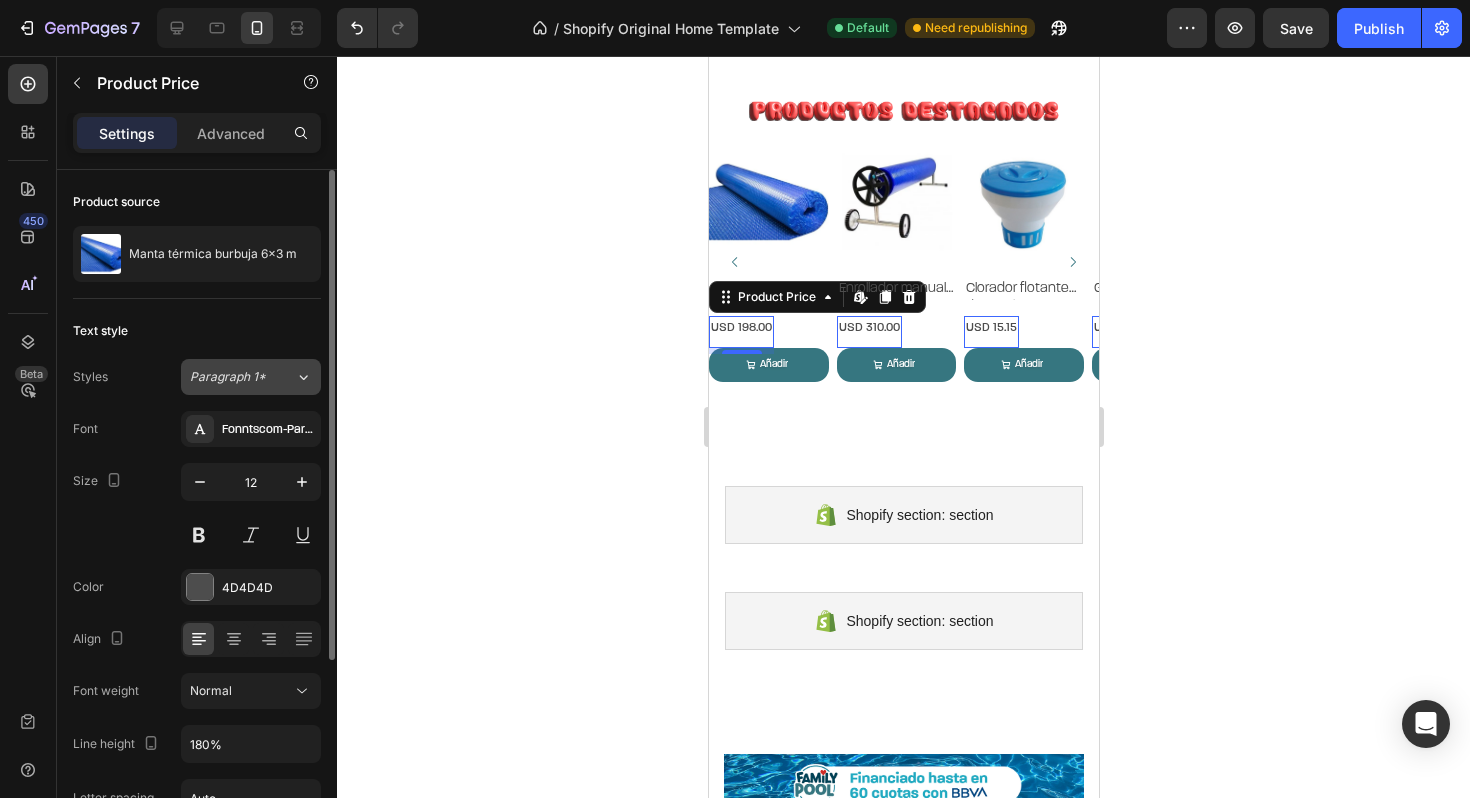 click on "Paragraph 1*" 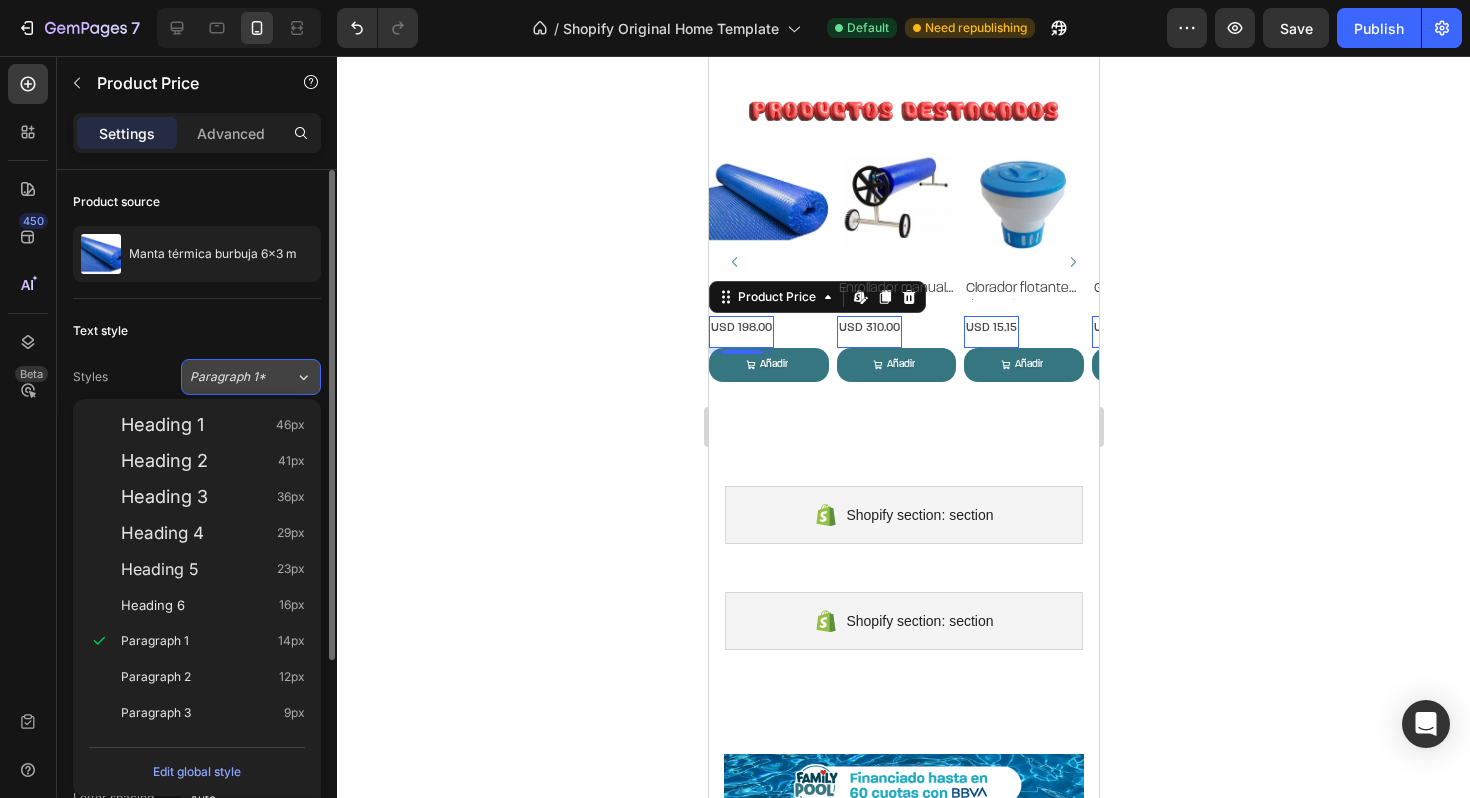 click on "Paragraph 1*" 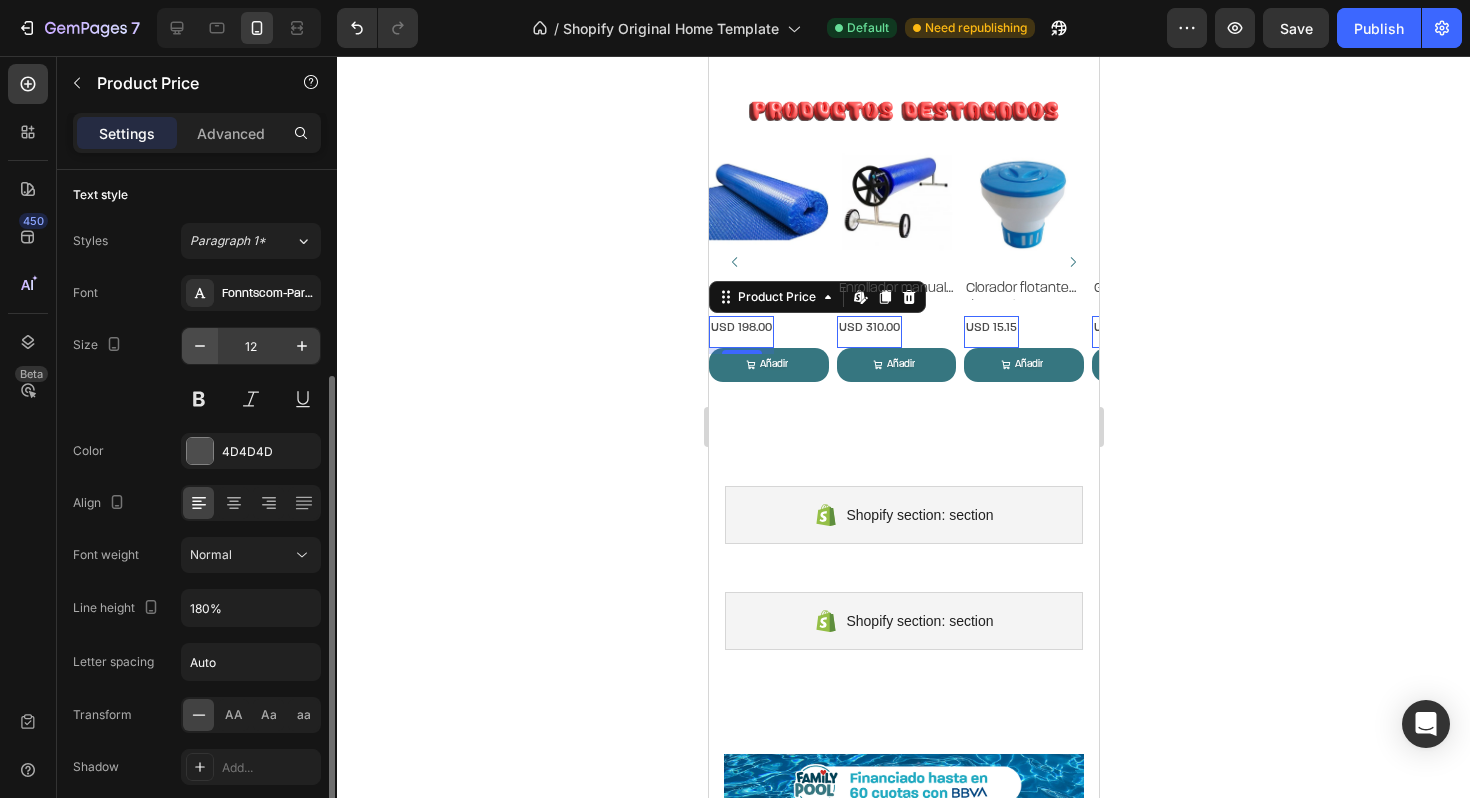 scroll, scrollTop: 271, scrollLeft: 0, axis: vertical 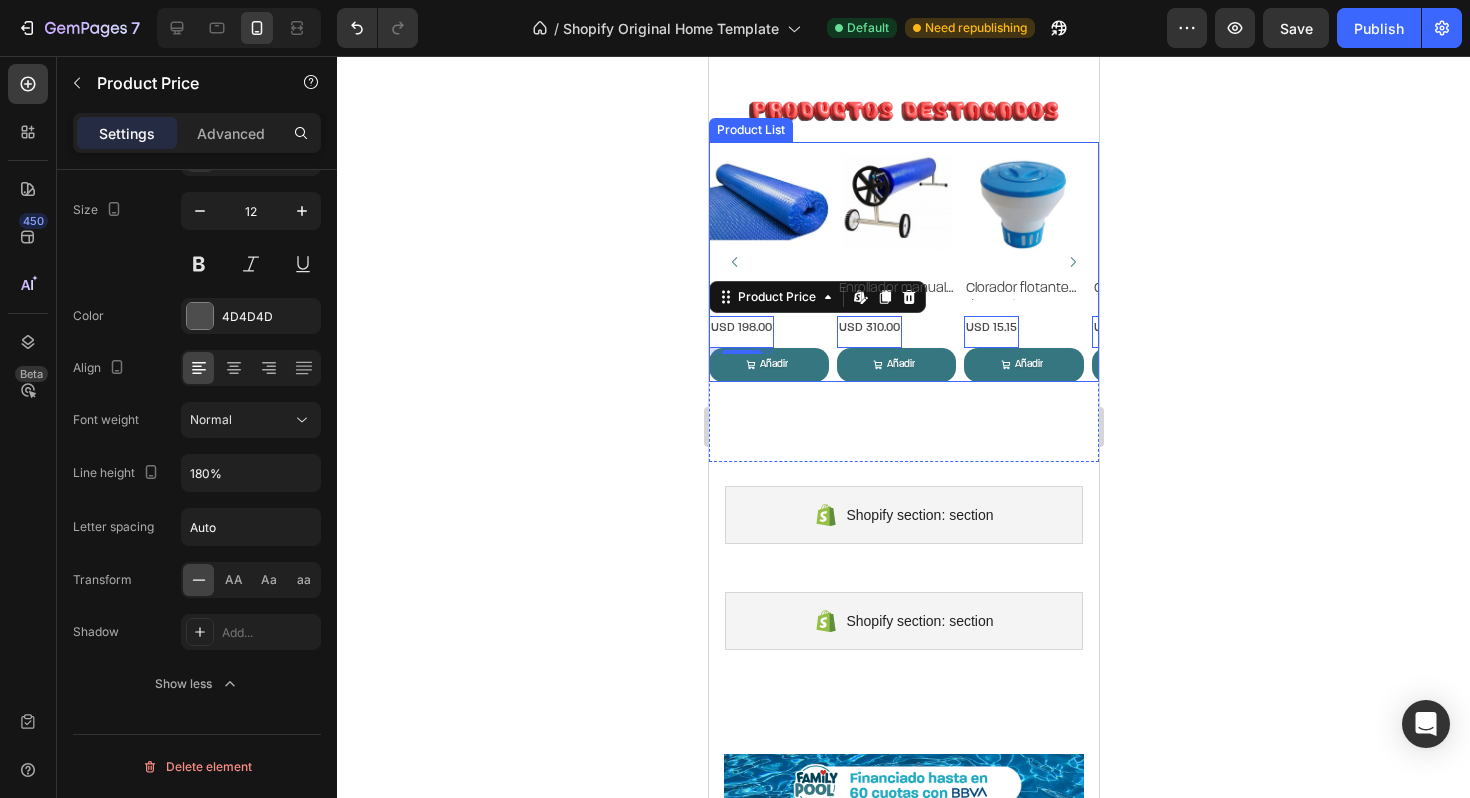 click on "Product Images Manta térmica burbuja 6×3 m Product Title USD 198.00 Product Price   Edit content in Shopify 6 Product Price   Edit content in Shopify 6 Row
Añadir al carrito Add to Cart
Añadir Add to Cart Row Product List Product Images Enrollador manual para manta térmica Product Title USD 310.00 Product Price   Edit content in Shopify 0 Product Price   Edit content in Shopify 0 Row
Añadir al carrito Add to Cart
Añadir Add to Cart Row Product List Product Images Clorador flotante de pastillas GIFI Product Title USD 15.15 Product Price   Edit content in Shopify 0 Product Price   Edit content in Shopify 0 Row
Añadir al carrito Add to Cart
Añadir Add to Cart Row Product List Product Images GIFI SQ – Clorador salino Product Title USD 690.00 Product Price   Edit content in Shopify 0 Product Price   Edit content in Shopify 0 Row
Añadir al carrito Add to Cart
Añadir Add to Cart Row   0   0" at bounding box center [903, 261] 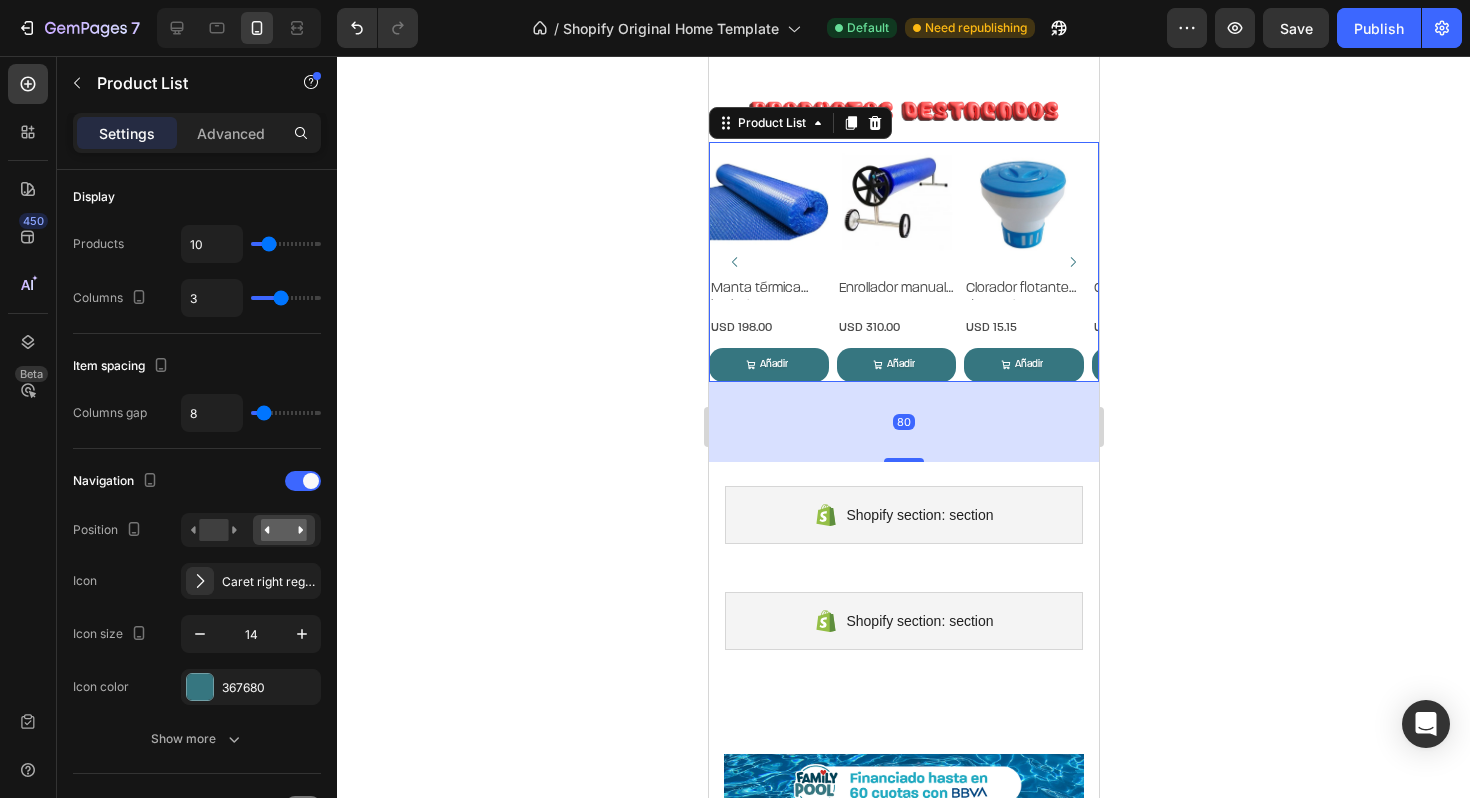 scroll, scrollTop: 0, scrollLeft: 0, axis: both 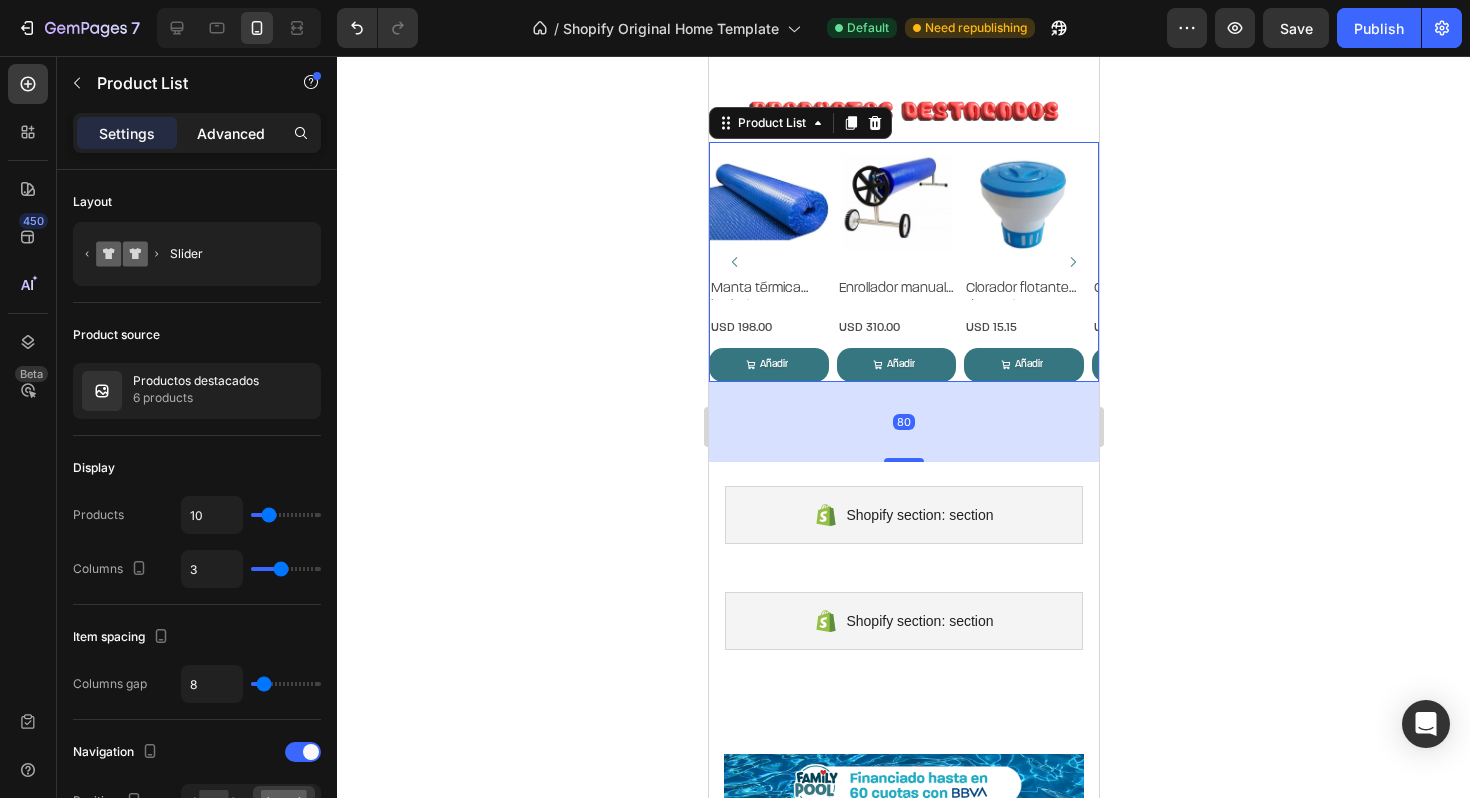 click on "Advanced" at bounding box center [231, 133] 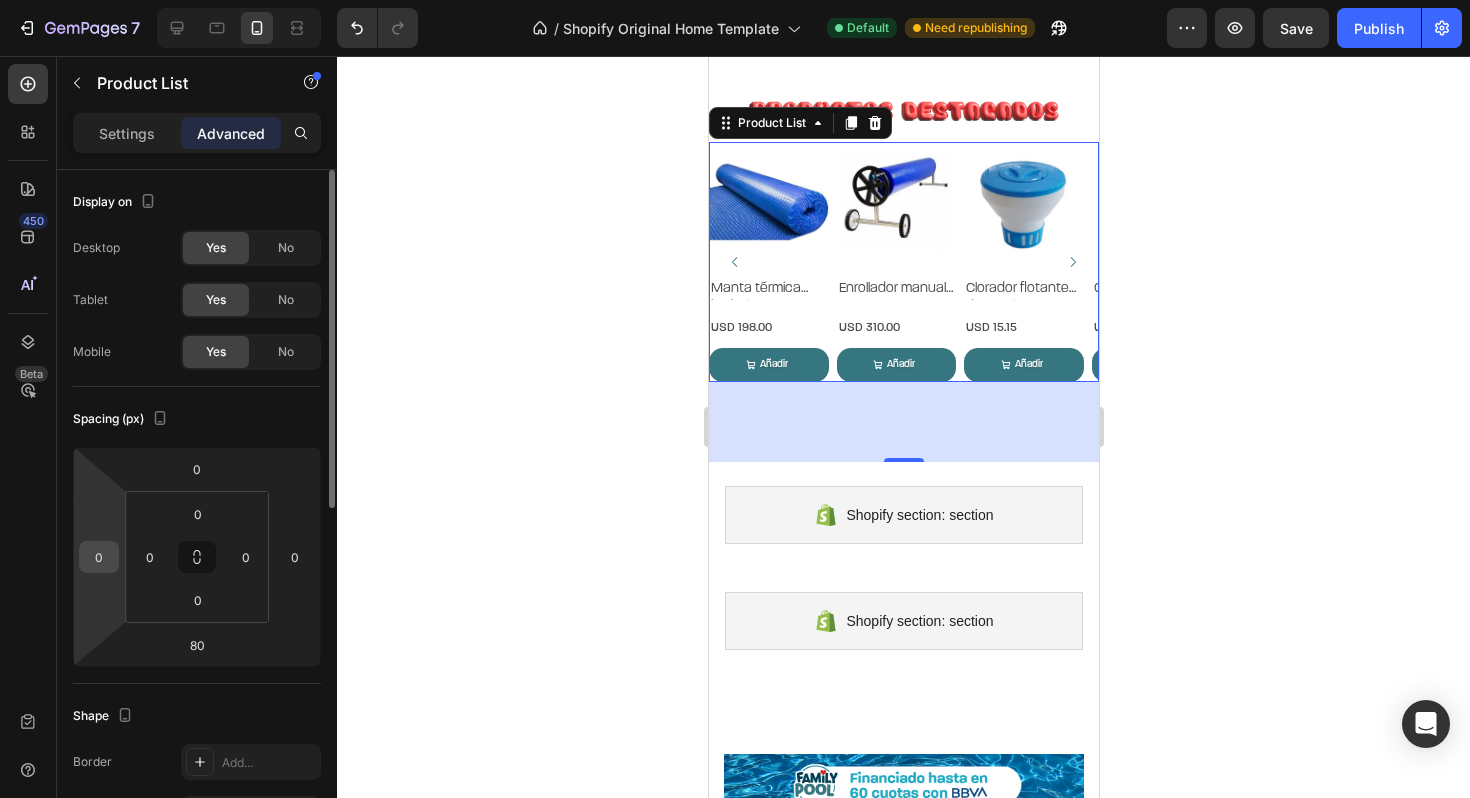 click on "0" at bounding box center [99, 557] 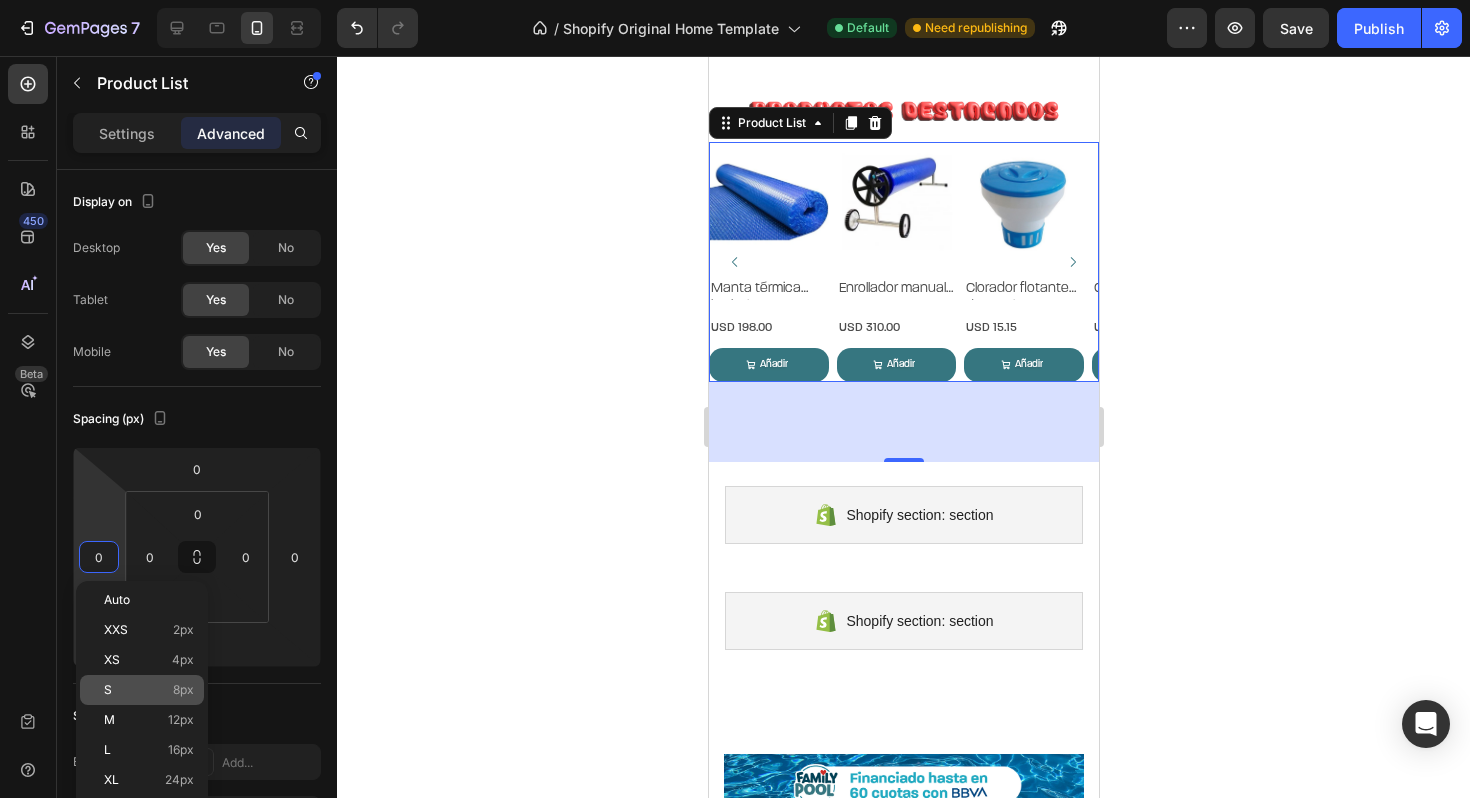 click on "S 8px" 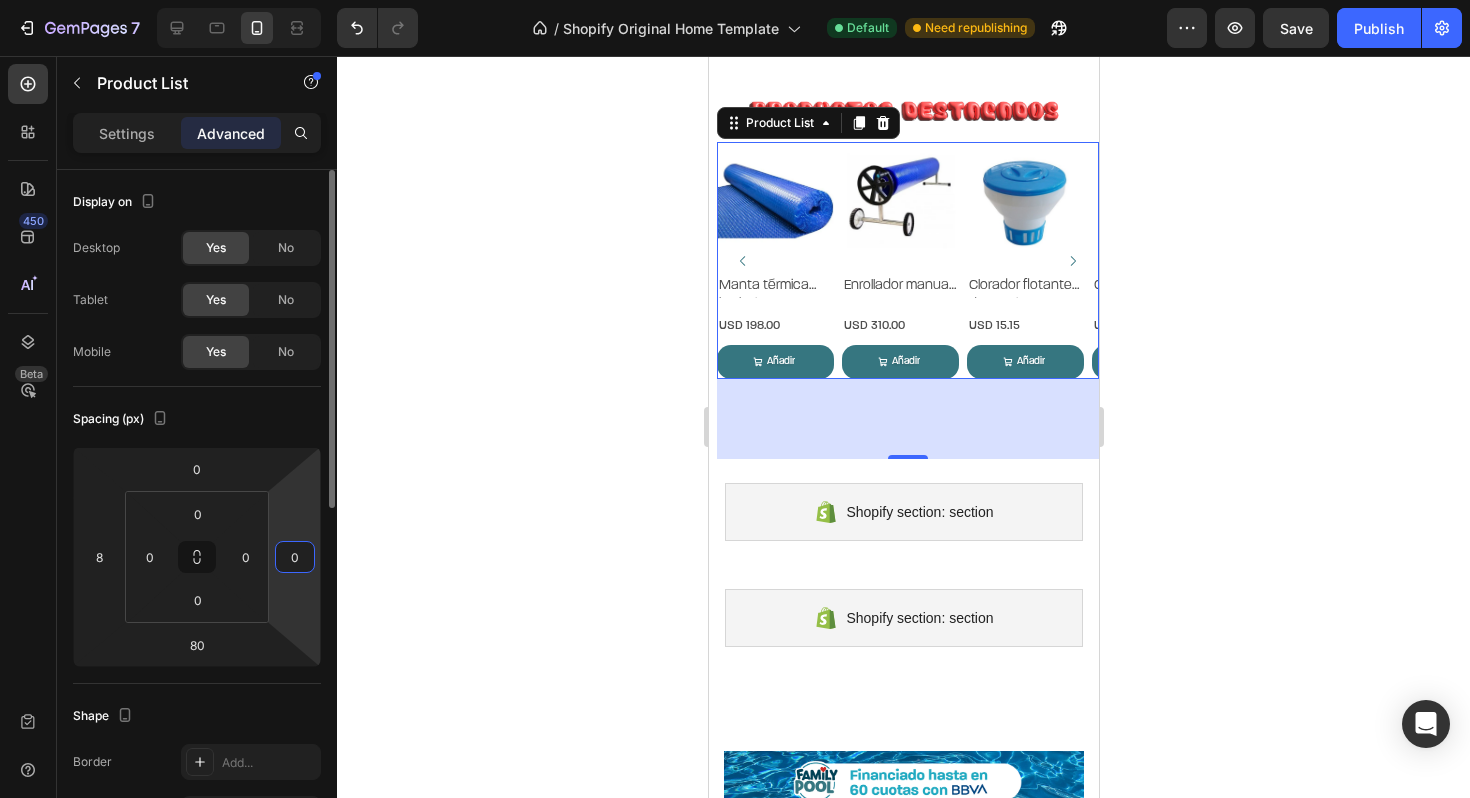 click on "0" at bounding box center (295, 557) 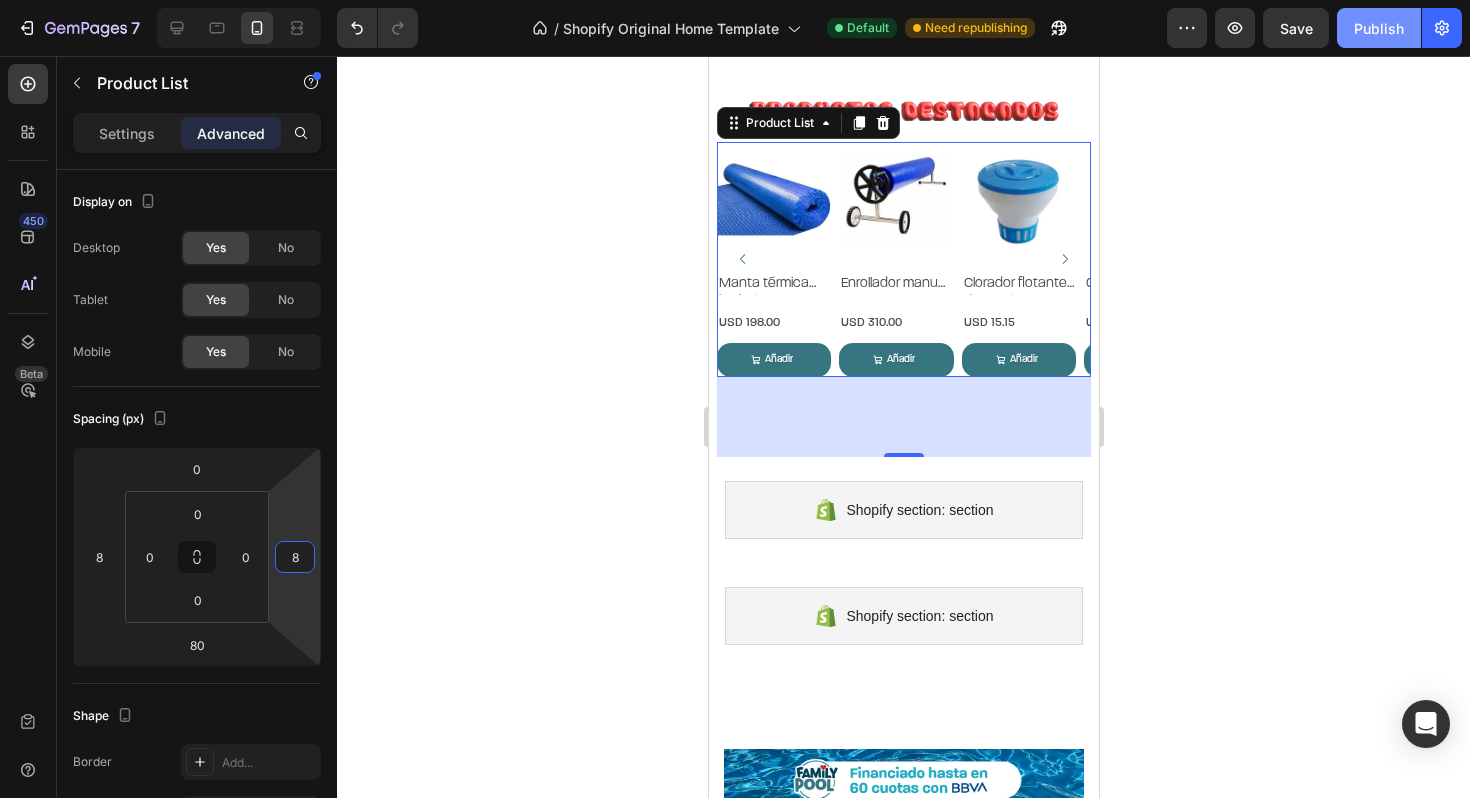 type on "8" 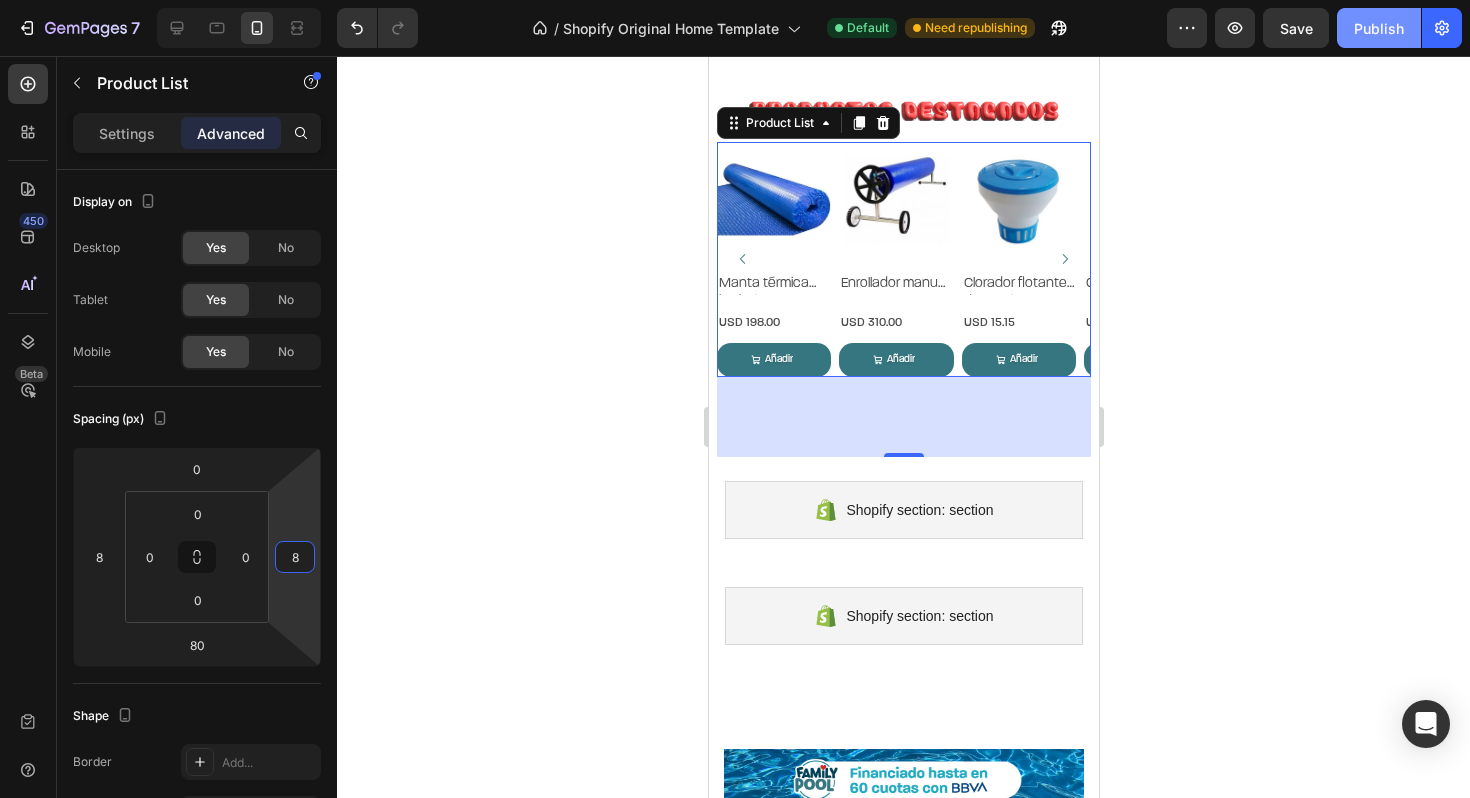 click on "Publish" at bounding box center [1379, 28] 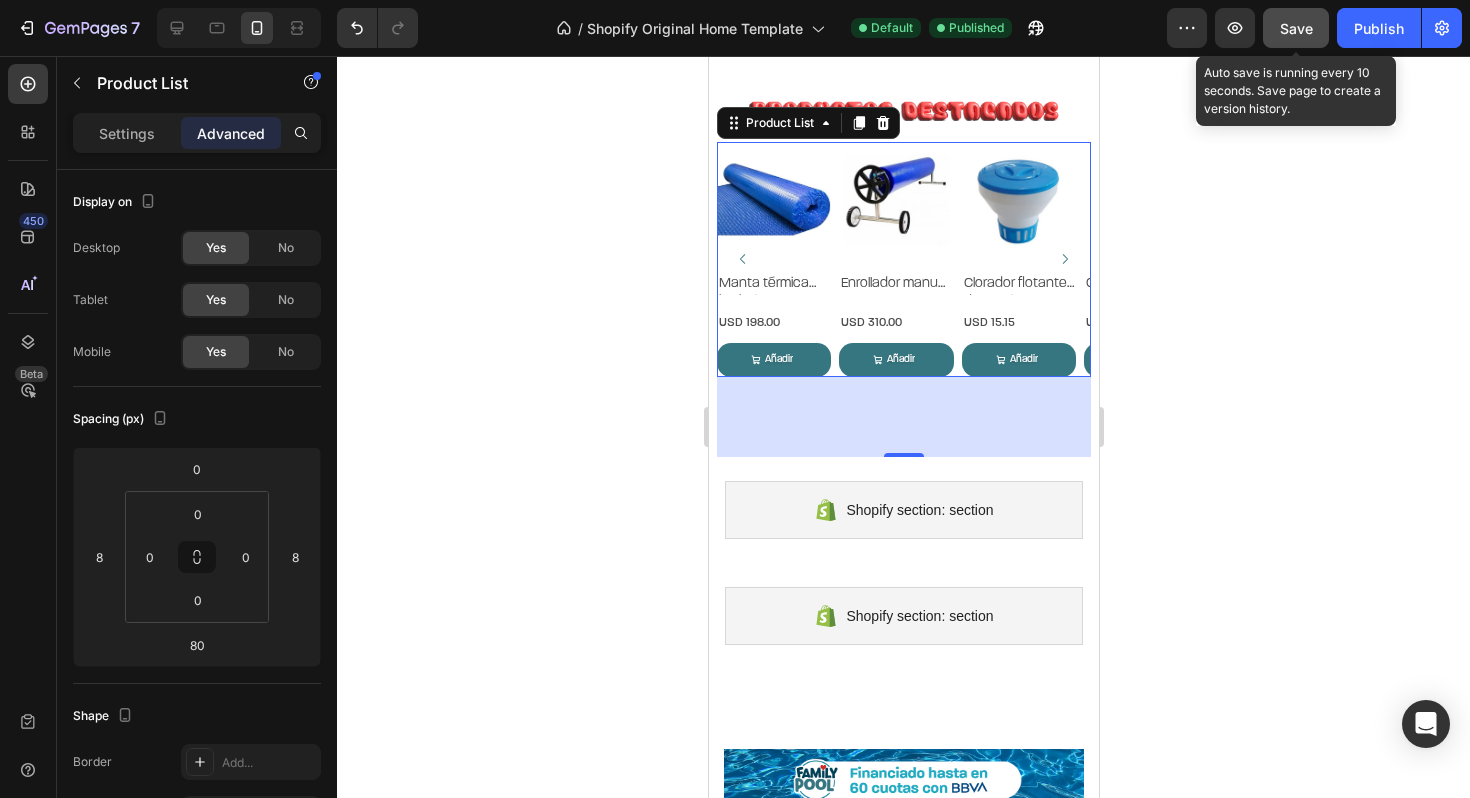 click on "Save" 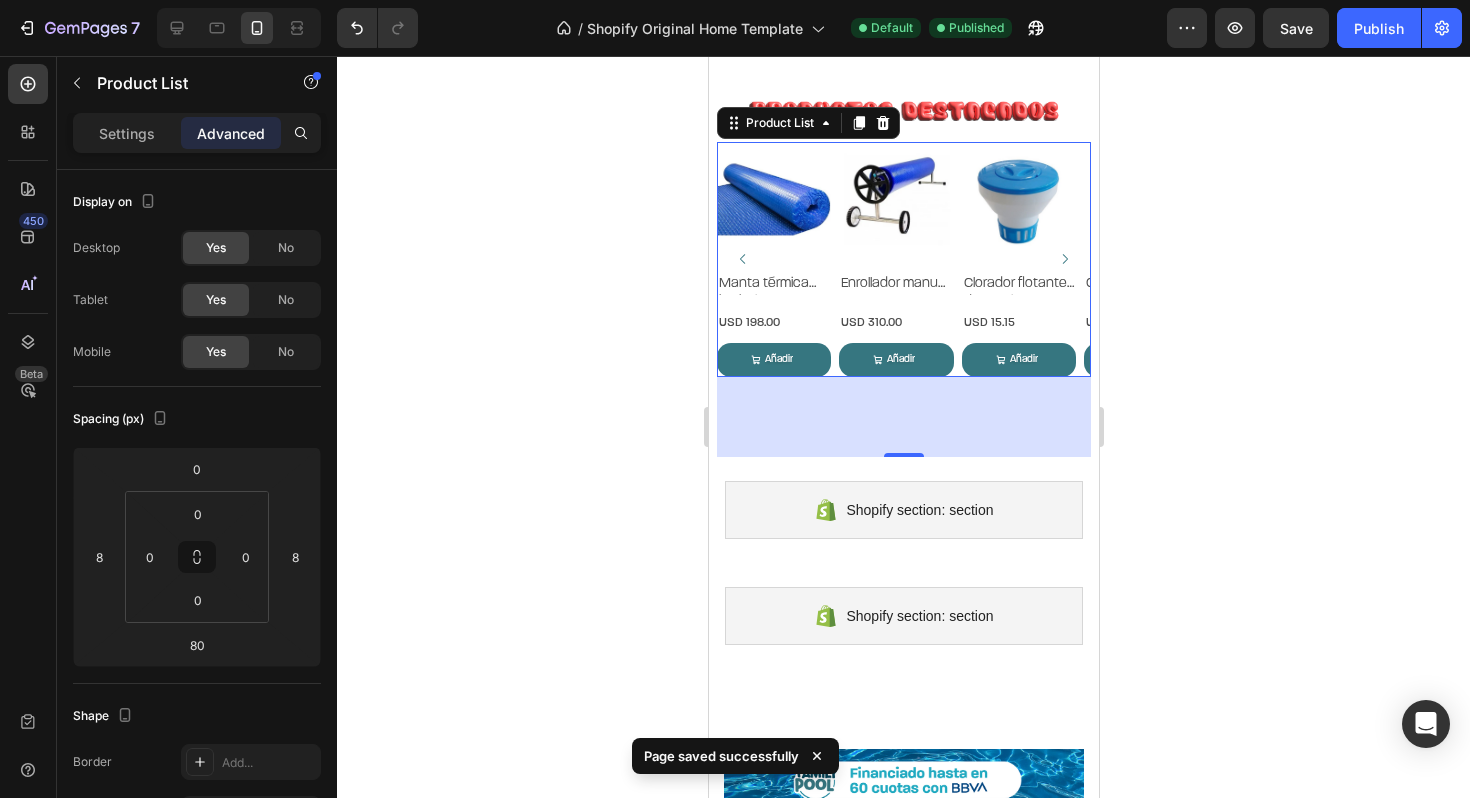click 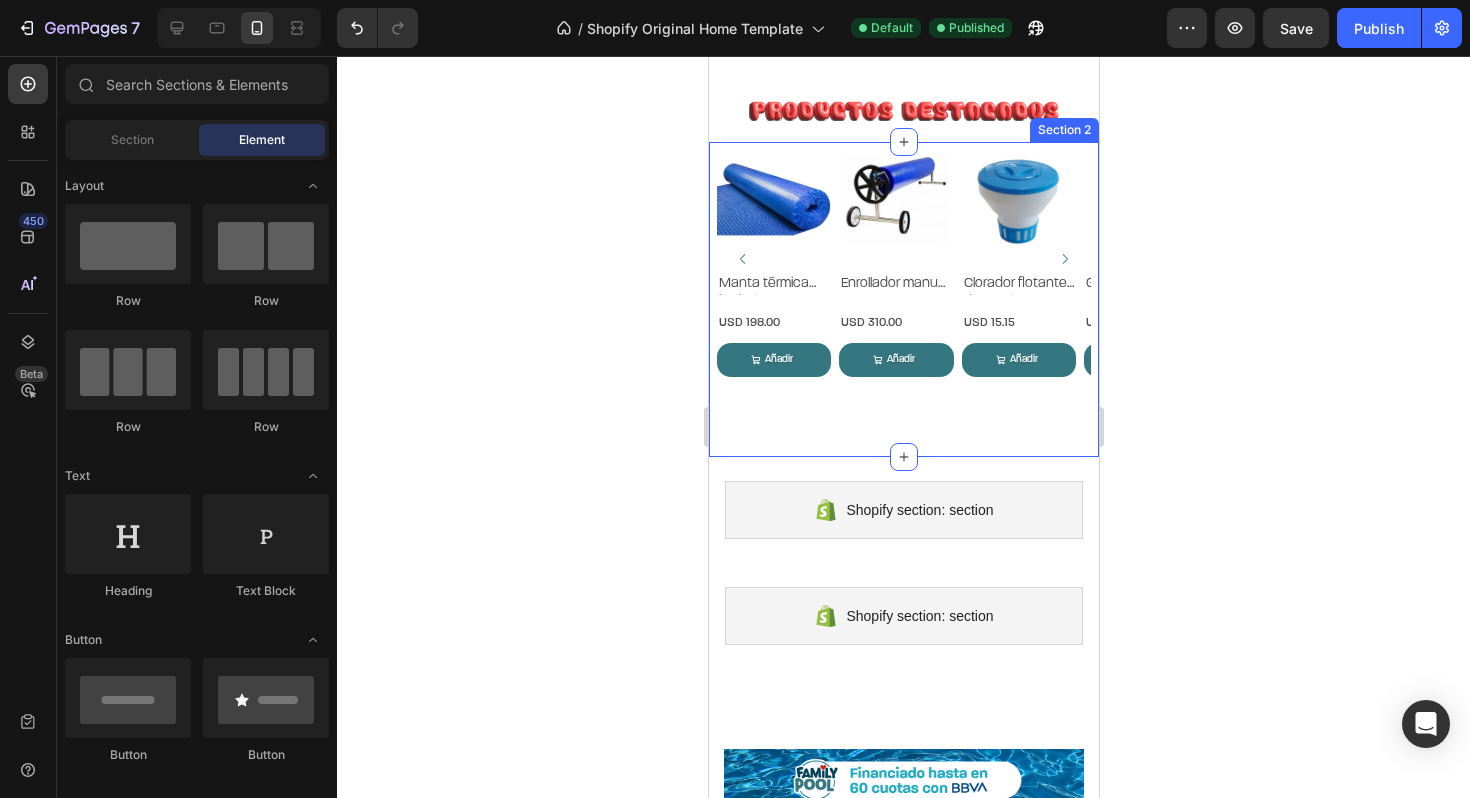 click on "Product Images Manta térmica burbuja 6×3 m Product Title USD 198.00 Product Price Product Price Row
Añadir al carrito Add to Cart
Añadir Add to Cart Row Product List Product Images Enrollador manual para manta térmica Product Title USD 310.00 Product Price Product Price Row
Añadir al carrito Add to Cart
Añadir Add to Cart Row Product List Product Images Clorador flotante de pastillas GIFI Product Title USD 15.15 Product Price Product Price Row
Añadir al carrito Add to Cart
Añadir Add to Cart Row Product List Product Images GIFI SQ – Clorador salino Product Title USD 690.00 Product Price Product Price Row
Añadir al carrito Add to Cart
Añadir Add to Cart Row Product List Product Images Bombas de calor ALLSUN Product Title USD 1,980.00 Product Price Product Price Row
Añadir al carrito Add to Cart
Añadir Add to Cart Row Product List USD 1,690.00" at bounding box center (903, 299) 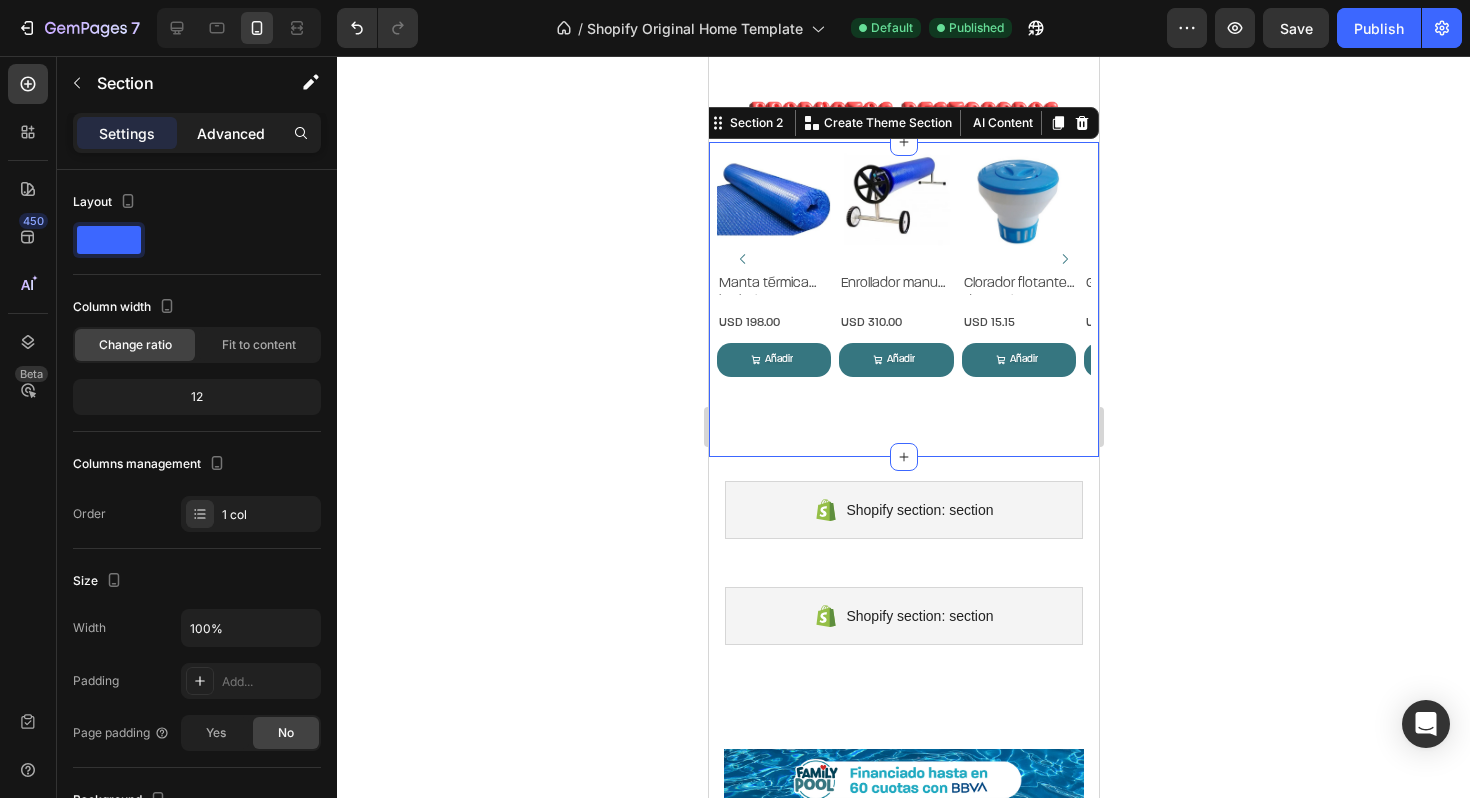 click on "Advanced" at bounding box center [231, 133] 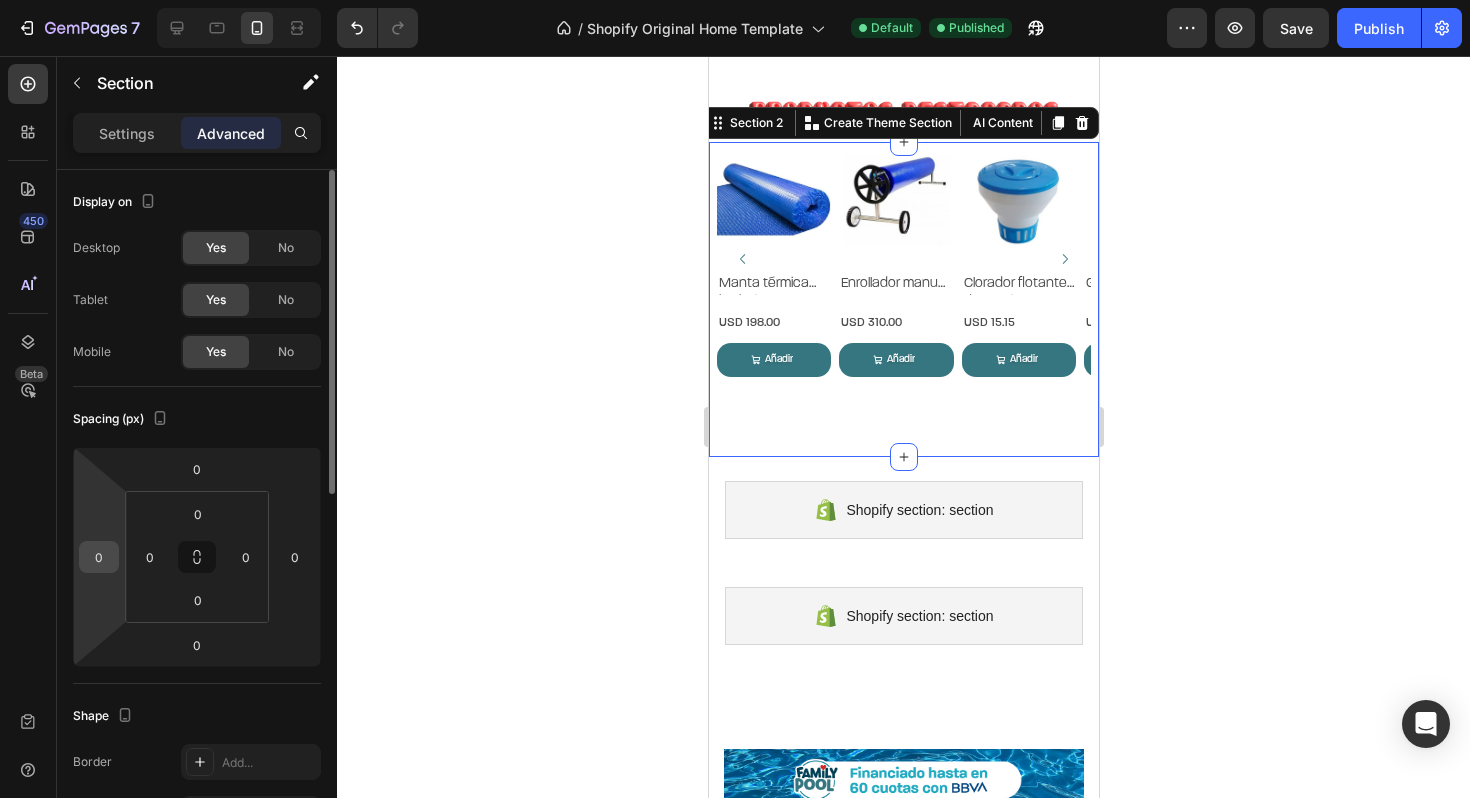 click on "0" at bounding box center [99, 557] 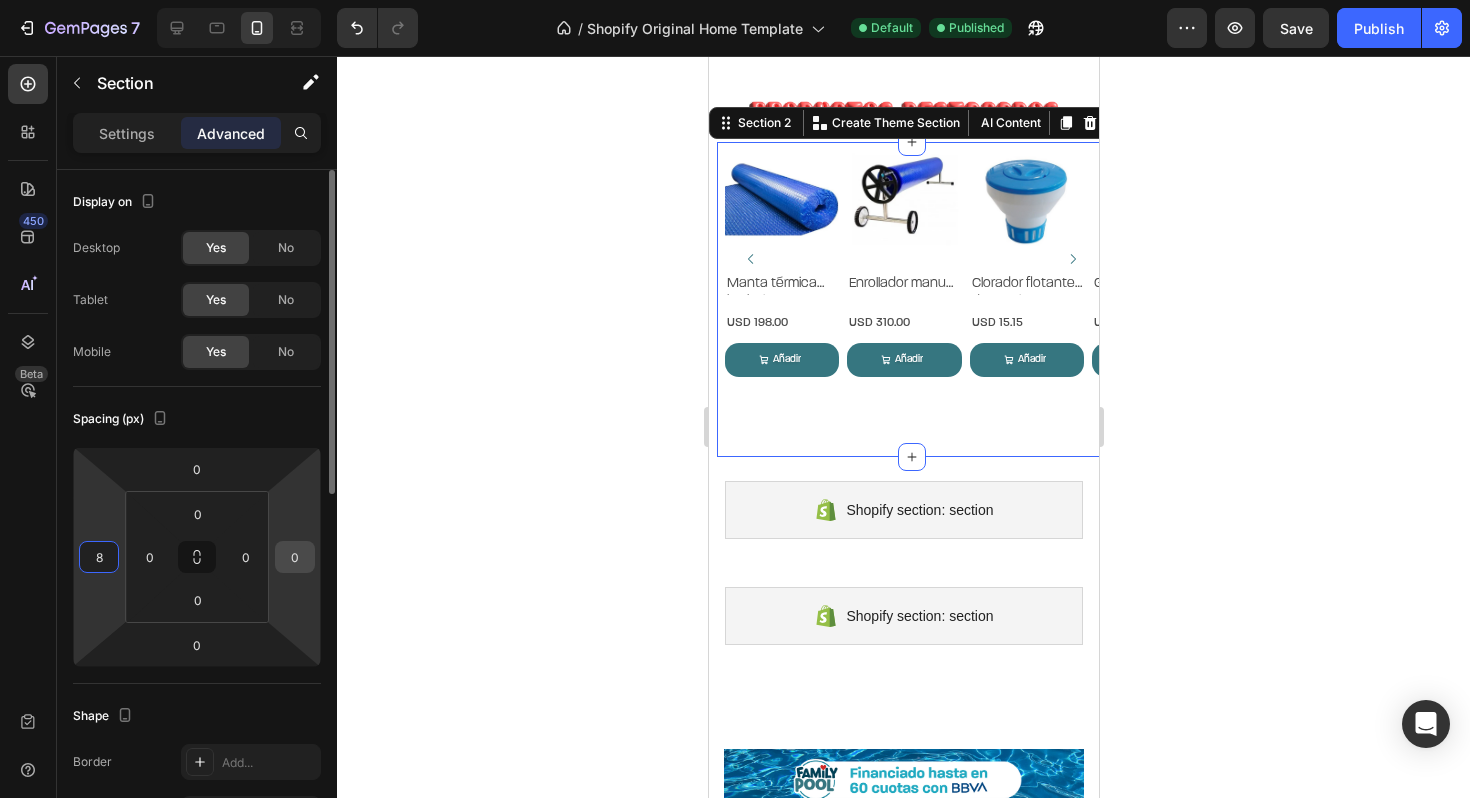 type on "8" 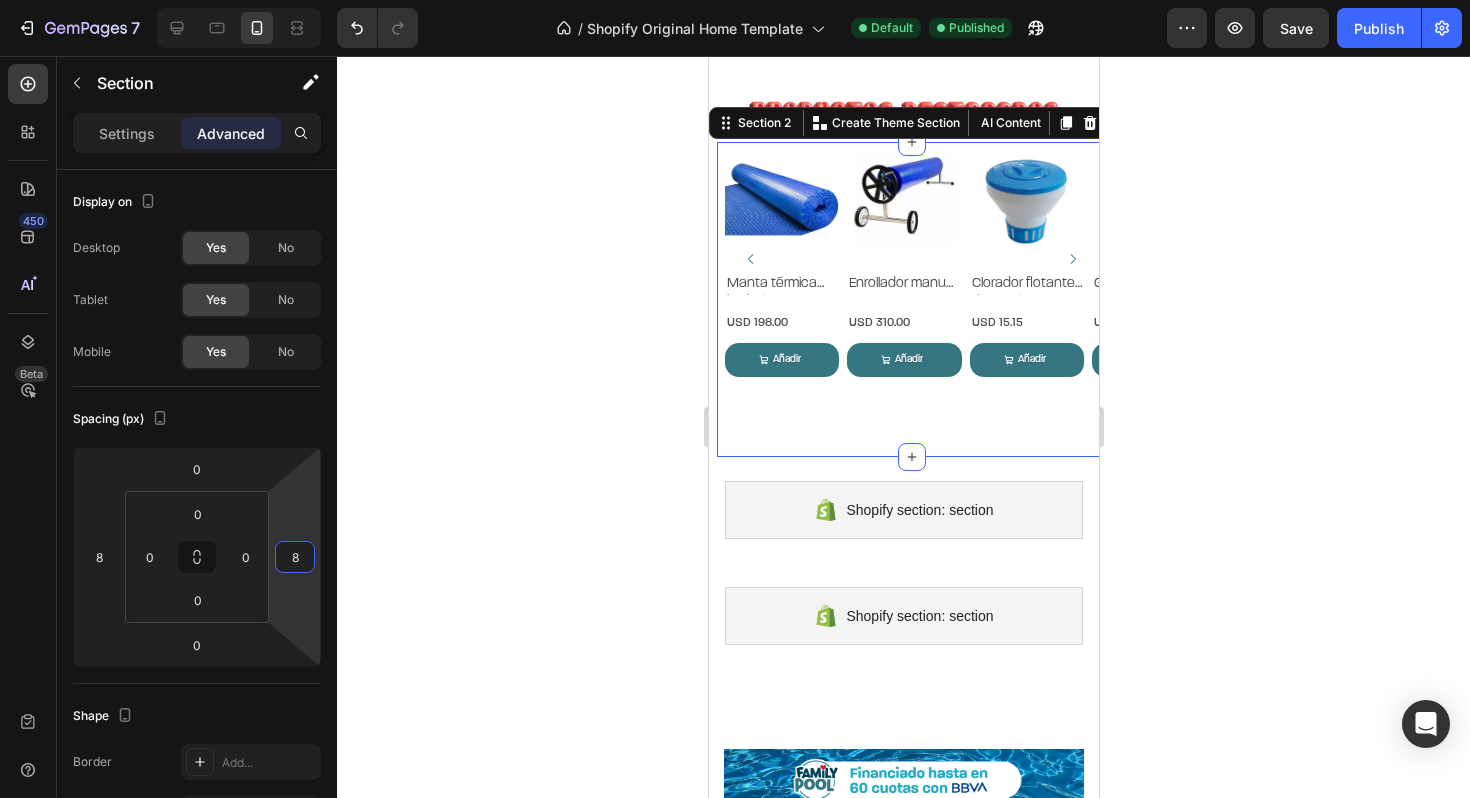 type on "8" 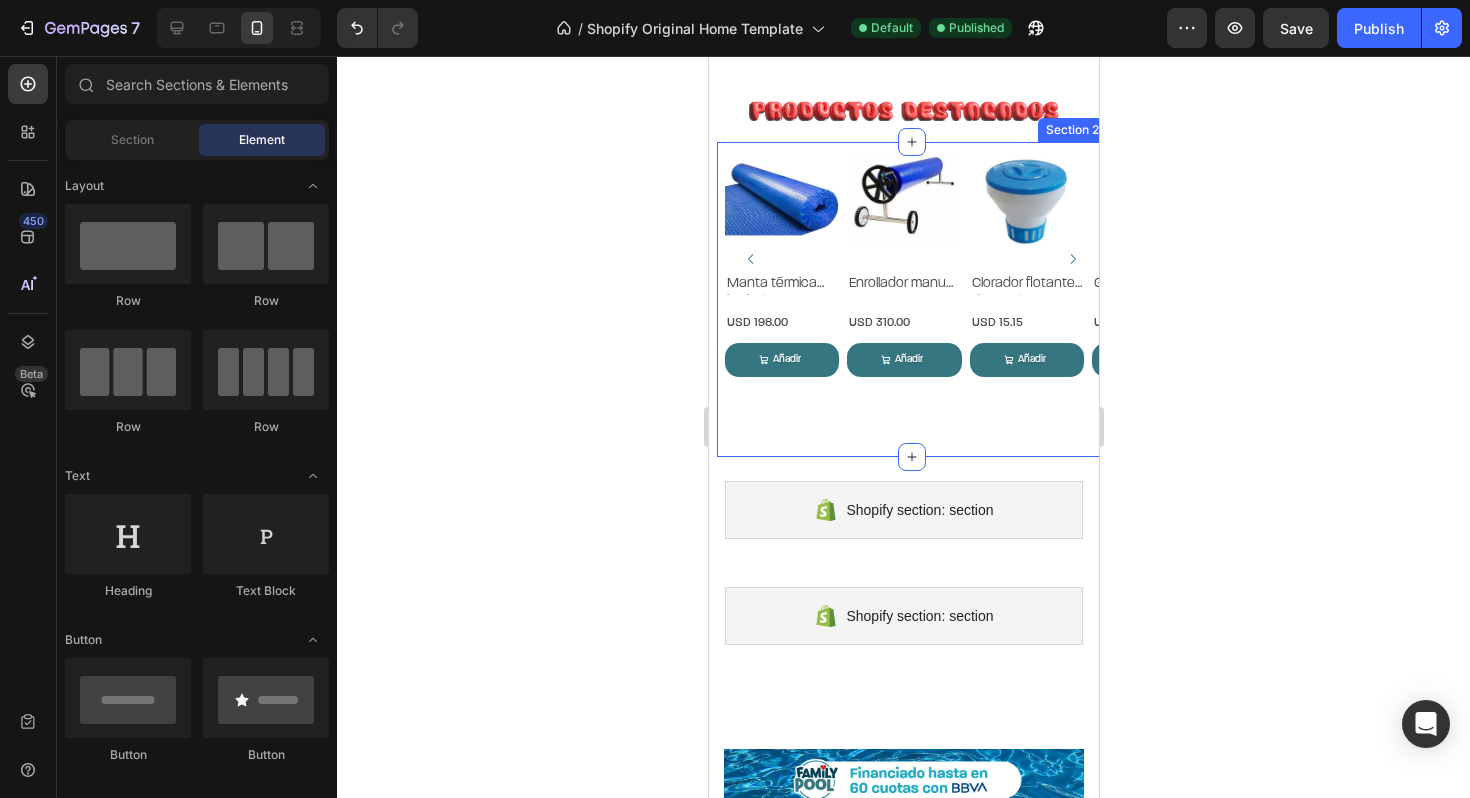 click on "Product Images Manta térmica burbuja 6×3 m Product Title USD 198.00 Product Price Product Price Row
Añadir al carrito Add to Cart
Añadir Add to Cart Row Product List Product Images Enrollador manual para manta térmica Product Title USD 310.00 Product Price Product Price Row
Añadir al carrito Add to Cart
Añadir Add to Cart Row Product List Product Images Clorador flotante de pastillas GIFI Product Title USD 15.15 Product Price Product Price Row
Añadir al carrito Add to Cart
Añadir Add to Cart Row Product List Product Images GIFI SQ – Clorador salino Product Title USD 690.00 Product Price Product Price Row
Añadir al carrito Add to Cart
Añadir Add to Cart Row Product List Product Images Bombas de calor ALLSUN Product Title USD 1,980.00 Product Price Product Price Row
Añadir al carrito Add to Cart
Añadir Add to Cart Row Product List USD 1,690.00" at bounding box center [911, 299] 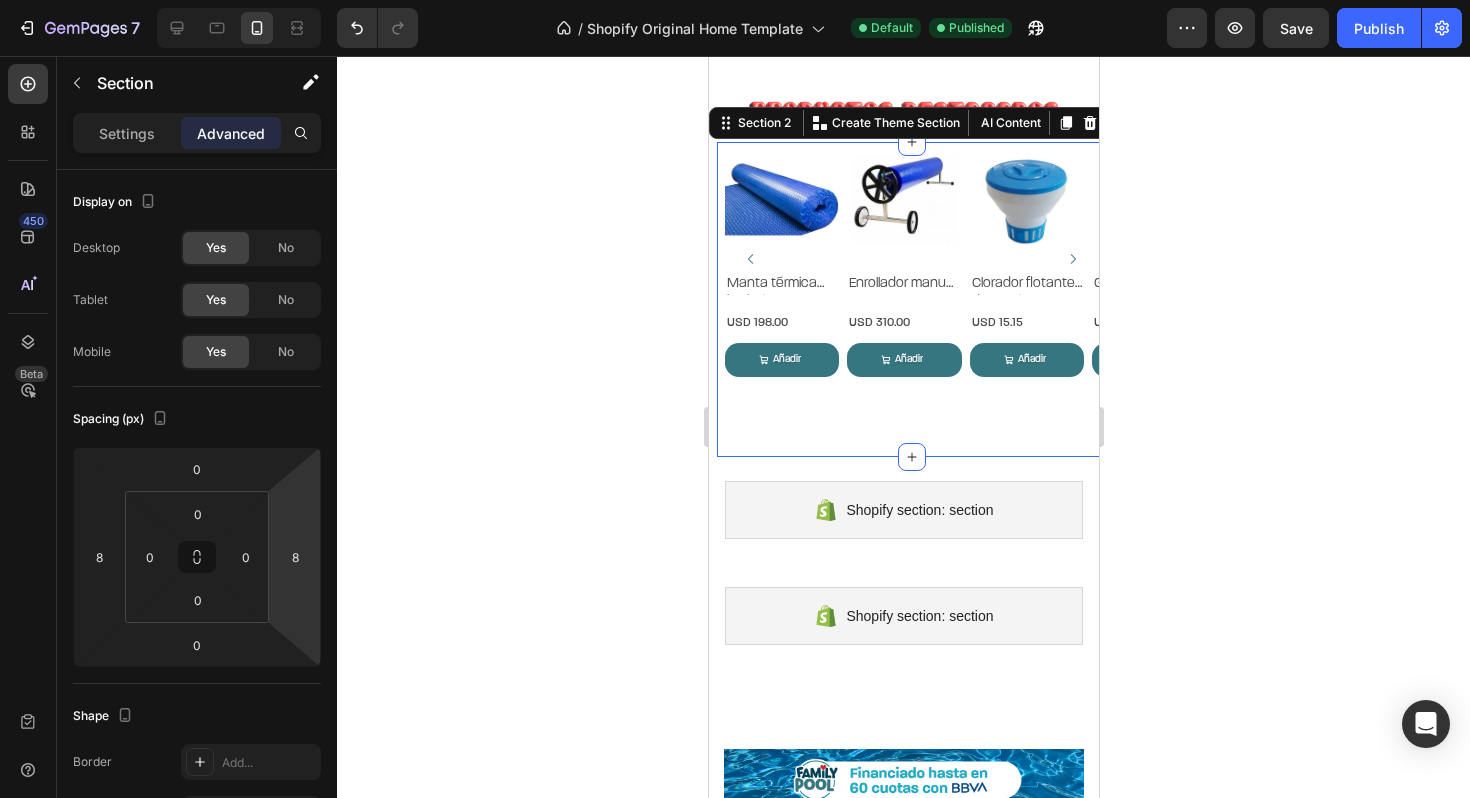 click on "Product Images Manta térmica burbuja 6×3 m Product Title USD 198.00 Product Price Product Price Row
Añadir al carrito Add to Cart
Añadir Add to Cart Row Product List Product Images Enrollador manual para manta térmica Product Title USD 310.00 Product Price Product Price Row
Añadir al carrito Add to Cart
Añadir Add to Cart Row Product List Product Images Clorador flotante de pastillas GIFI Product Title USD 15.15 Product Price Product Price Row
Añadir al carrito Add to Cart
Añadir Add to Cart Row Product List Product Images GIFI SQ – Clorador salino Product Title USD 690.00 Product Price Product Price Row
Añadir al carrito Add to Cart
Añadir Add to Cart Row Product List Product Images Bombas de calor ALLSUN Product Title USD 1,980.00 Product Price Product Price Row
Añadir al carrito Add to Cart
Añadir Add to Cart Row Product List USD 1,690.00" at bounding box center [911, 299] 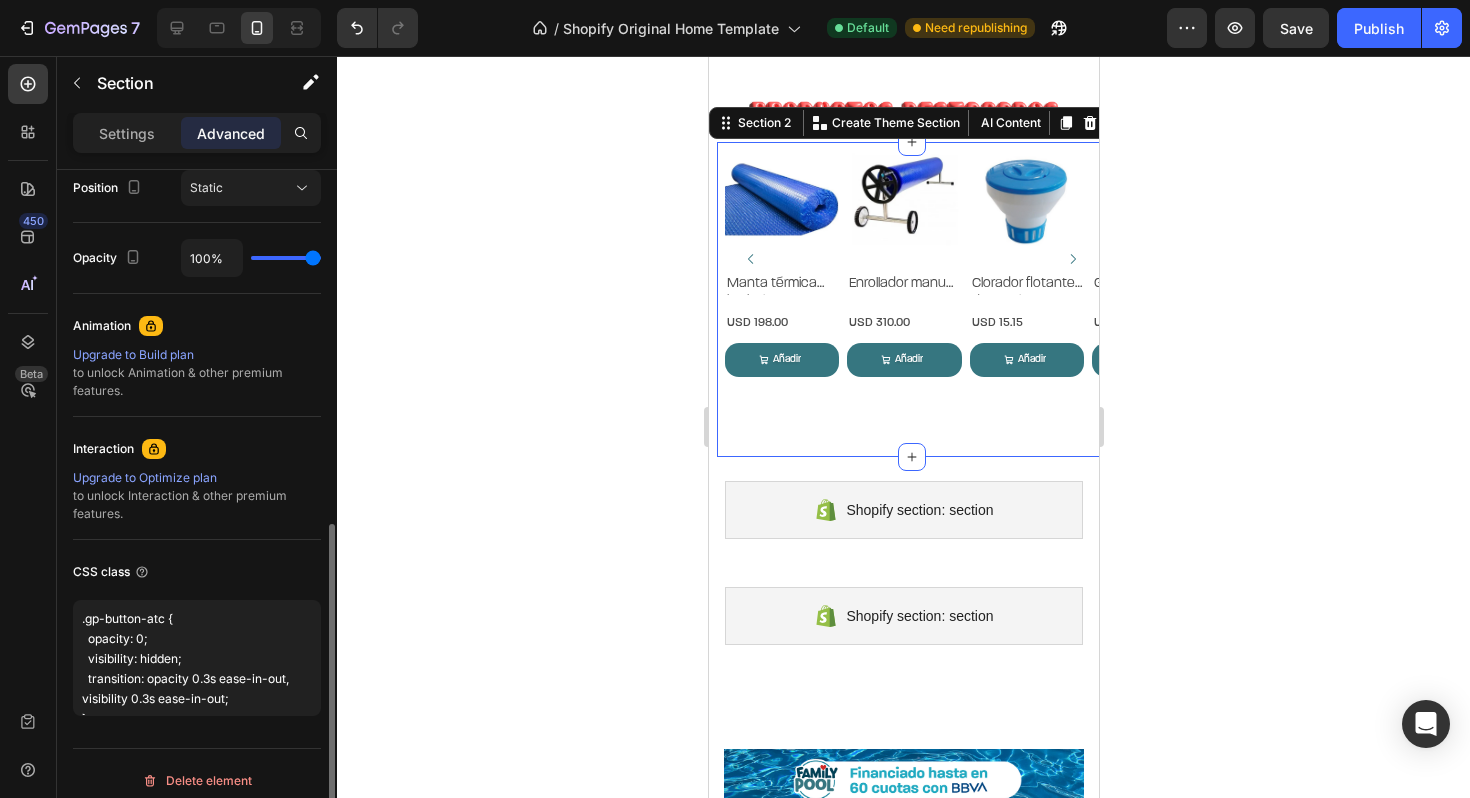 scroll, scrollTop: 761, scrollLeft: 0, axis: vertical 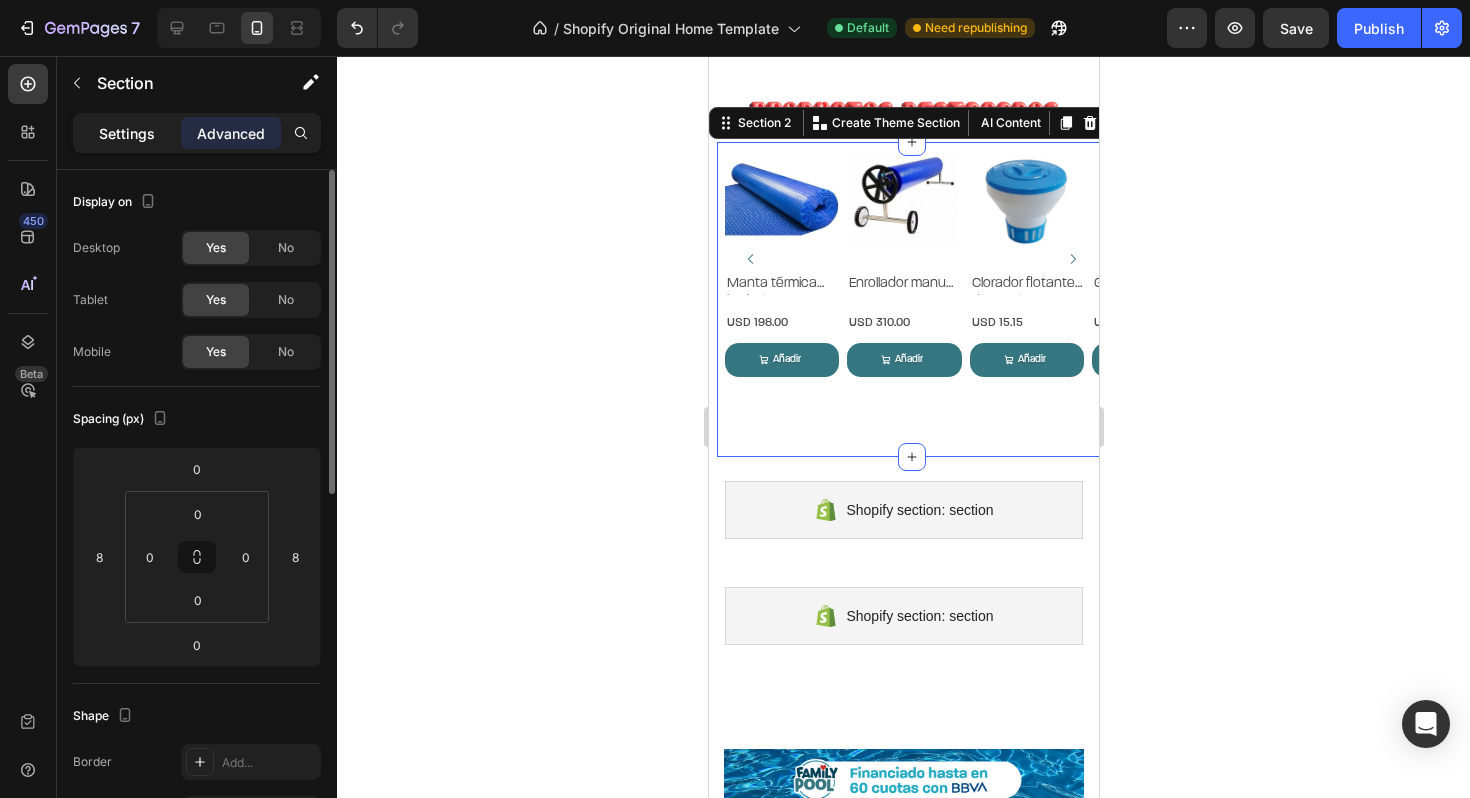 click on "Settings" at bounding box center (127, 133) 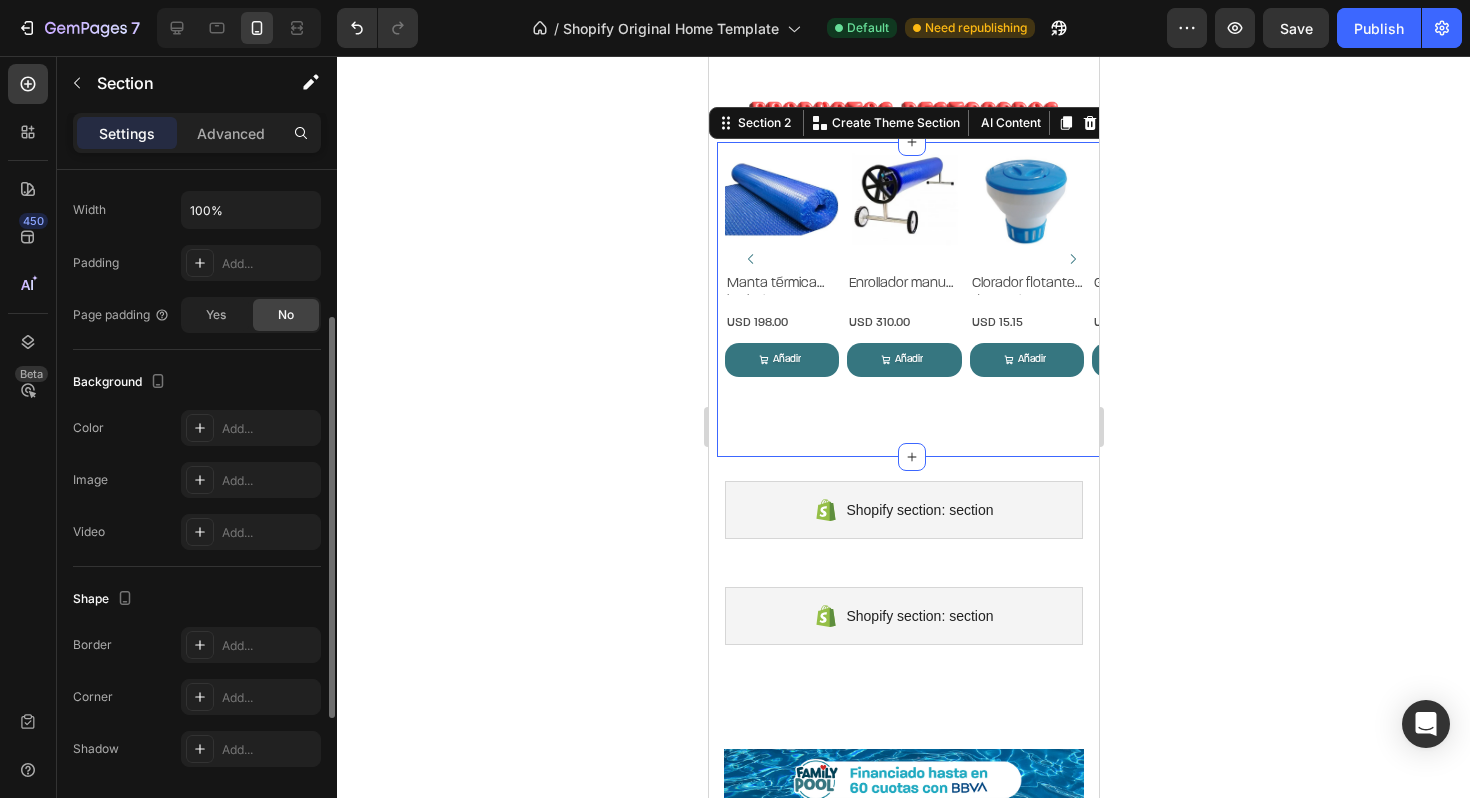 scroll, scrollTop: 483, scrollLeft: 0, axis: vertical 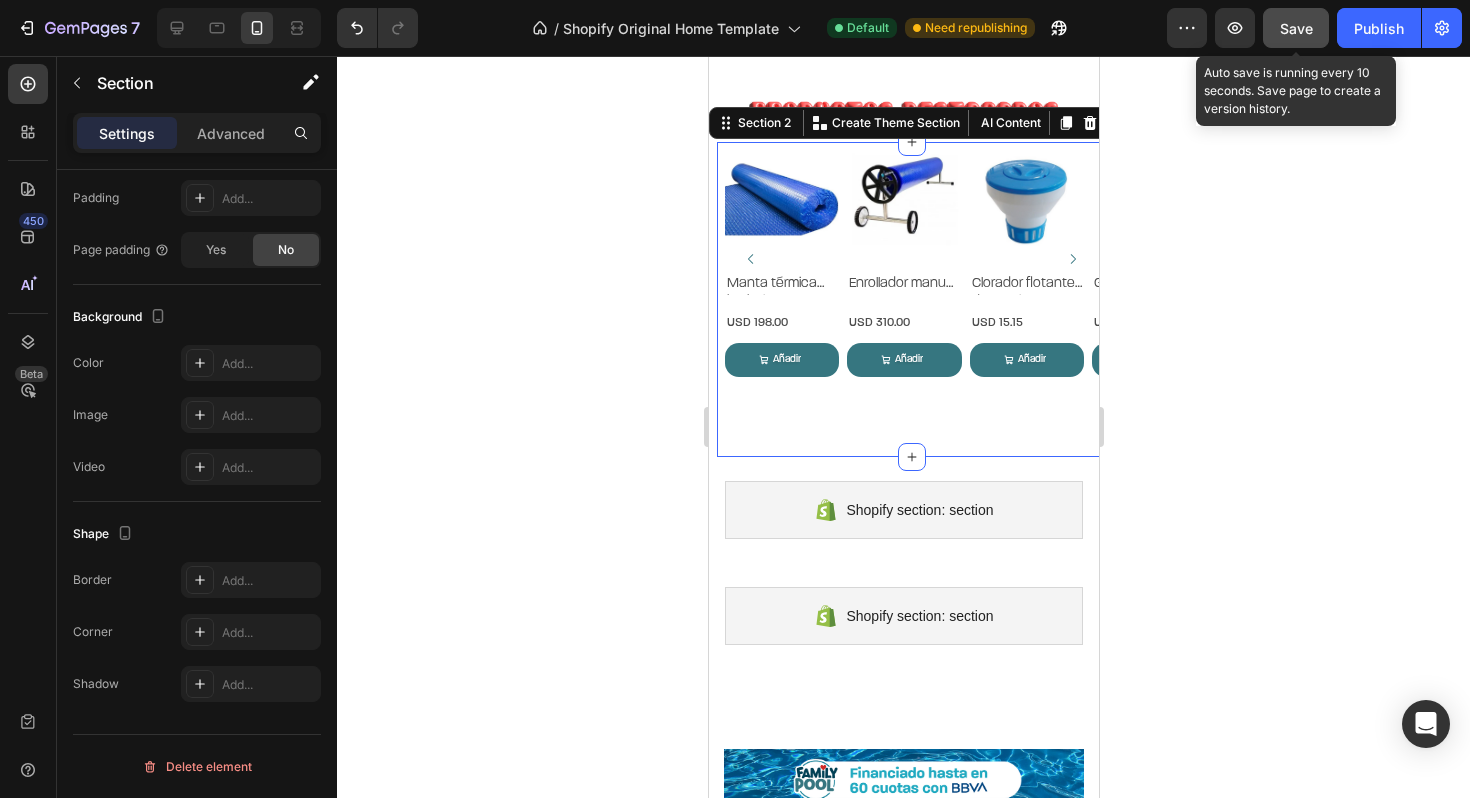 click on "Save" at bounding box center (1296, 28) 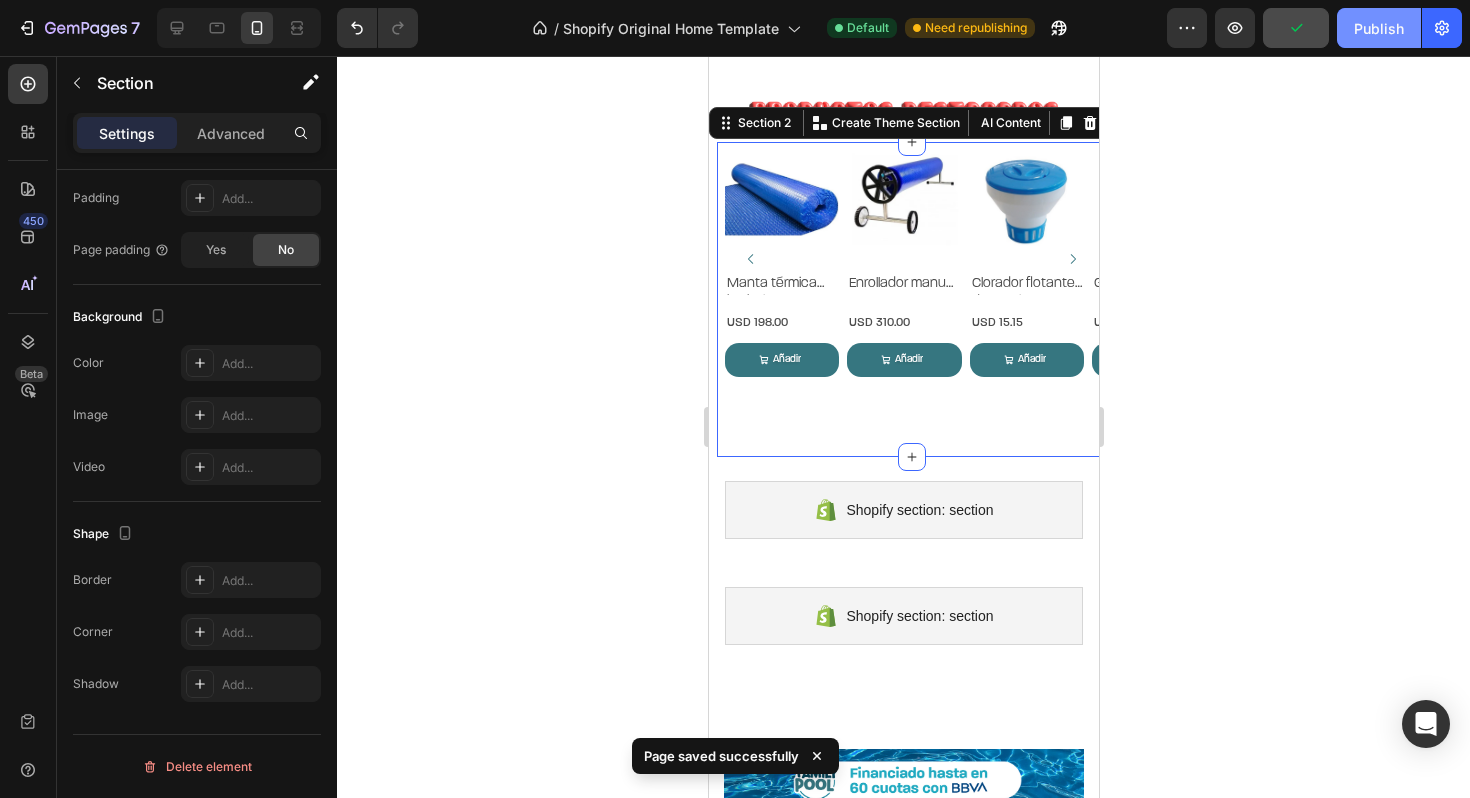 click on "Publish" 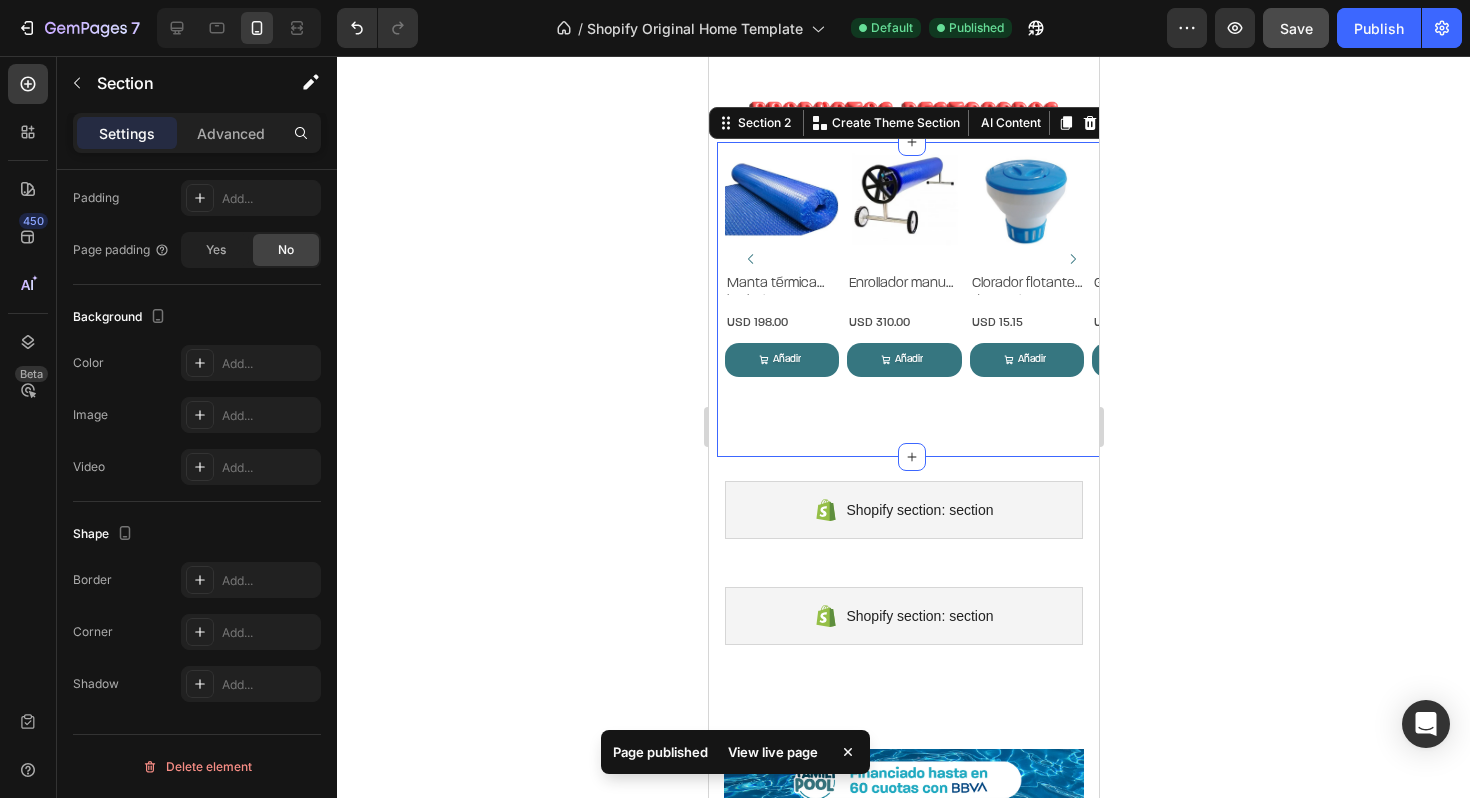 click on "Product Images Manta térmica burbuja 6×3 m Product Title USD 198.00 Product Price Product Price Row
Añadir al carrito Add to Cart
Añadir Add to Cart Row Product List Product Images Enrollador manual para manta térmica Product Title USD 310.00 Product Price Product Price Row
Añadir al carrito Add to Cart
Añadir Add to Cart Row Product List Product Images Clorador flotante de pastillas GIFI Product Title USD 15.15 Product Price Product Price Row
Añadir al carrito Add to Cart
Añadir Add to Cart Row Product List Product Images GIFI SQ – Clorador salino Product Title USD 690.00 Product Price Product Price Row
Añadir al carrito Add to Cart
Añadir Add to Cart Row Product List Product Images Bombas de calor ALLSUN Product Title USD 1,980.00 Product Price Product Price Row
Añadir al carrito Add to Cart
Añadir Add to Cart Row Product List USD 1,690.00" at bounding box center [911, 299] 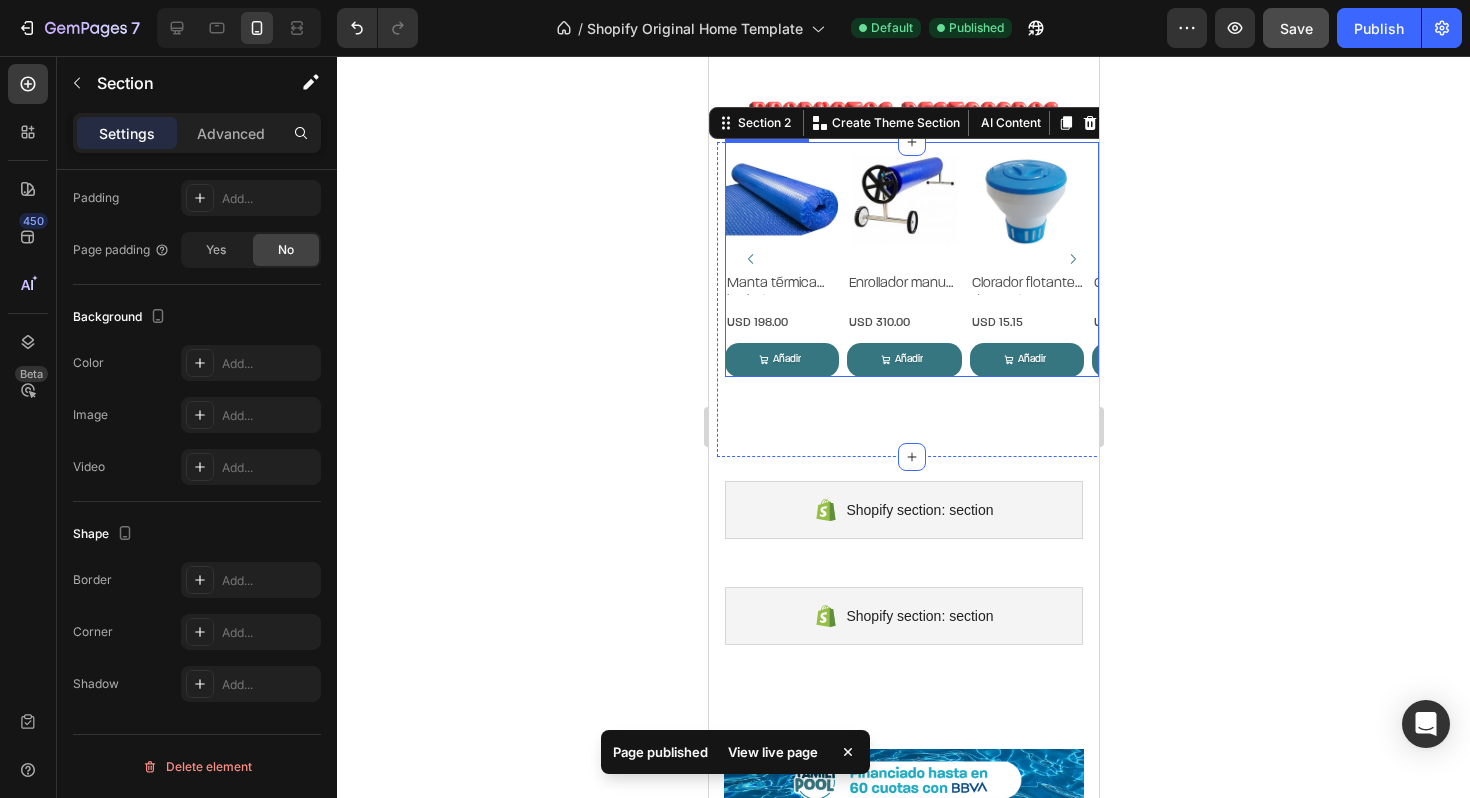 click 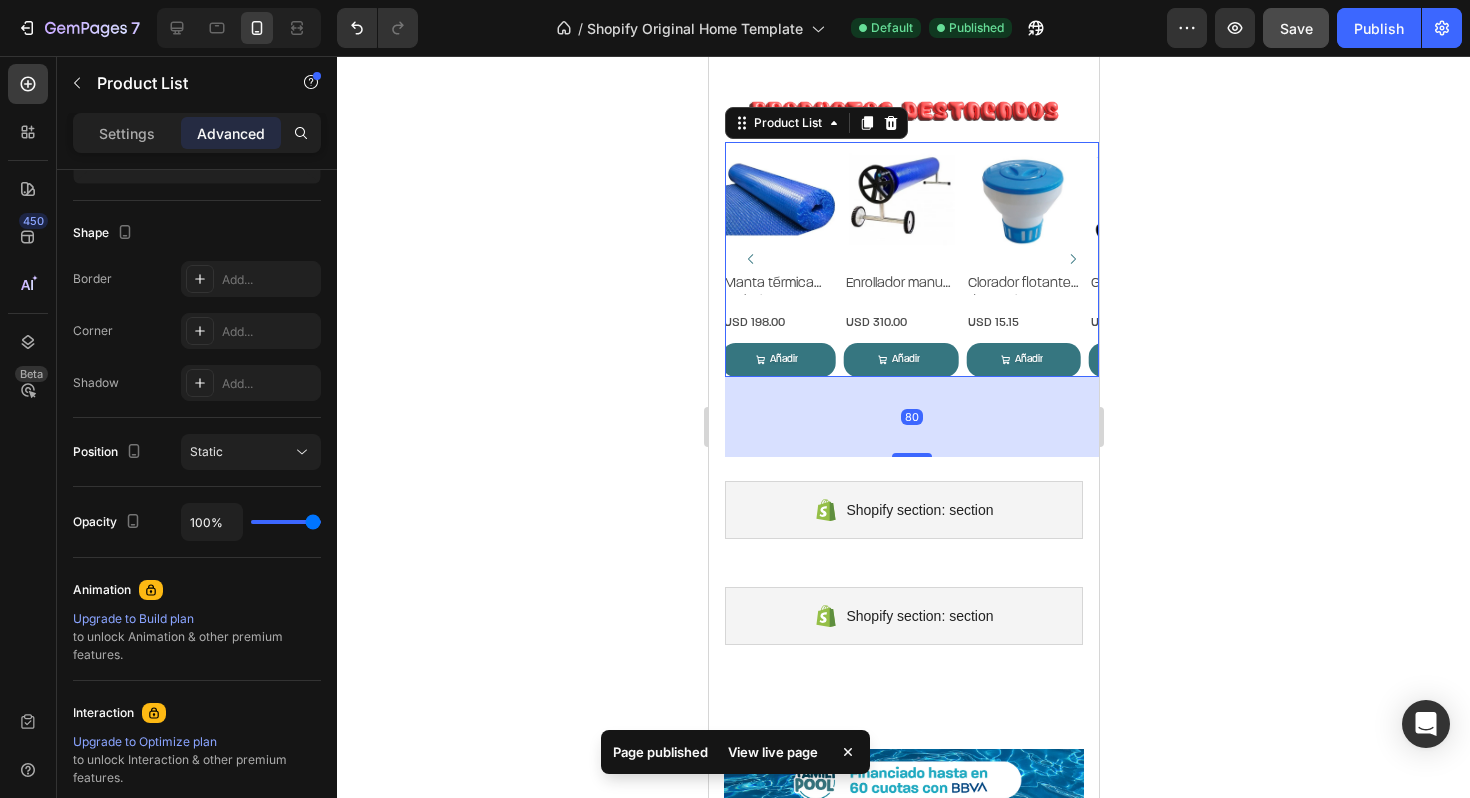 scroll, scrollTop: 0, scrollLeft: 0, axis: both 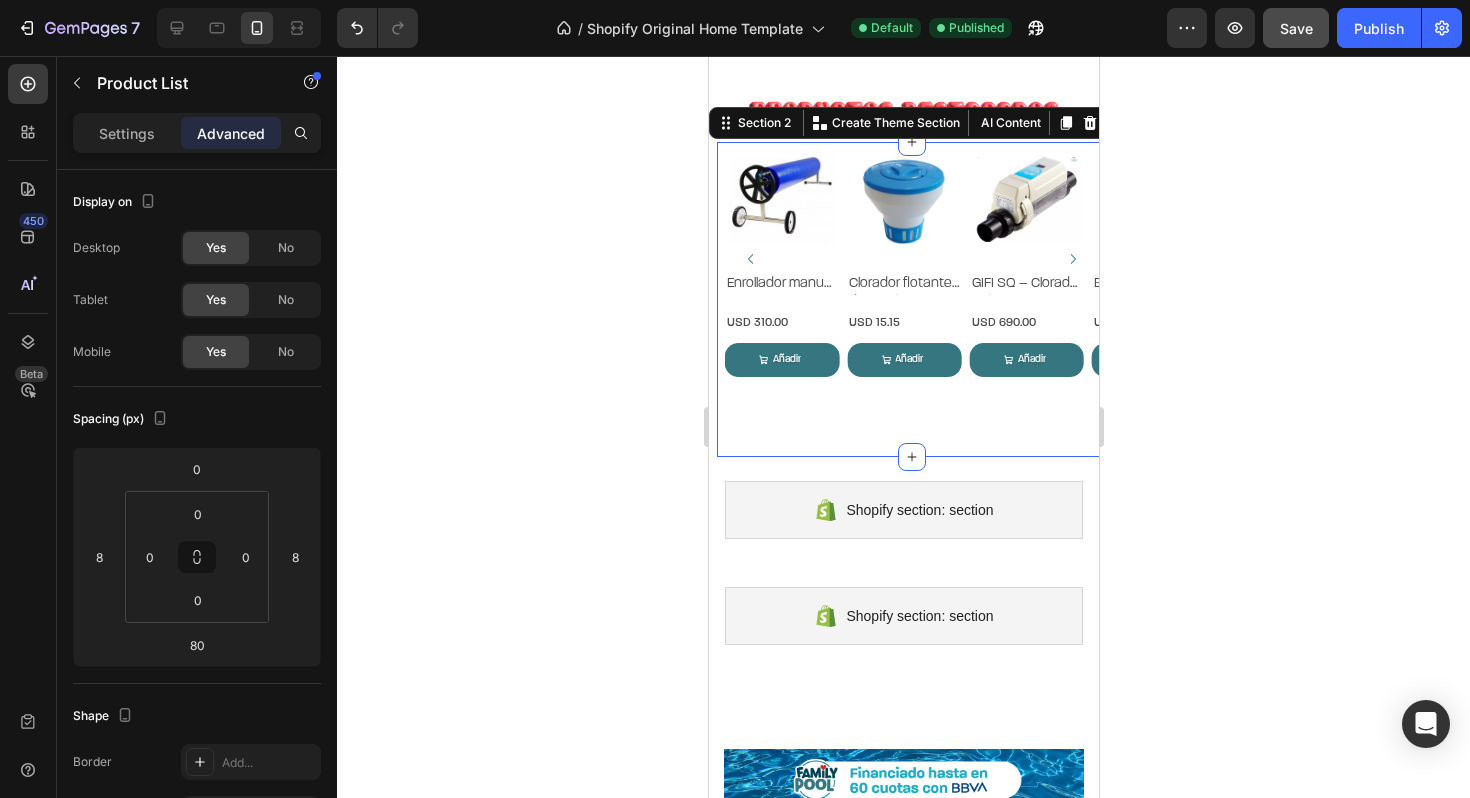 click on "Product Images Manta térmica burbuja 6×3 m Product Title USD 198.00 Product Price Product Price Row
Añadir al carrito Add to Cart
Añadir Add to Cart Row Product List Product Images Enrollador manual para manta térmica Product Title USD 310.00 Product Price Product Price Row
Añadir al carrito Add to Cart
Añadir Add to Cart Row Product List Product Images Clorador flotante de pastillas GIFI Product Title USD 15.15 Product Price Product Price Row
Añadir al carrito Add to Cart
Añadir Add to Cart Row Product List Product Images GIFI SQ – Clorador salino Product Title USD 690.00 Product Price Product Price Row
Añadir al carrito Add to Cart
Añadir Add to Cart Row Product List Product Images Bombas de calor ALLSUN Product Title USD 1,980.00 Product Price Product Price Row
Añadir al carrito Add to Cart
Añadir Add to Cart Row Product List USD 1,690.00" at bounding box center [911, 299] 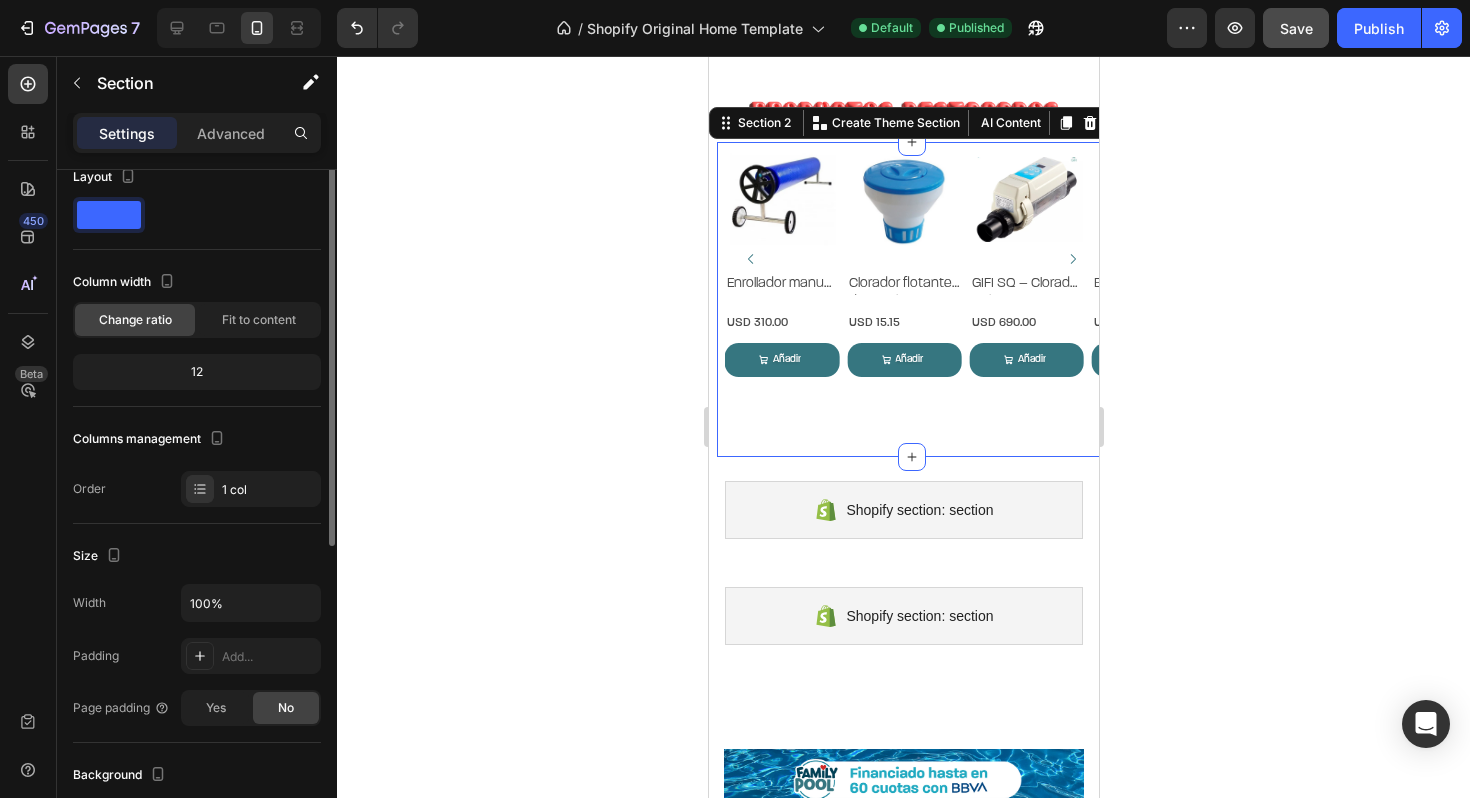 scroll, scrollTop: 0, scrollLeft: 0, axis: both 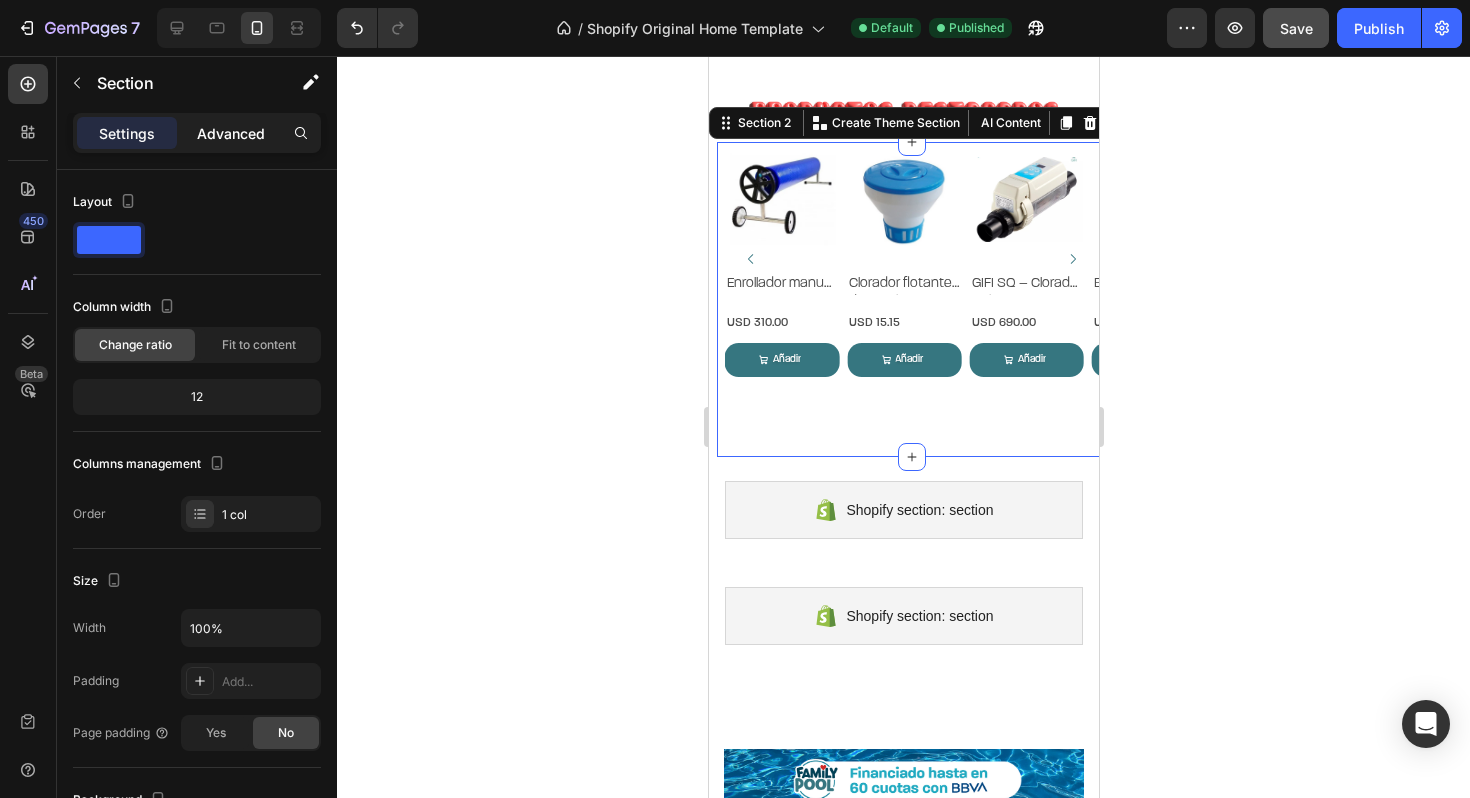 click on "Advanced" at bounding box center [231, 133] 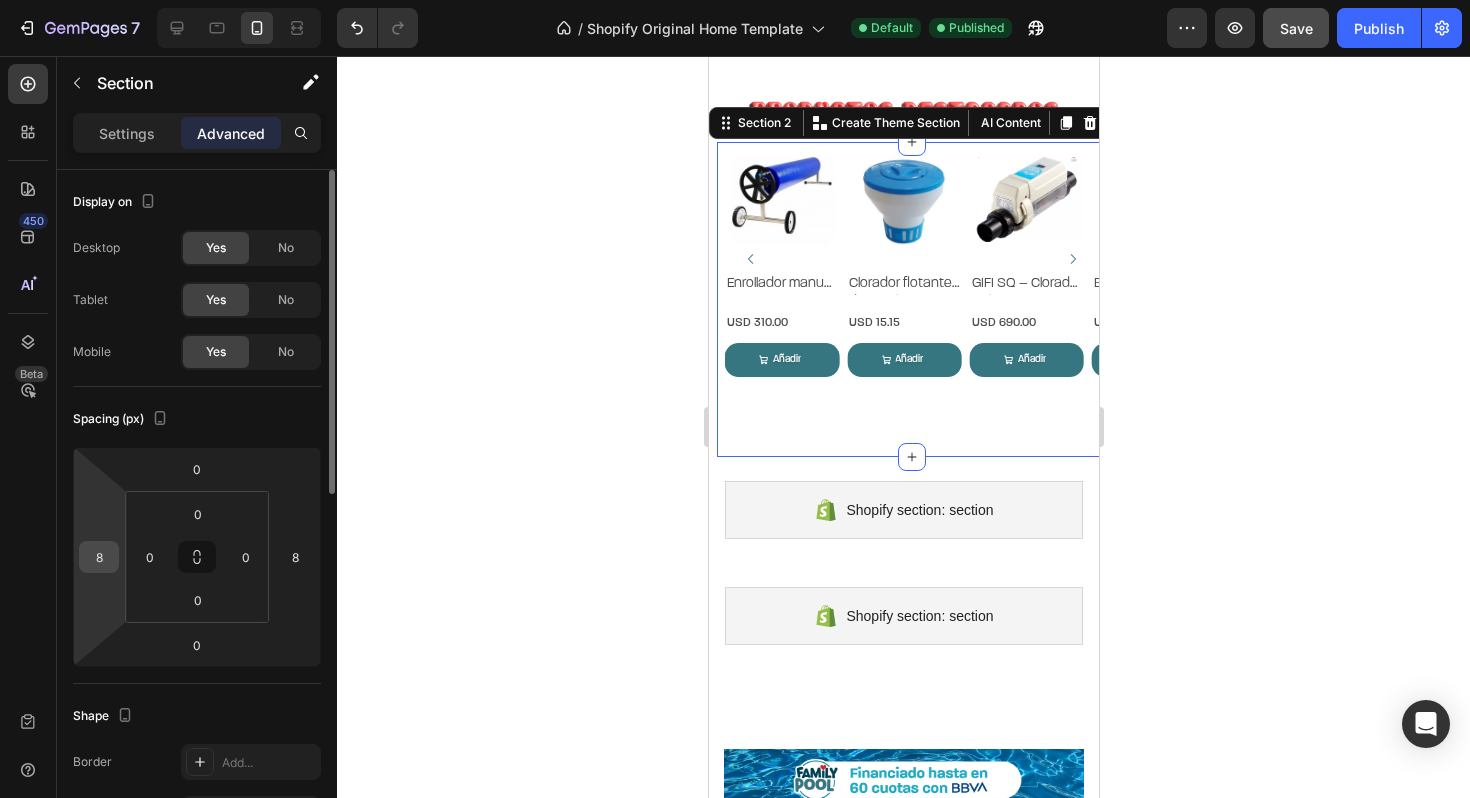 click on "8" at bounding box center [99, 557] 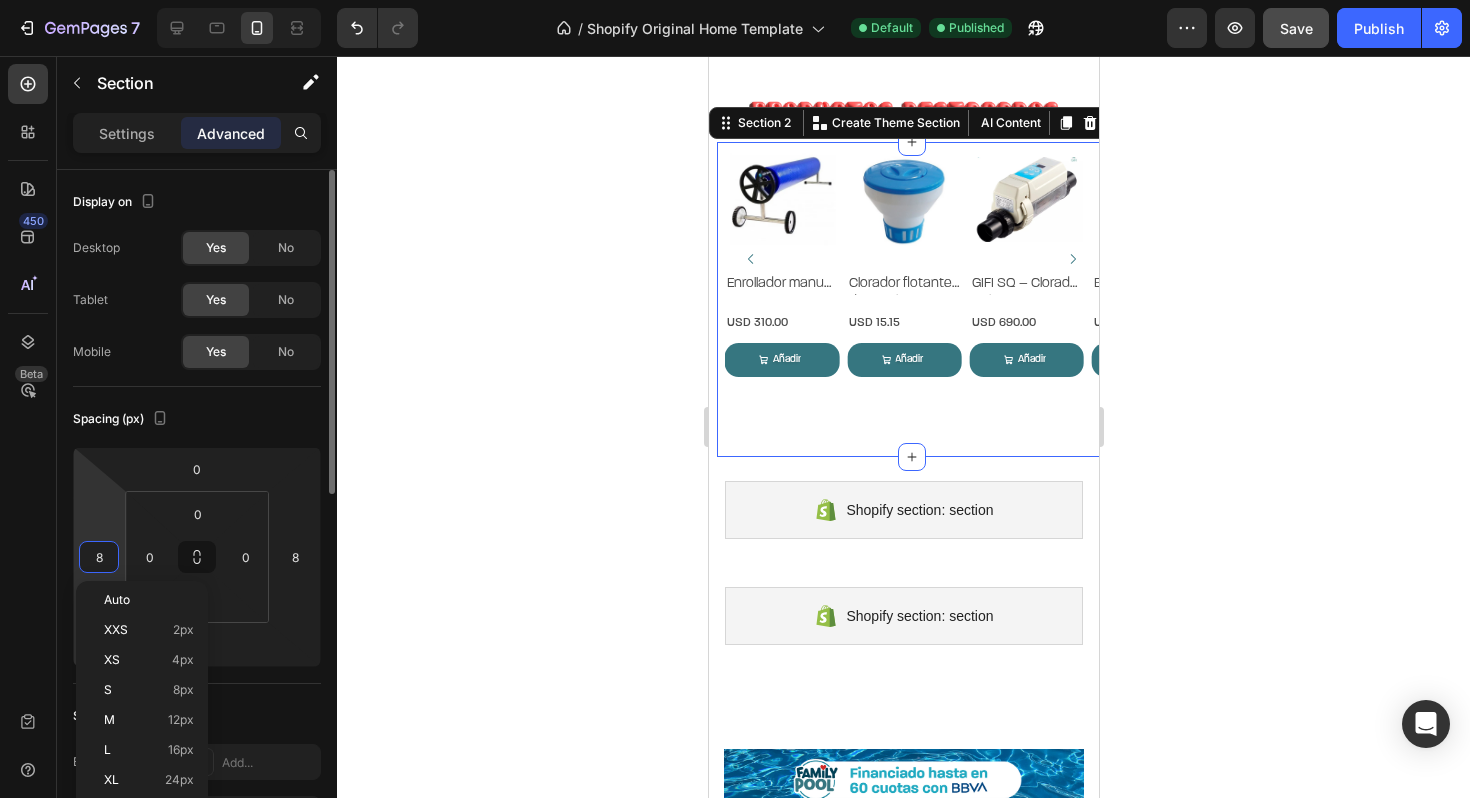 type on "0" 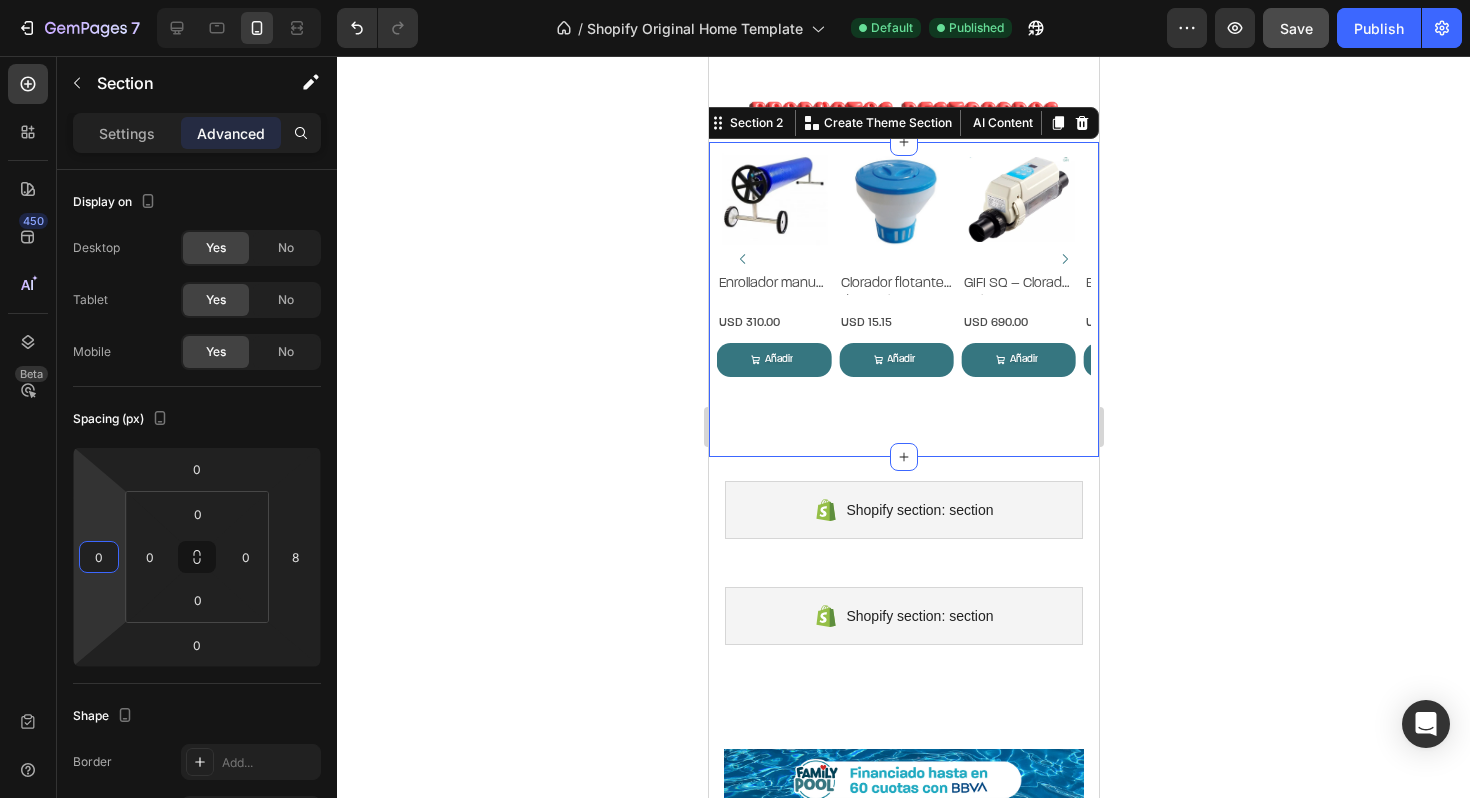 click 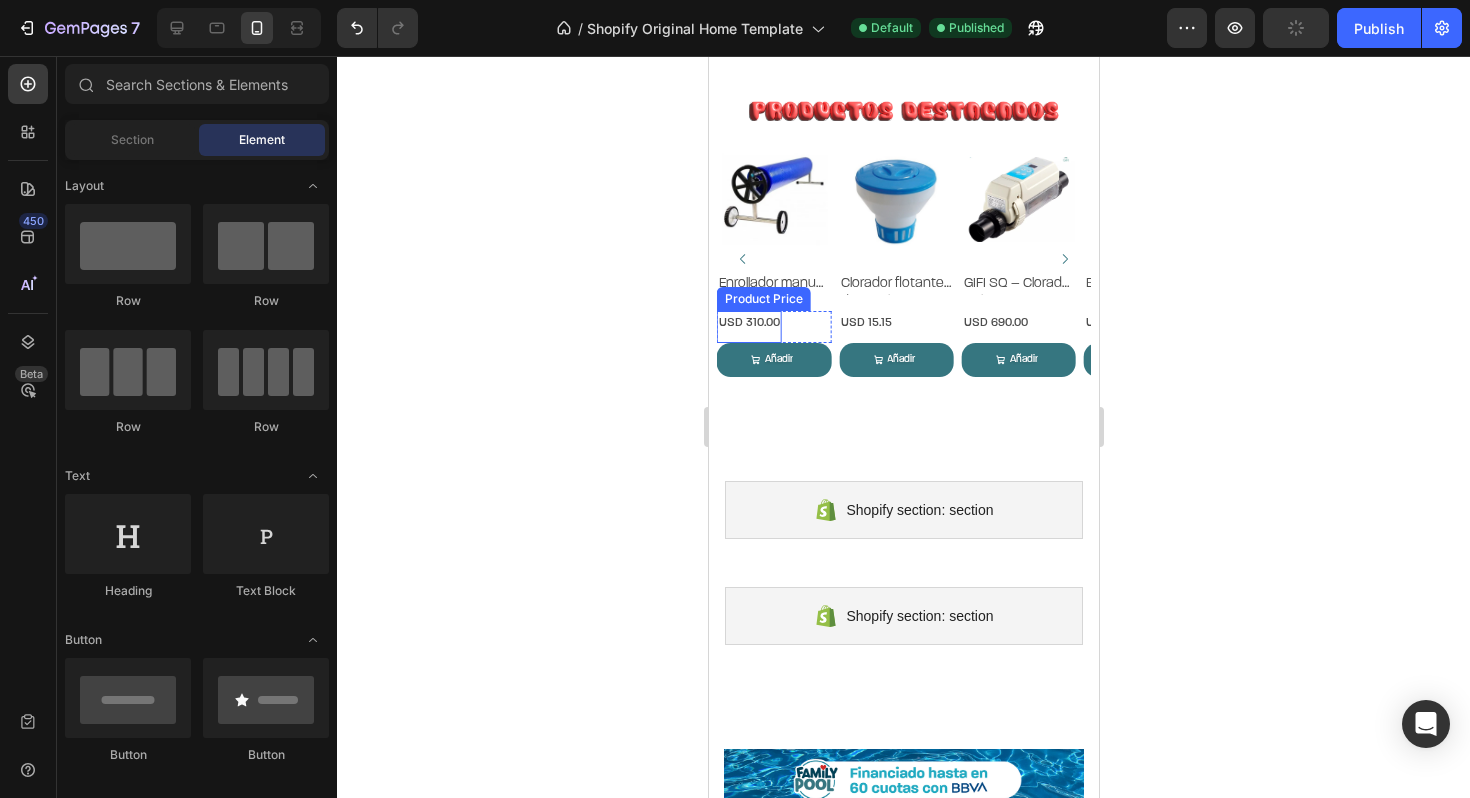 click on "USD 310.00" at bounding box center [626, 324] 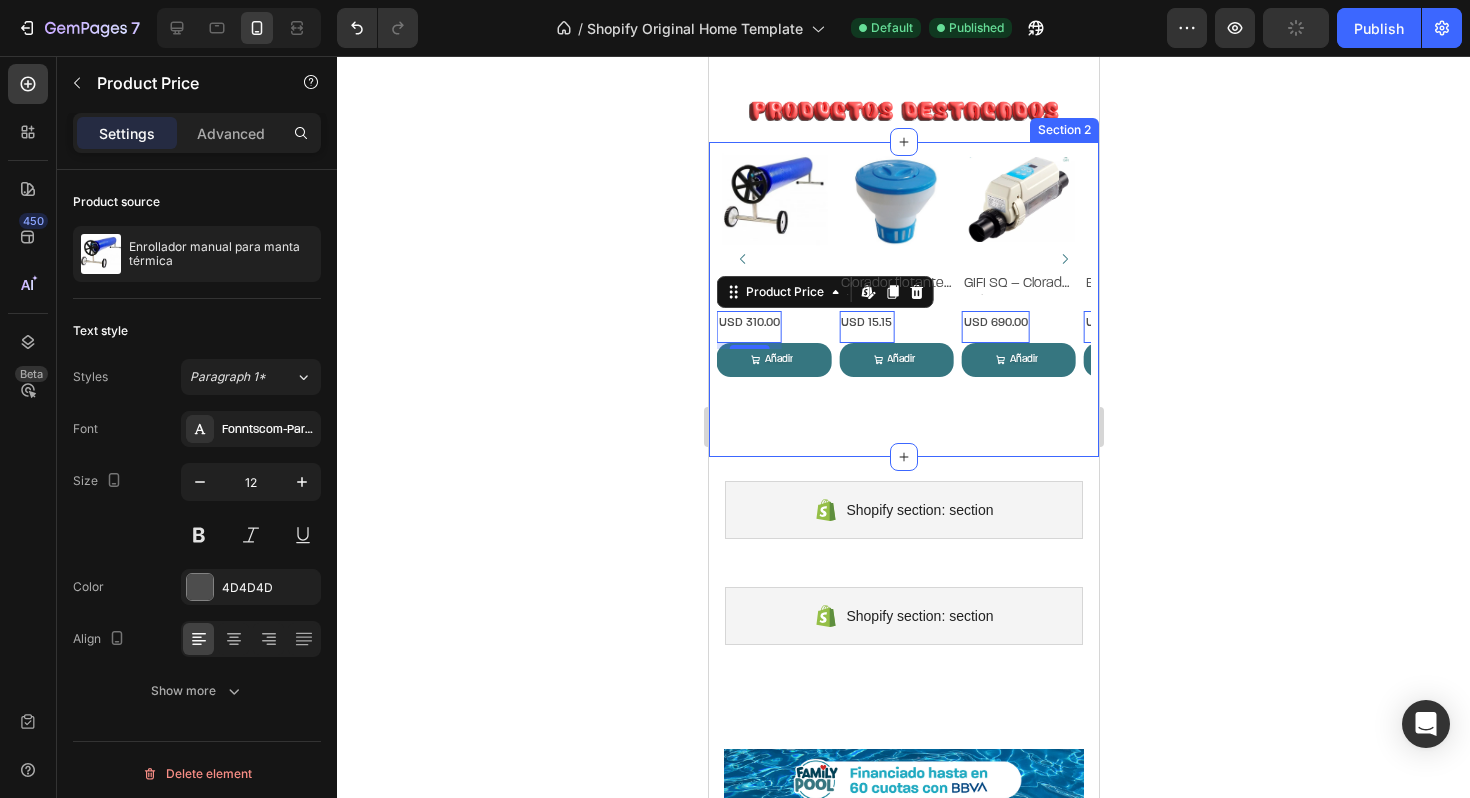 click on "Product Images Manta térmica burbuja 6×3 m Product Title USD 198.00 Product Price   Edit content in Shopify 0 Product Price   Edit content in Shopify 0 Row
Añadir al carrito Add to Cart
Añadir Add to Cart Row Product List Product Images Enrollador manual para manta térmica Product Title USD 310.00 Product Price   Edit content in Shopify 6 Product Price   Edit content in Shopify 6 Row
Añadir al carrito Add to Cart
Añadir Add to Cart Row Product List Product Images Clorador flotante de pastillas GIFI Product Title USD 15.15 Product Price   Edit content in Shopify 0 Product Price   Edit content in Shopify 0 Row
Añadir al carrito Add to Cart
Añadir Add to Cart Row Product List Product Images GIFI SQ – Clorador salino Product Title USD 690.00 Product Price   Edit content in Shopify 0 Product Price   Edit content in Shopify 0 Row
Añadir al carrito Add to Cart
Añadir Row   0" at bounding box center [903, 299] 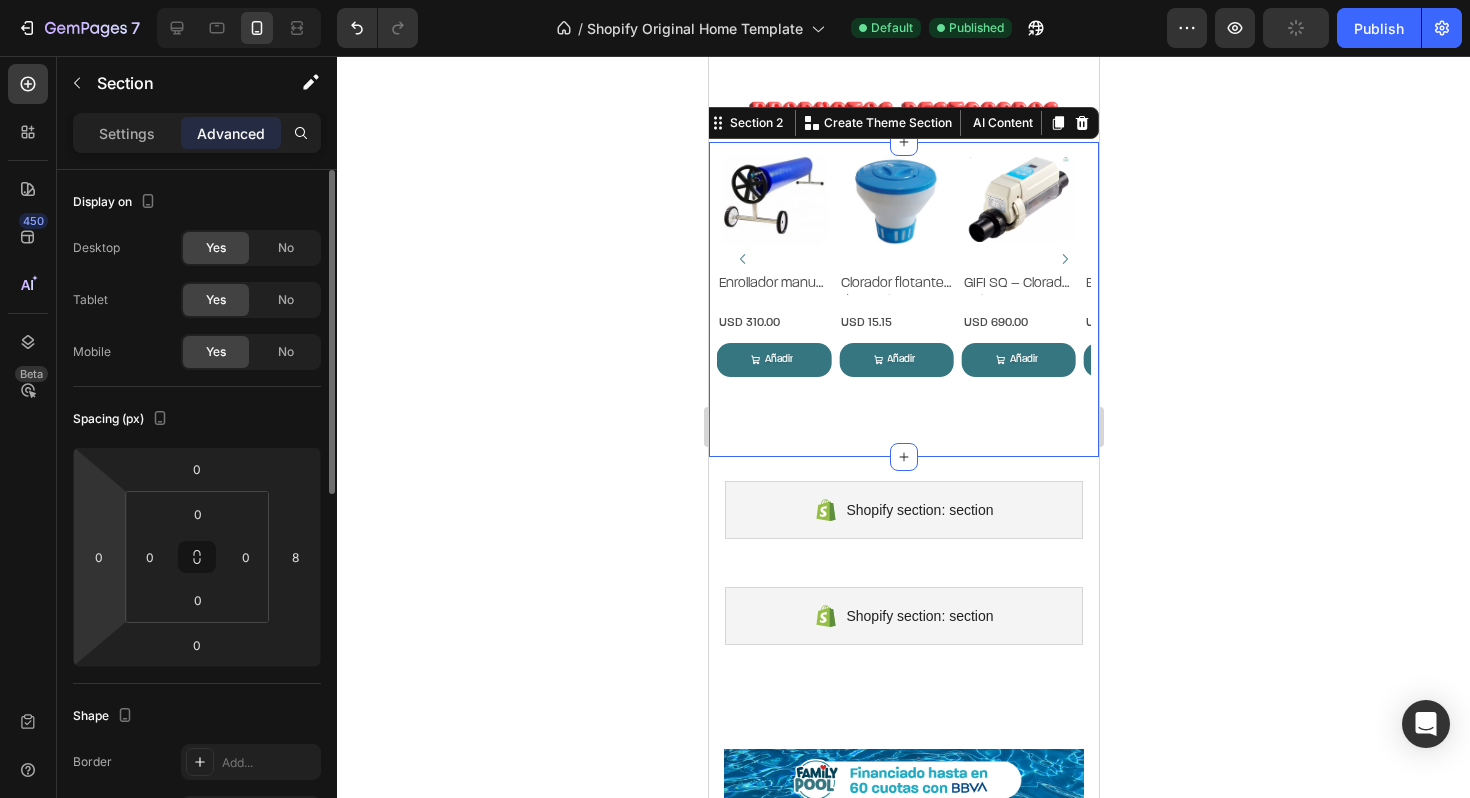click on "7   /  Shopify Original Home Template Default Published Preview  Publish  450 Beta Sections(18) Elements(83) Section Element Hero Section Product Detail Brands Trusted Badges Guarantee Product Breakdown How to use Testimonials Compare Bundle FAQs Social Proof Brand Story Product List Collection Blog List Contact Sticky Add to Cart Custom Footer Browse Library 450 Layout
Row
Row
Row
Row Text
Heading
Text Block Button
Button
Button Media
Image
Image" at bounding box center (735, 0) 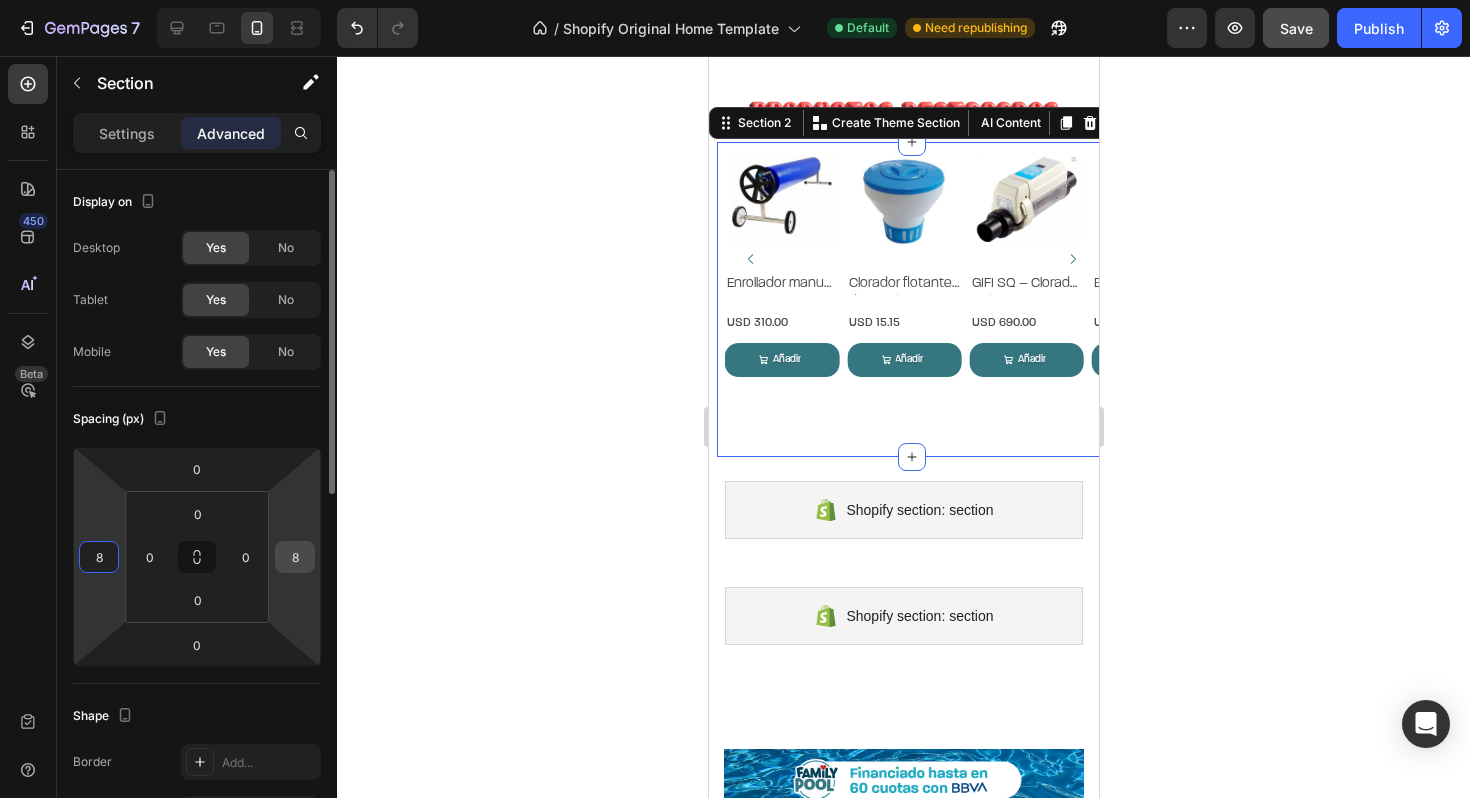 type on "8" 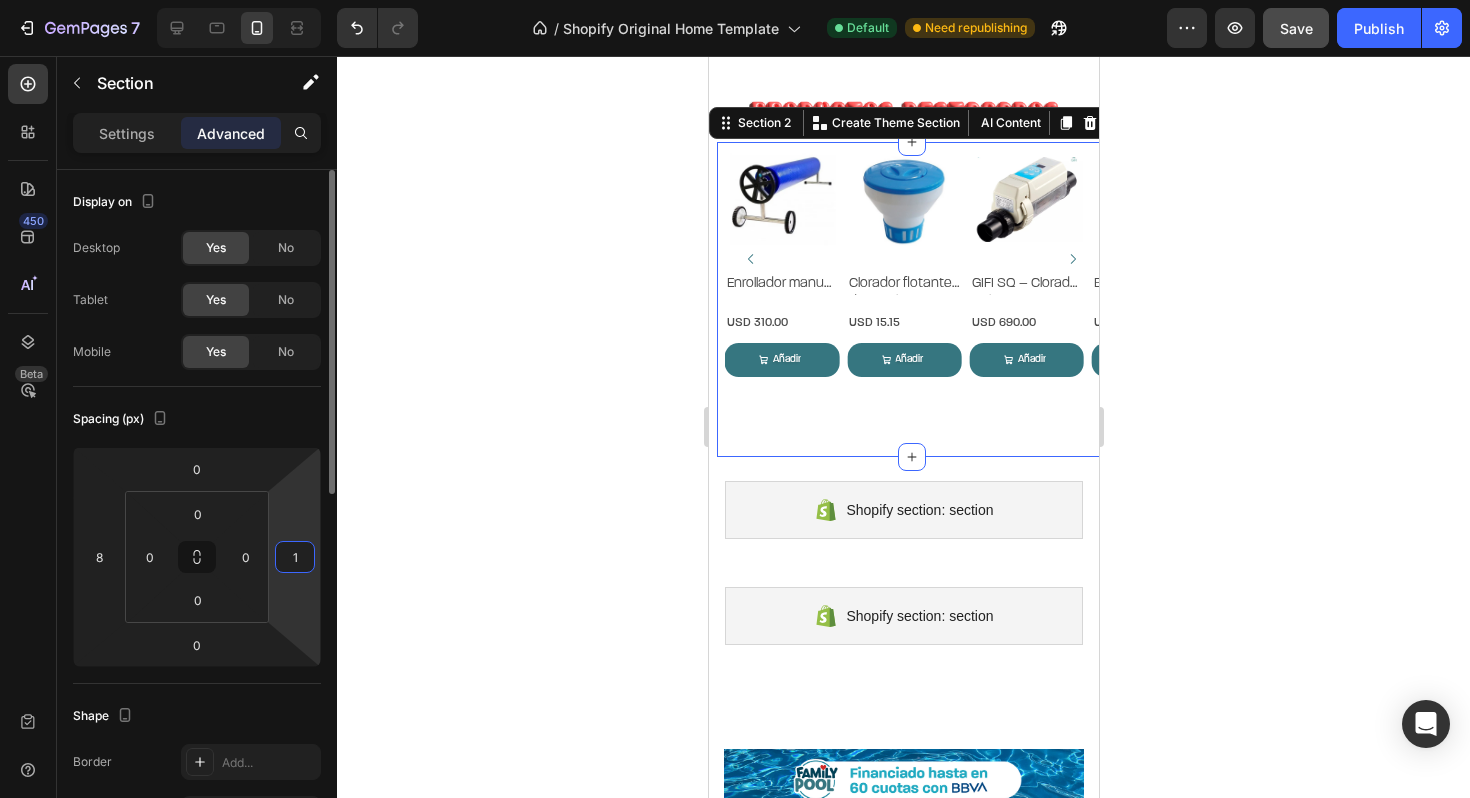 type on "16" 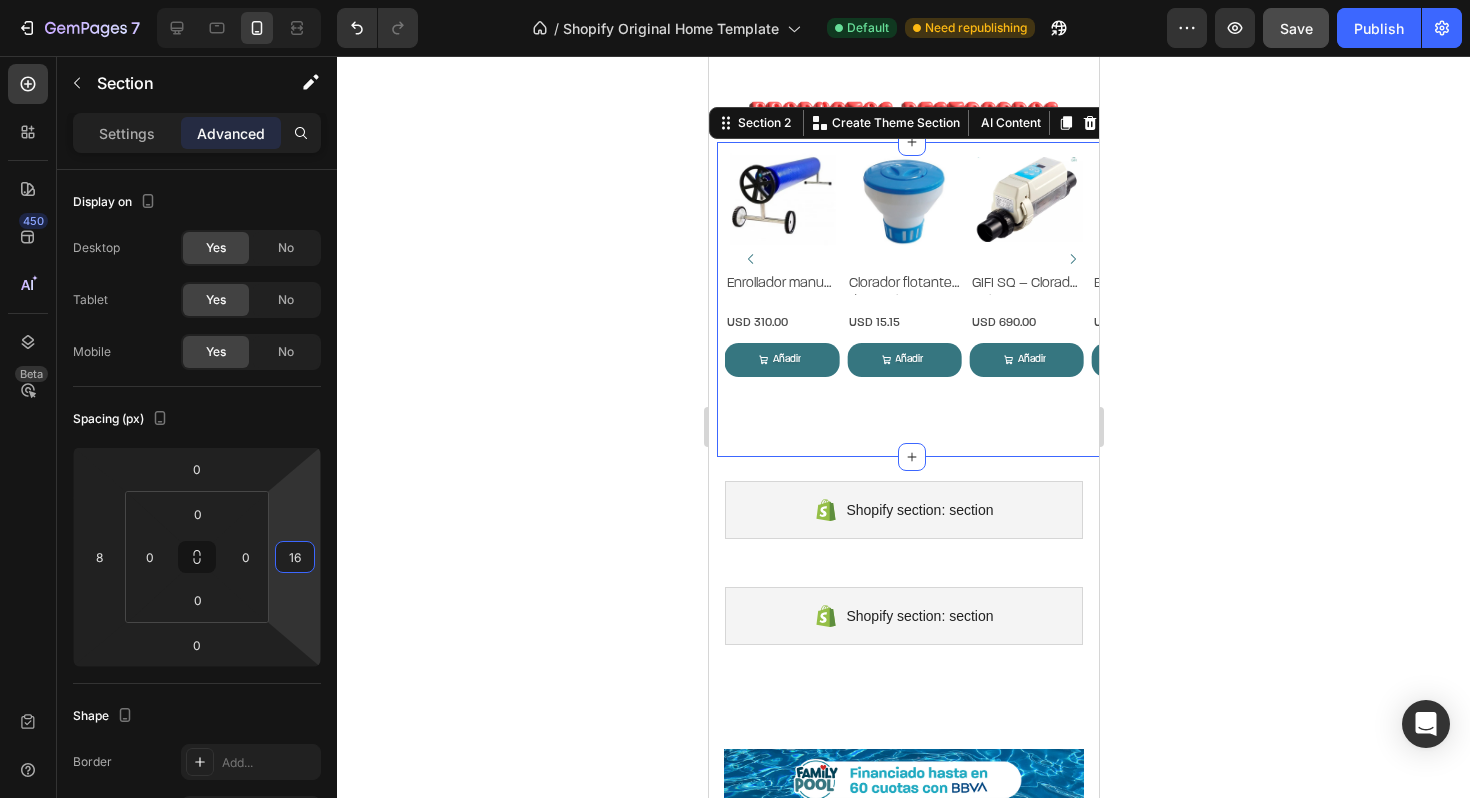 click 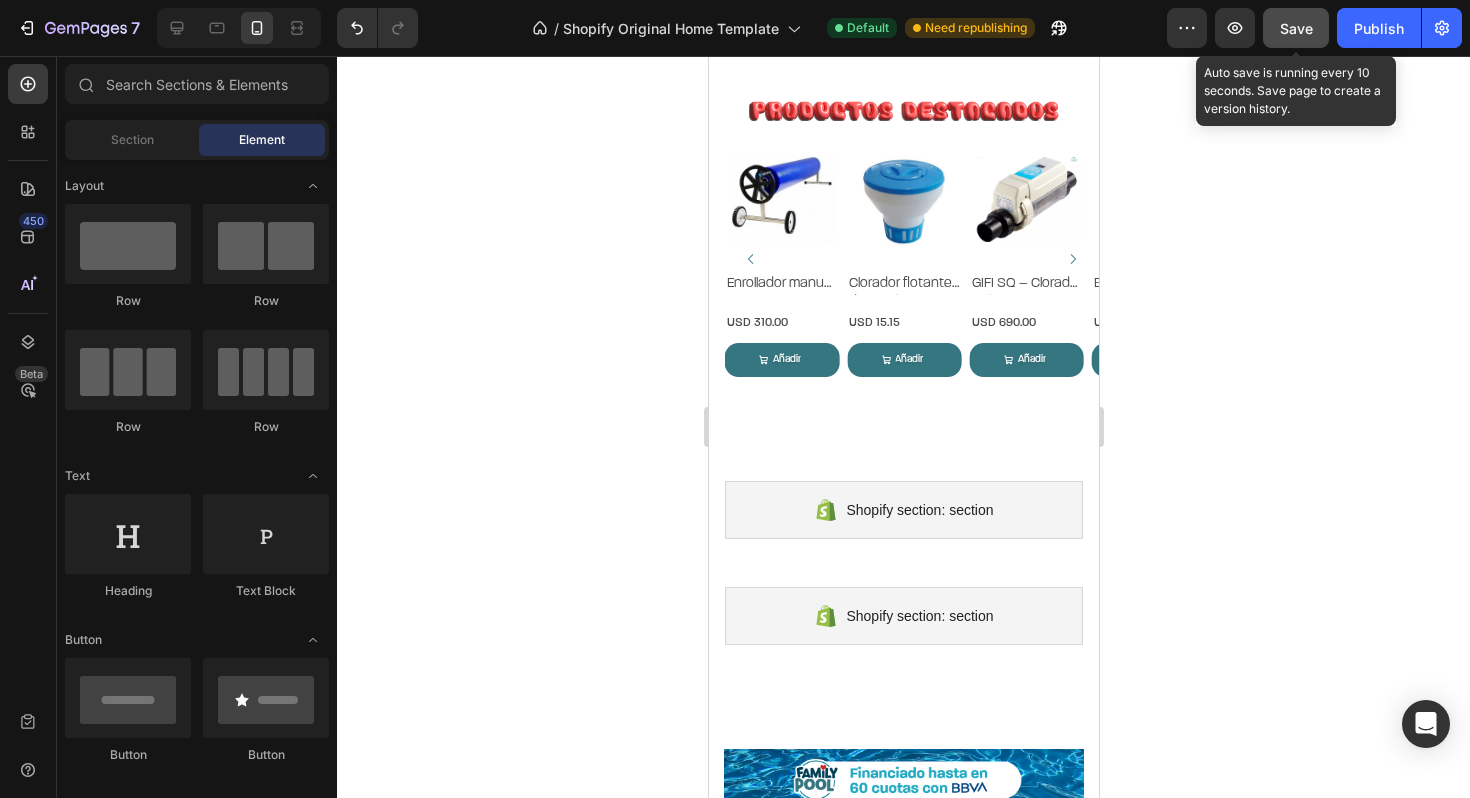 click on "Save" 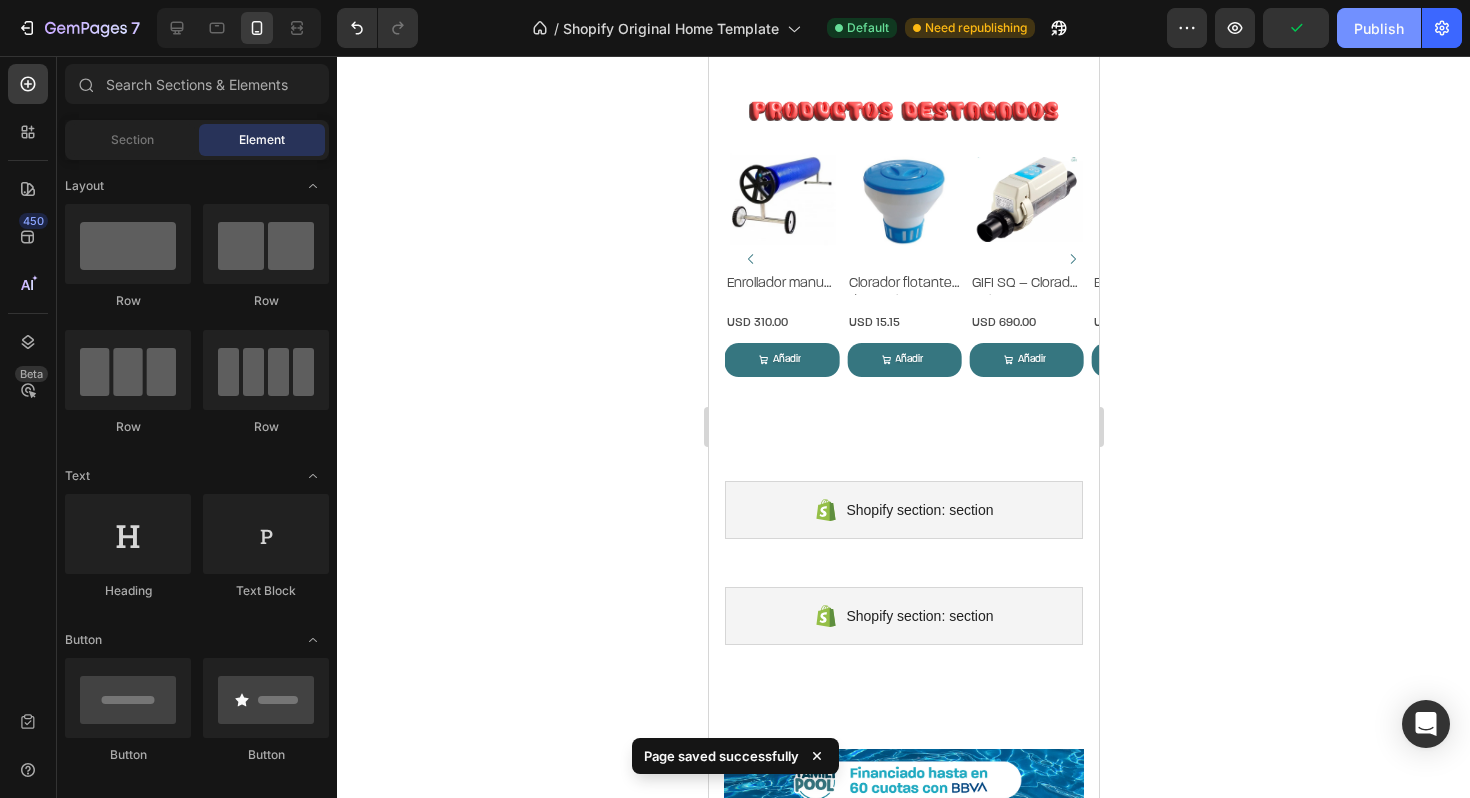 click on "Publish" 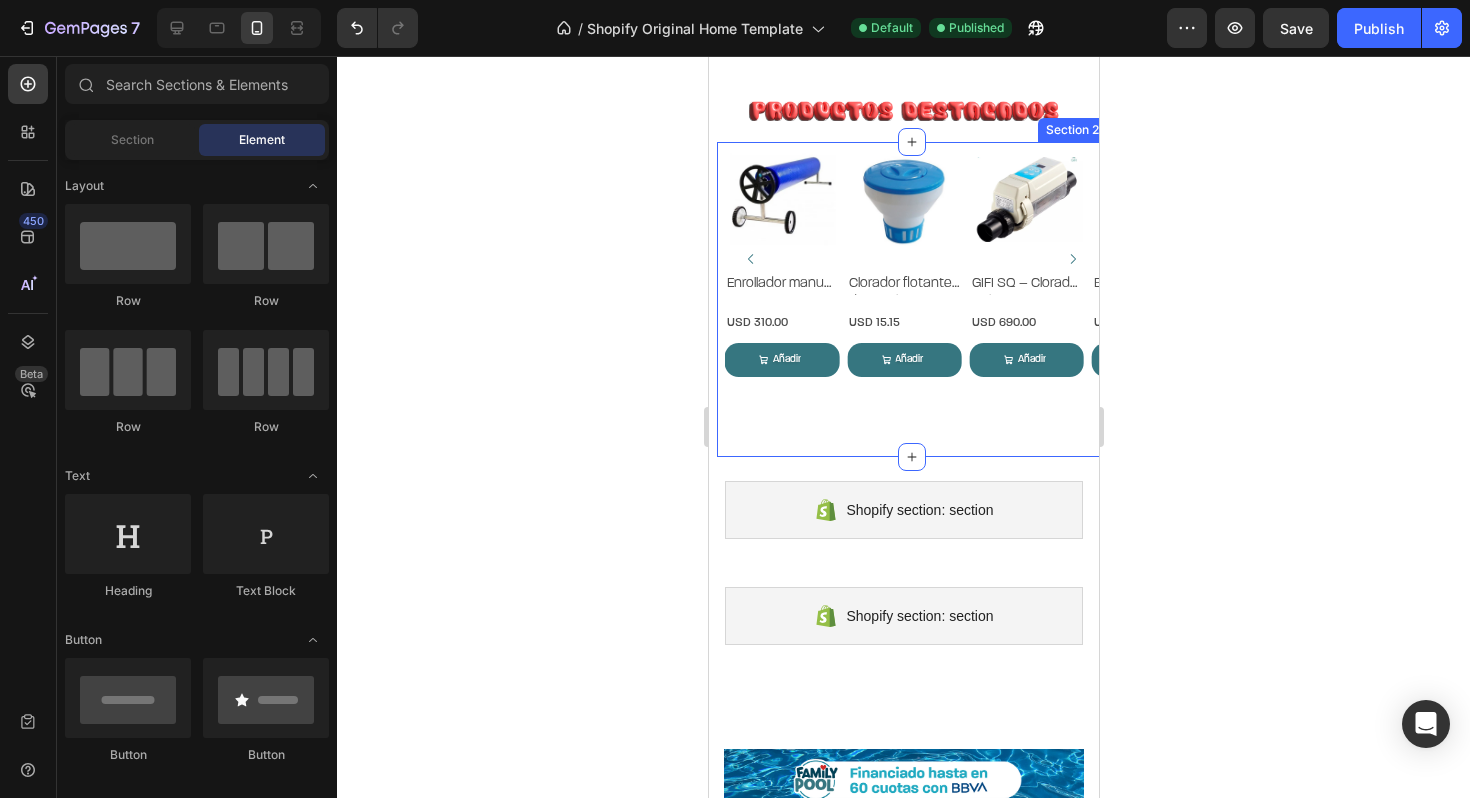 click on "Product Images Manta térmica burbuja 6×3 m Product Title USD 198.00 Product Price Product Price Row
Añadir al carrito Add to Cart
Añadir Add to Cart Row Product List Product Images Enrollador manual para manta térmica Product Title USD 310.00 Product Price Product Price Row
Añadir al carrito Add to Cart
Añadir Add to Cart Row Product List Product Images Clorador flotante de pastillas GIFI Product Title USD 15.15 Product Price Product Price Row
Añadir al carrito Add to Cart
Añadir Add to Cart Row Product List Product Images GIFI SQ – Clorador salino Product Title USD 690.00 Product Price Product Price Row
Añadir al carrito Add to Cart
Añadir Add to Cart Row Product List Product Images Bombas de calor ALLSUN Product Title USD 1,980.00 Product Price Product Price Row
Añadir al carrito Add to Cart
Añadir Add to Cart Row Product List USD 1,690.00" at bounding box center (911, 299) 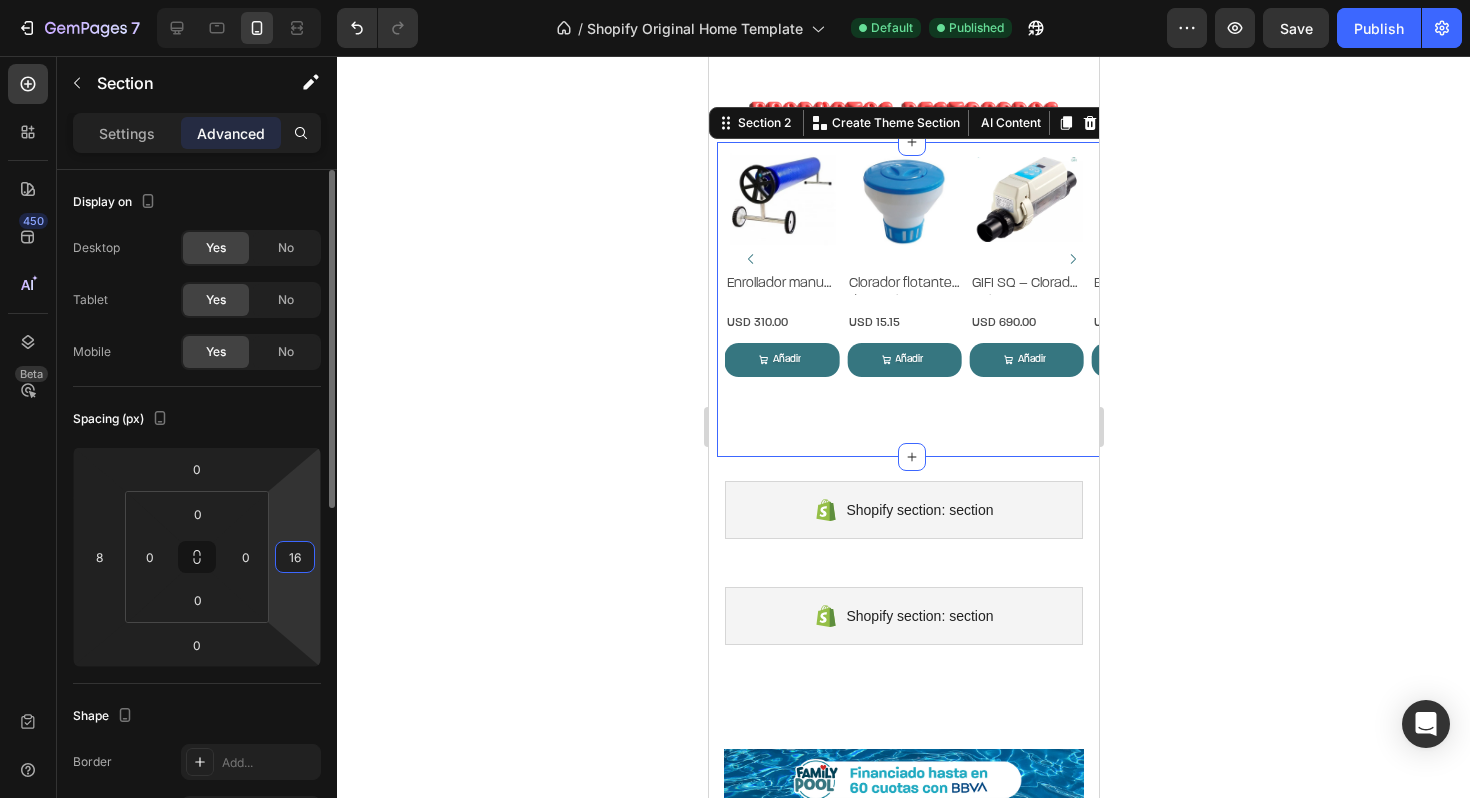 click on "16" at bounding box center (295, 557) 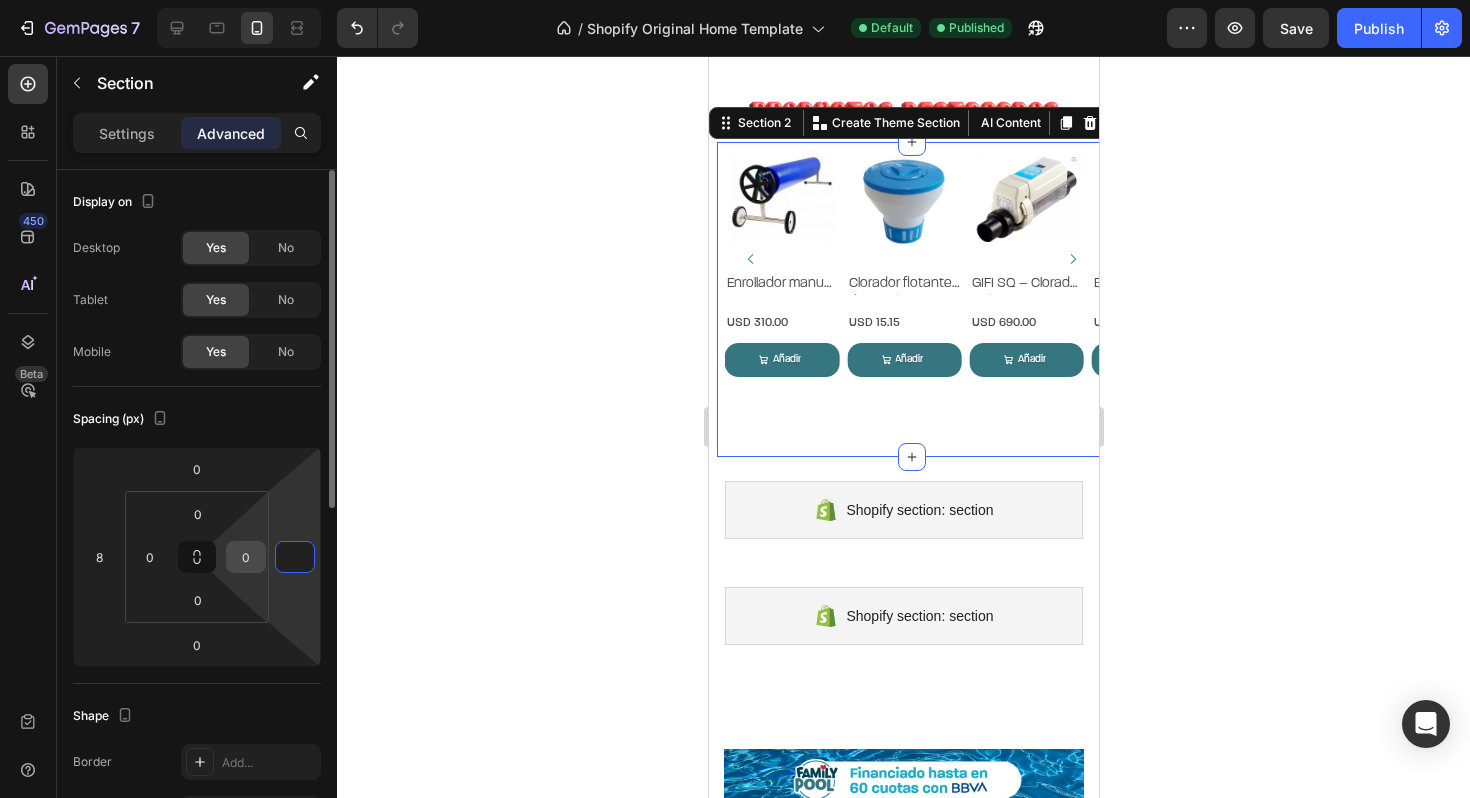 type on "0" 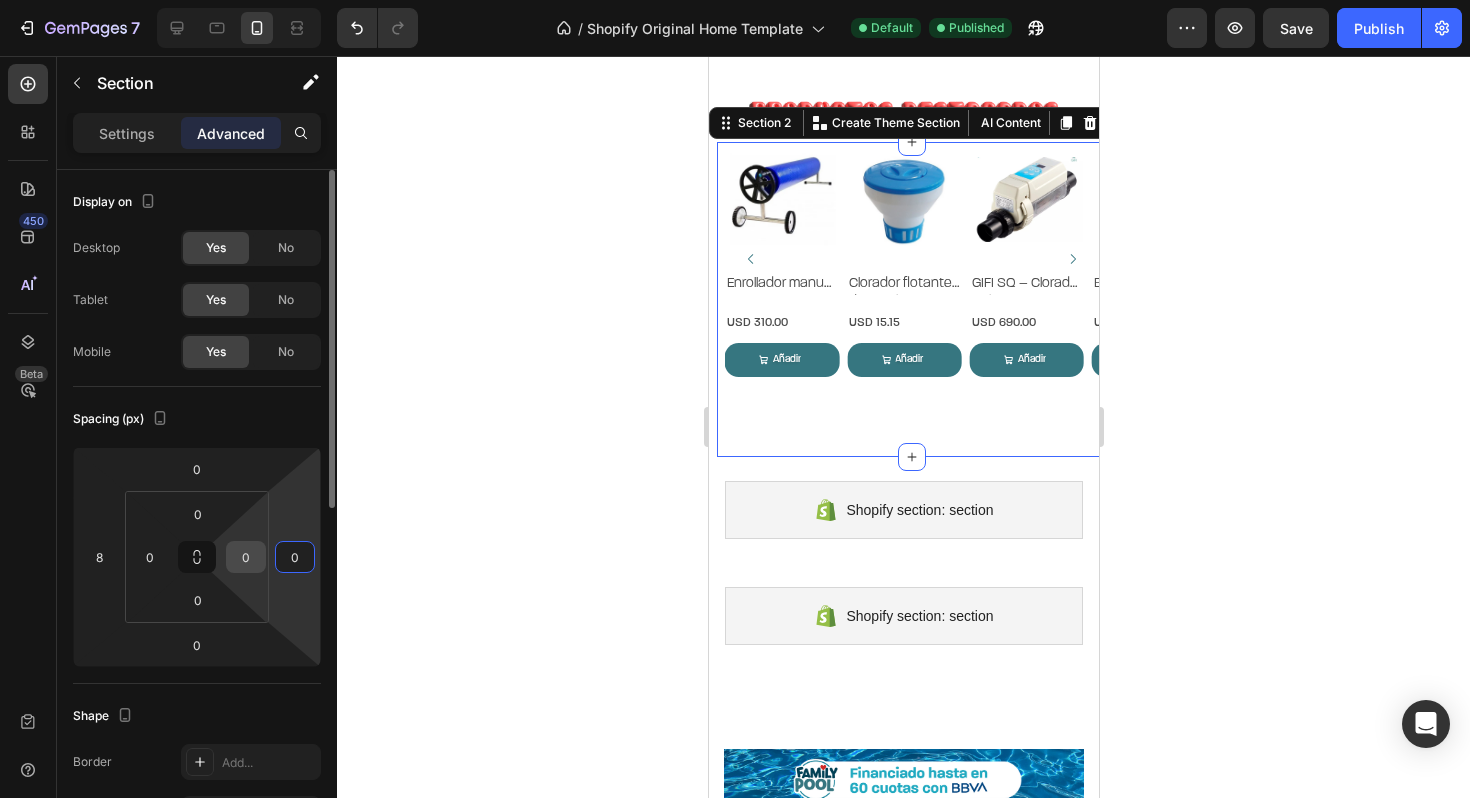 click on "0" at bounding box center (246, 557) 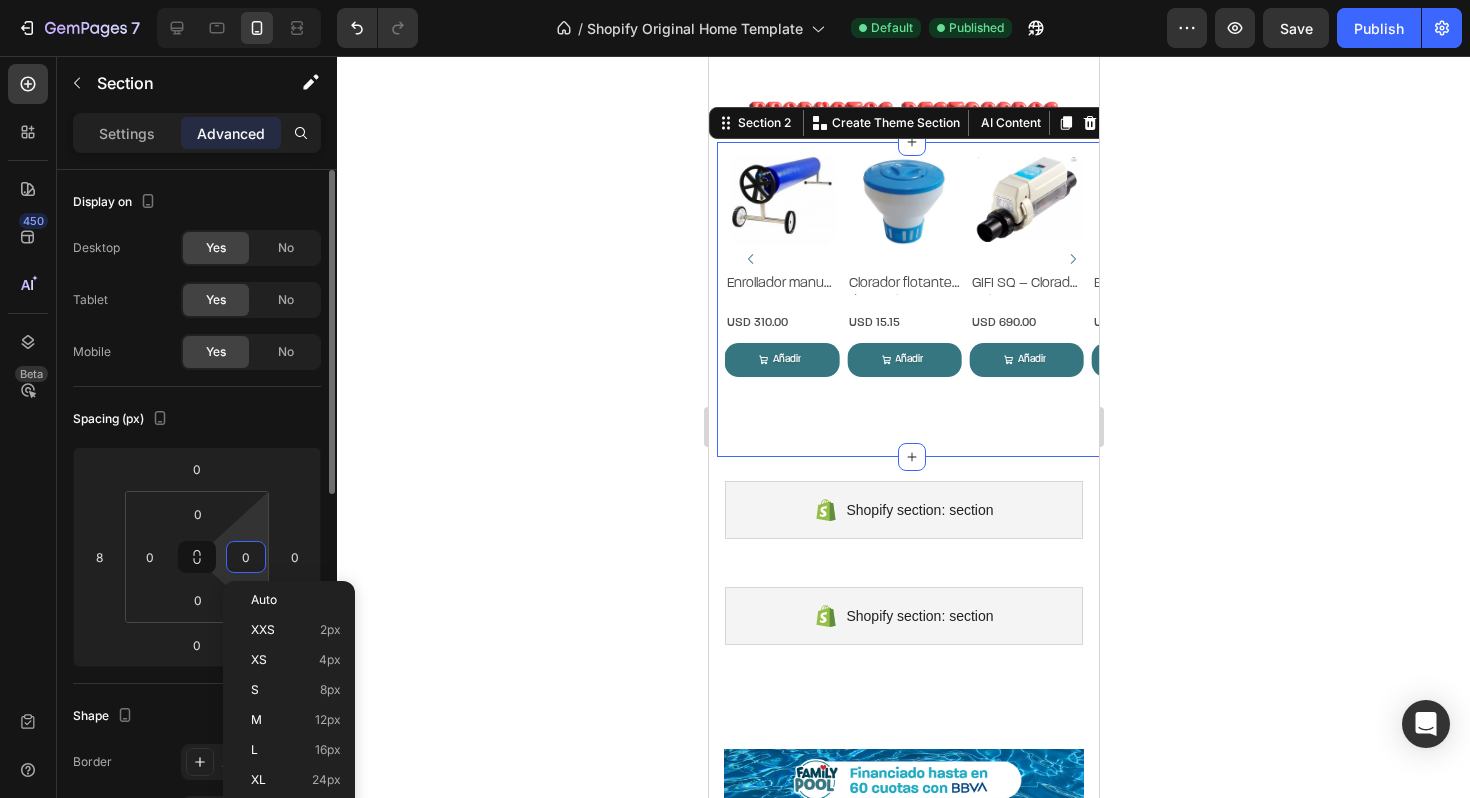 paste on "16" 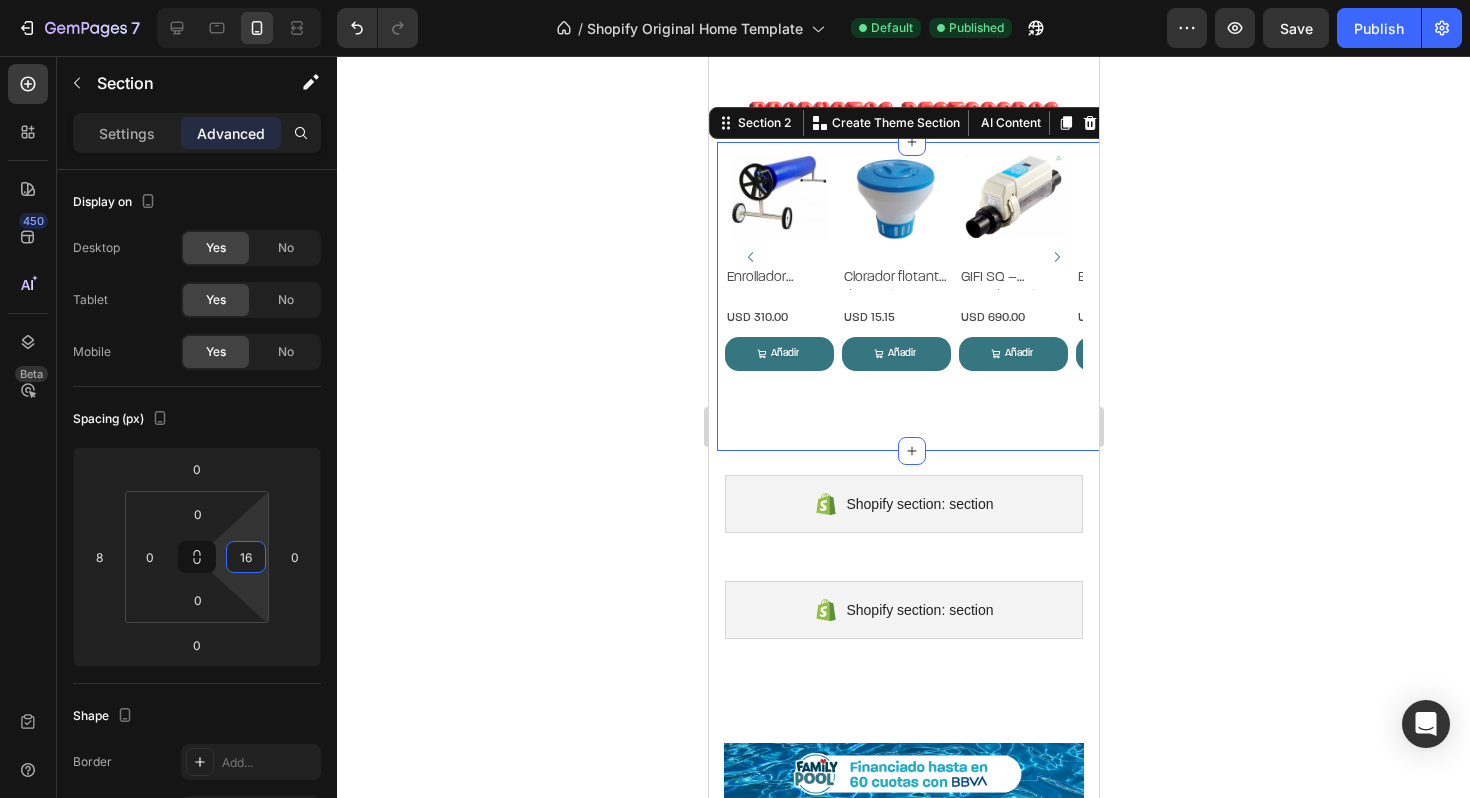 type on "16" 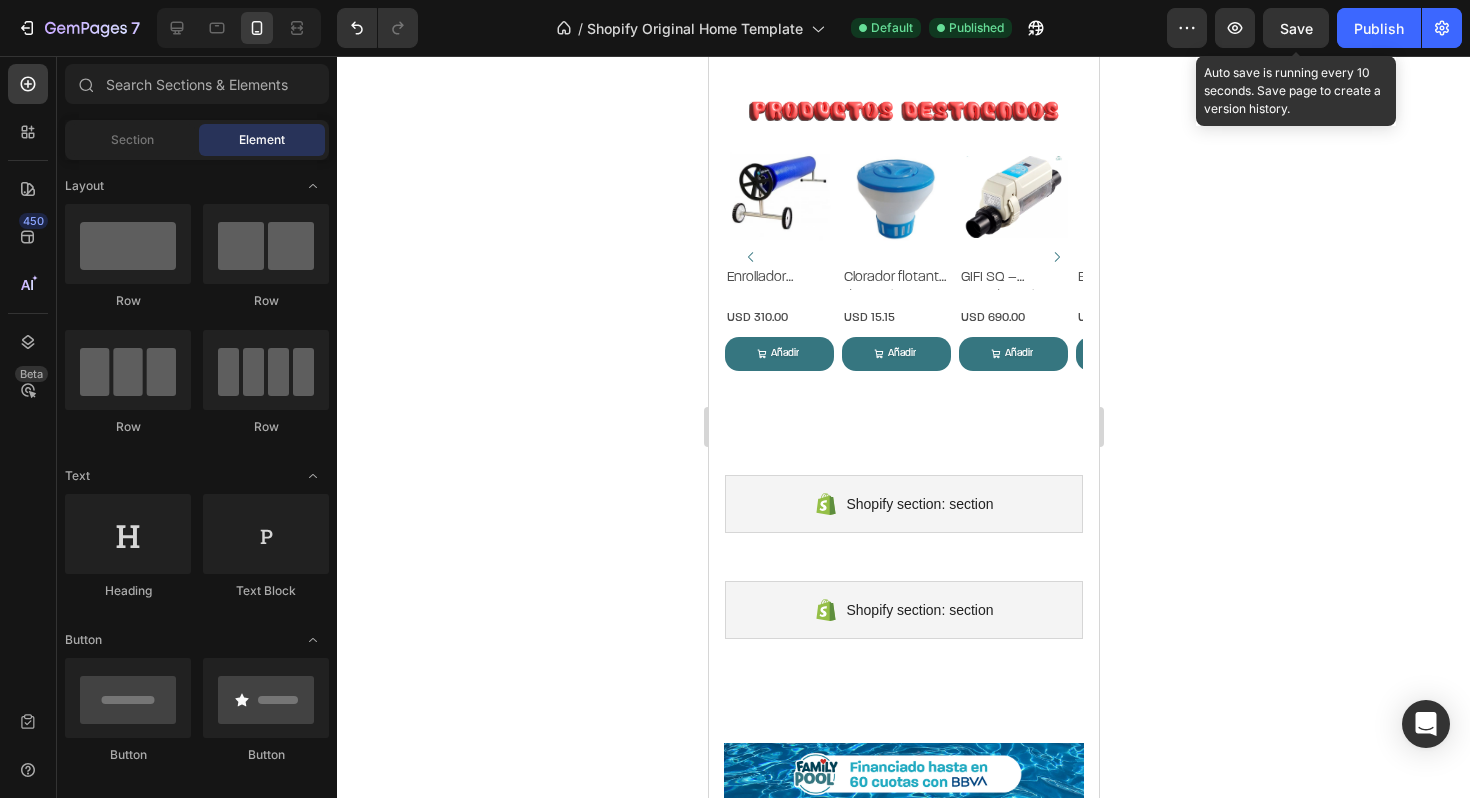 click on "Save" at bounding box center [1296, 28] 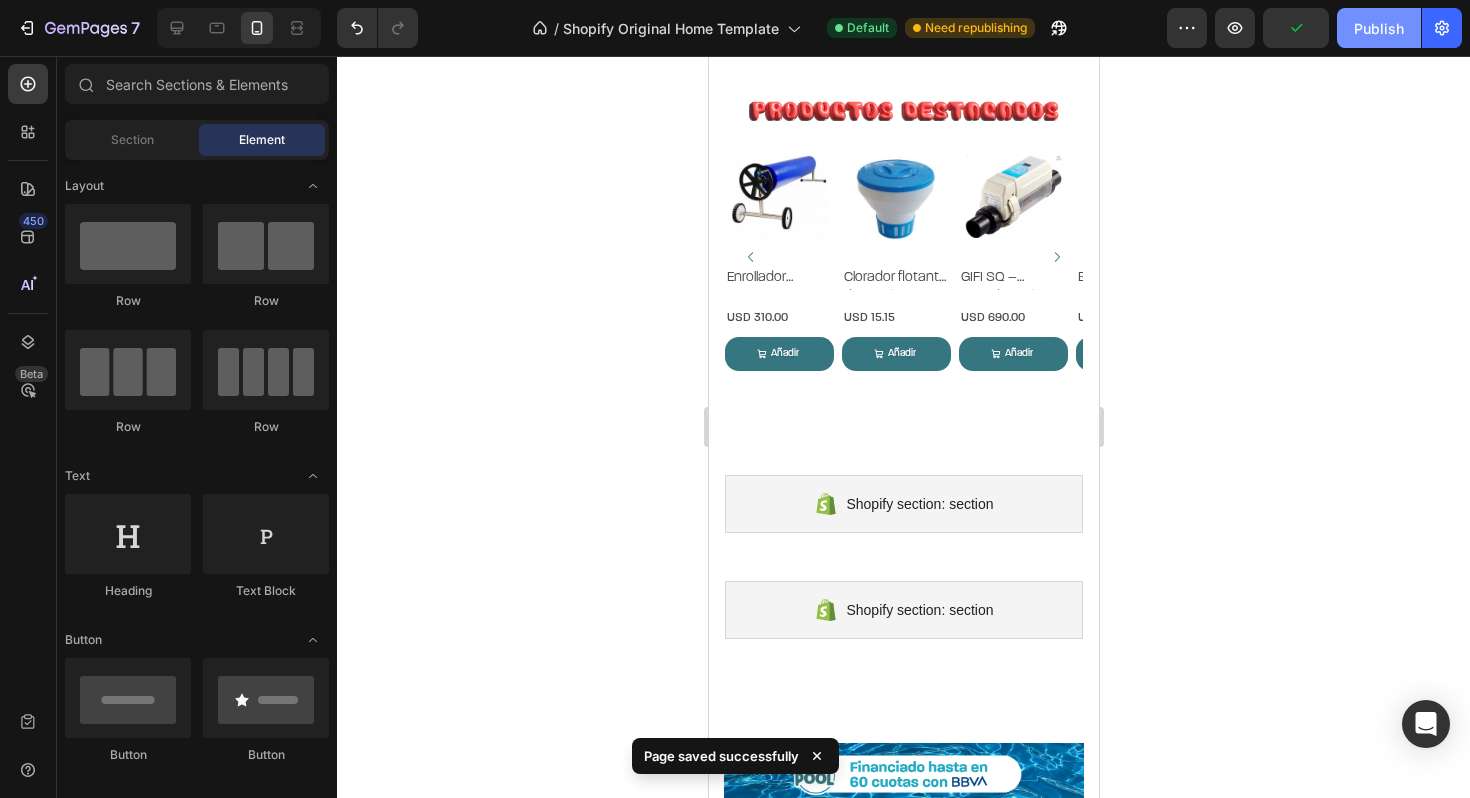 click on "Publish" 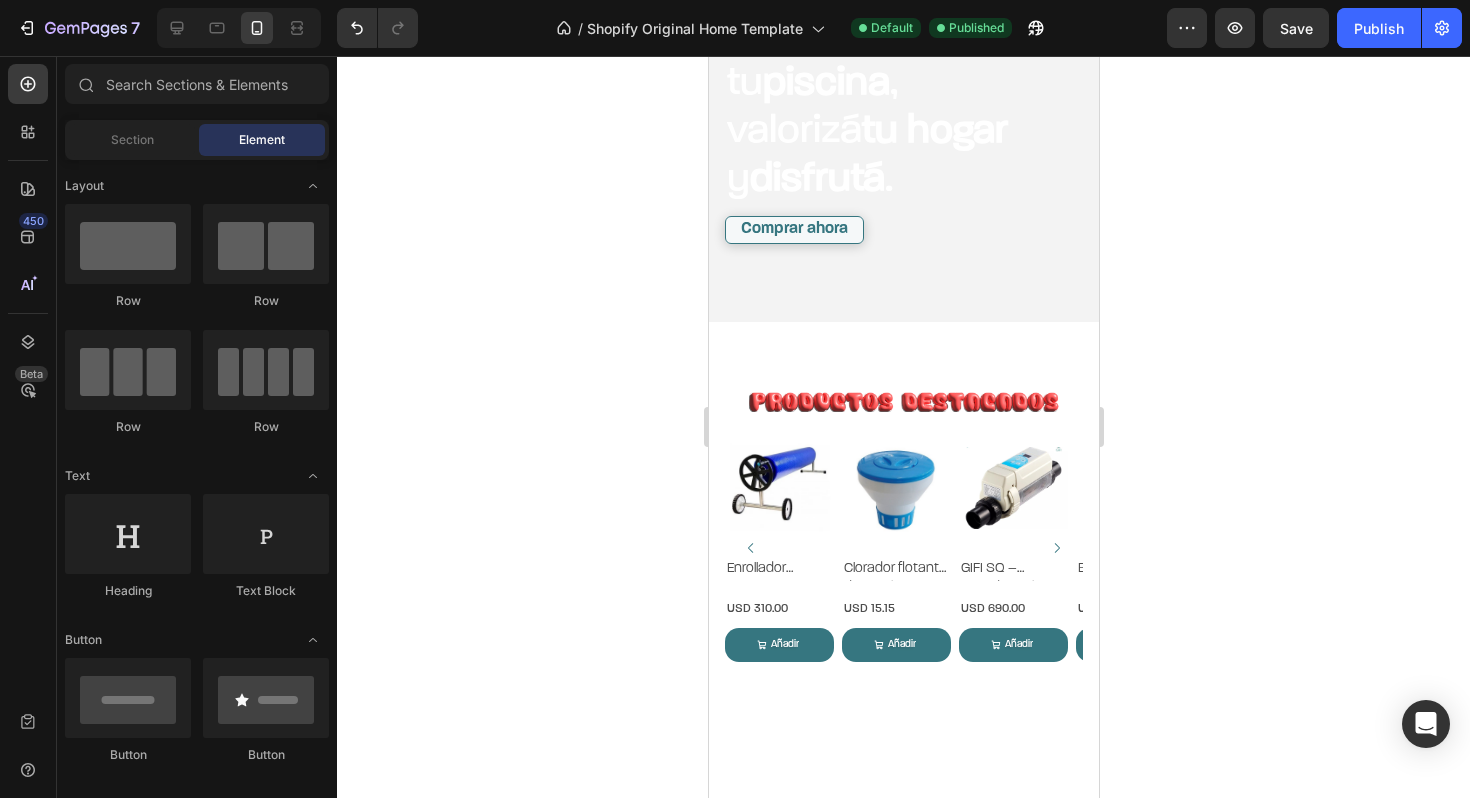 scroll, scrollTop: 0, scrollLeft: 0, axis: both 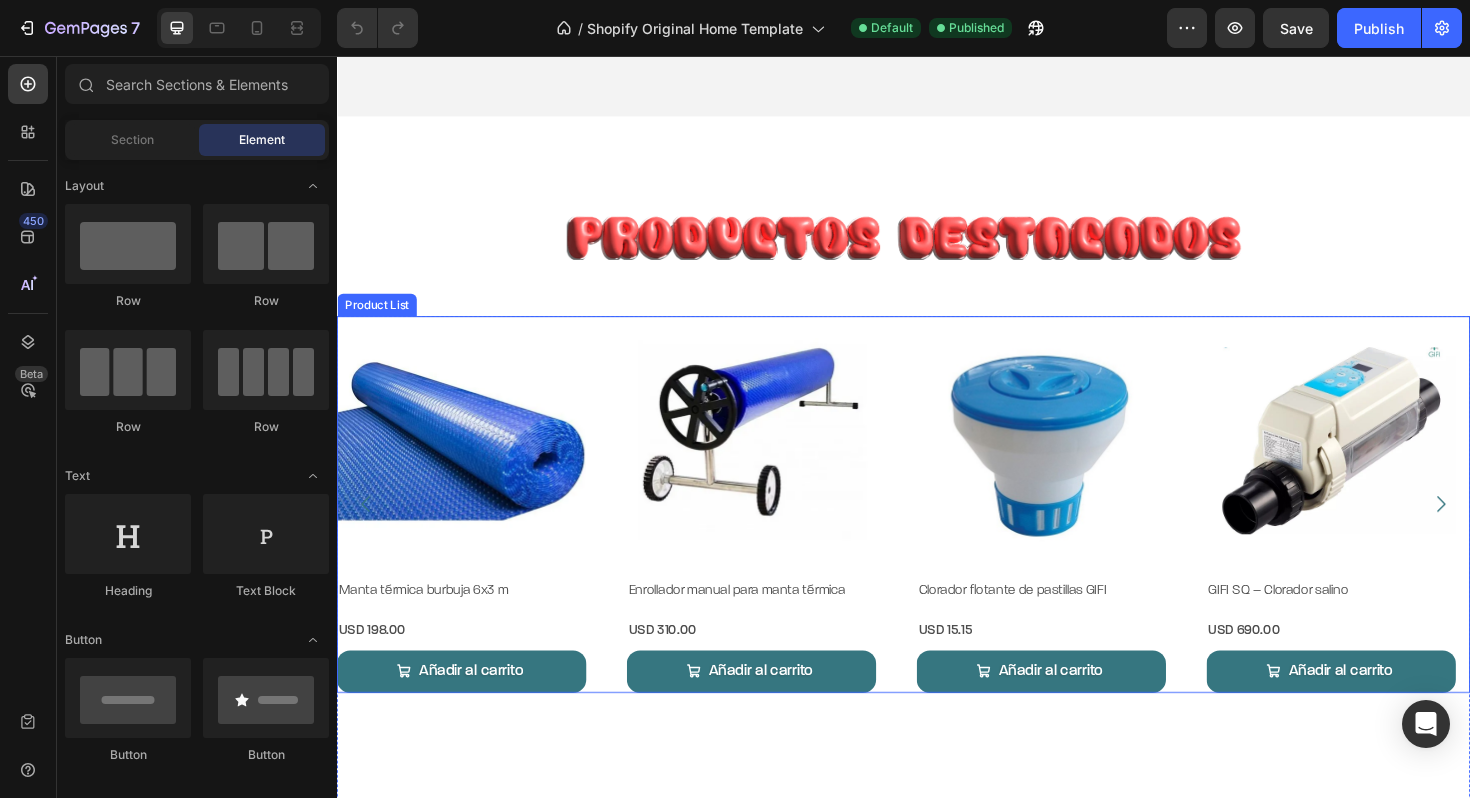 click on "Product Images Manta térmica burbuja 6×3 m Product Title USD 198.00 Product Price Product Price Row
Añadir al carrito Add to Cart
Añadir Add to Cart Row Product List Product Images Enrollador manual para manta térmica Product Title USD 310.00 Product Price Product Price Row
Añadir al carrito Add to Cart
Añadir Add to Cart Row Product List Product Images Clorador flotante de pastillas GIFI Product Title USD 15.15 Product Price Product Price Row
Añadir al carrito Add to Cart
Añadir Add to Cart Row Product List Product Images GIFI SQ – Clorador salino Product Title USD 690.00 Product Price Product Price Row
Añadir al carrito Add to Cart
Añadir Add to Cart Row Product List Product Images Bombas de calor ALLSUN Product Title USD 1,980.00 Product Price Product Price Row
Añadir al carrito Add to Cart
Añadir Add to Cart Row Product List Product Title" at bounding box center (937, 531) 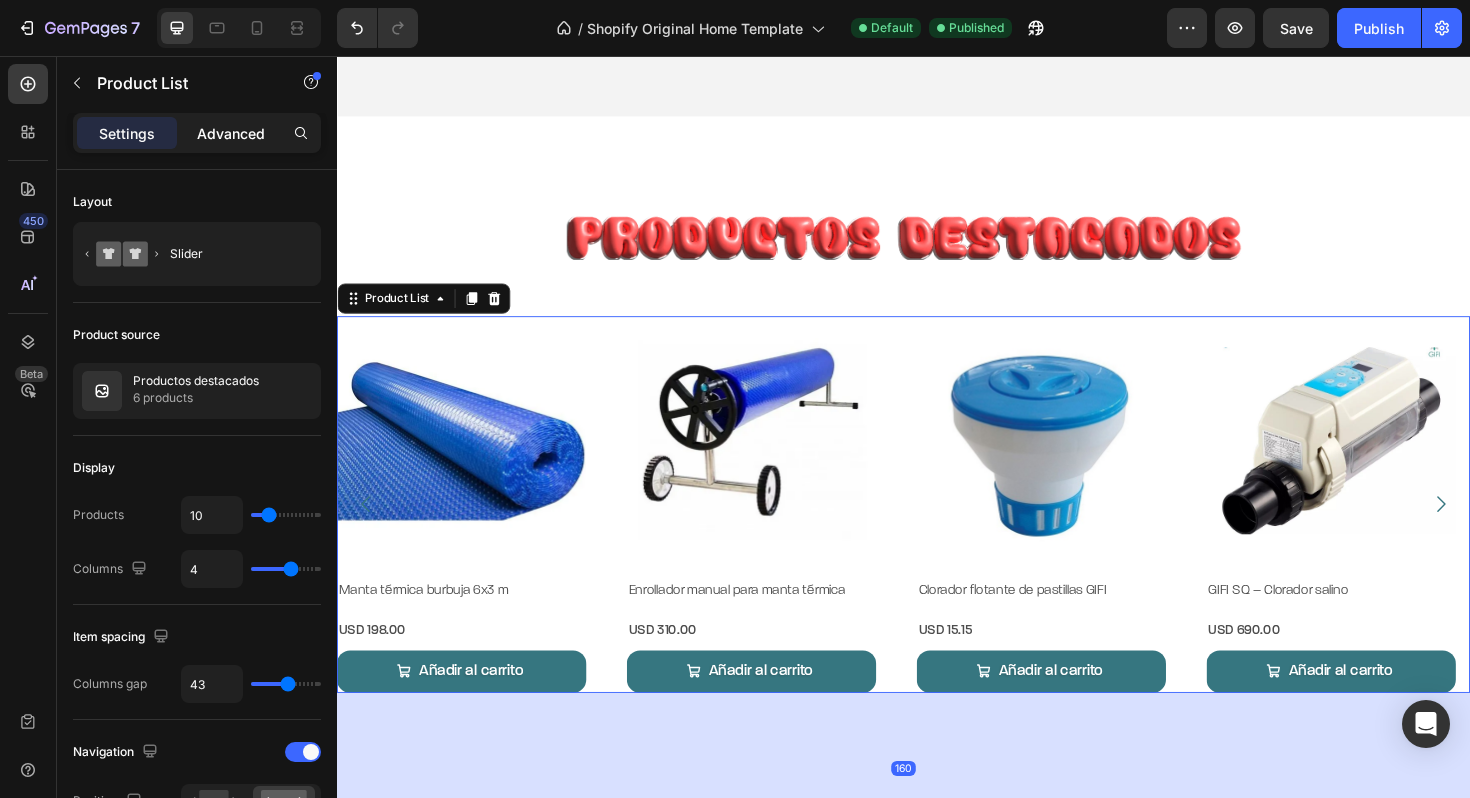 click on "Advanced" at bounding box center (231, 133) 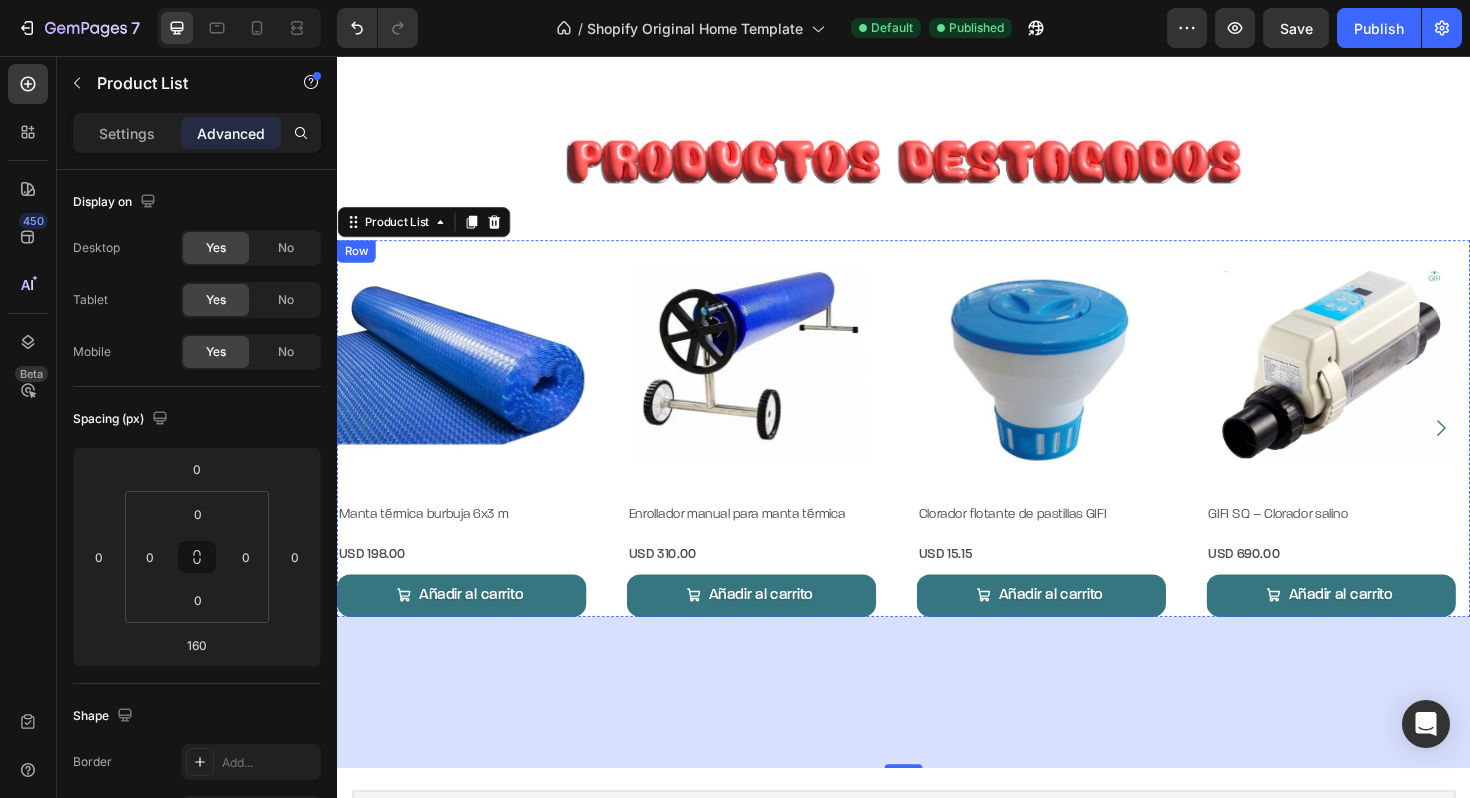 scroll, scrollTop: 768, scrollLeft: 0, axis: vertical 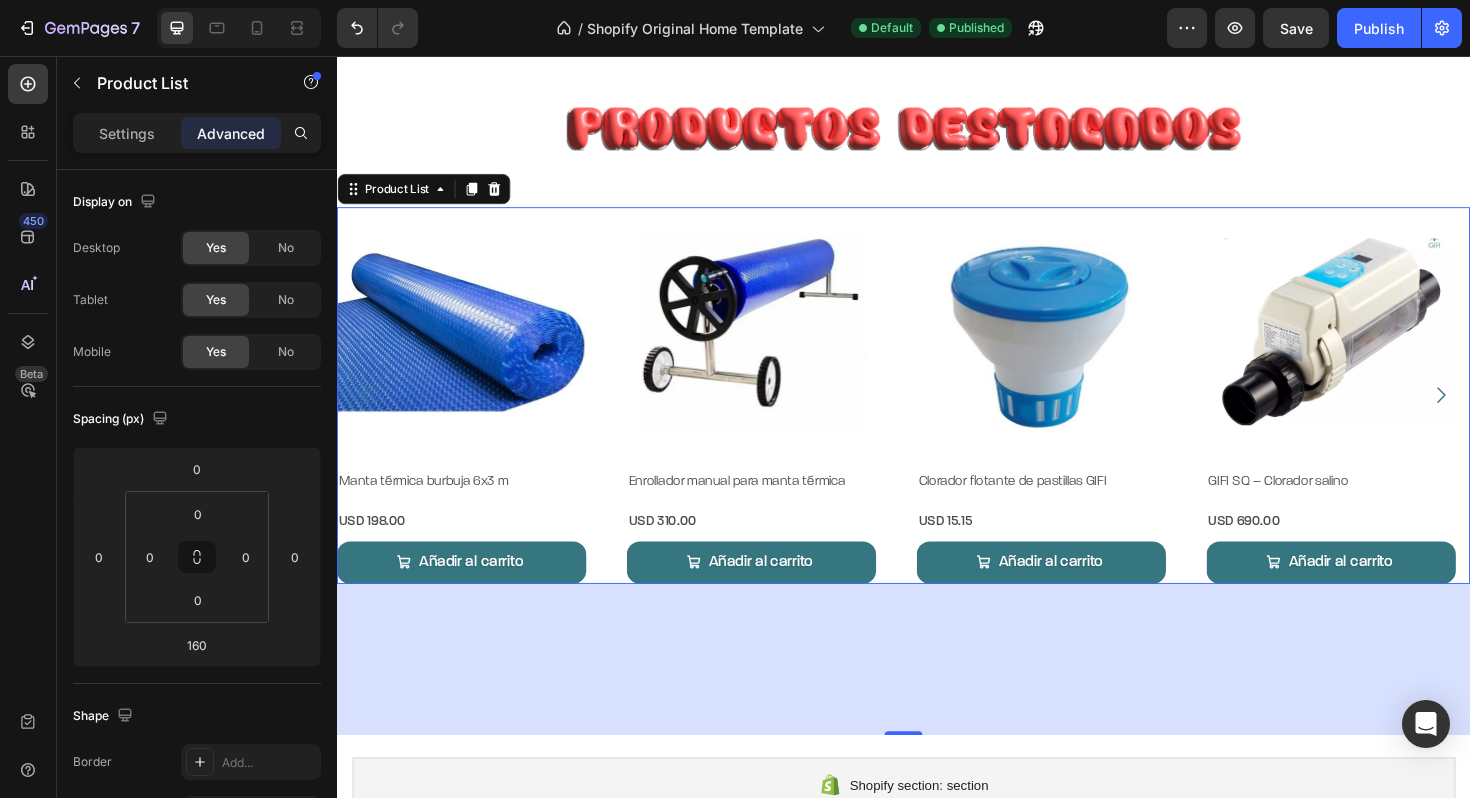 click on "160" at bounding box center [937, 695] 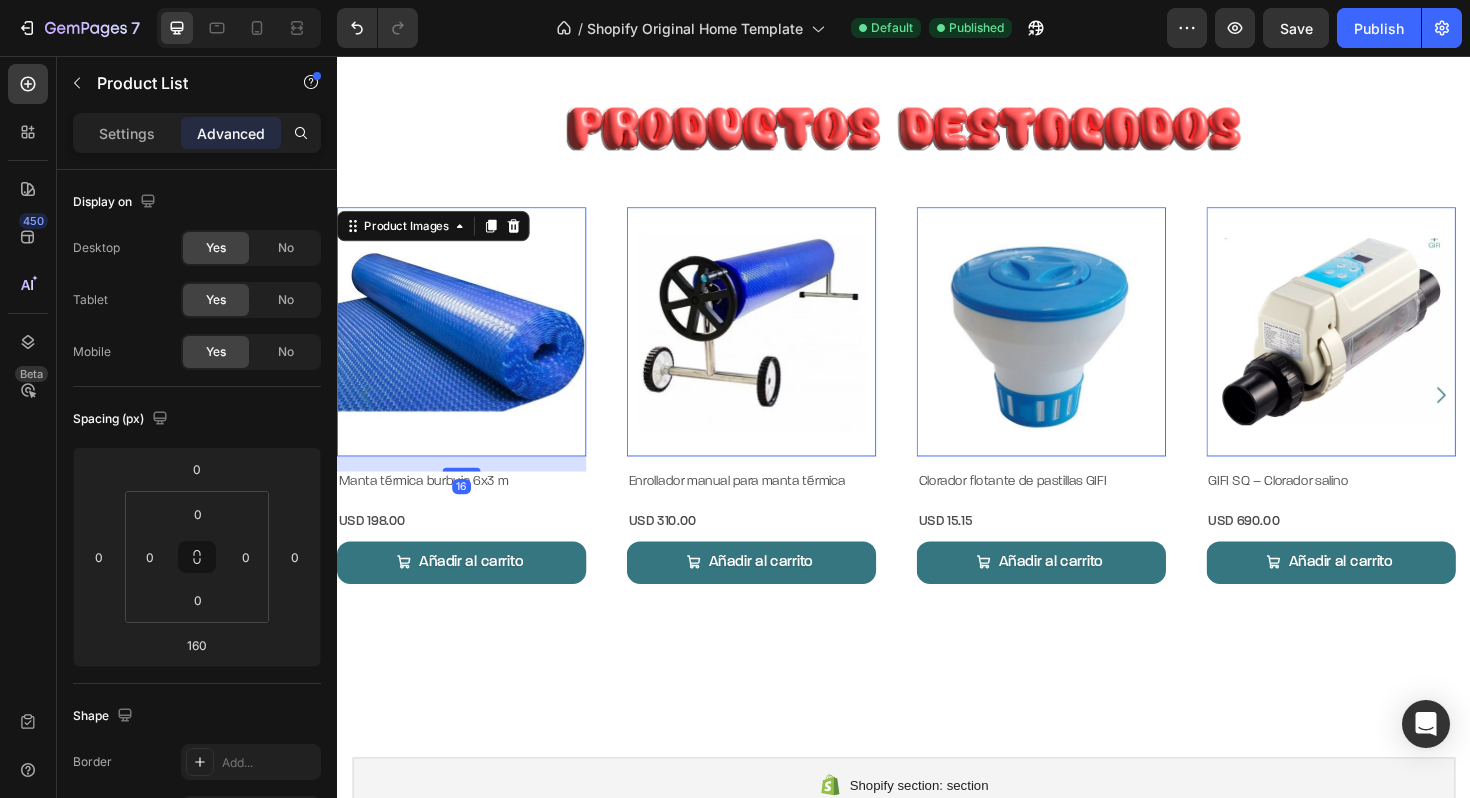 click at bounding box center [469, 348] 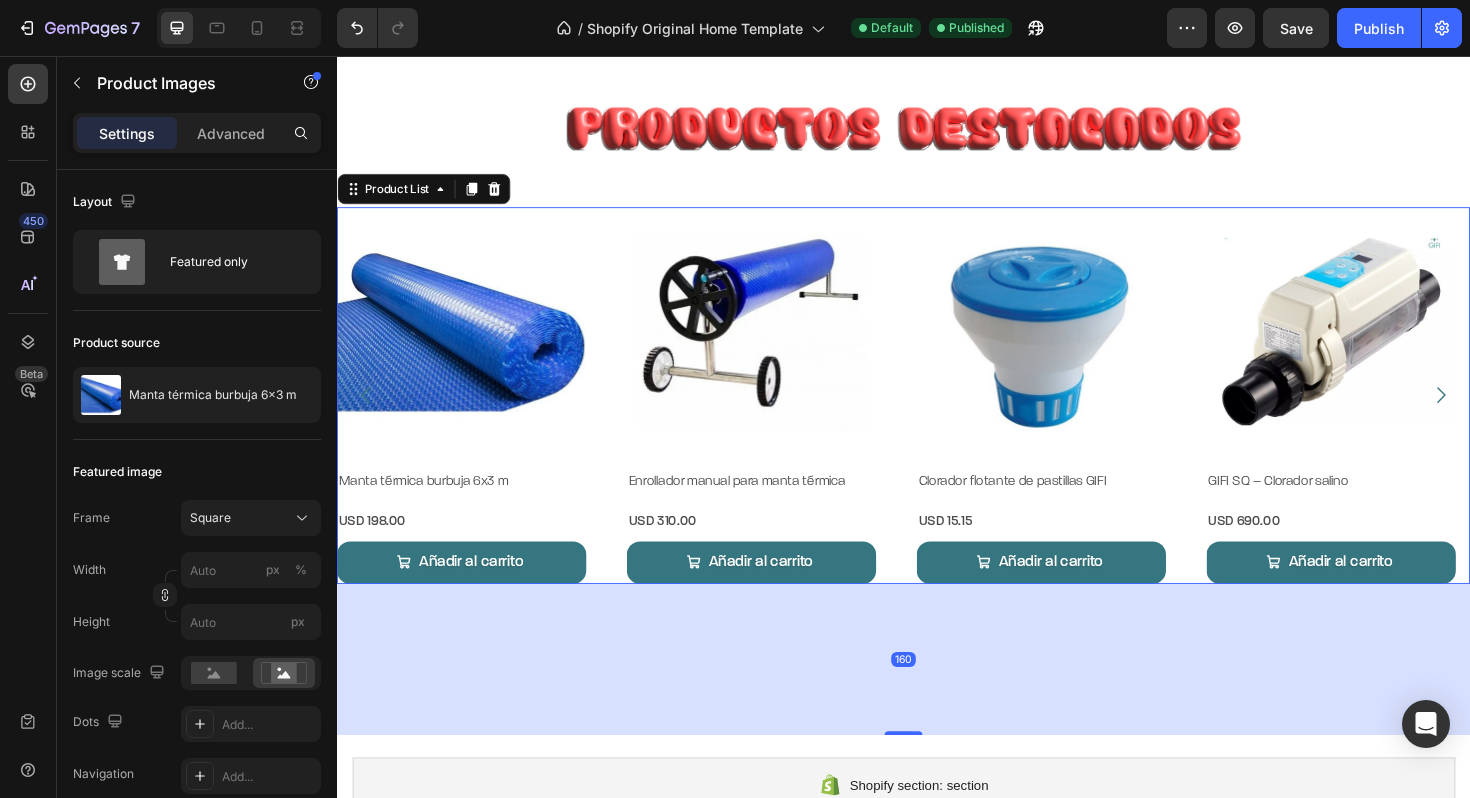 click on "Product Images Manta térmica burbuja 6×3 m Product Title USD 198.00 Product Price Product Price Row
Añadir al carrito Add to Cart
Añadir Add to Cart Row Product List   160 Product Images Enrollador manual para manta térmica Product Title USD 310.00 Product Price Product Price Row
Añadir al carrito Add to Cart
Añadir Add to Cart Row Product List   160 Product Images Clorador flotante de pastillas GIFI Product Title USD 15.15 Product Price Product Price Row
Añadir al carrito Add to Cart
Añadir Add to Cart Row Product List   160 Product Images GIFI SQ – Clorador salino Product Title USD 690.00 Product Price Product Price Row
Añadir al carrito Add to Cart
Añadir Add to Cart Row Product List   160 Product Images Bombas de calor ALLSUN Product Title USD 1,980.00 Product Price Product Price Row
Añadir al carrito Add to Cart
Añadir Add to Cart Row Product List" at bounding box center [937, 415] 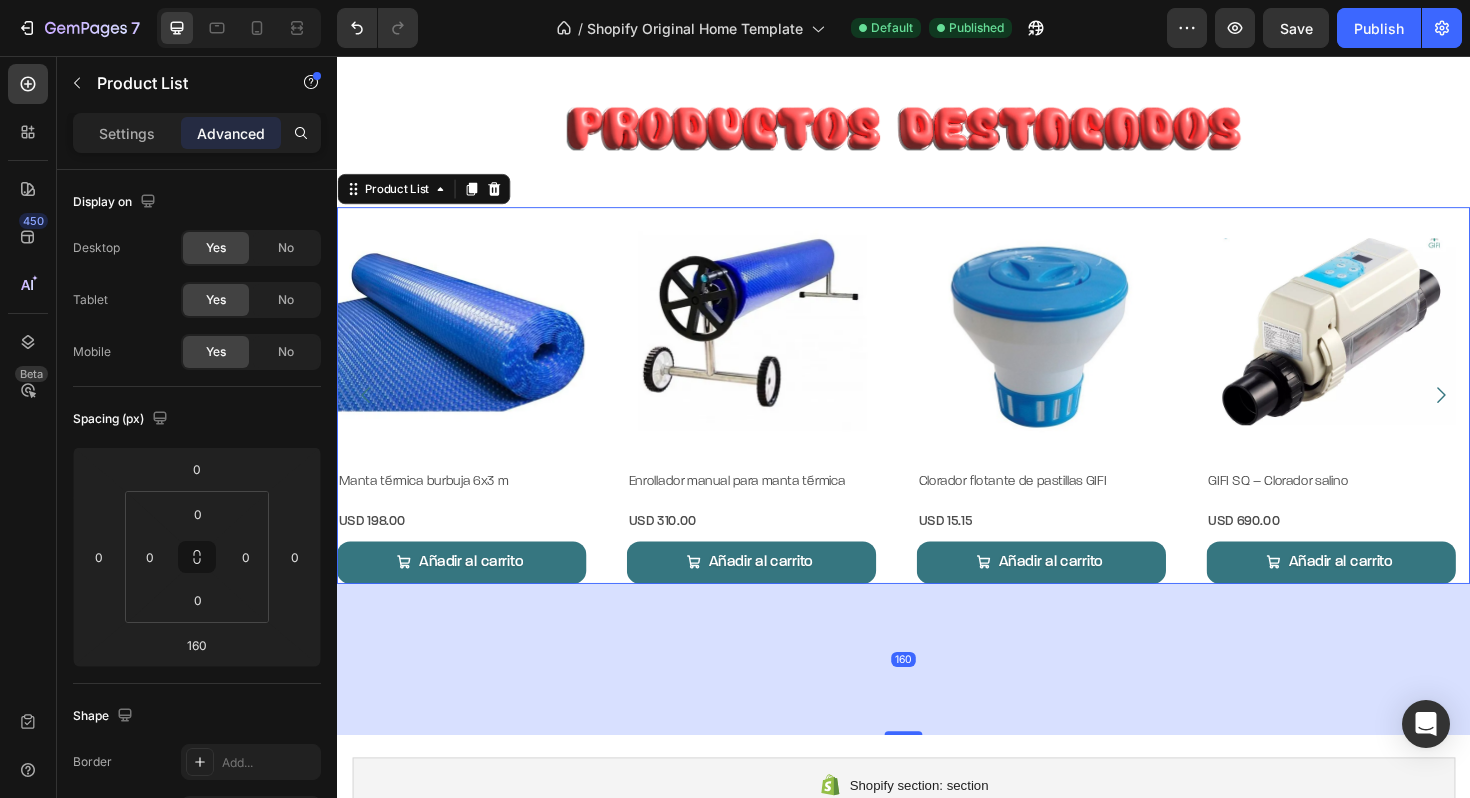 click on "160" at bounding box center (937, 695) 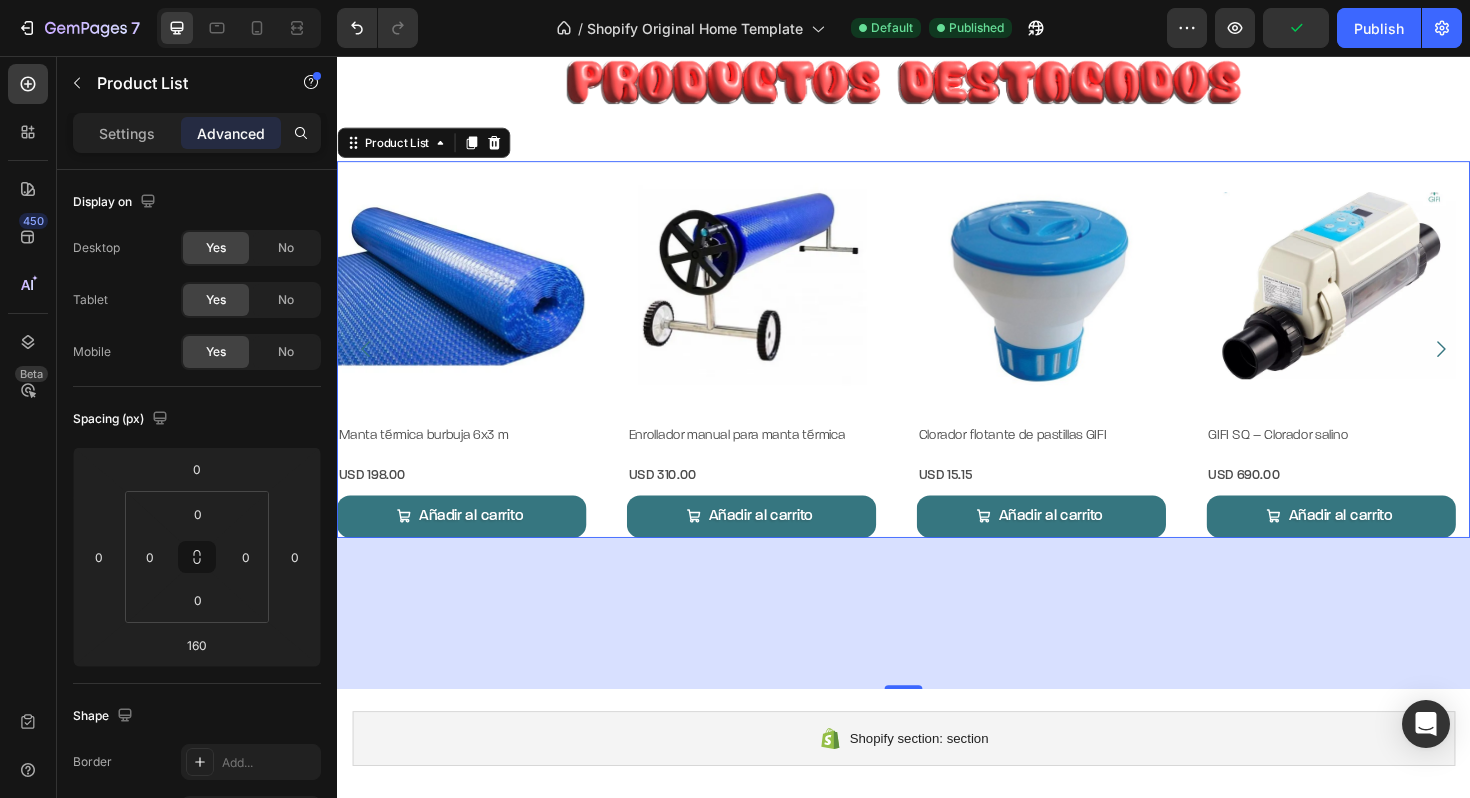 scroll, scrollTop: 814, scrollLeft: 0, axis: vertical 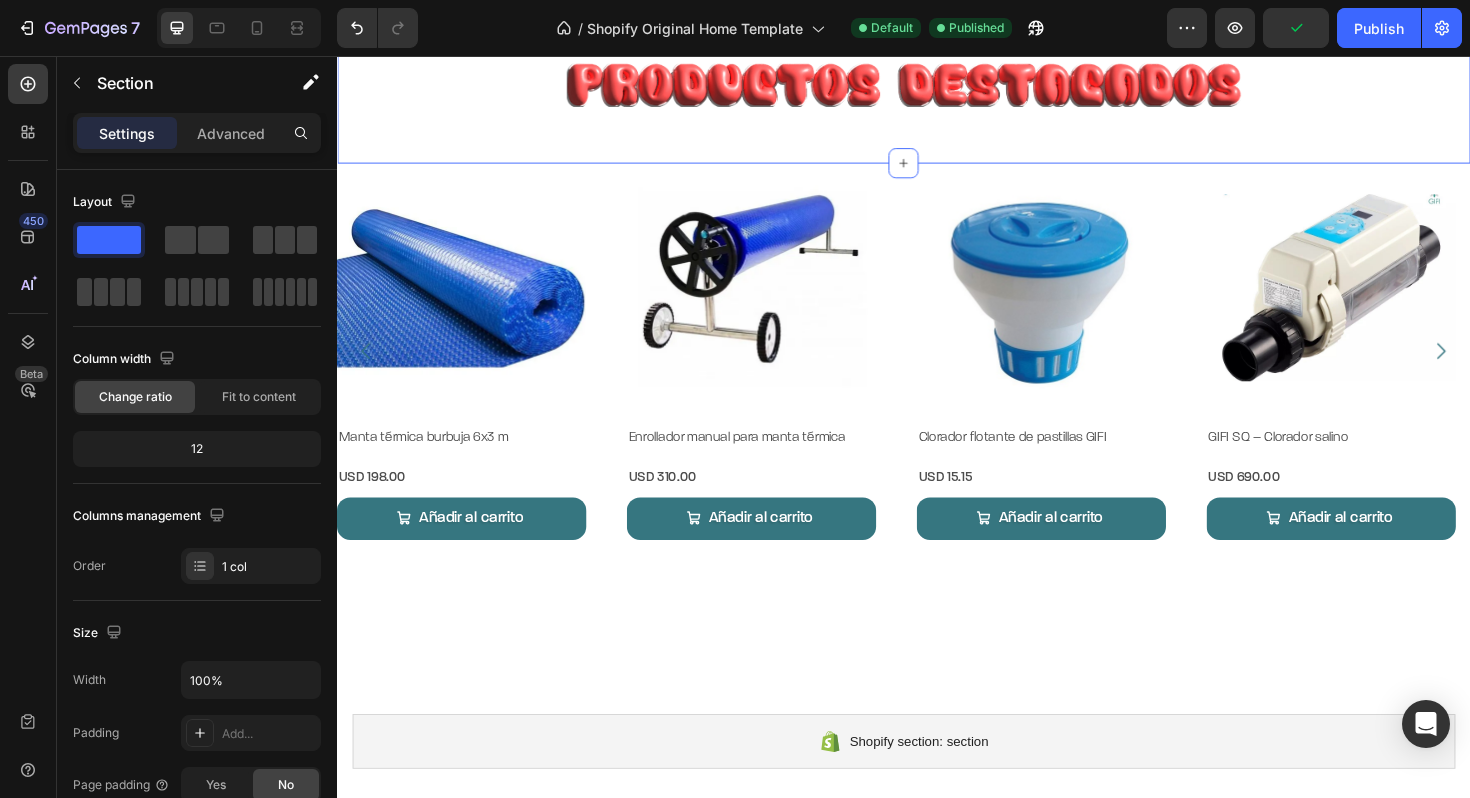 click on "Hacé realidad tu  piscina , valorizá  tu hogar y  disfrutá . Heading Hacé realidad tu  piscina , valorizá  tu hogar y  disfrutá . Heading Comprar ahora Button Hero Banner Image" at bounding box center [937, -274] 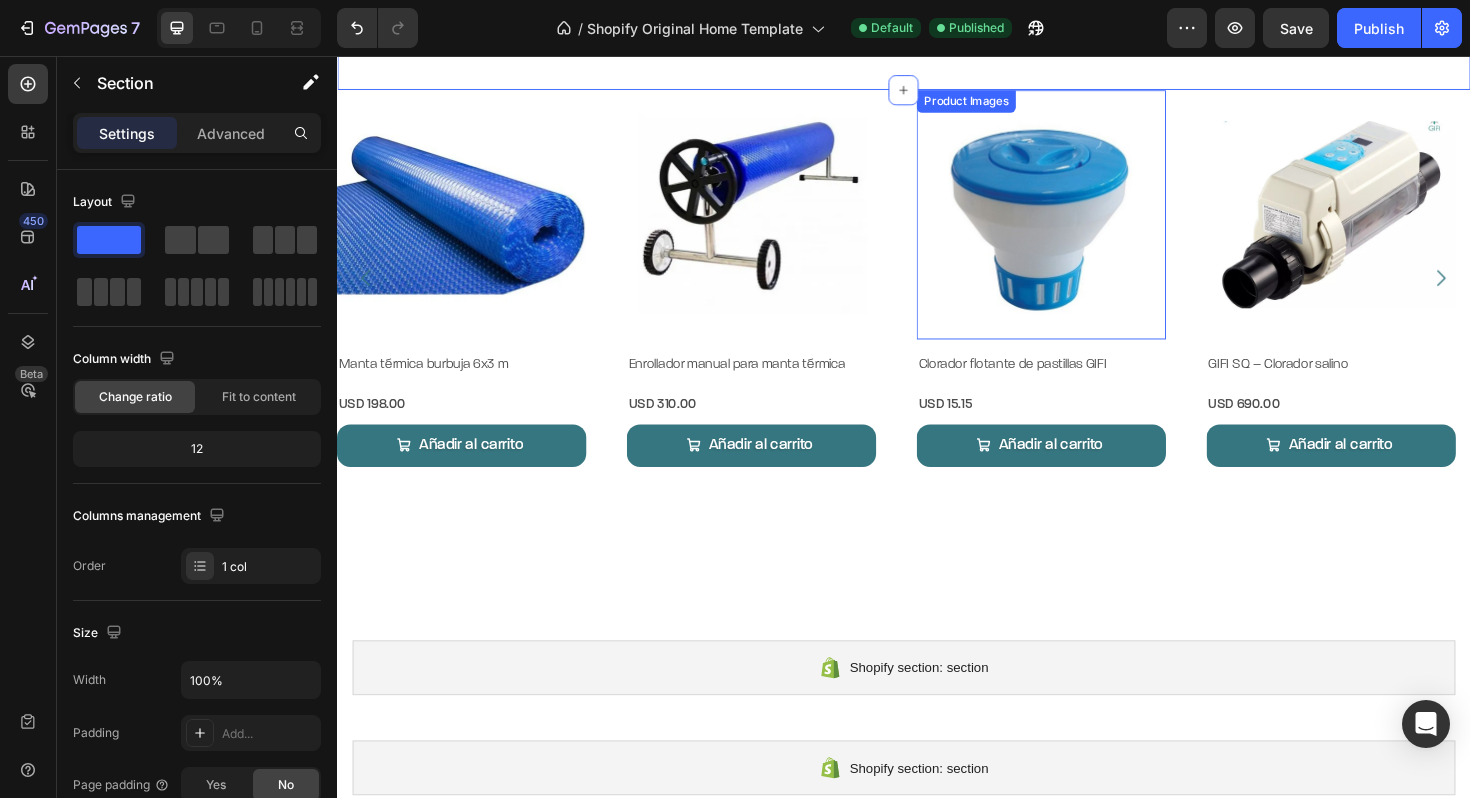 scroll, scrollTop: 901, scrollLeft: 0, axis: vertical 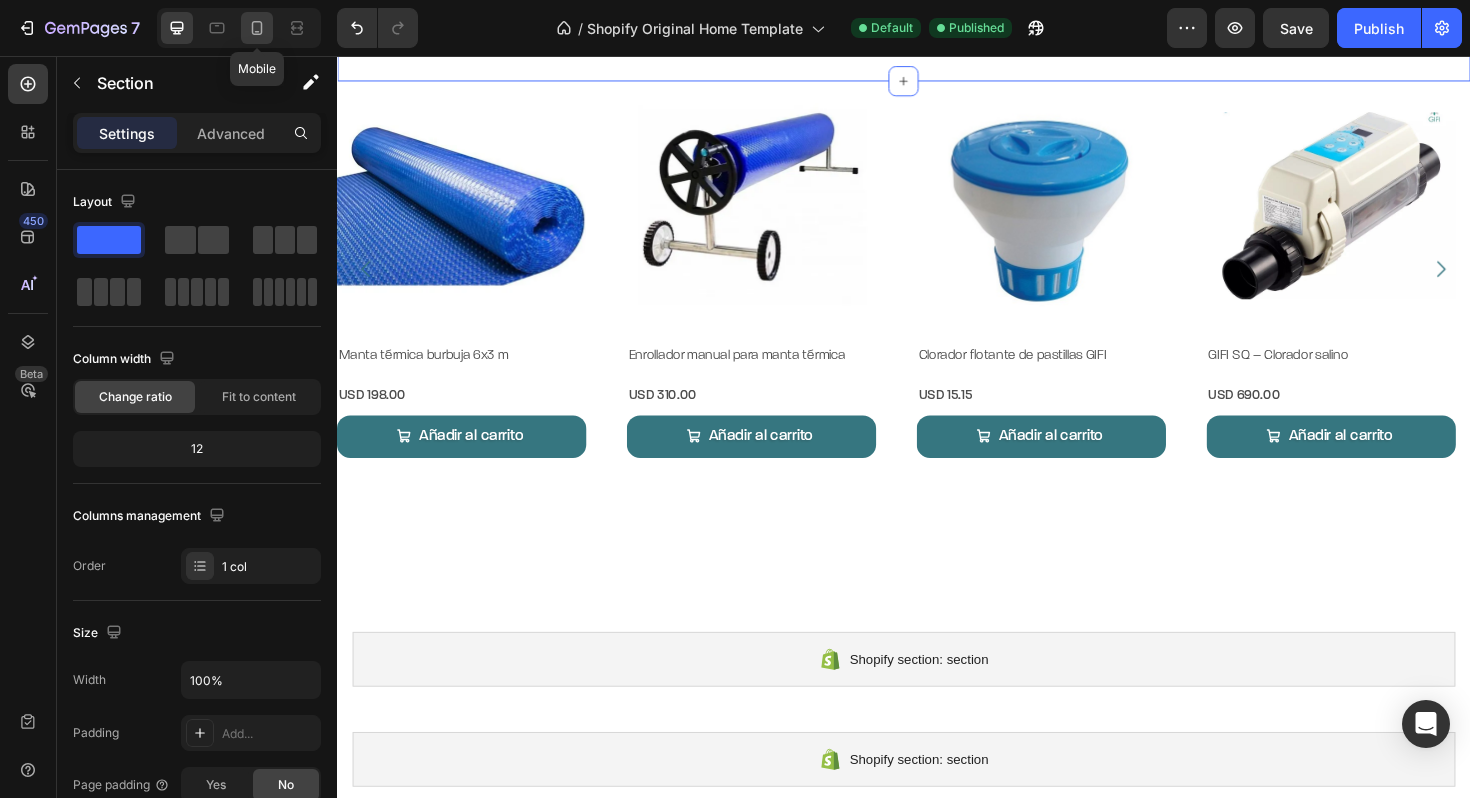 click 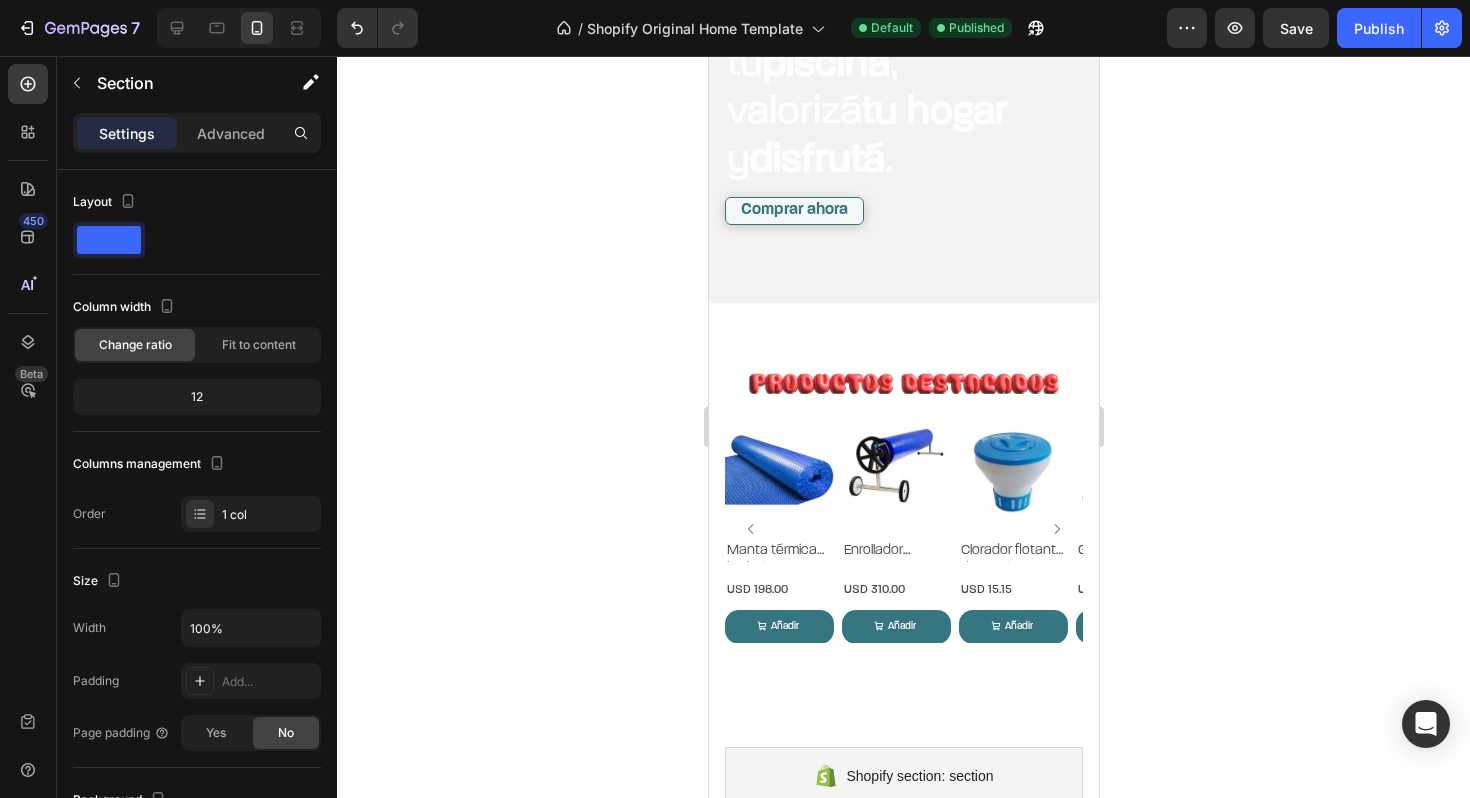 scroll, scrollTop: 188, scrollLeft: 0, axis: vertical 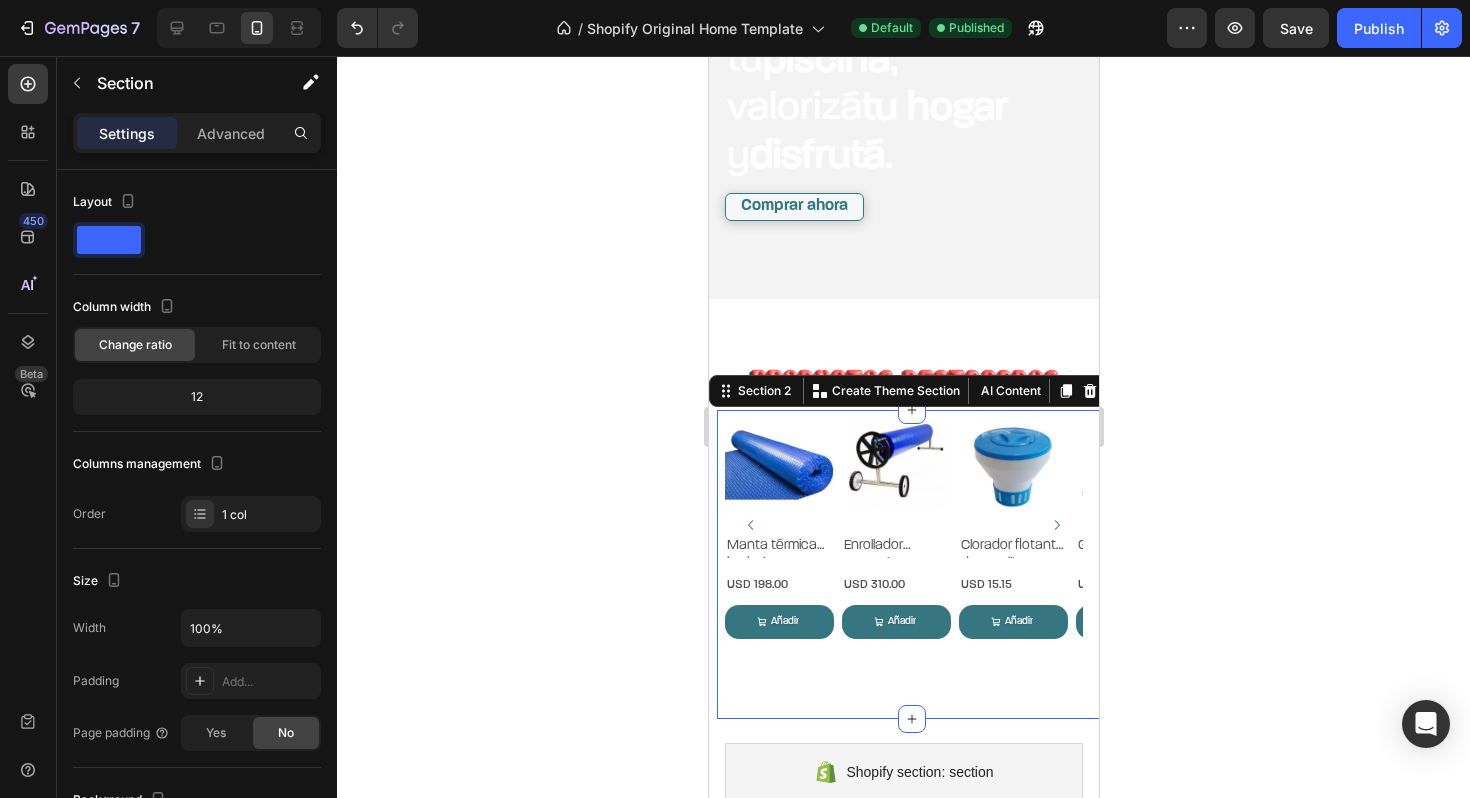 click on "Product Images Manta térmica burbuja 6×3 m Product Title USD 198.00 Product Price Product Price Row
Añadir al carrito Add to Cart
Añadir Add to Cart Row Product List Product Images Enrollador manual para manta térmica Product Title USD 310.00 Product Price Product Price Row
Añadir al carrito Add to Cart
Añadir Add to Cart Row Product List Product Images Clorador flotante de pastillas GIFI Product Title USD 15.15 Product Price Product Price Row
Añadir al carrito Add to Cart
Añadir Add to Cart Row Product List Product Images GIFI SQ – Clorador salino Product Title USD 690.00 Product Price Product Price Row
Añadir al carrito Add to Cart
Añadir Add to Cart Row Product List Product Images Bombas de calor ALLSUN Product Title USD 1,980.00 Product Price Product Price Row
Añadir al carrito Add to Cart
Añadir Add to Cart Row Product List USD 1,690.00" at bounding box center [903, 564] 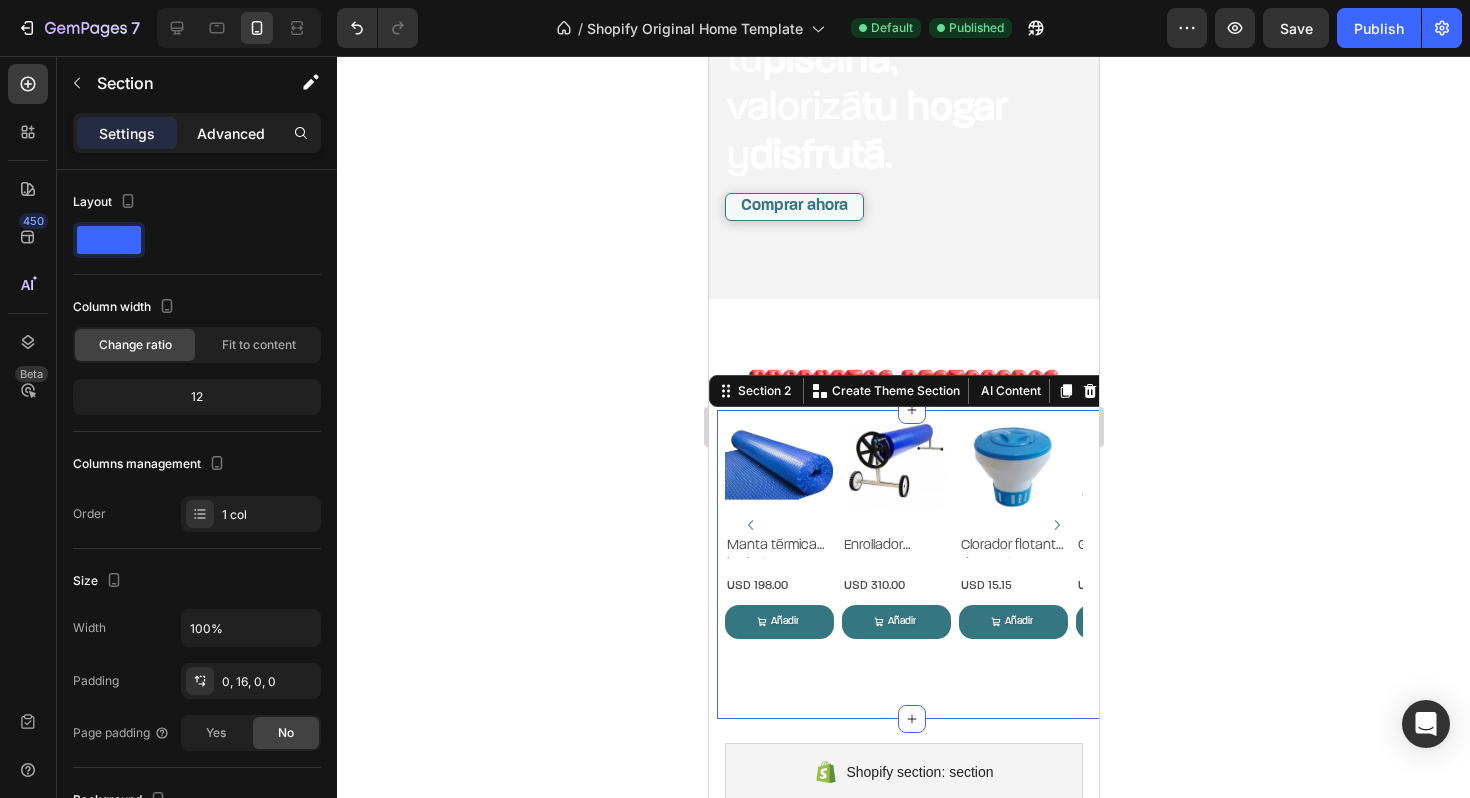 click on "Advanced" at bounding box center (231, 133) 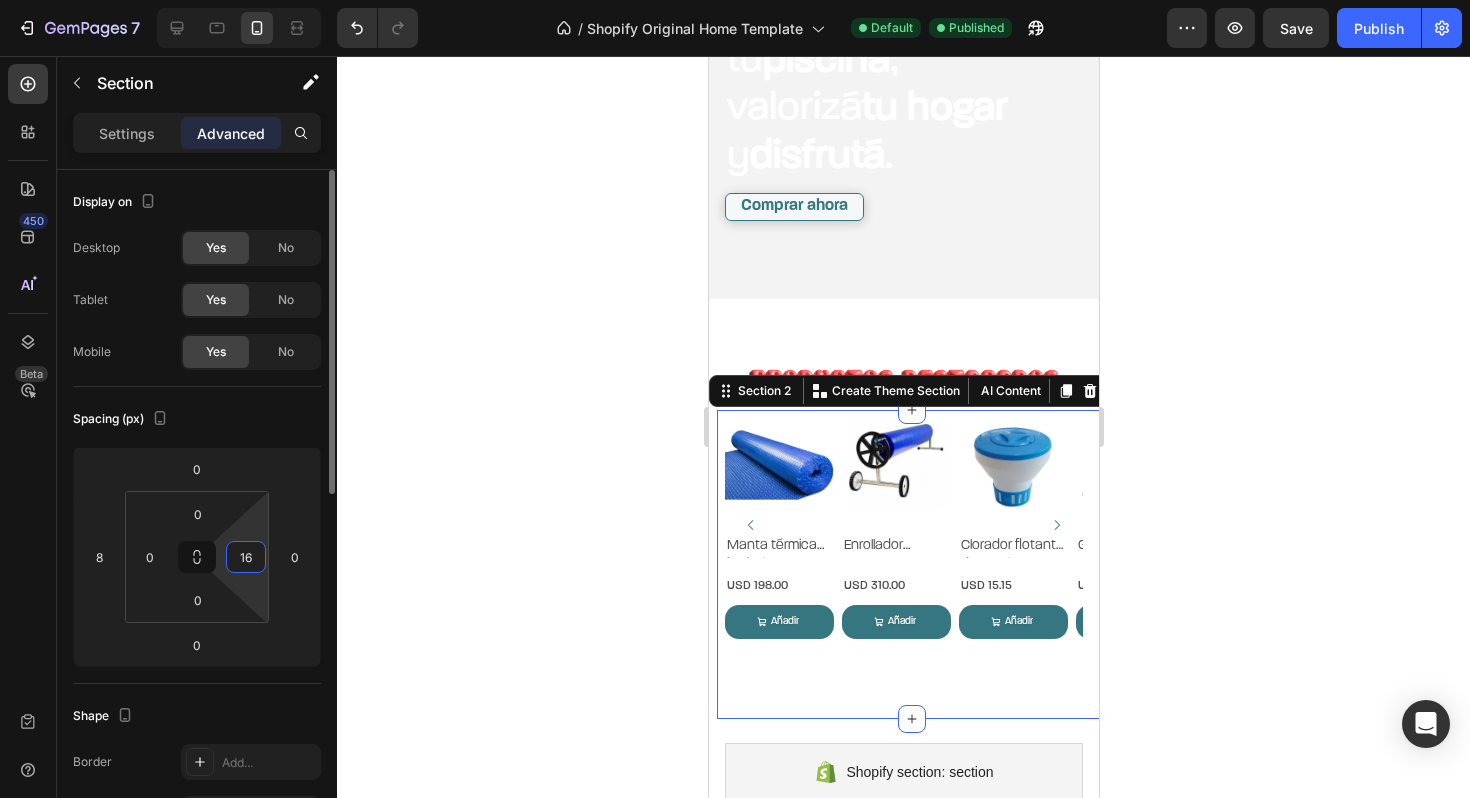 click on "16" at bounding box center (246, 557) 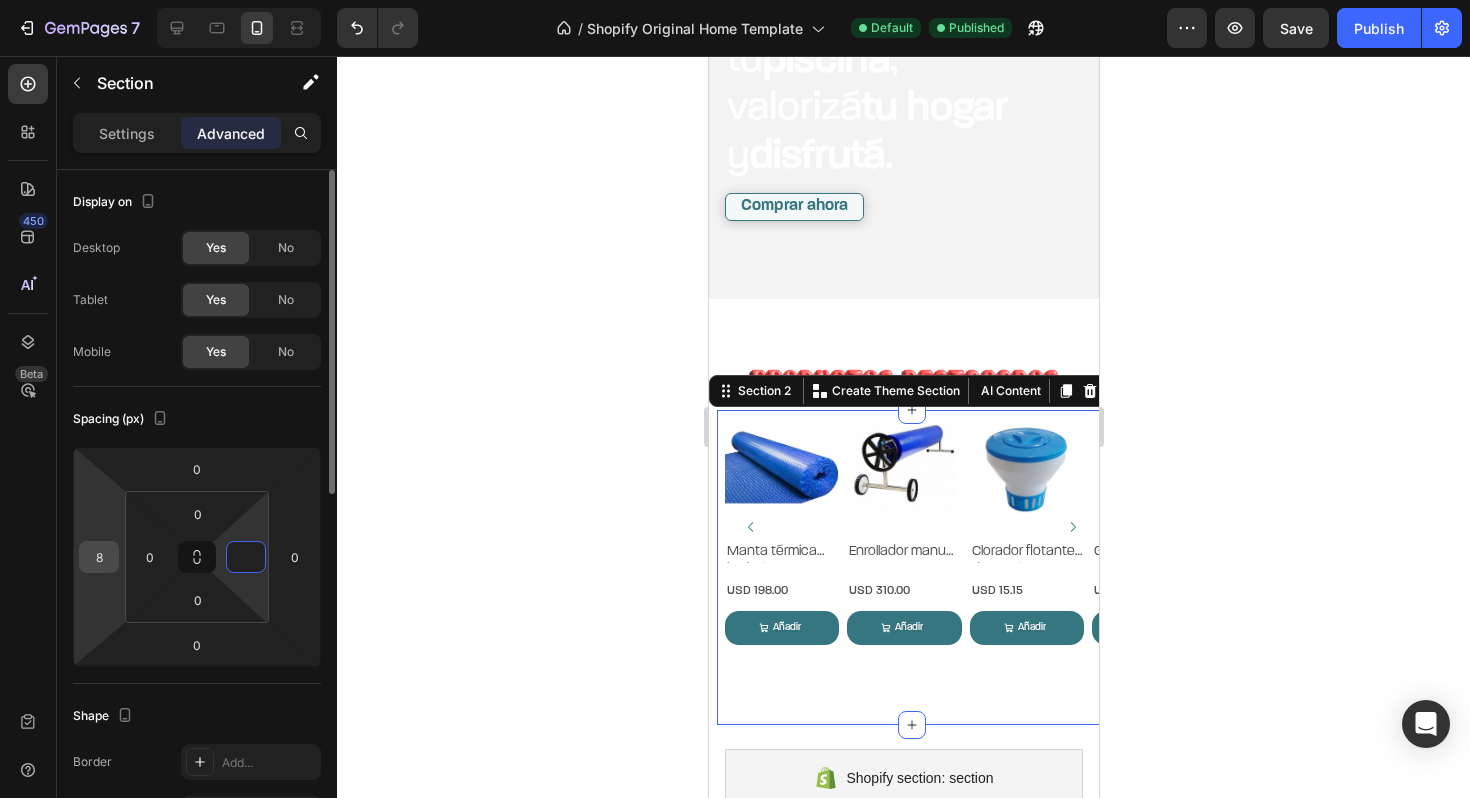 type on "0" 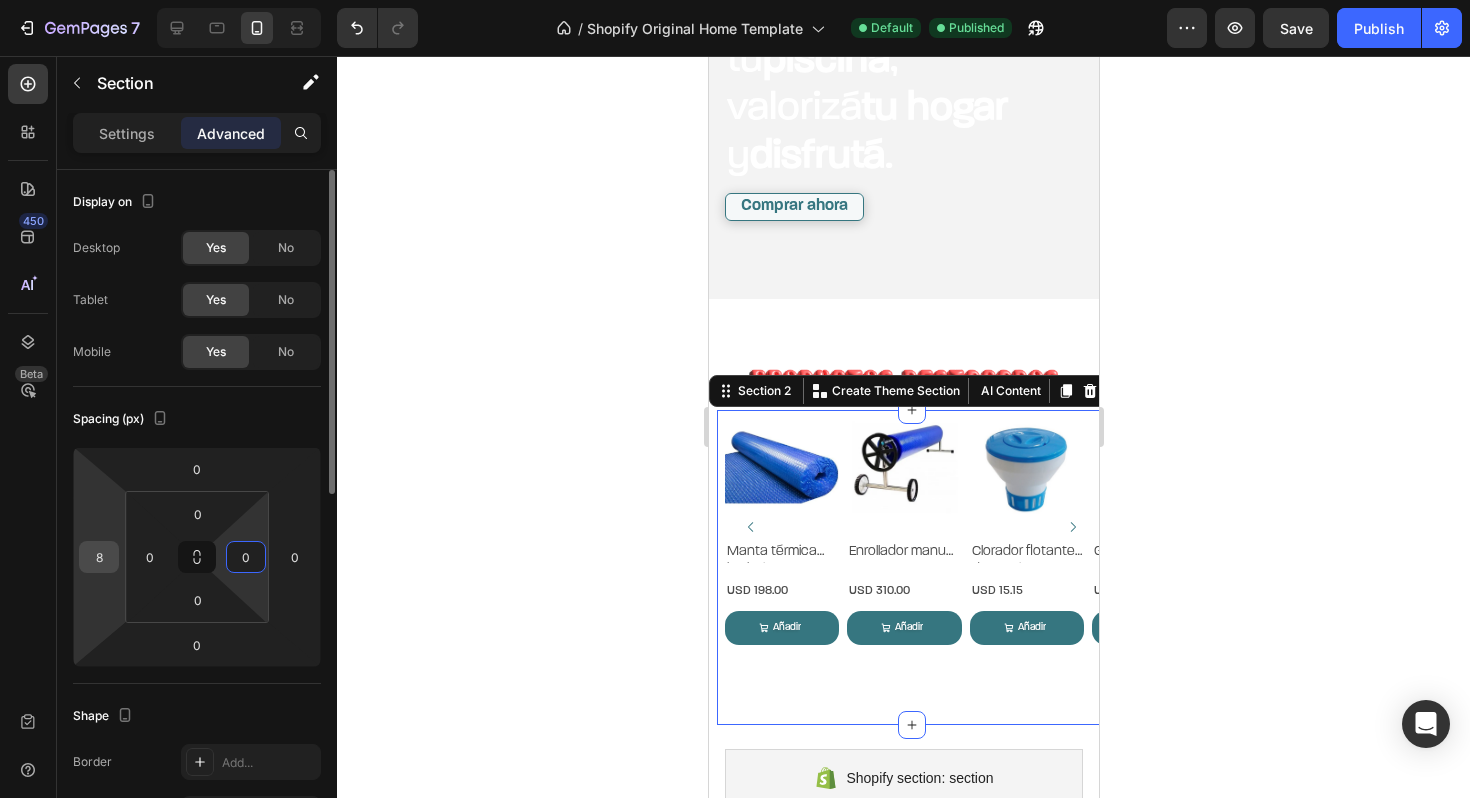 click on "8" at bounding box center [99, 557] 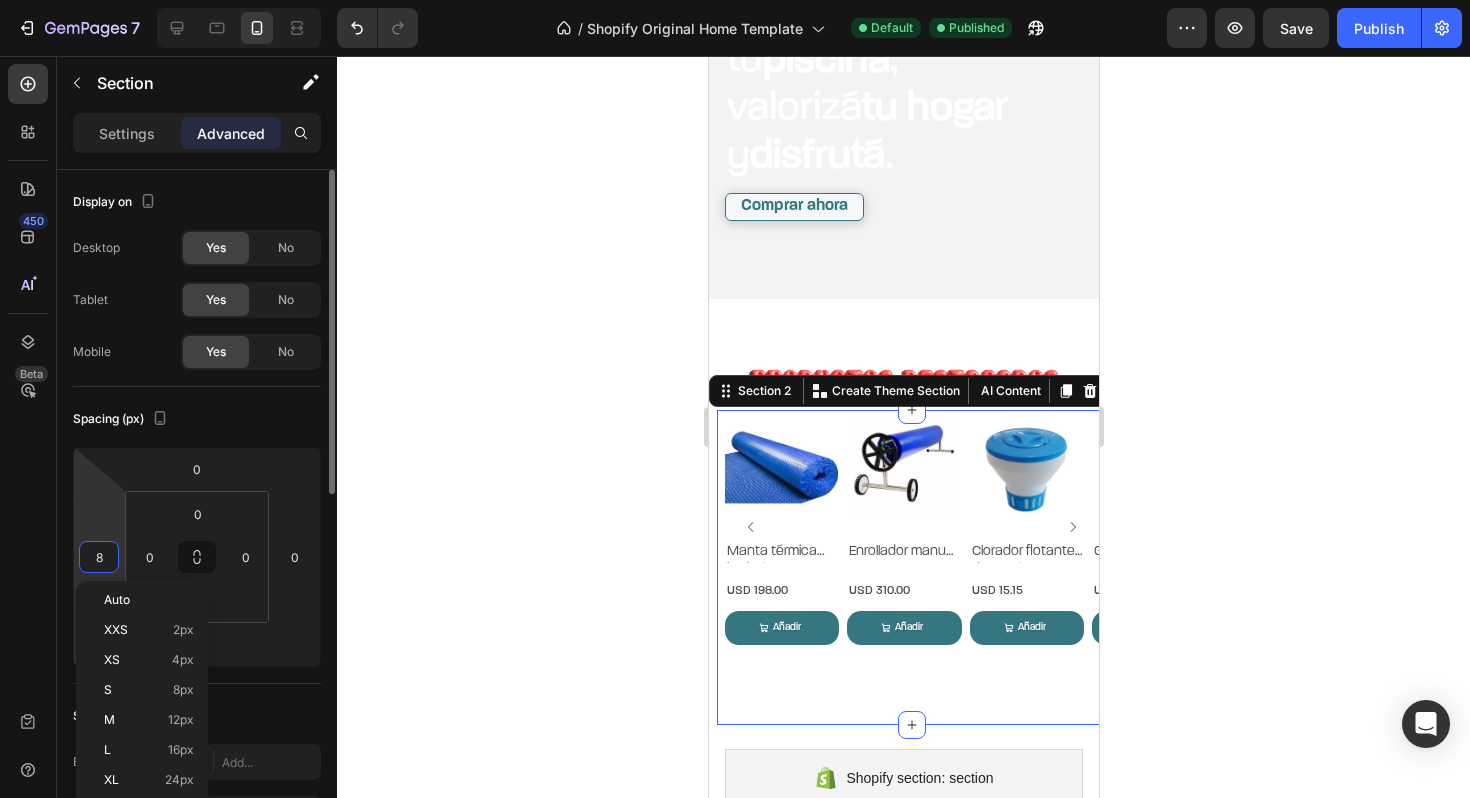 type 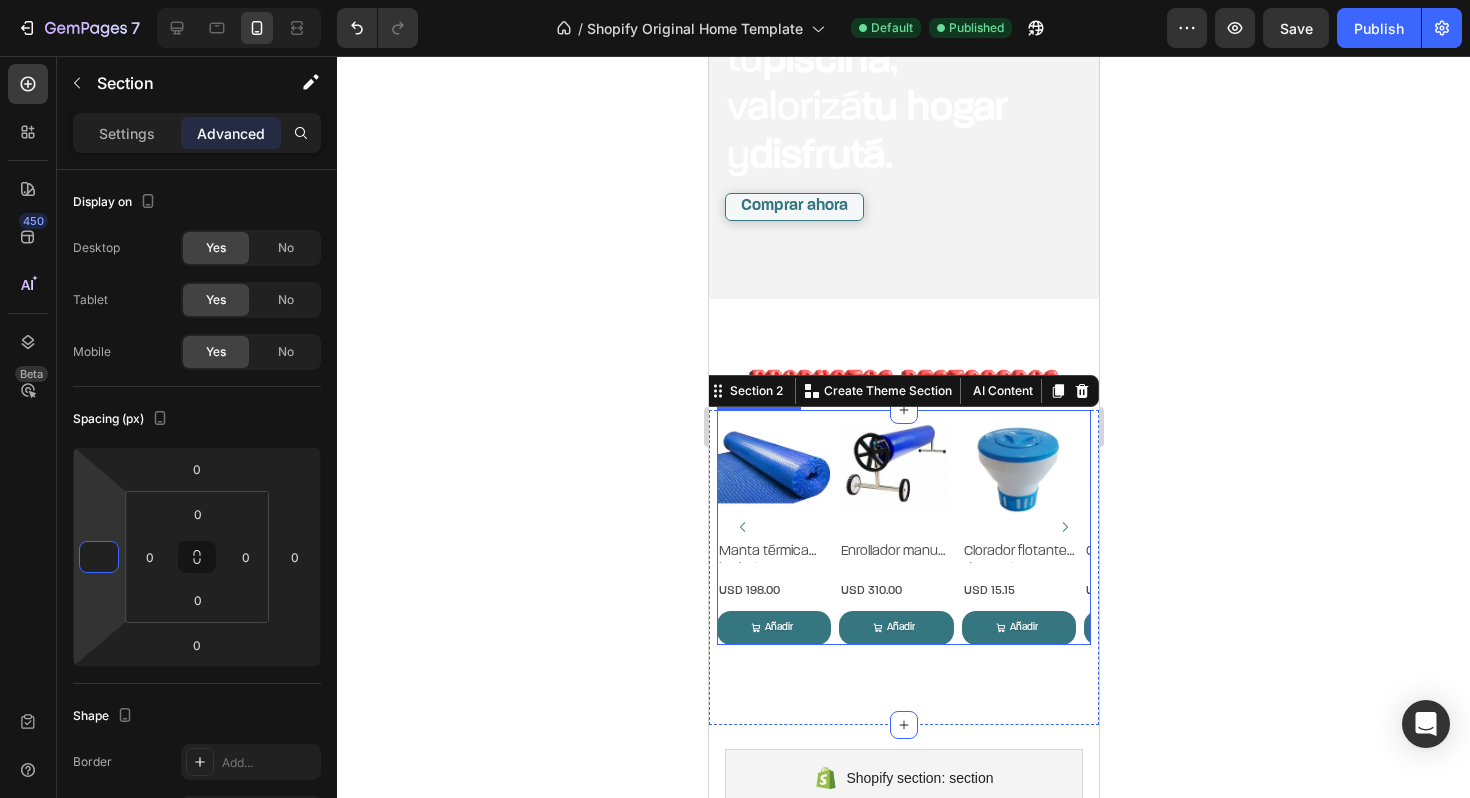 click on "Product Images Manta térmica burbuja 6×3 m Product Title USD 198.00 Product Price Product Price Row
Añadir al carrito Add to Cart
Añadir Add to Cart Row Product List Product Images Enrollador manual para manta térmica Product Title USD 310.00 Product Price Product Price Row
Añadir al carrito Add to Cart
Añadir Add to Cart Row Product List Product Images Clorador flotante de pastillas GIFI Product Title USD 15.15 Product Price Product Price Row
Añadir al carrito Add to Cart
Añadir Add to Cart Row Product List Product Images GIFI SQ – Clorador salino Product Title USD 690.00 Product Price Product Price Row
Añadir al carrito Add to Cart
Añadir Add to Cart Row Product List Product Images Bombas de calor ALLSUN Product Title USD 1,980.00 Product Price Product Price Row
Añadir al carrito Add to Cart
Añadir Add to Cart Row Product List Product Title" at bounding box center [903, 527] 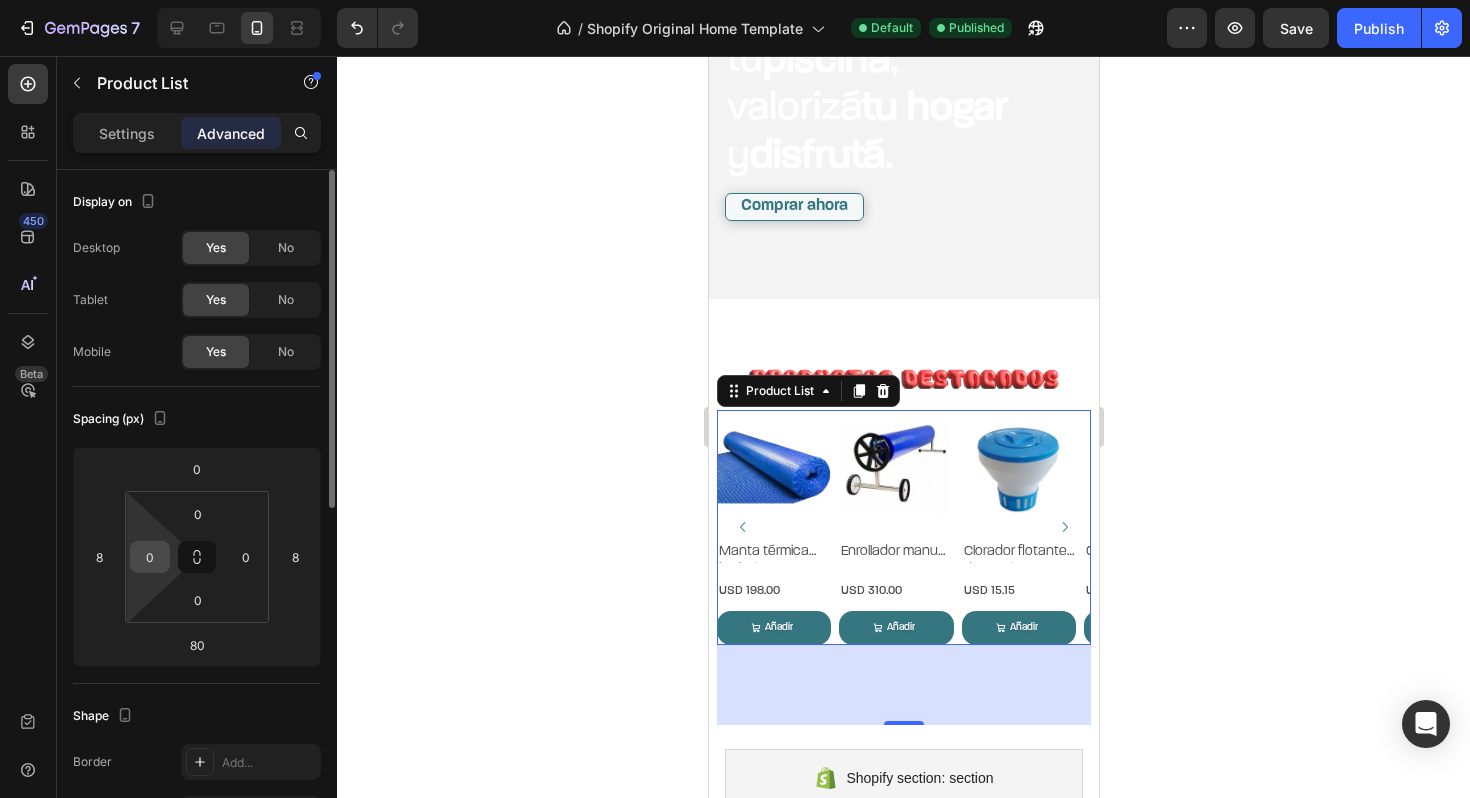 click on "0" at bounding box center (150, 557) 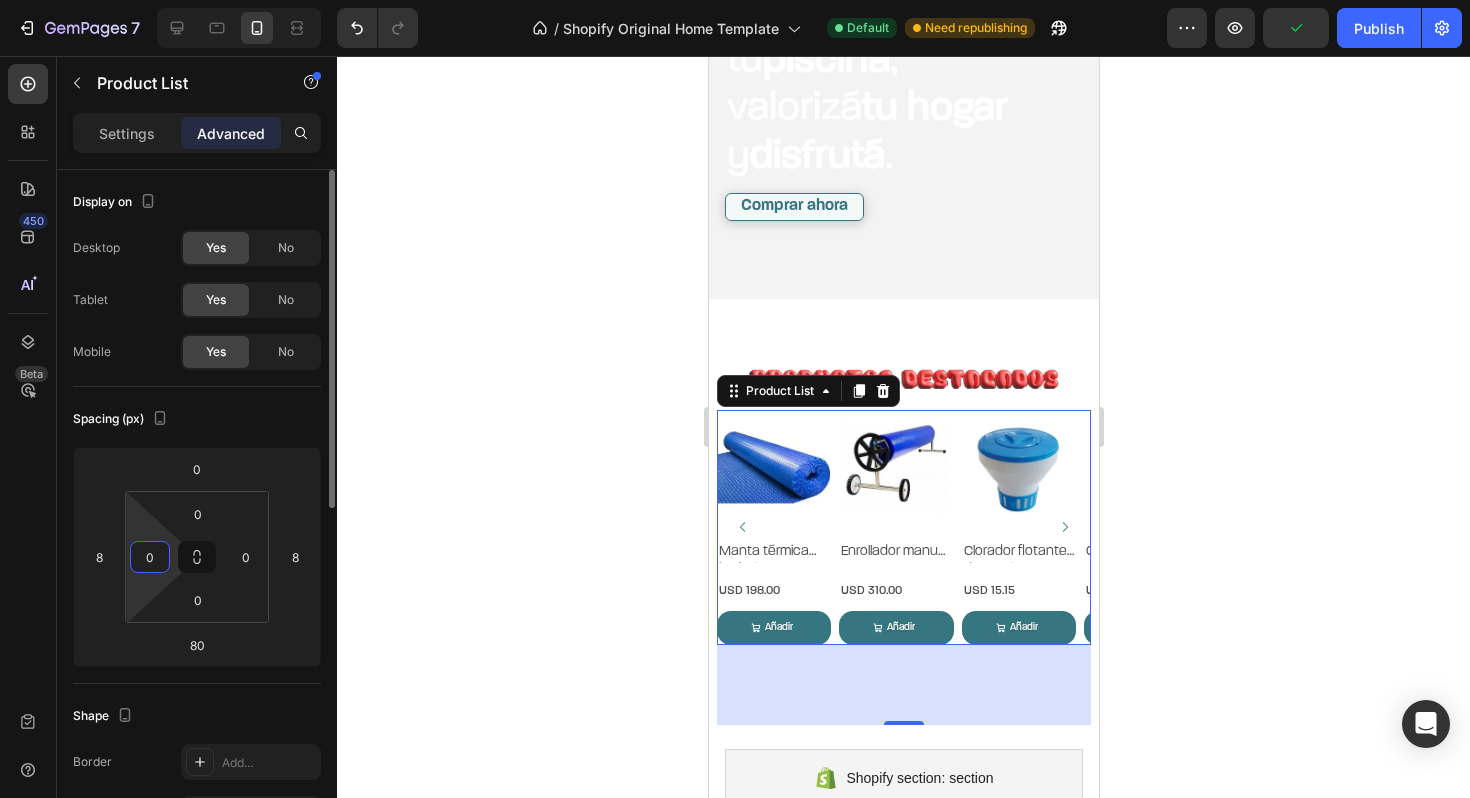 click on "0" at bounding box center (150, 557) 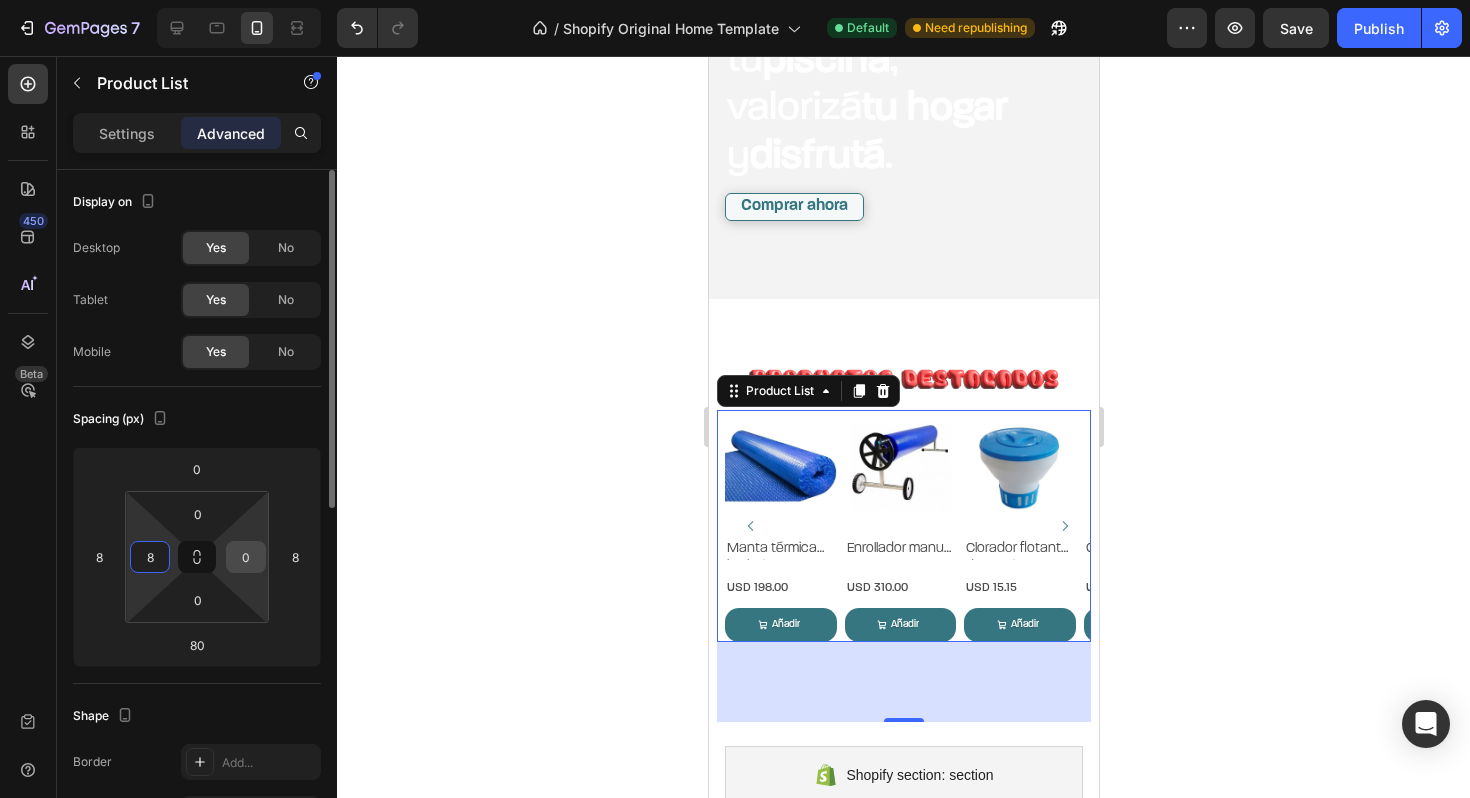 type on "8" 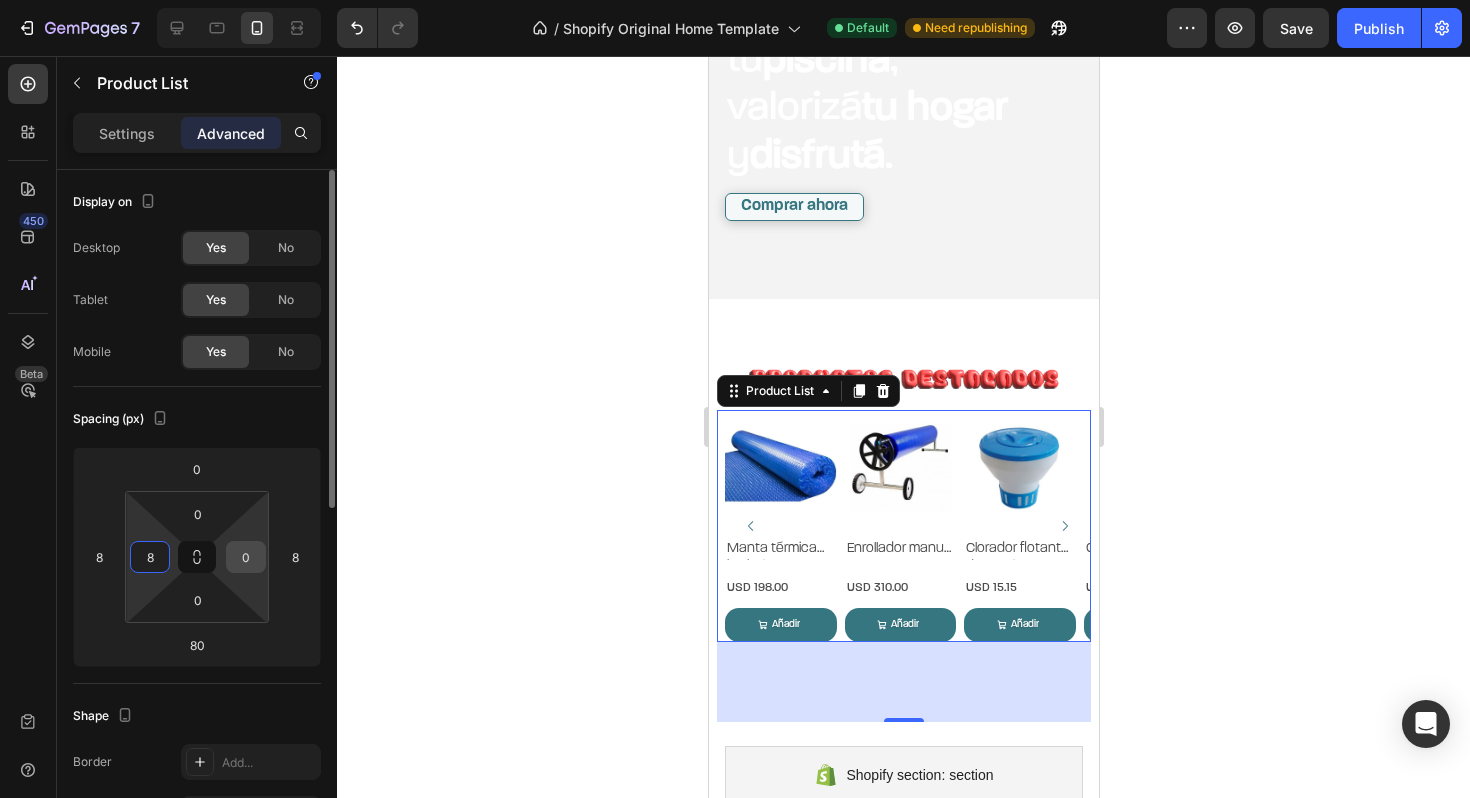 click on "0" at bounding box center (246, 557) 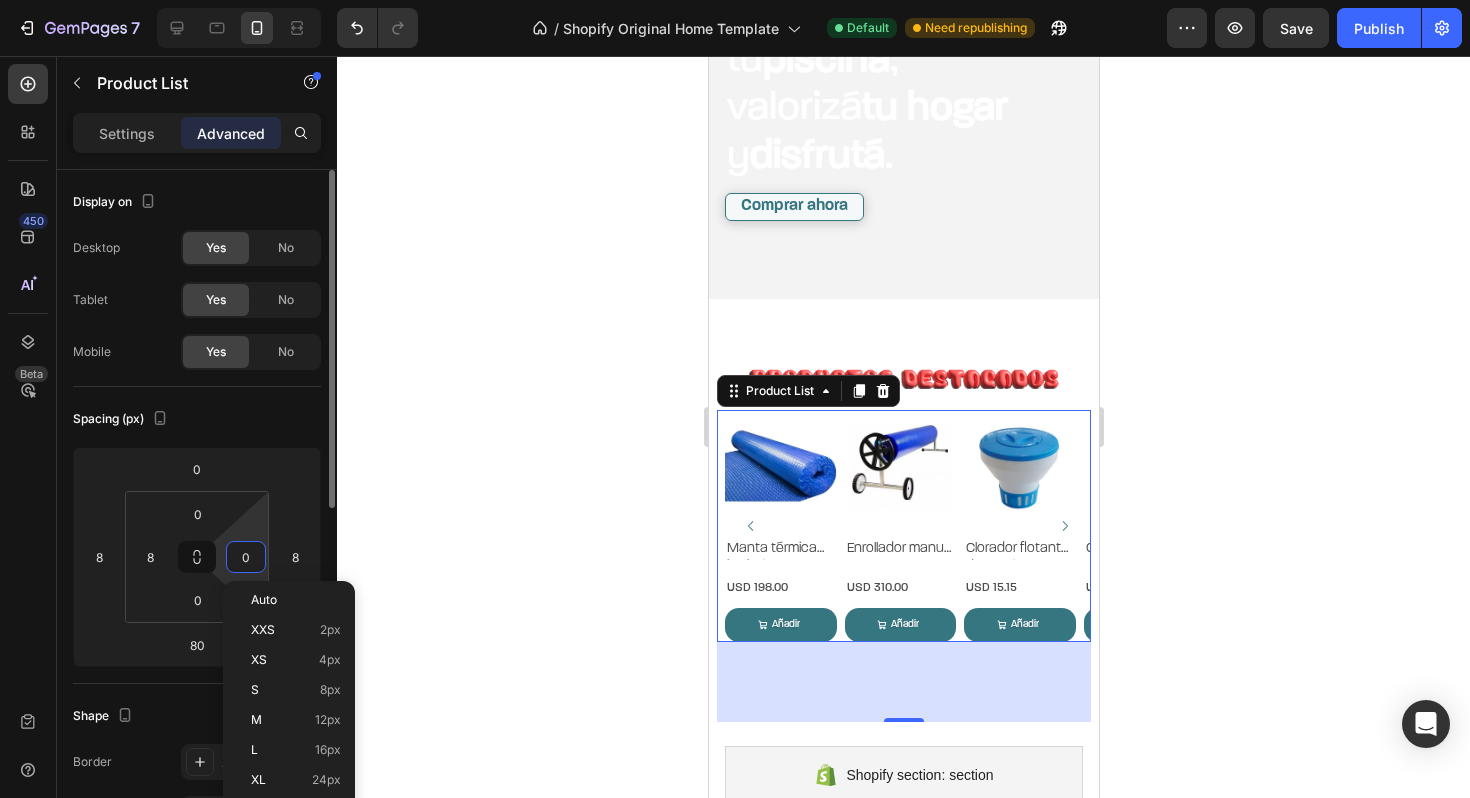 type on "8" 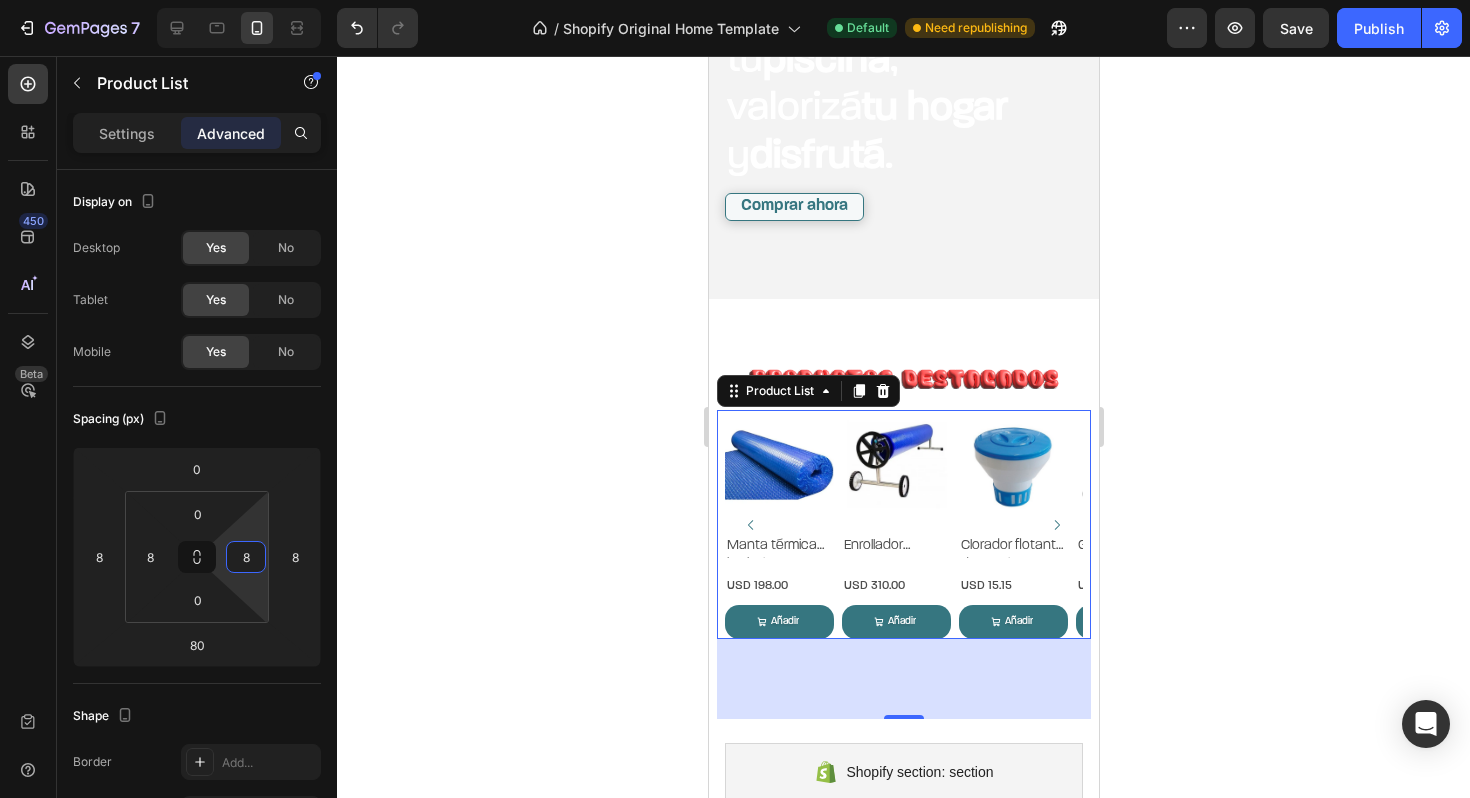 click 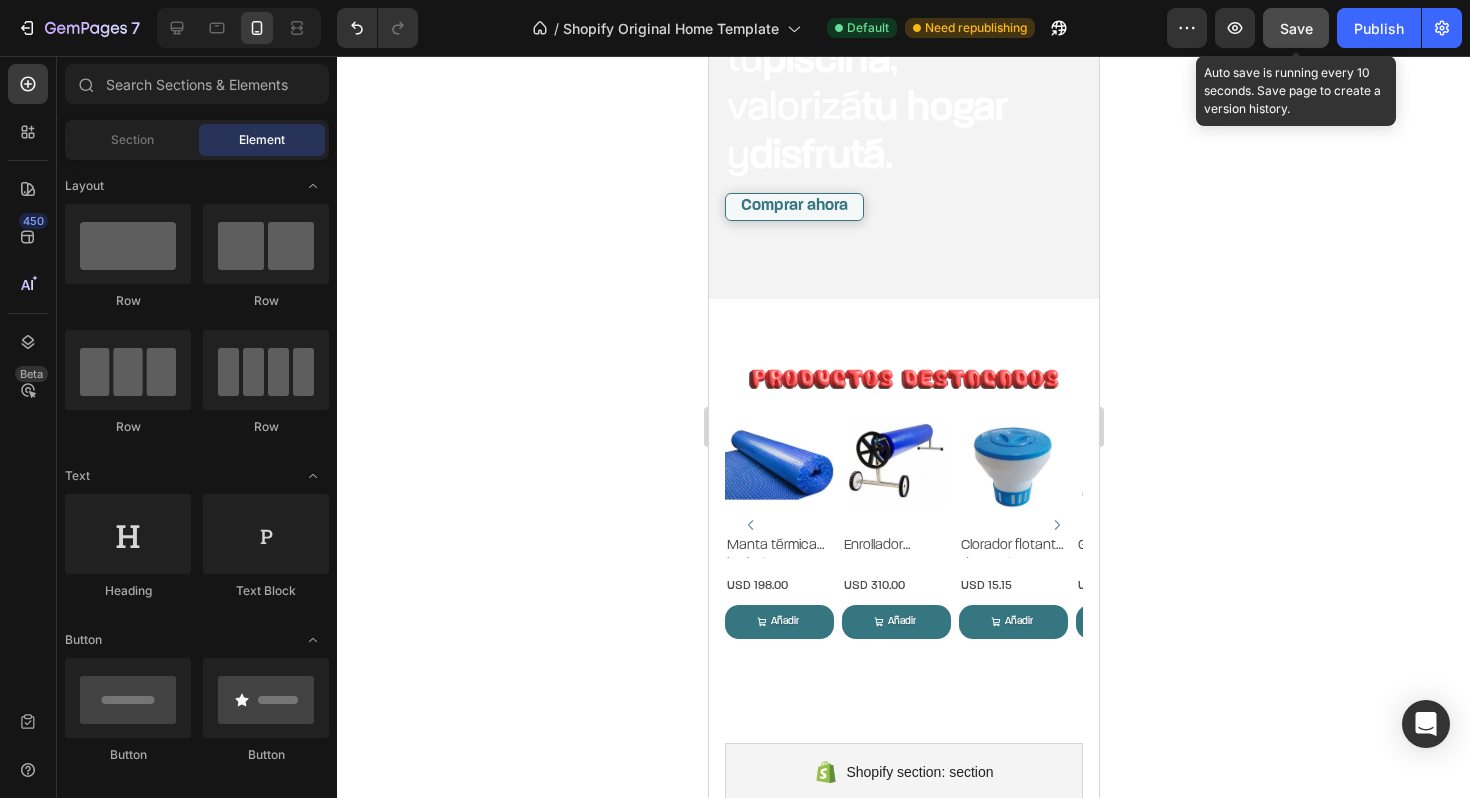 click on "Save" 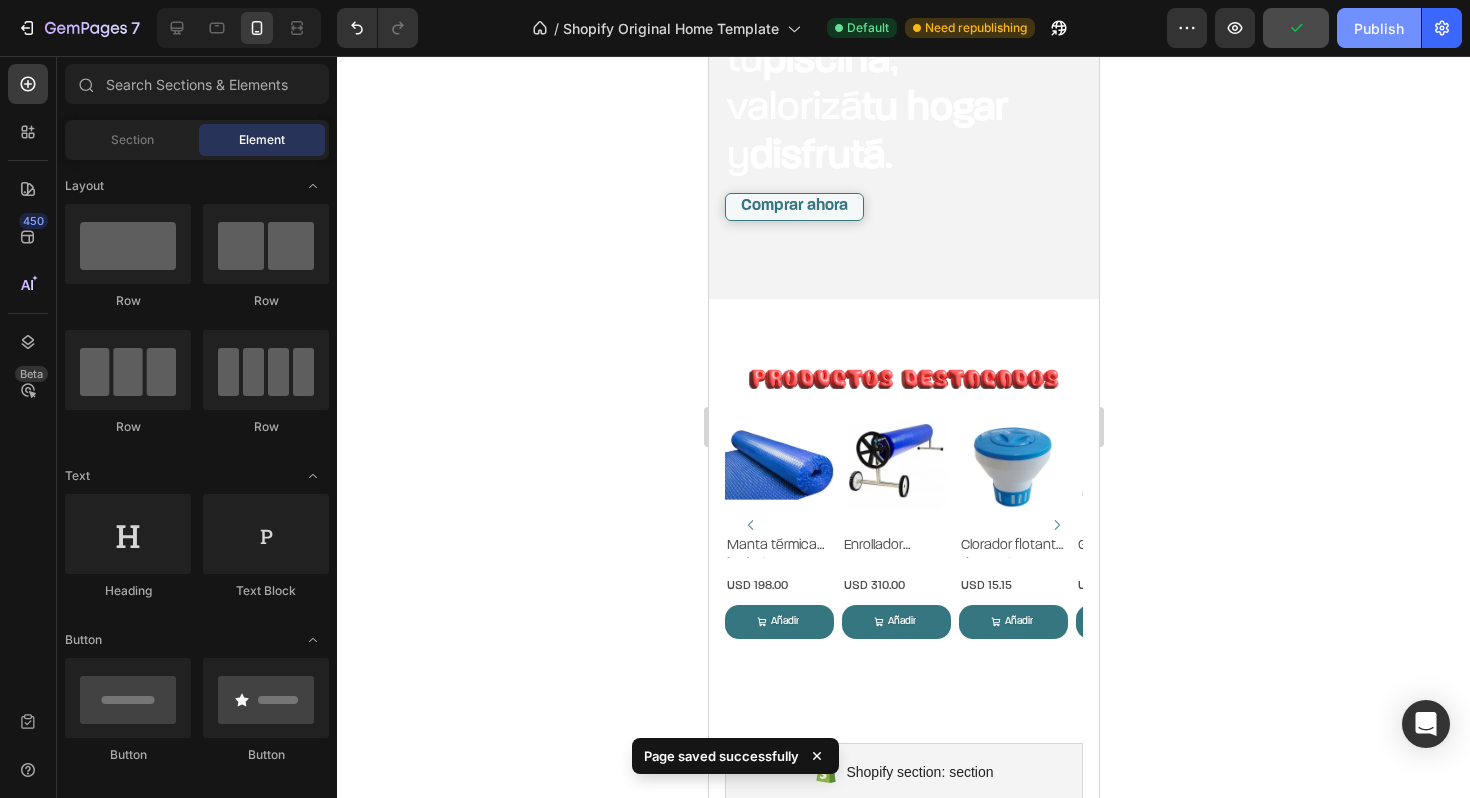 click on "Publish" at bounding box center [1379, 28] 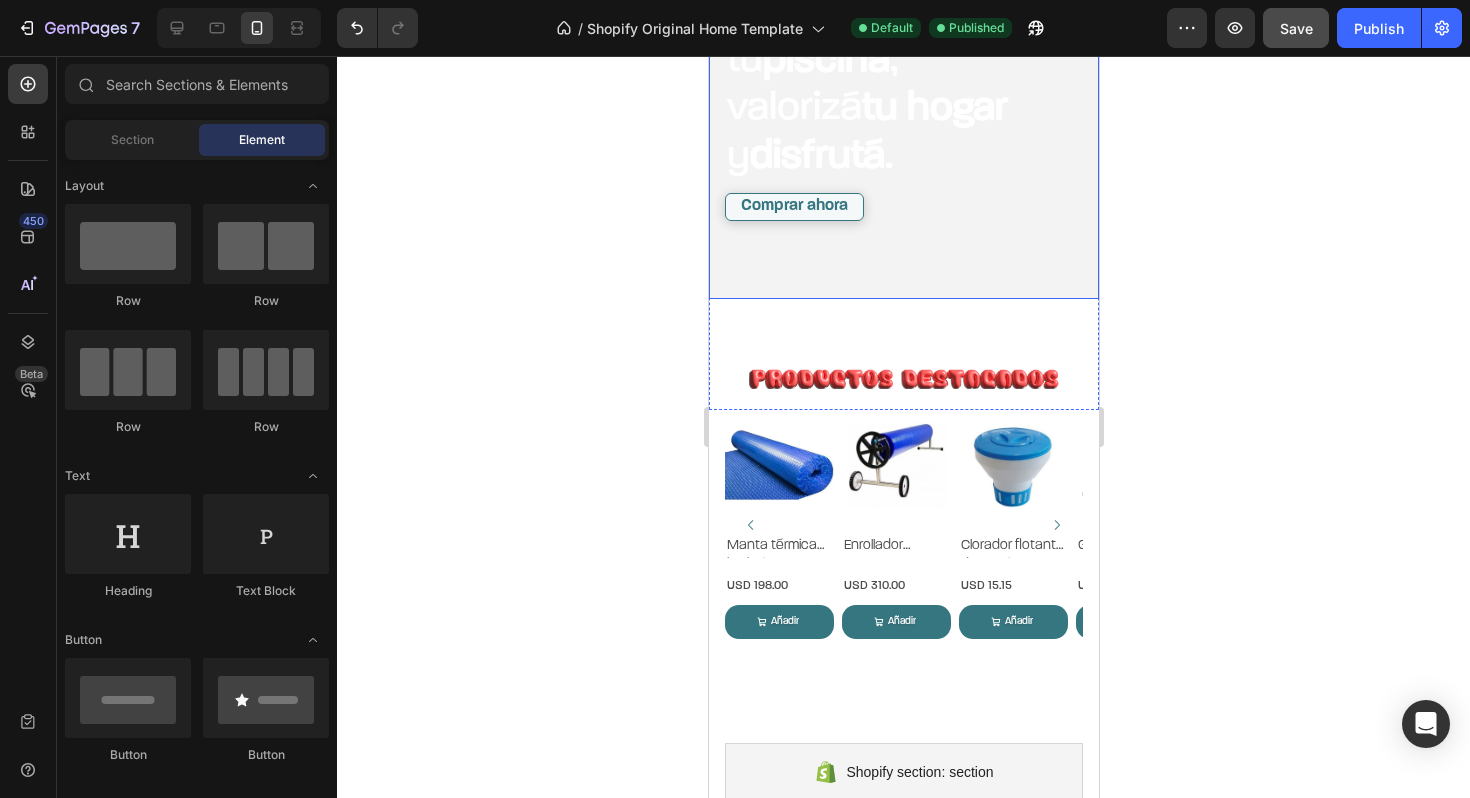 click at bounding box center (903, 104) 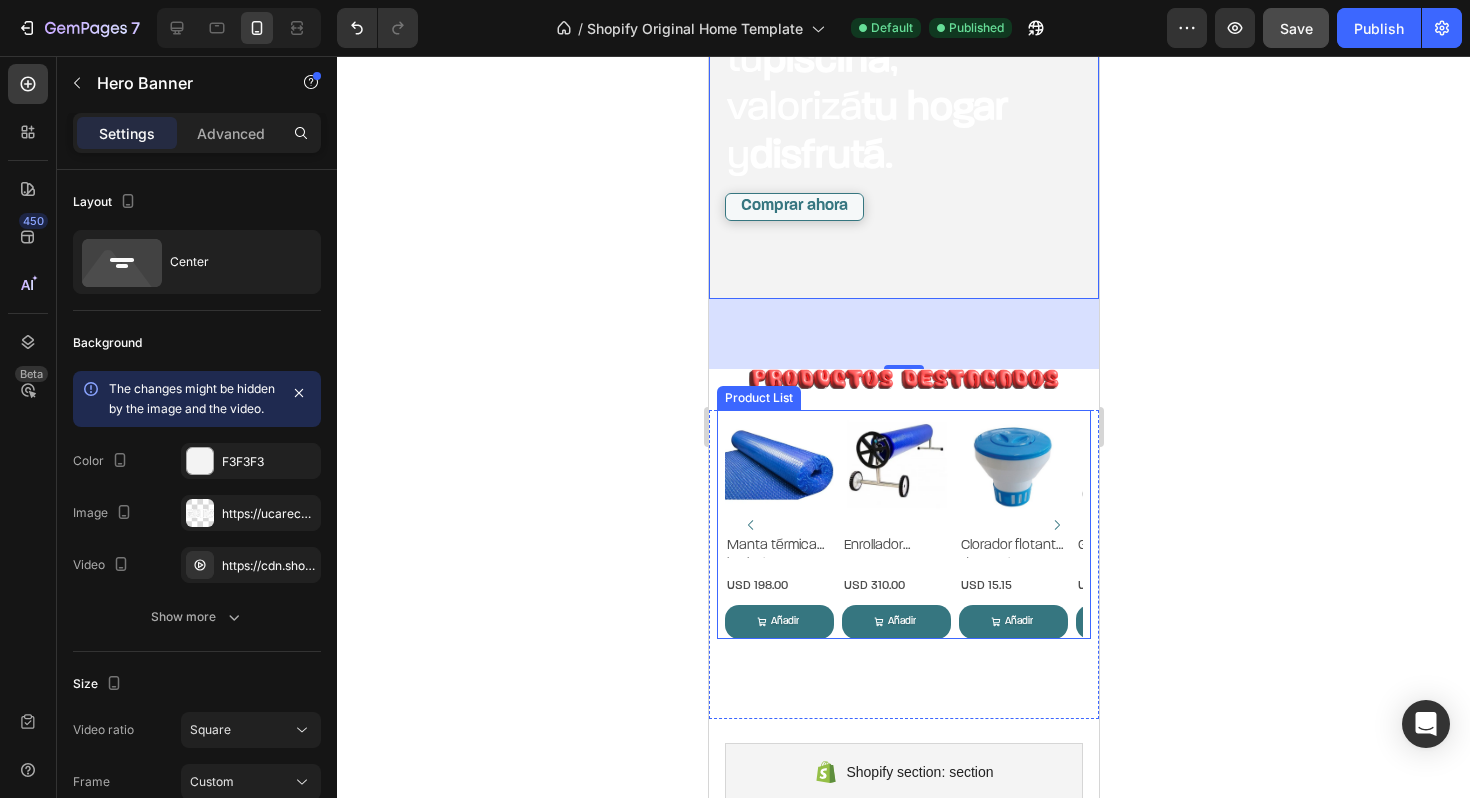 click on "Product Images Manta térmica burbuja 6×3 m Product Title USD 198.00 Product Price Product Price Row
Añadir al carrito Add to Cart
Añadir Add to Cart Row Product List Product Images Enrollador manual para manta térmica Product Title USD 310.00 Product Price Product Price Row
Añadir al carrito Add to Cart
Añadir Add to Cart Row Product List Product Images Clorador flotante de pastillas GIFI Product Title USD 15.15 Product Price Product Price Row
Añadir al carrito Add to Cart
Añadir Add to Cart Row Product List Product Images GIFI SQ – Clorador salino Product Title USD 690.00 Product Price Product Price Row
Añadir al carrito Add to Cart
Añadir Add to Cart Row Product List Product Images Bombas de calor ALLSUN Product Title USD 1,980.00 Product Price Product Price Row
Añadir al carrito Add to Cart
Añadir Add to Cart Row Product List Product Title" at bounding box center (903, 524) 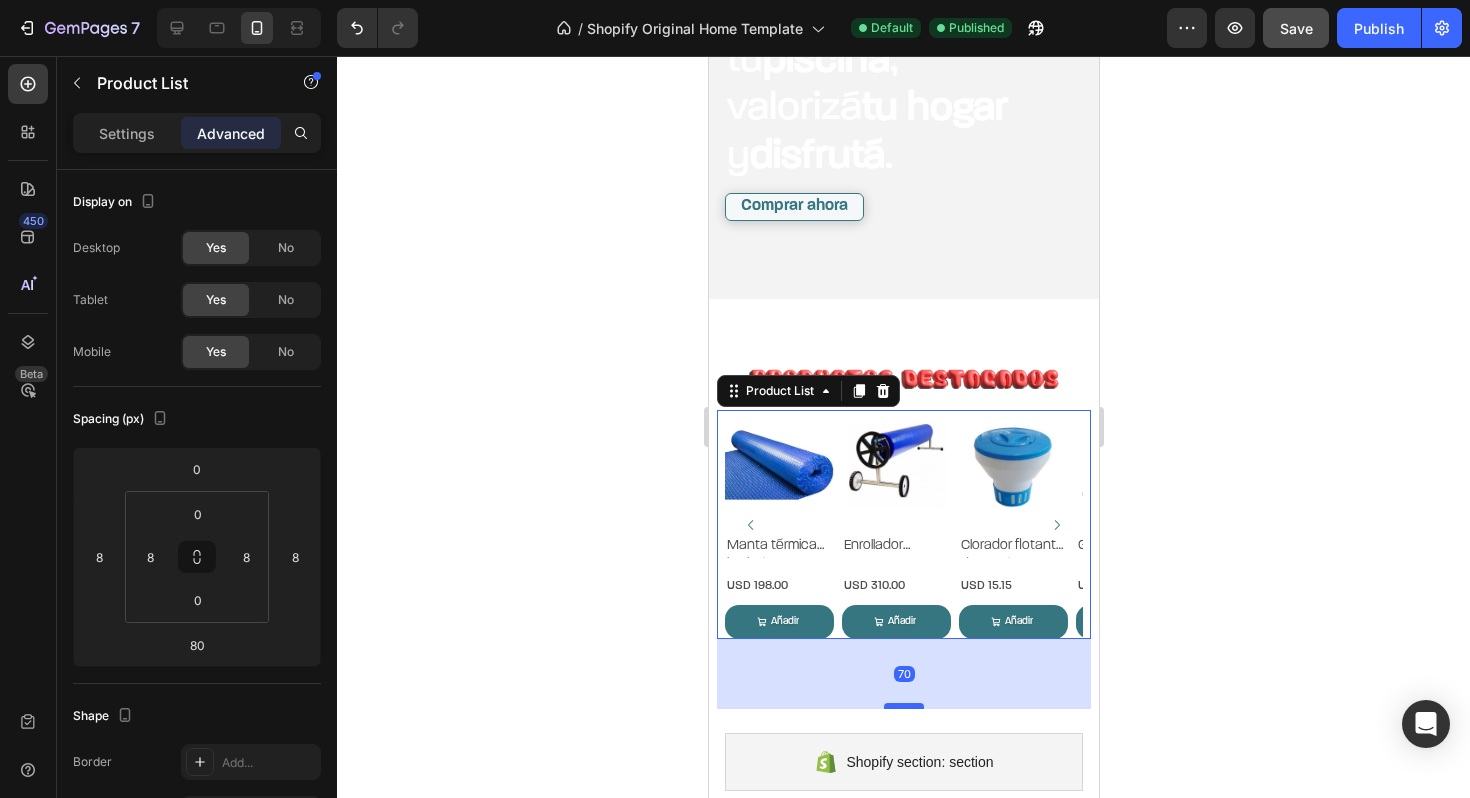 click at bounding box center (903, 706) 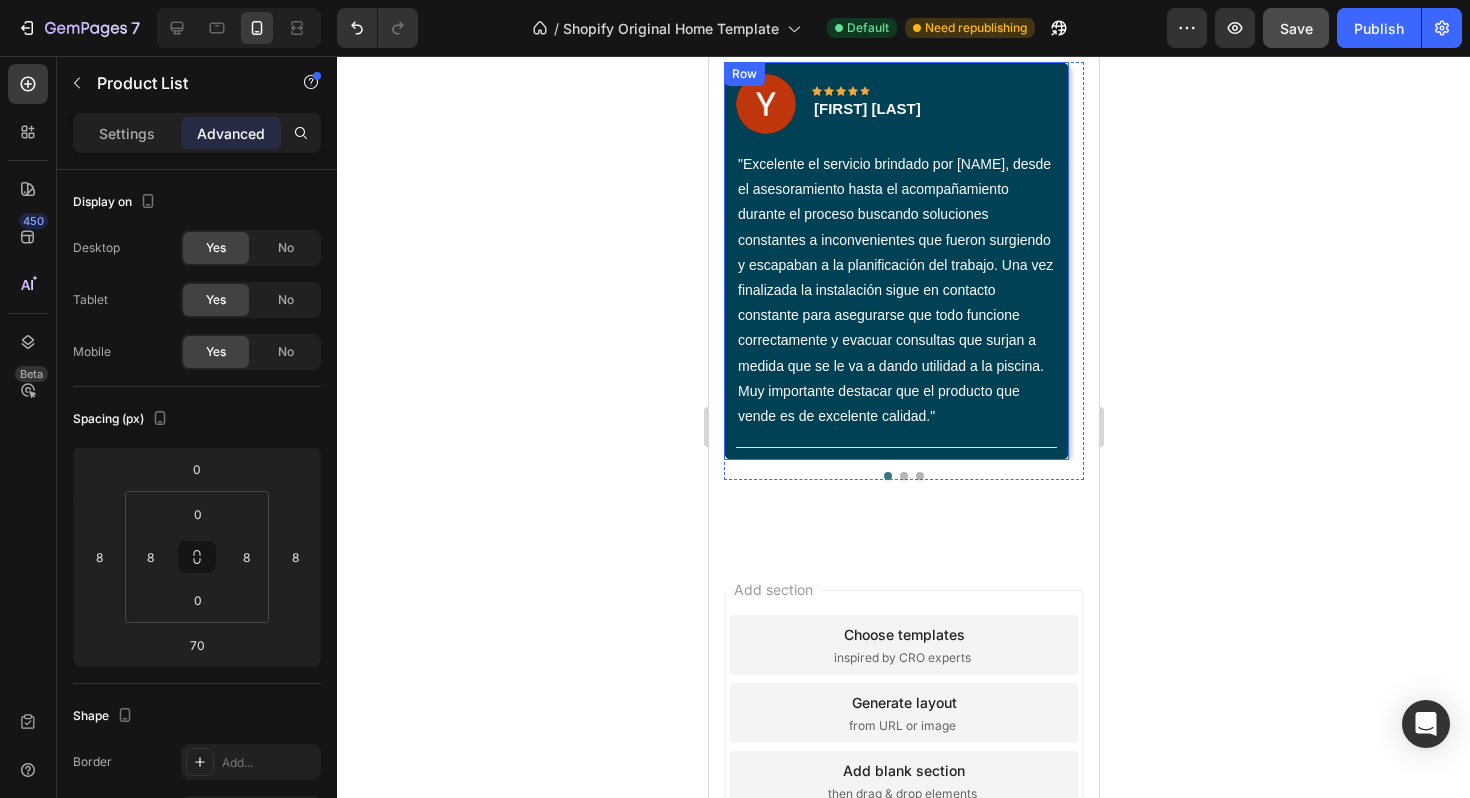 scroll, scrollTop: 2828, scrollLeft: 0, axis: vertical 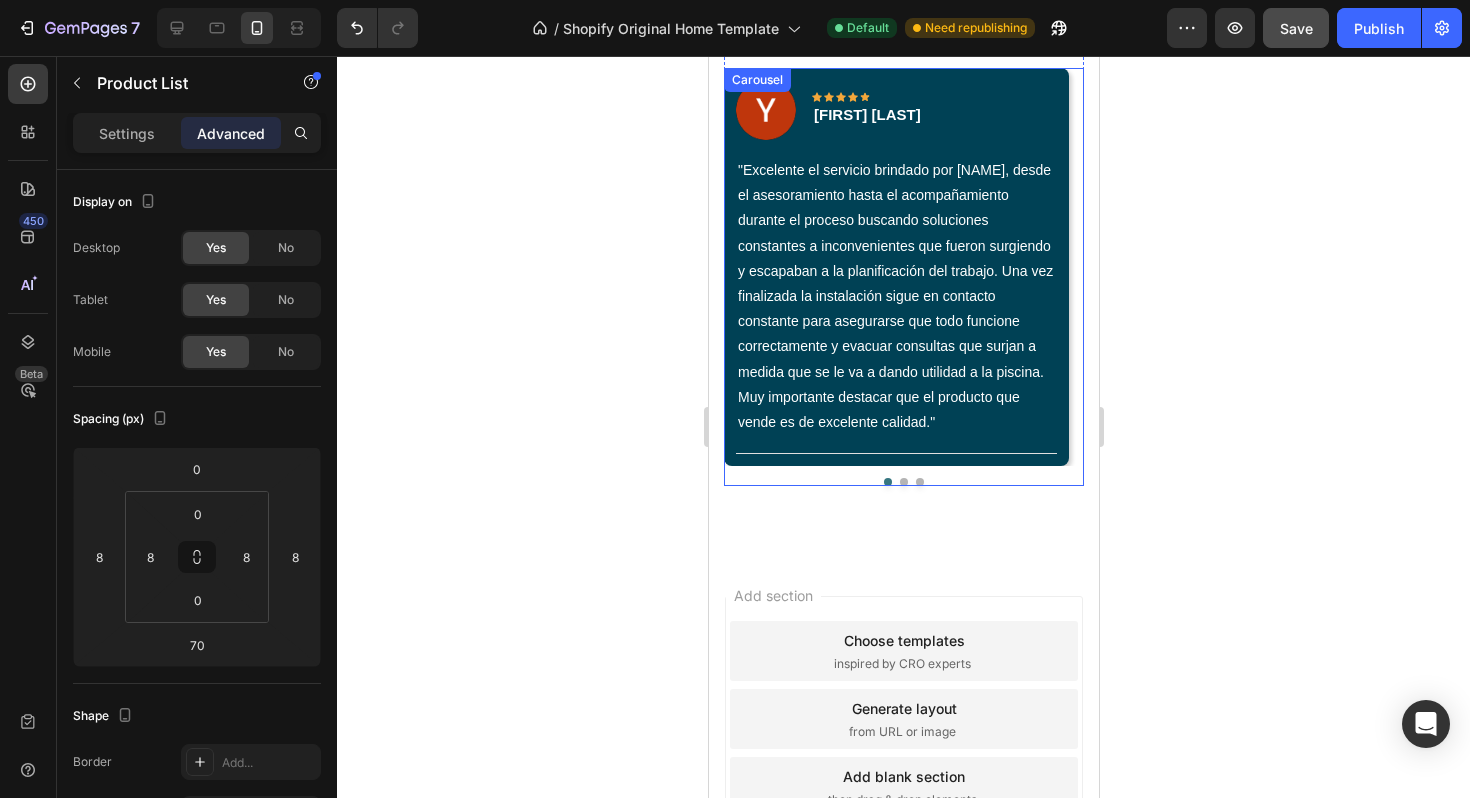 click at bounding box center [903, 482] 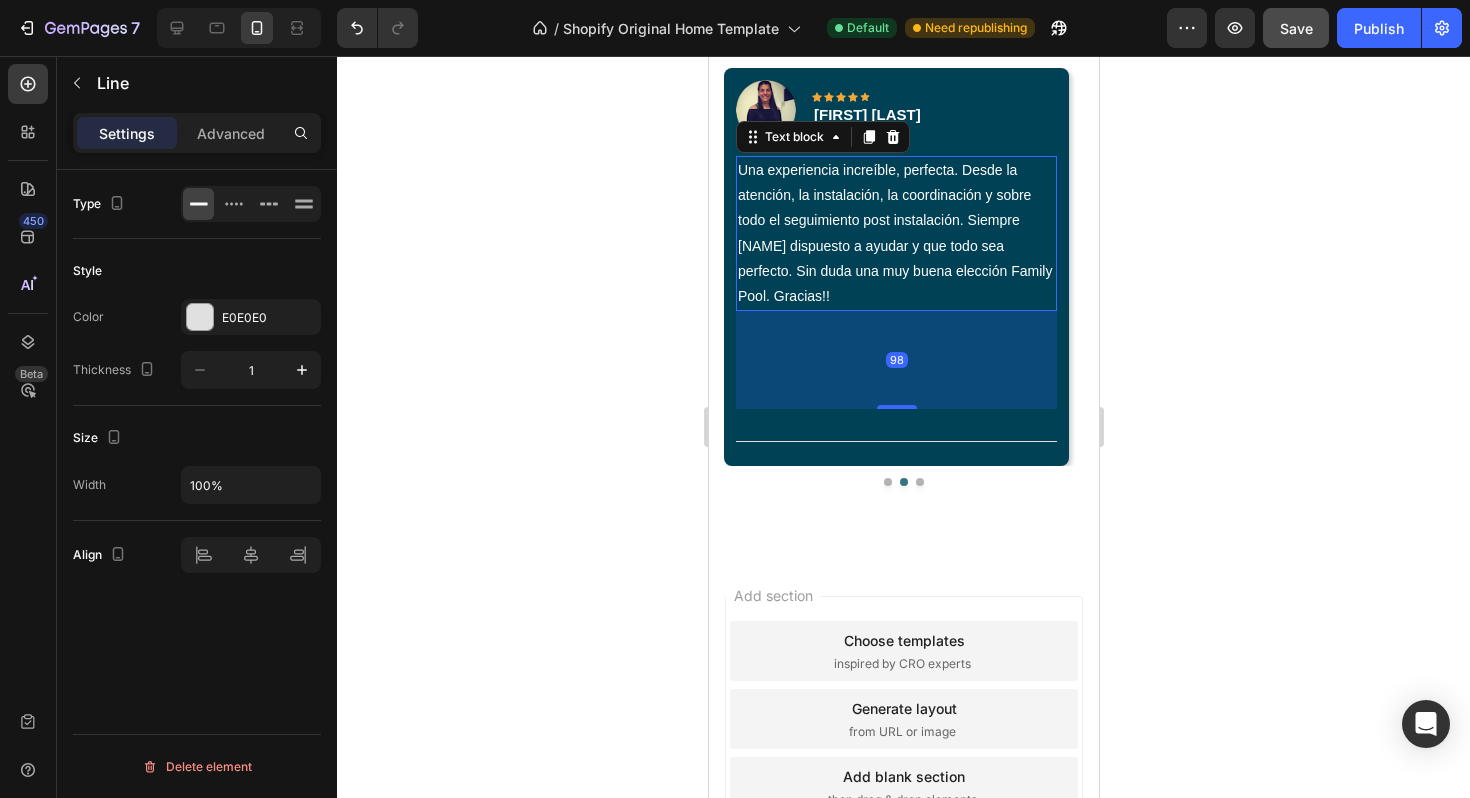 click on "Una experiencia increíble, perfecta. Desde la atención, la instalación, la coordinación y sobre todo el seguimiento post instalación. Siempre [NAME] dispuesto a ayudar y que todo sea perfecto. Sin duda una muy buena elección Family Pool. Gracias!!" at bounding box center (895, 233) 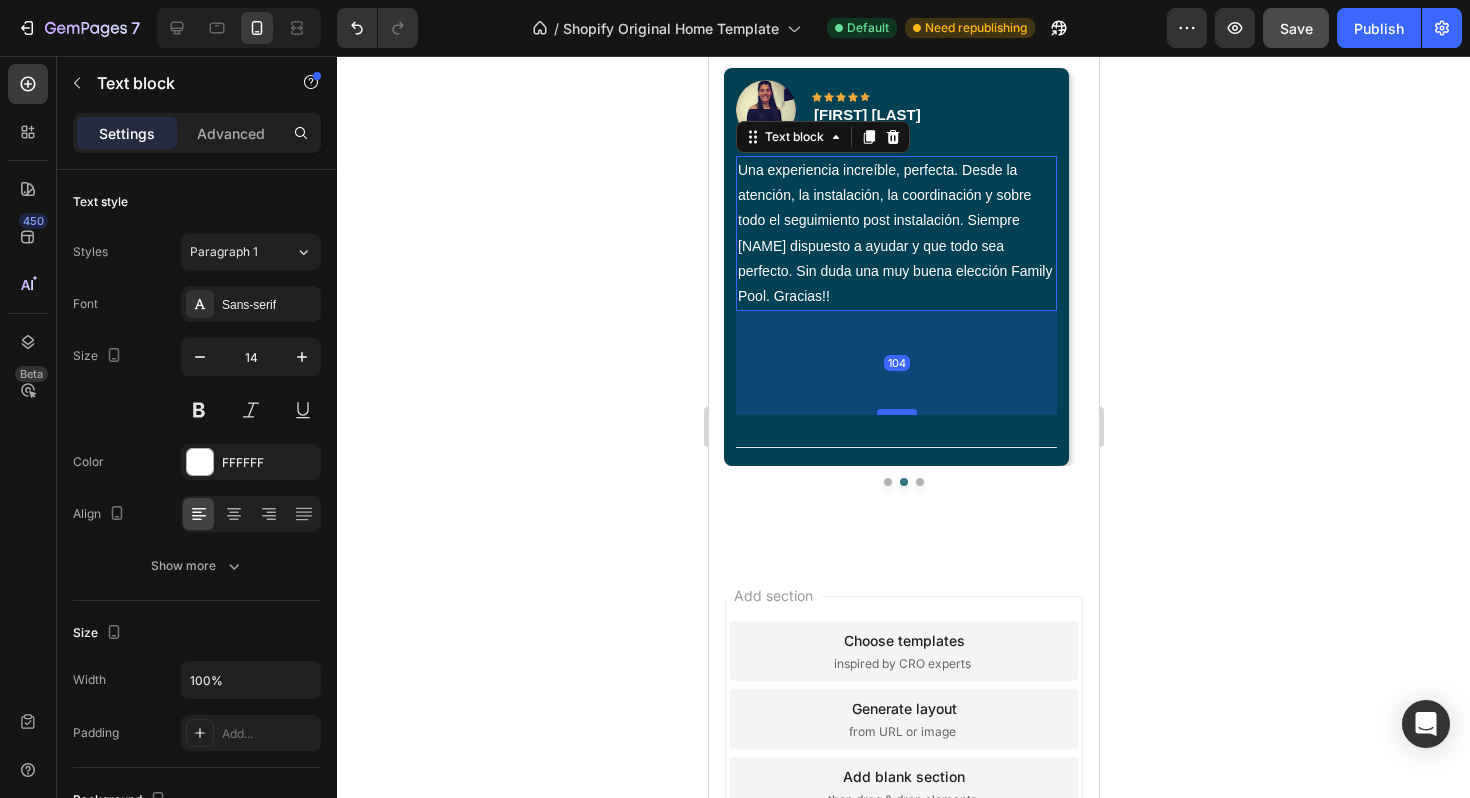 click at bounding box center [896, 412] 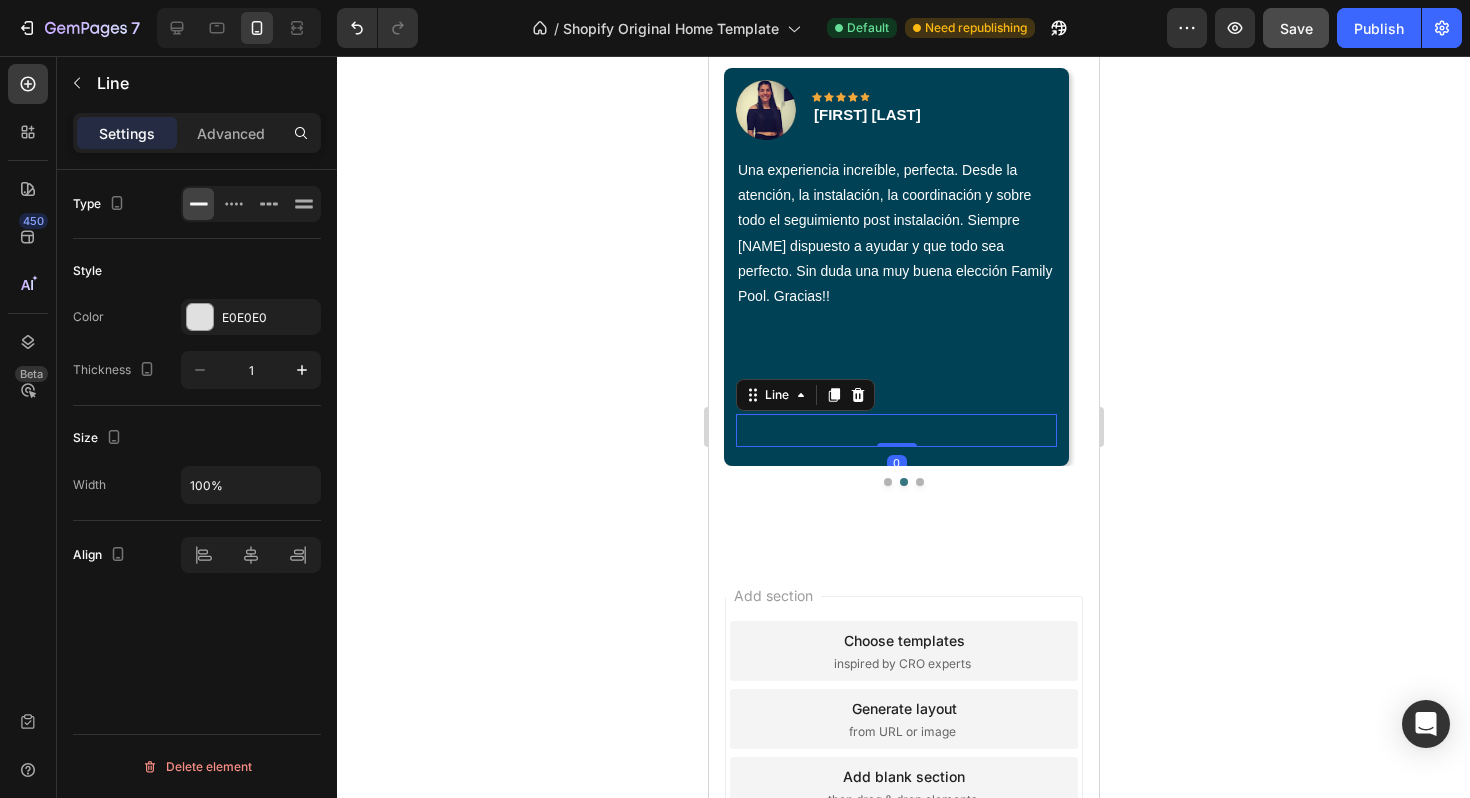 click at bounding box center (895, 446) 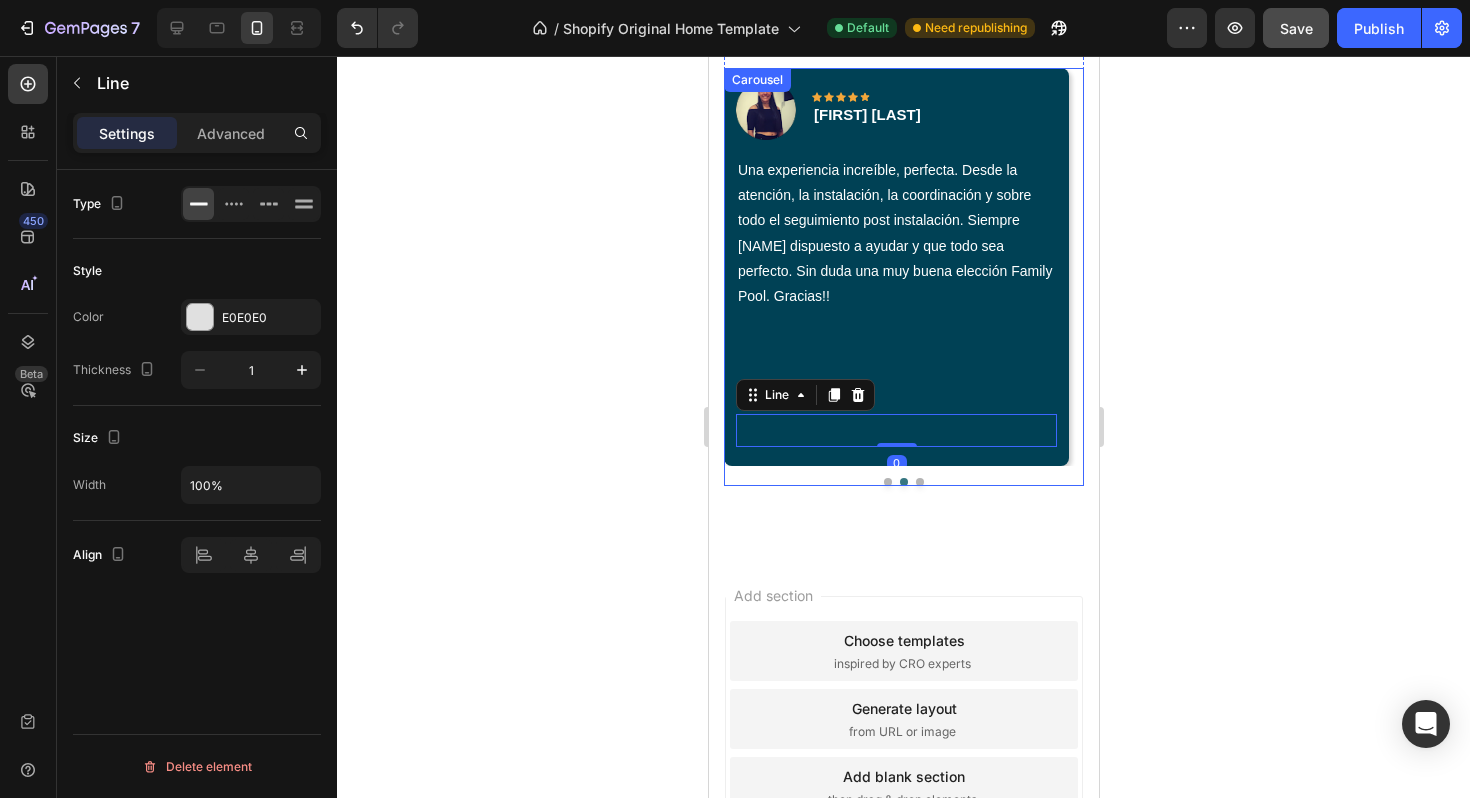 click on "Image
Icon
Icon
Icon
Icon
Icon Row [NAME] Text block Row "Excelente el servicio brindado por [NAME], desde el asesoramiento hasta el acompañamiento durante el proceso buscando soluciones constantes a inconvenientes que fueron surgiendo y escapaban a la planificación del trabajo. Una vez finalizada la instalación sigue en contacto constante para asegurarse que todo funcione correctamente y evacuar consultas que surjan a medida que se le va a dando utilidad a la piscina. Muy importante destacar que el producto que vende es de excelente calidad." Text block                Title Line Row Image
Icon
Icon
Icon
Icon
Icon Row [NAME] Text block Row Text block                Title Line   0 Row Image
Icon
Icon
Icon
Icon
Icon Row [NAME] Text block Row Line" at bounding box center (903, 277) 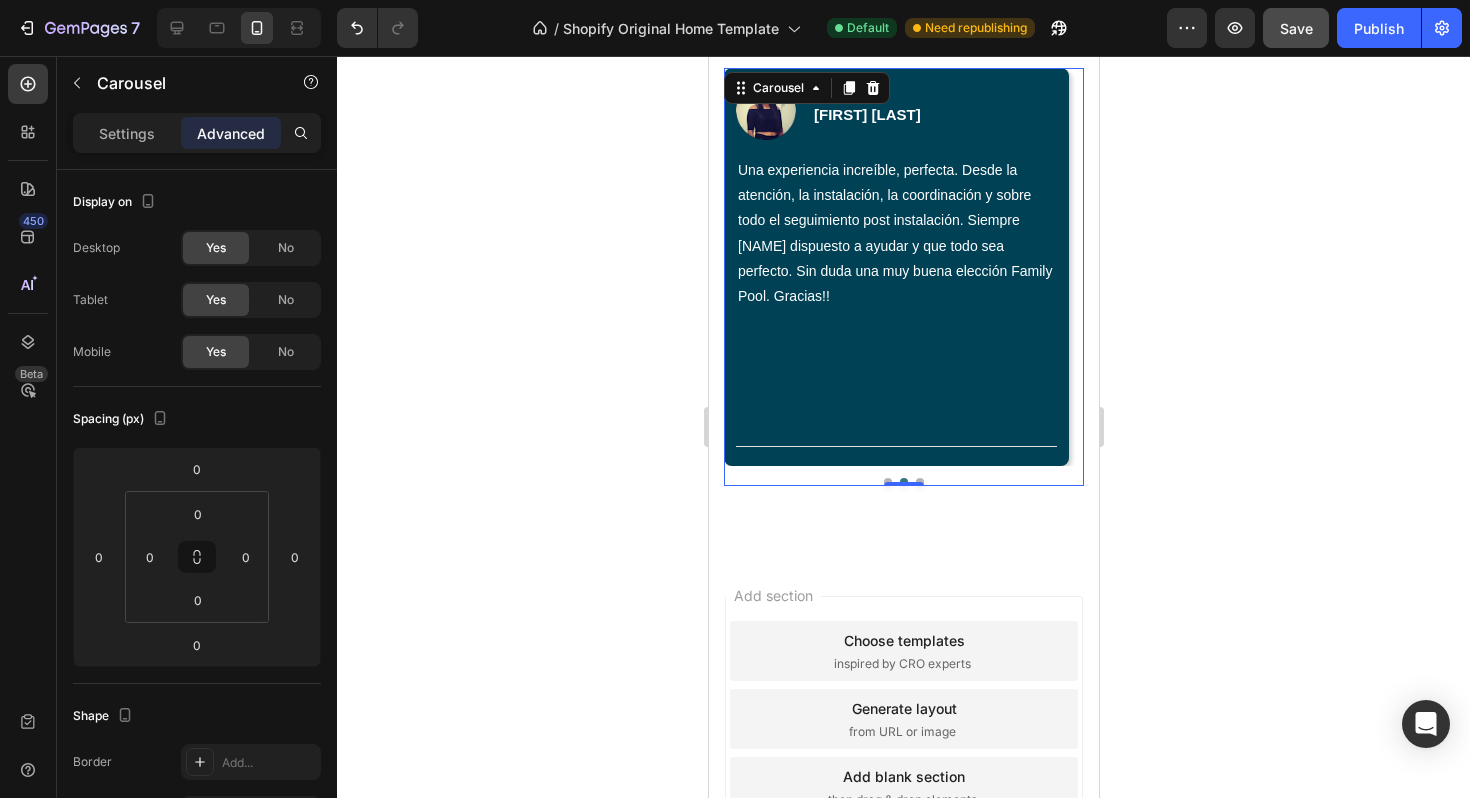 click at bounding box center (887, 482) 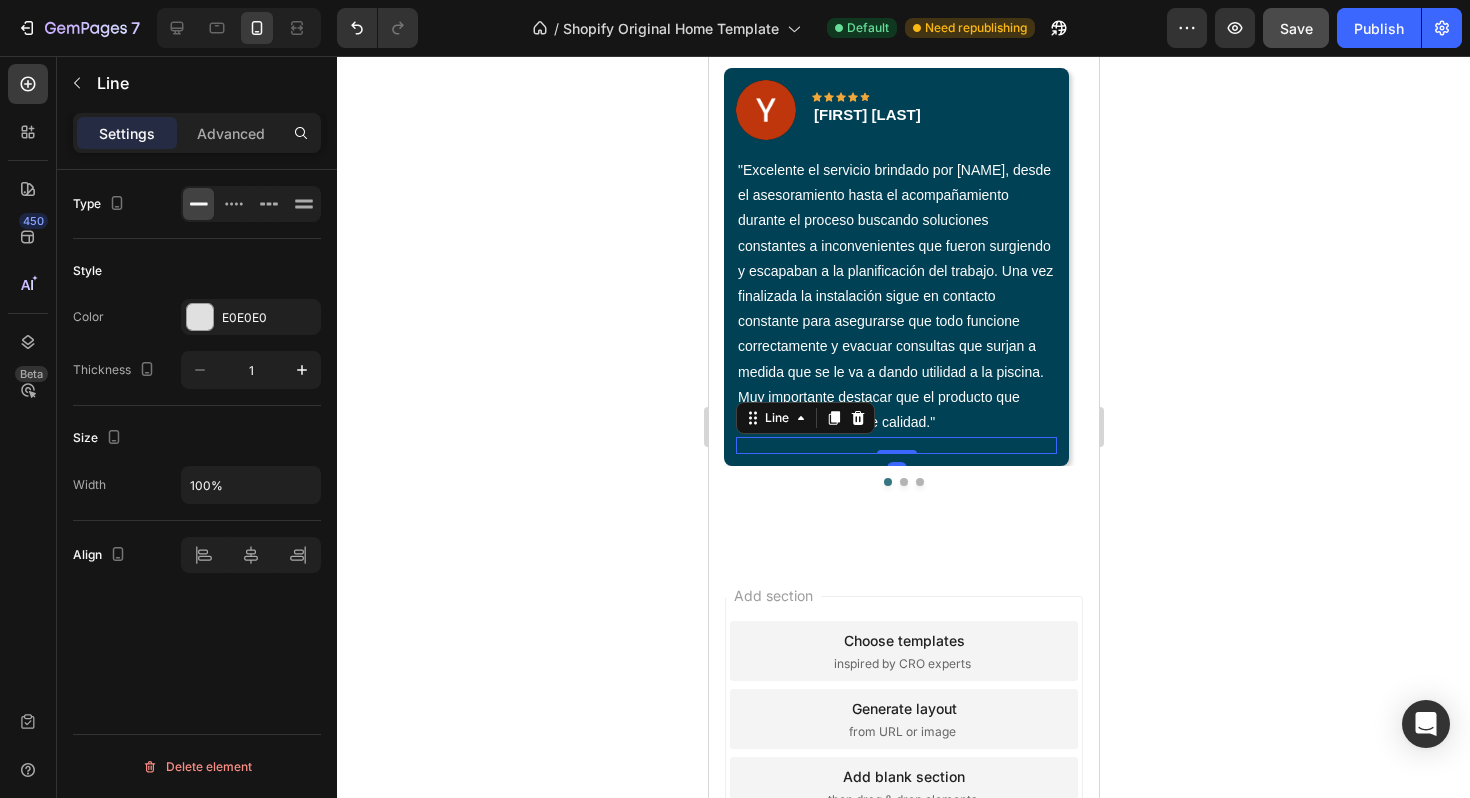 click on "Title Line   0" at bounding box center (895, 445) 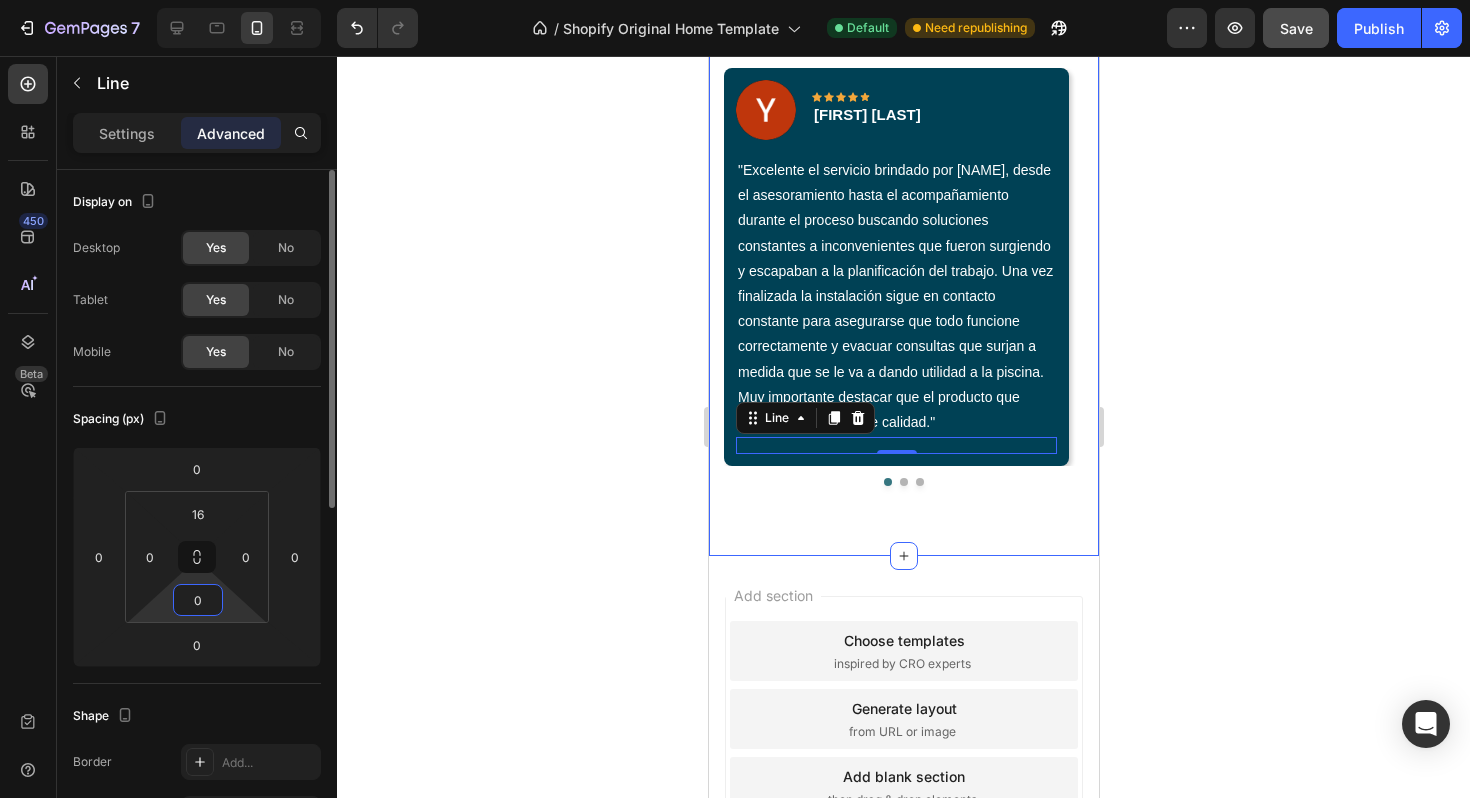 click on "0" at bounding box center (198, 600) 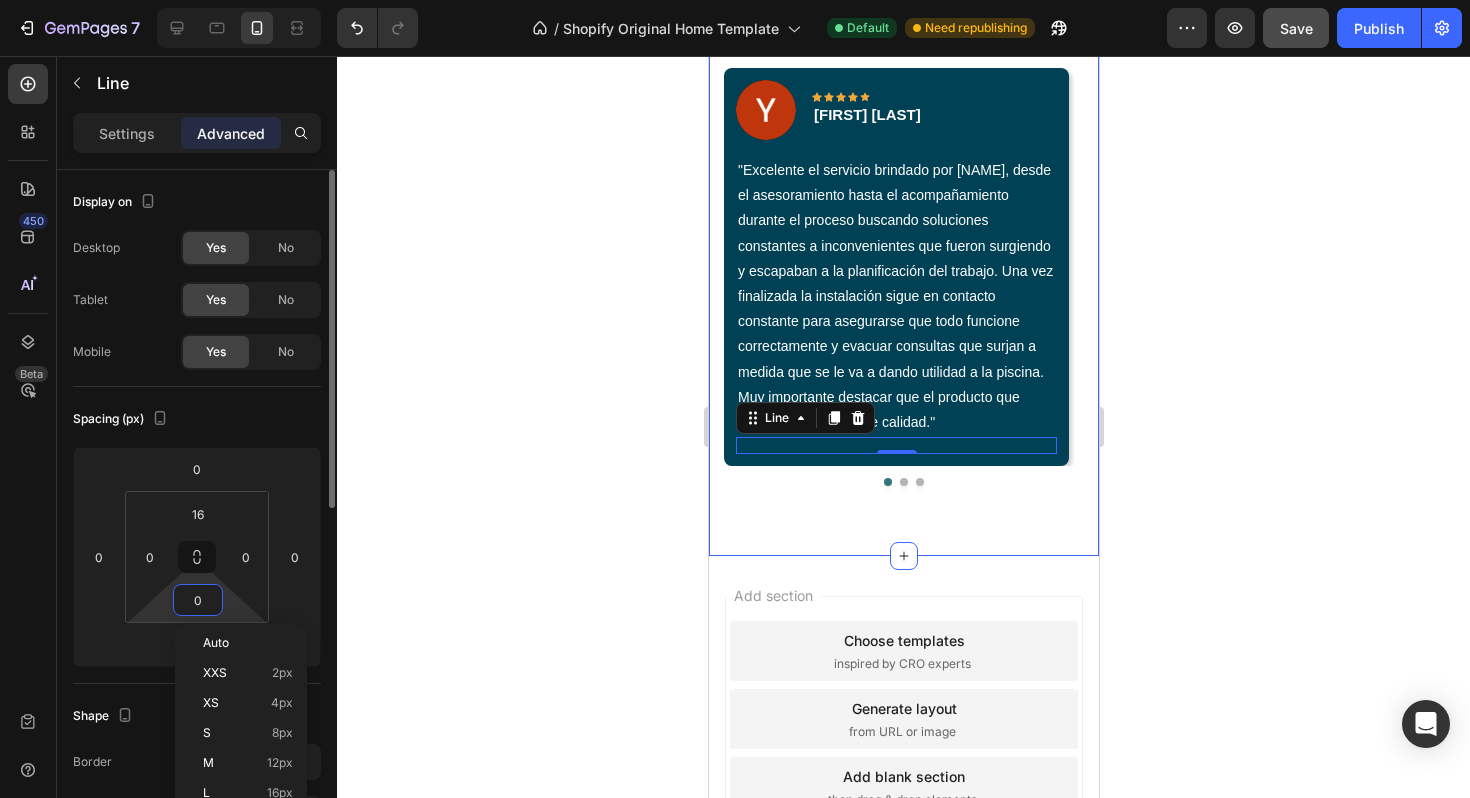type on "8" 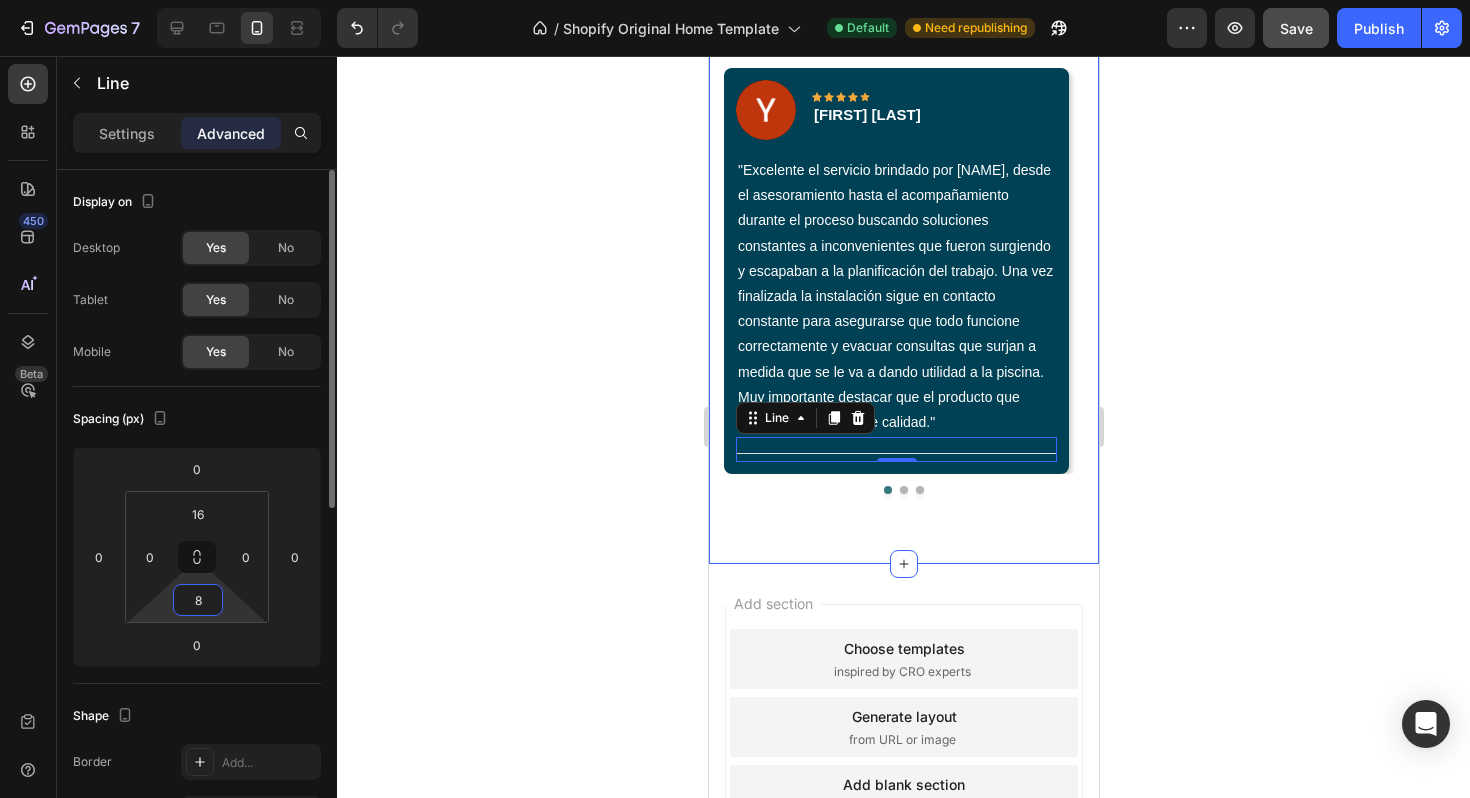 type 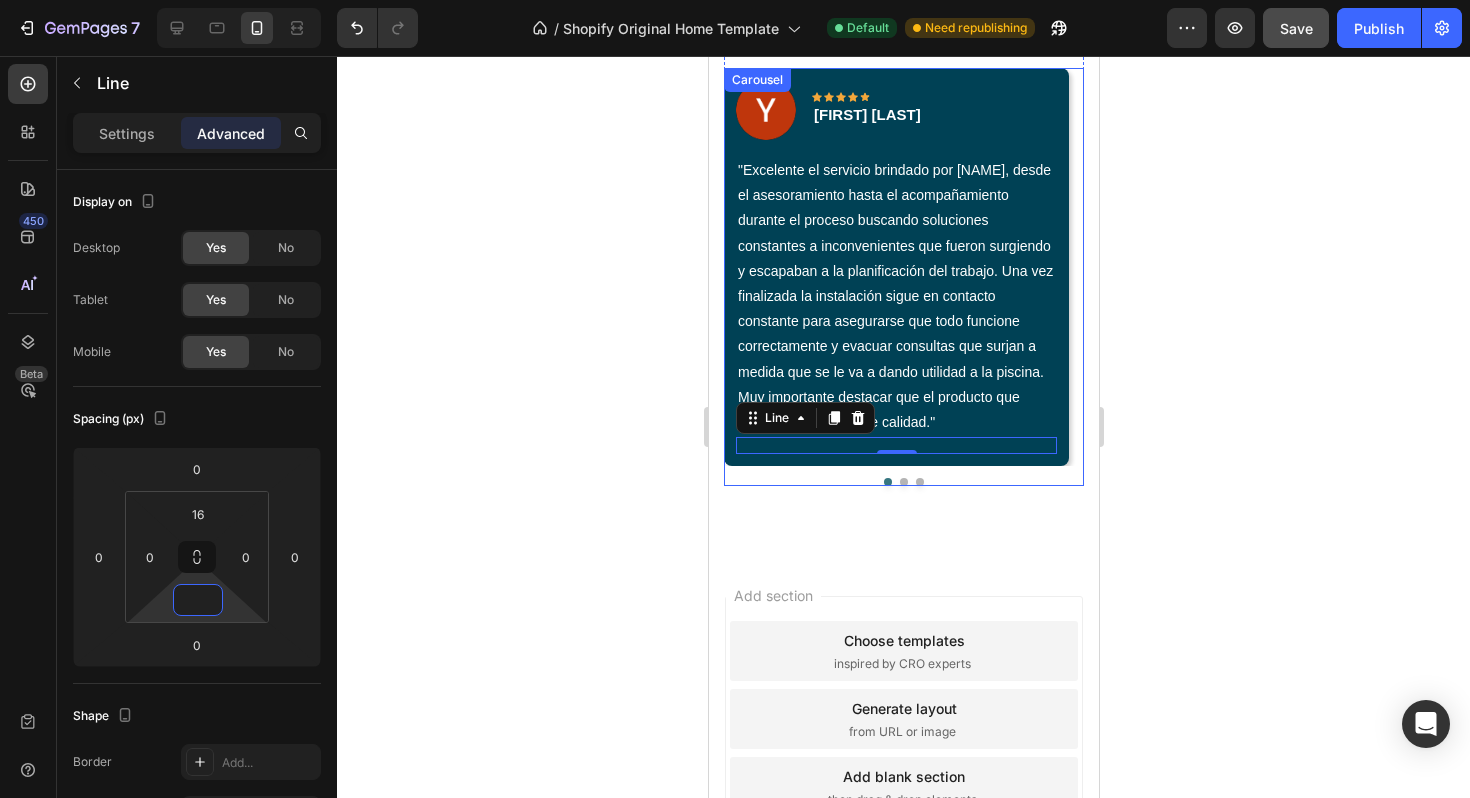 click at bounding box center (903, 482) 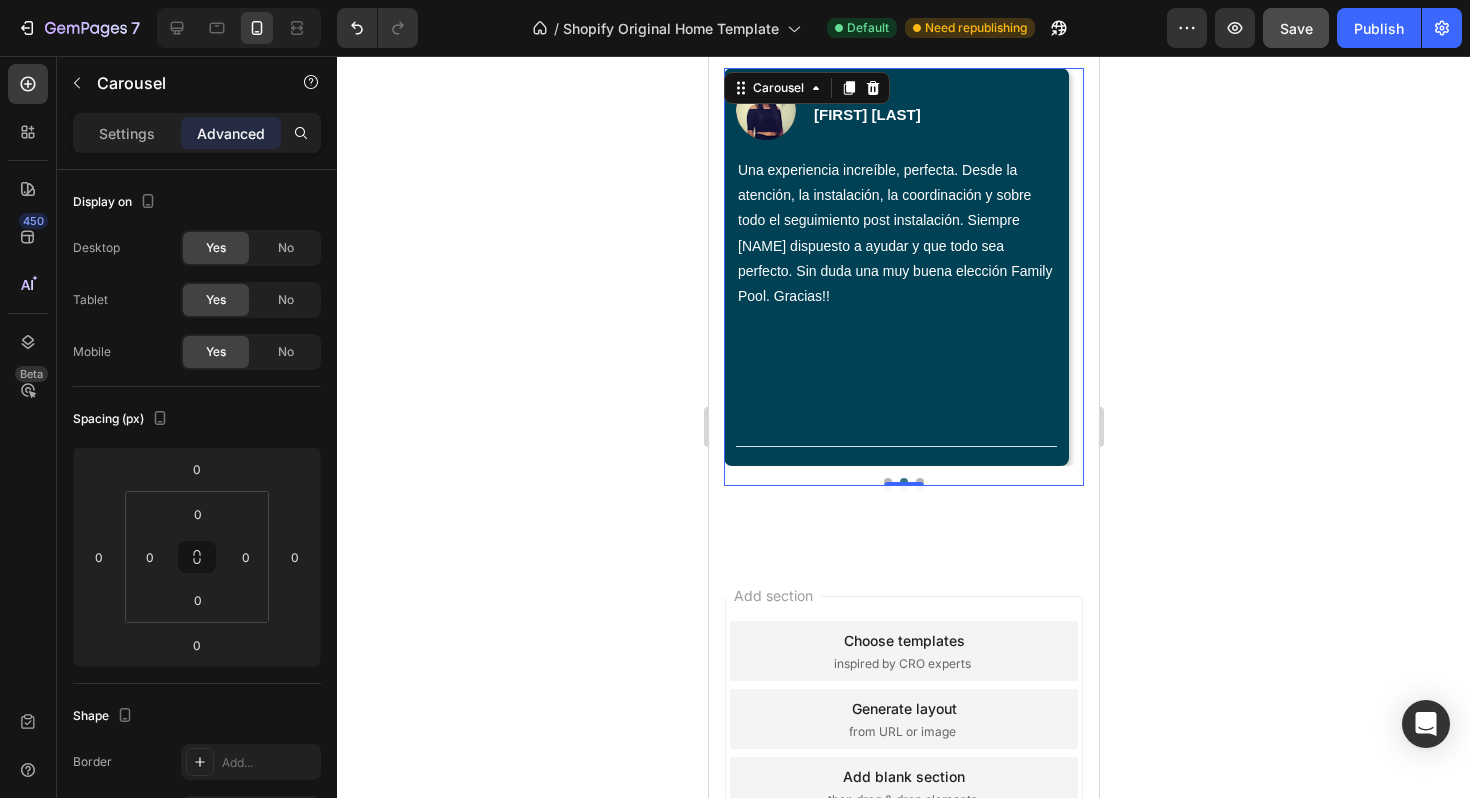 click at bounding box center (887, 482) 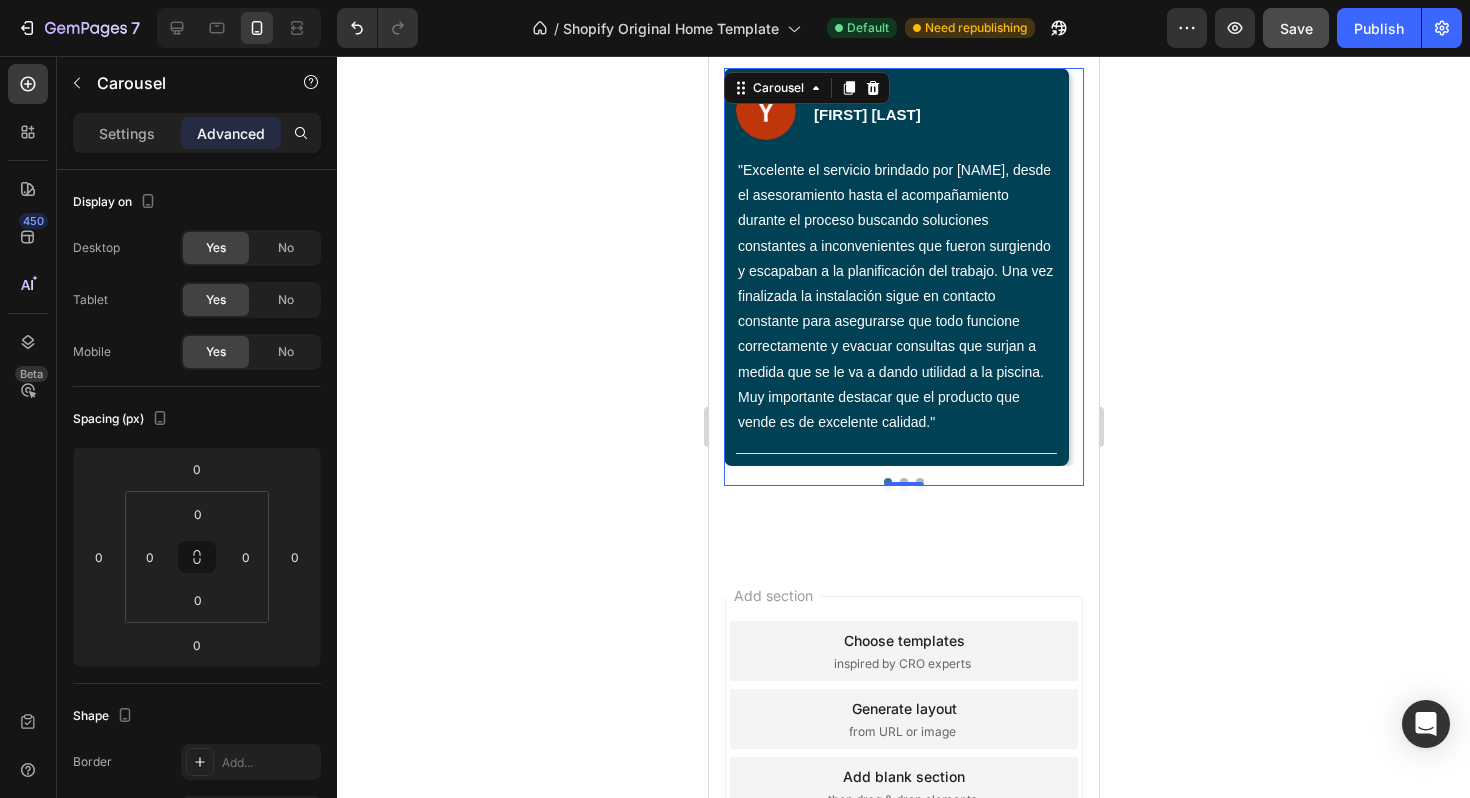 click at bounding box center [903, 482] 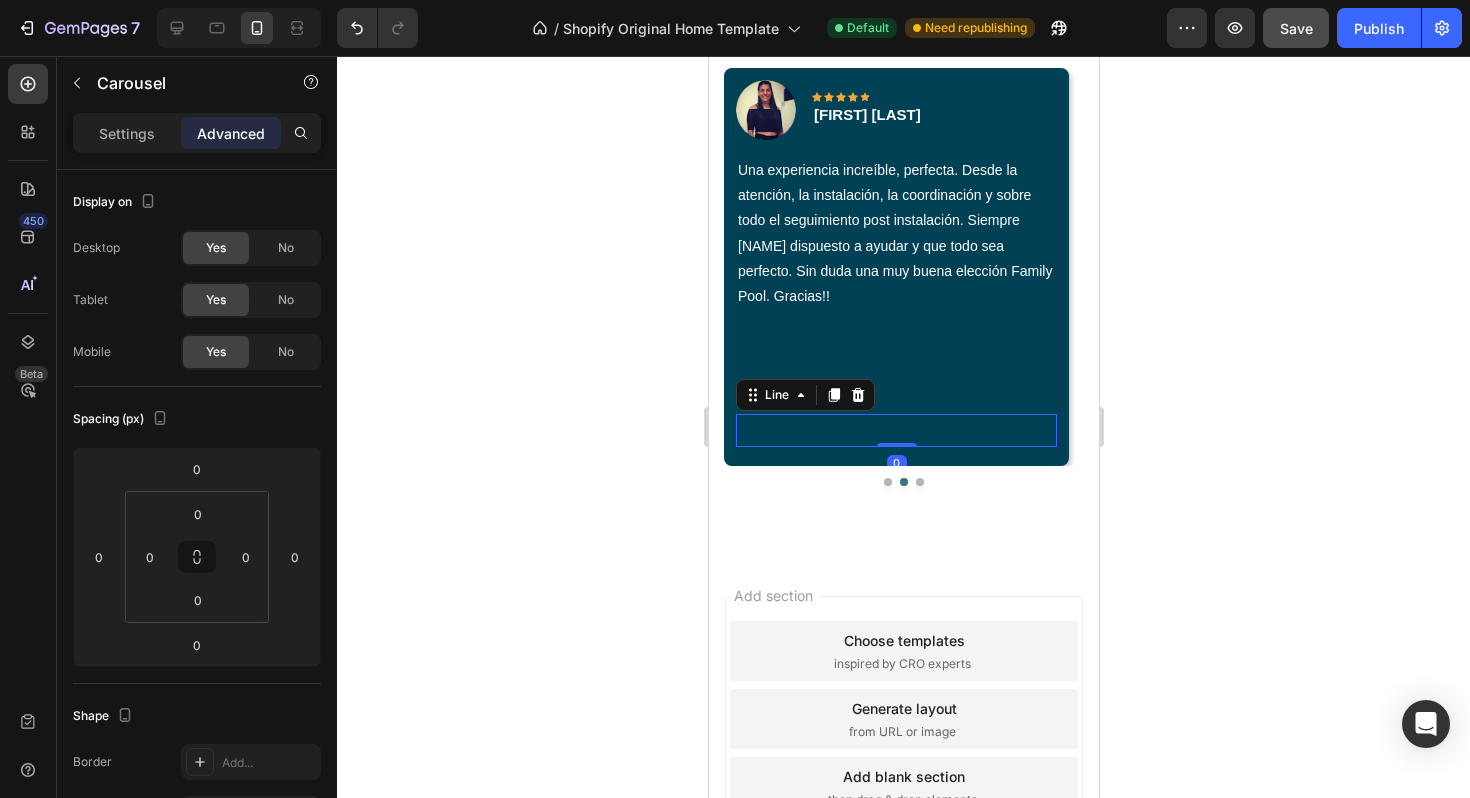 click on "Title Line   0" at bounding box center (895, 430) 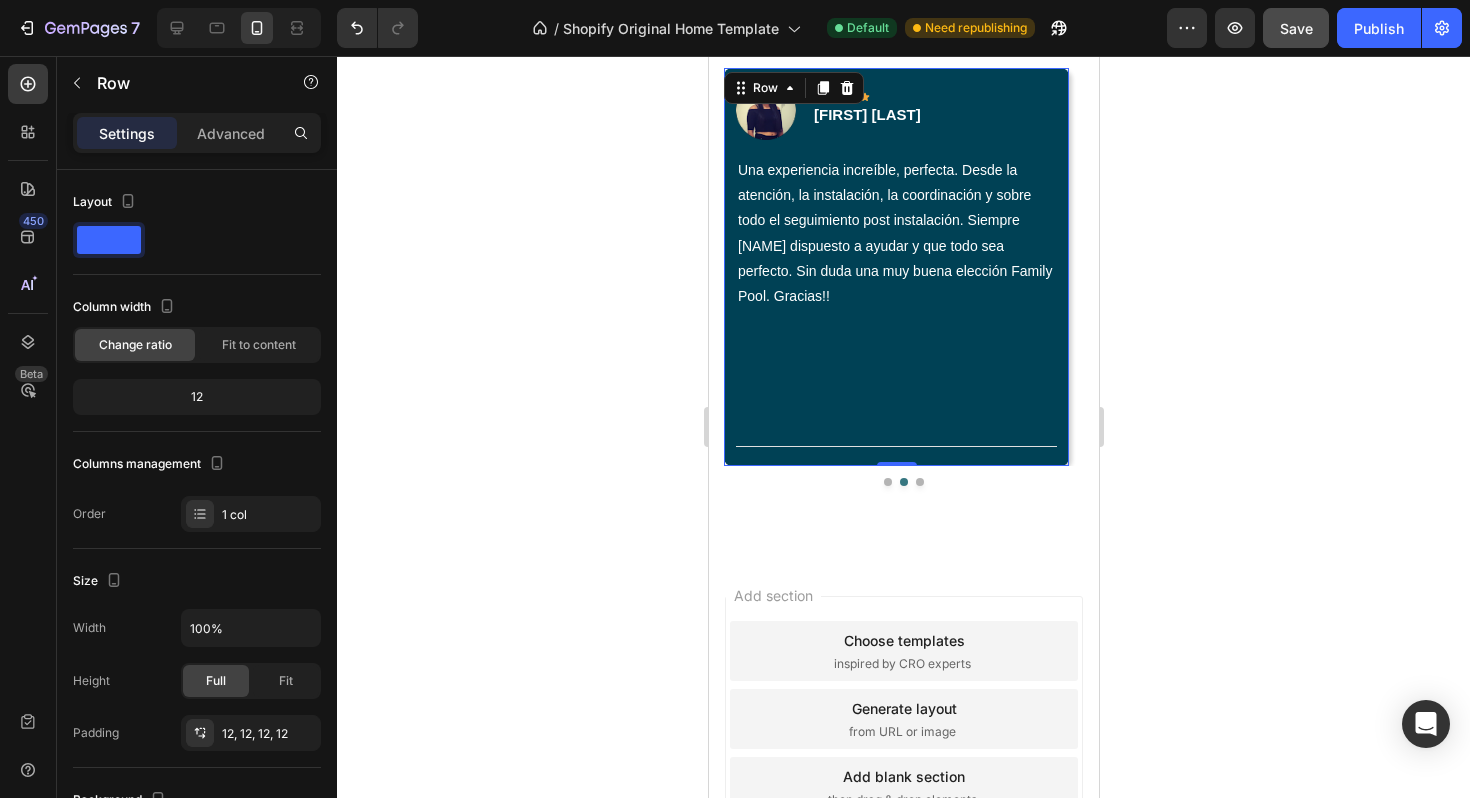 click on "Image
Icon
Icon
Icon
Icon
Icon Row [NAME] Text block Row "Una experiencia increíble, perfecta. Desde la atención, la instalación, la coordinación y sobre todo el seguimiento post instalación. Siempre [NAME] dispuesto a ayudar y que todo sea perfecto. Sin duda una muy buena elección Family Pool. Gracias!!" Text block                Title Line" at bounding box center (895, 267) 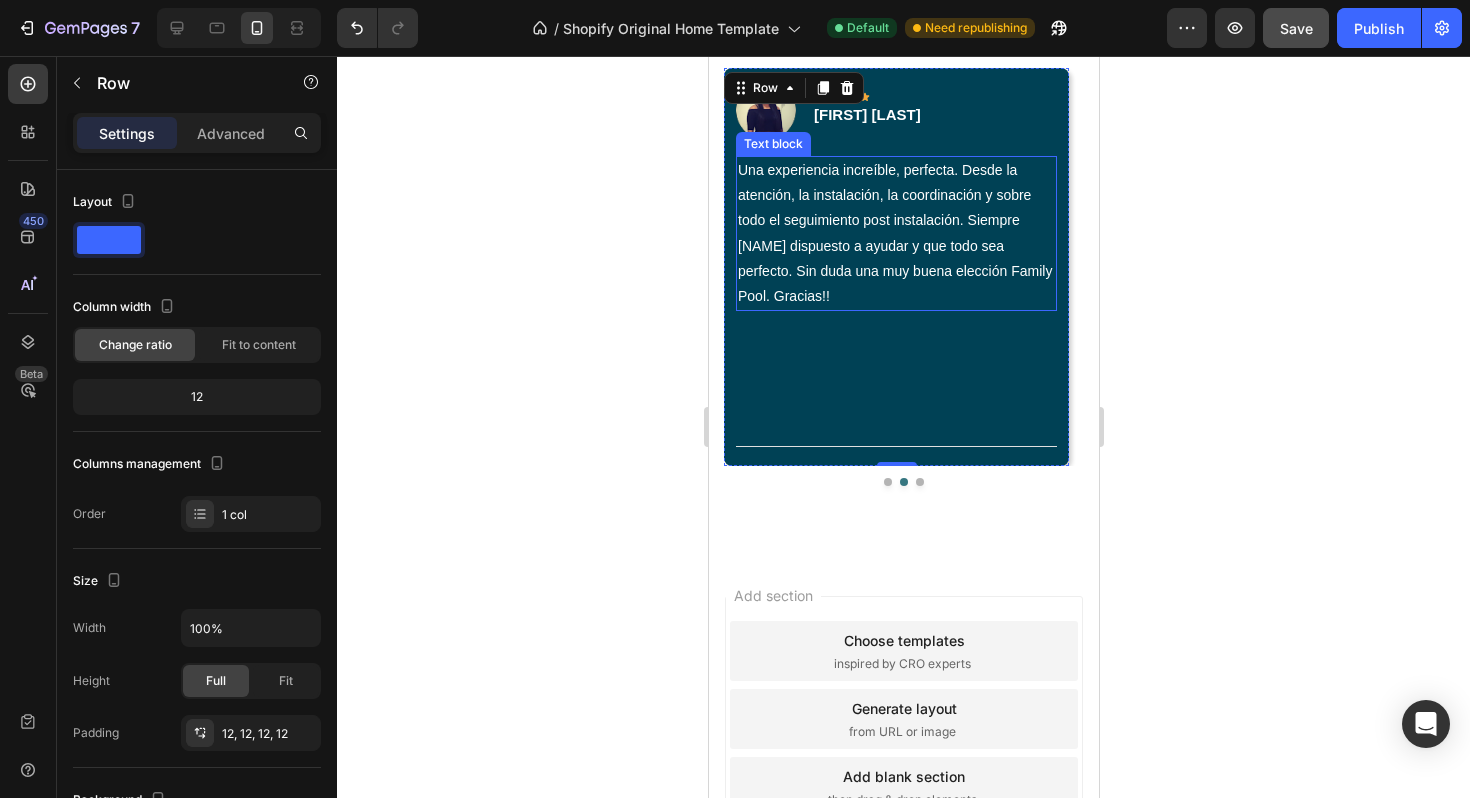 click on "Una experiencia increíble, perfecta. Desde la atención, la instalación, la coordinación y sobre todo el seguimiento post instalación. Siempre [NAME] dispuesto a ayudar y que todo sea perfecto. Sin duda una muy buena elección Family Pool. Gracias!!" at bounding box center [895, 233] 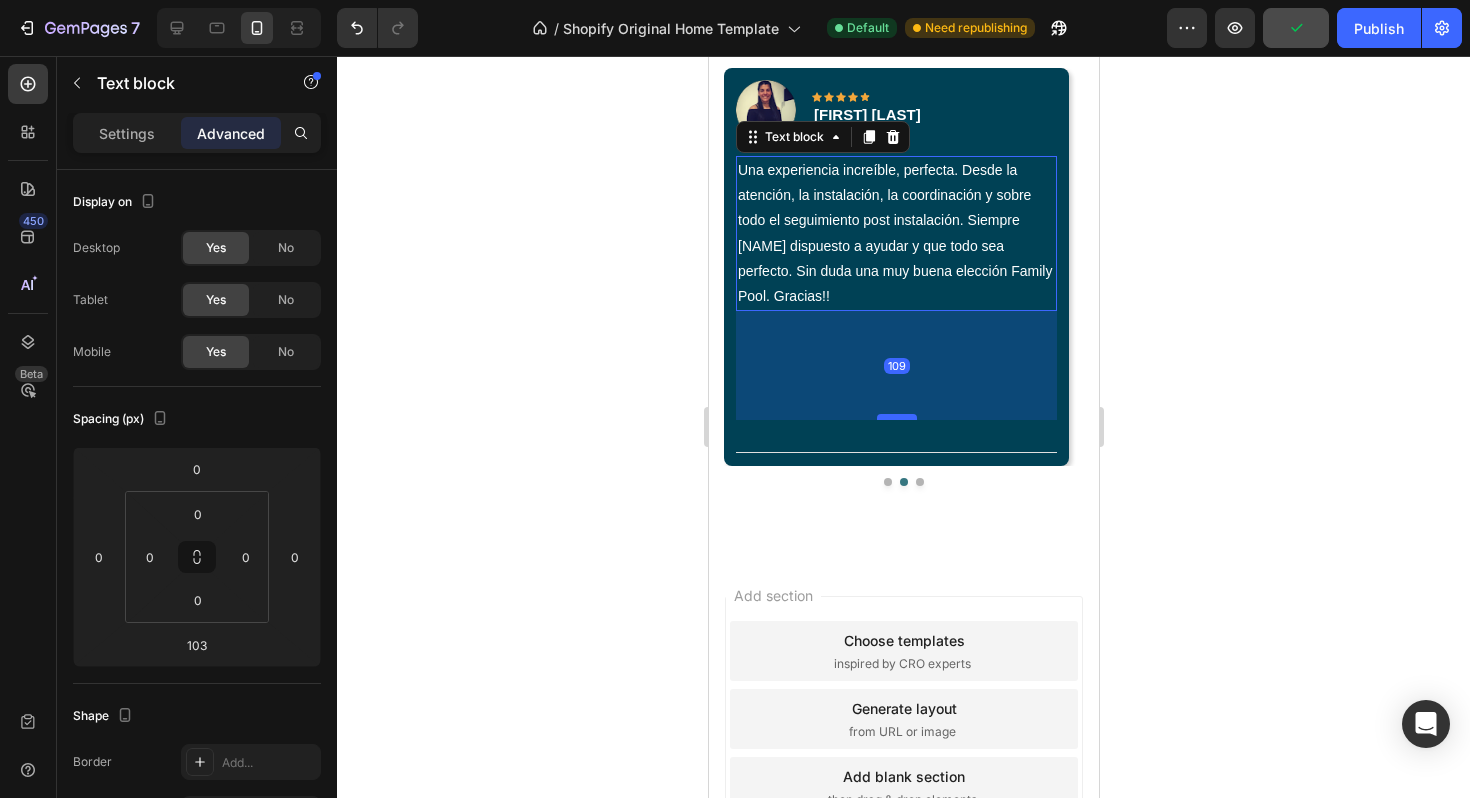 click at bounding box center (896, 417) 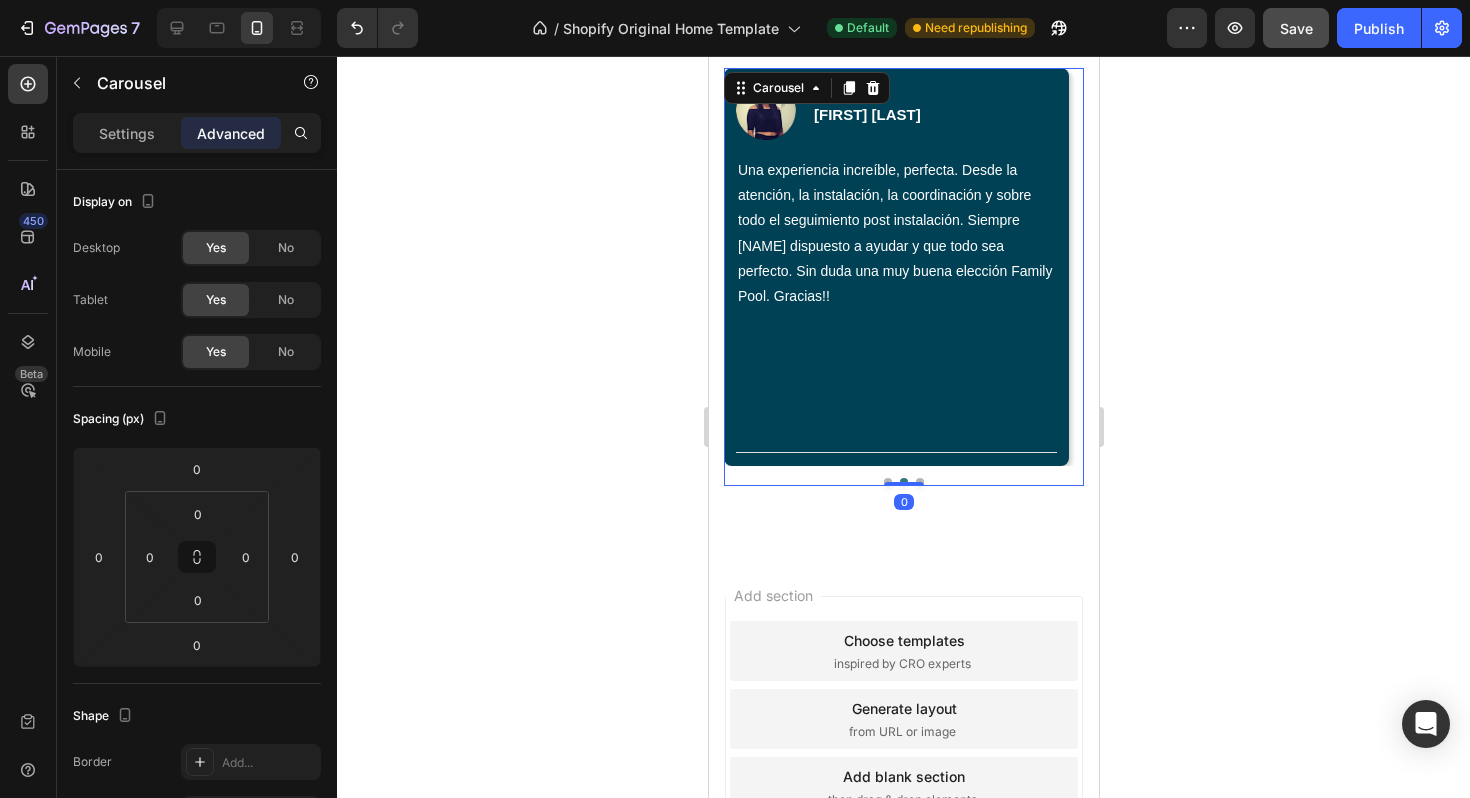 click at bounding box center (887, 482) 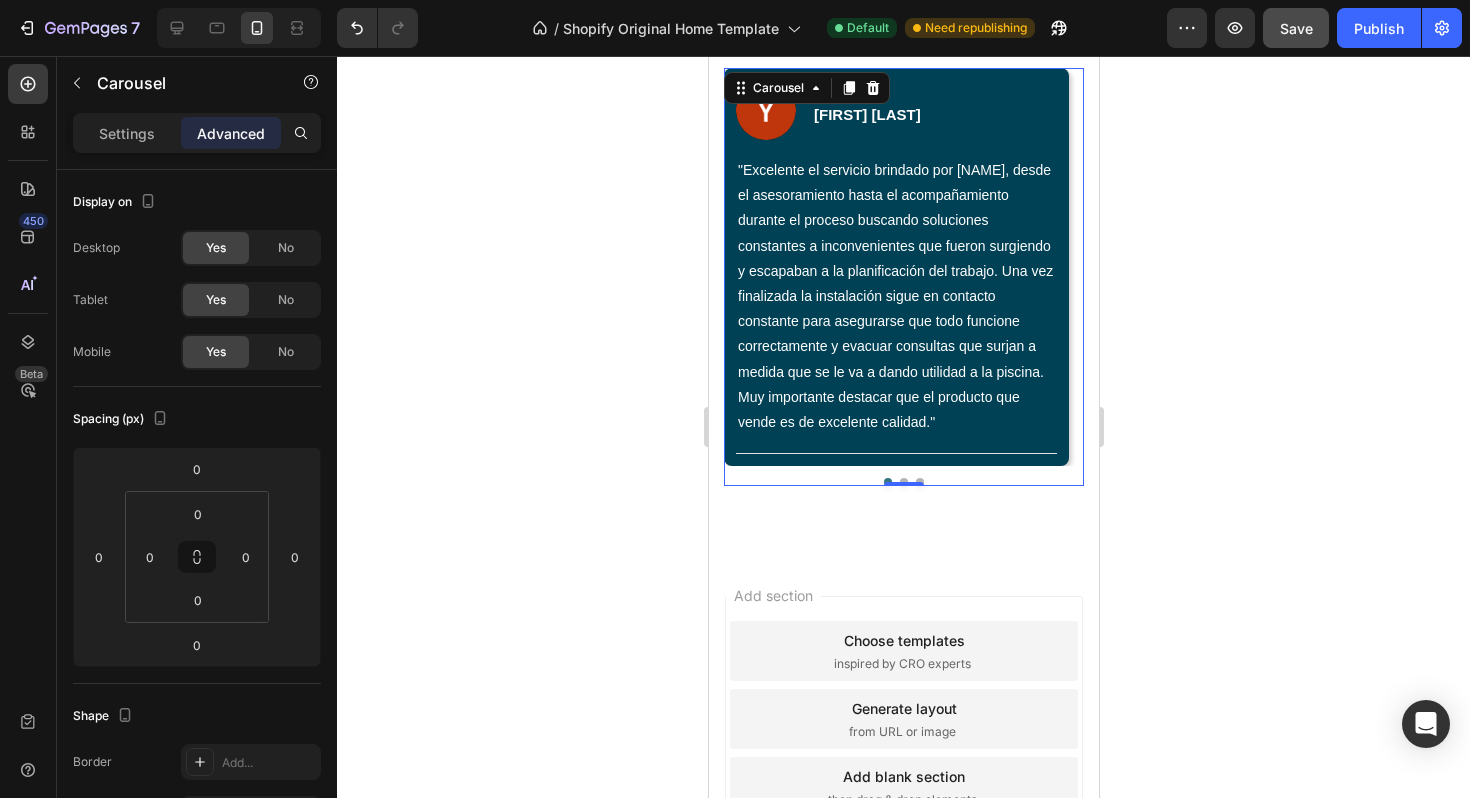 click at bounding box center (903, 482) 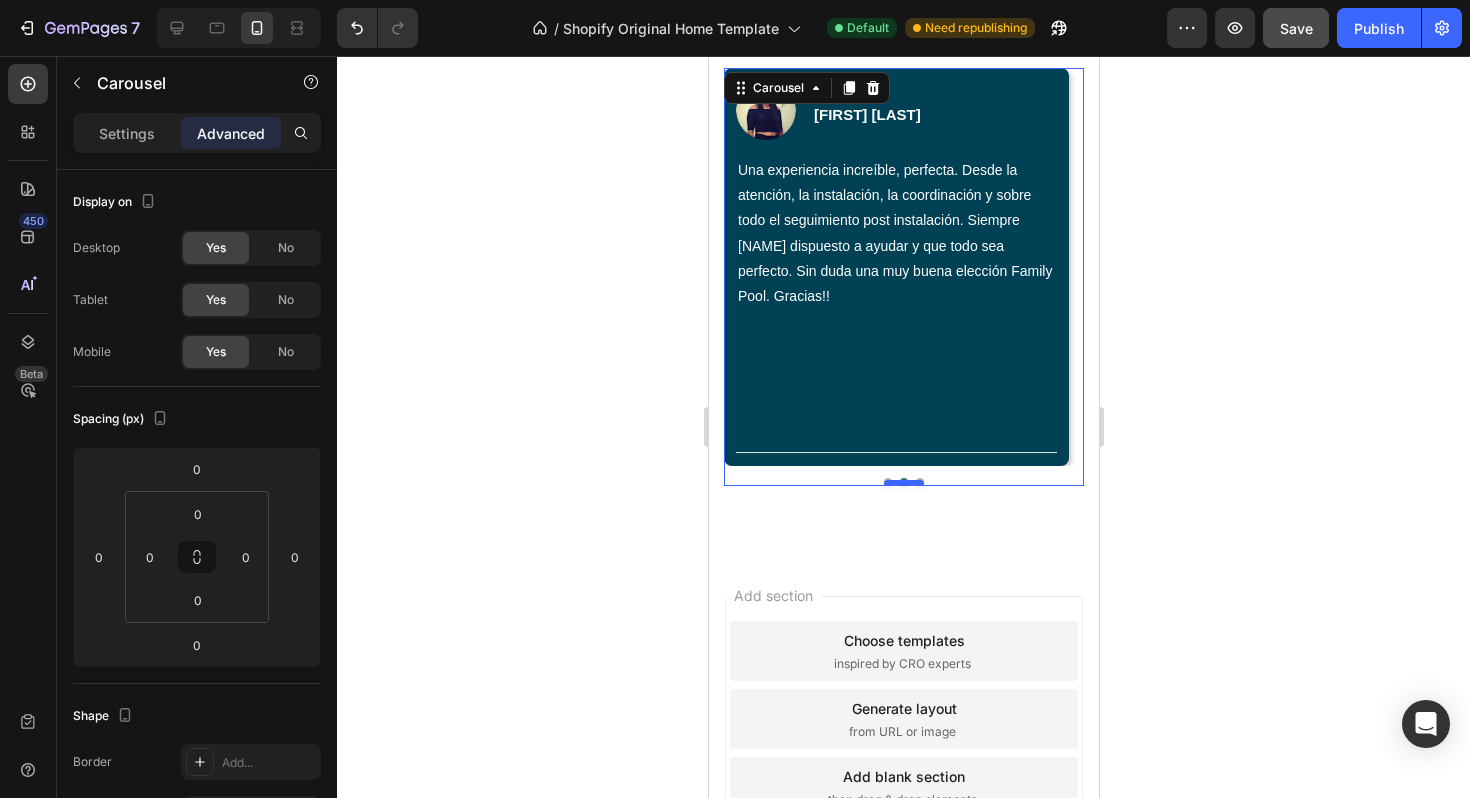 click at bounding box center (903, 483) 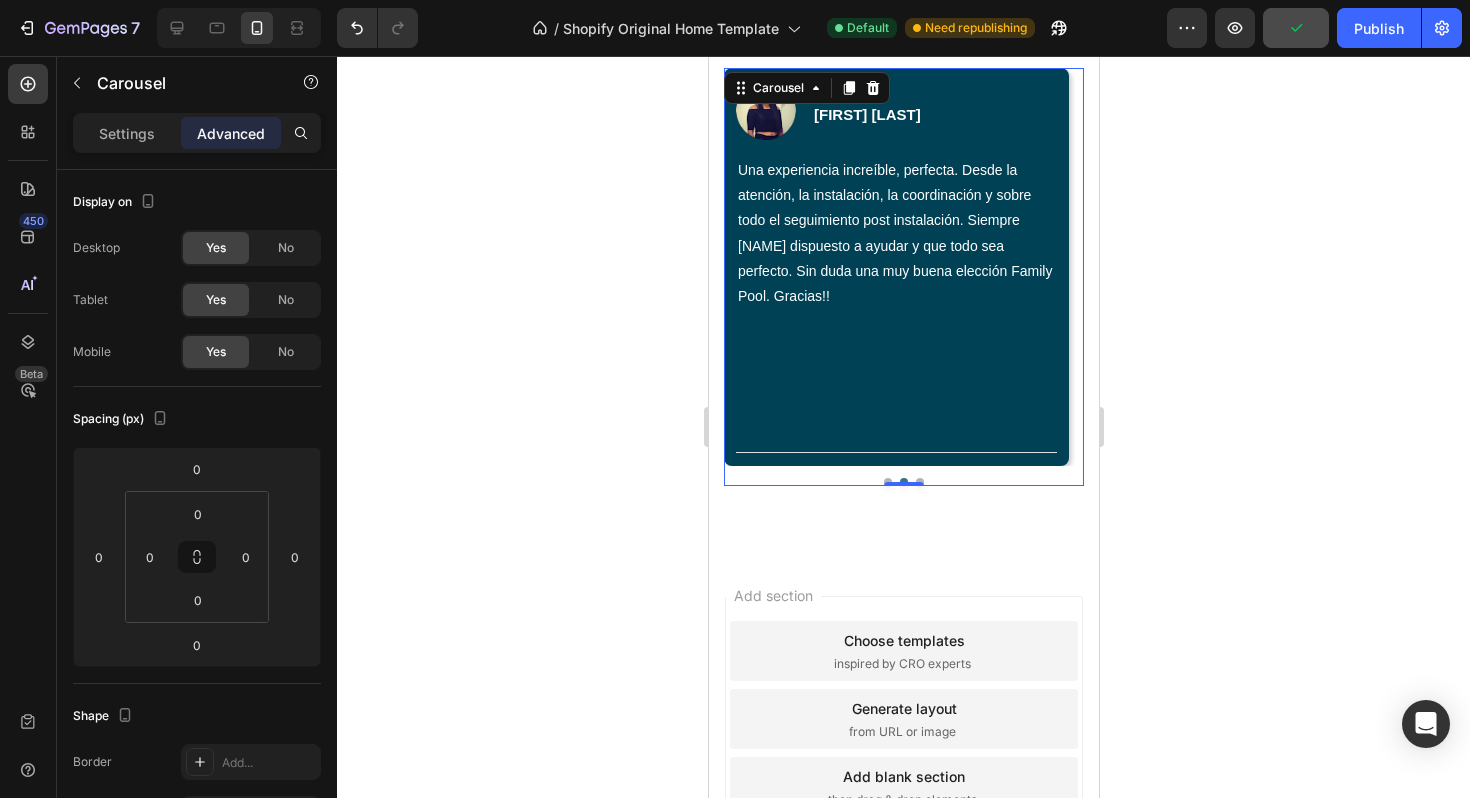 click at bounding box center (919, 482) 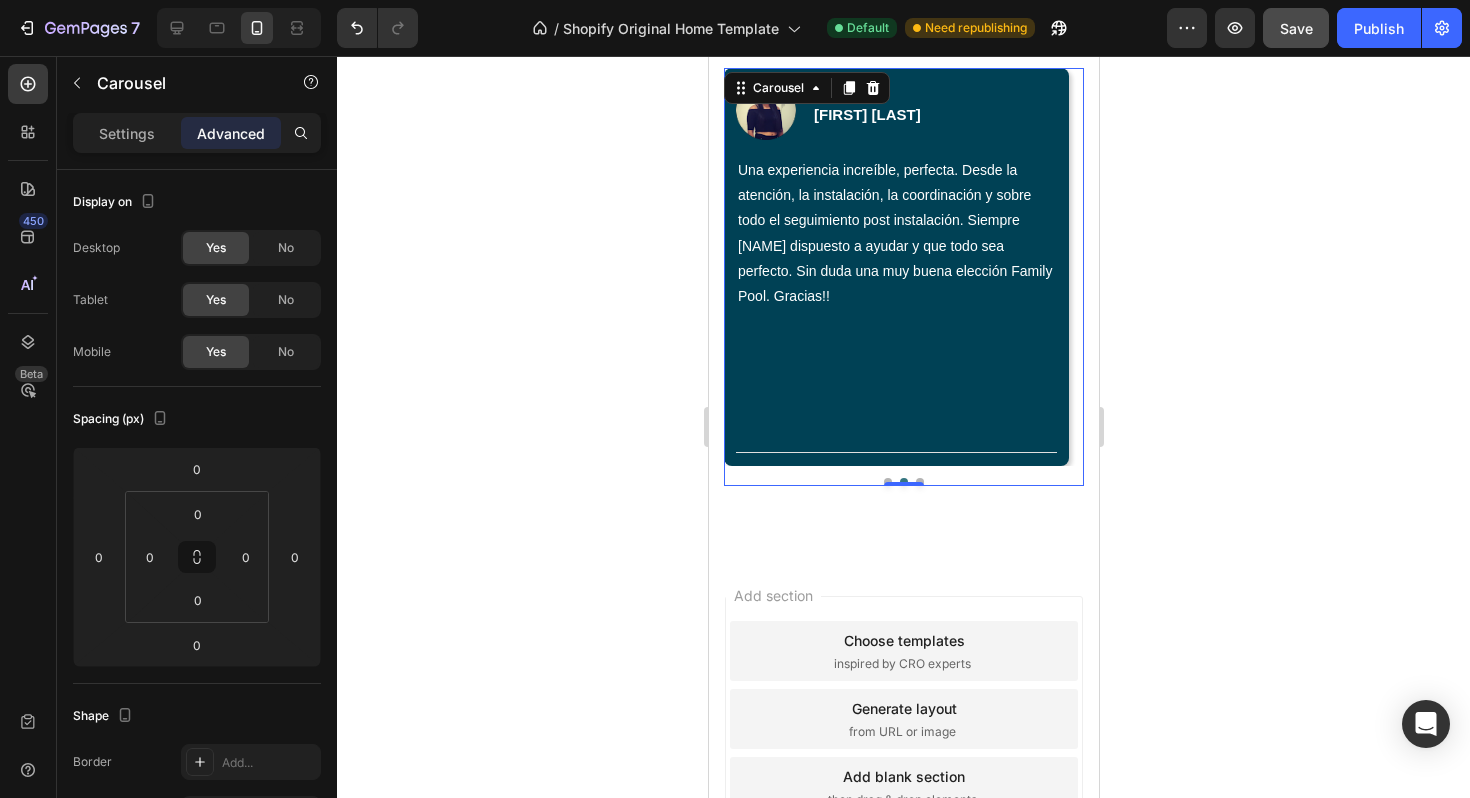 click at bounding box center [919, 482] 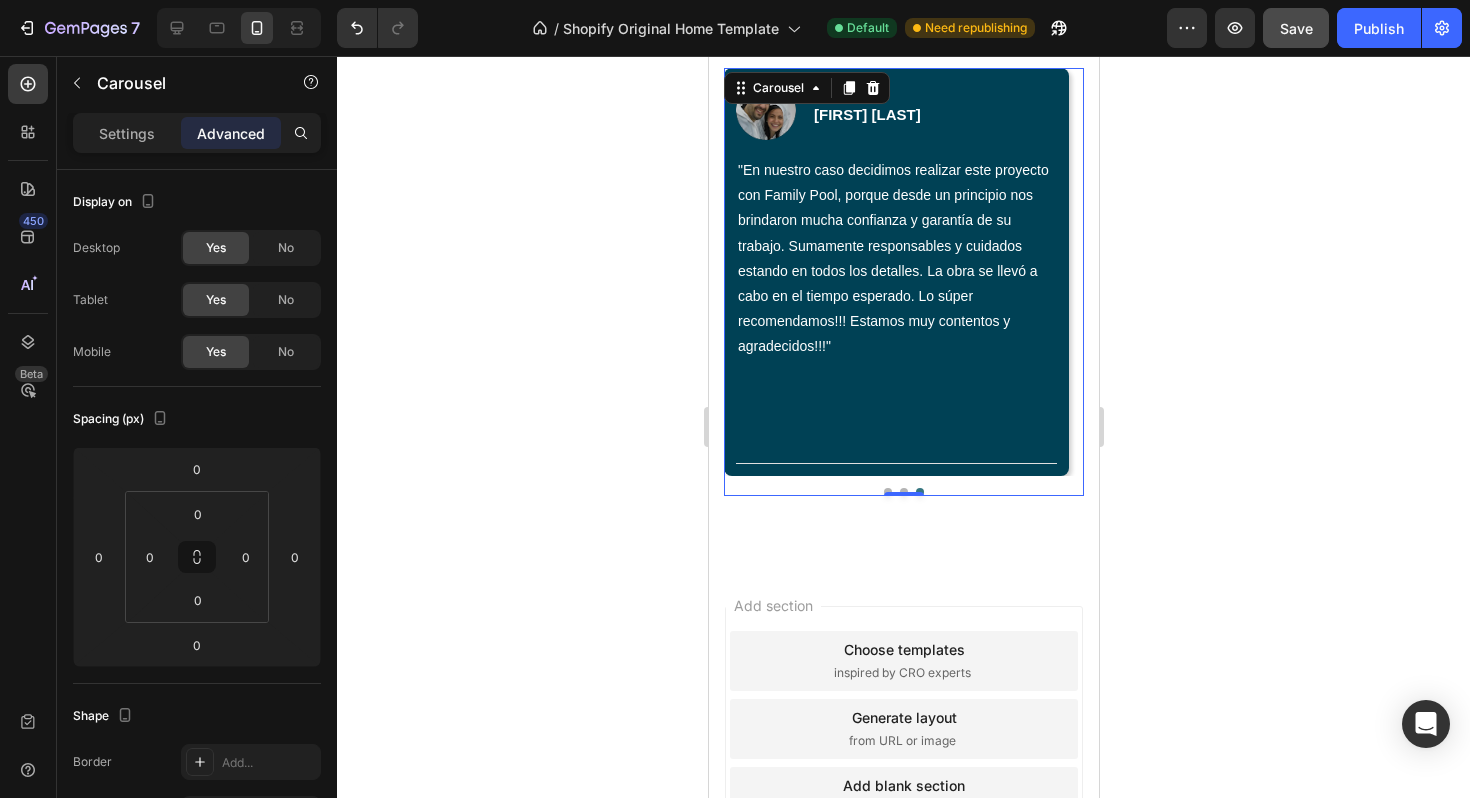 click at bounding box center (887, 492) 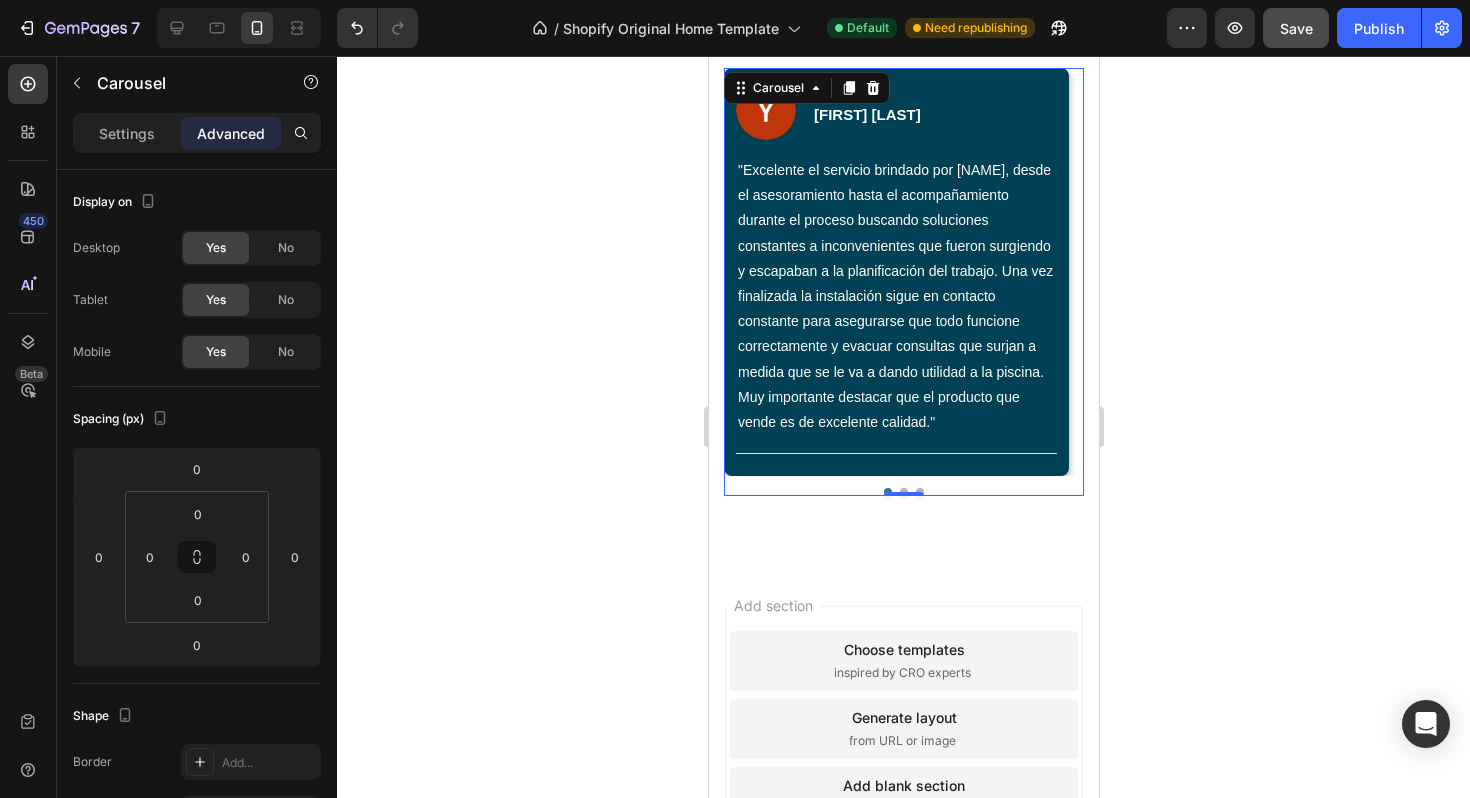 click at bounding box center (919, 492) 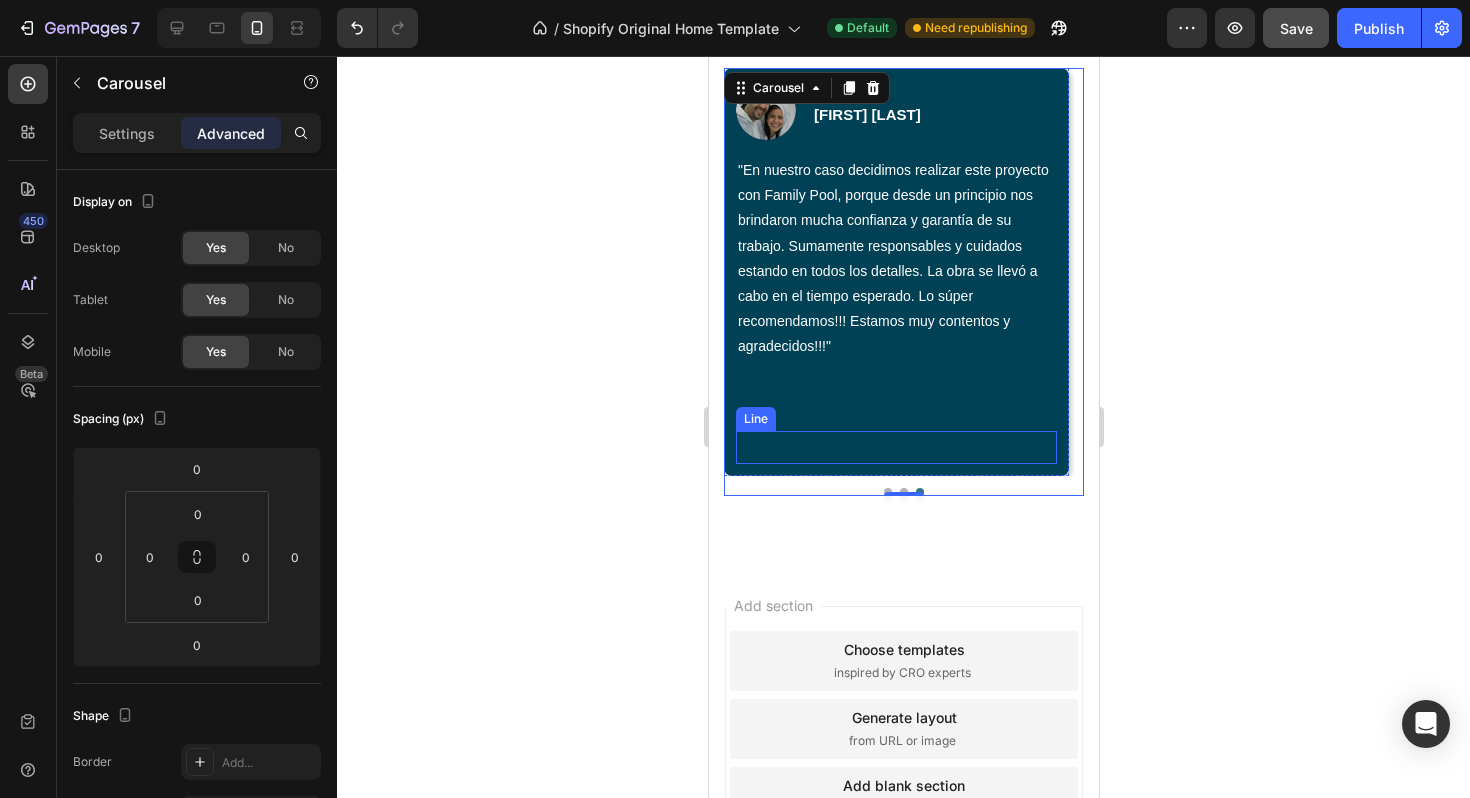 click on "Title Line" at bounding box center (895, 447) 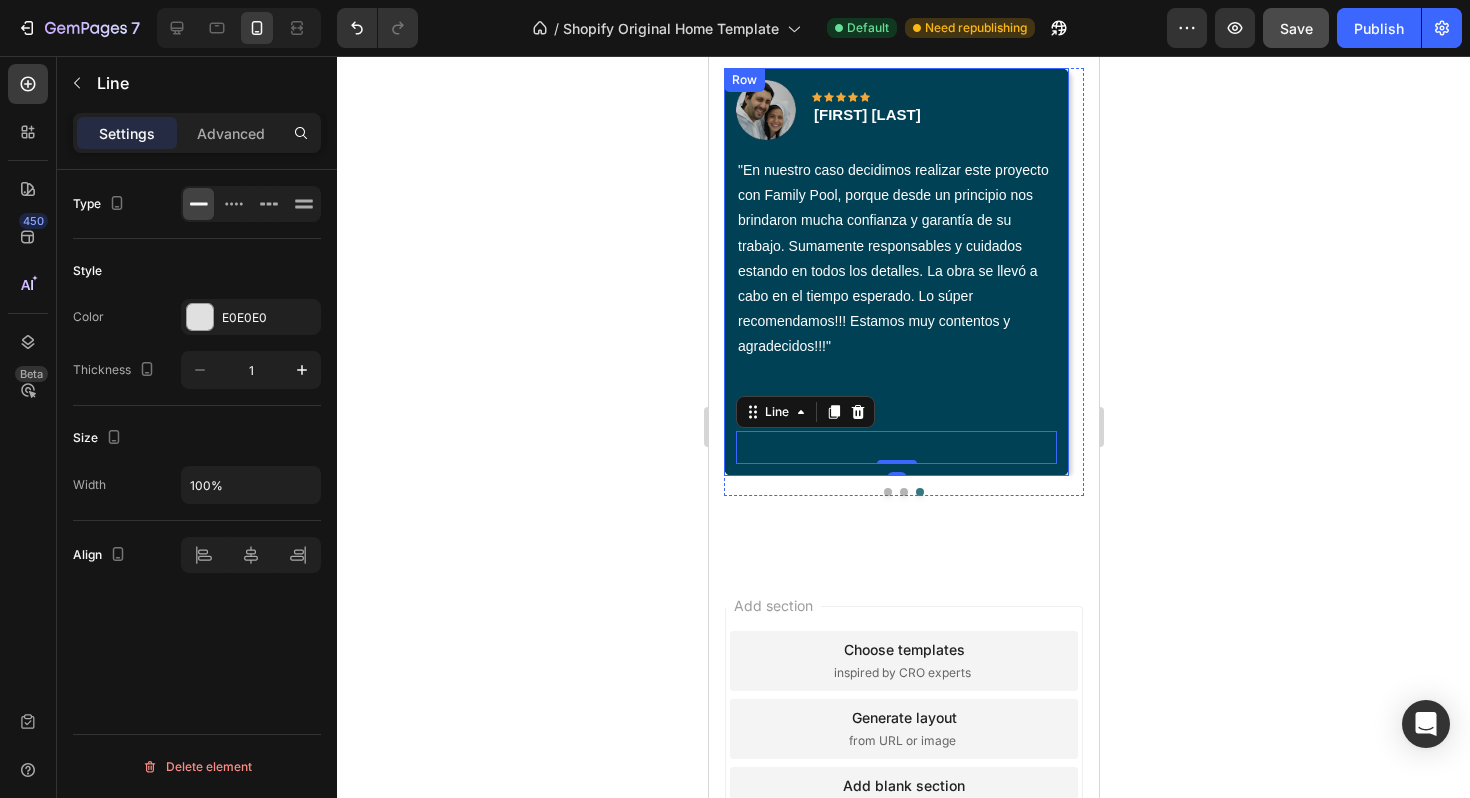click on "Image
Icon
Icon
Icon
Icon
Icon Row Ivana Macarín Text block Row "En nuestro caso decidimos realizar este proyecto con Family Pool, porque desde un principio nos brindaron mucha confianza y garantía de su trabajo. Sumamente responsables y cuidados estando en todos los detalles. La obra se llevó a cabo en el tiempo esperado. Lo súper recomendamos!!! Estamos muy contentos y agradecidos!!!" Text block                Title Line   0" at bounding box center (895, 272) 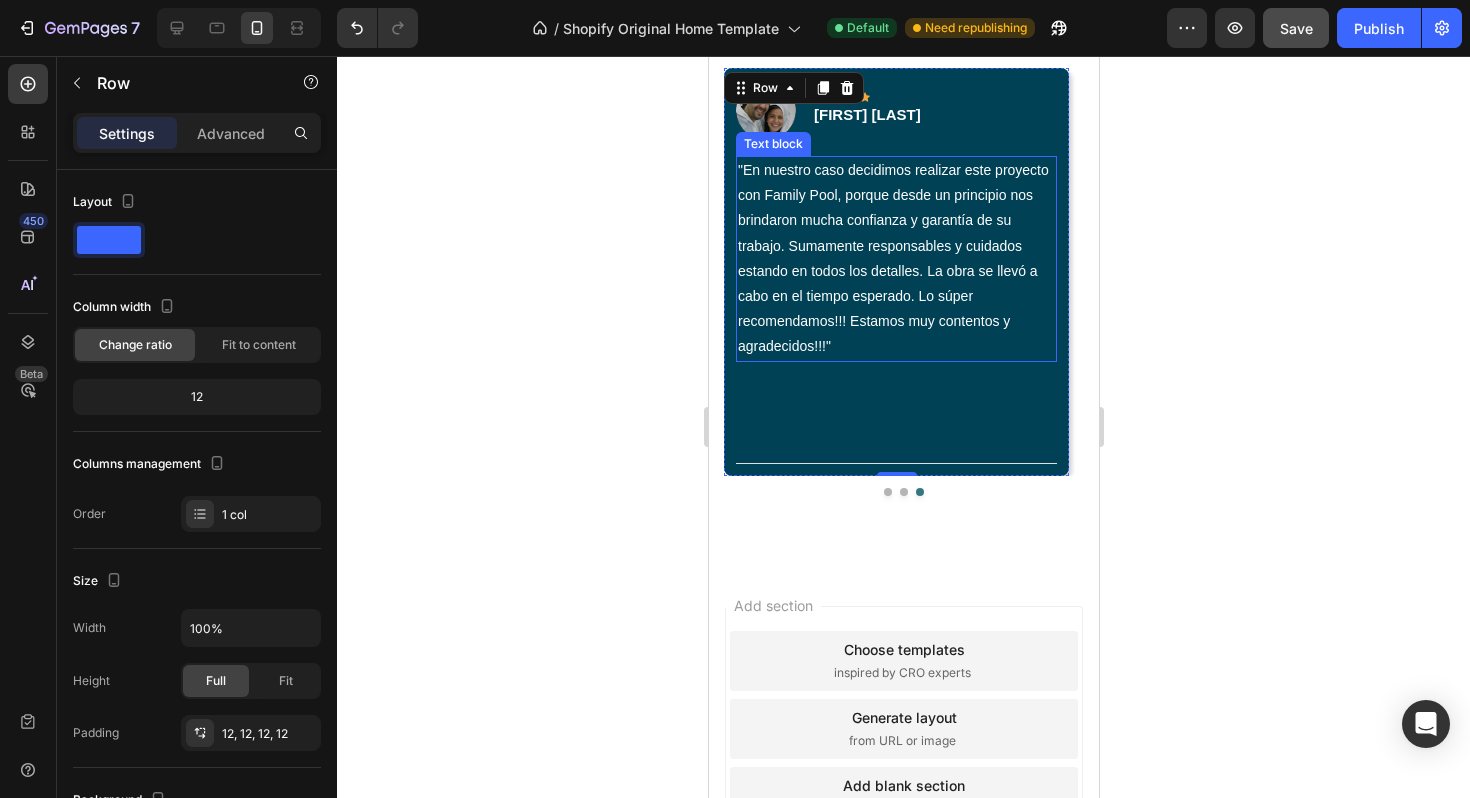 click on ""En nuestro caso decidimos realizar este proyecto con Family Pool, porque desde un principio nos brindaron mucha confianza y garantía de su trabajo. Sumamente responsables y cuidados estando en todos los detalles. La obra se llevó a cabo en el tiempo esperado. Lo súper recomendamos!!! Estamos muy contentos y agradecidos!!!"" at bounding box center (895, 259) 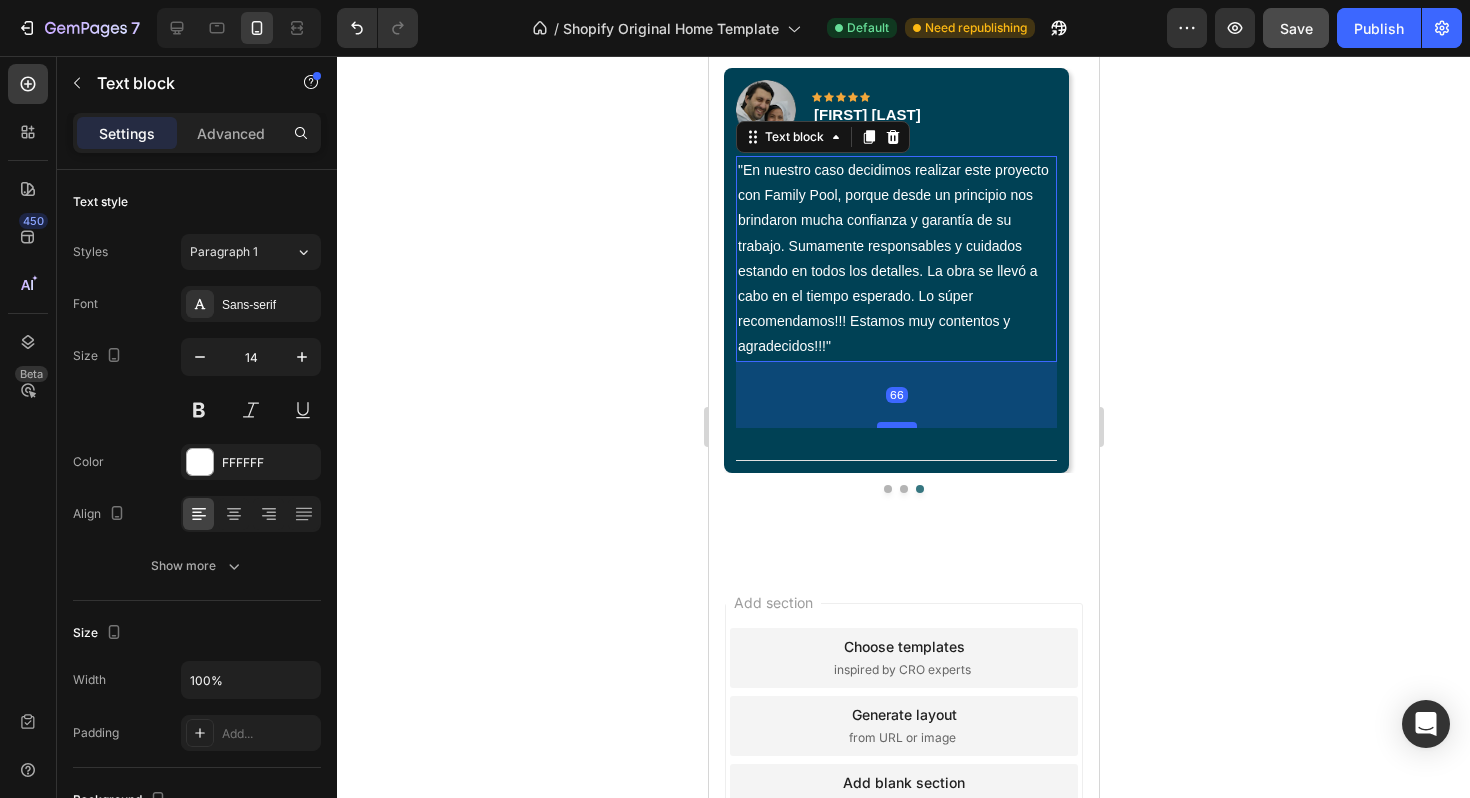 click at bounding box center [896, 425] 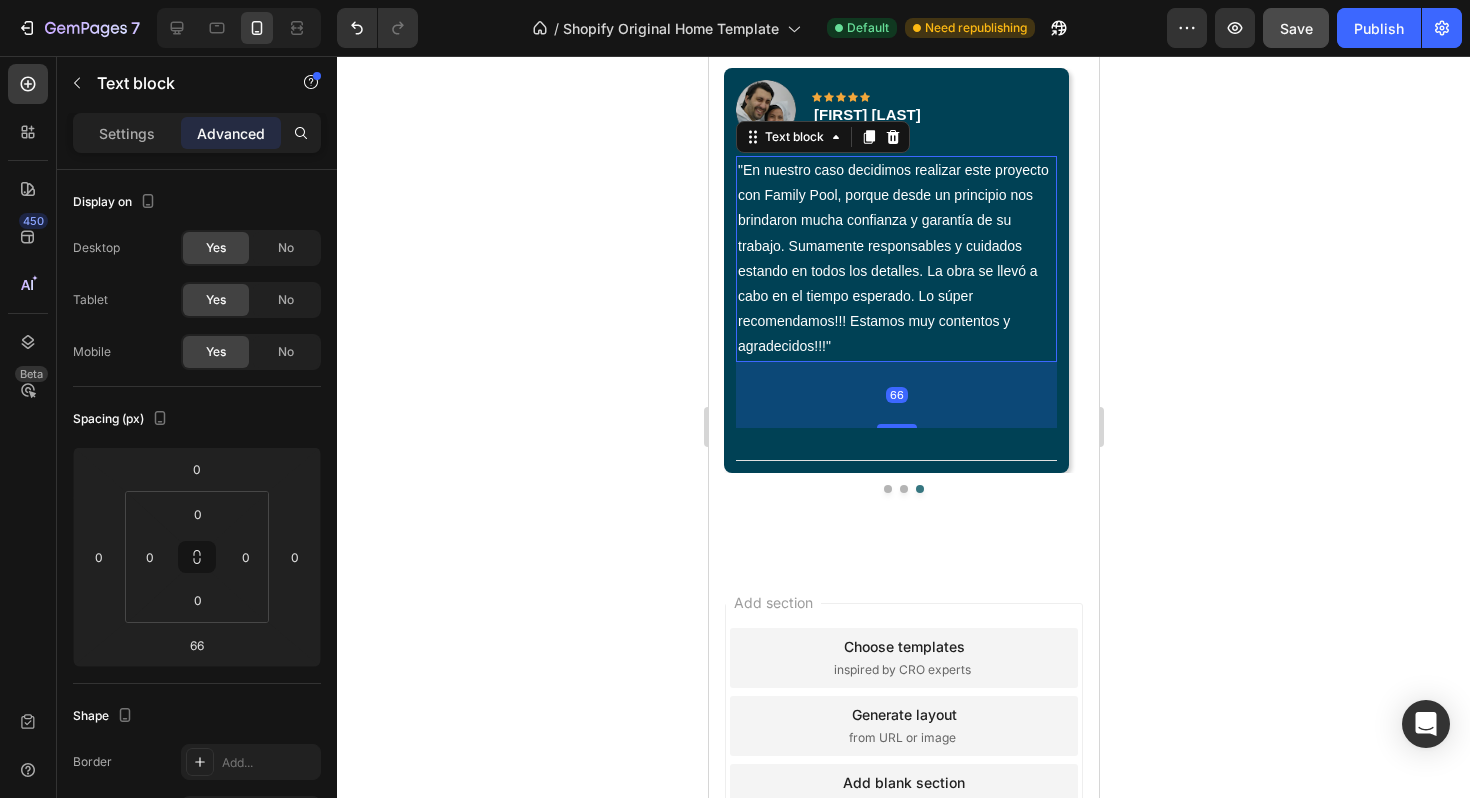 click 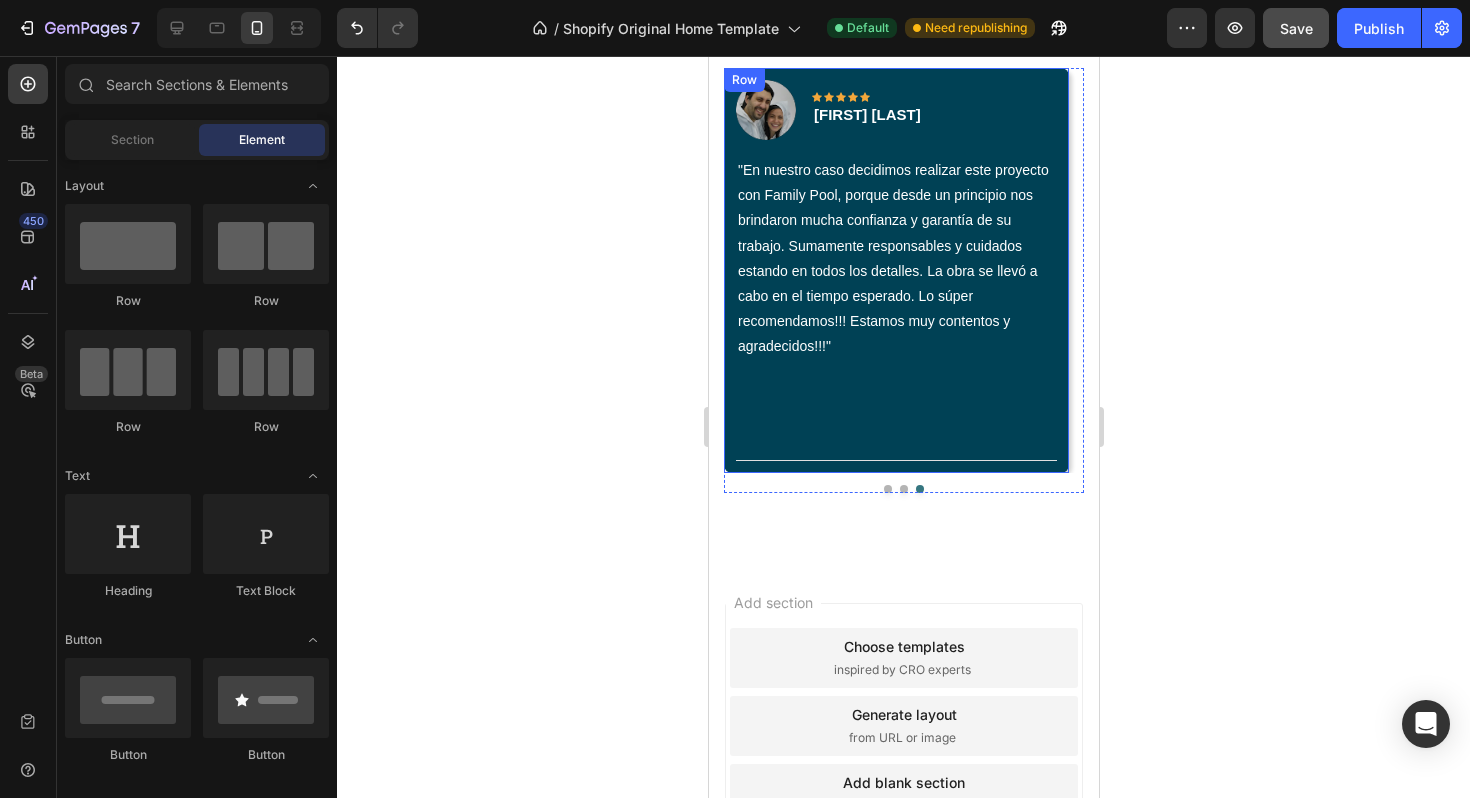 click on "Image
Icon
Icon
Icon
Icon
Icon Row Ivana Macarín Text block Row "En nuestro caso decidimos realizar este proyecto con Family Pool, porque desde un principio nos brindaron mucha confianza y garantía de su trabajo. Sumamente responsables y cuidados estando en todos los detalles. La obra se llevó a cabo en el tiempo esperado. Lo súper recomendamos!!! Estamos muy contentos y agradecidos!!!" Text block                Title Line Row" at bounding box center (895, 270) 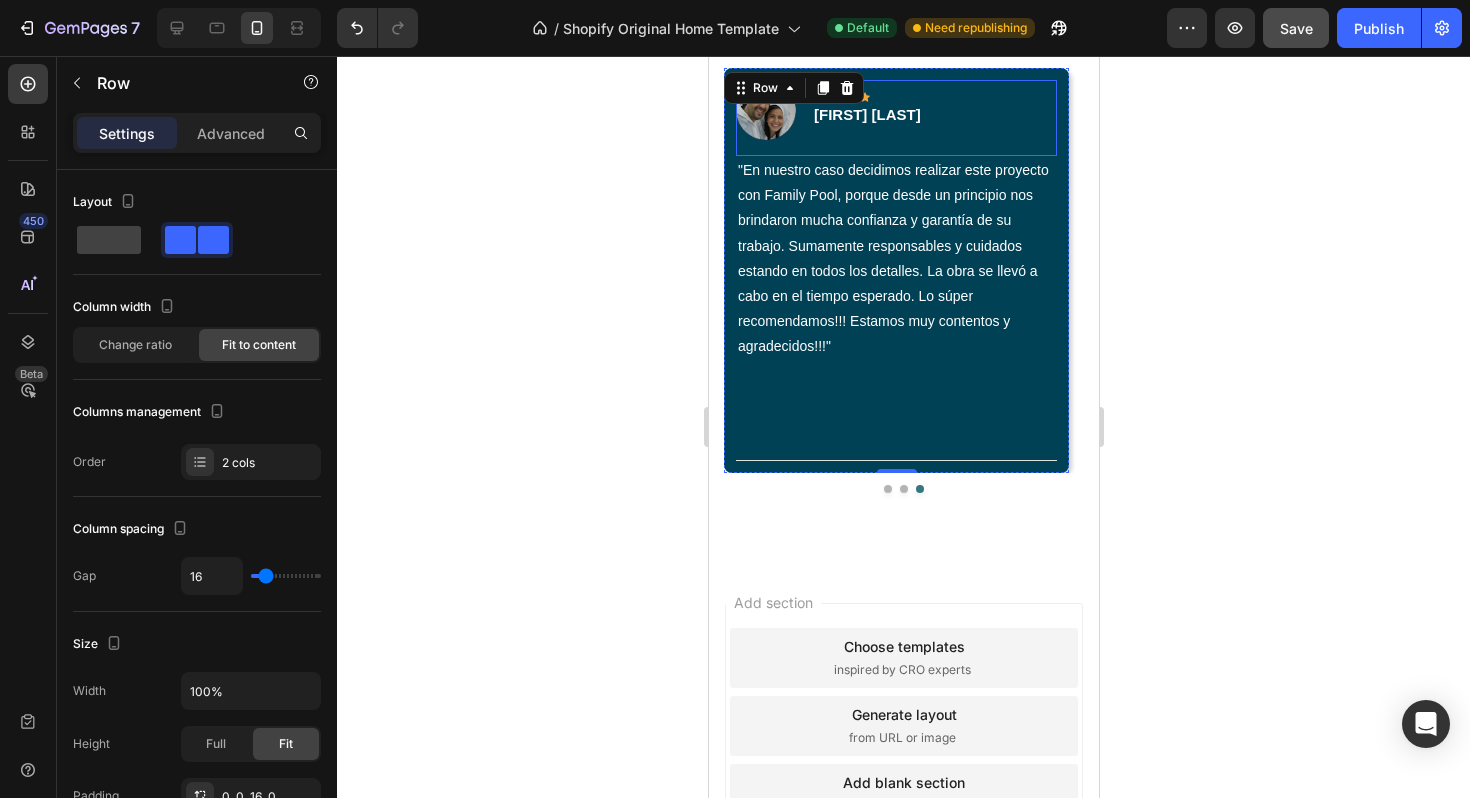 click on "Image
Icon
Icon
Icon
Icon
Icon Row Ivana Macarín Text block Row" at bounding box center (895, 118) 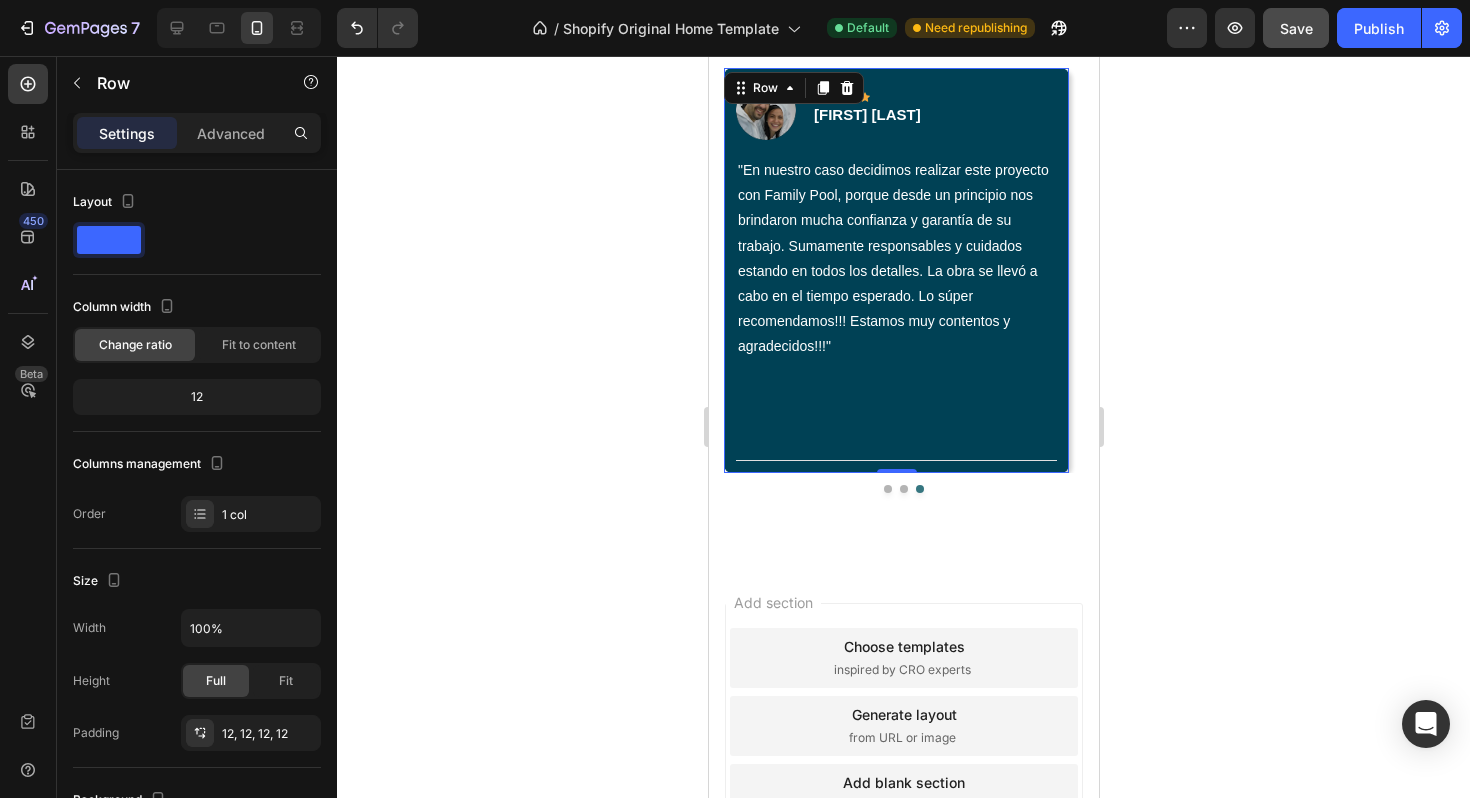 click on "Image
Icon
Icon
Icon
Icon
Icon Row Ivana Macarín Text block Row "En nuestro caso decidimos realizar este proyecto con Family Pool, porque desde un principio nos brindaron mucha confianza y garantía de su trabajo. Sumamente responsables y cuidados estando en todos los detalles. La obra se llevó a cabo en el tiempo esperado. Lo súper recomendamos!!! Estamos muy contentos y agradecidos!!!" Text block                Title Line Row   0" at bounding box center [895, 270] 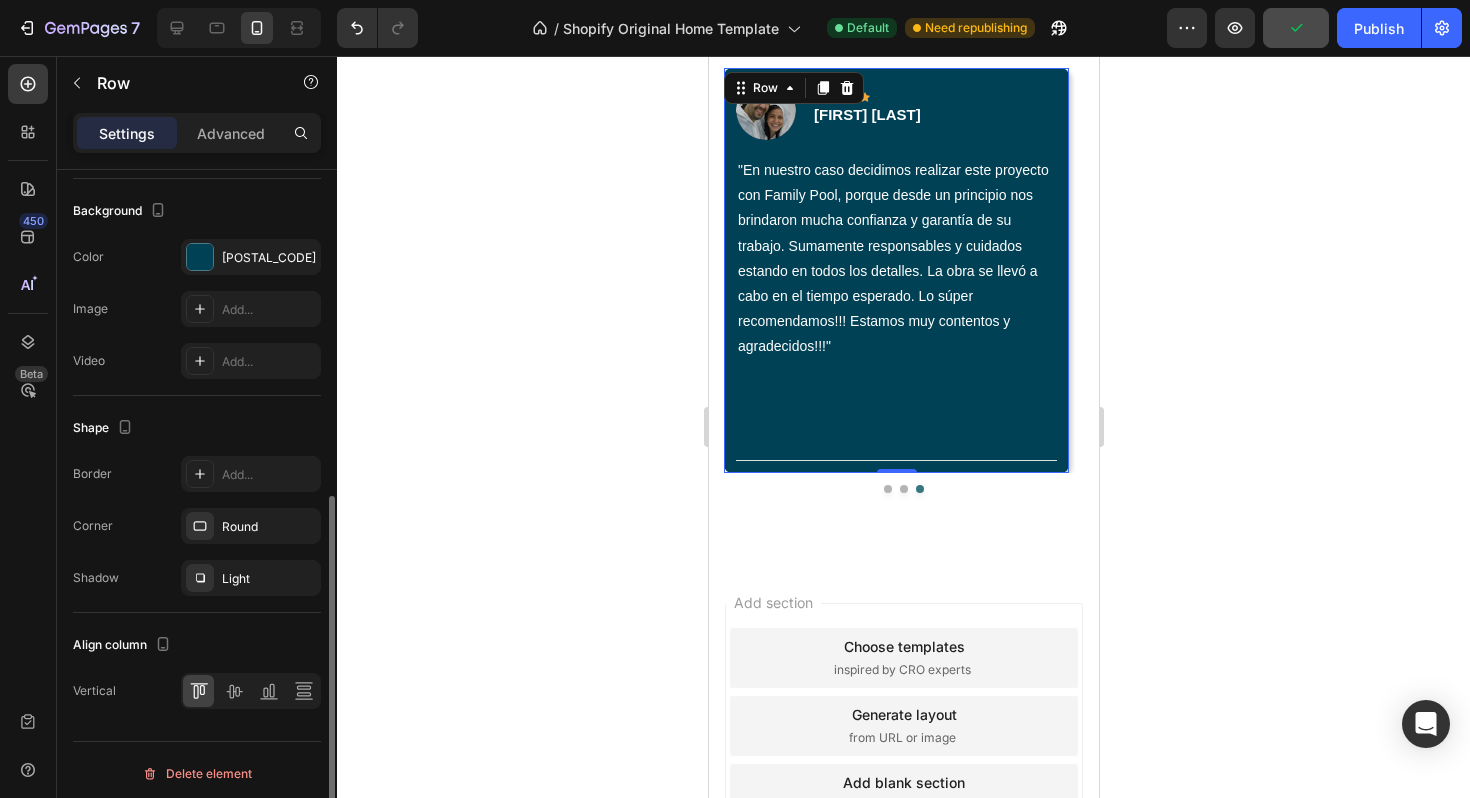 scroll, scrollTop: 596, scrollLeft: 0, axis: vertical 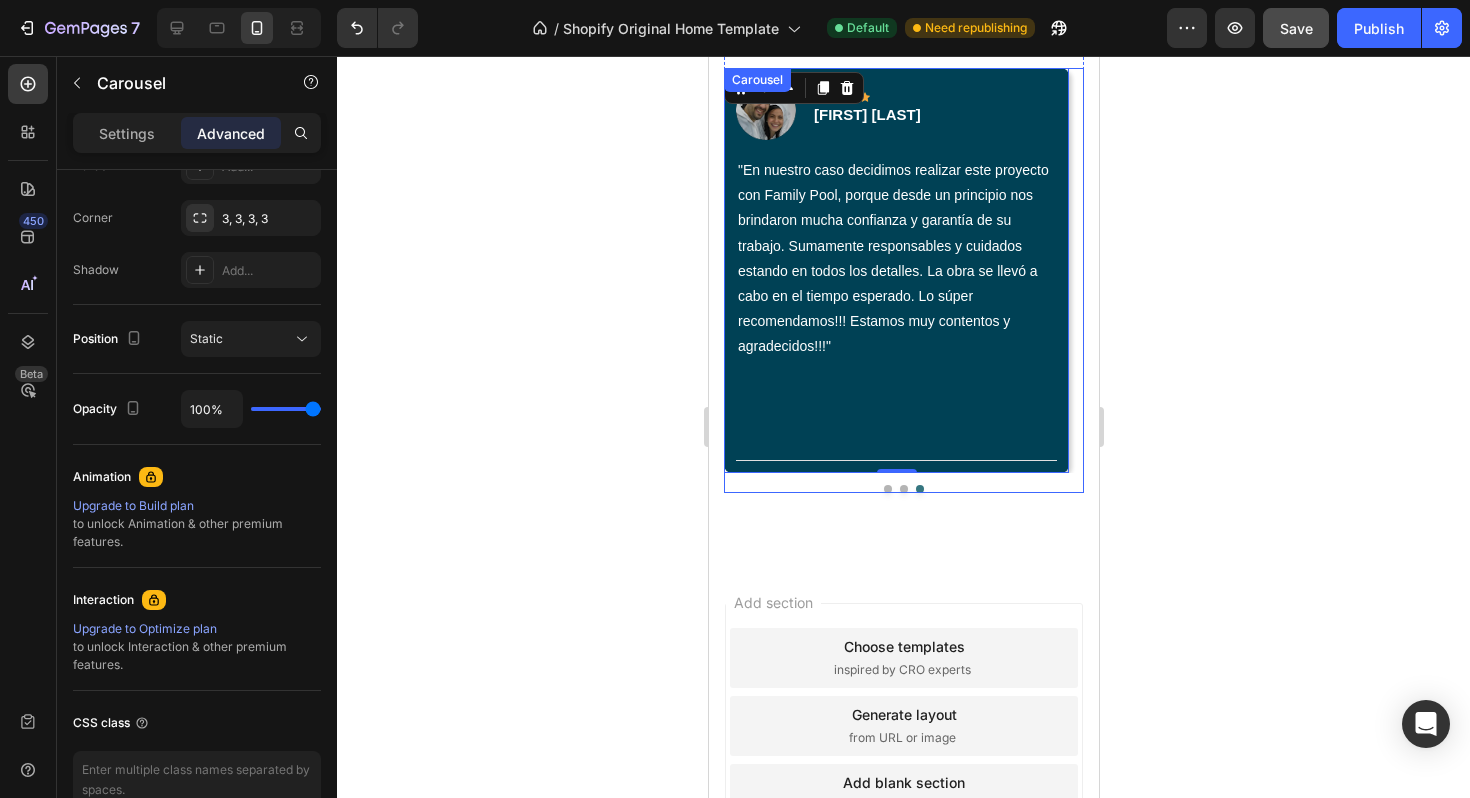 click at bounding box center [903, 489] 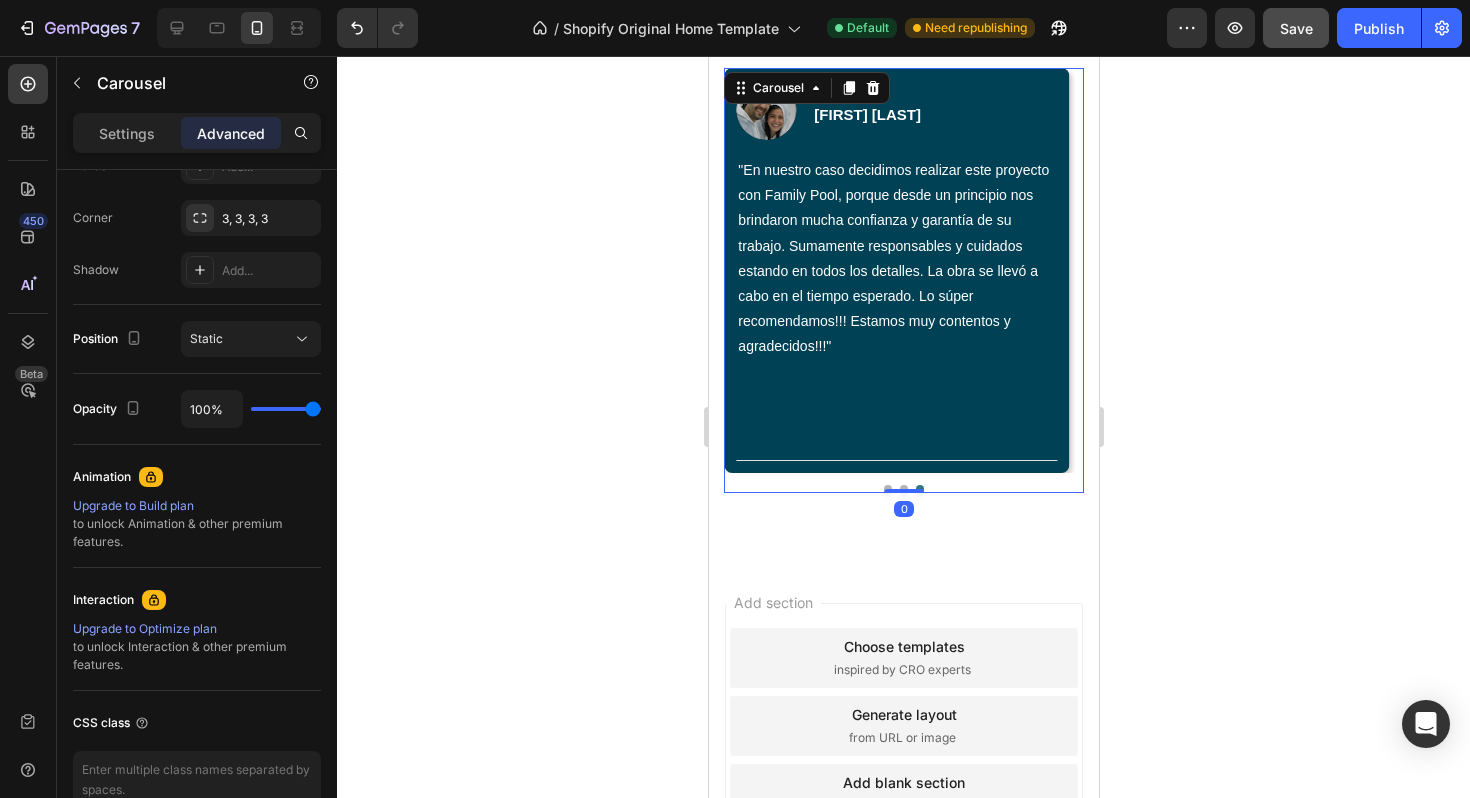 scroll, scrollTop: 0, scrollLeft: 0, axis: both 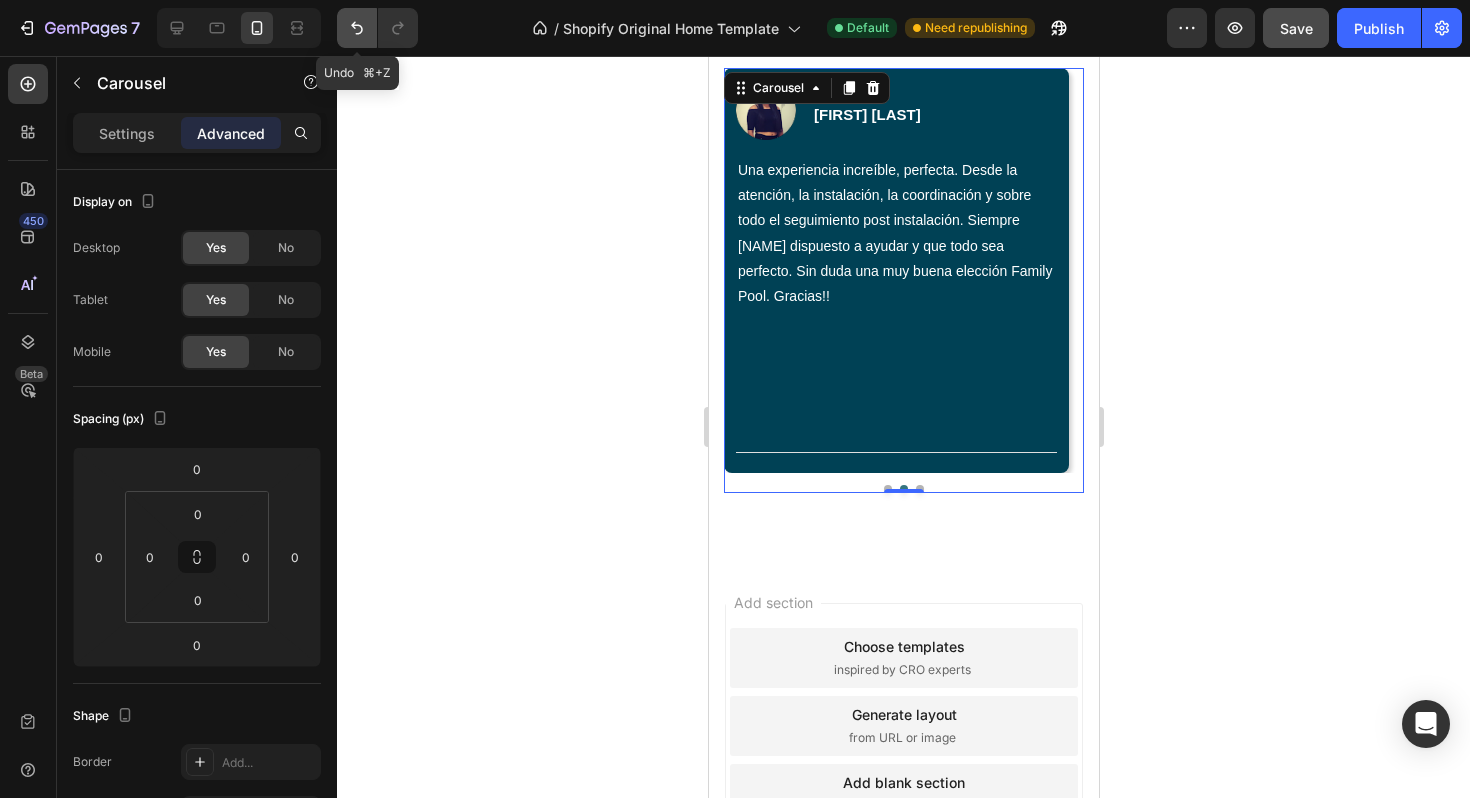 click 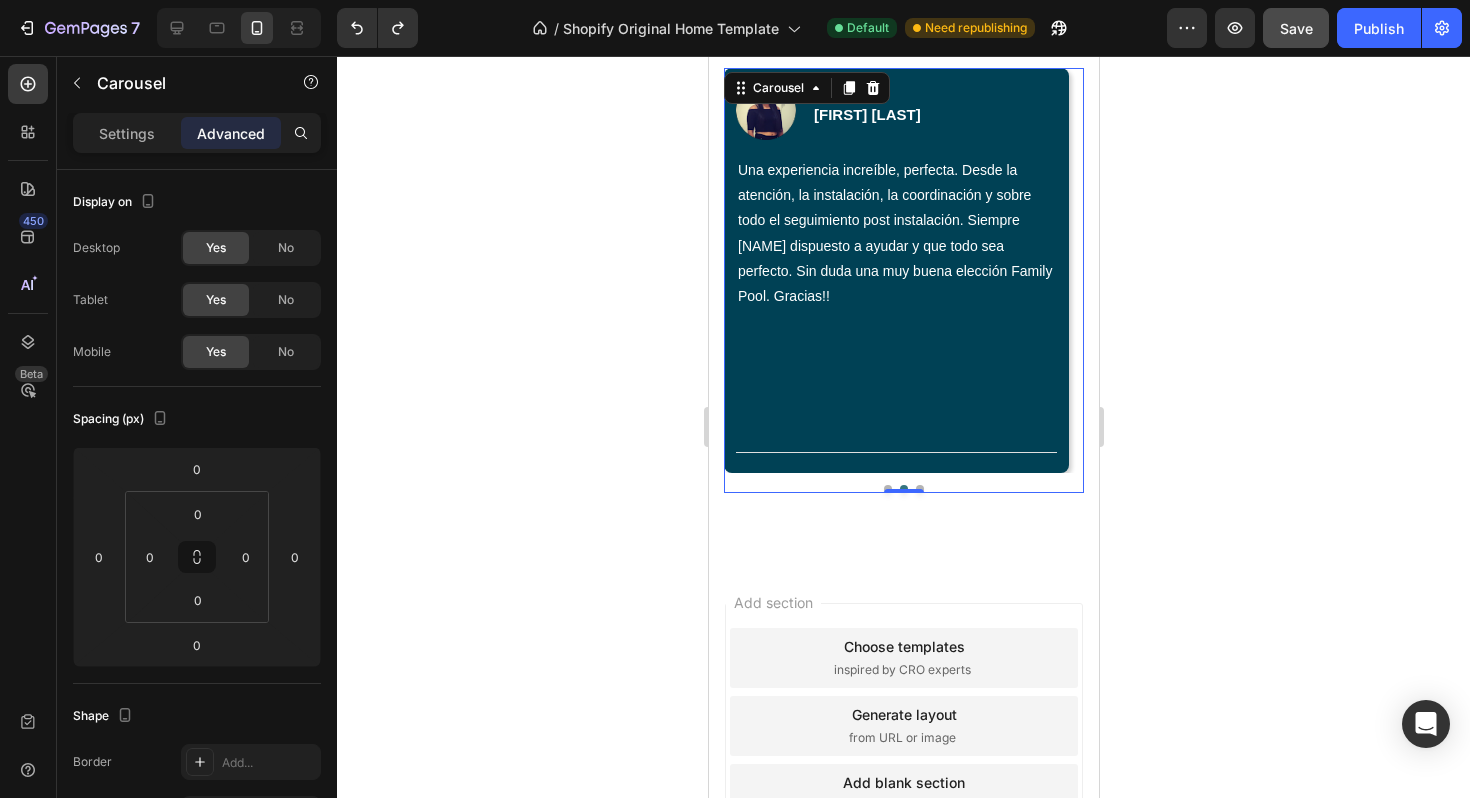 click at bounding box center [919, 489] 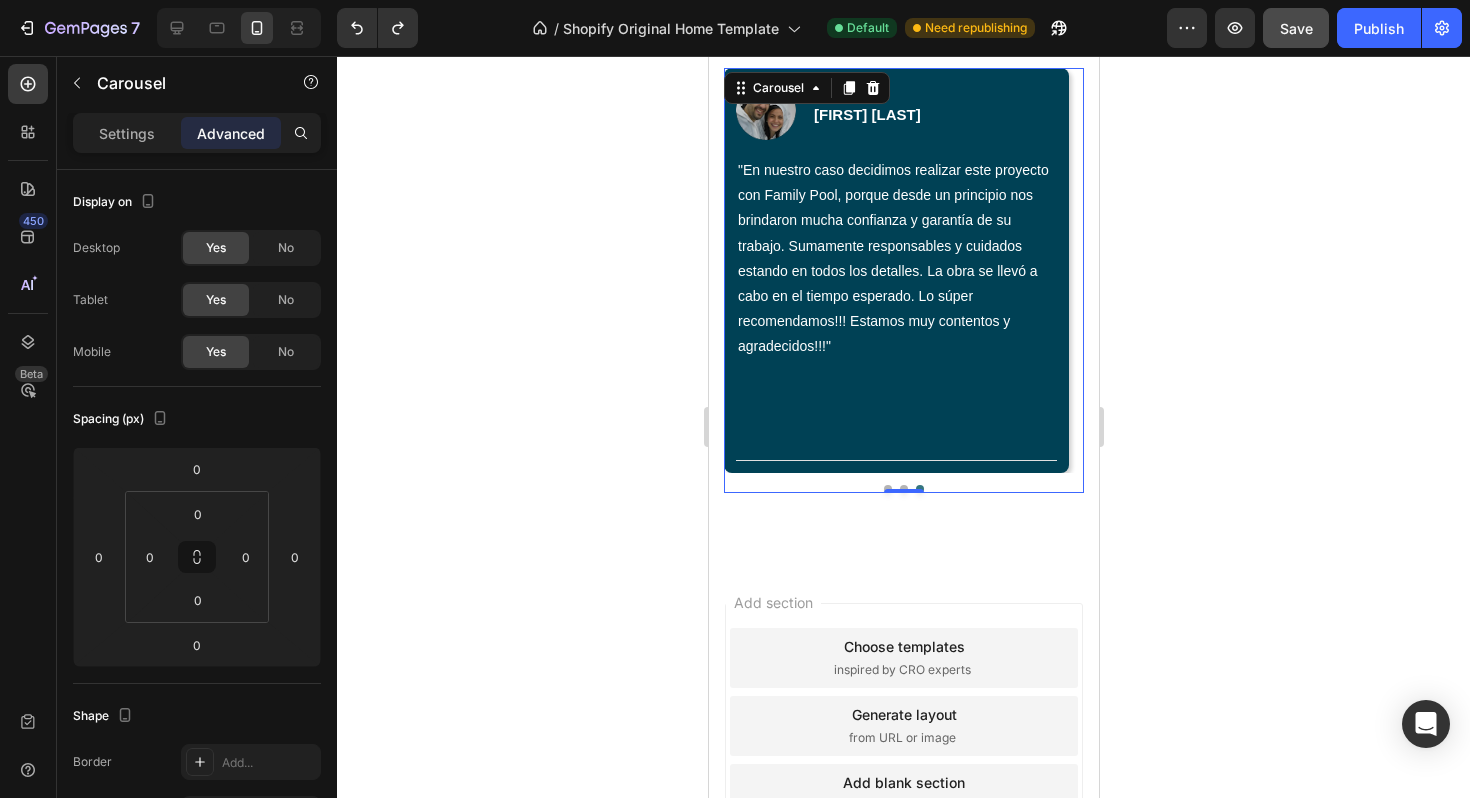 click at bounding box center (887, 489) 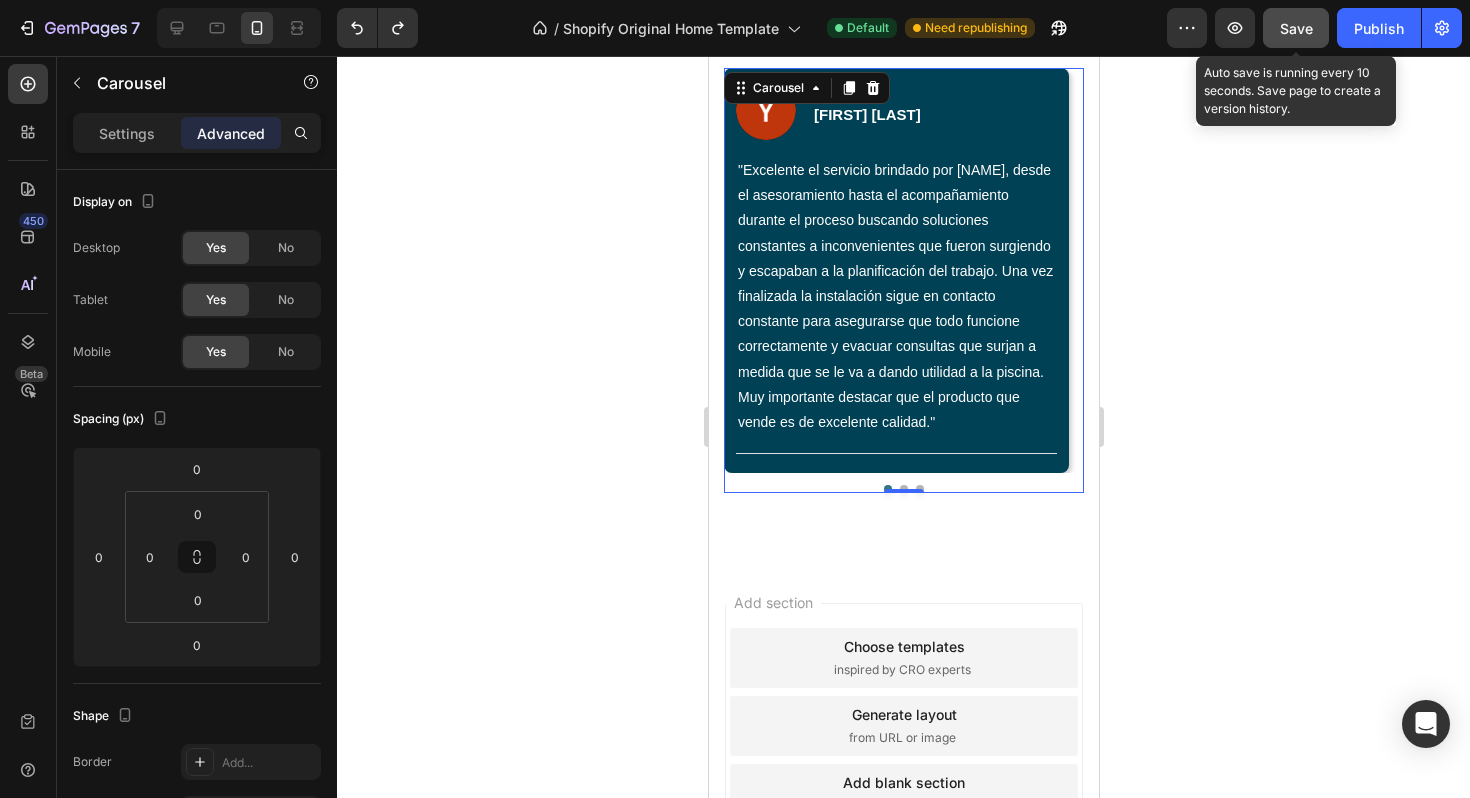 click on "Save" at bounding box center [1296, 28] 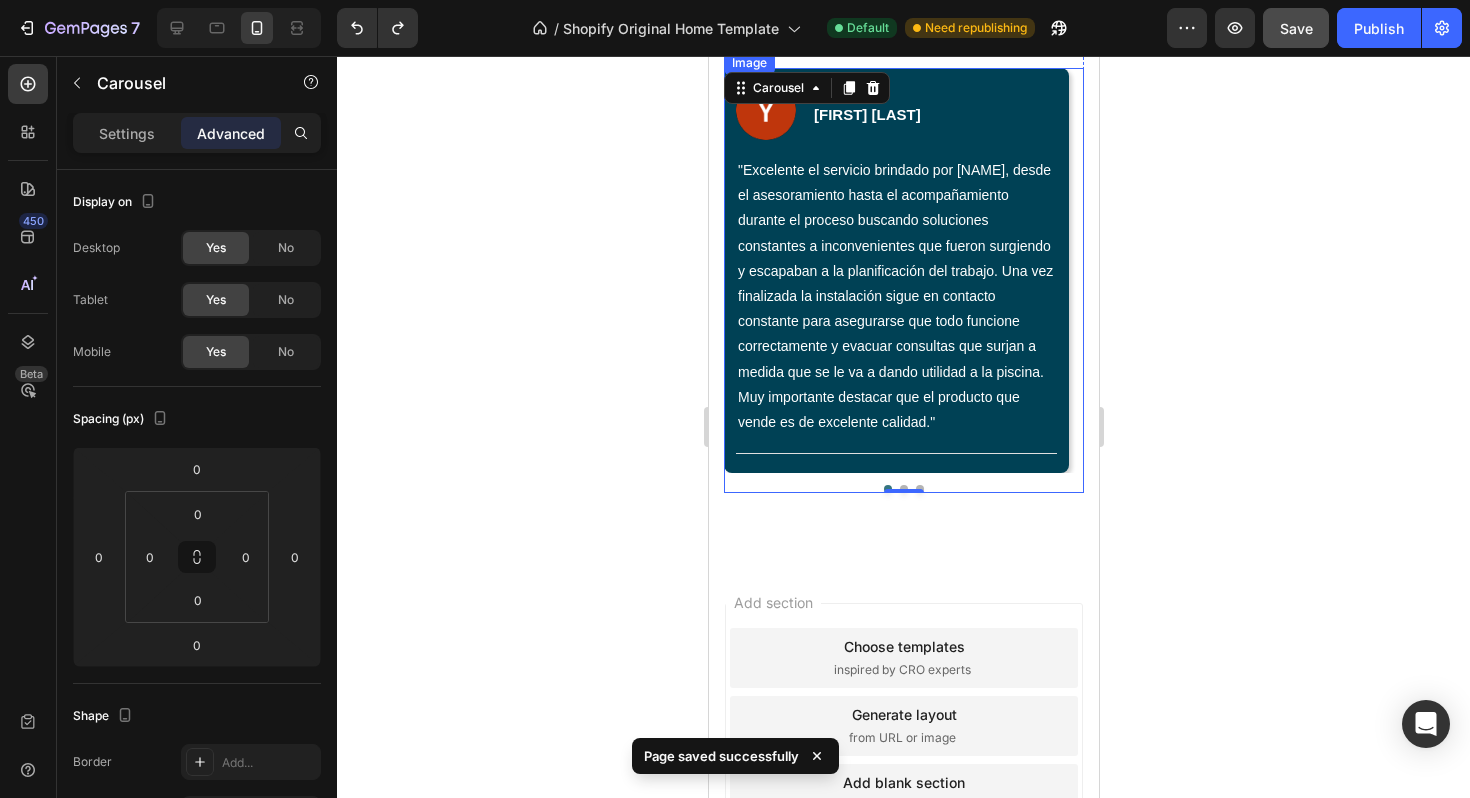 click at bounding box center (903, 52) 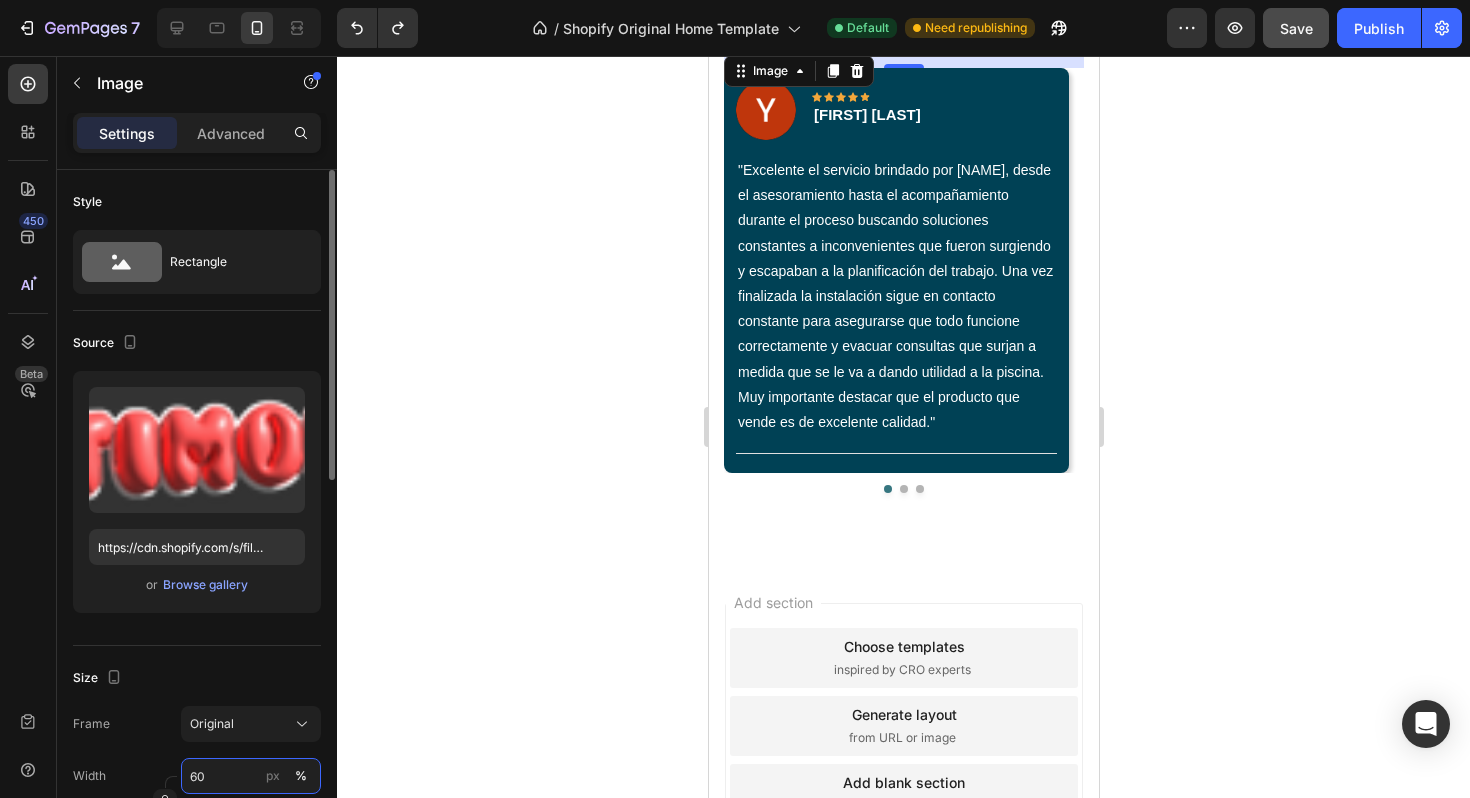 click on "60" at bounding box center (251, 776) 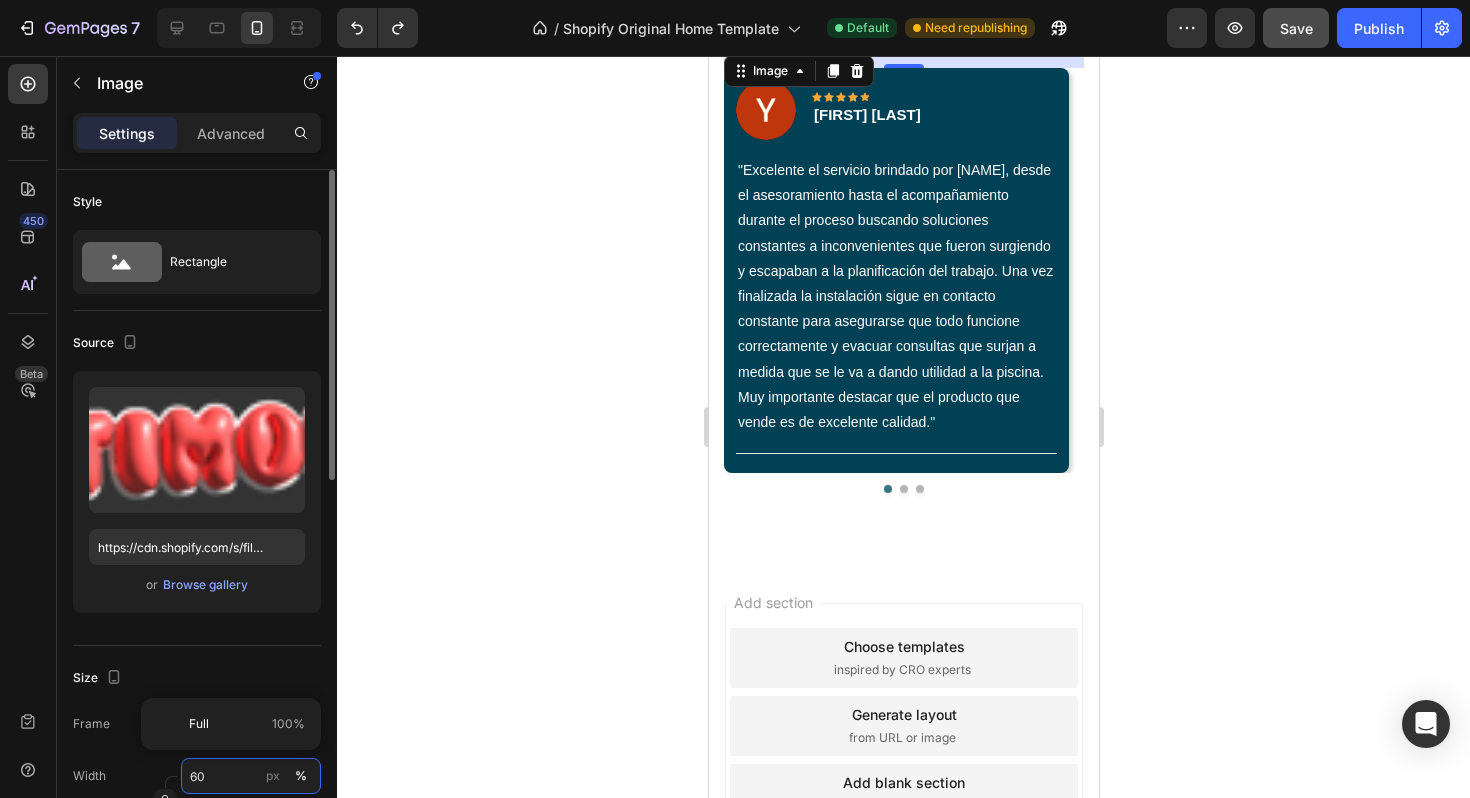 click on "60" at bounding box center (251, 776) 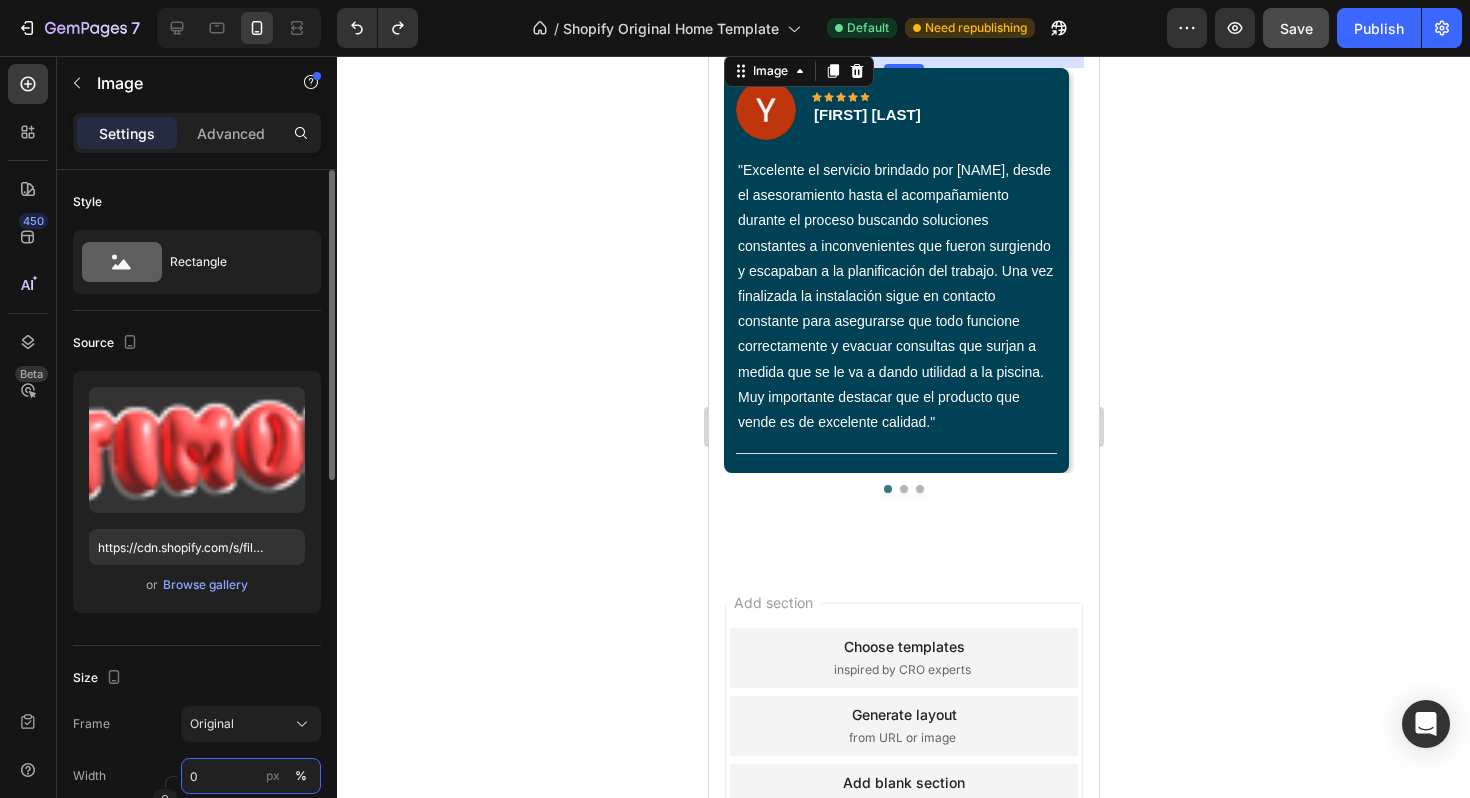 type on "70" 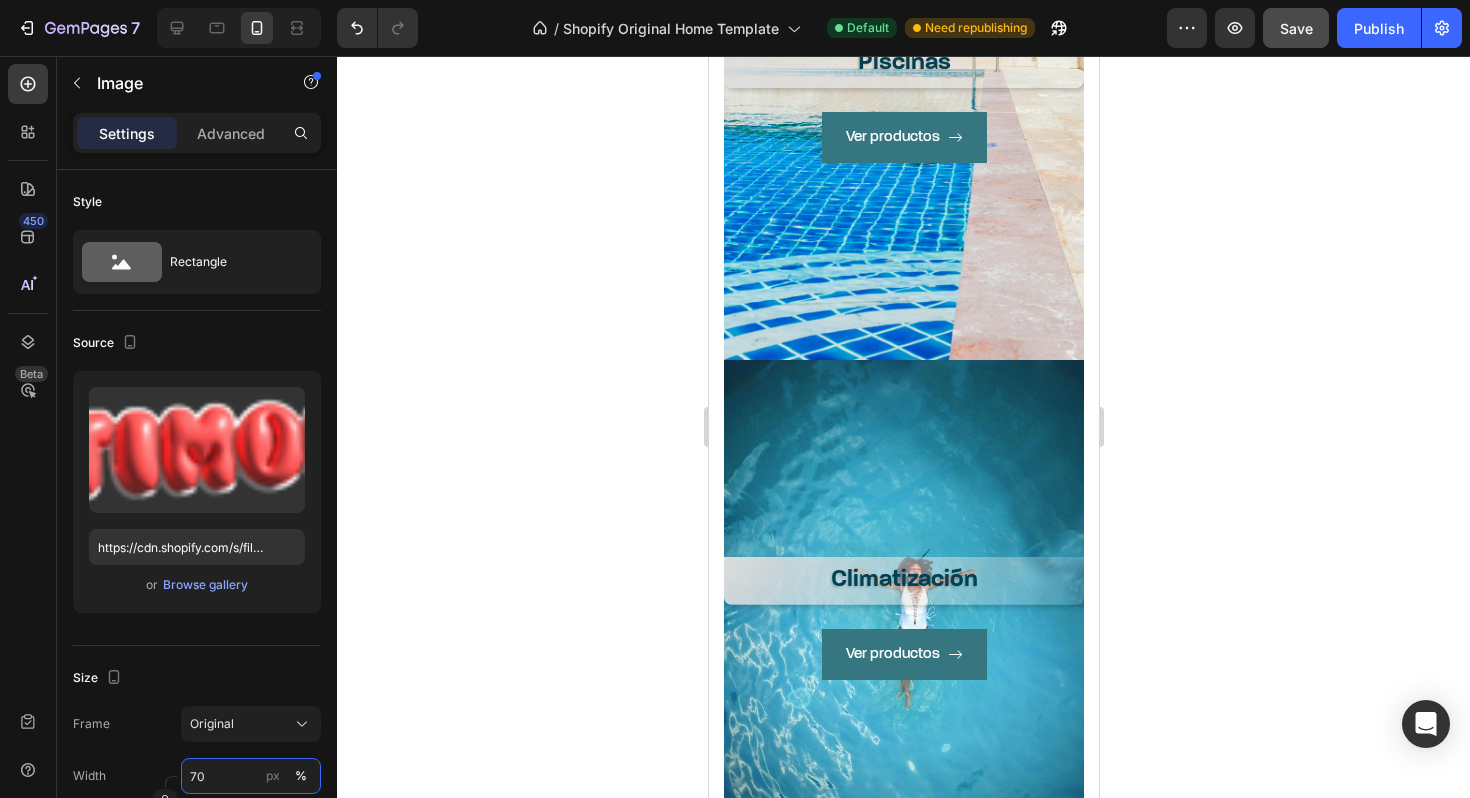 scroll, scrollTop: 1397, scrollLeft: 0, axis: vertical 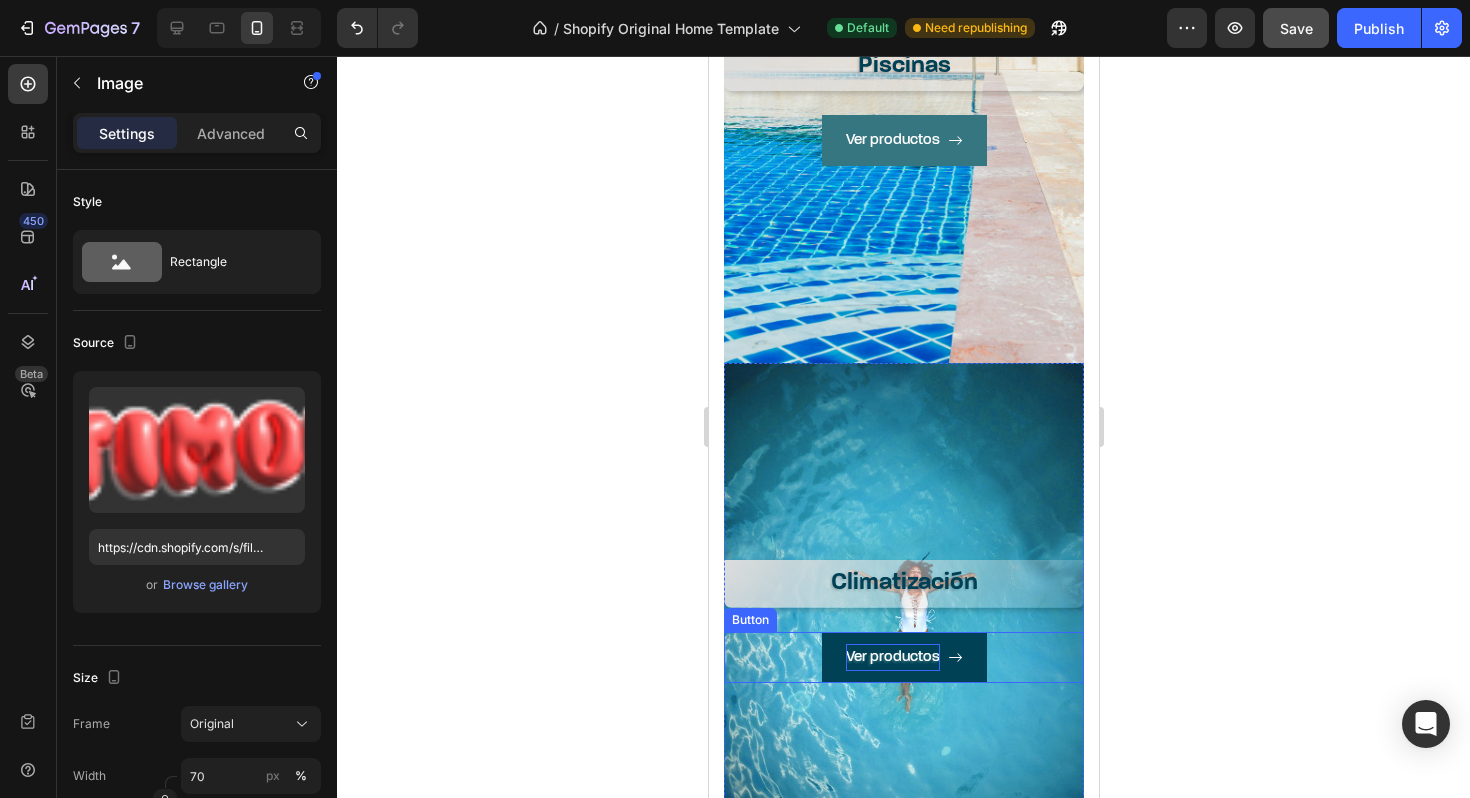 click on "Ver productos" at bounding box center (892, 657) 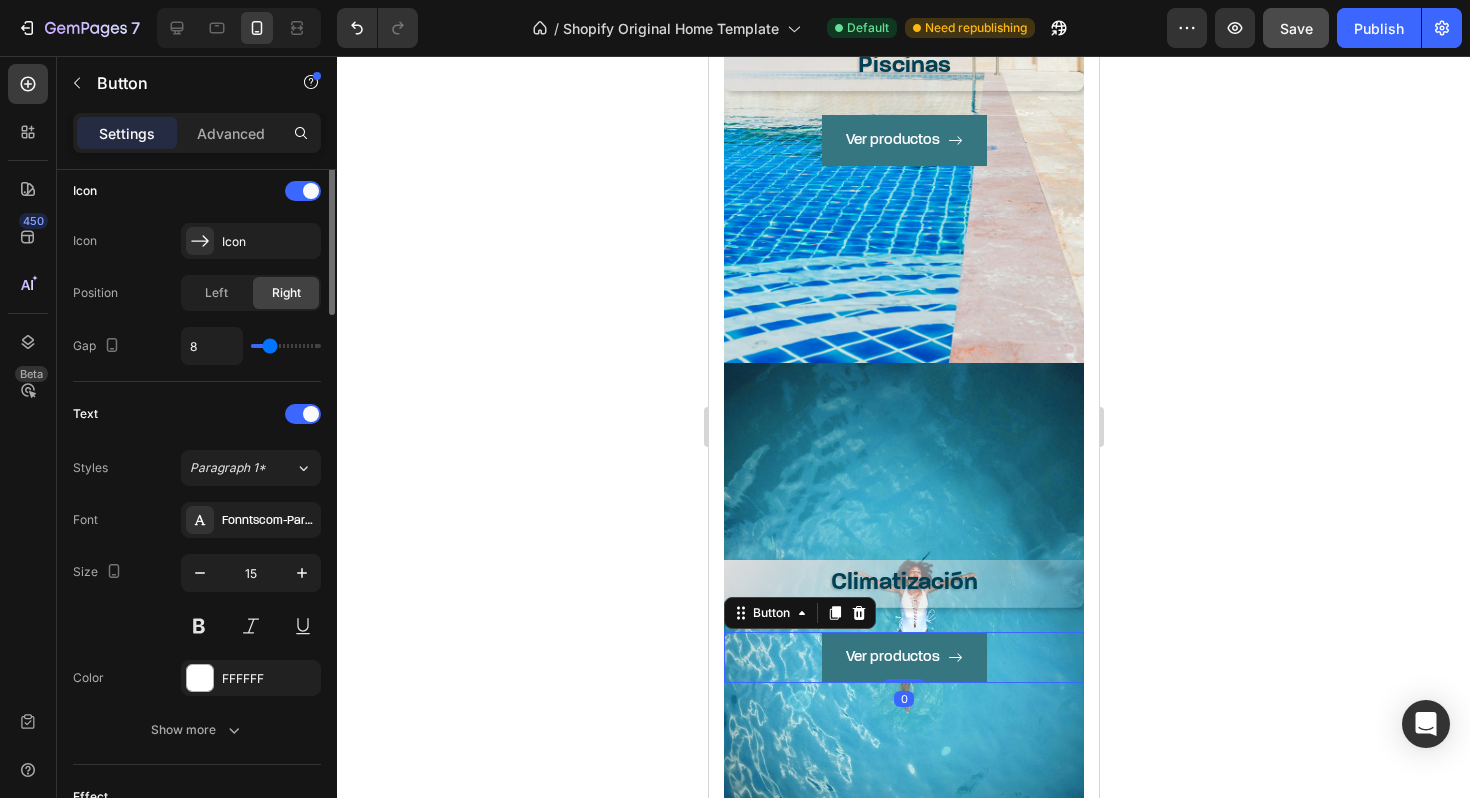 scroll, scrollTop: 1063, scrollLeft: 0, axis: vertical 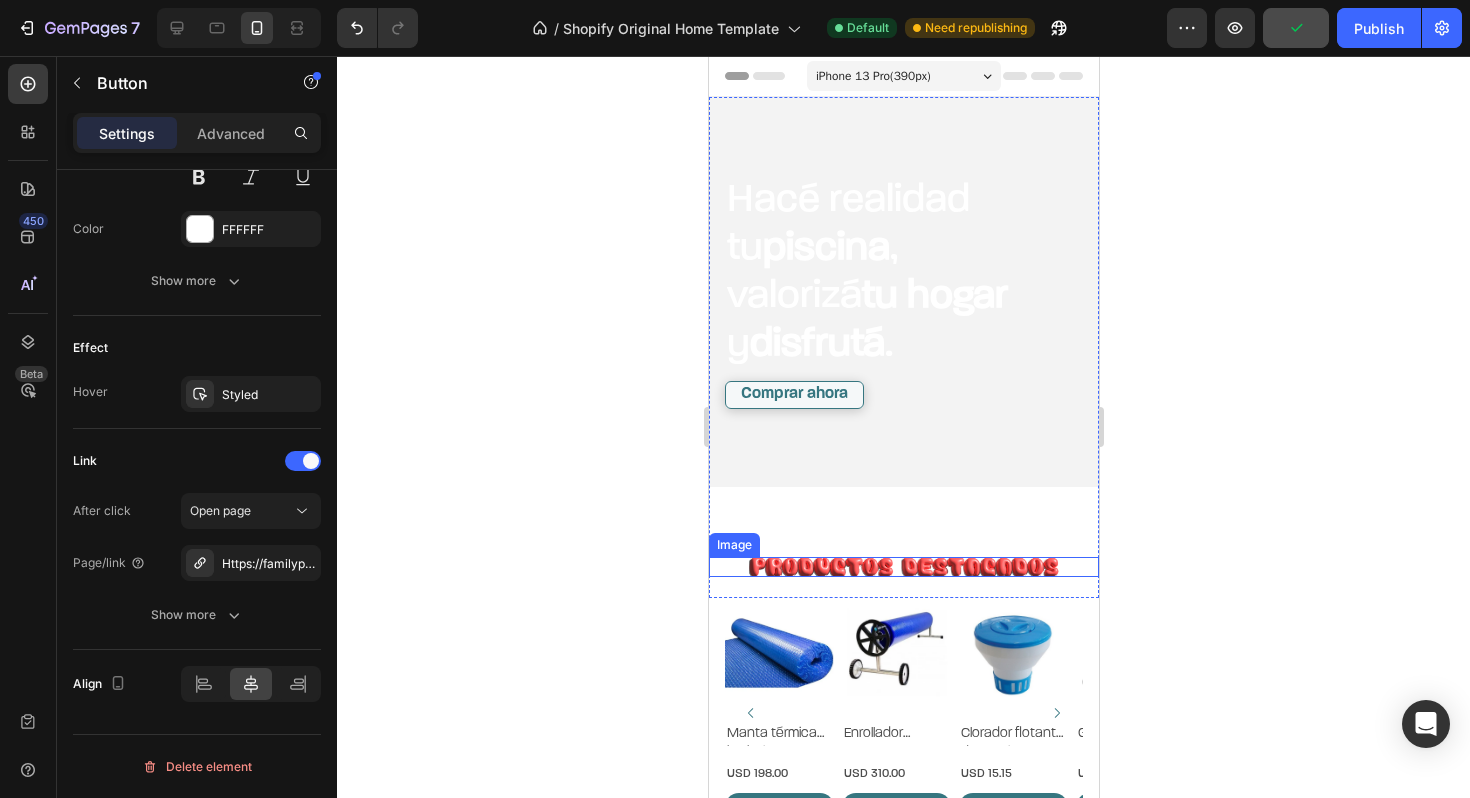 click at bounding box center (903, 567) 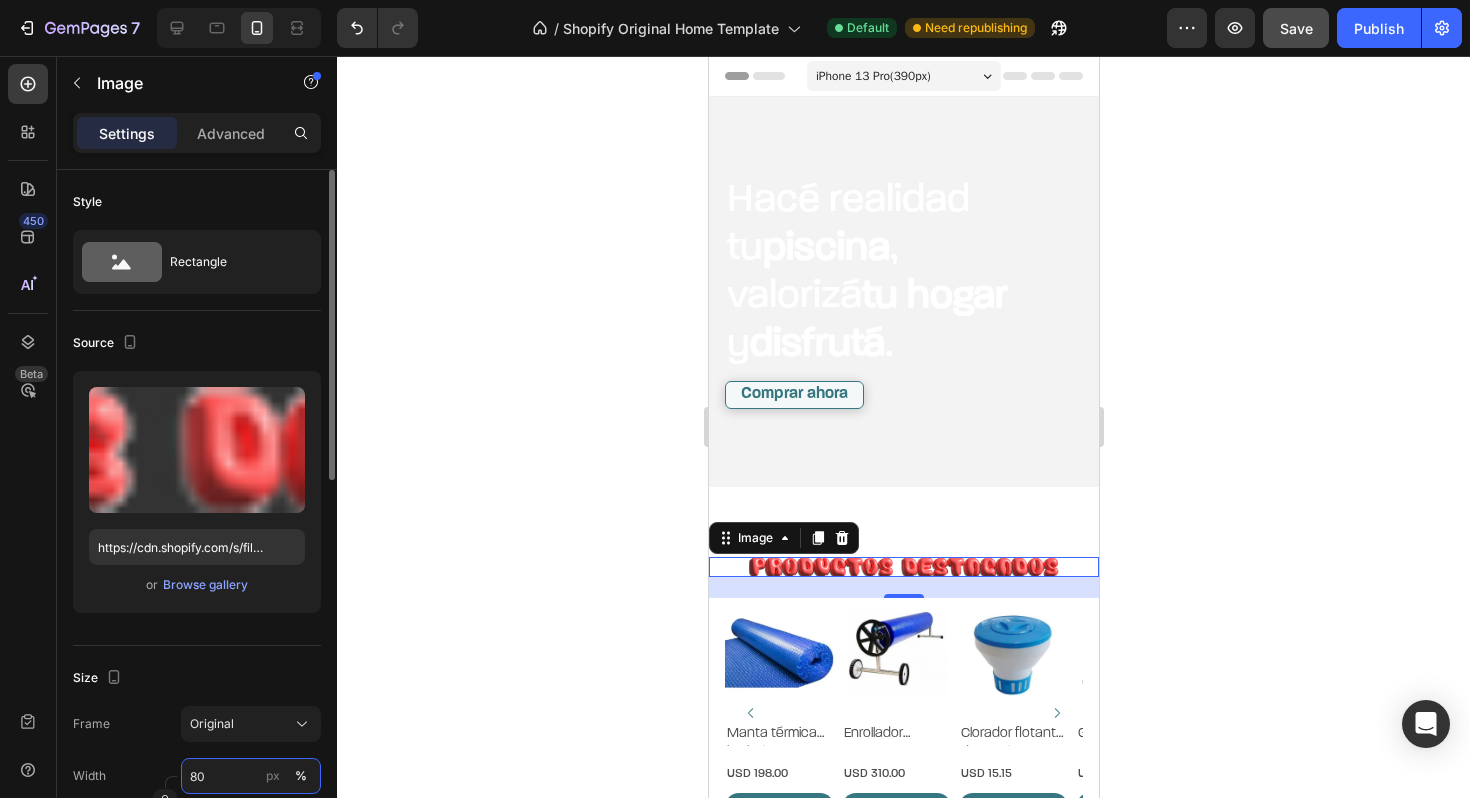click on "80" at bounding box center (251, 776) 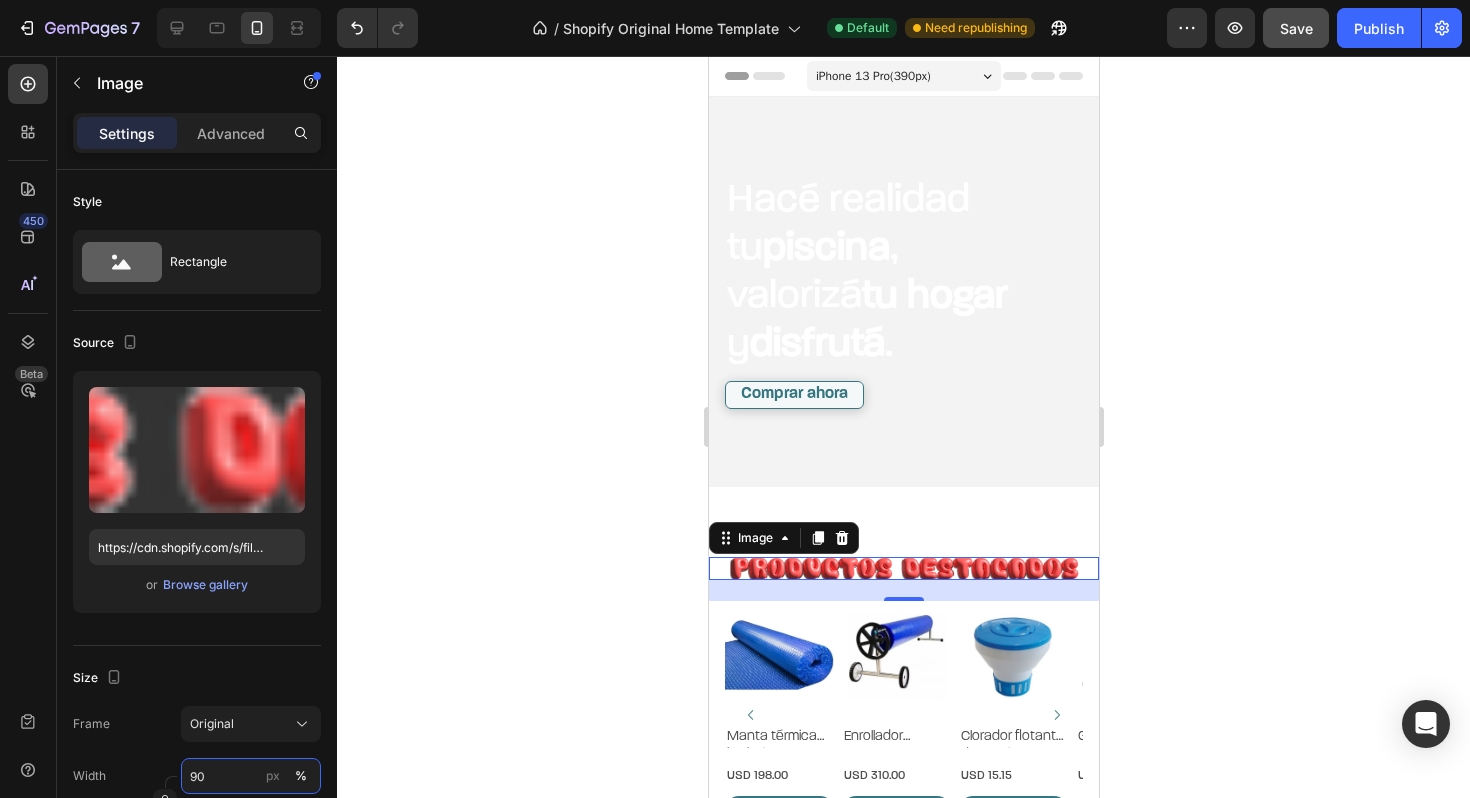 type on "90" 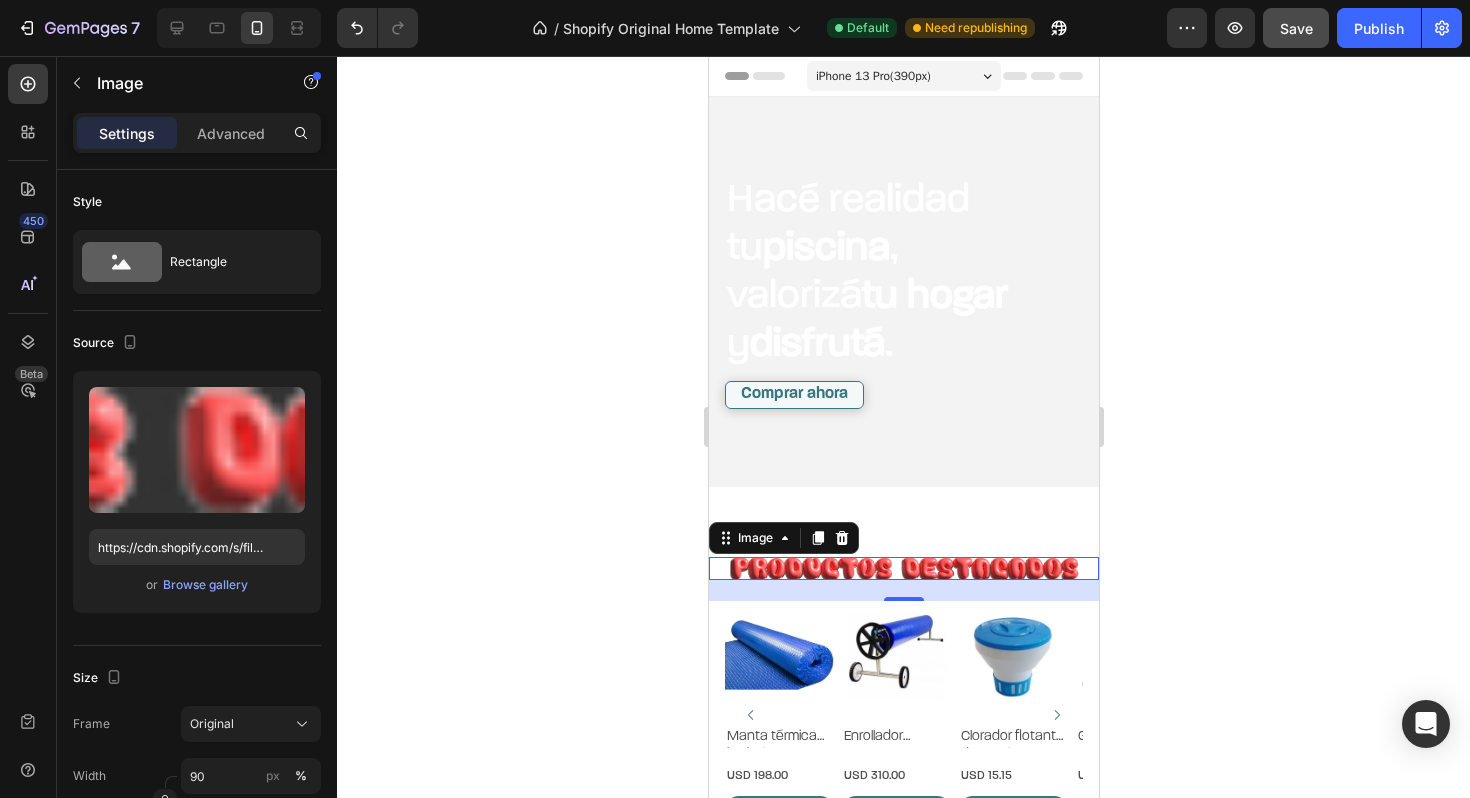 click 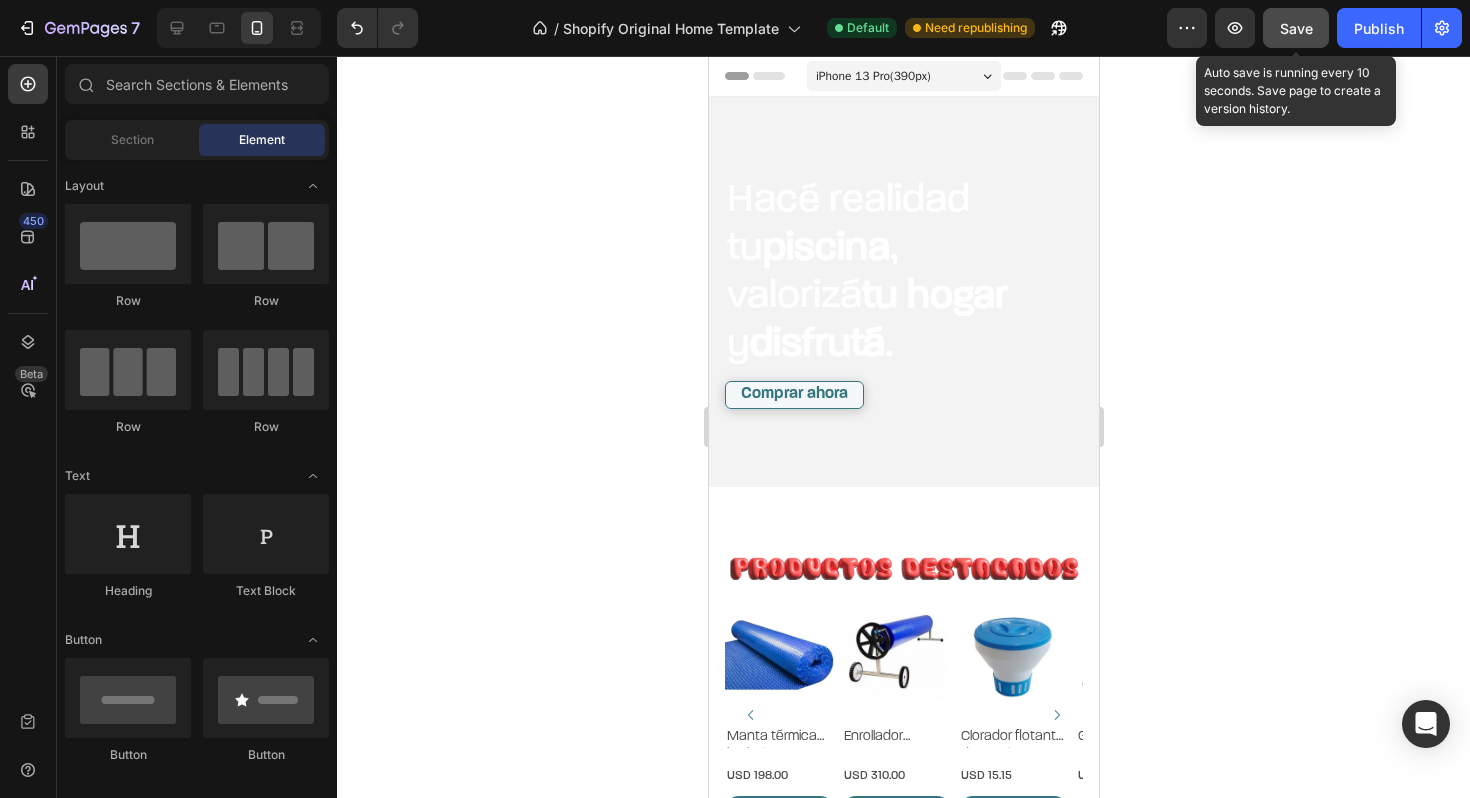 click on "Save" 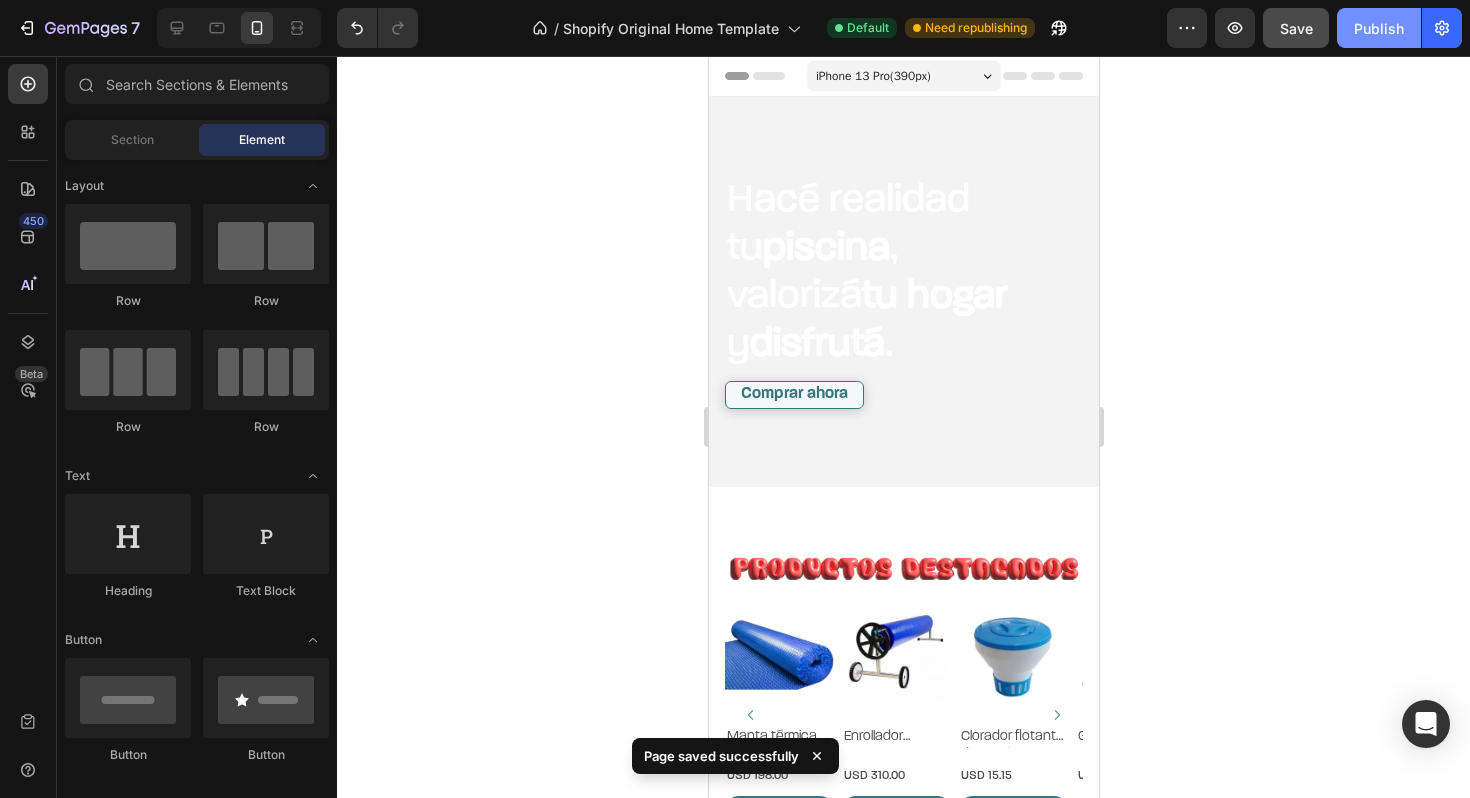click on "Publish" at bounding box center (1379, 28) 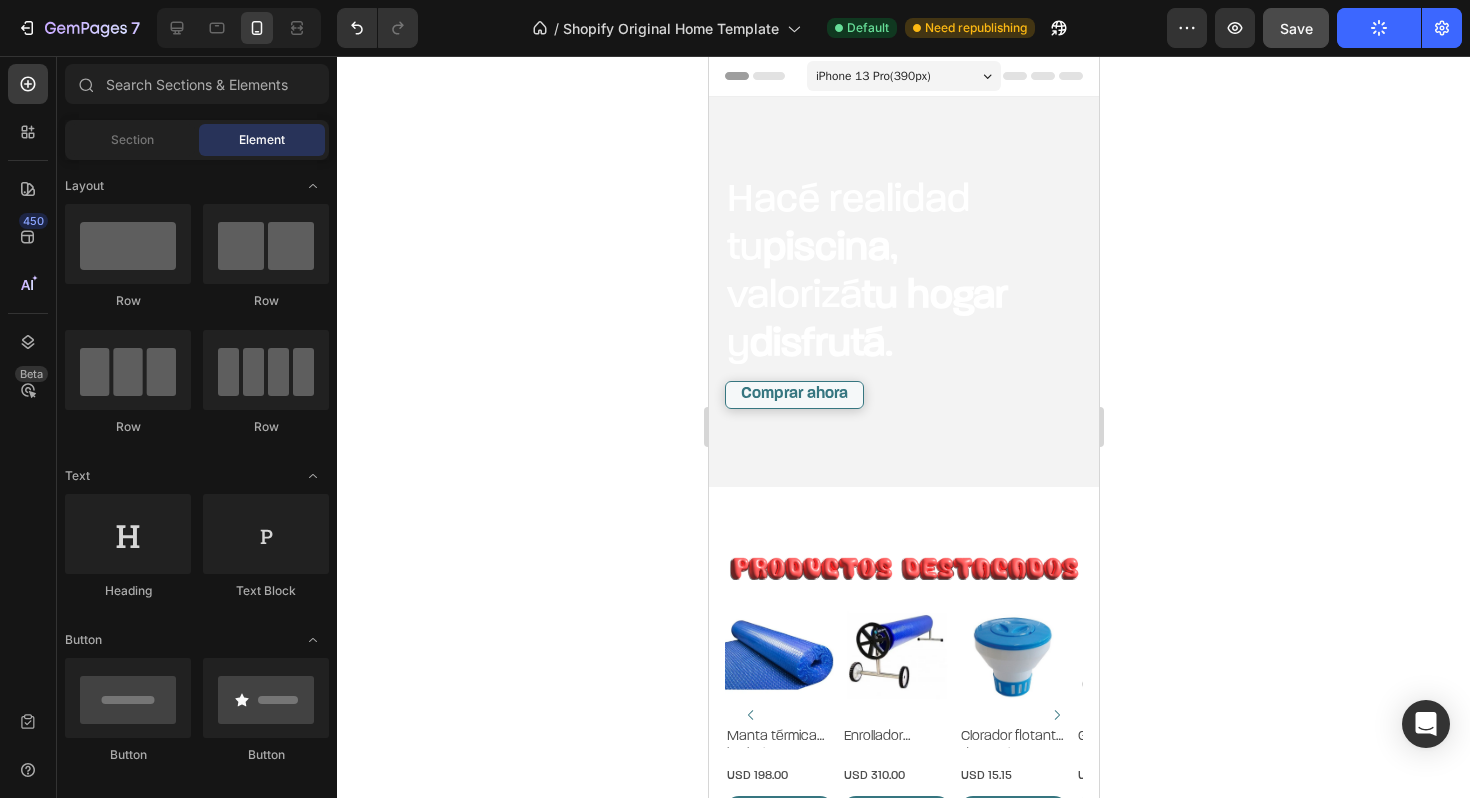 click 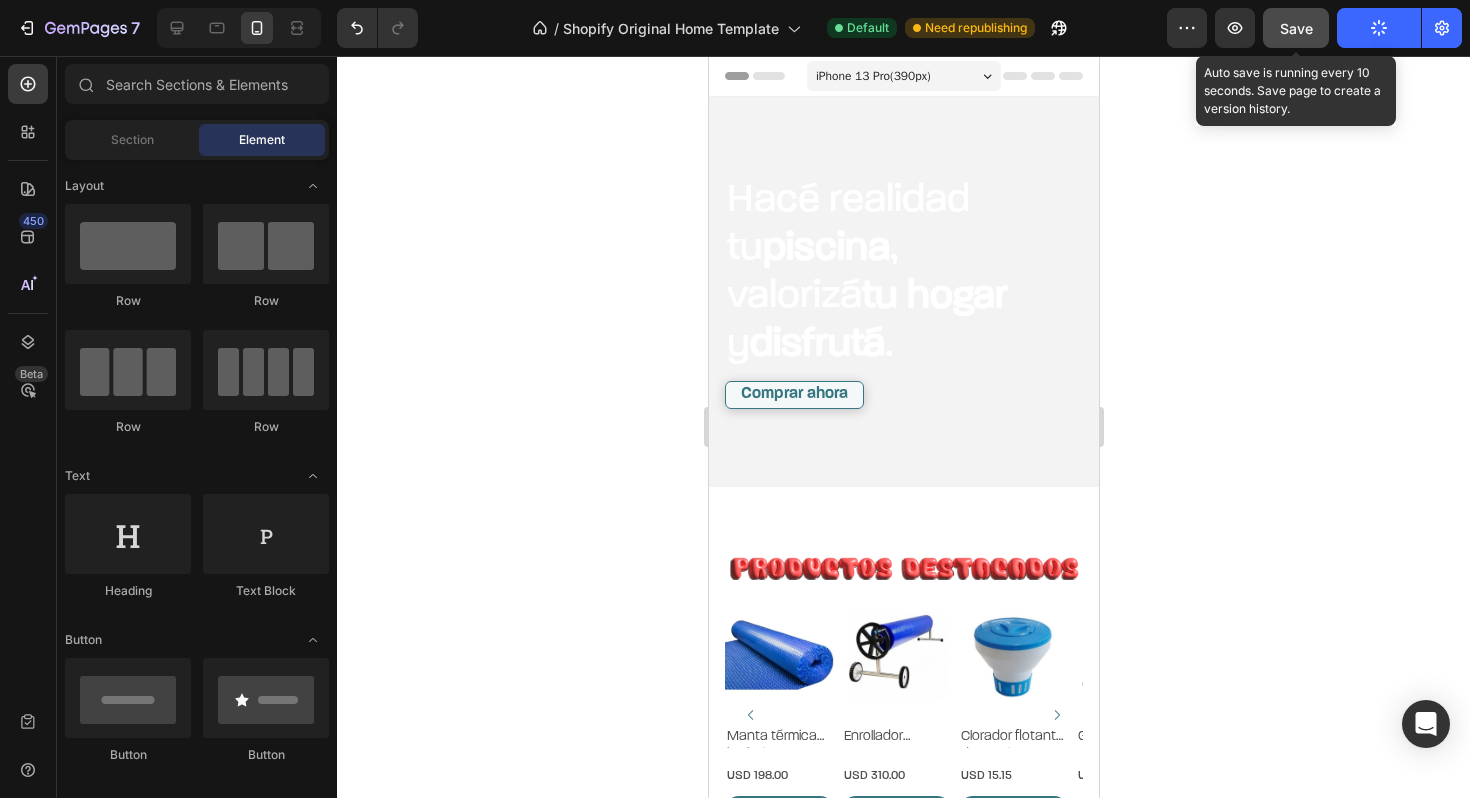 click on "Save" at bounding box center [1296, 28] 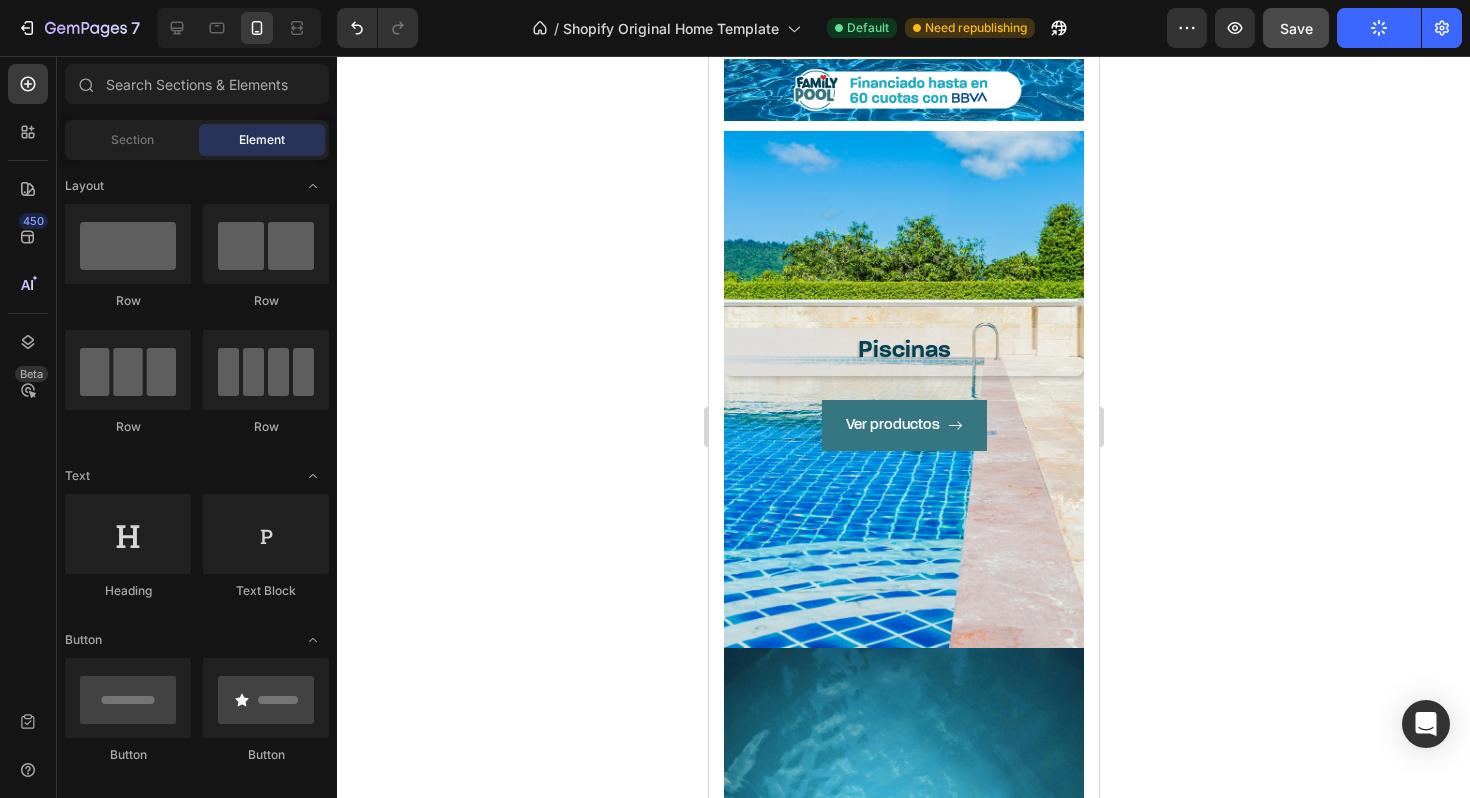 scroll, scrollTop: 1134, scrollLeft: 0, axis: vertical 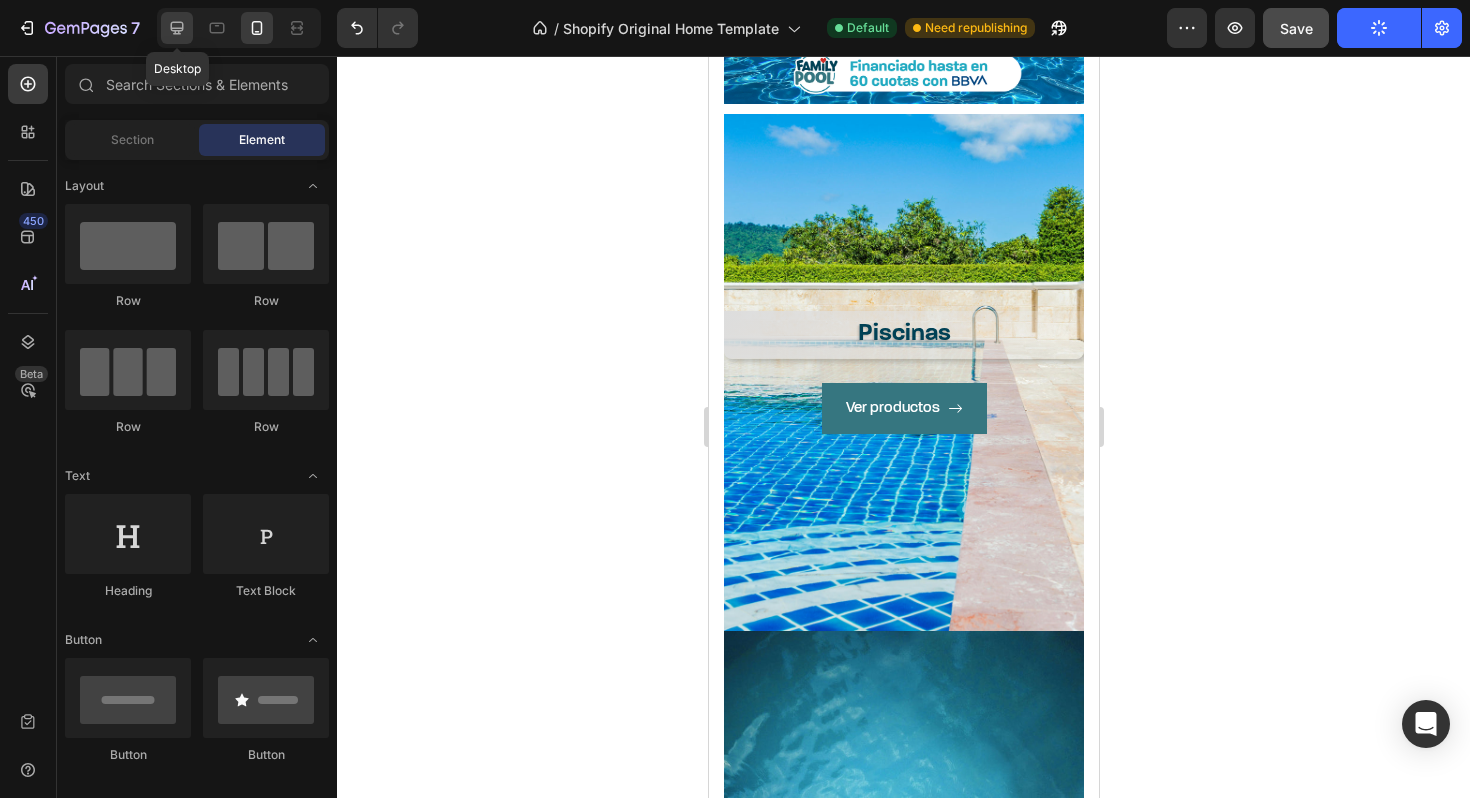 click 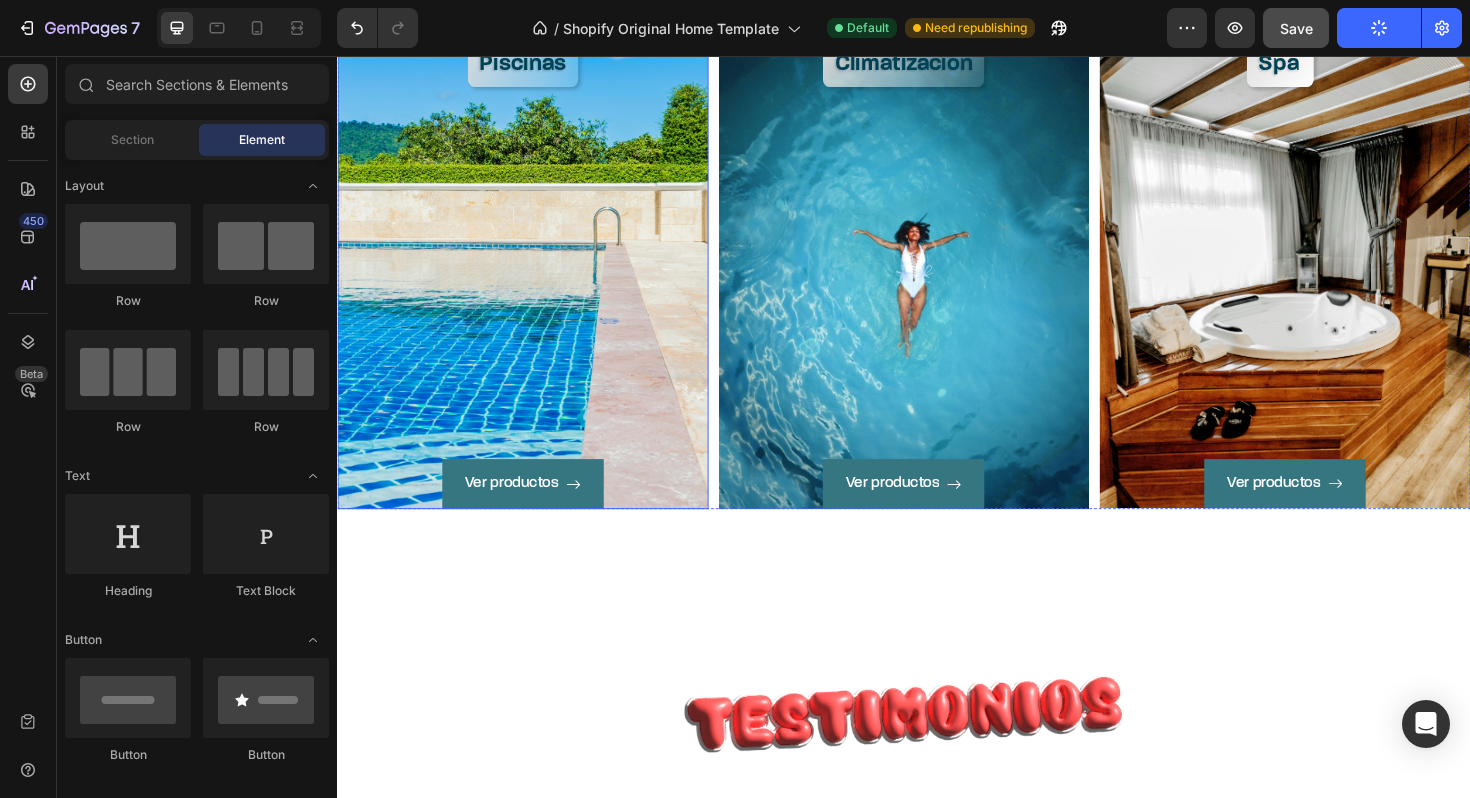 scroll, scrollTop: 1443, scrollLeft: 0, axis: vertical 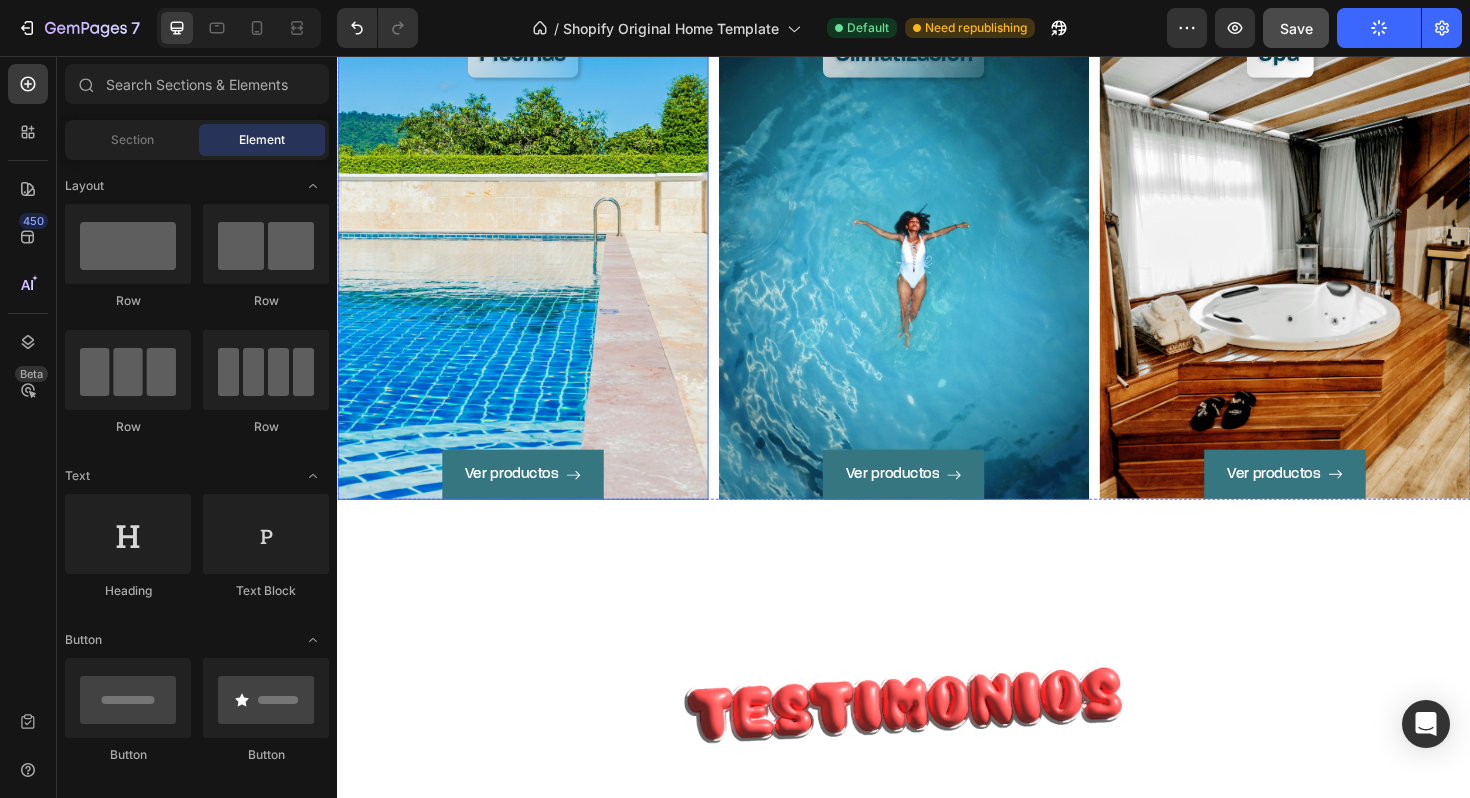 click on "Ver productos Button" at bounding box center (533, 304) 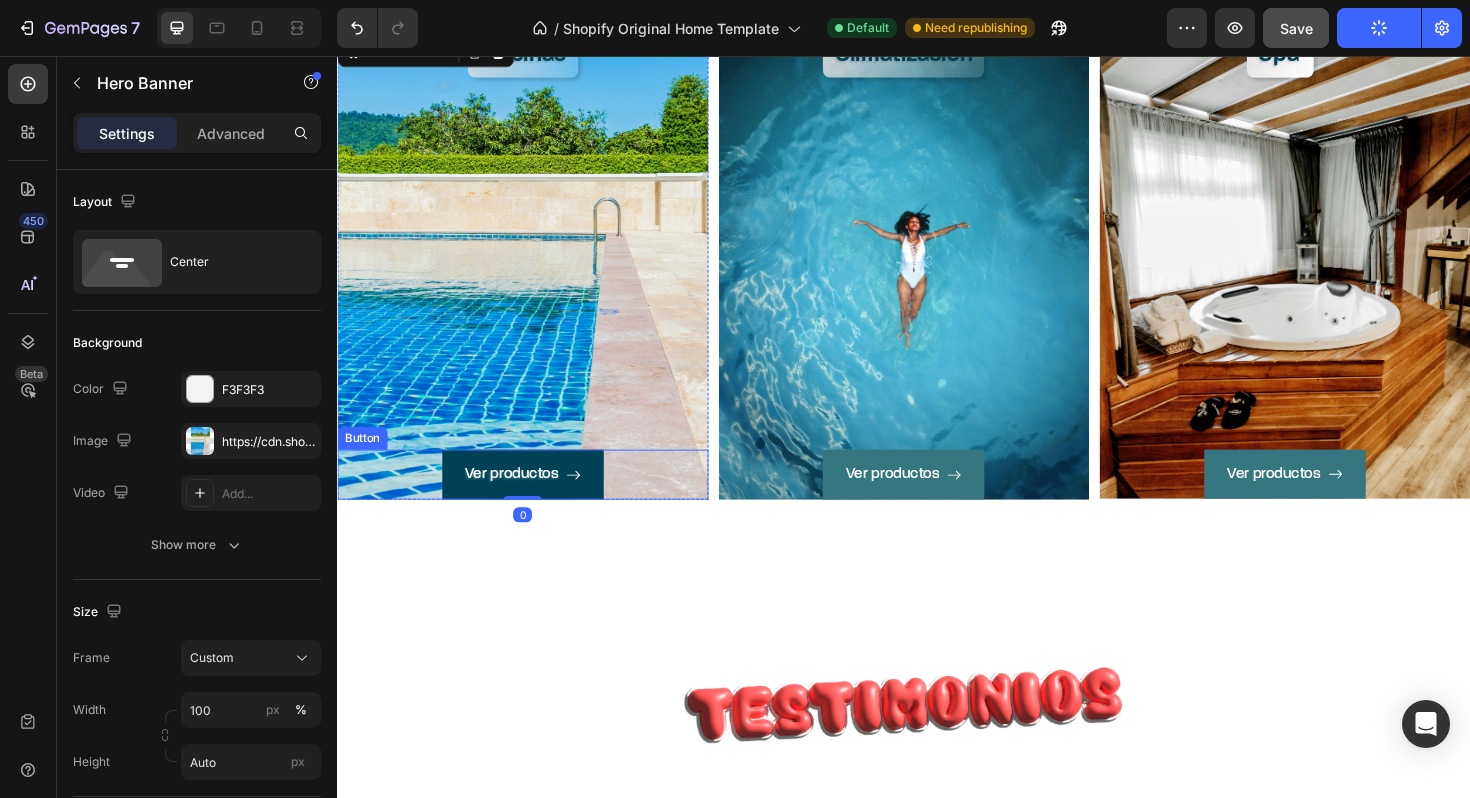 click on "Ver productos" at bounding box center [533, 499] 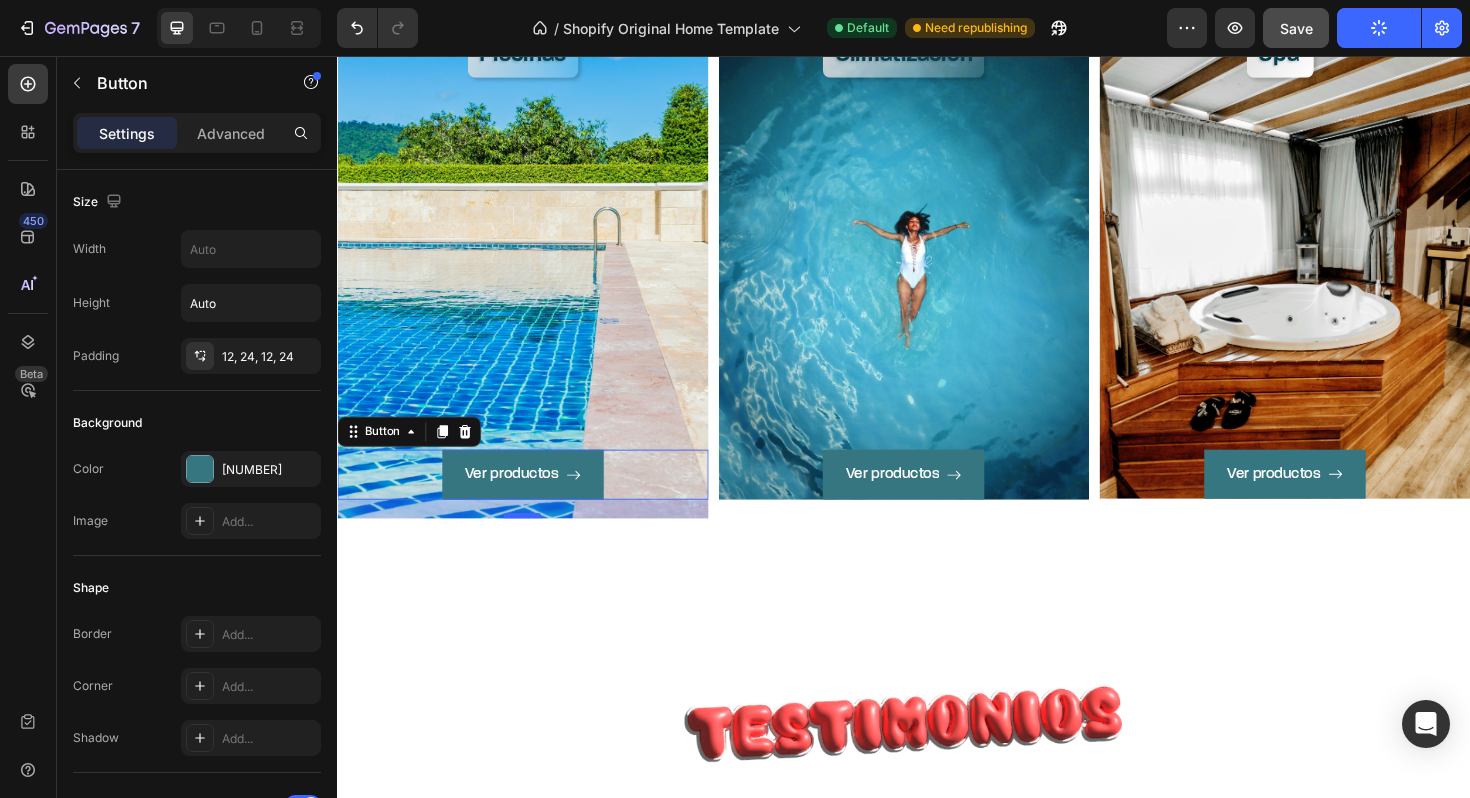 scroll, scrollTop: 1442, scrollLeft: 0, axis: vertical 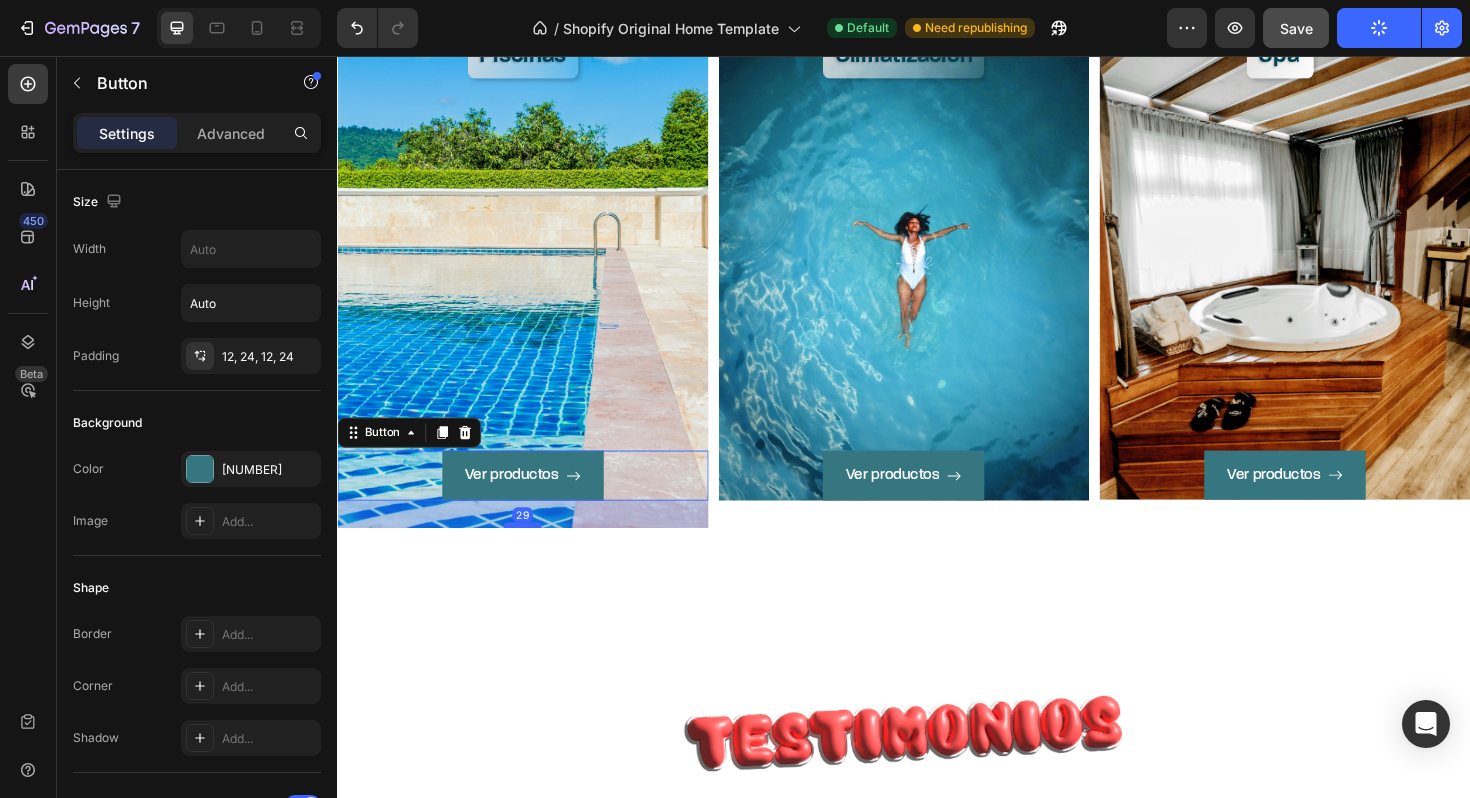 drag, startPoint x: 528, startPoint y: 522, endPoint x: 529, endPoint y: 551, distance: 29.017237 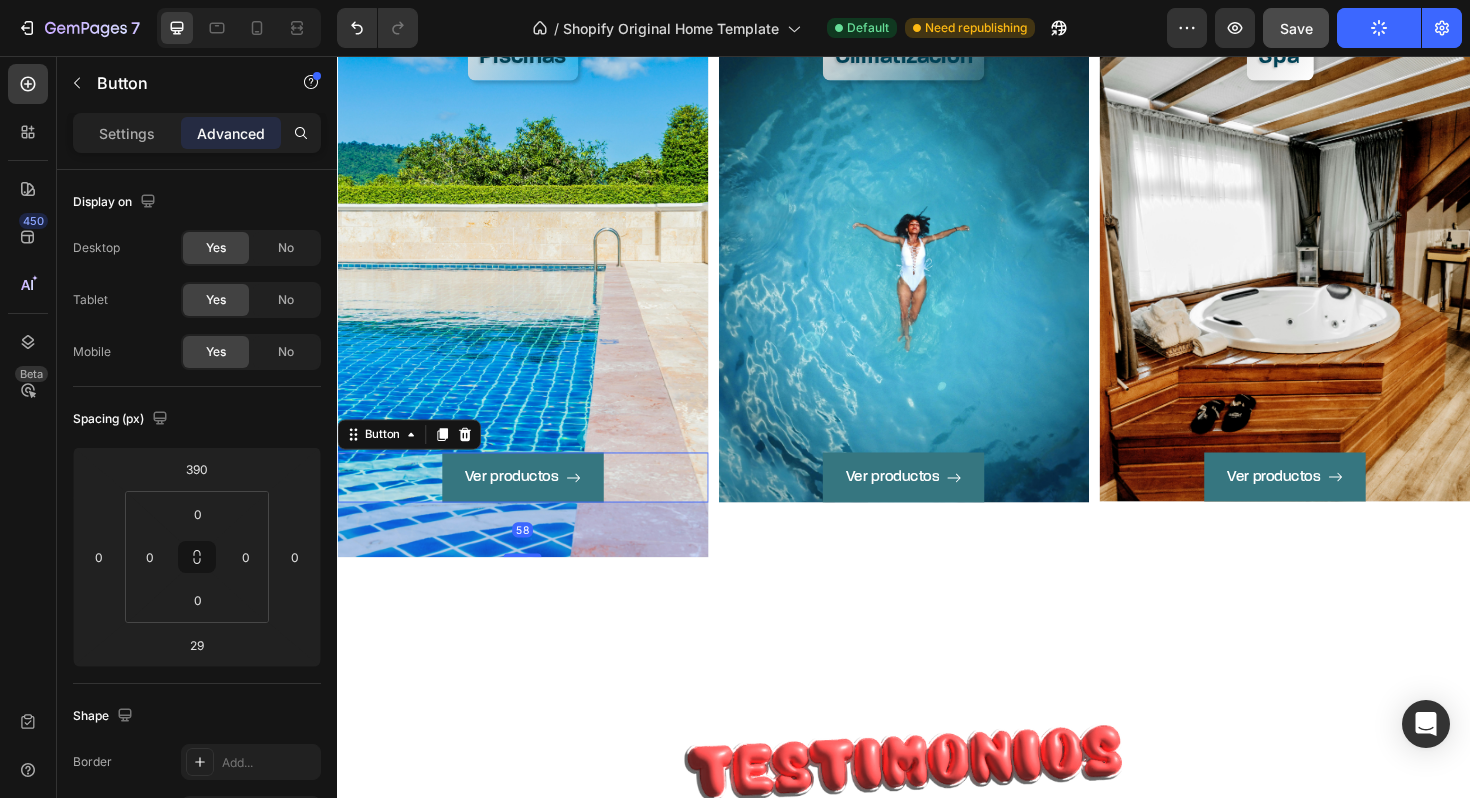 scroll, scrollTop: 1441, scrollLeft: 0, axis: vertical 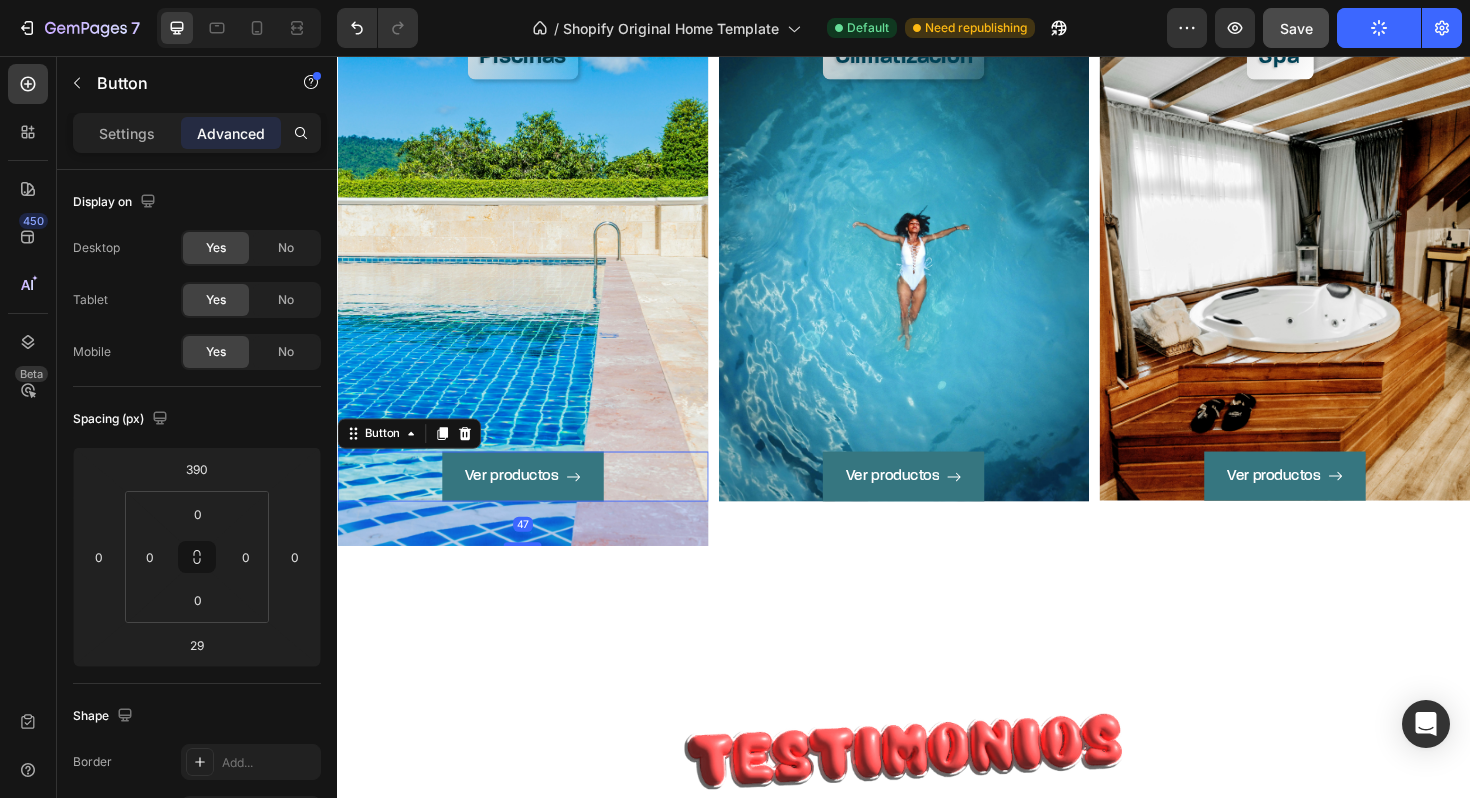 drag, startPoint x: 529, startPoint y: 551, endPoint x: 515, endPoint y: 569, distance: 22.803509 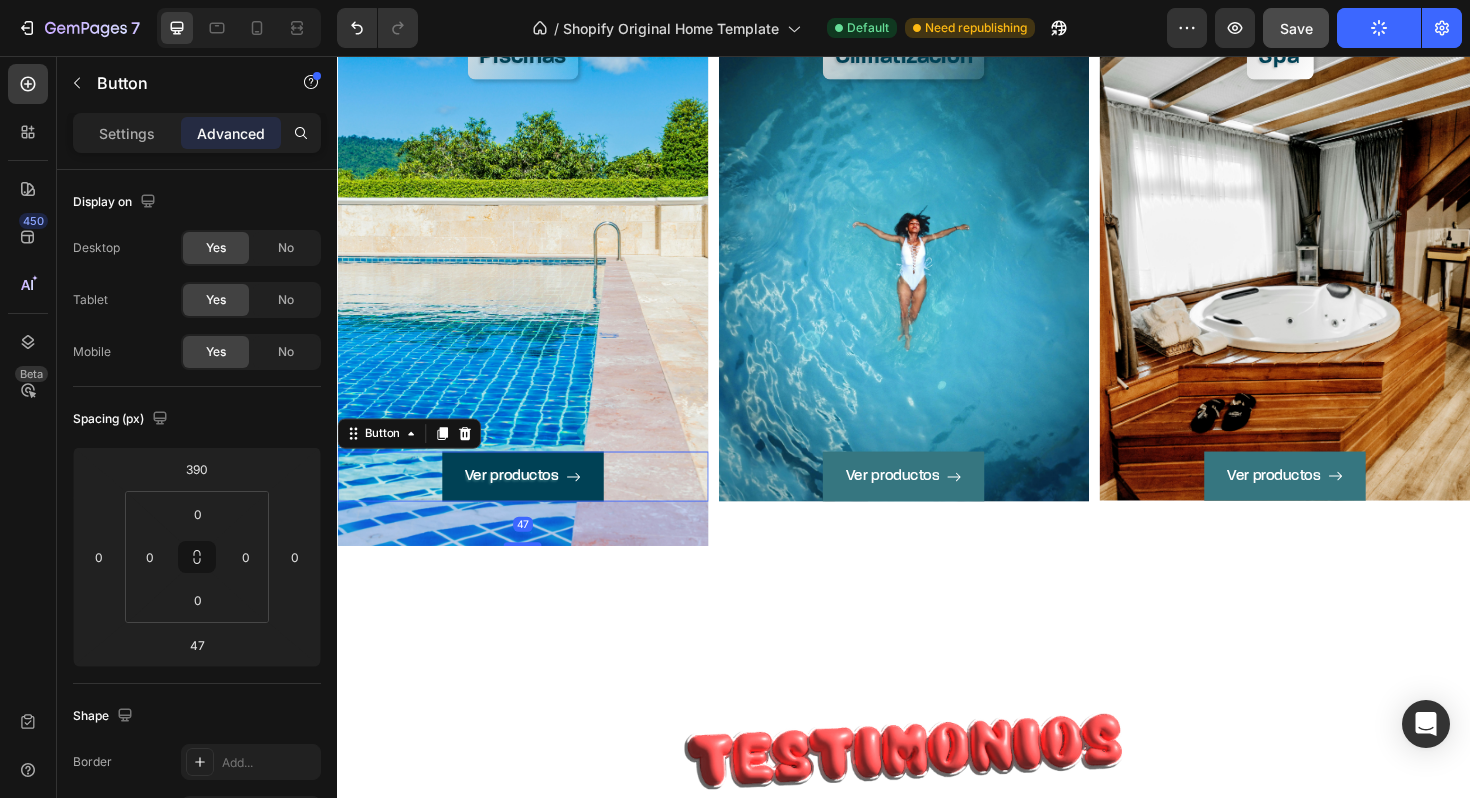 click at bounding box center (587, 501) 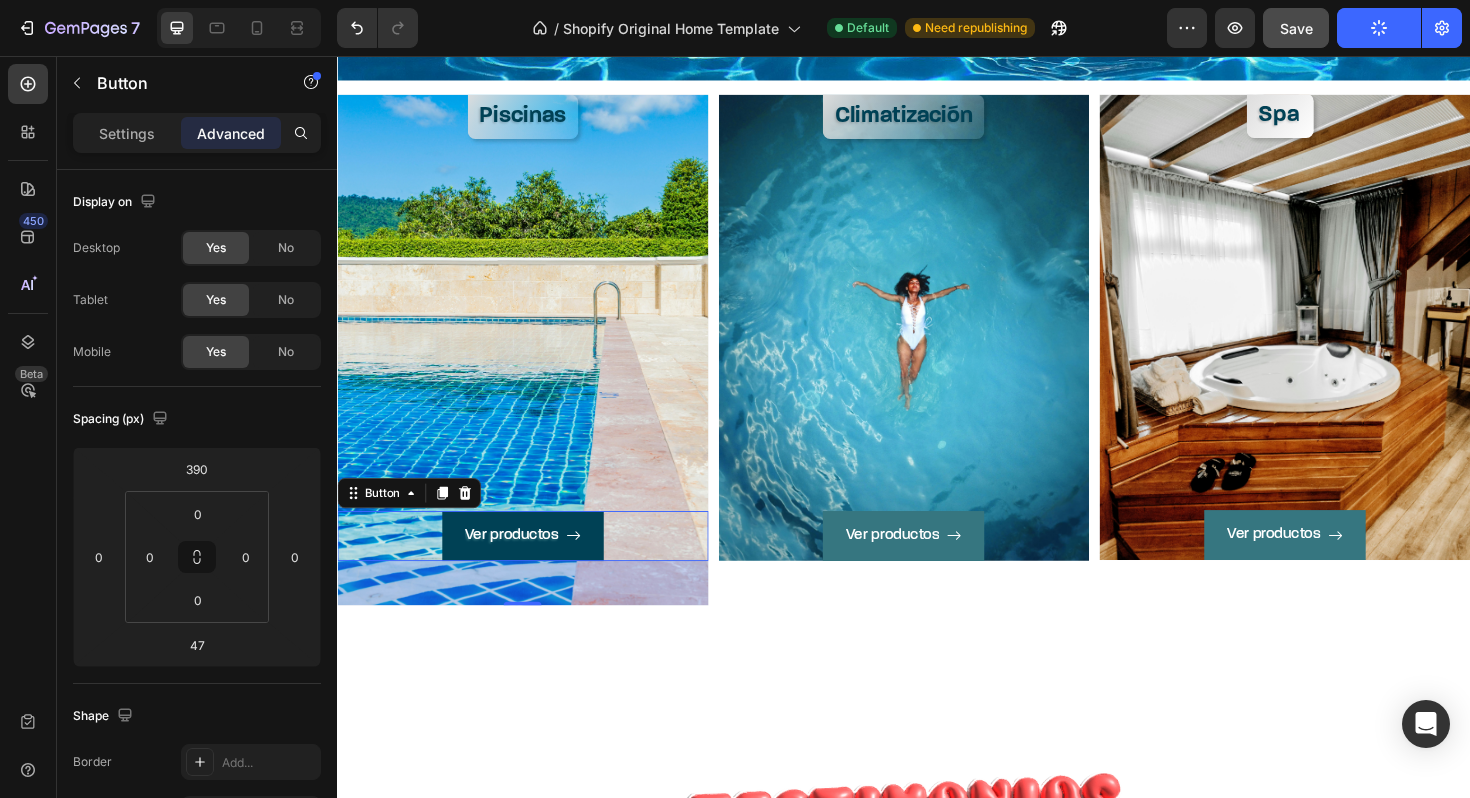 scroll, scrollTop: 1368, scrollLeft: 0, axis: vertical 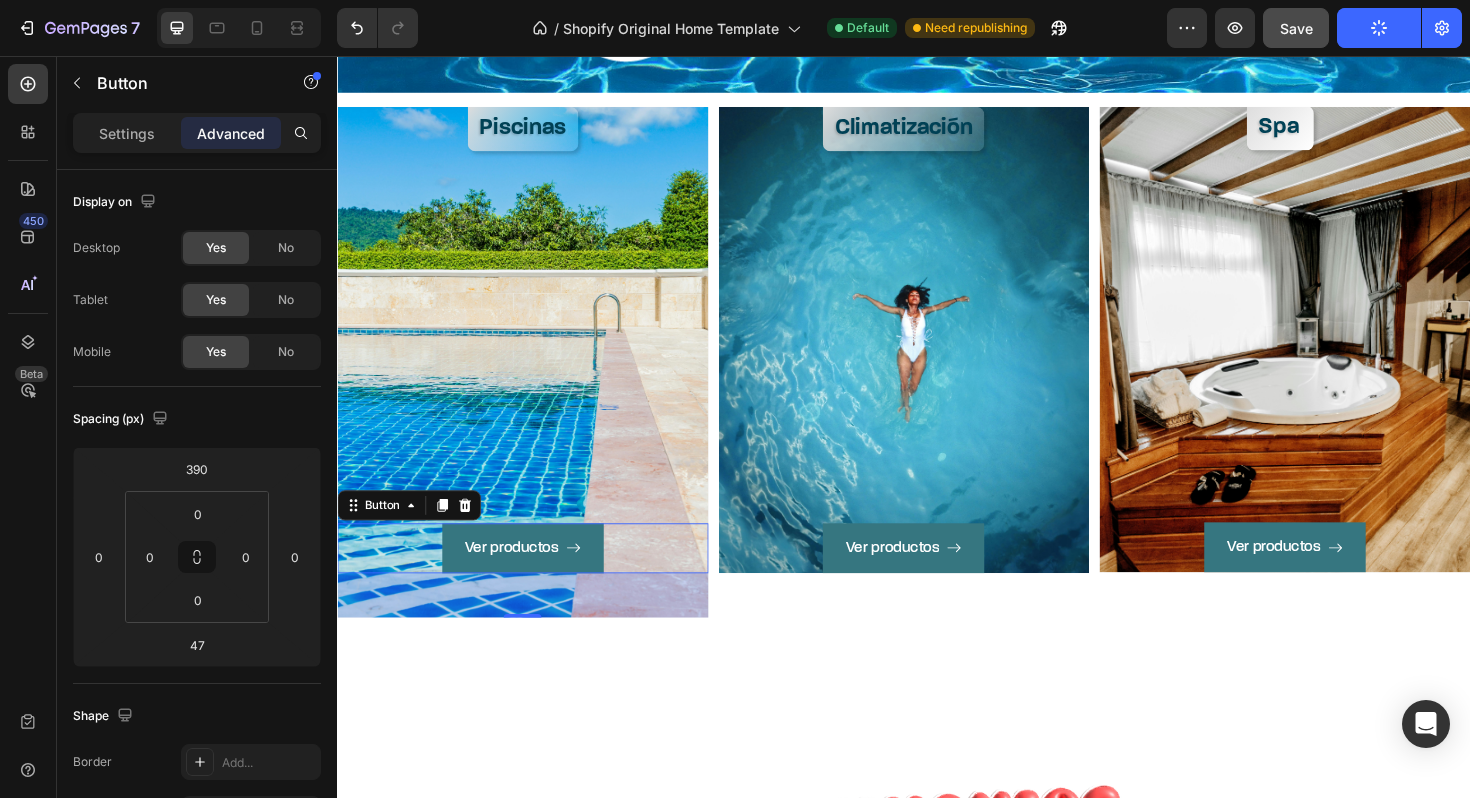 click on "Ver productos Button   47" at bounding box center (533, 577) 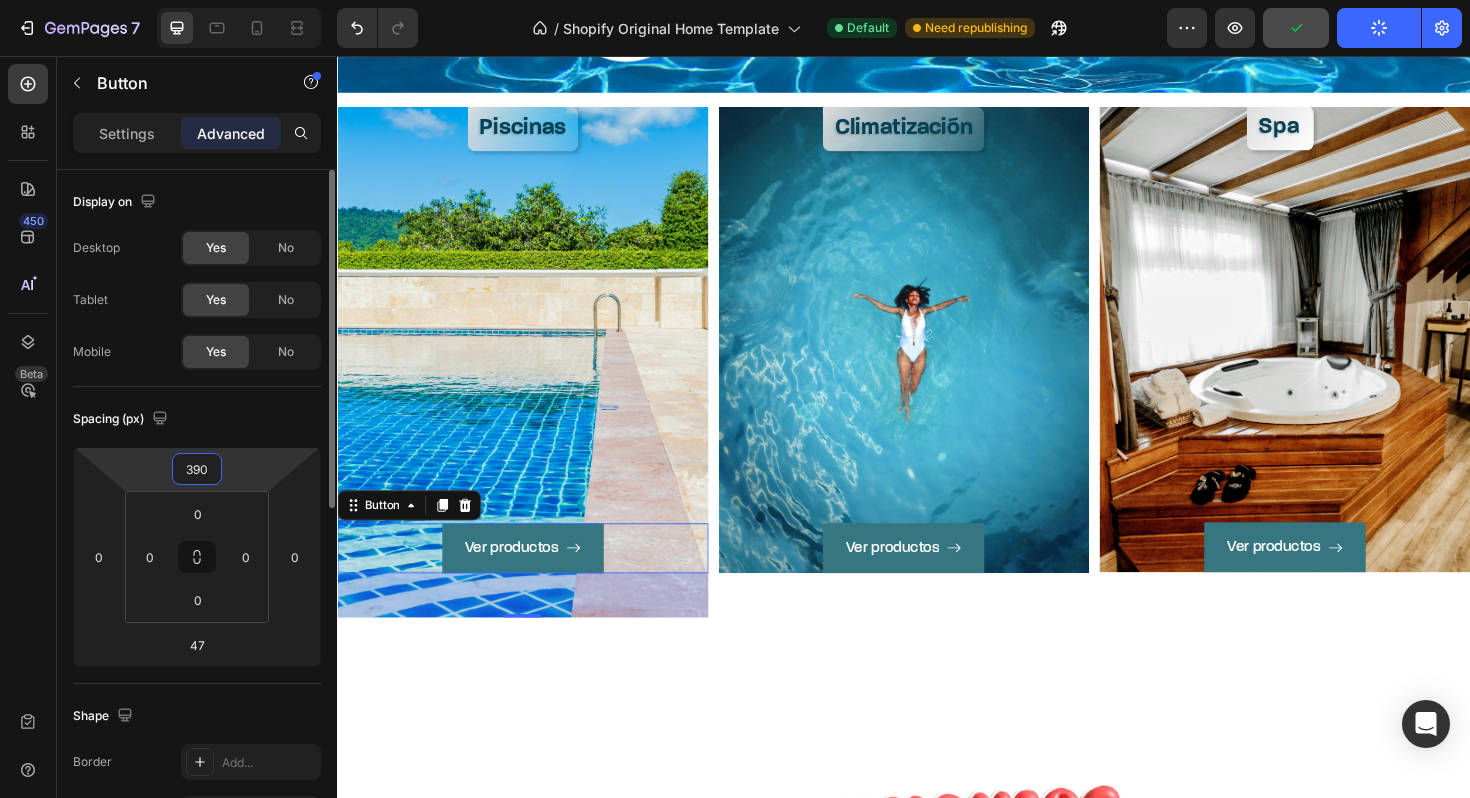click on "390" at bounding box center (197, 469) 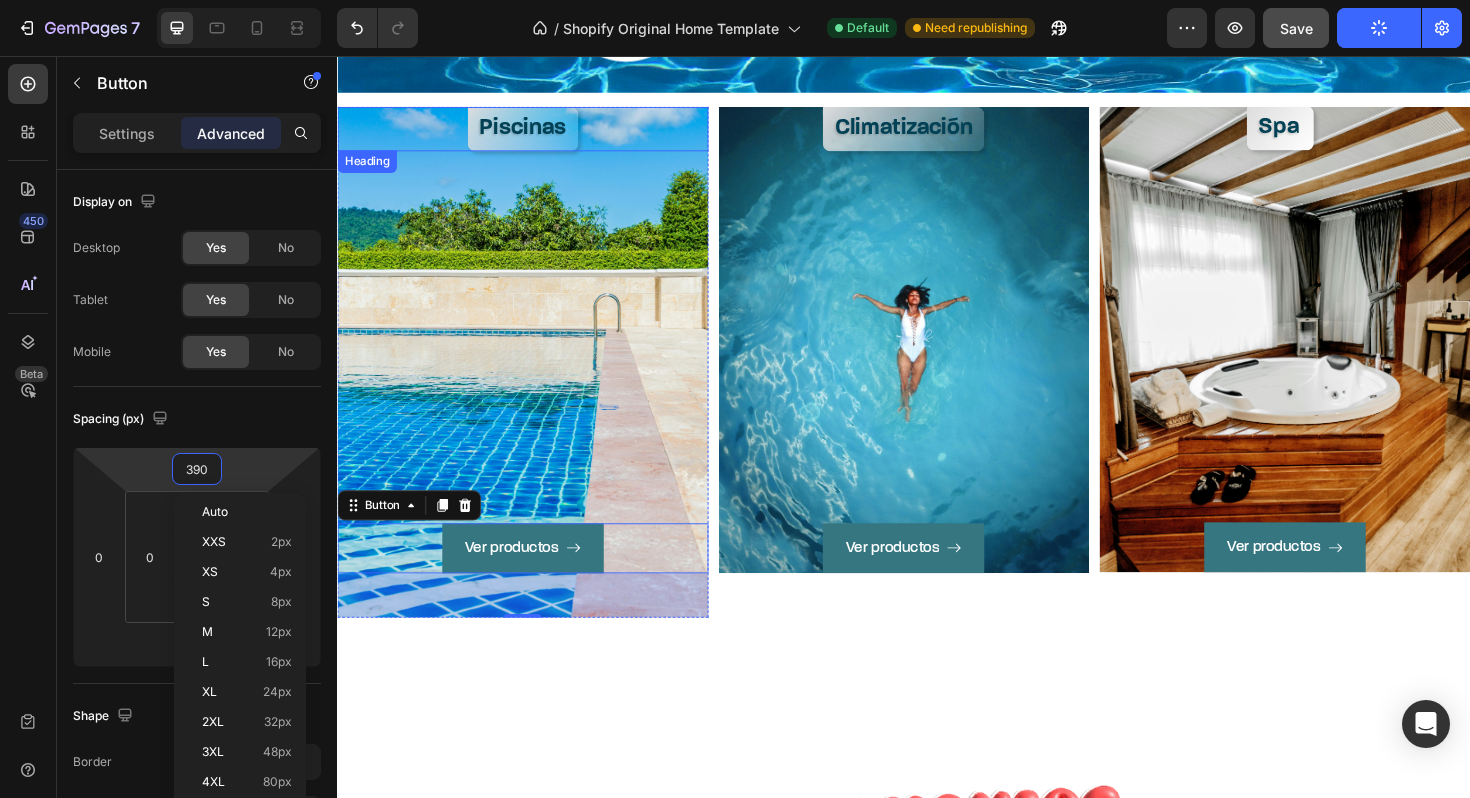 click on "Piscinas" at bounding box center (533, 133) 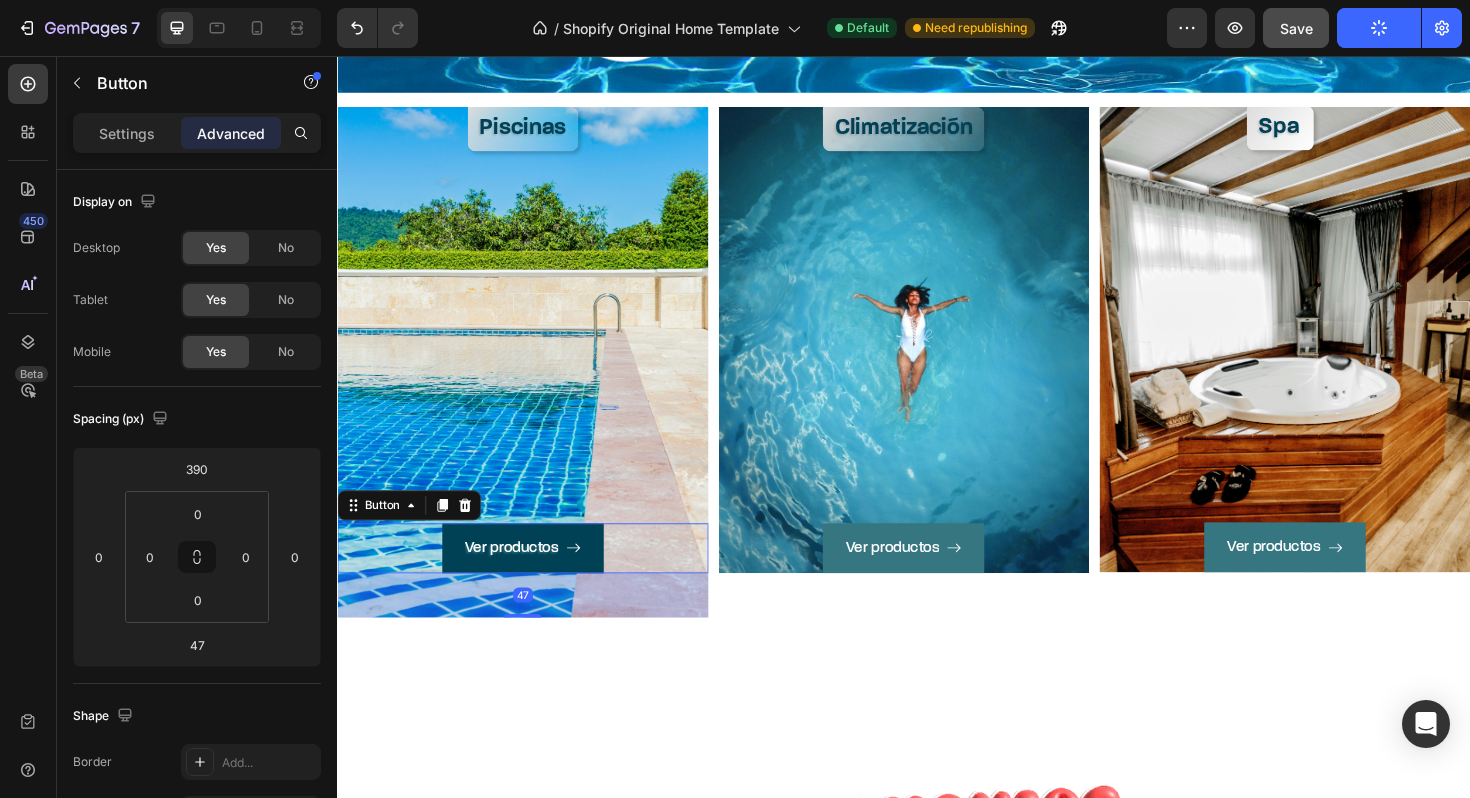 click on "Ver productos" at bounding box center [533, 577] 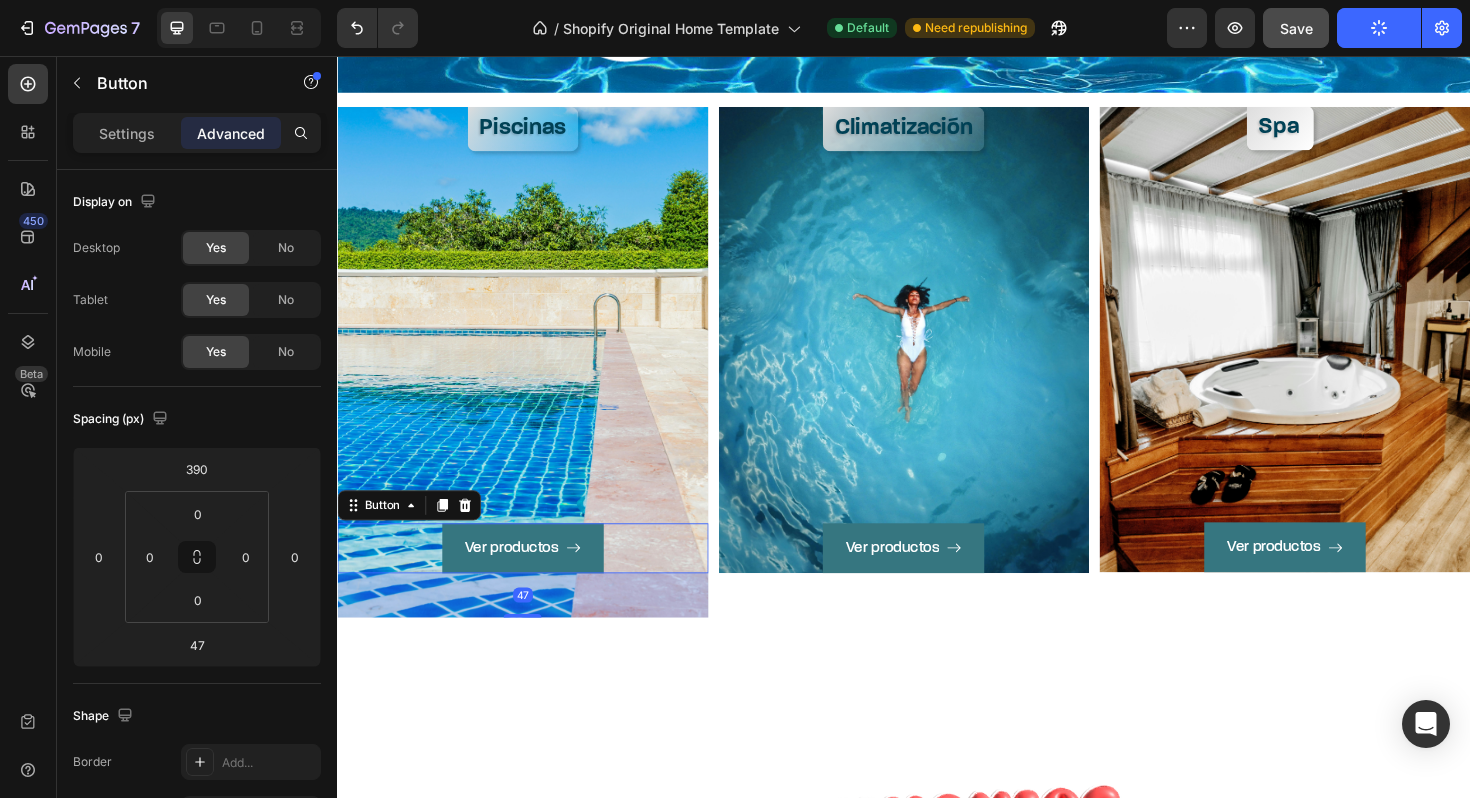 click on "Ver productos Button   47" at bounding box center (533, 577) 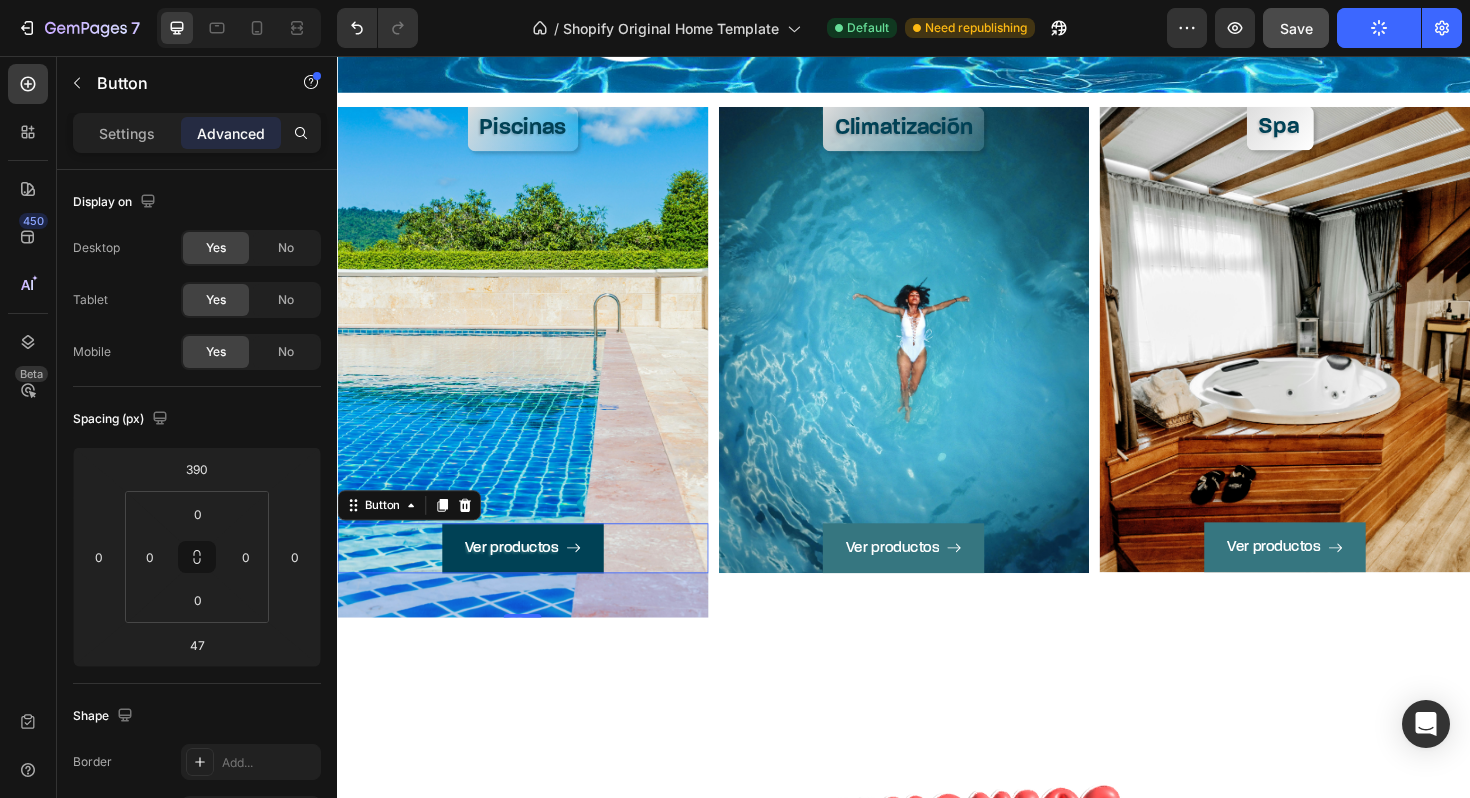 click on "Ver productos" at bounding box center (533, 577) 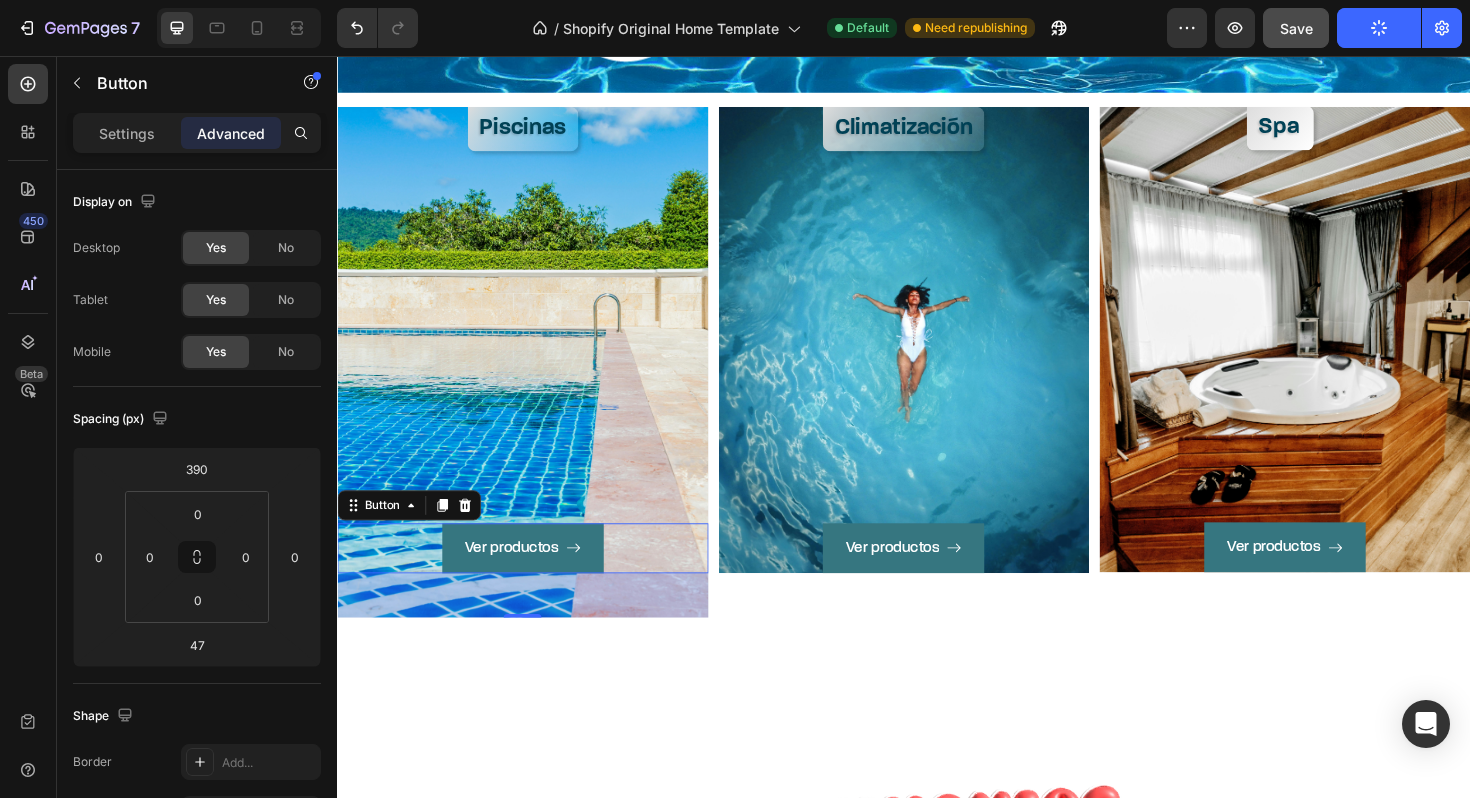 click on "Ver productos Button   47" at bounding box center (533, 577) 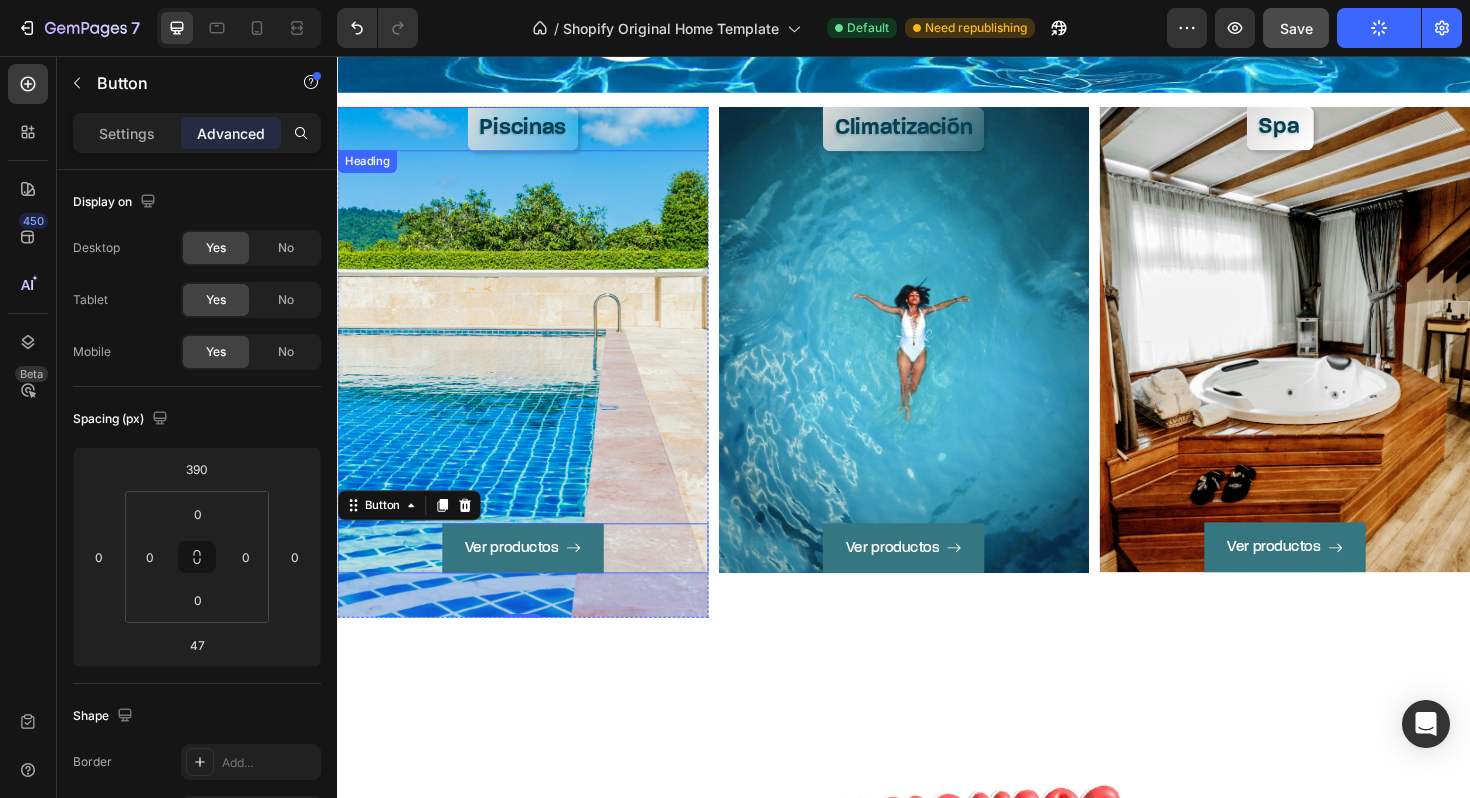 click on "Piscinas" at bounding box center [533, 133] 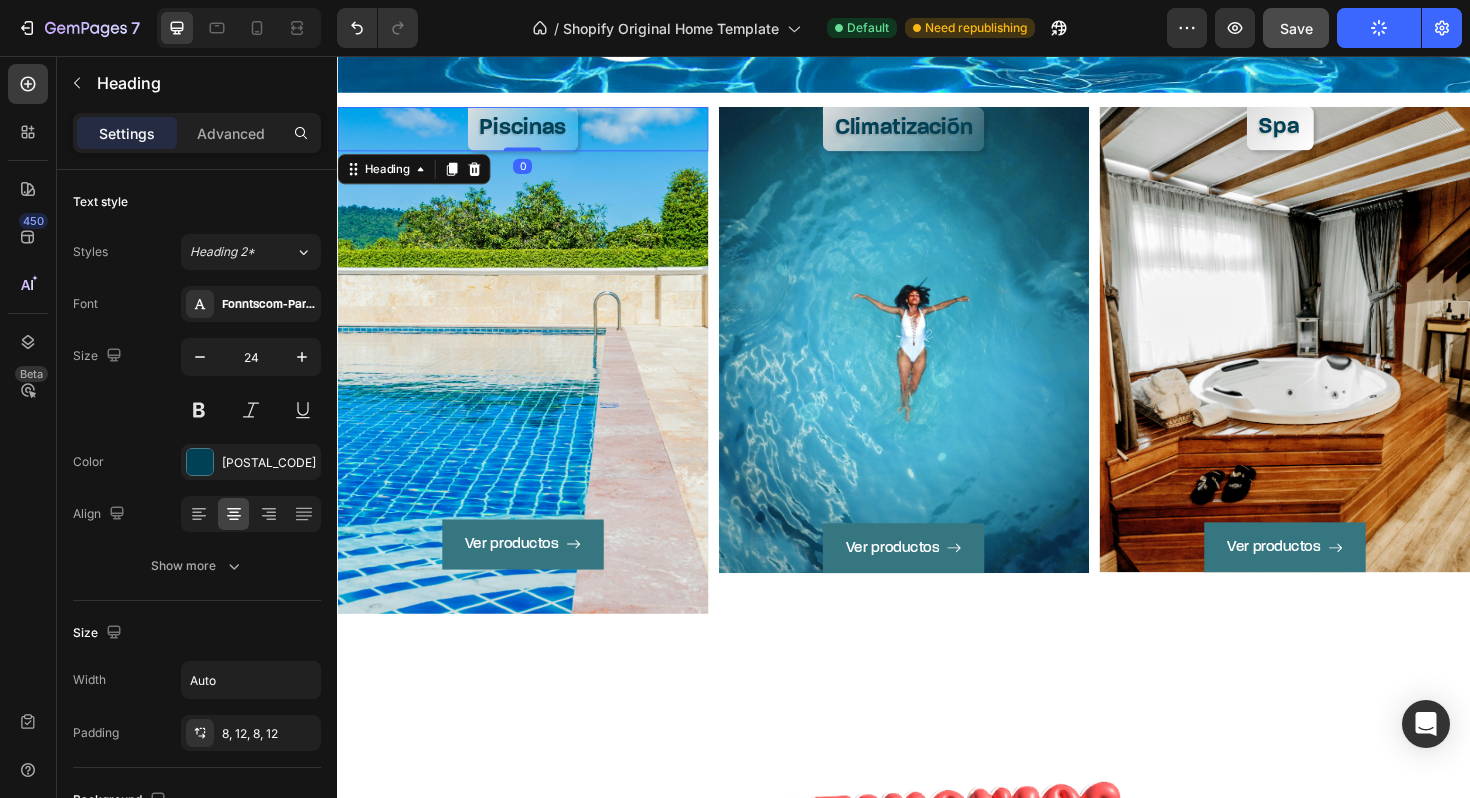drag, startPoint x: 535, startPoint y: 157, endPoint x: 535, endPoint y: 138, distance: 19 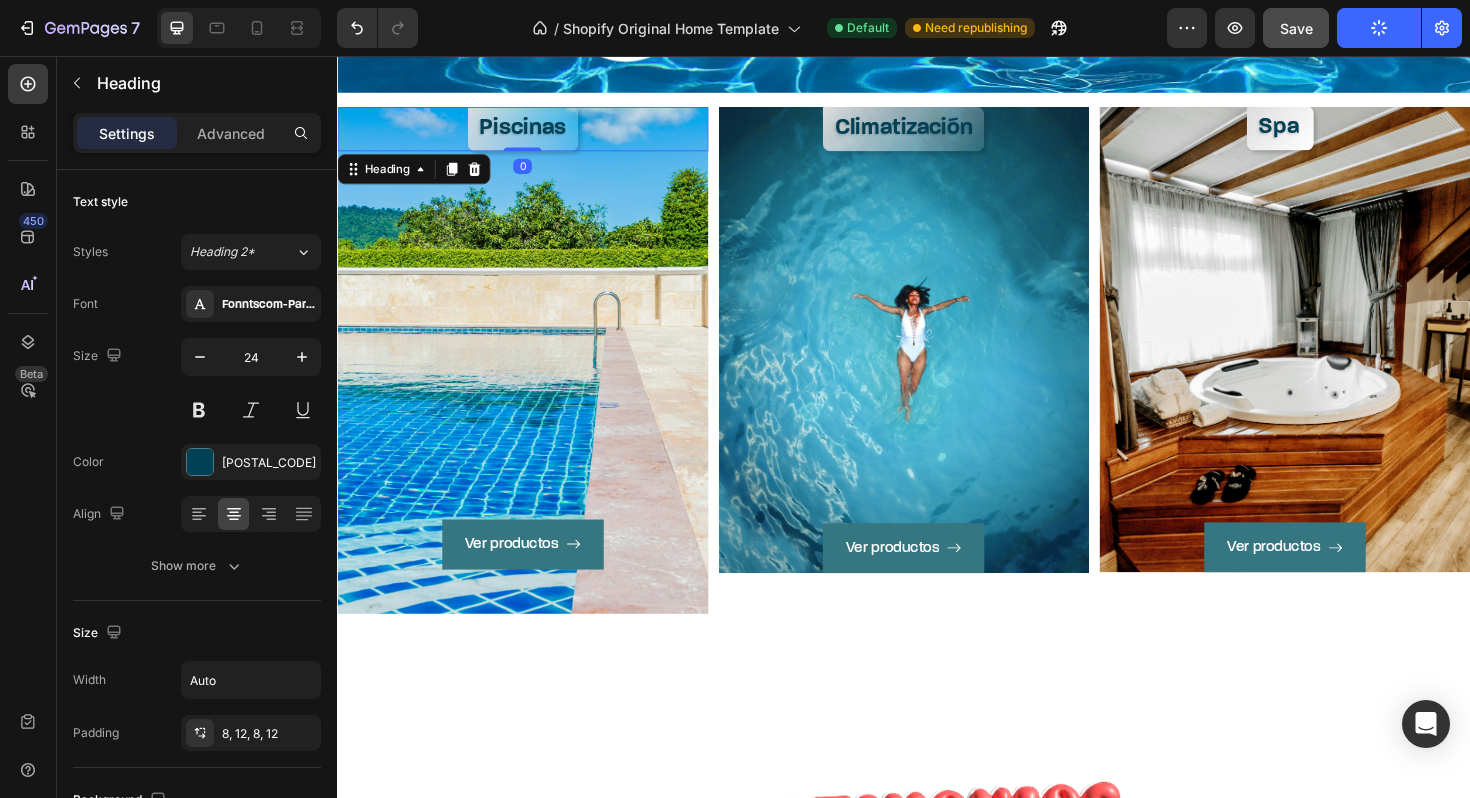 click on "Piscinas Heading   0" at bounding box center [533, 133] 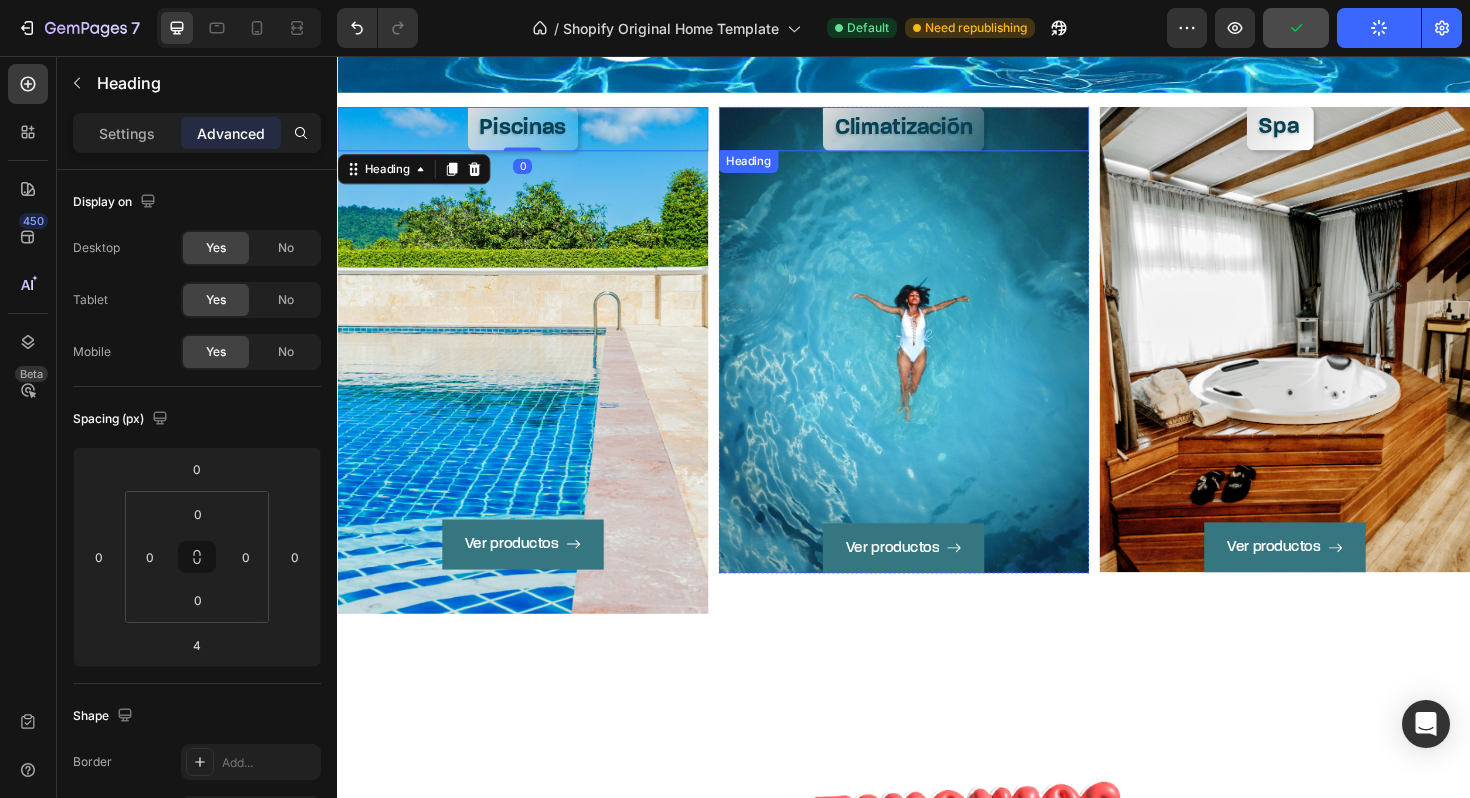 click on "Climatización" at bounding box center (936, 133) 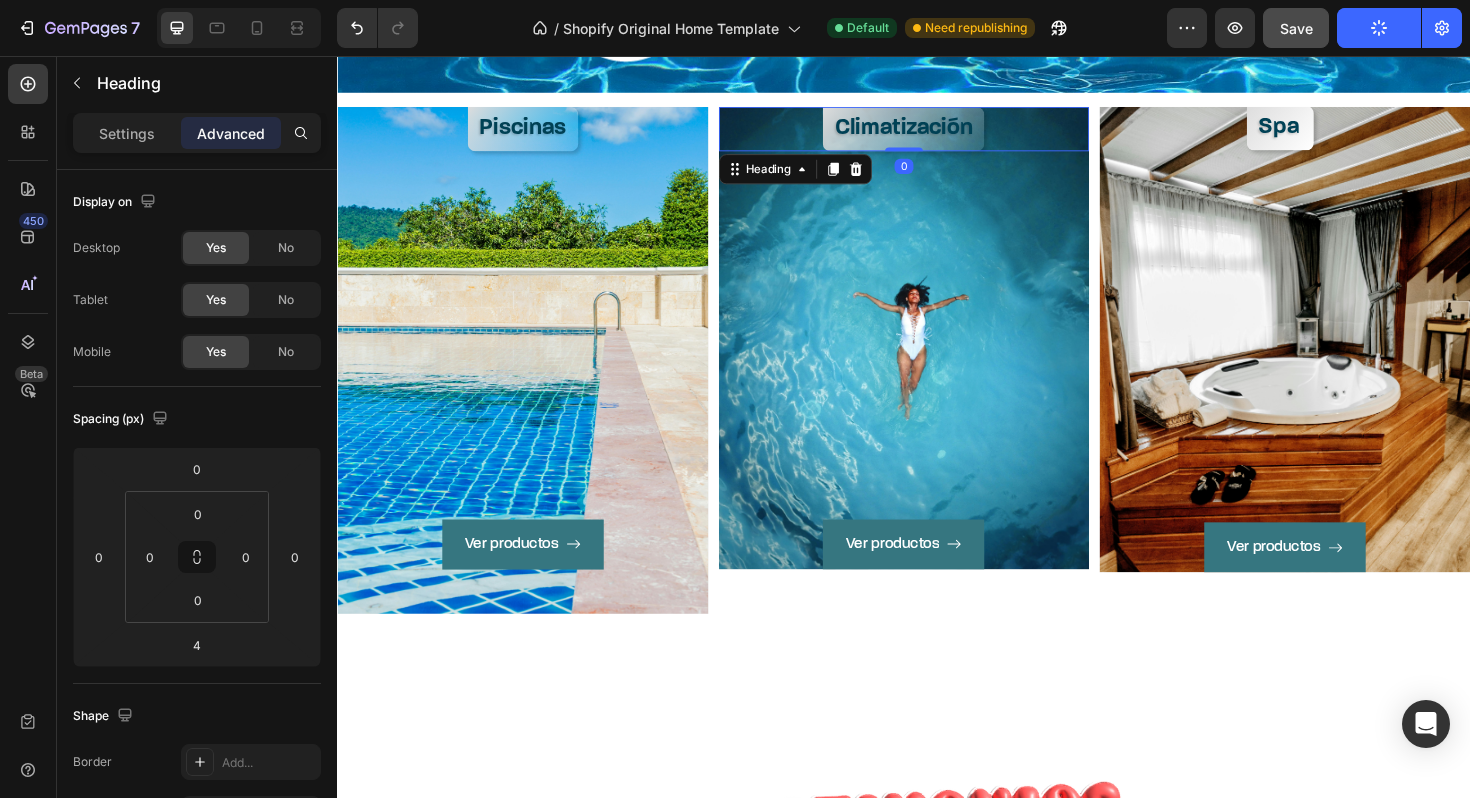 drag, startPoint x: 931, startPoint y: 156, endPoint x: 933, endPoint y: 145, distance: 11.18034 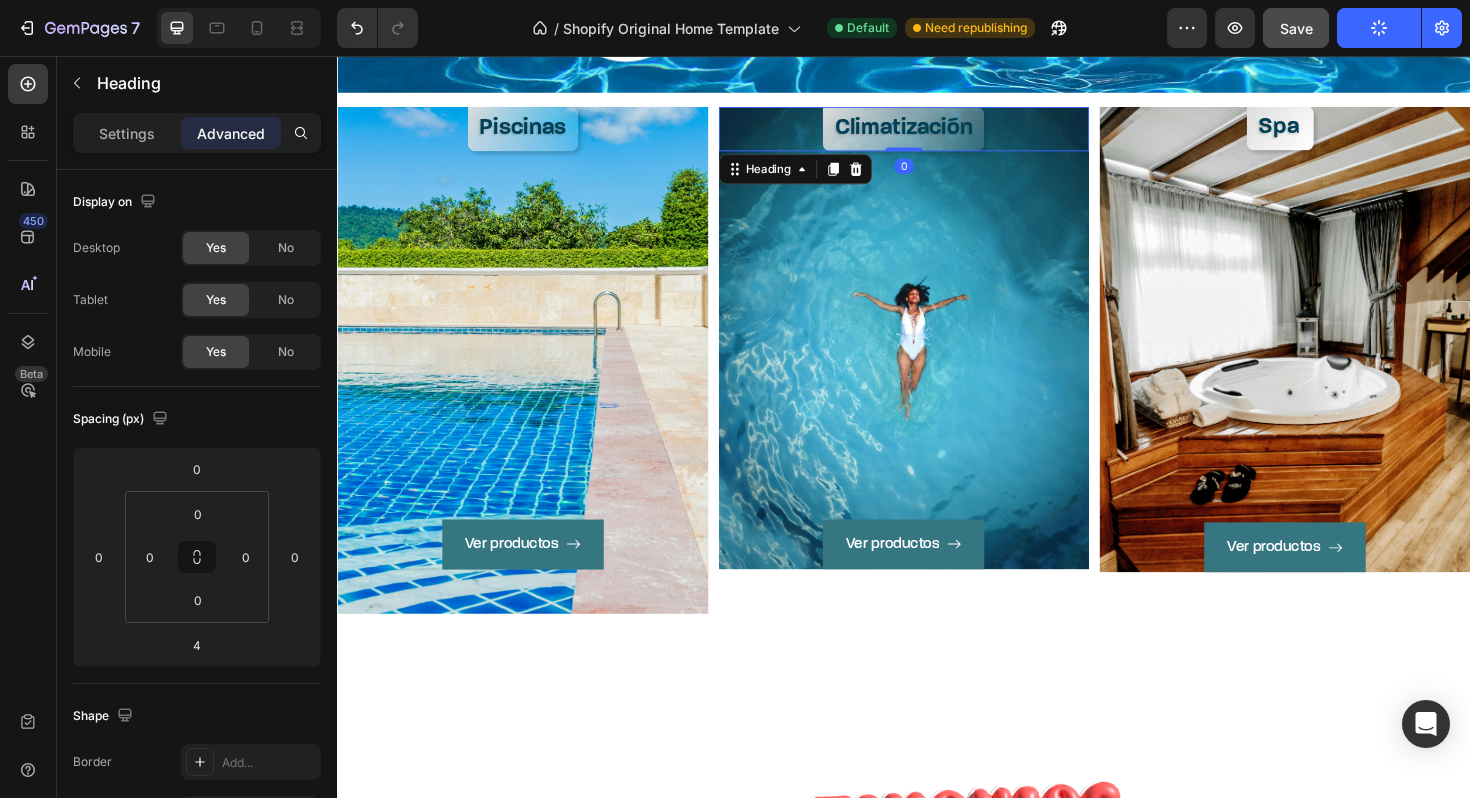 click on "Climatización Heading   0" at bounding box center [937, 133] 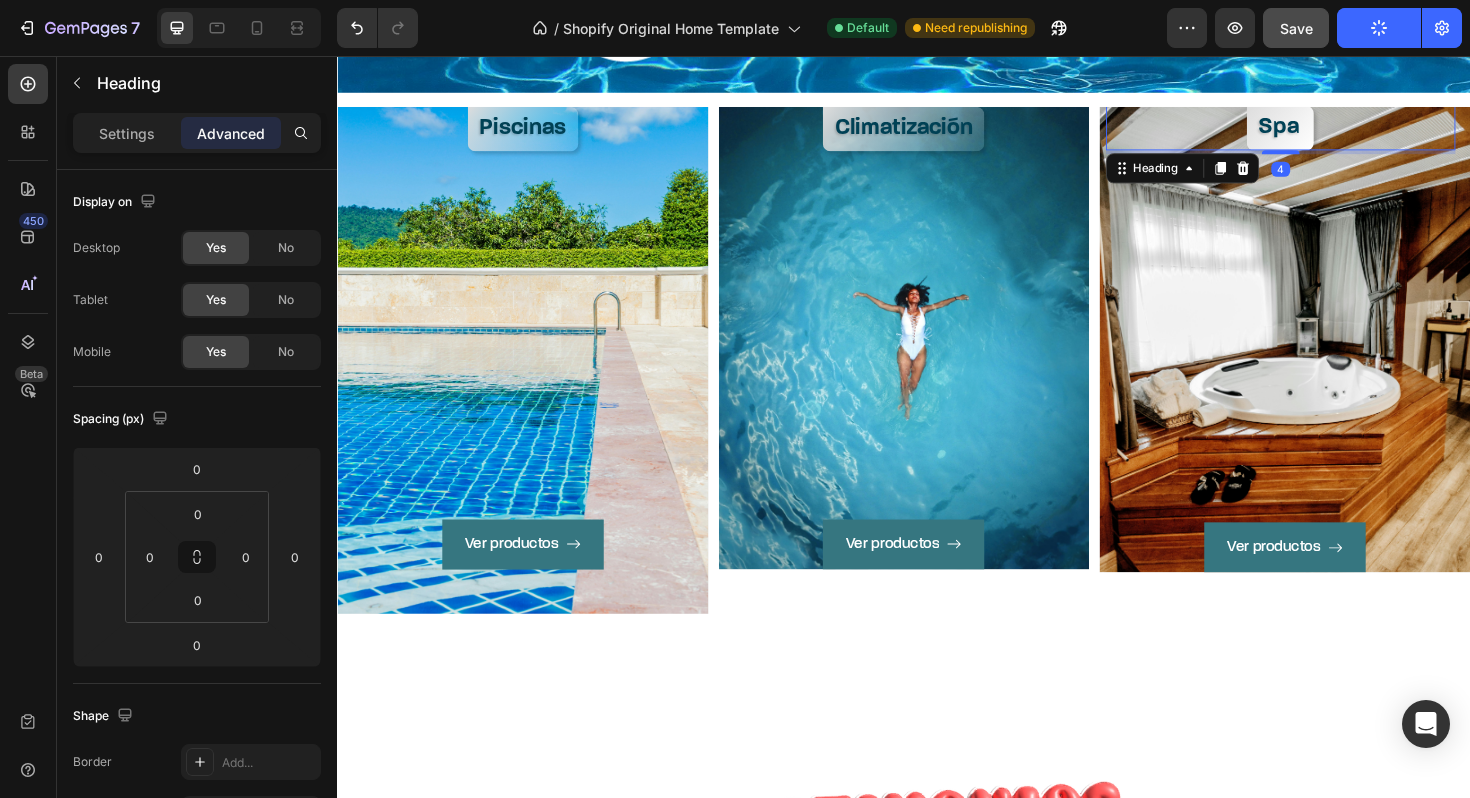 click on "Spa" at bounding box center (1335, 132) 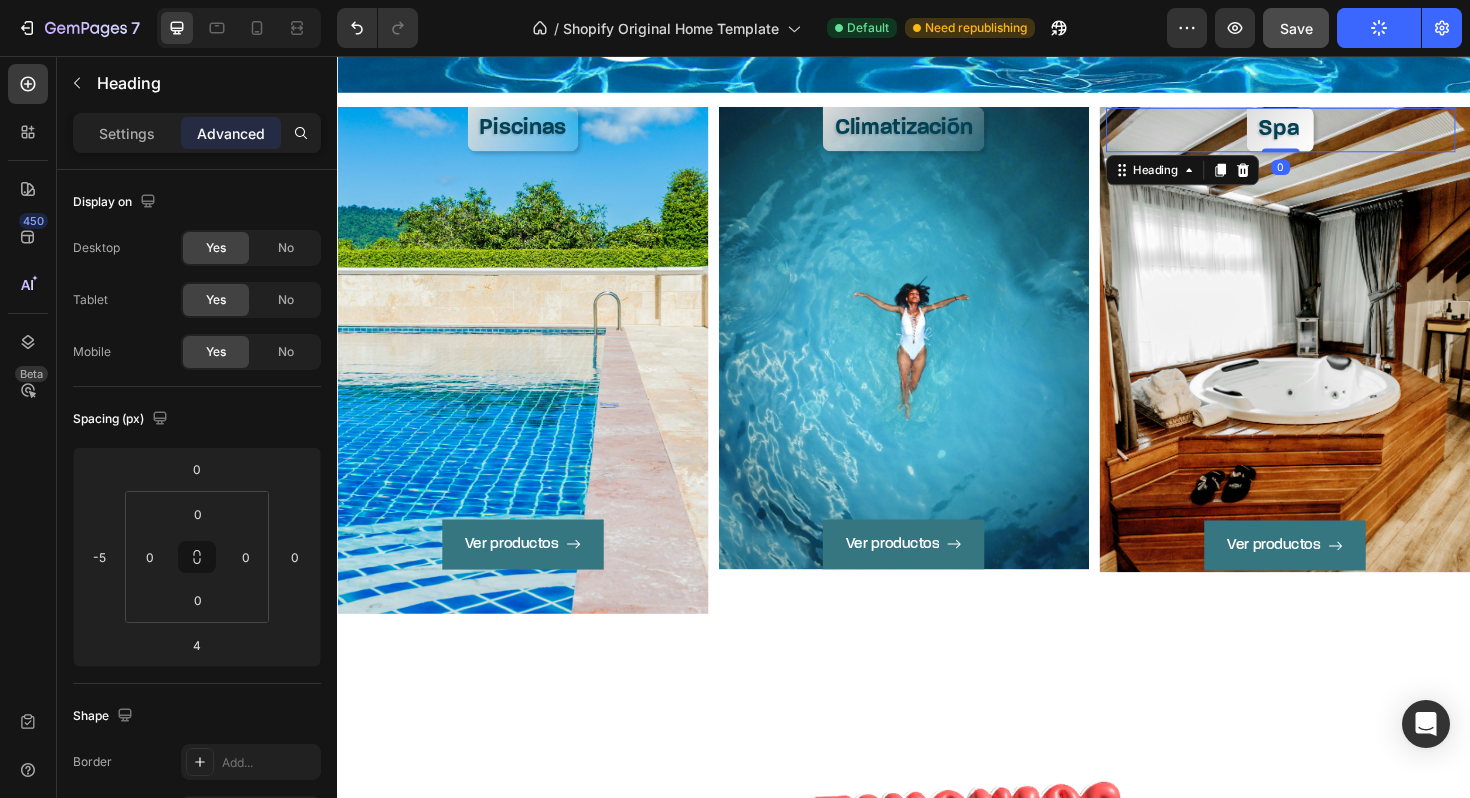 drag, startPoint x: 1314, startPoint y: 154, endPoint x: 1315, endPoint y: 140, distance: 14.035668 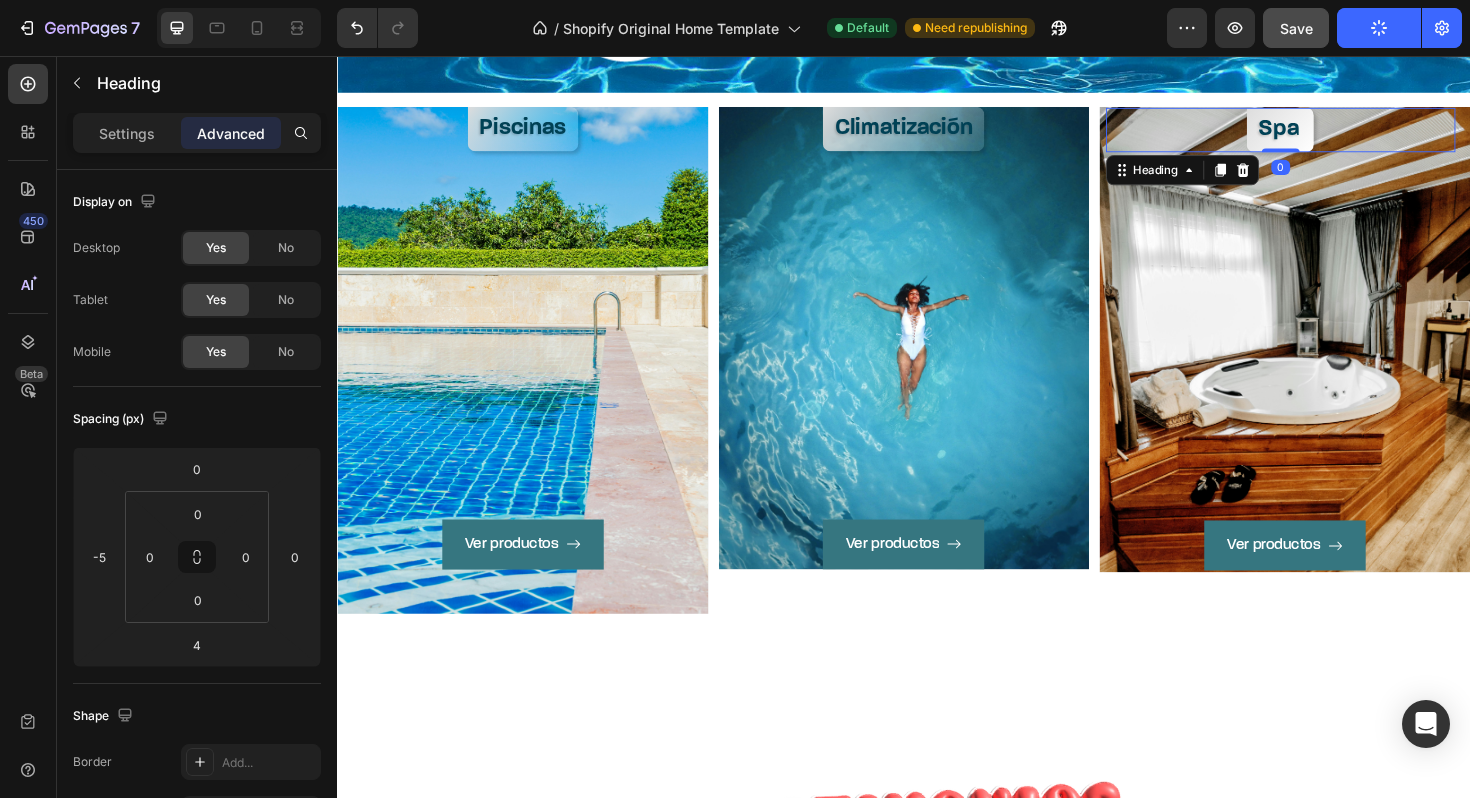 click on "Spa Heading   0" at bounding box center [1336, 134] 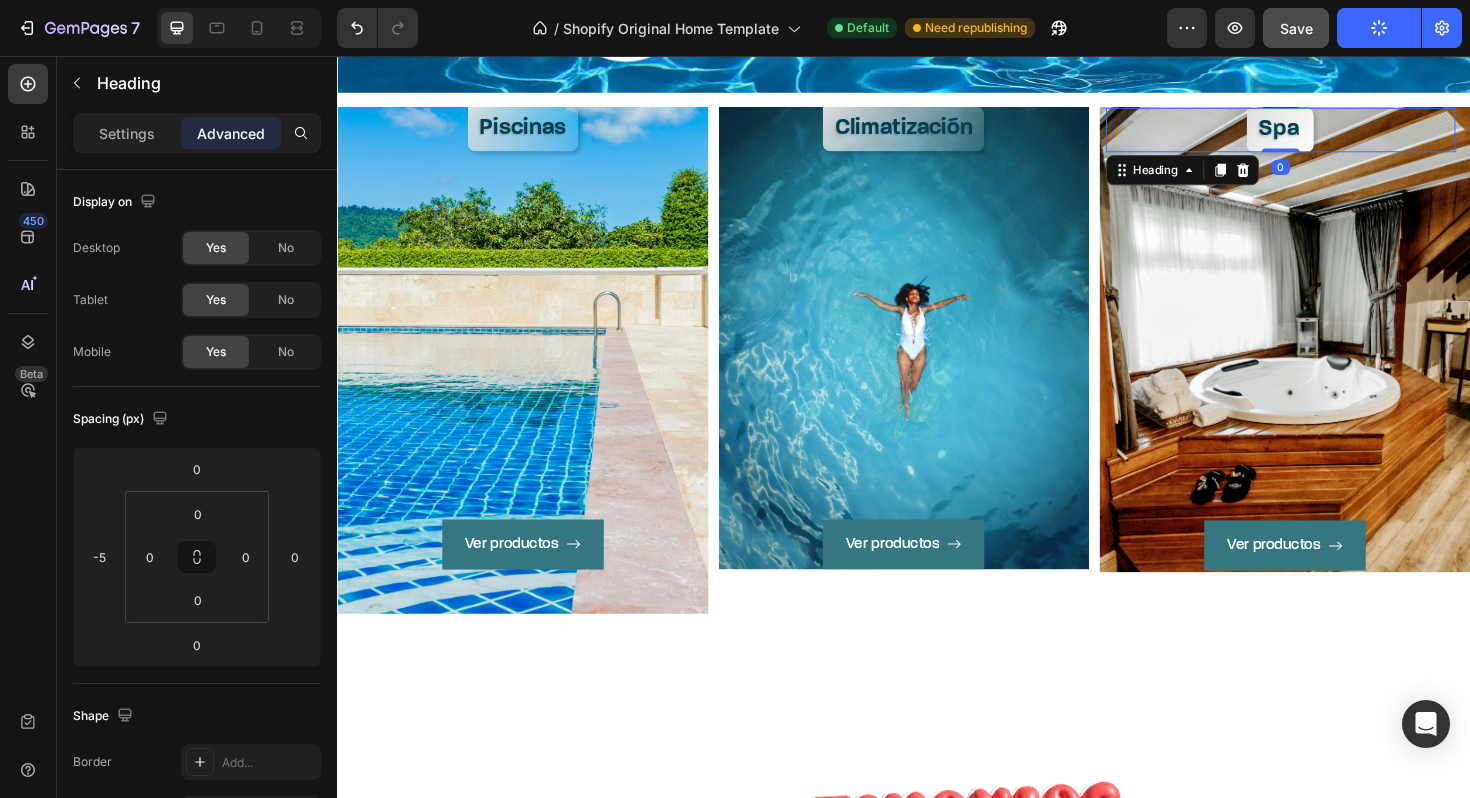 click on "Spa" at bounding box center (1335, 134) 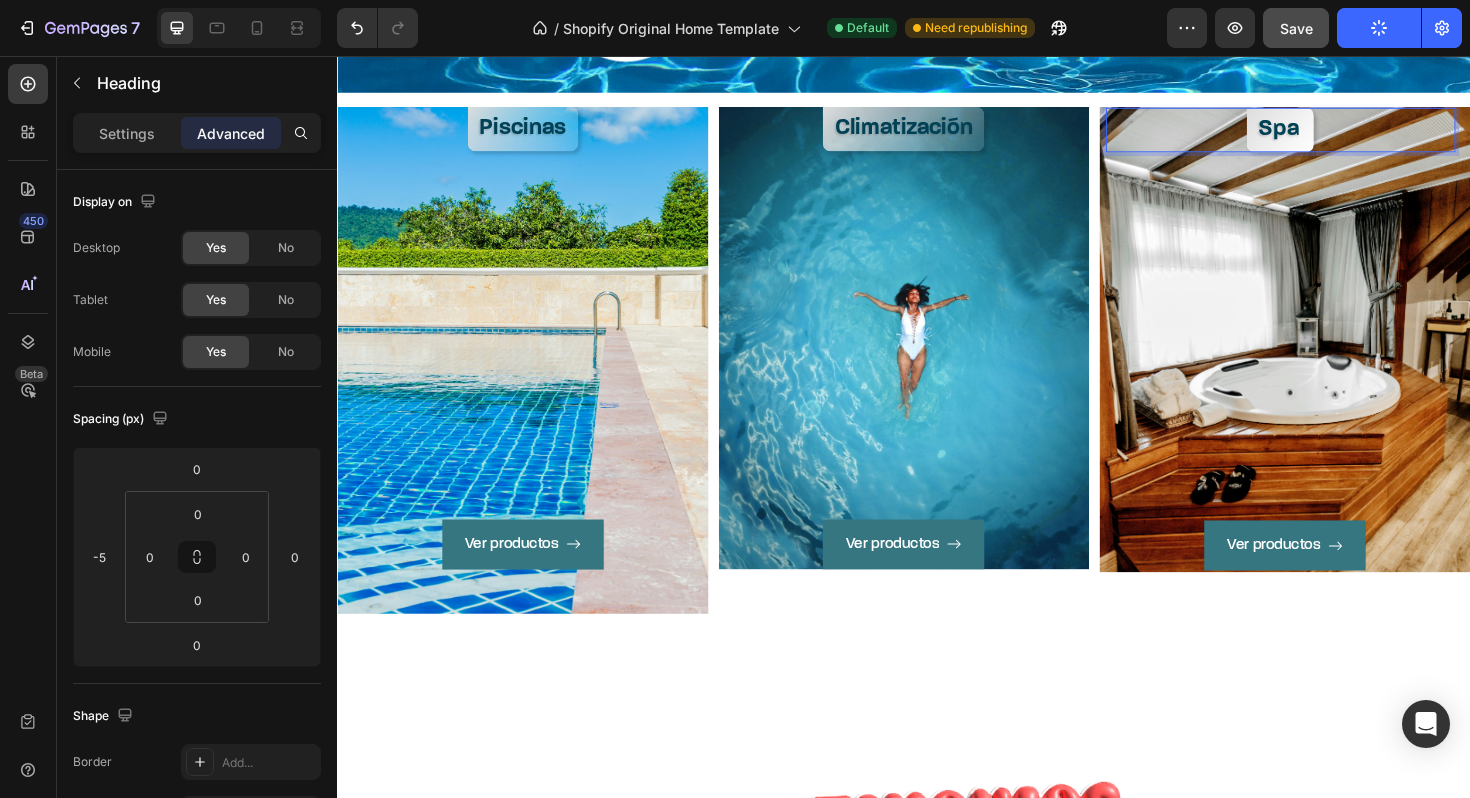 click on "Spa" at bounding box center (1336, 134) 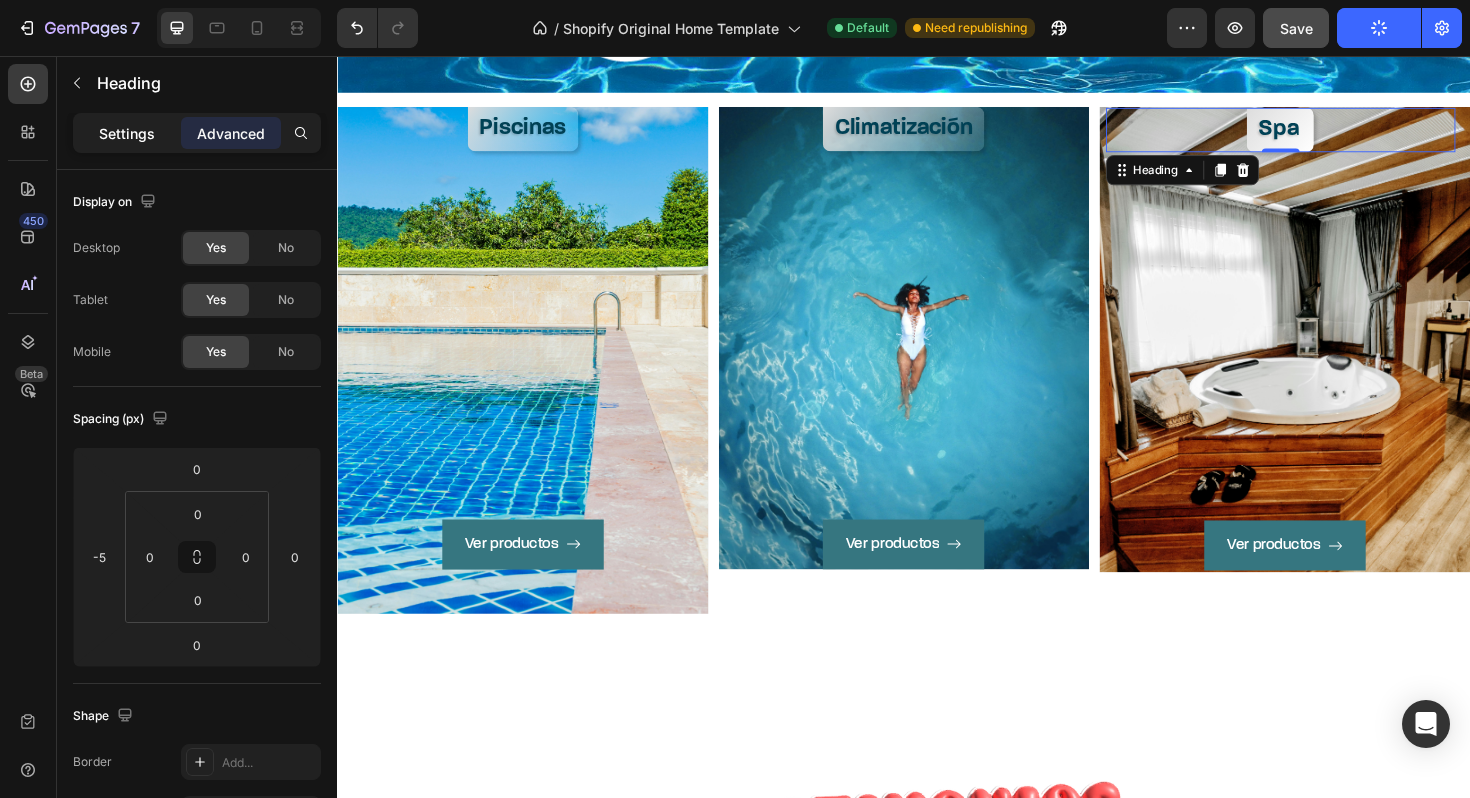 click on "Settings" at bounding box center [127, 133] 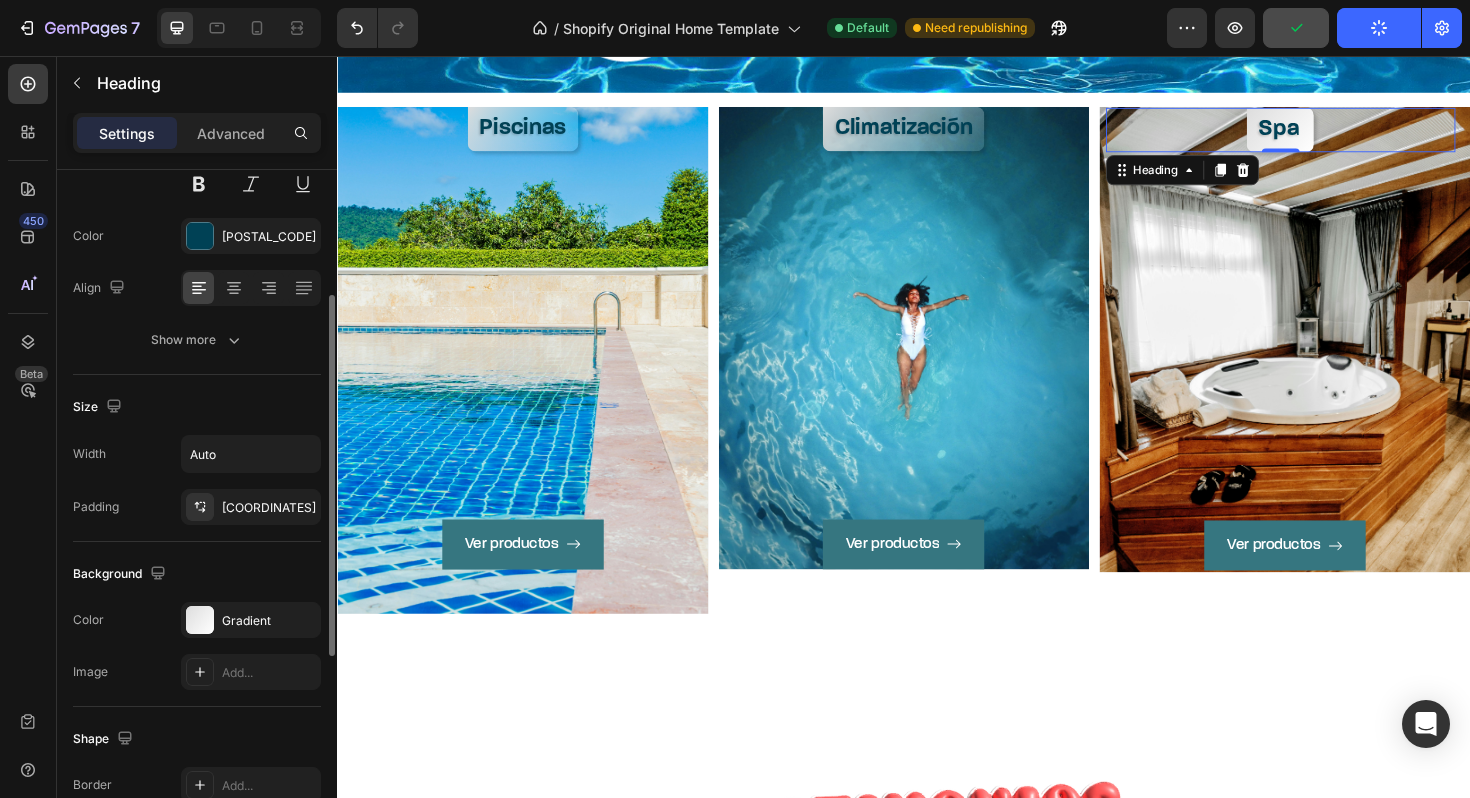 scroll, scrollTop: 247, scrollLeft: 0, axis: vertical 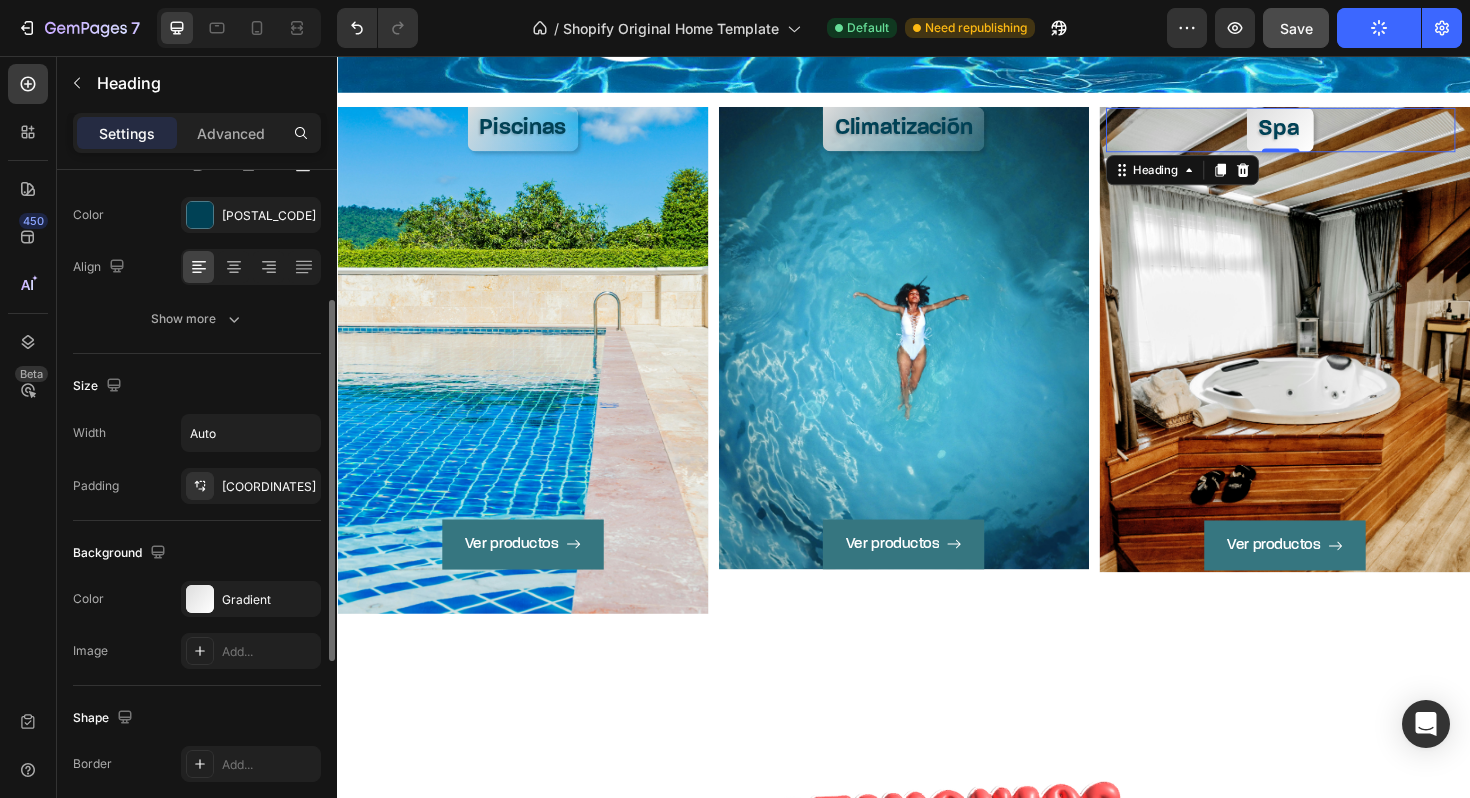 click on "The changes might be hidden by  the video. Color Gradient Image Add..." 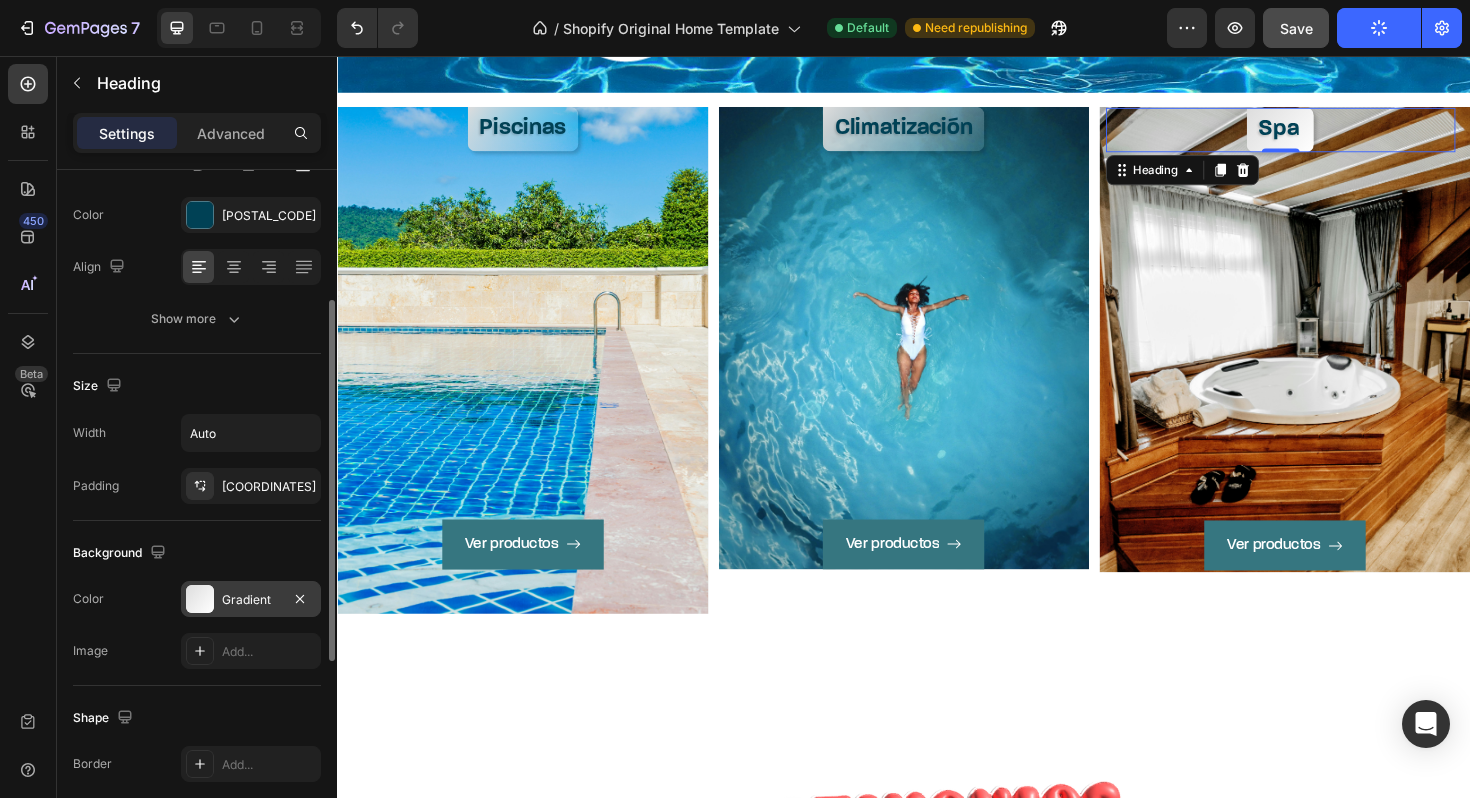 click on "Gradient" at bounding box center (251, 600) 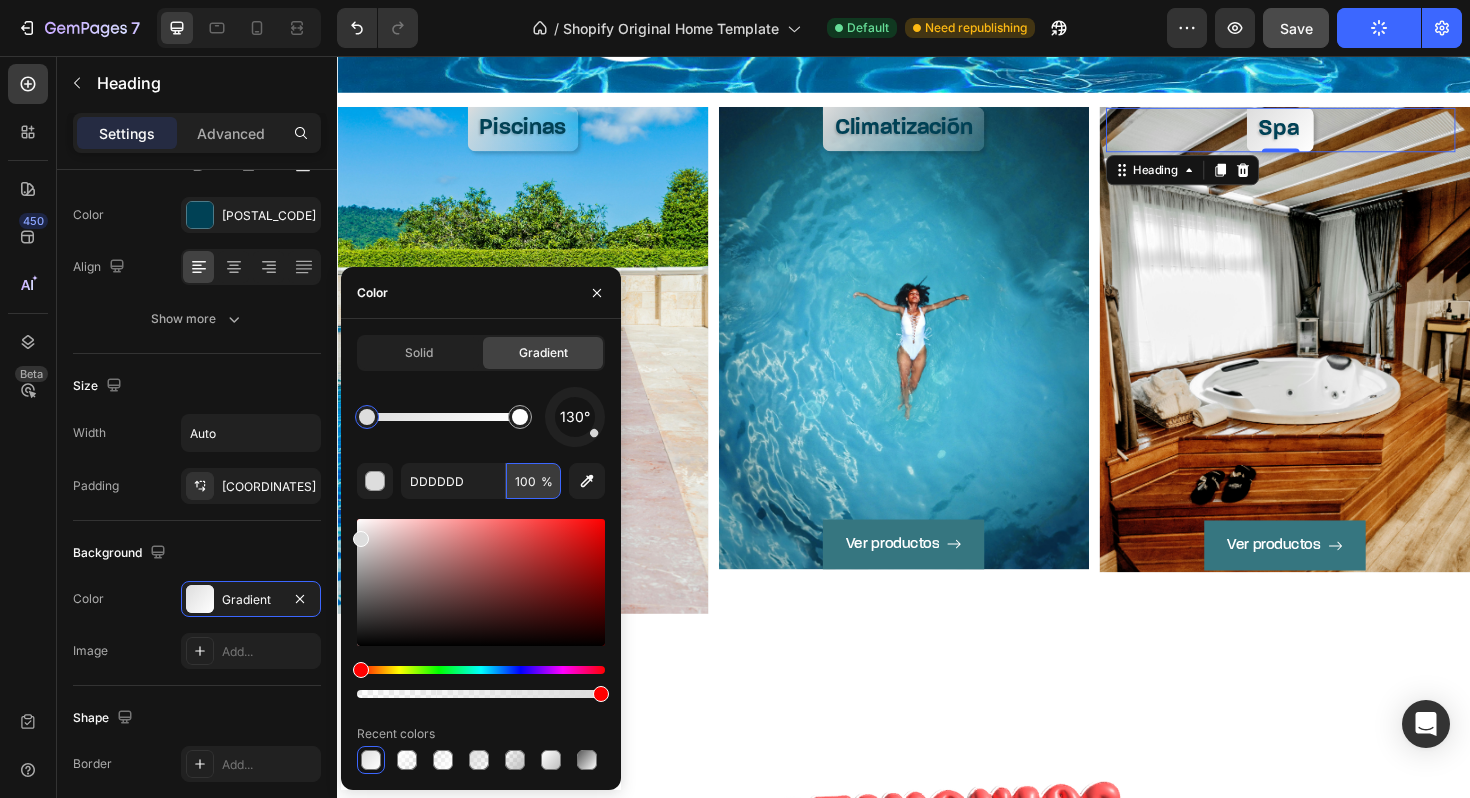 click on "100" at bounding box center [533, 481] 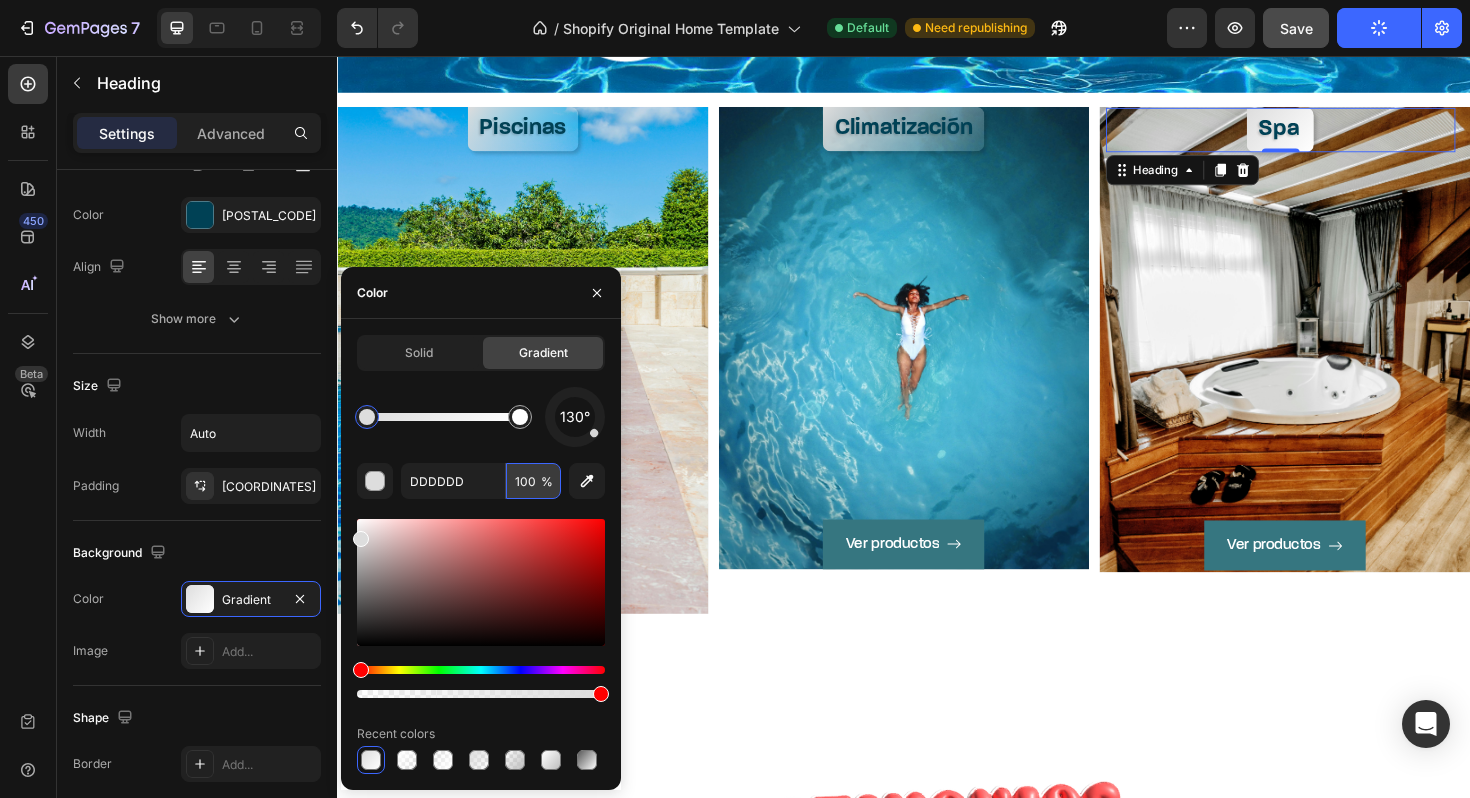 type on "10" 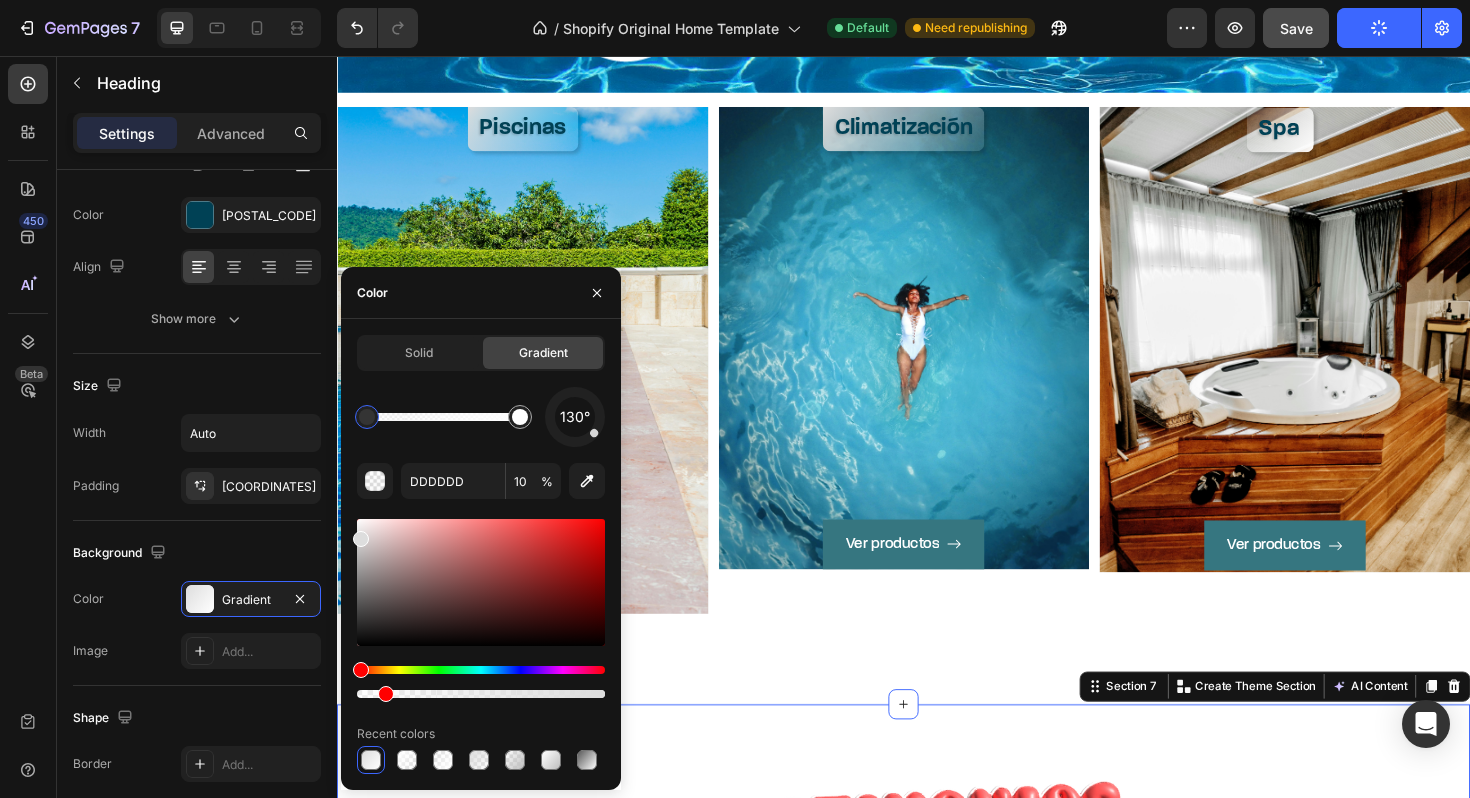 click on "Image
Image
Icon
Icon
Icon
Icon
Icon Row [FIRST] [LAST] Text block Row "Excelente el servicio brindado por [PERSON], desde el asesoramiento hasta el acompañamiento durante el proceso buscando soluciones constantes a inconvenientes que fueron surgiendo y escapaban a la planificación del trabajo. Una vez finalizada la instalación sigue en contacto constante para asegurarse que todo funcione correctamente y evacuar consultas que surjan a medida que se le va a dando utilidad a la piscina. Muy importante destacar que el producto que vende es de excelente calidad." Text block                Title Line Row Image
Icon
Icon
Icon
Icon
Icon Row [FIRST] [LAST] Text block Row Text block                Title Line Row Image
Icon
Icon
Icon
Icon
Icon Row [FIRST] [LAST]" at bounding box center [937, 1113] 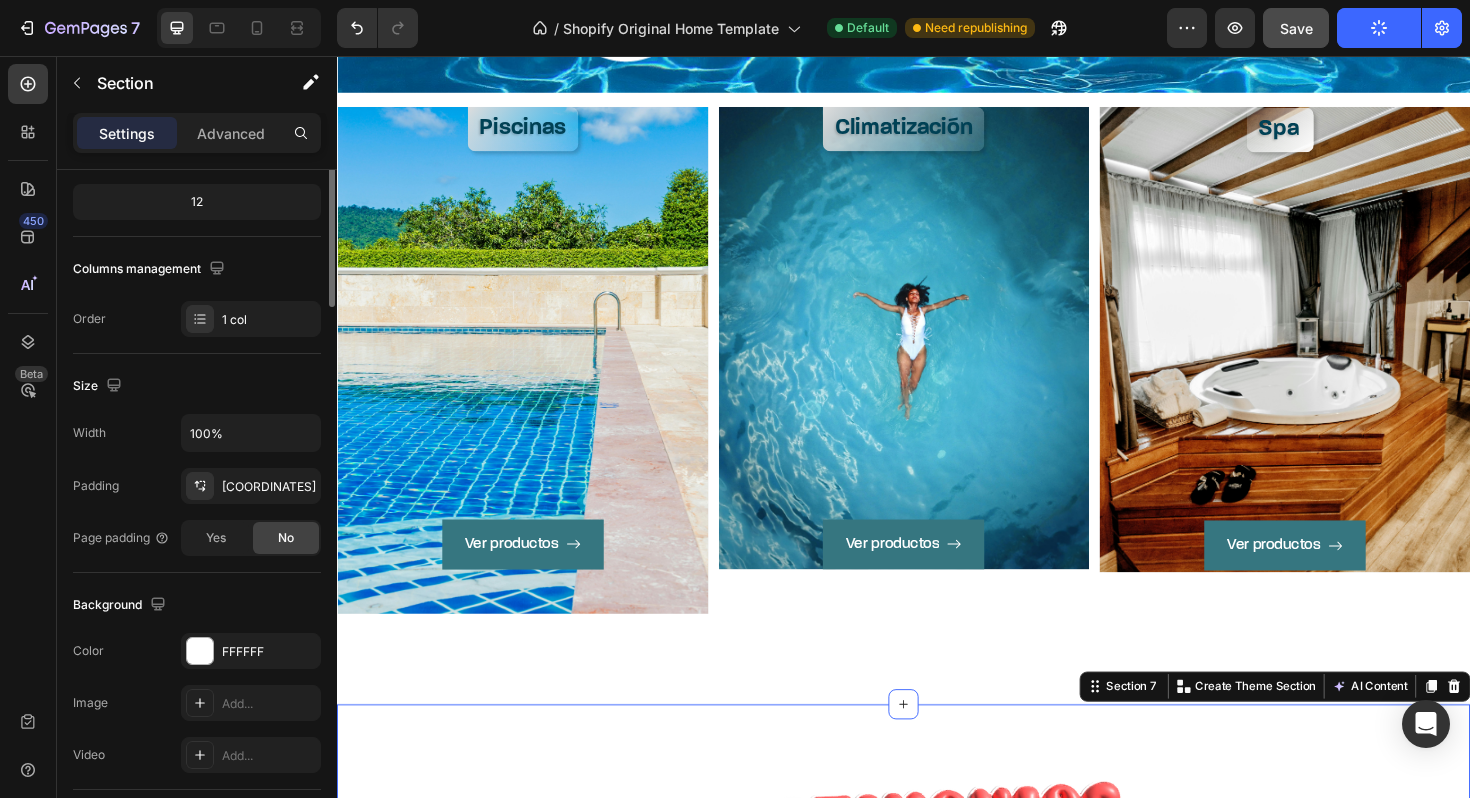 scroll, scrollTop: 0, scrollLeft: 0, axis: both 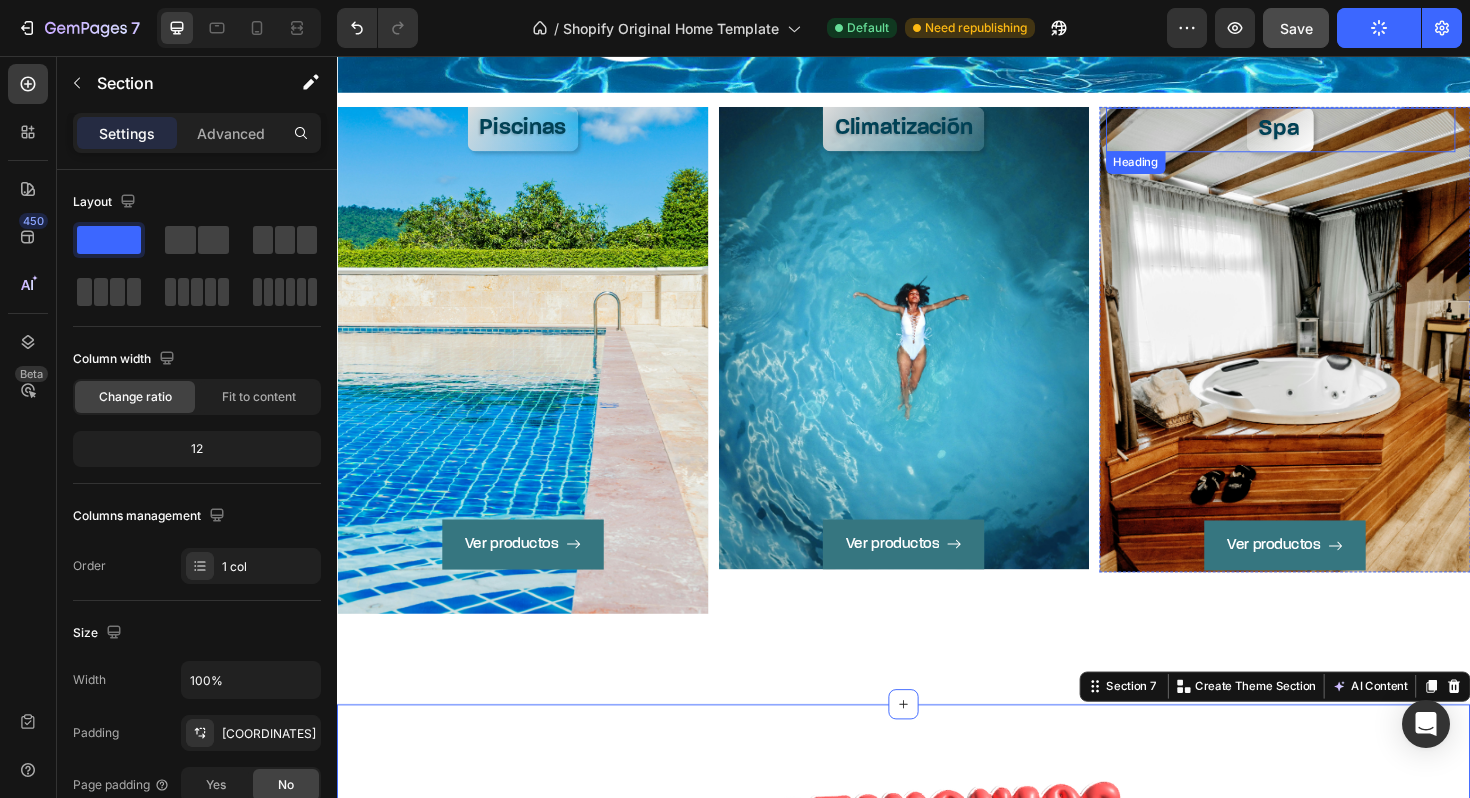 click on "Spa" at bounding box center (1333, 134) 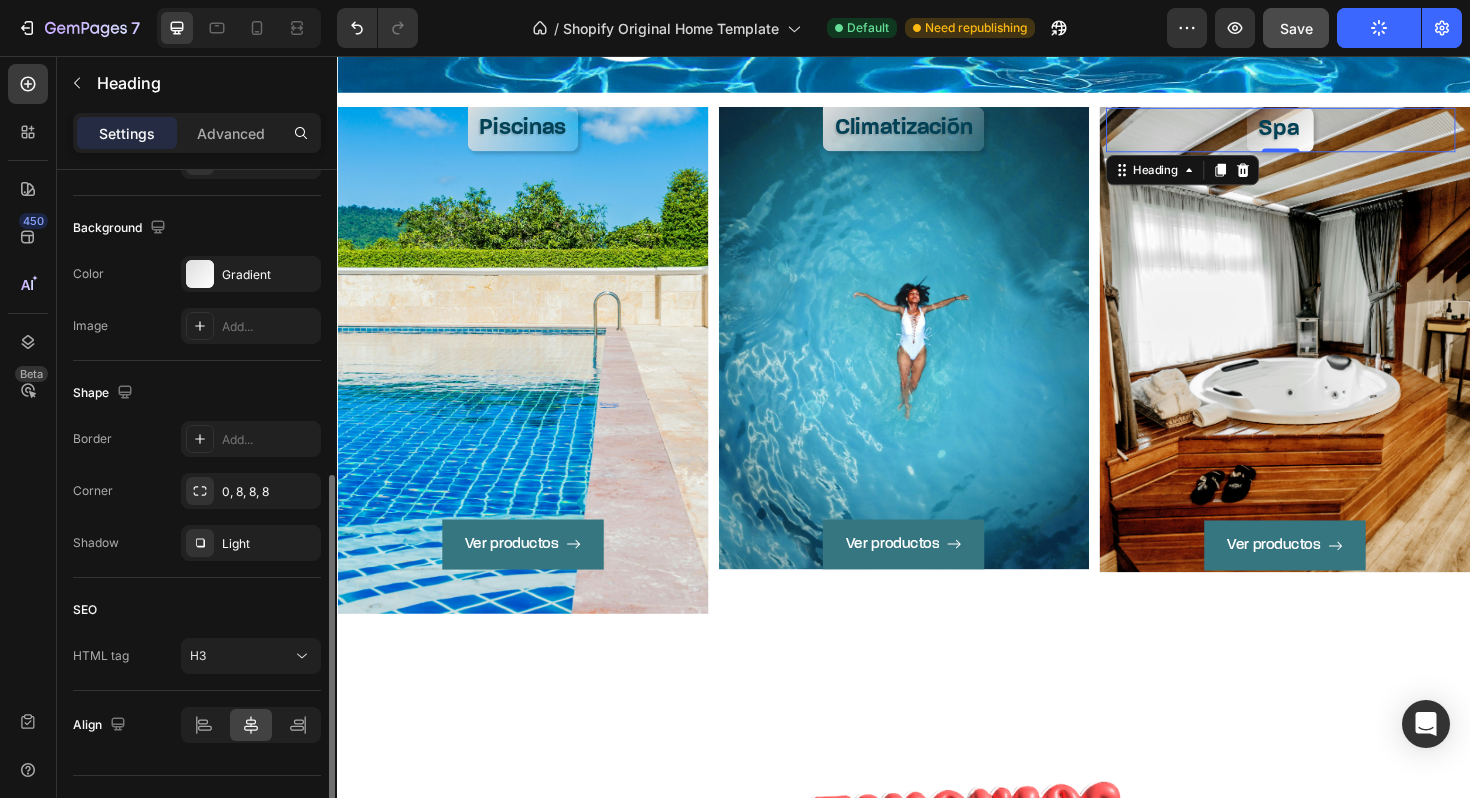 scroll, scrollTop: 574, scrollLeft: 0, axis: vertical 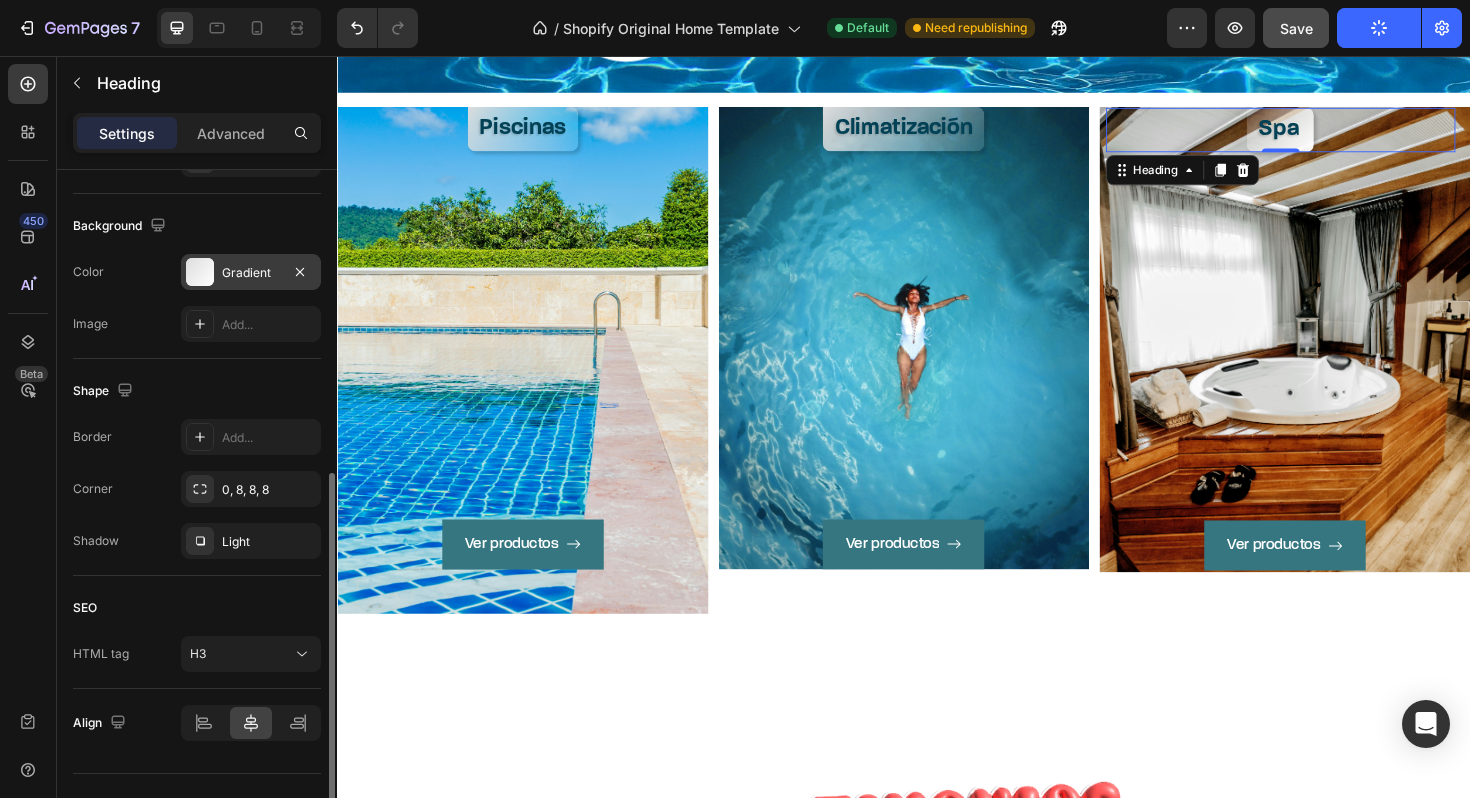 click on "Gradient" at bounding box center [251, 273] 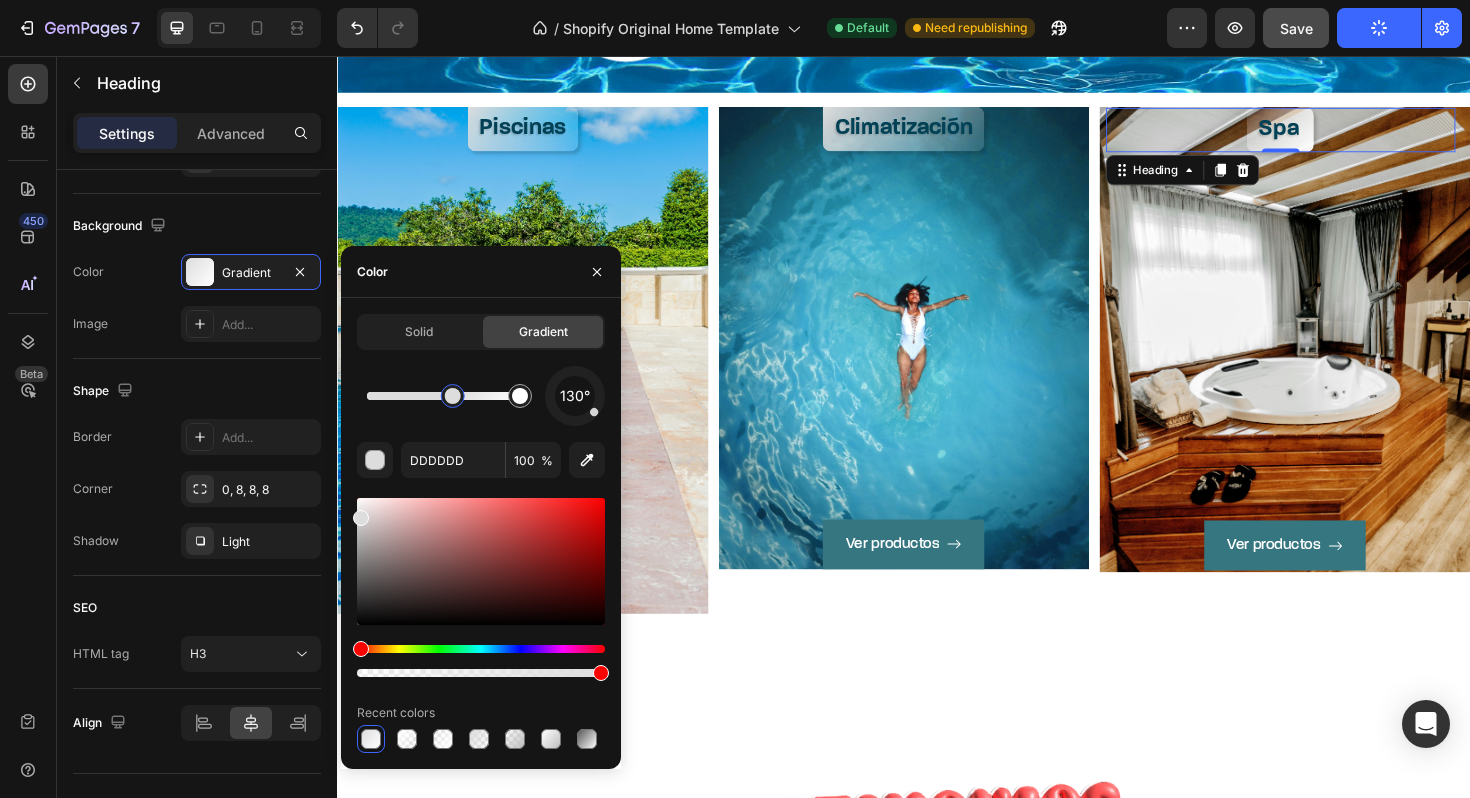 drag, startPoint x: 370, startPoint y: 401, endPoint x: 456, endPoint y: 408, distance: 86.28442 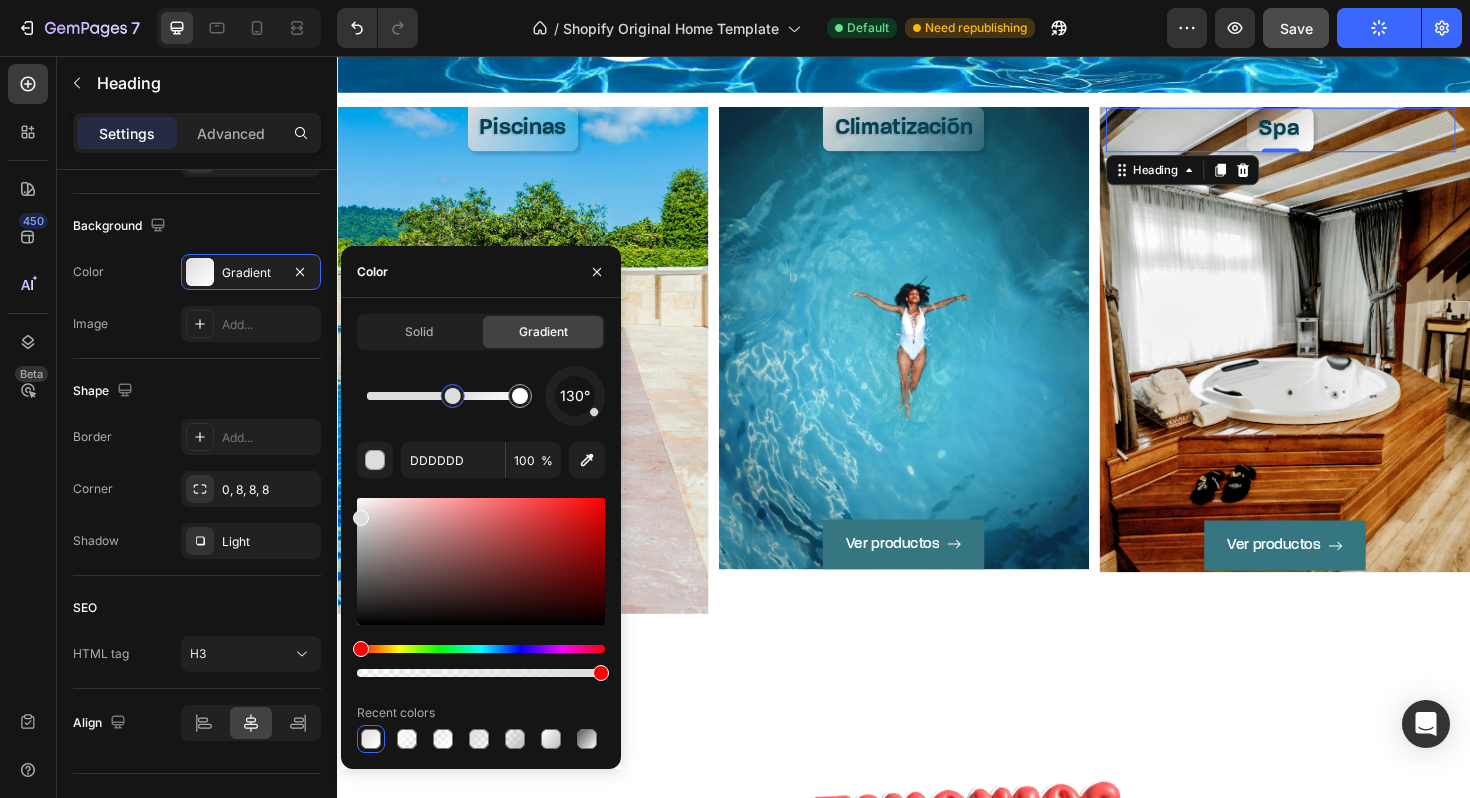 click at bounding box center [453, 396] 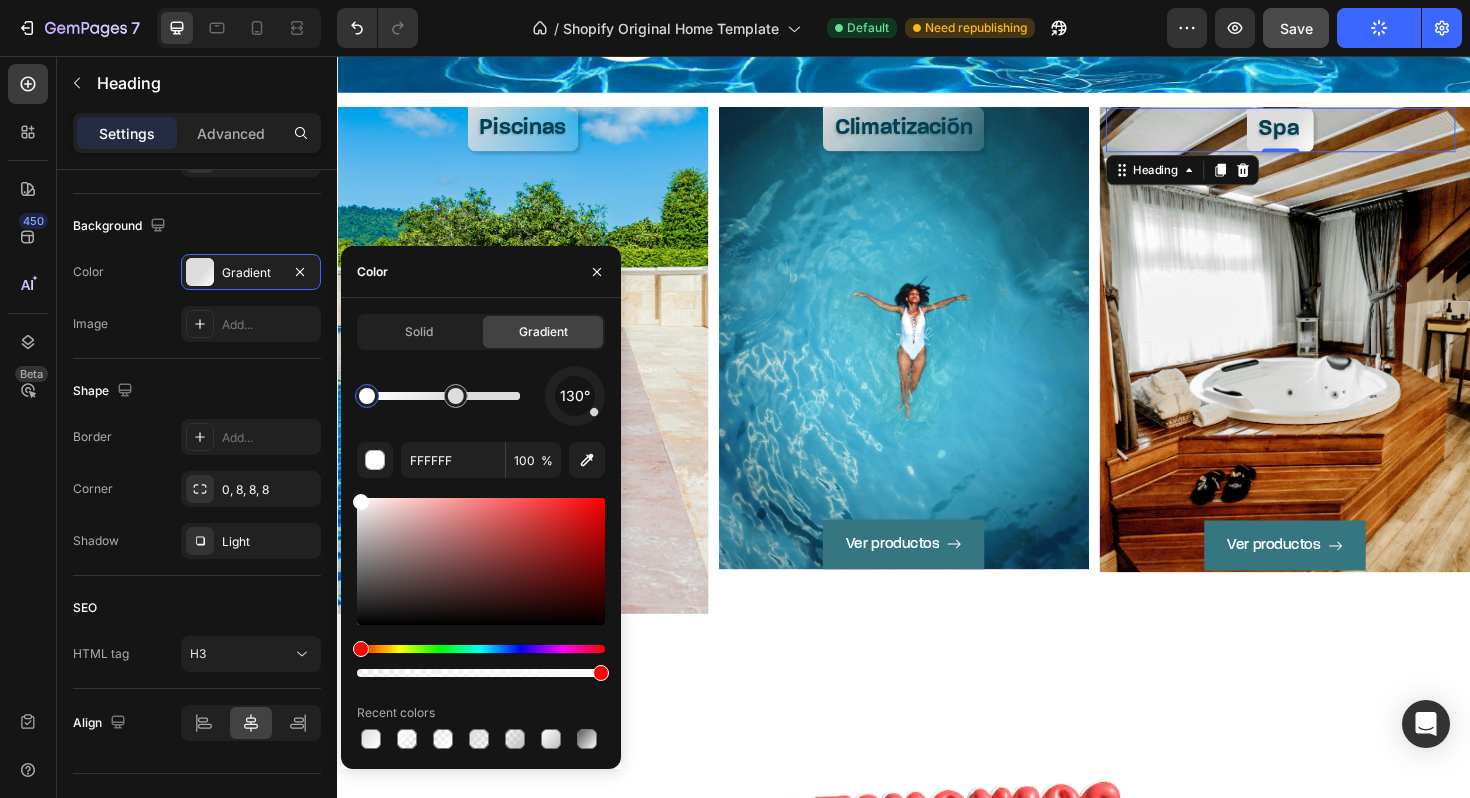 drag, startPoint x: 521, startPoint y: 403, endPoint x: 352, endPoint y: 408, distance: 169.07394 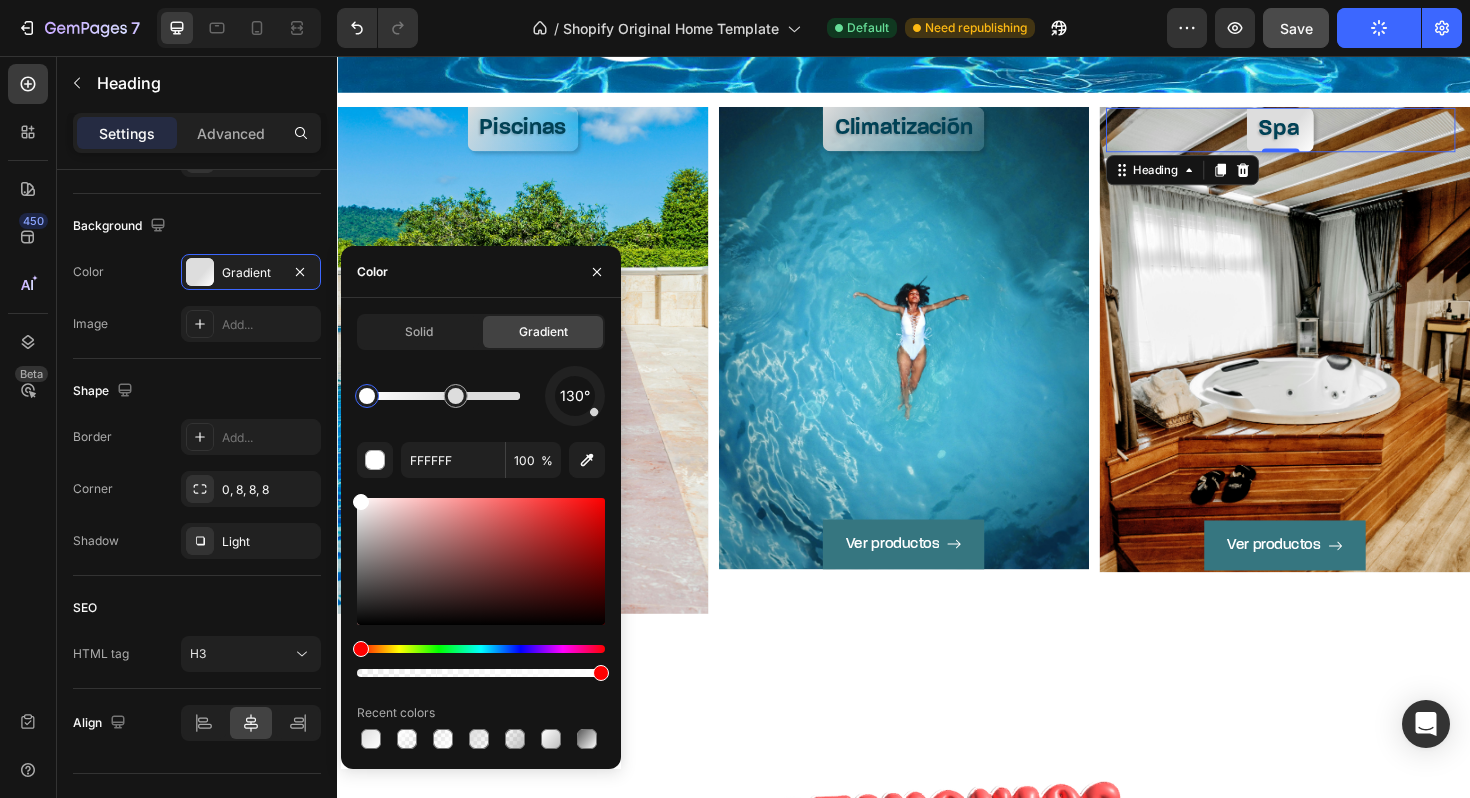 click at bounding box center (367, 396) 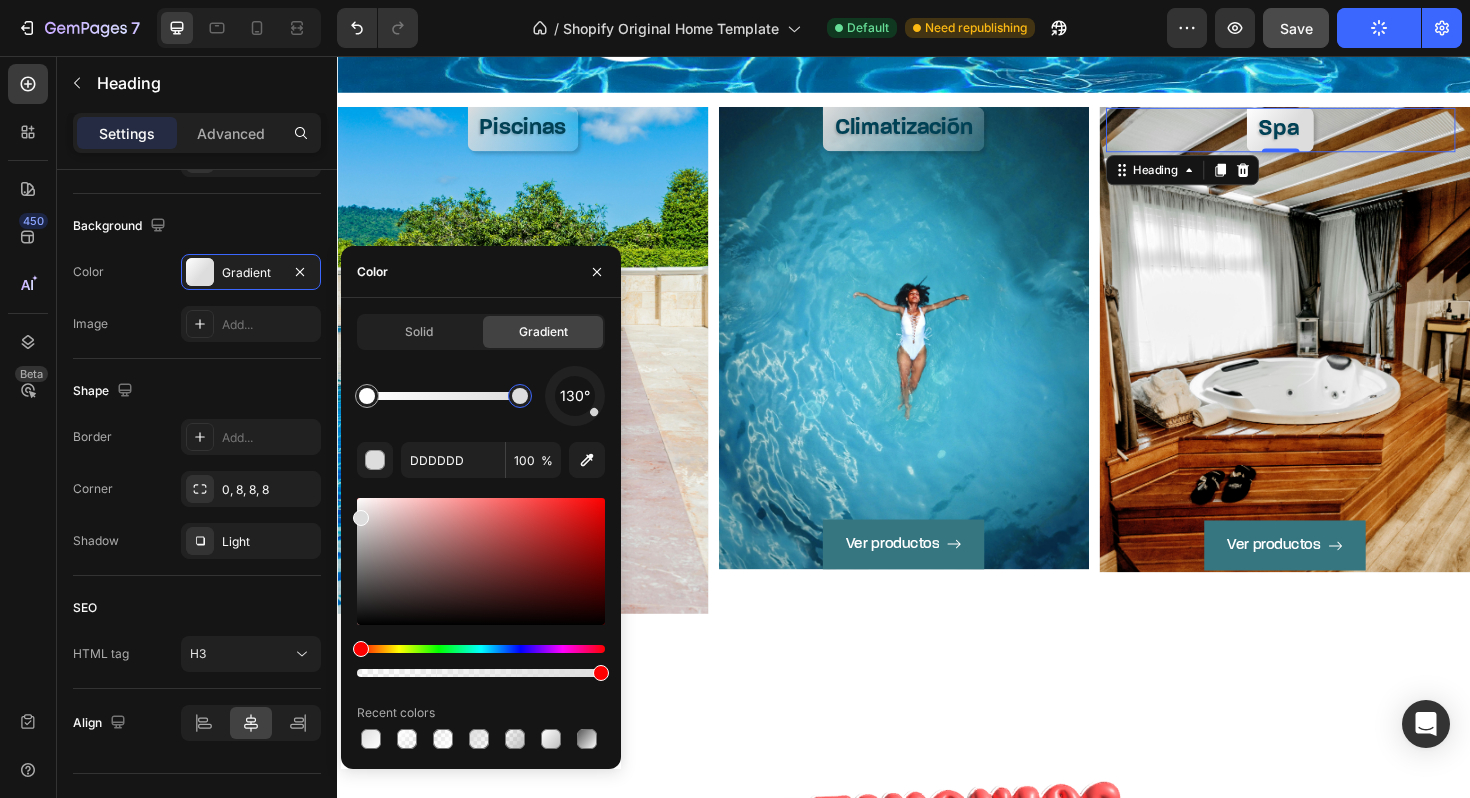 drag, startPoint x: 458, startPoint y: 399, endPoint x: 545, endPoint y: 400, distance: 87.005745 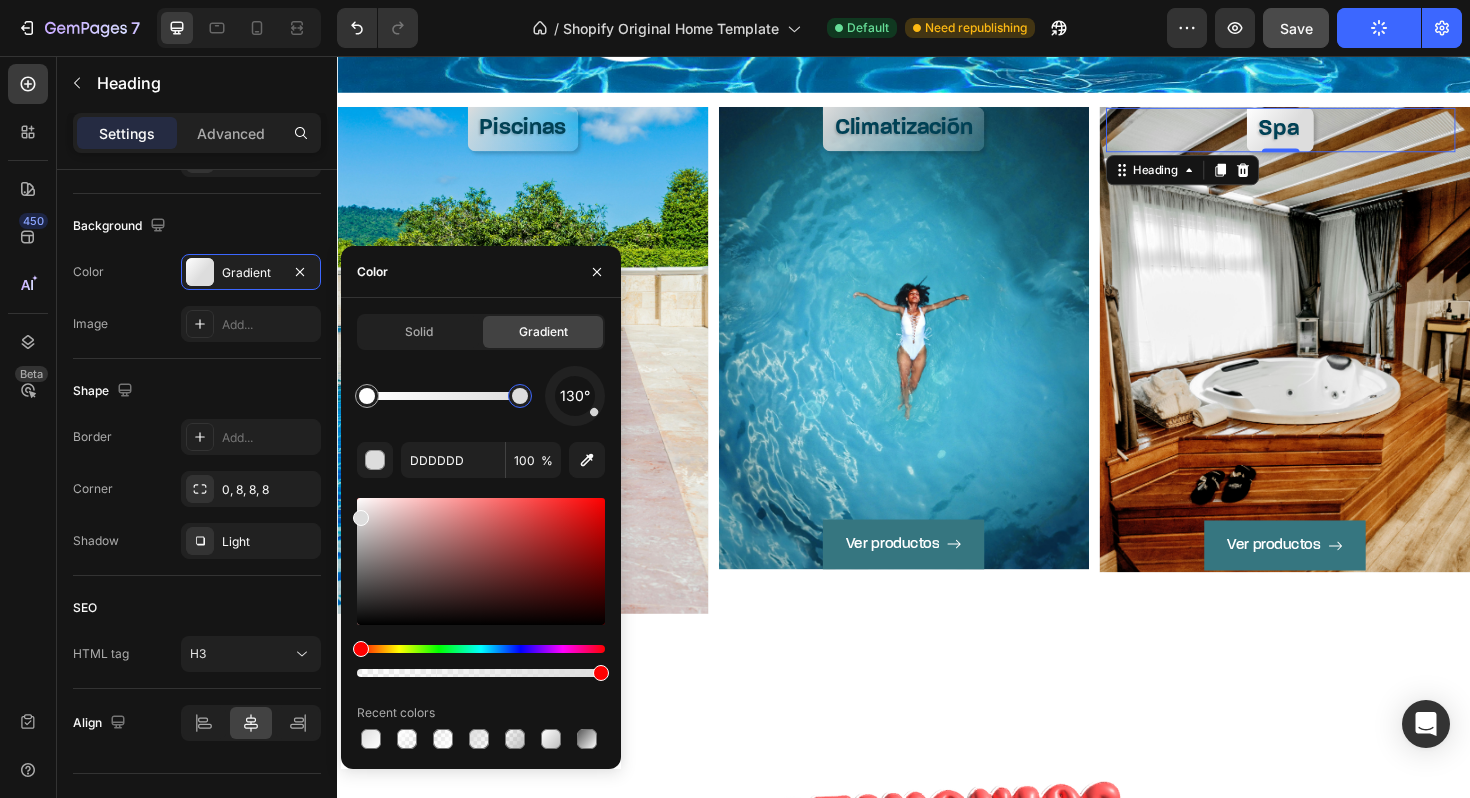 click on "130°" at bounding box center (481, 396) 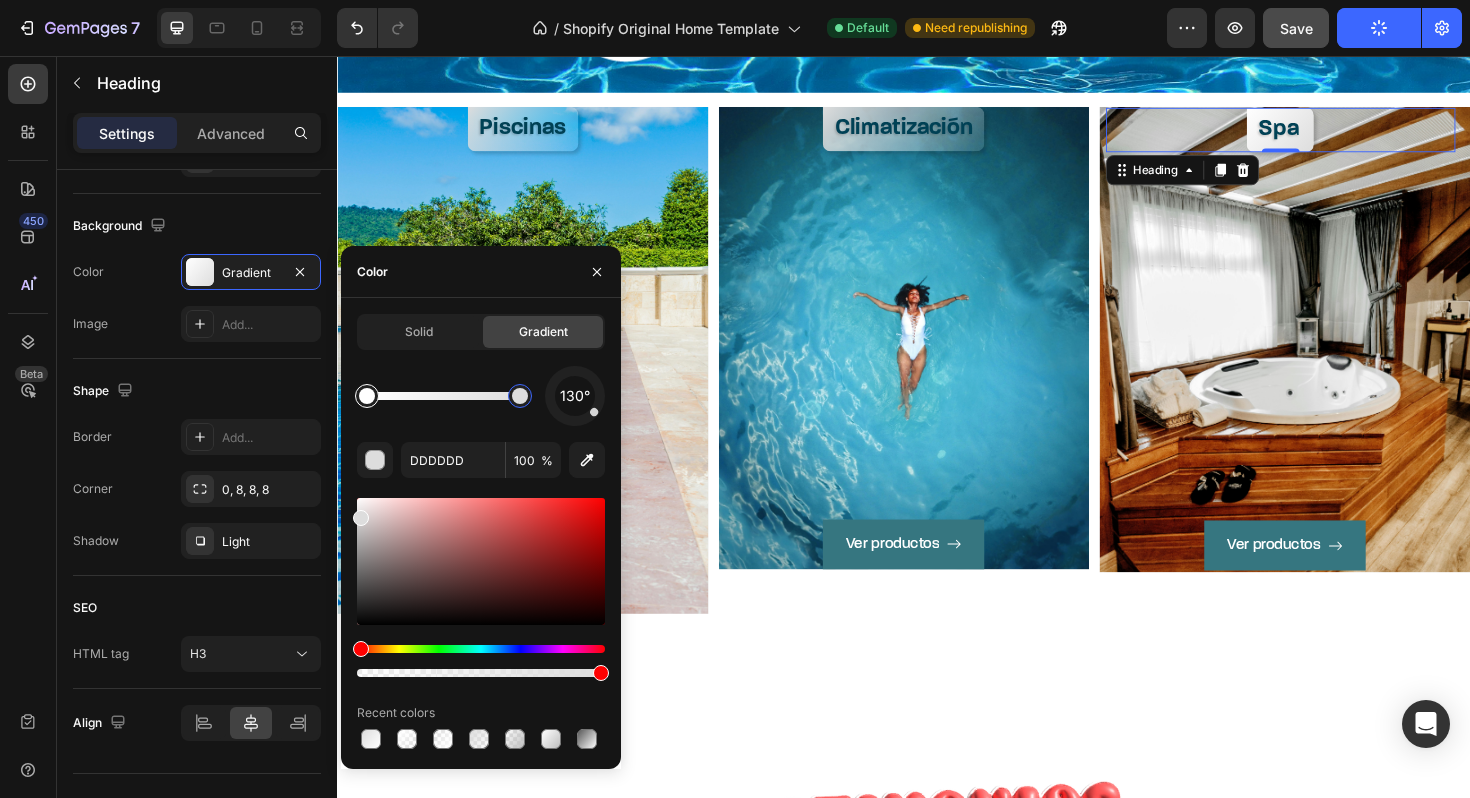 type on "FFFFFF" 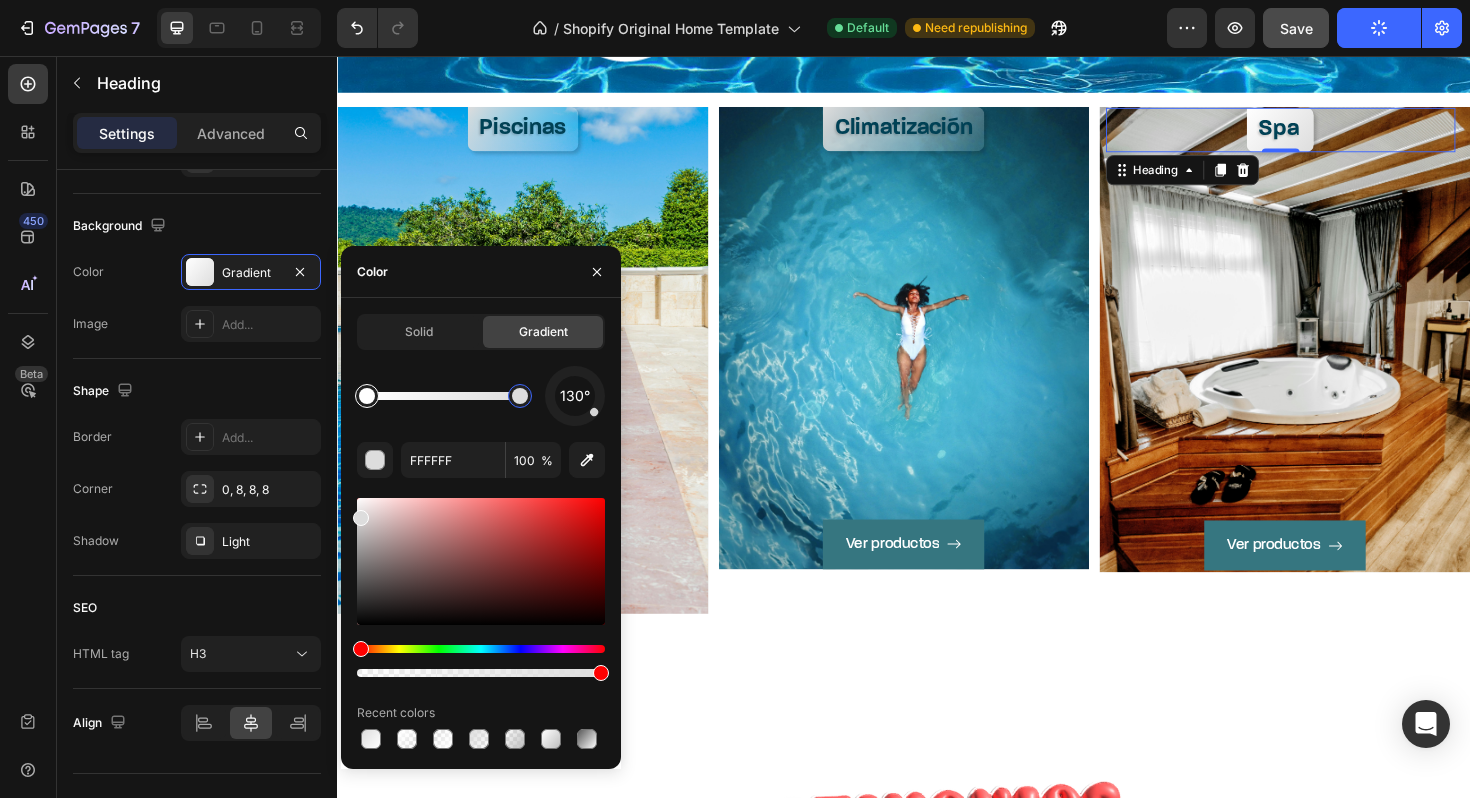 click at bounding box center [367, 396] 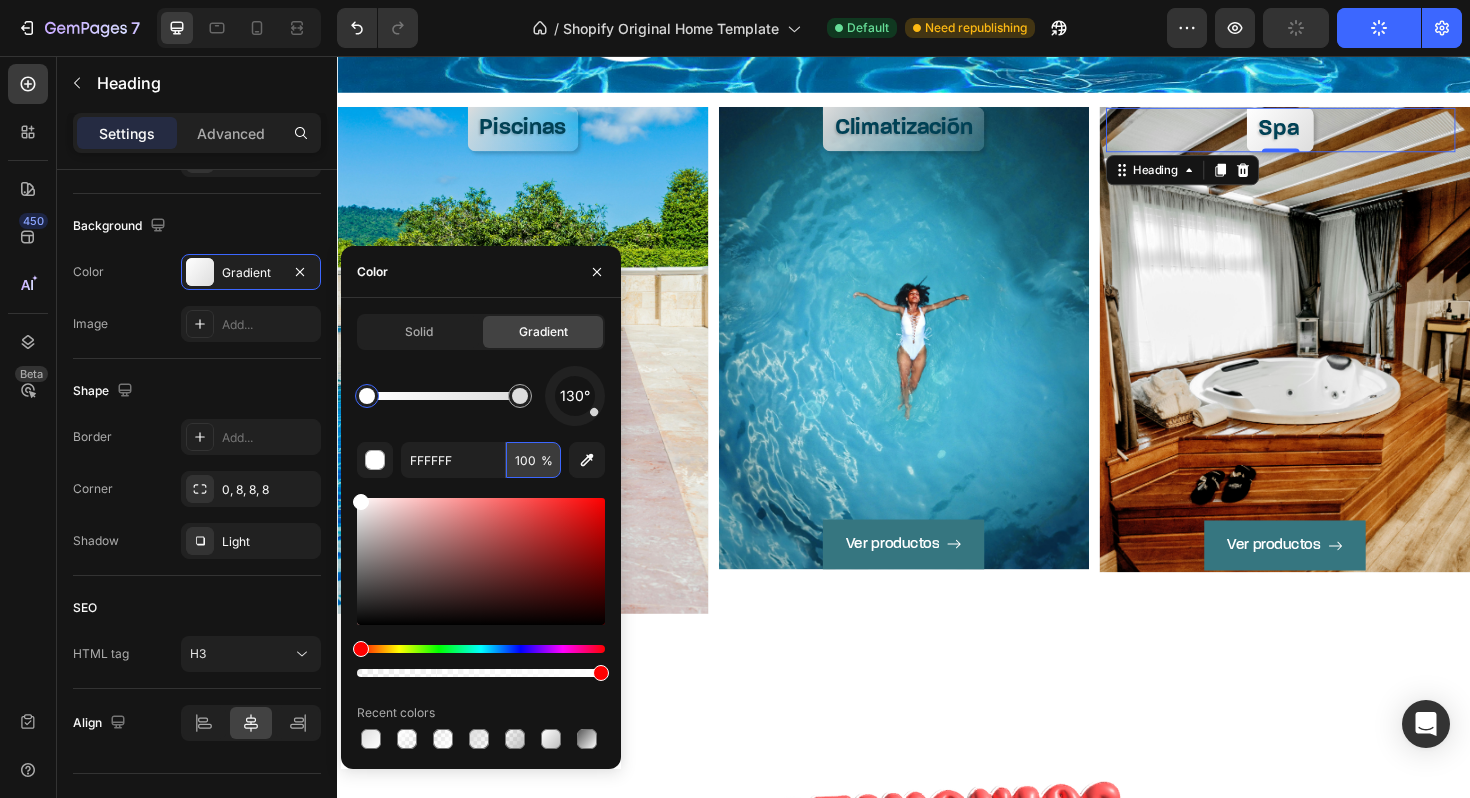 click on "100" at bounding box center (533, 460) 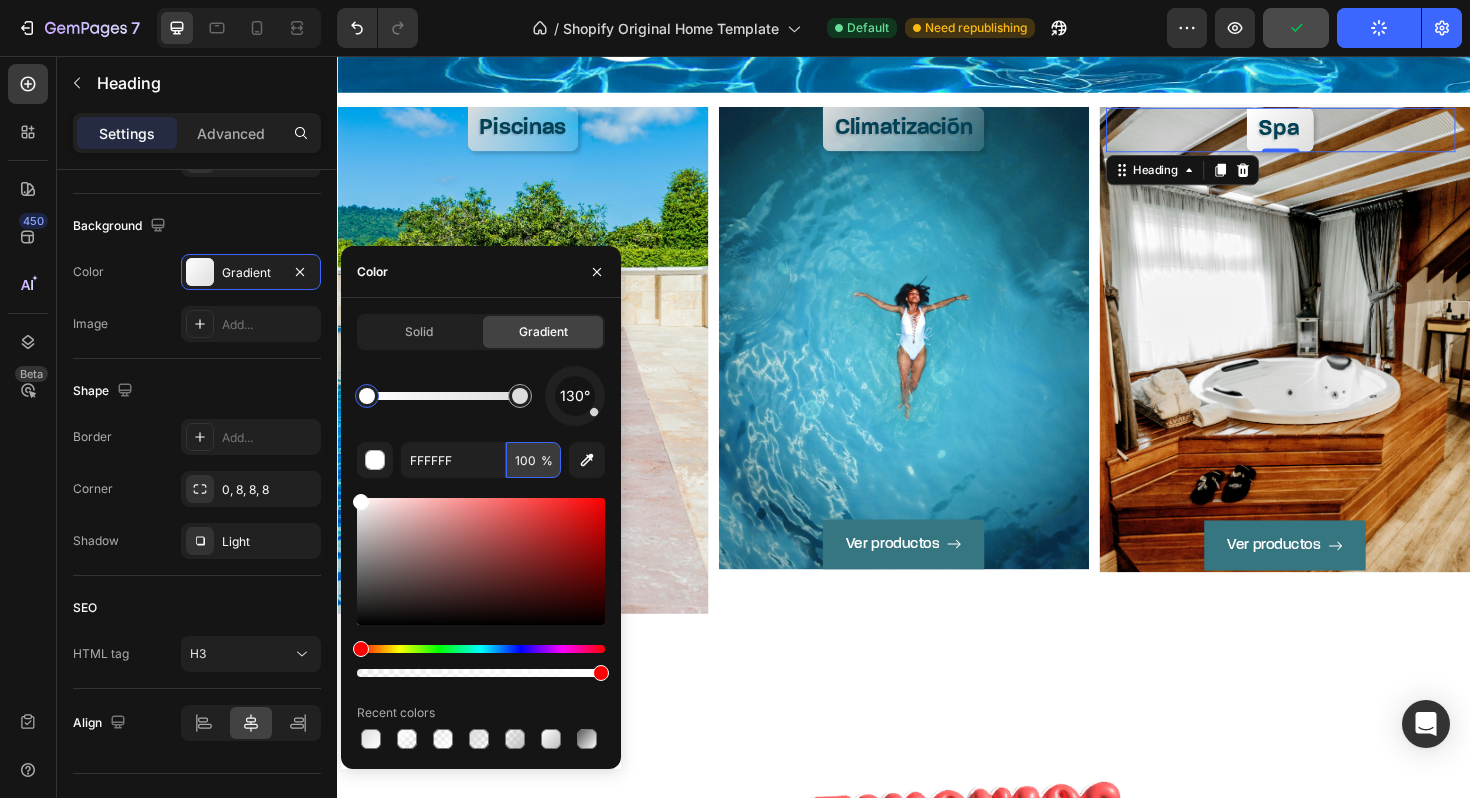 type on "10" 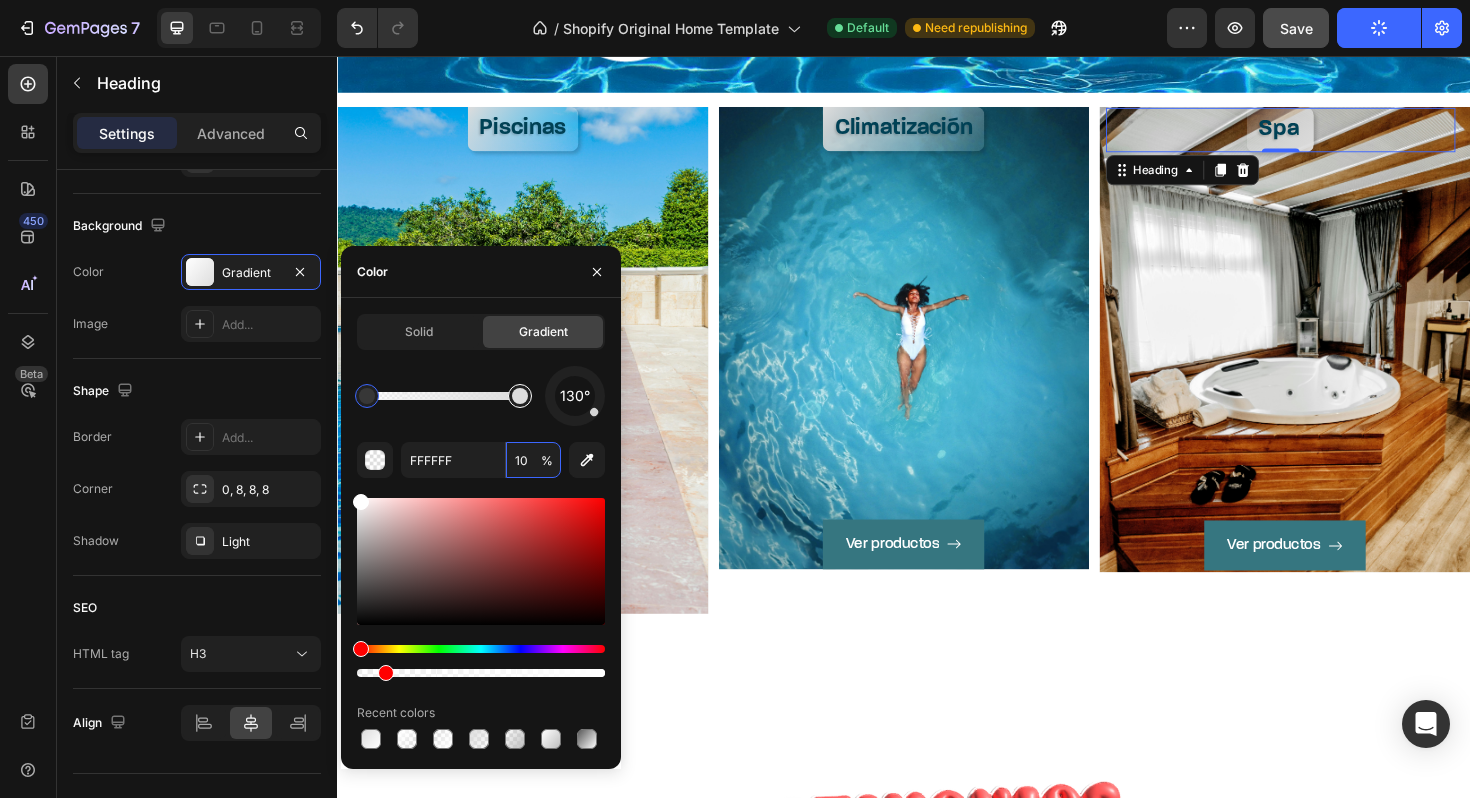 type on "DDDDDD" 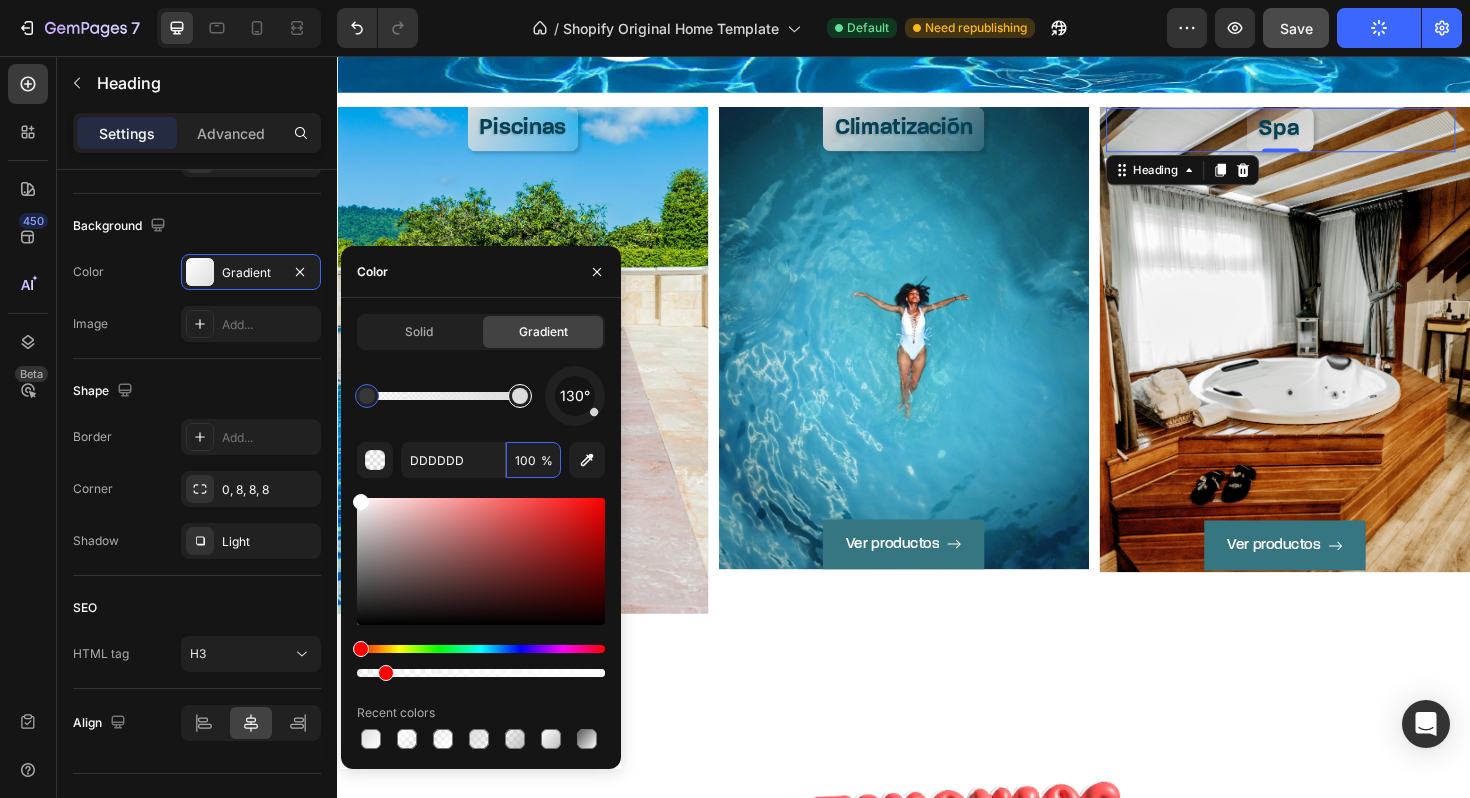 click at bounding box center (520, 396) 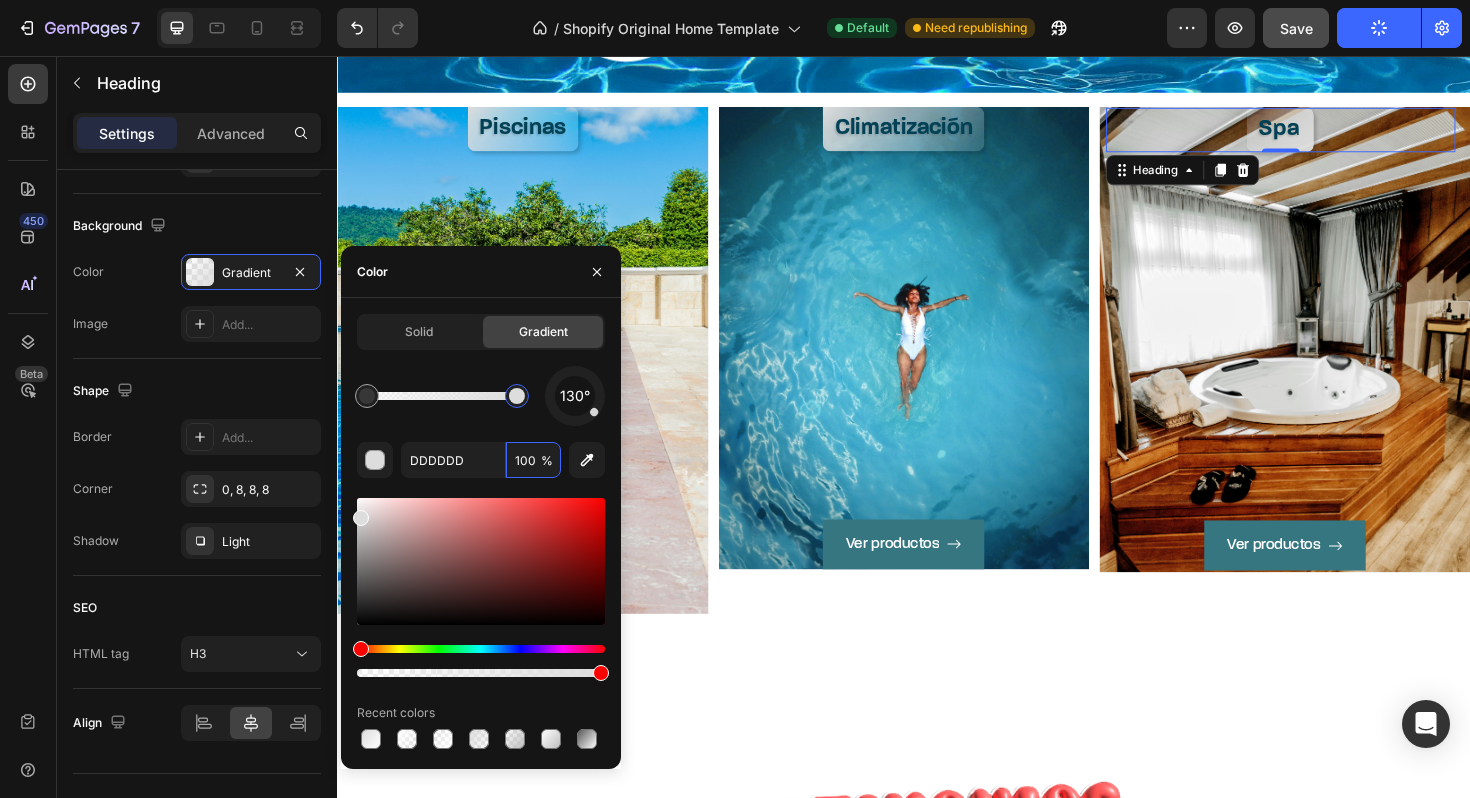 click at bounding box center [517, 396] 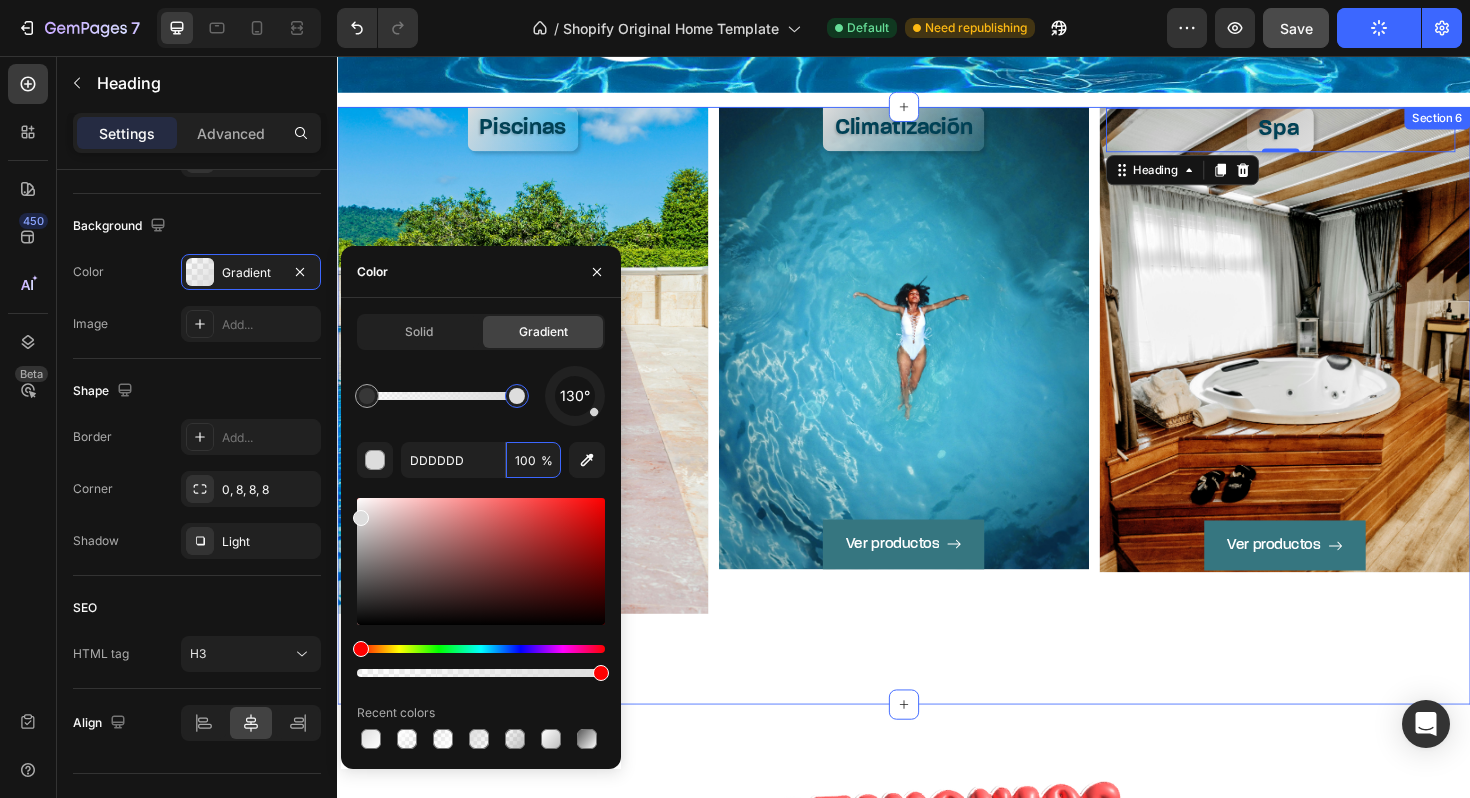 type on "10" 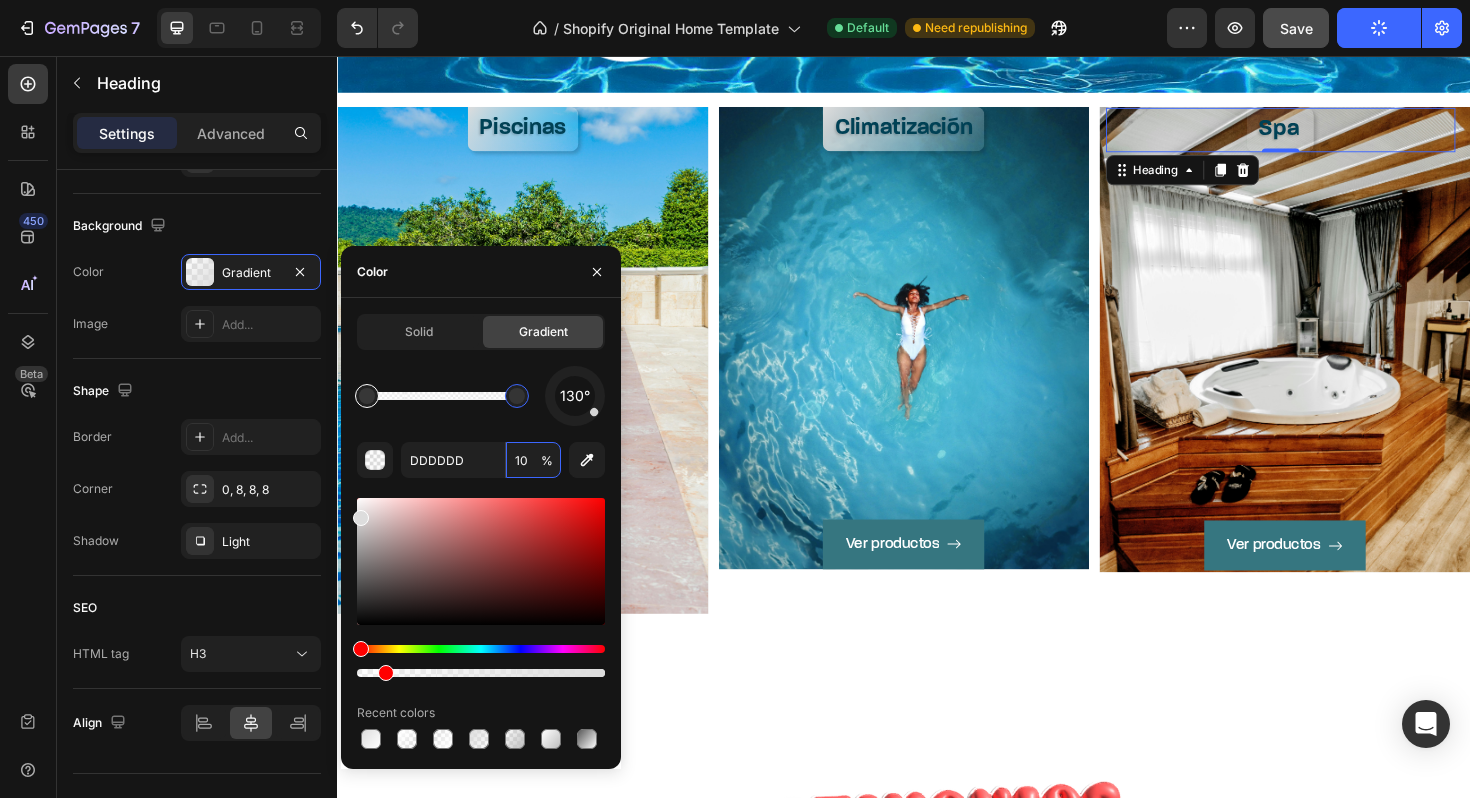type on "FFFFFF" 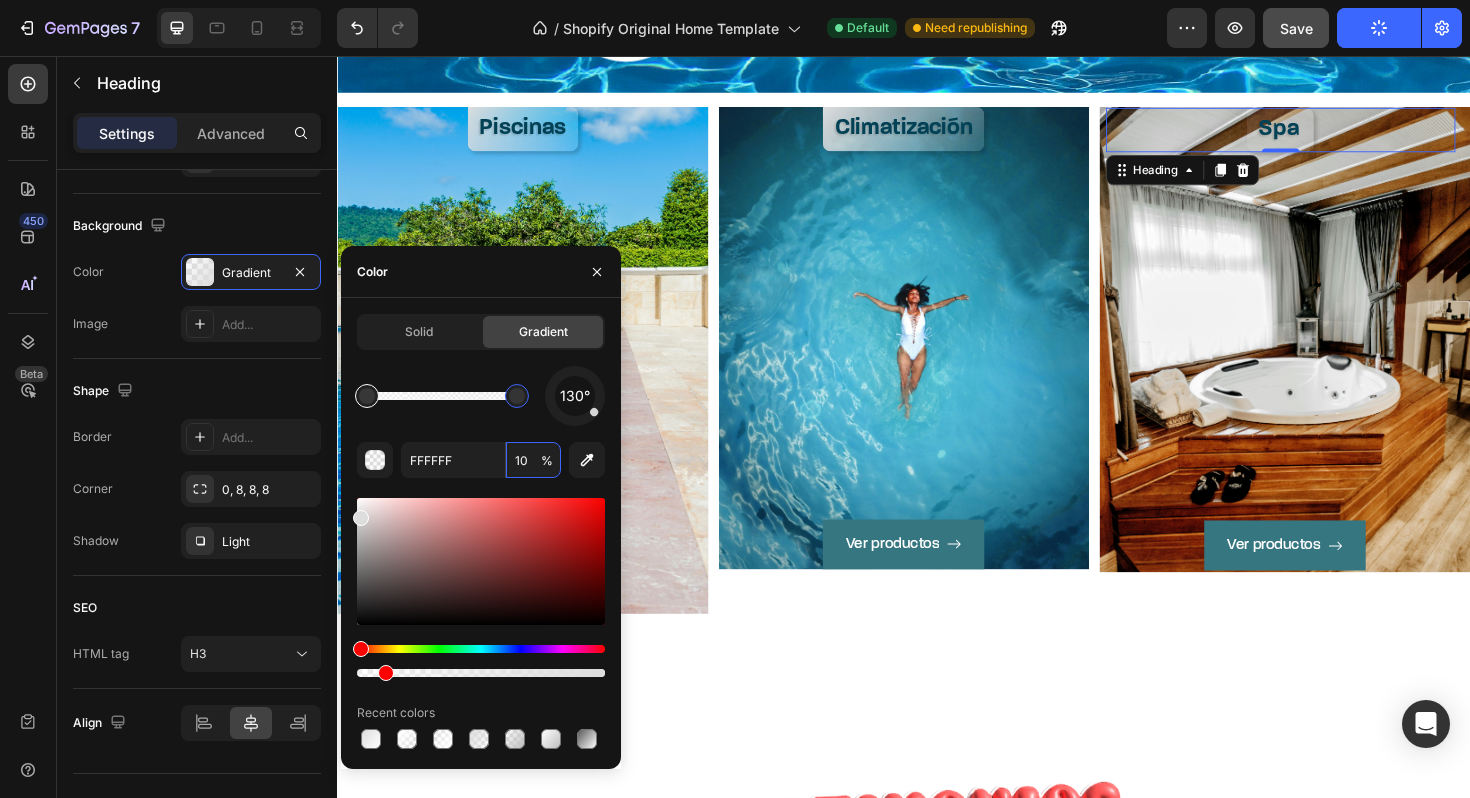 click at bounding box center (367, 396) 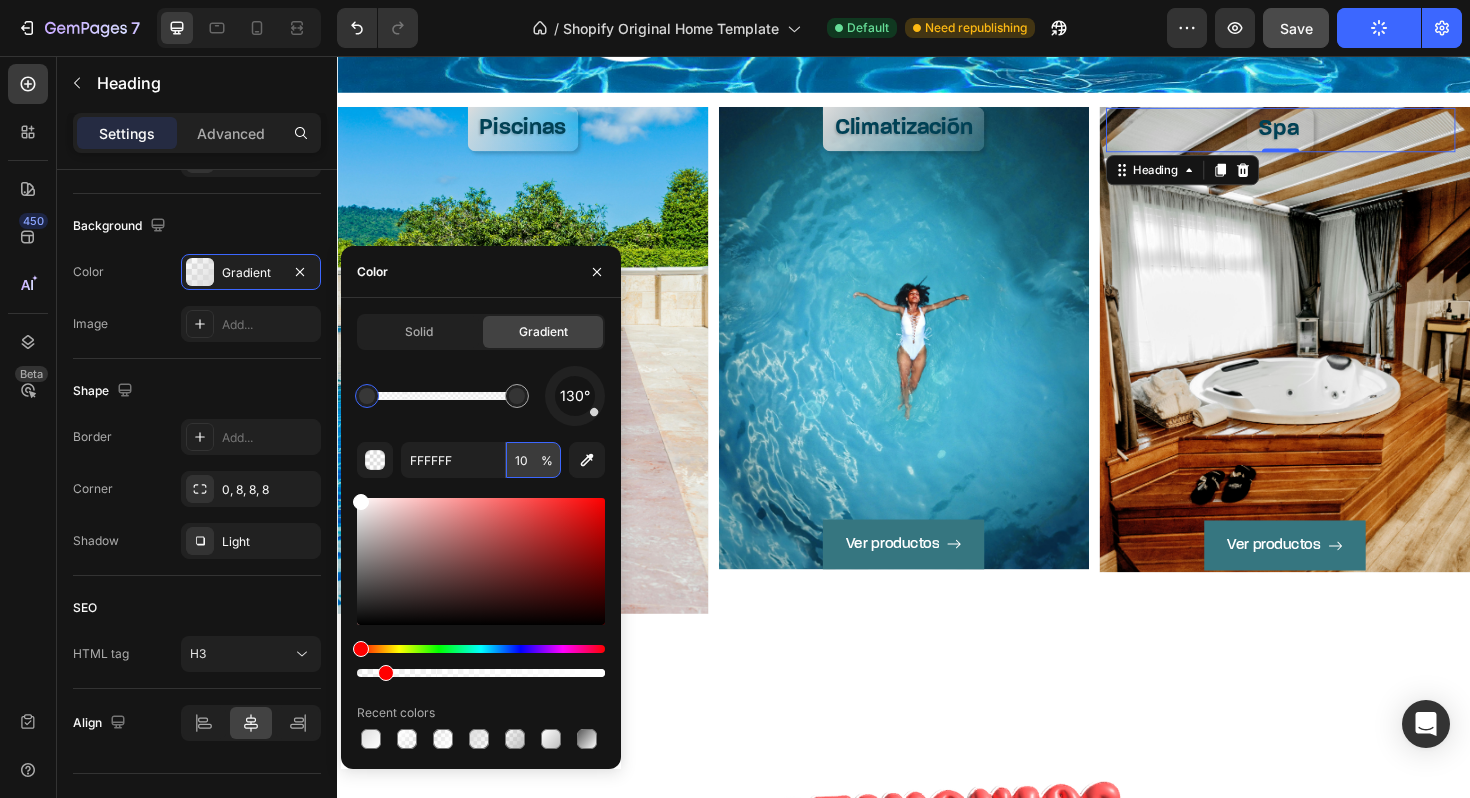 type on "100" 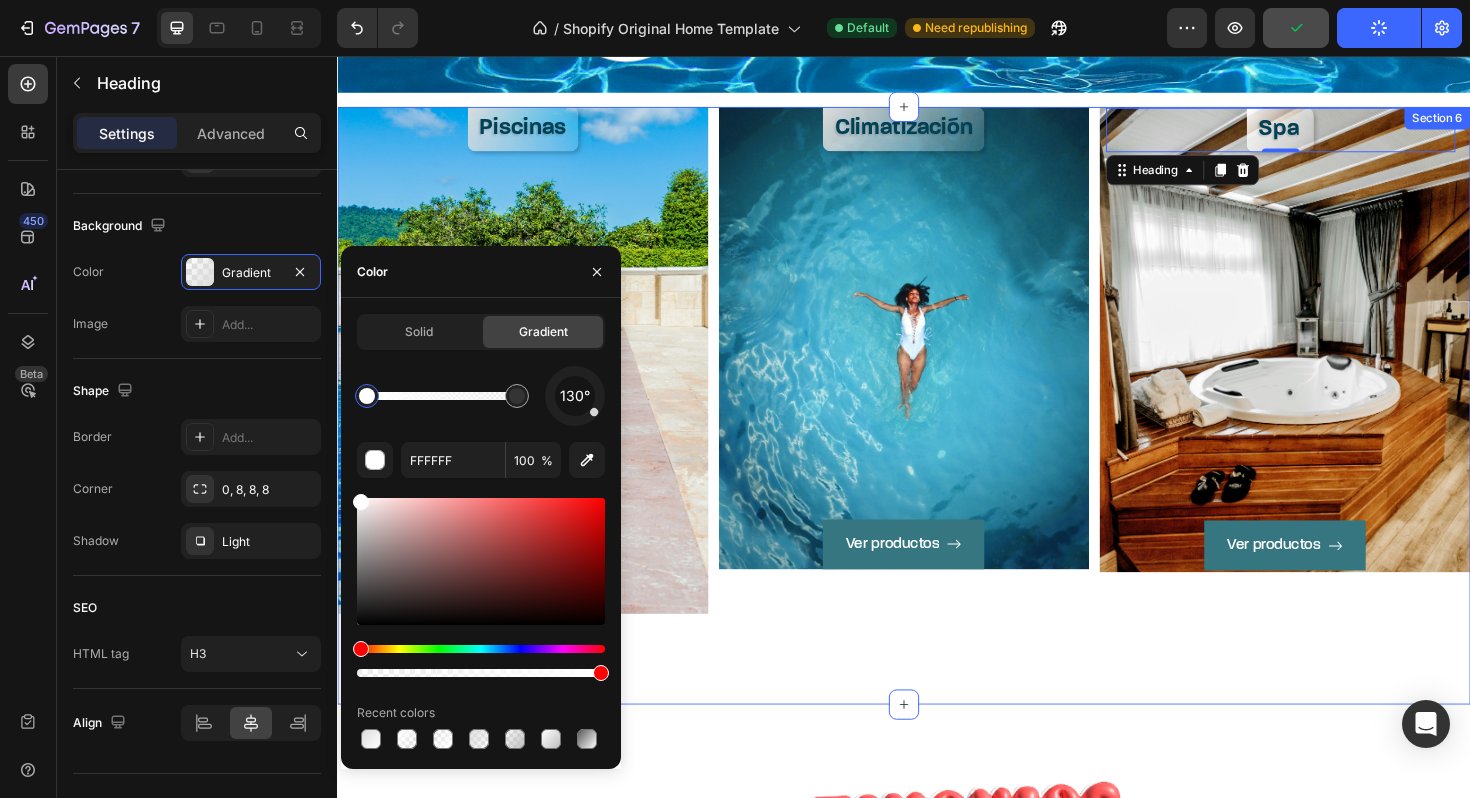 click on "Piscinas Heading
Ver productos Button Hero Banner Climatización Heading
Ver productos Button Hero Banner Spa Heading   0
Ver productos Button Hero Banner Row Section 6" at bounding box center [937, 426] 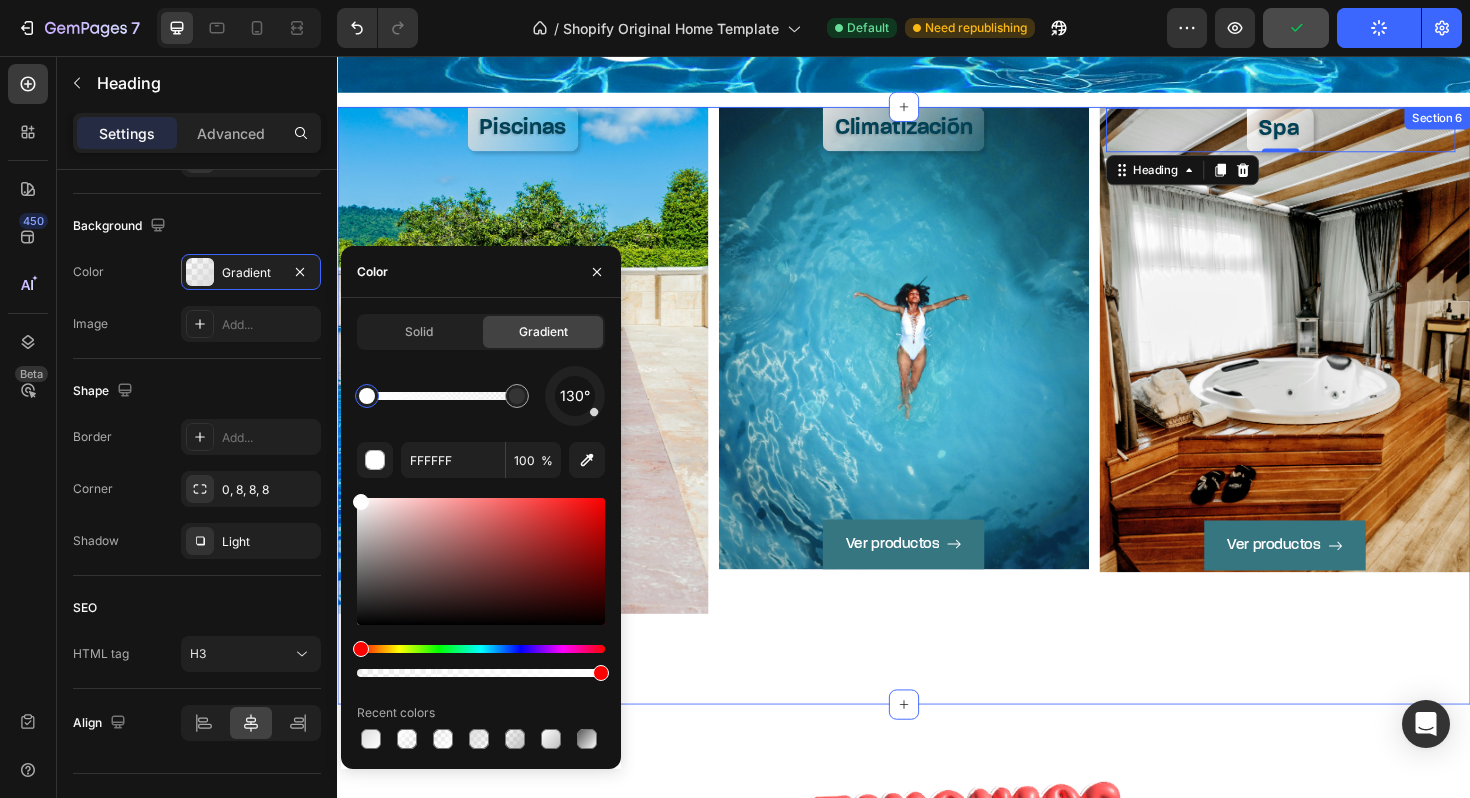 scroll, scrollTop: 0, scrollLeft: 0, axis: both 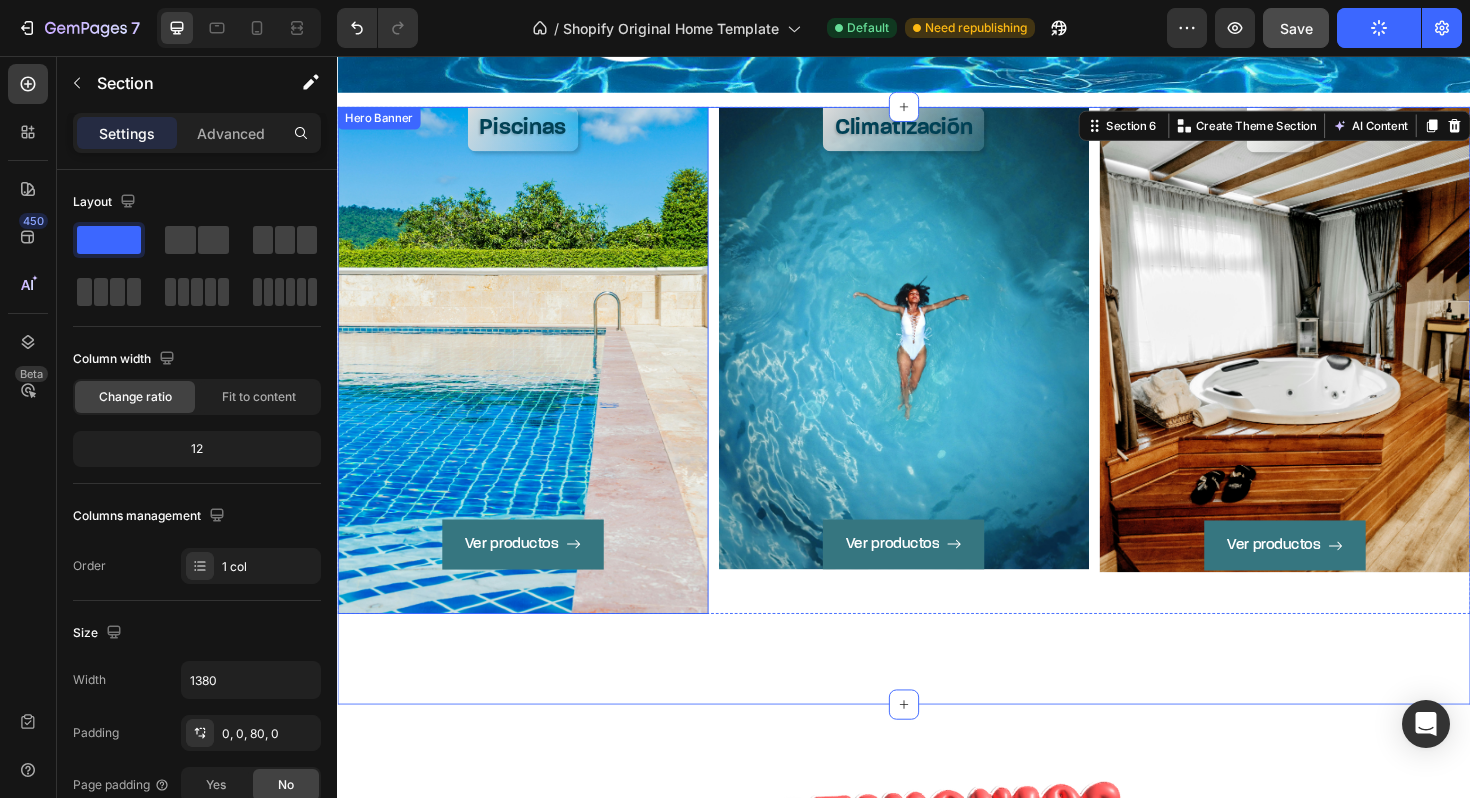 click on "Ver productos Button" at bounding box center (533, 402) 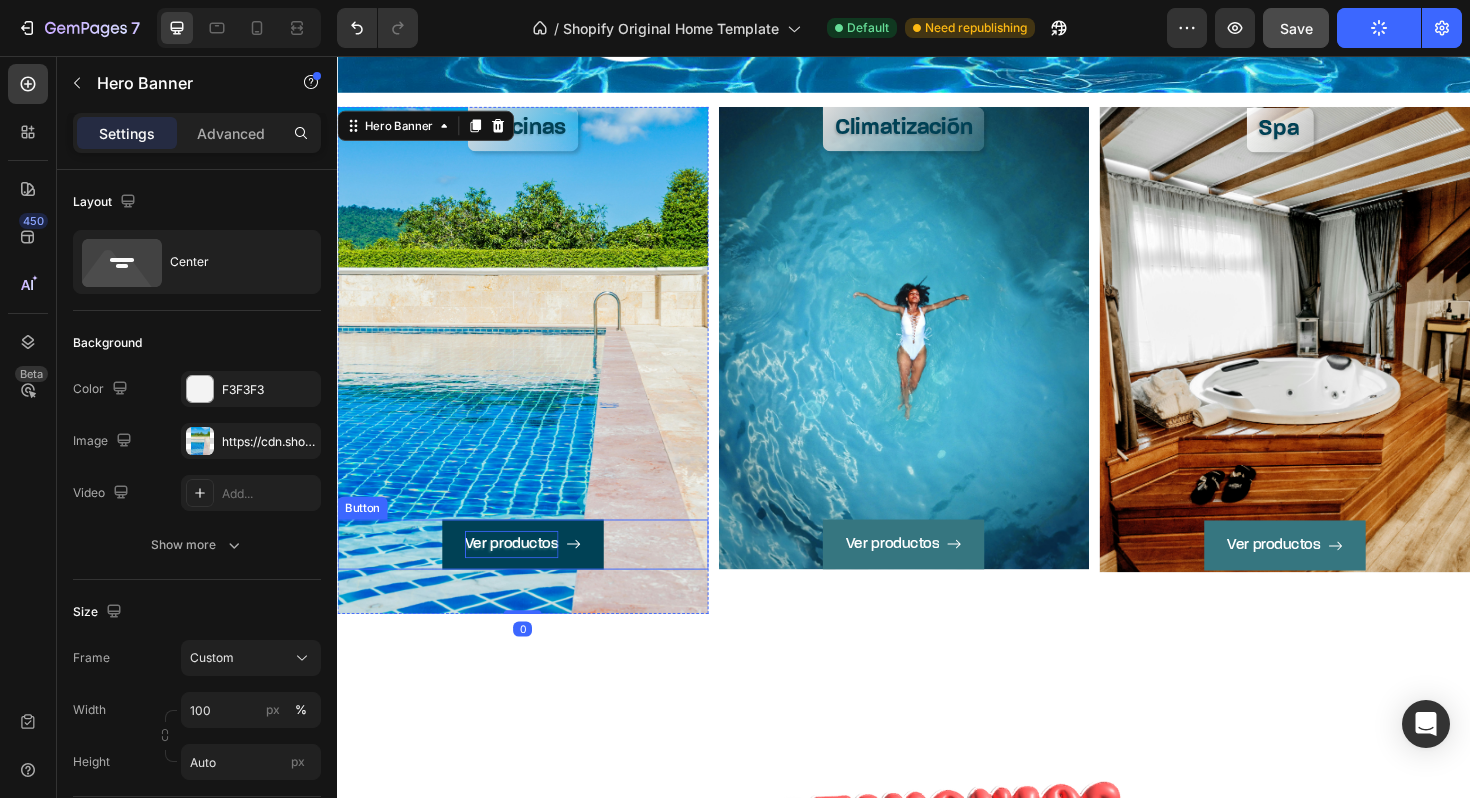 click on "Ver productos" at bounding box center (521, 573) 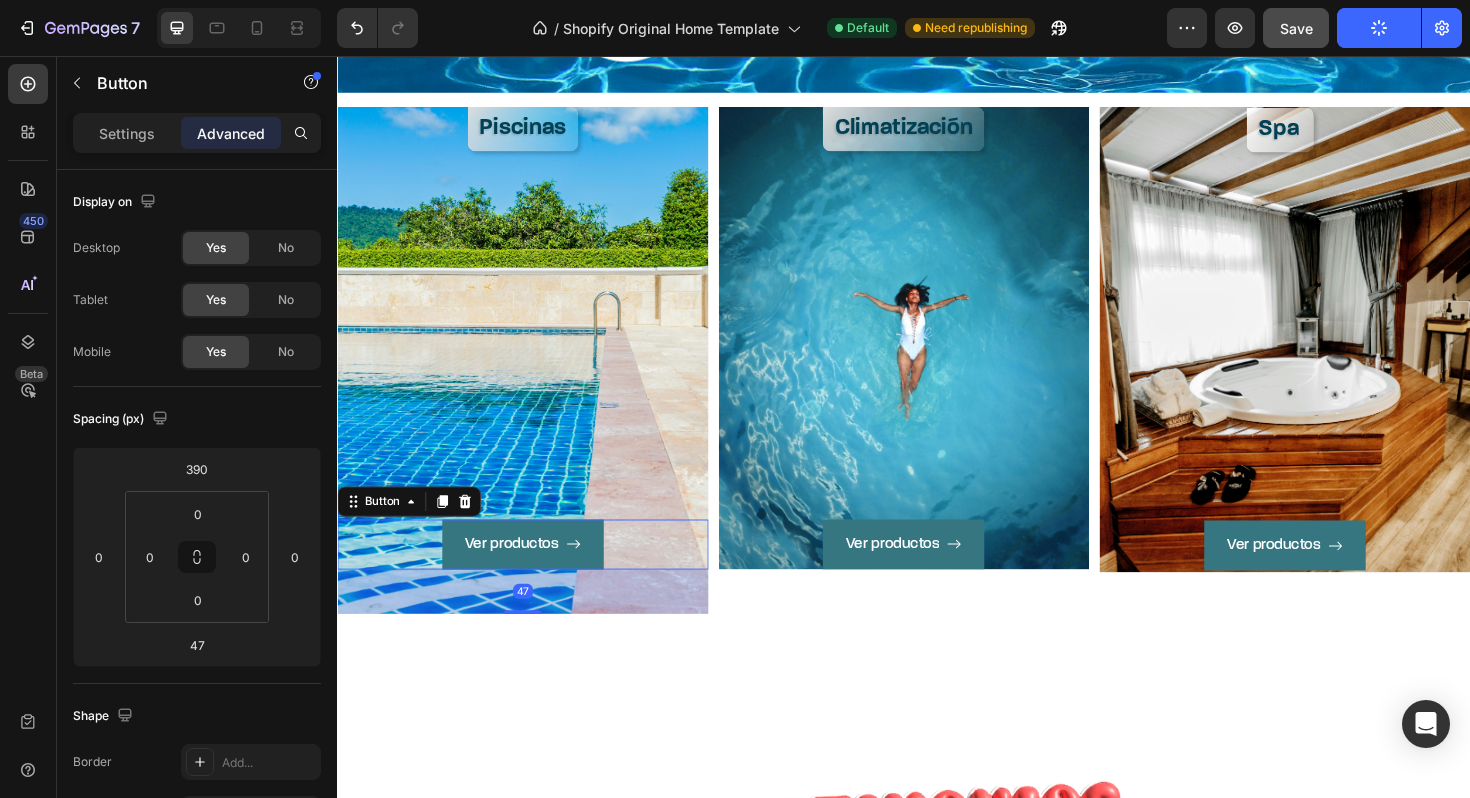 click on "Ver productos Button   47" at bounding box center [533, 573] 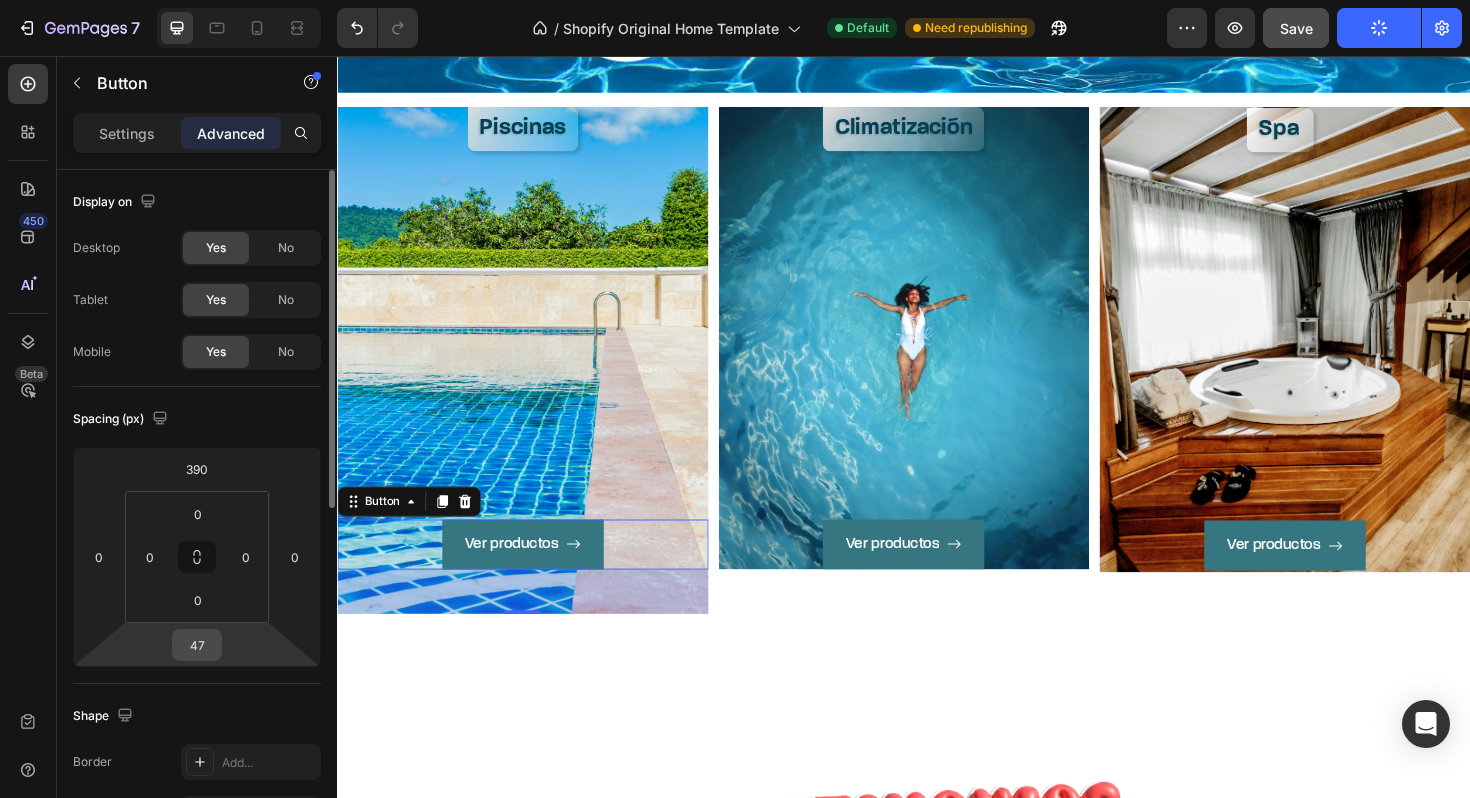 click on "47" at bounding box center [197, 645] 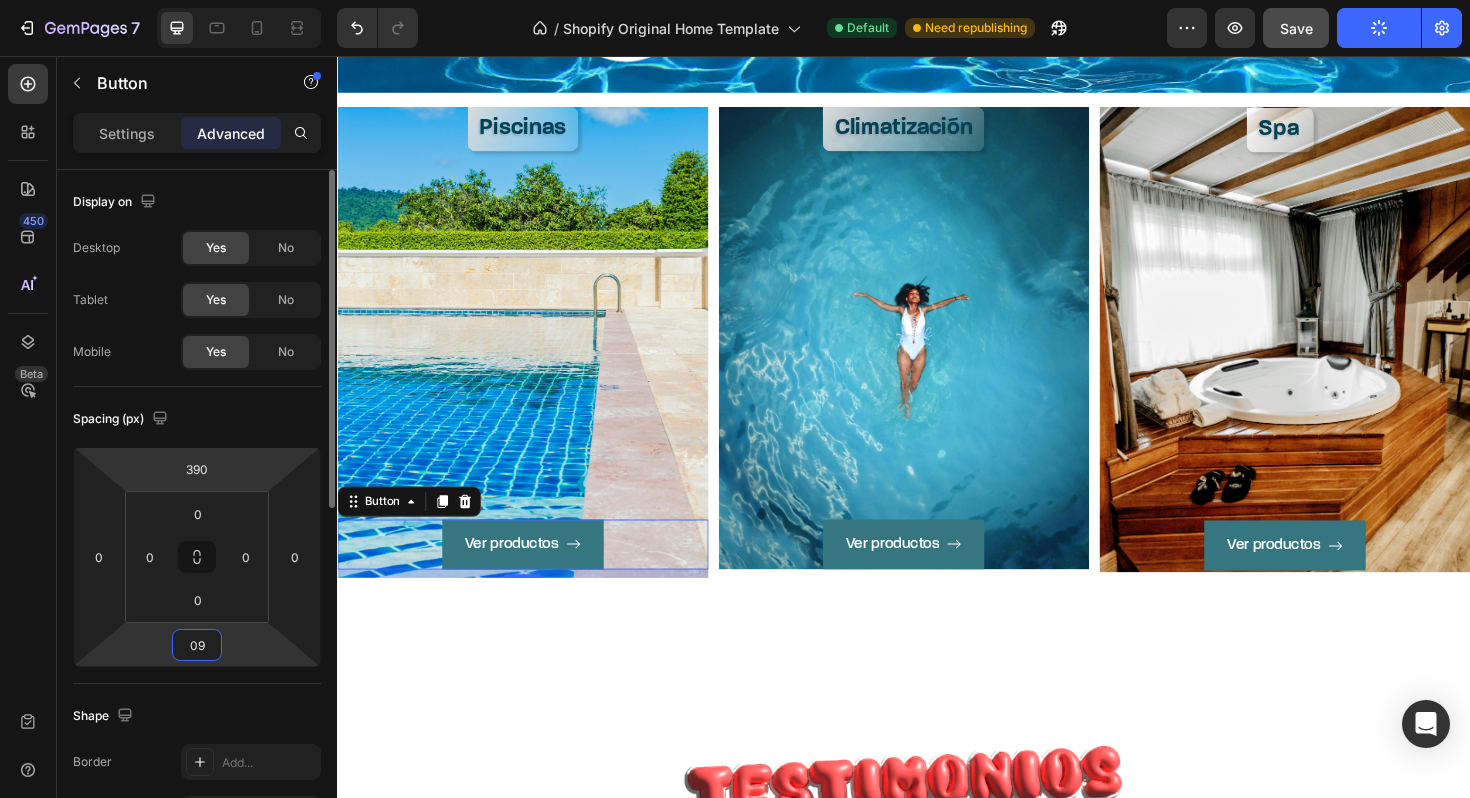 click on "7   /  Shopify Original Home Template Default Need republishing Preview  Save   Publish  450 Beta Sections(18) Elements(83) Section Element Hero Section Product Detail Brands Trusted Badges Guarantee Product Breakdown How to use Testimonials Compare Bundle FAQs Social Proof Brand Story Product List Collection Blog List Contact Sticky Add to Cart Custom Footer Browse Library 450 Layout
Row
Row
Row
Row Text
Heading
Text Block Button
Button
Button Media
Image
Image
Video" at bounding box center [735, 0] 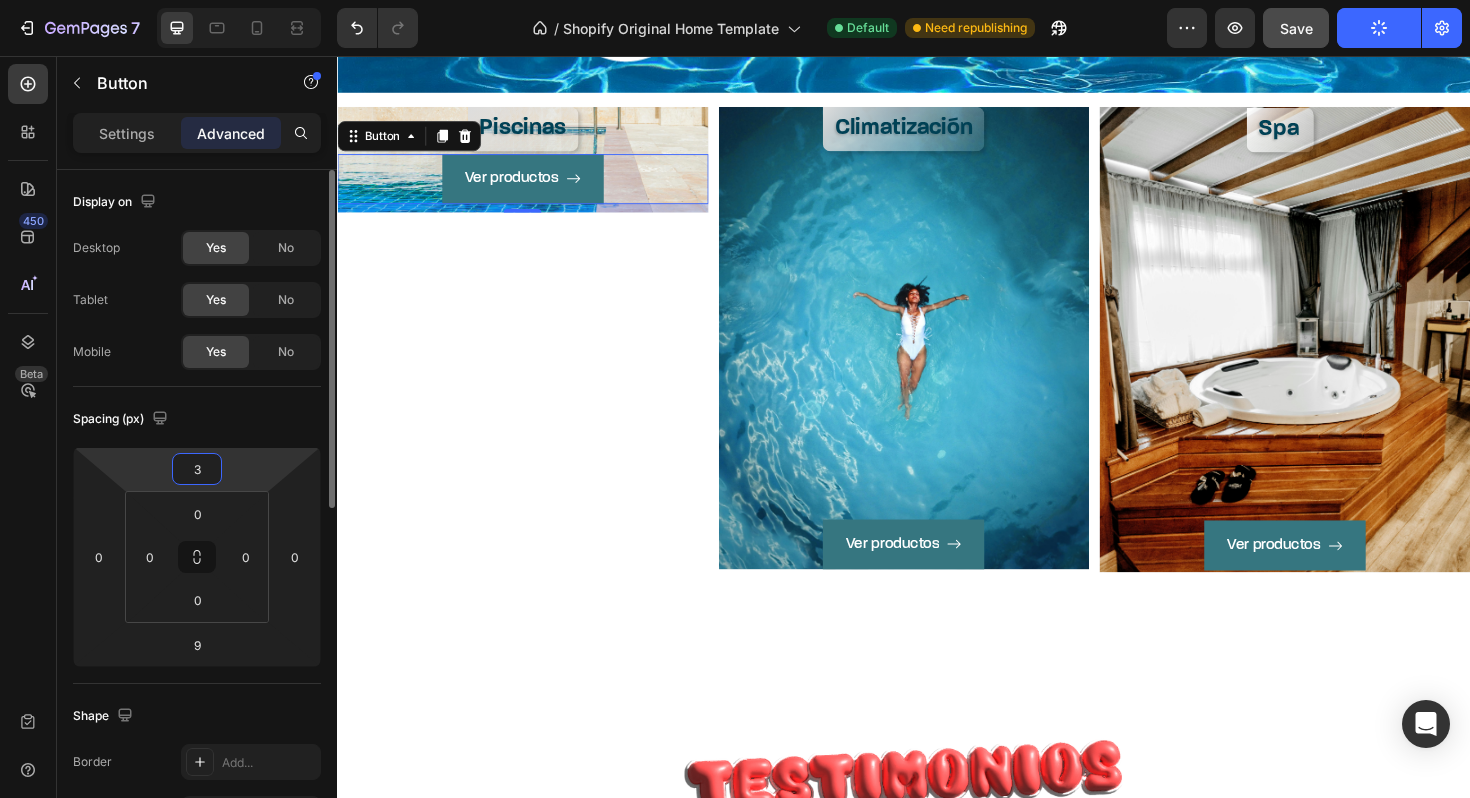 type on "30" 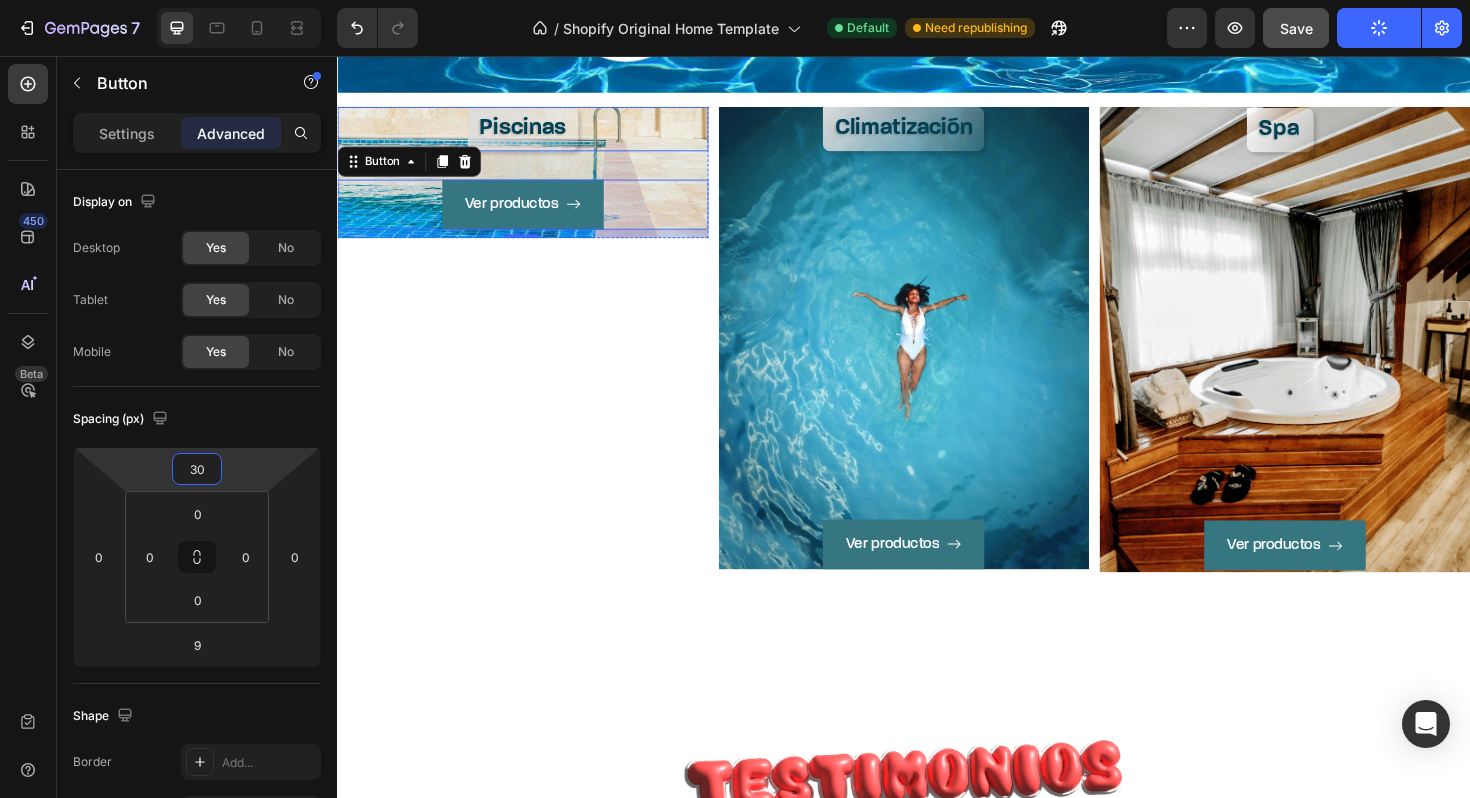 click on "Piscinas" at bounding box center (533, 133) 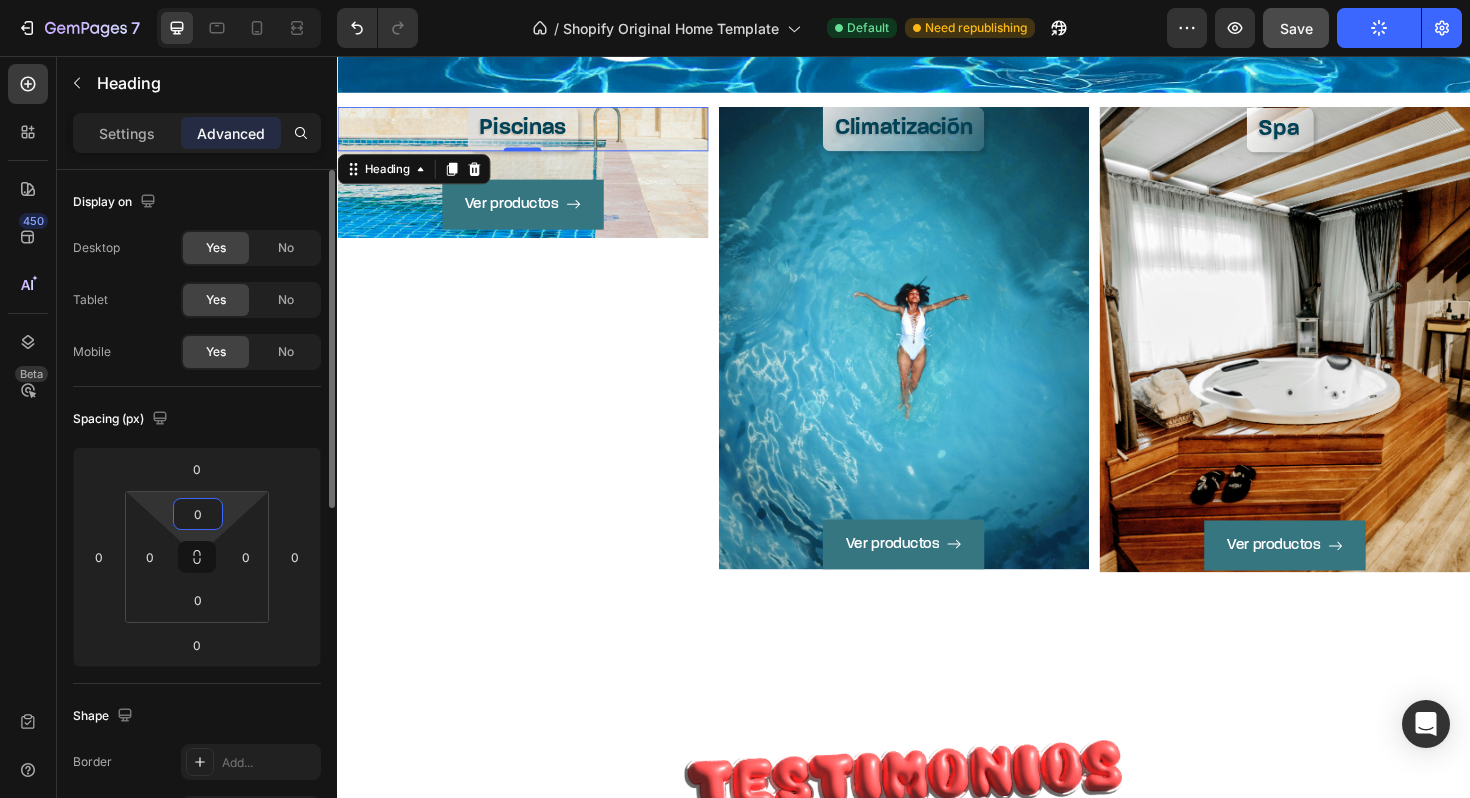 click on "0" at bounding box center [198, 514] 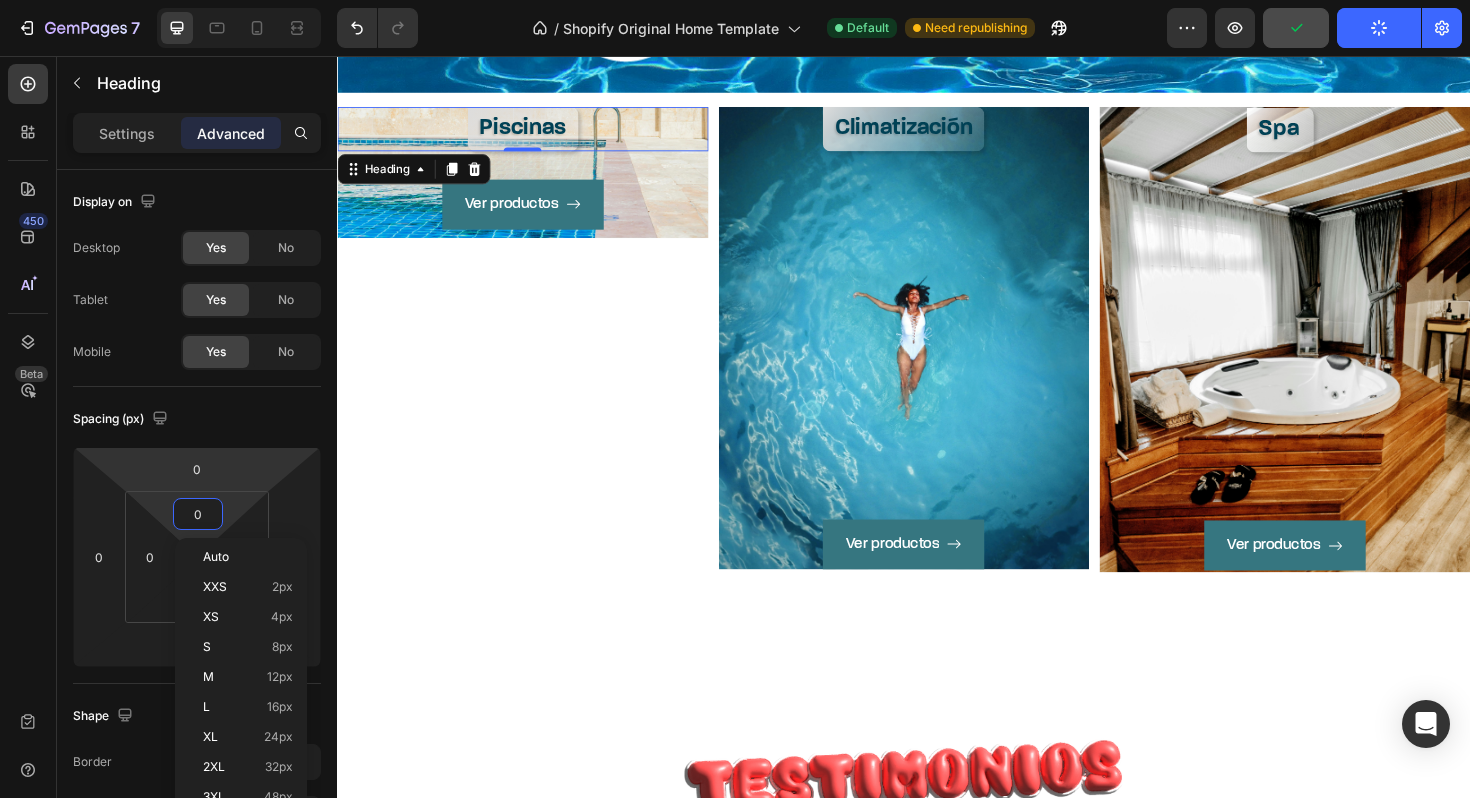 click on "7   /  Shopify Original Home Template Default Need republishing Preview  Publish  450 Beta Sections(18) Elements(83) Section Element Hero Section Product Detail Brands Trusted Badges Guarantee Product Breakdown How to use Testimonials Compare Bundle FAQs Social Proof Brand Story Product List Collection Blog List Contact Sticky Add to Cart Custom Footer Browse Library 450 Layout
Row
Row
Row
Row Text
Heading
Text Block Button
Button
Button Media
Image
Image" at bounding box center (735, 0) 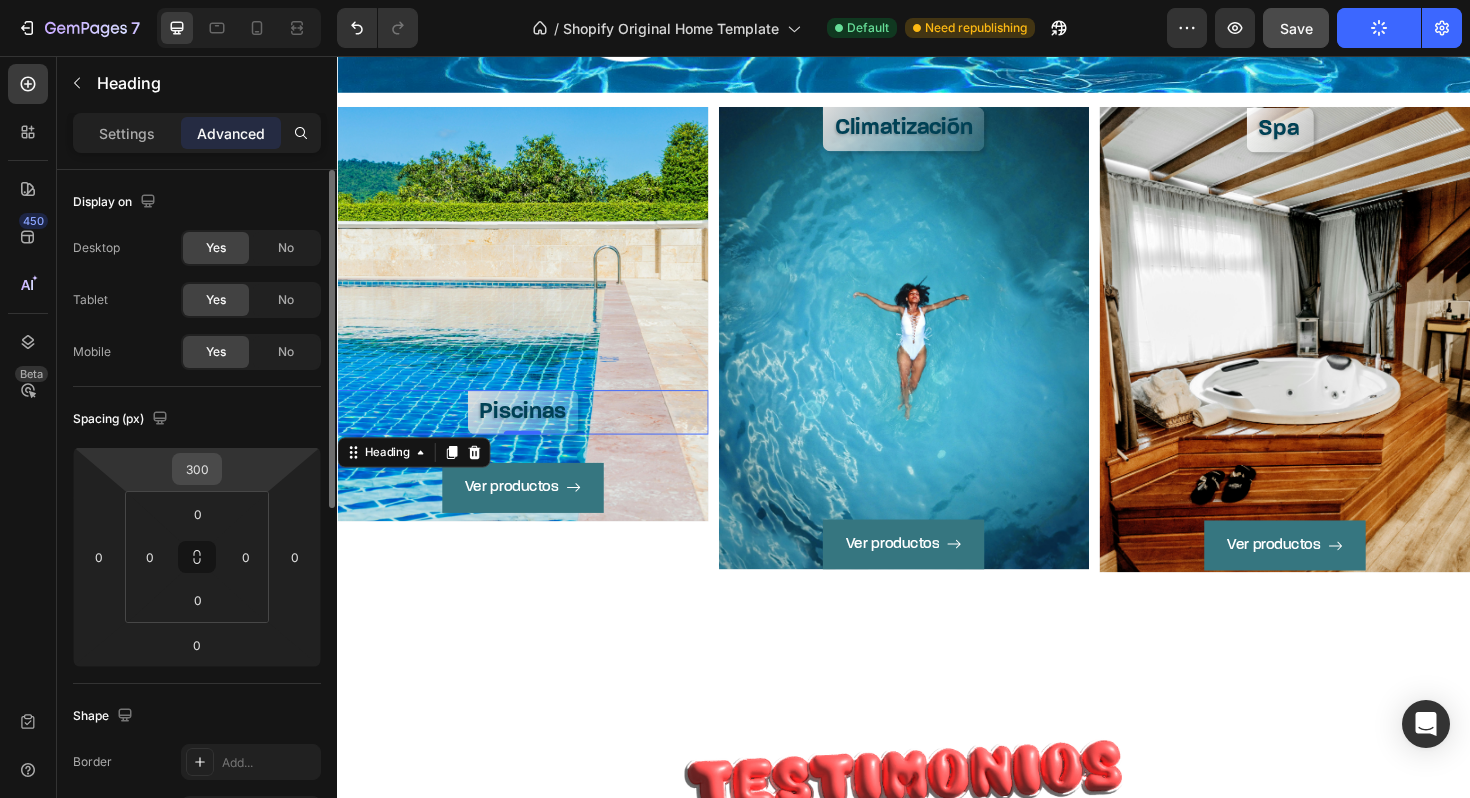 click on "300" at bounding box center [197, 469] 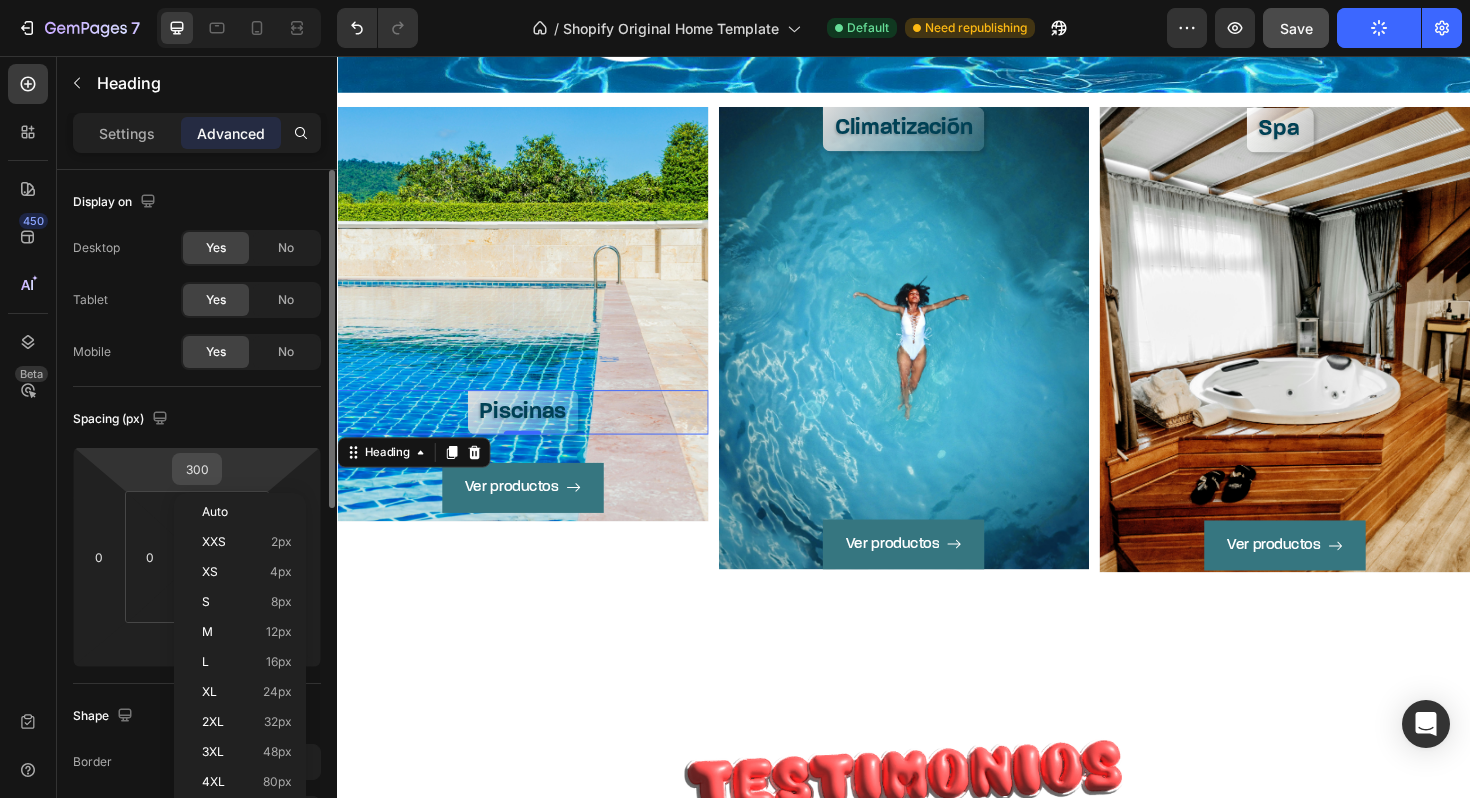 click on "300" at bounding box center (197, 469) 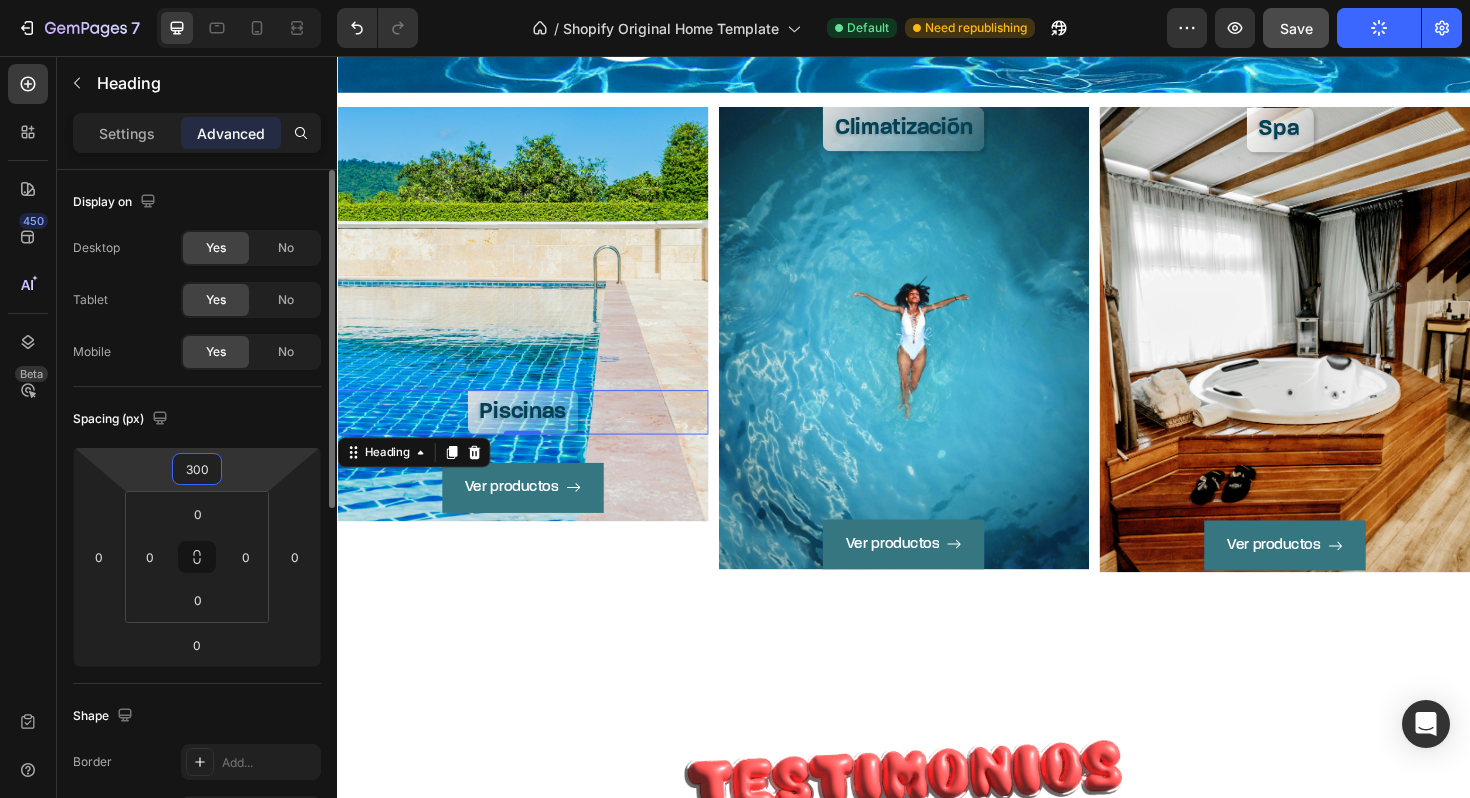 click on "300" at bounding box center (197, 469) 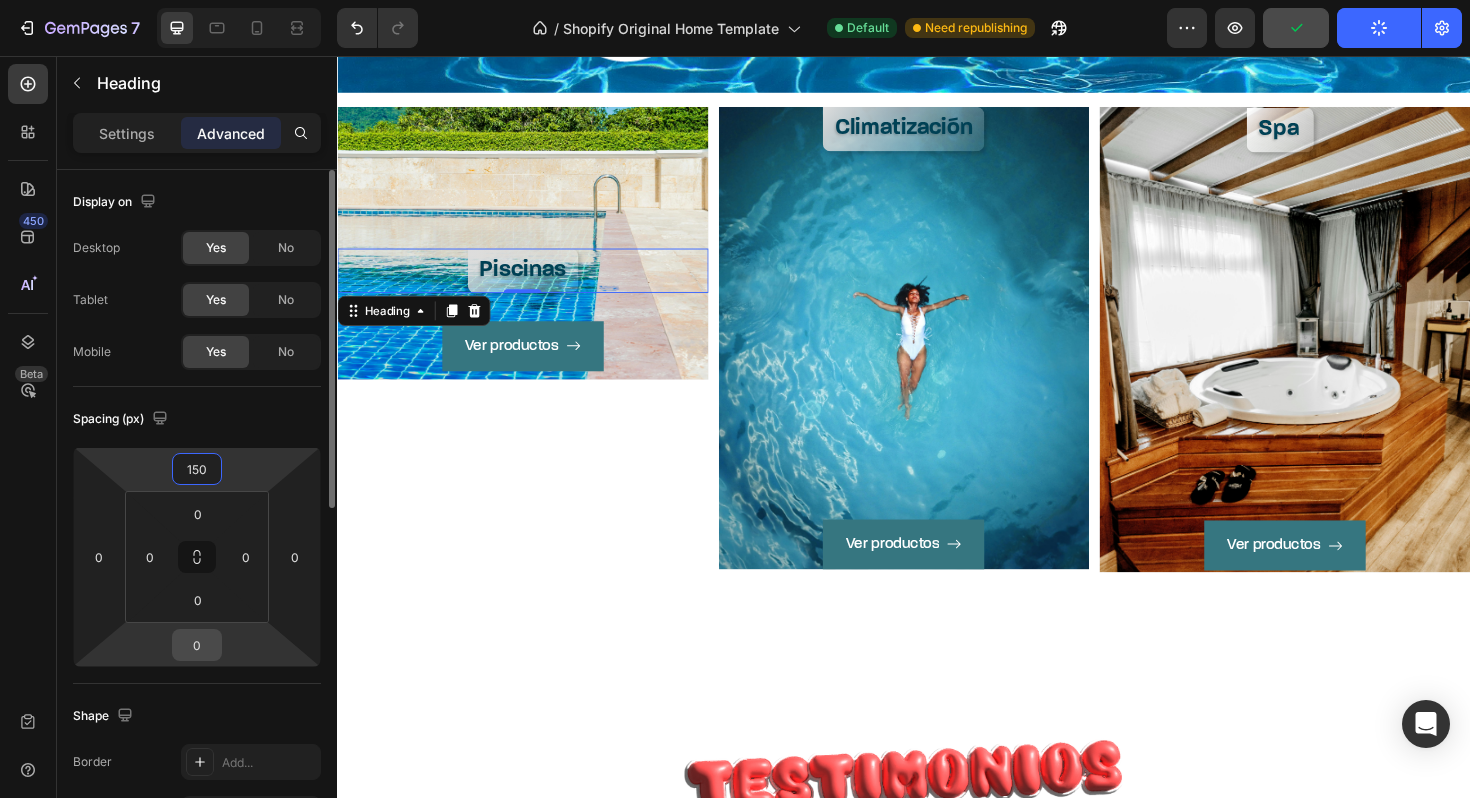 type on "150" 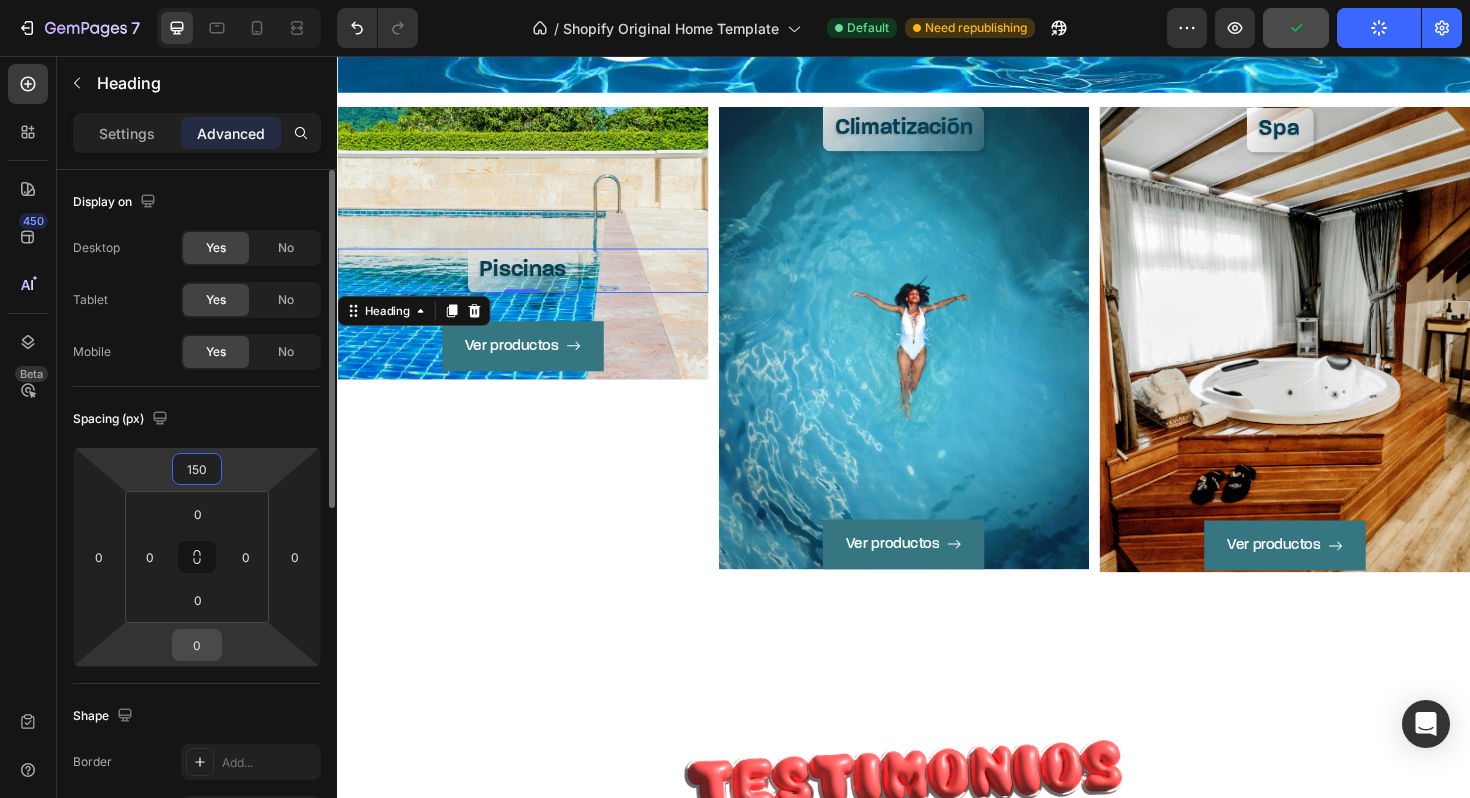 click on "0" at bounding box center (197, 645) 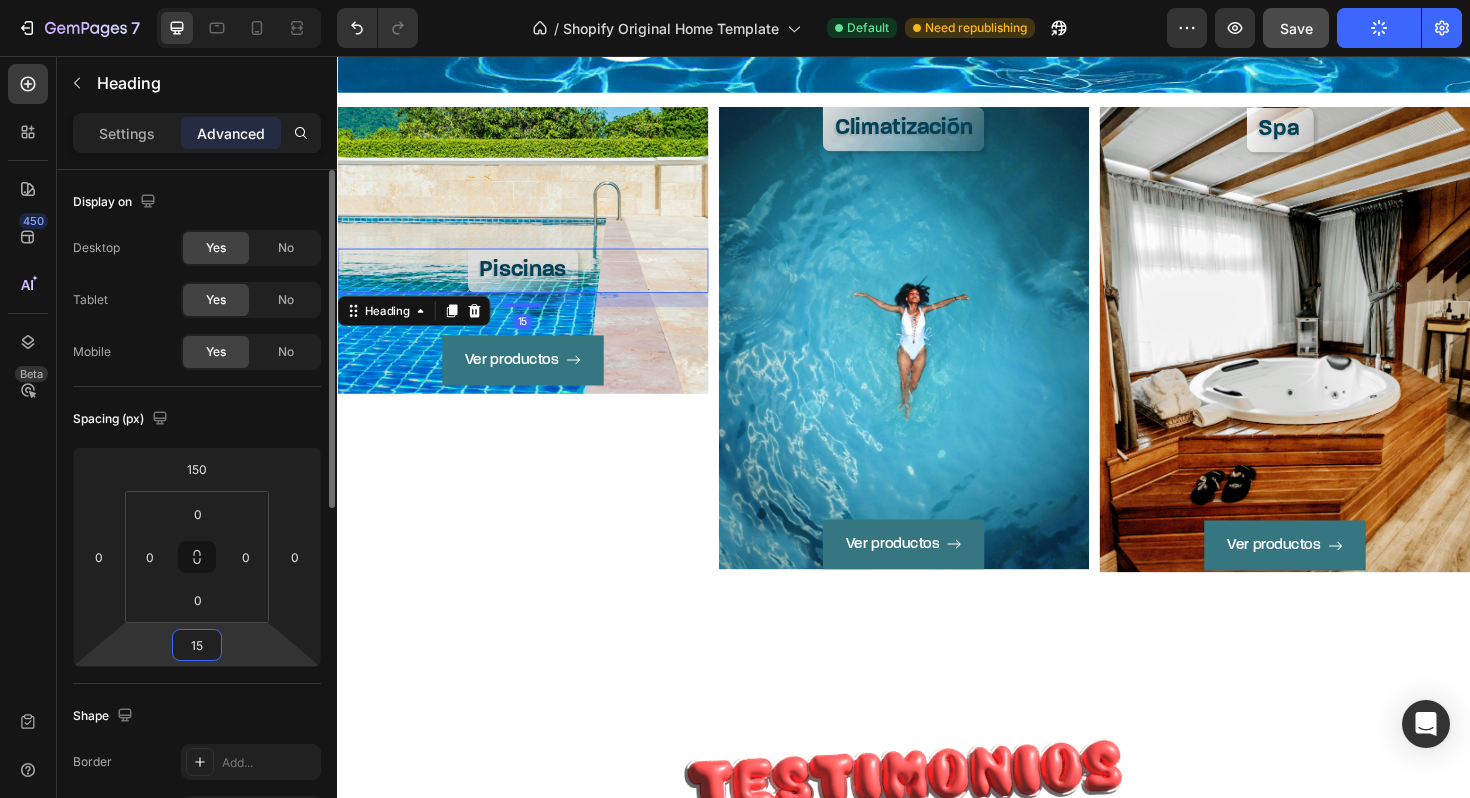 type on "1" 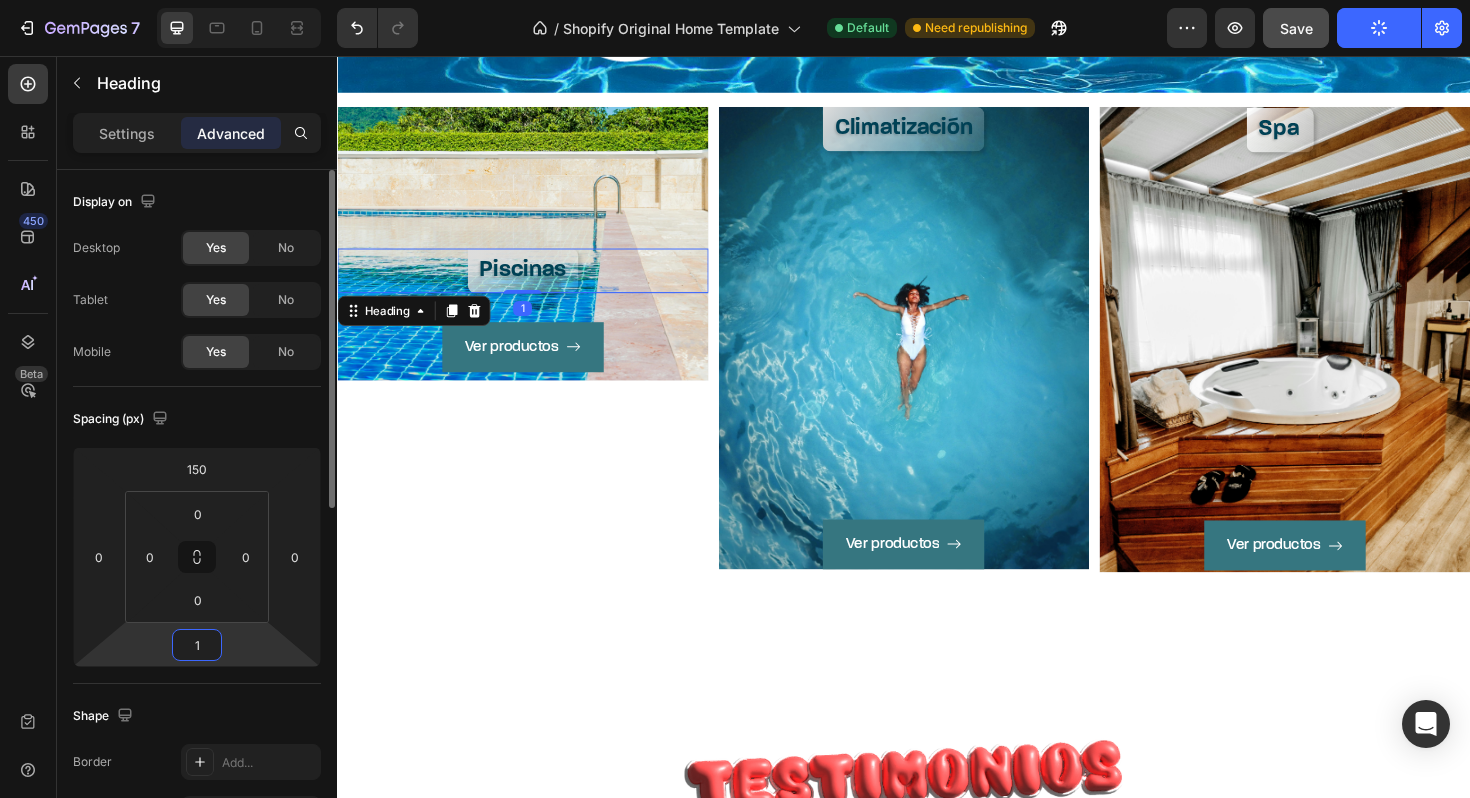 type 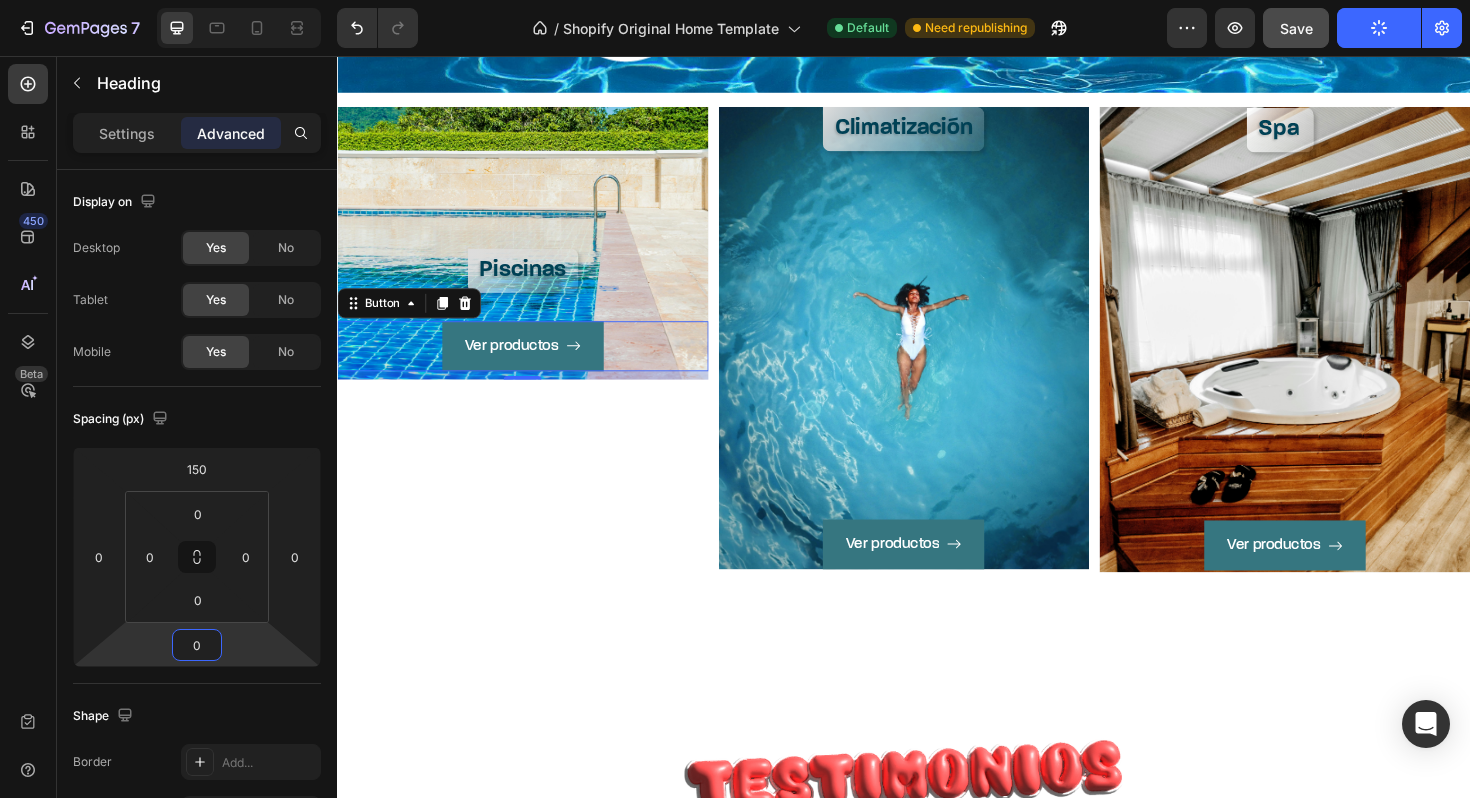click on "Ver productos Button   9" at bounding box center (533, 363) 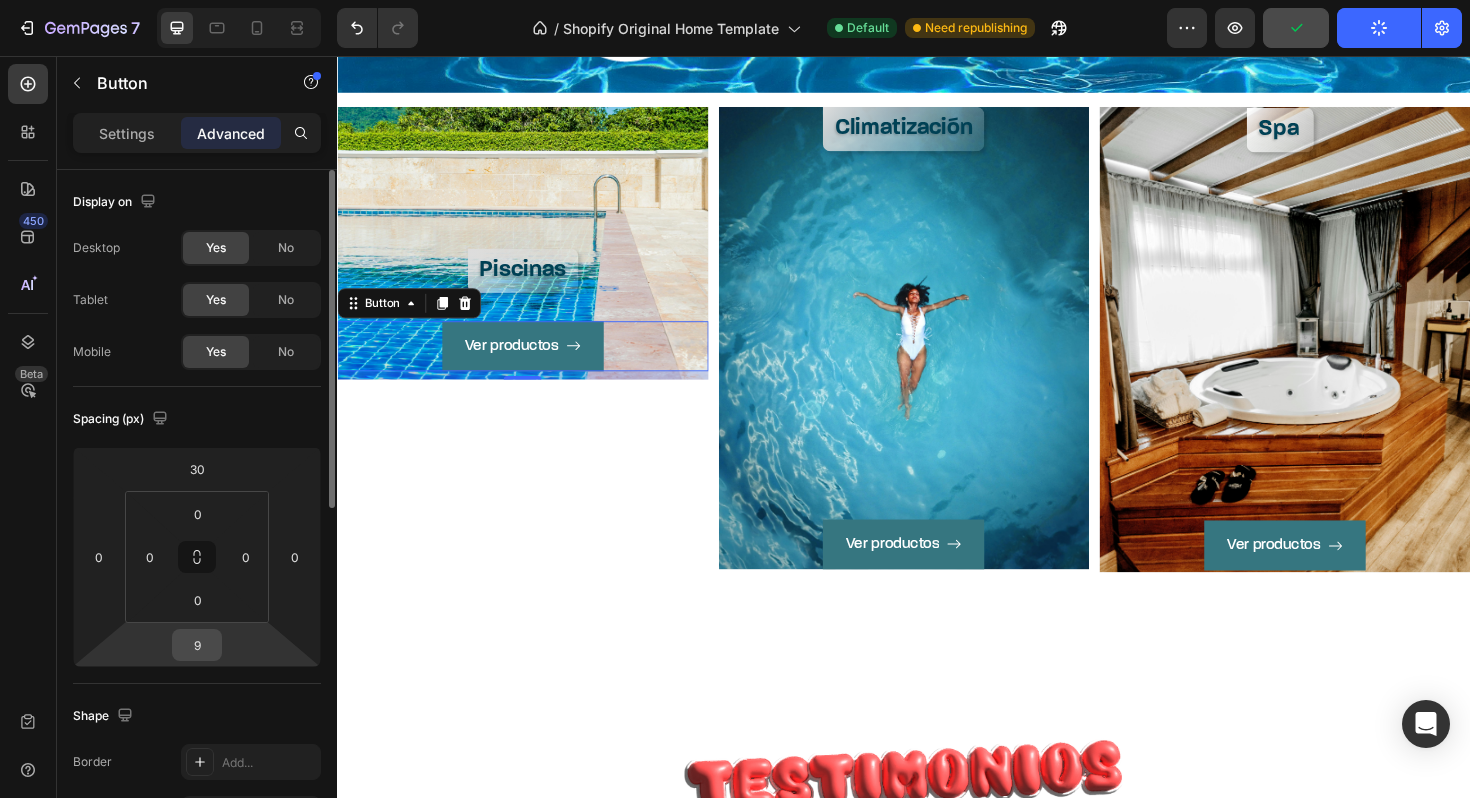 click on "9" at bounding box center [197, 645] 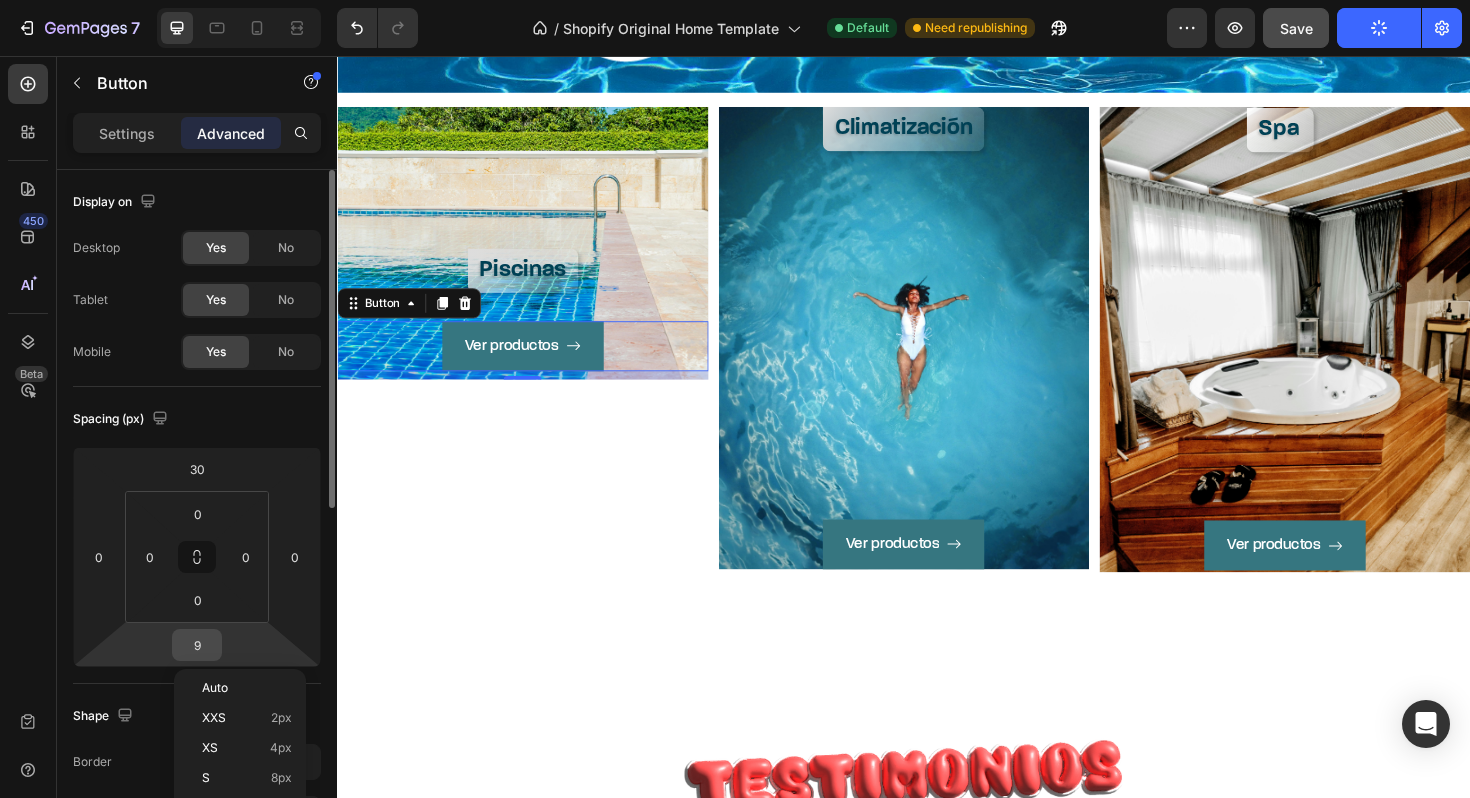 click on "9" at bounding box center (197, 645) 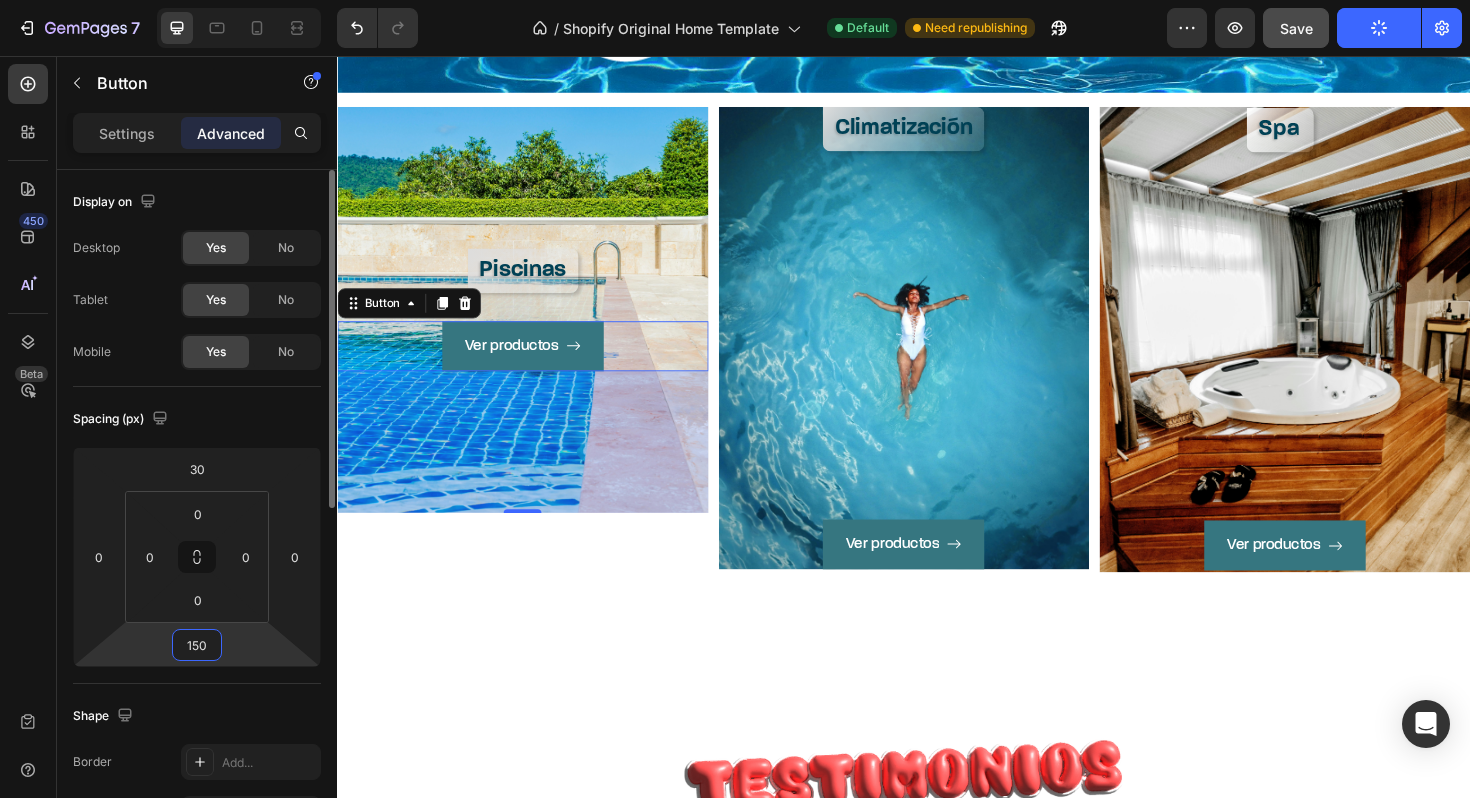 drag, startPoint x: 212, startPoint y: 644, endPoint x: 178, endPoint y: 646, distance: 34.058773 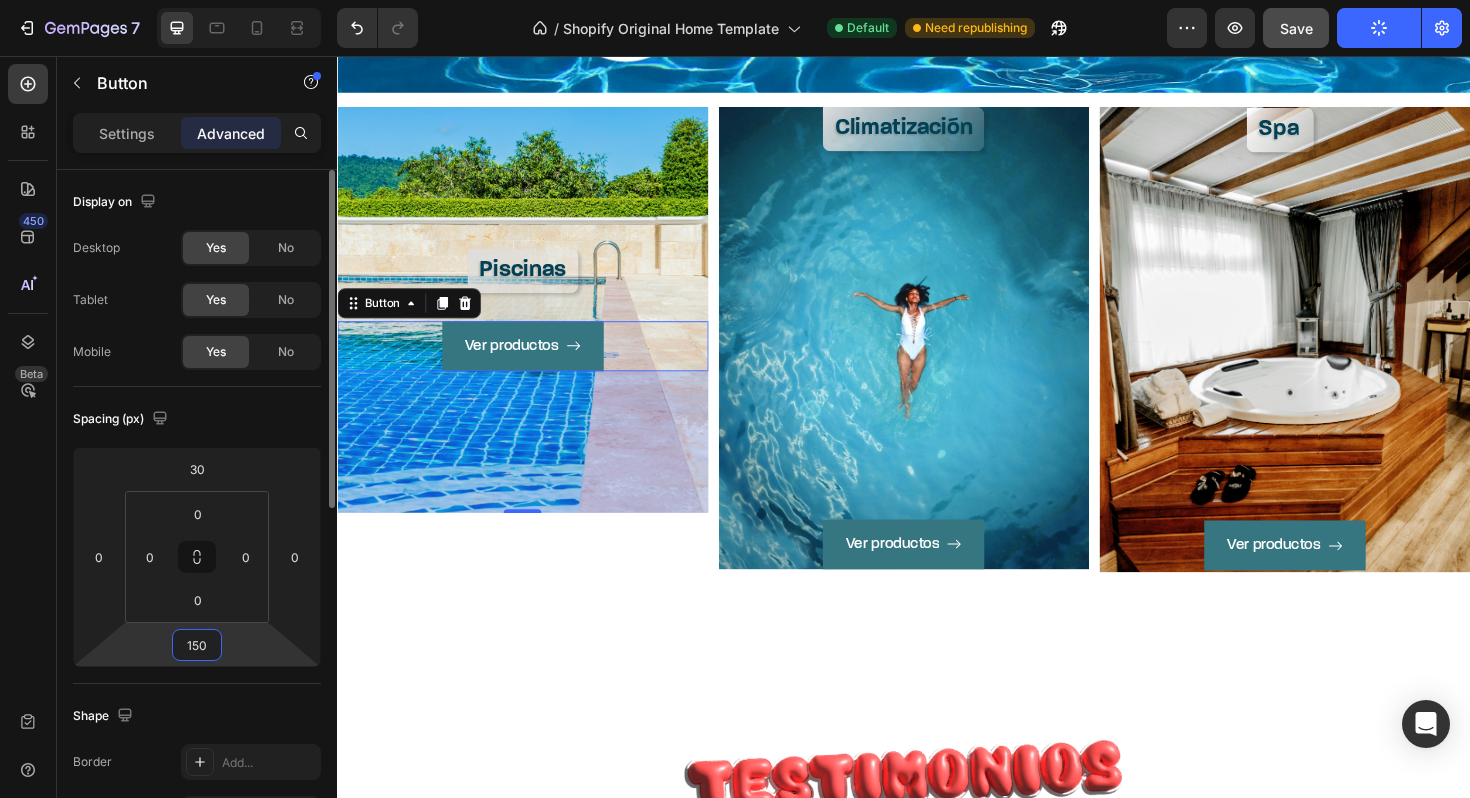 click on "150" at bounding box center [197, 645] 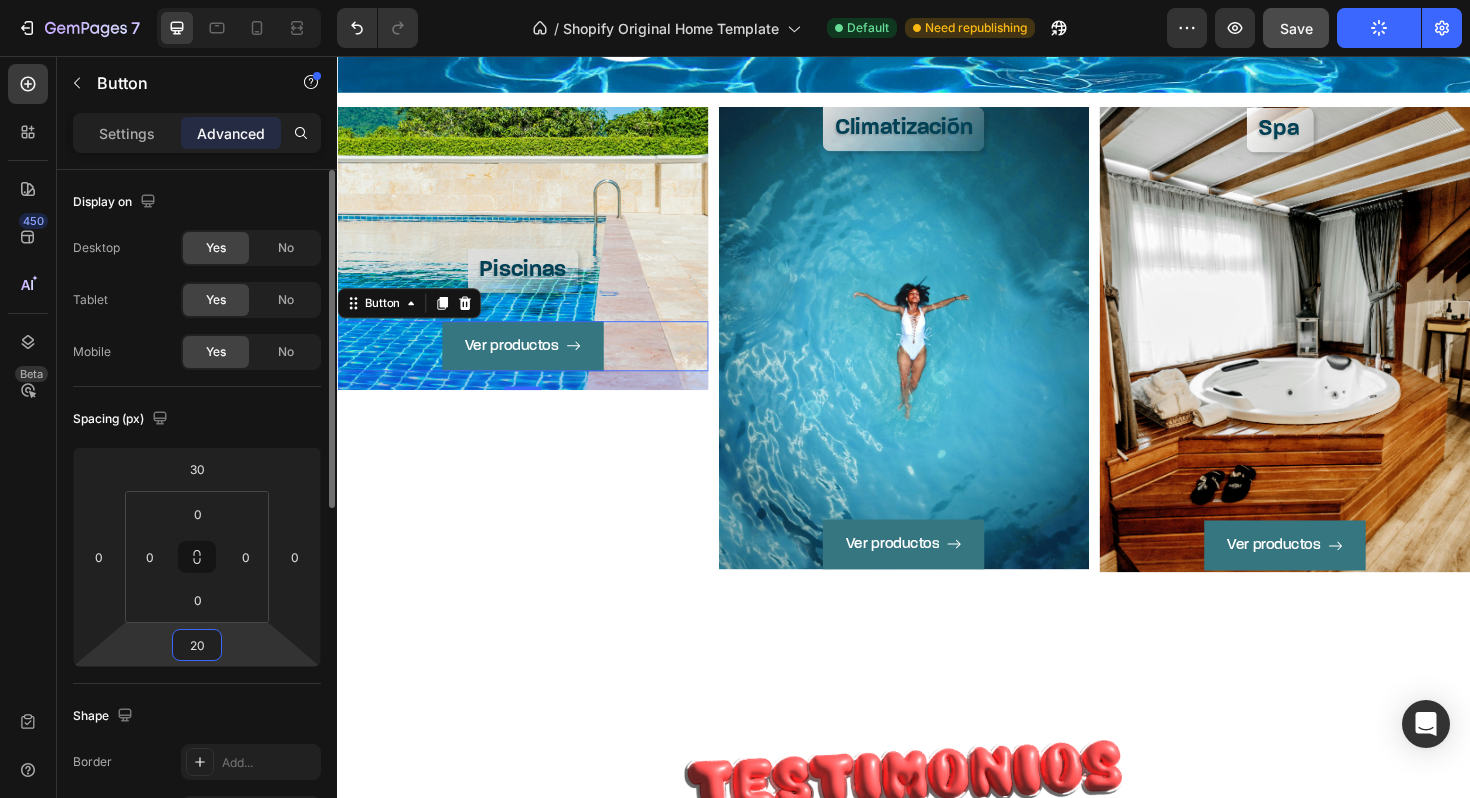 type on "200" 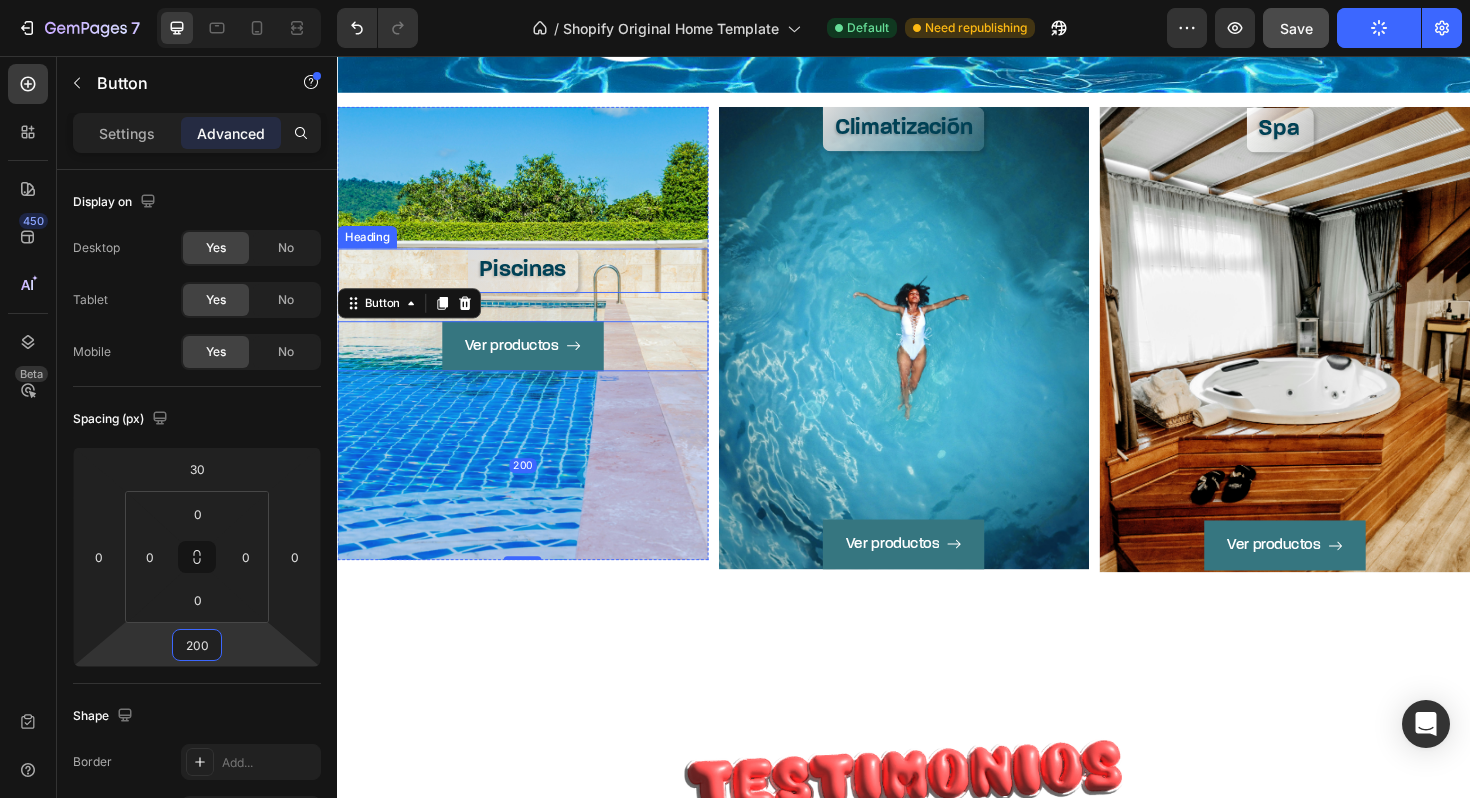 click on "Piscinas" at bounding box center [533, 283] 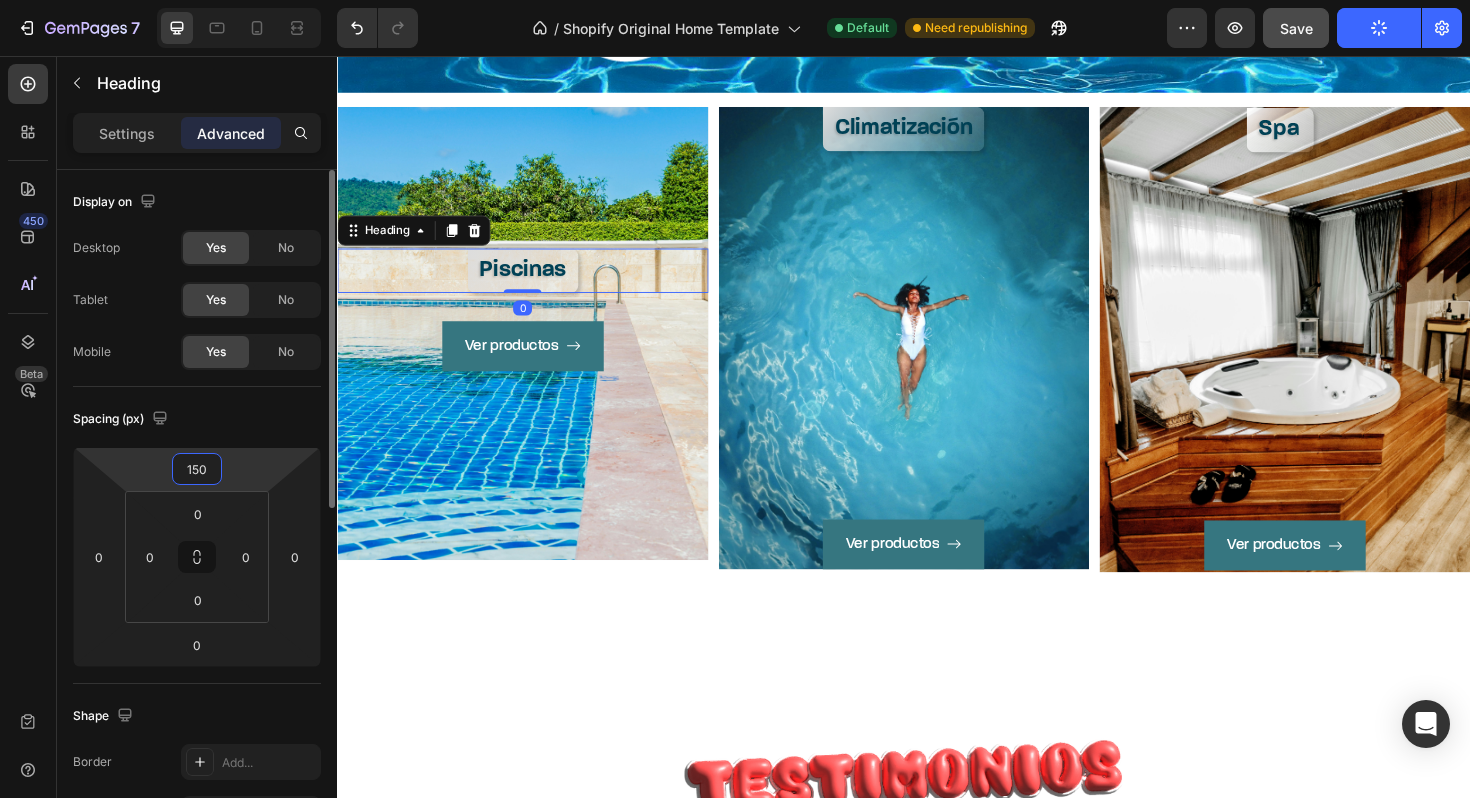 click on "150" at bounding box center [197, 469] 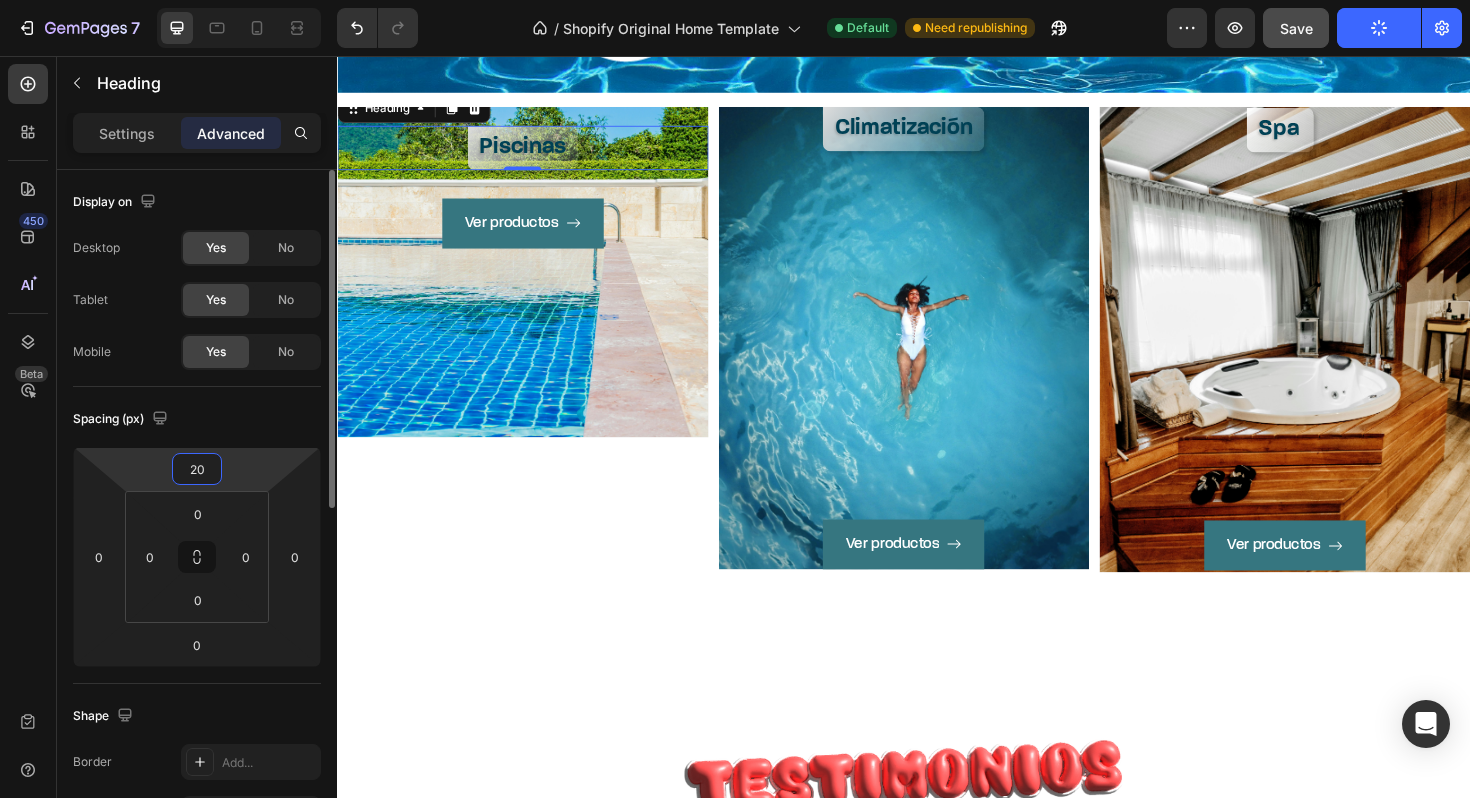type on "200" 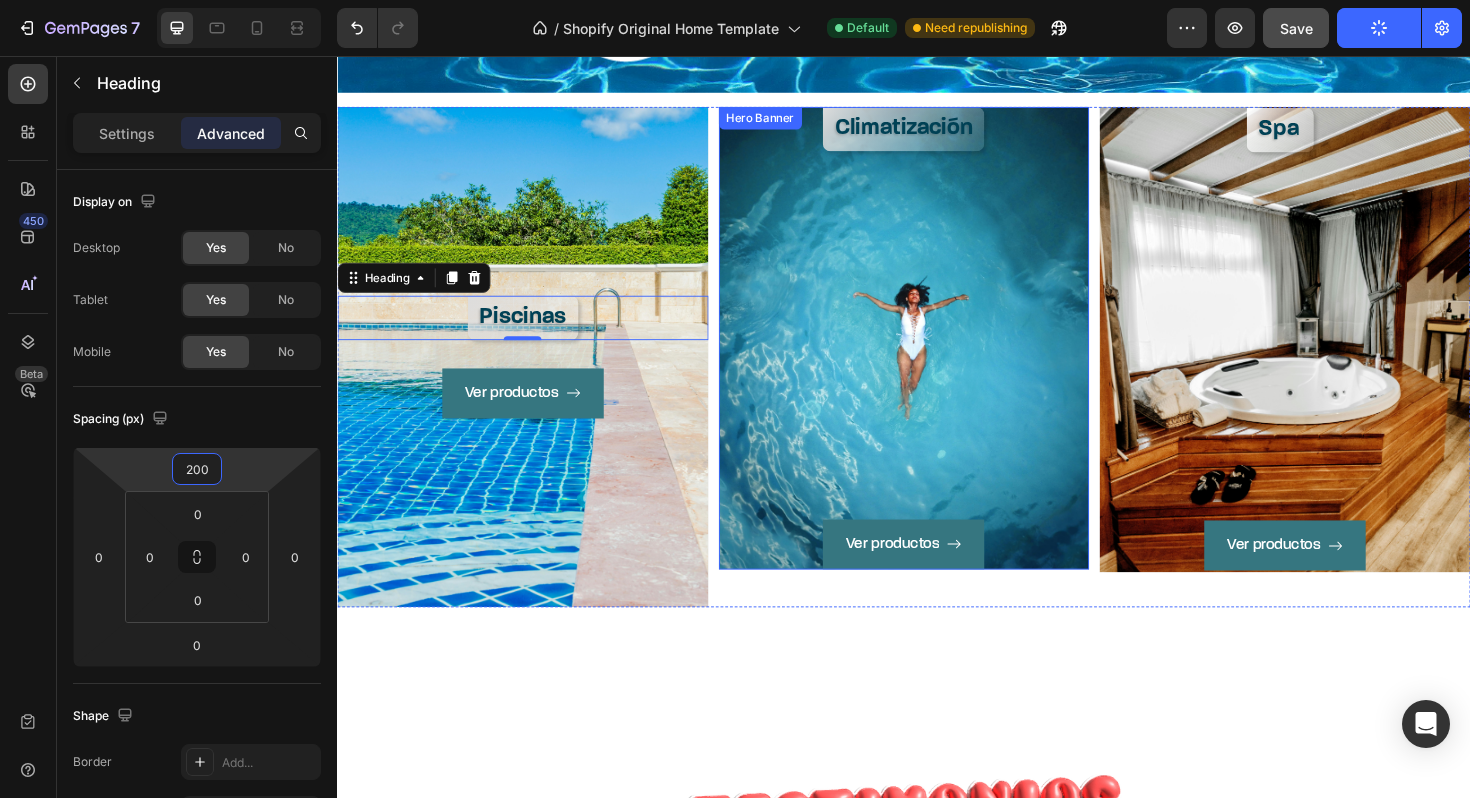 click on "Ver productos Button" at bounding box center (937, 378) 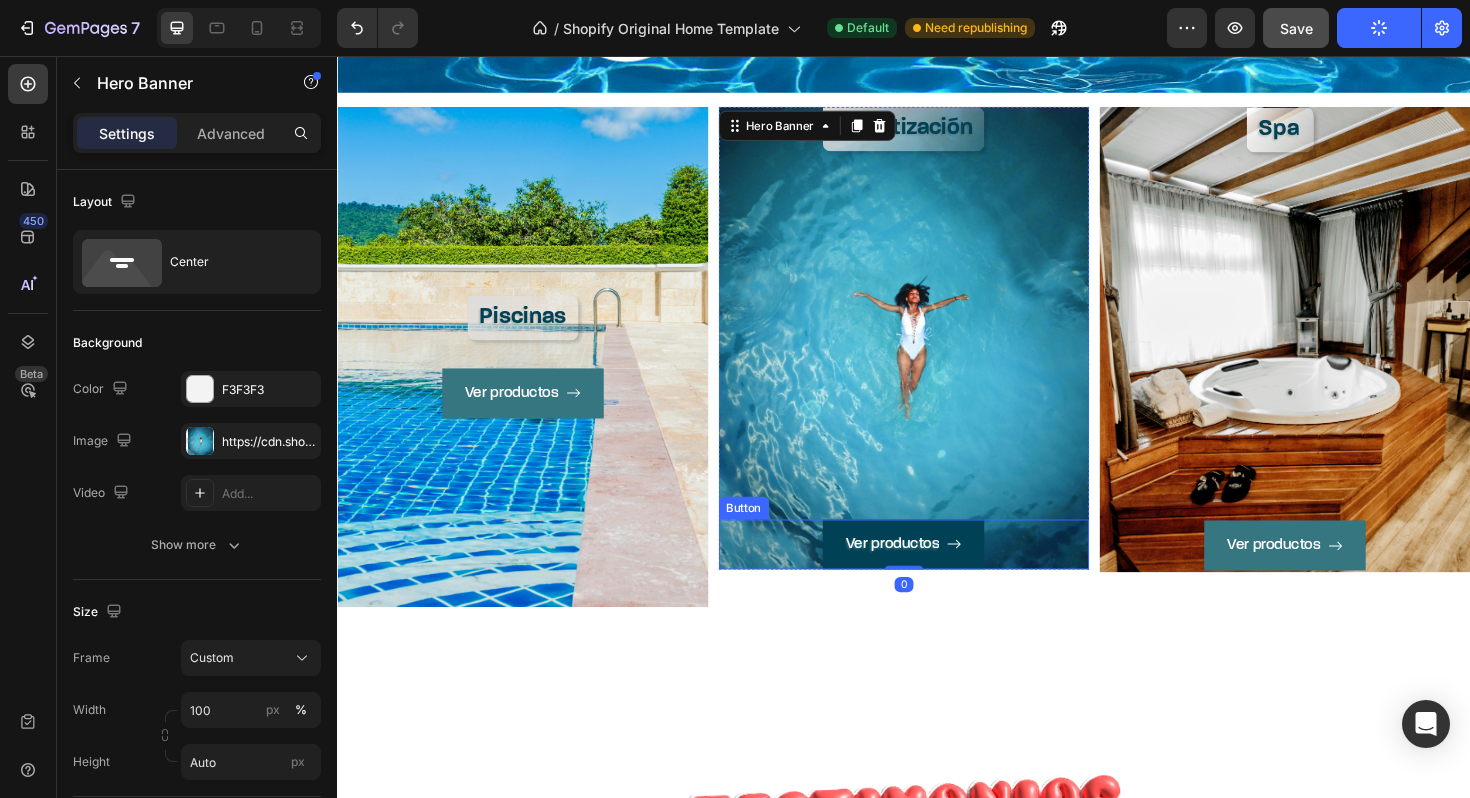click 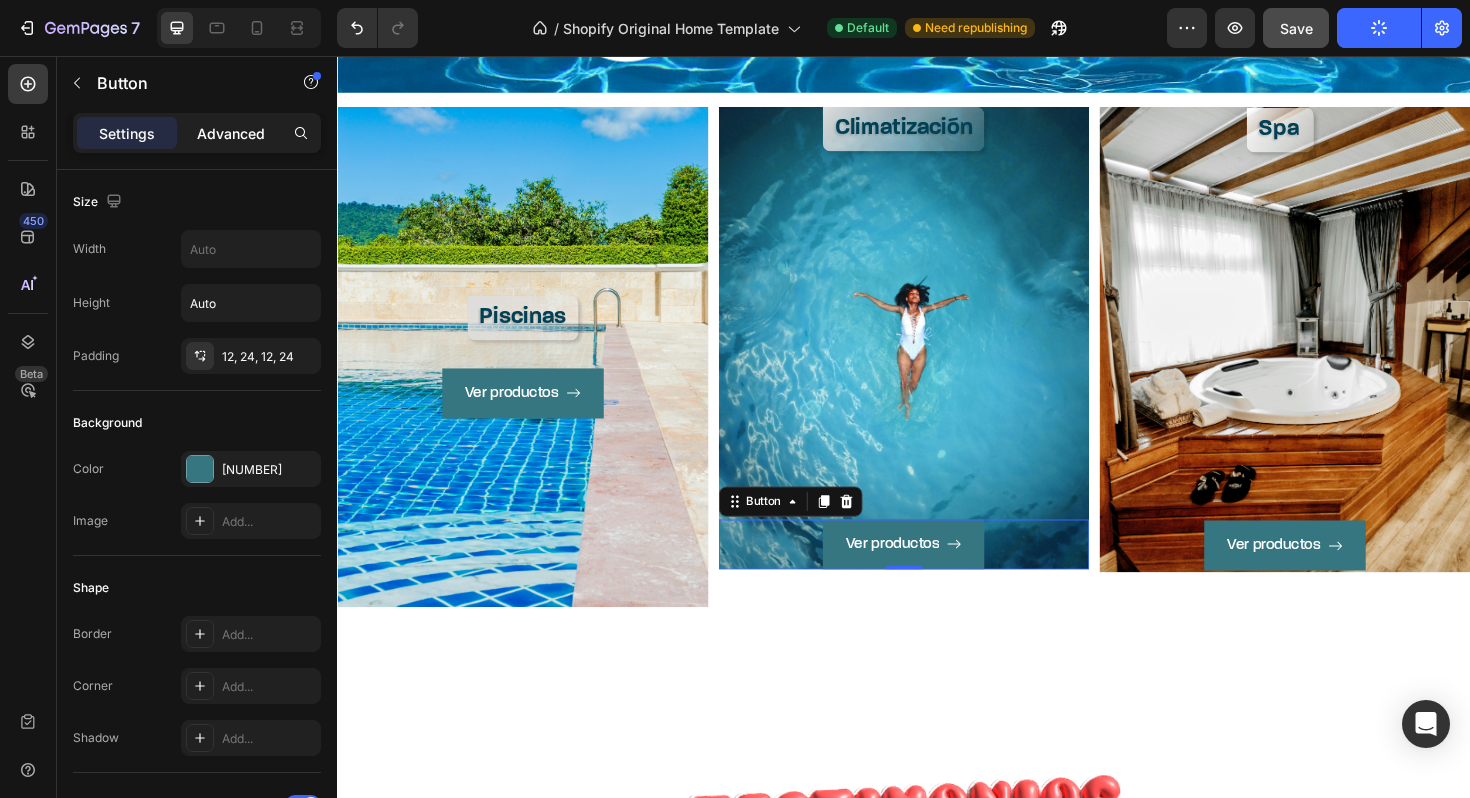 click on "Advanced" at bounding box center (231, 133) 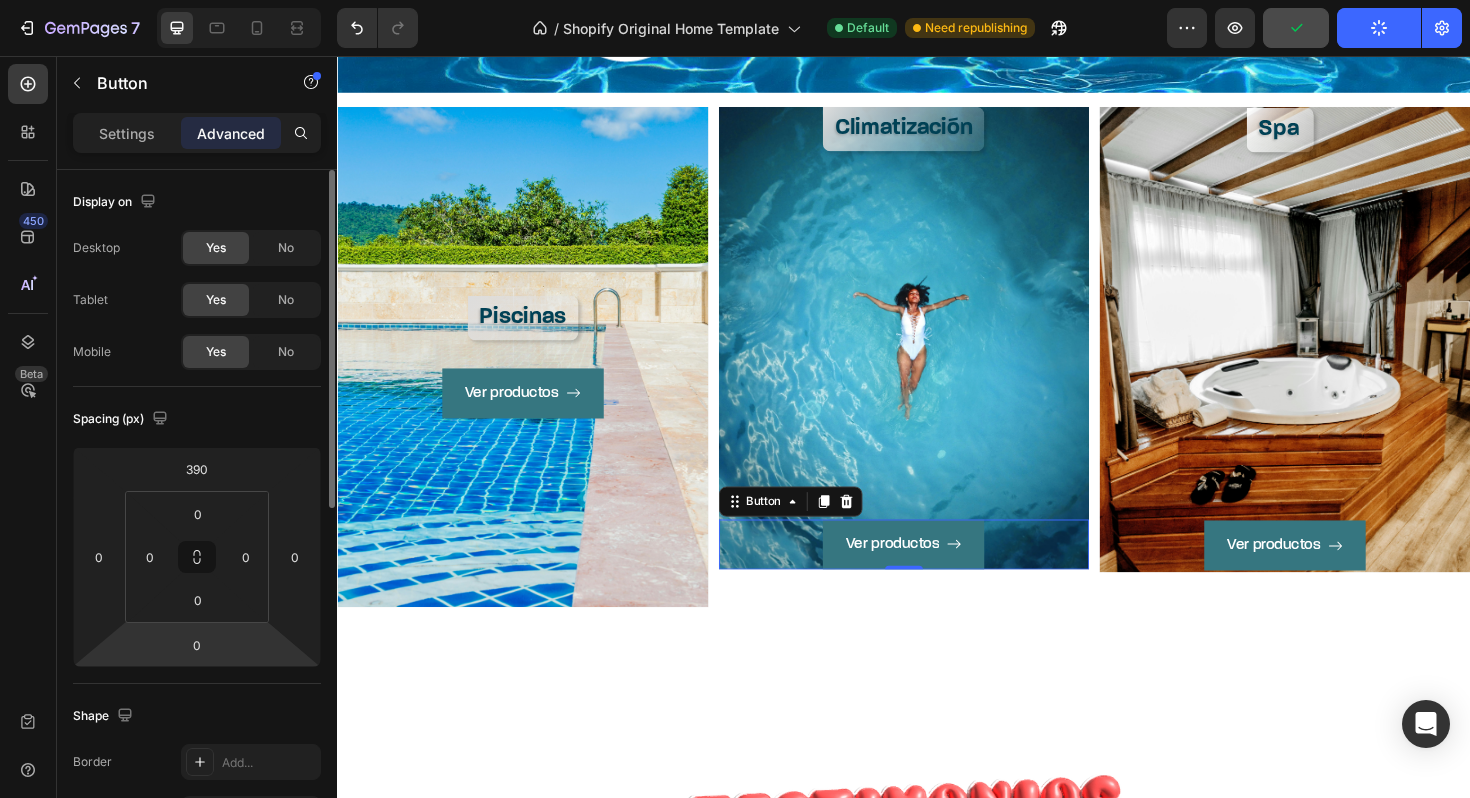 click on "7   /  Shopify Original Home Template Default Need republishing Preview  Publish  450 Beta Sections(18) Elements(83) Section Element Hero Section Product Detail Brands Trusted Badges Guarantee Product Breakdown How to use Testimonials Compare Bundle FAQs Social Proof Brand Story Product List Collection Blog List Contact Sticky Add to Cart Custom Footer Browse Library 450 Layout
Row
Row
Row
Row Text
Heading
Text Block Button
Button
Button Media
Image
Image" at bounding box center [735, 0] 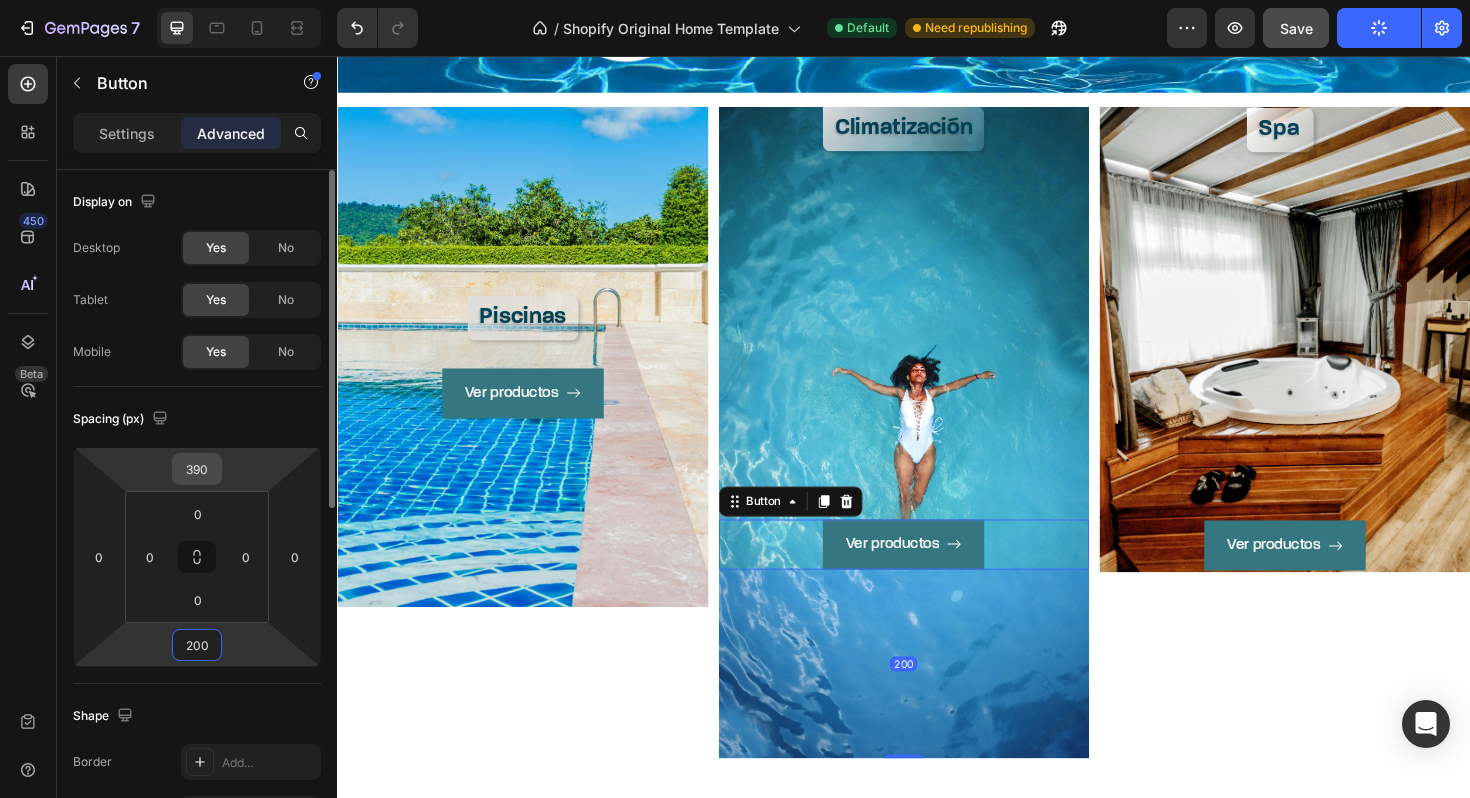 type on "200" 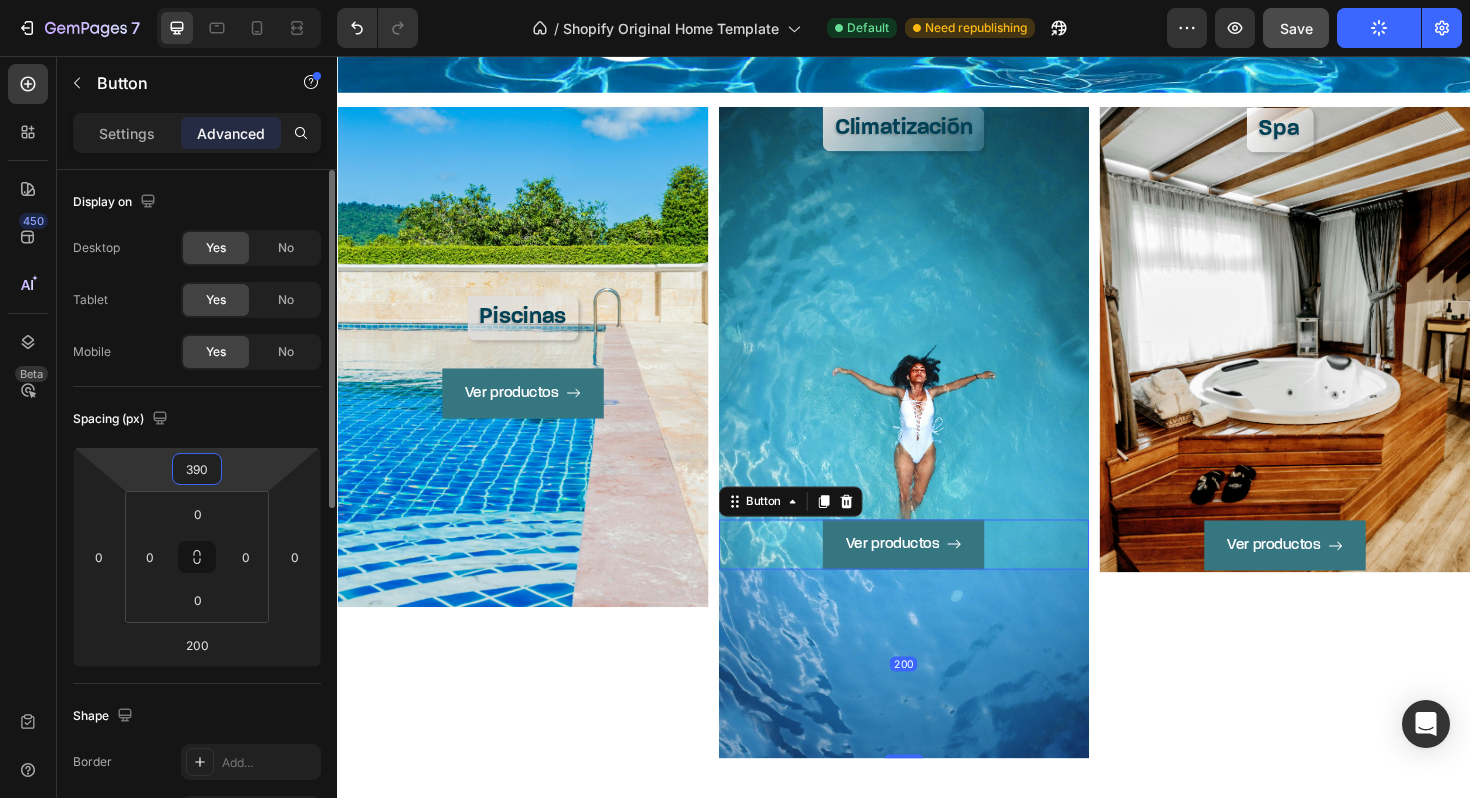 click on "390" at bounding box center [197, 469] 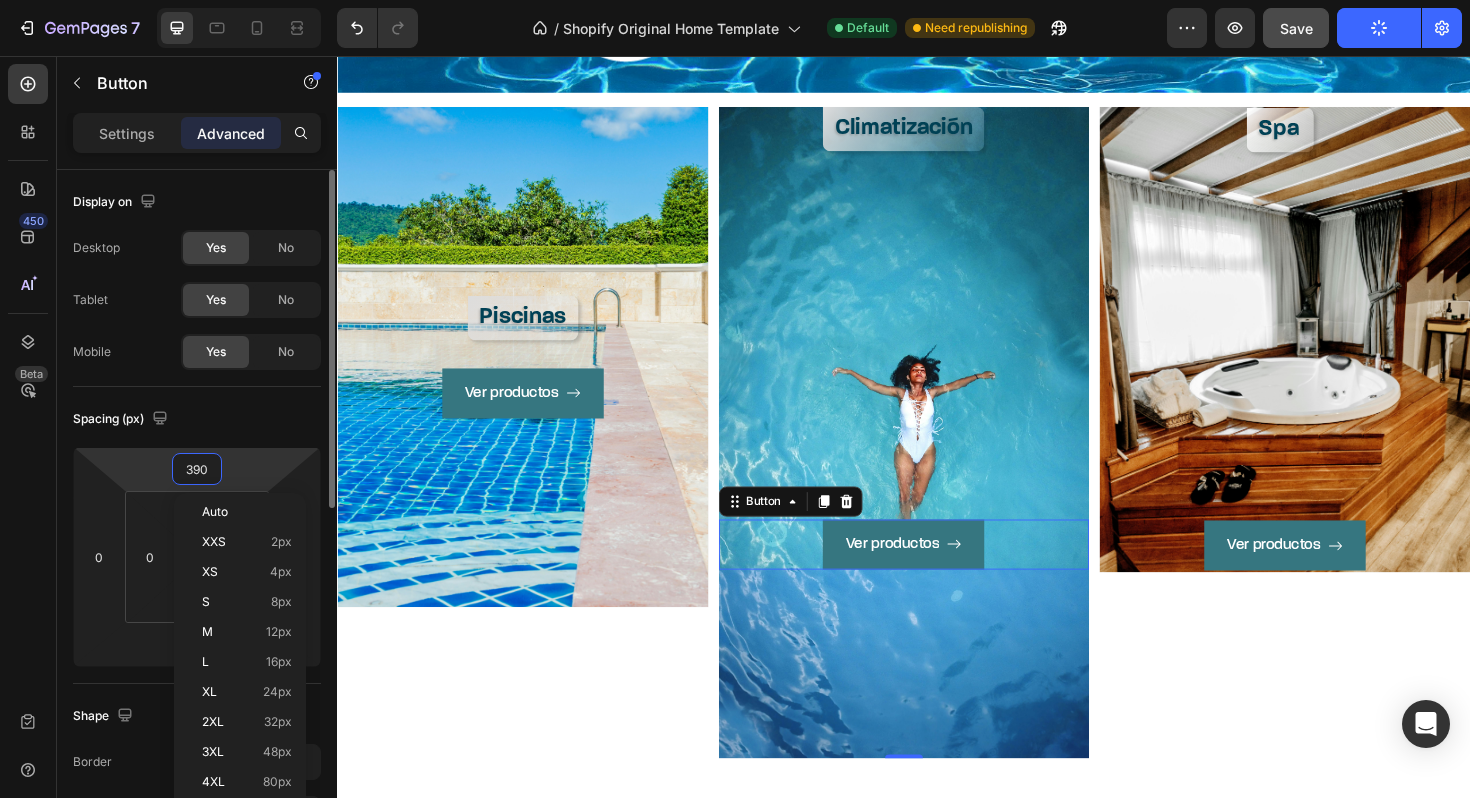 click on "390" at bounding box center [197, 469] 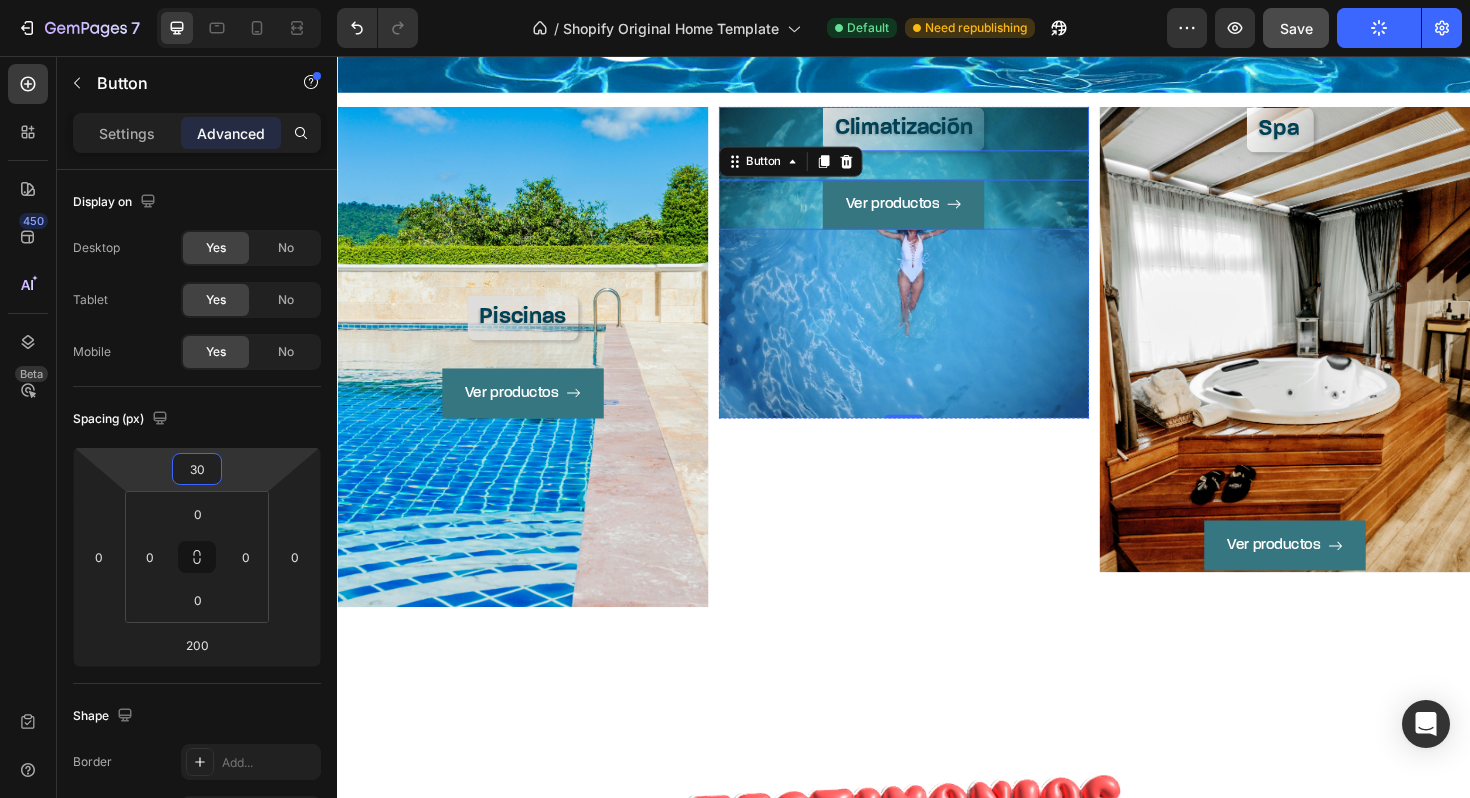 click on "Climatización" at bounding box center [936, 133] 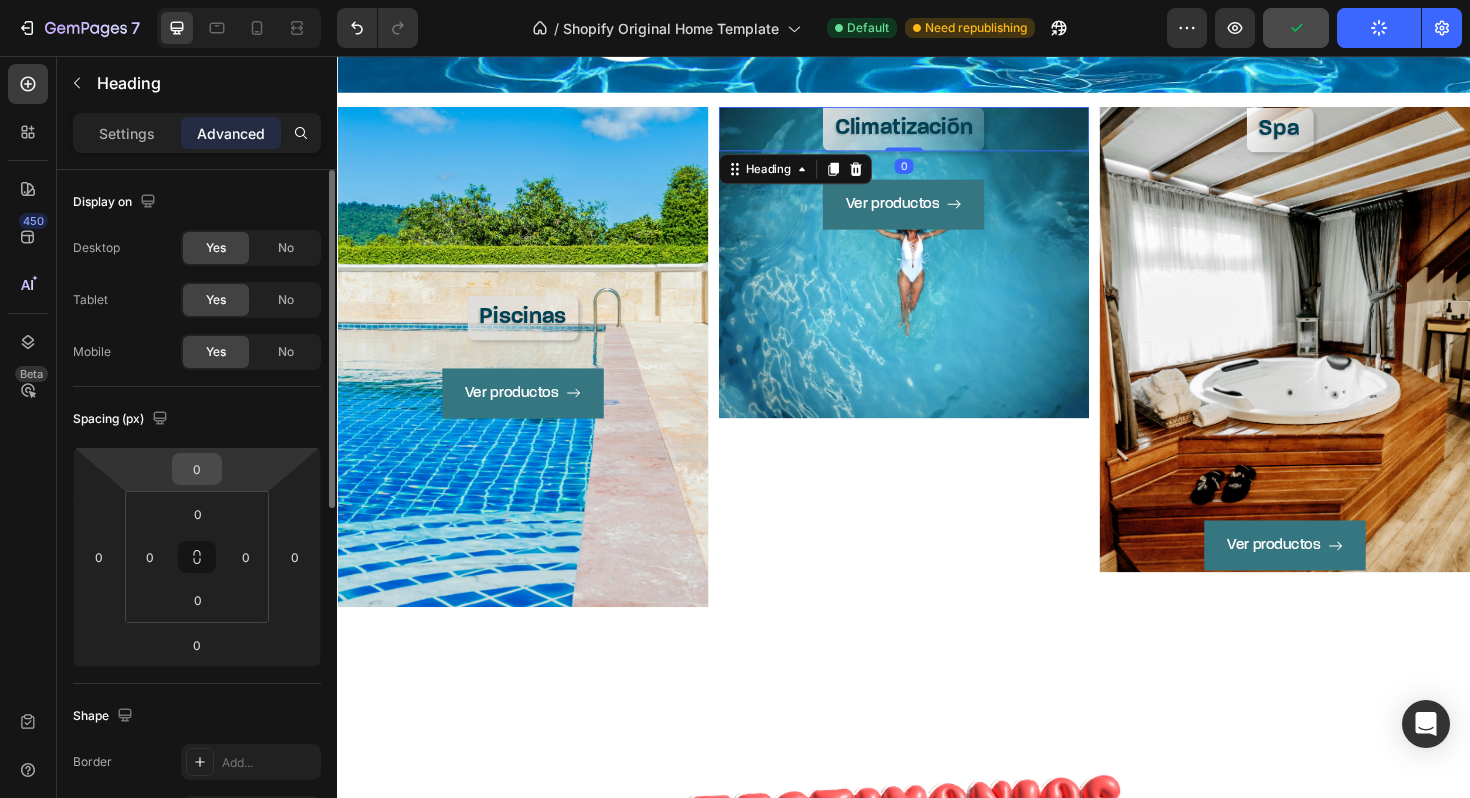 click on "0" at bounding box center (197, 469) 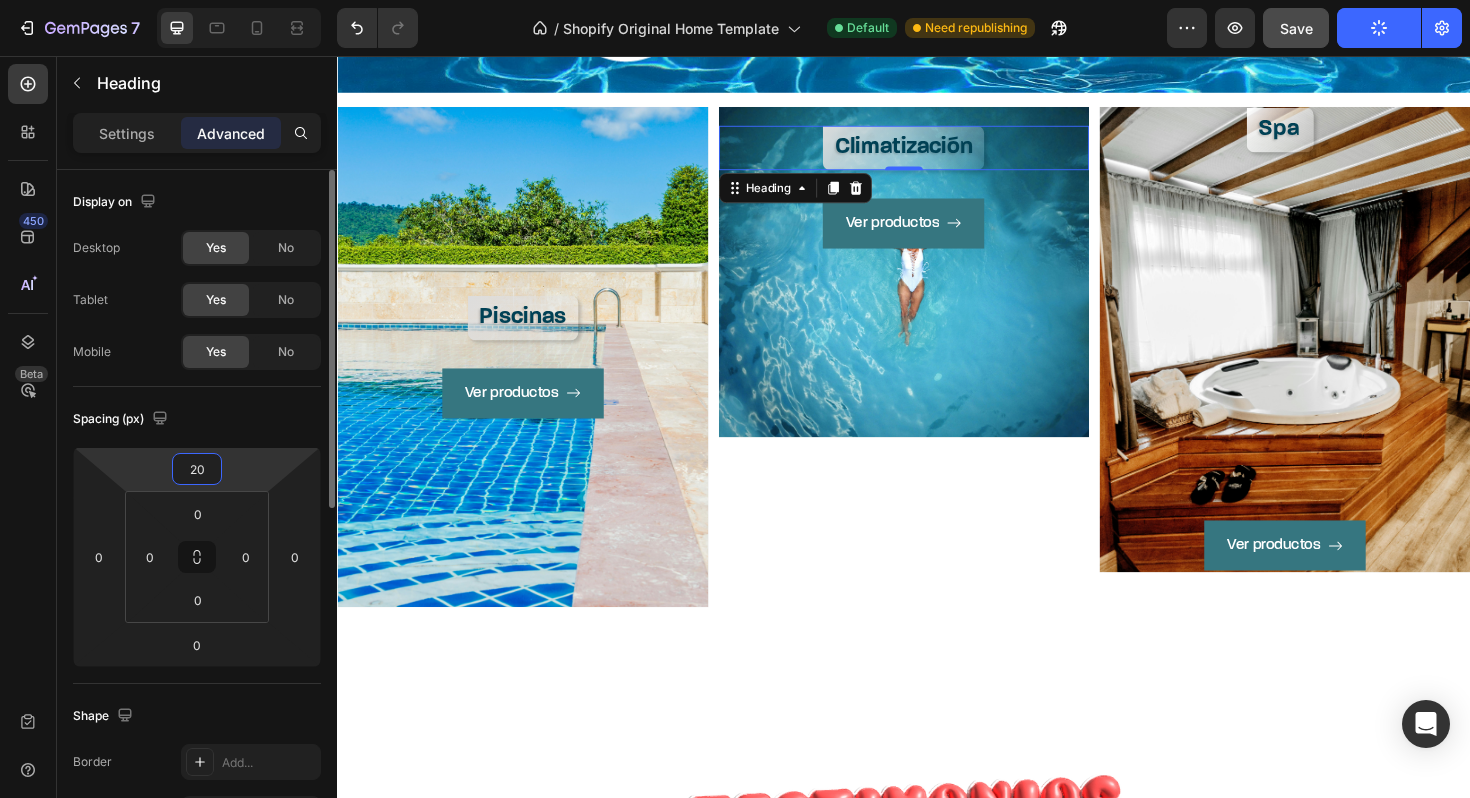 type on "200" 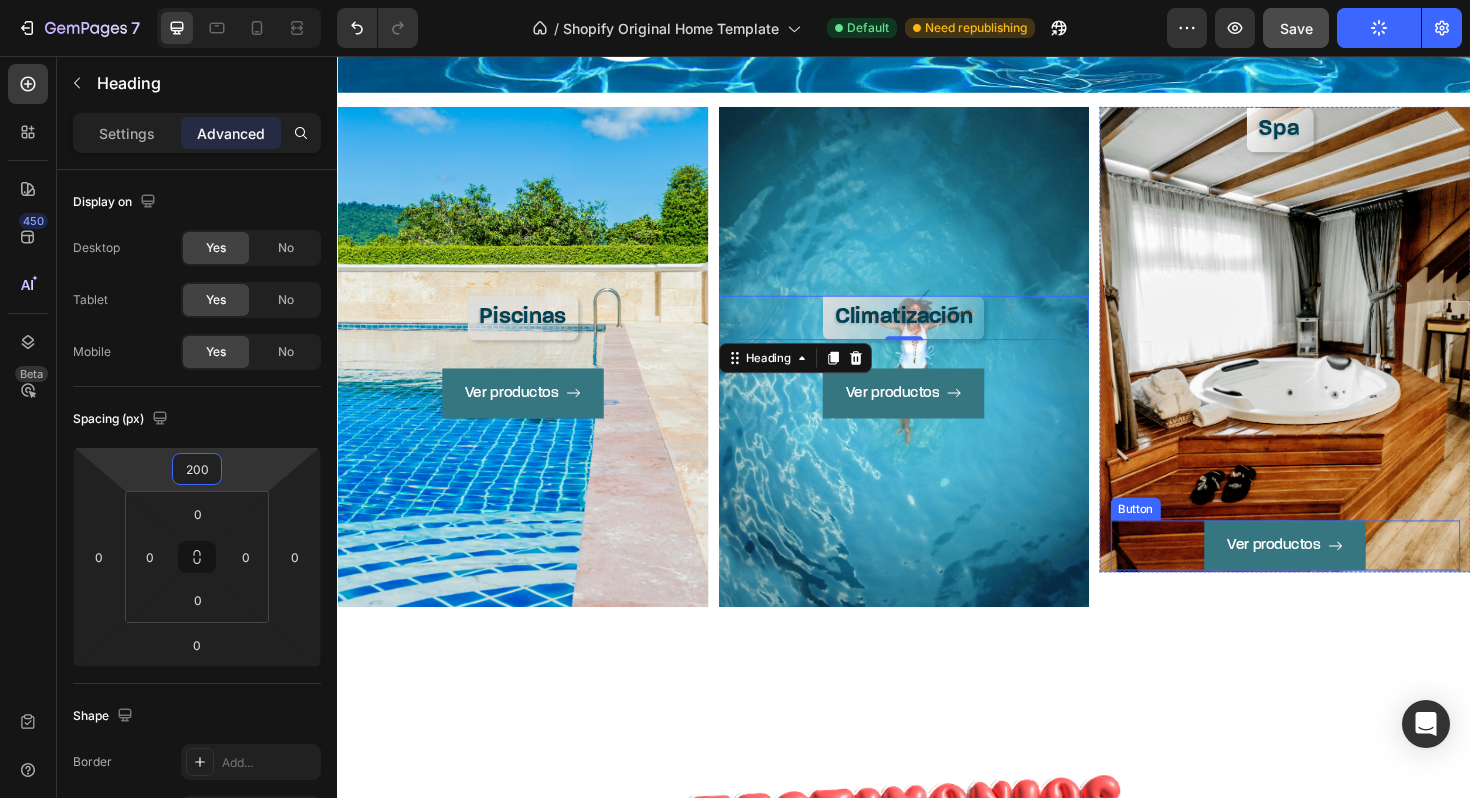 click on "Ver productos Button" at bounding box center (1341, 379) 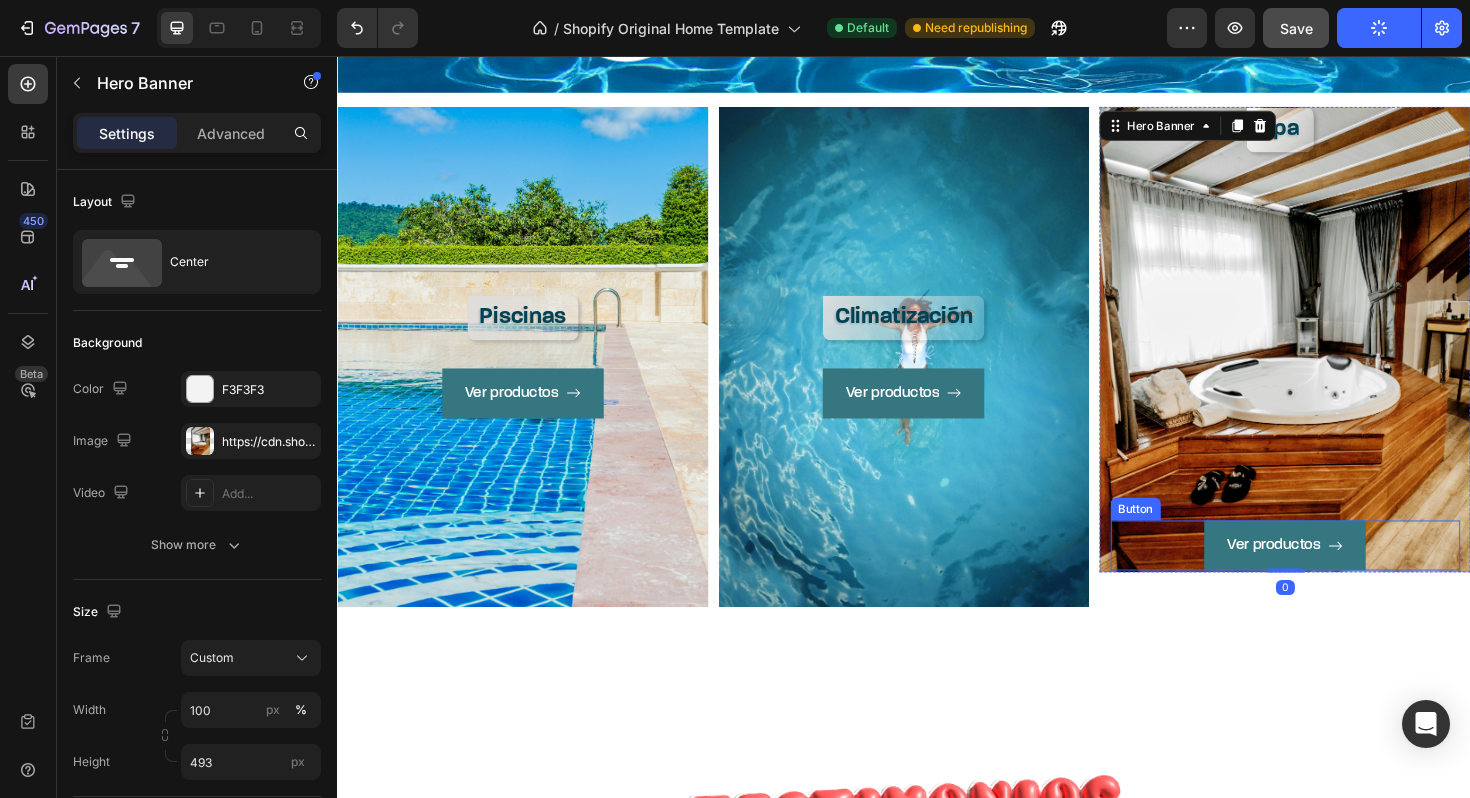 click on "Ver productos Button" at bounding box center (1341, 574) 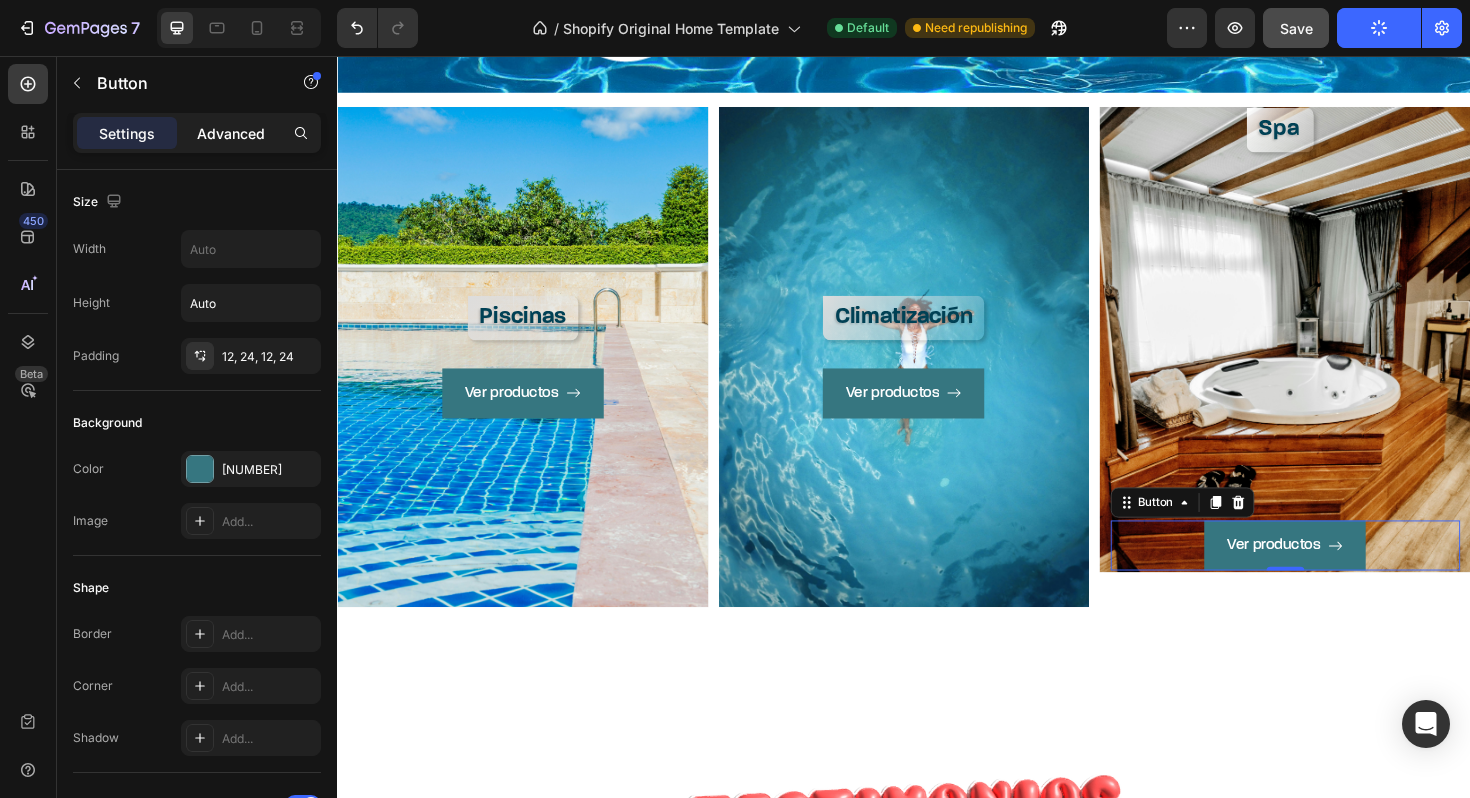 click on "Advanced" at bounding box center [231, 133] 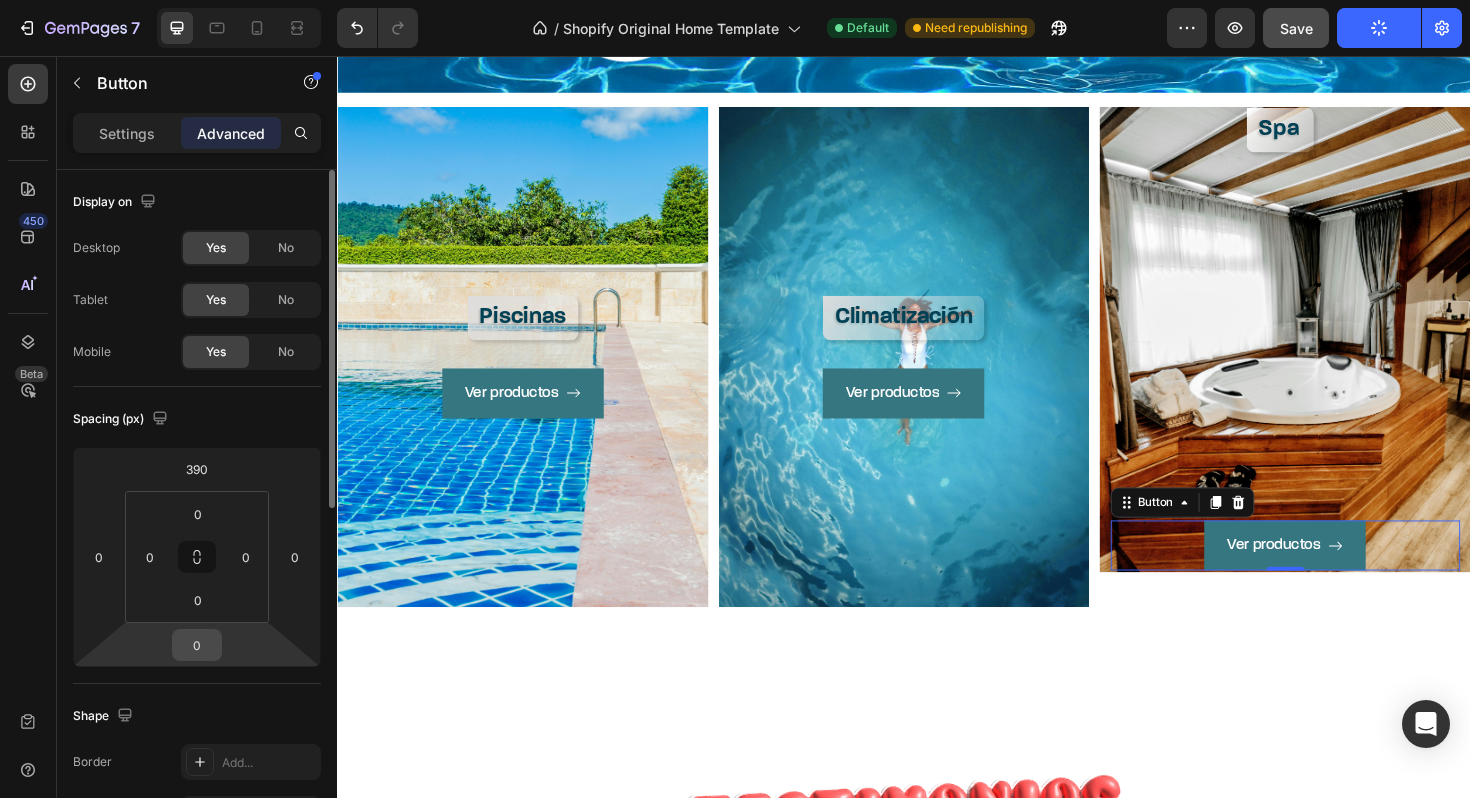 click on "0" at bounding box center [197, 645] 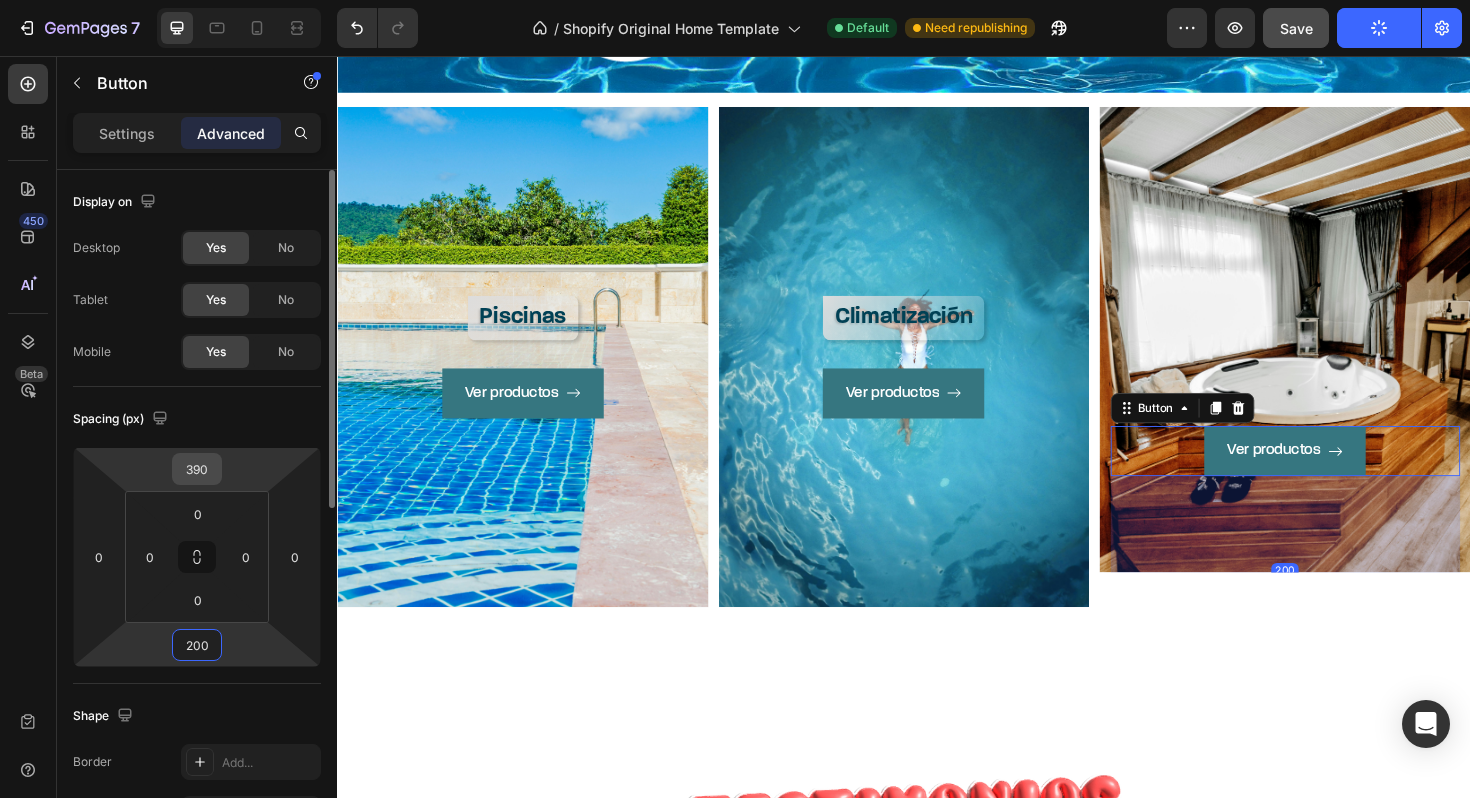 type on "200" 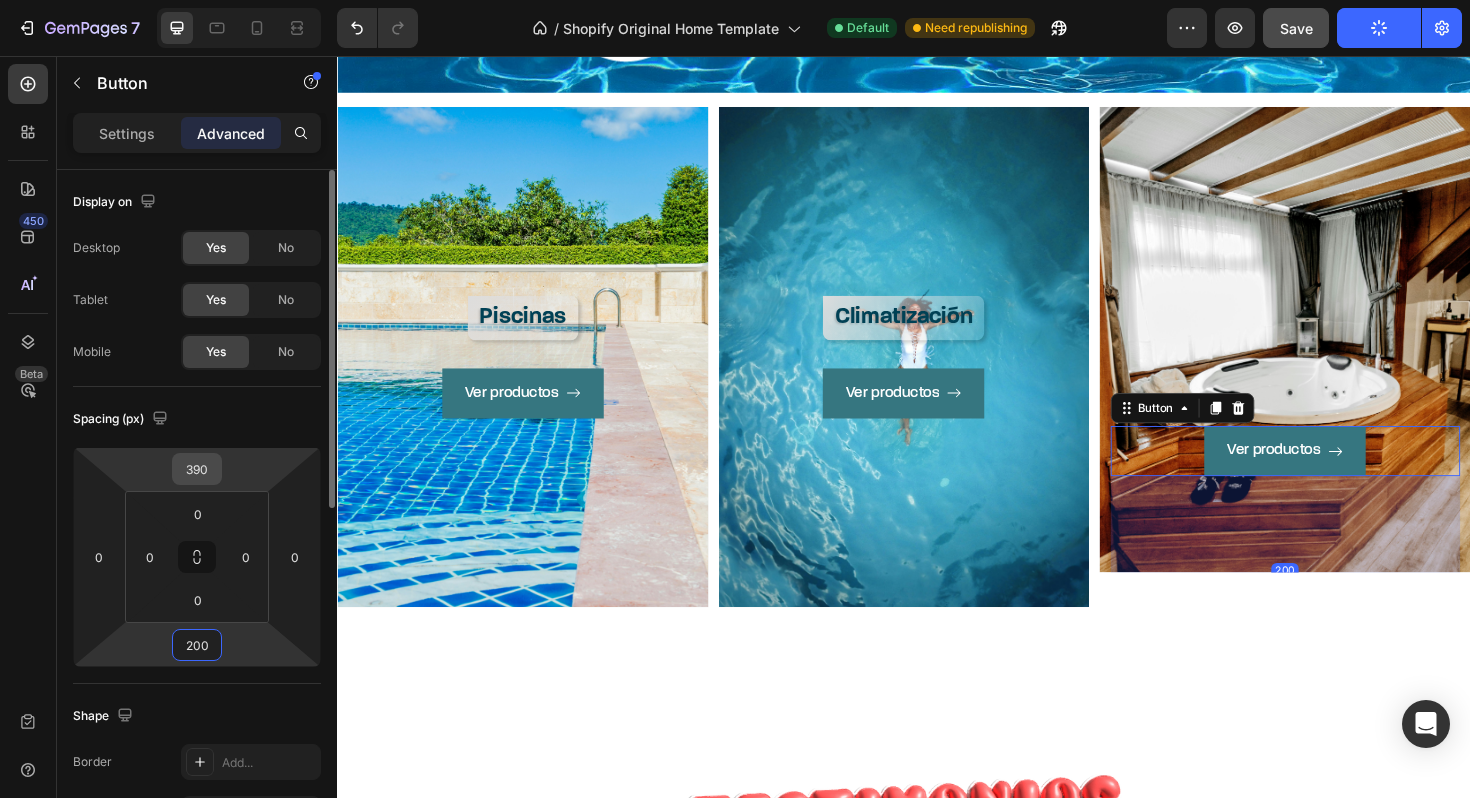 click on "390" at bounding box center (197, 469) 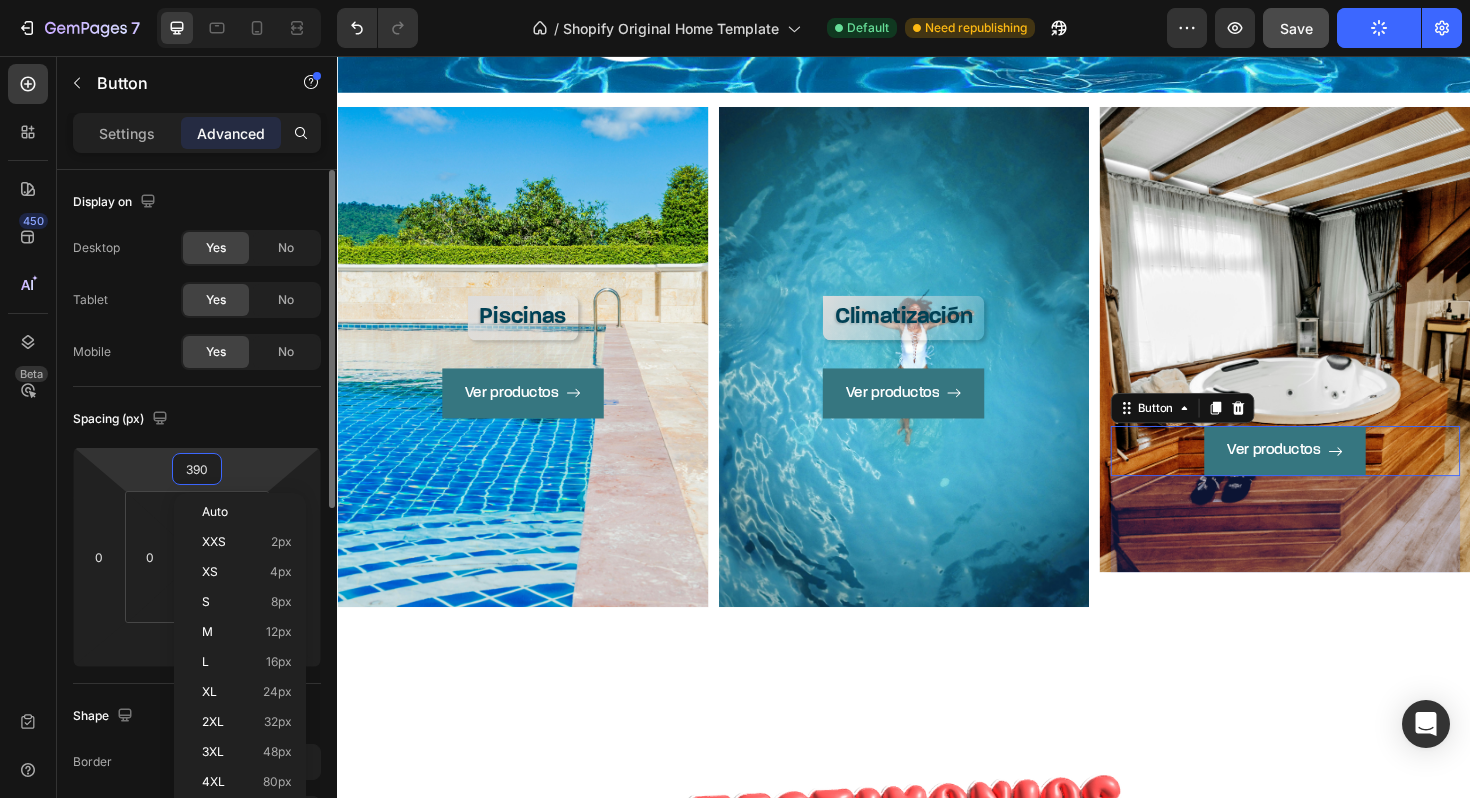 click on "390" at bounding box center (197, 469) 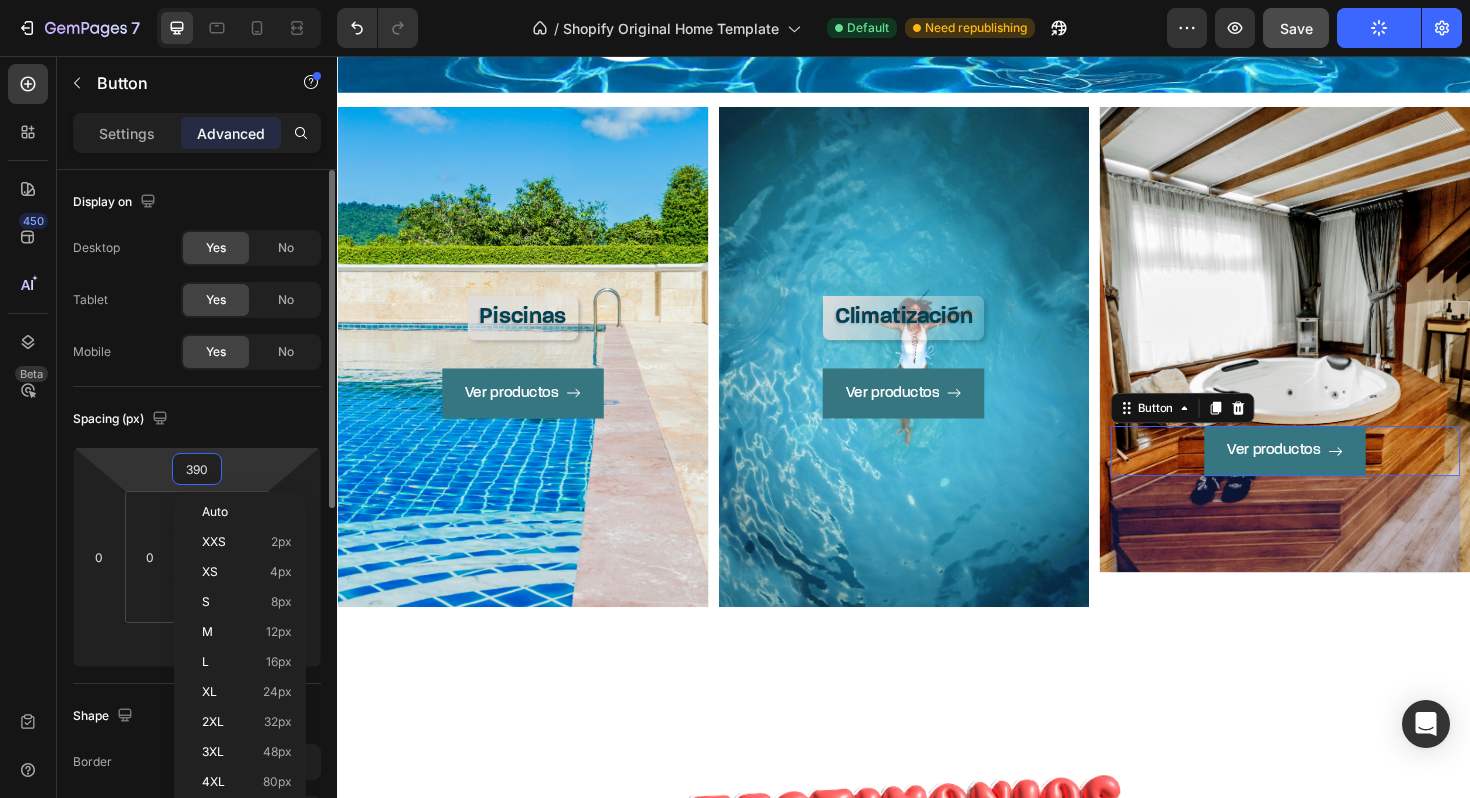 type on "30" 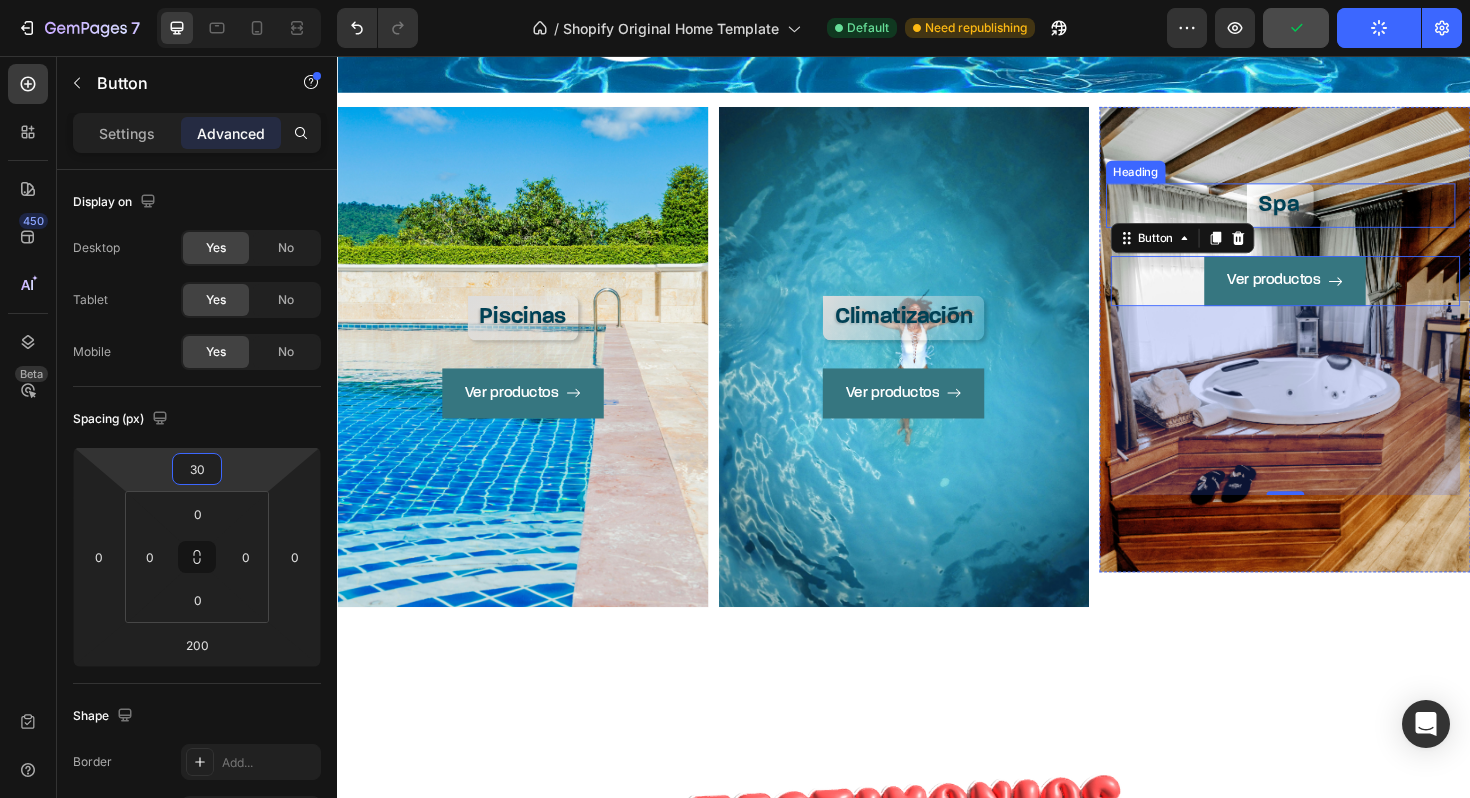 click on "Spa" at bounding box center (1336, 214) 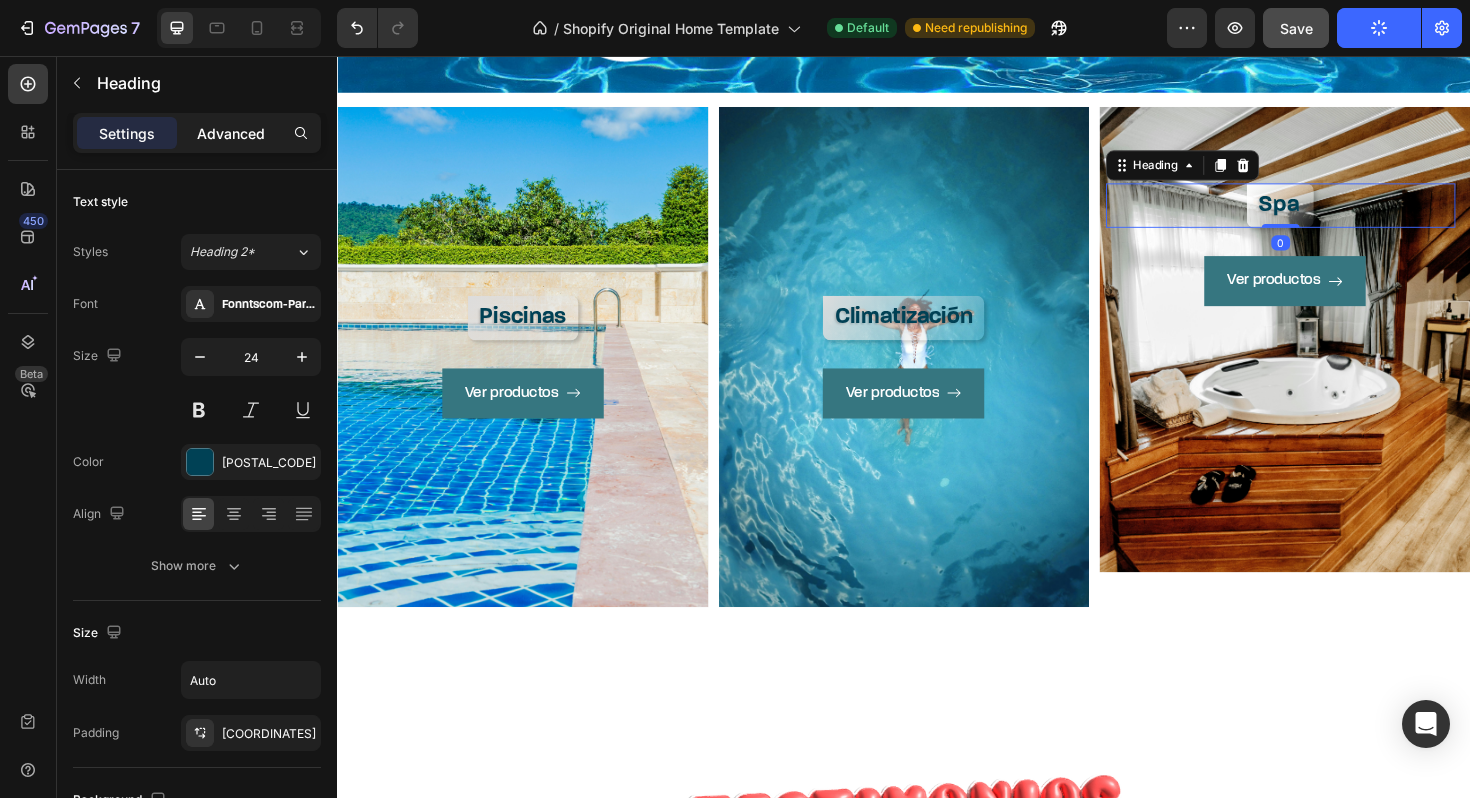 click on "Advanced" at bounding box center (231, 133) 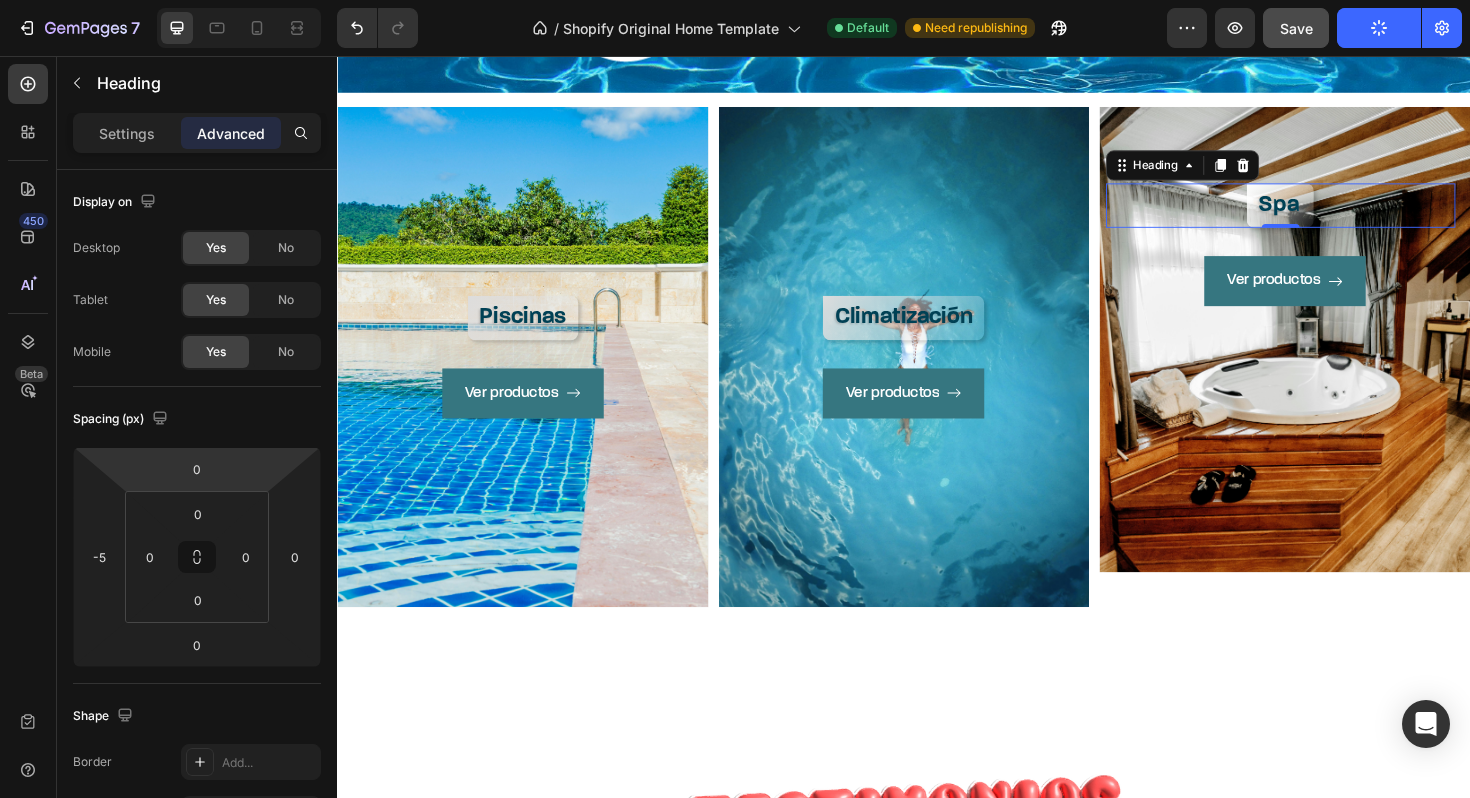 click on "7   /  Shopify Original Home Template Default Need republishing Preview  Save   Publish  450 Beta Sections(18) Elements(83) Section Element Hero Section Product Detail Brands Trusted Badges Guarantee Product Breakdown How to use Testimonials Compare Bundle FAQs Social Proof Brand Story Product List Collection Blog List Contact Sticky Add to Cart Custom Footer Browse Library 450 Layout
Row
Row
Row
Row Text
Heading
Text Block Button
Button
Button Media
Image
Image
Video" at bounding box center (735, 0) 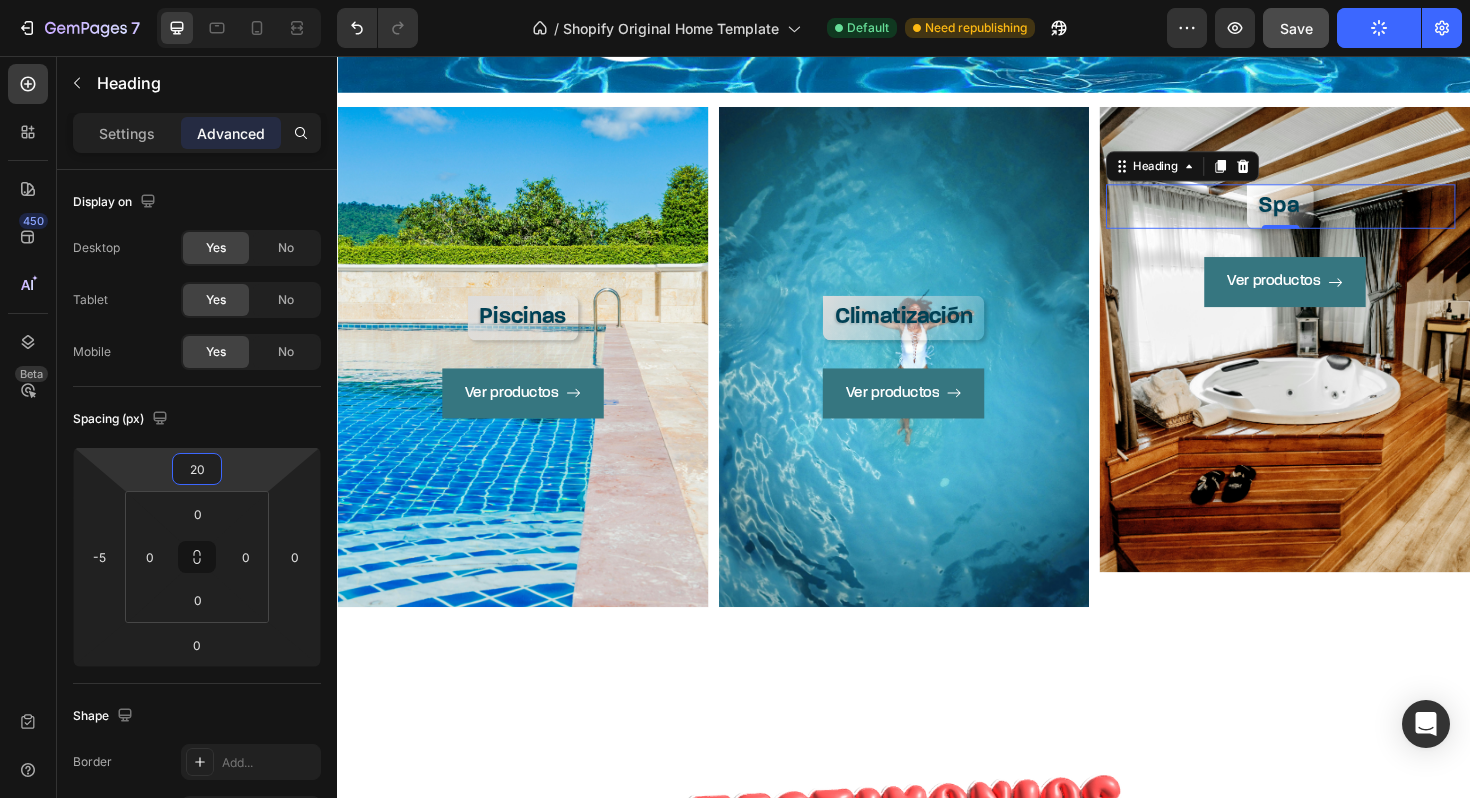 type on "200" 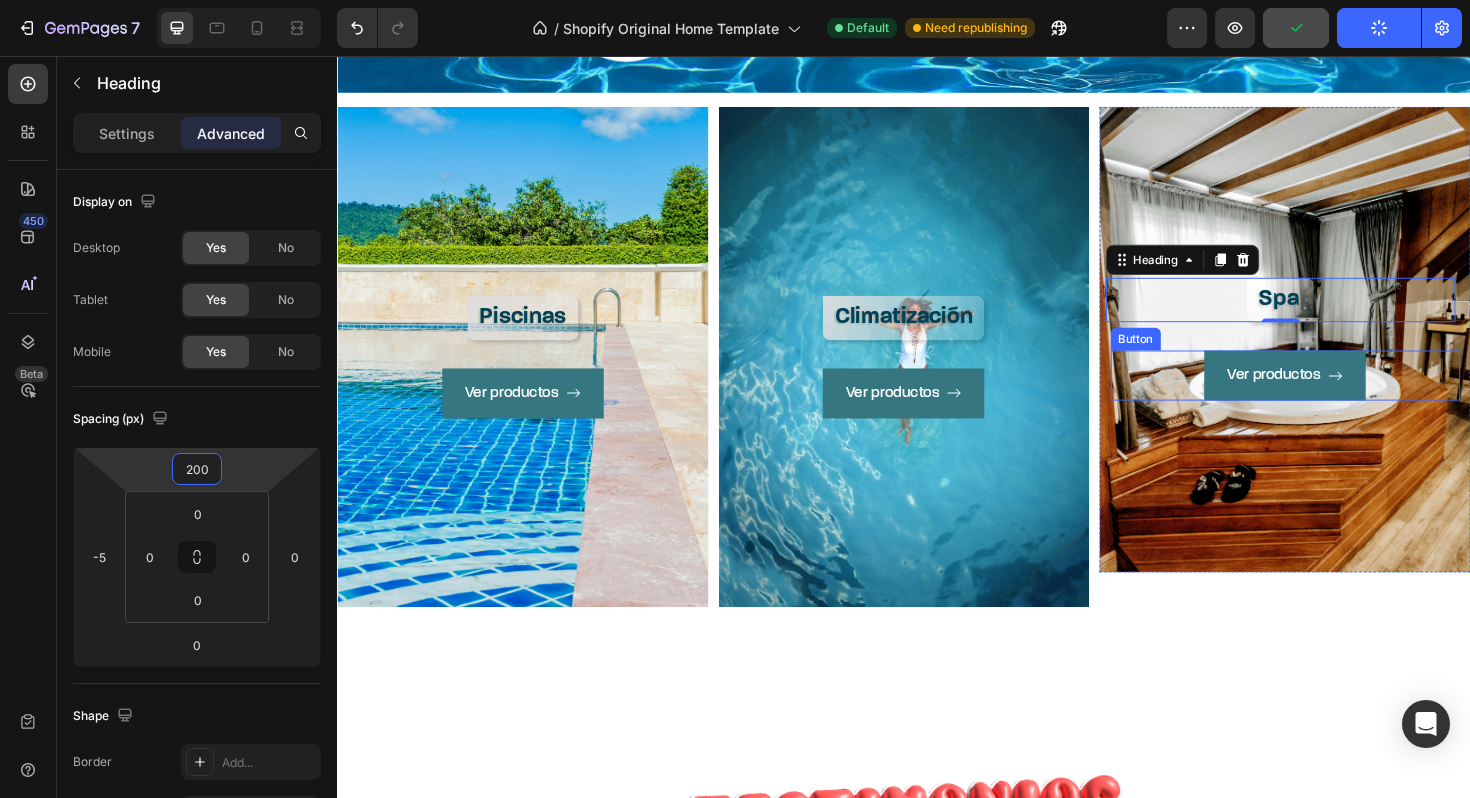 click on "Ver productos Button" at bounding box center [1341, 394] 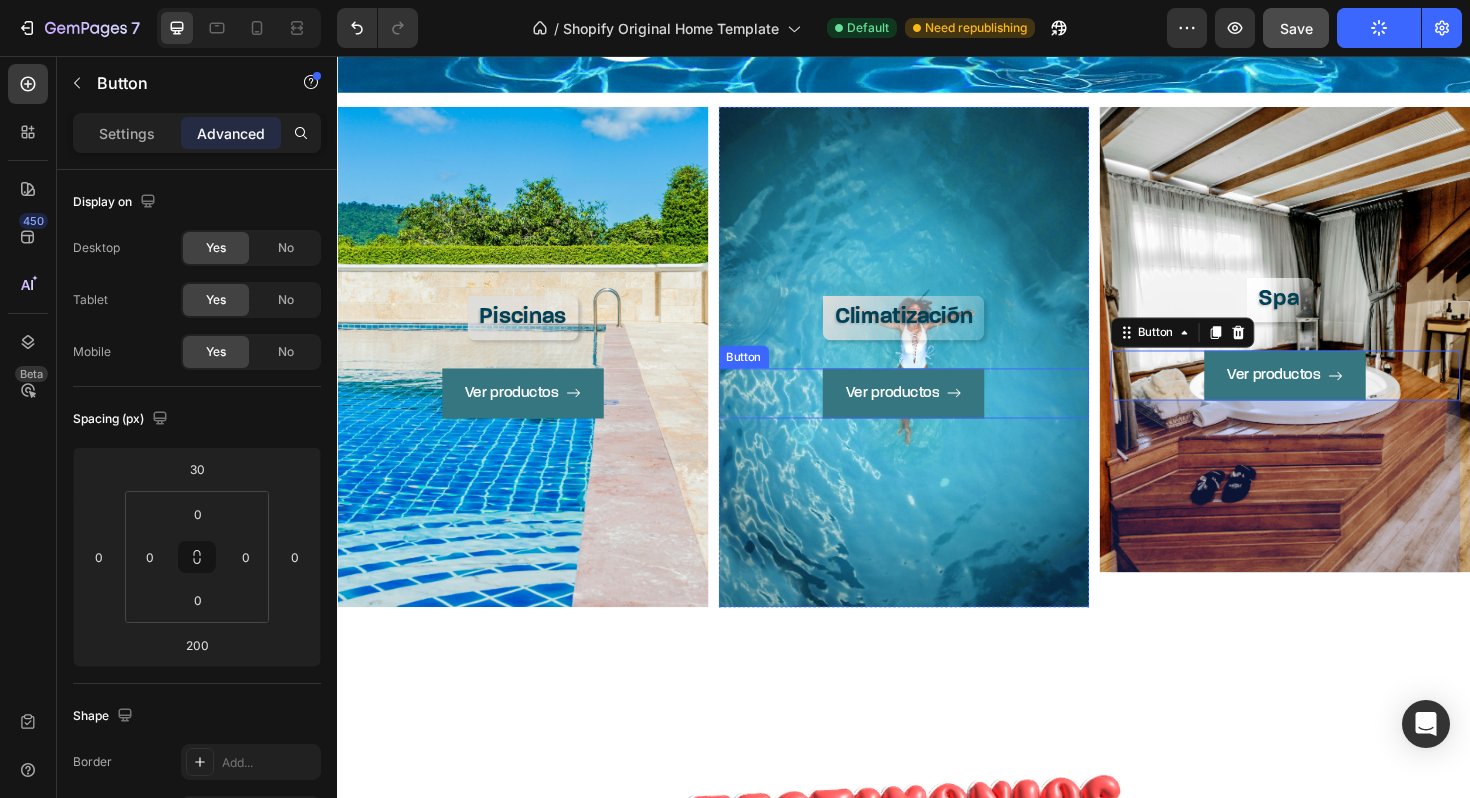 click on "Ver productos Button" at bounding box center [937, 413] 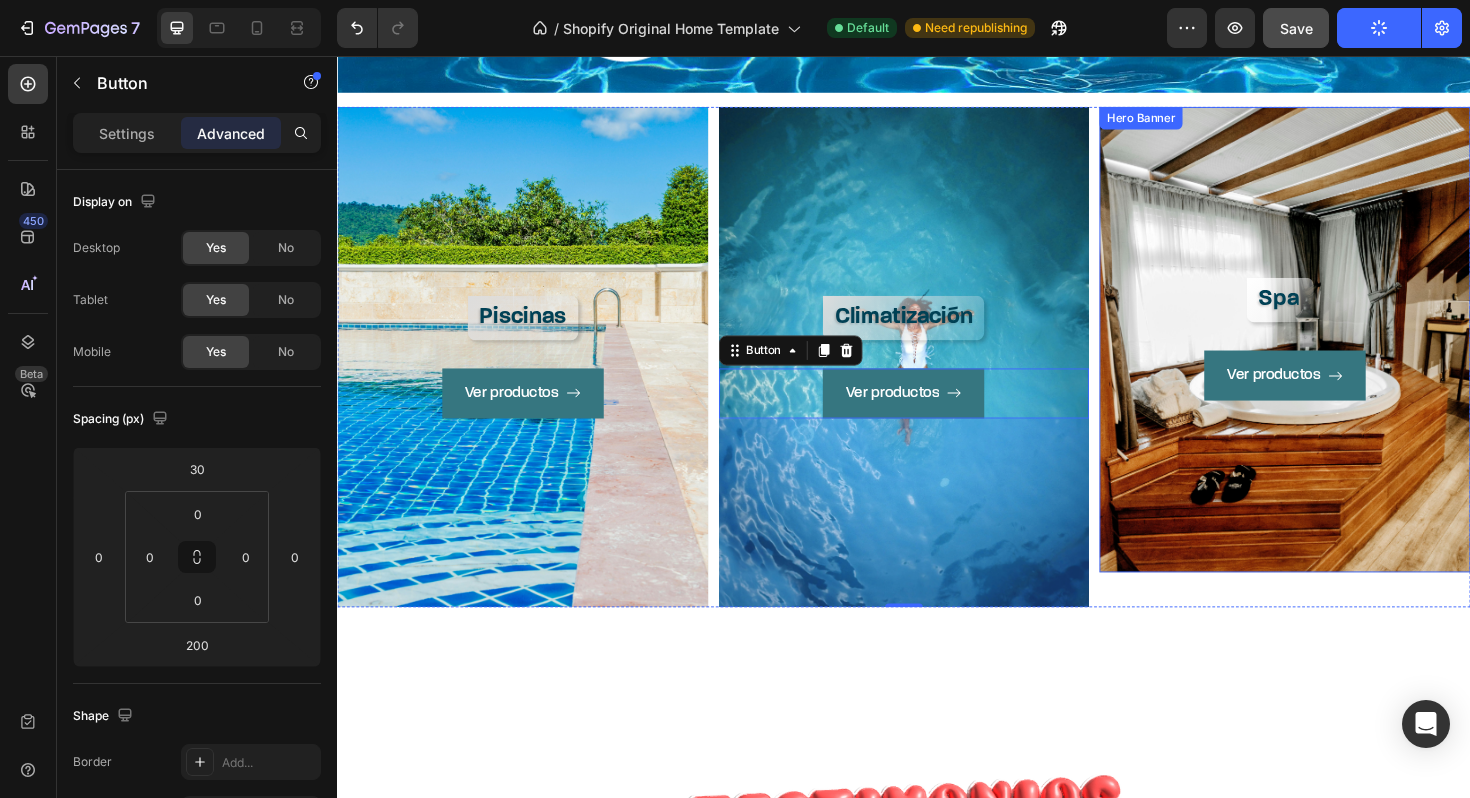 click on "Ver productos Button" at bounding box center [1341, 479] 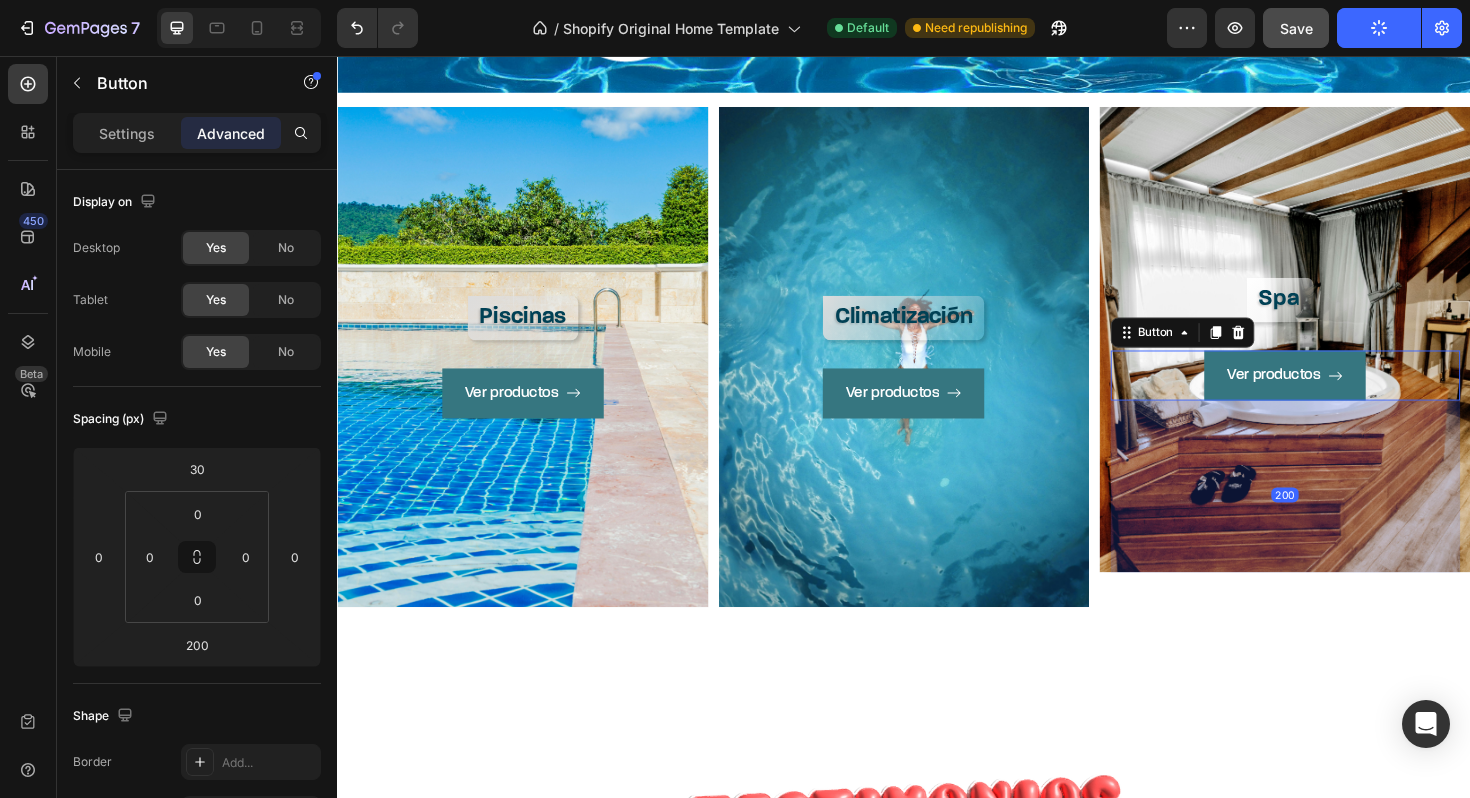 click on "Ver productos Button   200" at bounding box center (1341, 394) 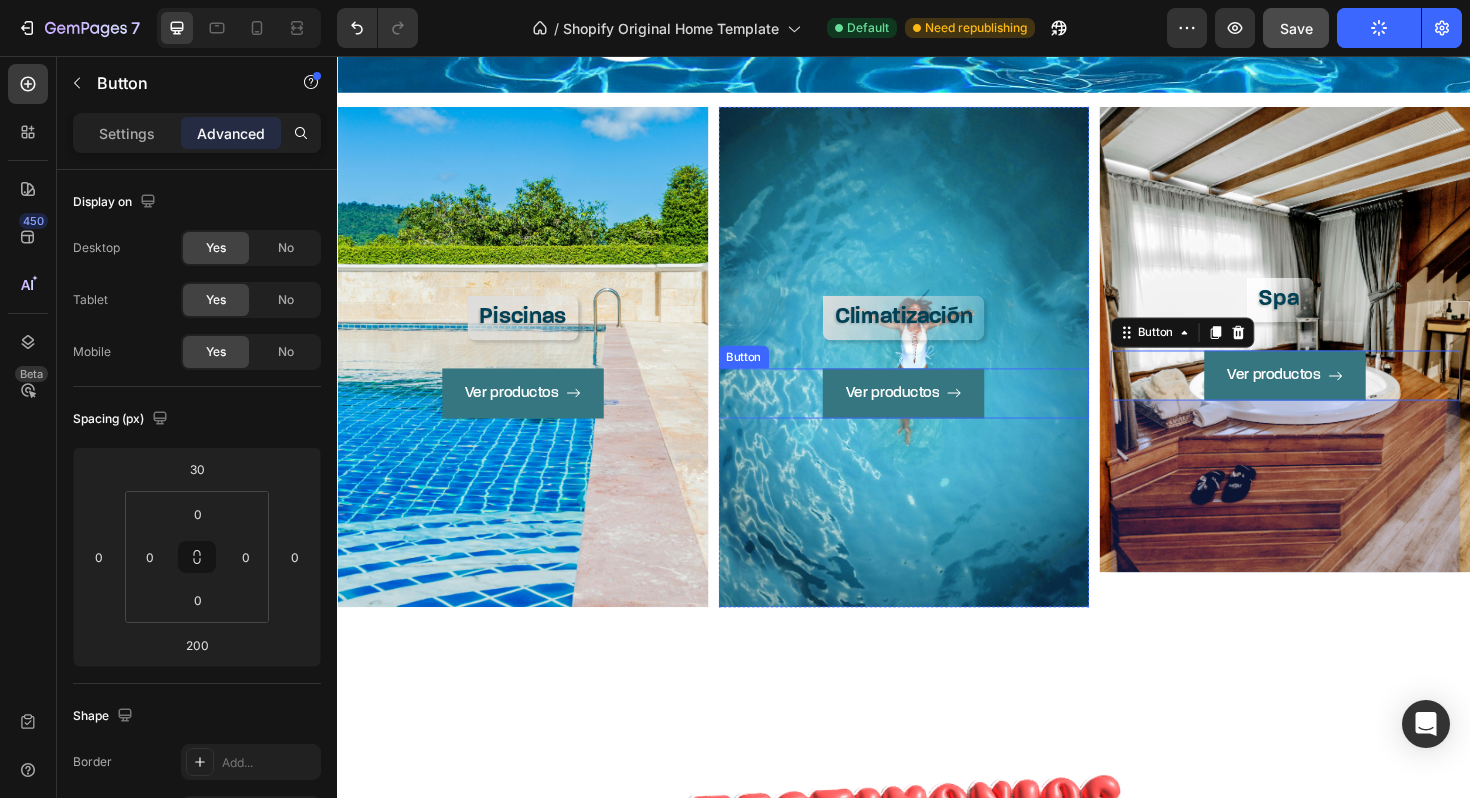 click on "Ver productos Button" at bounding box center [937, 413] 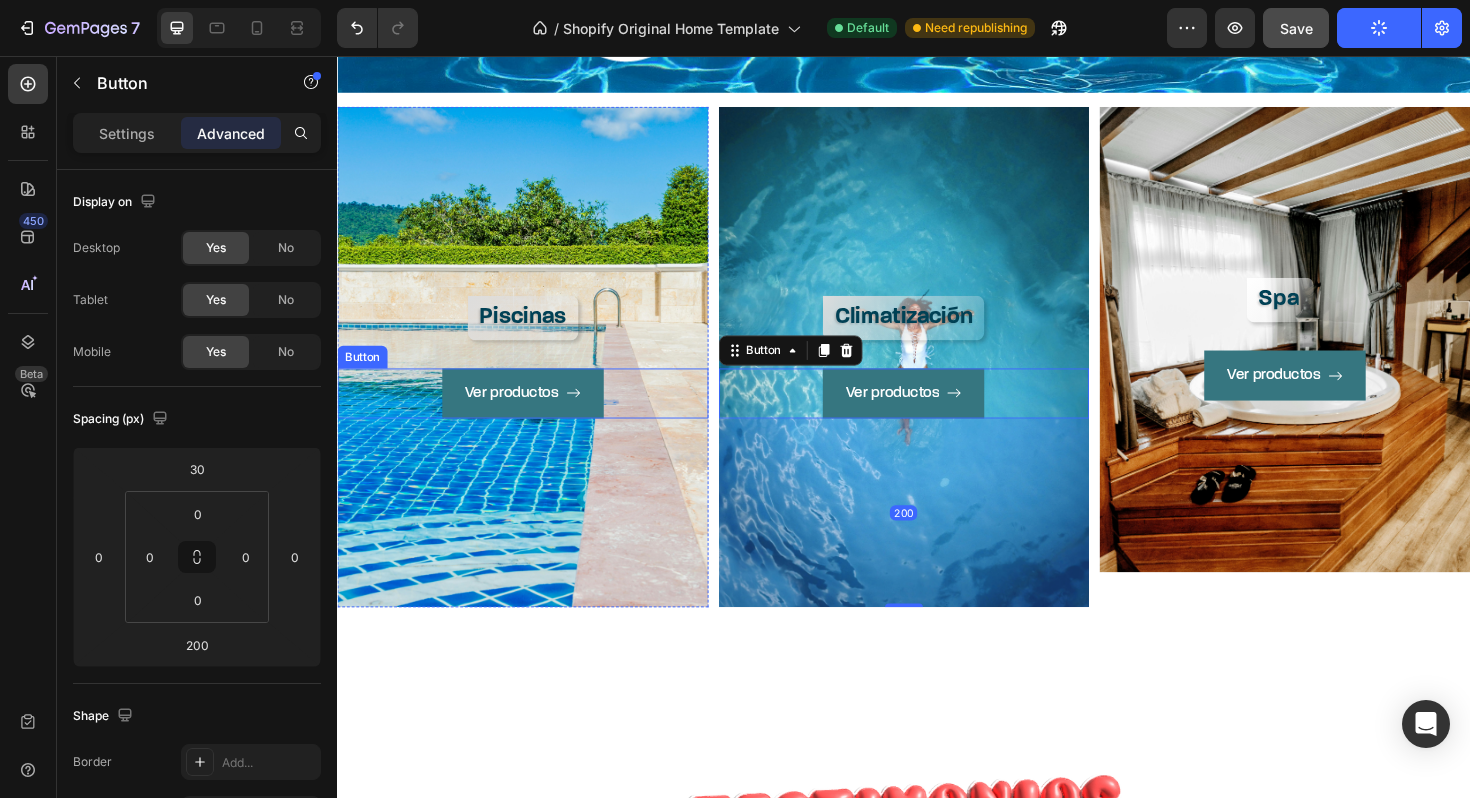 click on "Ver productos Button" at bounding box center (533, 413) 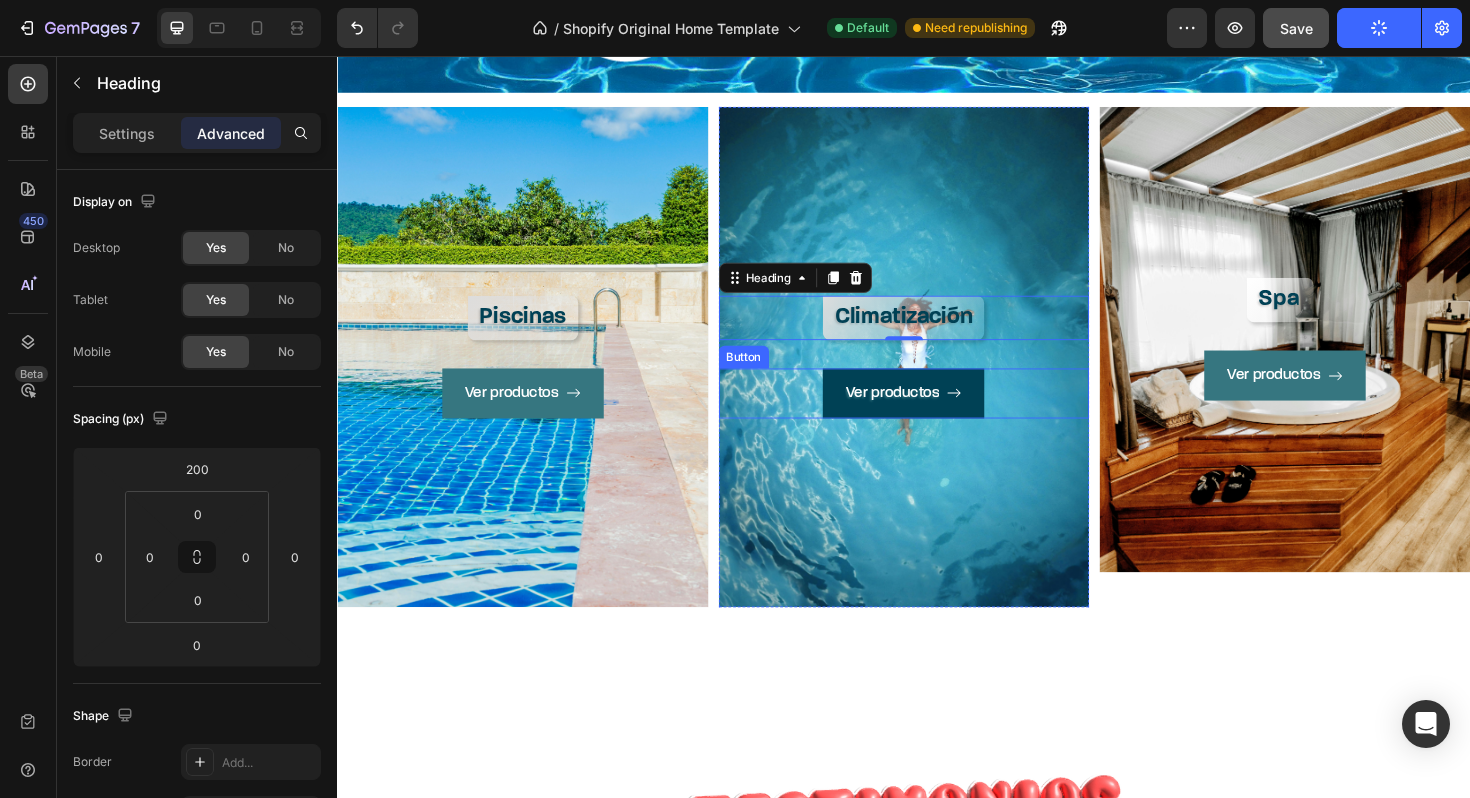 click on "Ver productos" at bounding box center [936, 413] 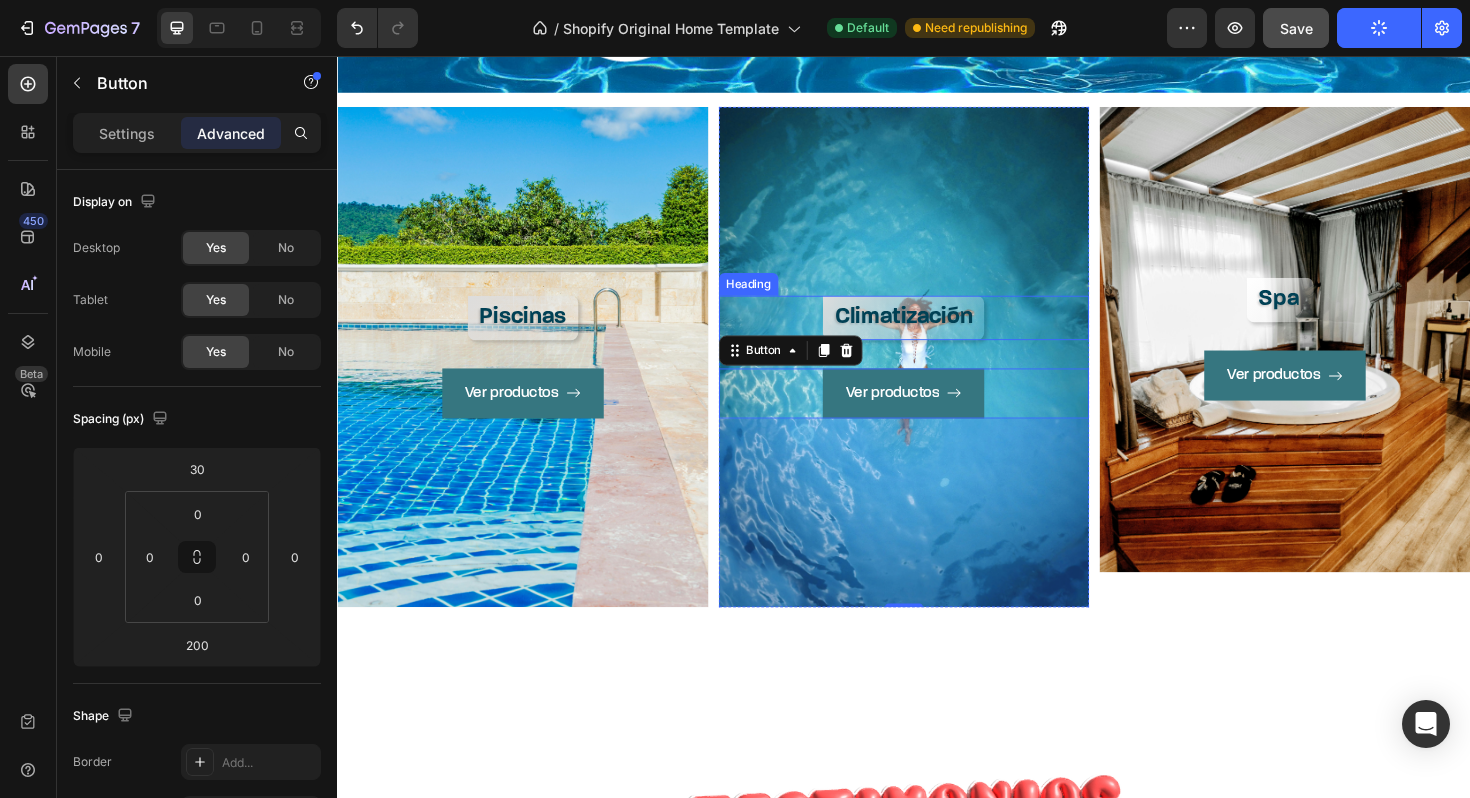 click on "Climatización" at bounding box center (937, 333) 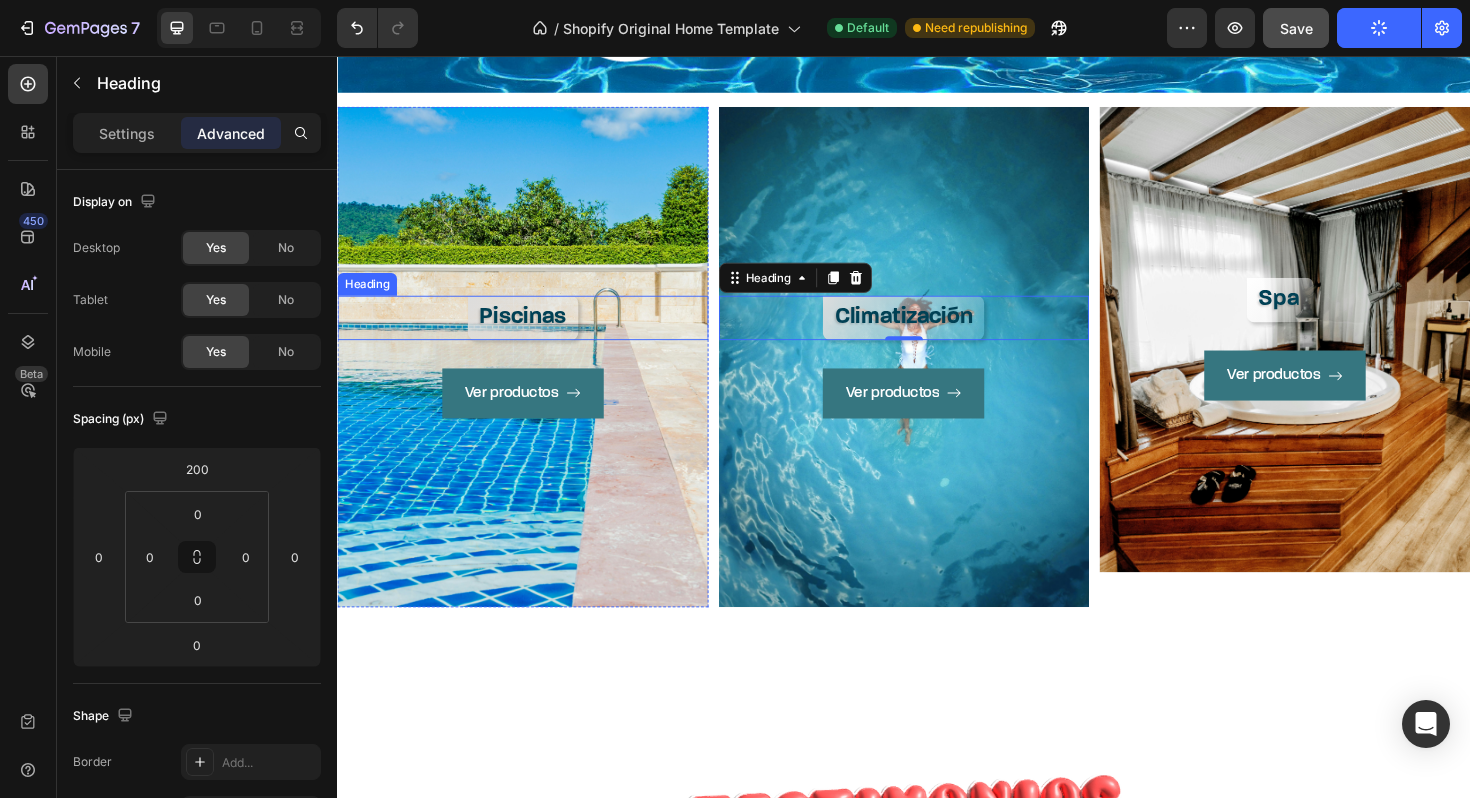 click on "Piscinas" at bounding box center [533, 333] 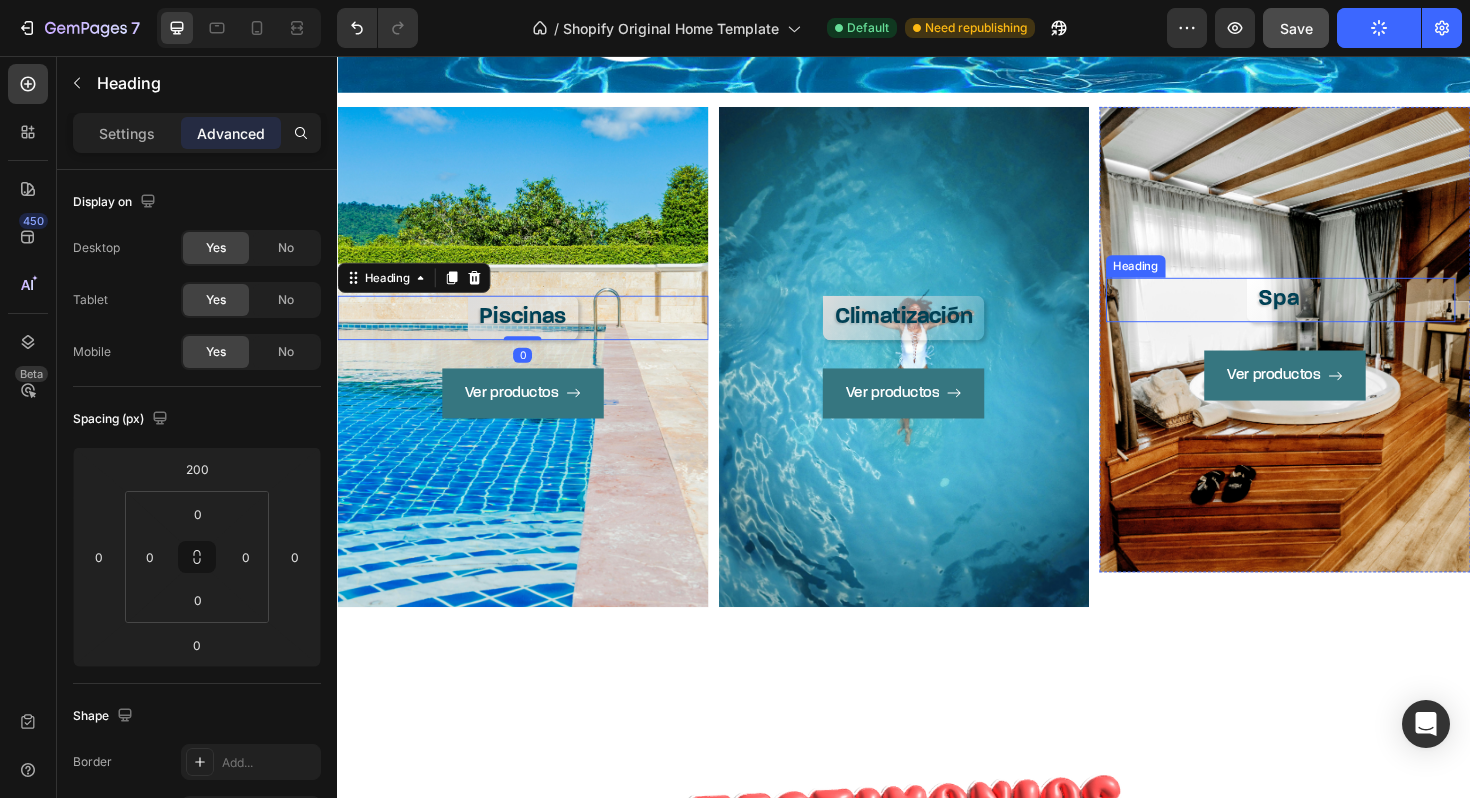 click on "Spa" at bounding box center (1336, 314) 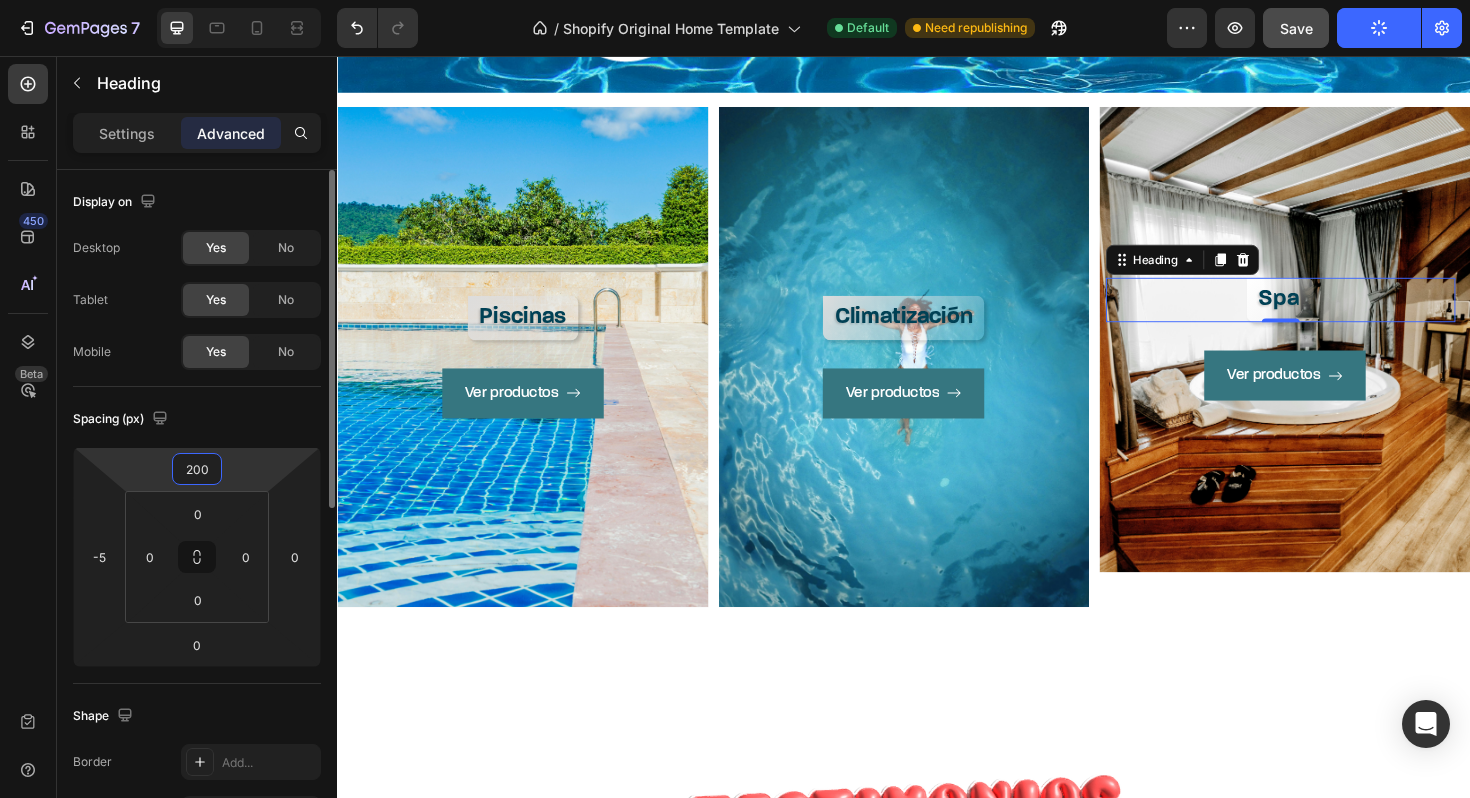 click on "200" at bounding box center (197, 469) 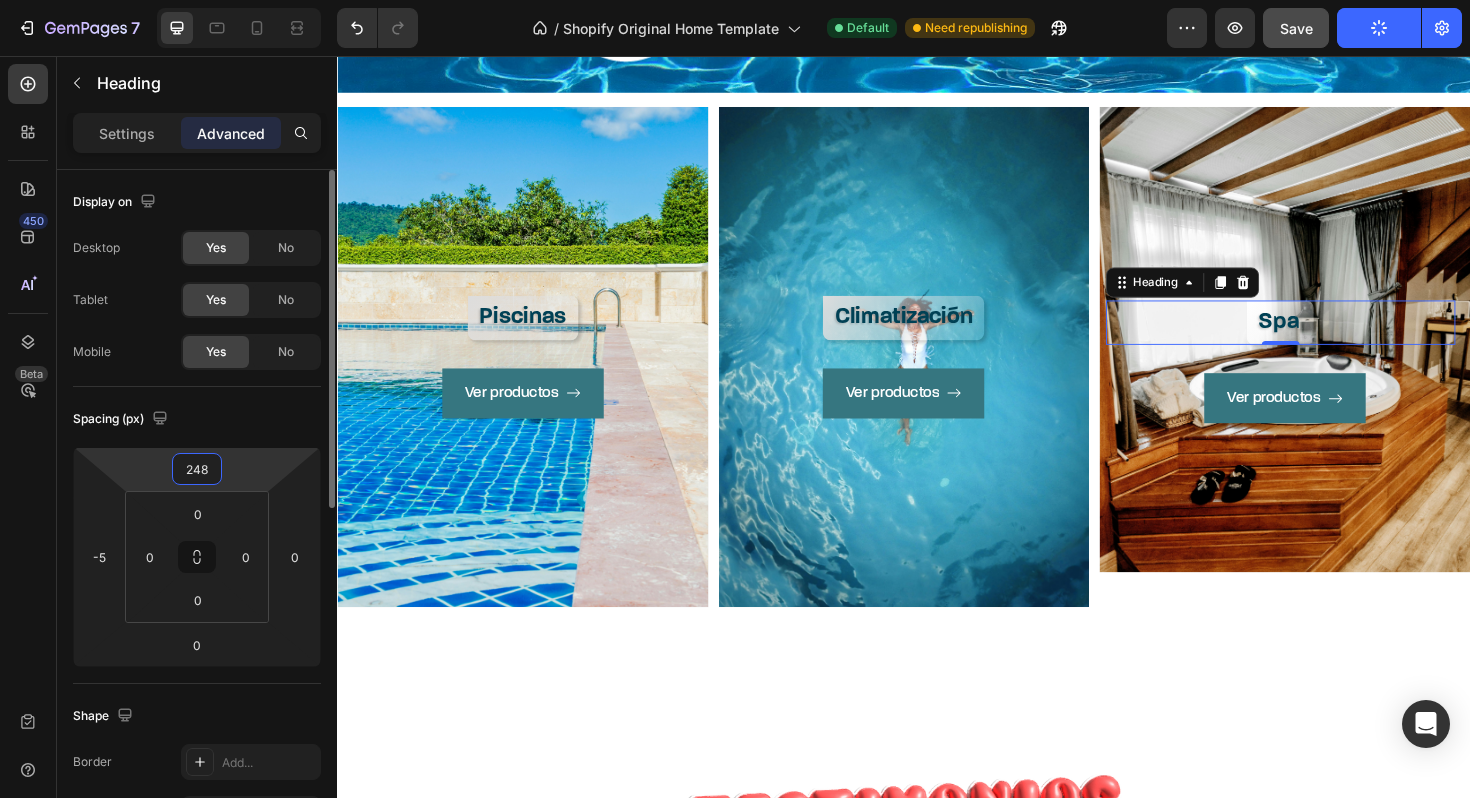 click on "248" at bounding box center [197, 469] 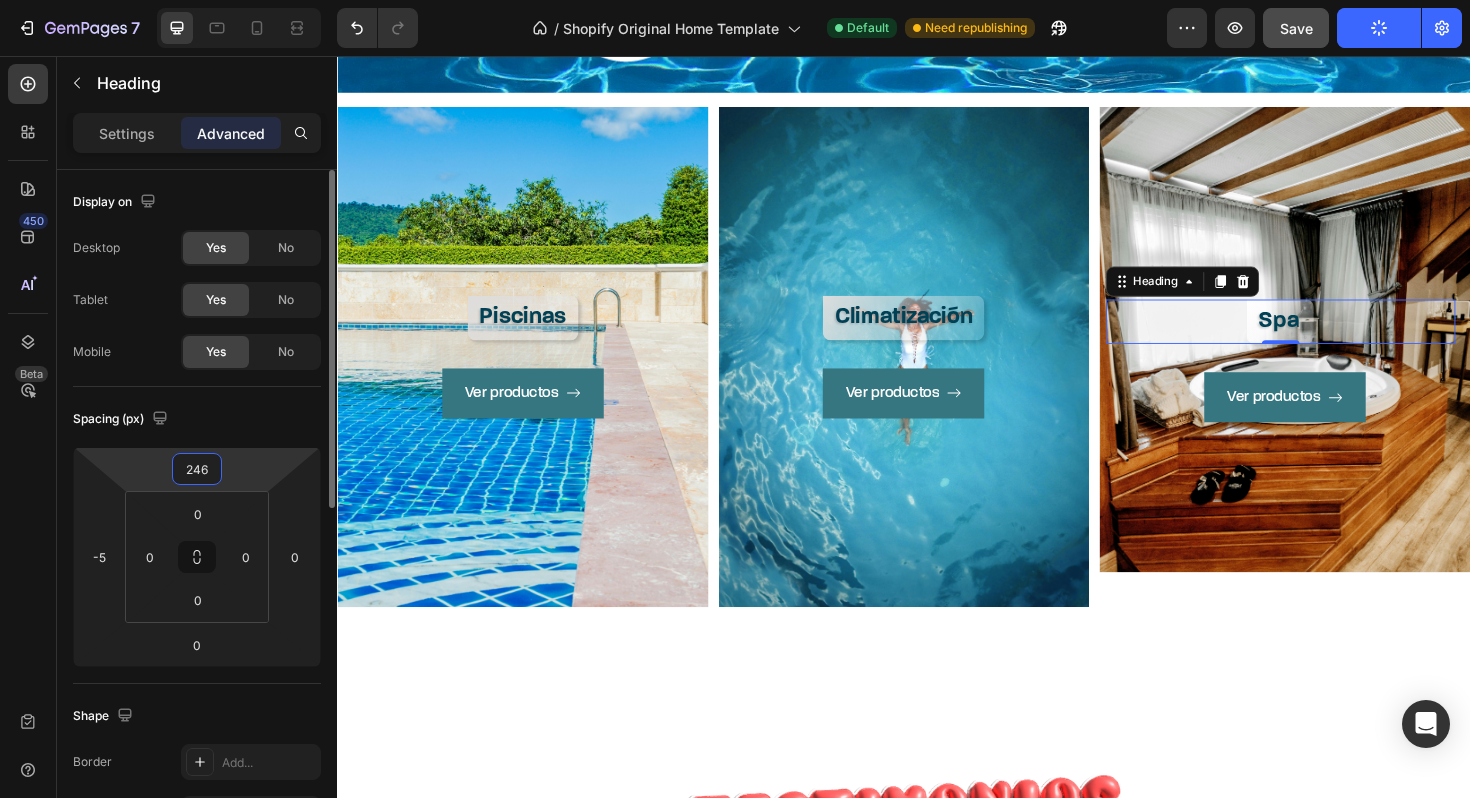 click on "246" at bounding box center (197, 469) 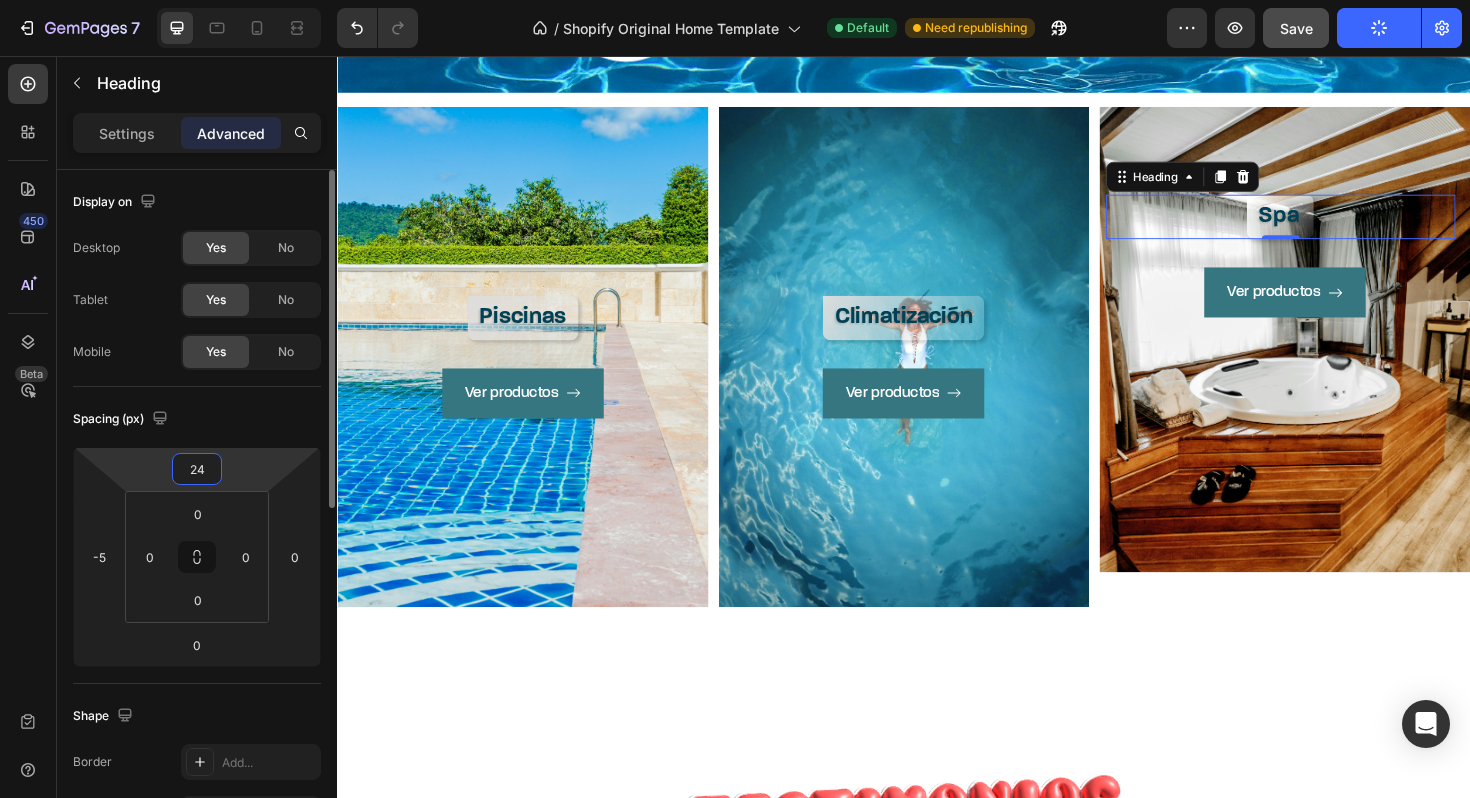 type on "245" 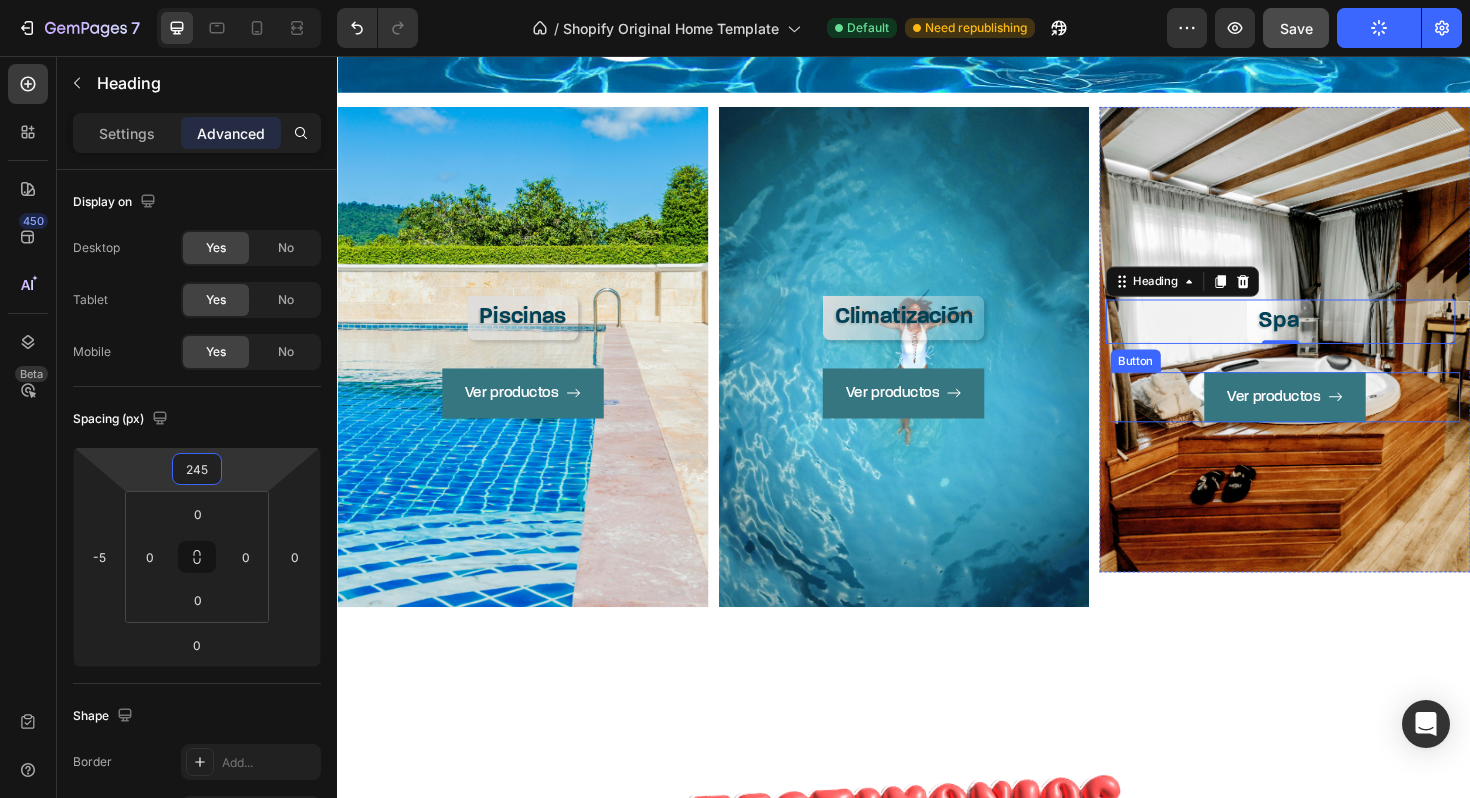 click on "Ver productos Button" at bounding box center [1341, 417] 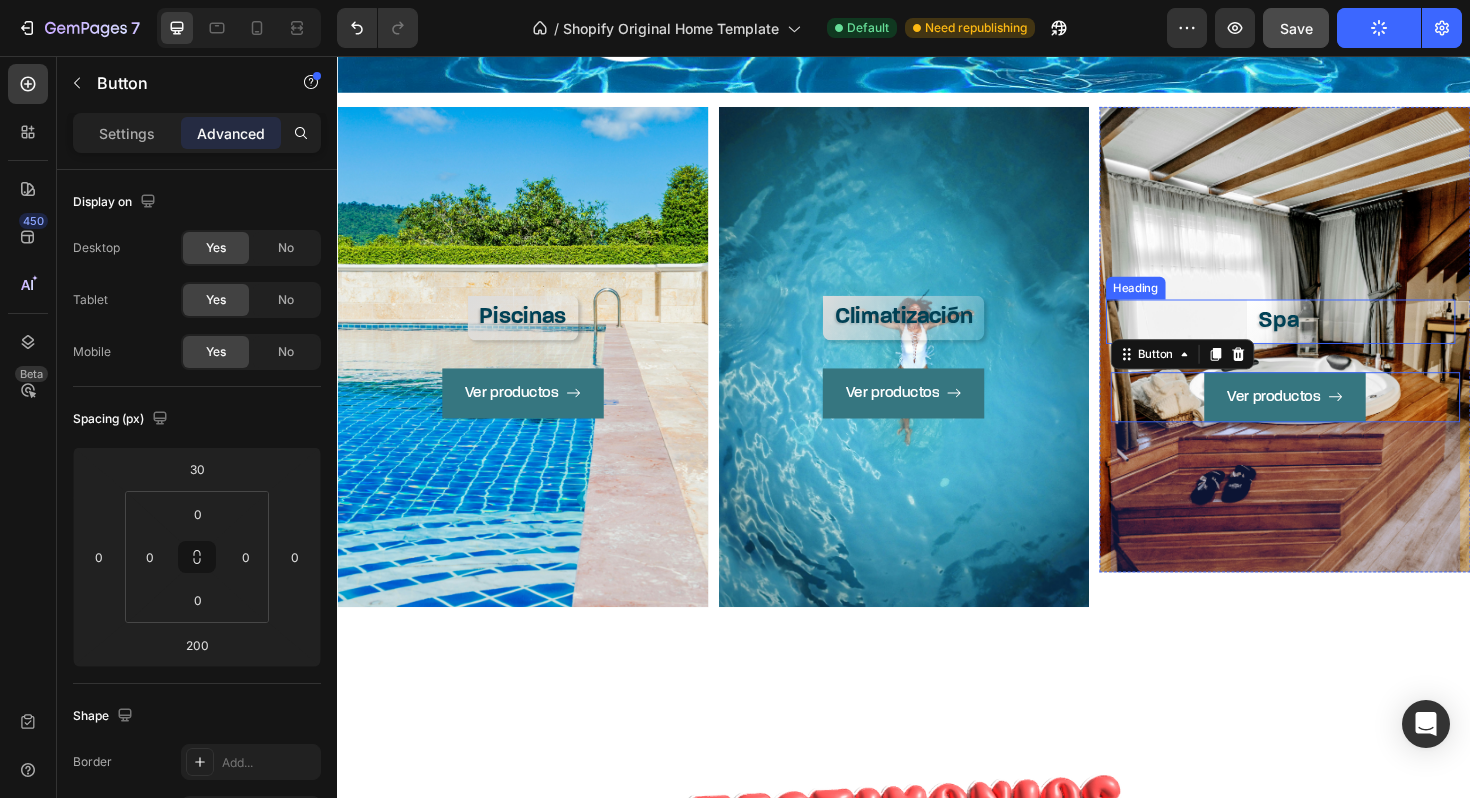 click on "Spa" at bounding box center [1333, 337] 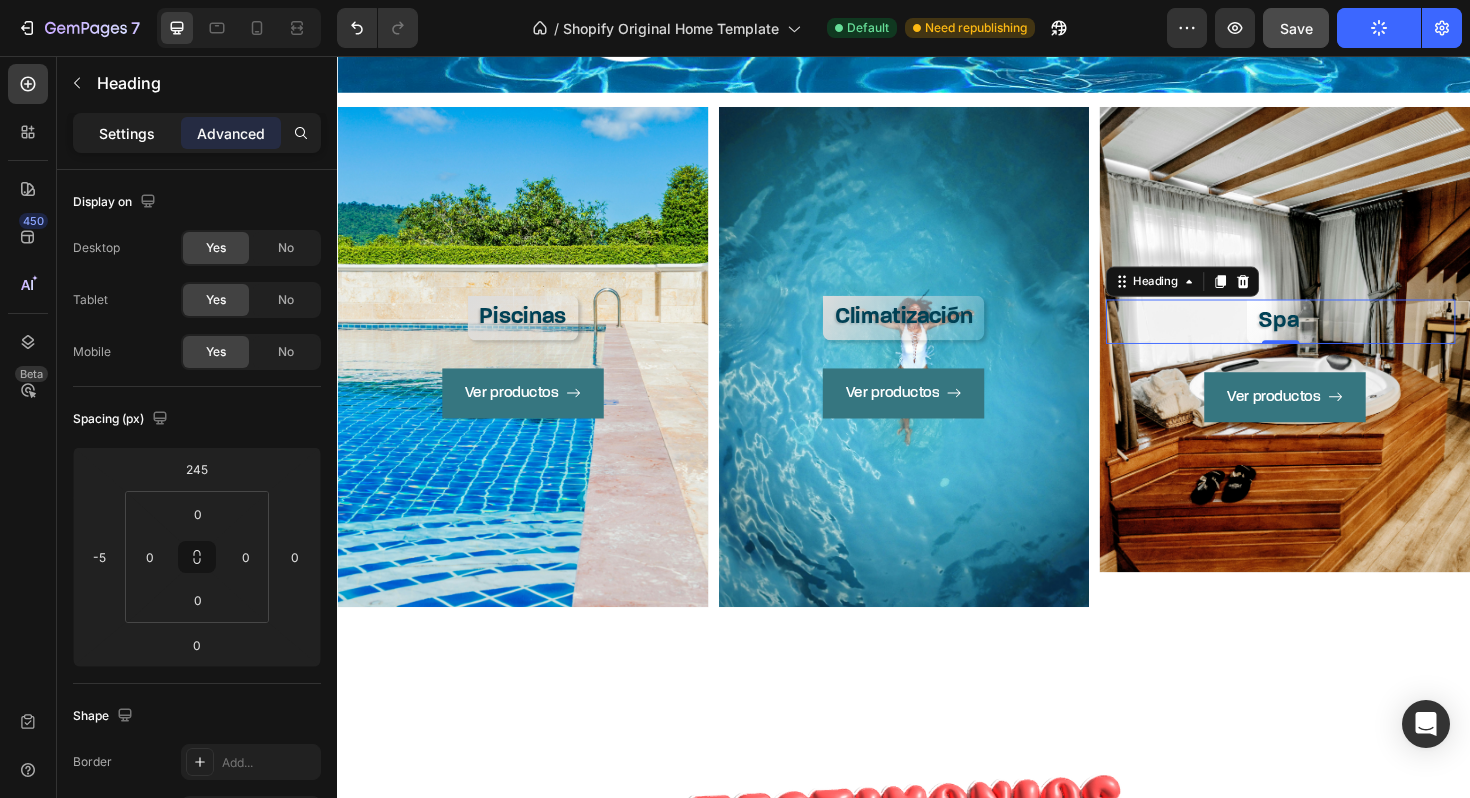 click on "Settings" at bounding box center (127, 133) 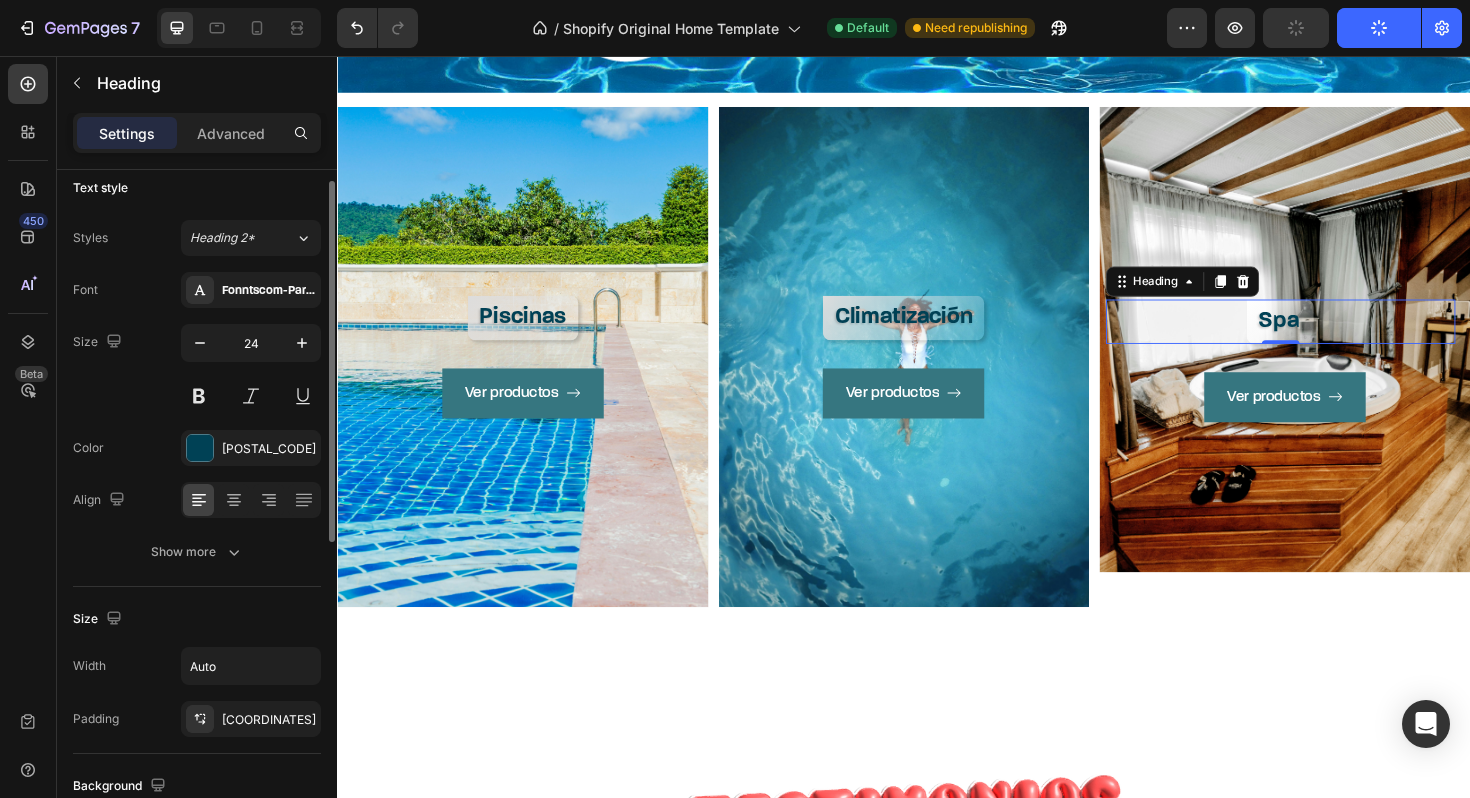 scroll, scrollTop: 23, scrollLeft: 0, axis: vertical 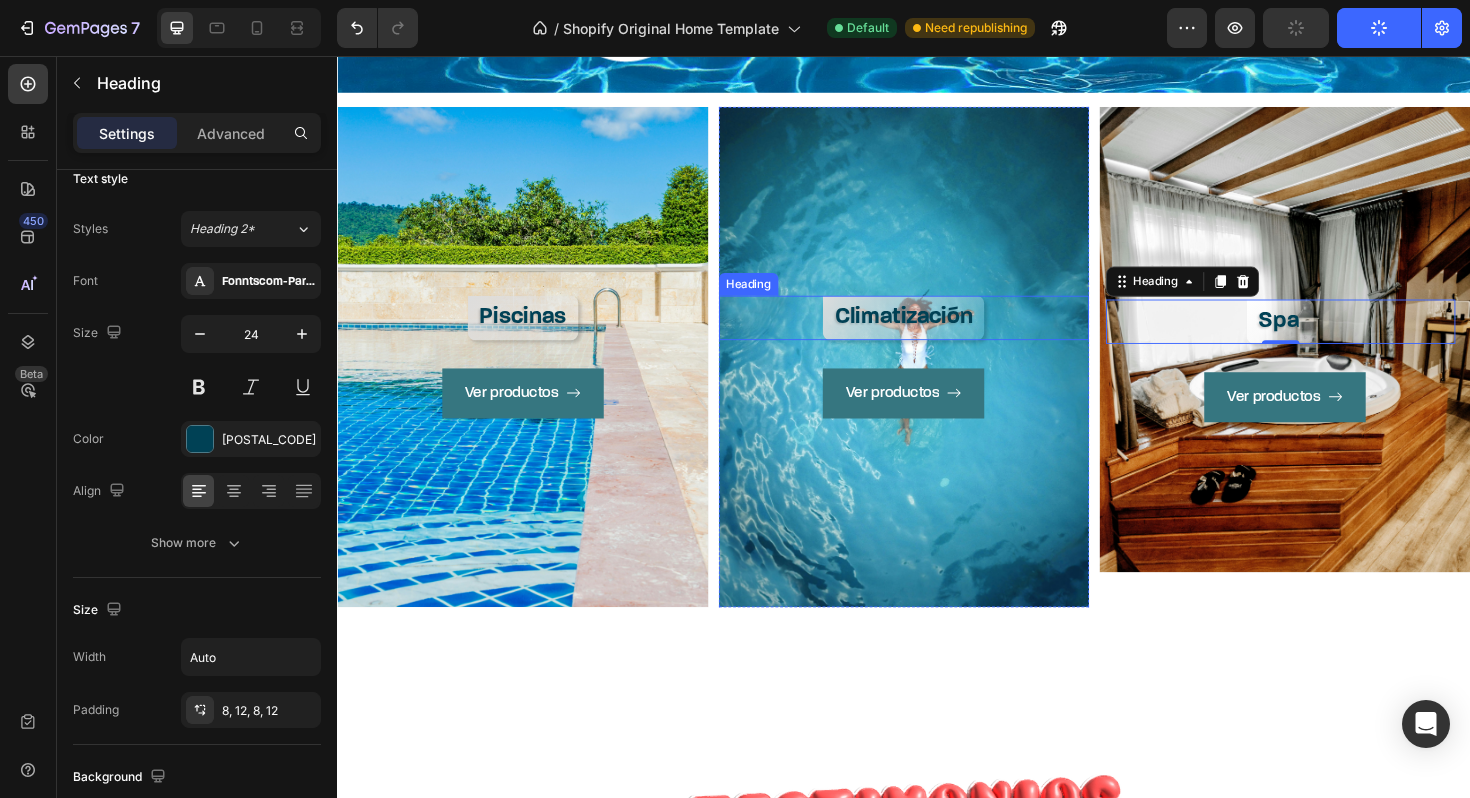 click on "Climatización" at bounding box center (936, 333) 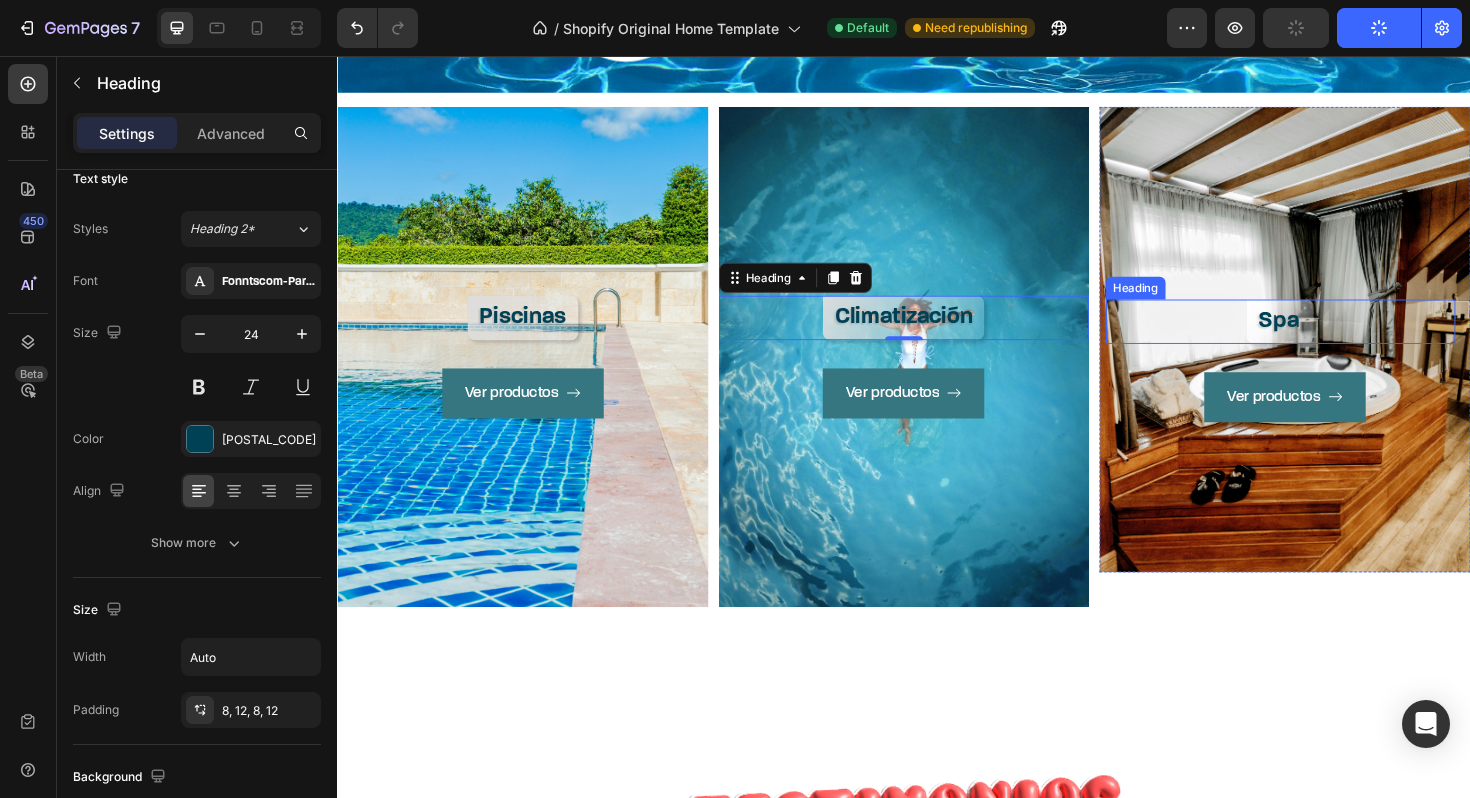 click on "Spa" at bounding box center [1336, 337] 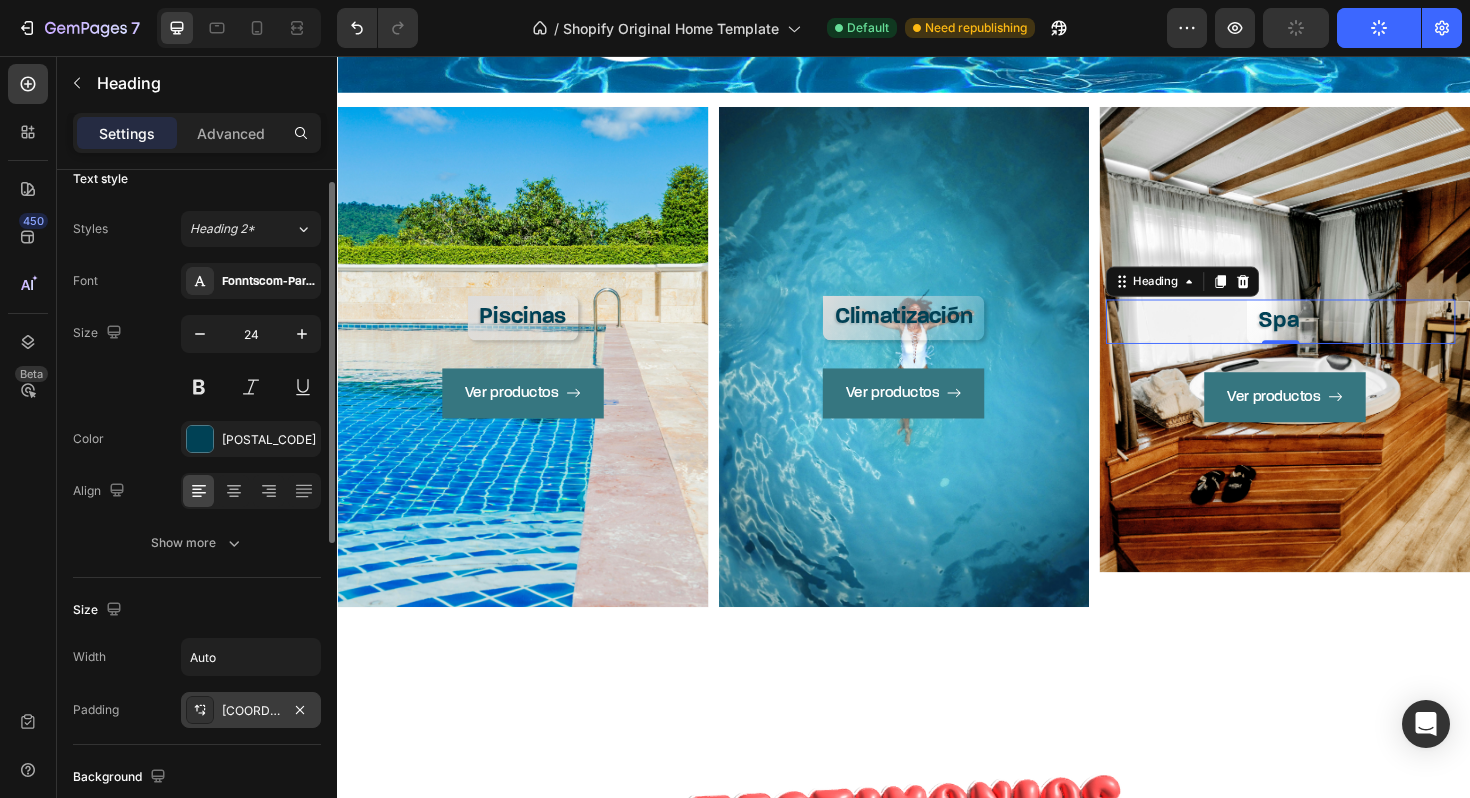 click on "8, 16, 8, 12" at bounding box center (251, 711) 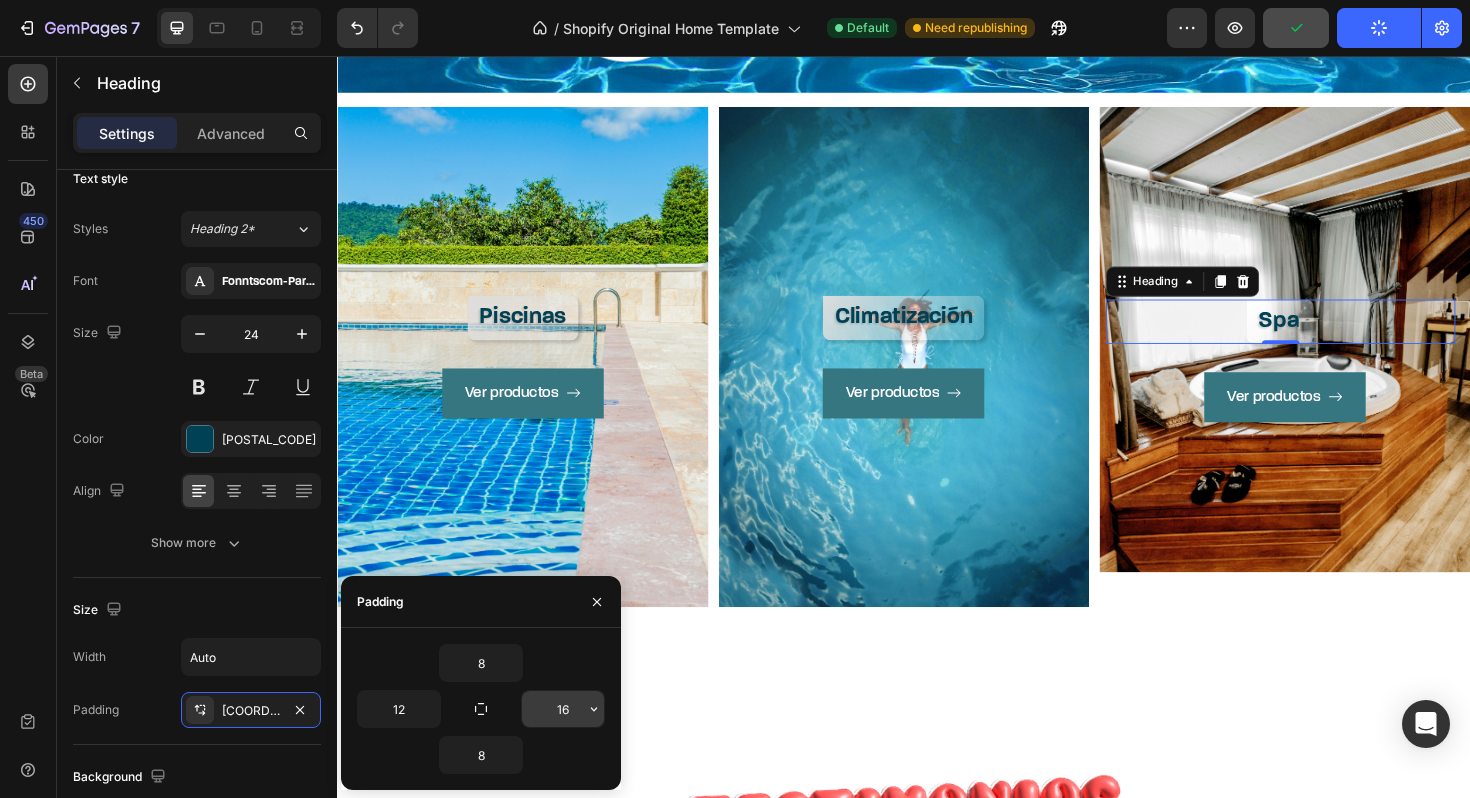 click on "16" at bounding box center [563, 709] 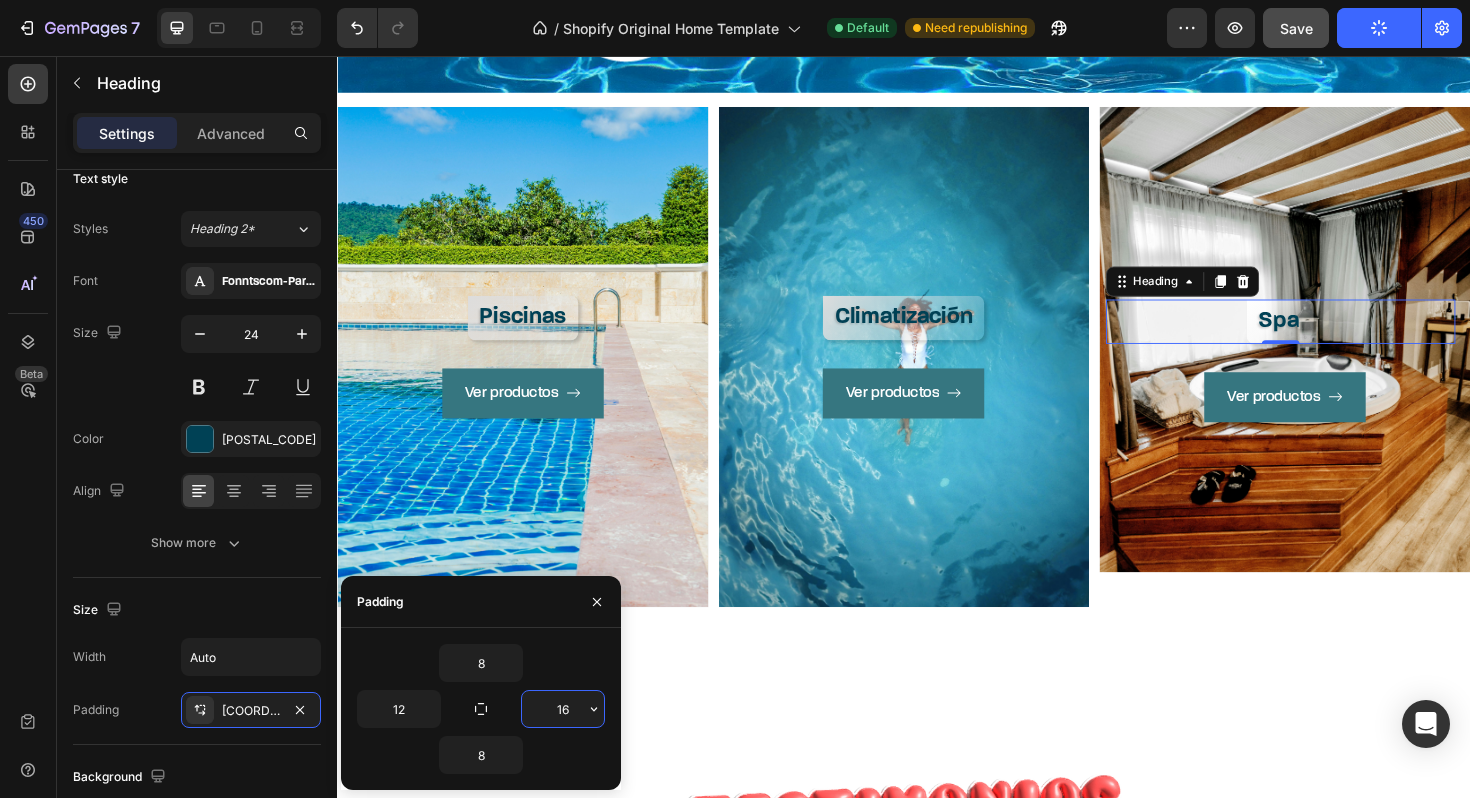 click on "16" at bounding box center (563, 709) 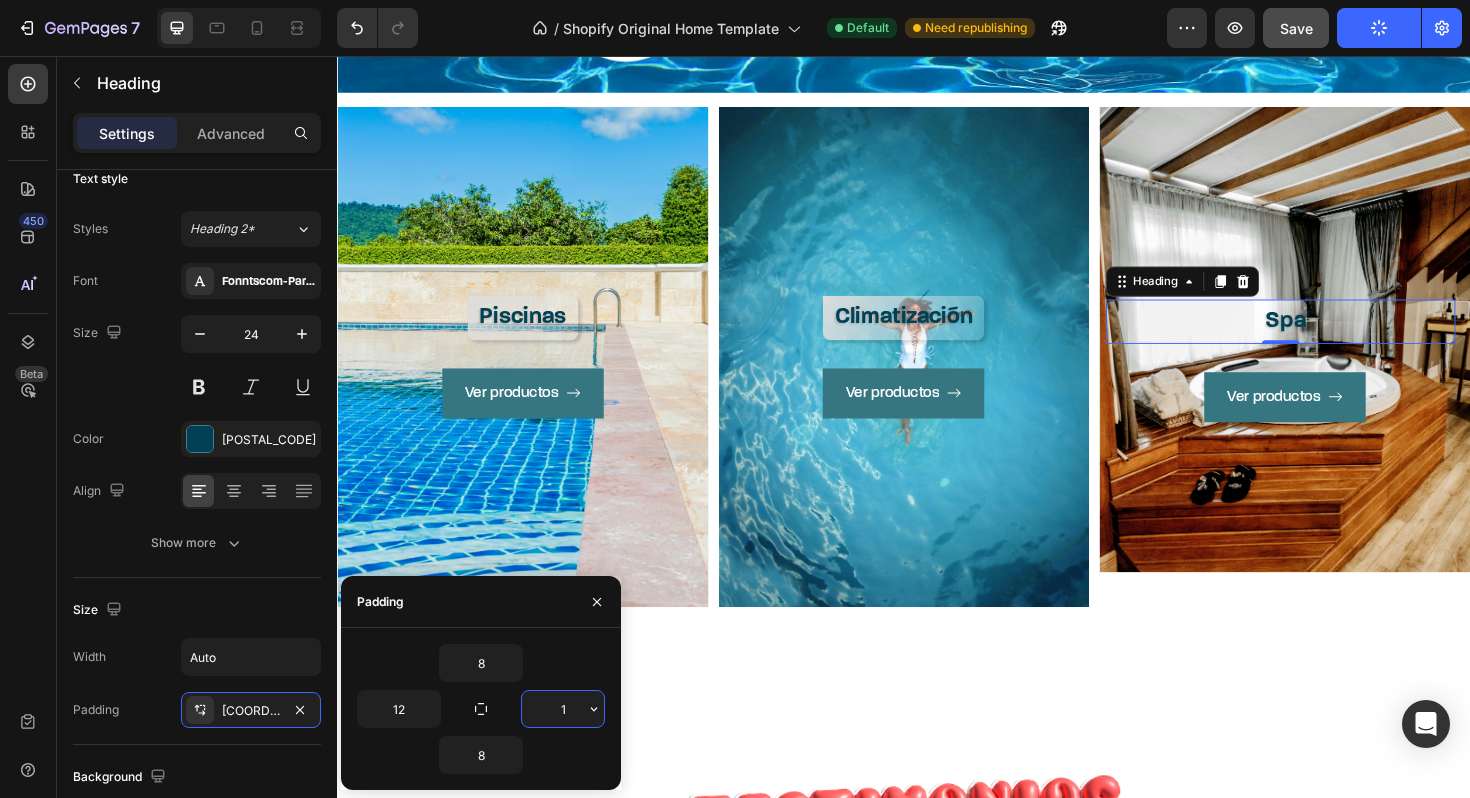 type on "12" 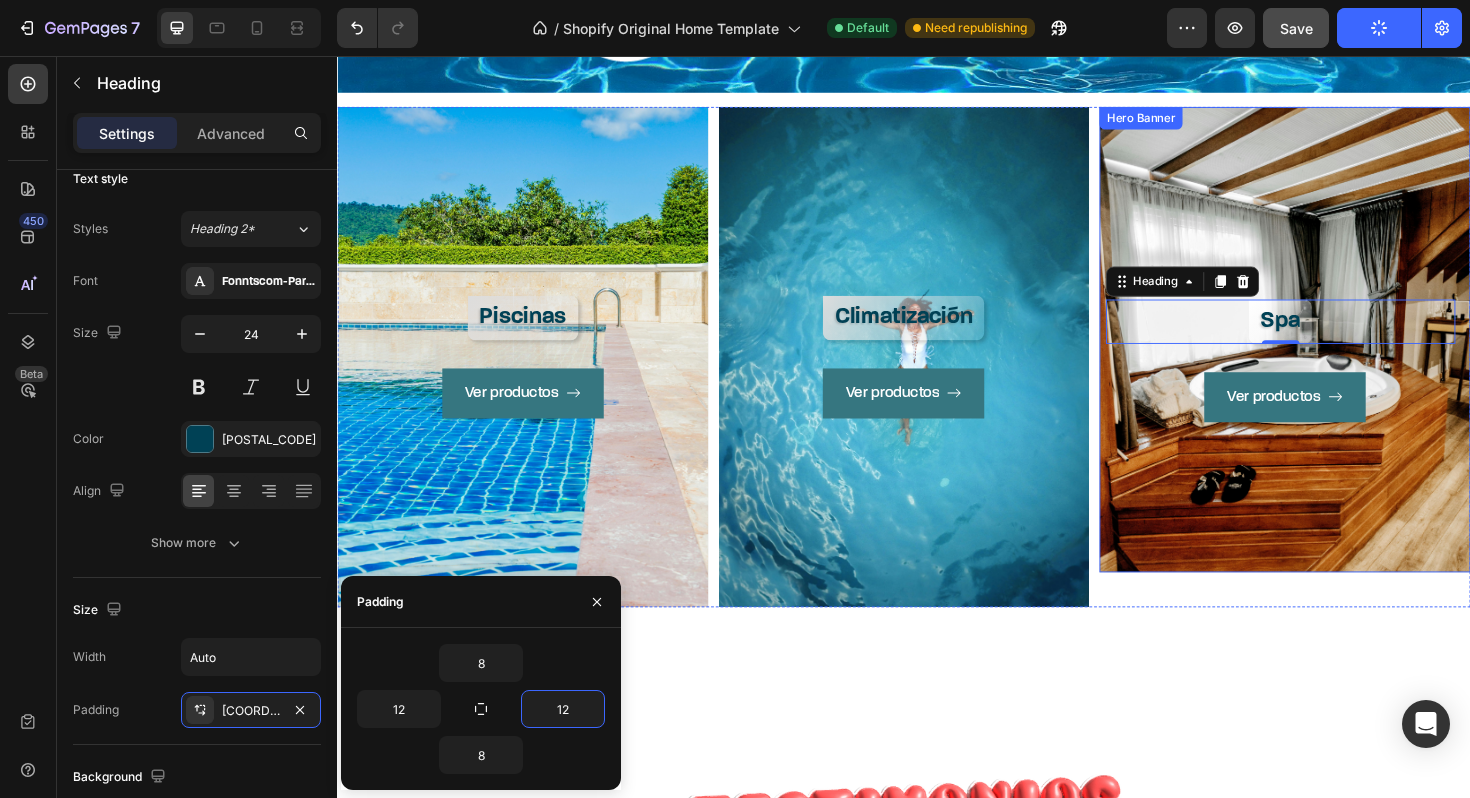 click on "Ver productos Button" at bounding box center [1341, 502] 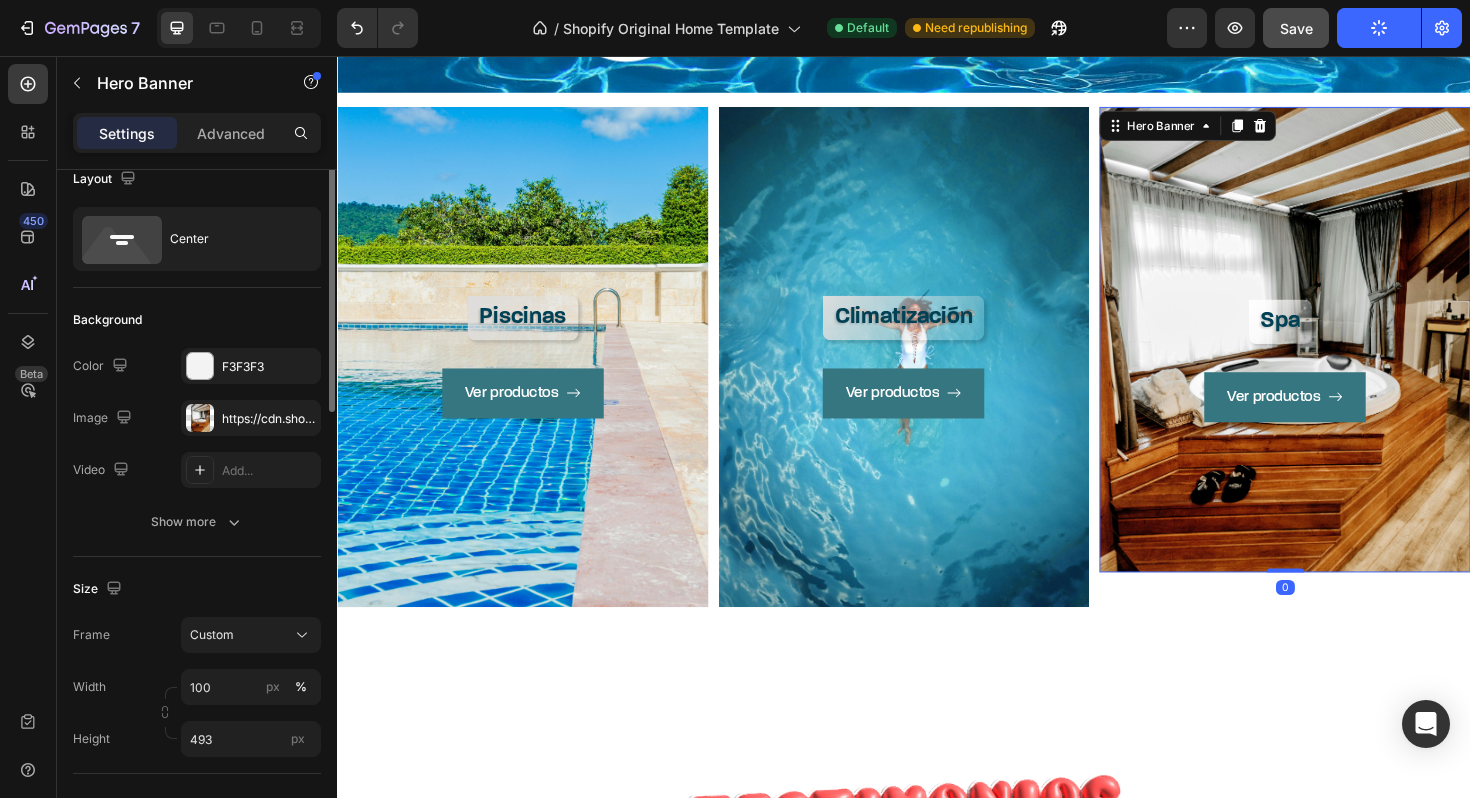 scroll, scrollTop: 0, scrollLeft: 0, axis: both 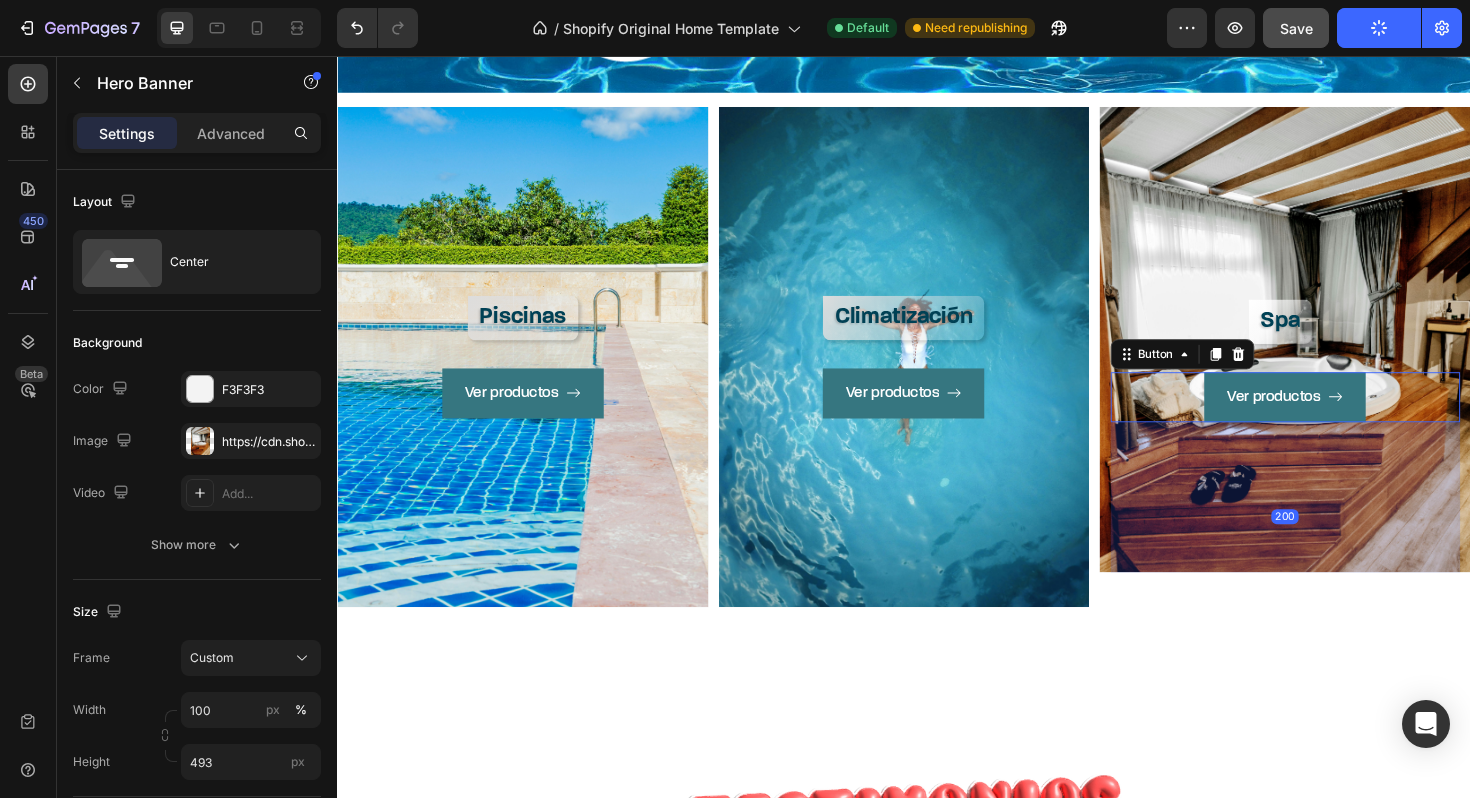 click on "Ver productos Button   200" at bounding box center [1341, 417] 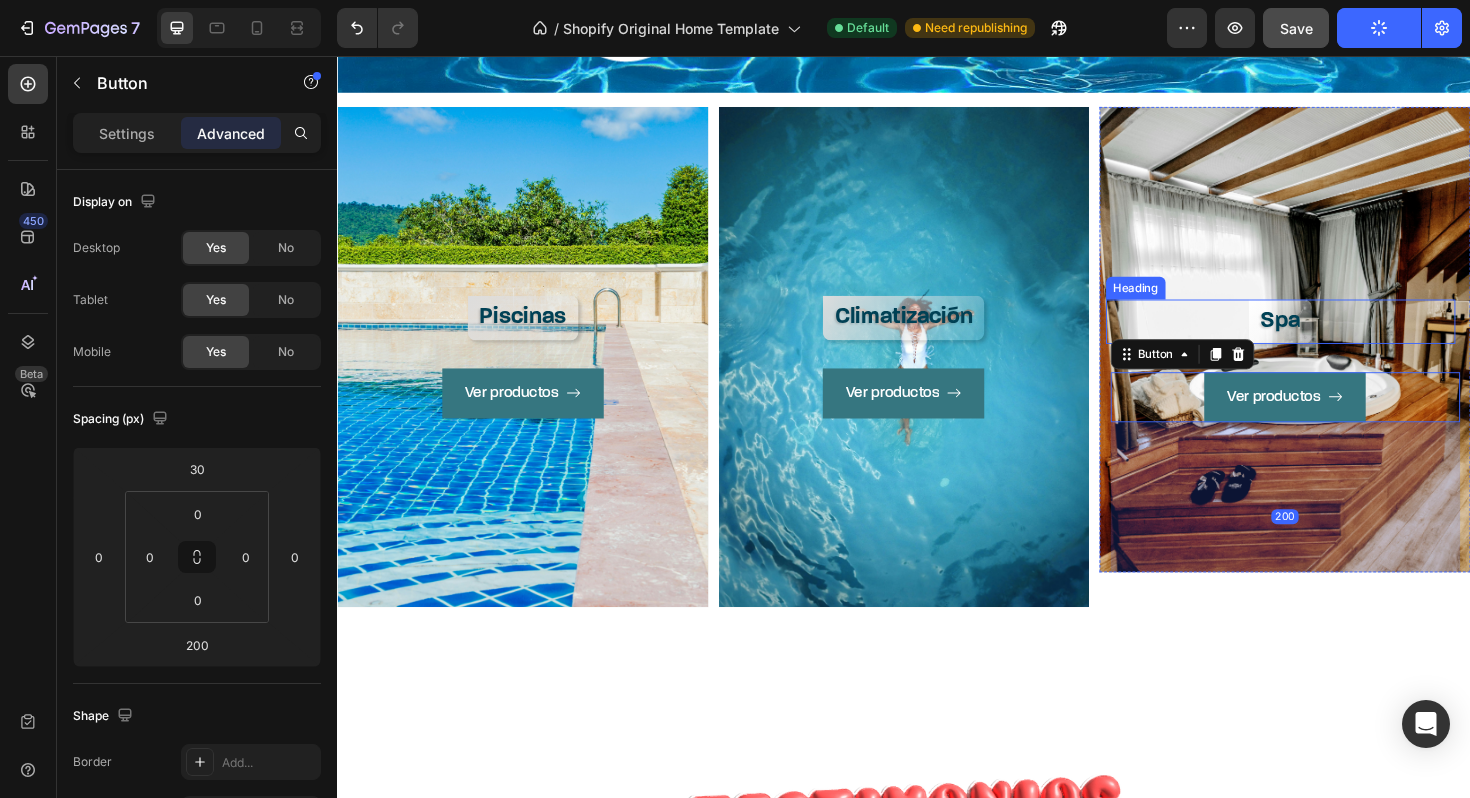 click on "Spa" at bounding box center (1336, 337) 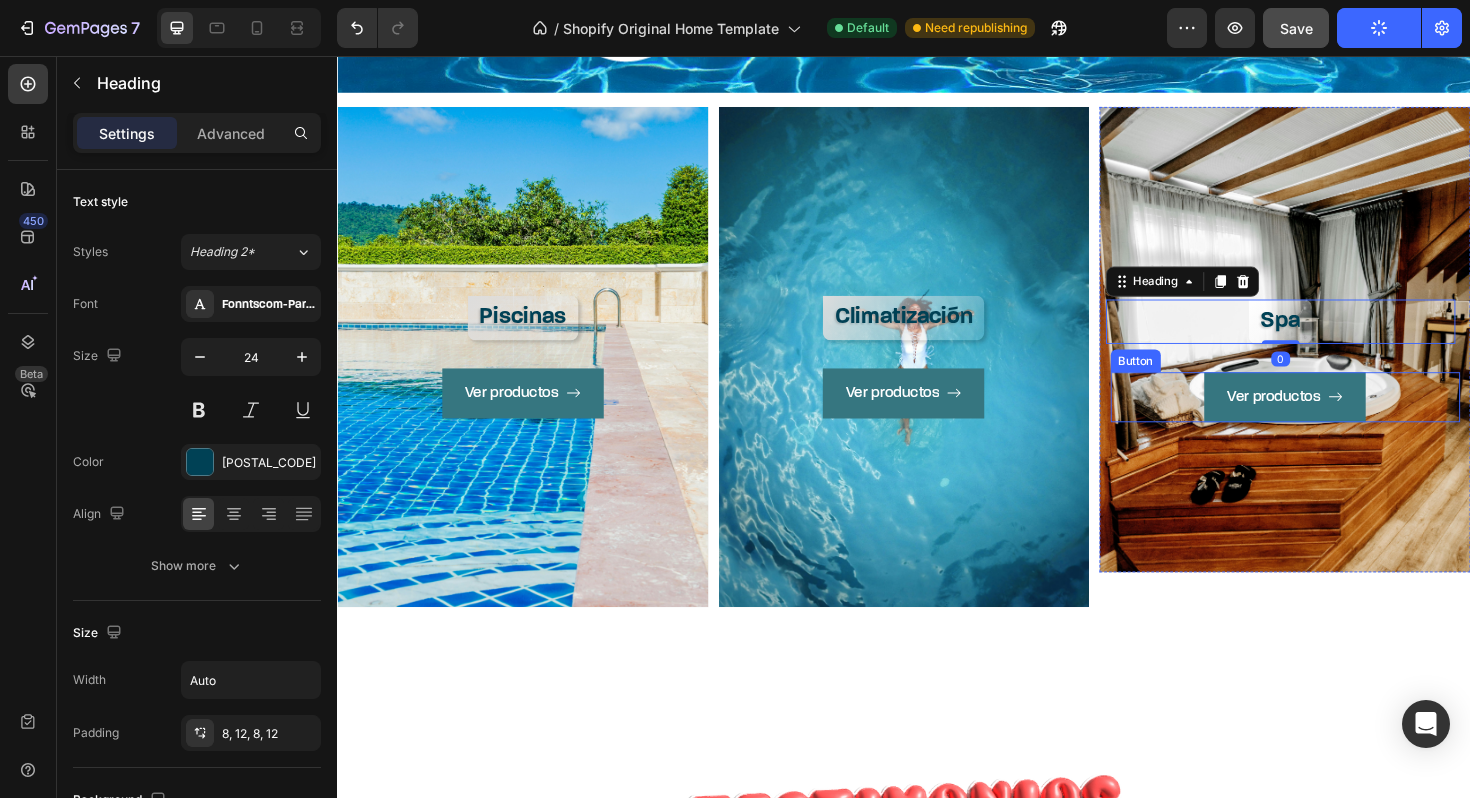 click on "Ver productos Button" at bounding box center (1341, 417) 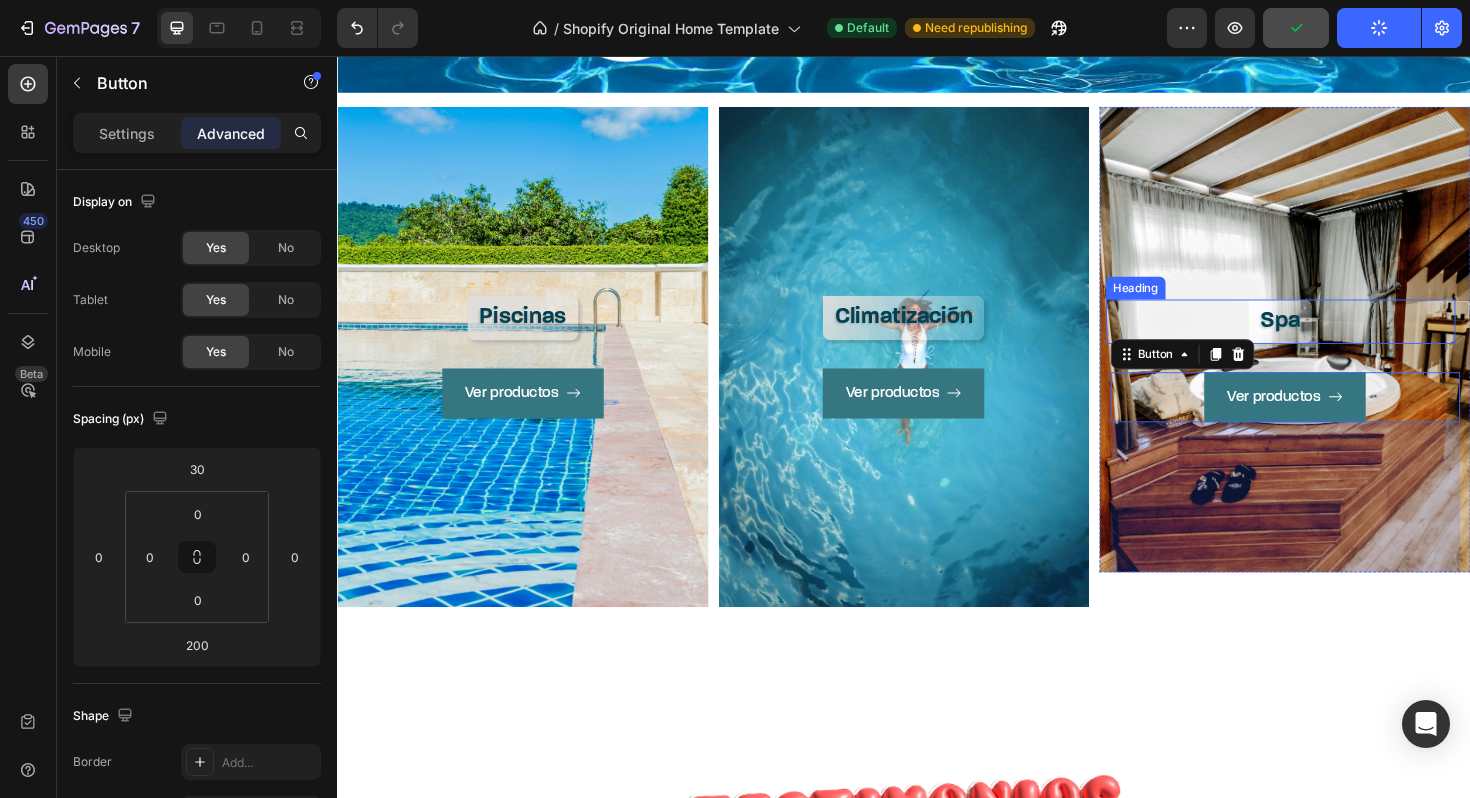 click on "Spa" at bounding box center (1336, 337) 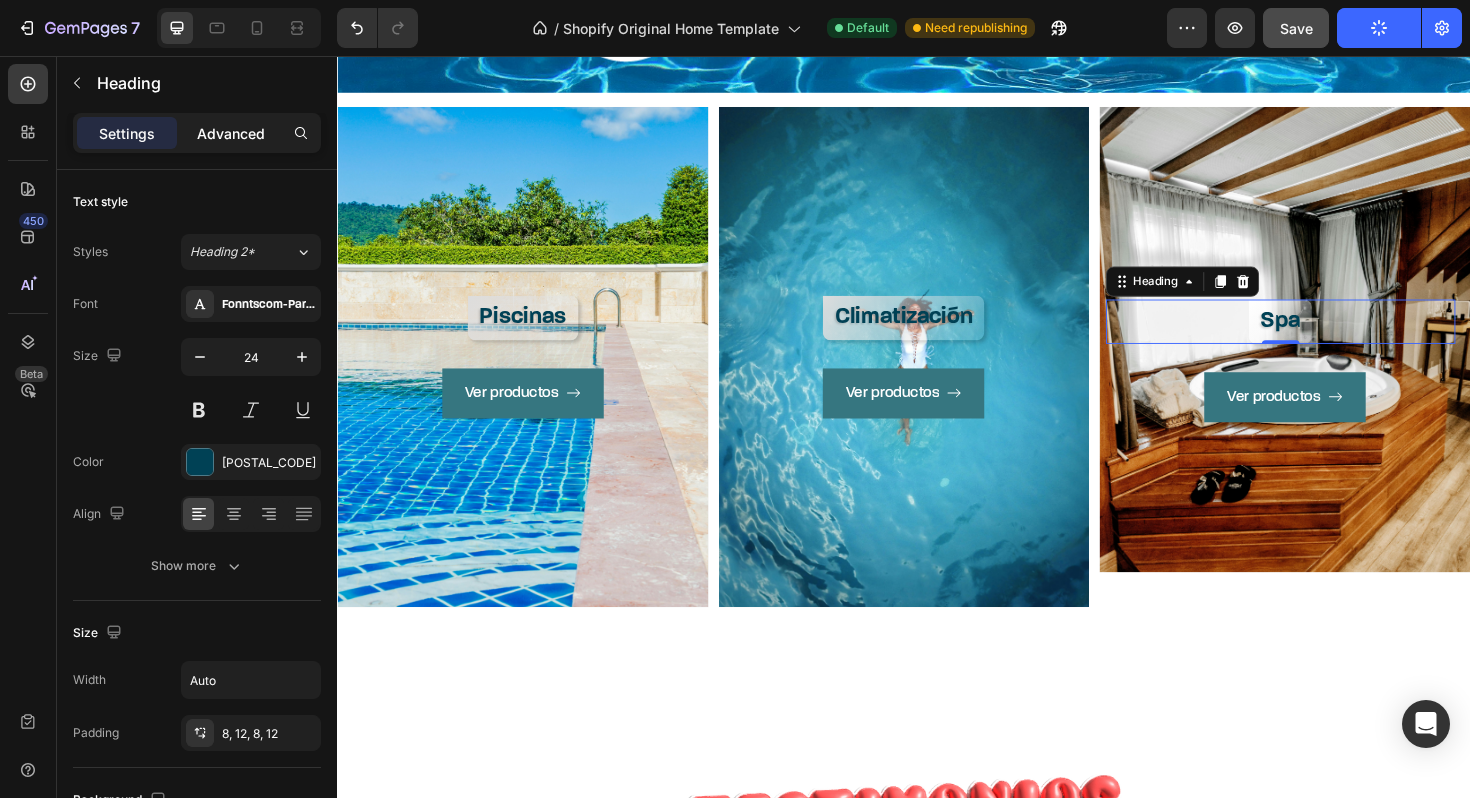 click on "Advanced" at bounding box center [231, 133] 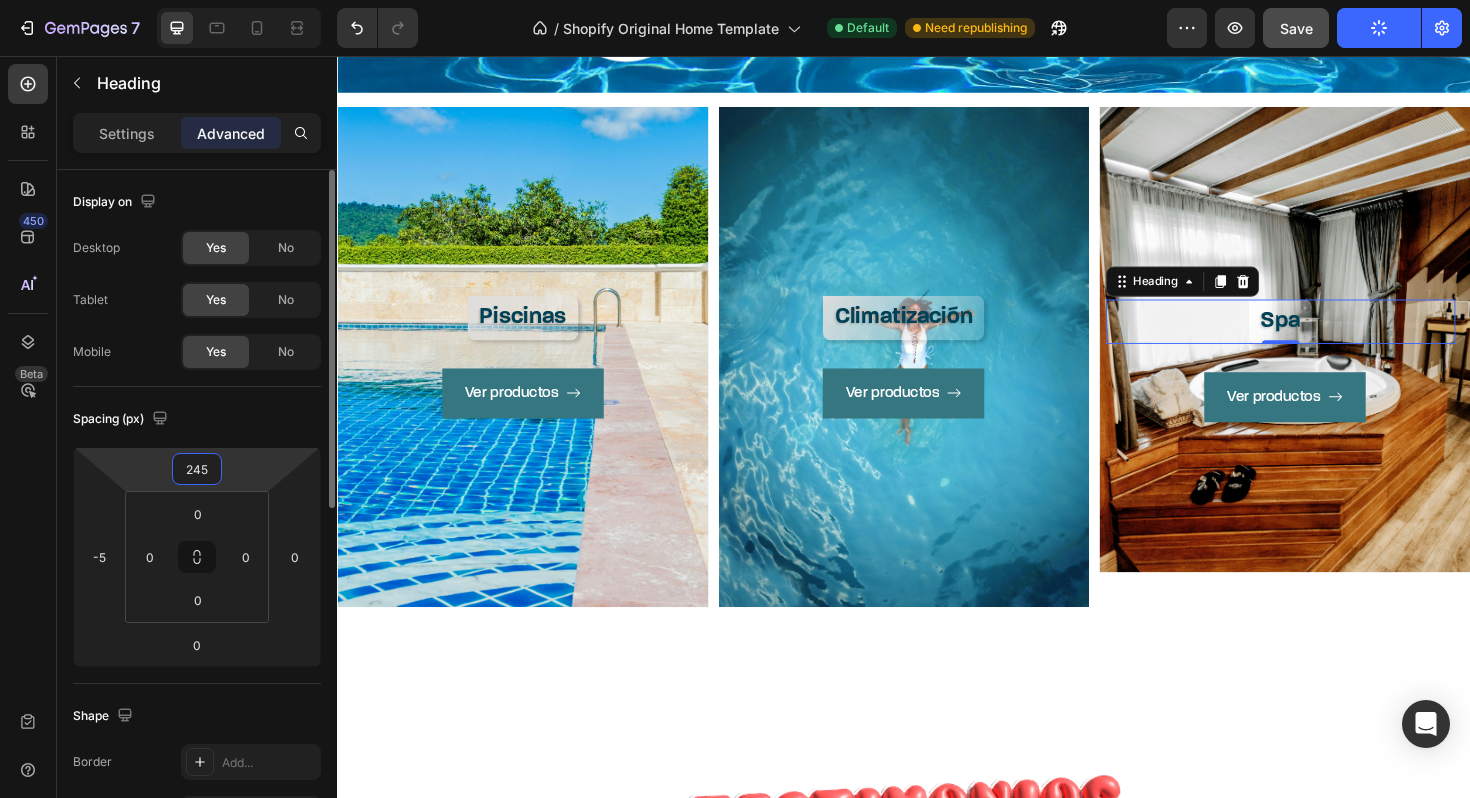 click on "245" at bounding box center (197, 469) 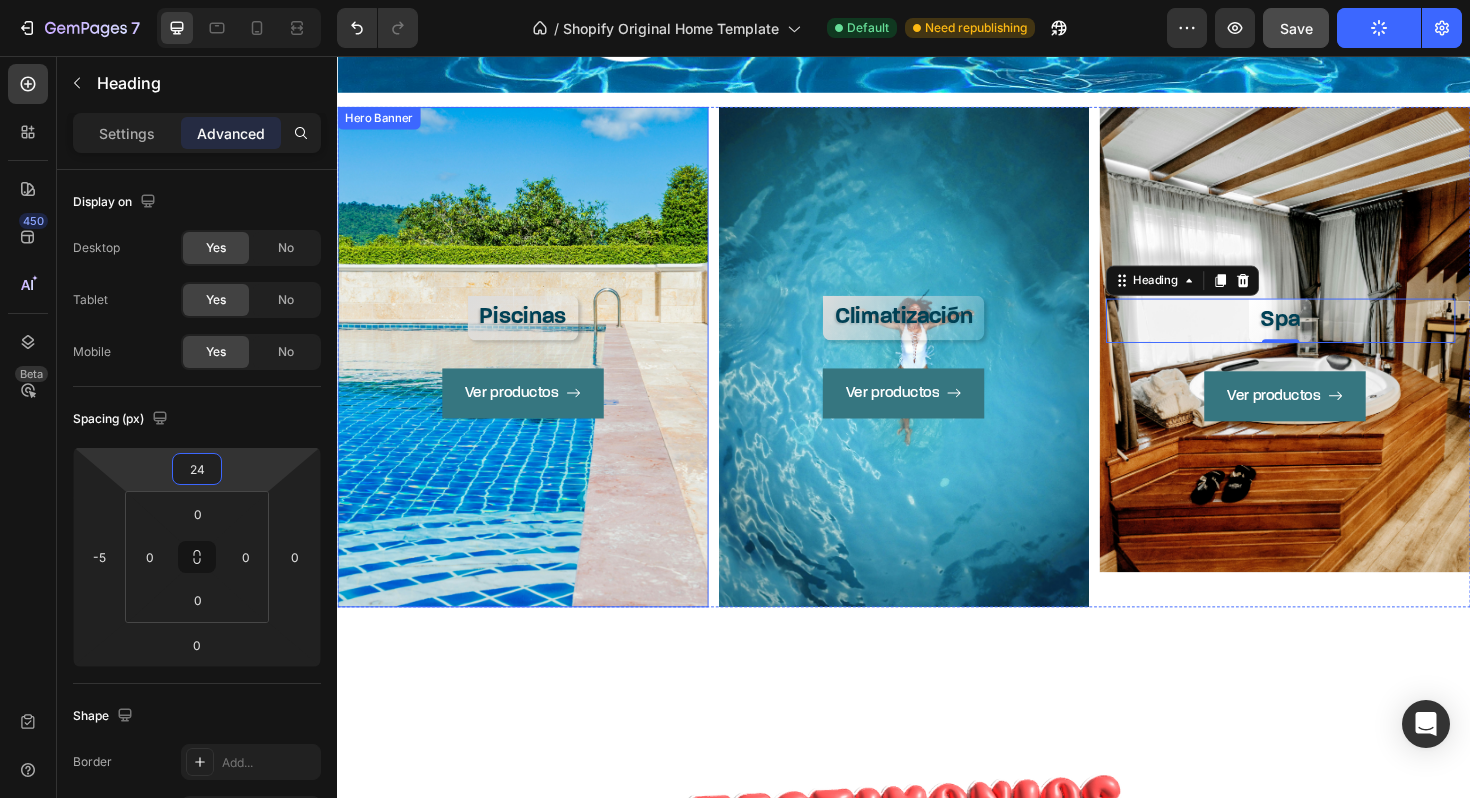 type on "242" 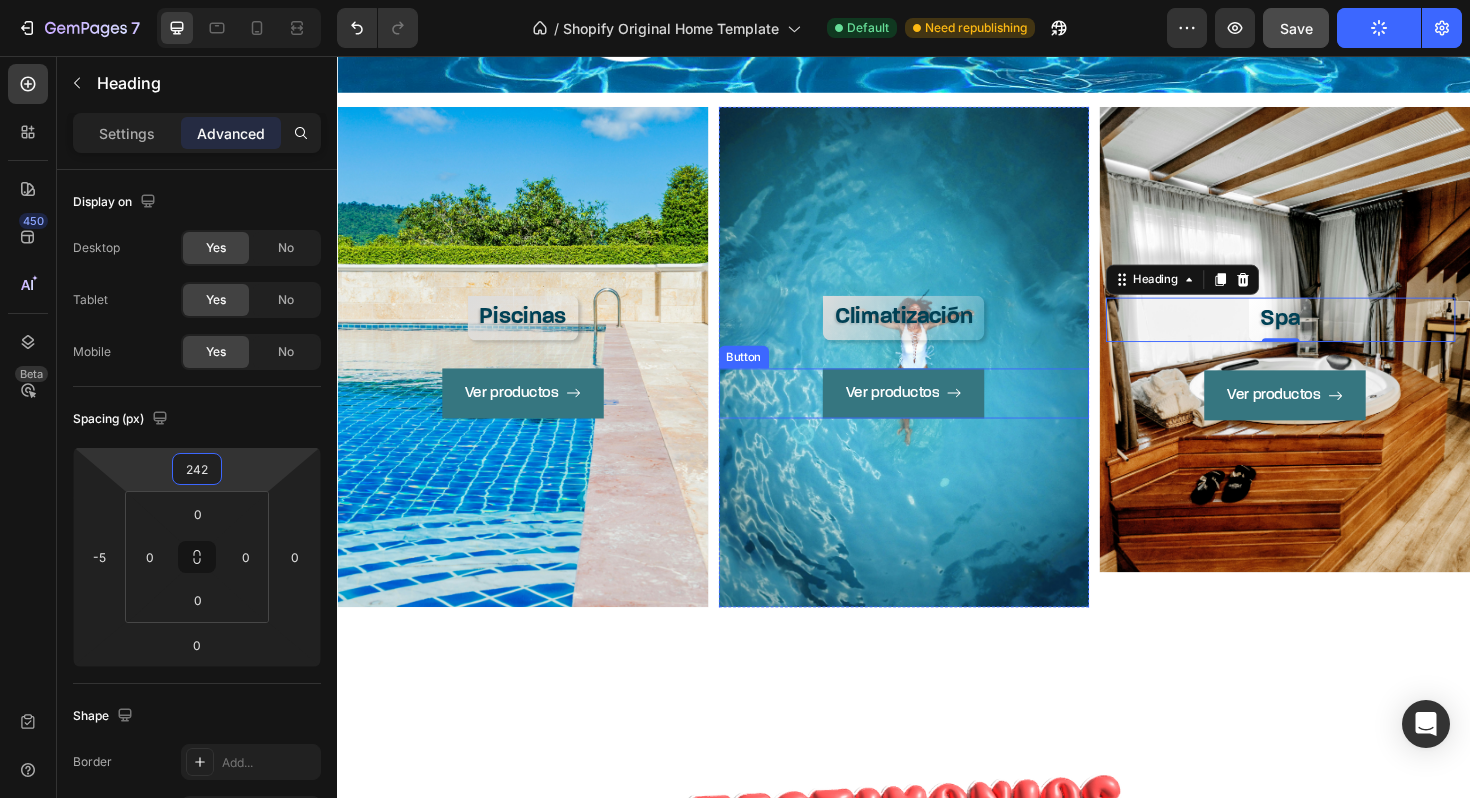click on "Ver productos Button" at bounding box center [937, 413] 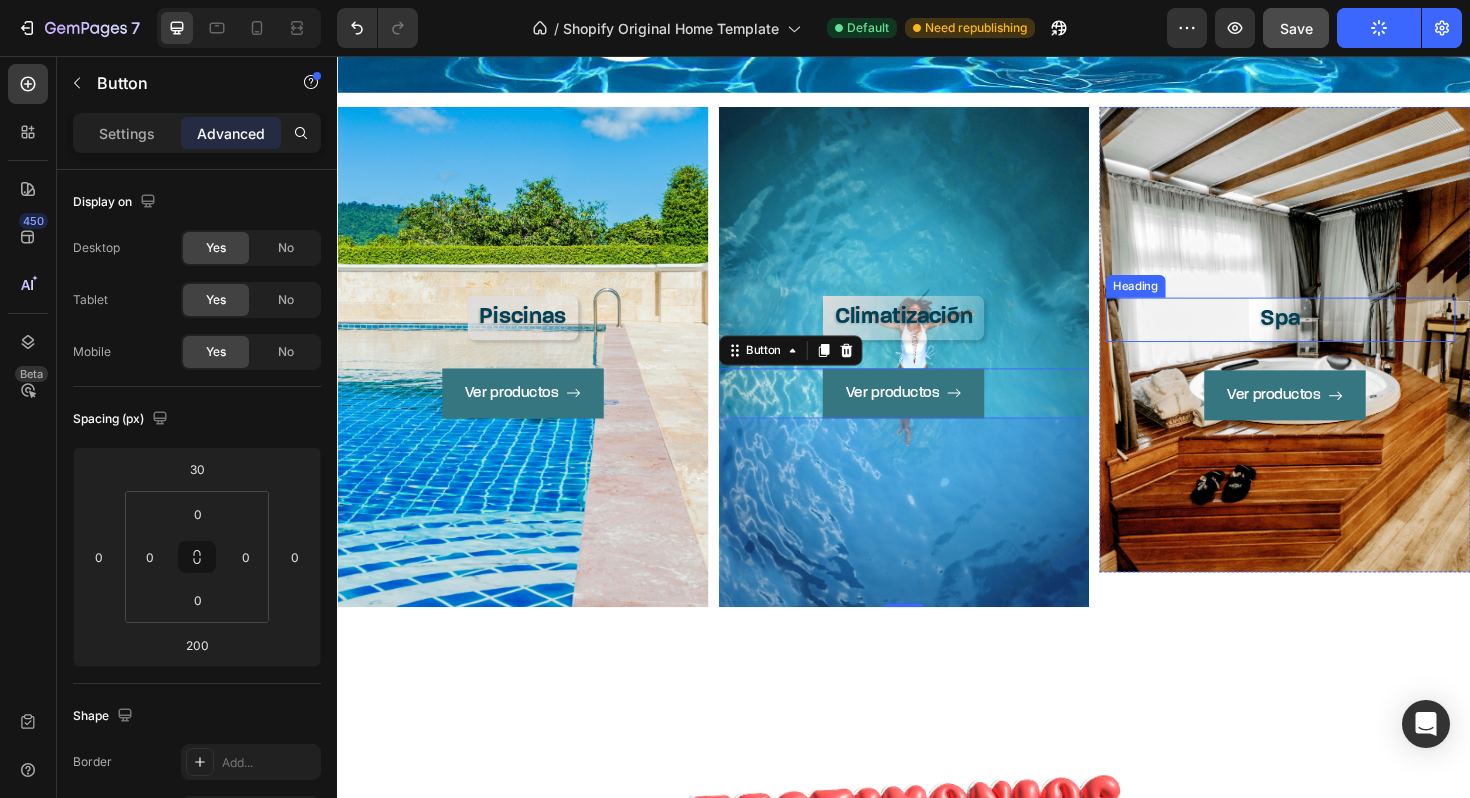 click on "Spa" at bounding box center [1336, 335] 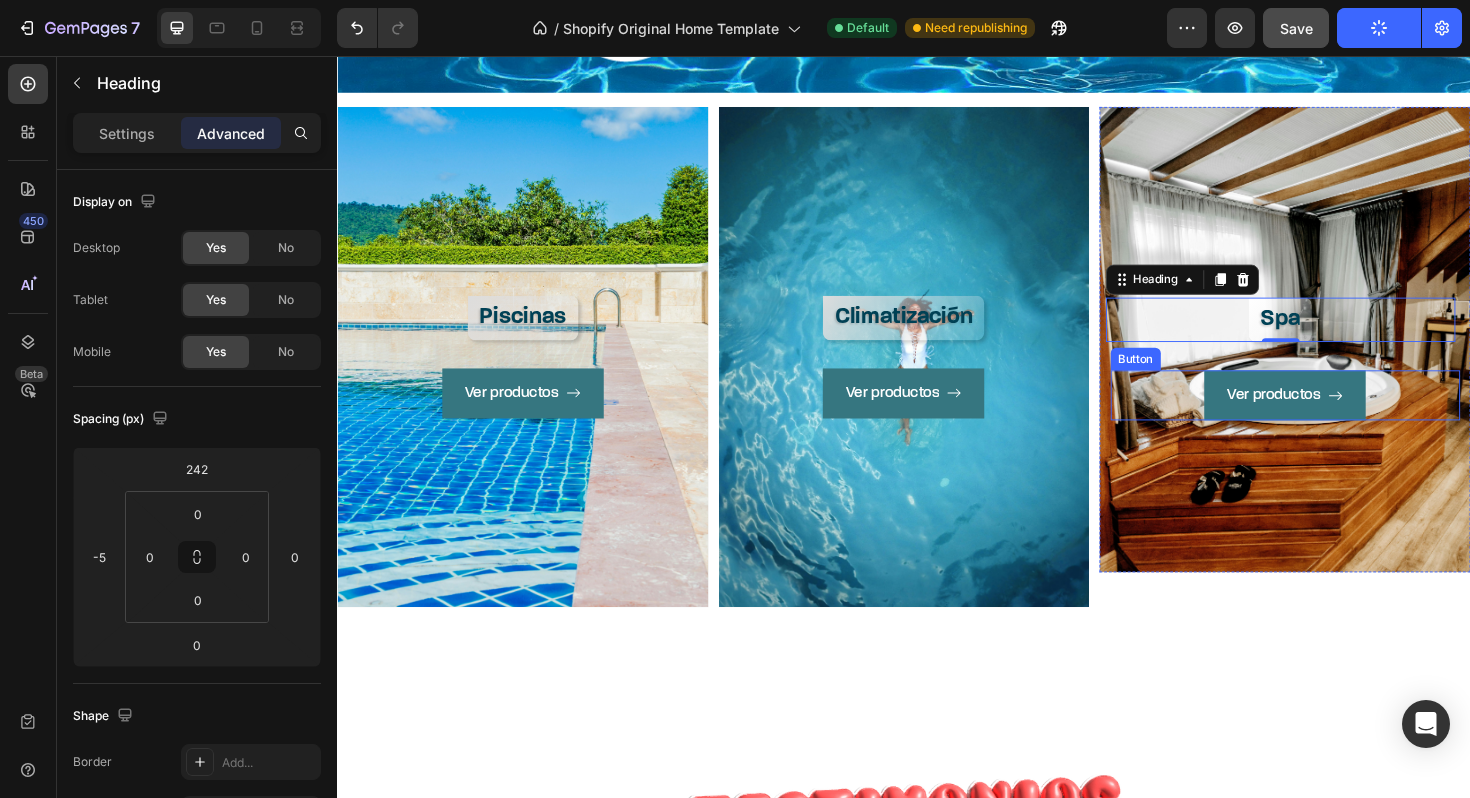 click on "Ver productos Button" at bounding box center [1341, 415] 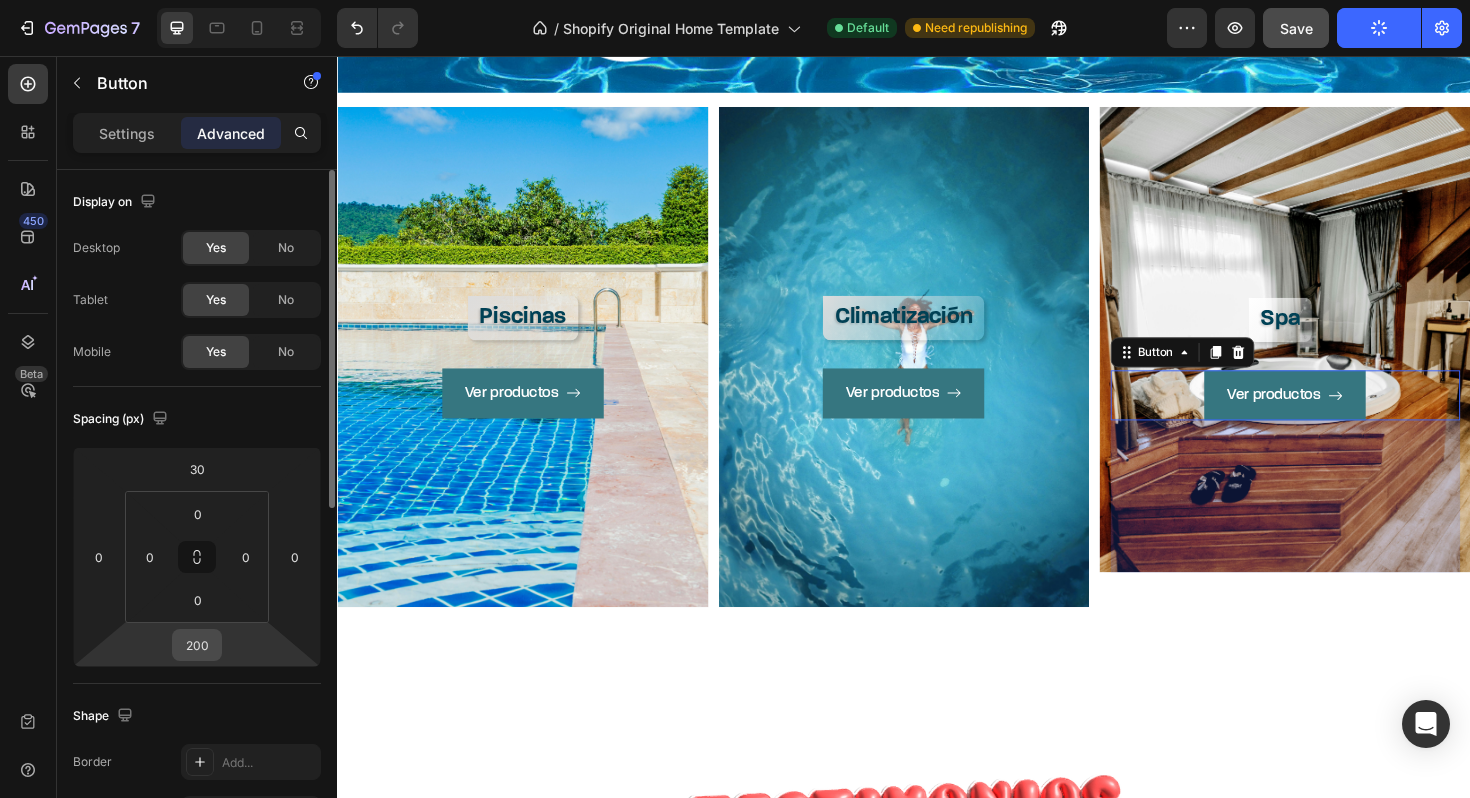 click on "200" at bounding box center (197, 645) 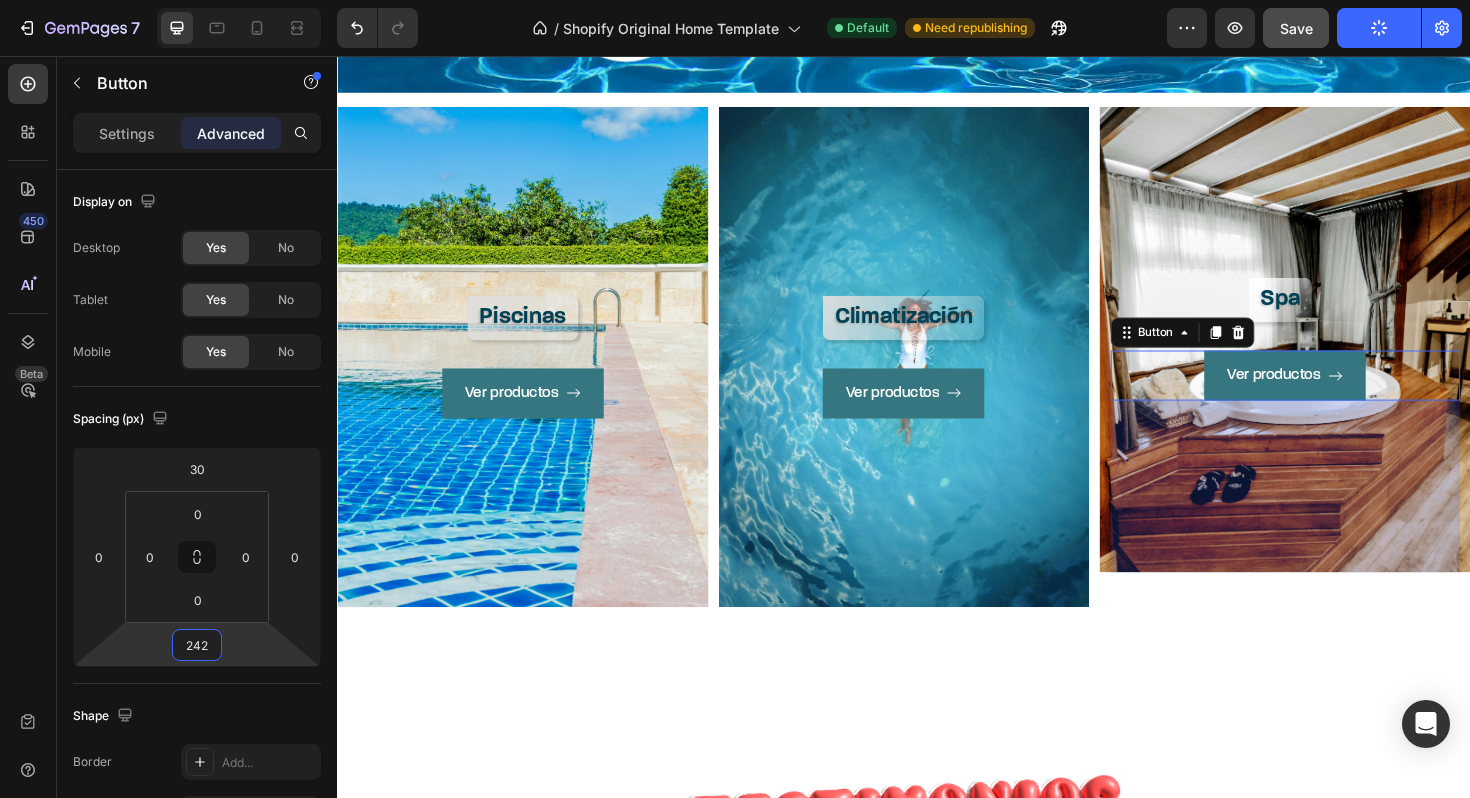 type on "242" 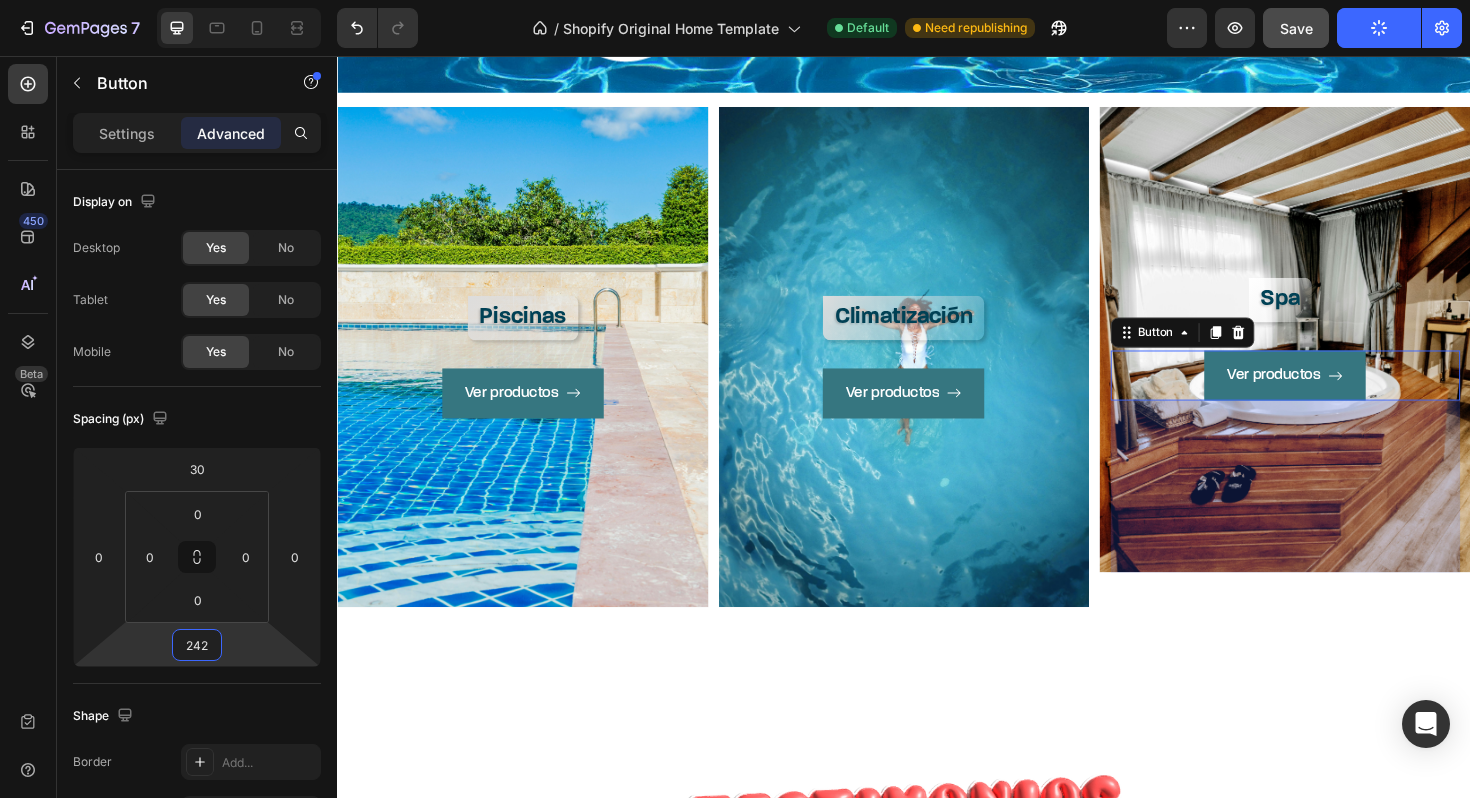 click on "242" at bounding box center (1341, 542) 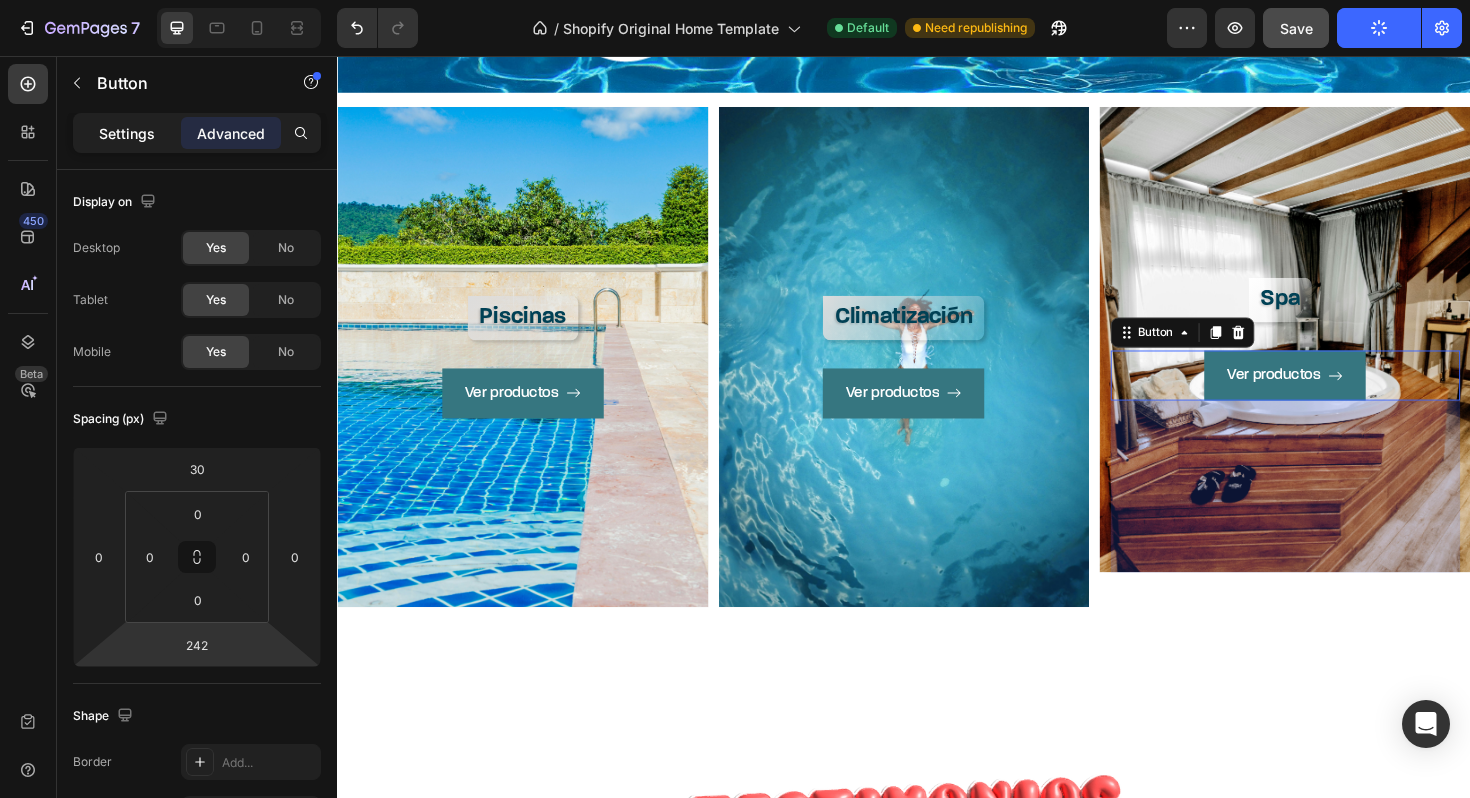 click on "Settings" at bounding box center (127, 133) 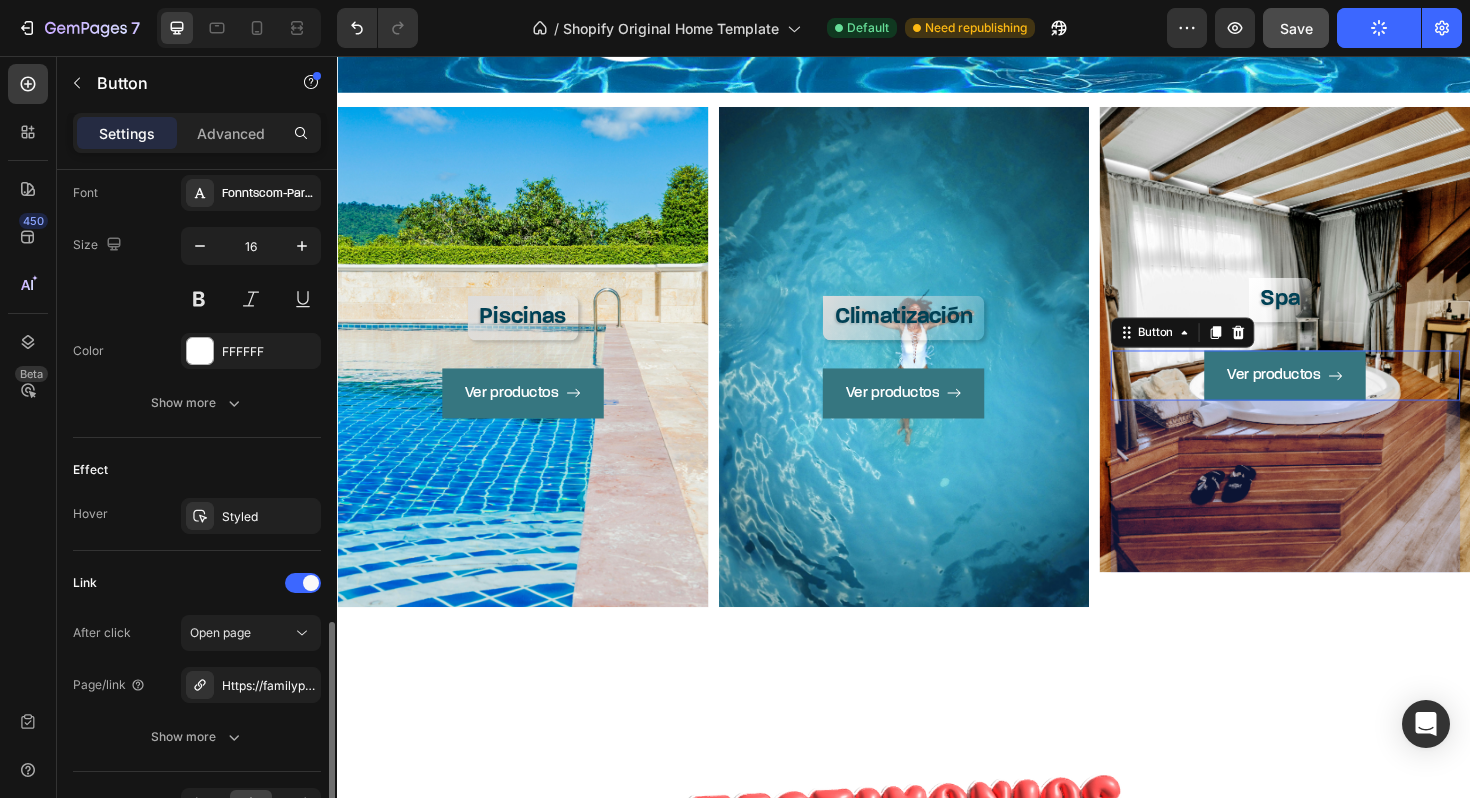 scroll, scrollTop: 1063, scrollLeft: 0, axis: vertical 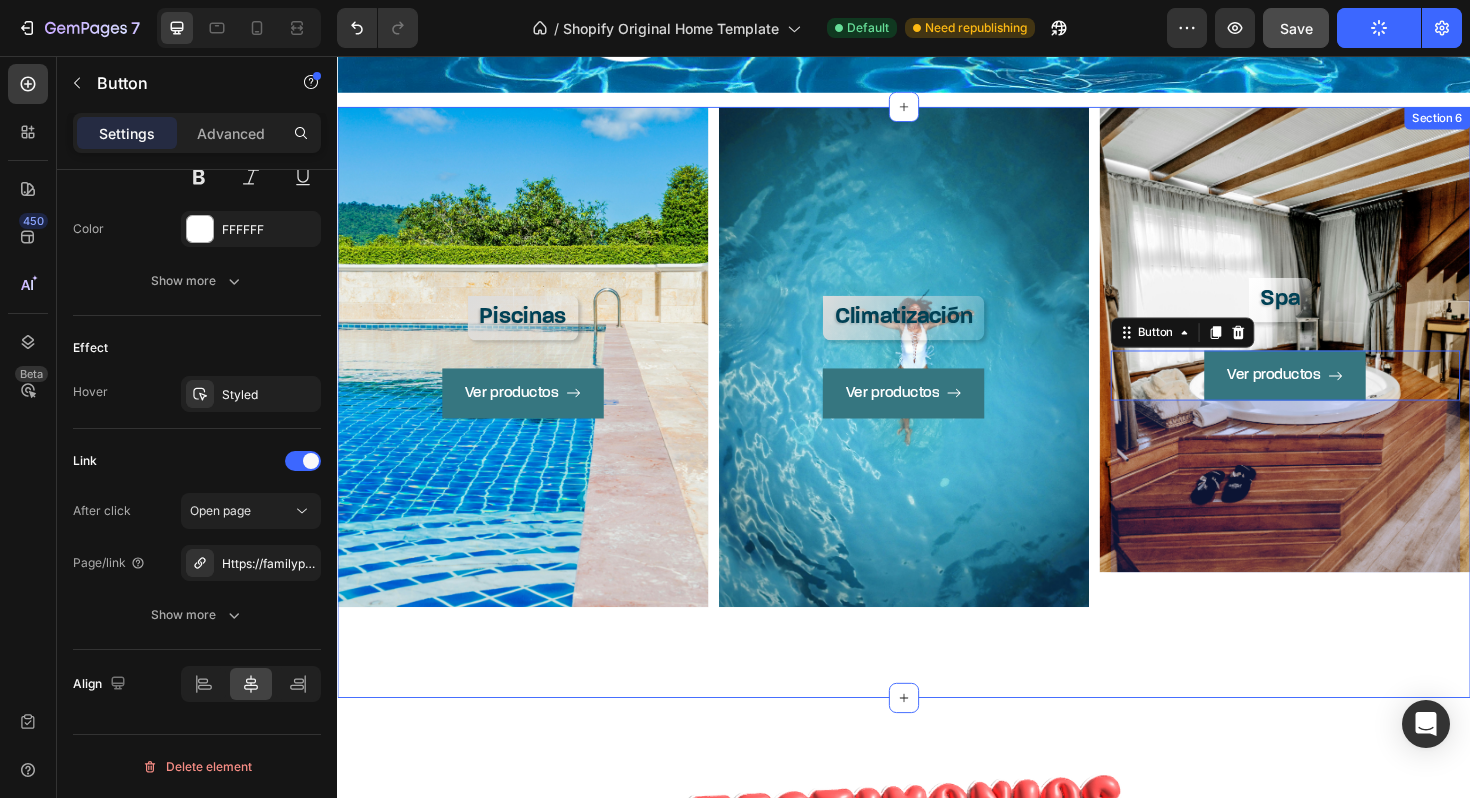 click on "Piscinas Heading
Ver productos Button Hero Banner Climatización Heading
Ver productos Button Hero Banner Spa Heading
Ver productos Button   242 Hero Banner Row" at bounding box center (937, 383) 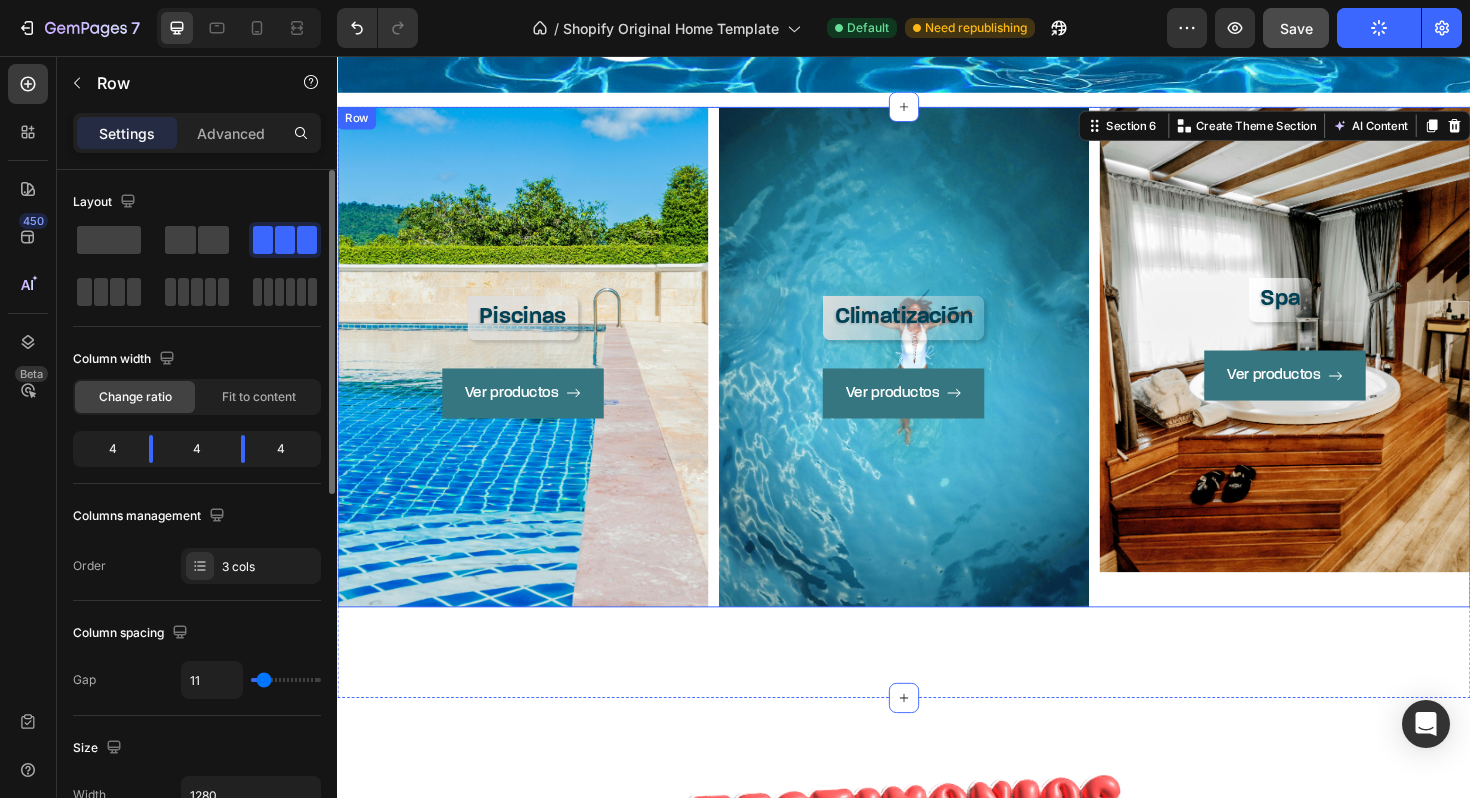click on "Spa Heading
Ver productos Button Hero Banner" at bounding box center (1340, 375) 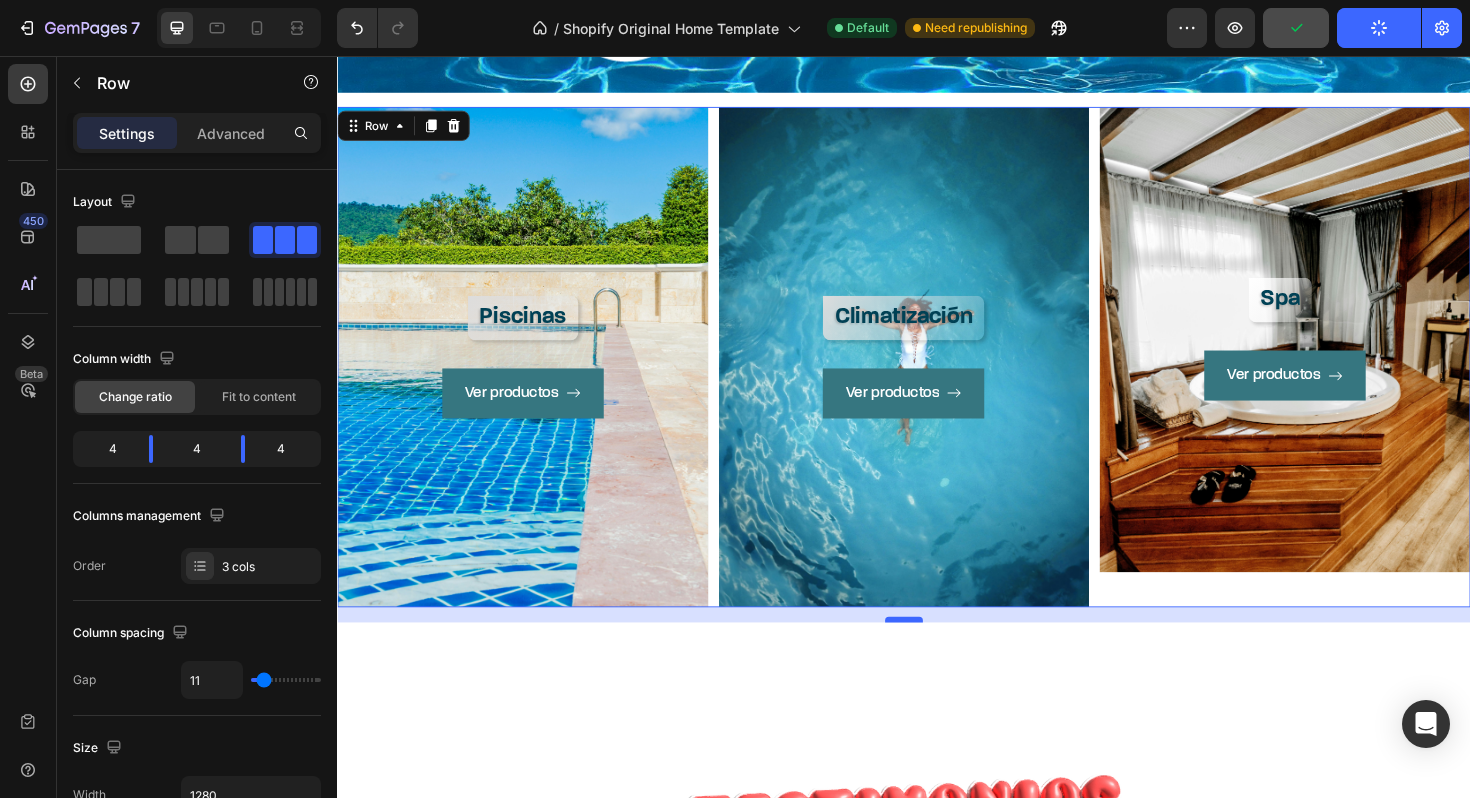 click at bounding box center (937, 653) 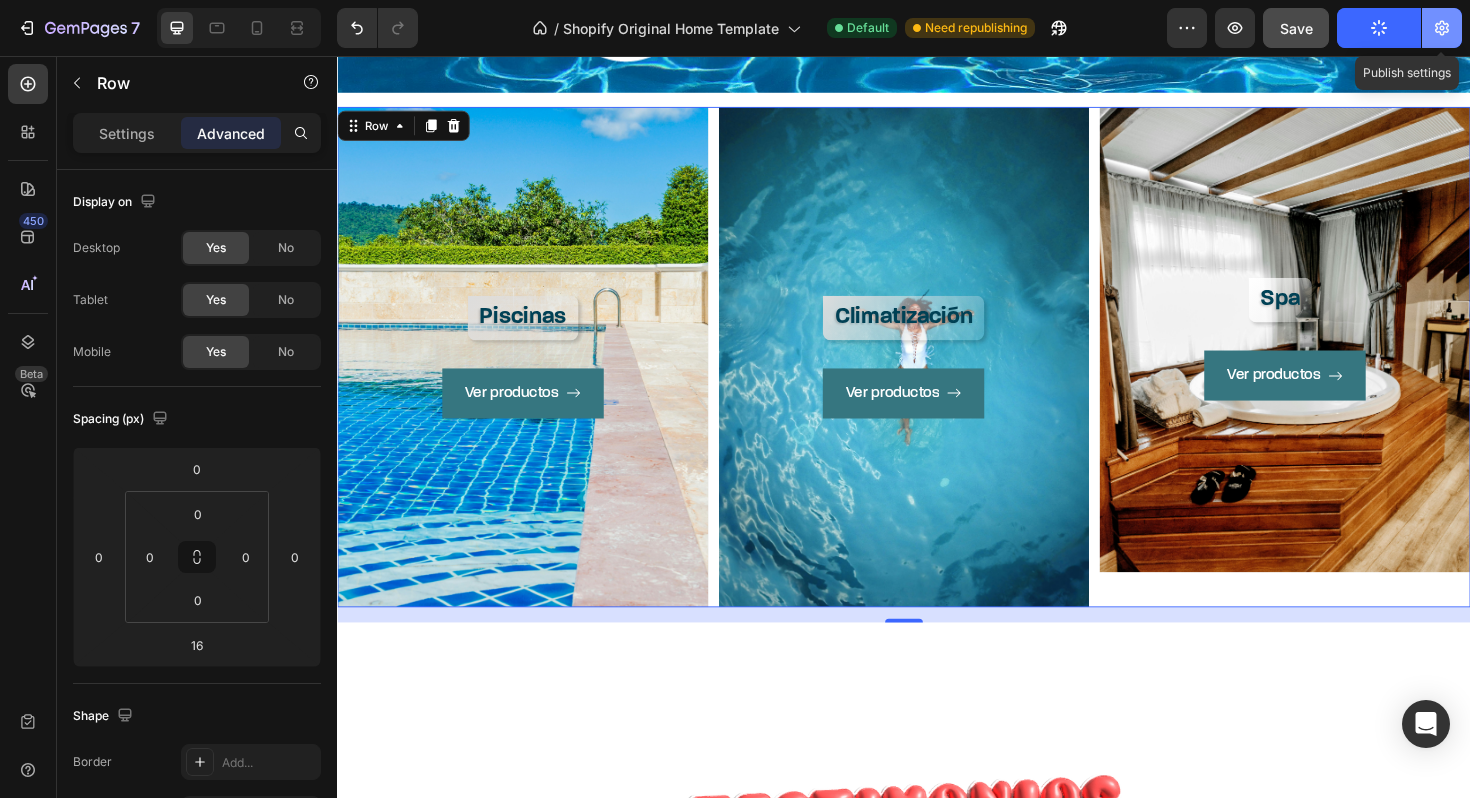 click 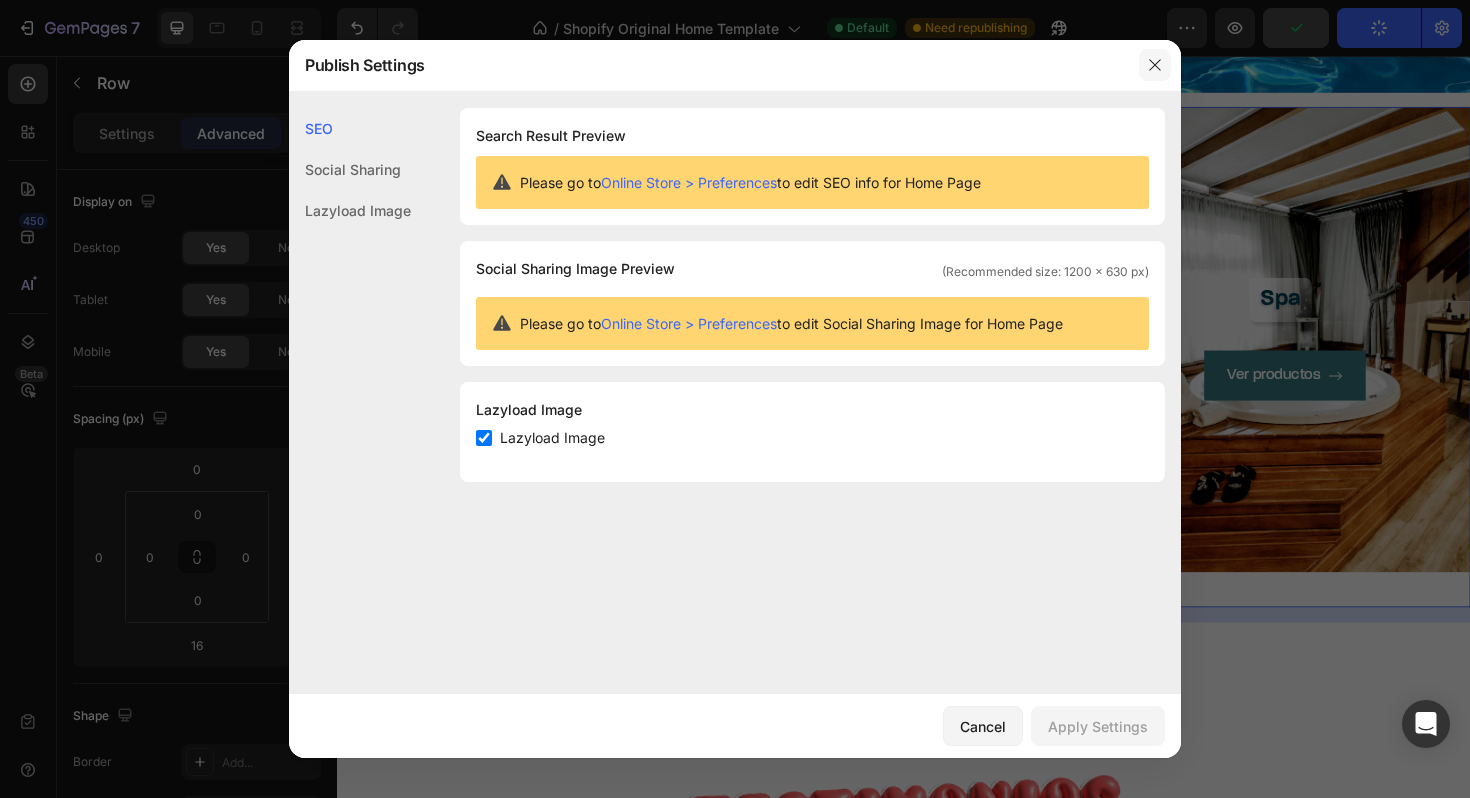 click 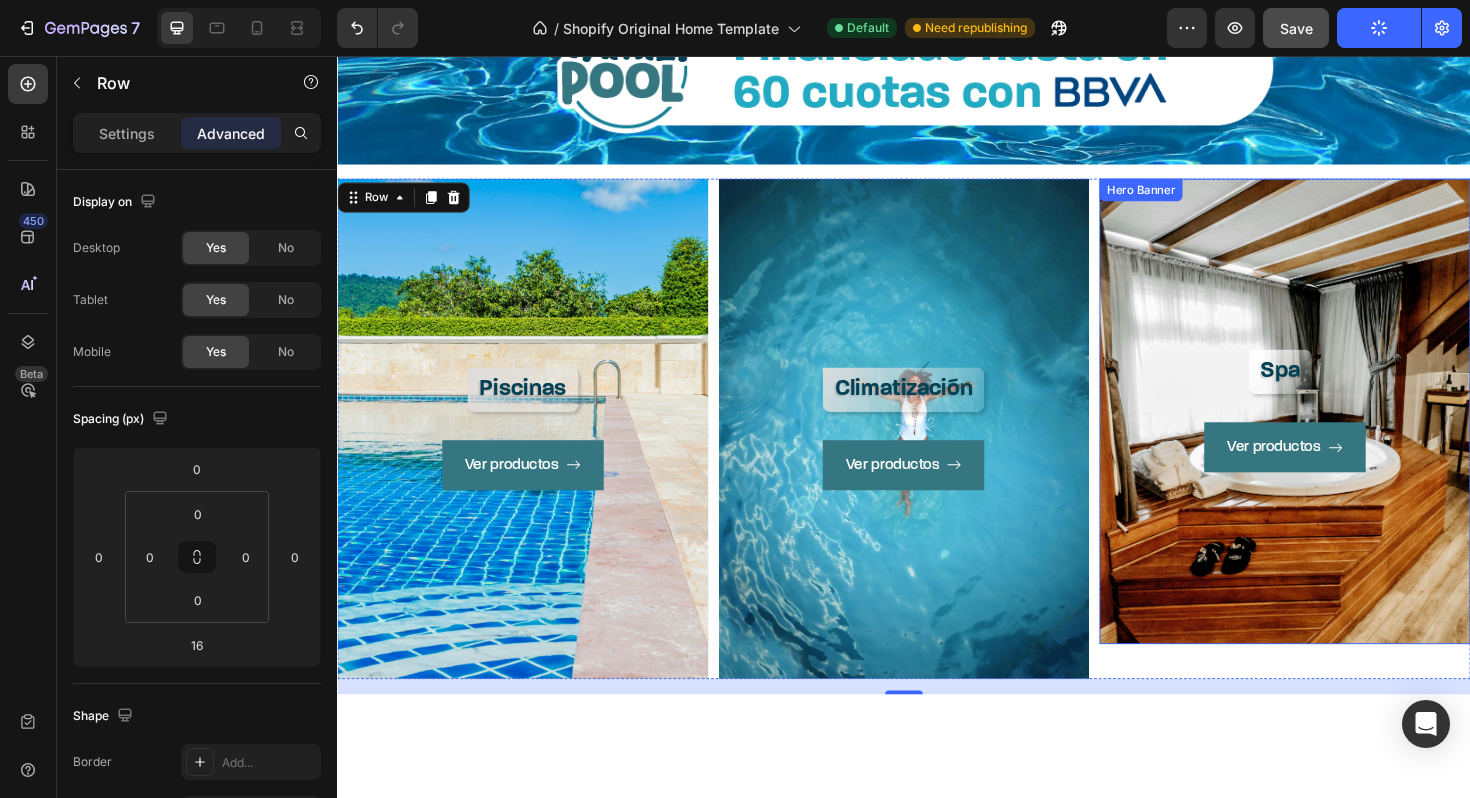 scroll, scrollTop: 1150, scrollLeft: 0, axis: vertical 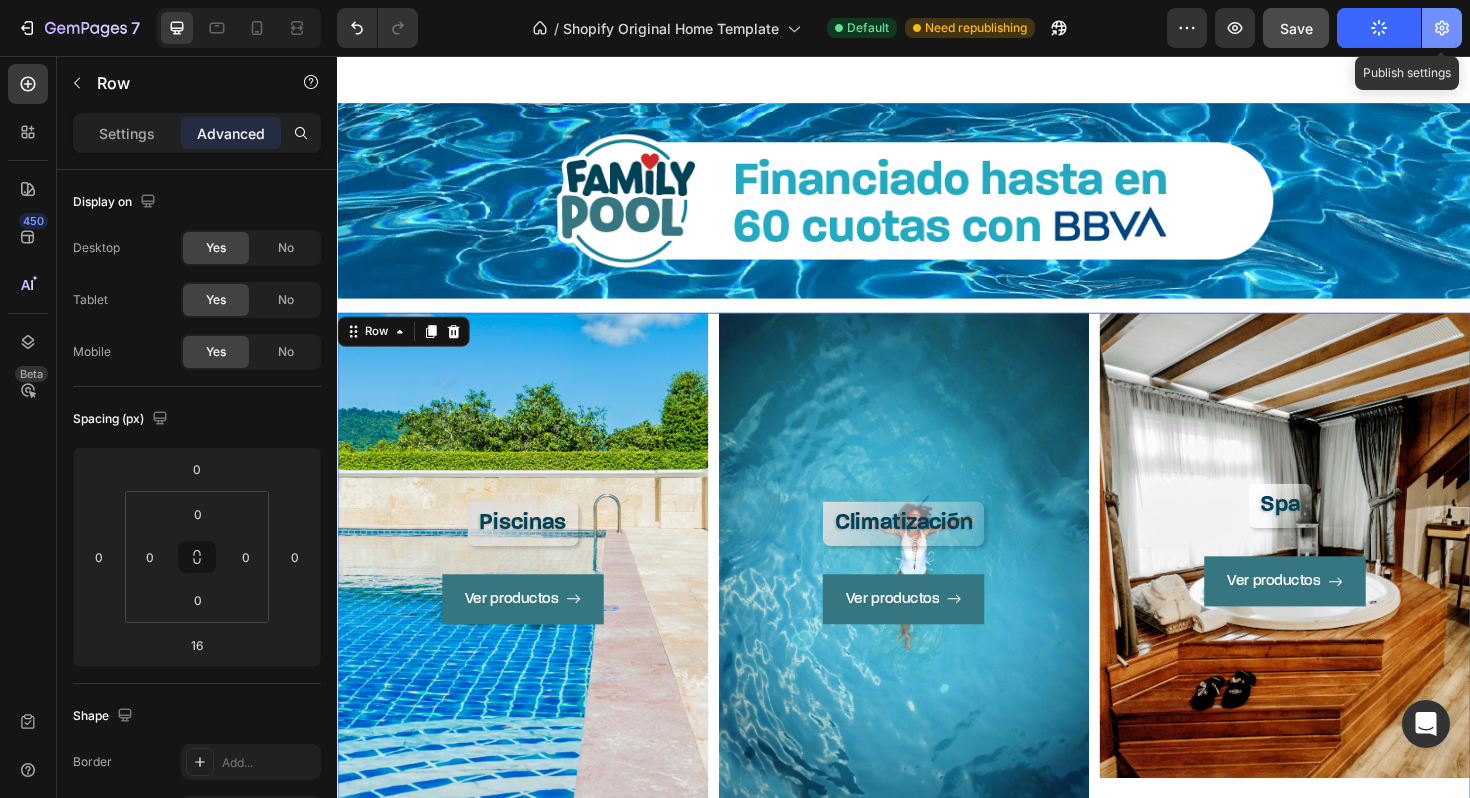 click 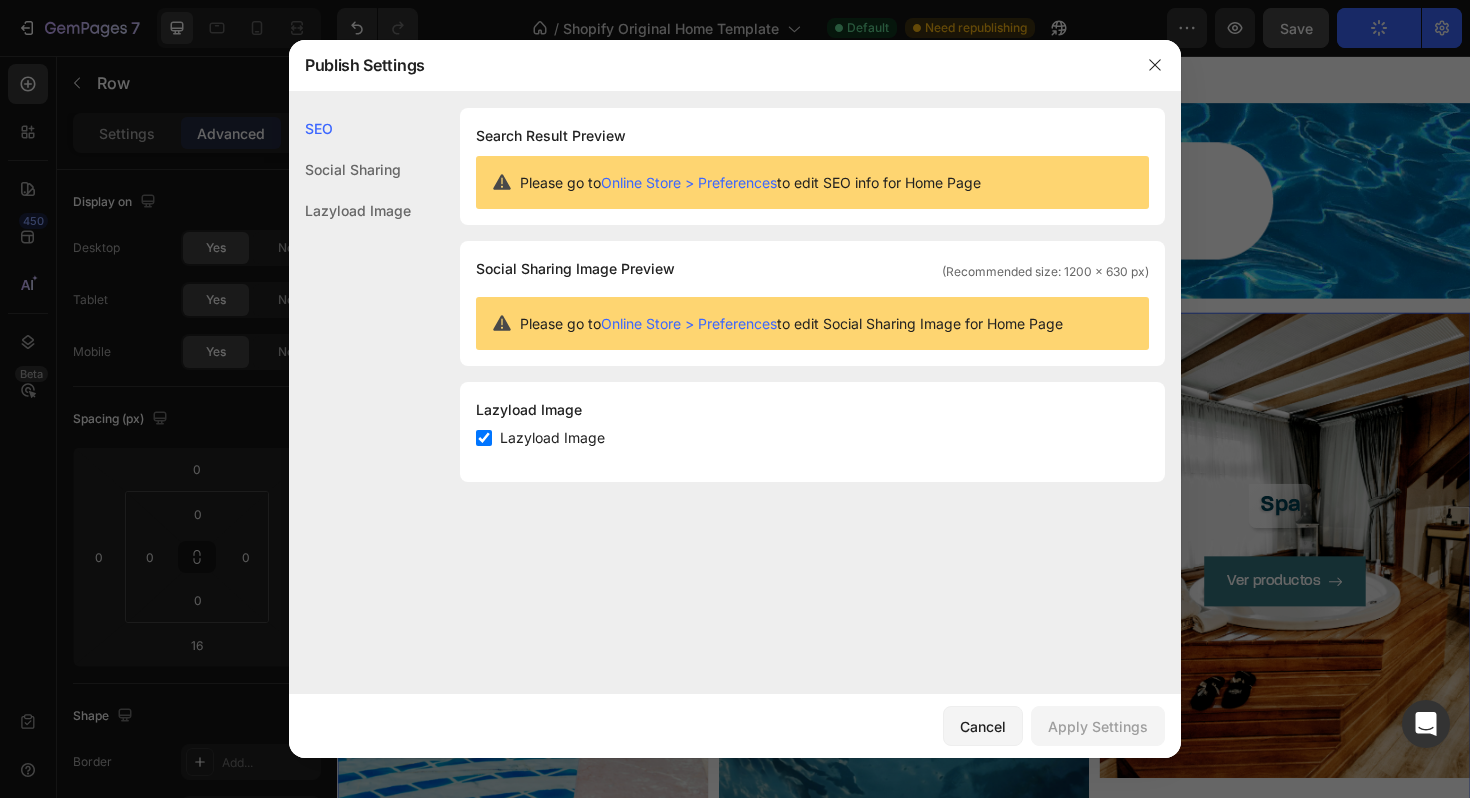 click at bounding box center (735, 399) 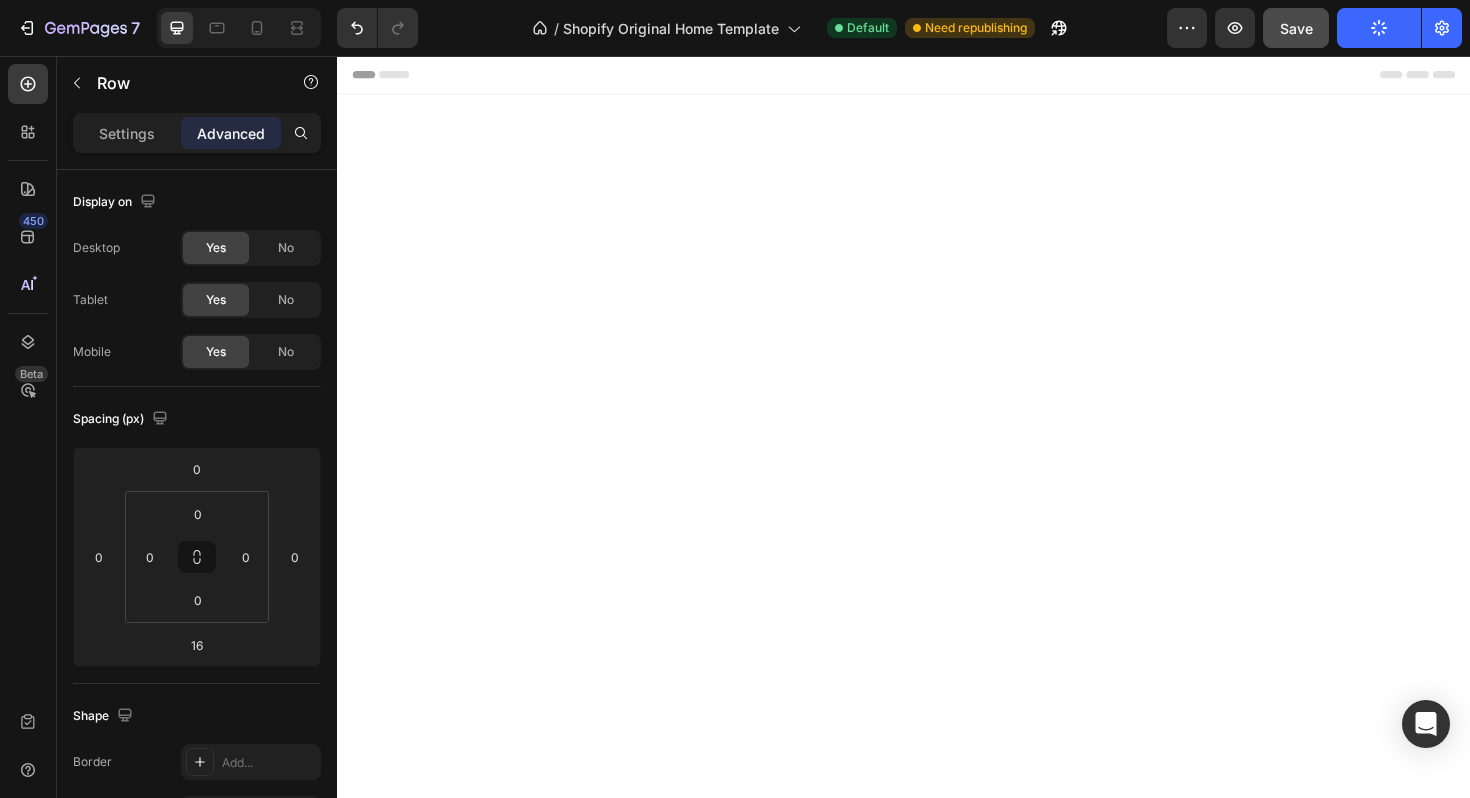 scroll, scrollTop: 1604, scrollLeft: 0, axis: vertical 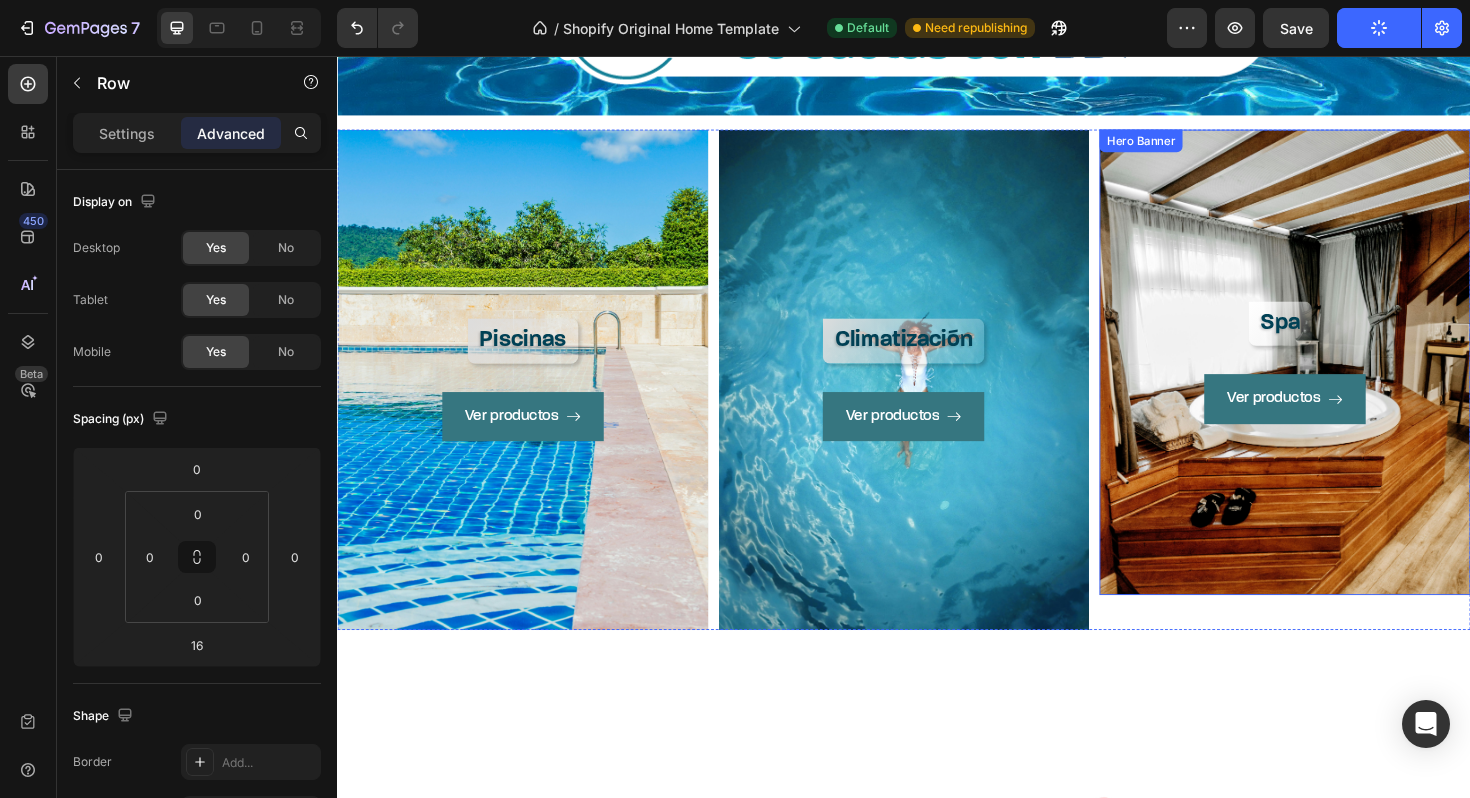 click on "Ver productos Button" at bounding box center (1341, 525) 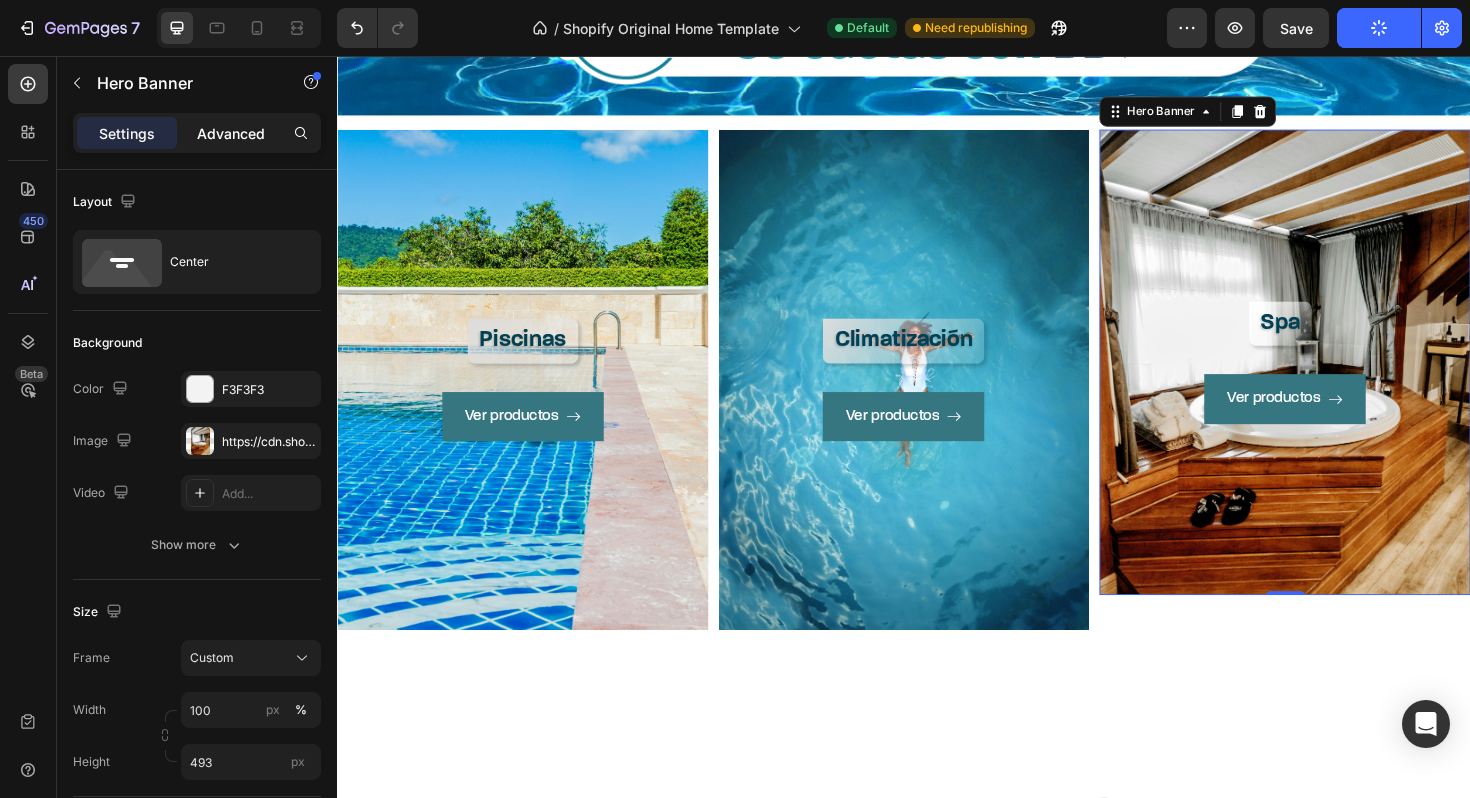 click on "Advanced" 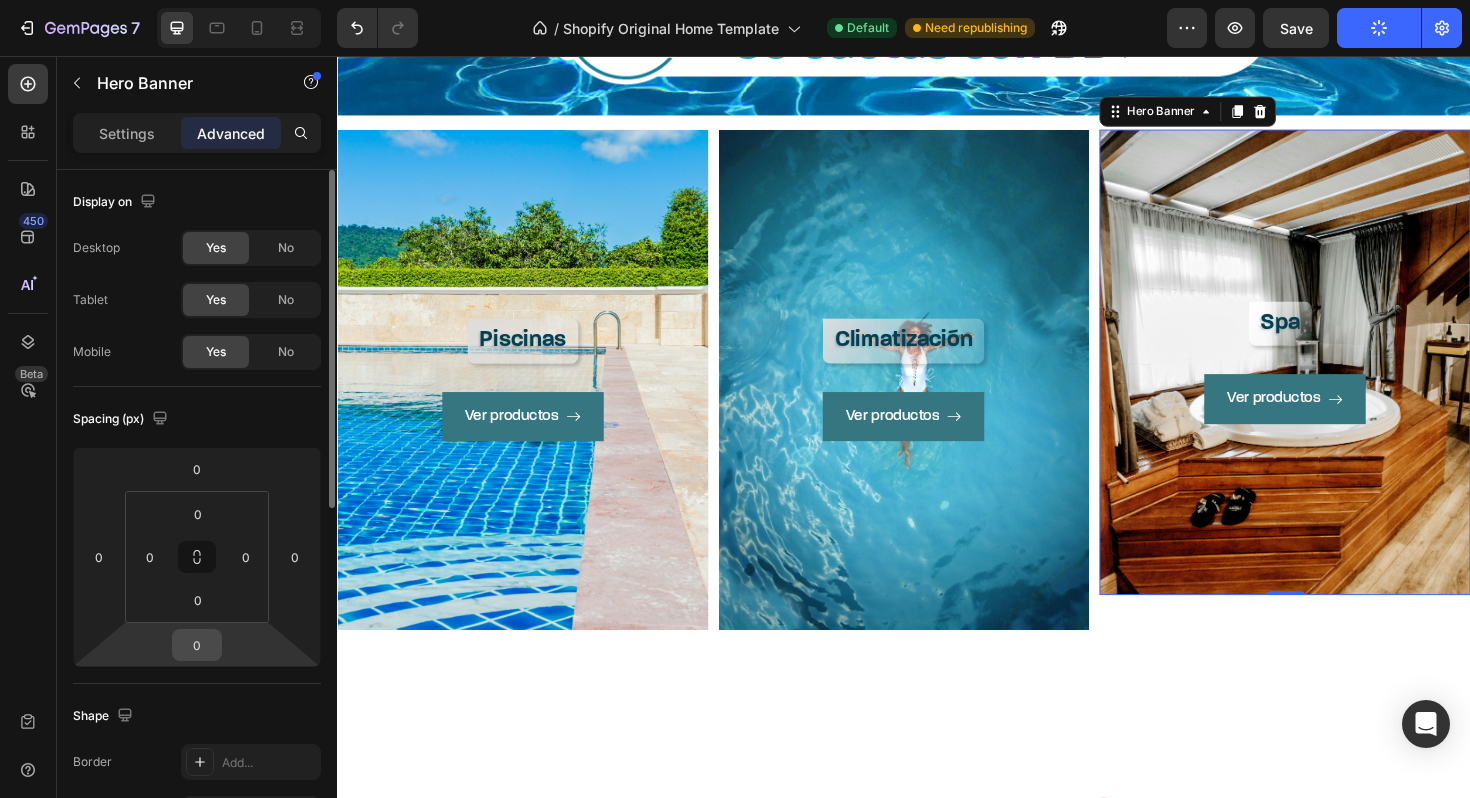 click on "0" at bounding box center [197, 645] 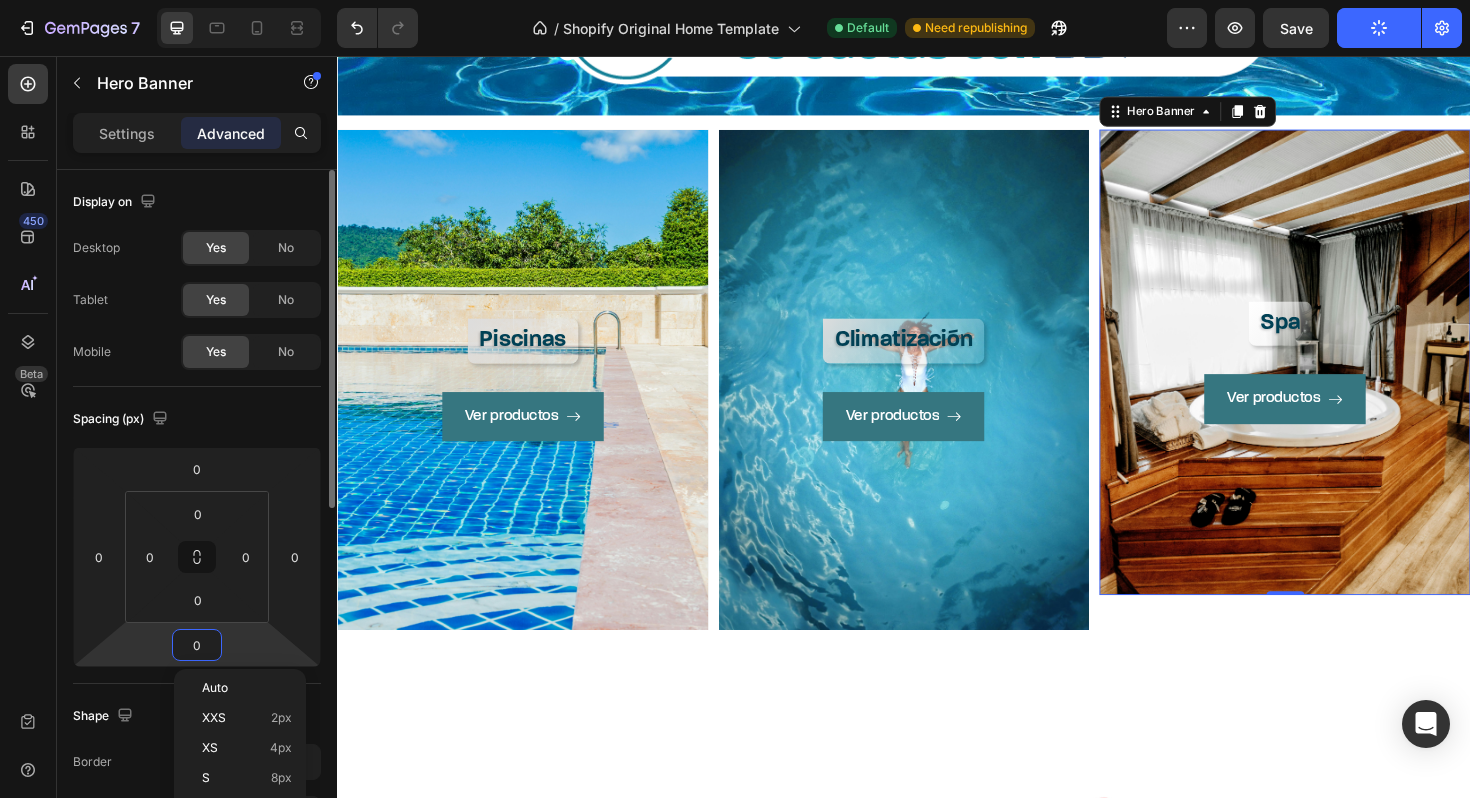 click on "0" at bounding box center [197, 645] 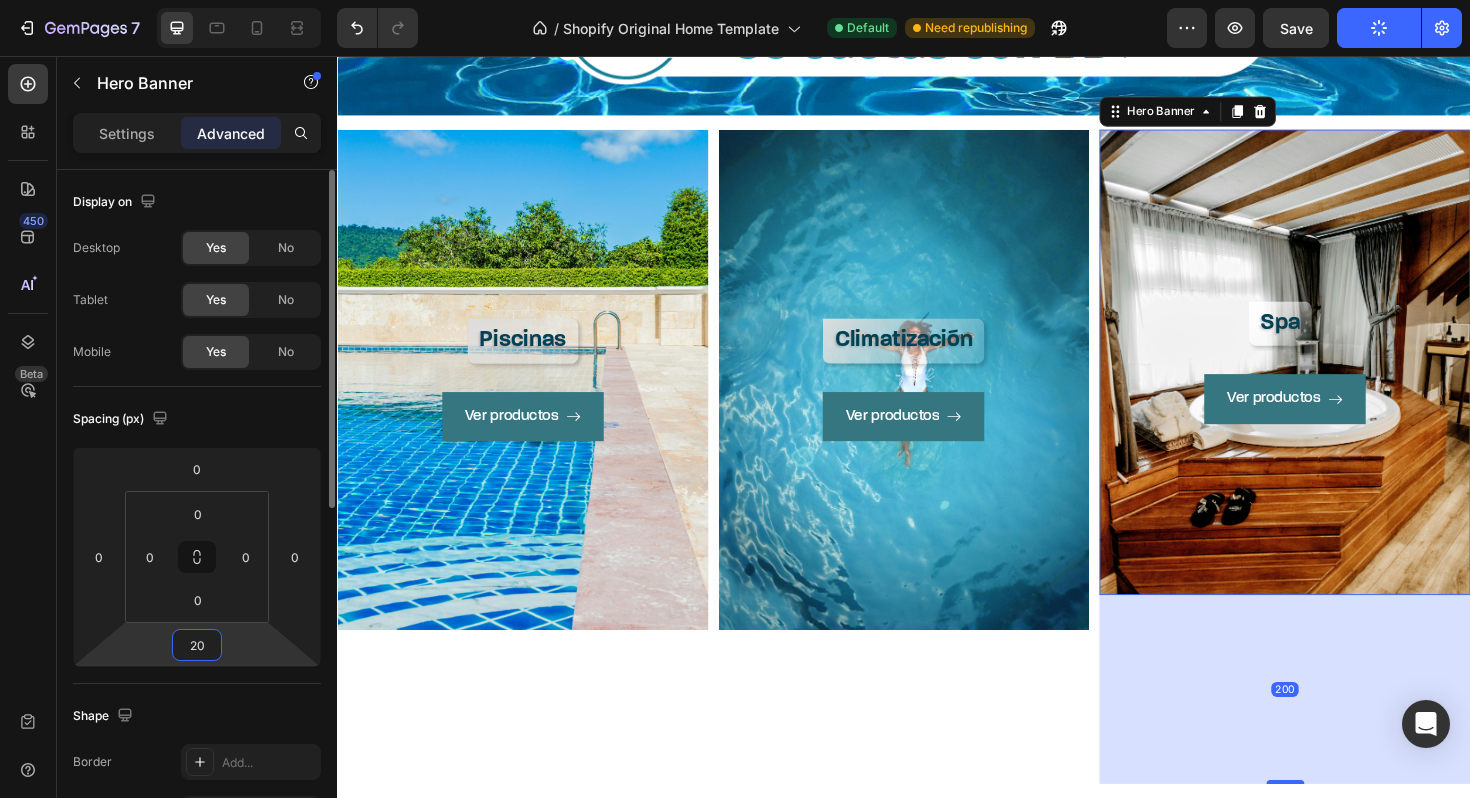type on "2" 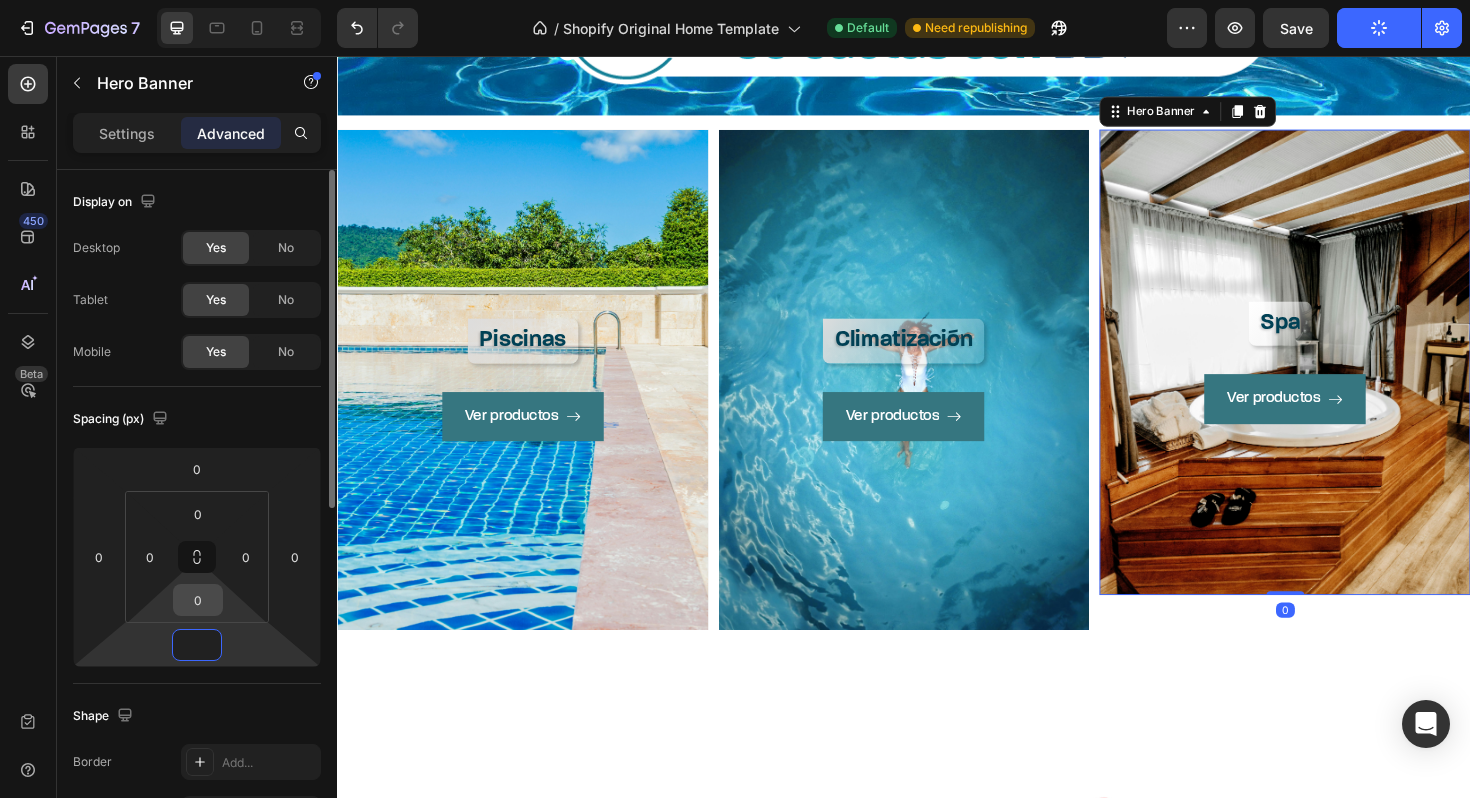 click on "0" at bounding box center (198, 600) 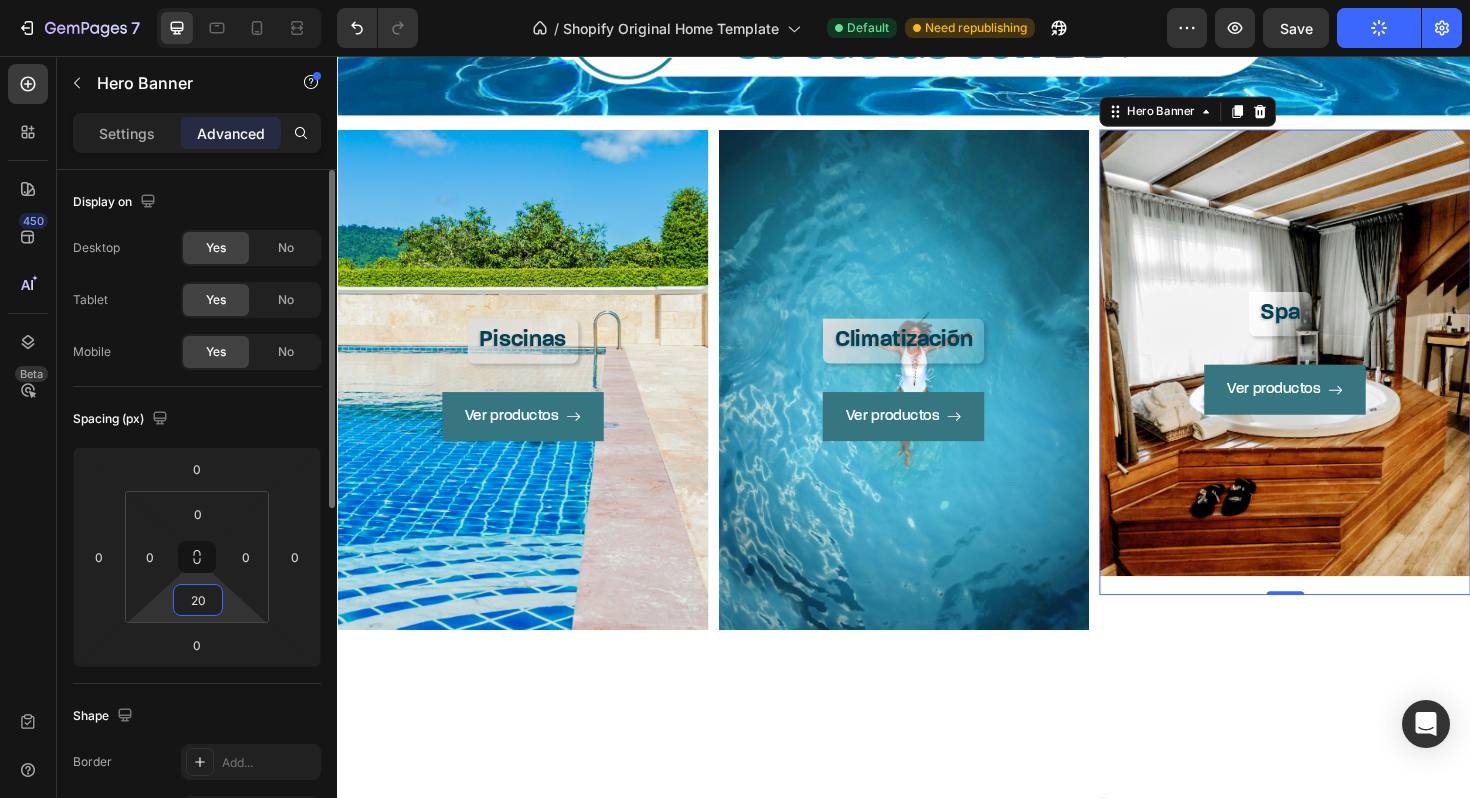 type on "2" 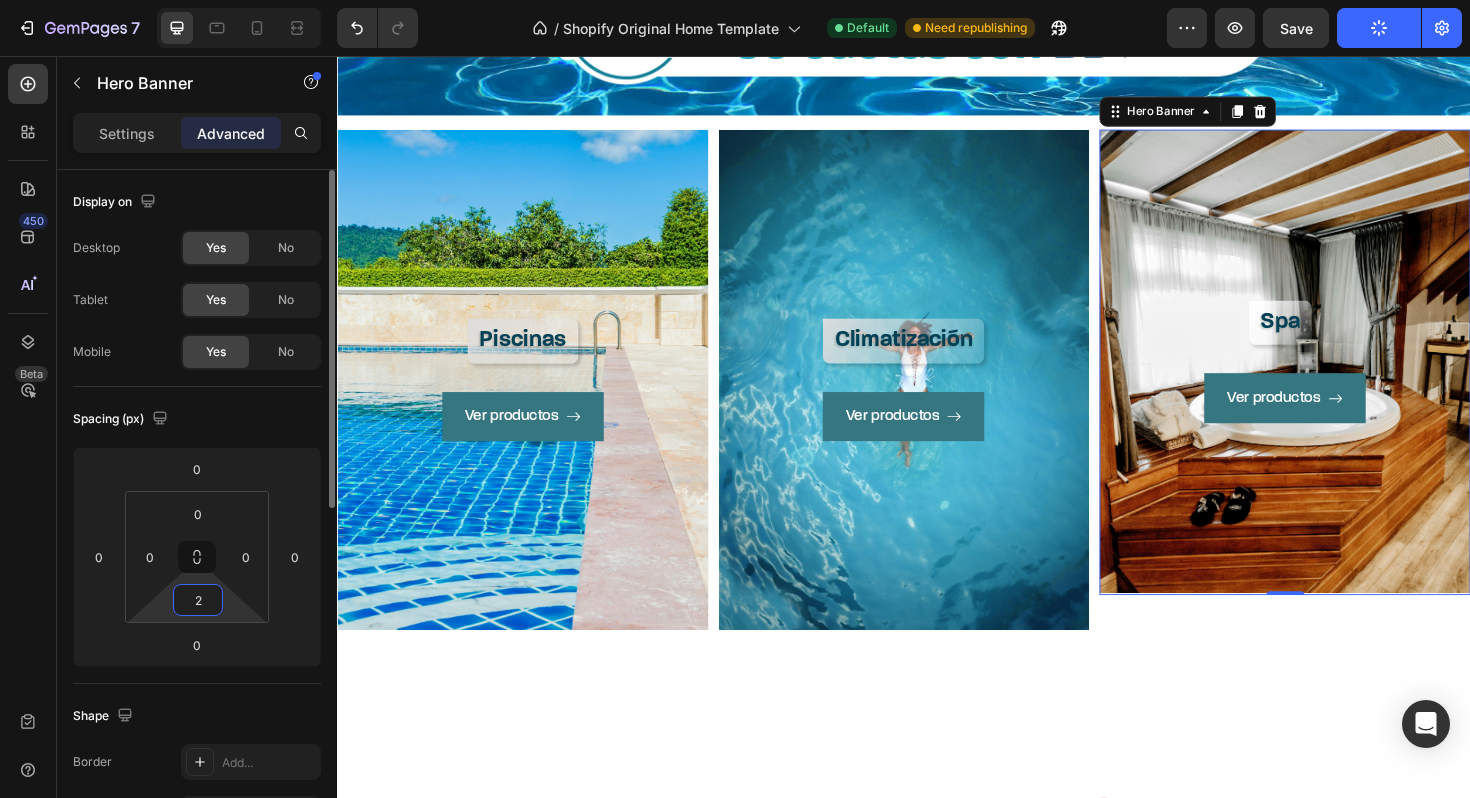 type 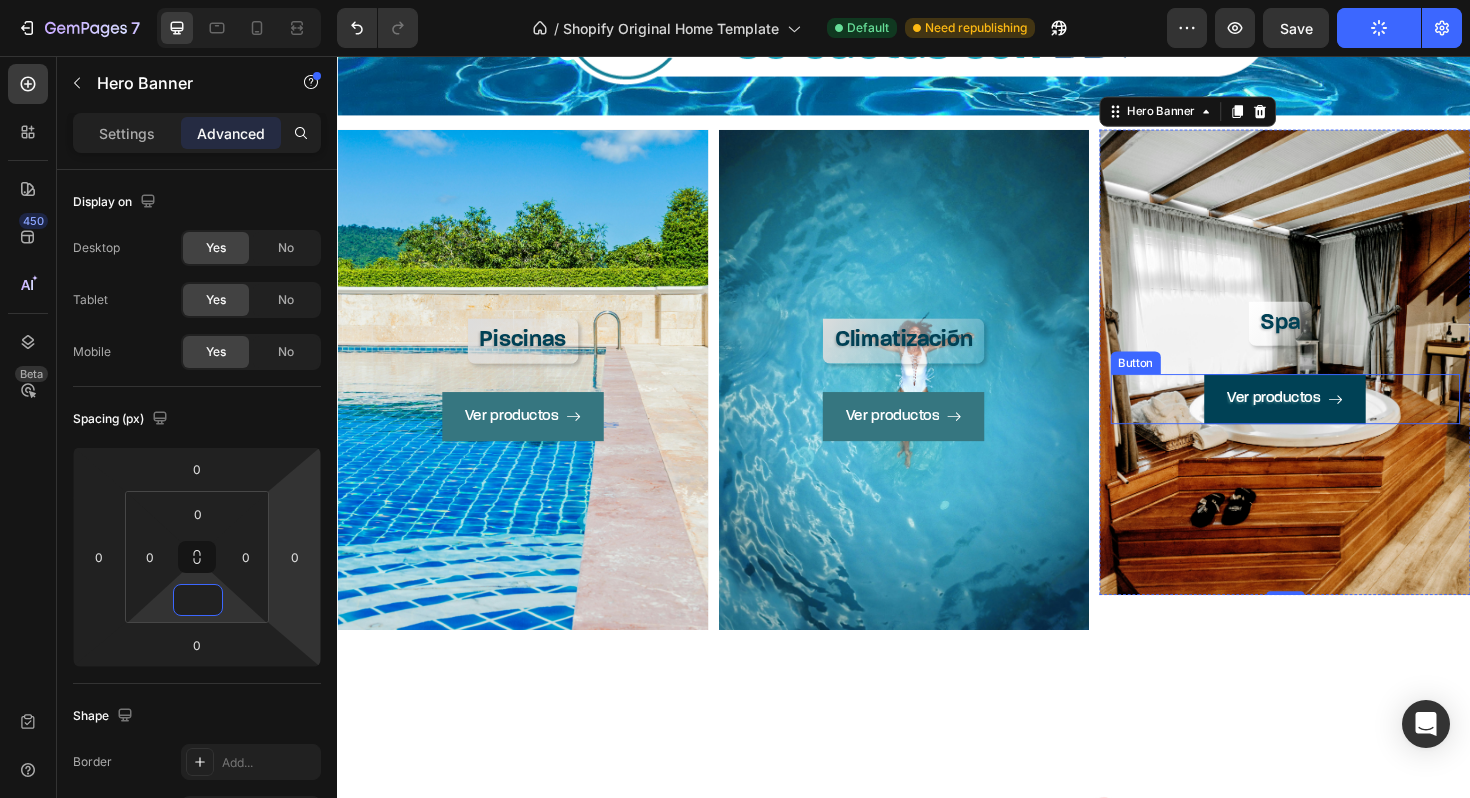click on "Ver productos" at bounding box center [1340, 419] 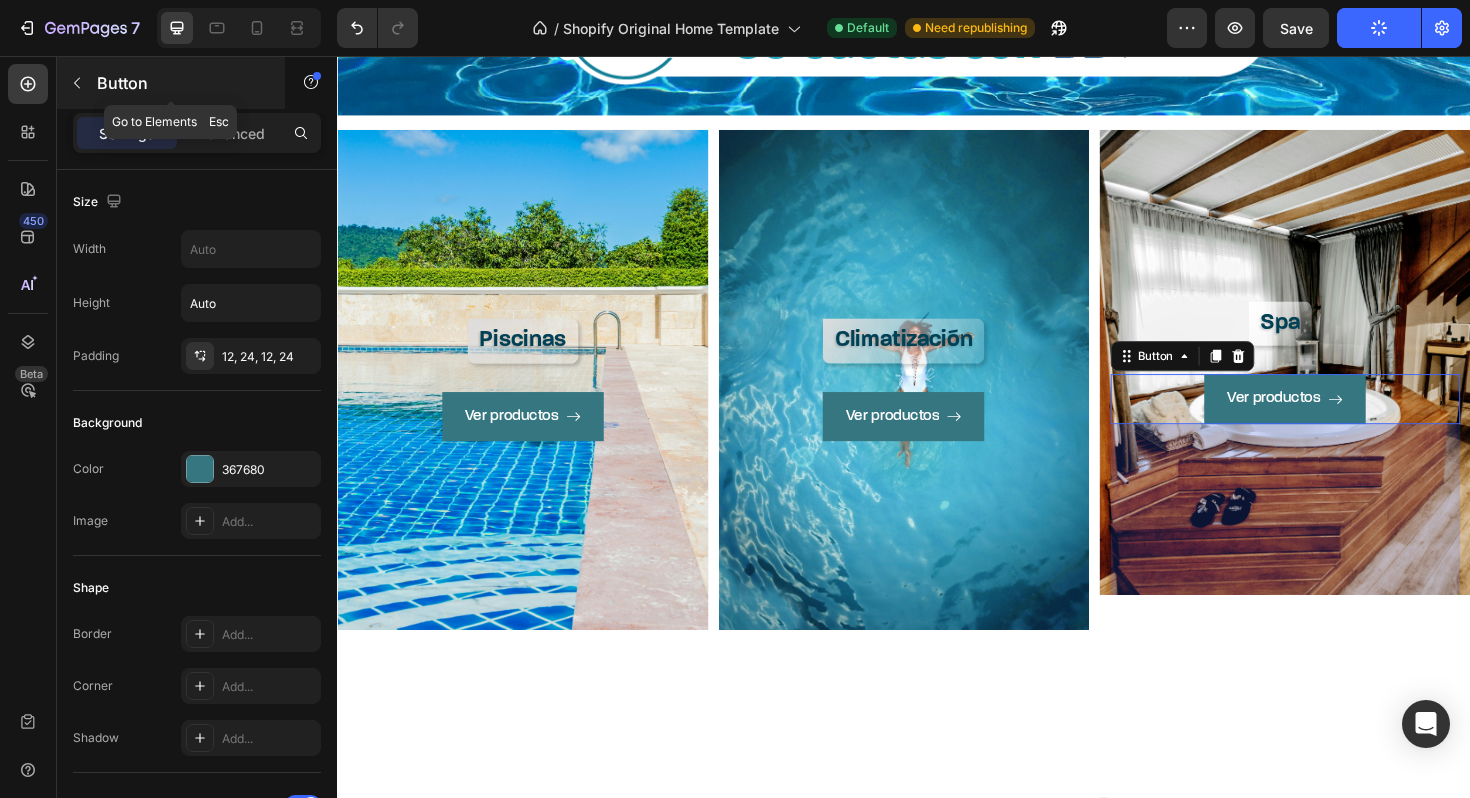 click 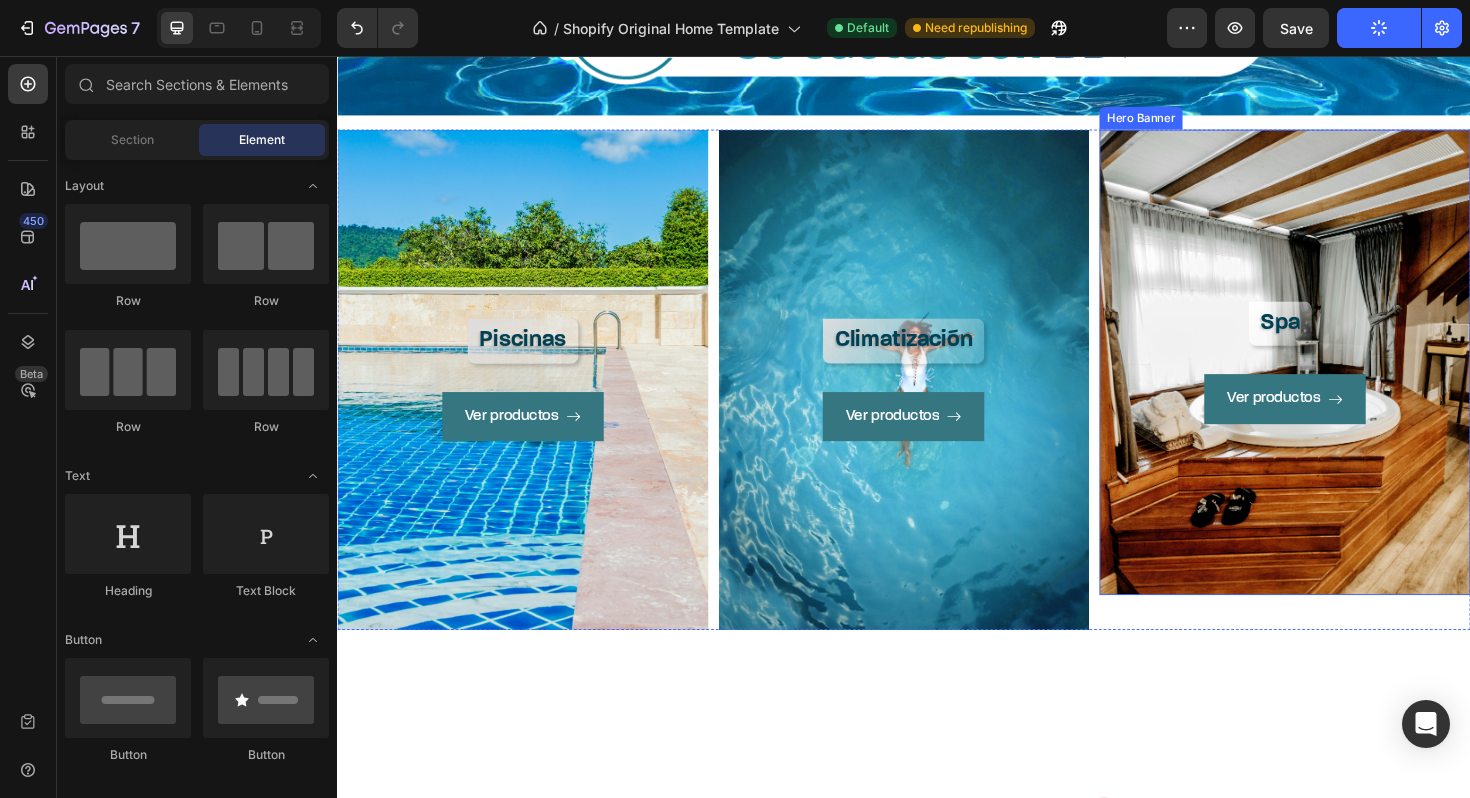 click on "Ver productos Button" at bounding box center (1341, 525) 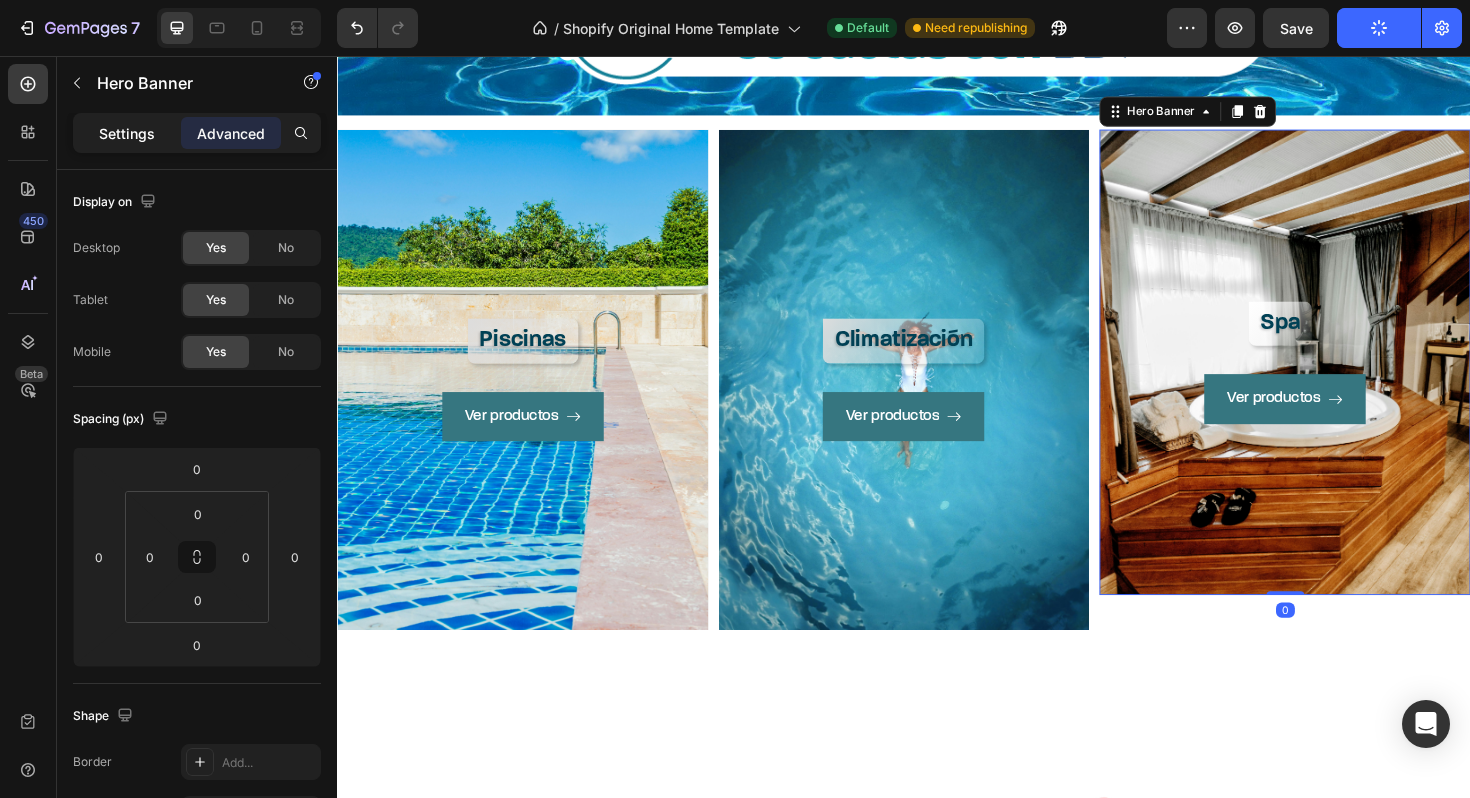 click on "Settings" at bounding box center (127, 133) 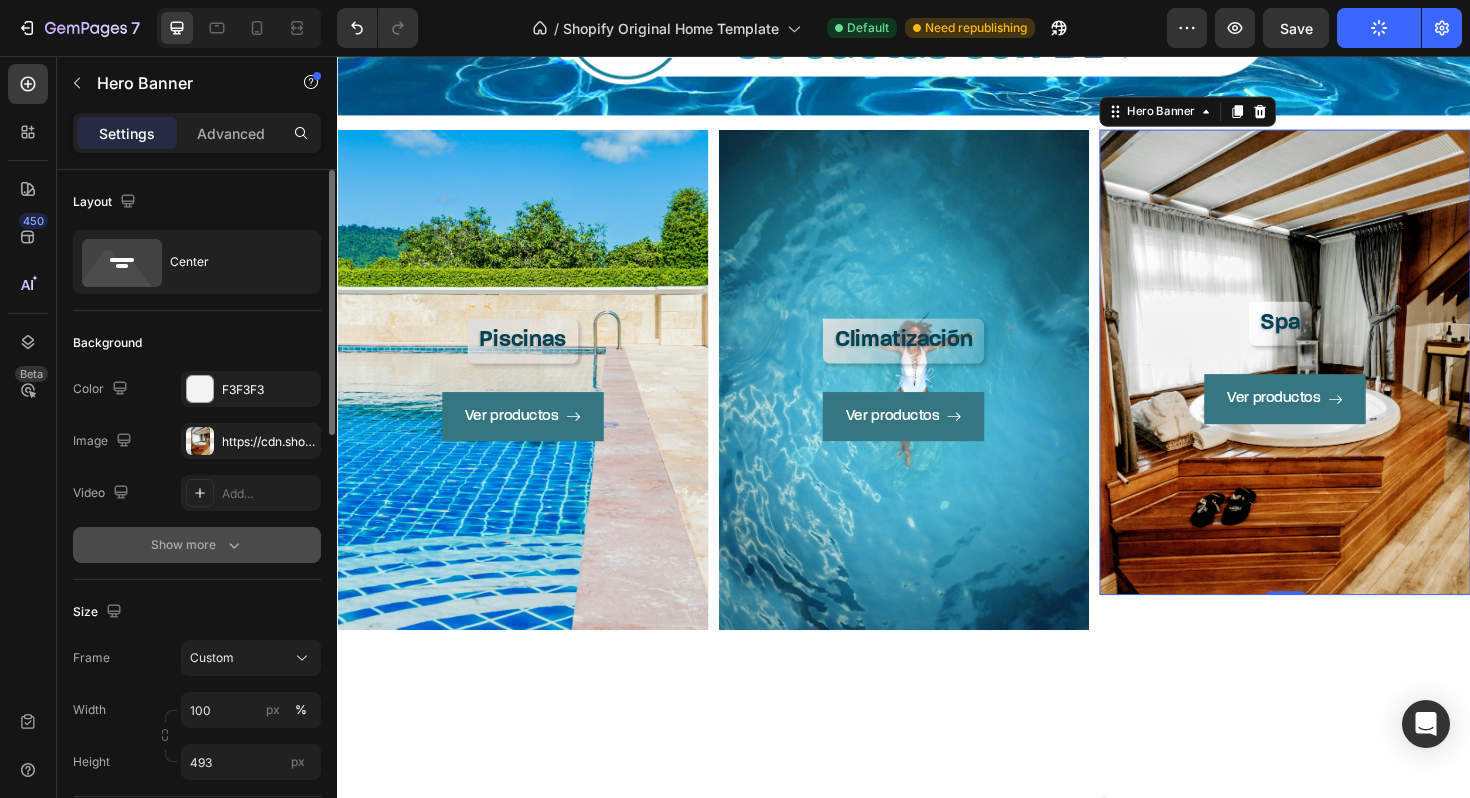 click on "Show more" at bounding box center (197, 545) 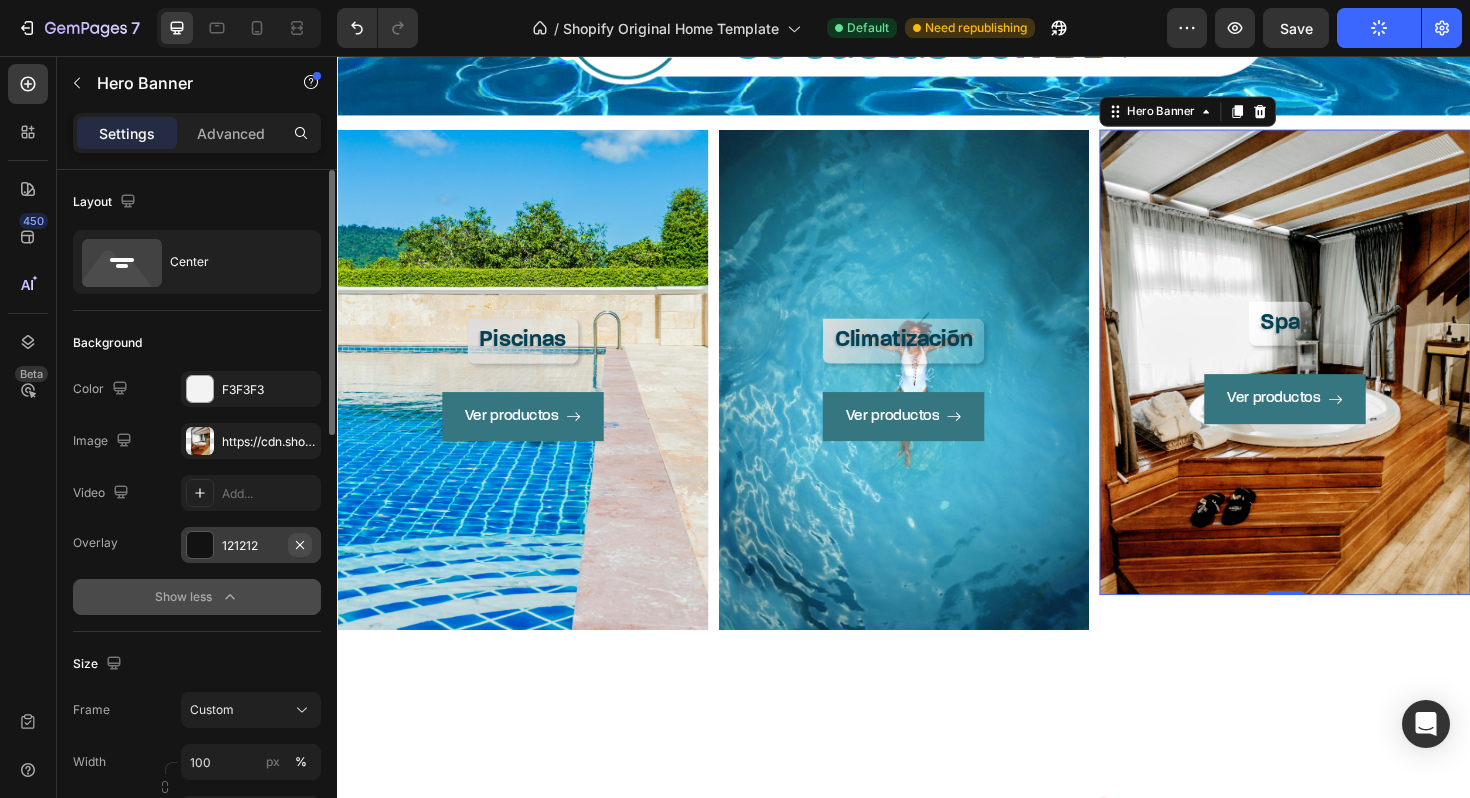 click 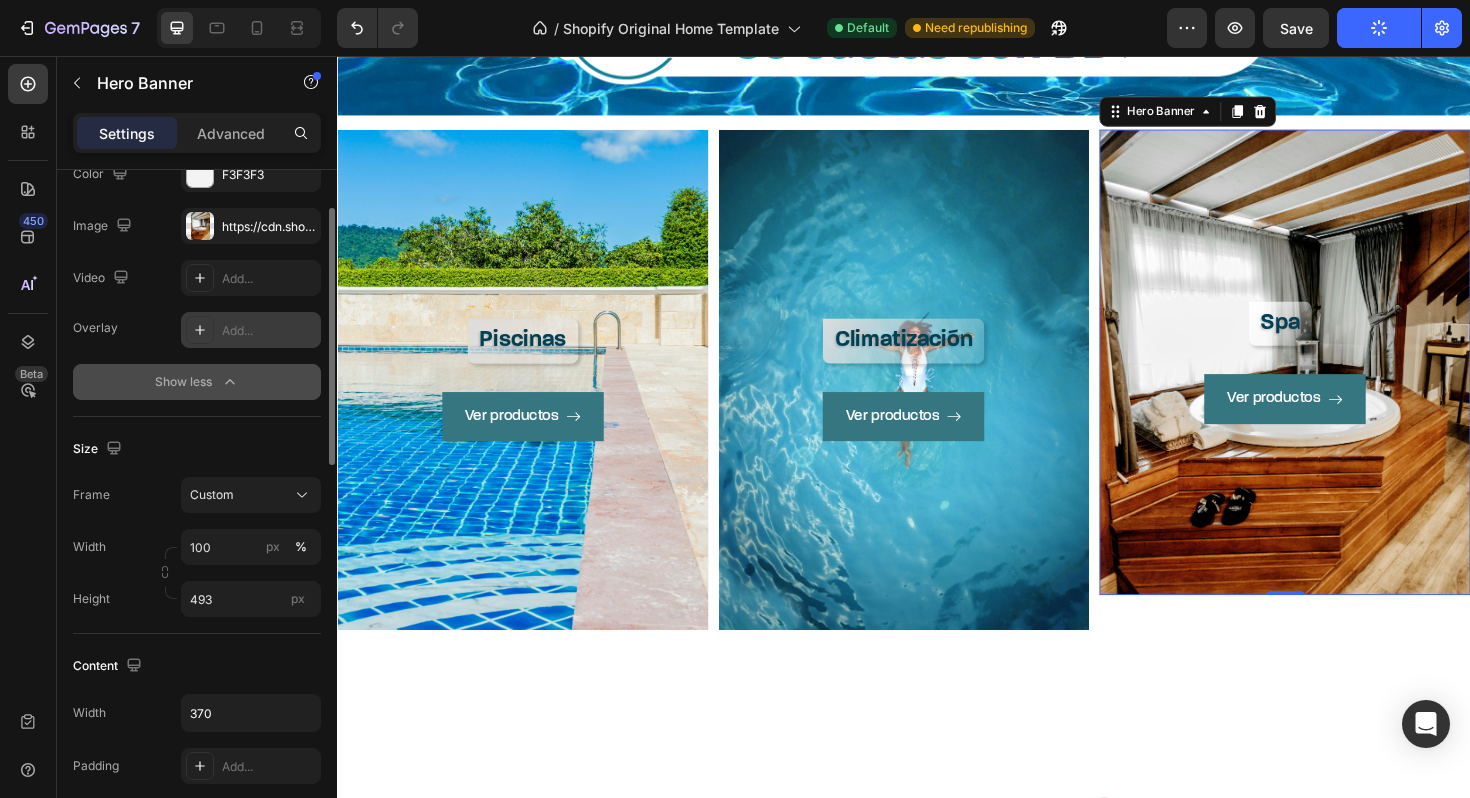 scroll, scrollTop: 223, scrollLeft: 0, axis: vertical 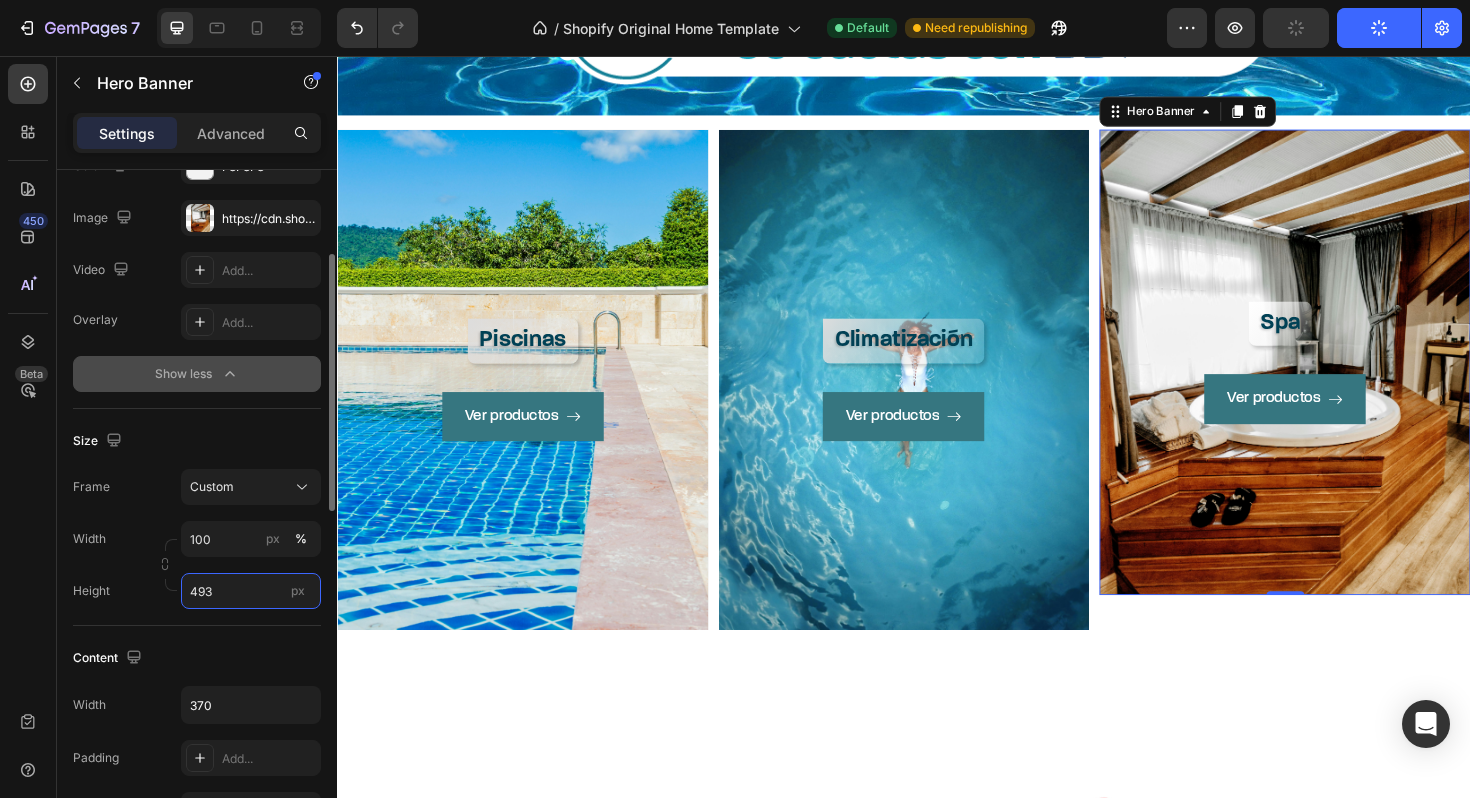 click on "493" at bounding box center [251, 591] 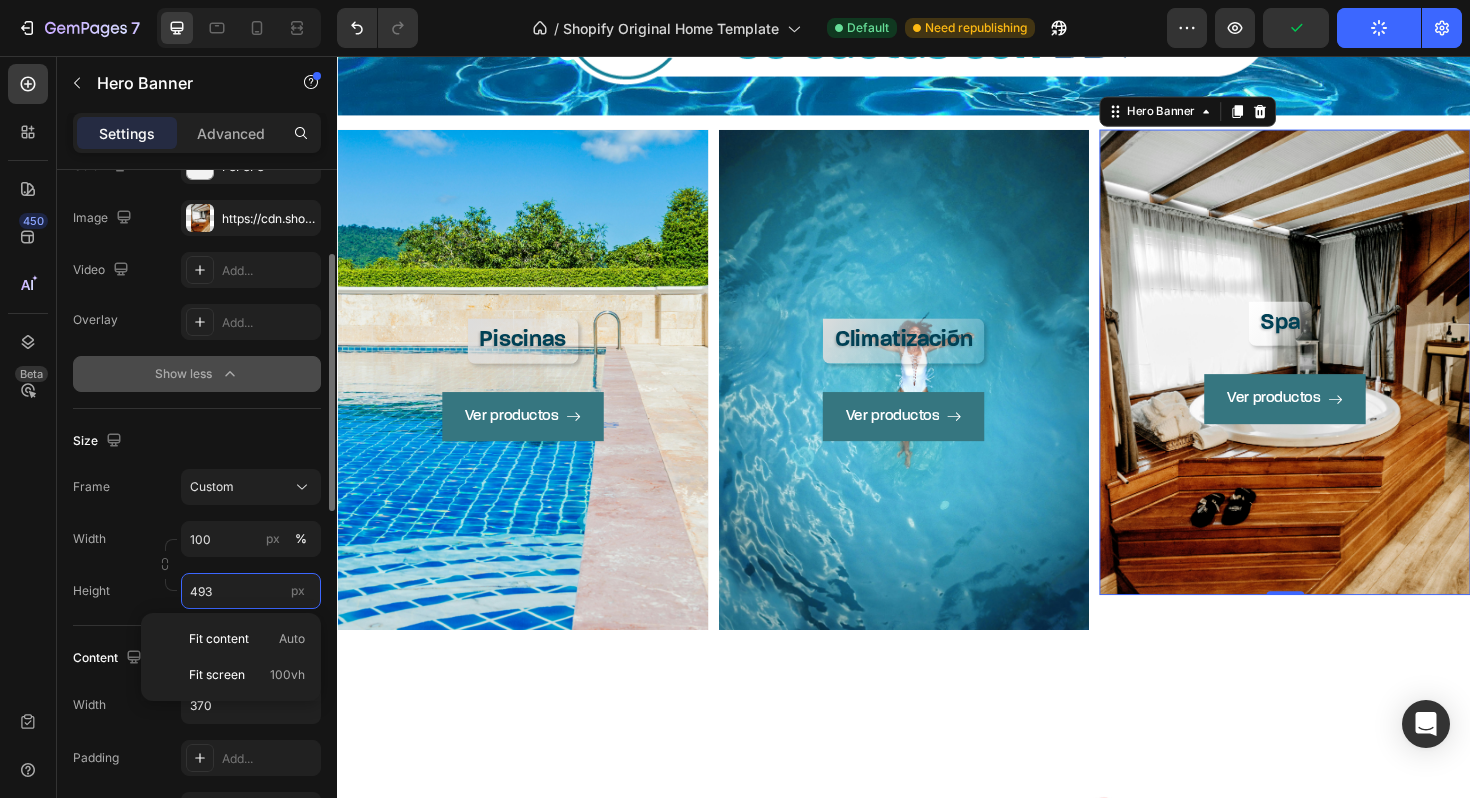 type 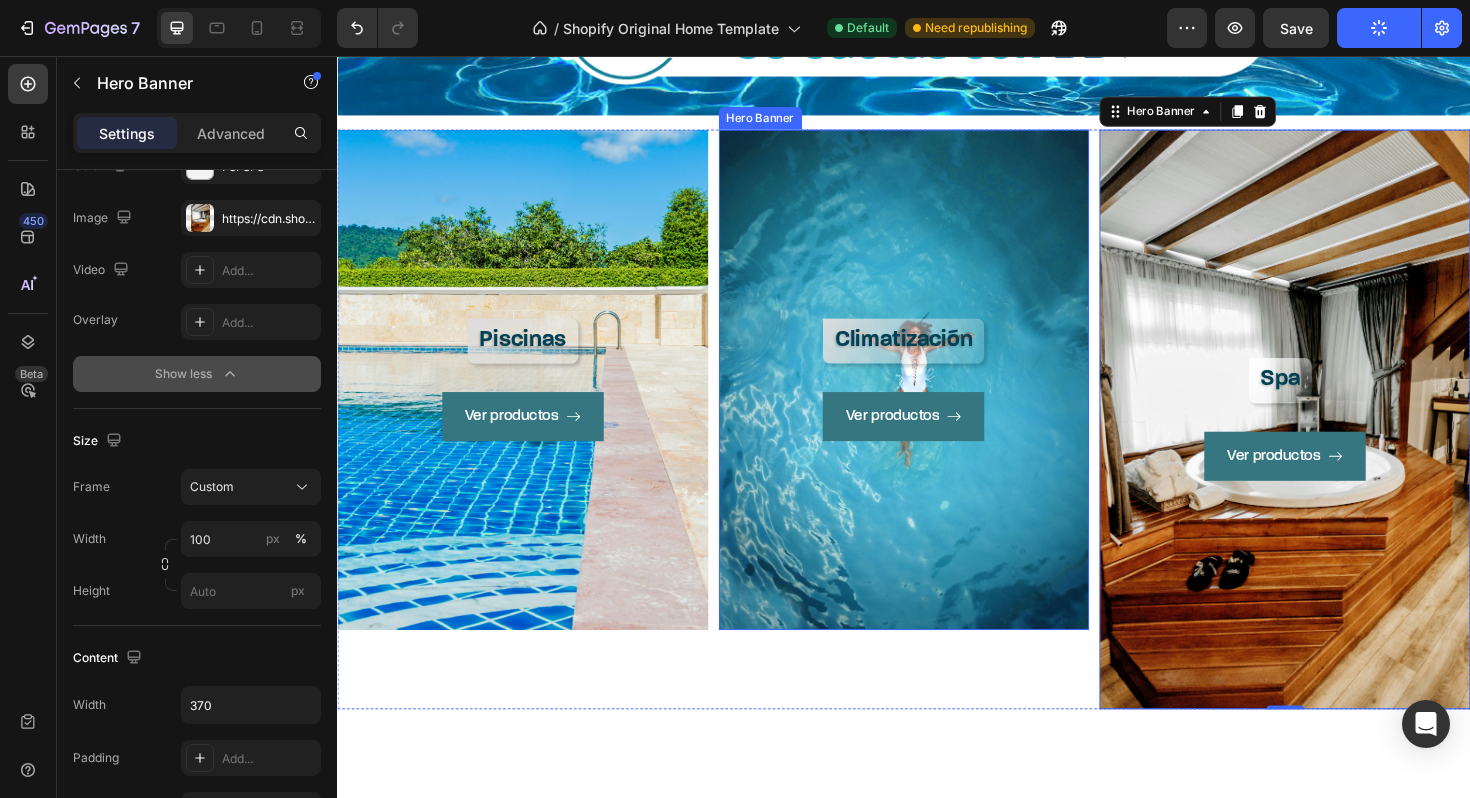 click on "Ver productos Button" at bounding box center (937, 523) 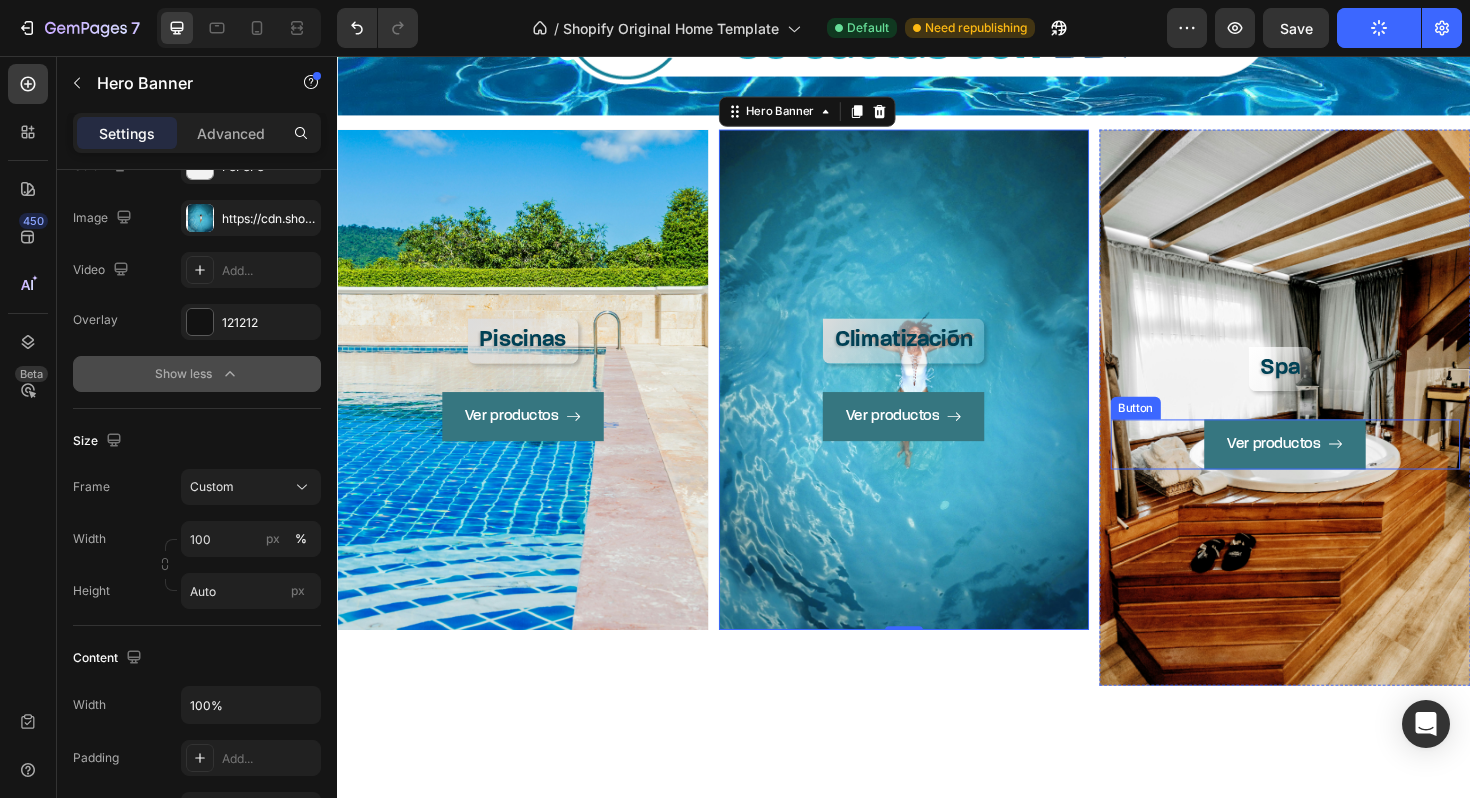click on "Ver productos Button" at bounding box center [1341, 467] 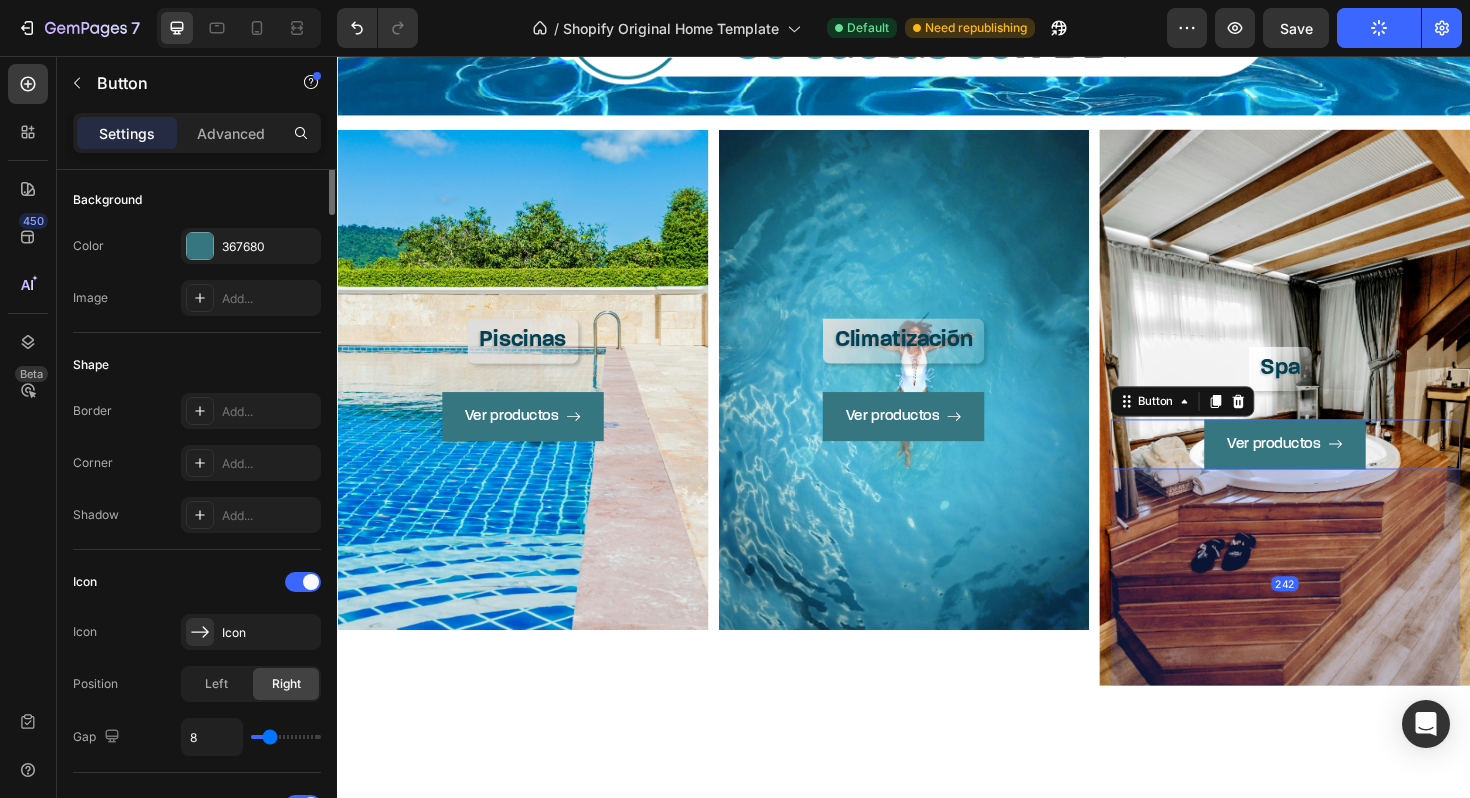 scroll, scrollTop: 0, scrollLeft: 0, axis: both 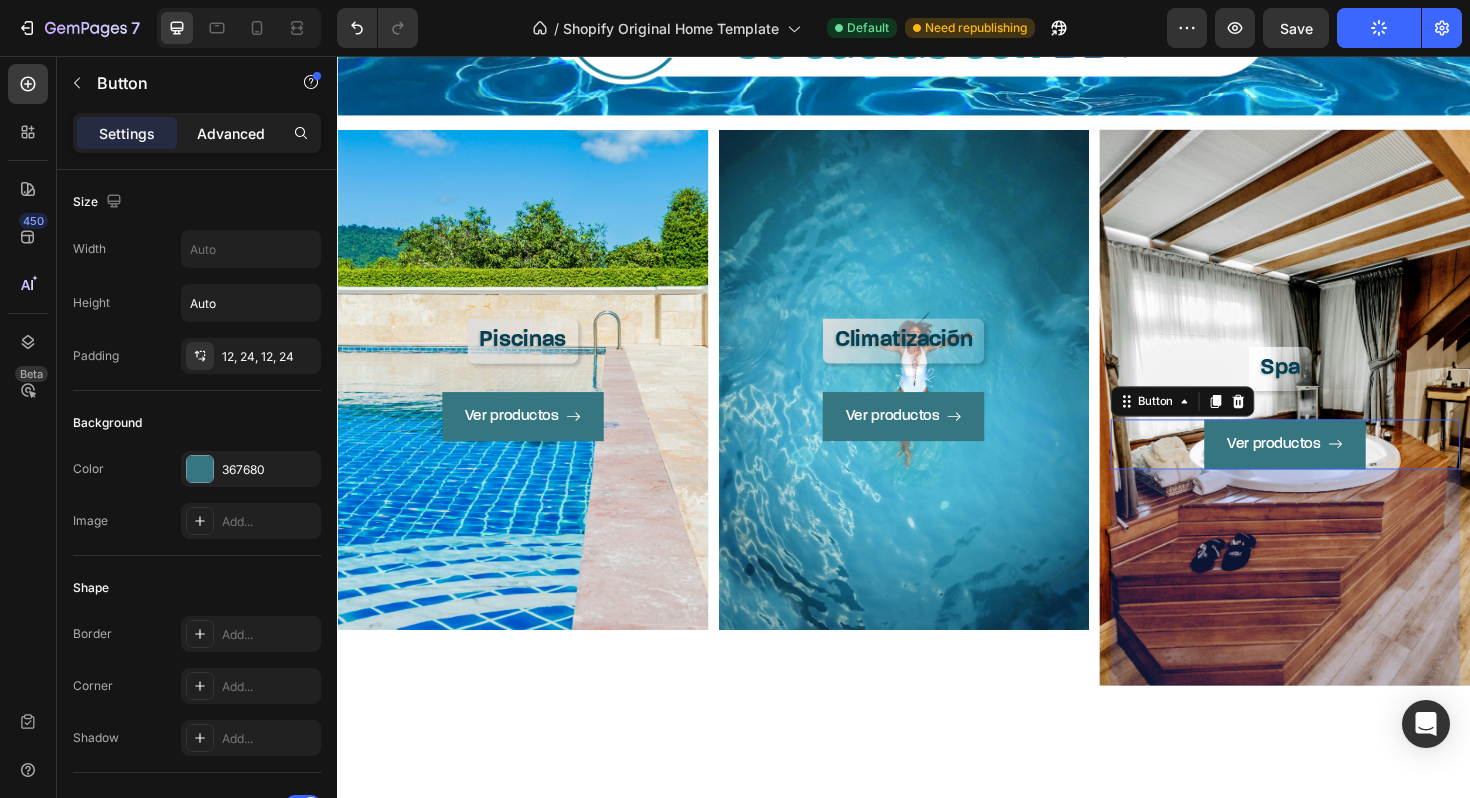 click on "Advanced" at bounding box center (231, 133) 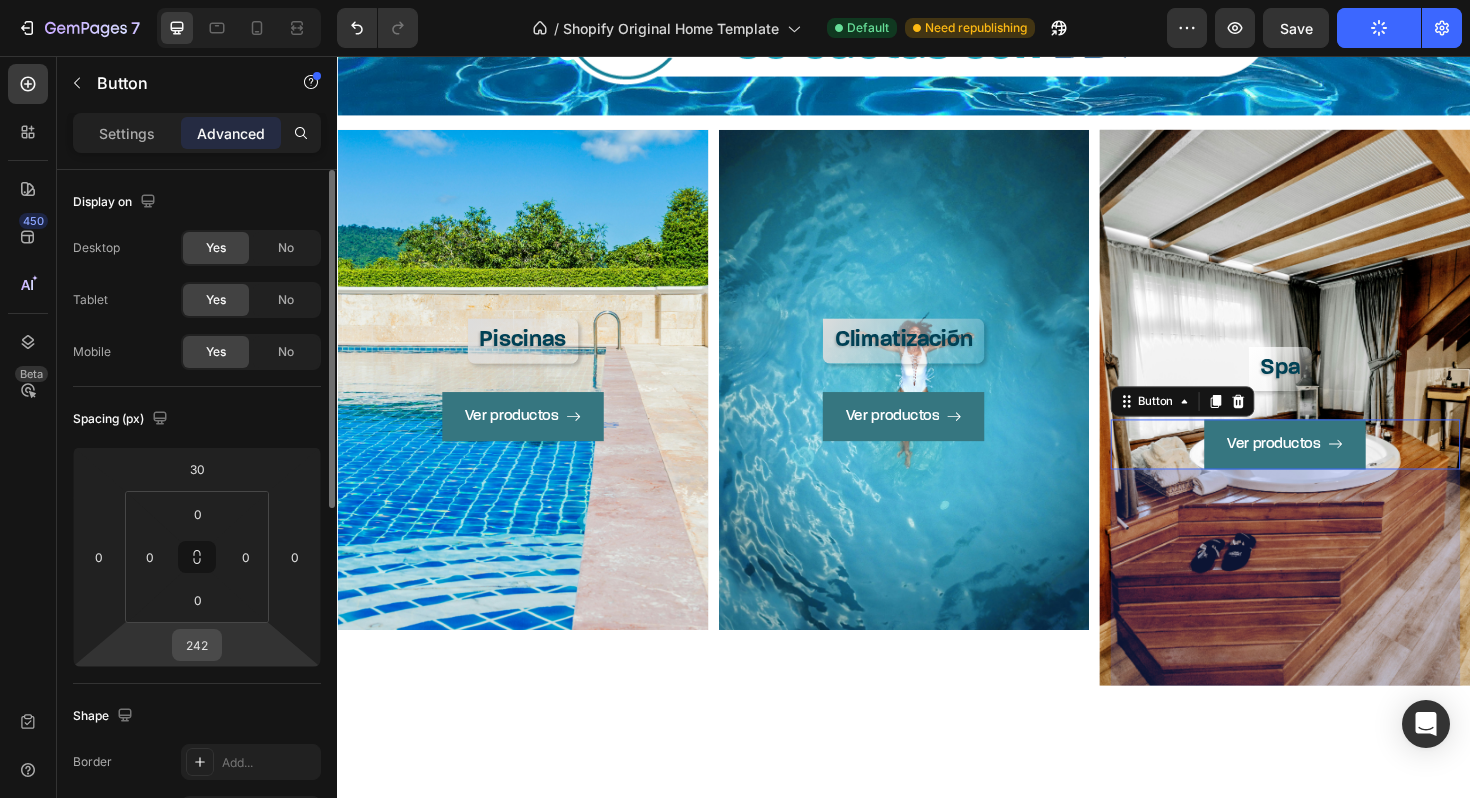 click on "242" at bounding box center [197, 645] 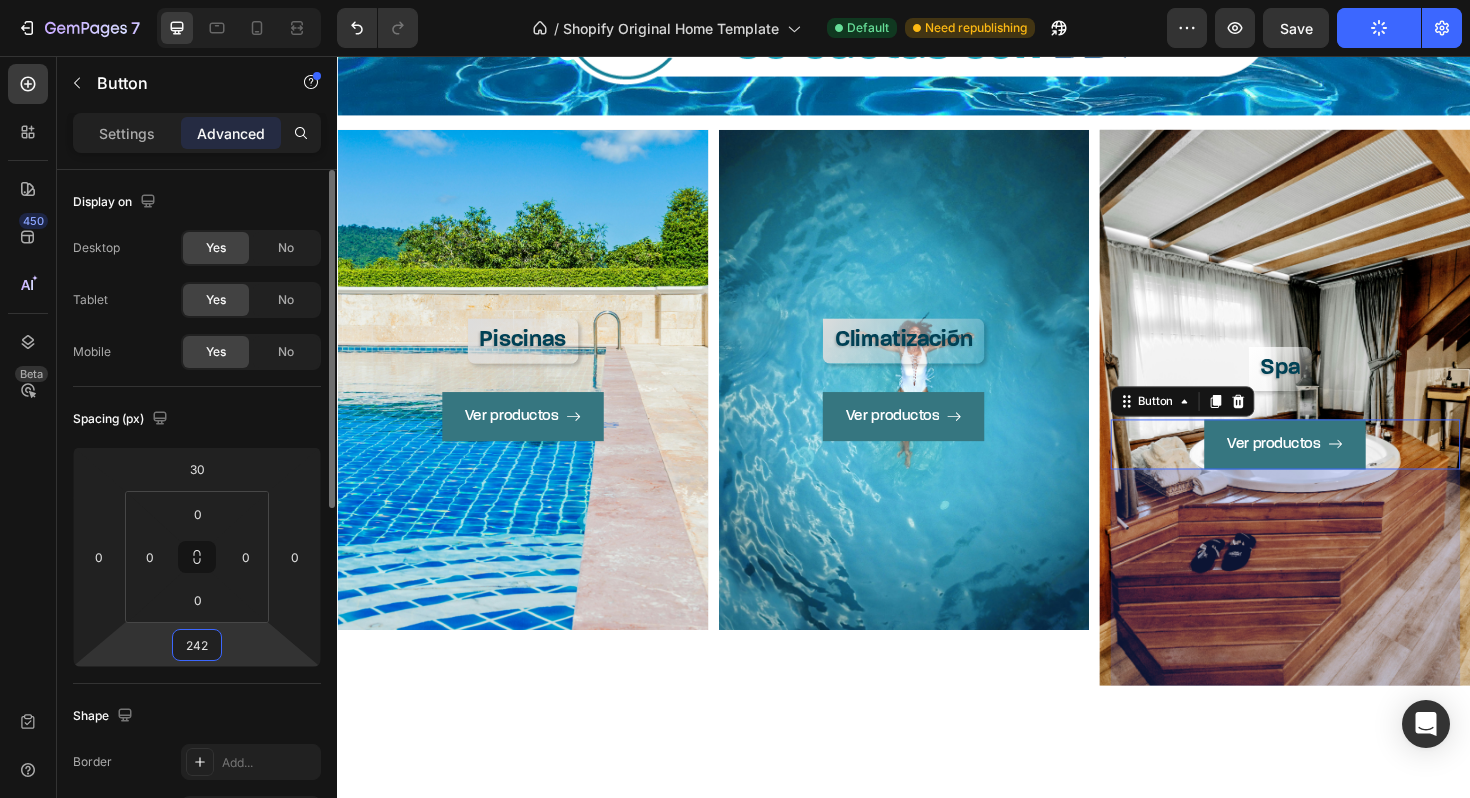 click on "242" at bounding box center [197, 645] 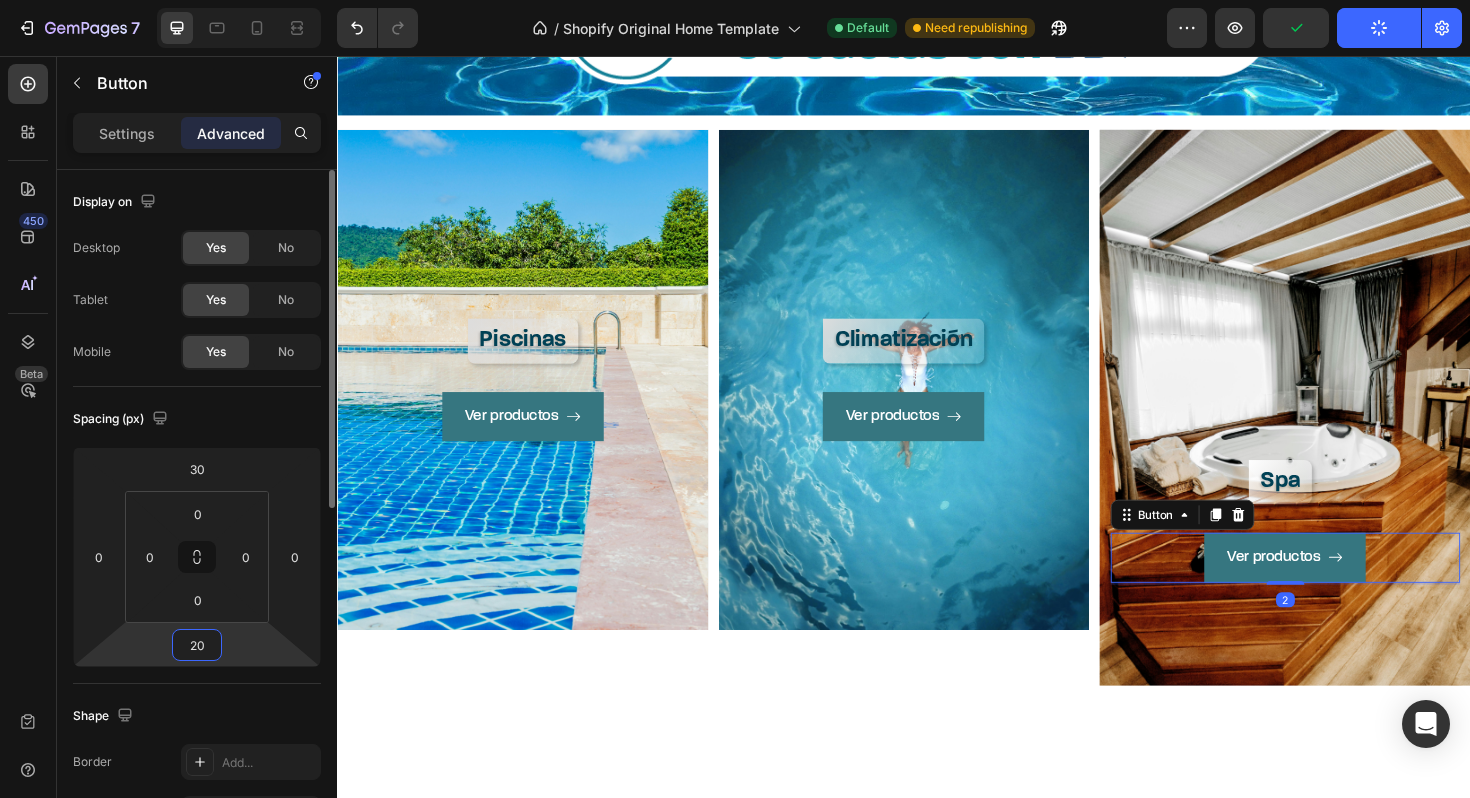 type on "200" 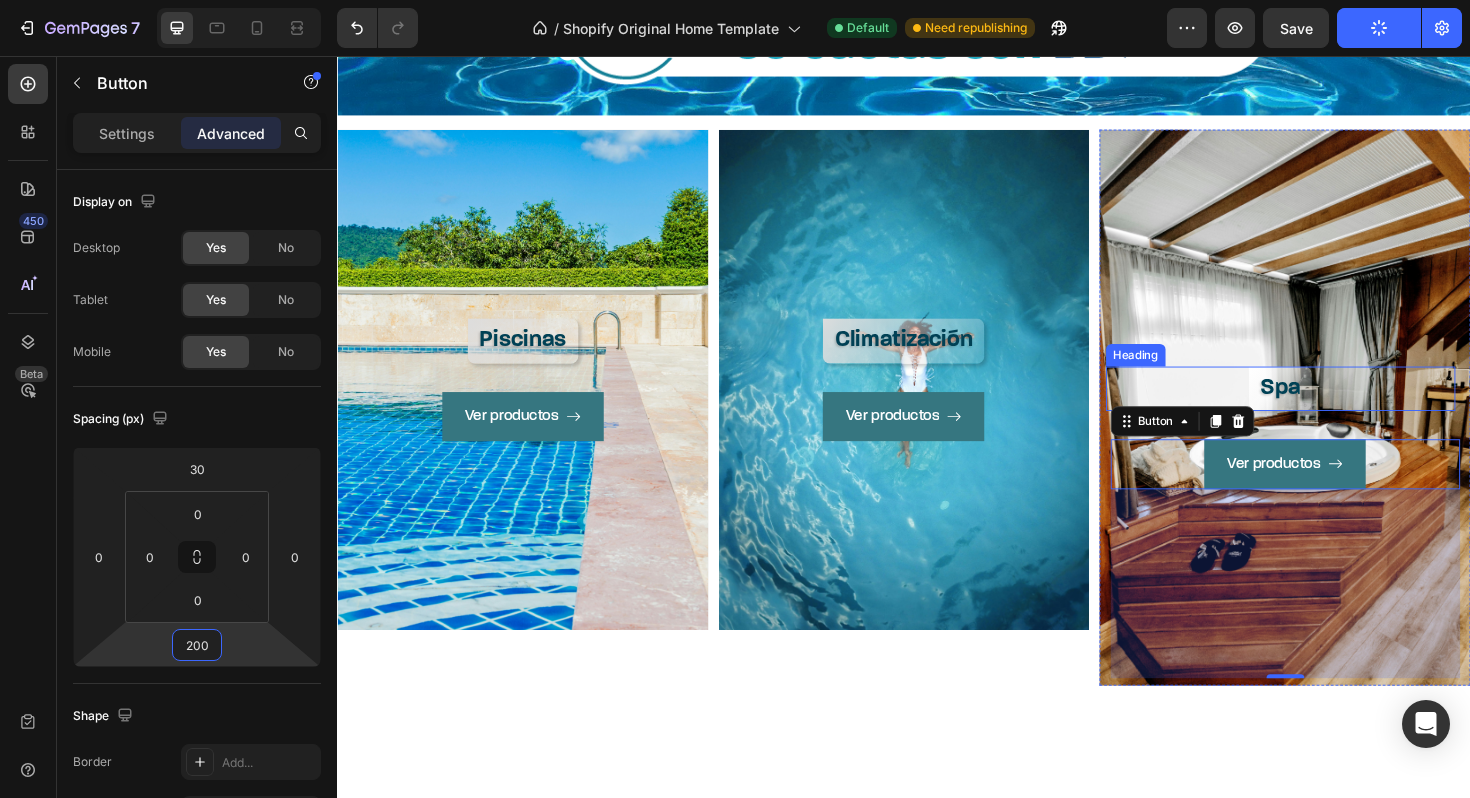 click on "Spa" at bounding box center (1336, 408) 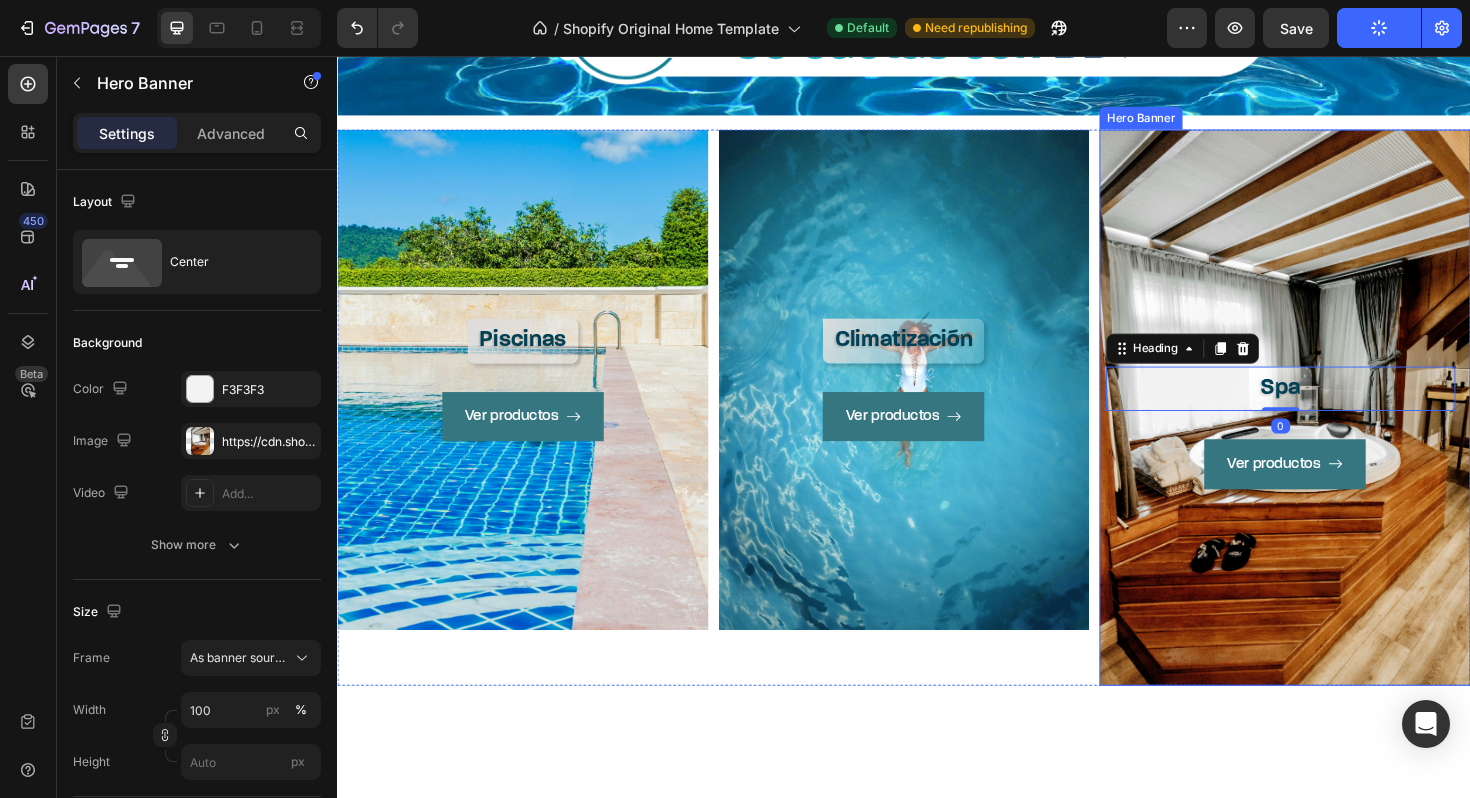 click on "Spa Heading   0
Ver productos Button" at bounding box center [1341, 429] 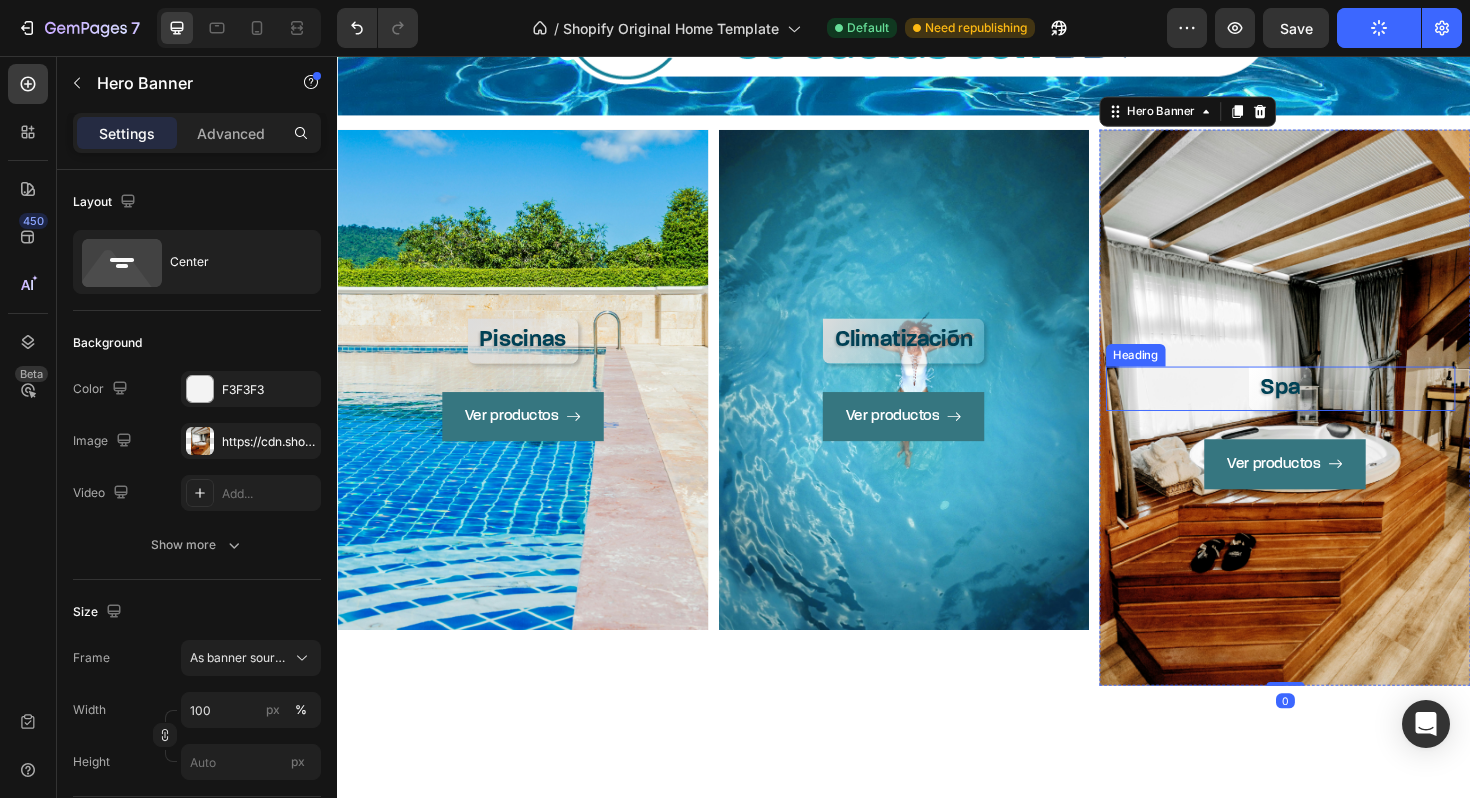 click on "Spa" at bounding box center (1336, 408) 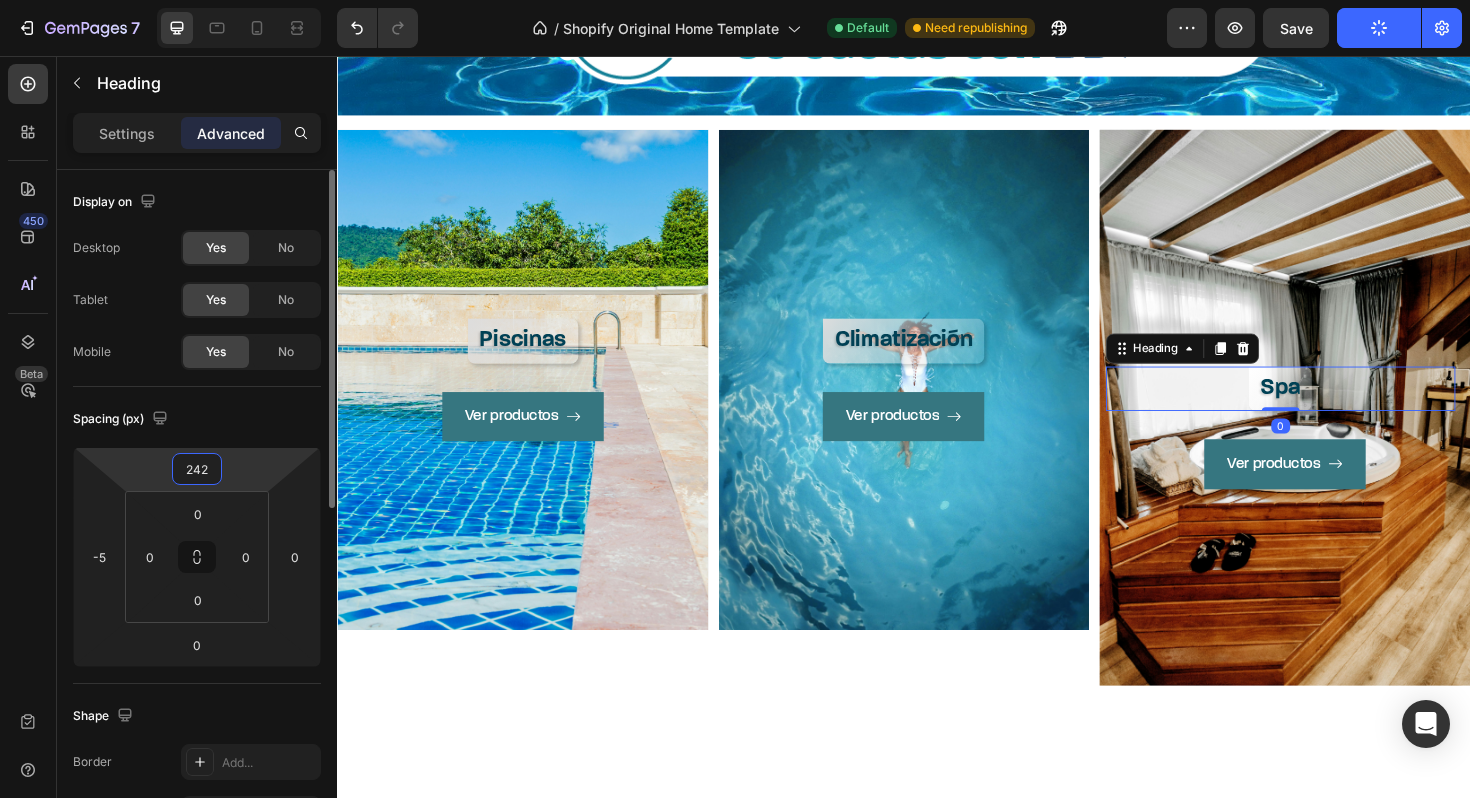 click on "242" at bounding box center (197, 469) 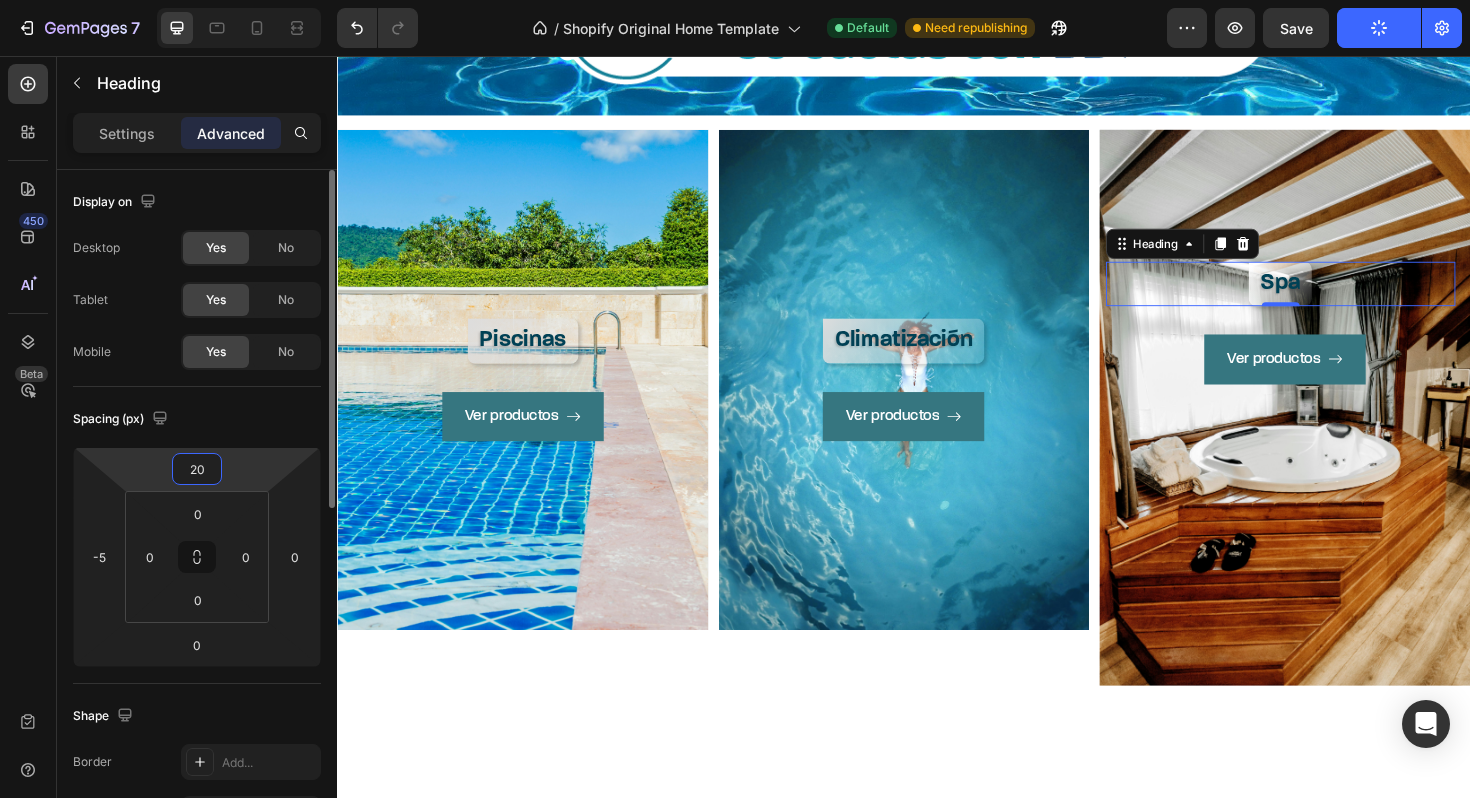 type on "200" 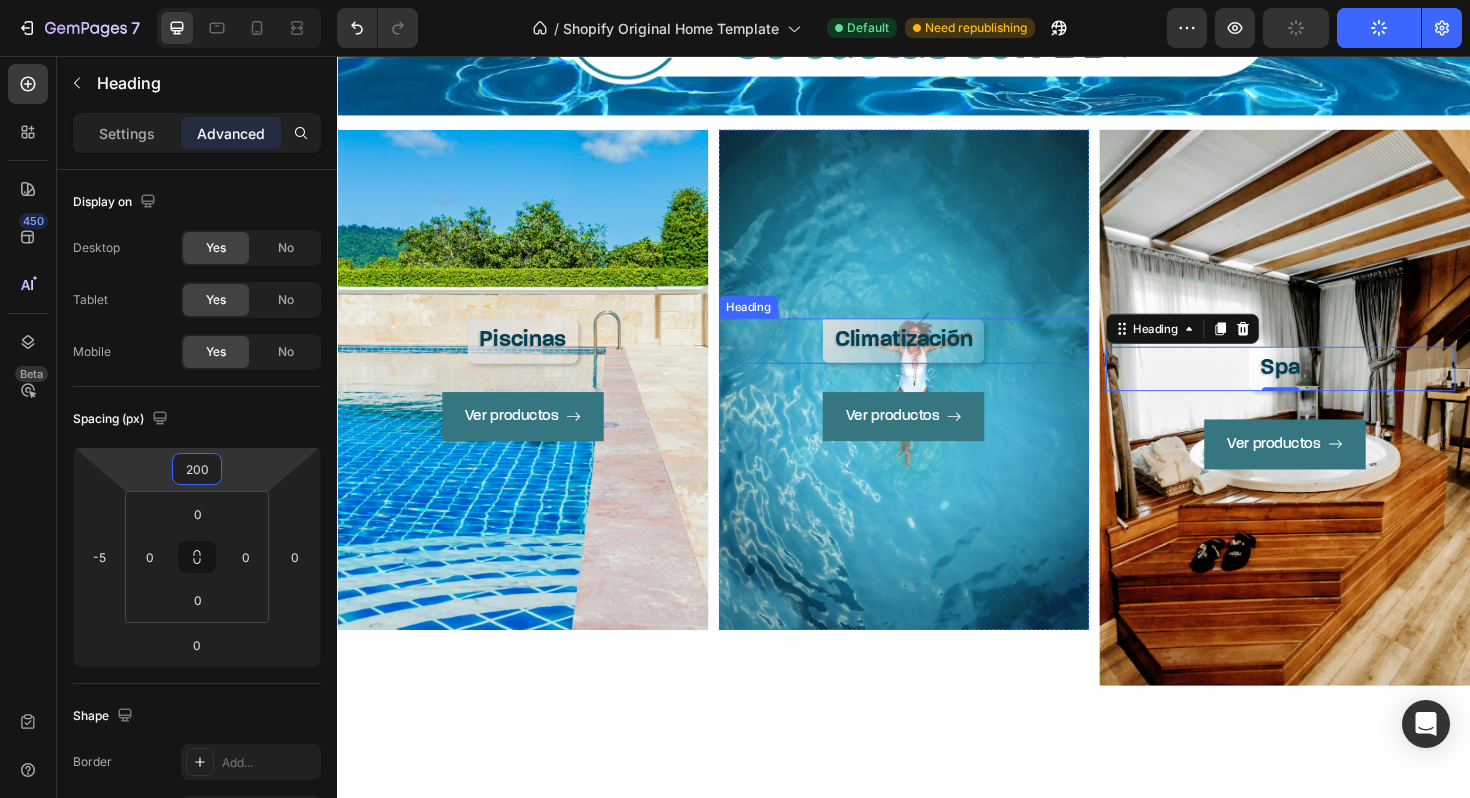 click on "Climatización" at bounding box center (937, 357) 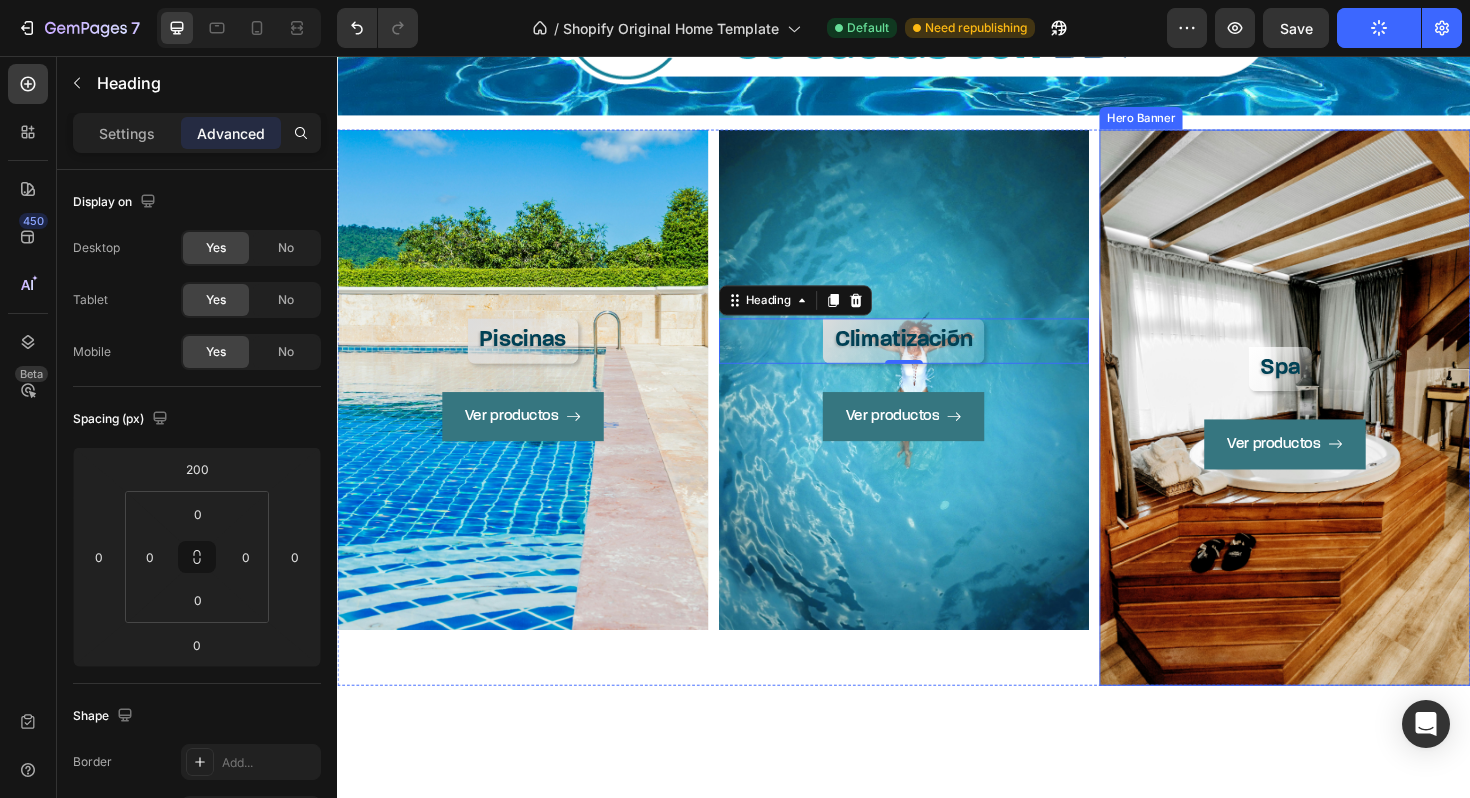 click on "Spa Heading
Ver productos Button" at bounding box center [1341, 429] 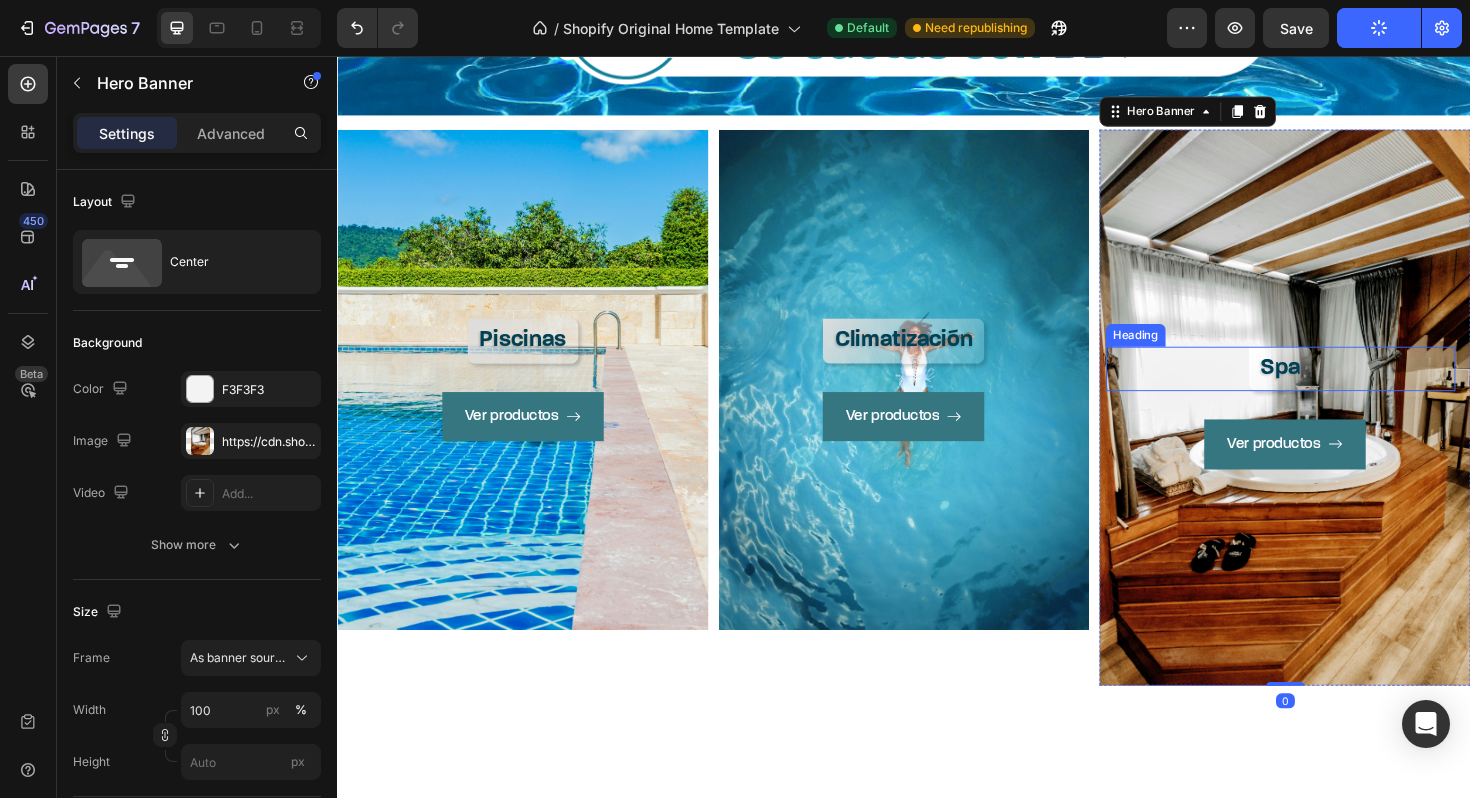 click on "Spa" at bounding box center (1336, 387) 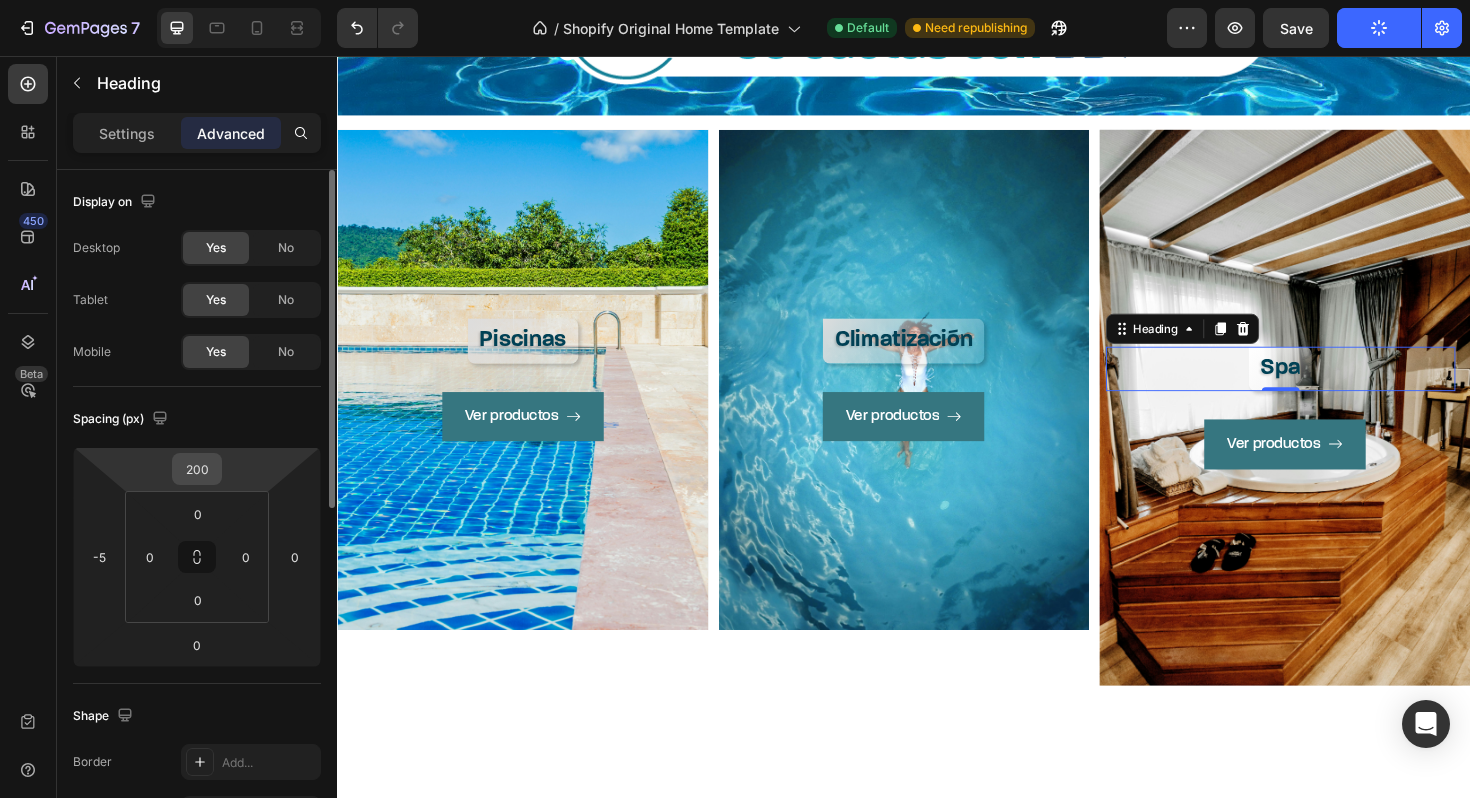 click on "200" at bounding box center [197, 469] 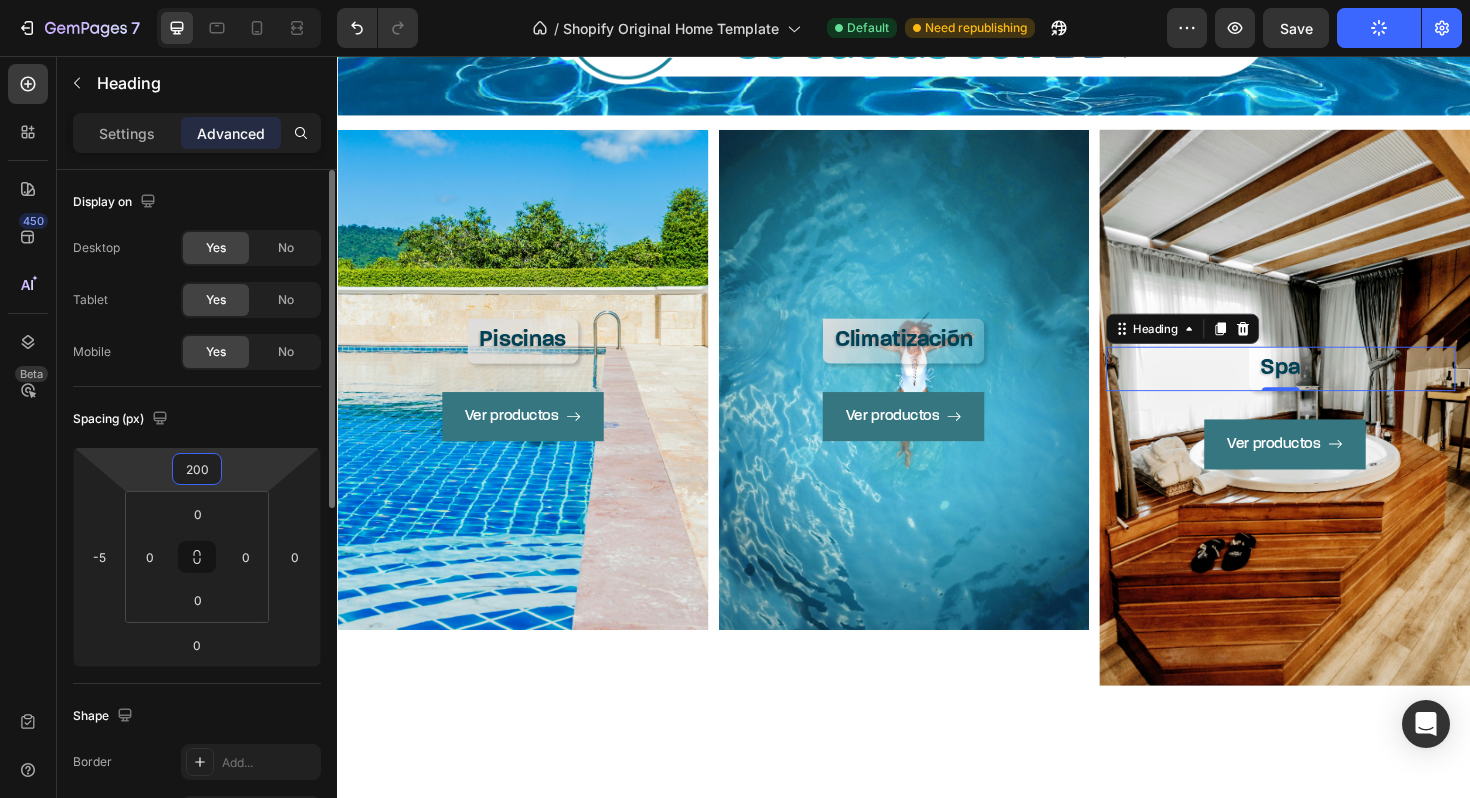 click on "200" at bounding box center [197, 469] 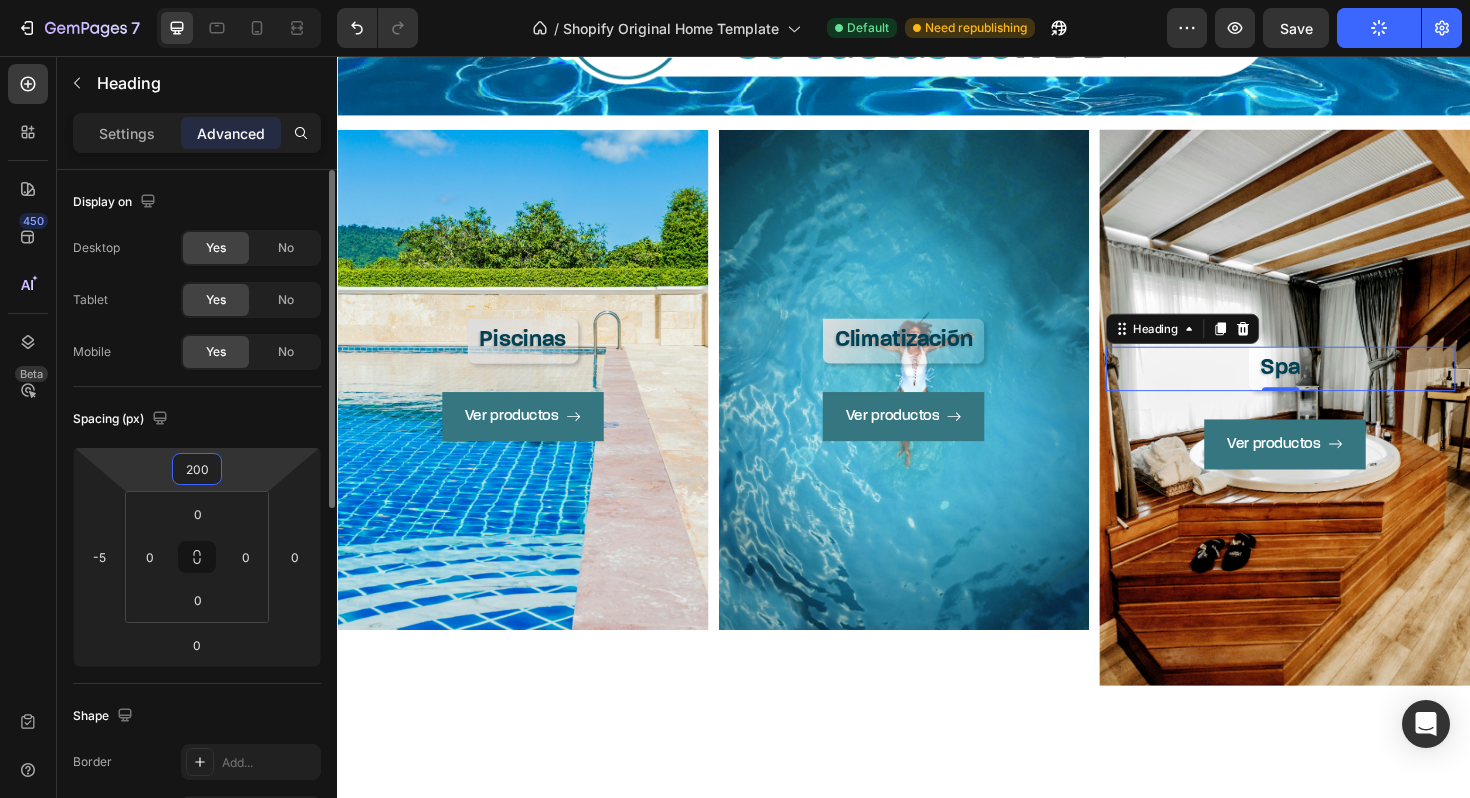 click on "200" at bounding box center (197, 469) 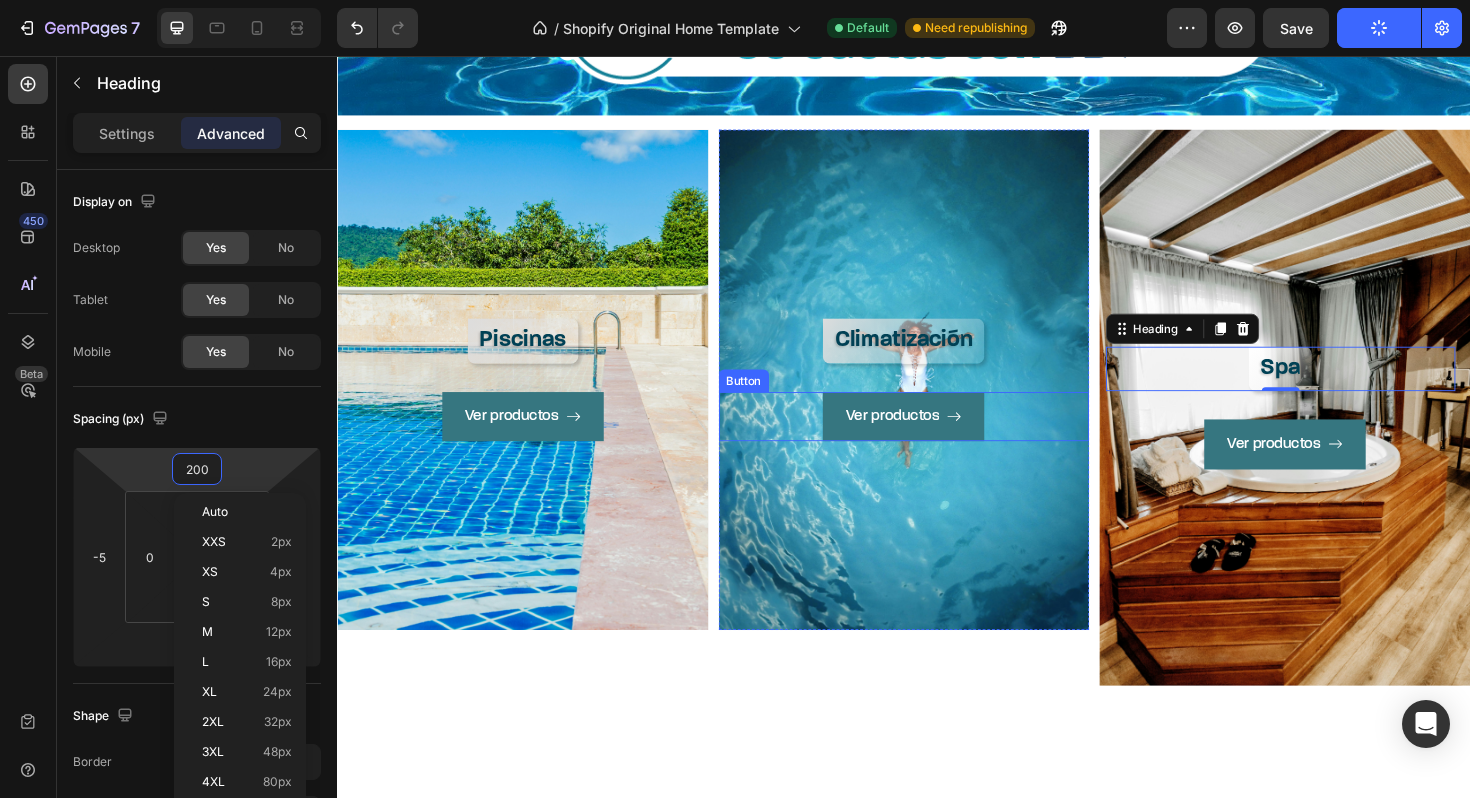 click on "Ver productos Button" at bounding box center [937, 438] 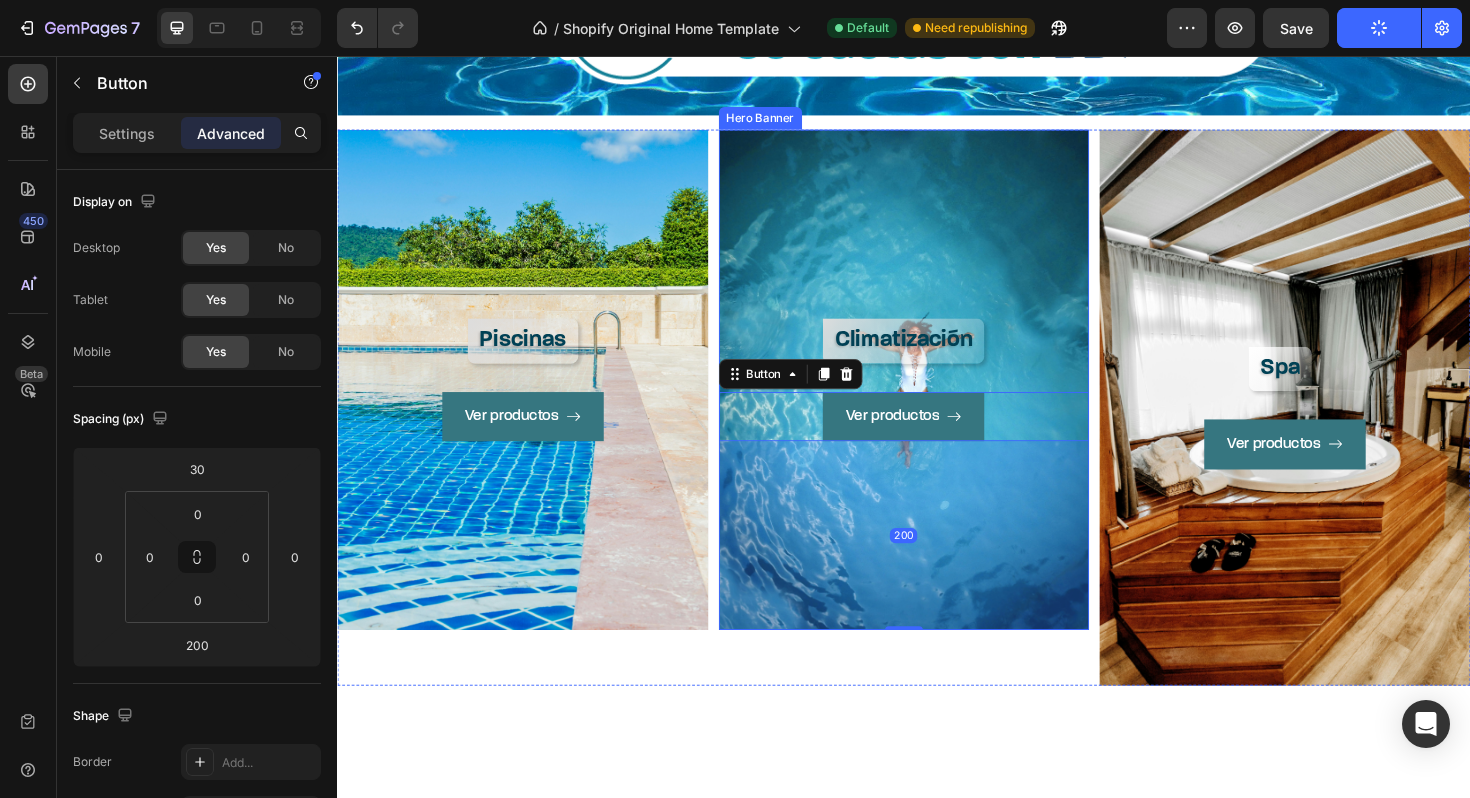 click on "Piscinas Heading
Ver productos Button Hero Banner Climatización Heading
Ver productos Button   200 Hero Banner Spa Heading
Ver productos Button Hero Banner Row" at bounding box center [937, 428] 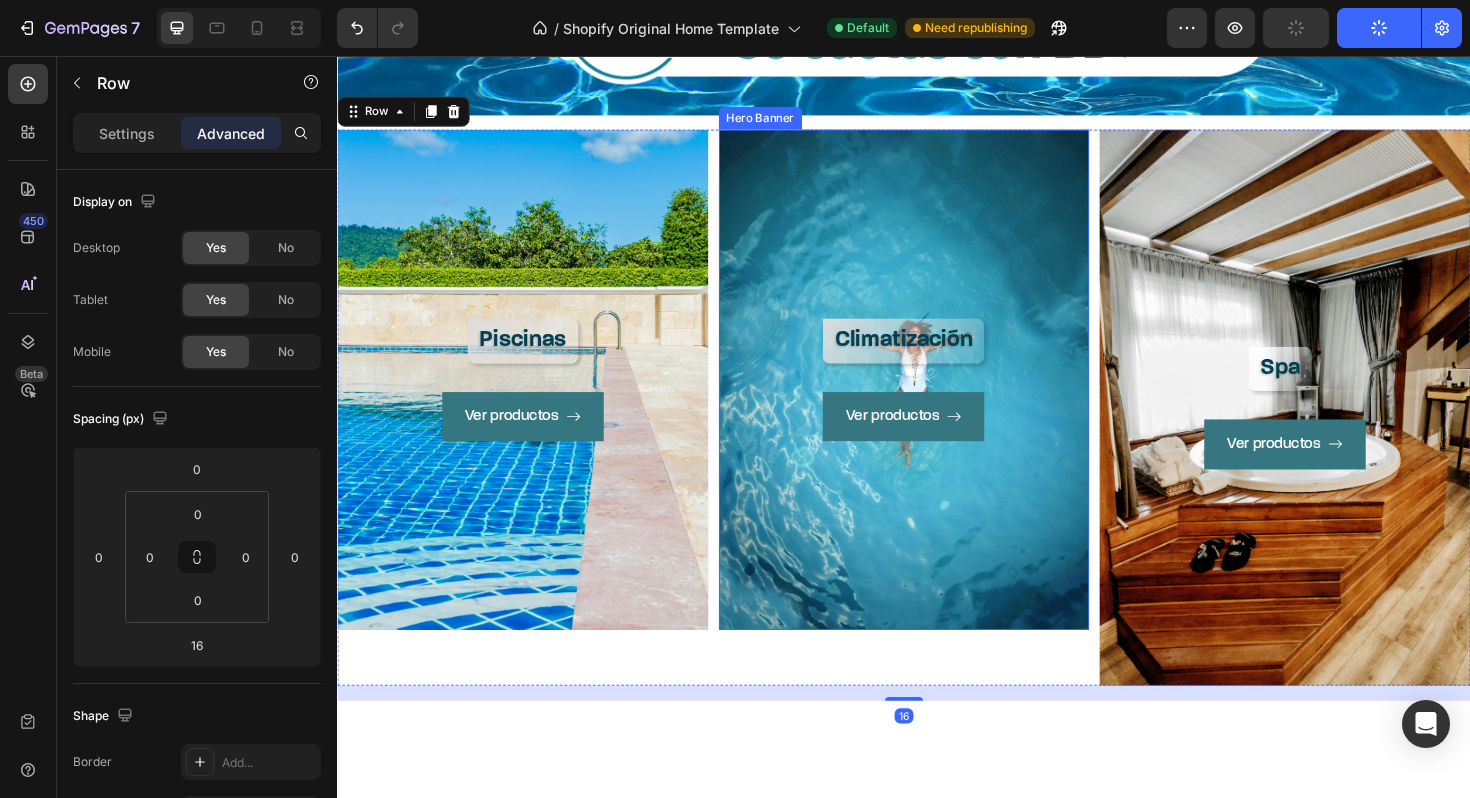 click on "Climatización Heading
Ver productos Button" at bounding box center [937, 399] 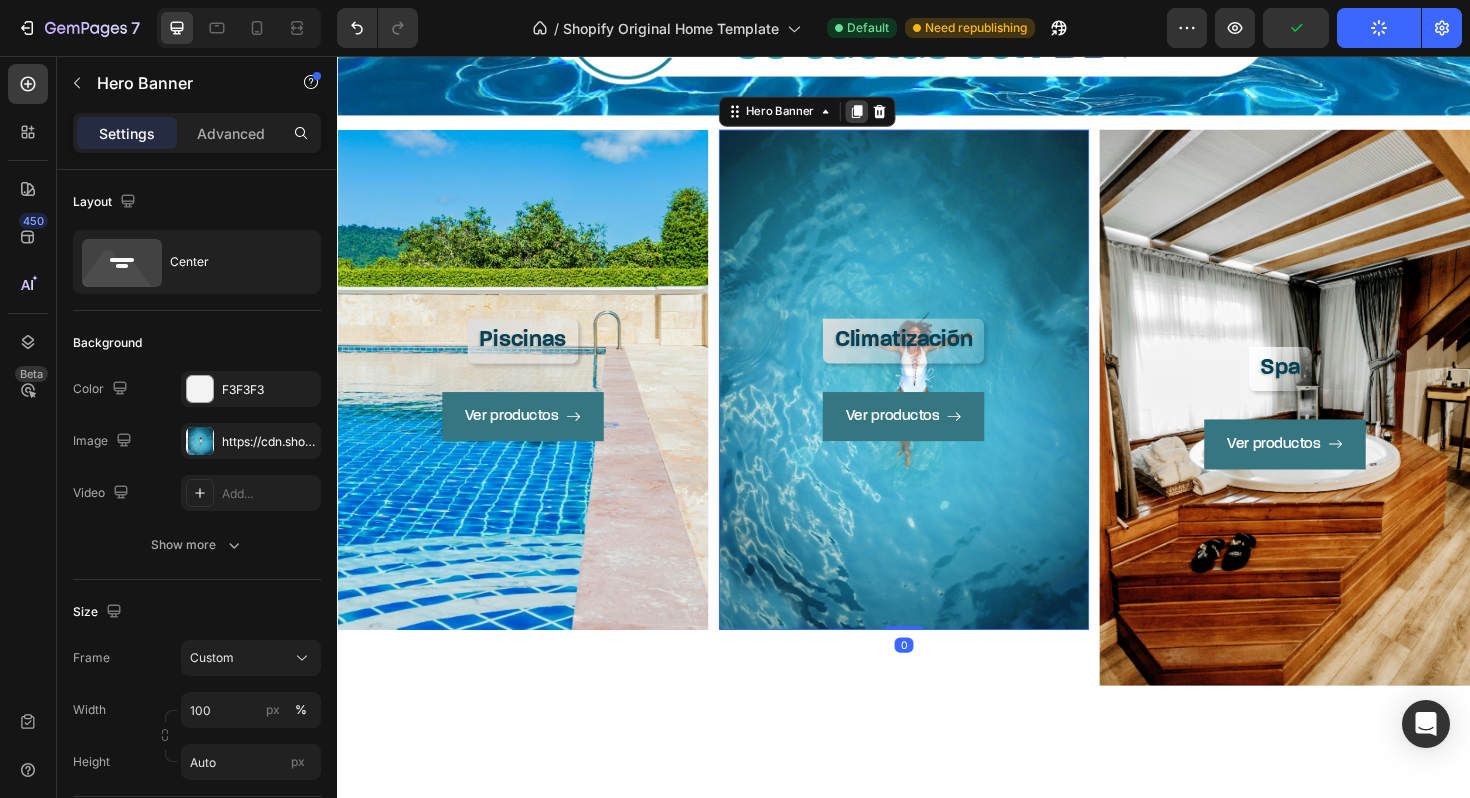 click 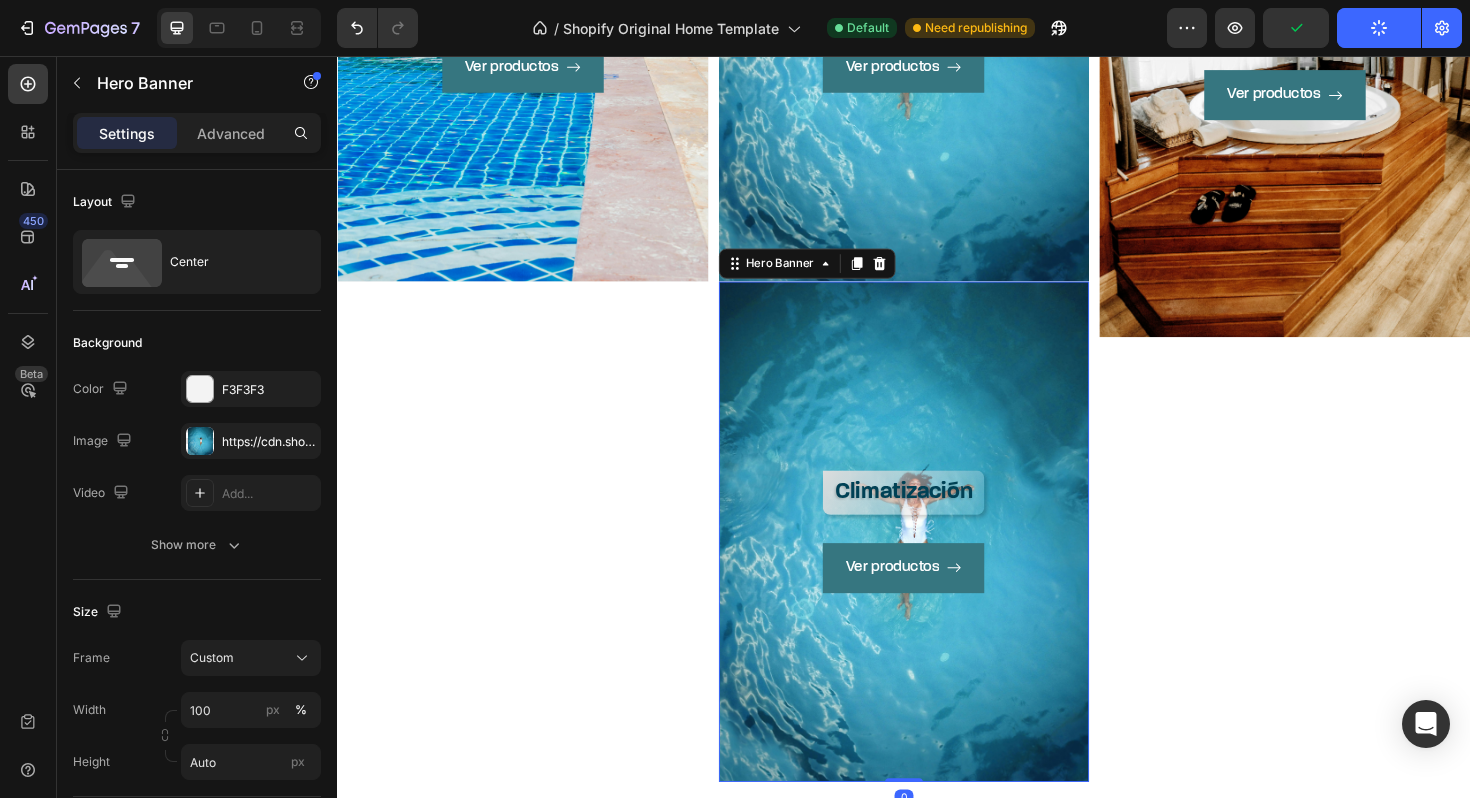 scroll, scrollTop: 2529, scrollLeft: 0, axis: vertical 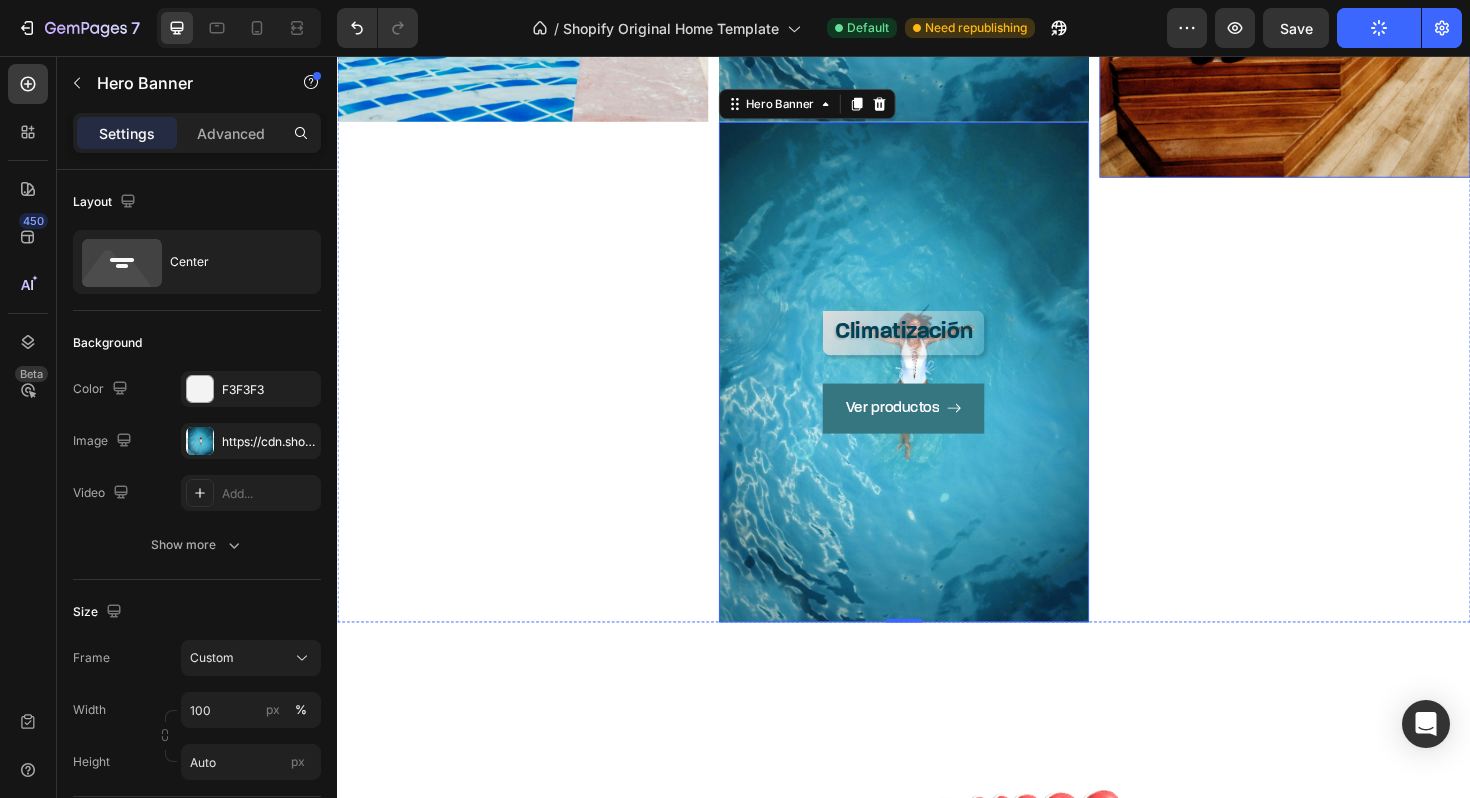 click on "Ver productos Button" at bounding box center [1341, 13] 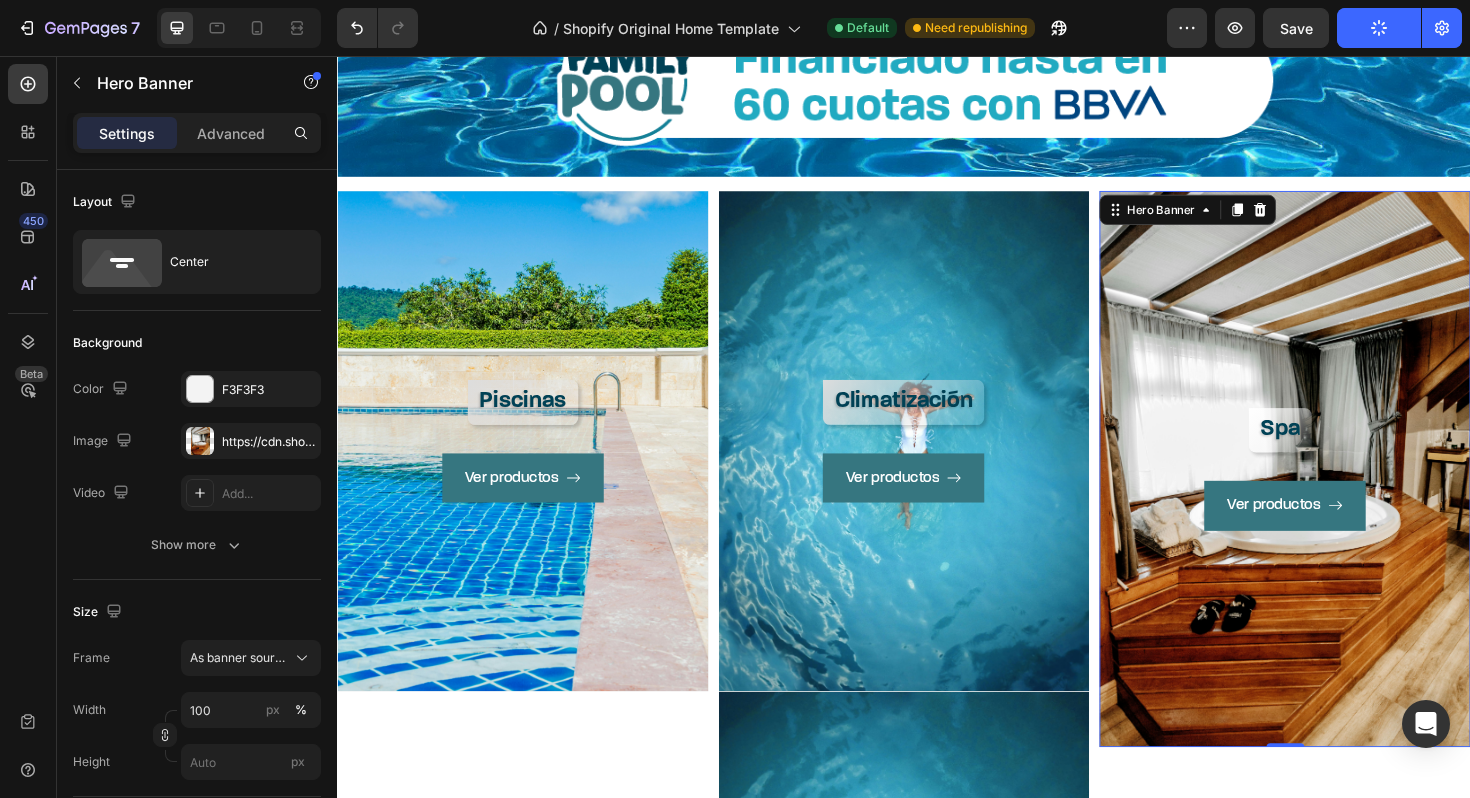 scroll, scrollTop: 1948, scrollLeft: 0, axis: vertical 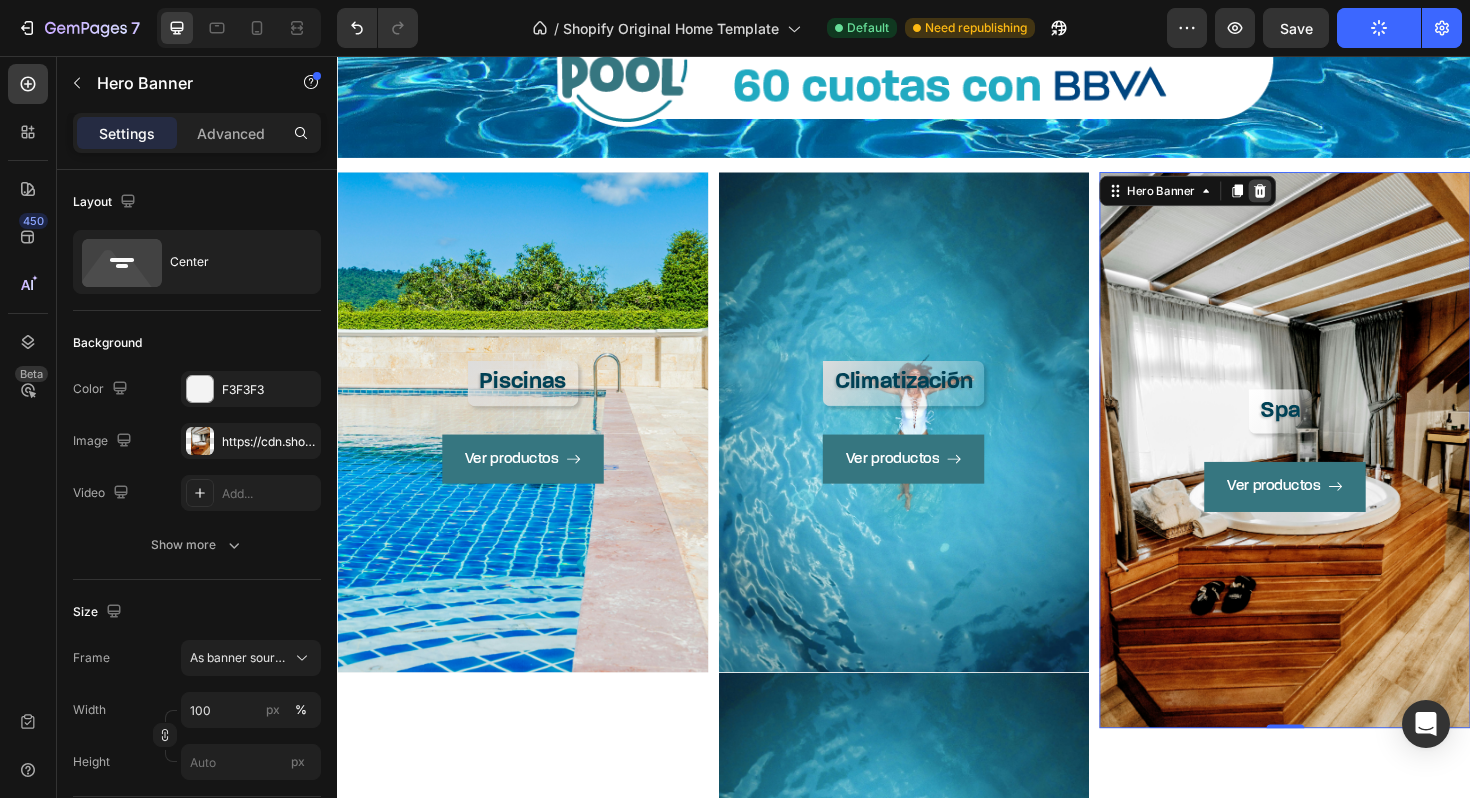 click 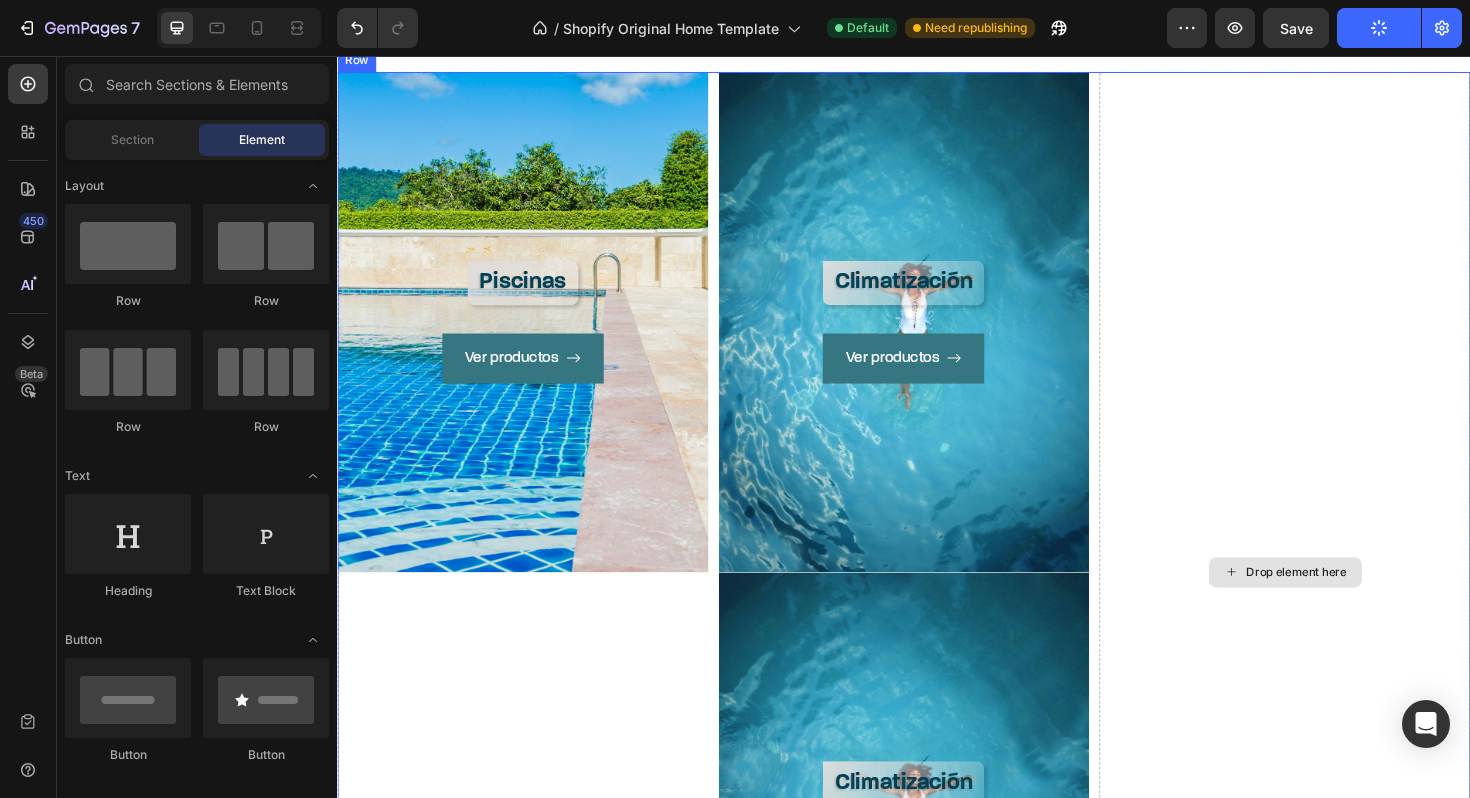 scroll, scrollTop: 2153, scrollLeft: 0, axis: vertical 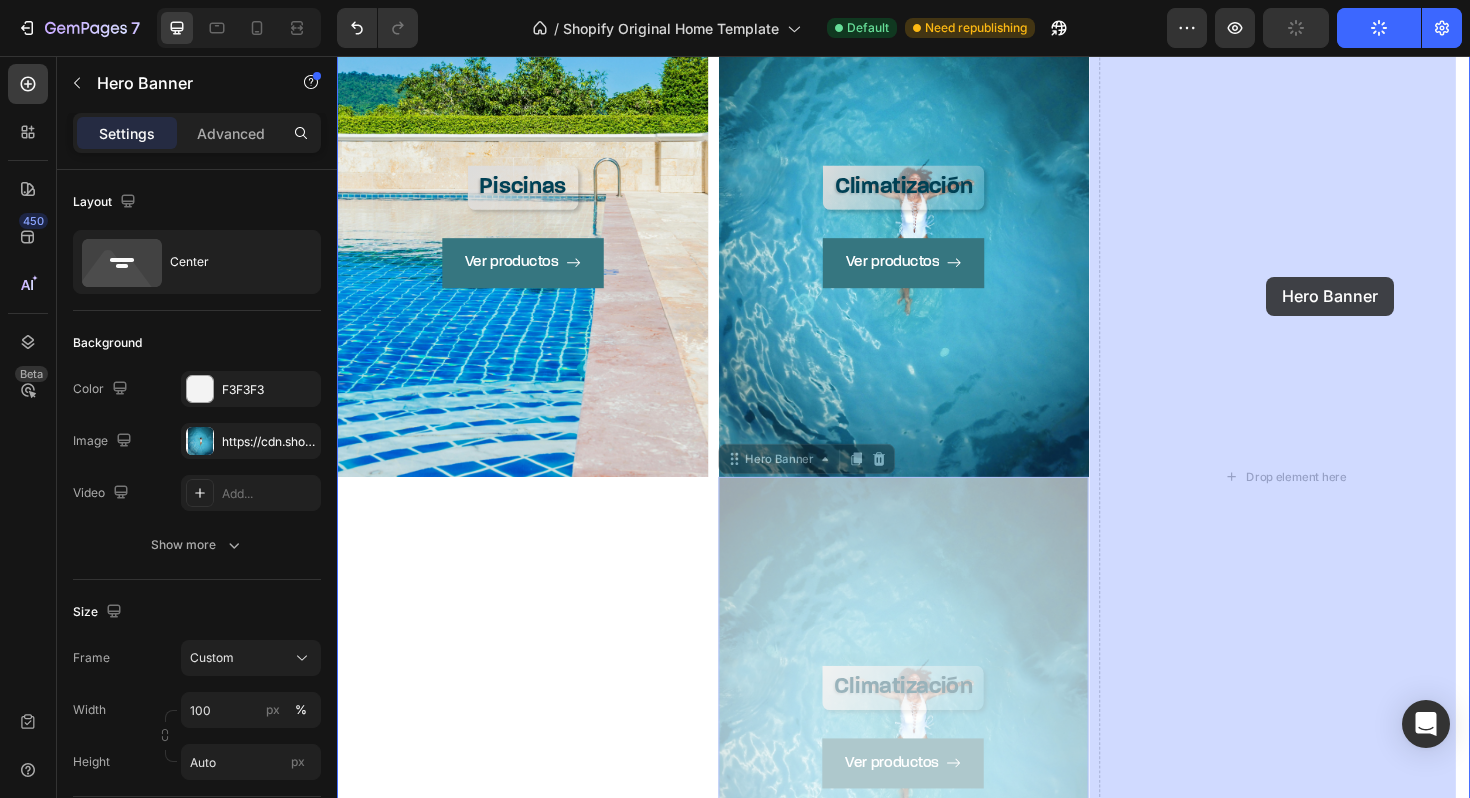 drag, startPoint x: 1022, startPoint y: 601, endPoint x: 1321, endPoint y: 284, distance: 435.7637 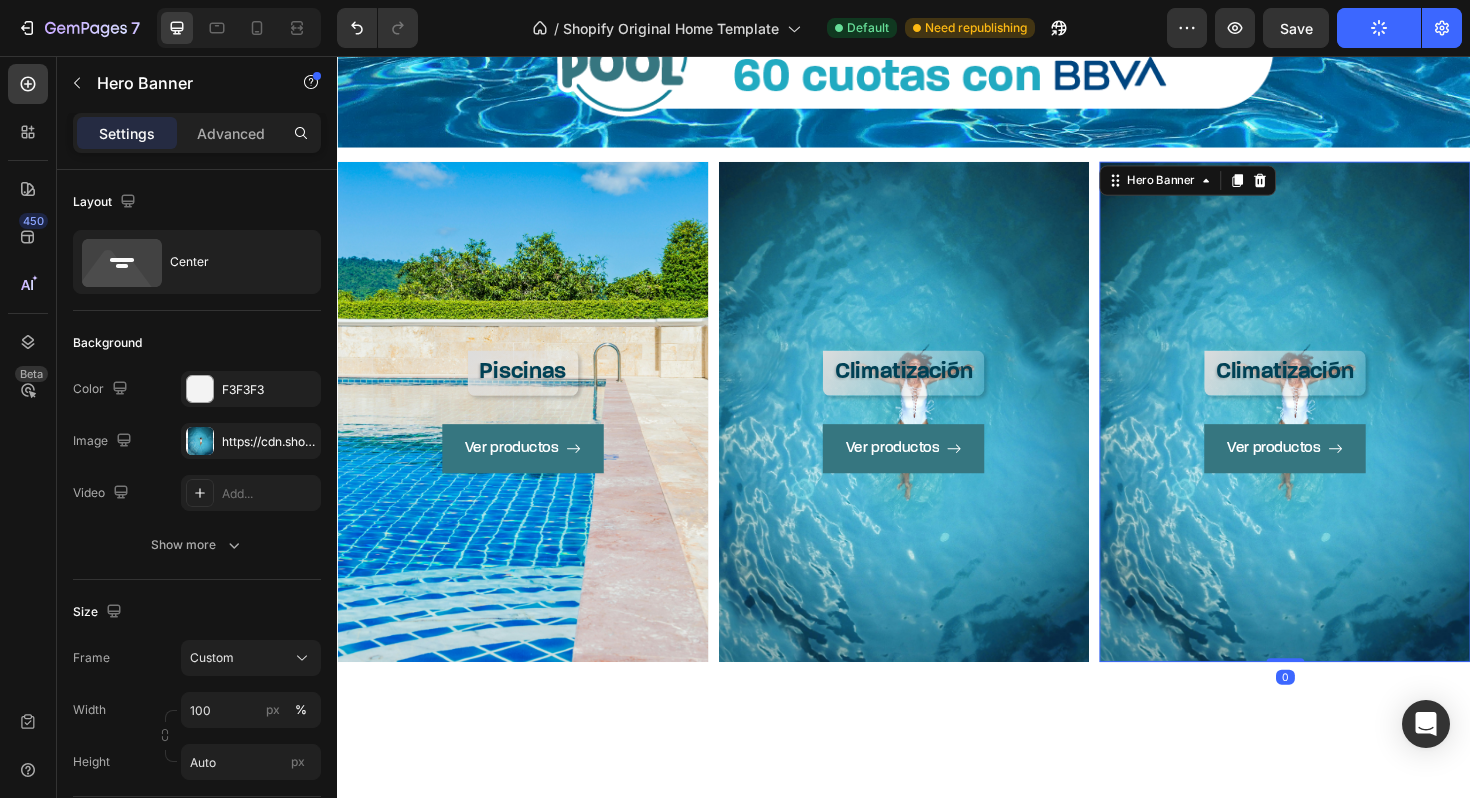 scroll, scrollTop: 1958, scrollLeft: 0, axis: vertical 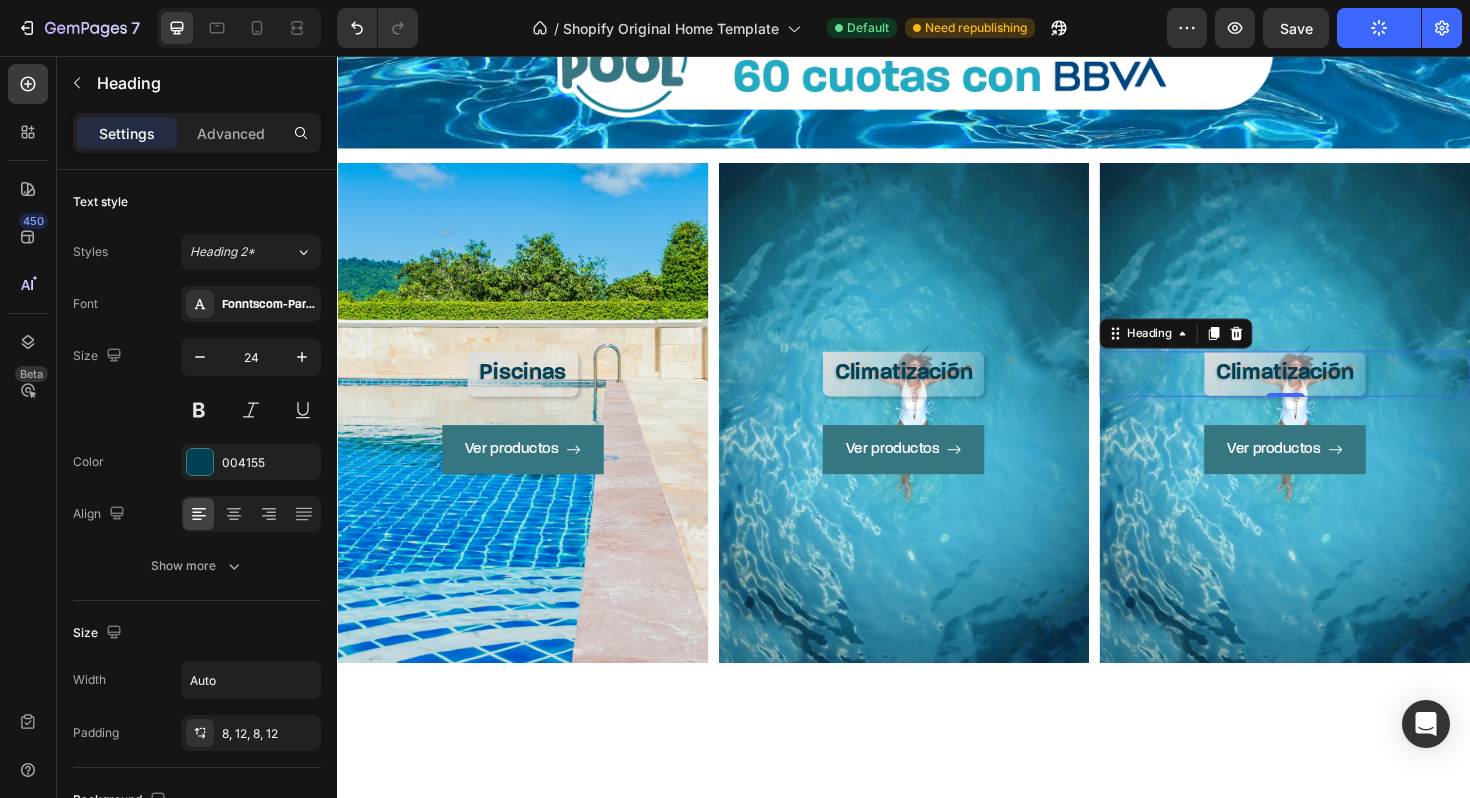 click on "Climatización" at bounding box center [1340, 392] 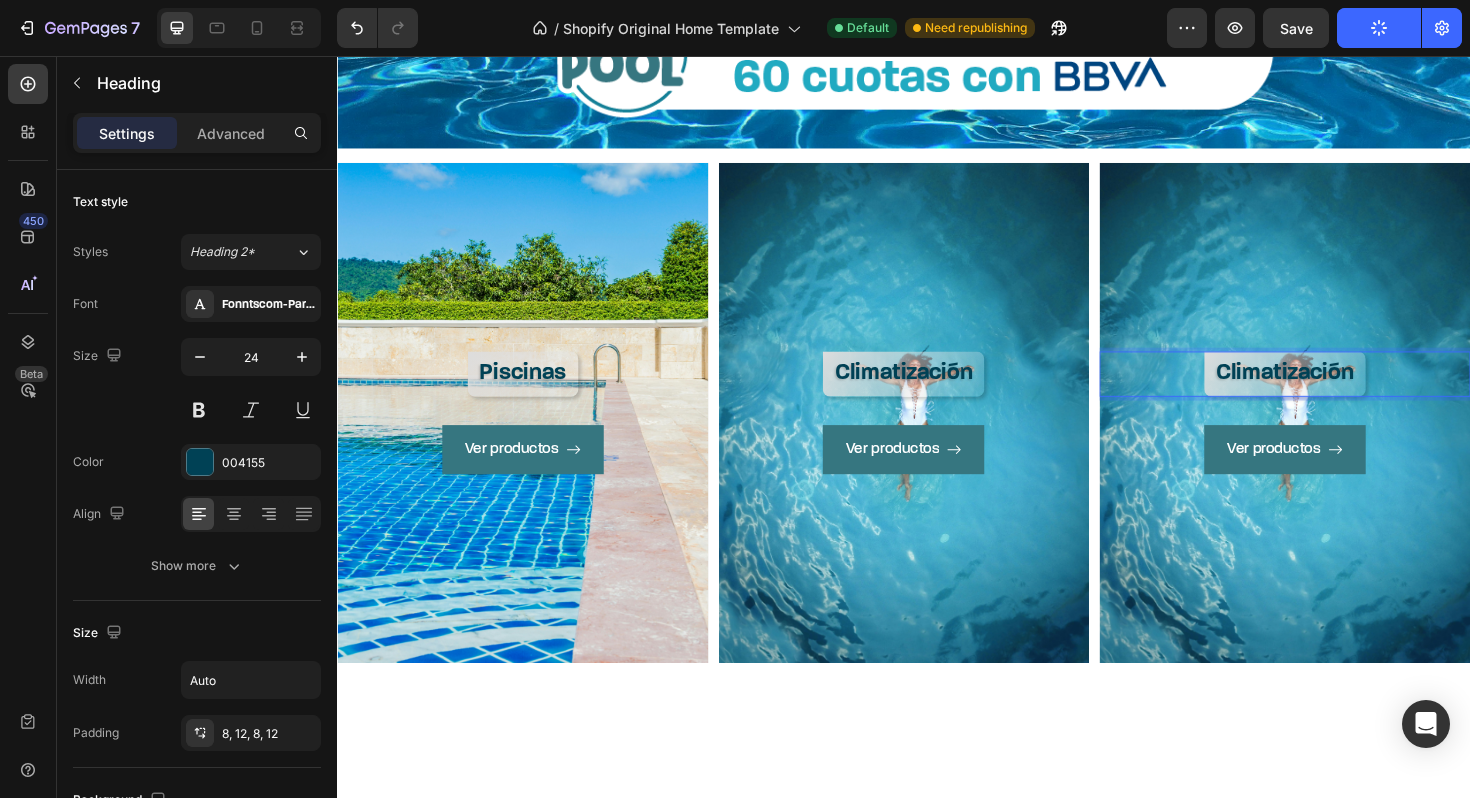 click on "Climatización" at bounding box center [1340, 392] 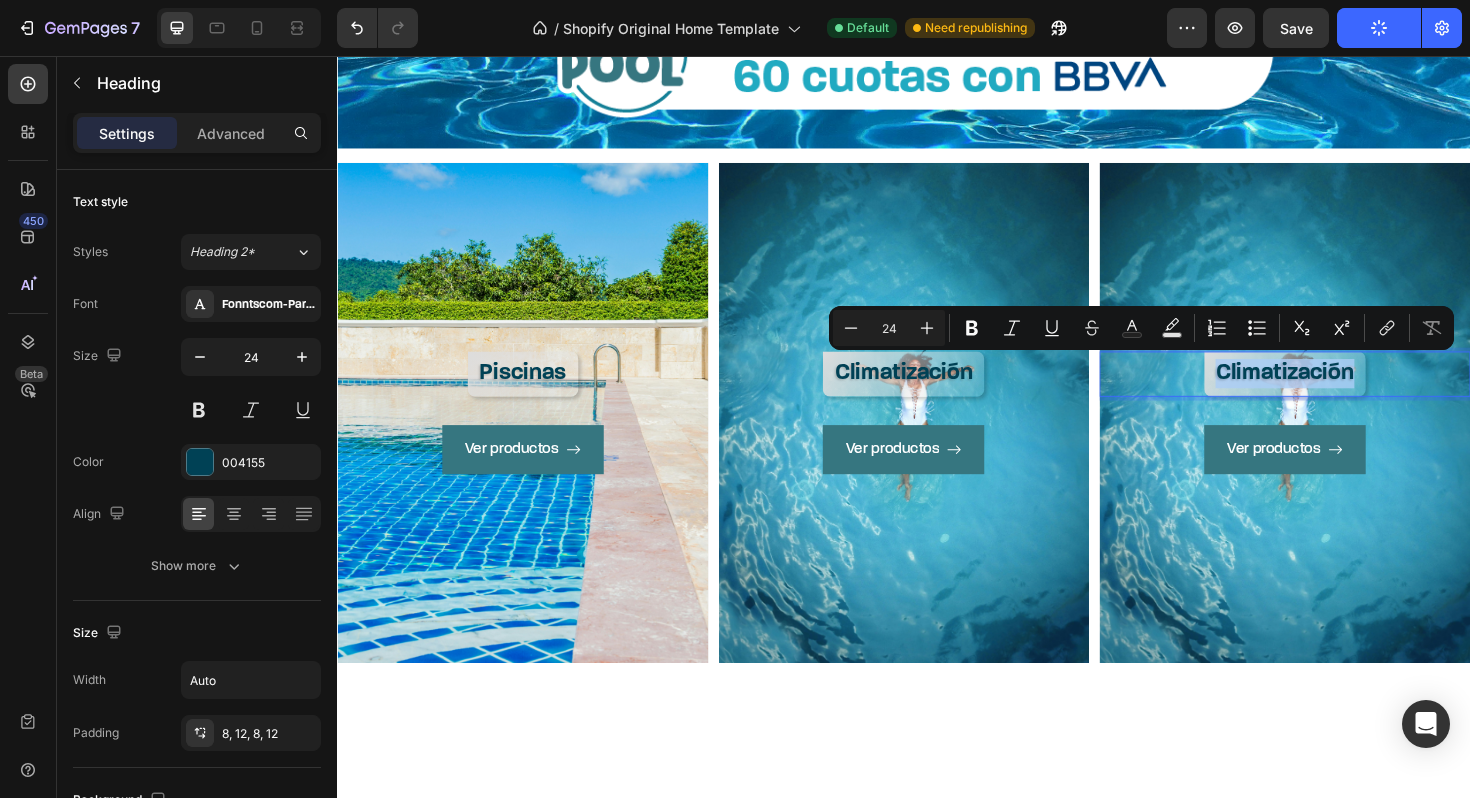 click on "Climatización" at bounding box center [1340, 392] 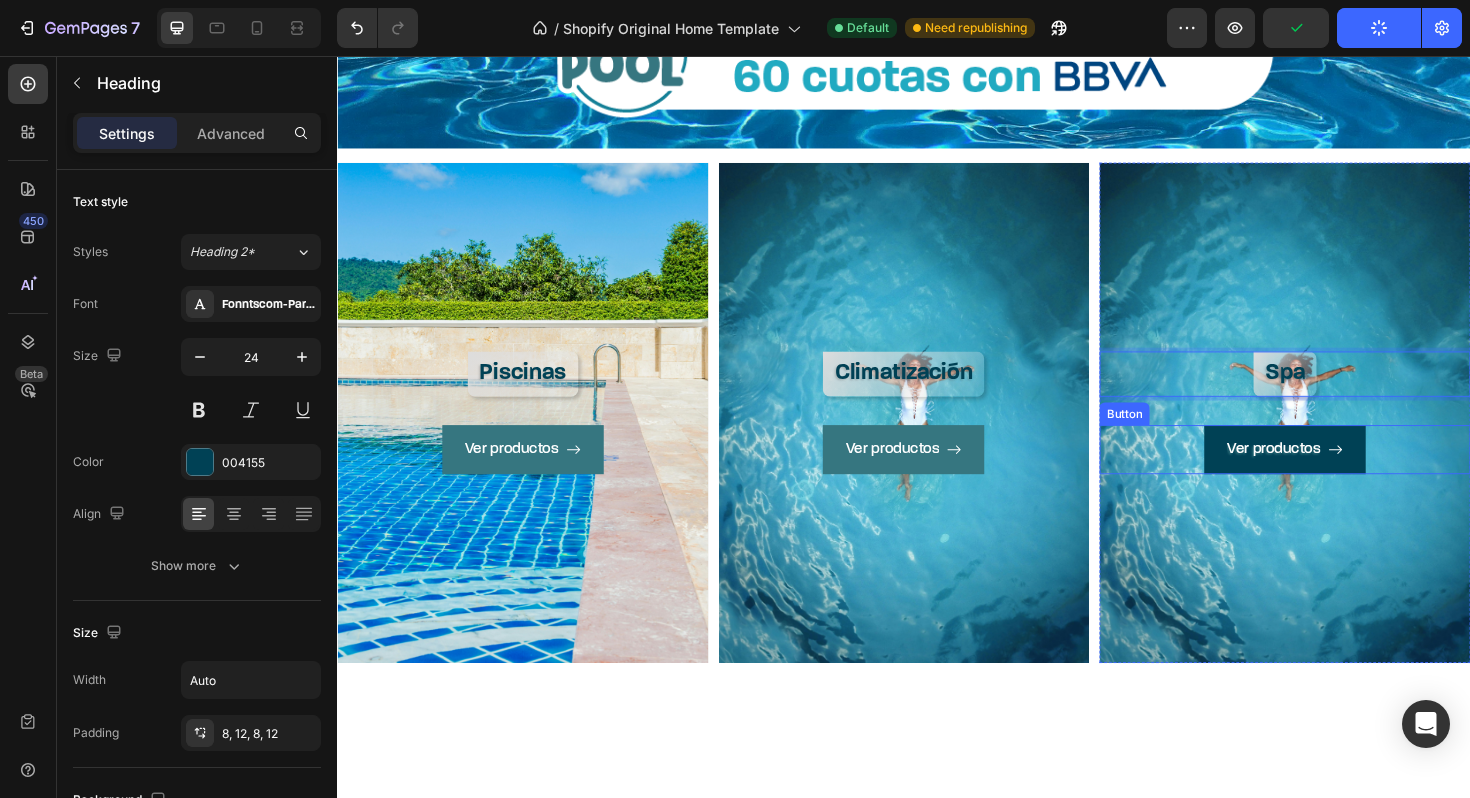 click on "Ver productos" at bounding box center [1340, 473] 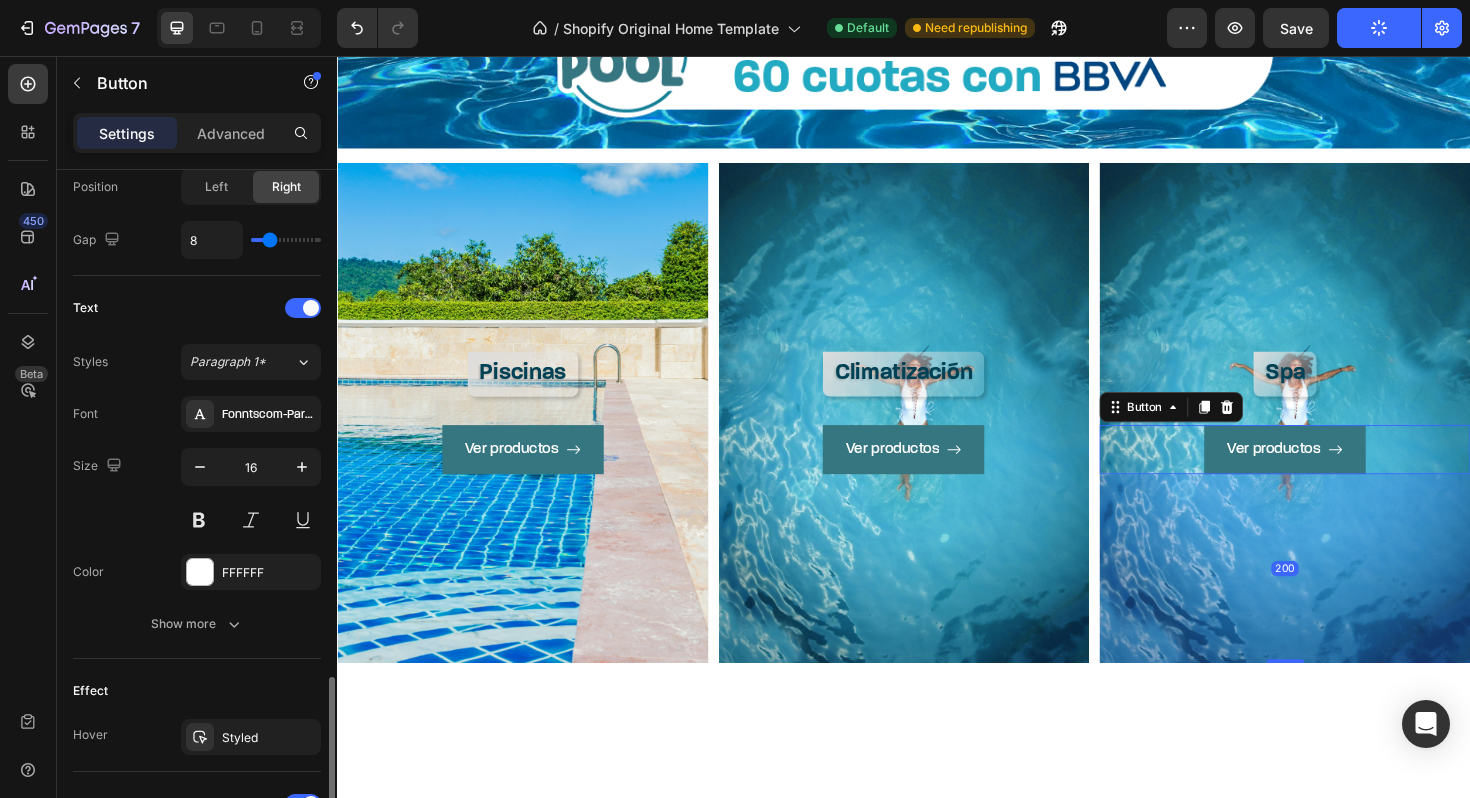 scroll, scrollTop: 1063, scrollLeft: 0, axis: vertical 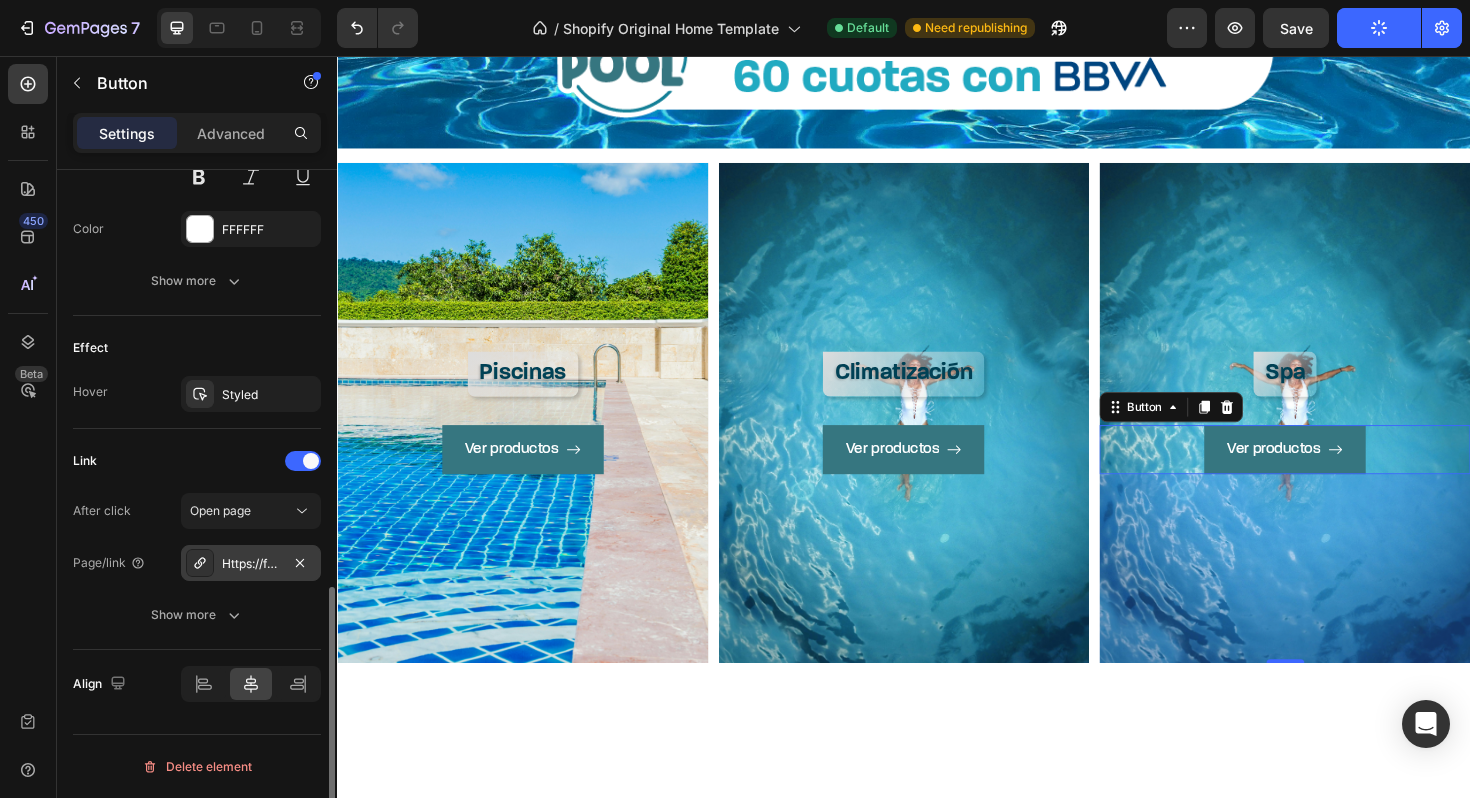 click on "Https://familypool.[COUNTRY]/climatizacion" at bounding box center (251, 564) 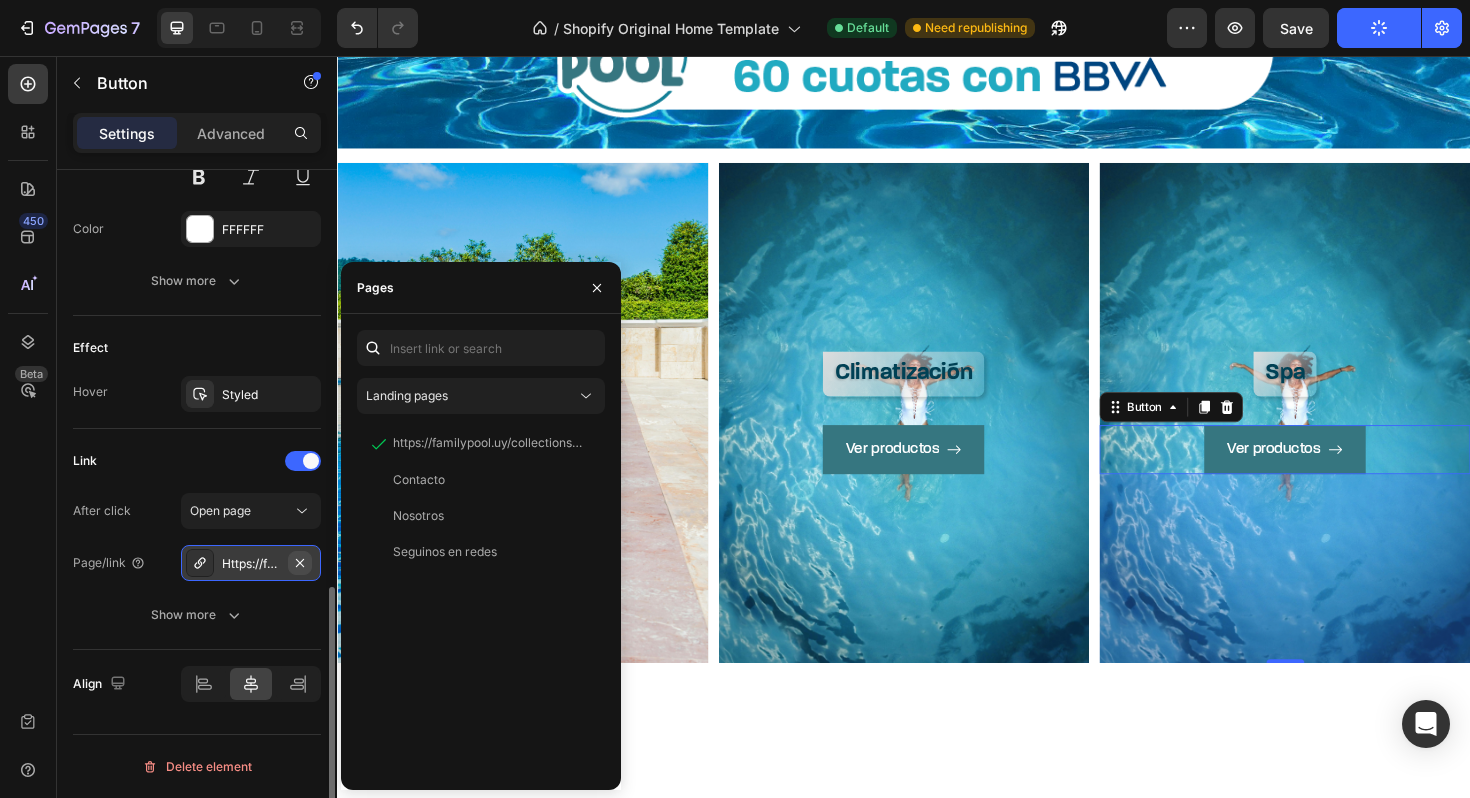 click 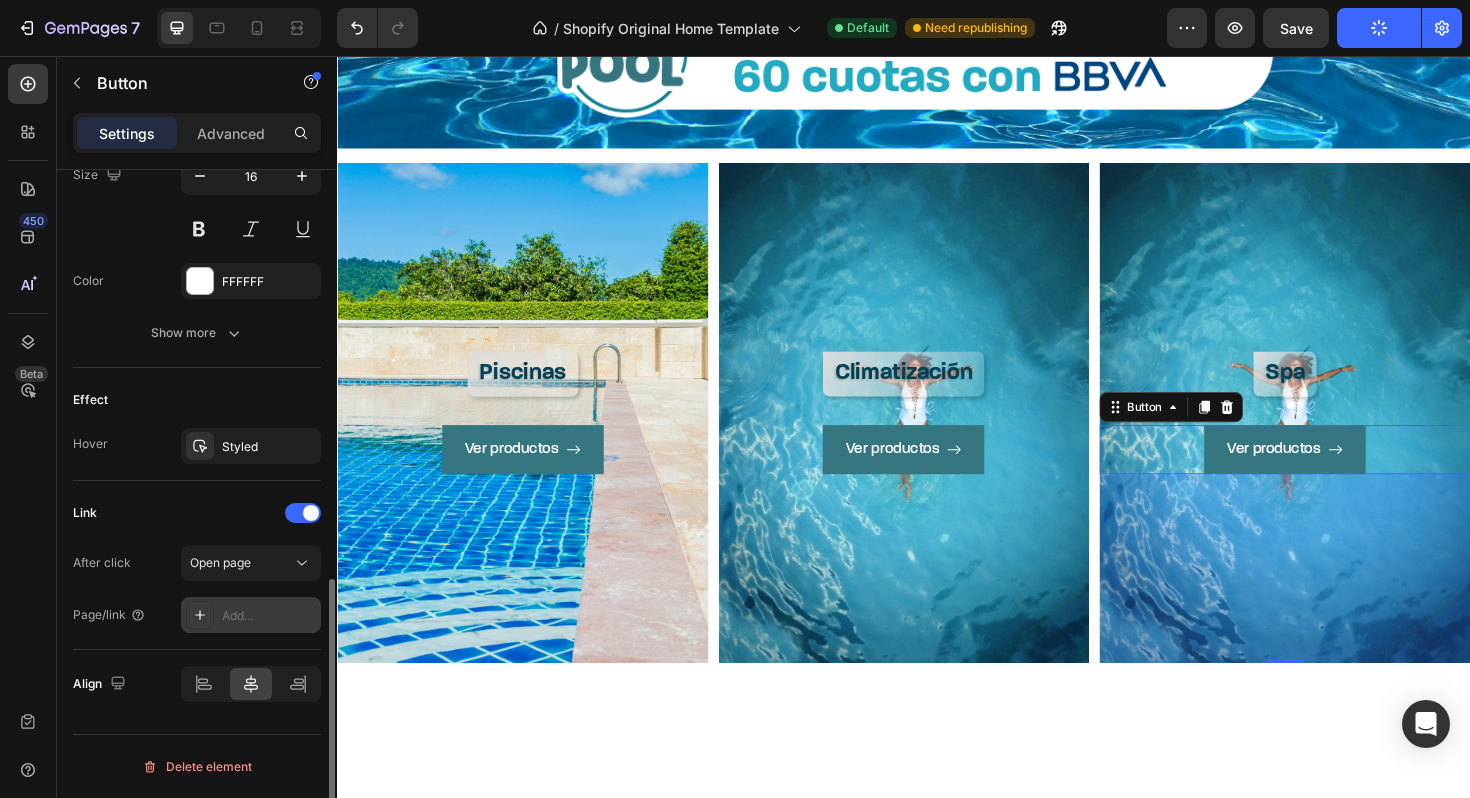click on "Add..." at bounding box center (269, 616) 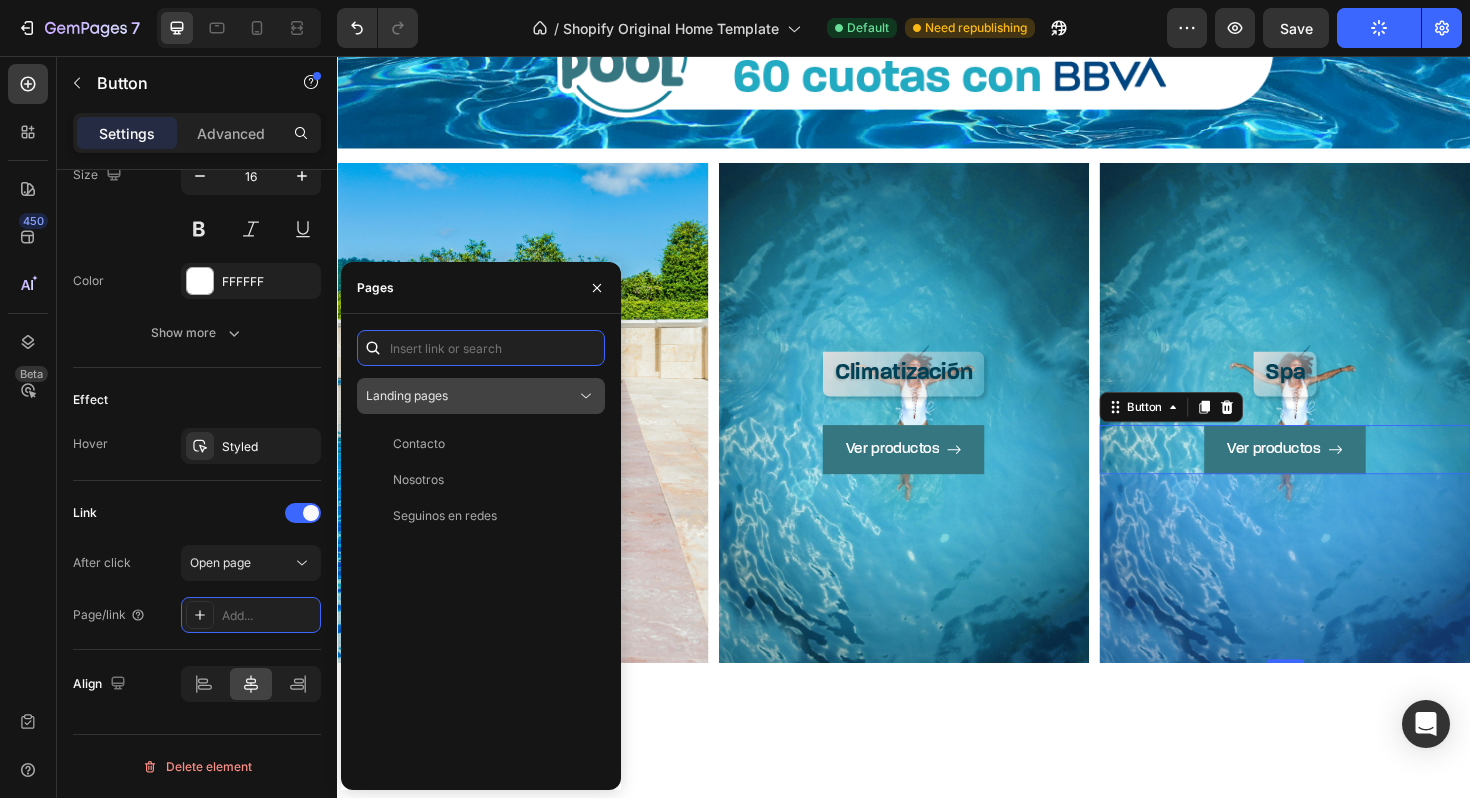 paste on "https://familypool.uy/collections/spa" 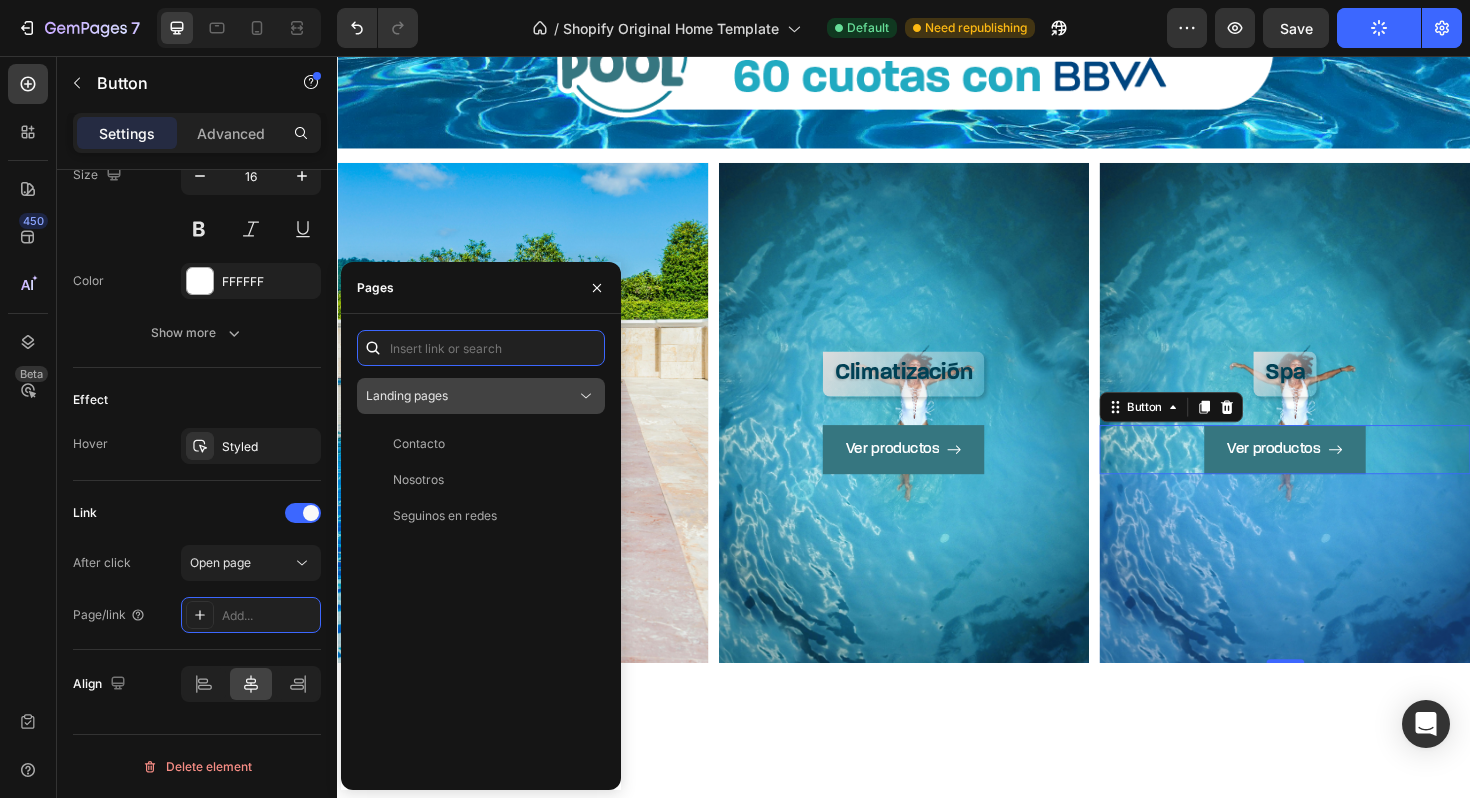 type on "https://familypool.uy/collections/spa" 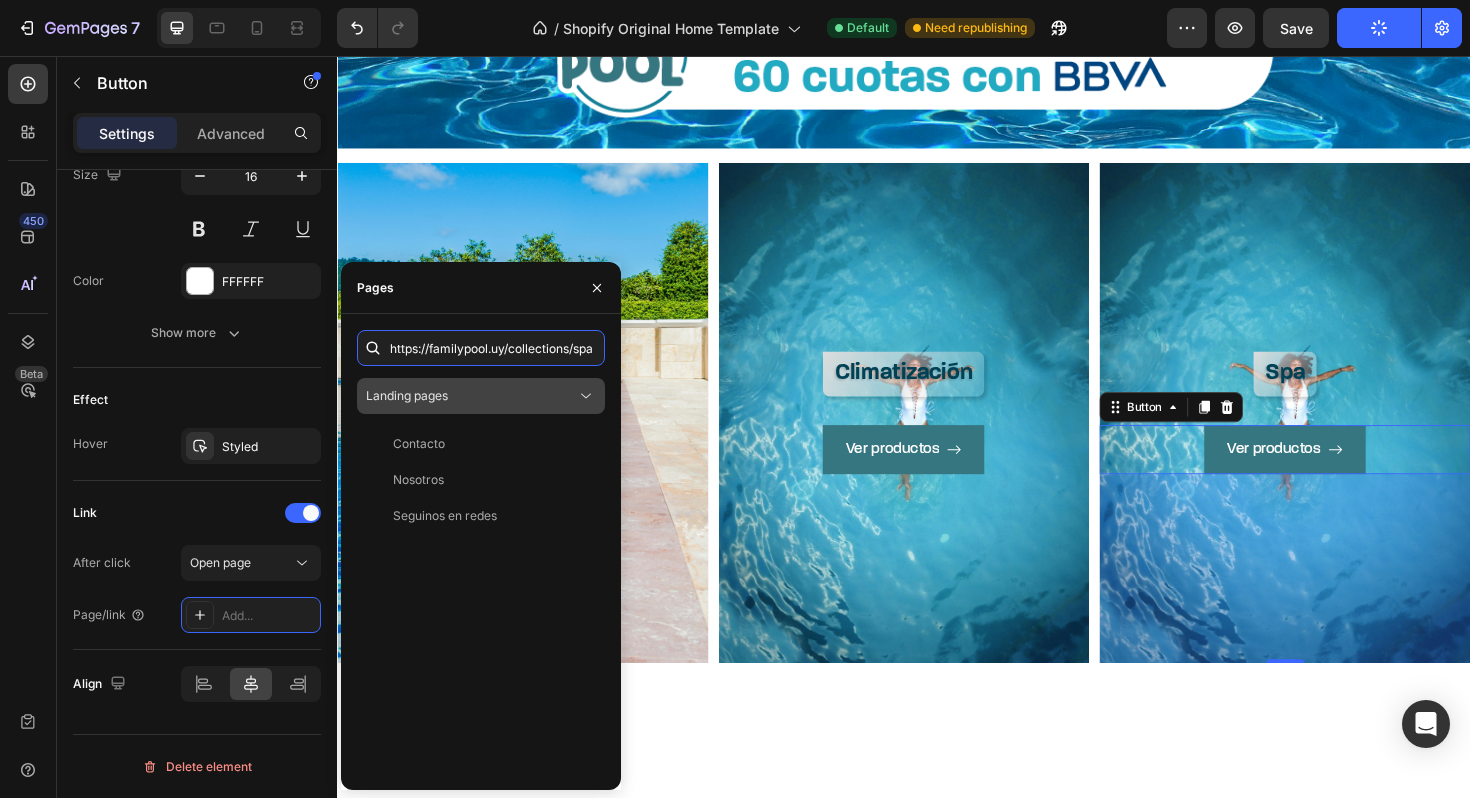 scroll, scrollTop: 0, scrollLeft: 32, axis: horizontal 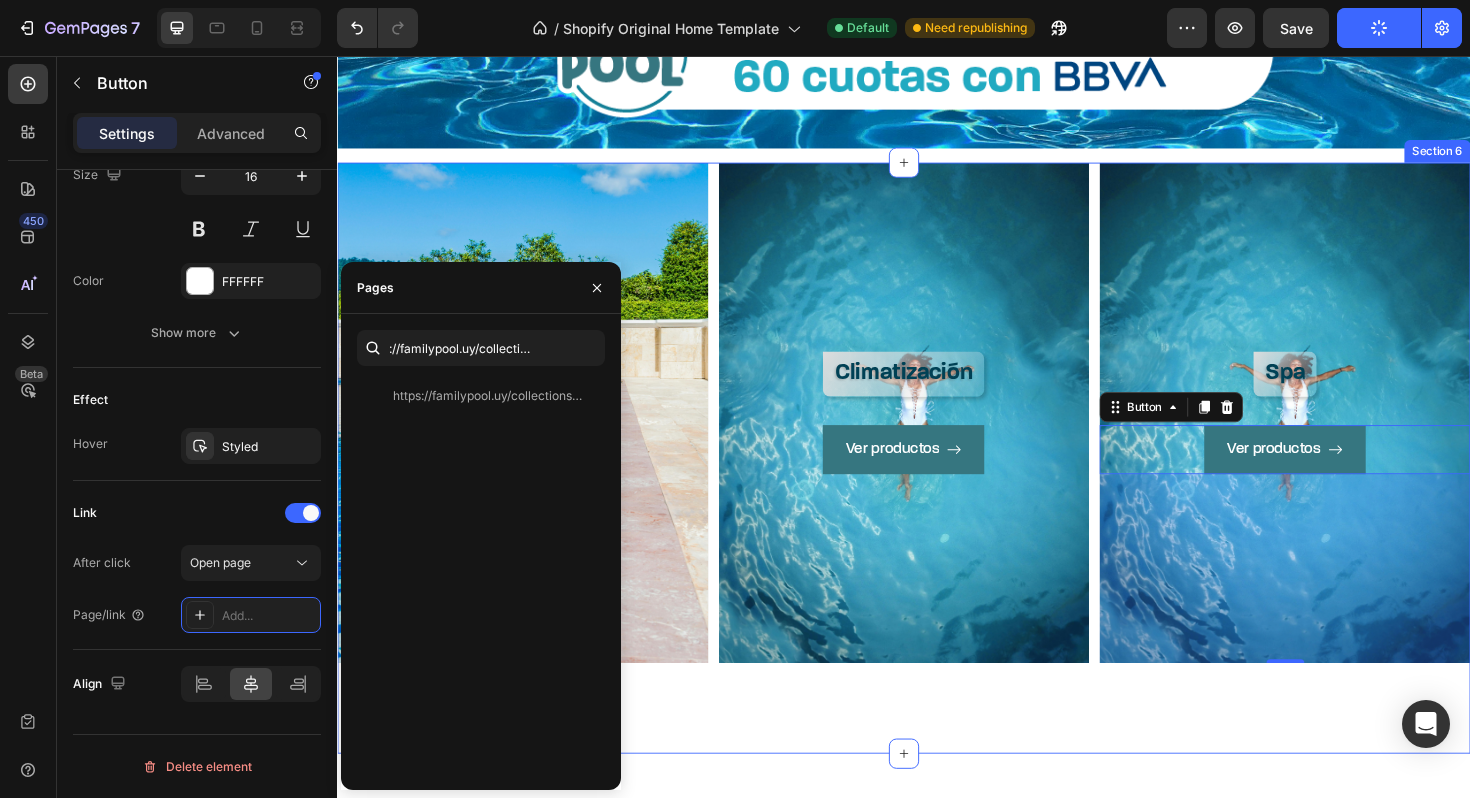 click on "Piscinas Heading
Ver productos Button Hero Banner Climatización Heading
Ver productos Button Hero Banner Spa Heading
Ver productos Button   200 Hero Banner Row Section 6" at bounding box center (937, 482) 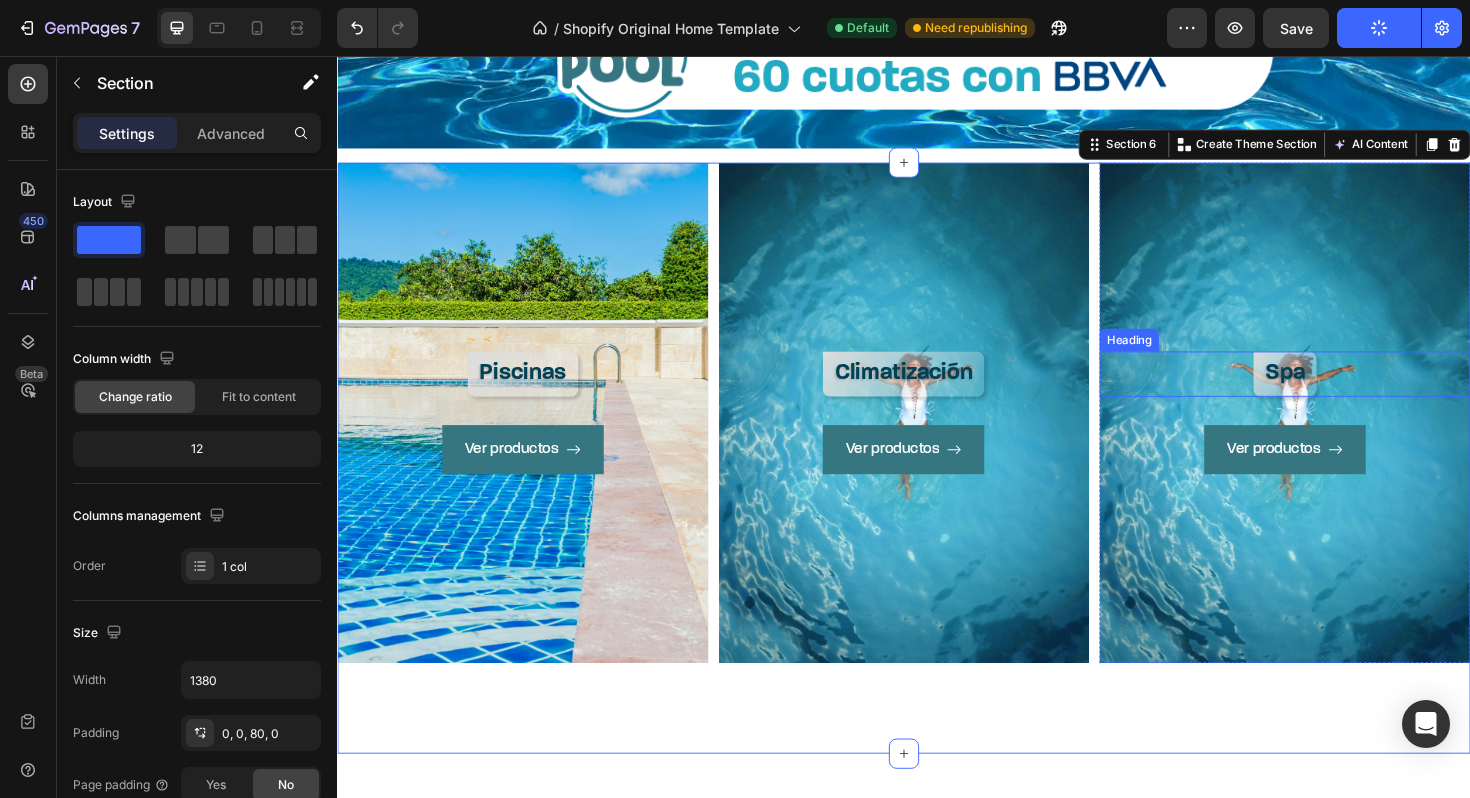 click on "Spa" at bounding box center [1340, 392] 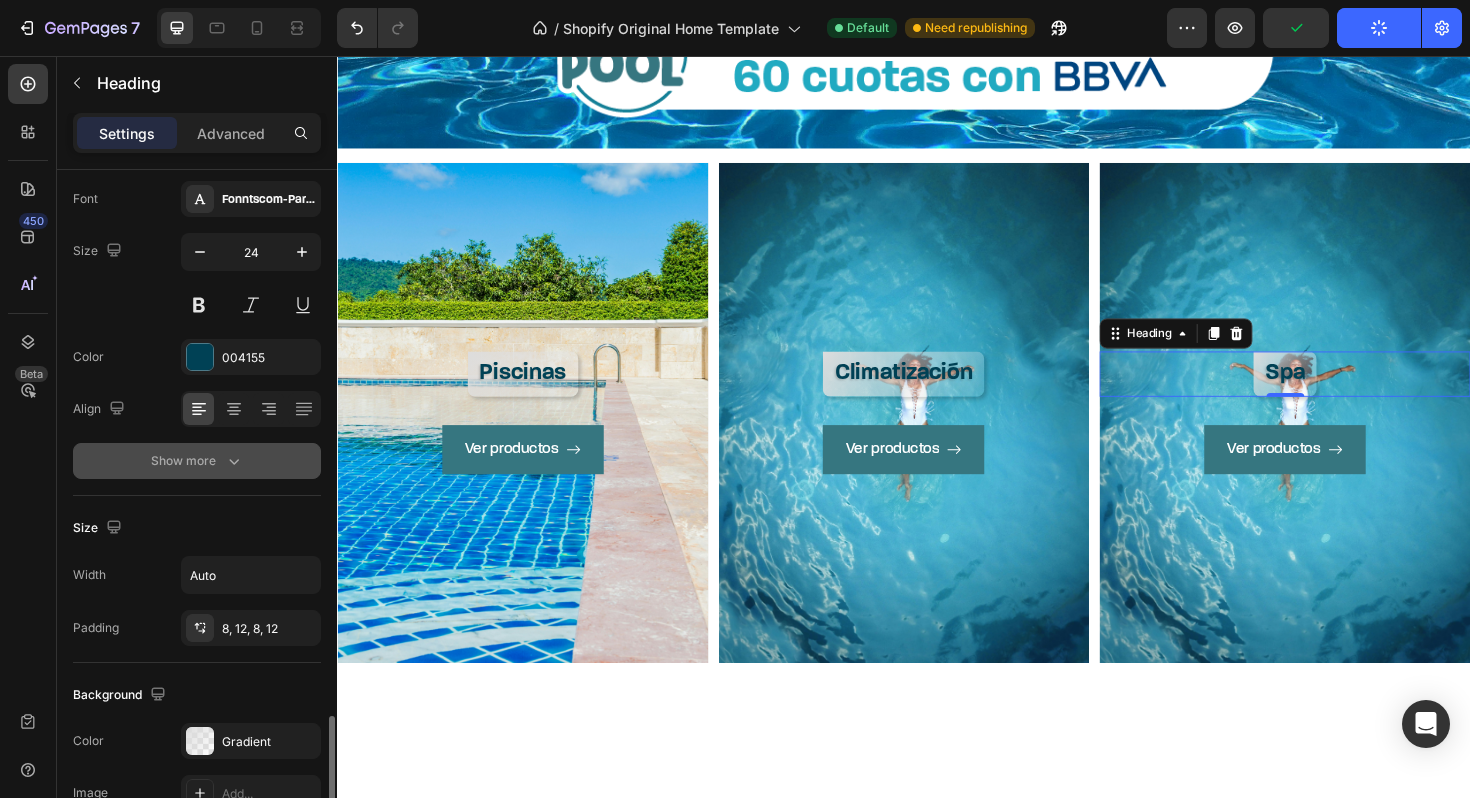 scroll, scrollTop: 0, scrollLeft: 0, axis: both 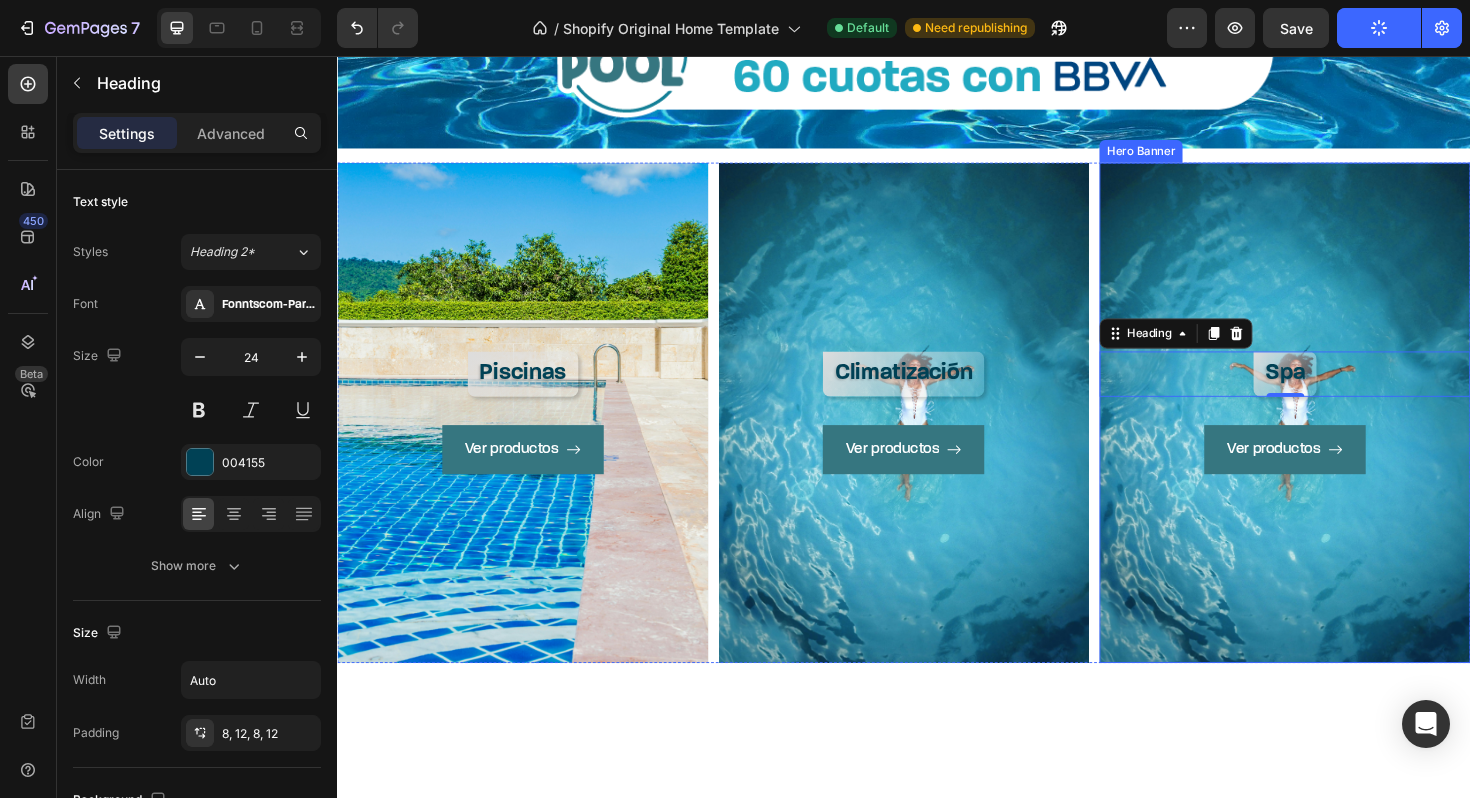 click on "Ver productos Button" at bounding box center [1340, 558] 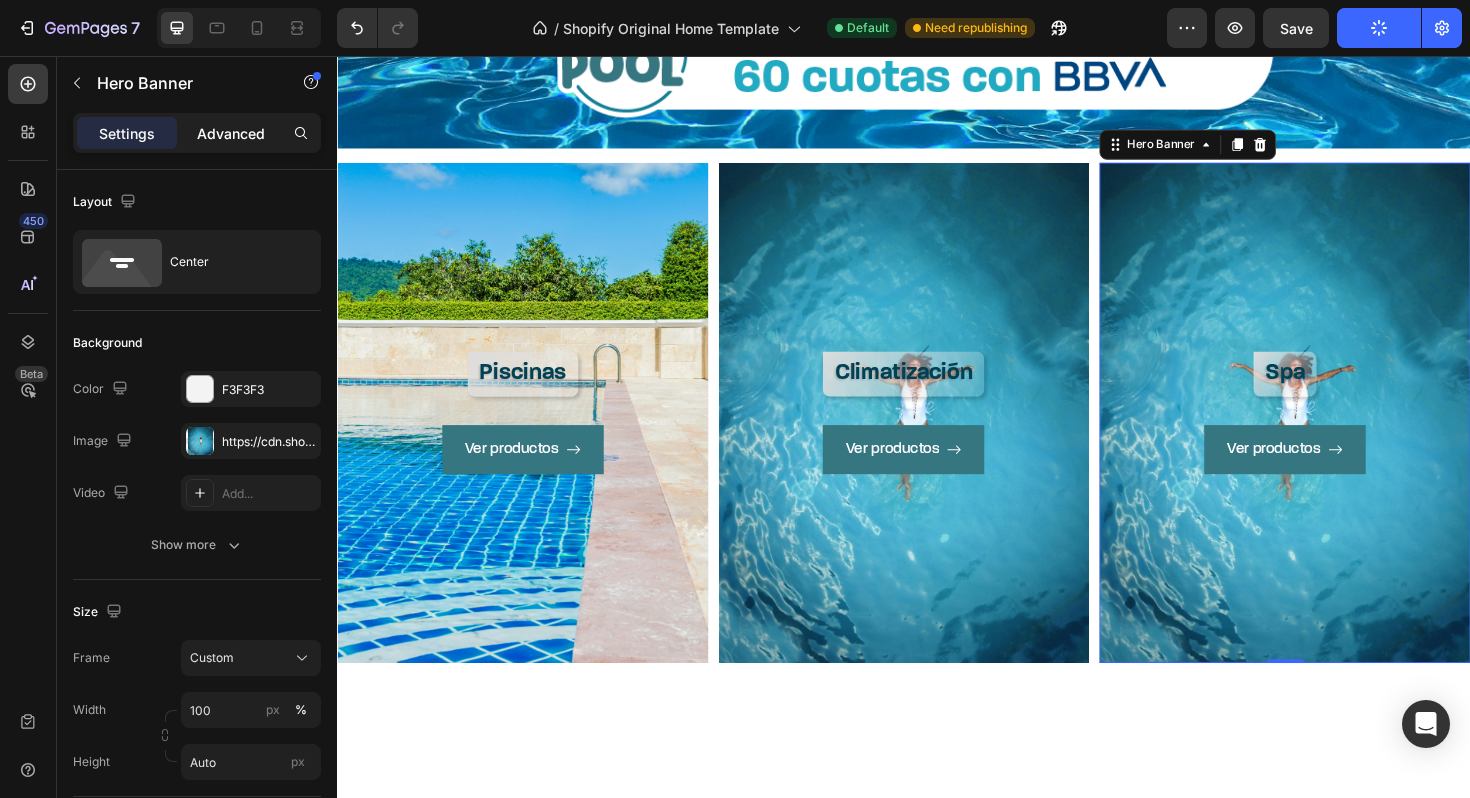 click on "Advanced" at bounding box center (231, 133) 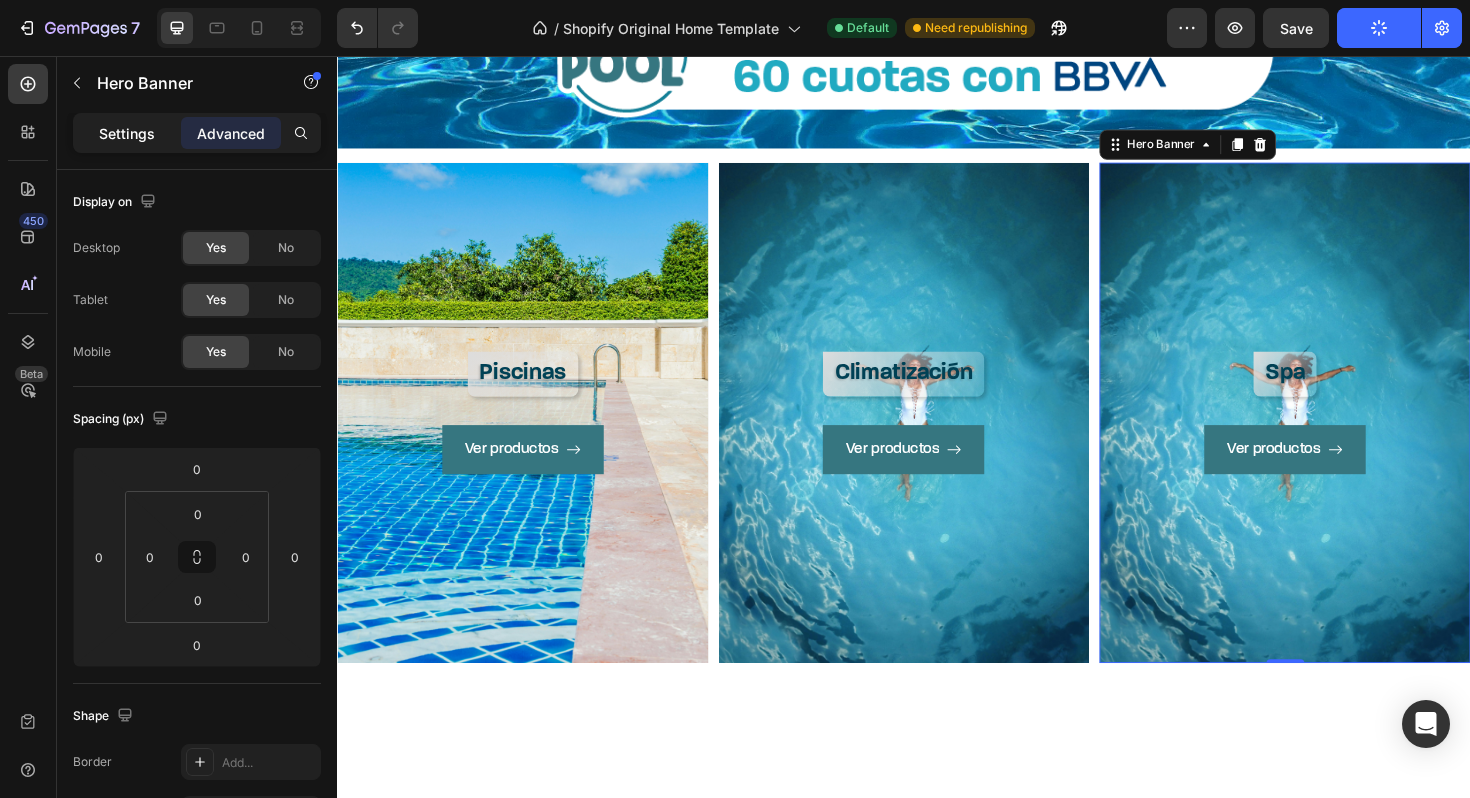 click on "Settings" at bounding box center [127, 133] 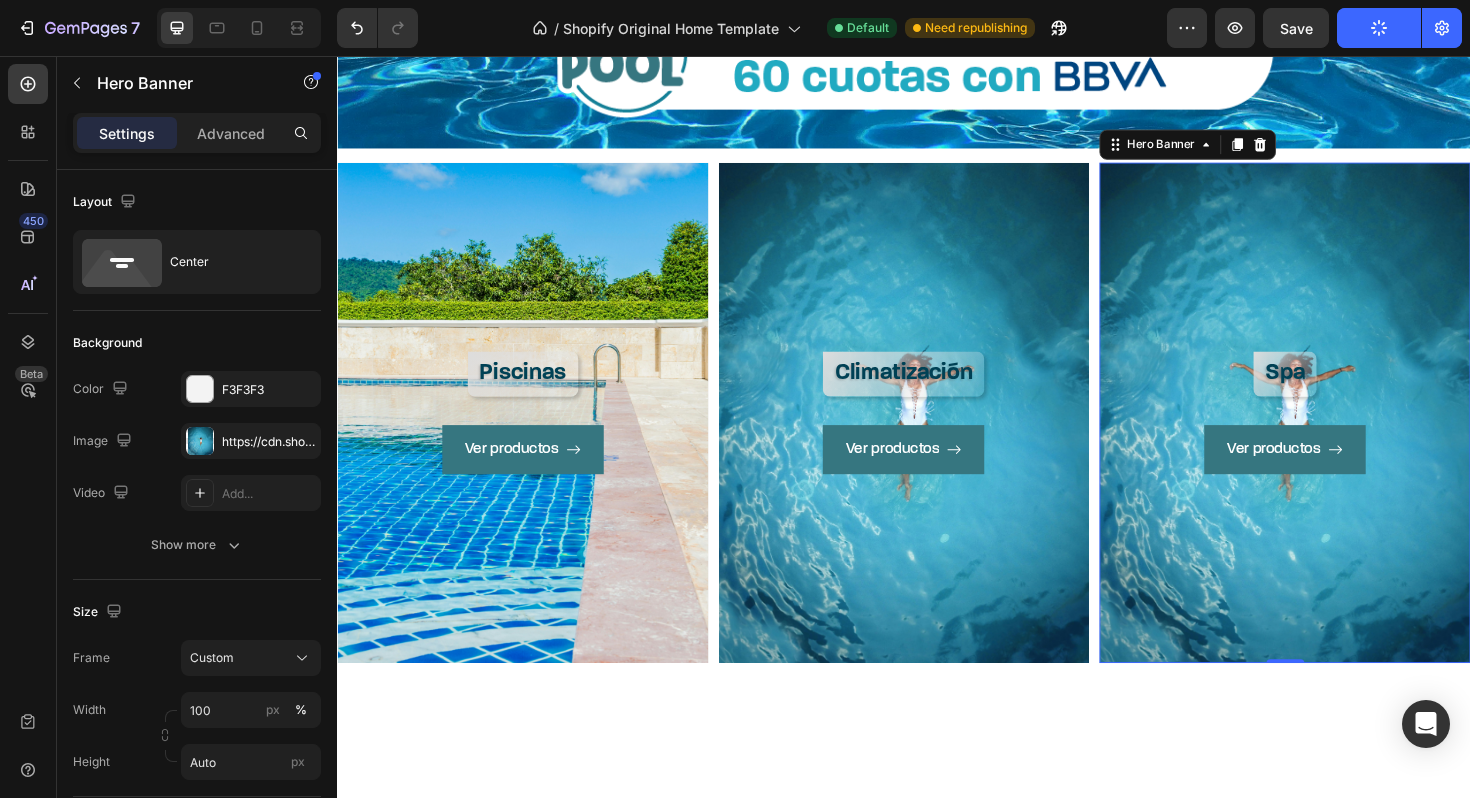 click on "Spa Heading
Ver productos Button" at bounding box center (1340, 434) 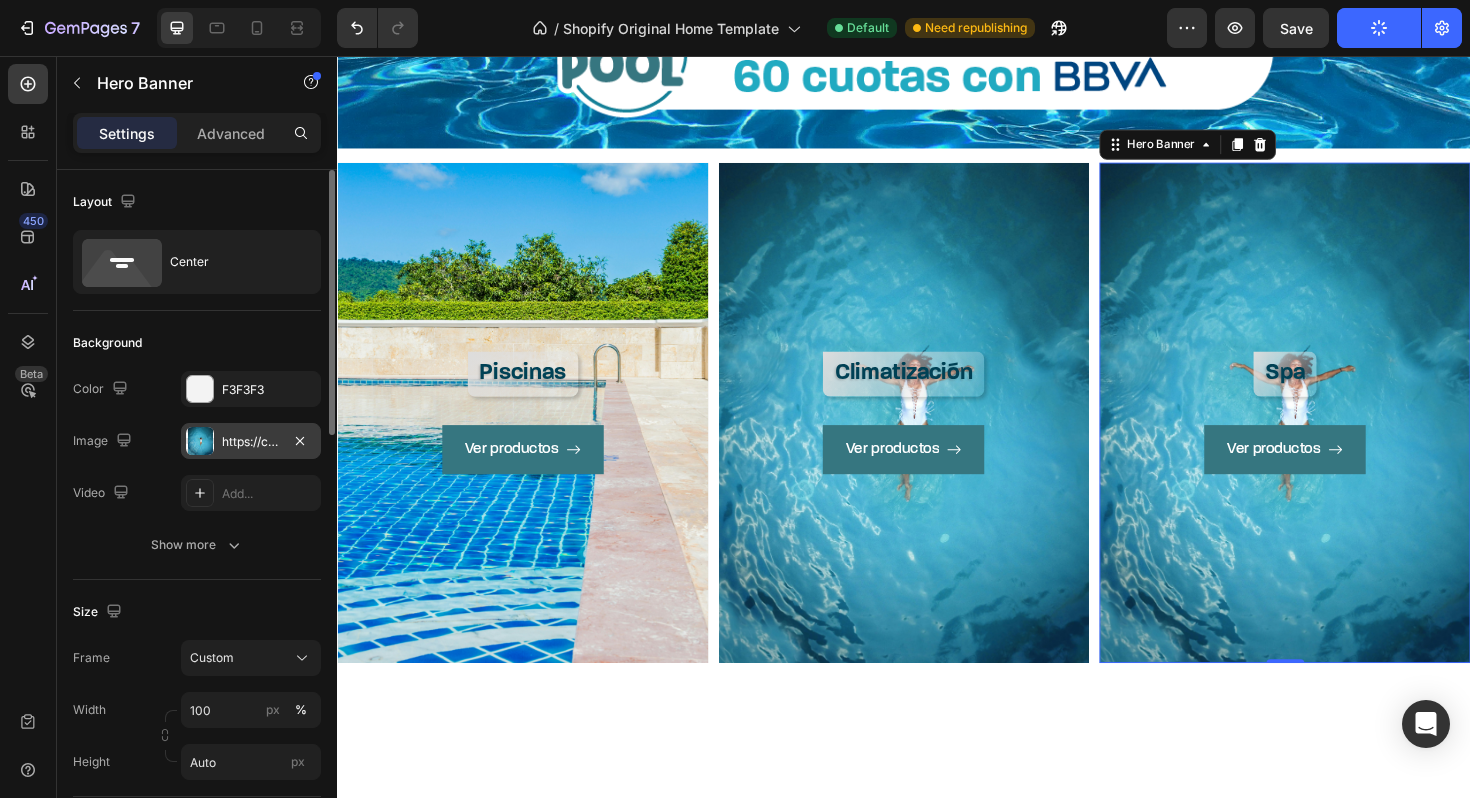 click on "https://cdn.shopify.com/s/files/1/0679/0240/6850/files/pexels-olly-1391421.jpg?v=1752550924" at bounding box center (251, 441) 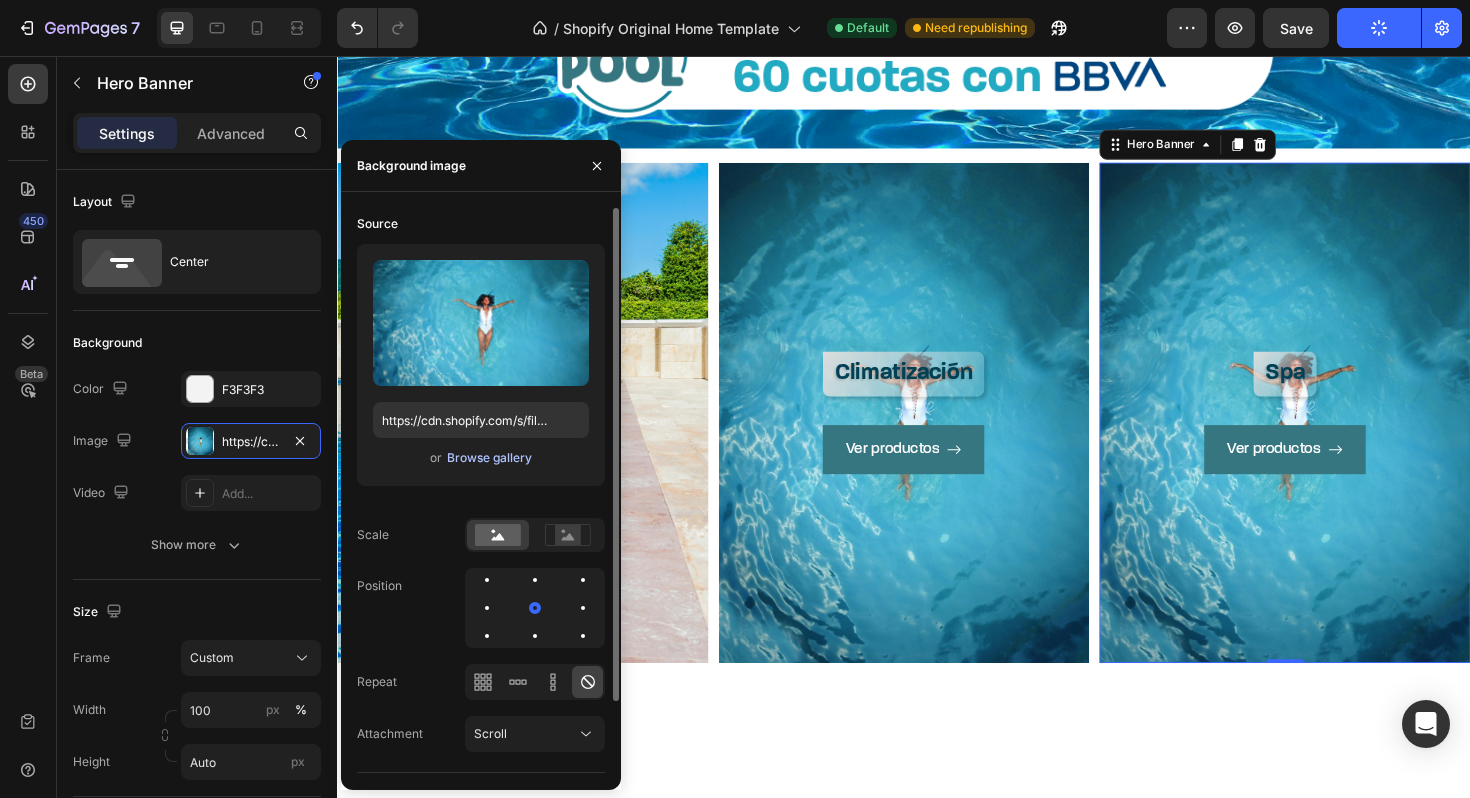click on "Browse gallery" at bounding box center (489, 458) 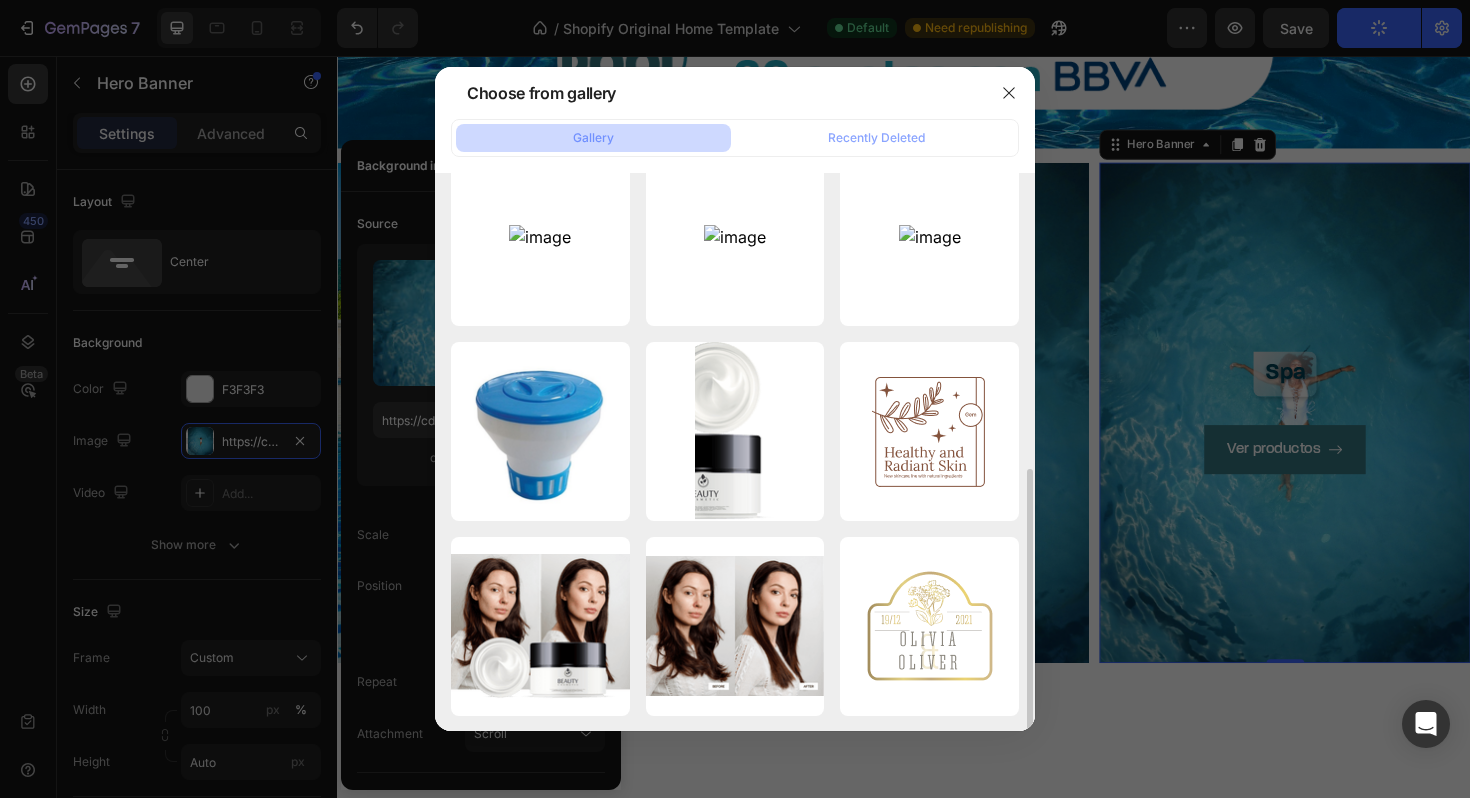 scroll, scrollTop: 0, scrollLeft: 0, axis: both 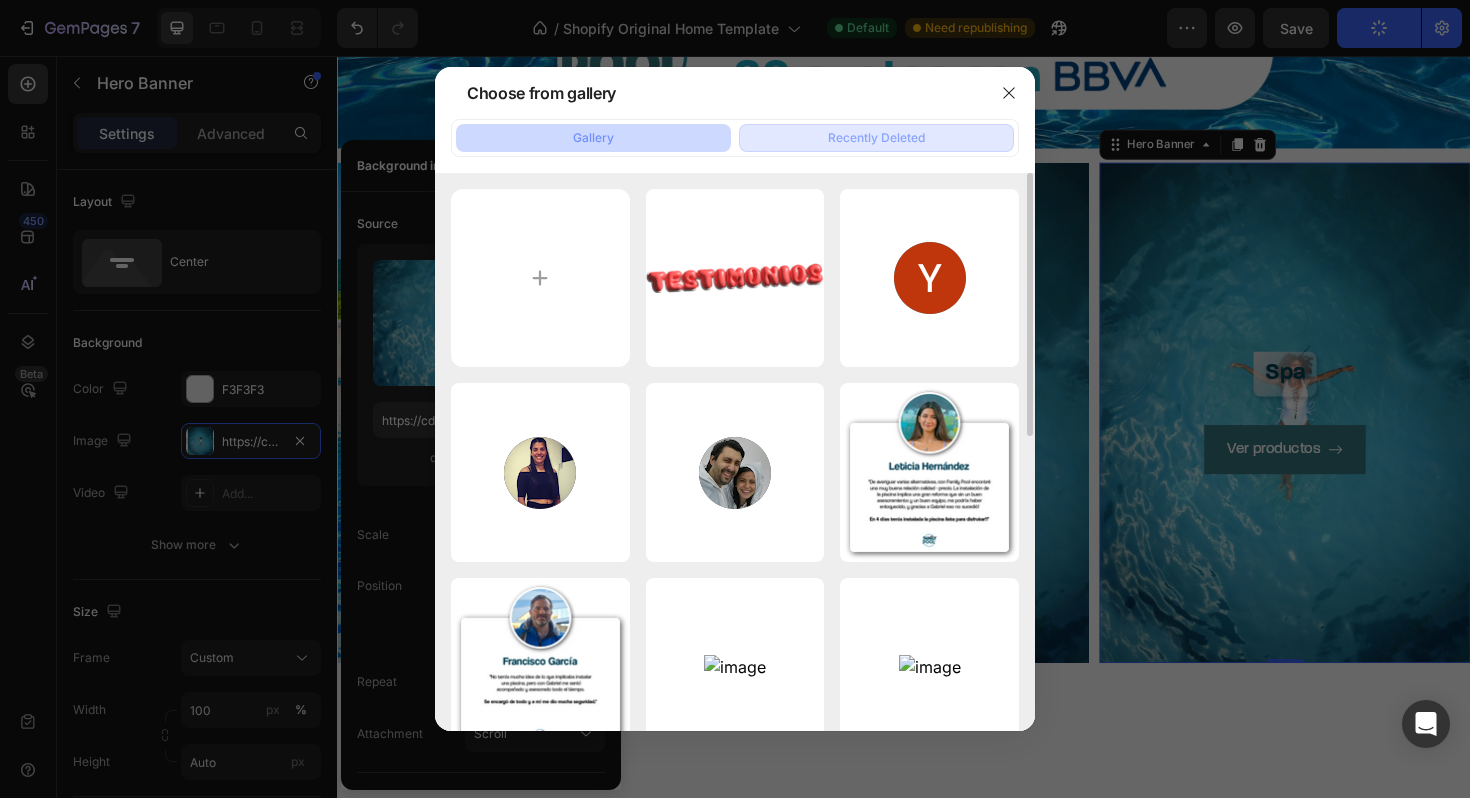 click on "Recently Deleted" at bounding box center [876, 138] 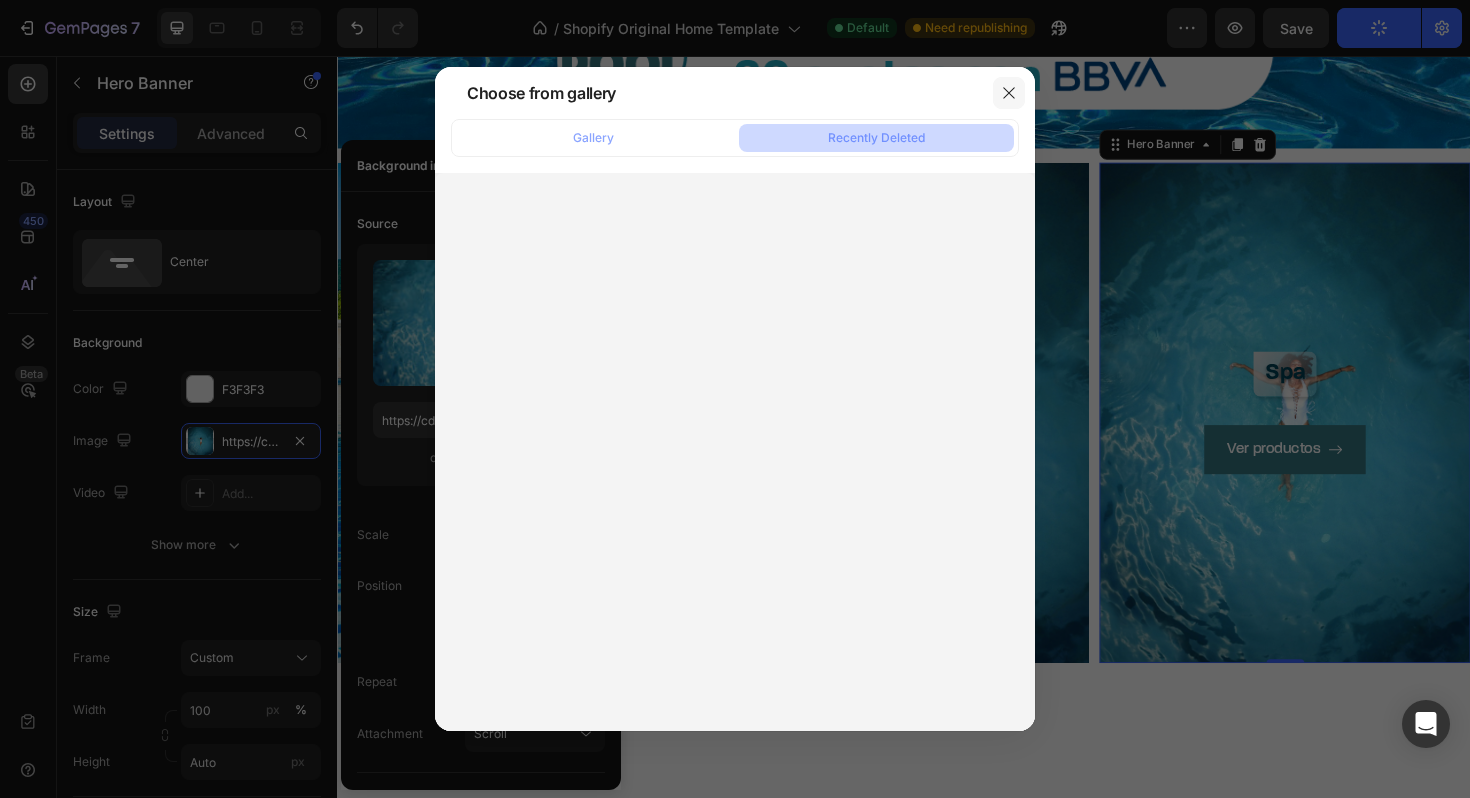 click 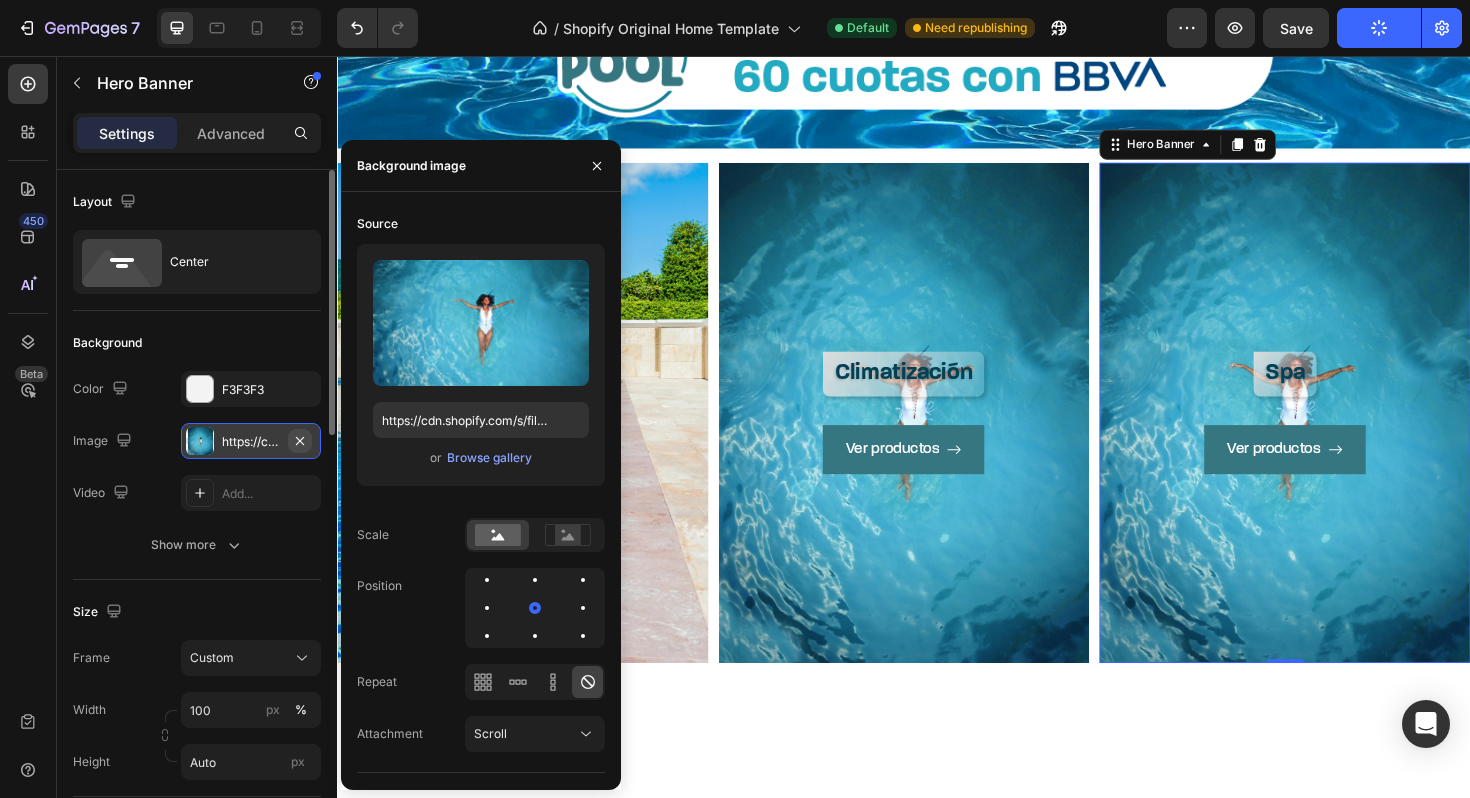 click 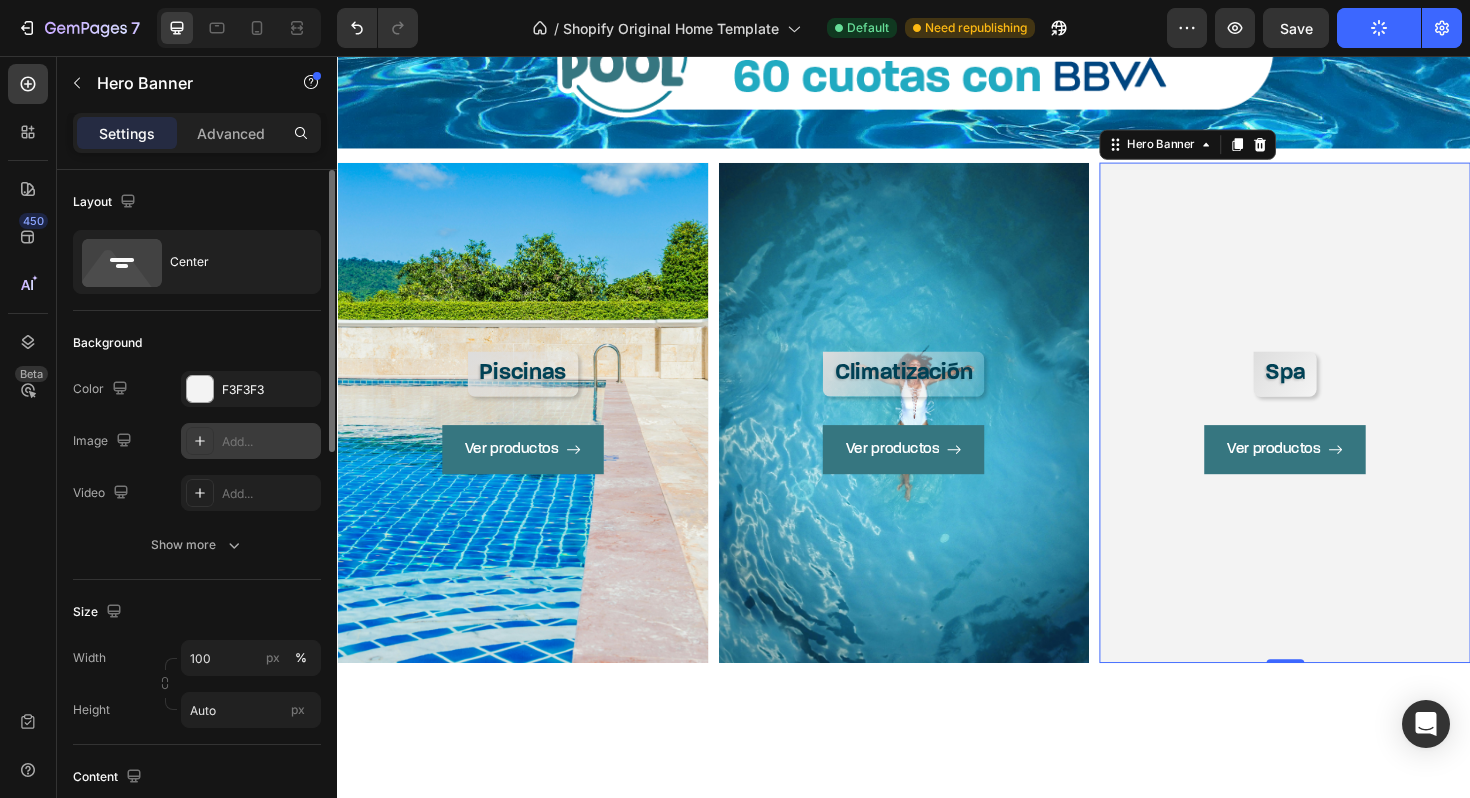 click on "Add..." at bounding box center [269, 442] 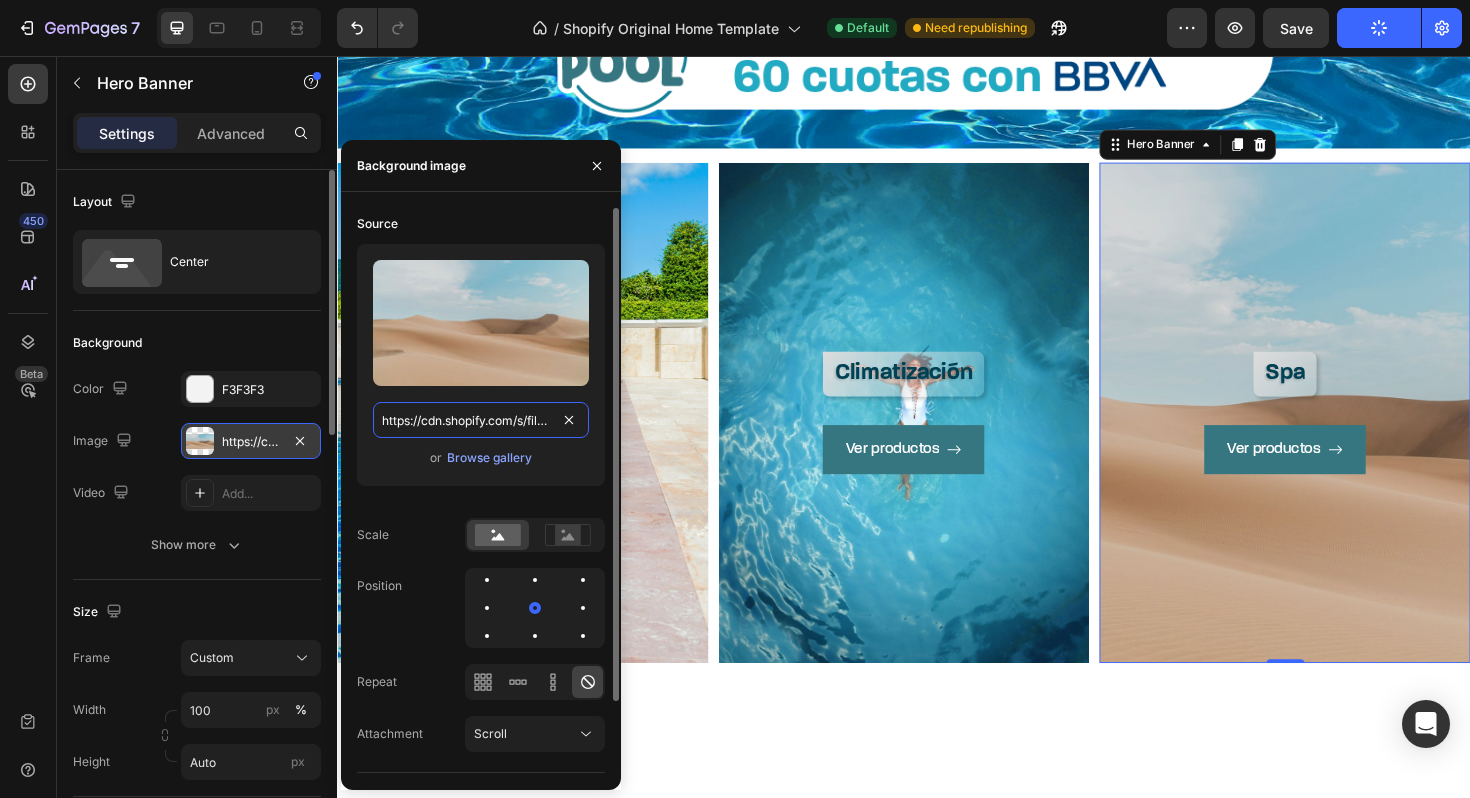 click on "https://cdn.shopify.com/s/files/1/2005/9307/files/background_settings.jpg" at bounding box center [481, 420] 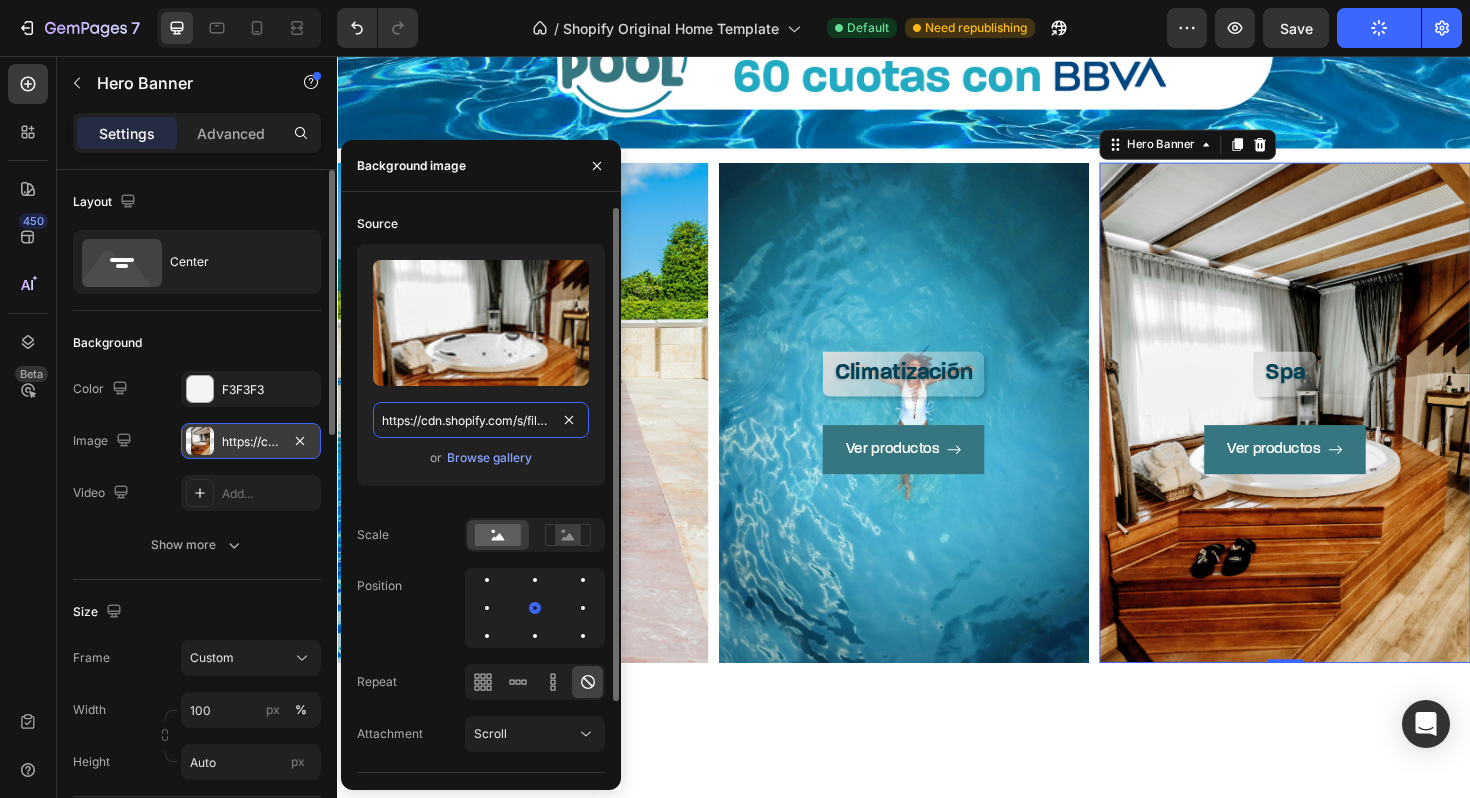 scroll, scrollTop: 0, scrollLeft: 436, axis: horizontal 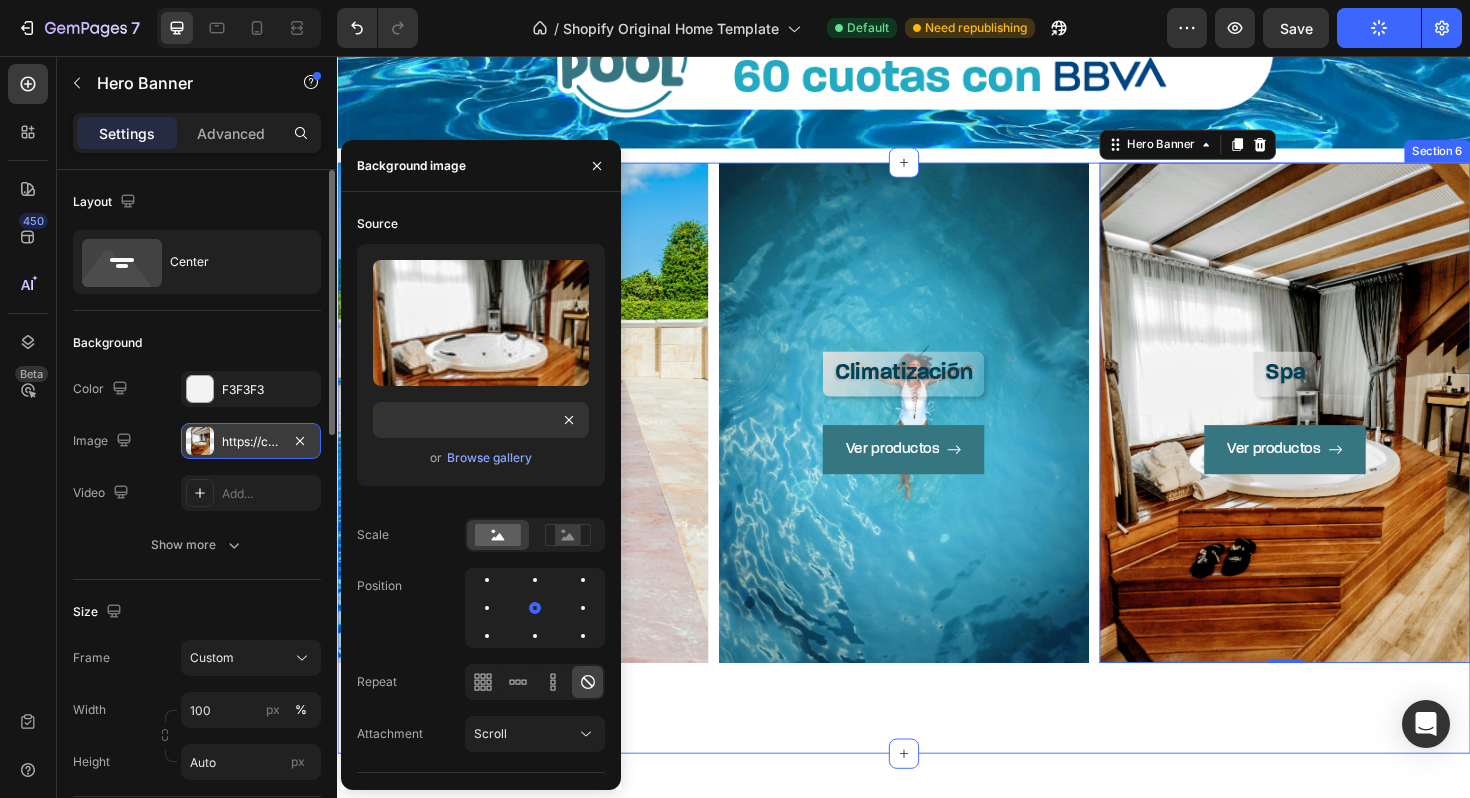 click on "Piscinas Heading
Ver productos Button Hero Banner Climatización Heading
Ver productos Button Hero Banner Spa Heading
Ver productos Button Hero Banner   0 Row Section 6" at bounding box center [937, 482] 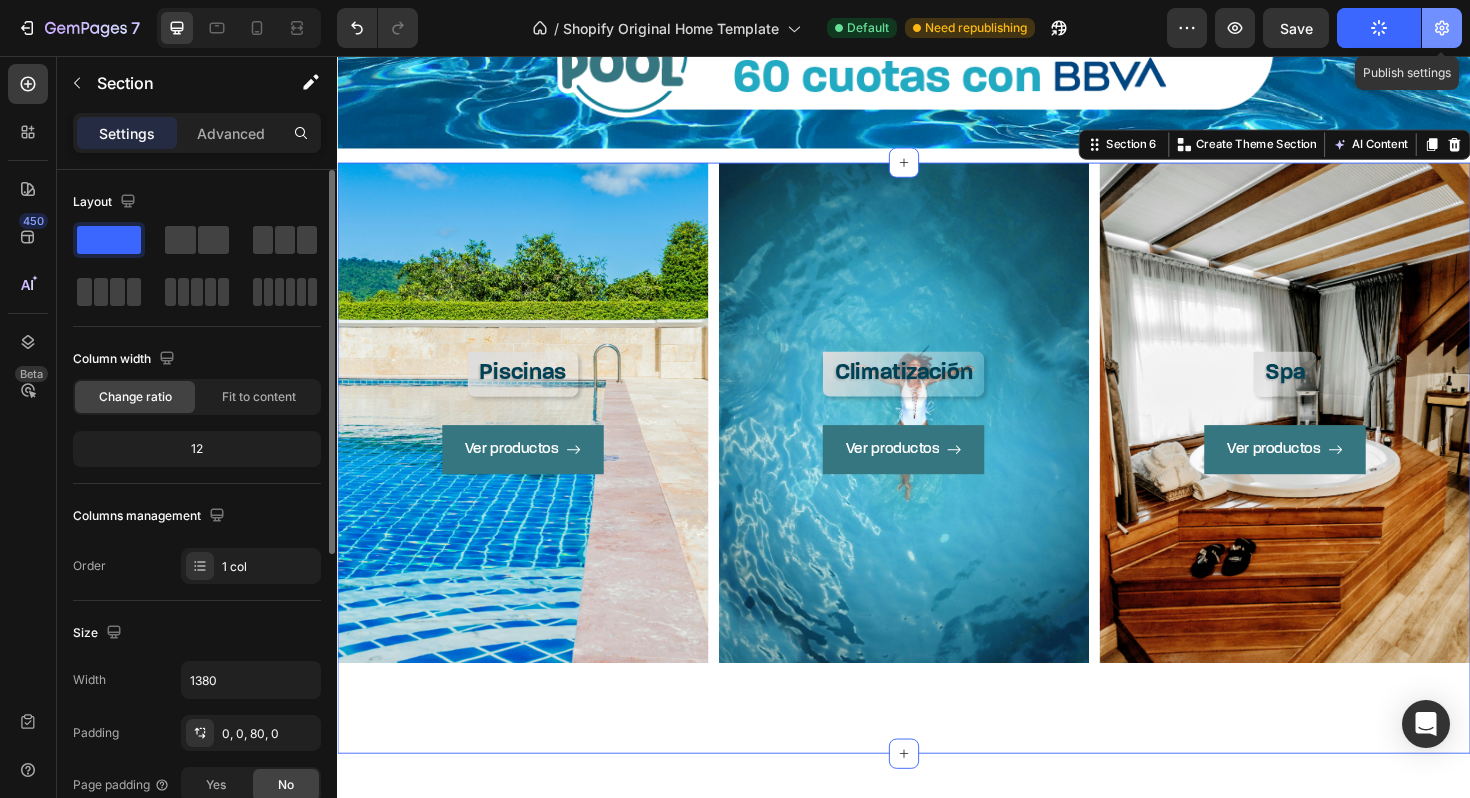 click 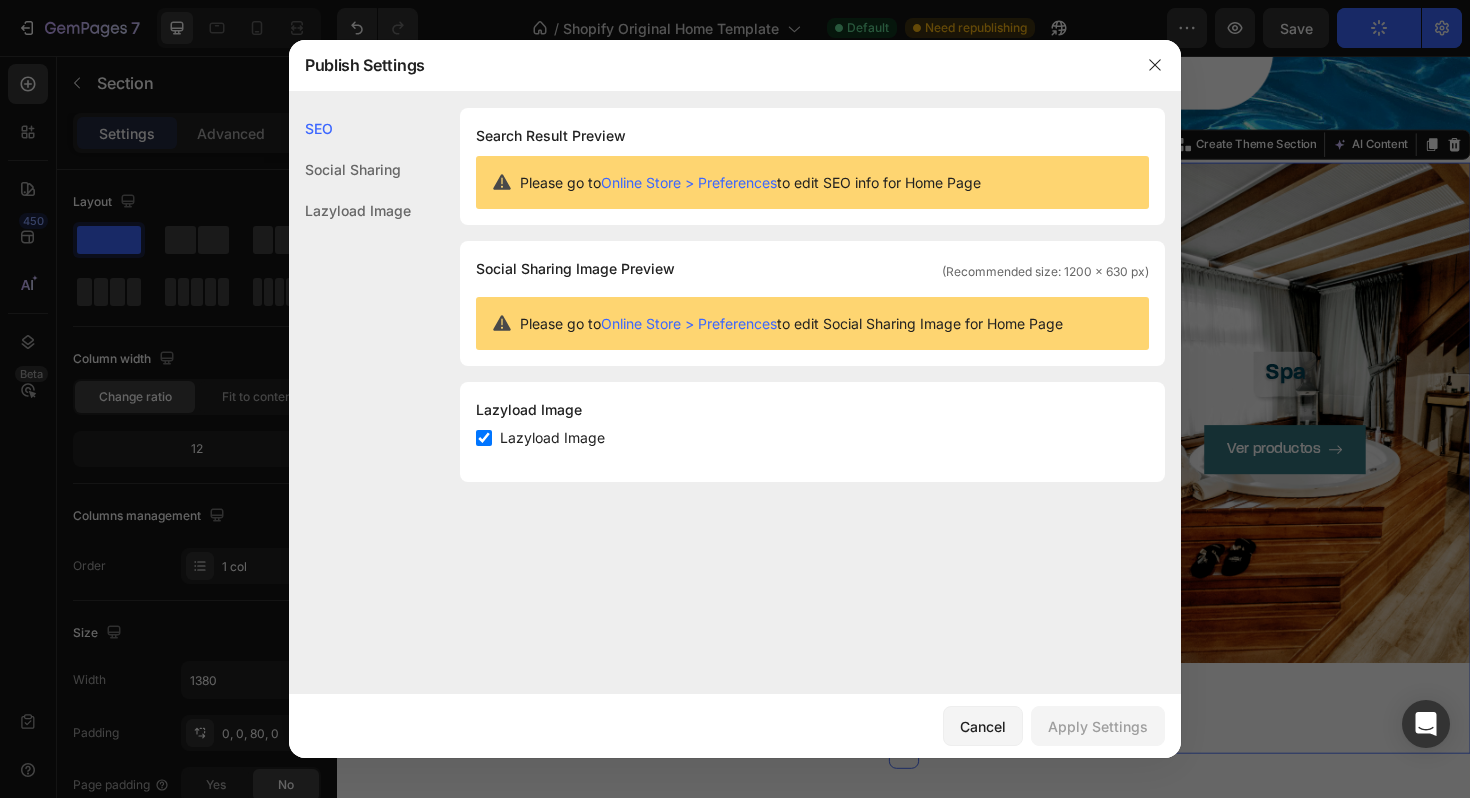 click at bounding box center (735, 399) 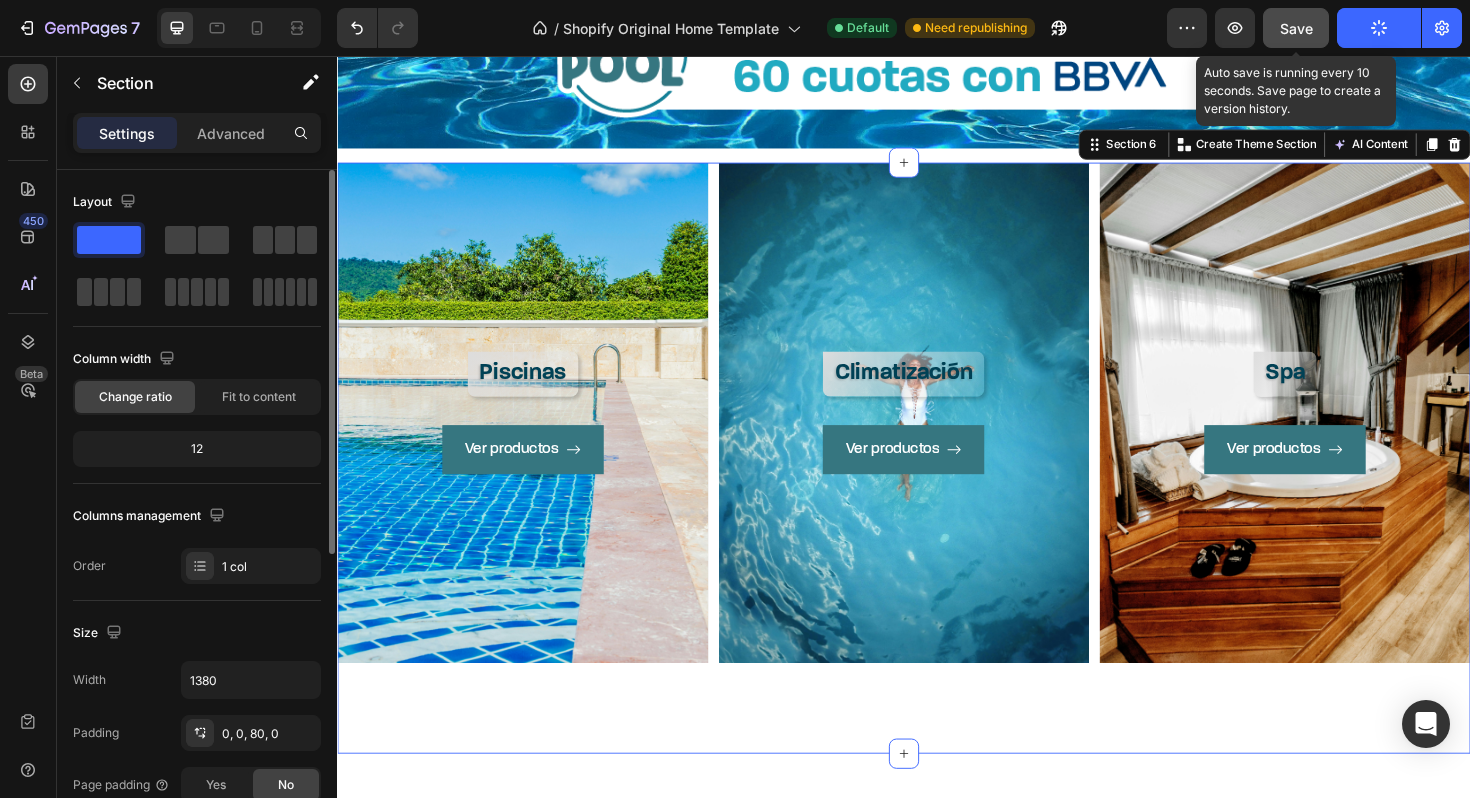 click on "Save" at bounding box center (1296, 28) 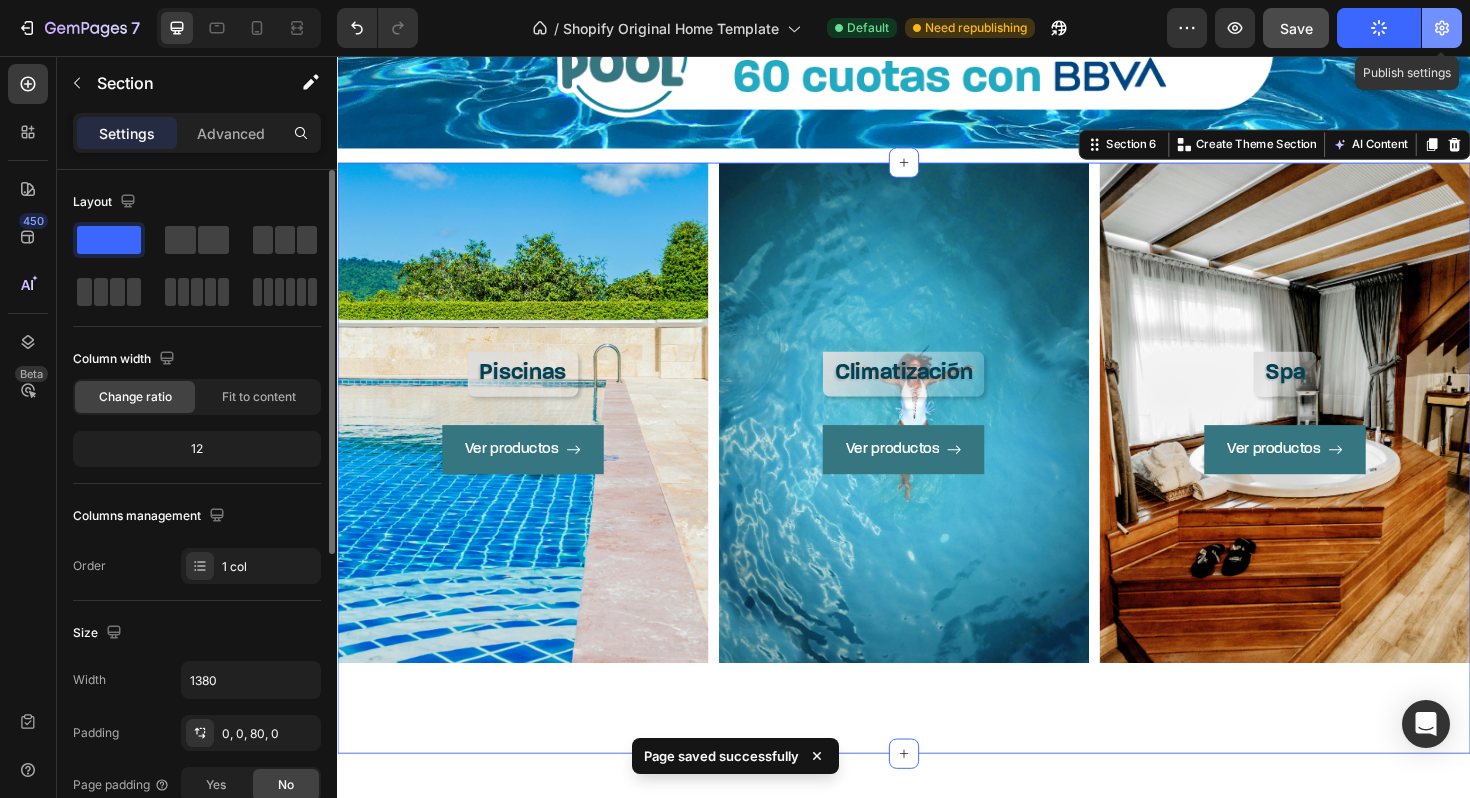 click 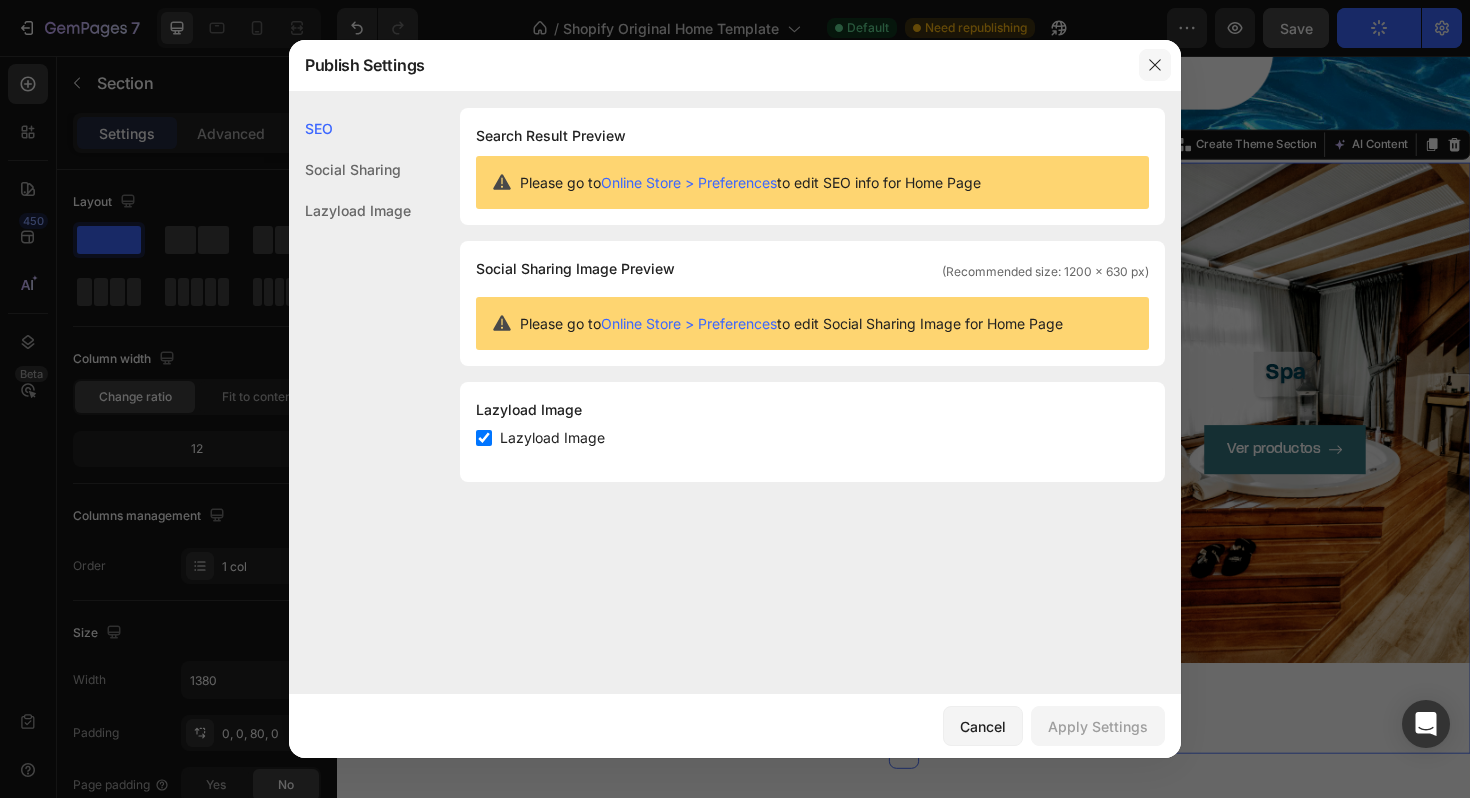 drag, startPoint x: 1152, startPoint y: 70, endPoint x: 863, endPoint y: 12, distance: 294.7626 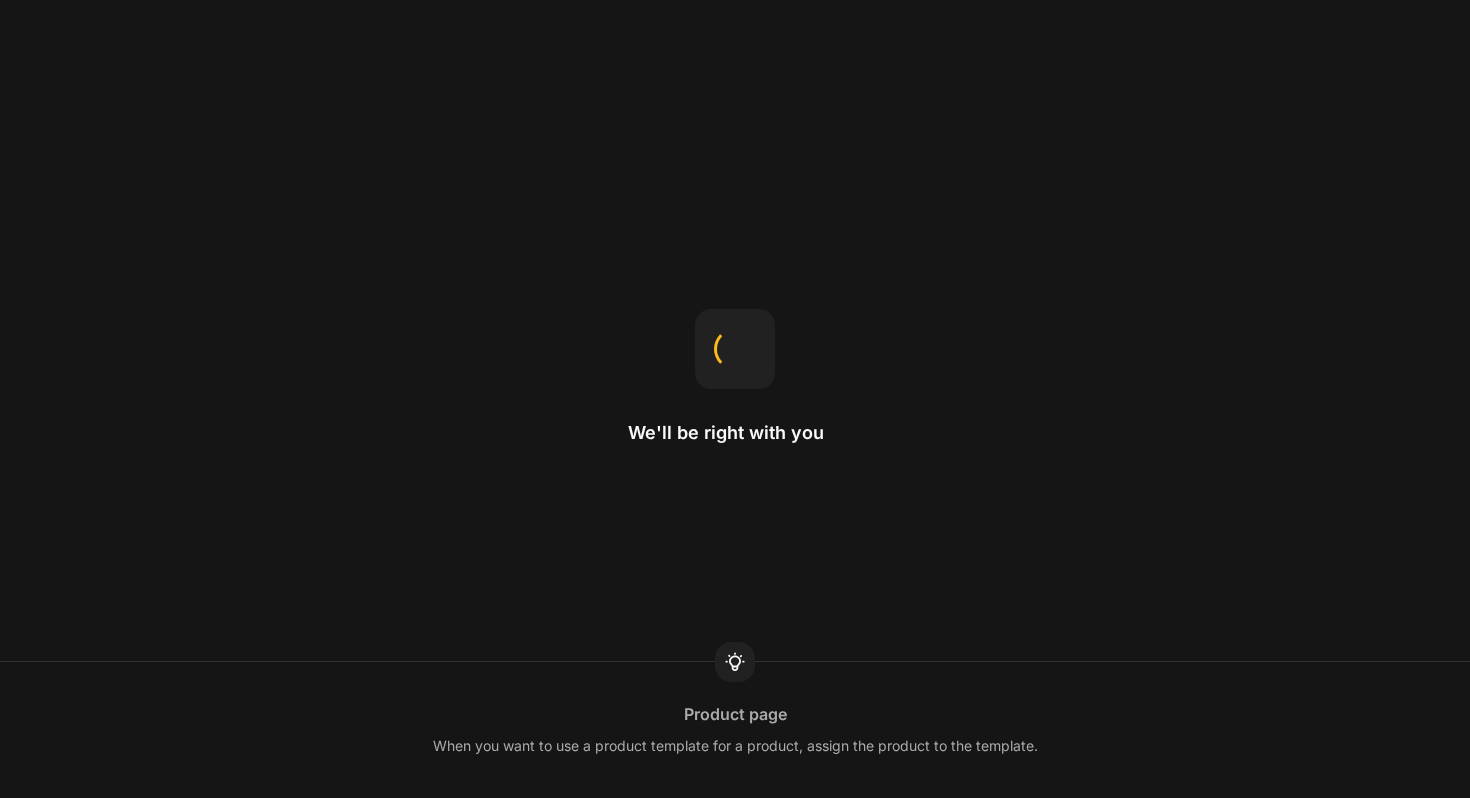scroll, scrollTop: 0, scrollLeft: 0, axis: both 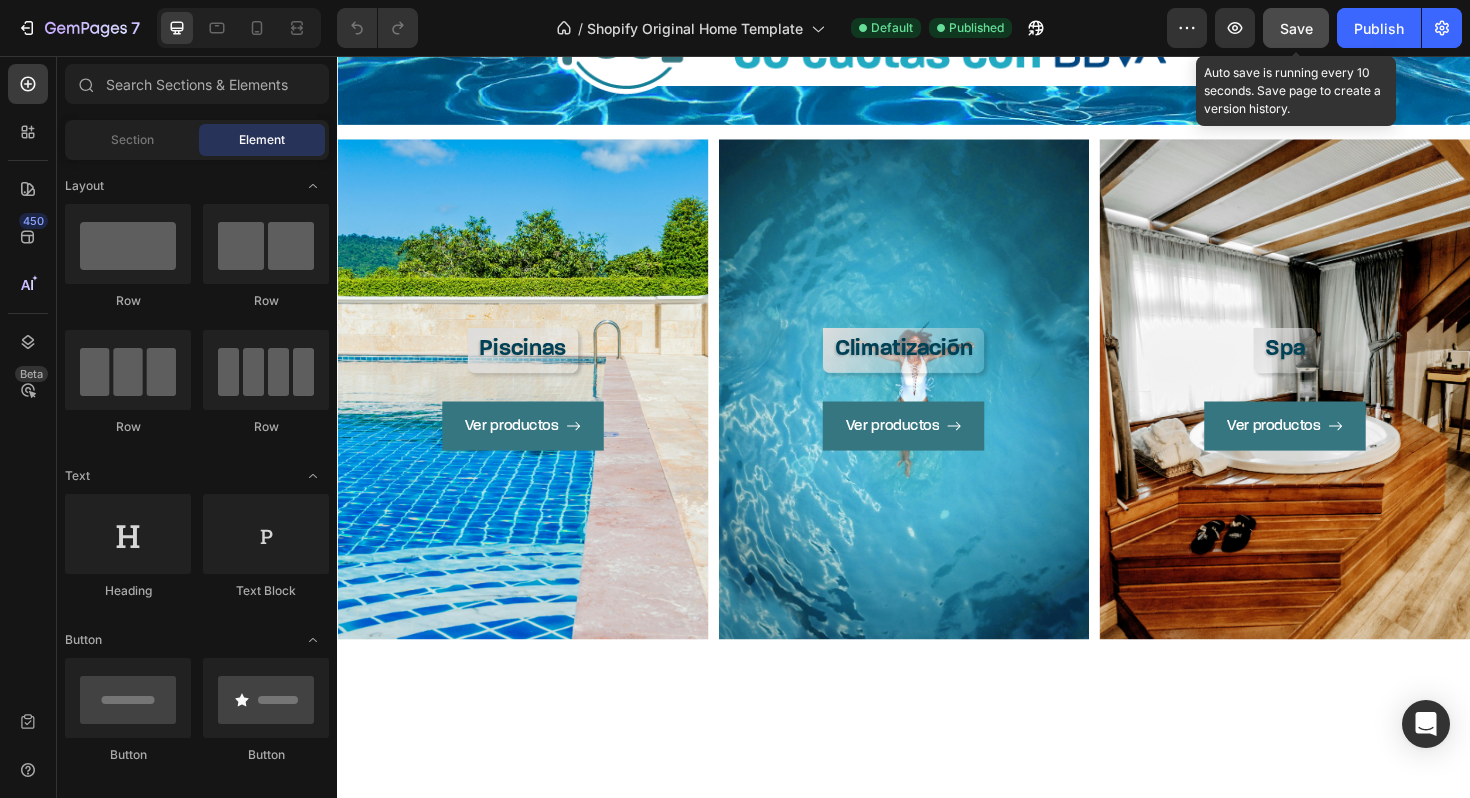 click on "Save" at bounding box center [1296, 28] 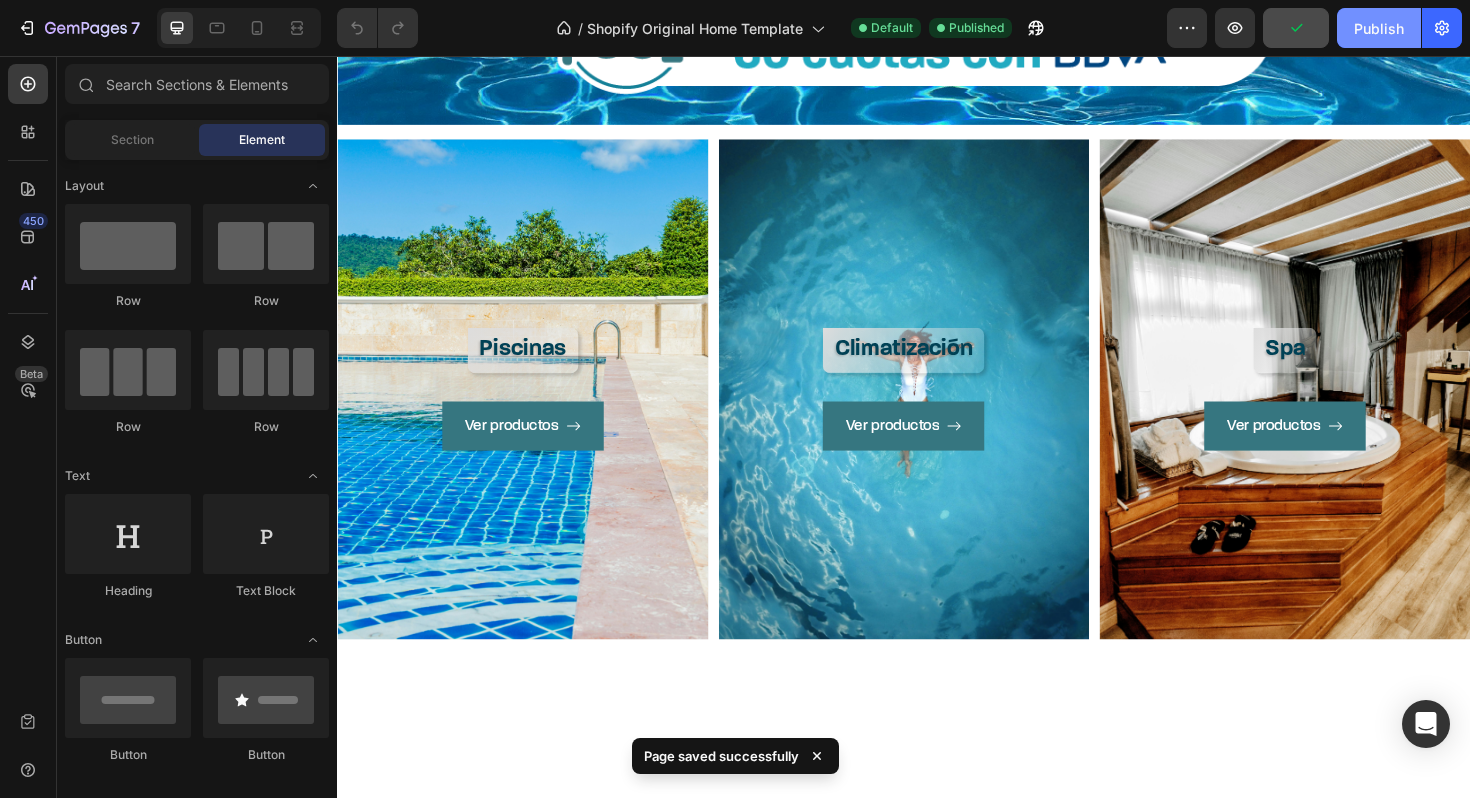 click on "Publish" at bounding box center [1379, 28] 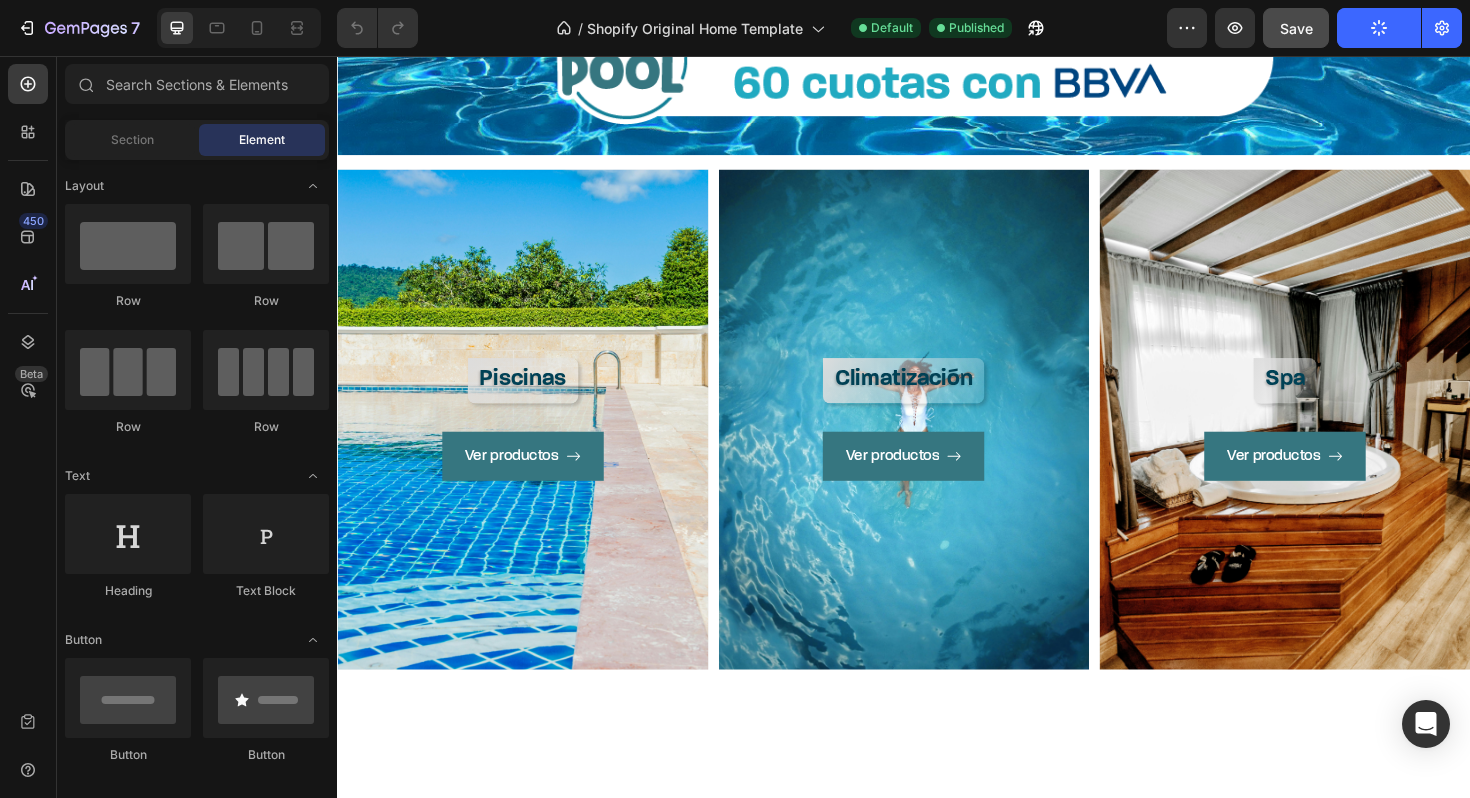 scroll, scrollTop: 1939, scrollLeft: 0, axis: vertical 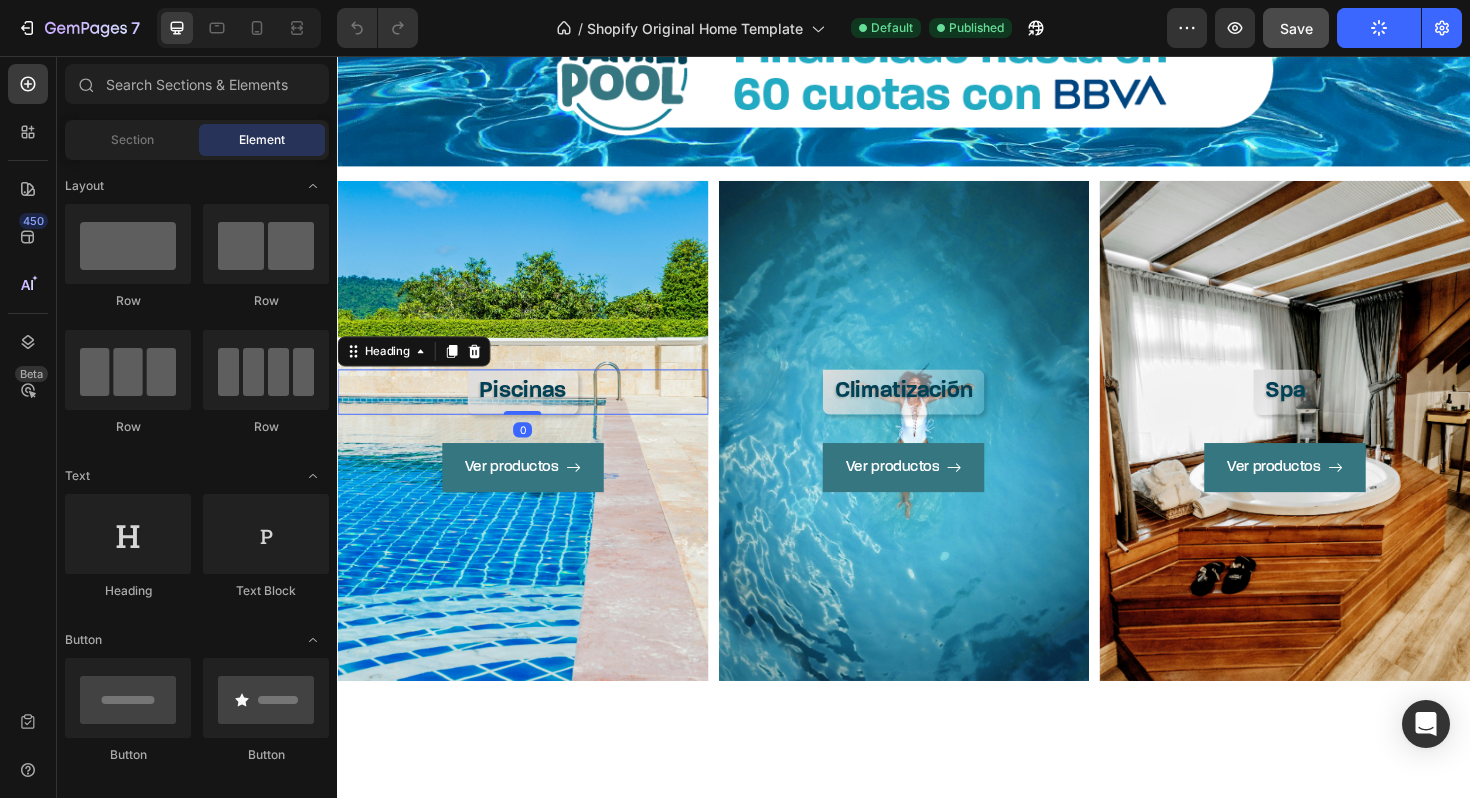 click on "Piscinas" at bounding box center (533, 411) 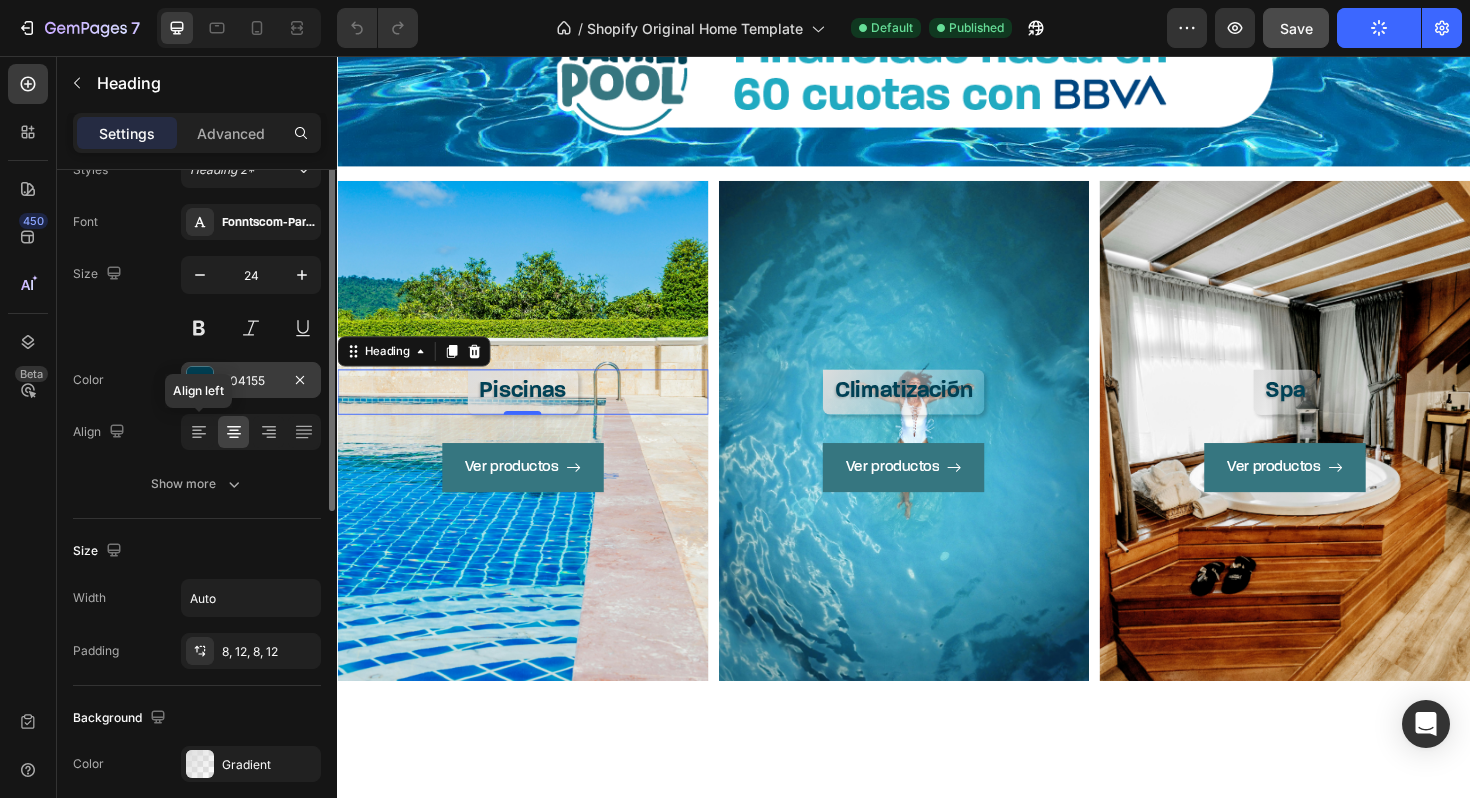 scroll, scrollTop: 132, scrollLeft: 0, axis: vertical 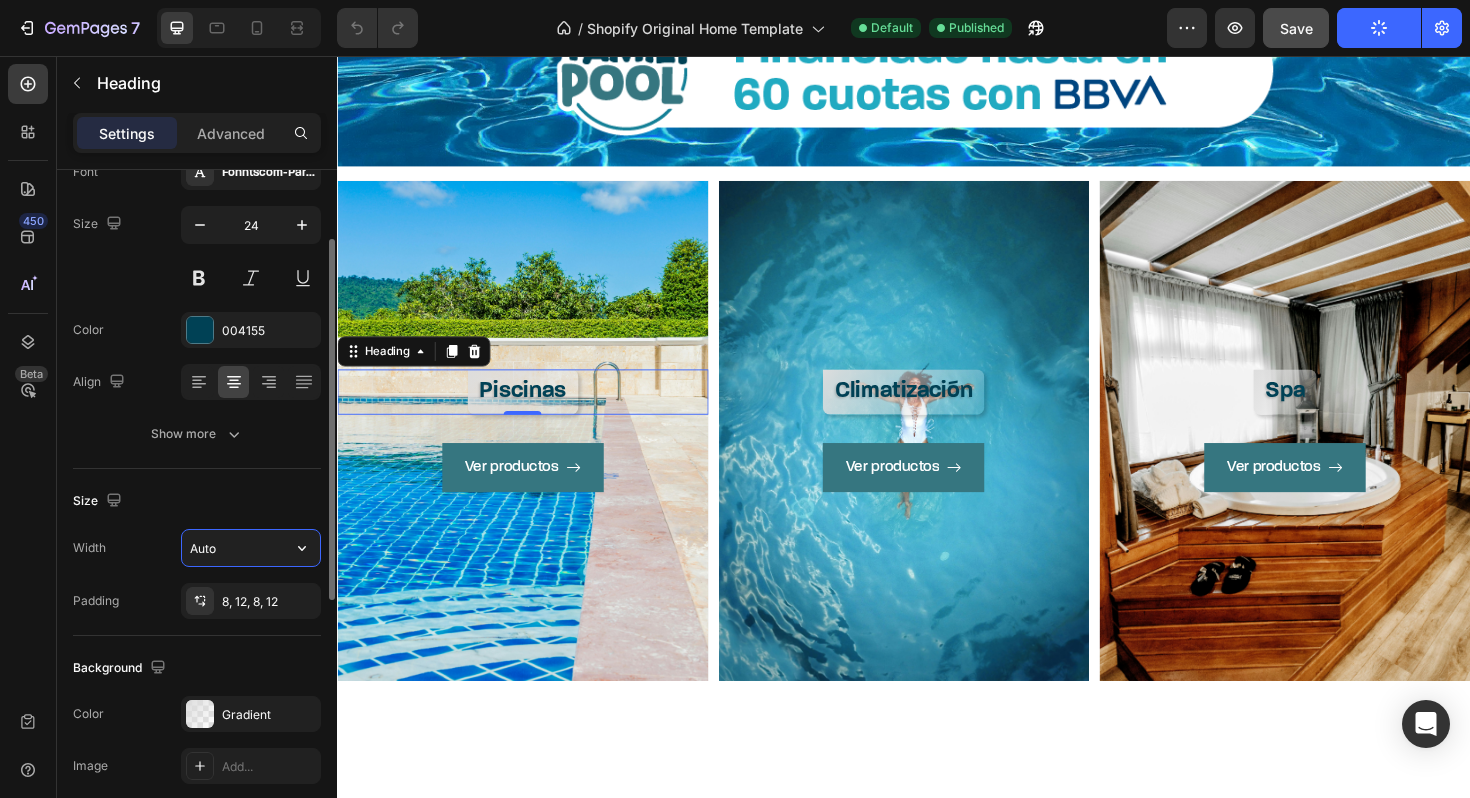 click on "Auto" at bounding box center [251, 548] 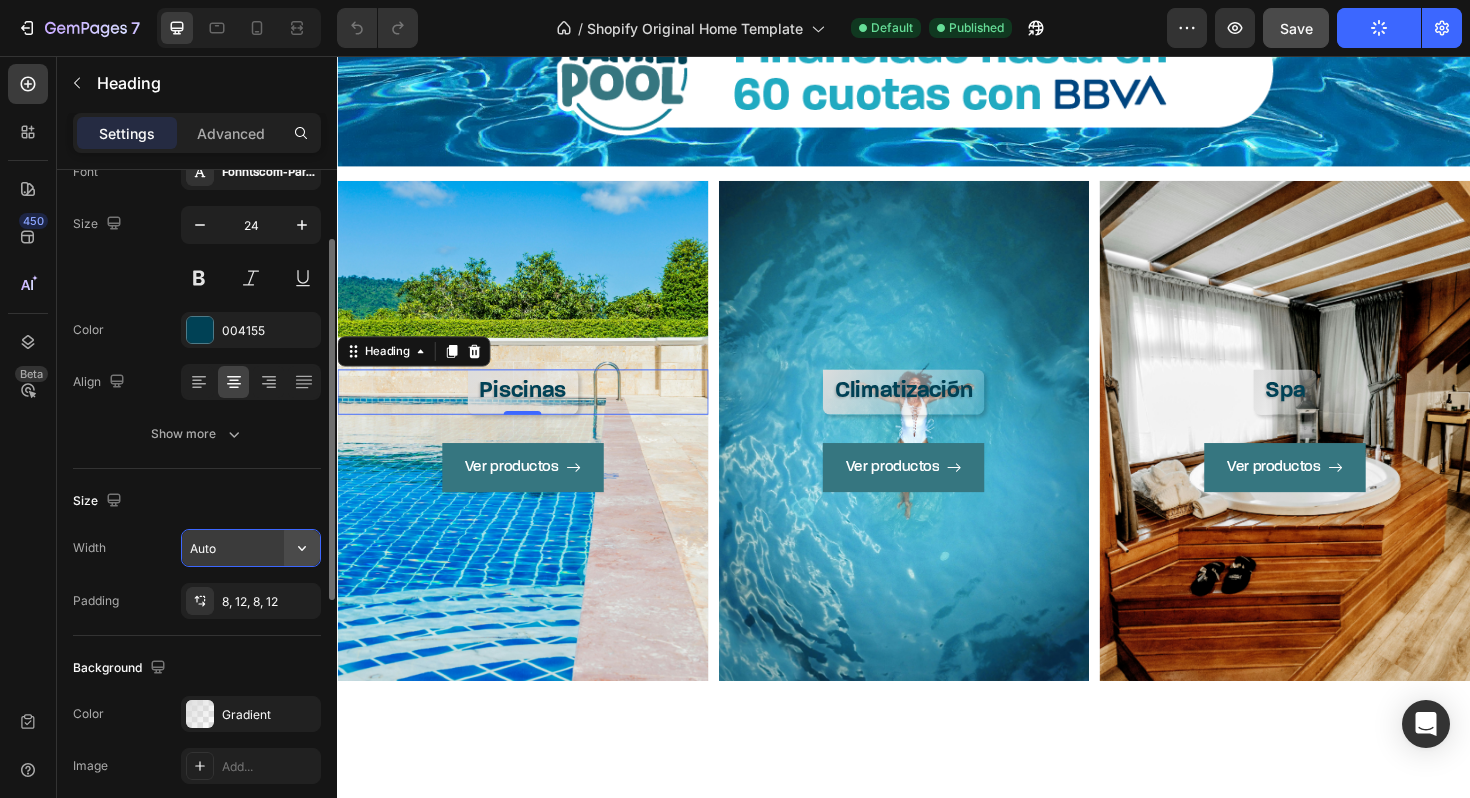 click 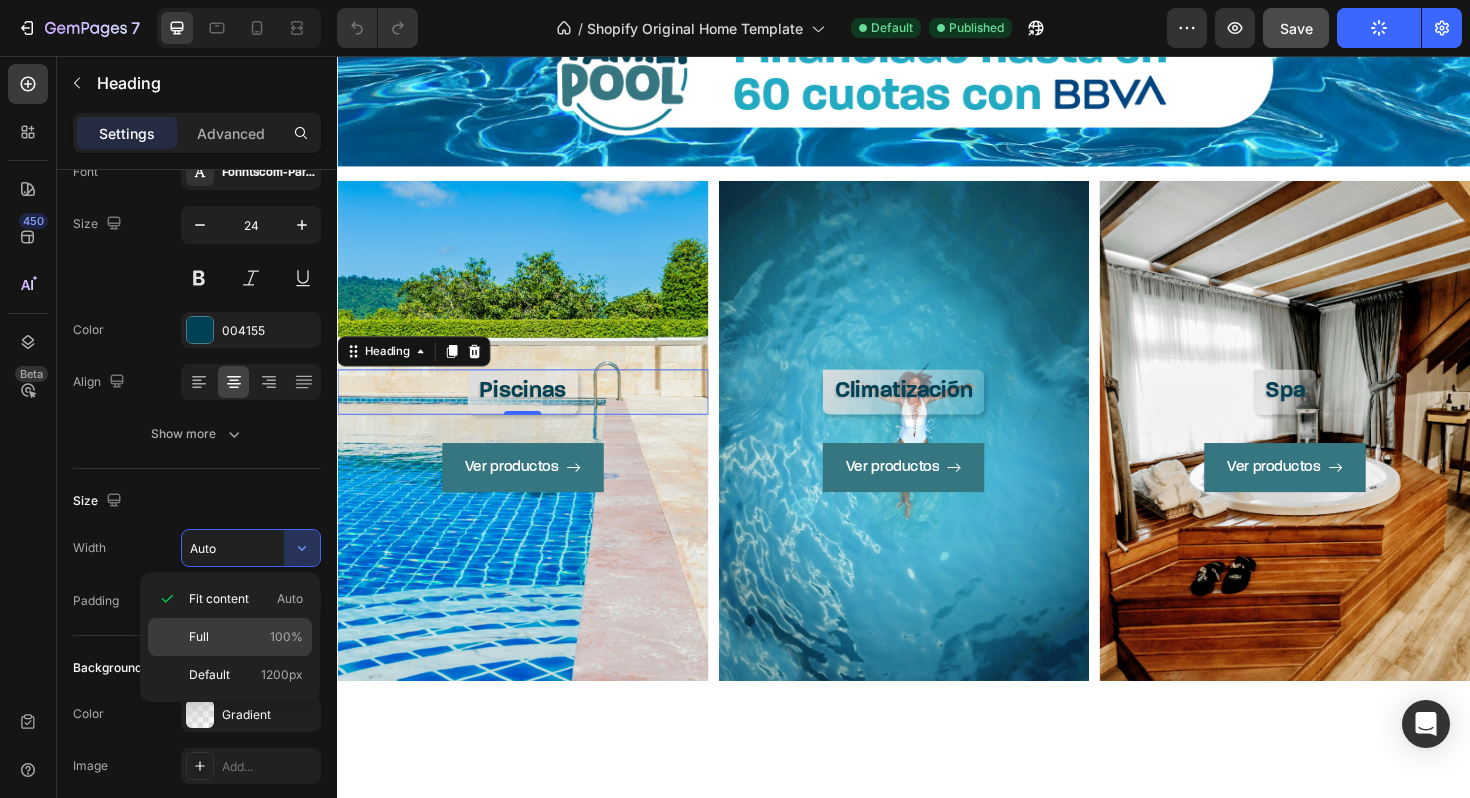click on "Full 100%" at bounding box center [246, 637] 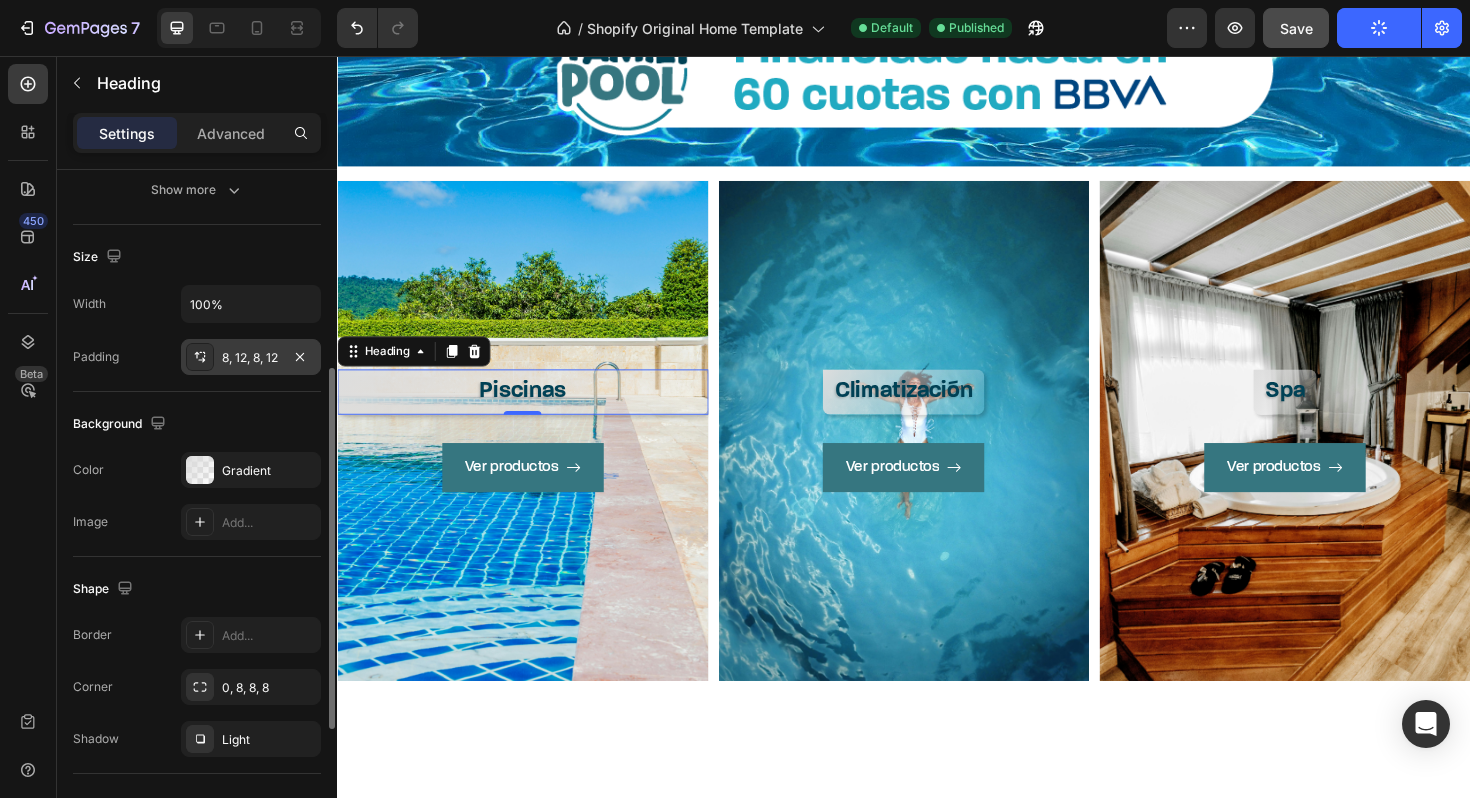 scroll, scrollTop: 383, scrollLeft: 0, axis: vertical 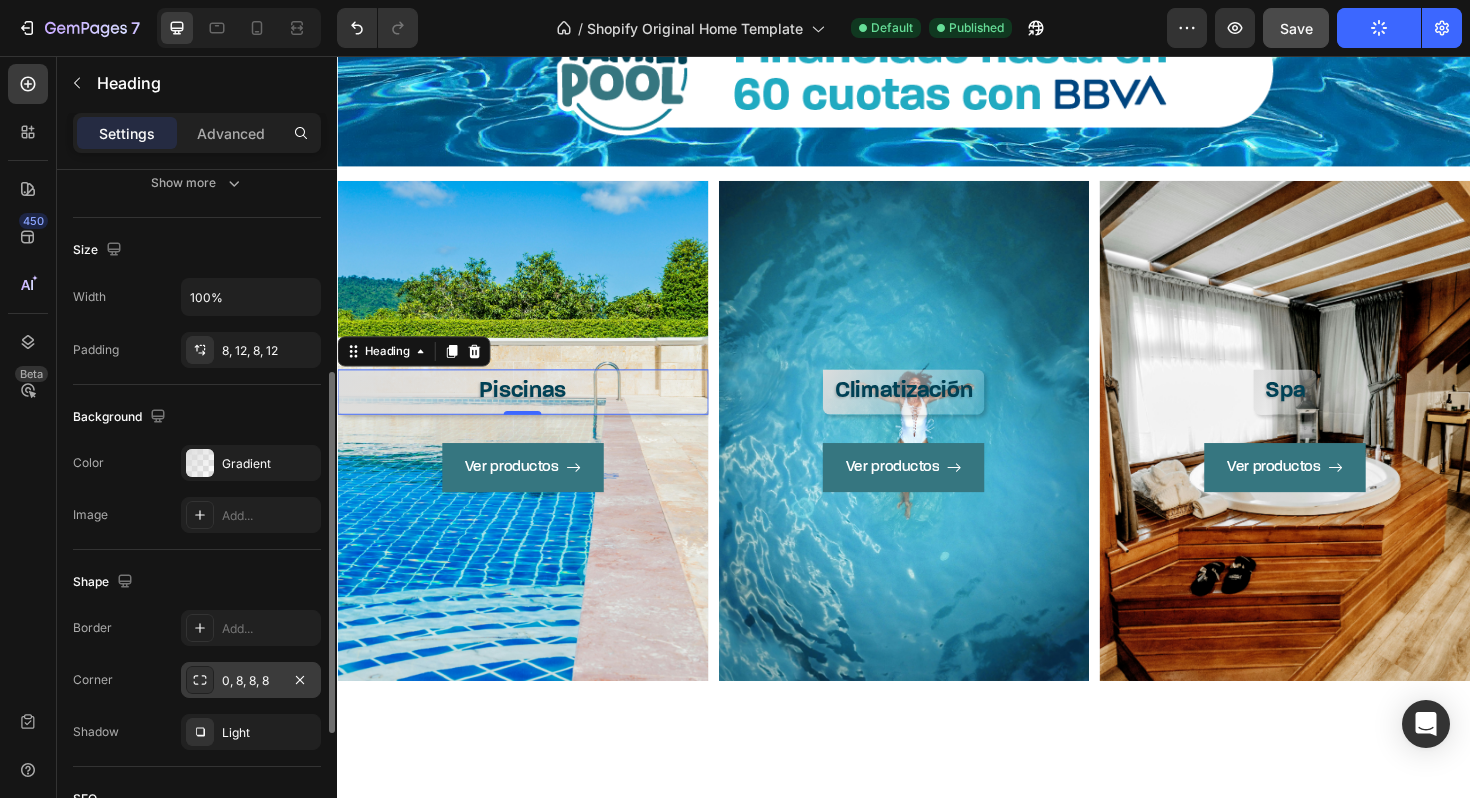 click on "0, 8, 8, 8" at bounding box center [251, 681] 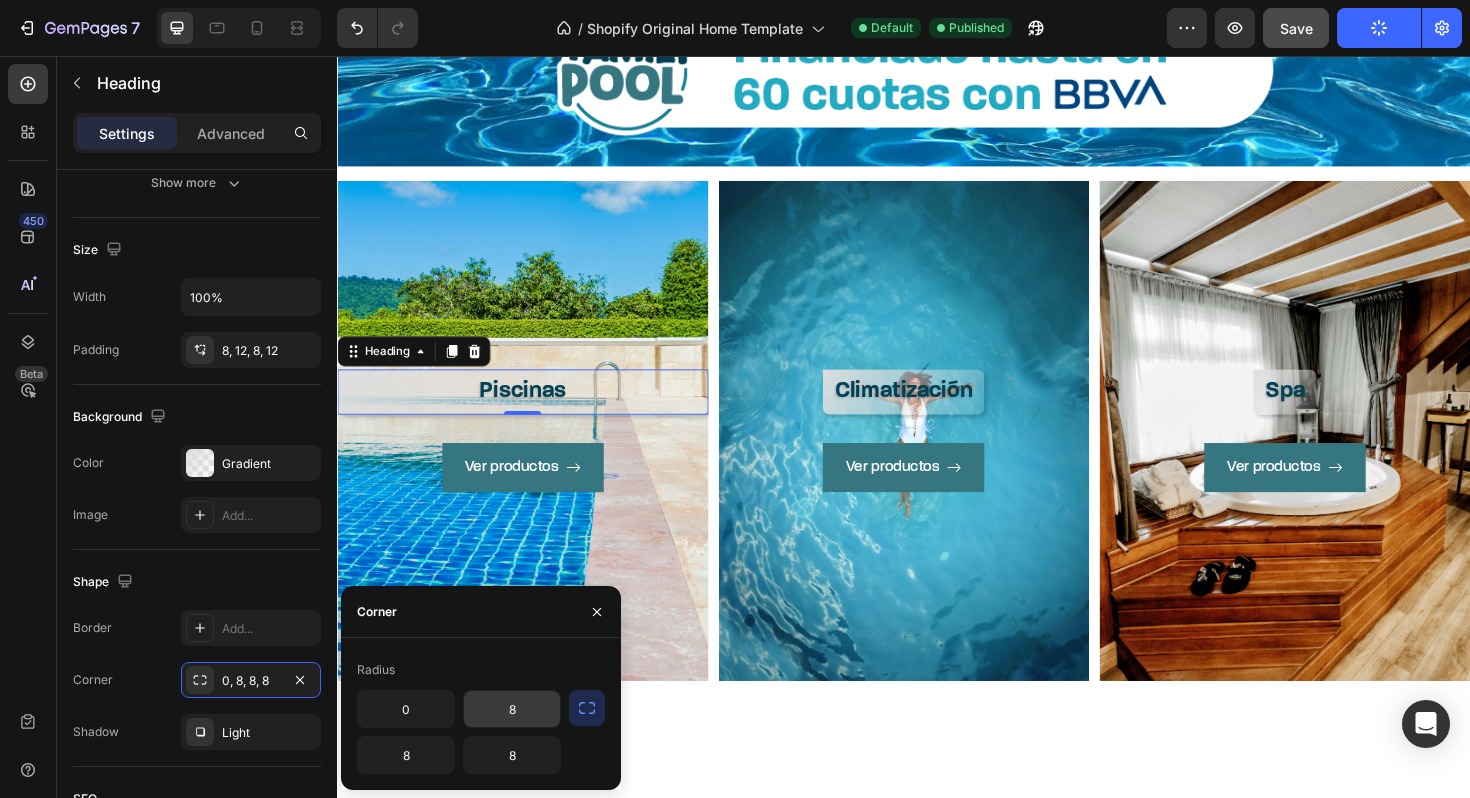 click on "8" at bounding box center (512, 709) 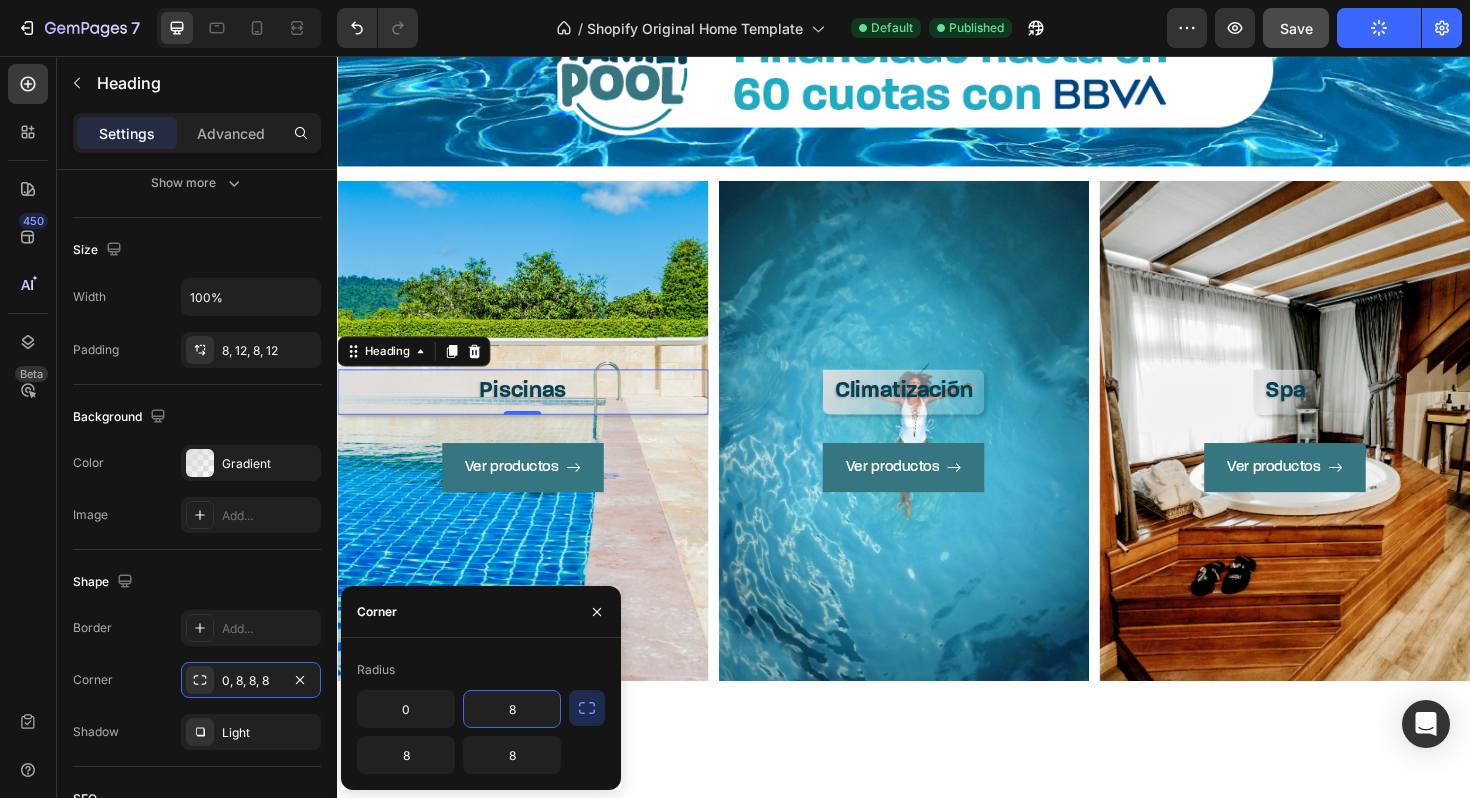 type on "0" 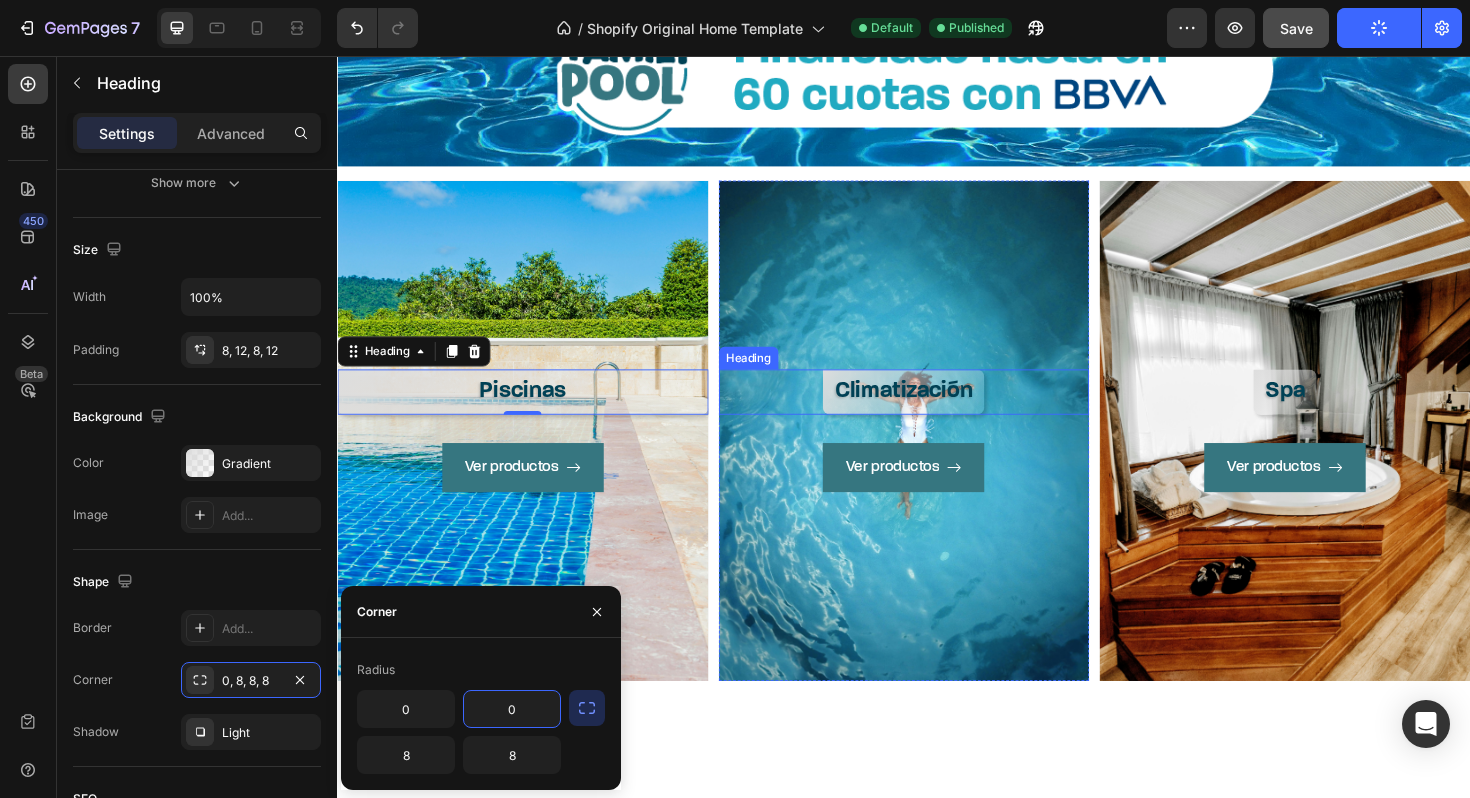 click on "Climatización" at bounding box center (936, 411) 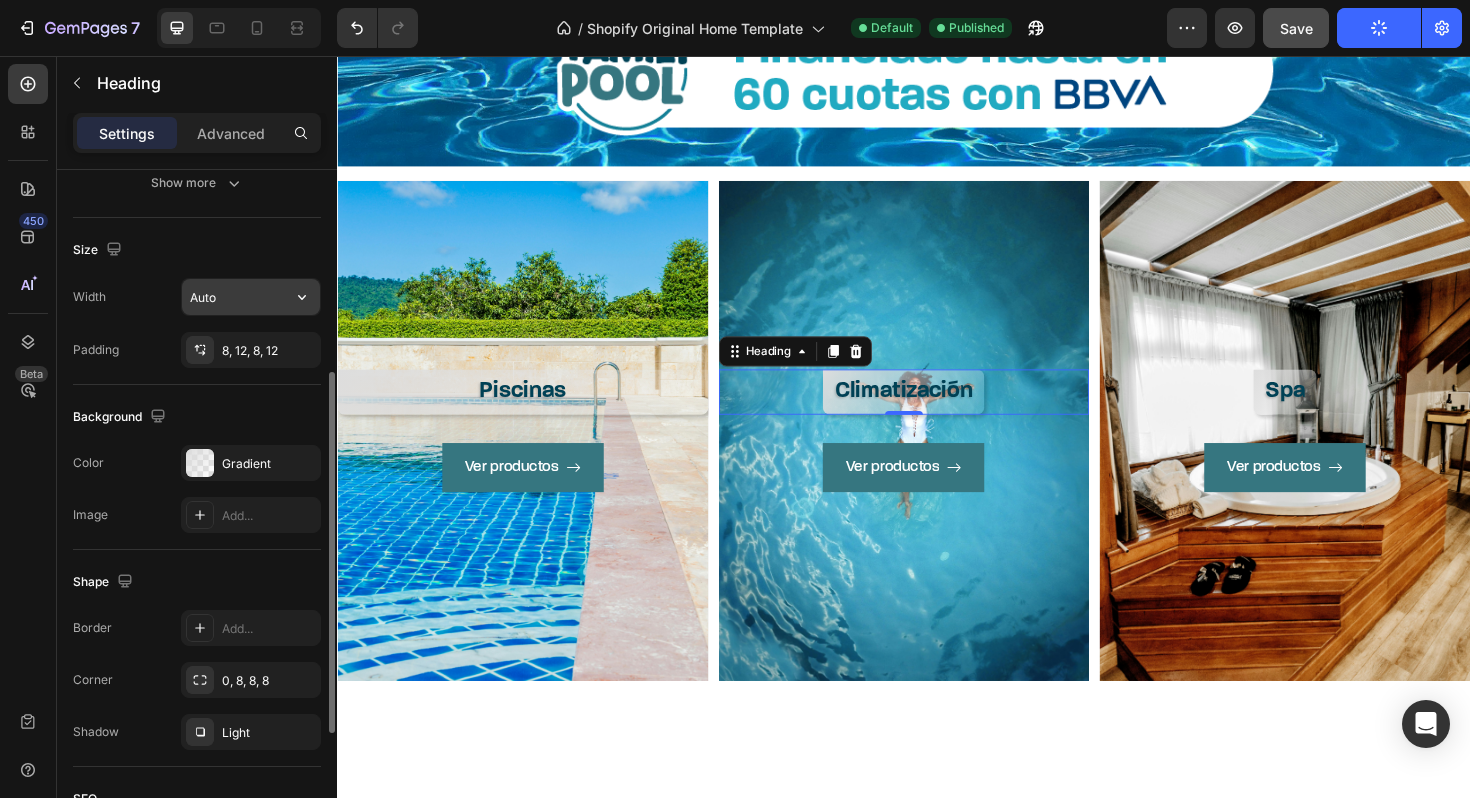 click on "Auto" at bounding box center [251, 297] 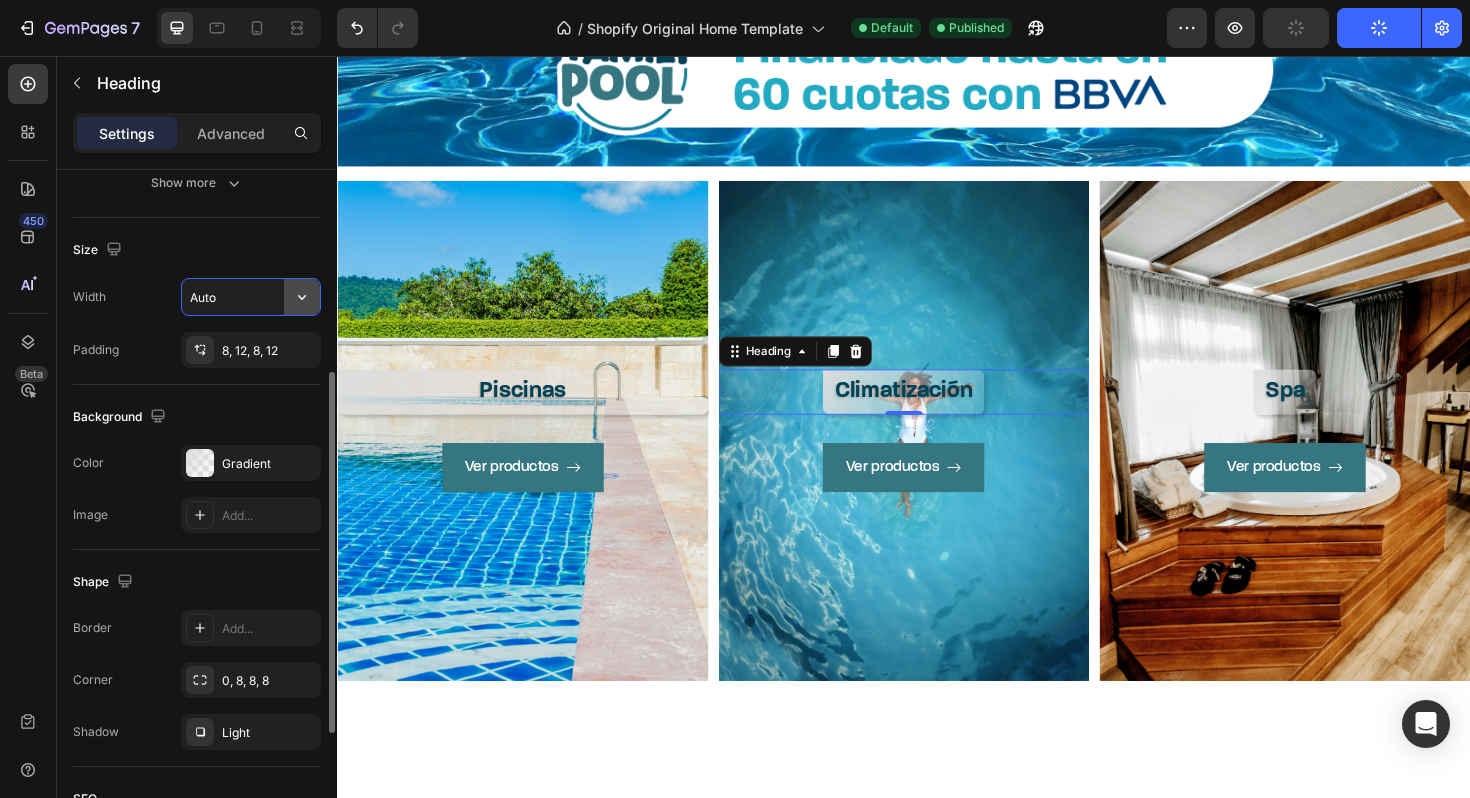 click 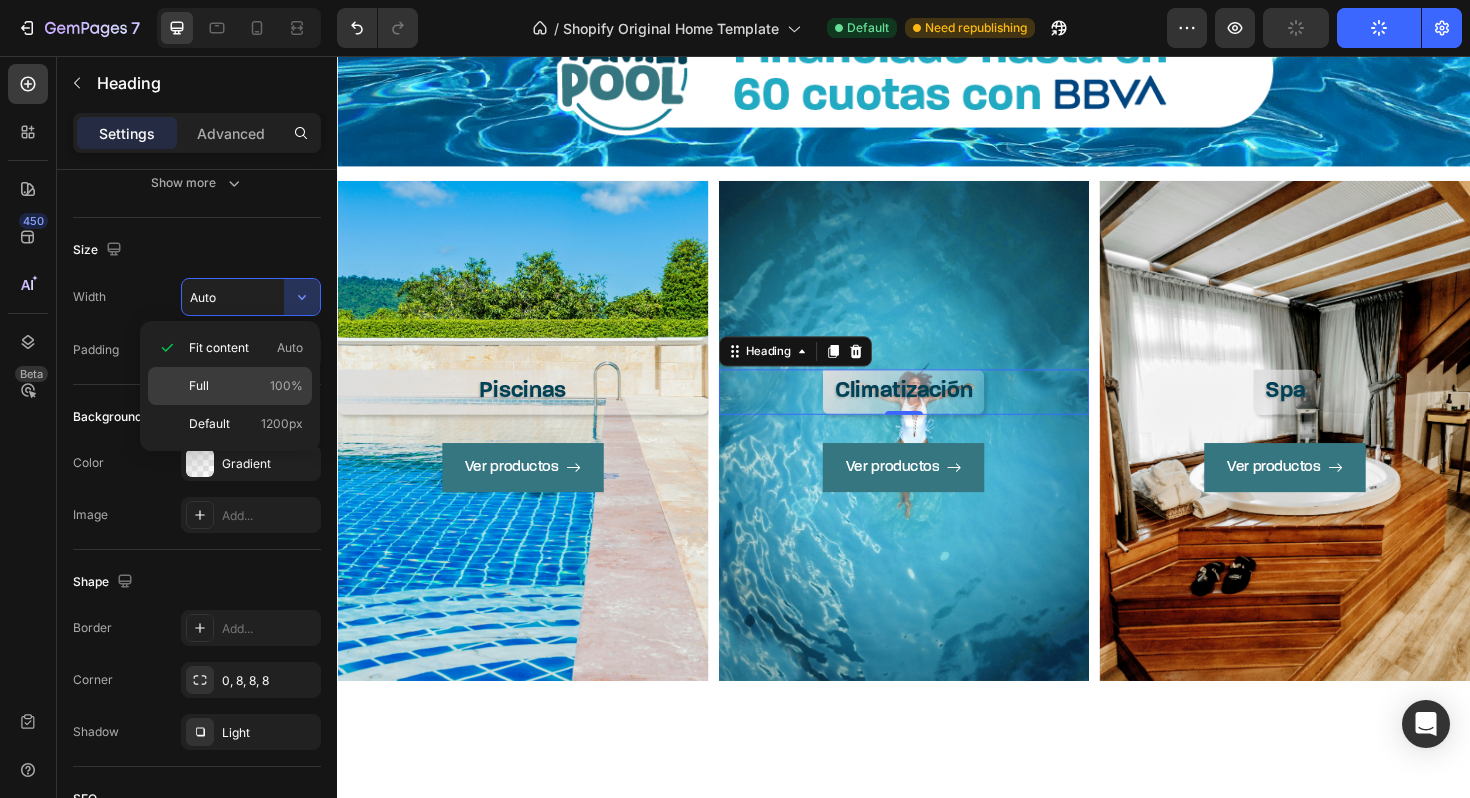 click on "Full 100%" 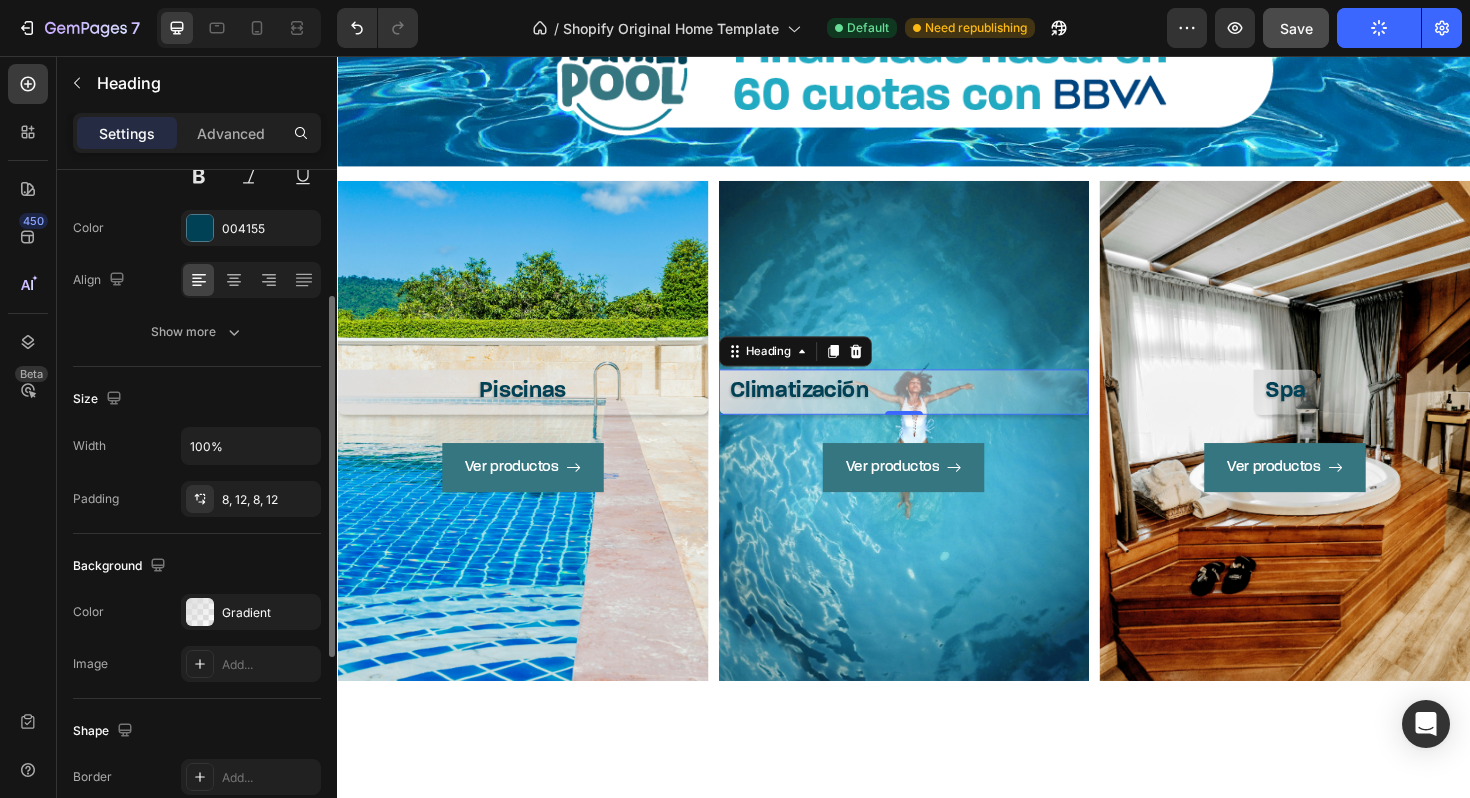 scroll, scrollTop: 223, scrollLeft: 0, axis: vertical 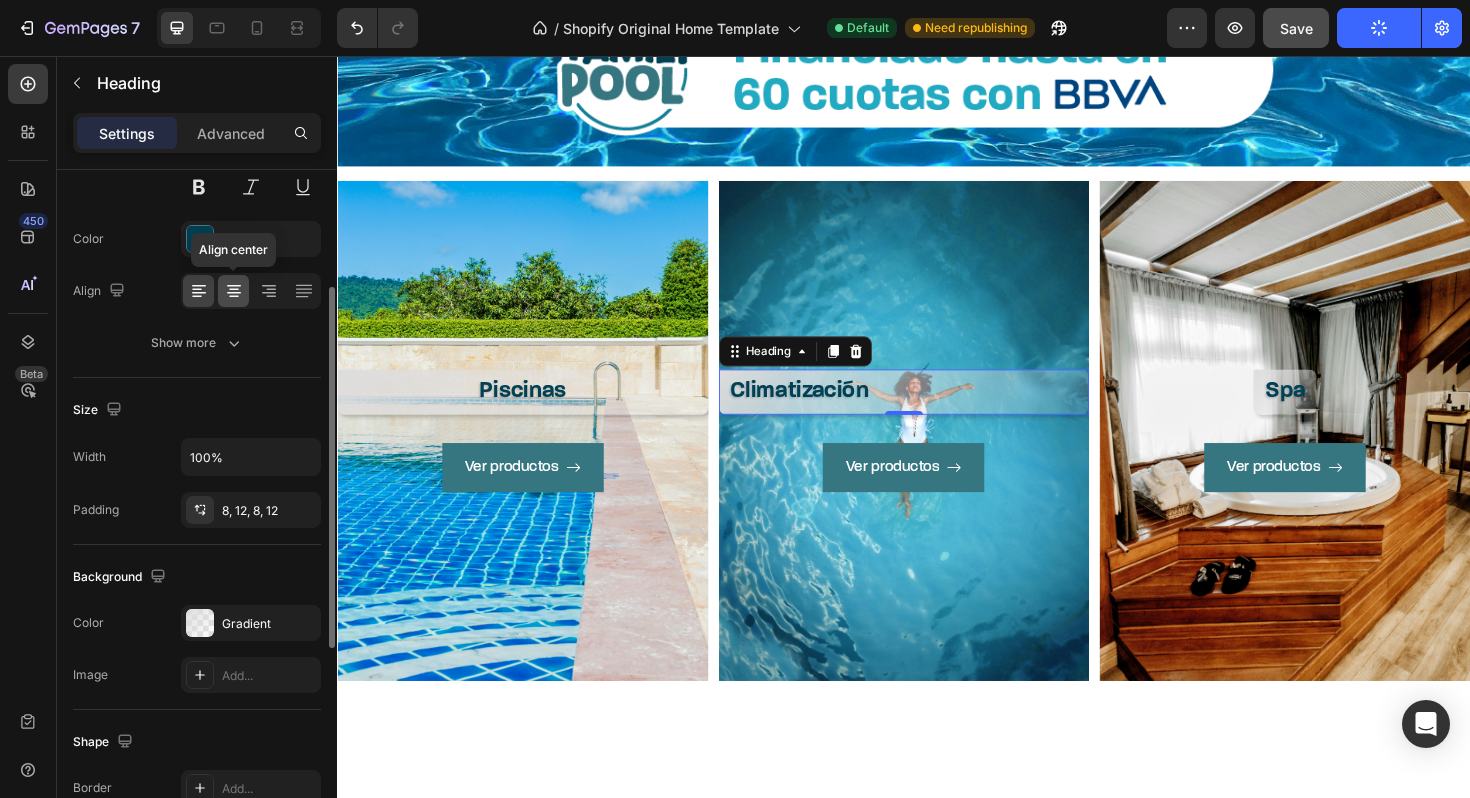 click 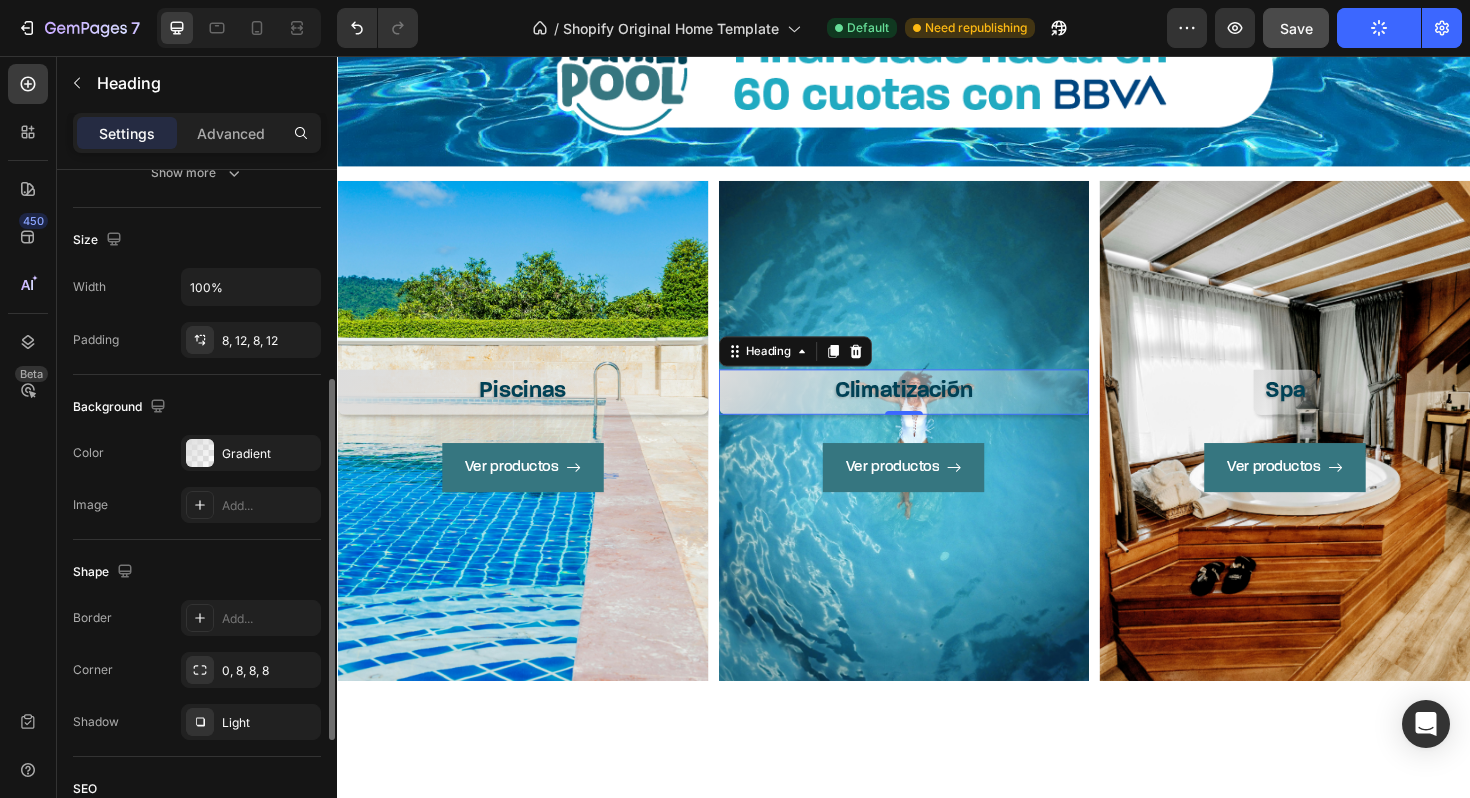 scroll, scrollTop: 395, scrollLeft: 0, axis: vertical 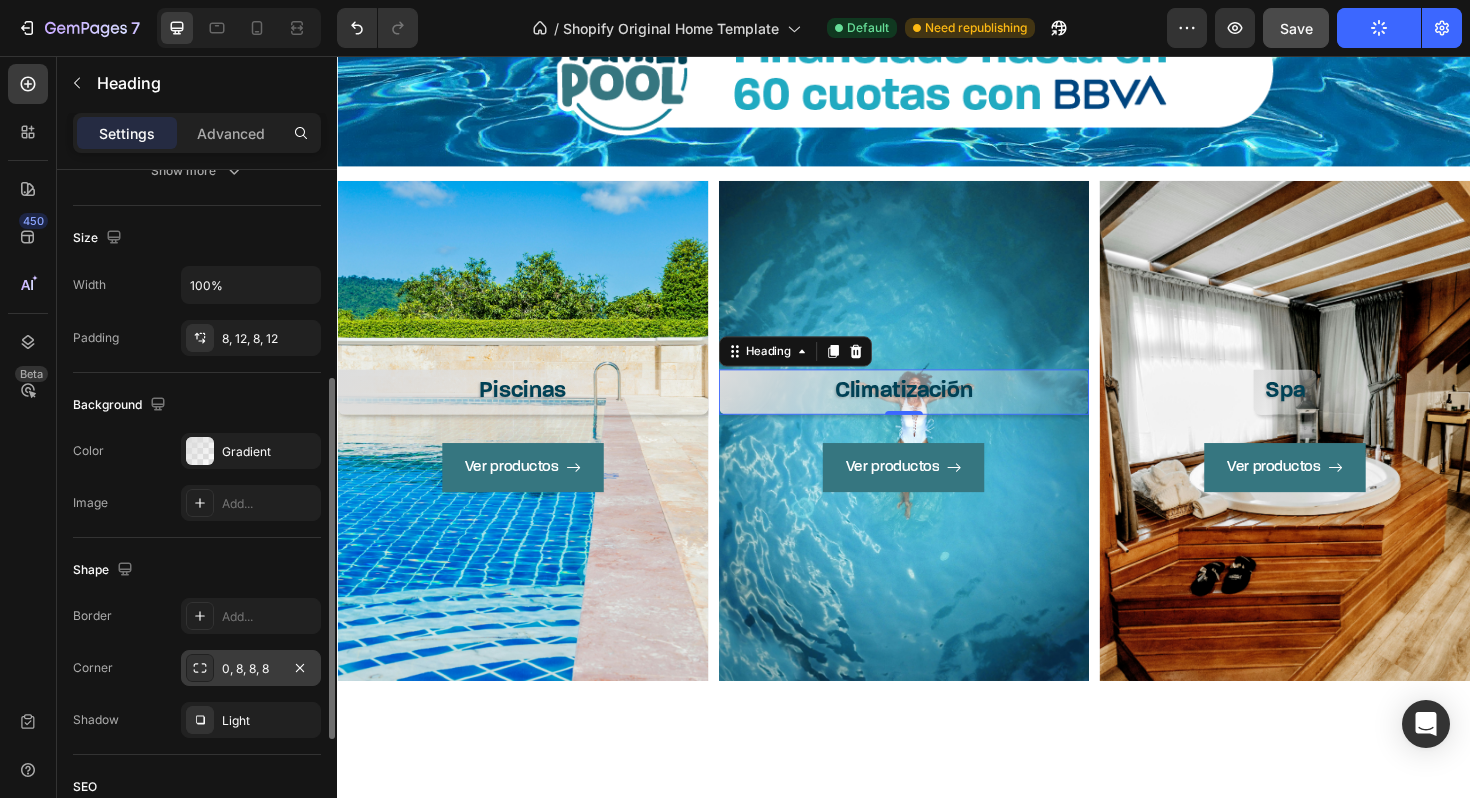 click on "0, 8, 8, 8" at bounding box center (251, 669) 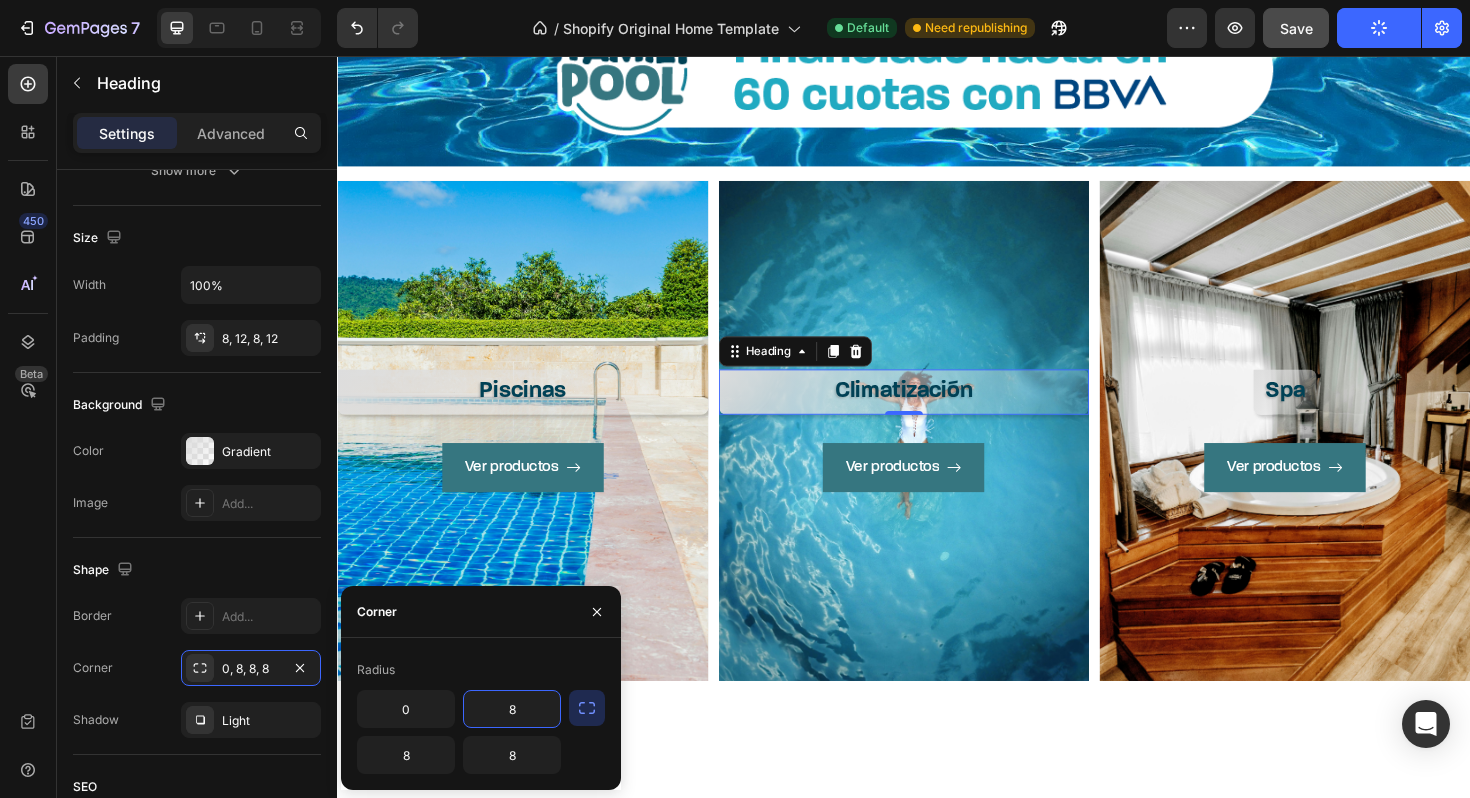 click on "8" at bounding box center (512, 709) 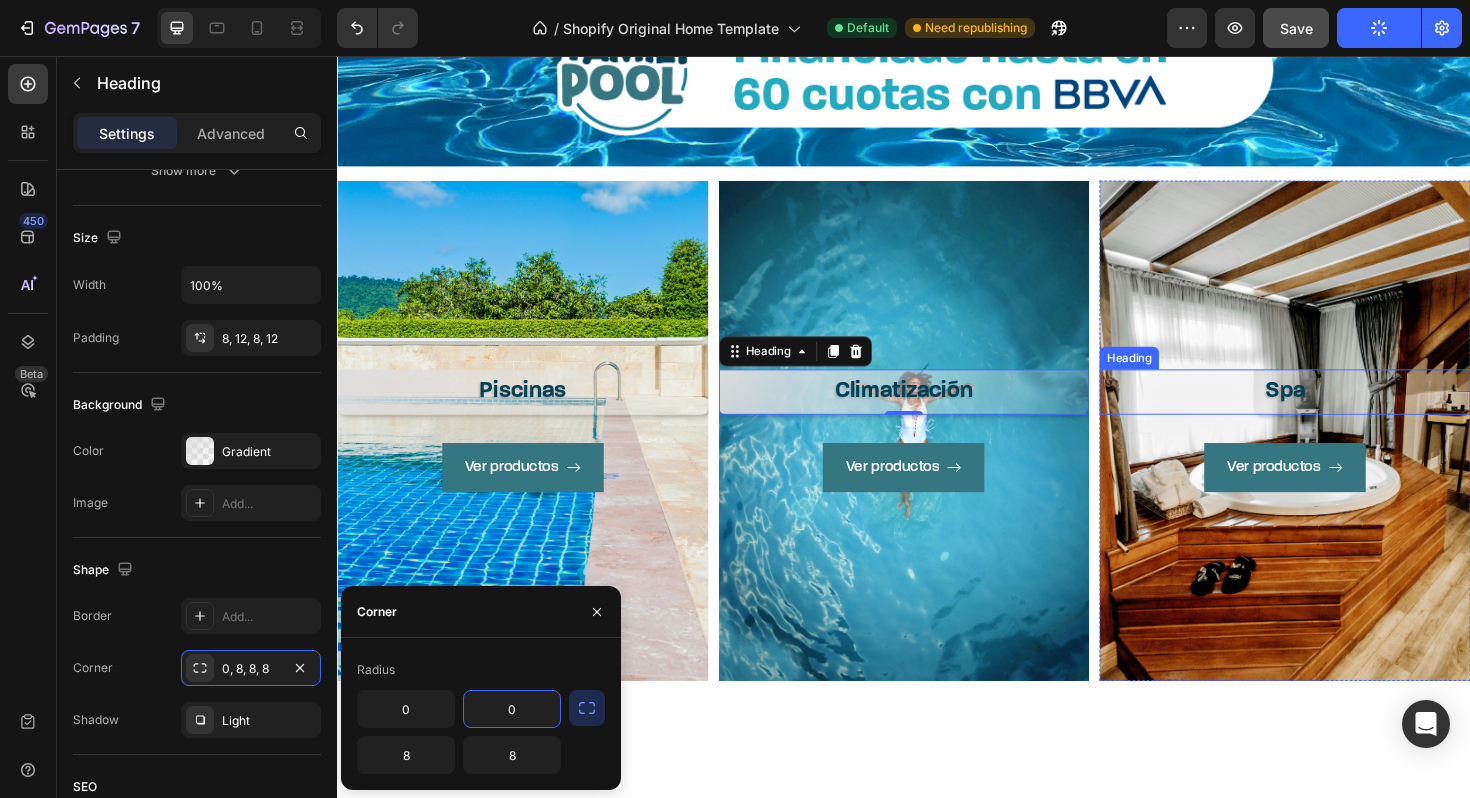 click on "Spa" at bounding box center (1340, 411) 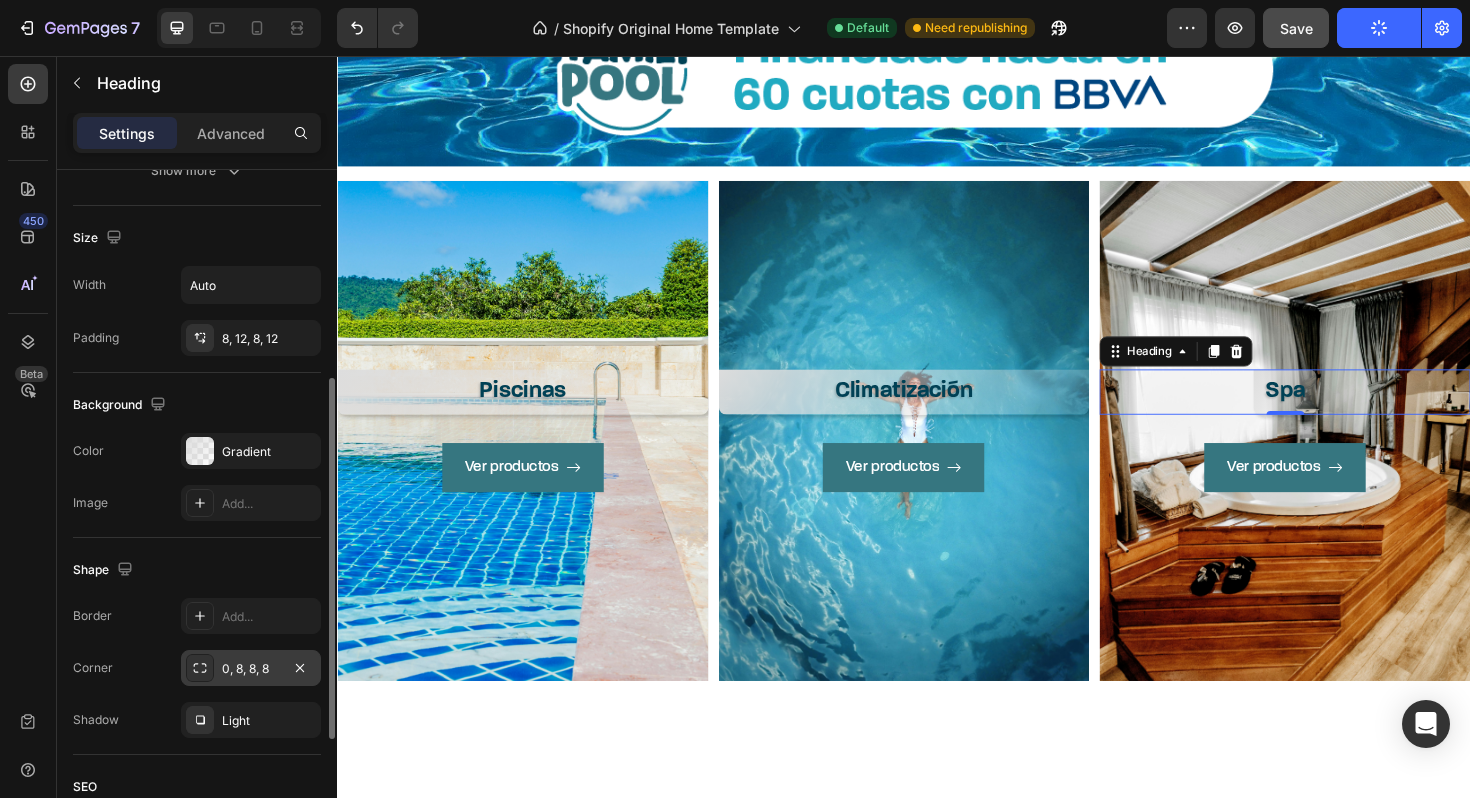 click on "0, 8, 8, 8" at bounding box center [251, 669] 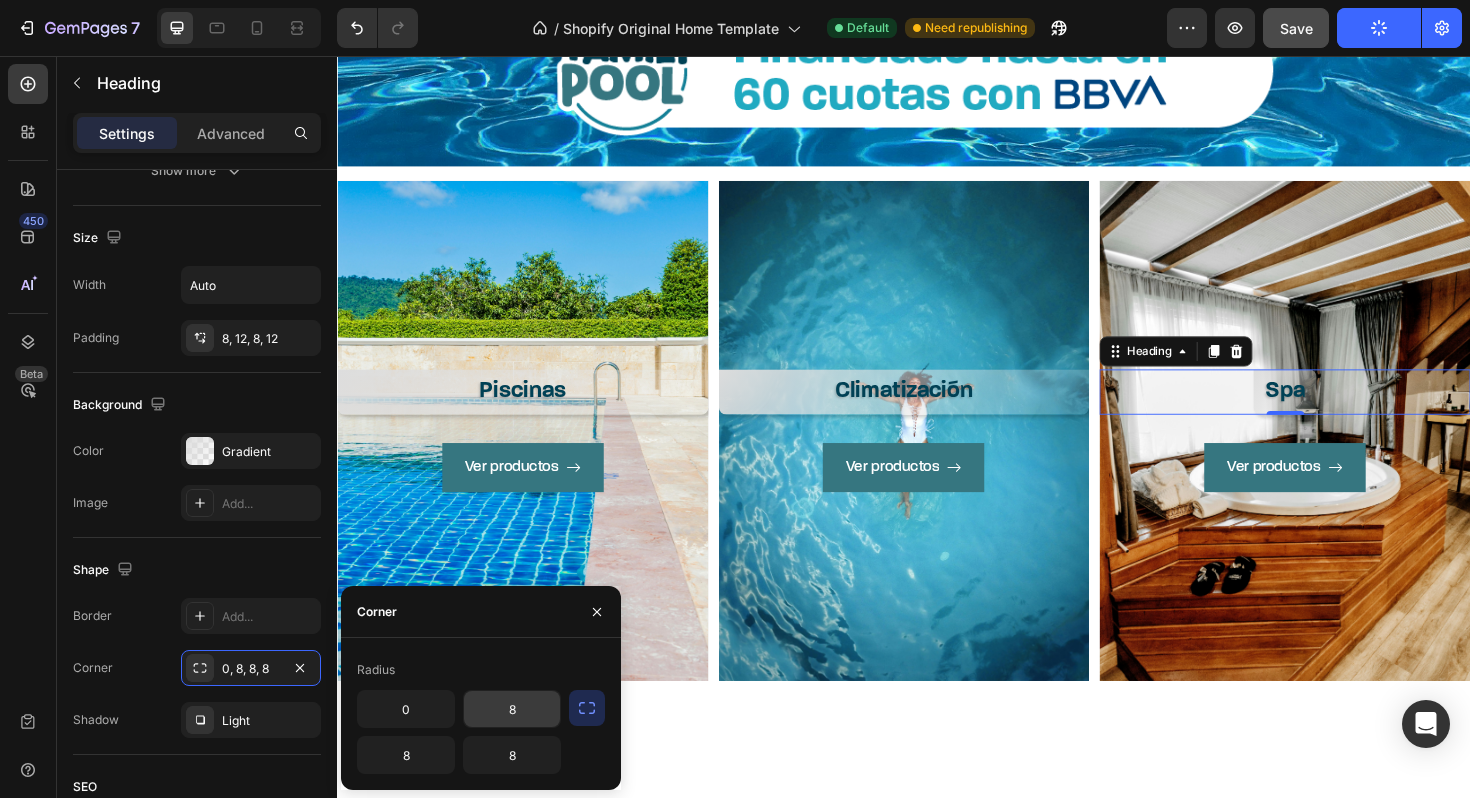 click on "8" at bounding box center [512, 709] 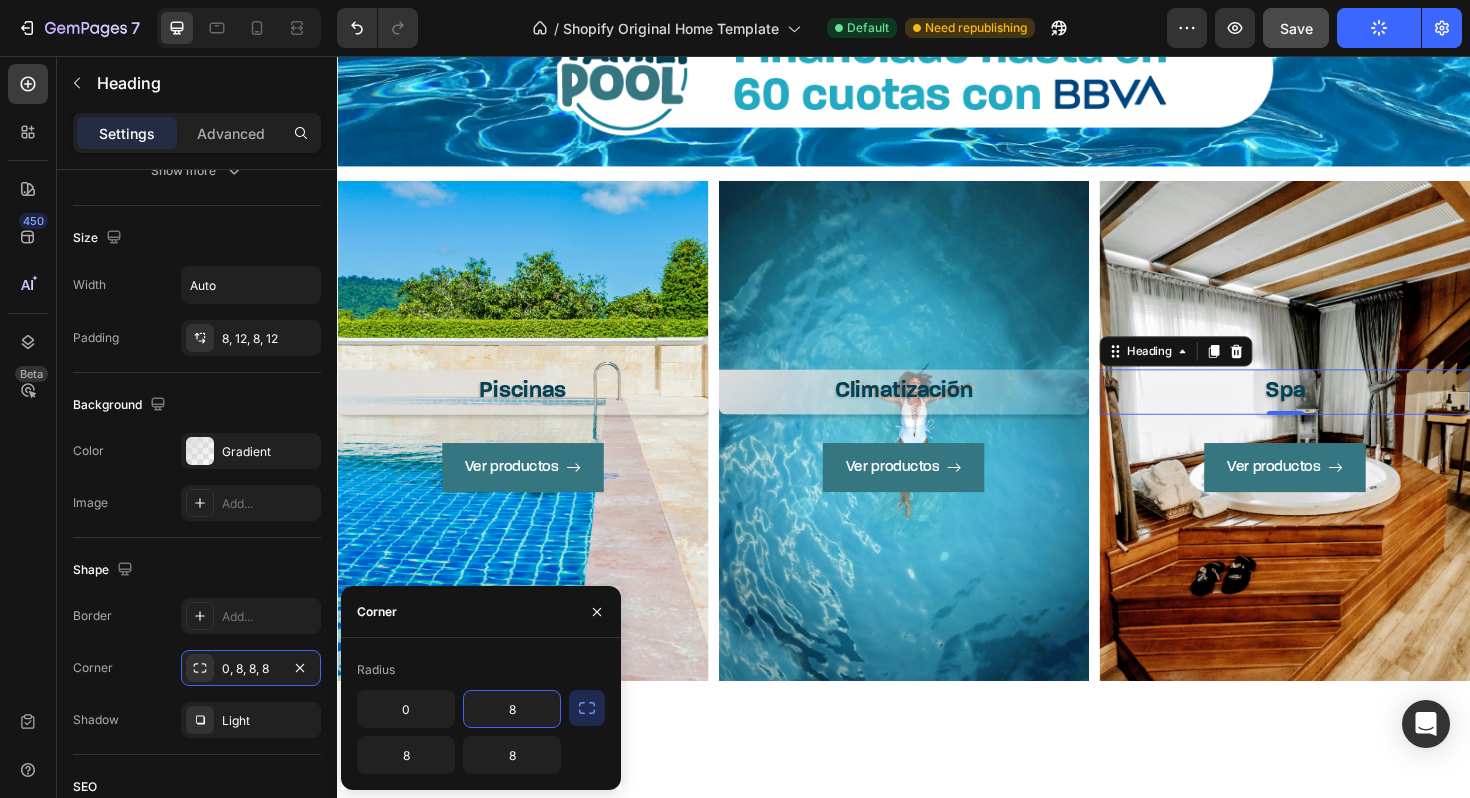 type on "0" 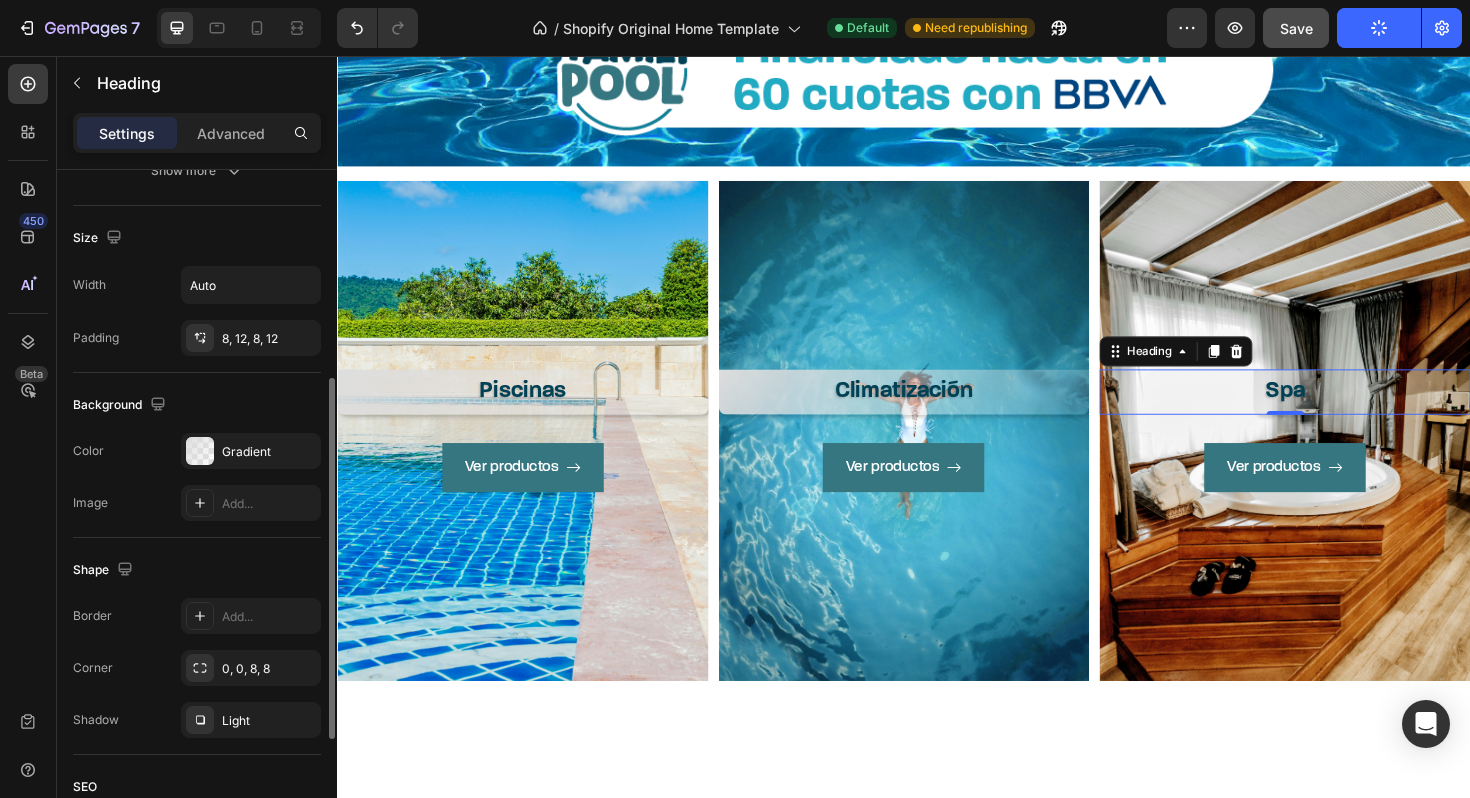 click on "Shape" at bounding box center (197, 570) 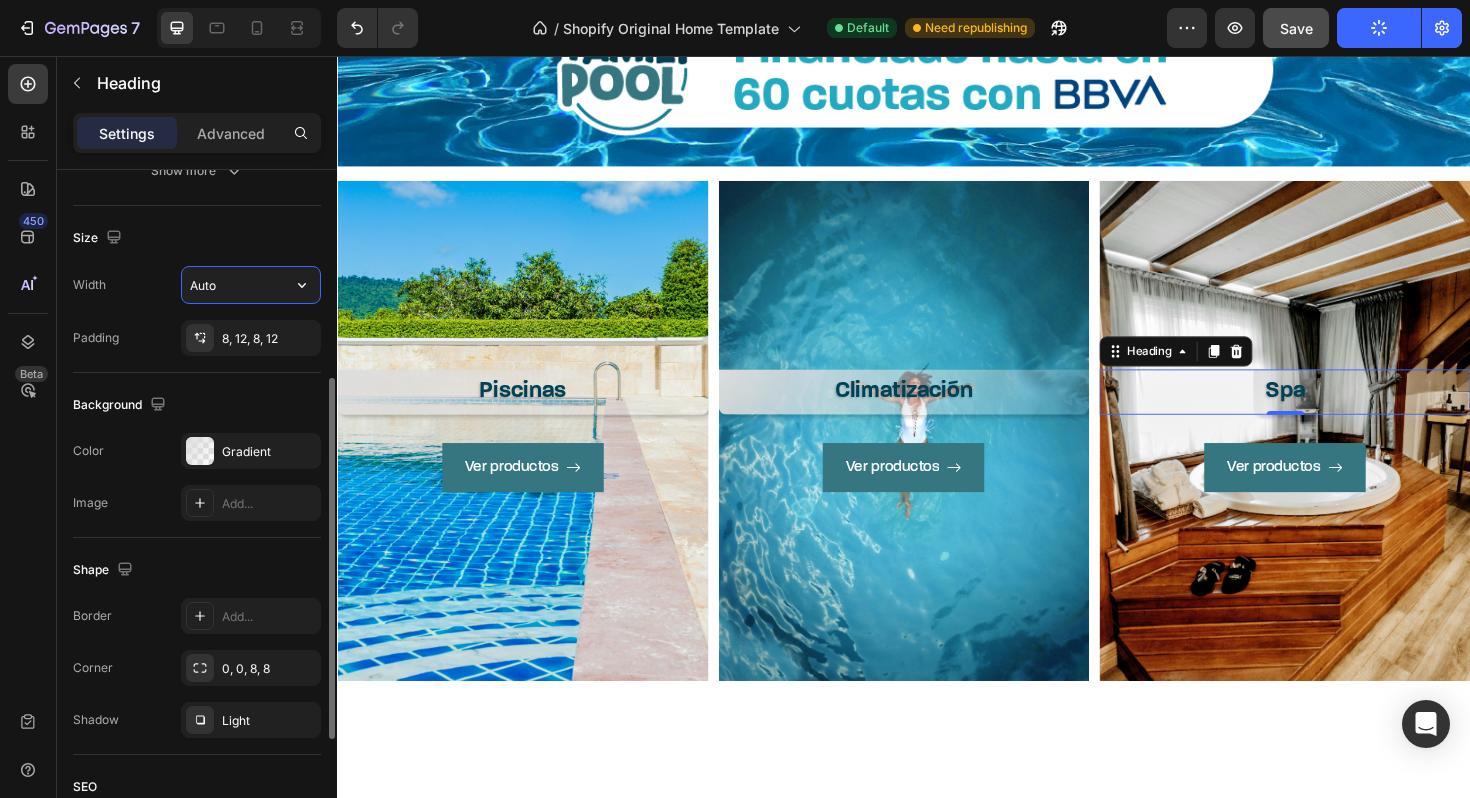 click on "Auto" at bounding box center [251, 285] 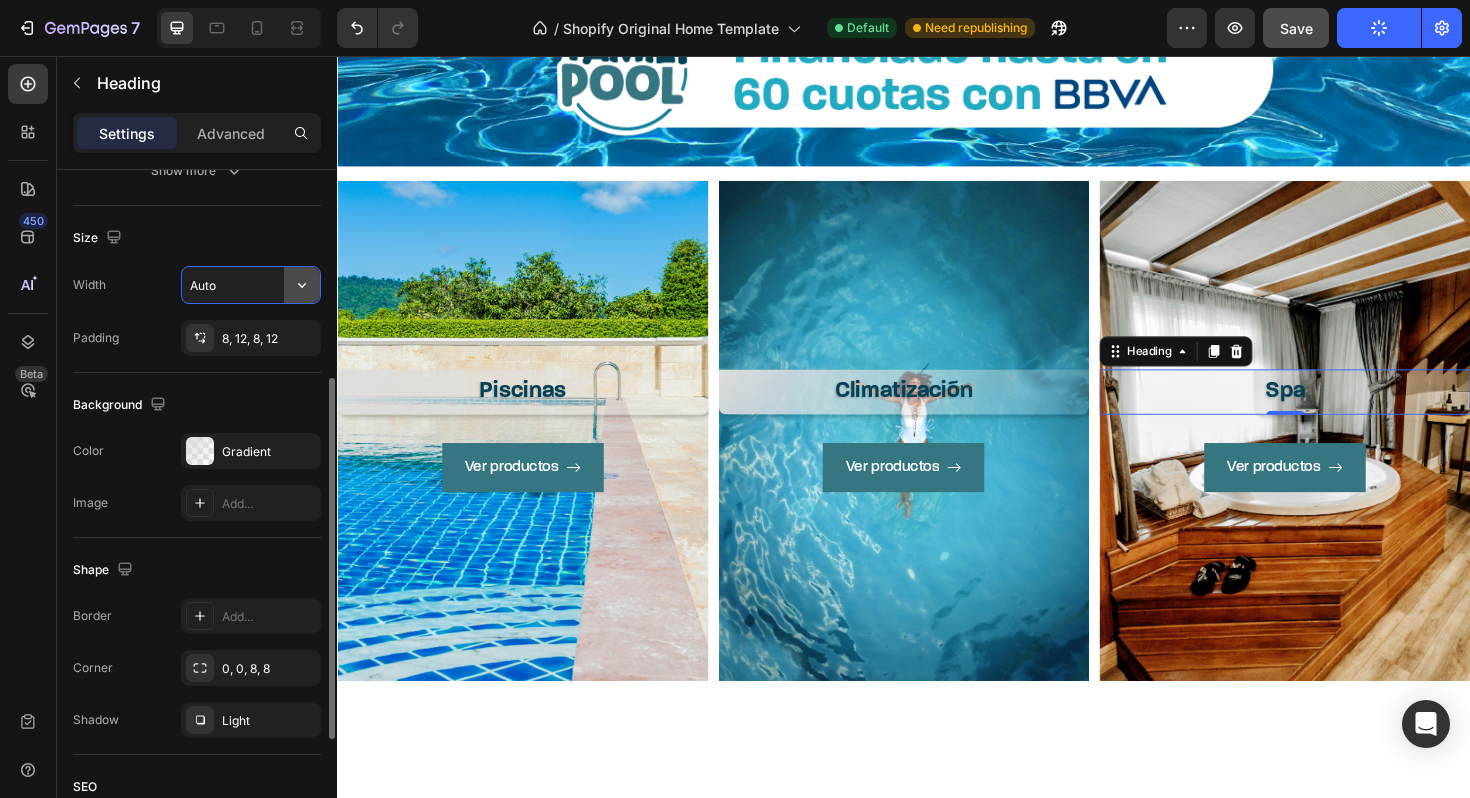click 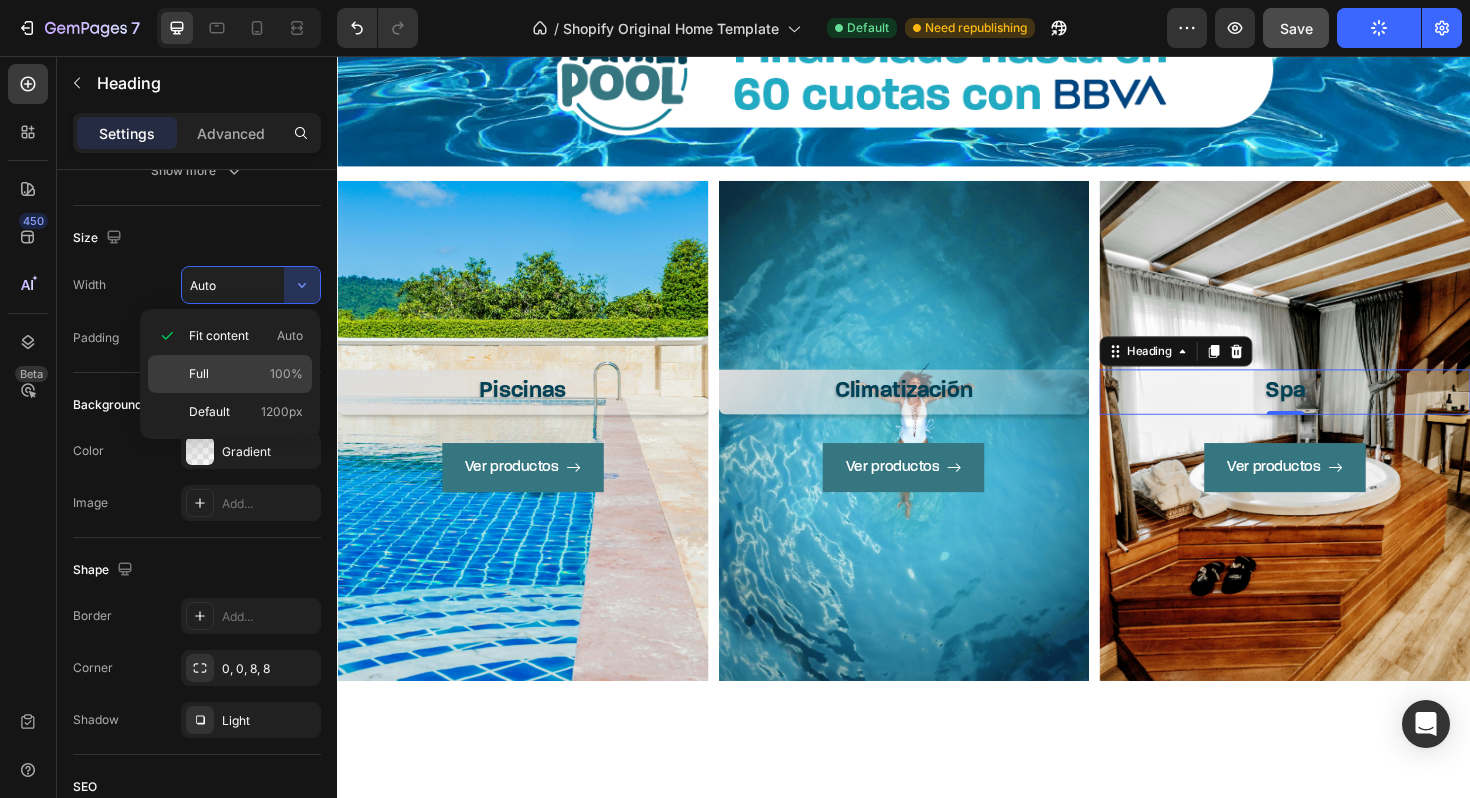 click on "Full 100%" at bounding box center [246, 374] 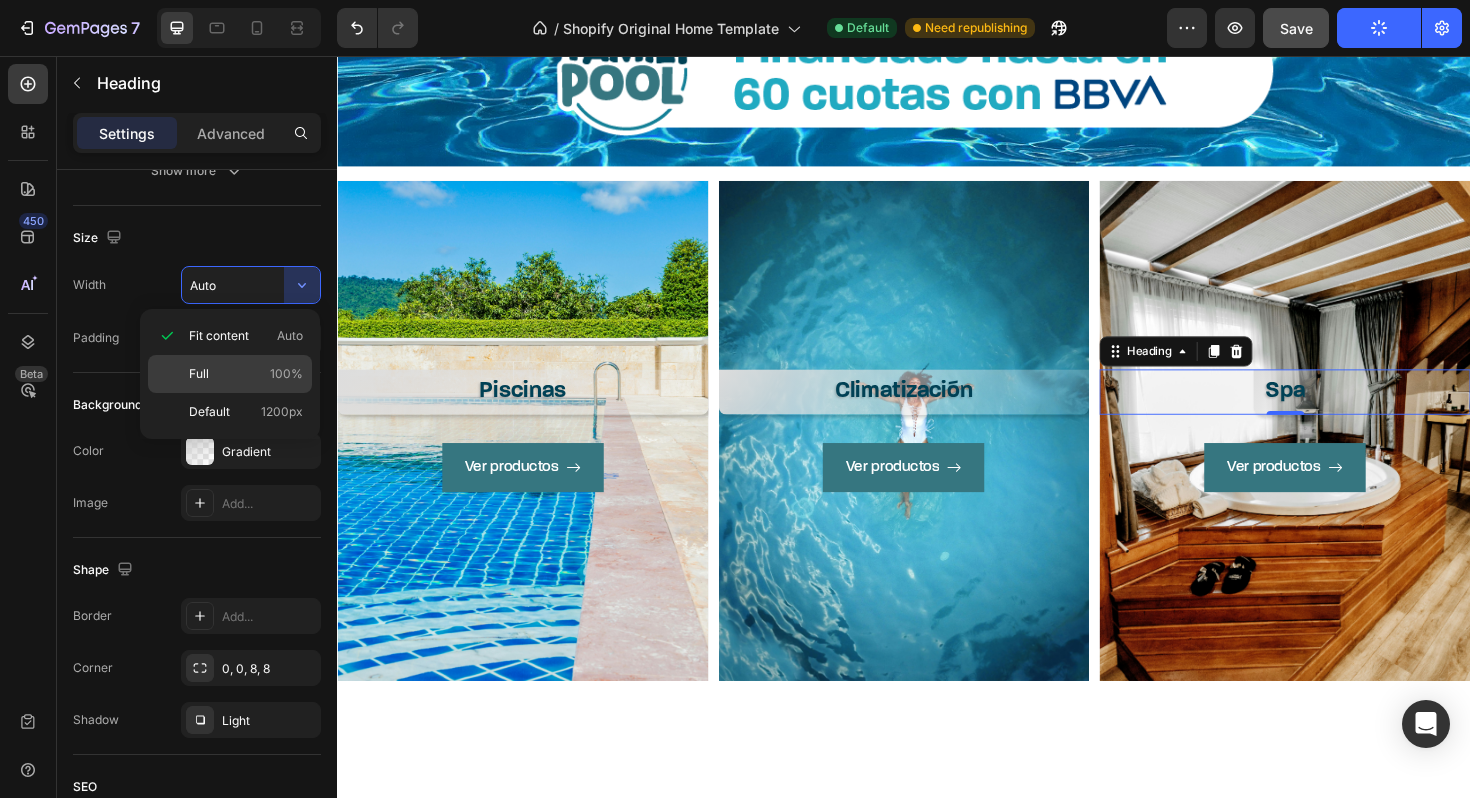 type on "100%" 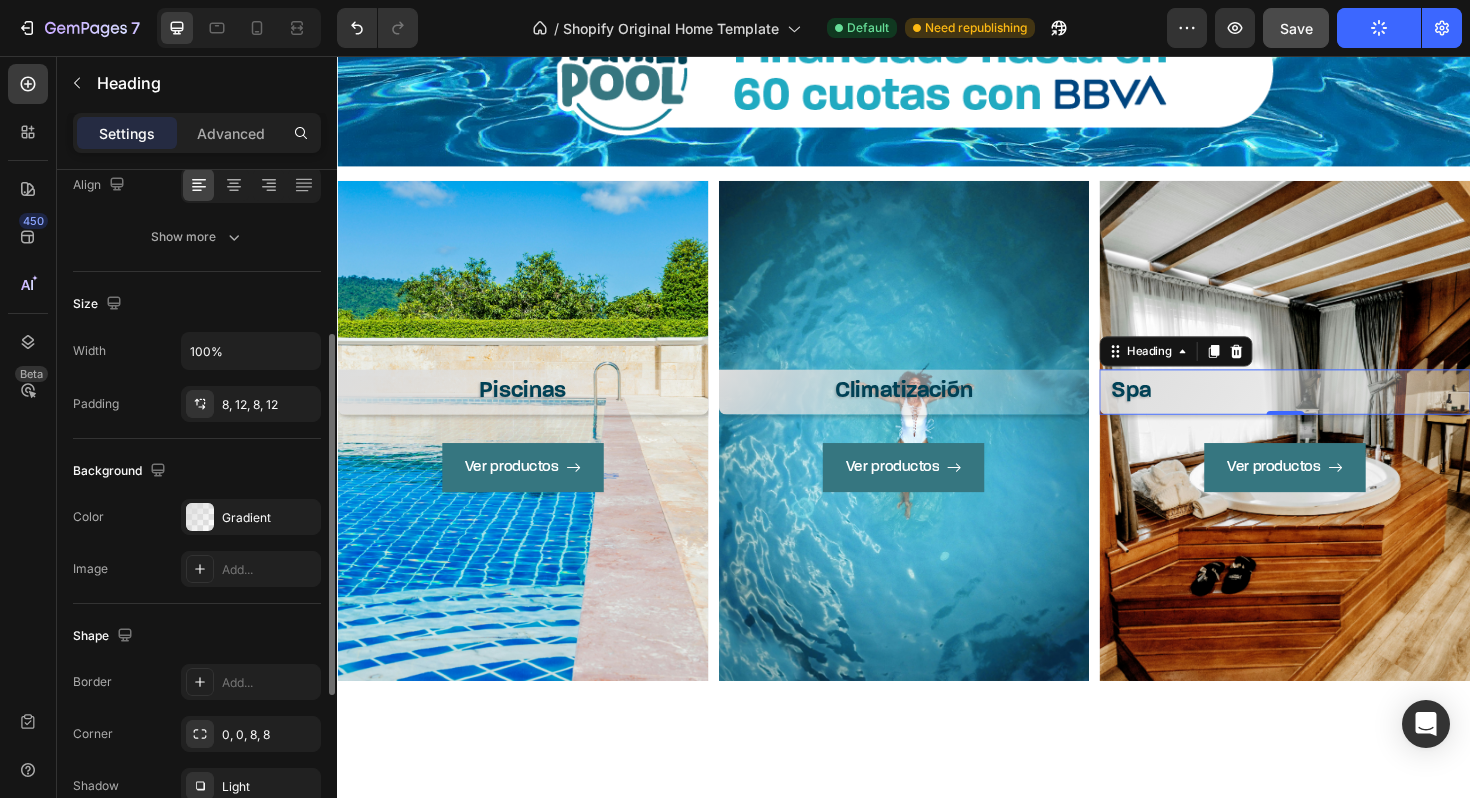 scroll, scrollTop: 299, scrollLeft: 0, axis: vertical 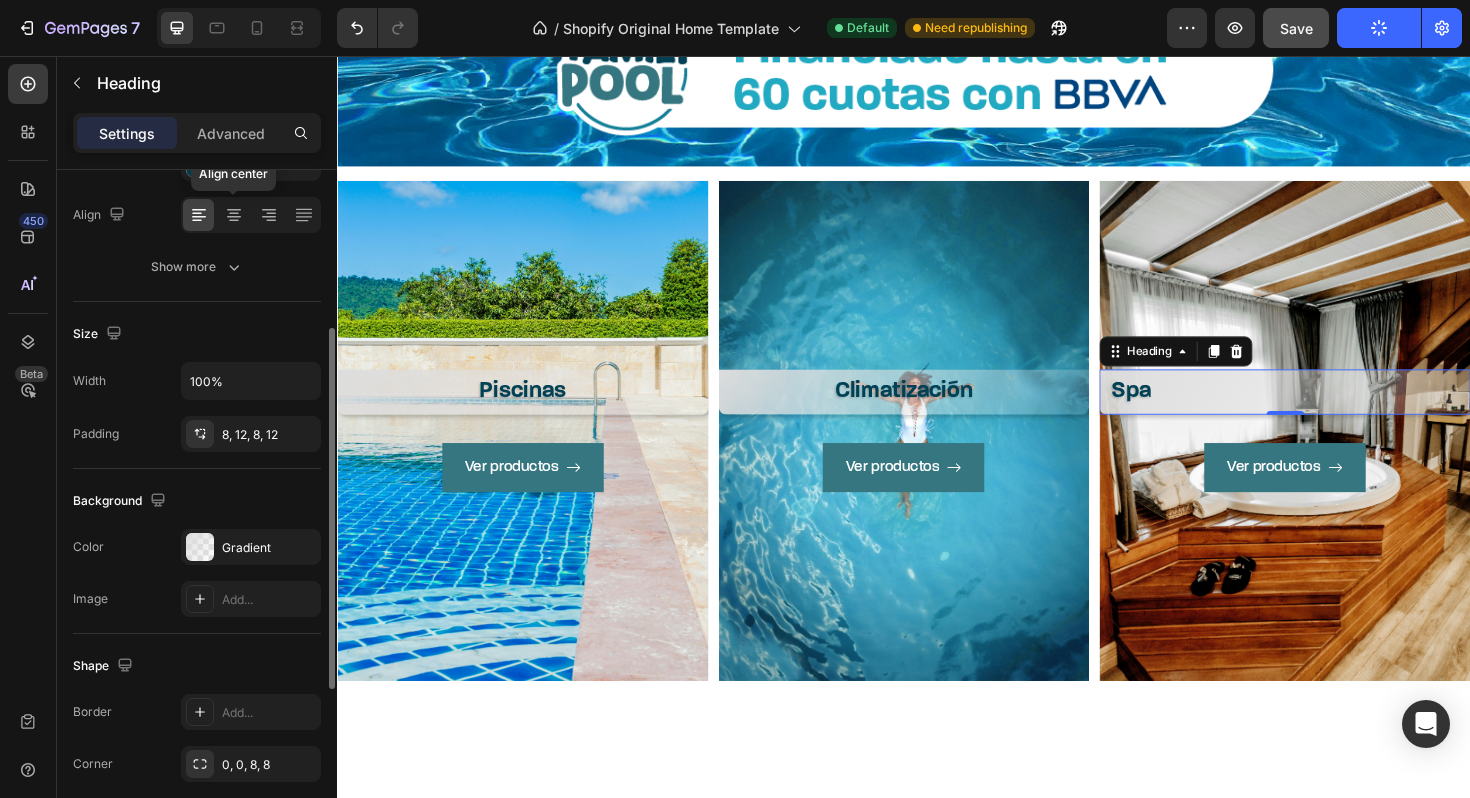 click 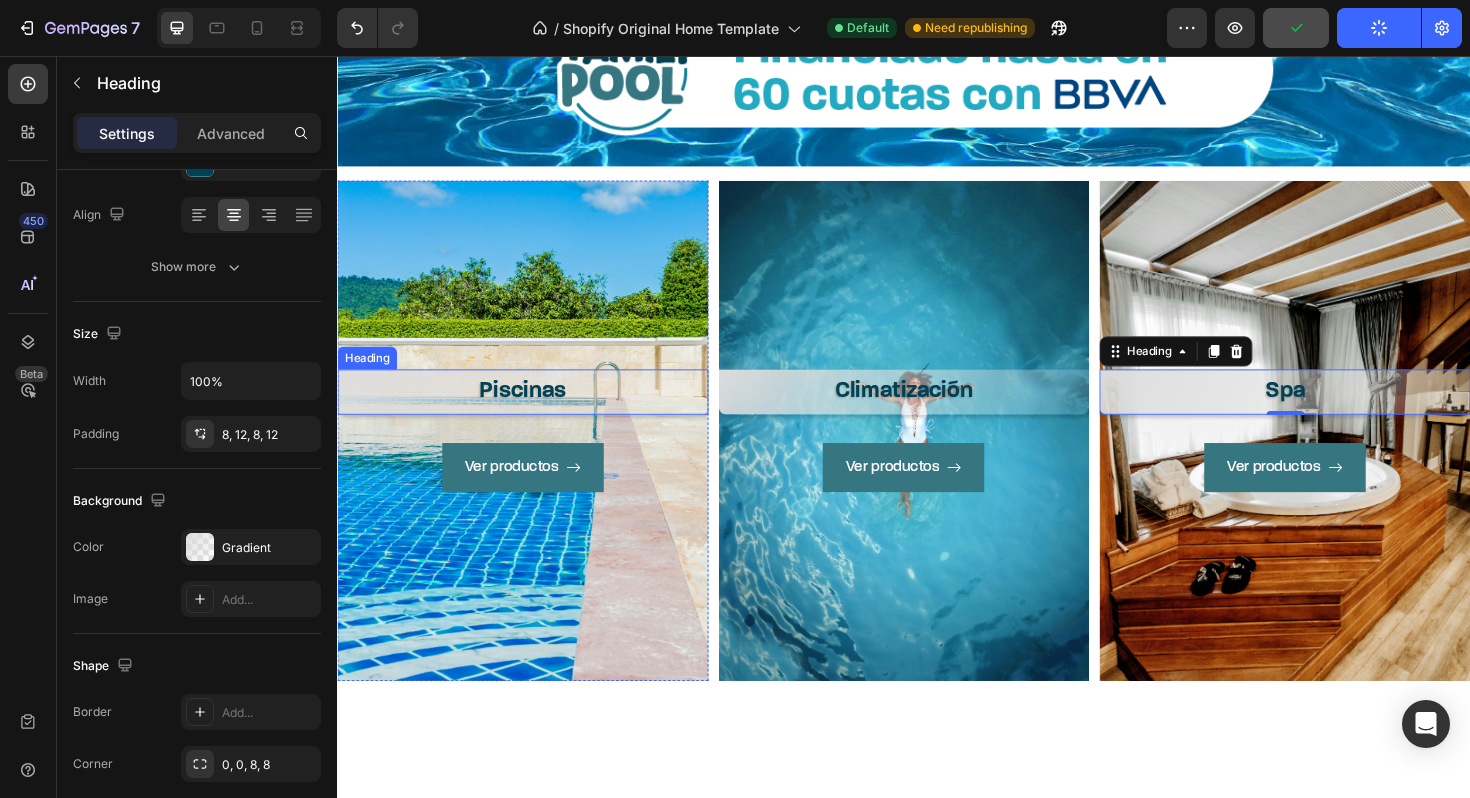 click on "Piscinas" at bounding box center (533, 411) 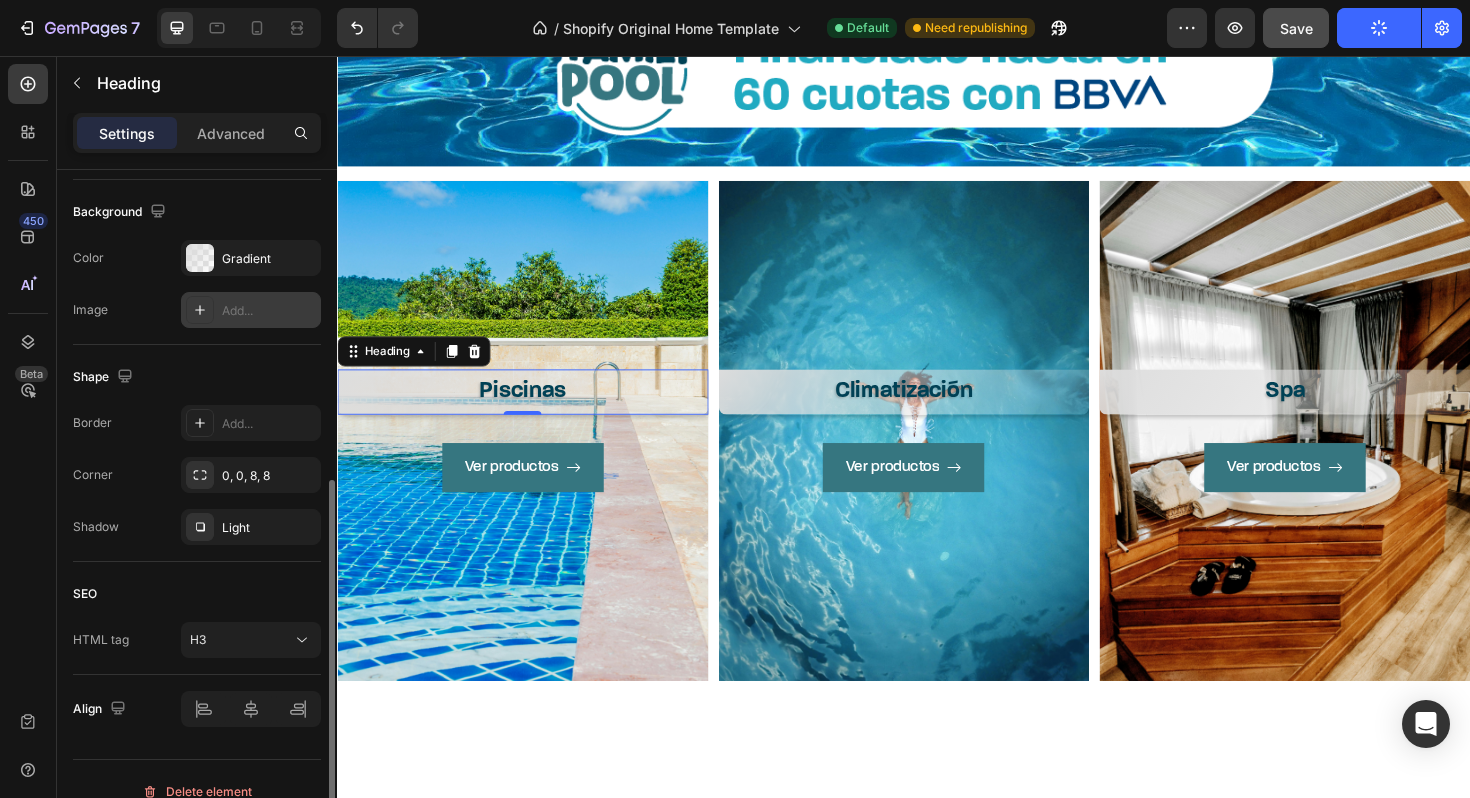 scroll, scrollTop: 613, scrollLeft: 0, axis: vertical 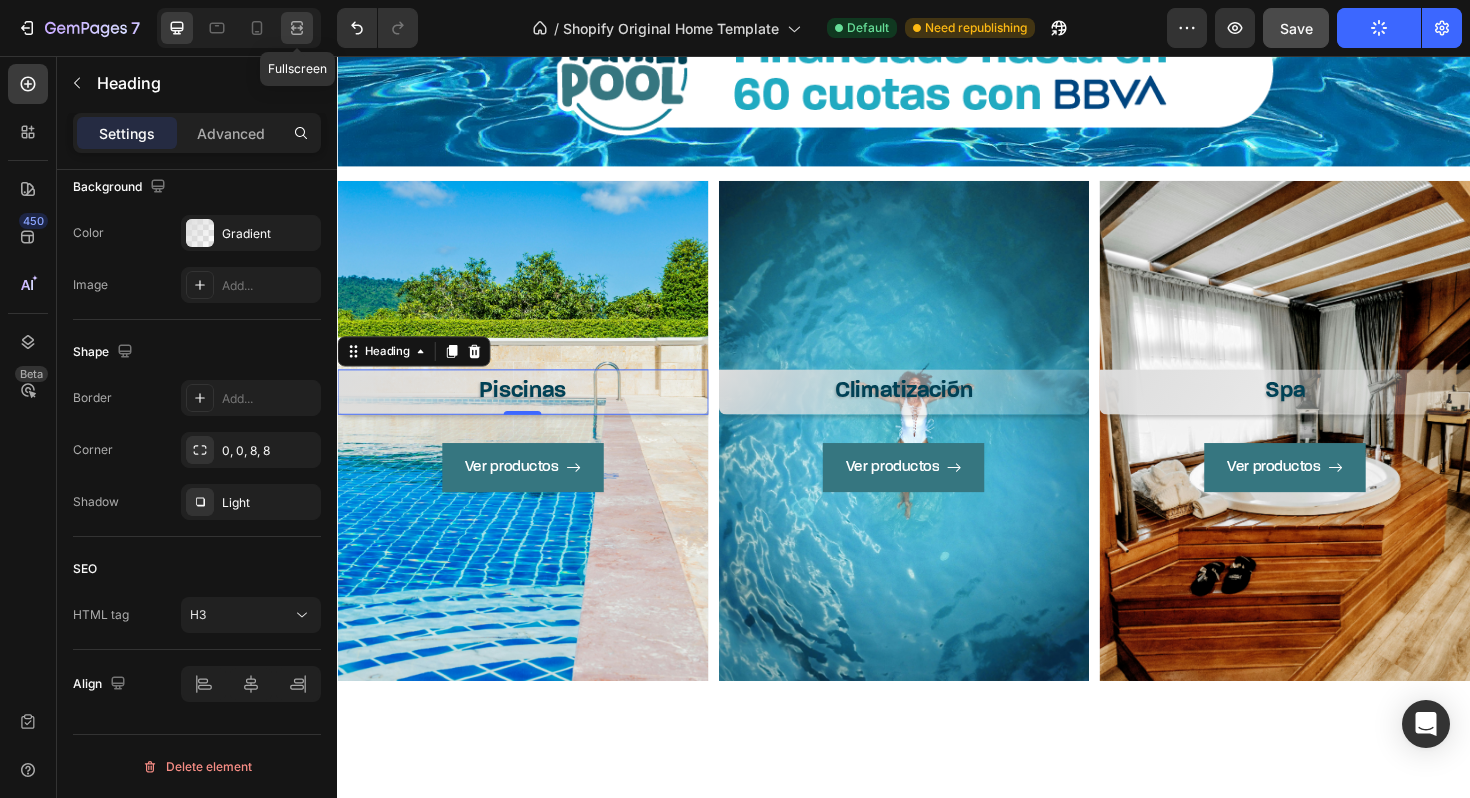 click 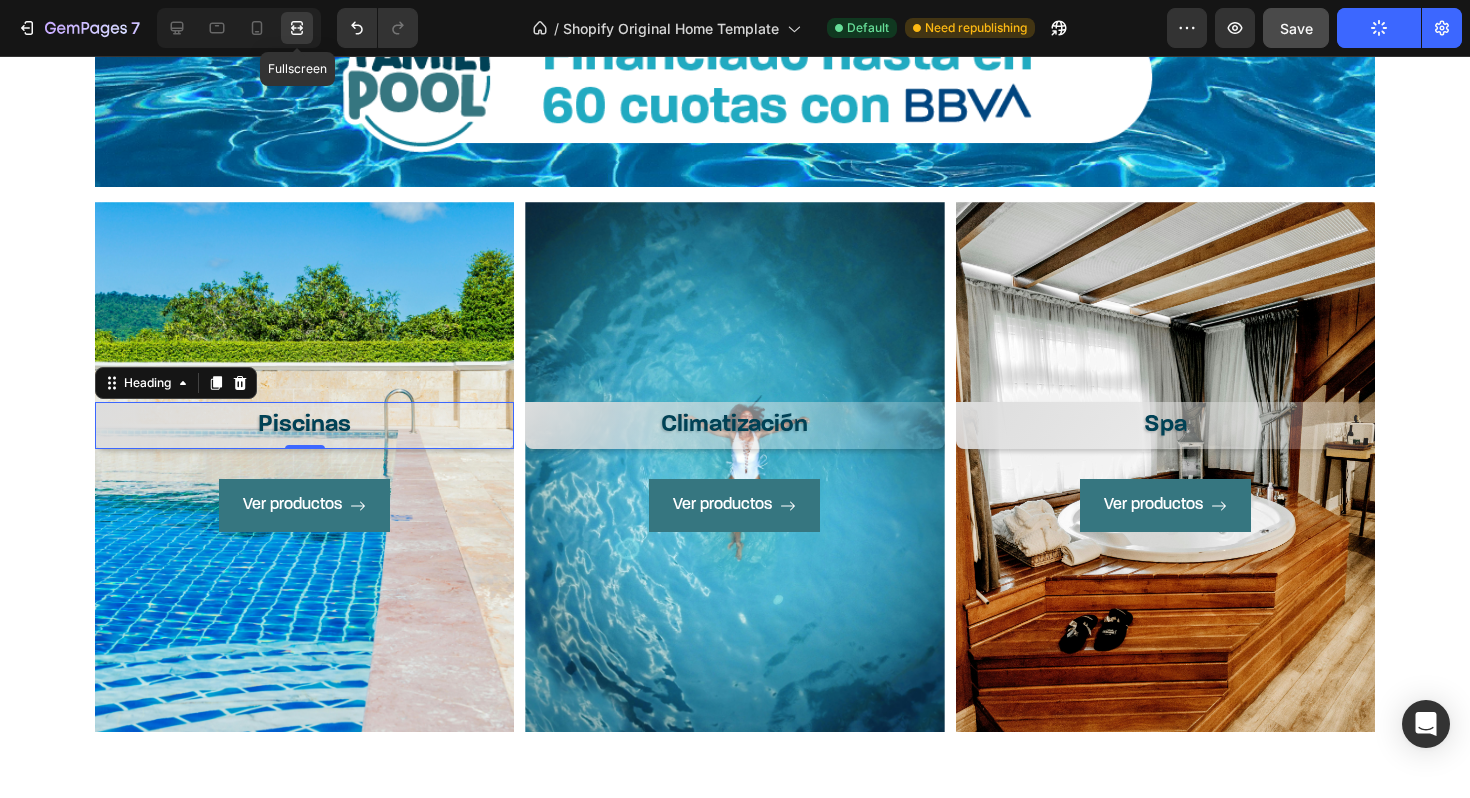 scroll, scrollTop: 577, scrollLeft: 0, axis: vertical 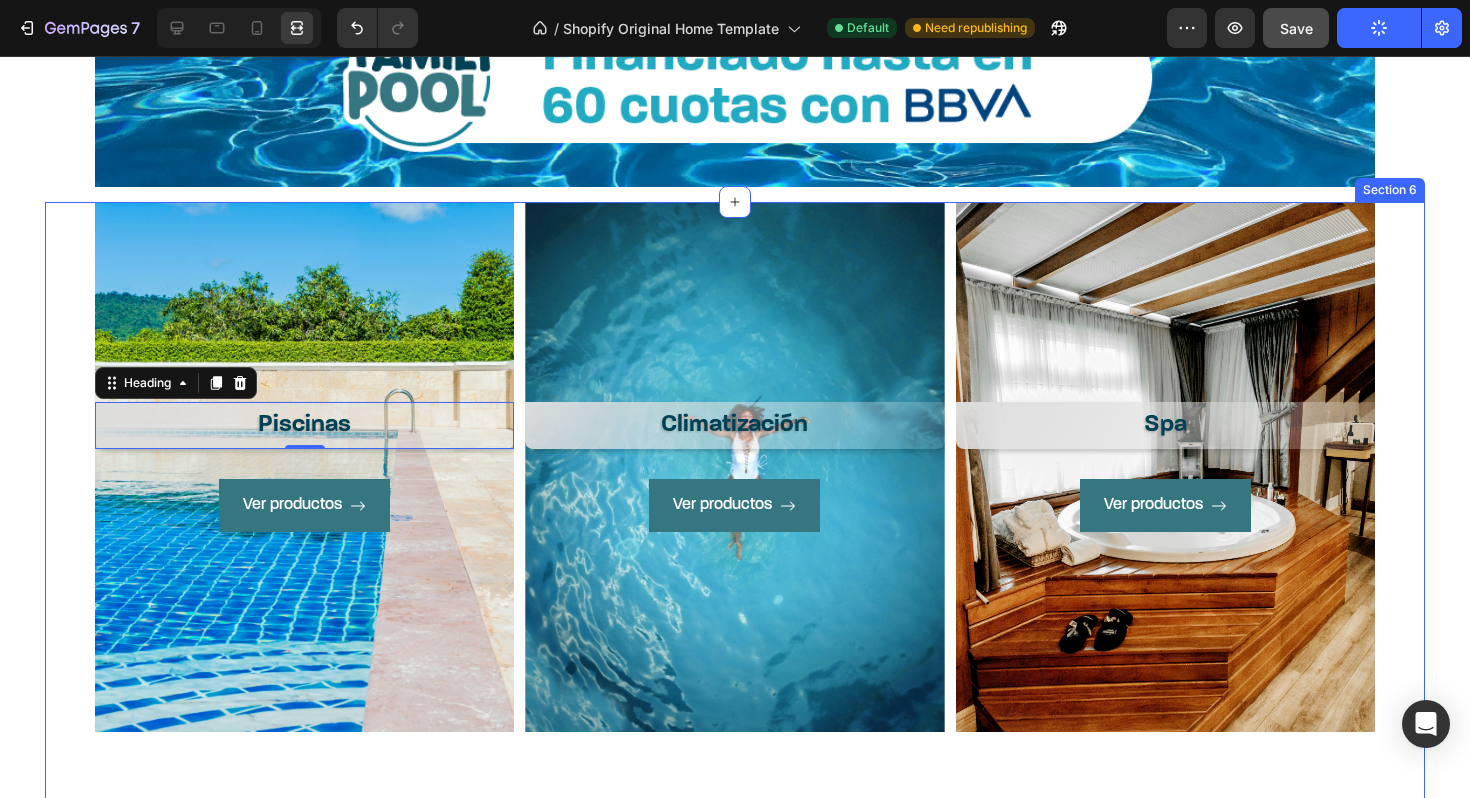 click on "Piscinas Heading   0
Ver productos Button Hero Banner Climatización Heading
Ver productos Button Hero Banner Spa Heading
Ver productos Button Hero Banner Row" at bounding box center [735, 475] 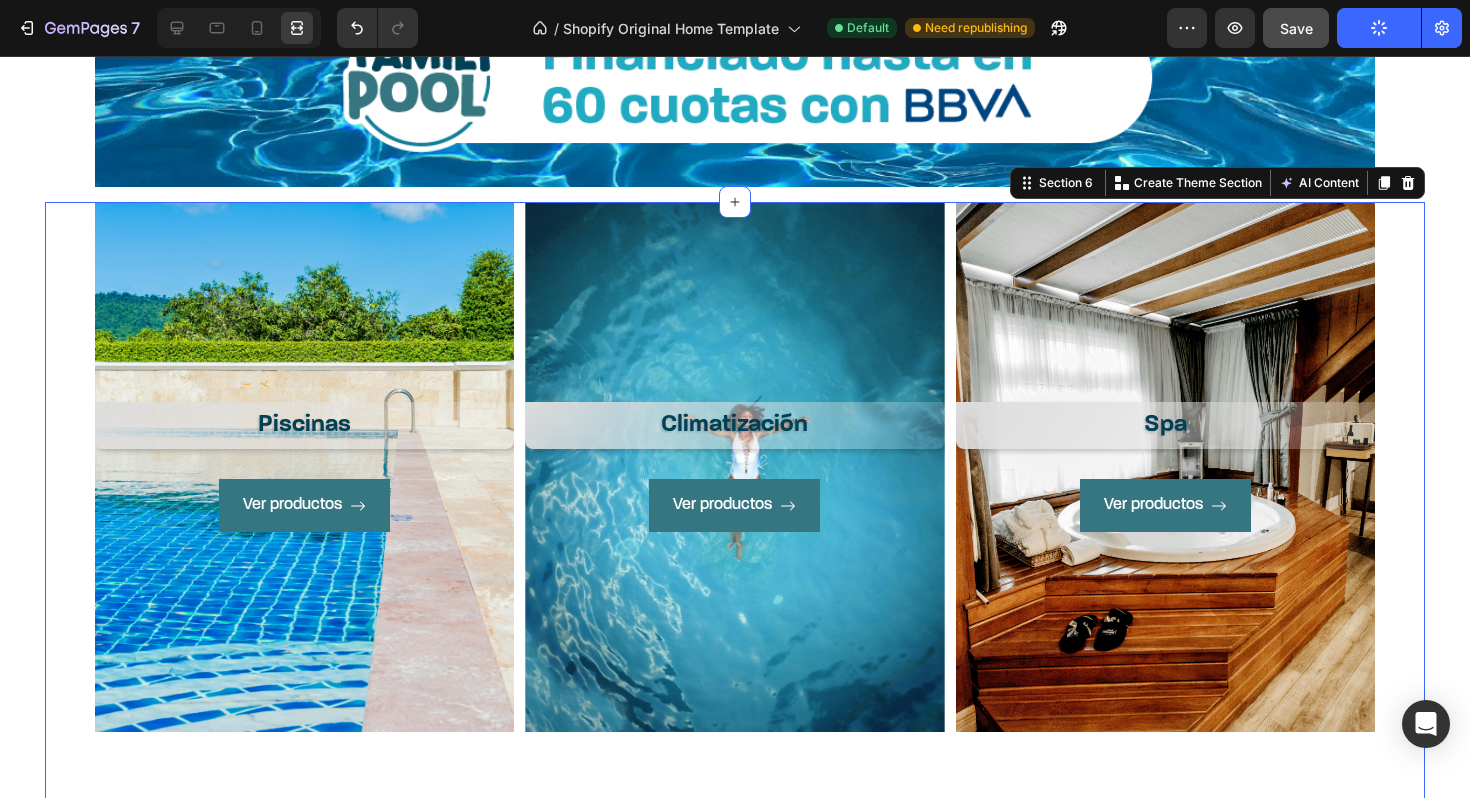 scroll, scrollTop: 0, scrollLeft: 0, axis: both 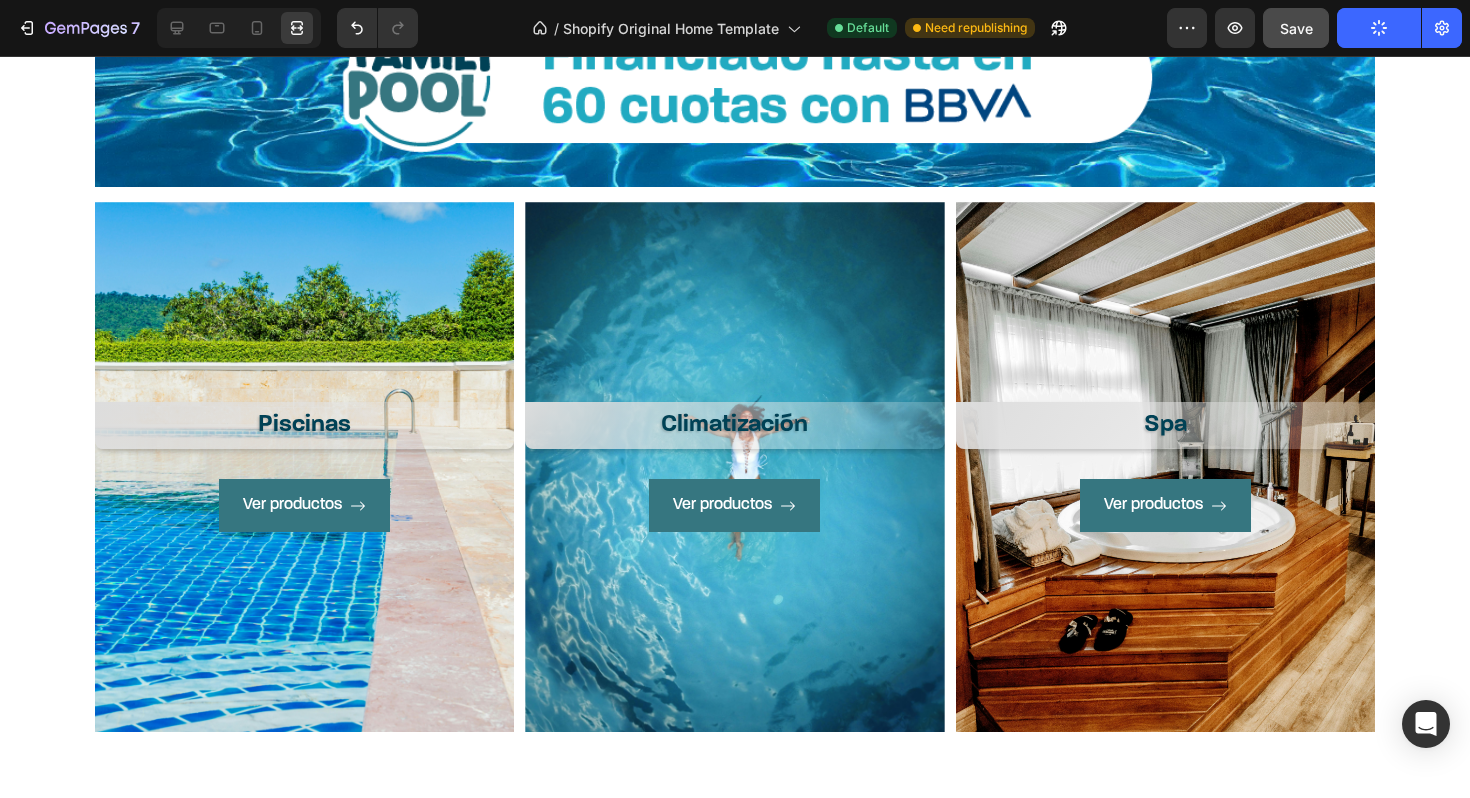 click on "Piscinas Heading
Ver productos Button Hero Banner Climatización Heading
Ver productos Button Hero Banner Spa Heading
Ver productos Button Hero Banner Row Section 6" at bounding box center (735, 515) 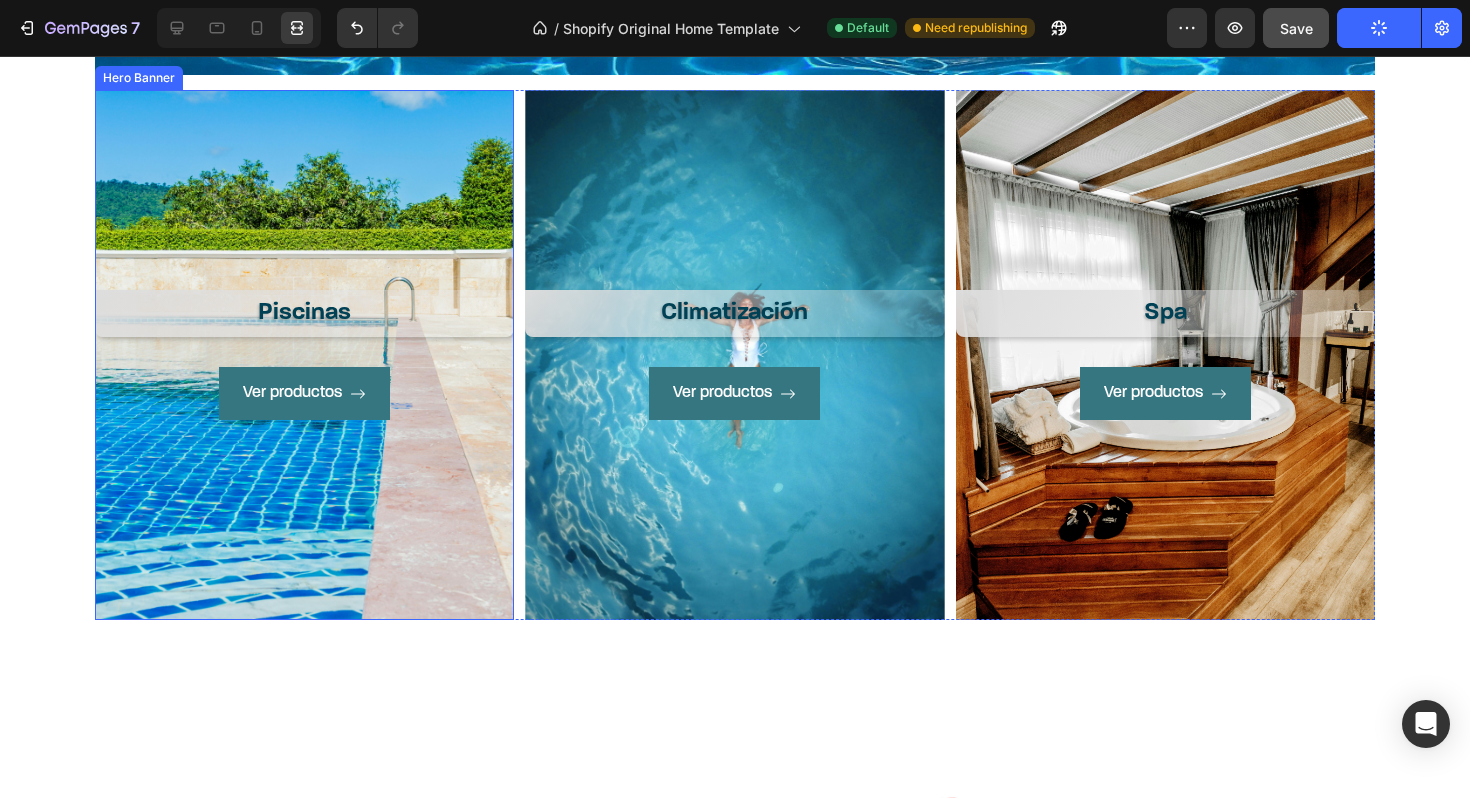 scroll, scrollTop: 2048, scrollLeft: 0, axis: vertical 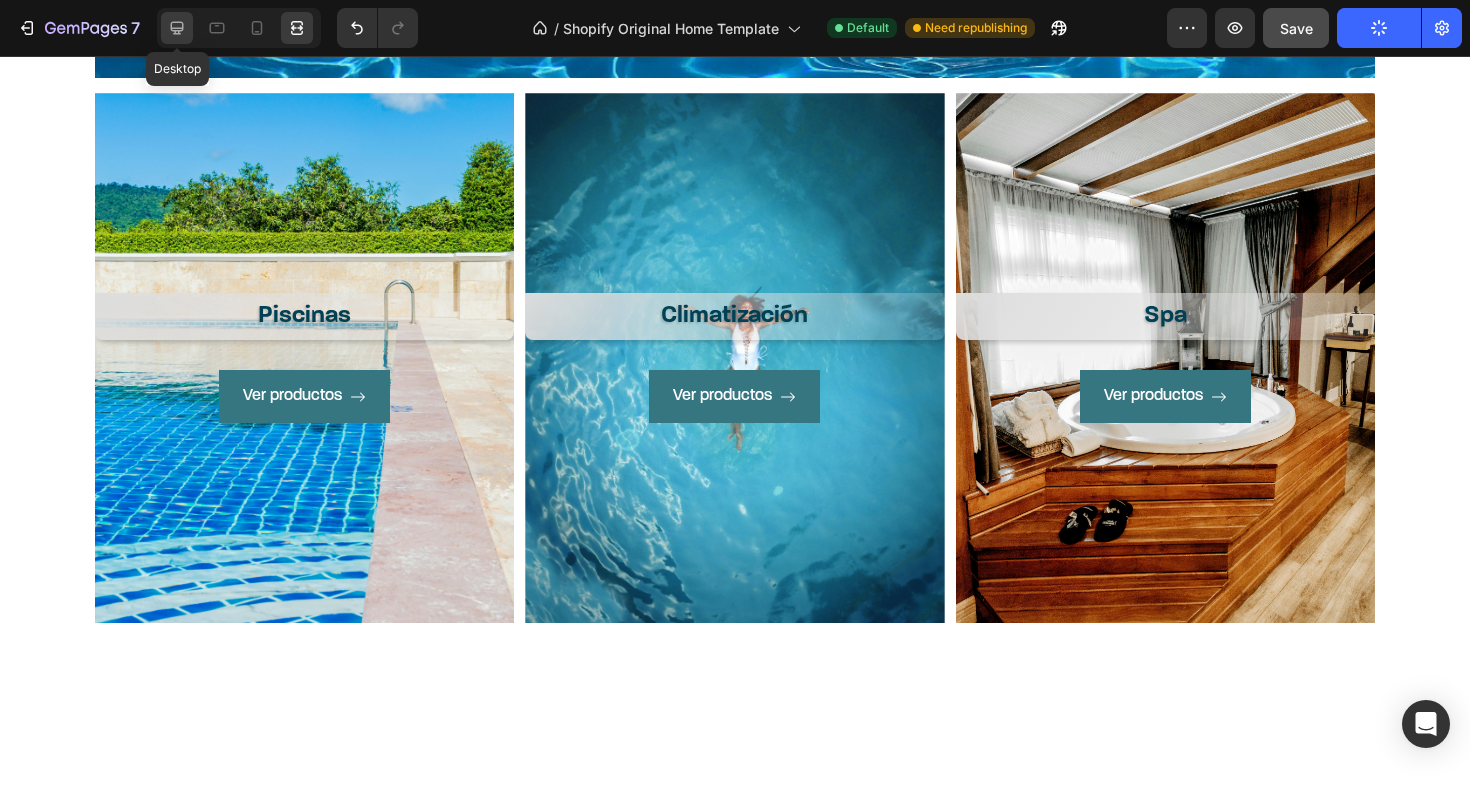 click 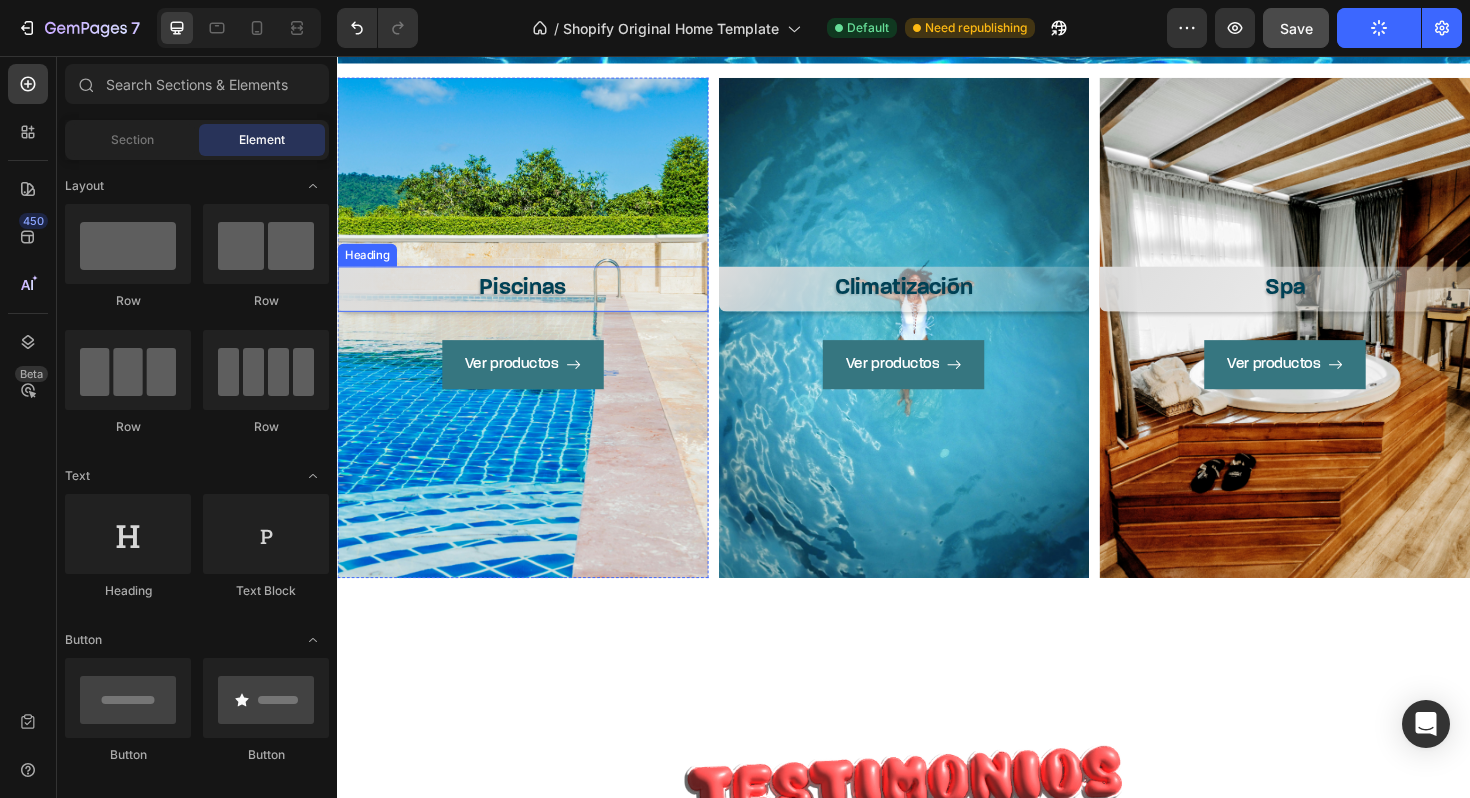 click on "Piscinas" at bounding box center [533, 302] 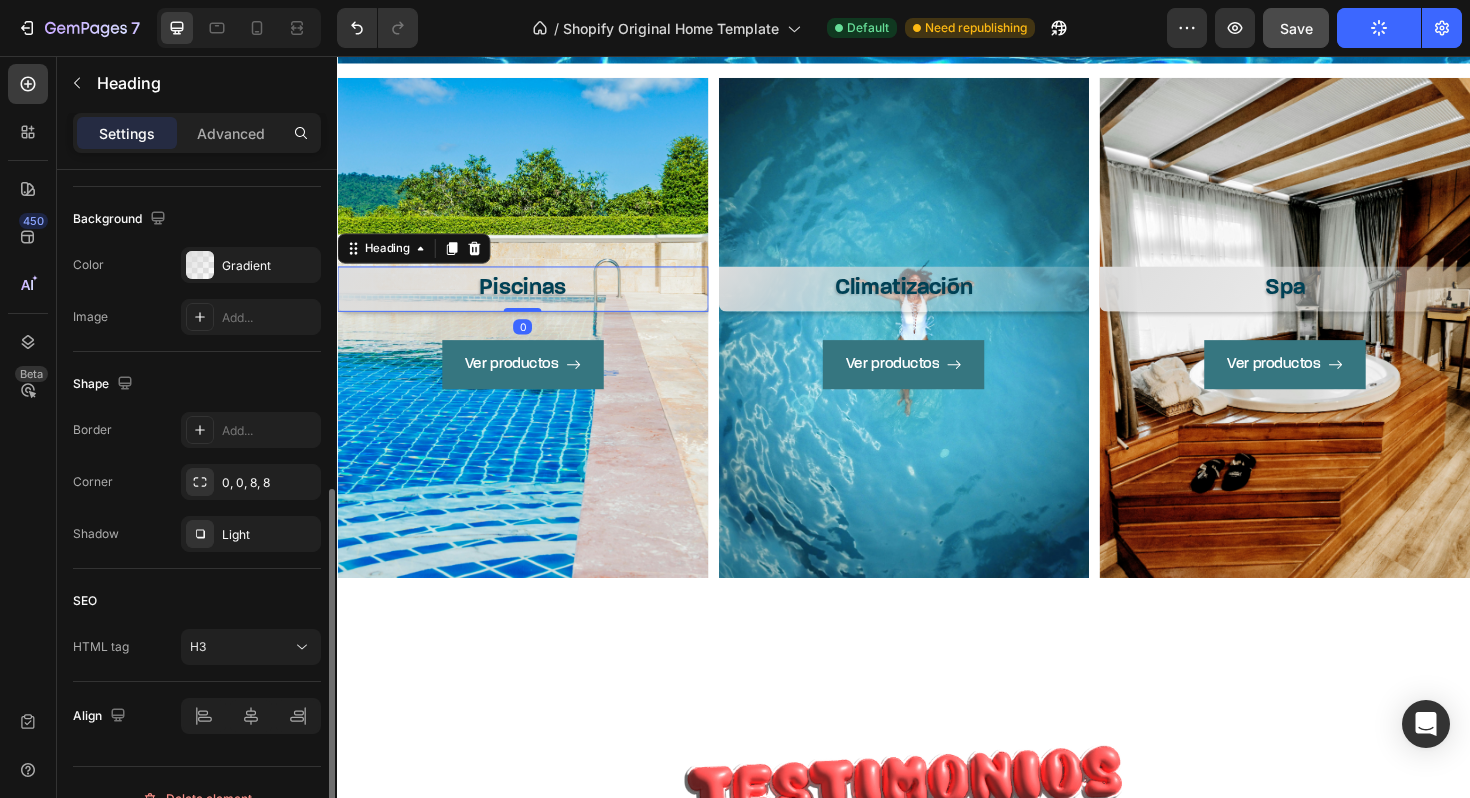 scroll, scrollTop: 590, scrollLeft: 0, axis: vertical 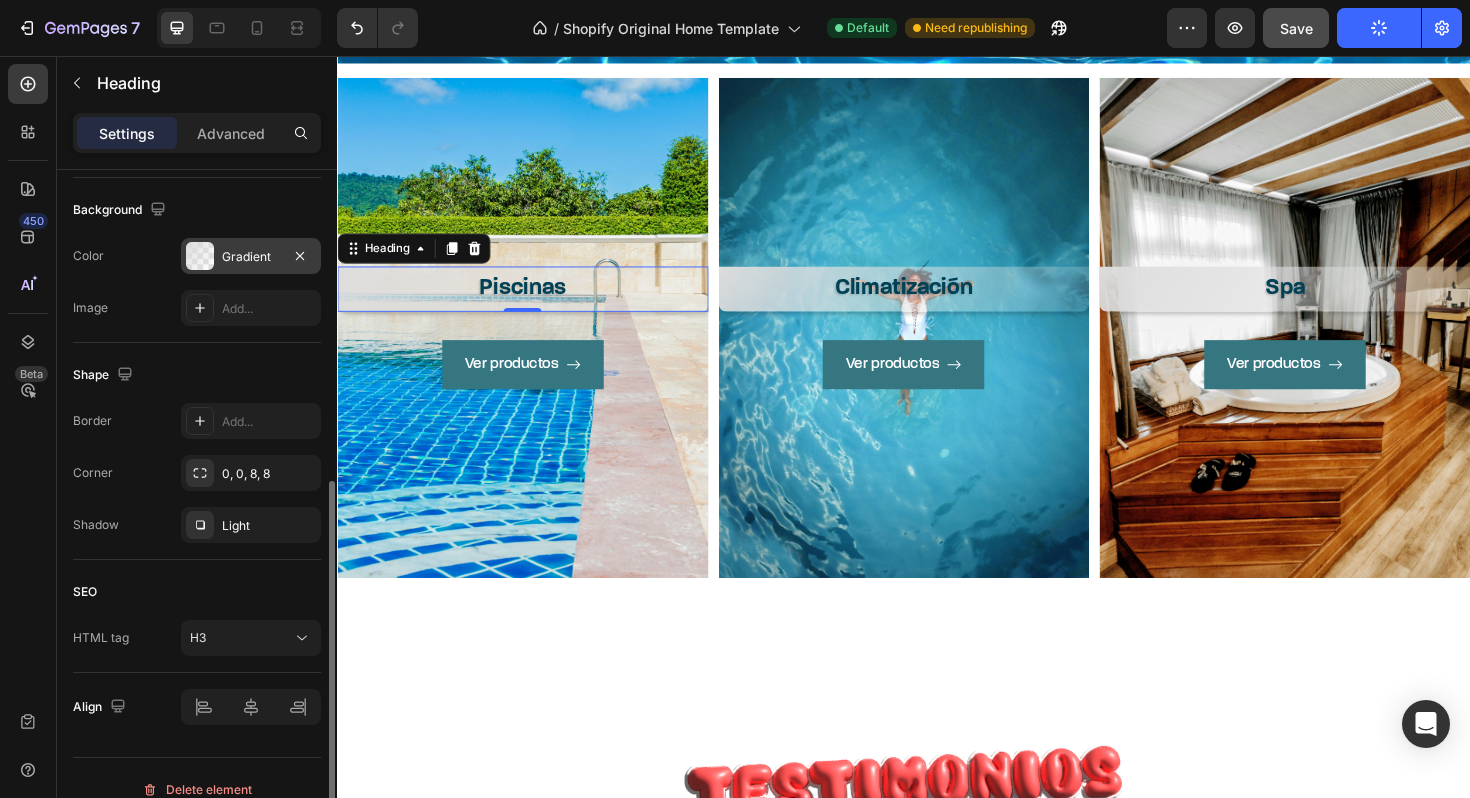 click on "Gradient" at bounding box center [251, 257] 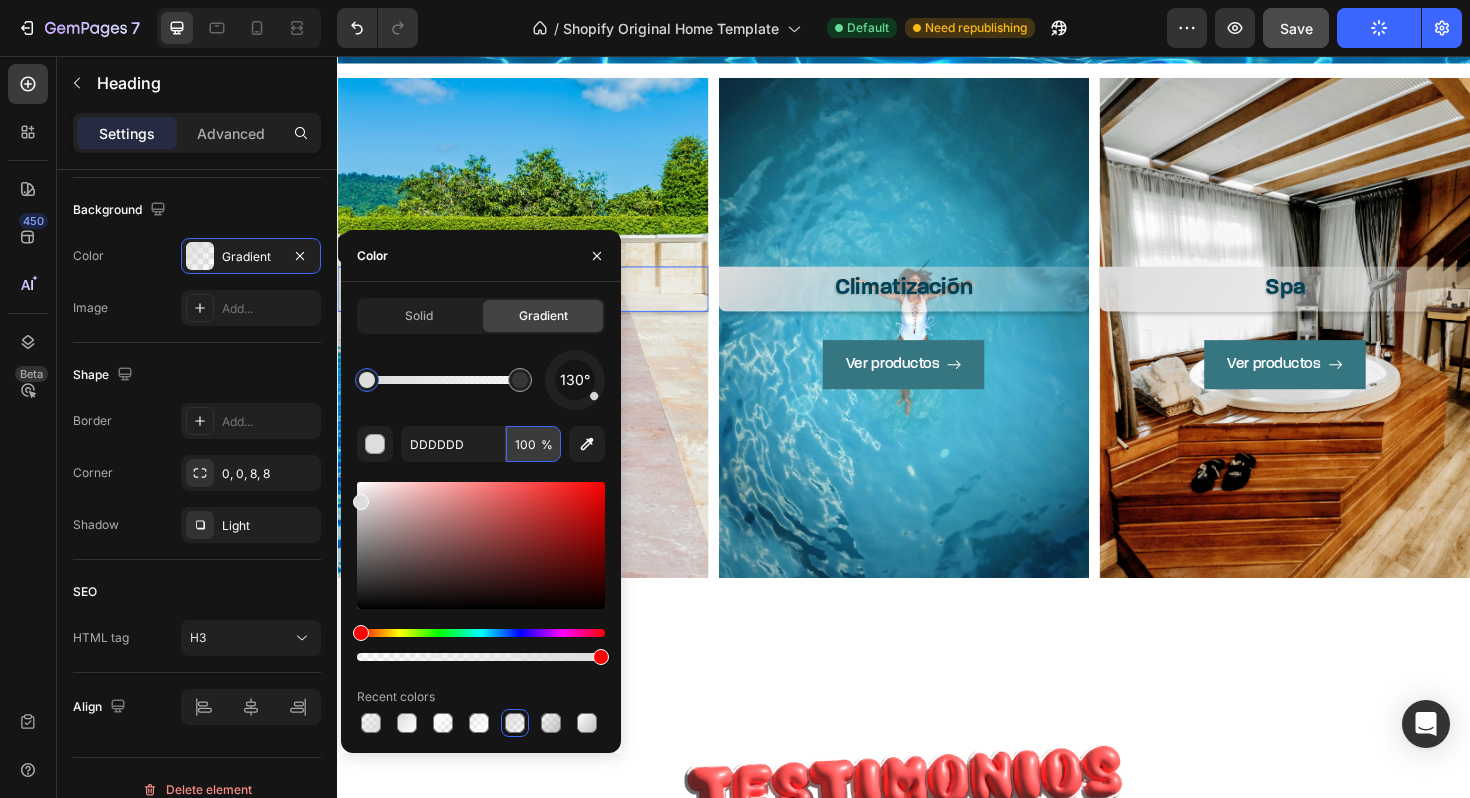 click on "100" at bounding box center (533, 444) 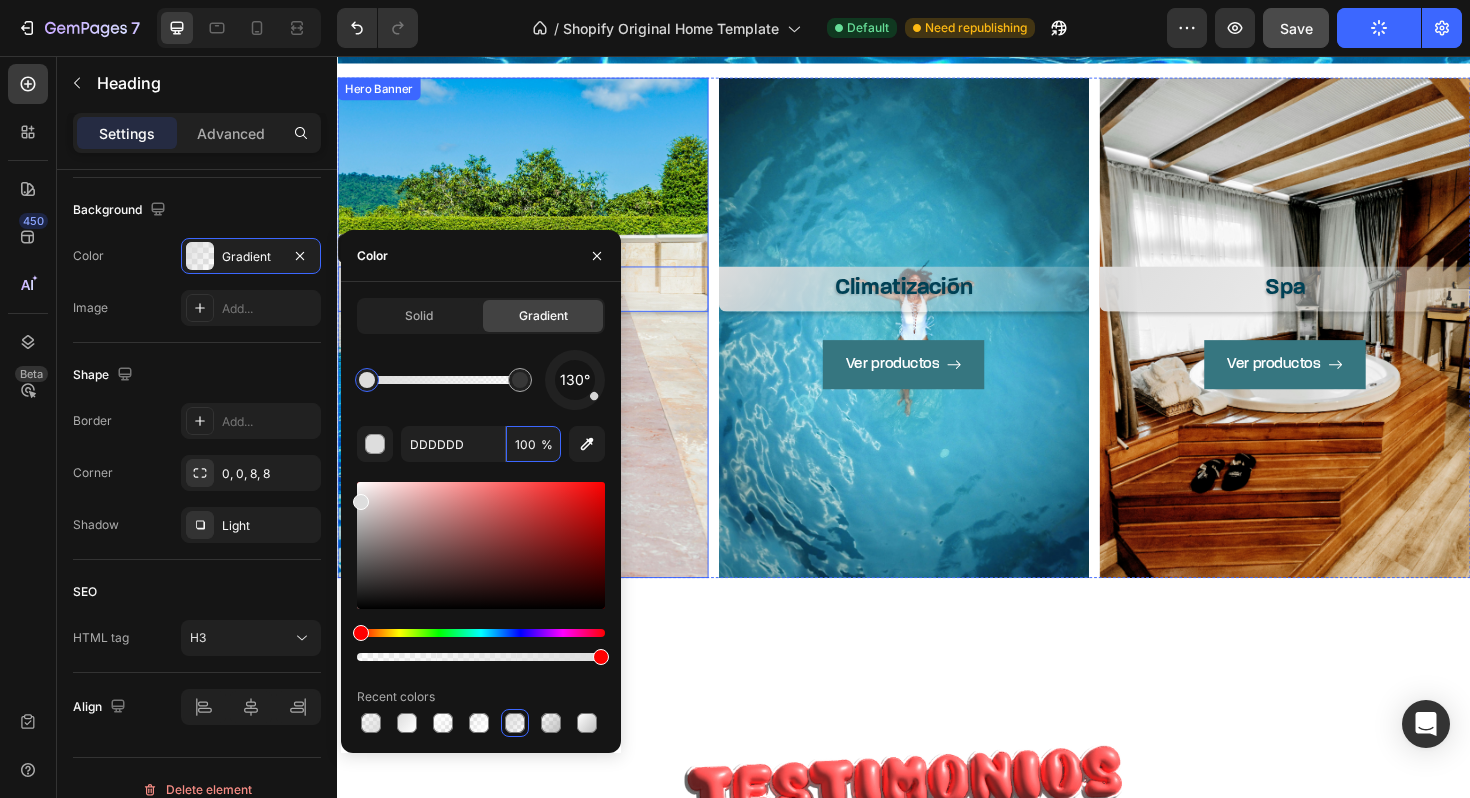 type on "80" 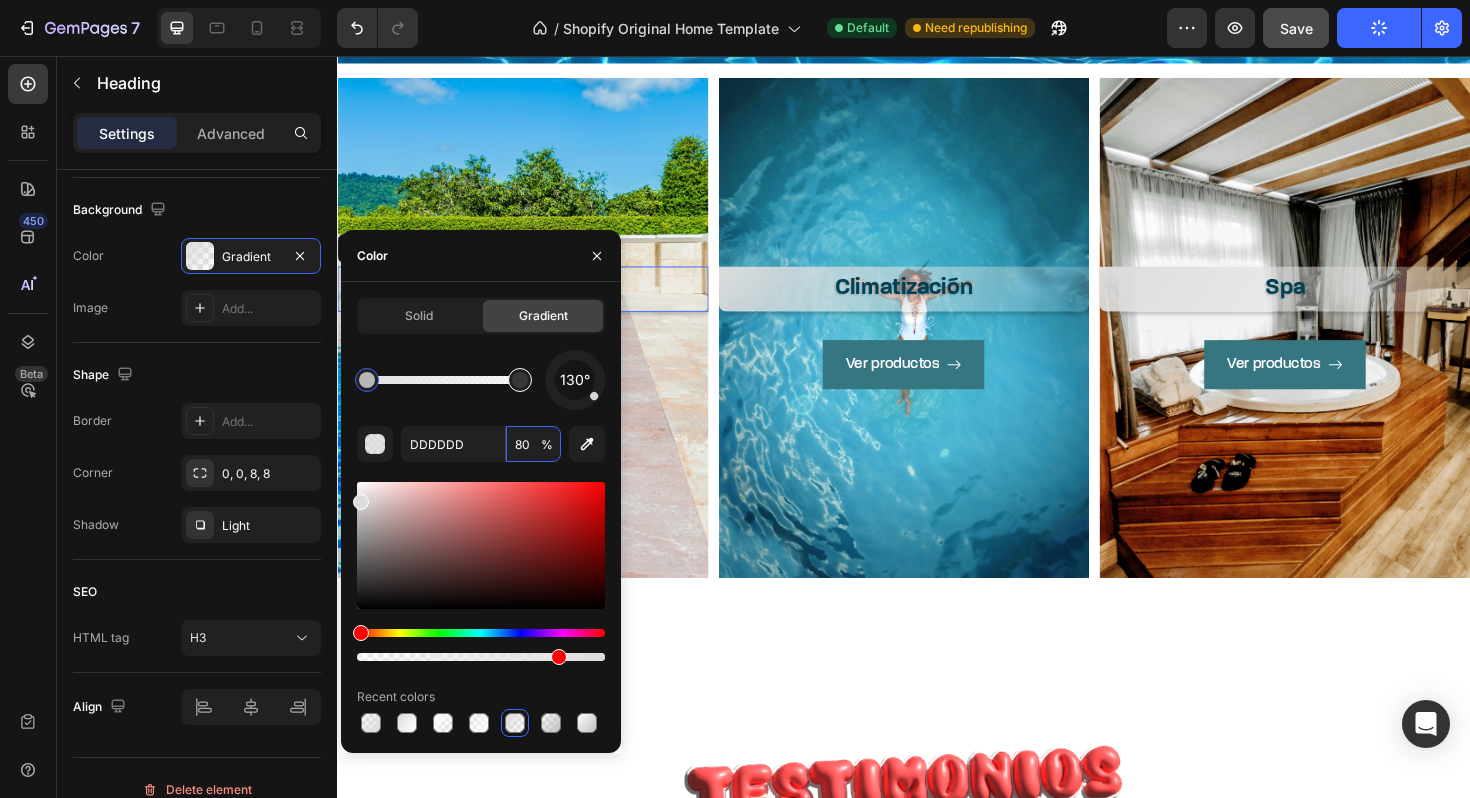 type on "FFFFFF" 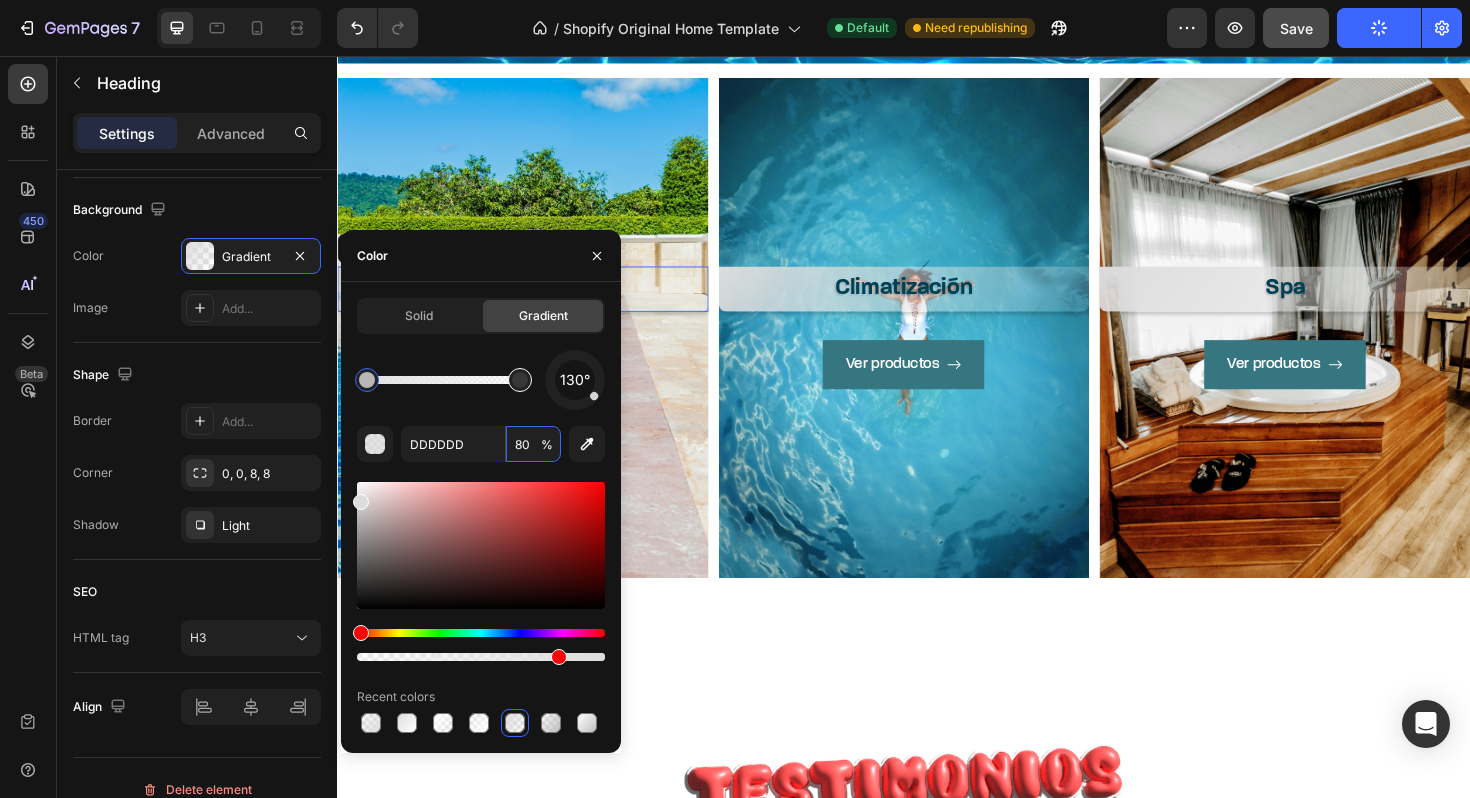 type on "10" 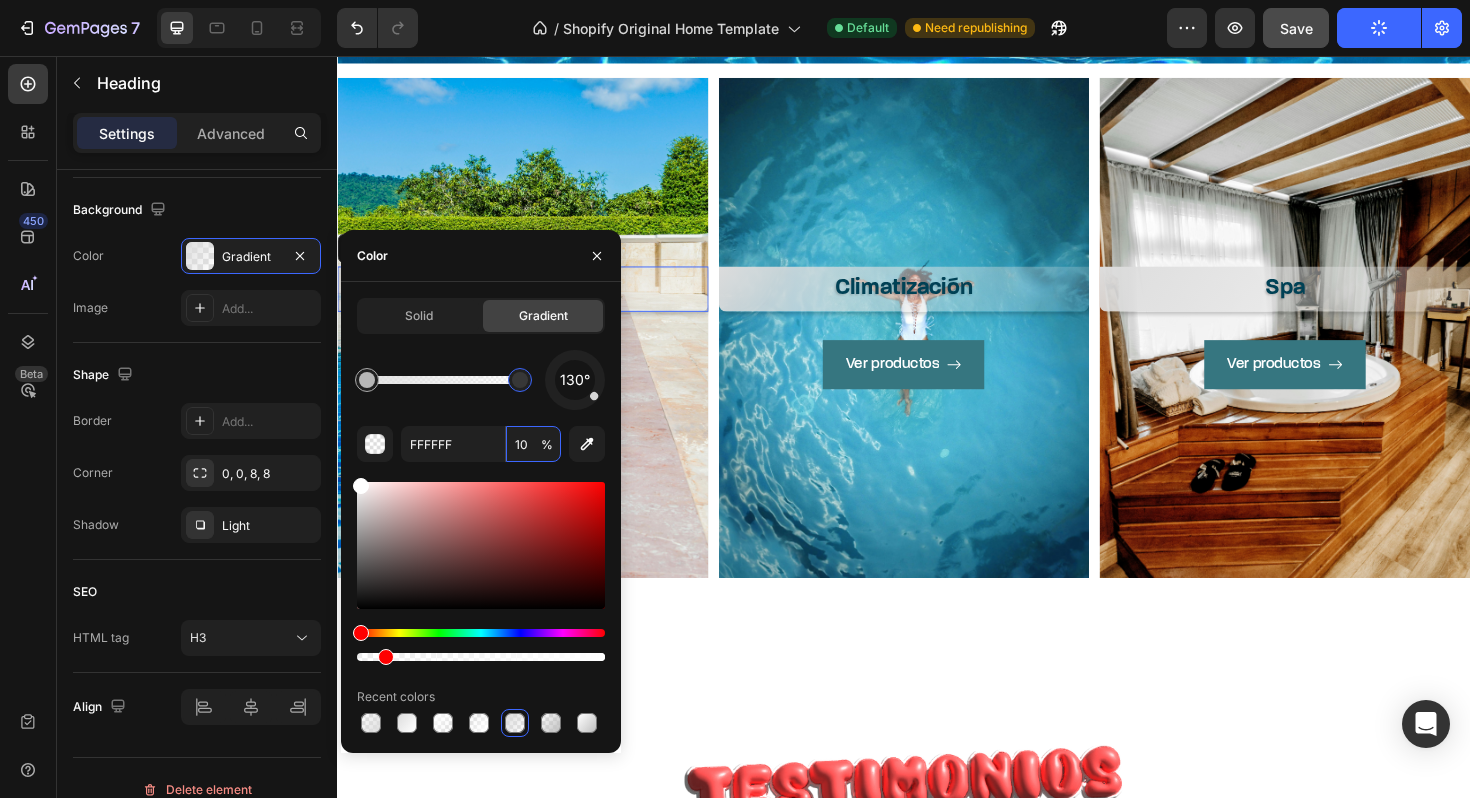 click at bounding box center [520, 380] 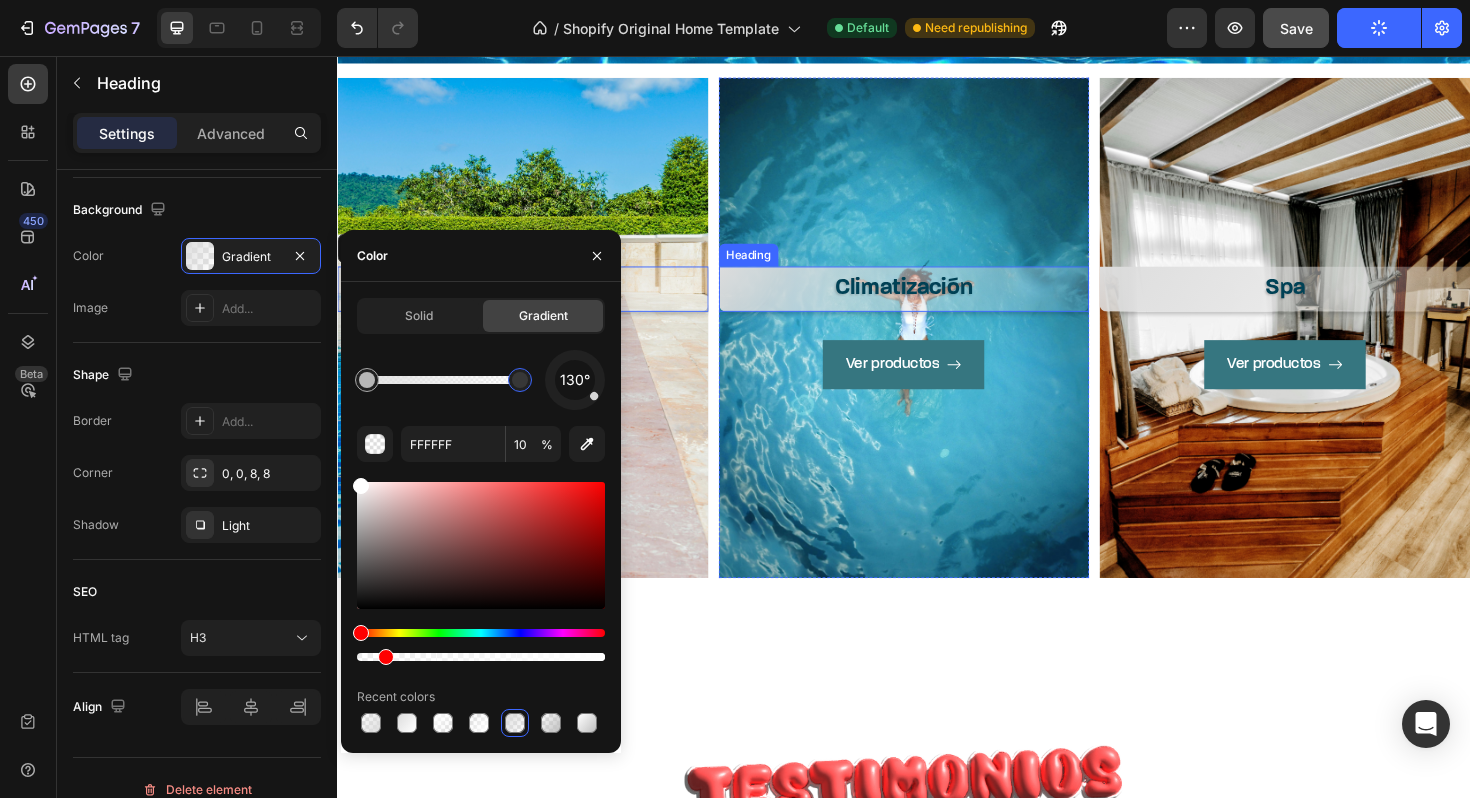 click on "Climatización" at bounding box center (937, 302) 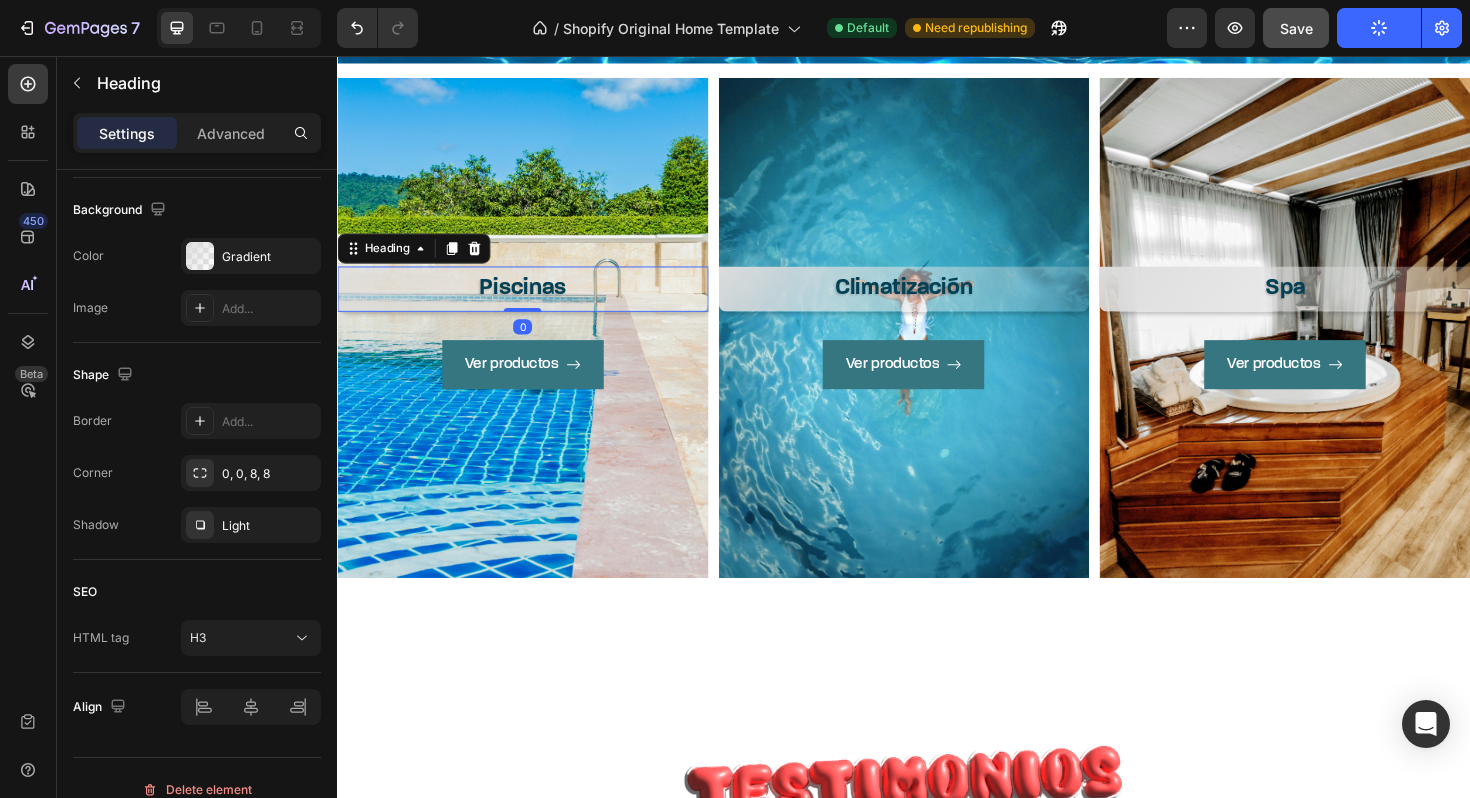click on "Piscinas" at bounding box center (533, 302) 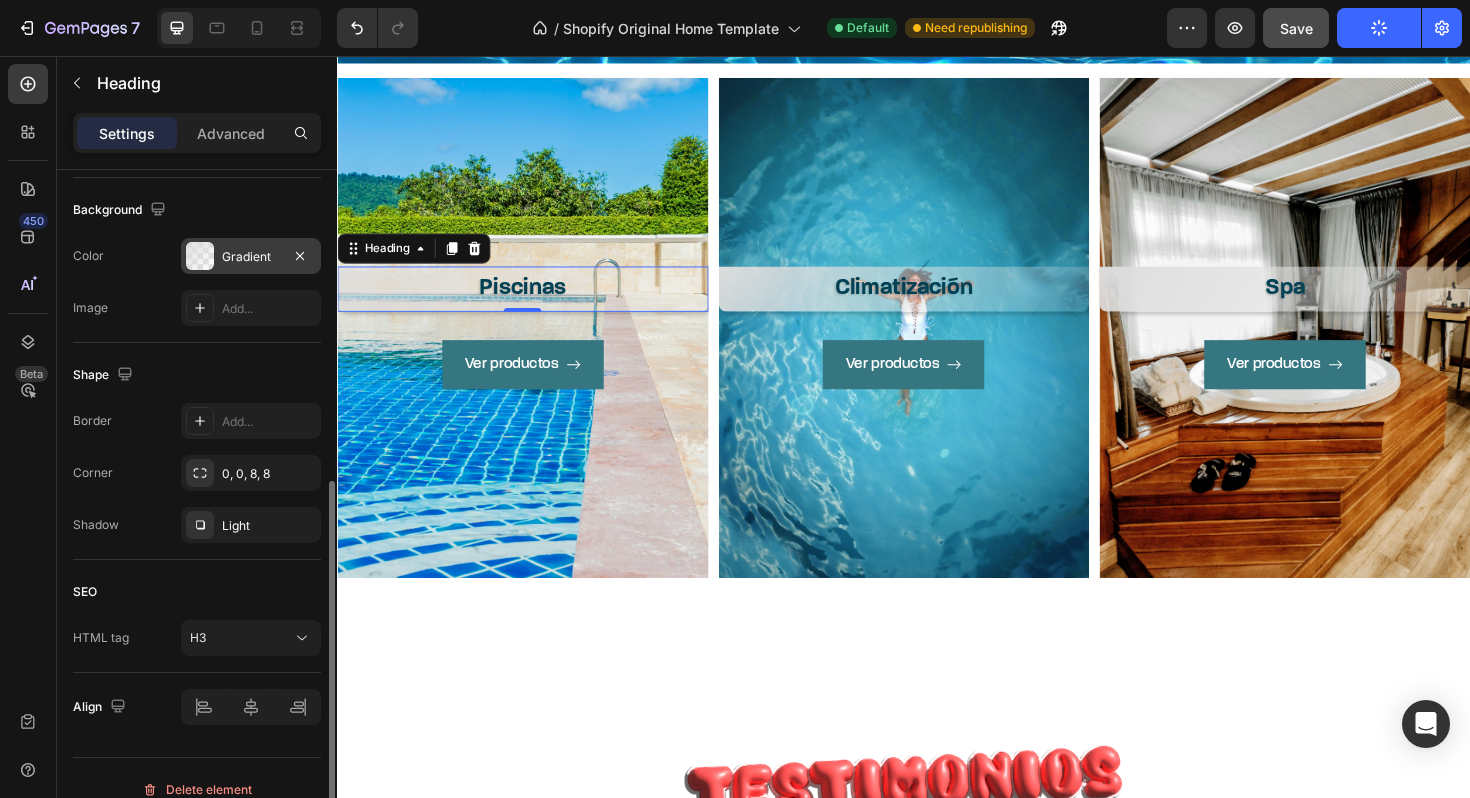 click on "Gradient" at bounding box center [251, 257] 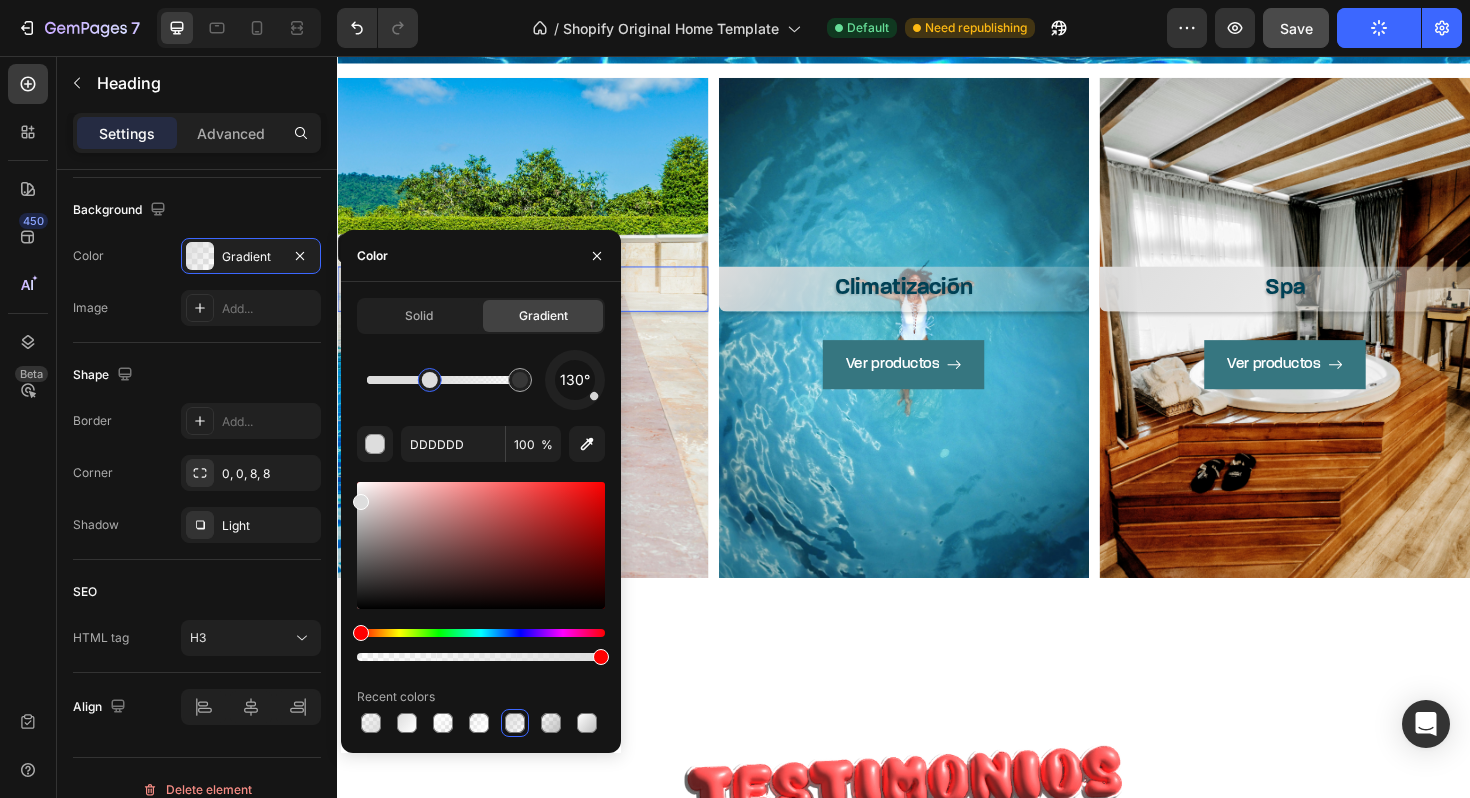 drag, startPoint x: 365, startPoint y: 381, endPoint x: 442, endPoint y: 395, distance: 78.26238 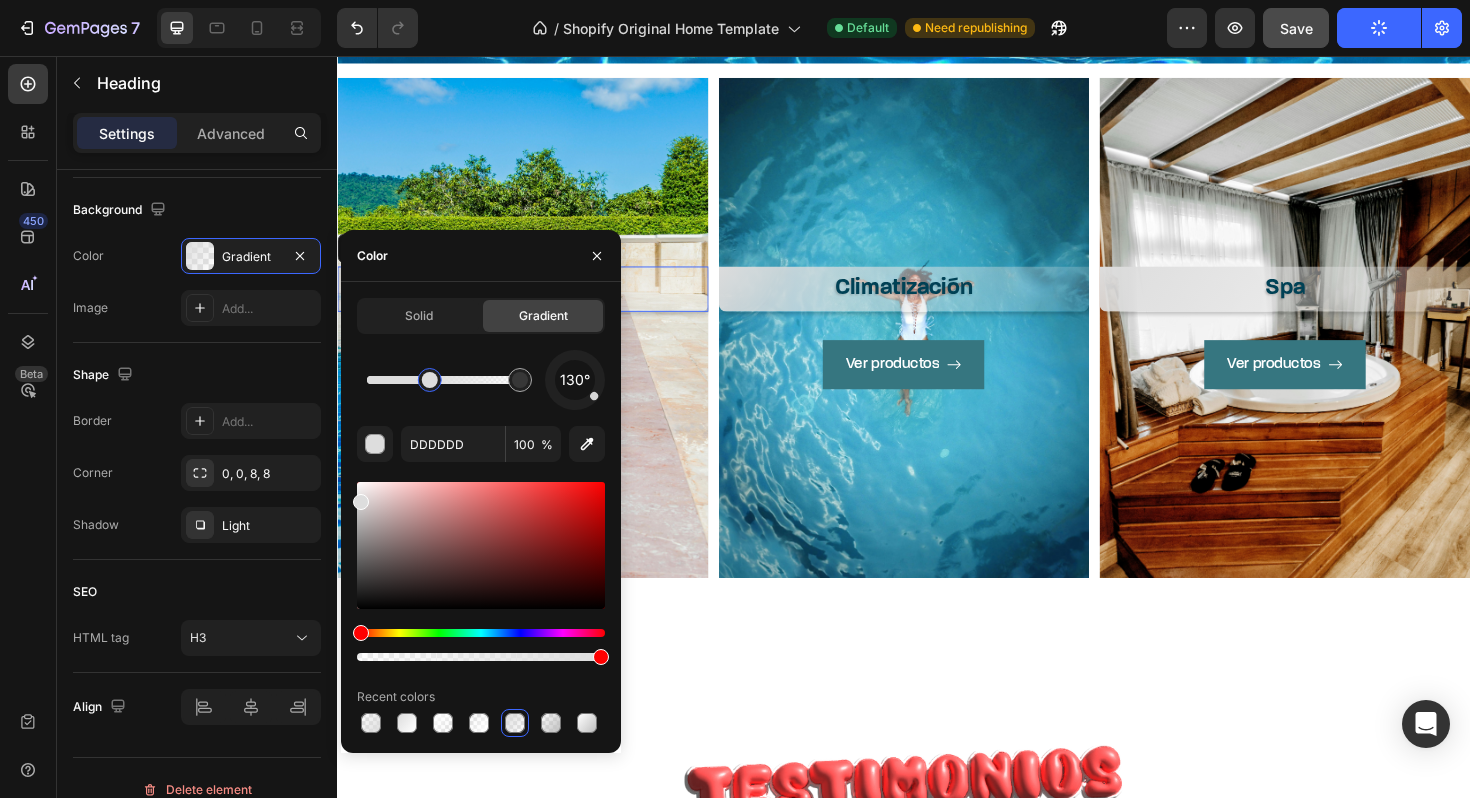 click at bounding box center (430, 380) 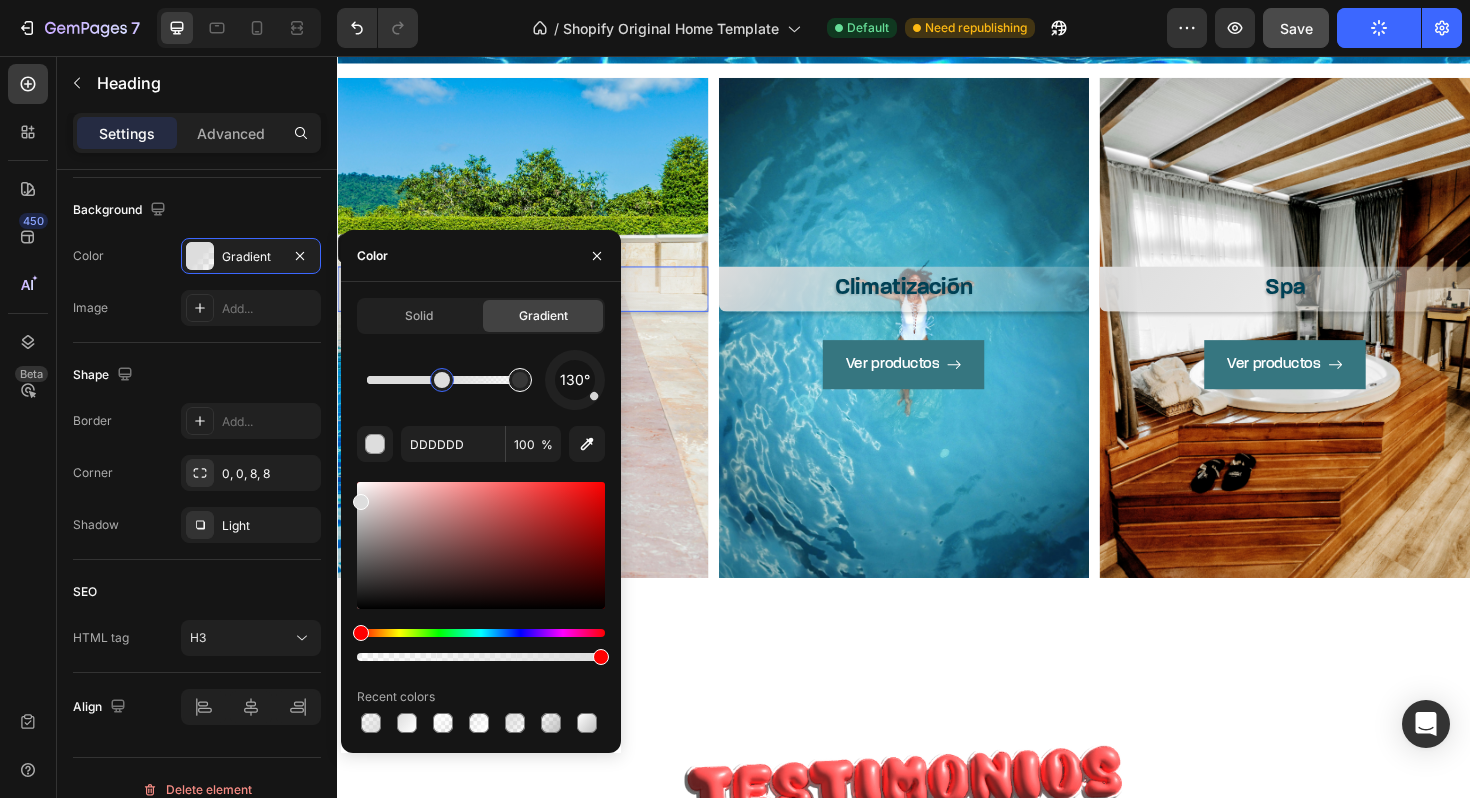 type on "FFFFFF" 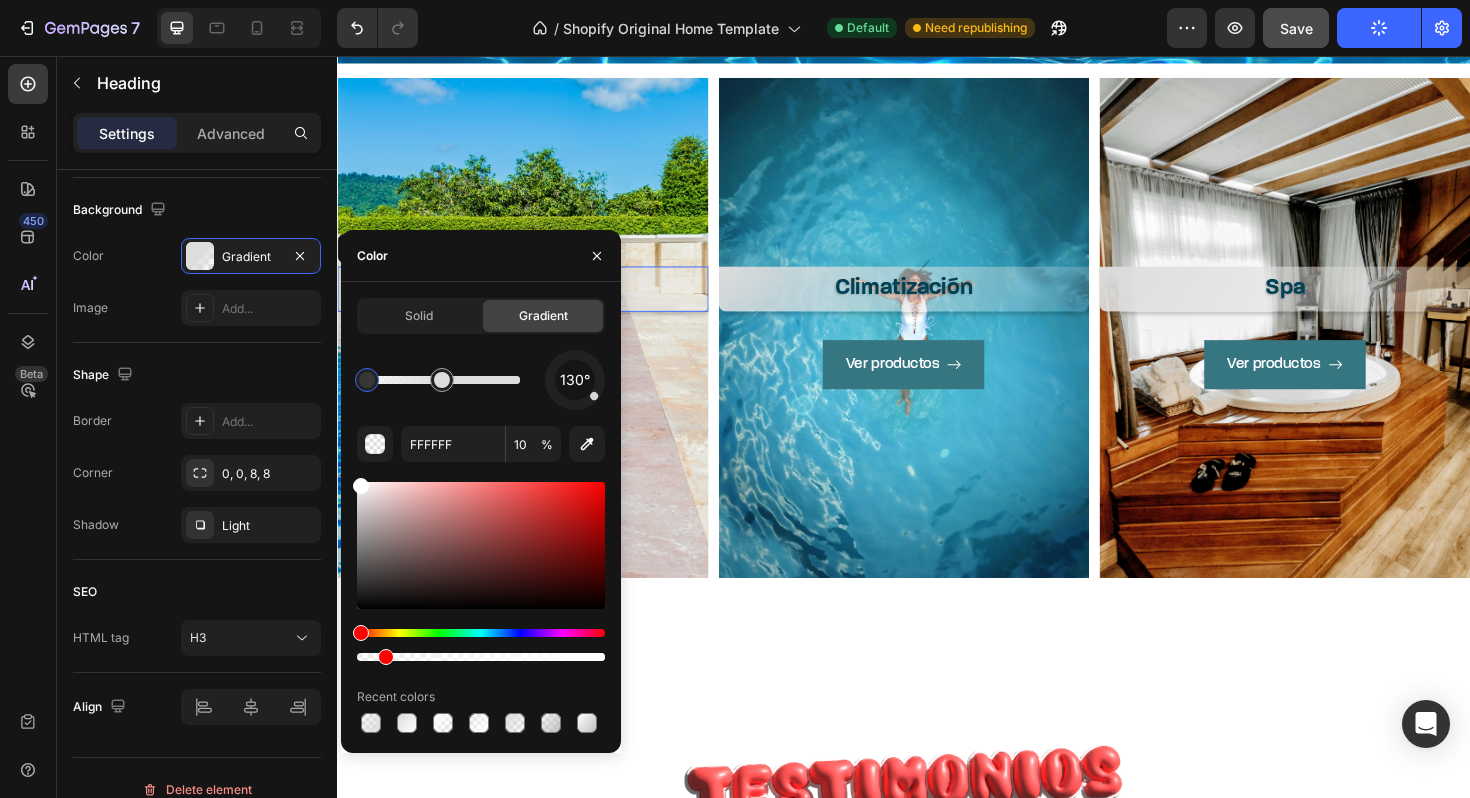 drag, startPoint x: 862, startPoint y: 438, endPoint x: 340, endPoint y: 403, distance: 523.17206 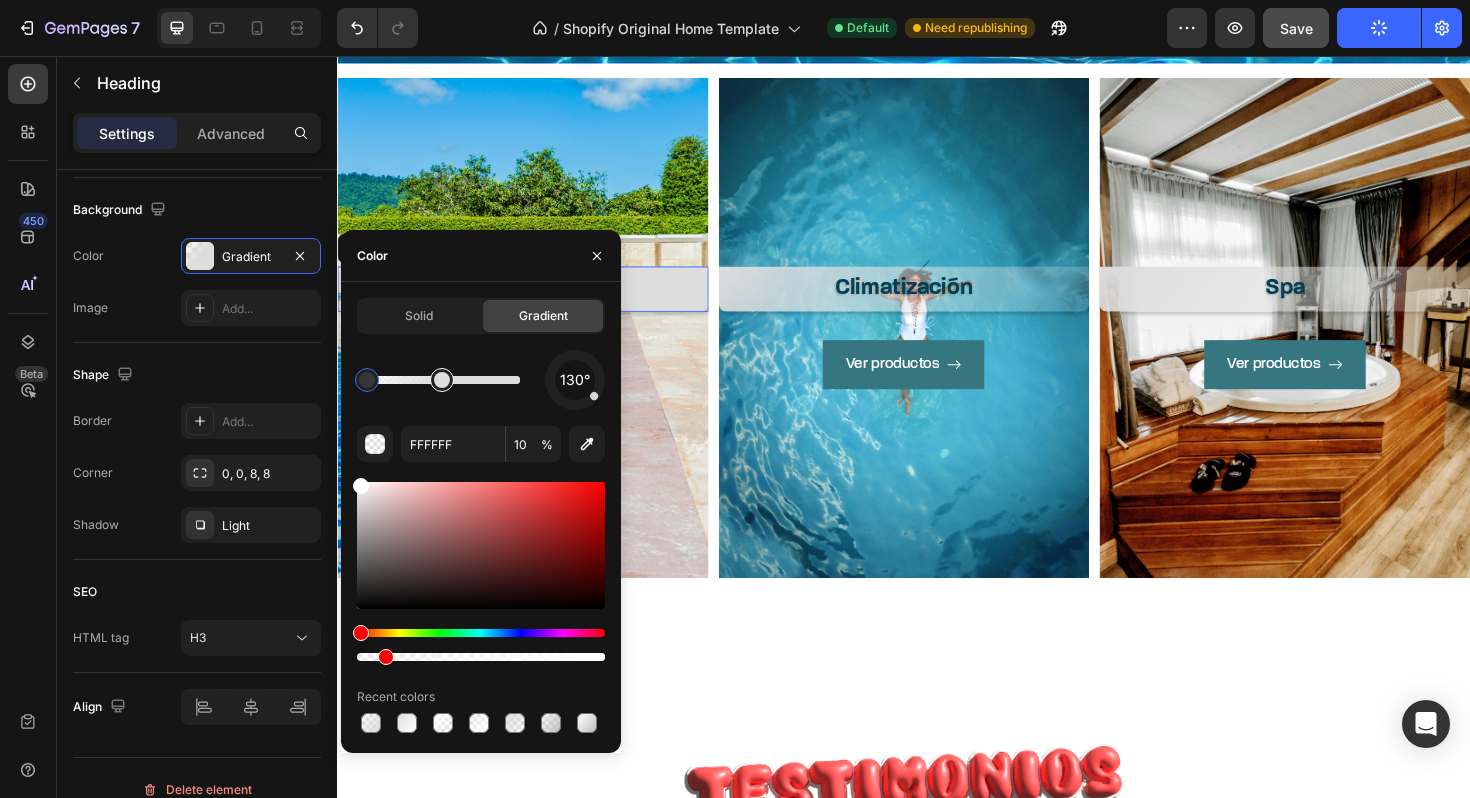 type on "DDDDDD" 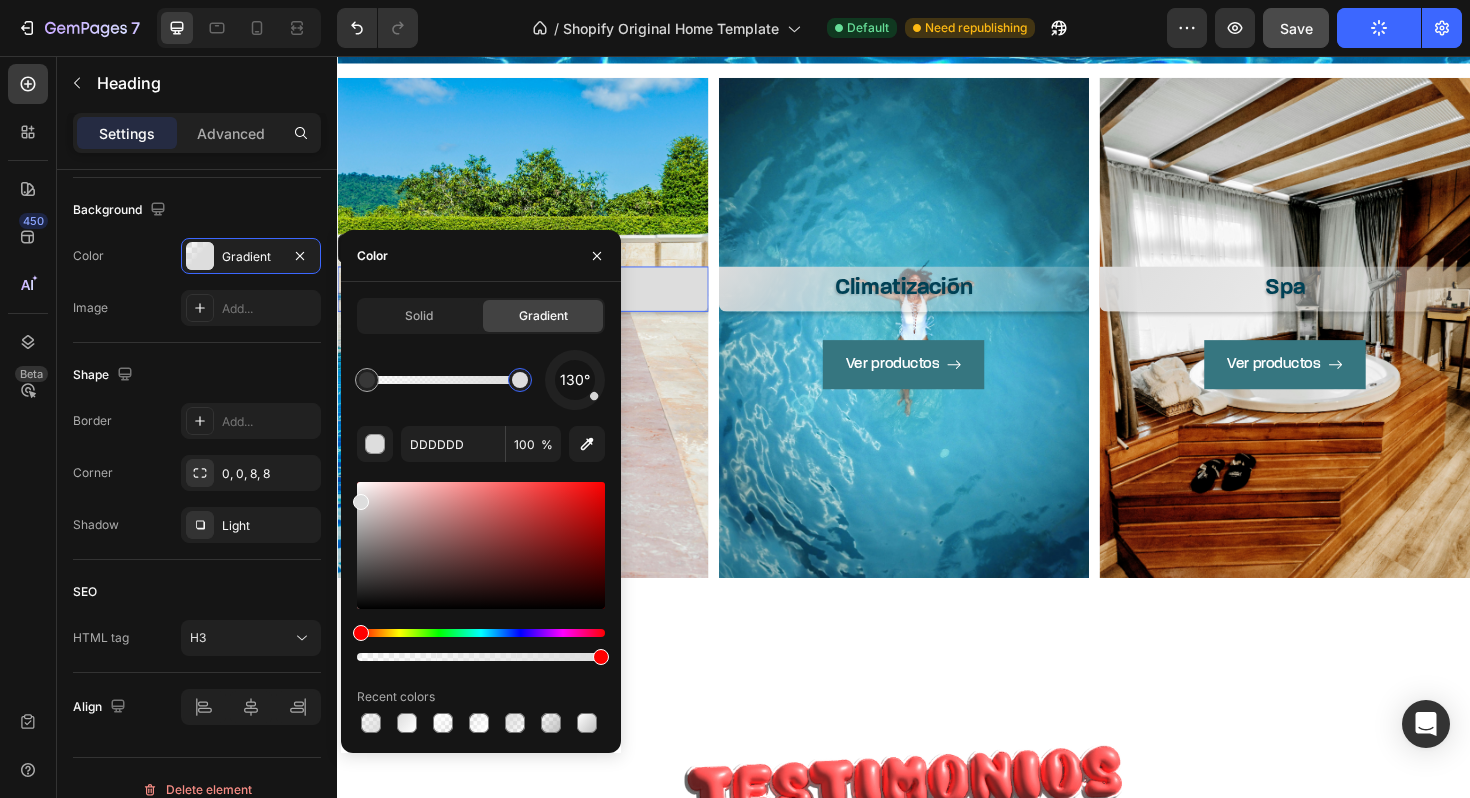 drag, startPoint x: 443, startPoint y: 380, endPoint x: 549, endPoint y: 392, distance: 106.677086 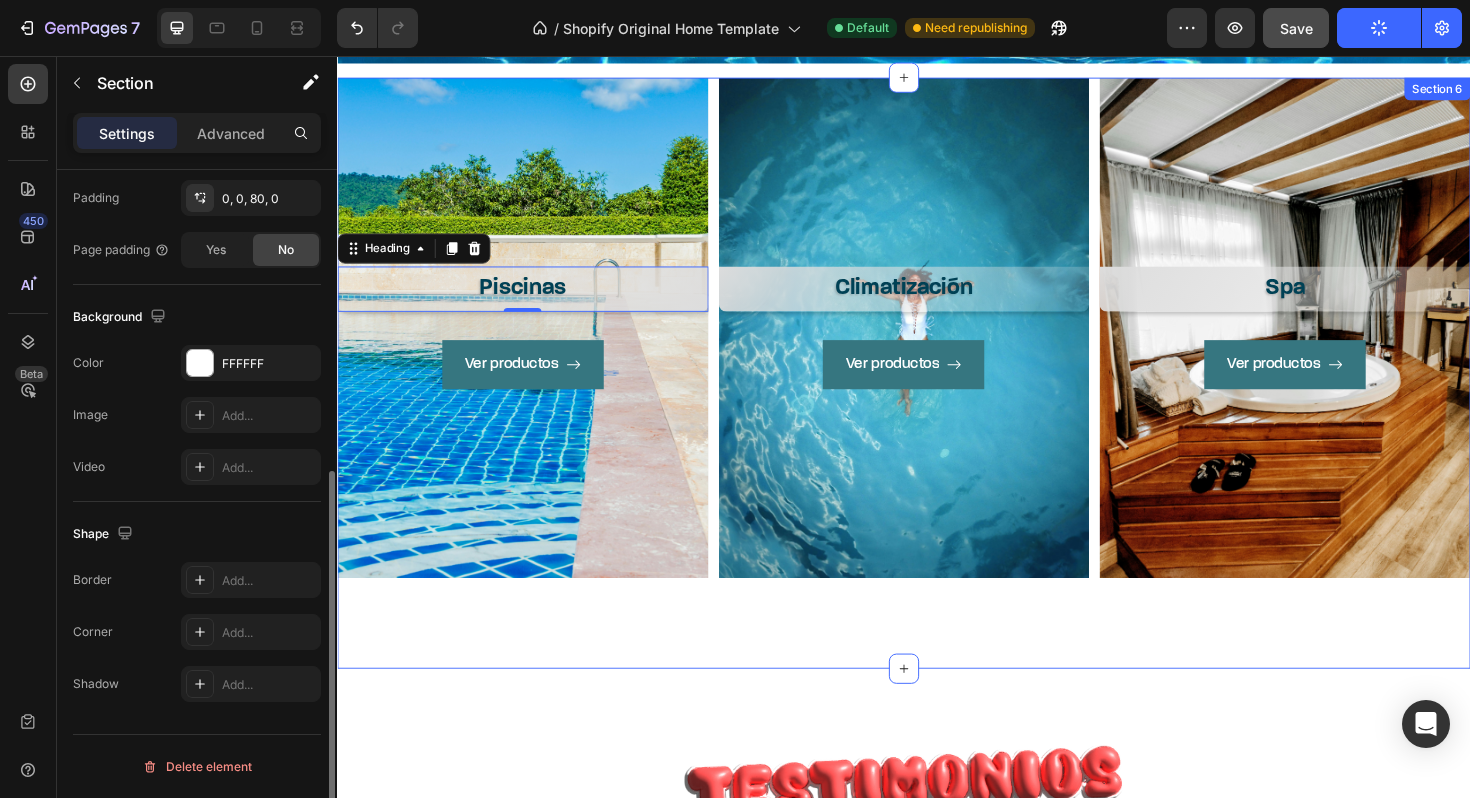 click on "Piscinas Heading   0
Ver productos Button Hero Banner Climatización Heading
Ver productos Button Hero Banner Spa Heading
Ver productos Button Hero Banner Row Section 6" at bounding box center (937, 392) 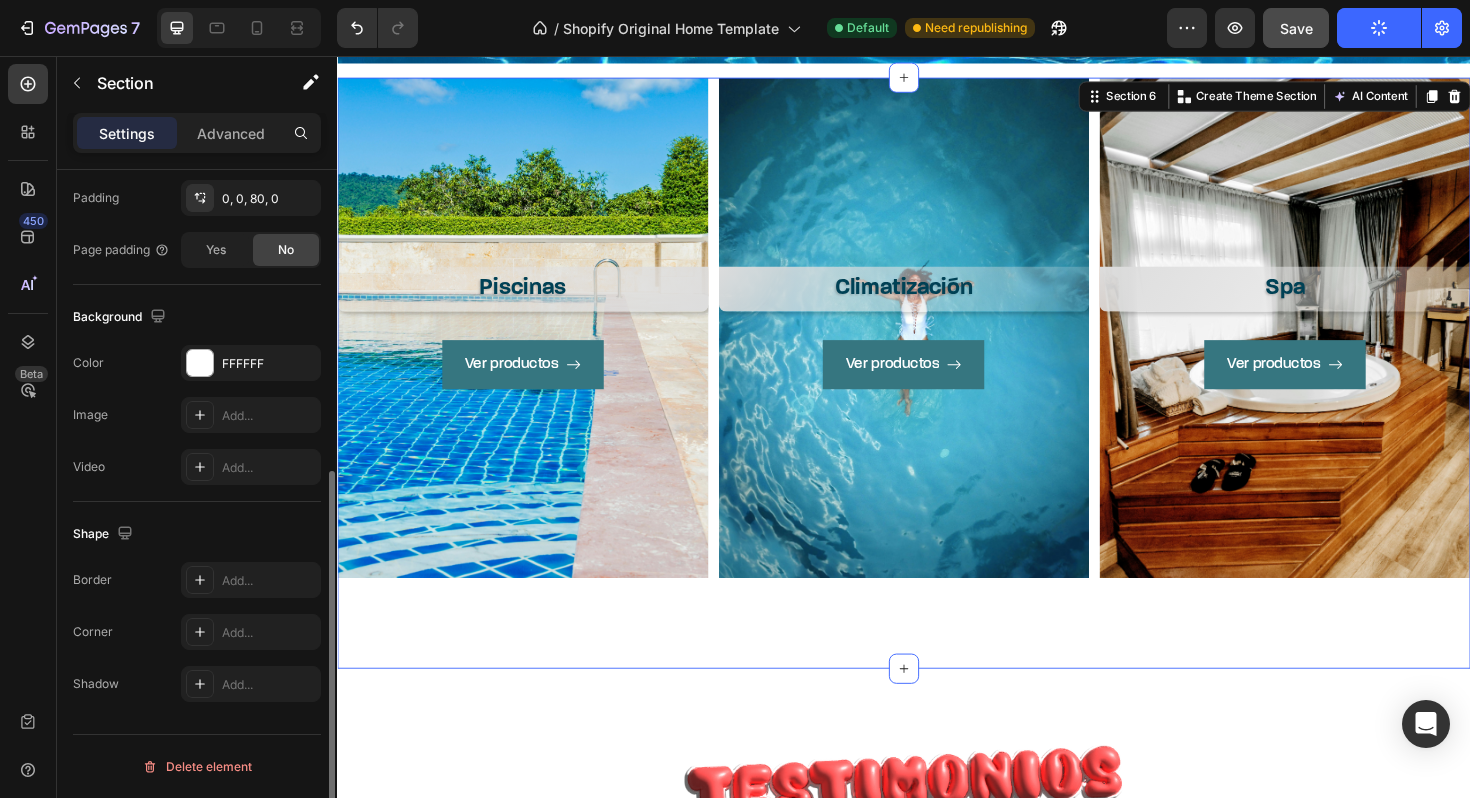 scroll, scrollTop: 0, scrollLeft: 0, axis: both 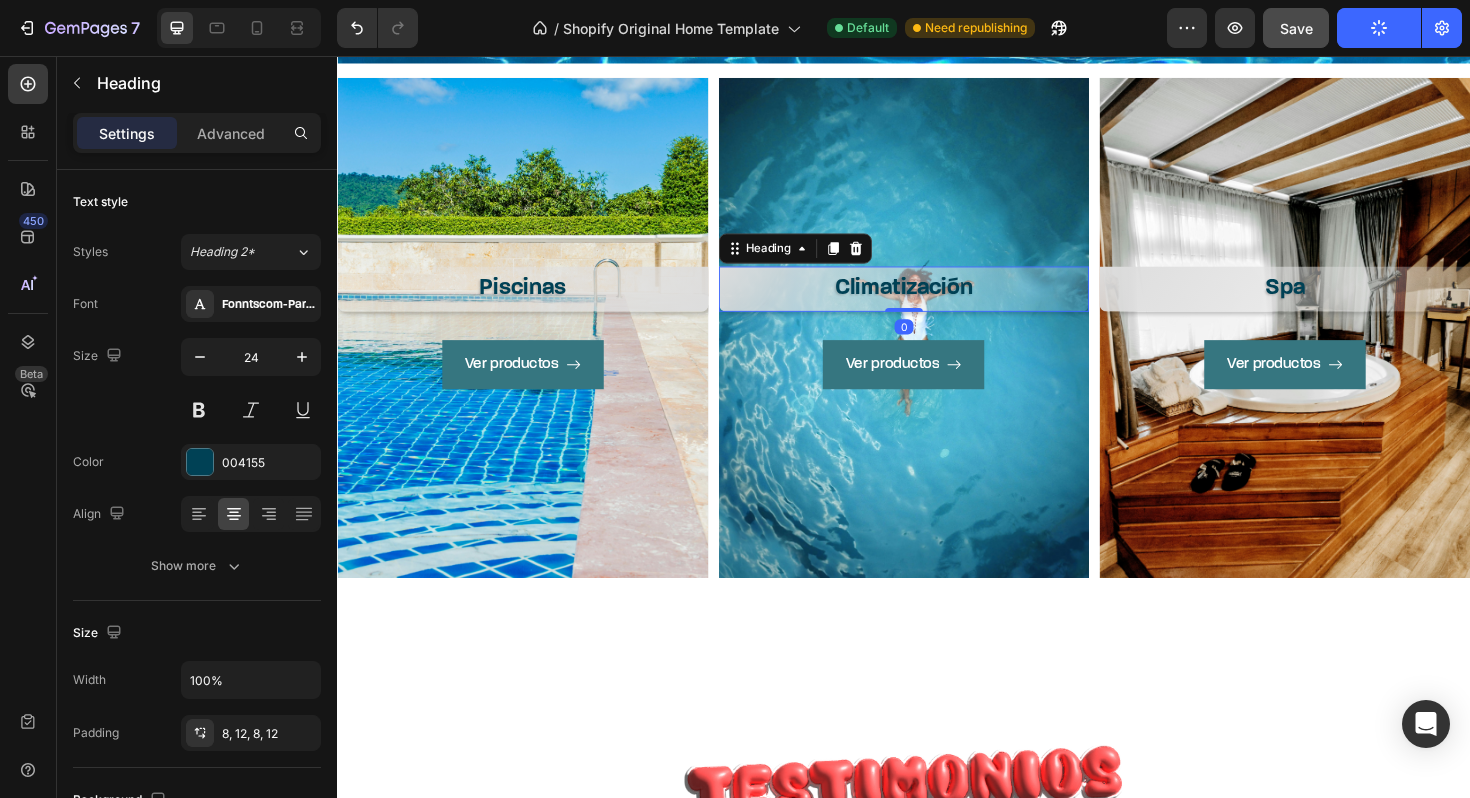 click on "Climatización" at bounding box center [937, 302] 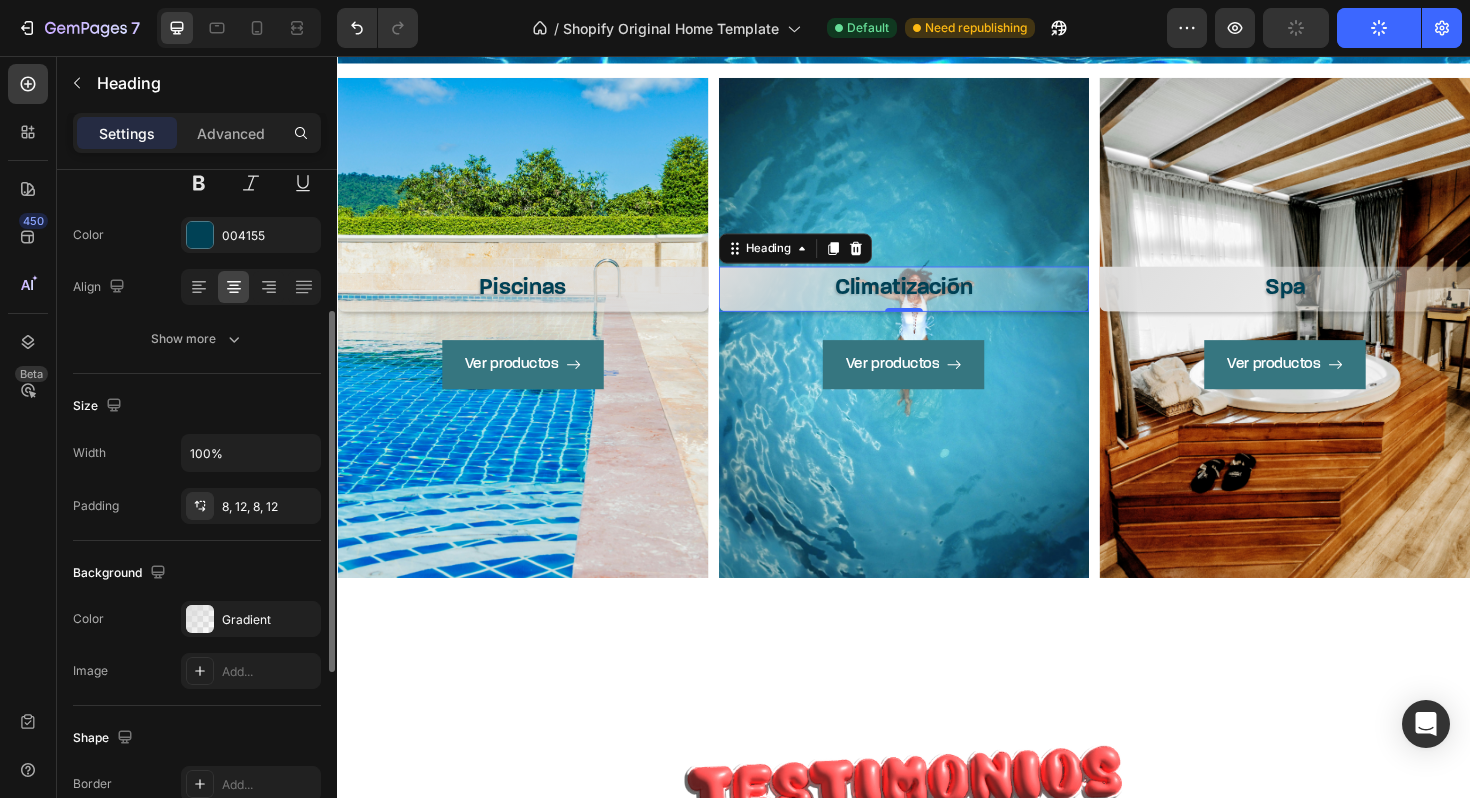 scroll, scrollTop: 241, scrollLeft: 0, axis: vertical 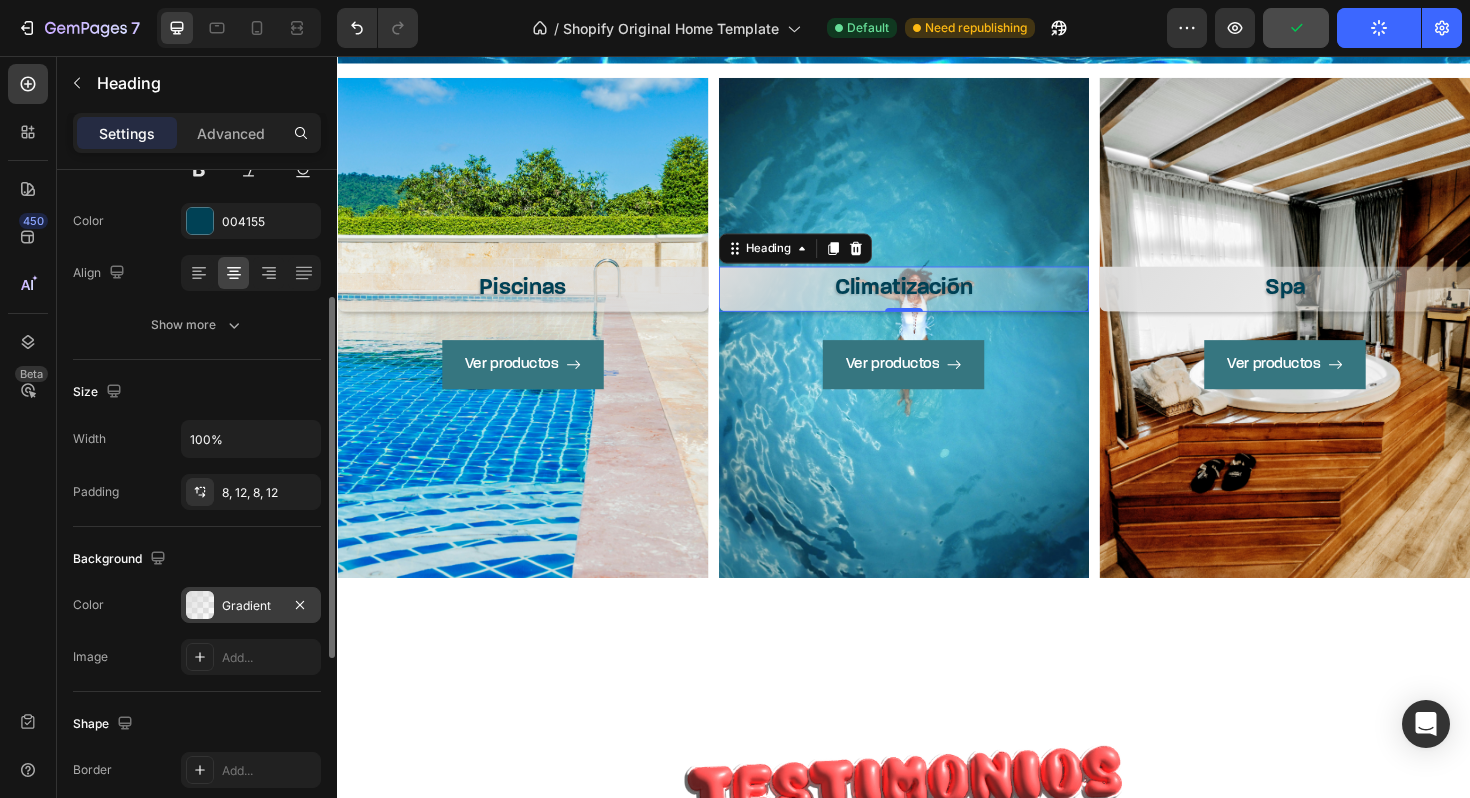 click on "Gradient" at bounding box center (251, 605) 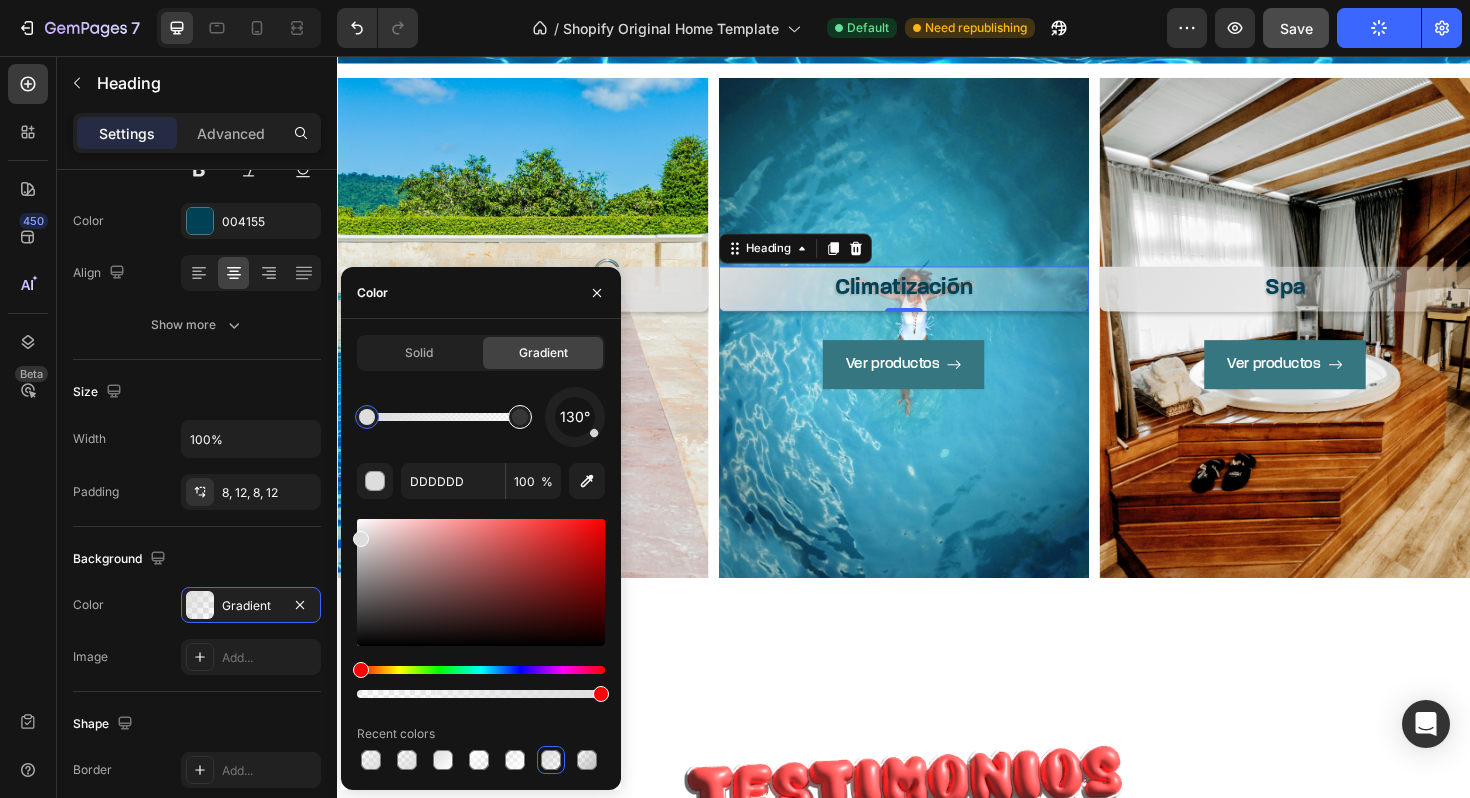 type on "FFFFFF" 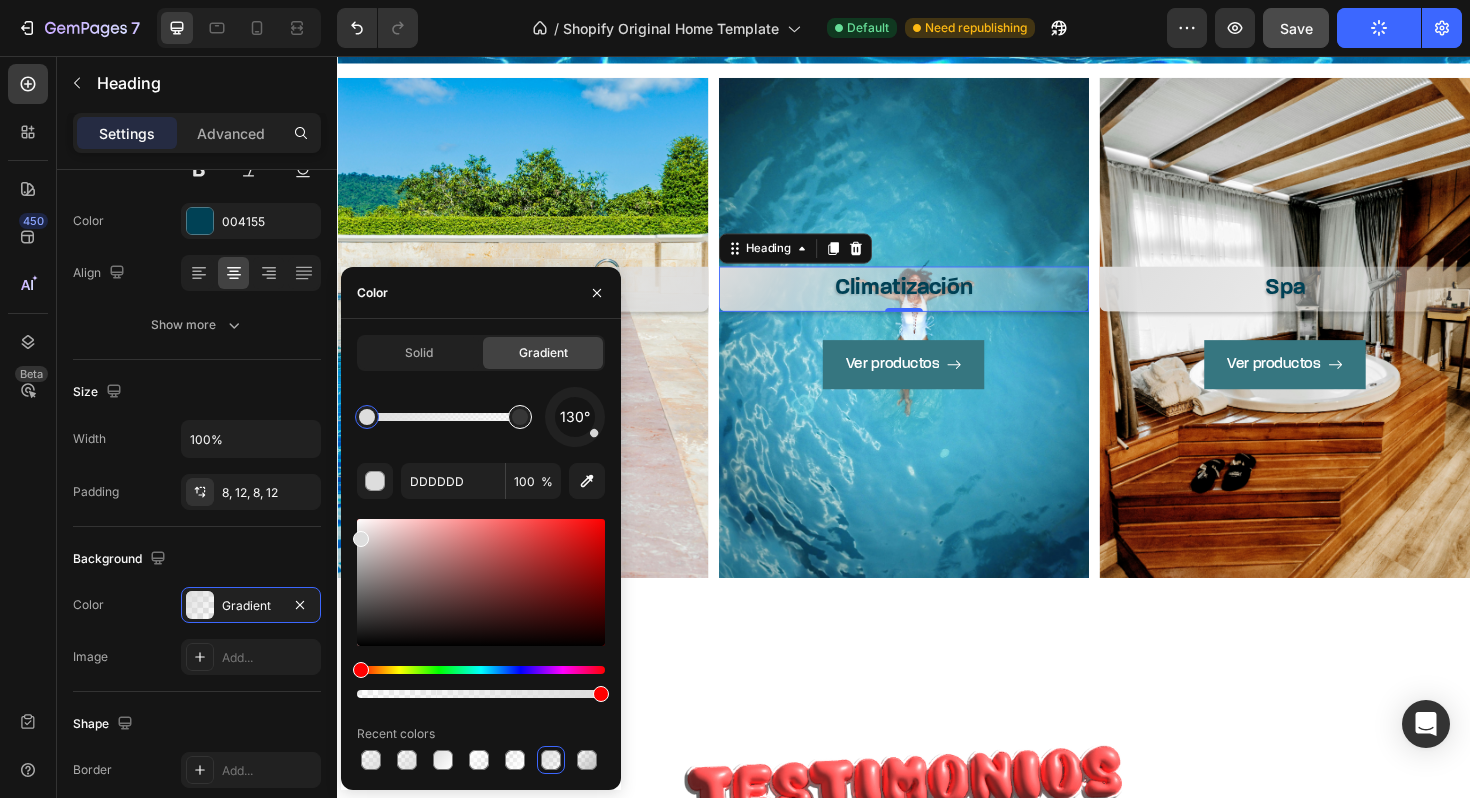 type on "10" 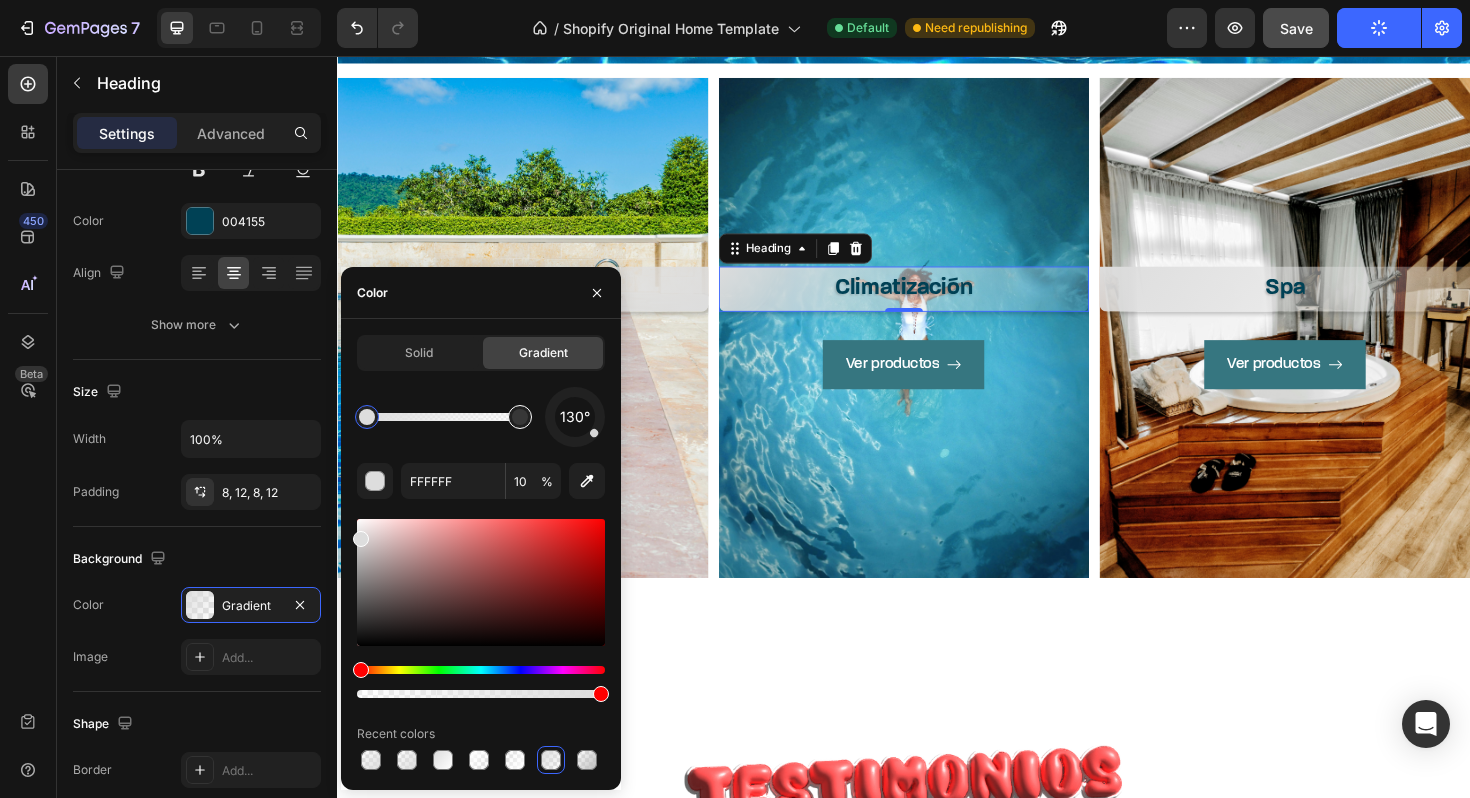 click at bounding box center [520, 417] 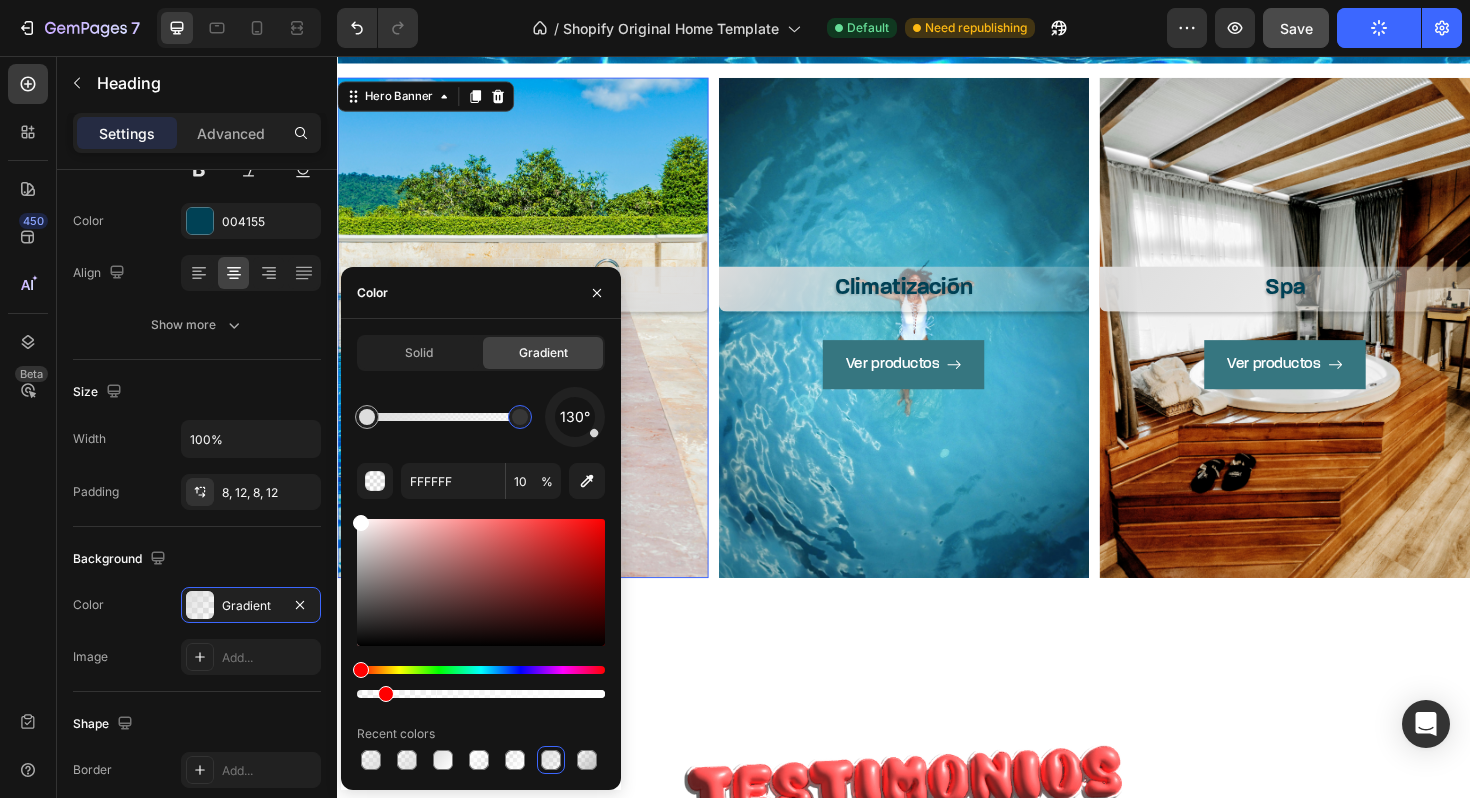 click on "Ver productos Button" at bounding box center (533, 468) 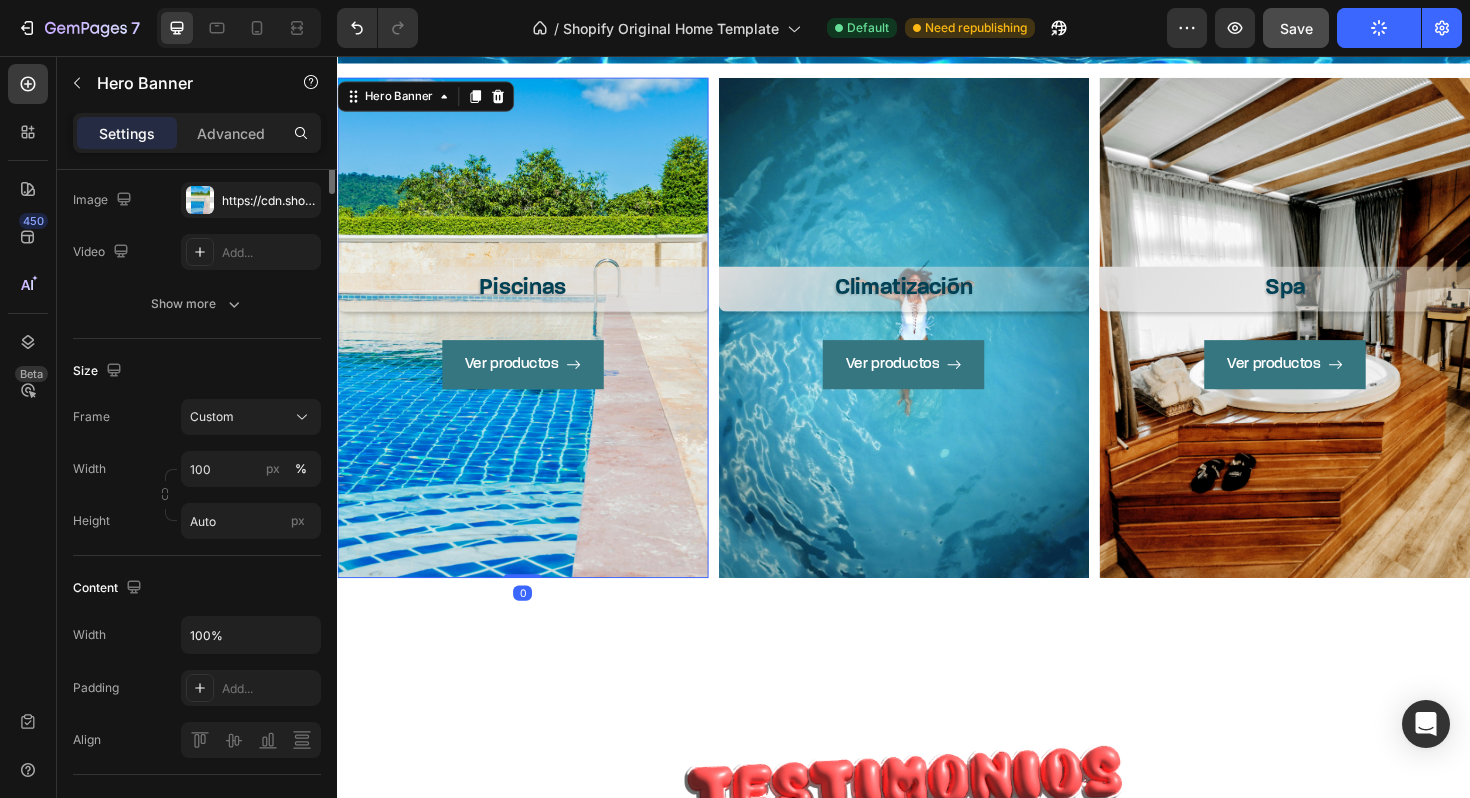 scroll, scrollTop: 0, scrollLeft: 0, axis: both 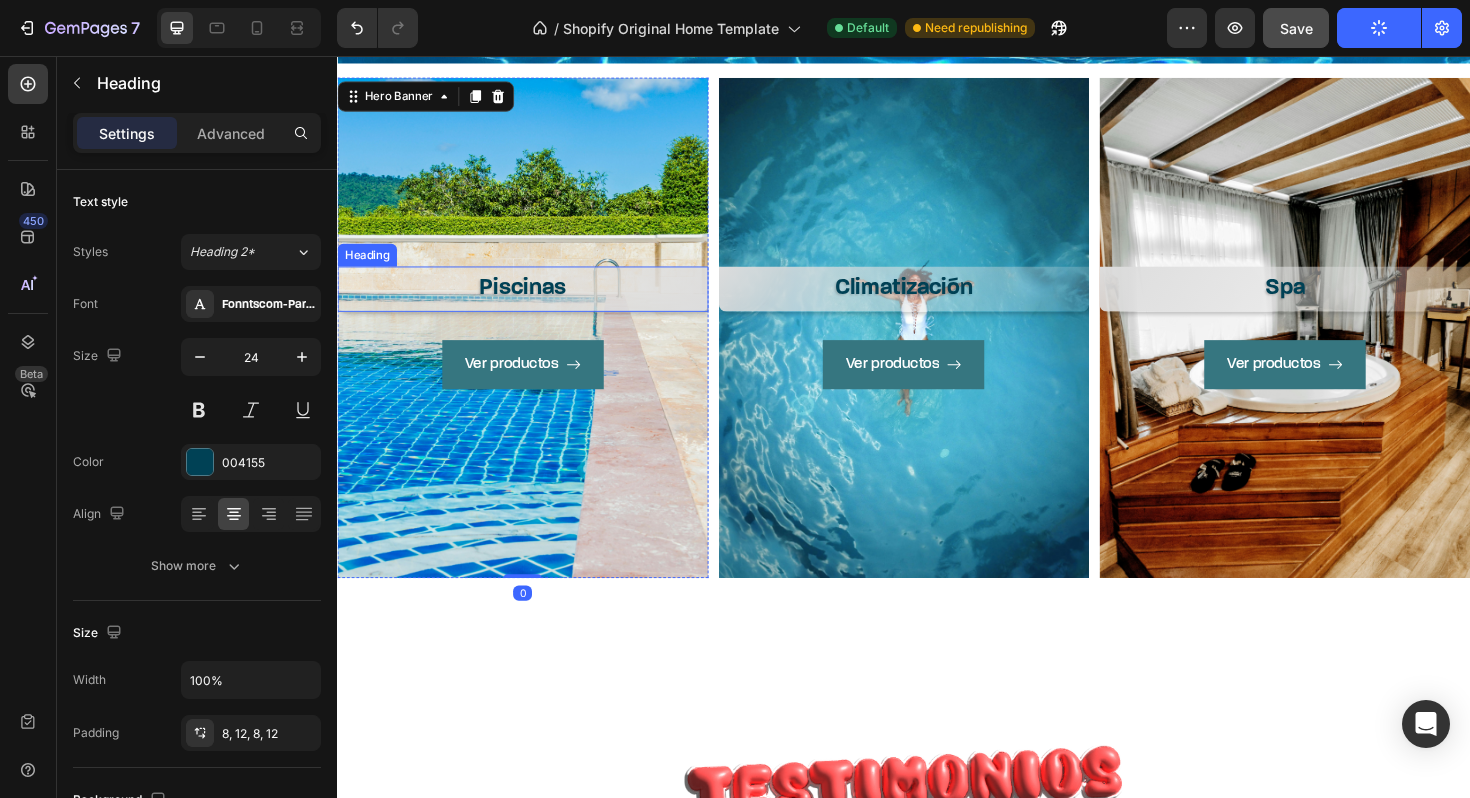 click on "Piscinas" at bounding box center (533, 302) 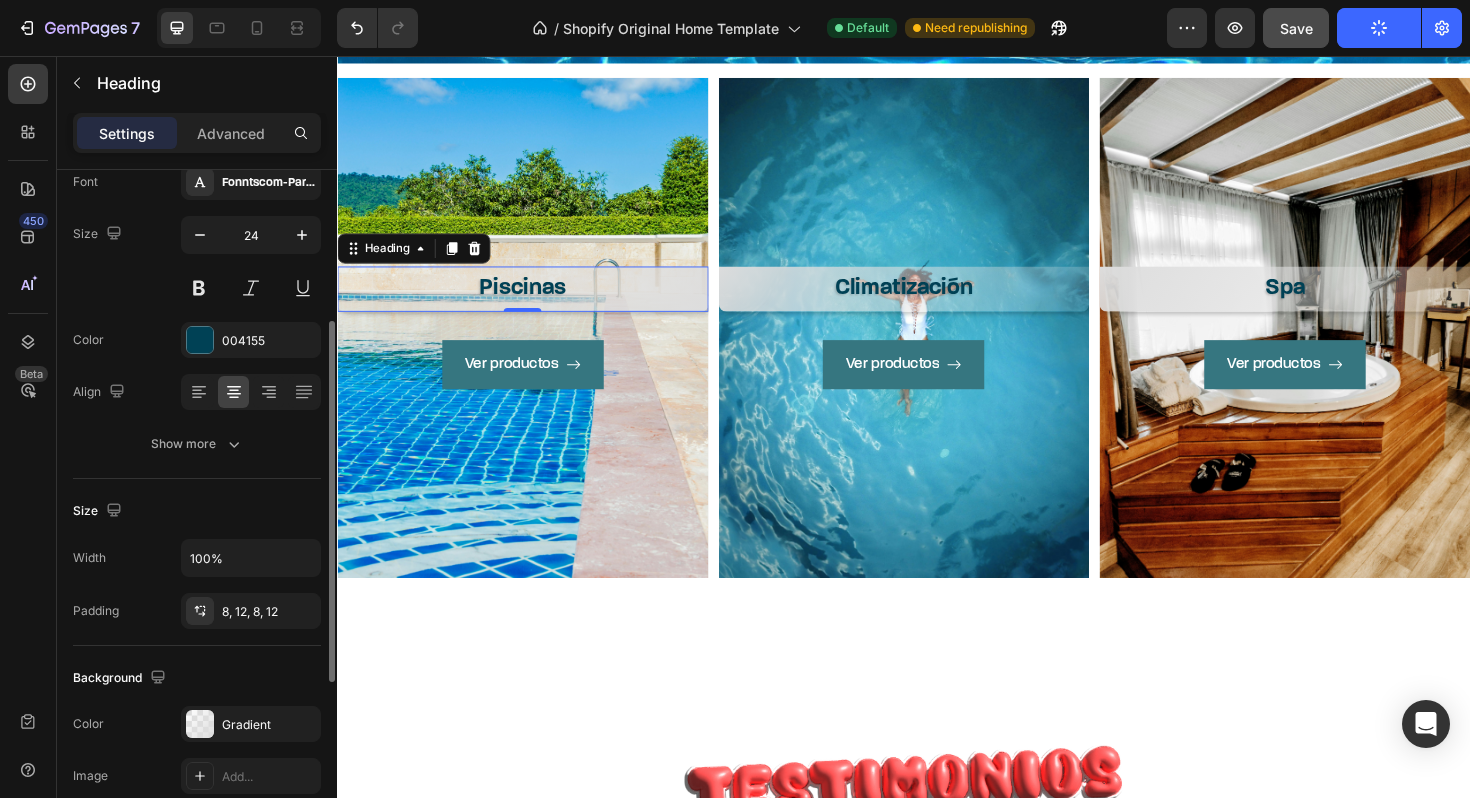 scroll, scrollTop: 244, scrollLeft: 0, axis: vertical 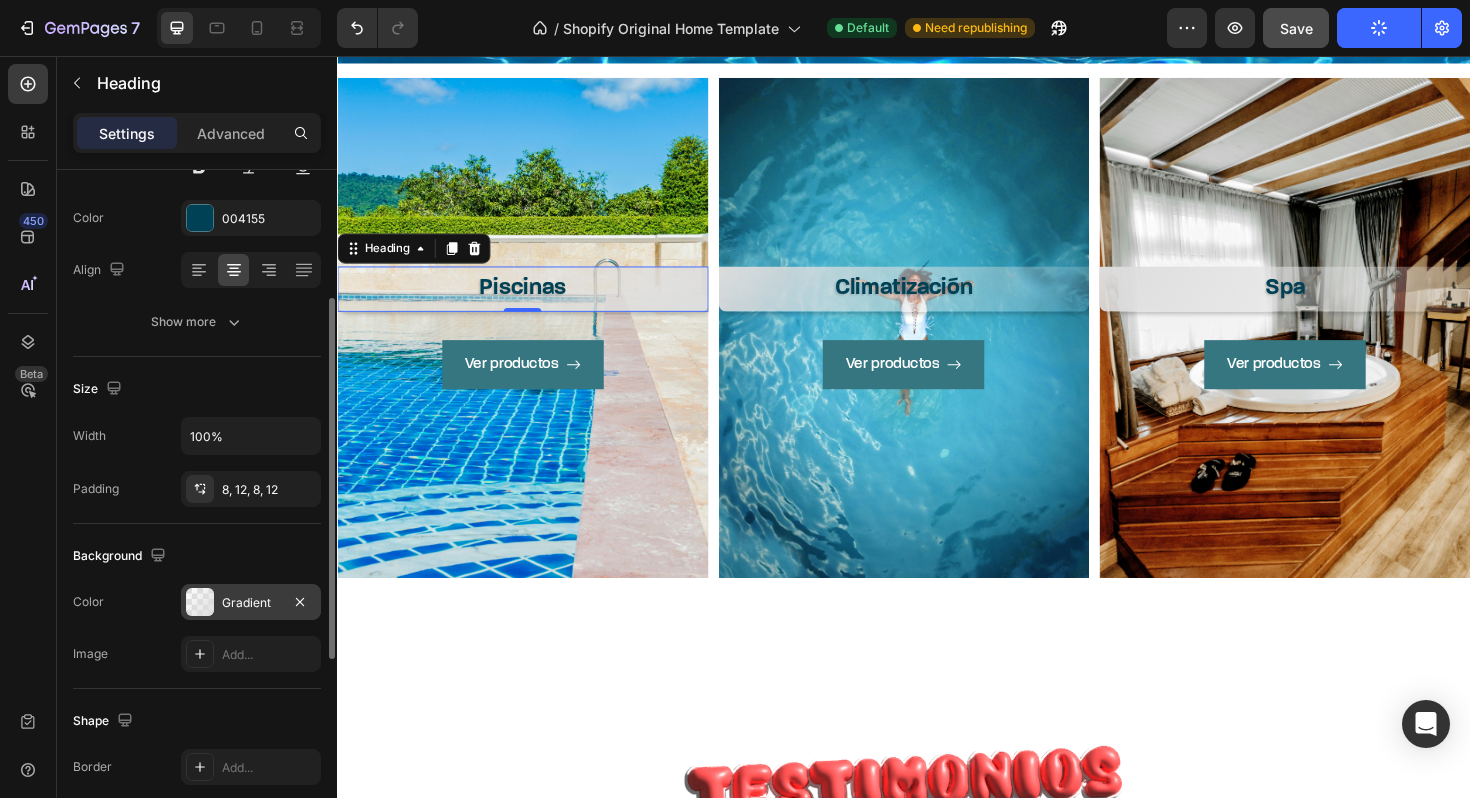 click on "Gradient" at bounding box center [251, 603] 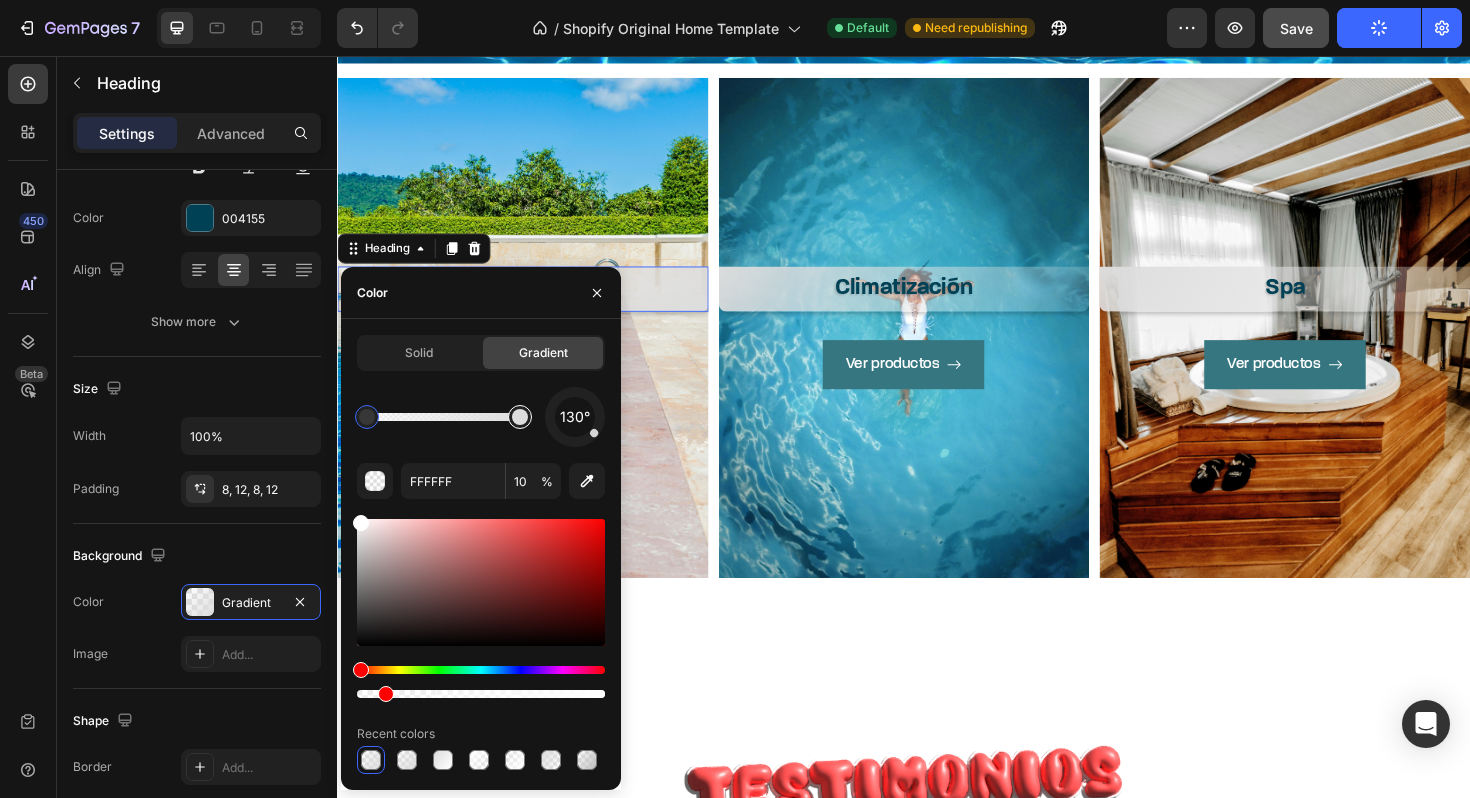 type on "DDDDDD" 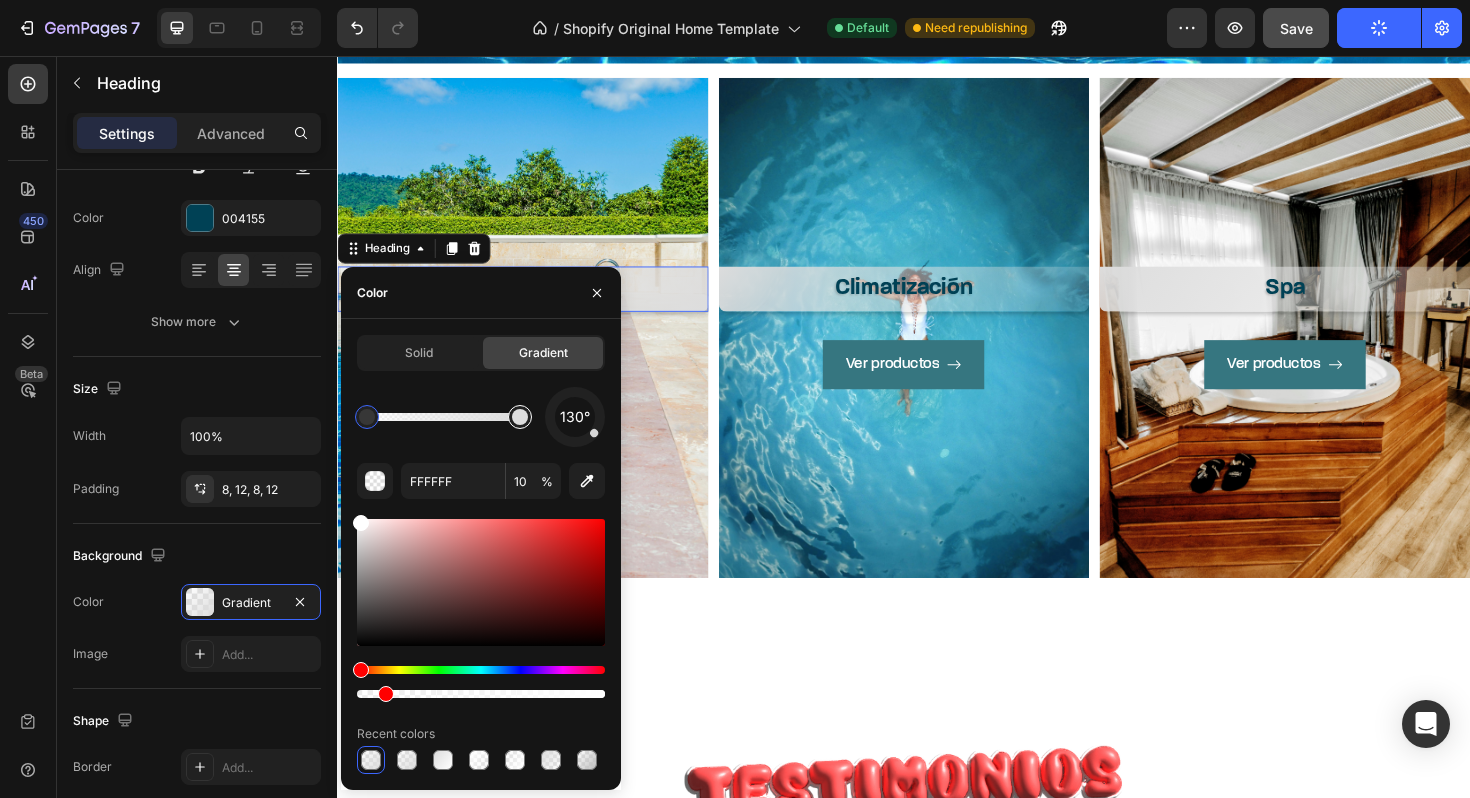type on "100" 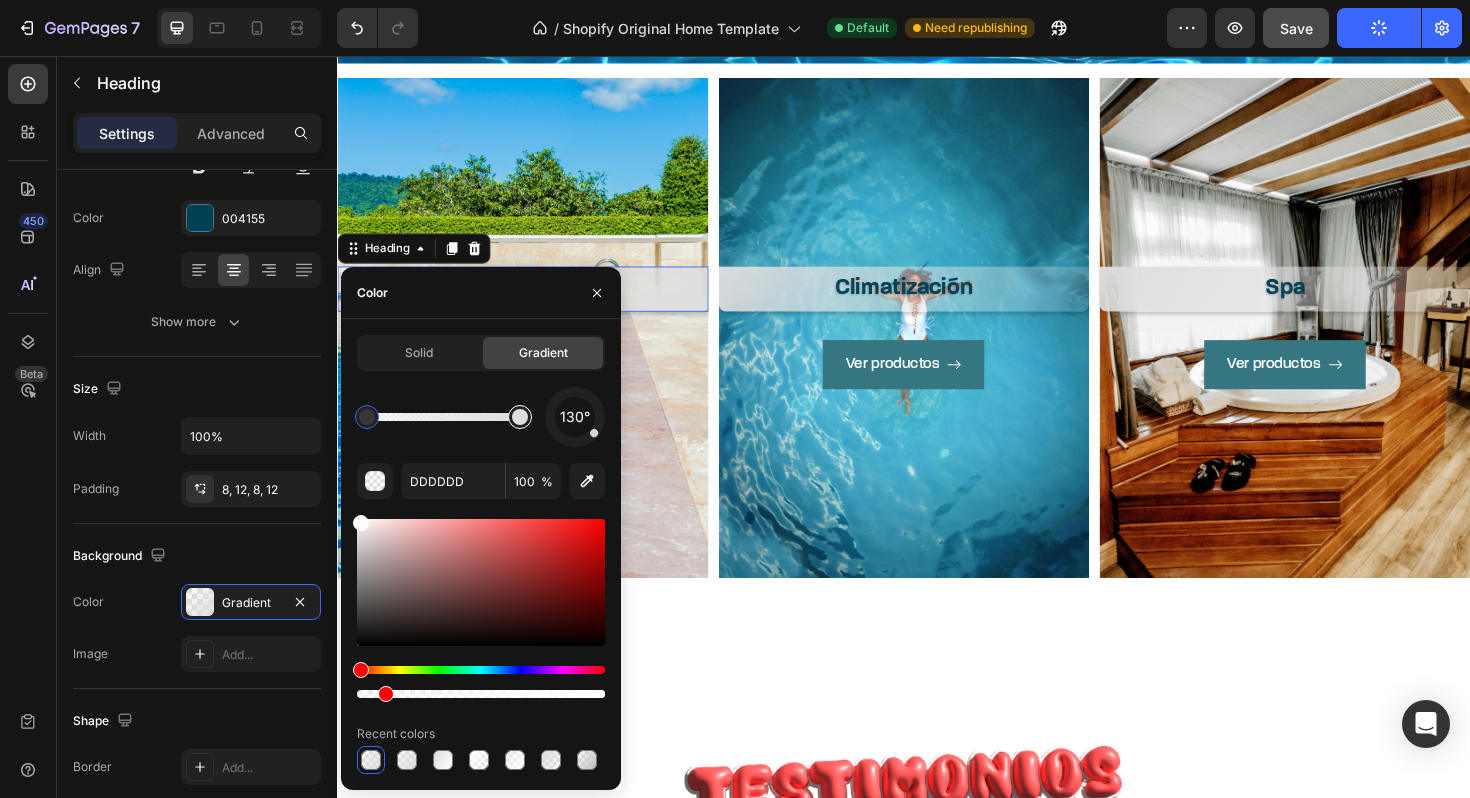 click at bounding box center (520, 417) 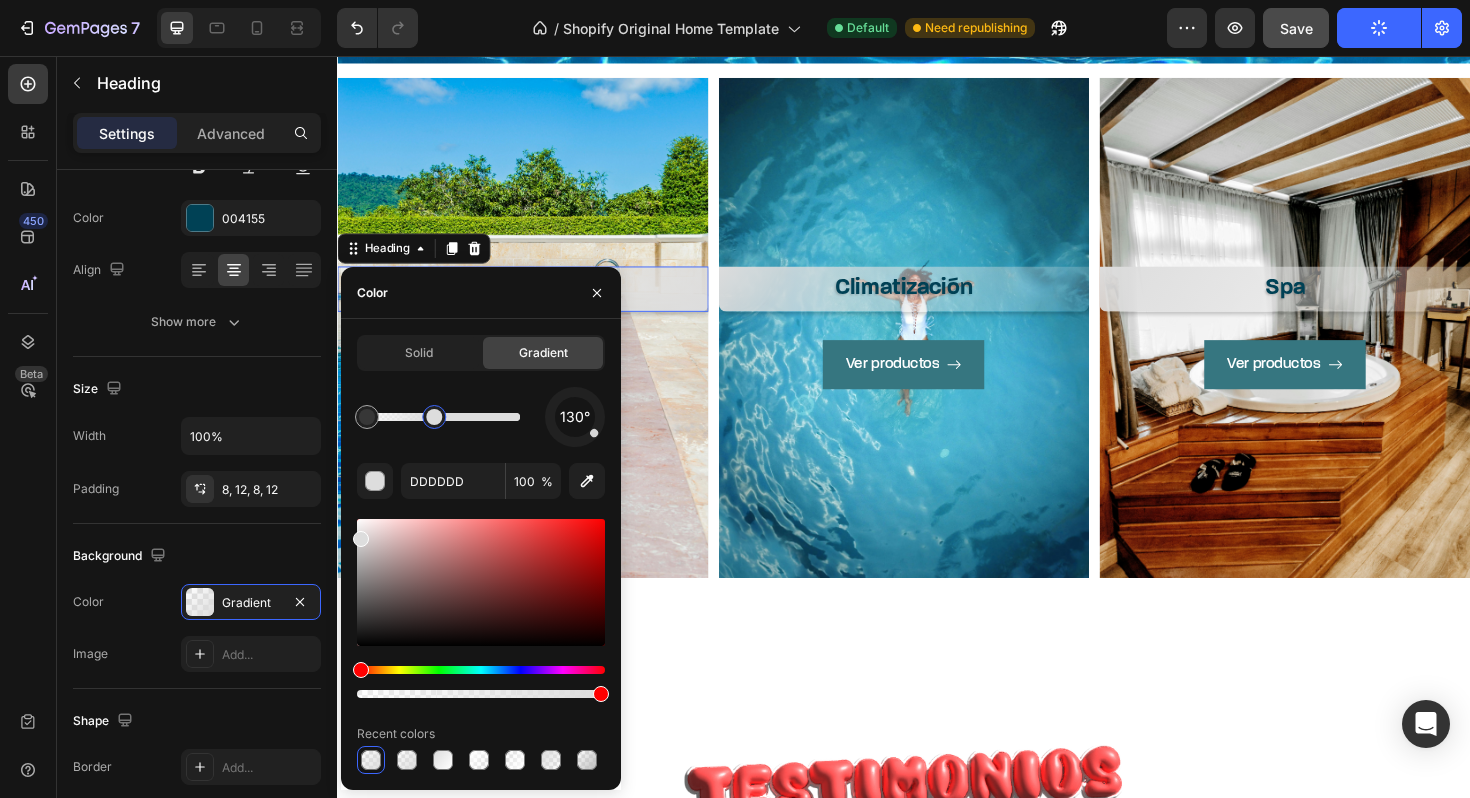 drag, startPoint x: 516, startPoint y: 419, endPoint x: 374, endPoint y: 427, distance: 142.22517 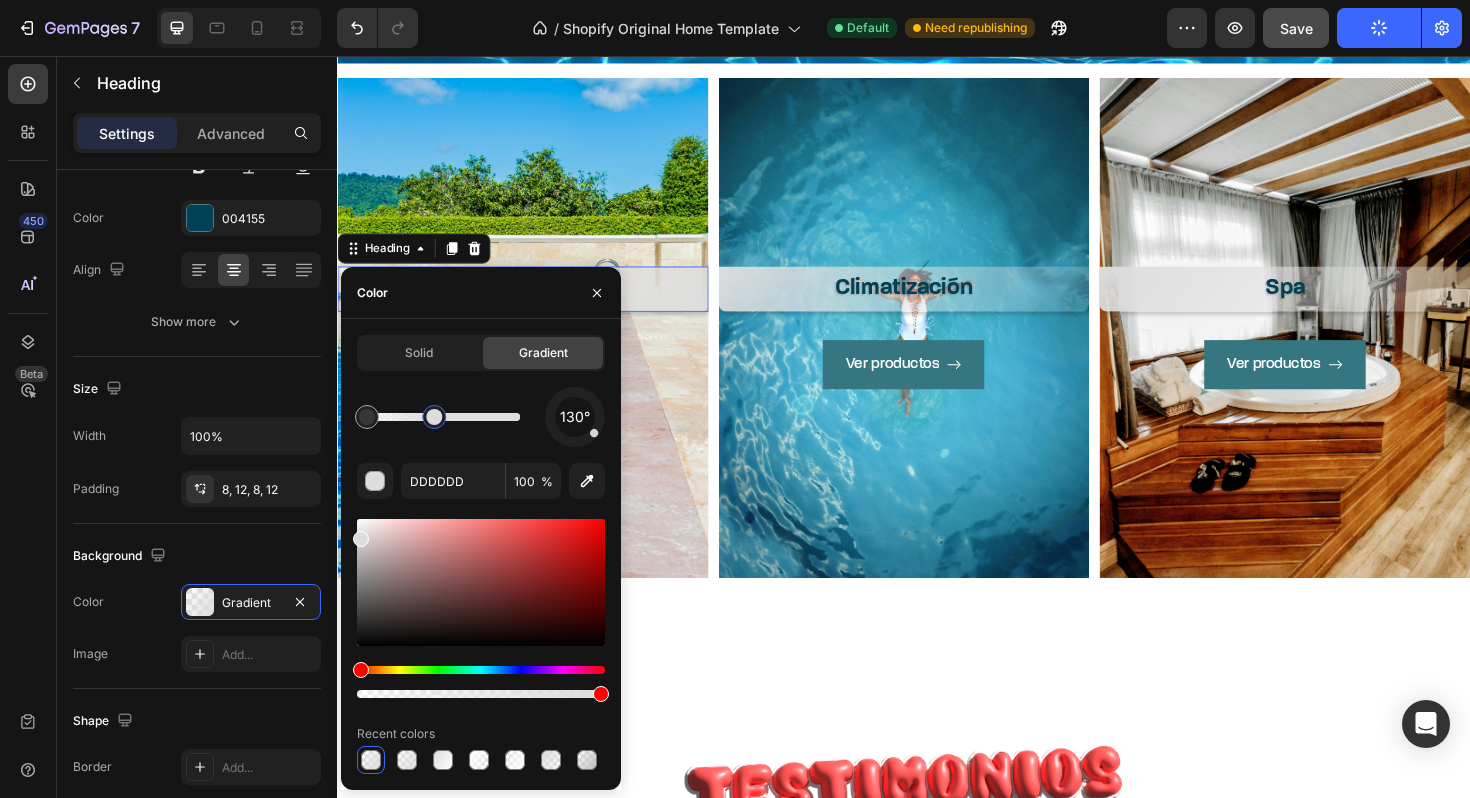 click at bounding box center (434, 417) 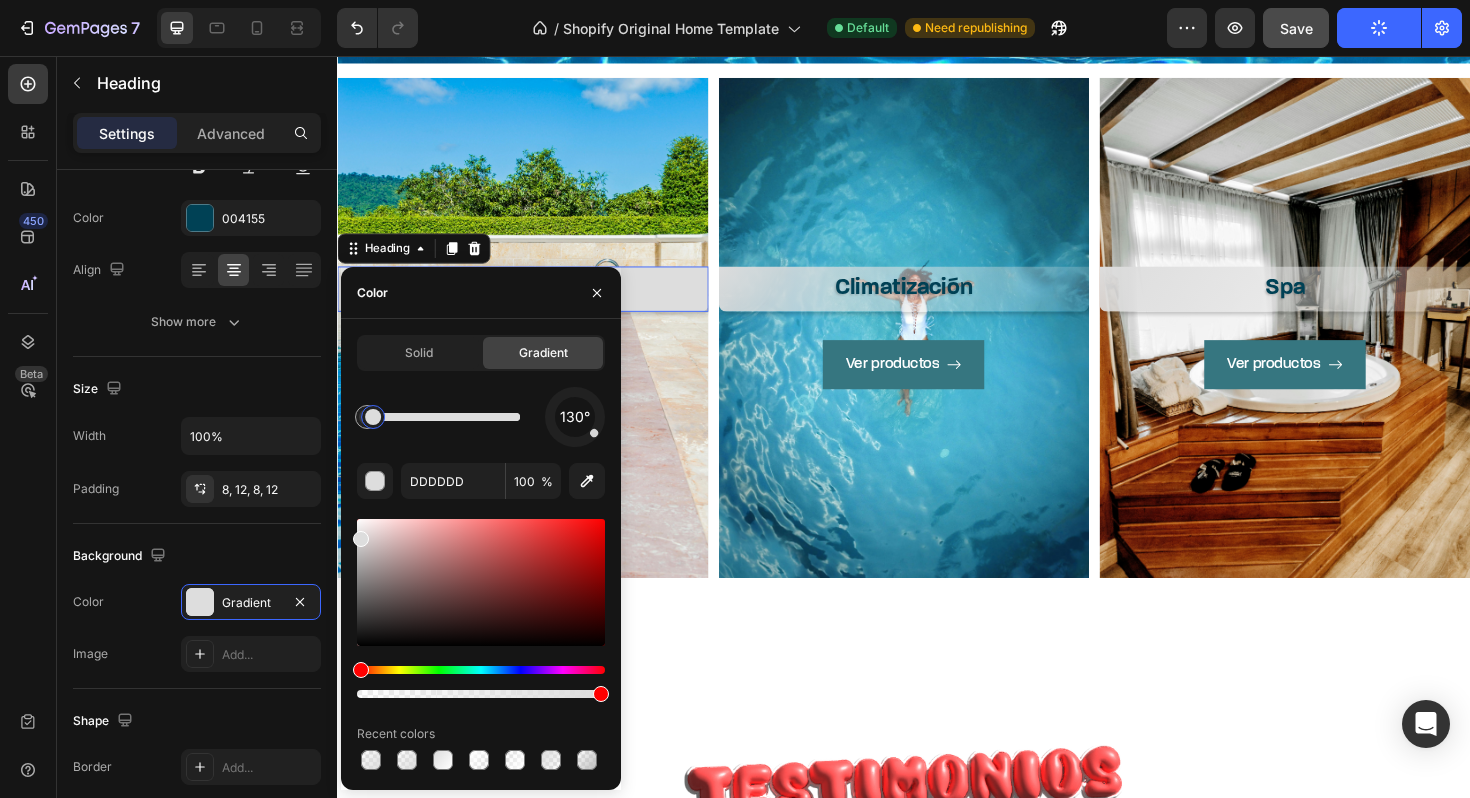 click at bounding box center [373, 417] 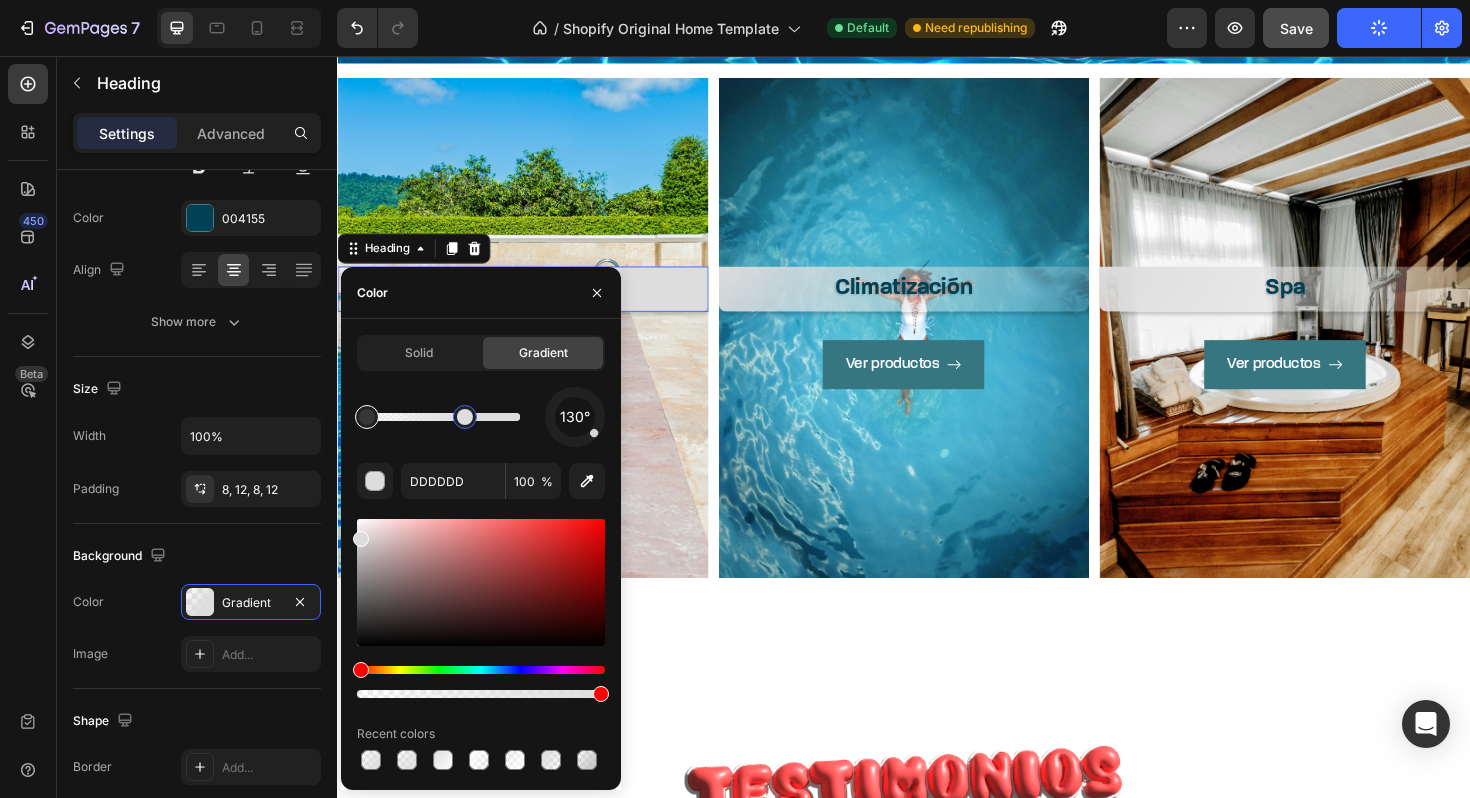 type on "FFFFFF" 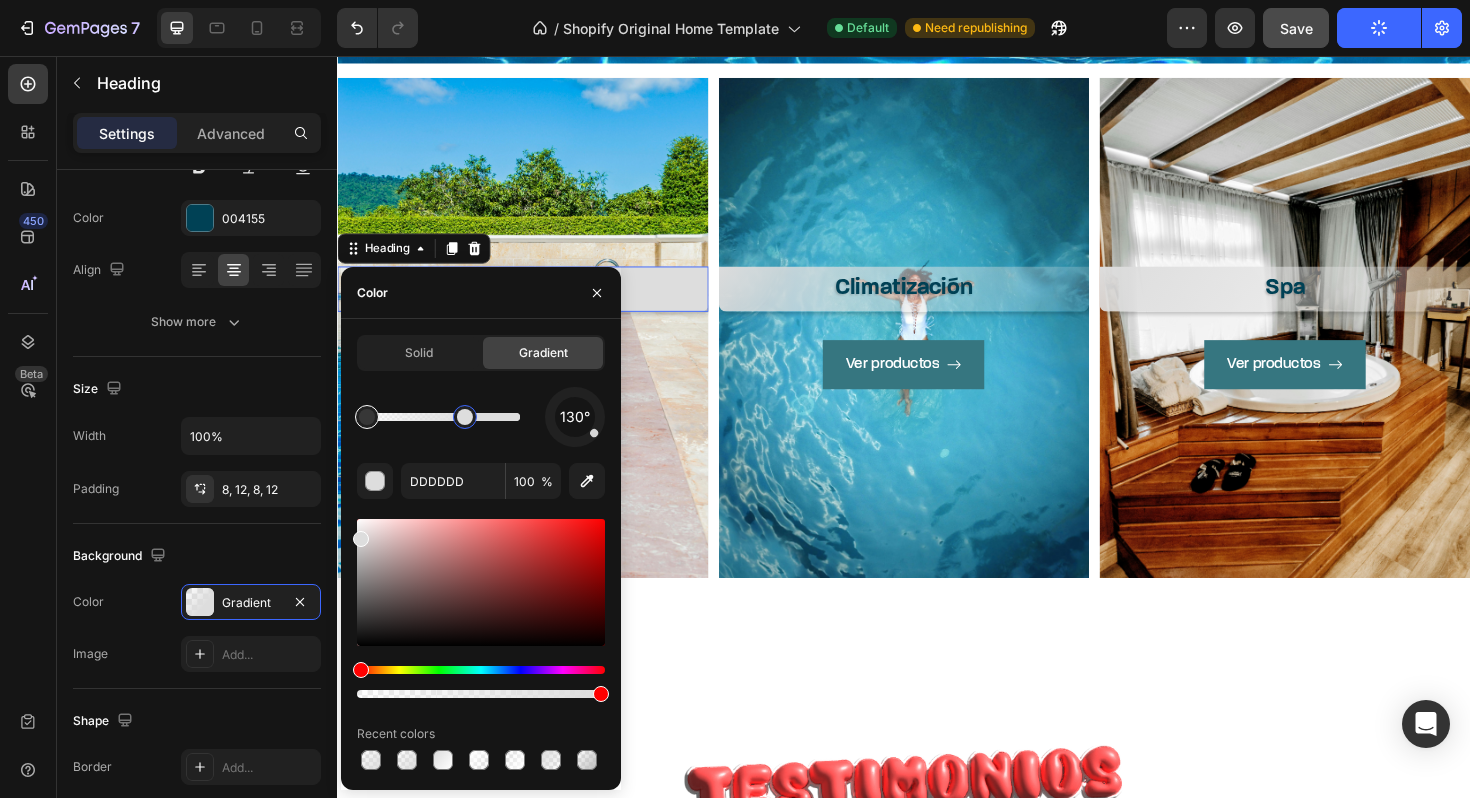 type on "10" 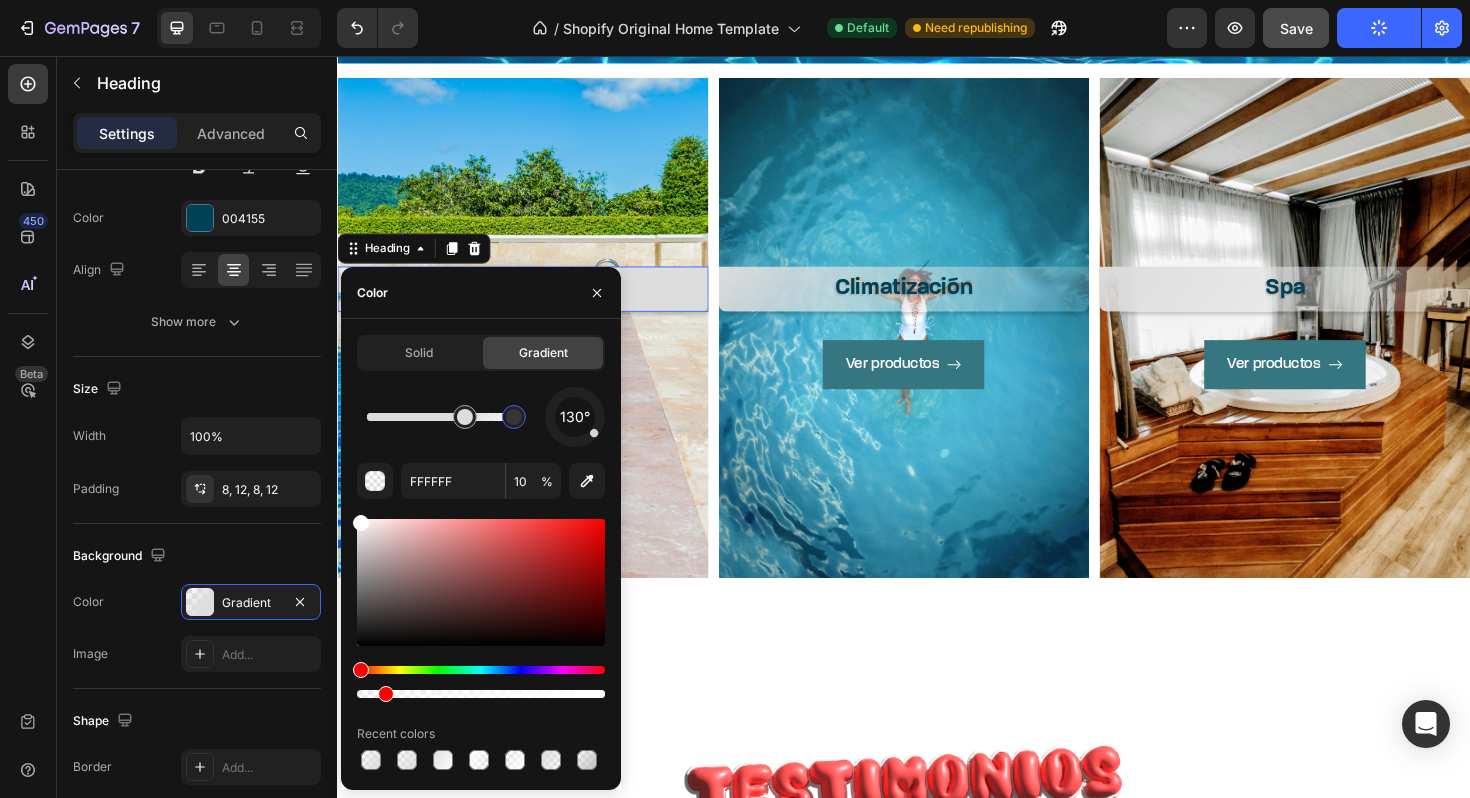 drag, startPoint x: 364, startPoint y: 420, endPoint x: 516, endPoint y: 418, distance: 152.01315 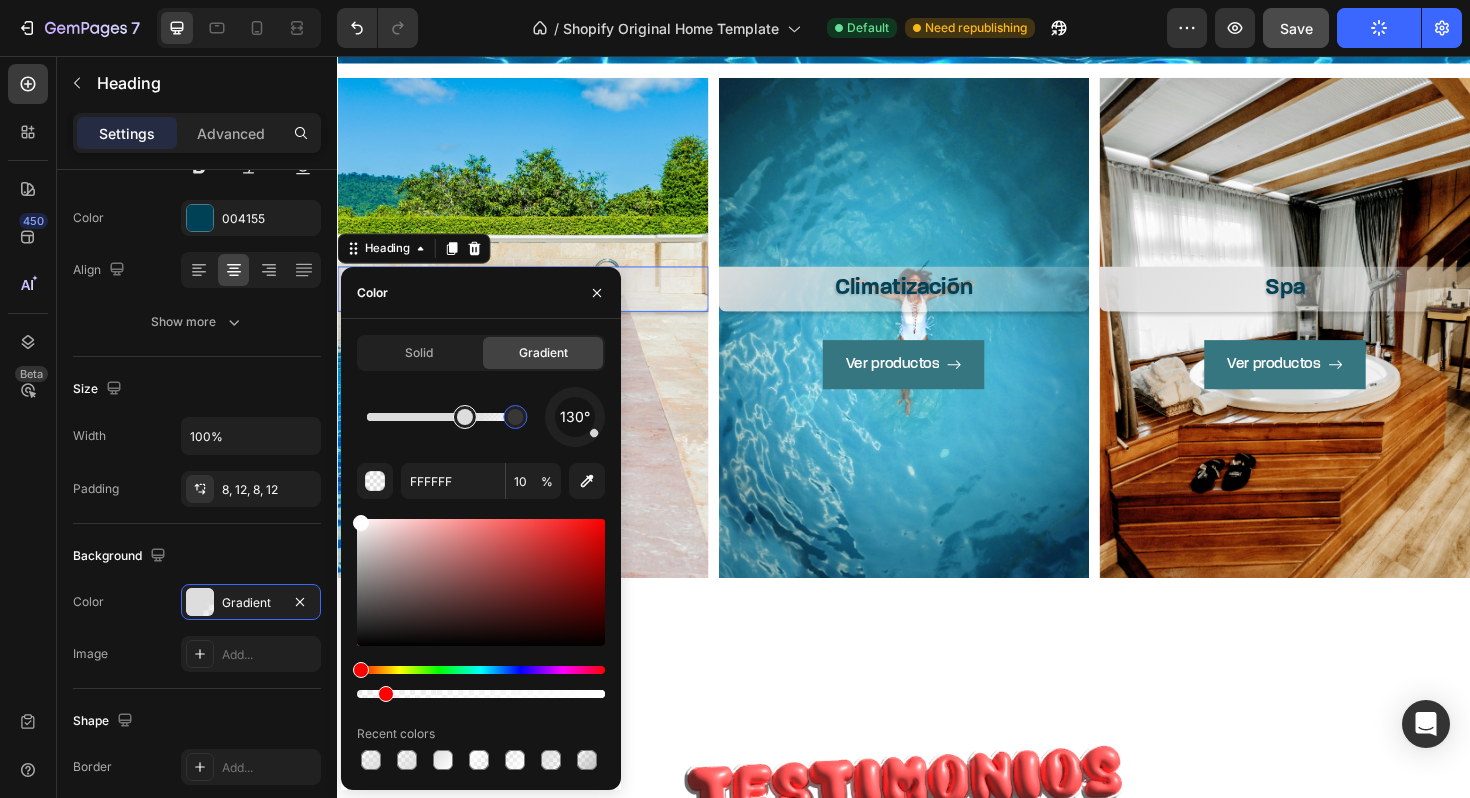 type on "DDDDDD" 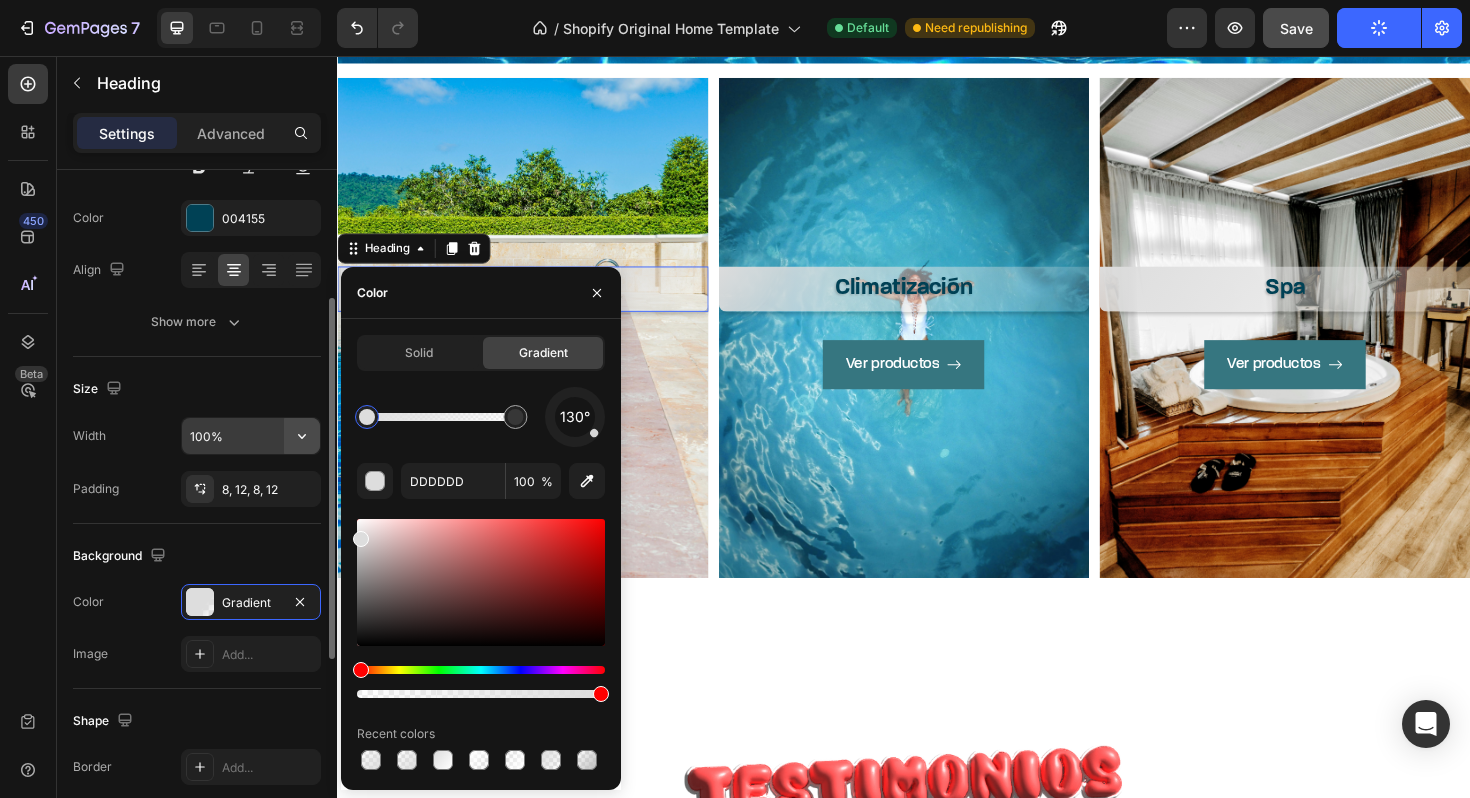 drag, startPoint x: 454, startPoint y: 419, endPoint x: 288, endPoint y: 421, distance: 166.01205 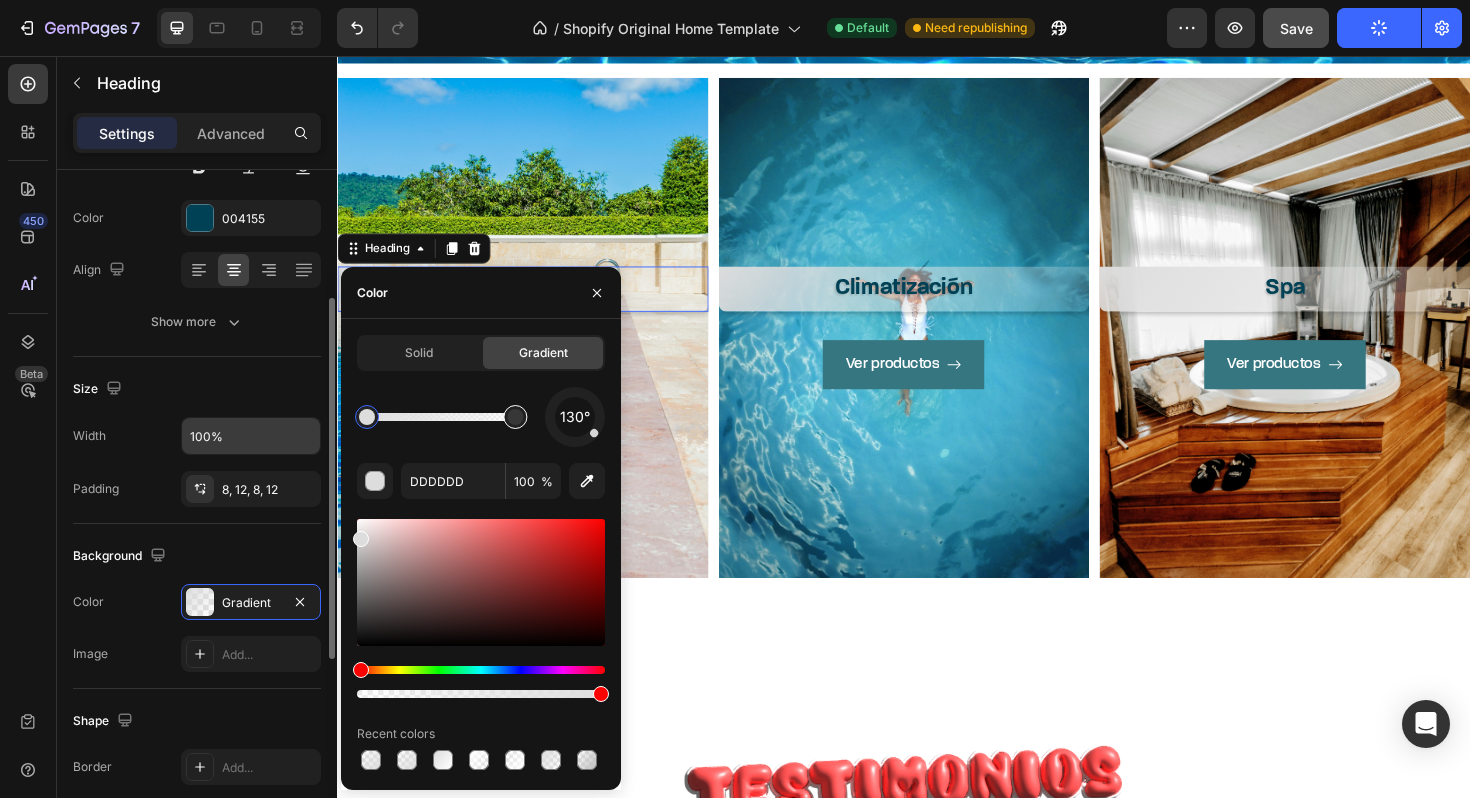 type on "FFFFFF" 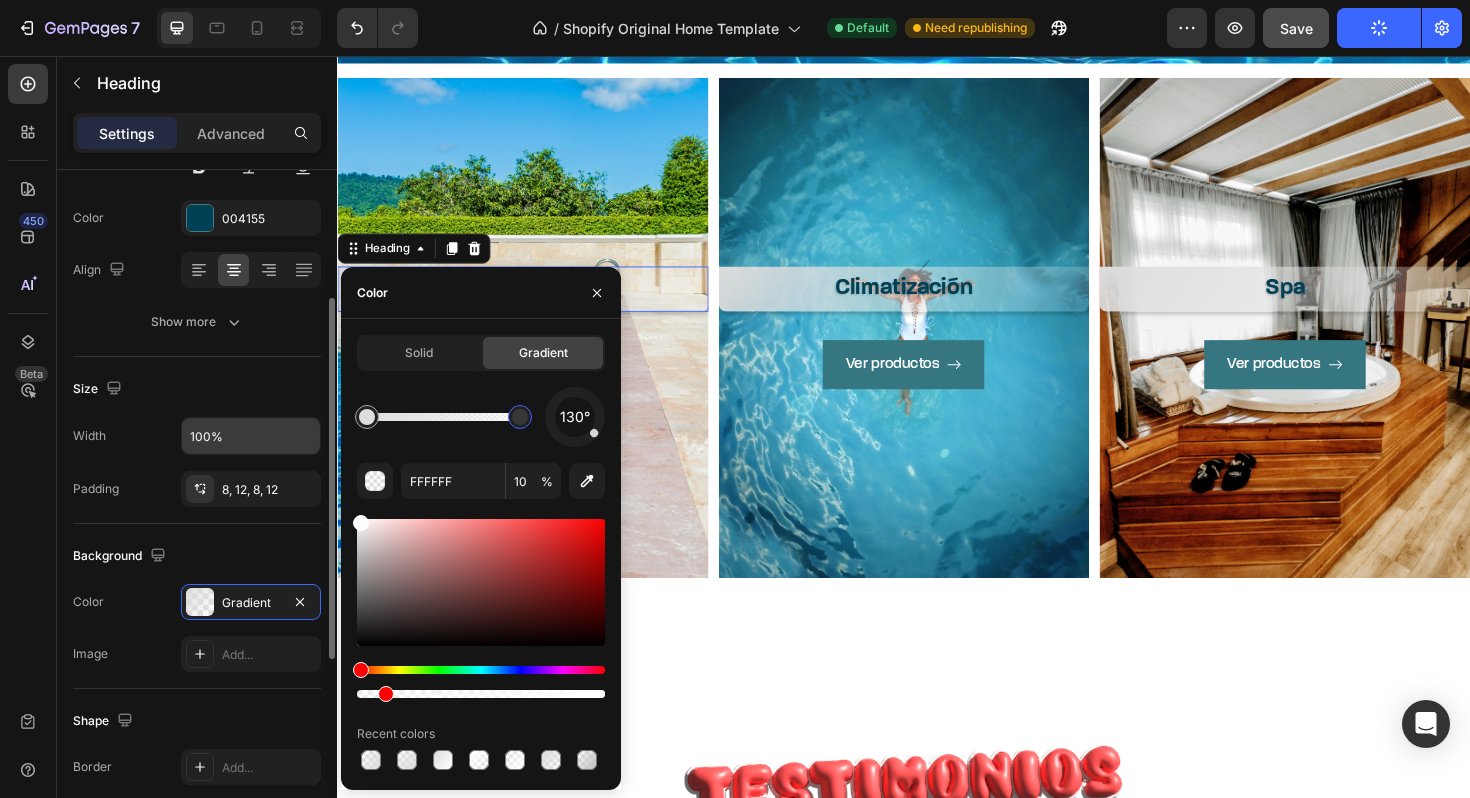 click at bounding box center (520, 417) 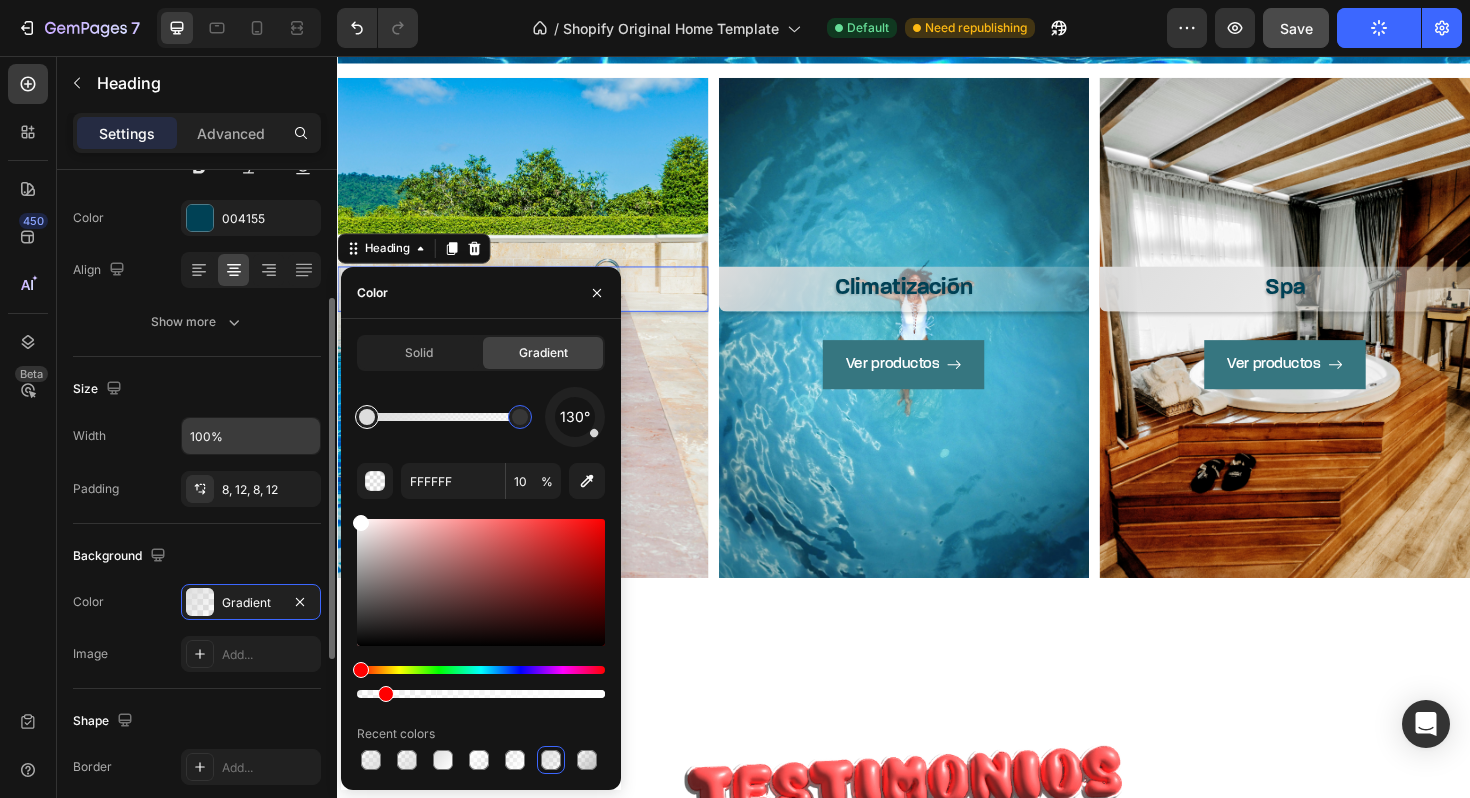 type on "DDDDDD" 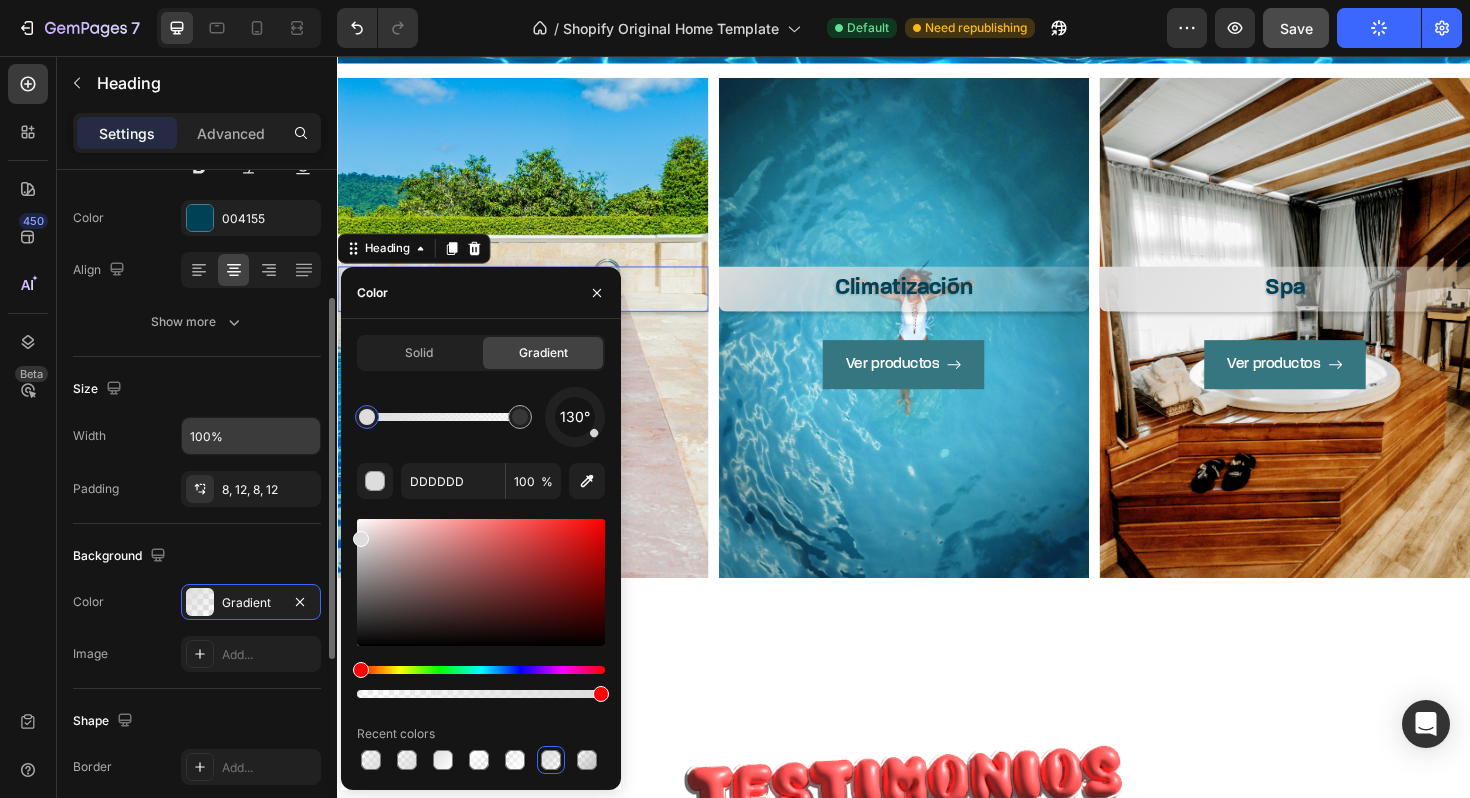 click at bounding box center [367, 417] 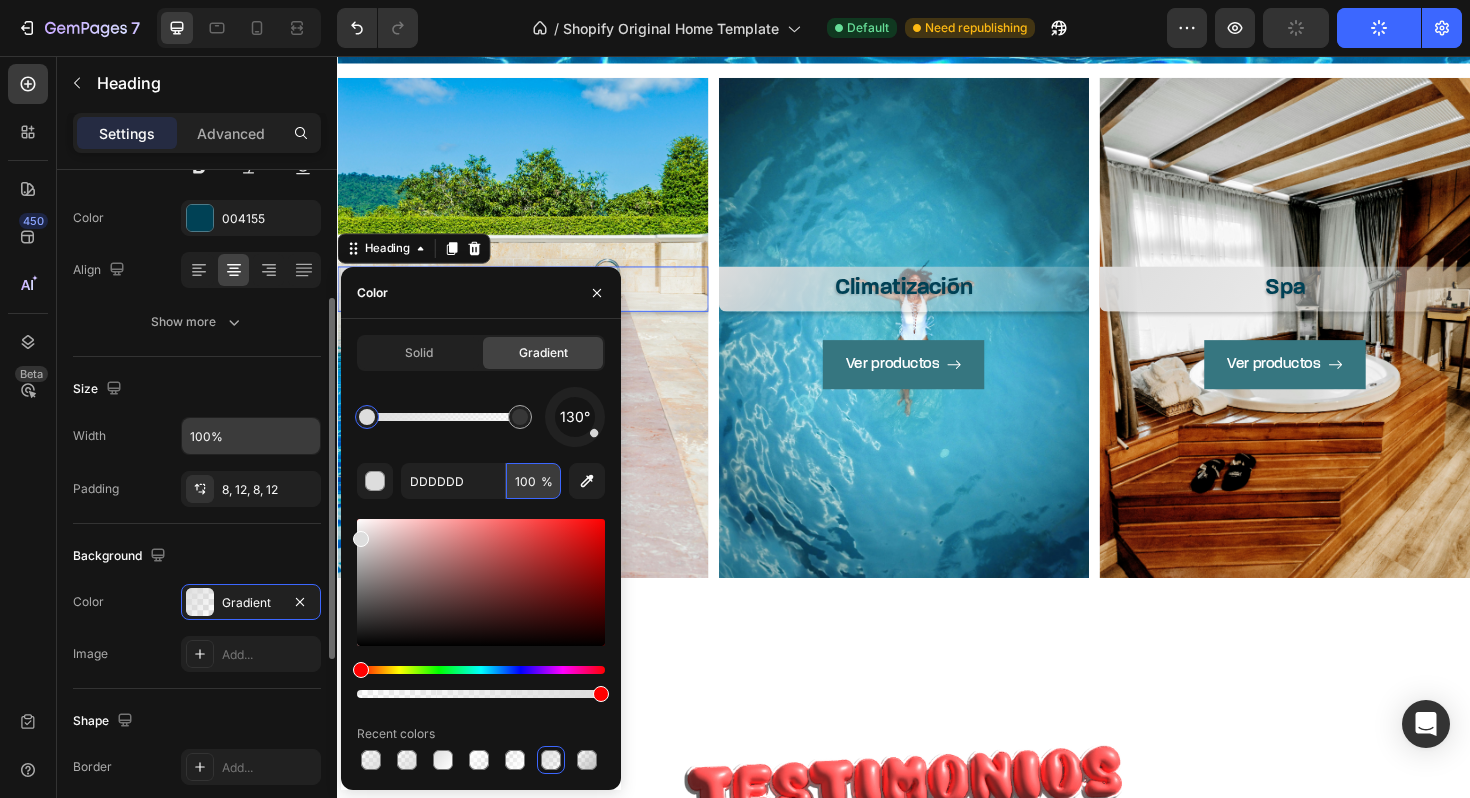 click on "100" at bounding box center [533, 481] 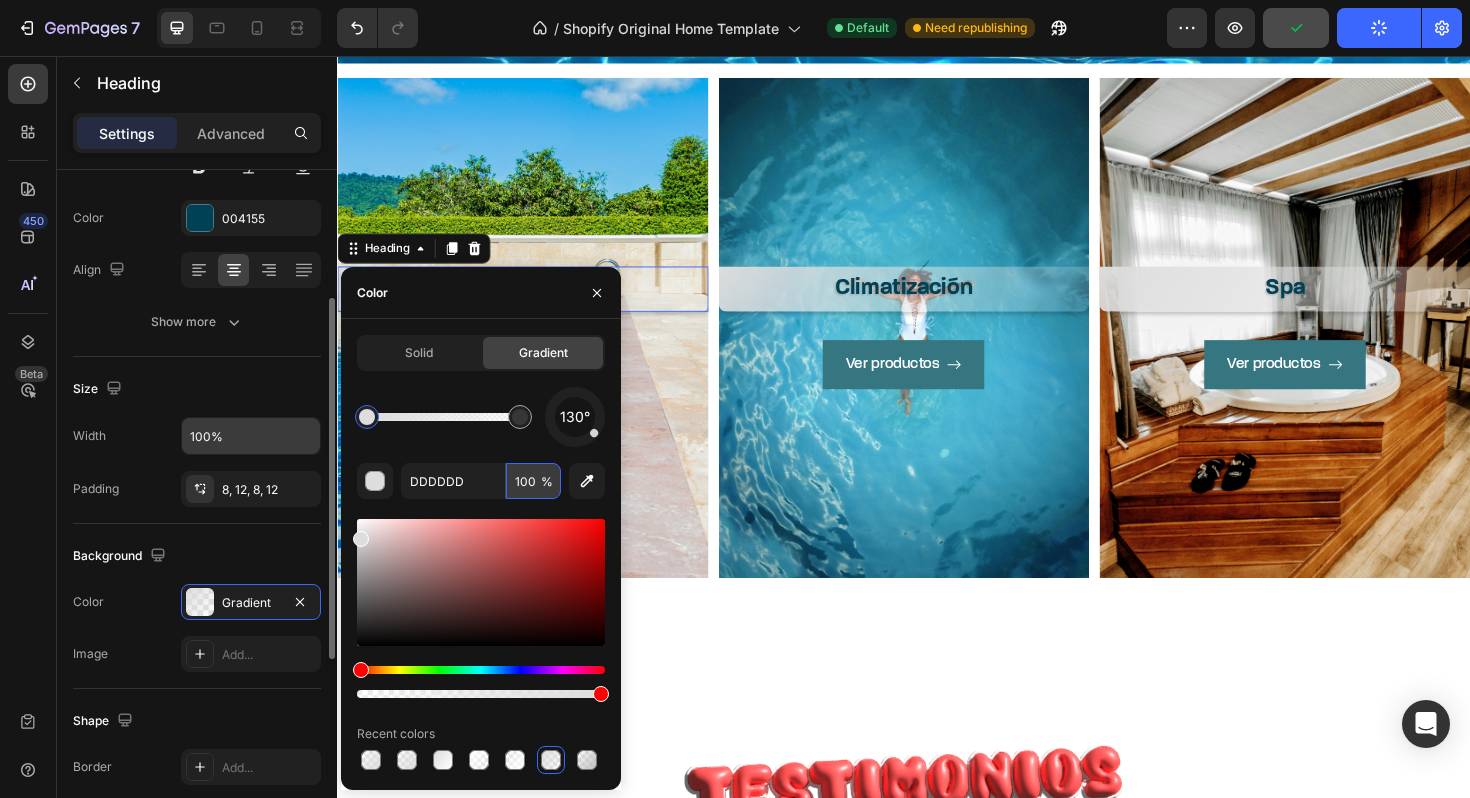 type on "10" 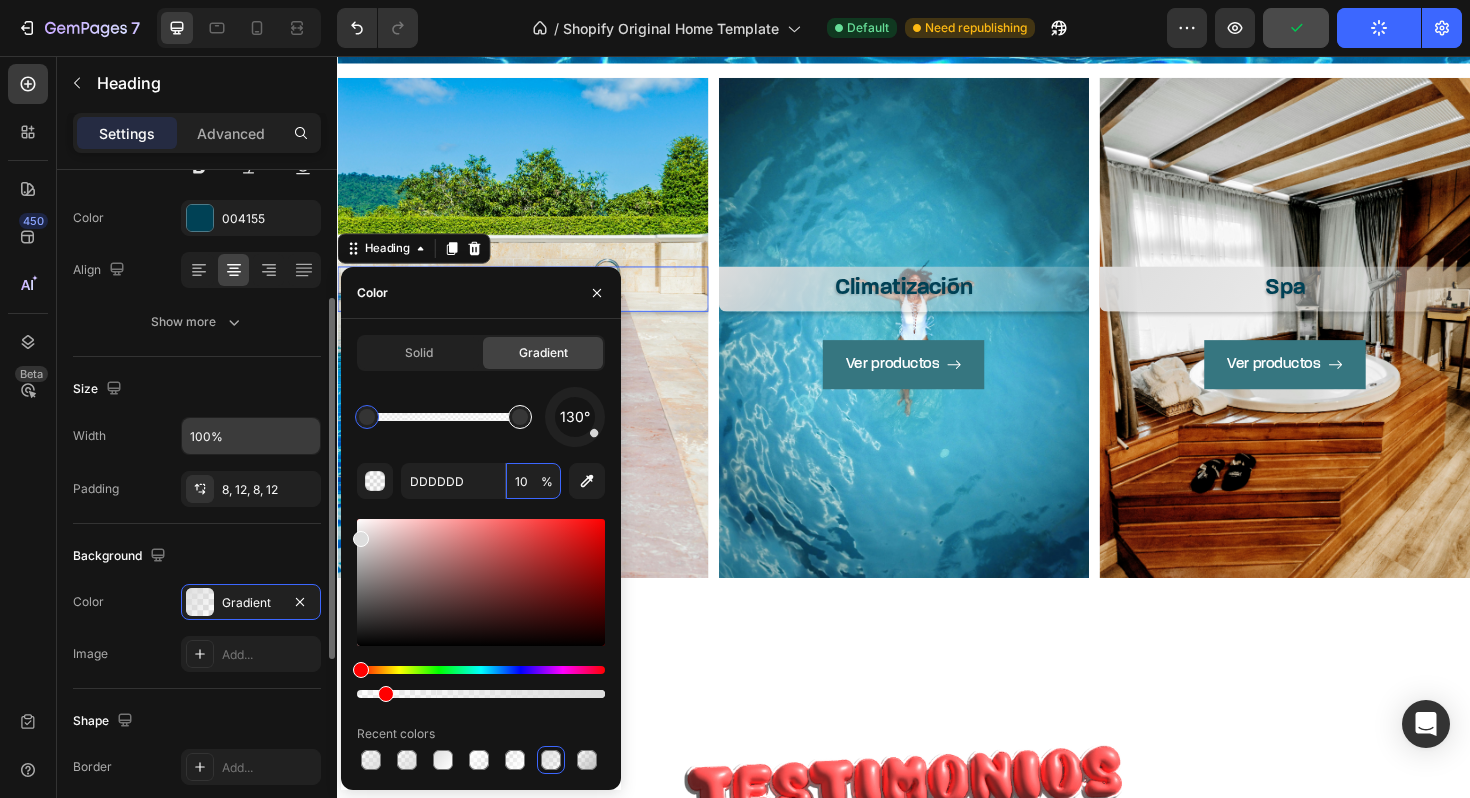 type on "FFFFFF" 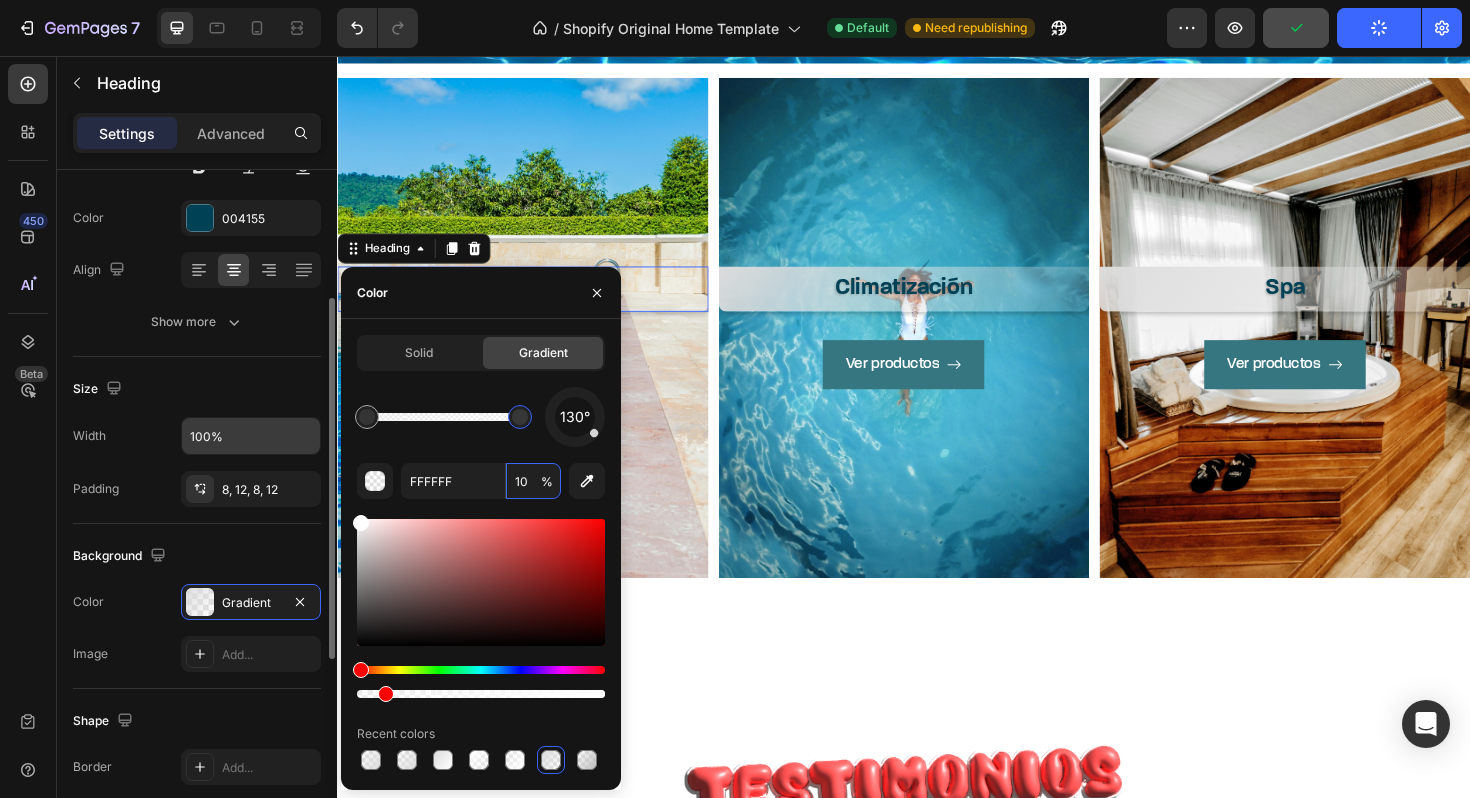 click at bounding box center [520, 417] 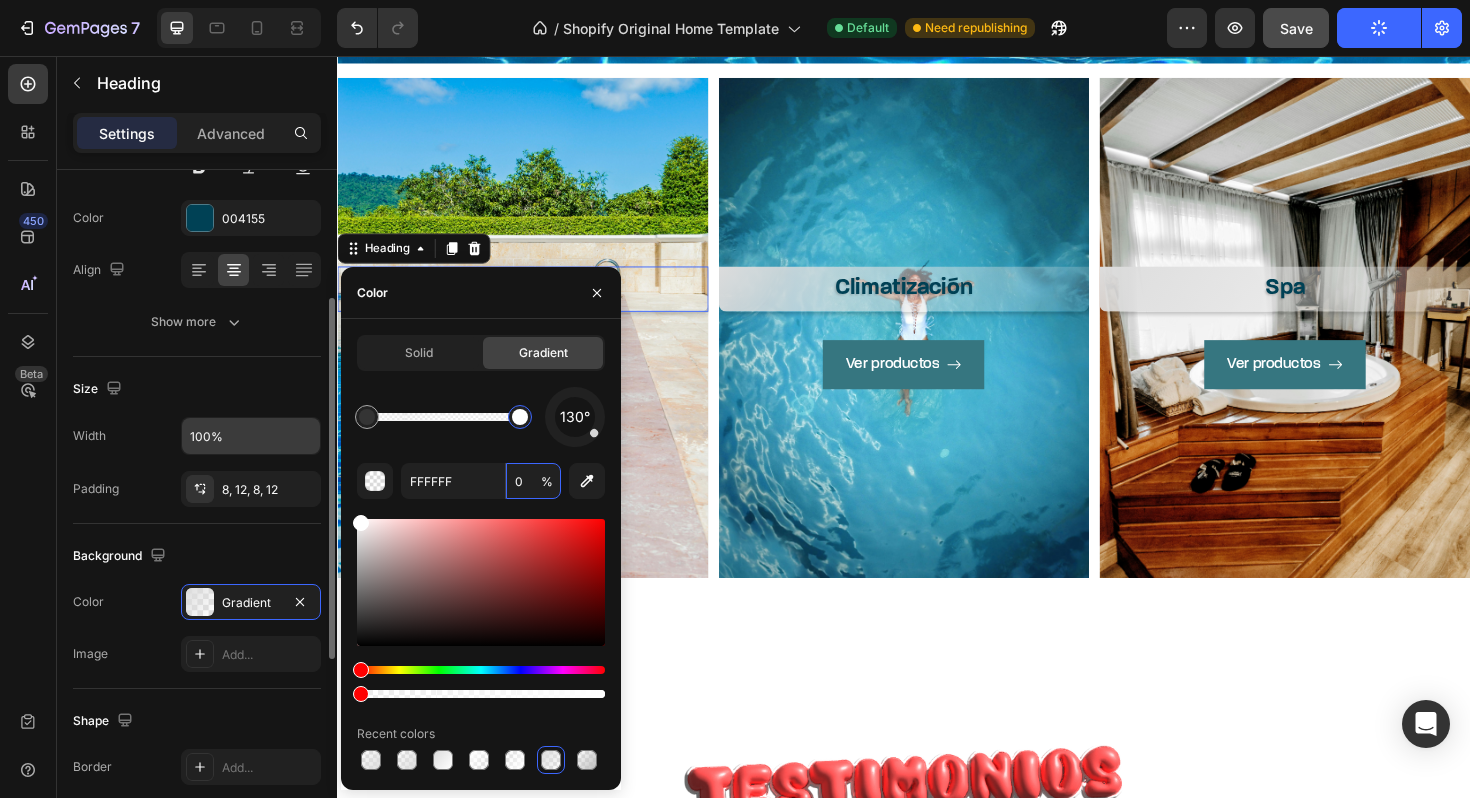 type on "60" 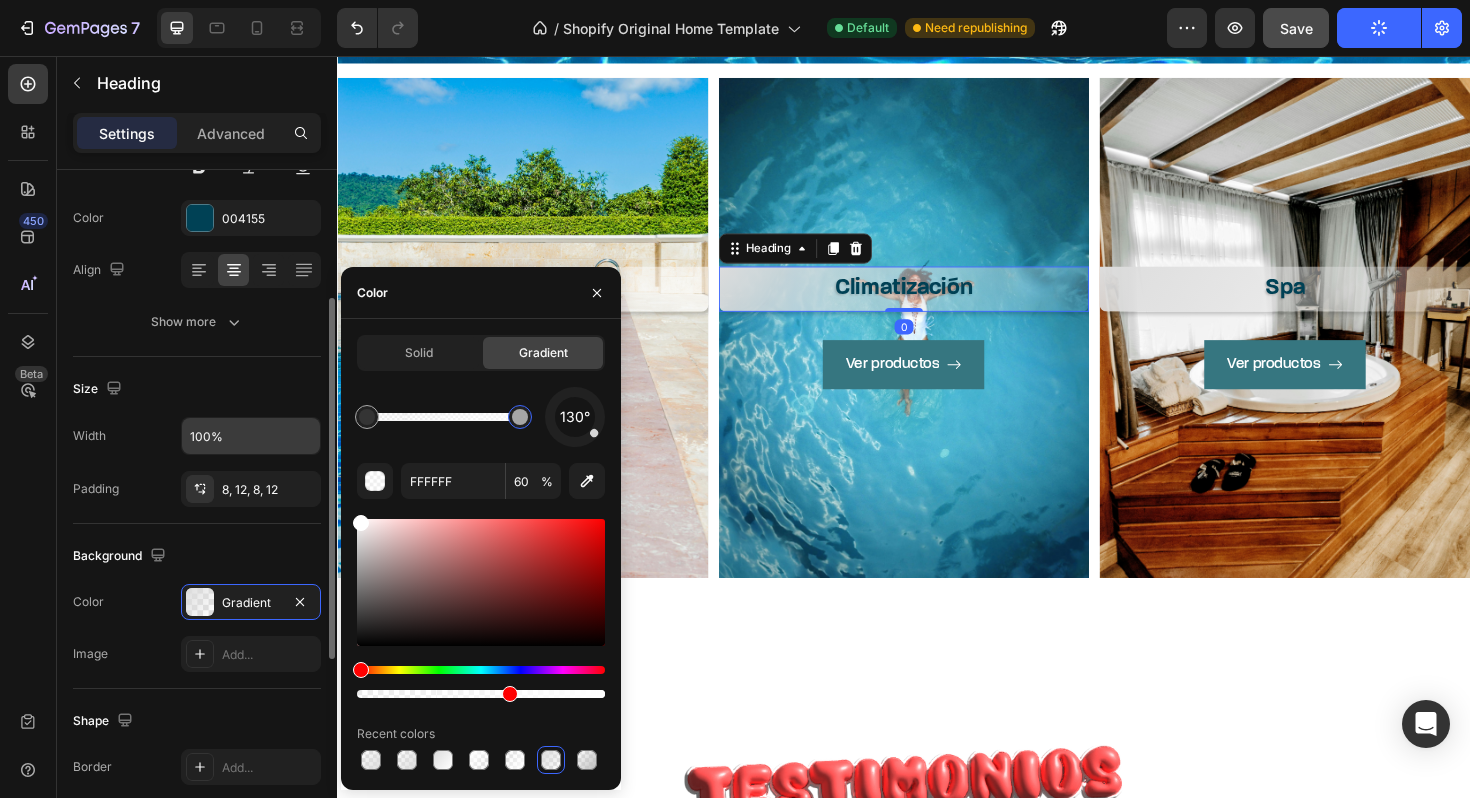 click on "Climatización" at bounding box center [937, 302] 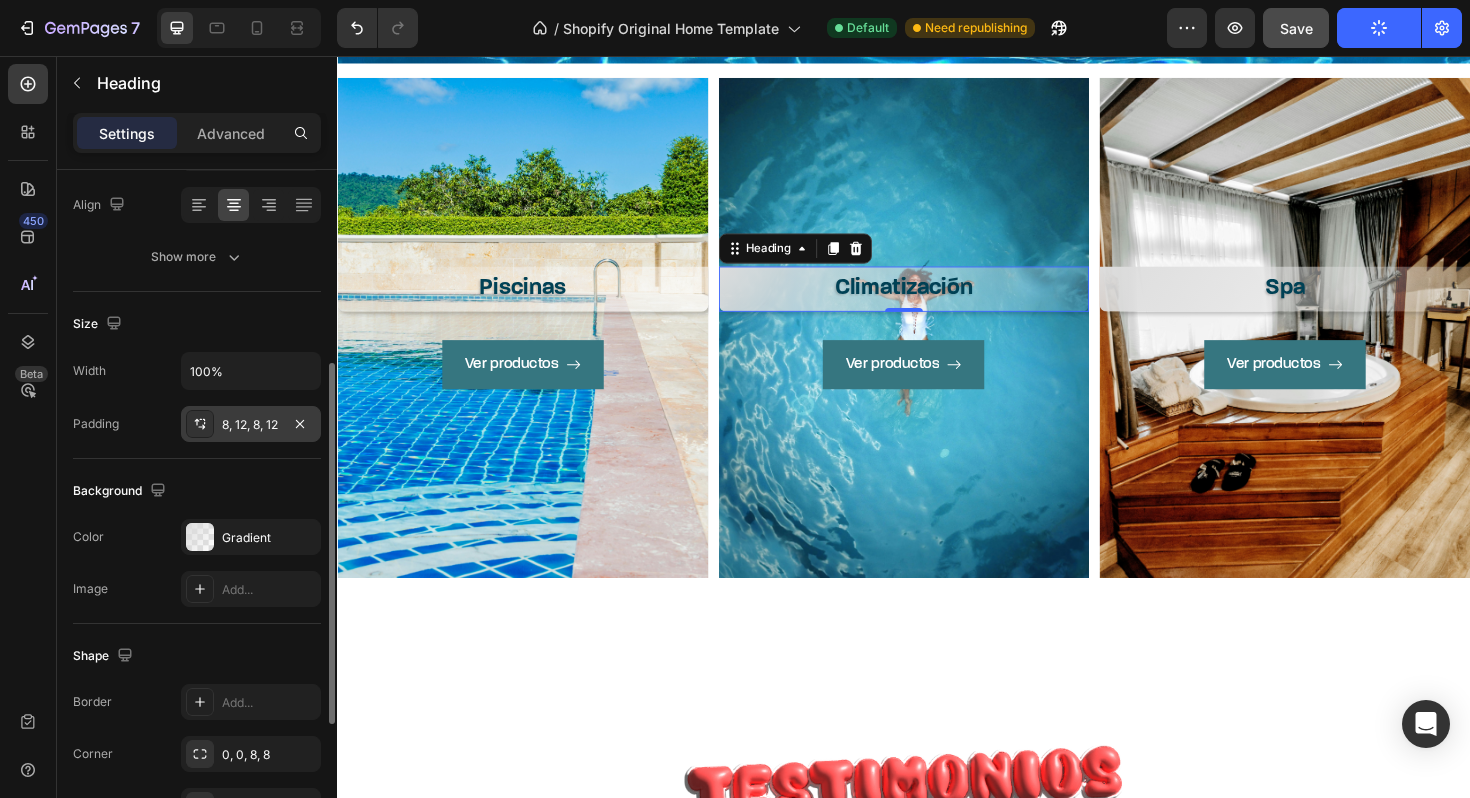 scroll, scrollTop: 344, scrollLeft: 0, axis: vertical 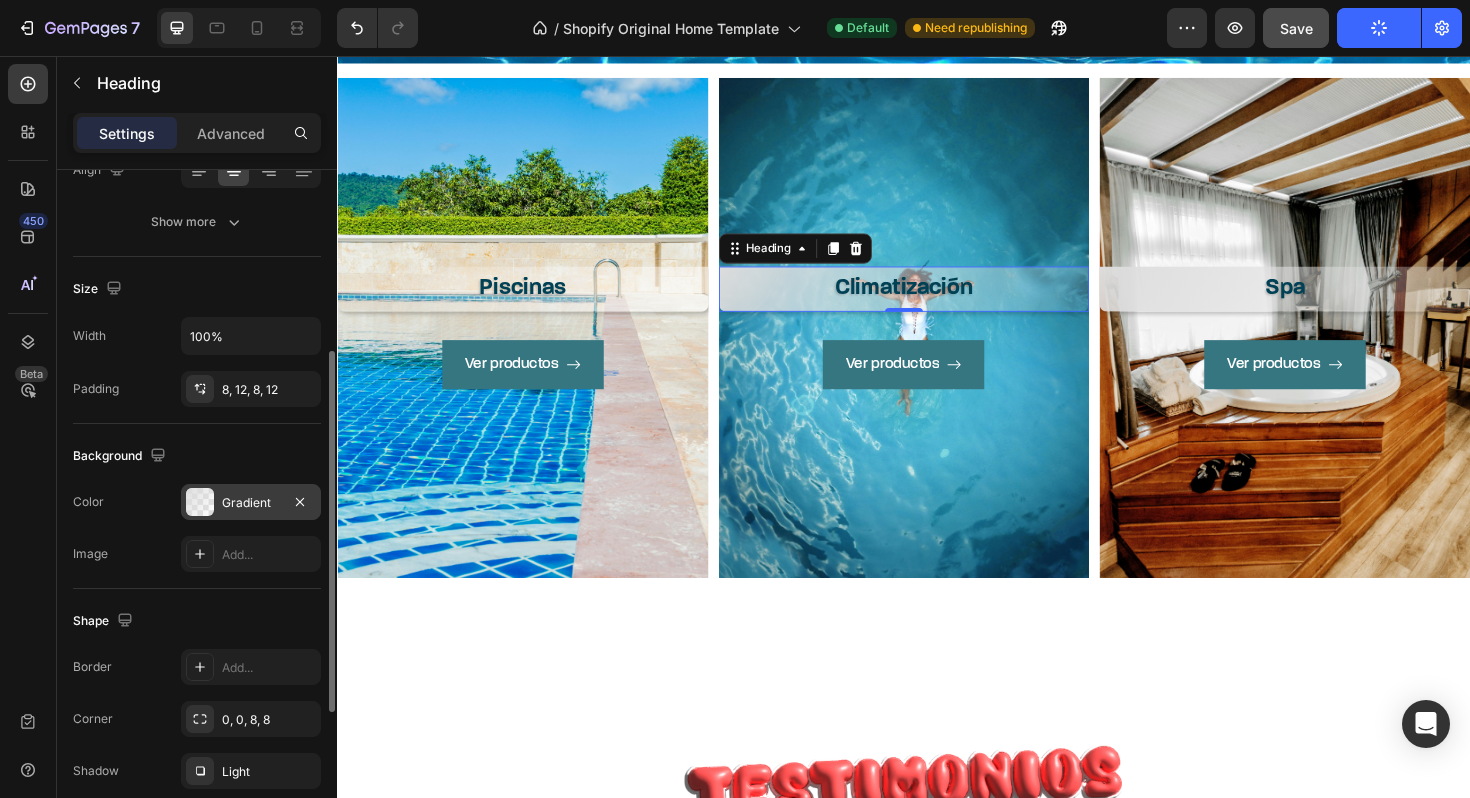 click on "Gradient" at bounding box center (251, 503) 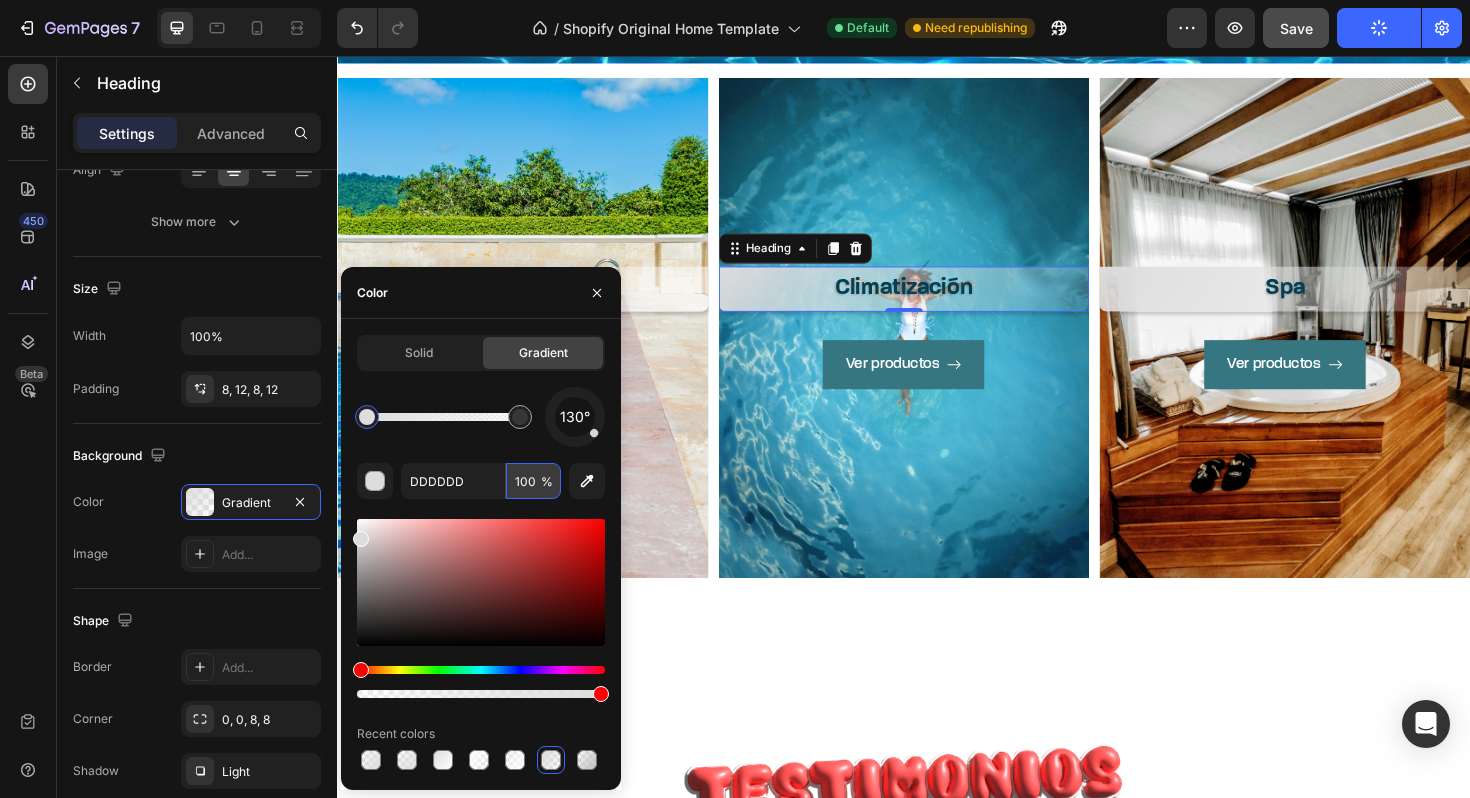 click on "100" at bounding box center (533, 481) 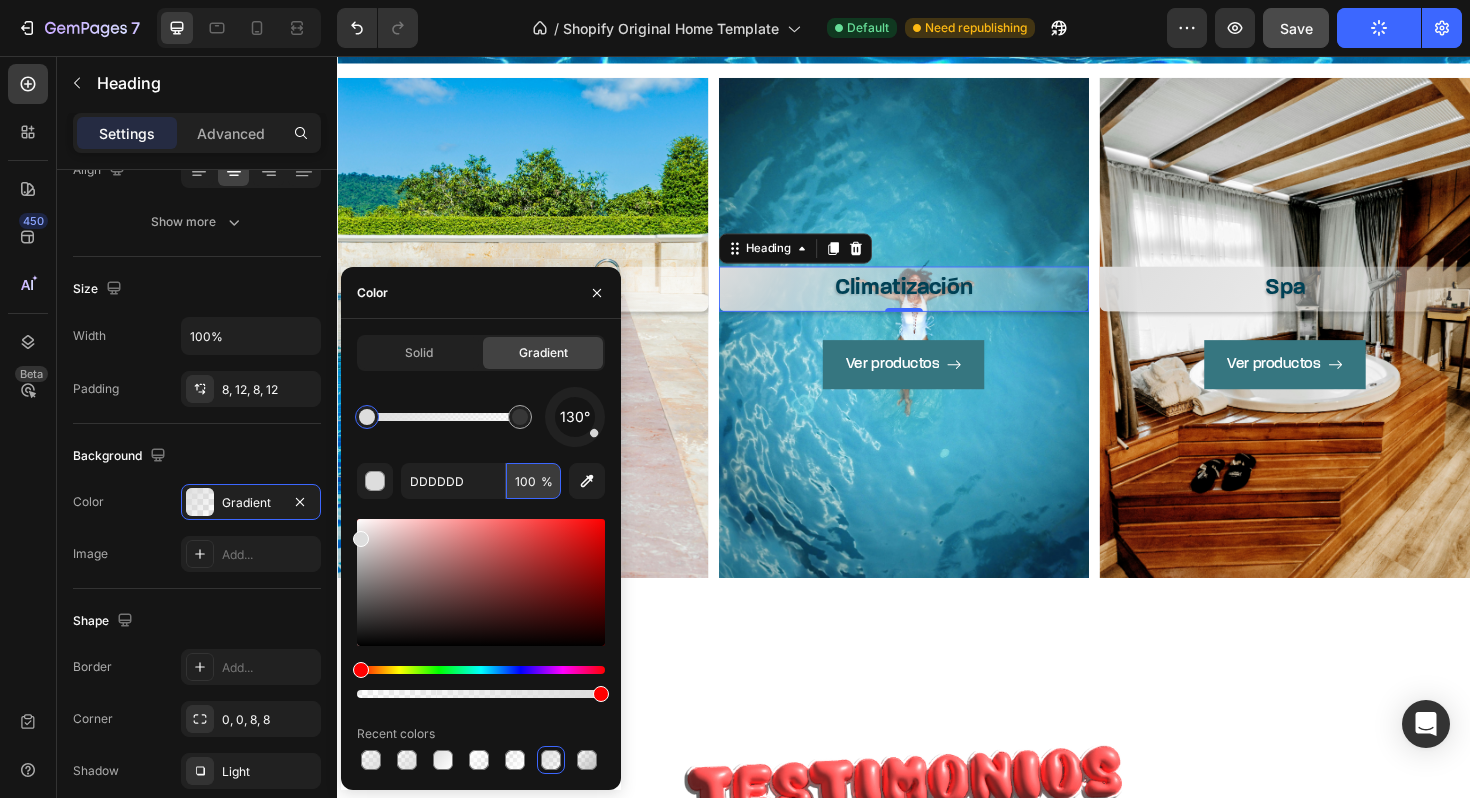 type on "60" 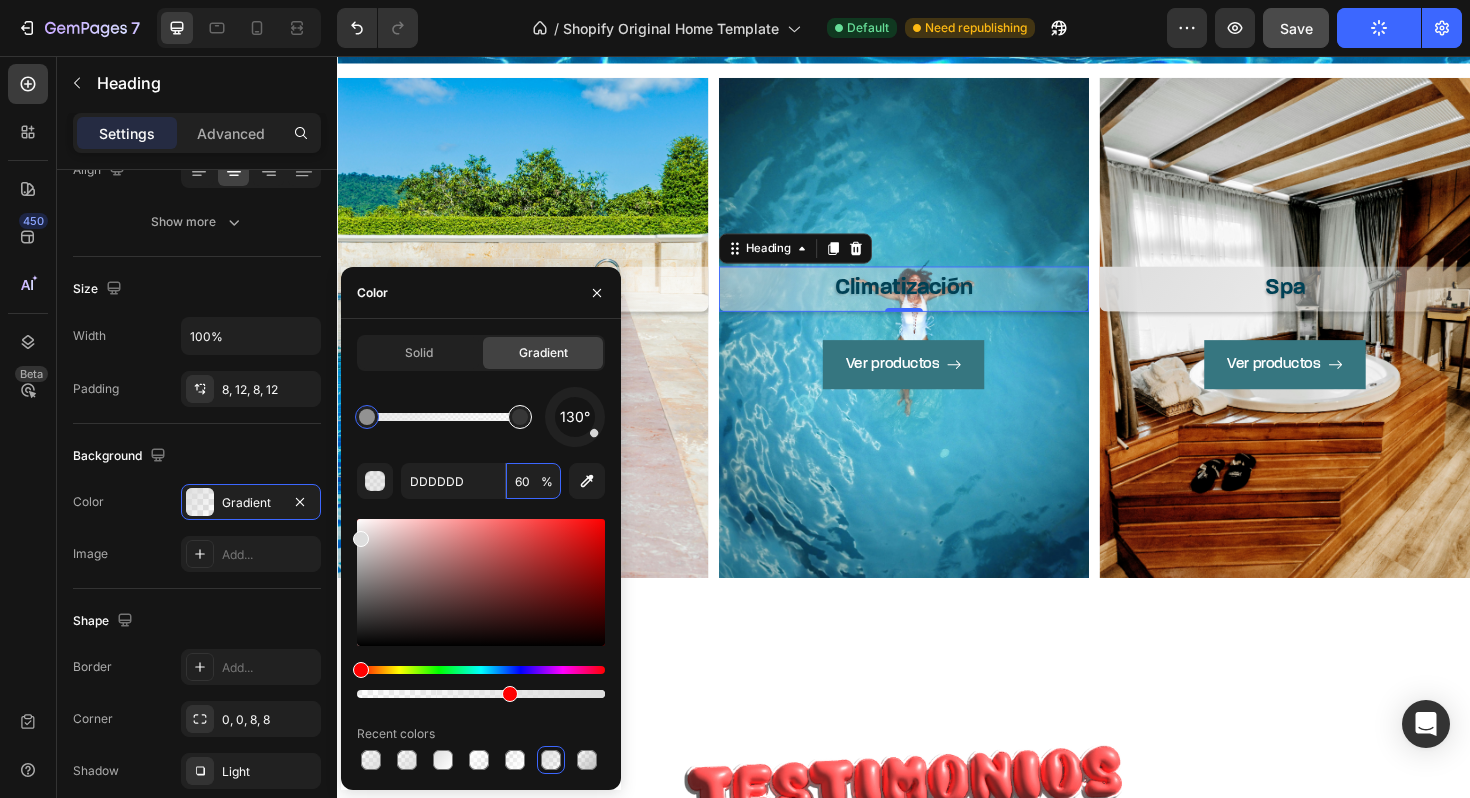 type on "FFFFFF" 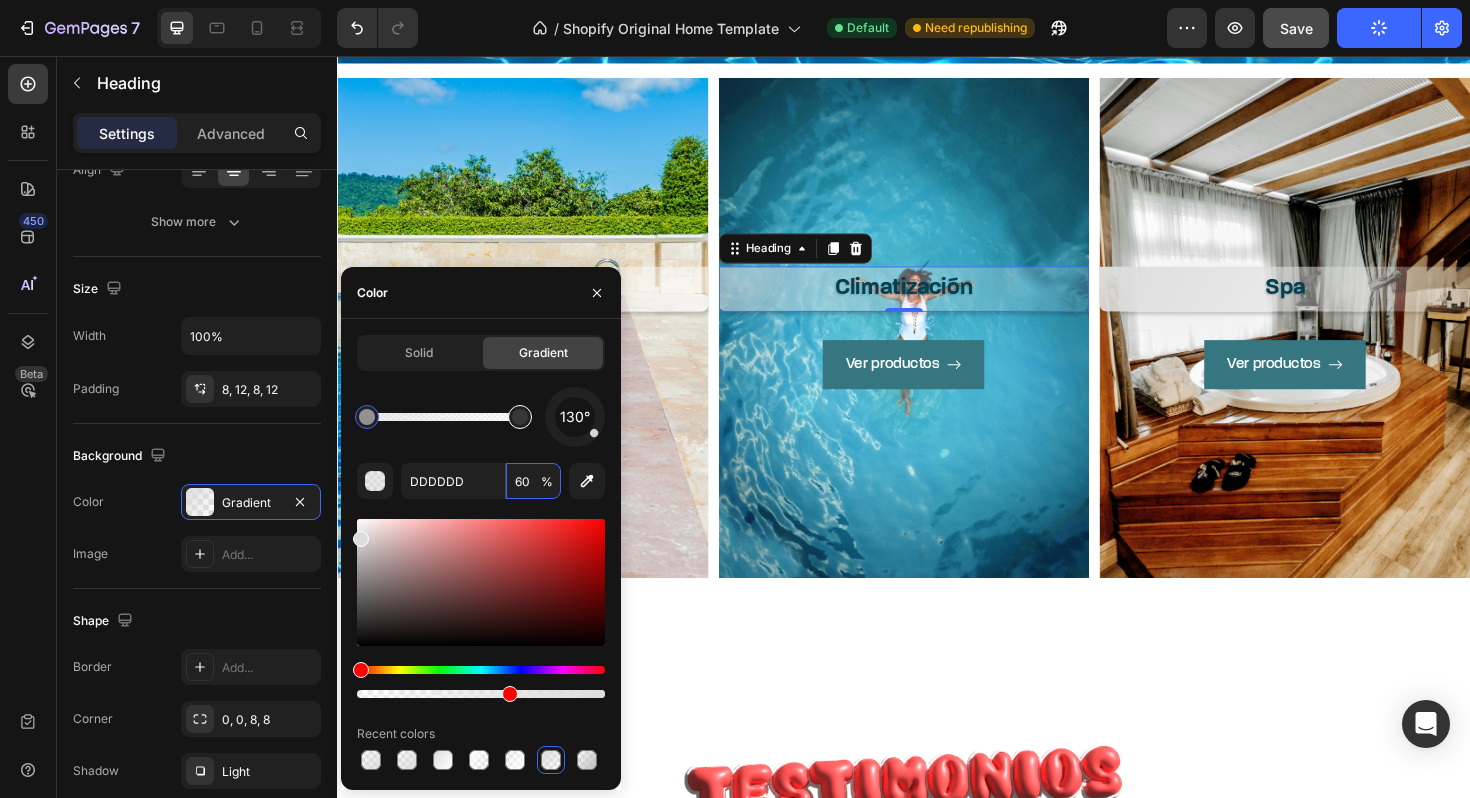 type on "10" 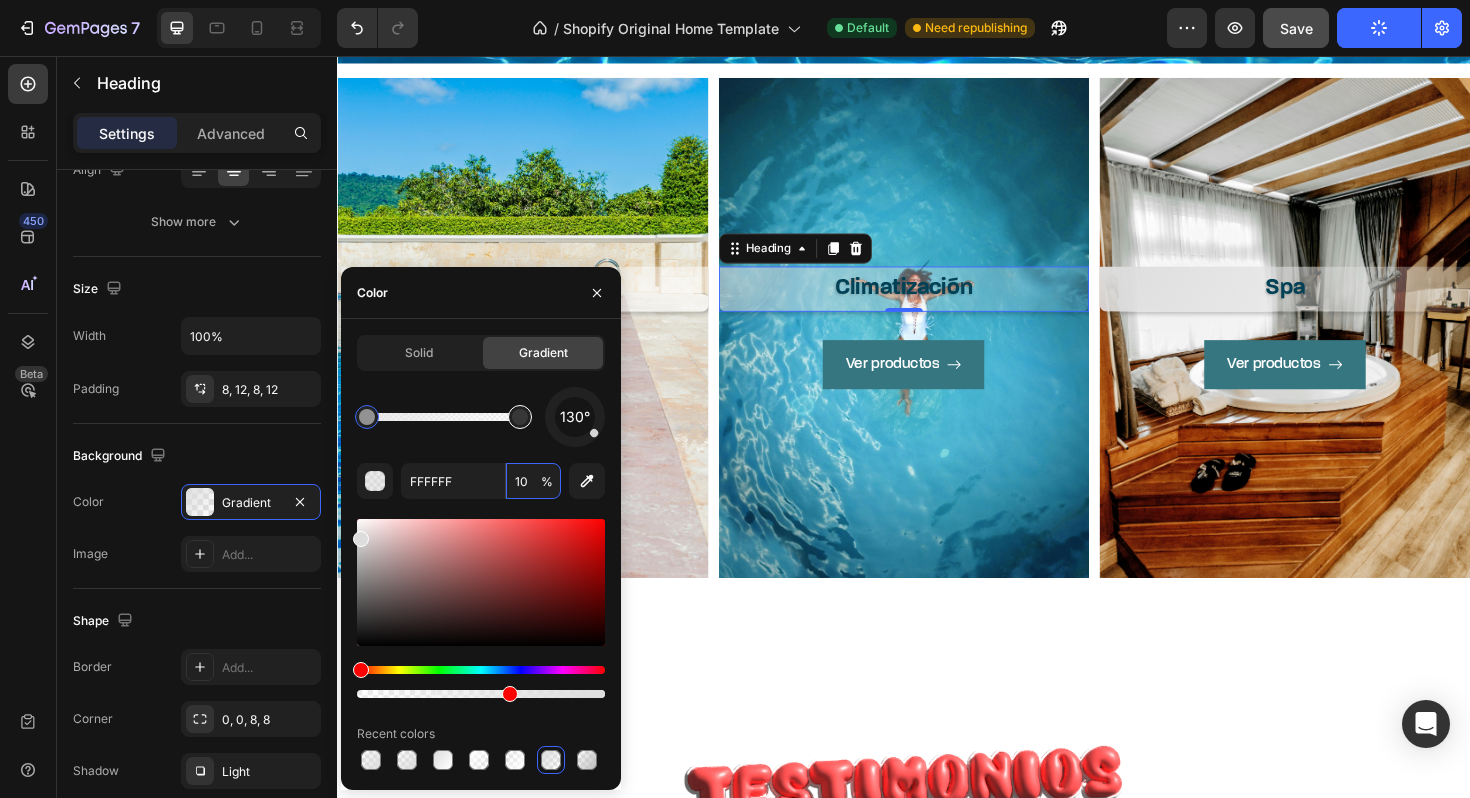 click at bounding box center (520, 417) 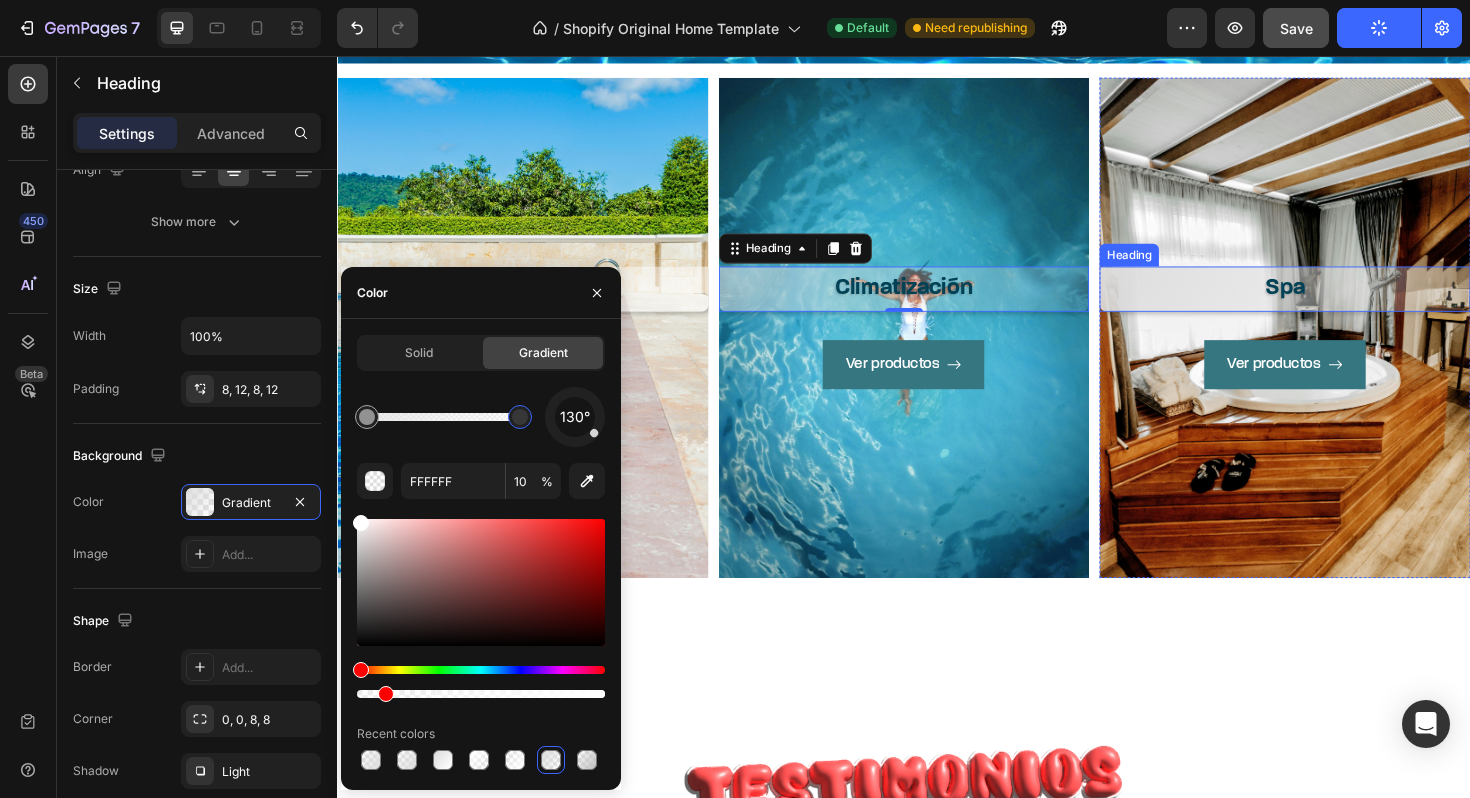 click on "Spa" at bounding box center [1340, 302] 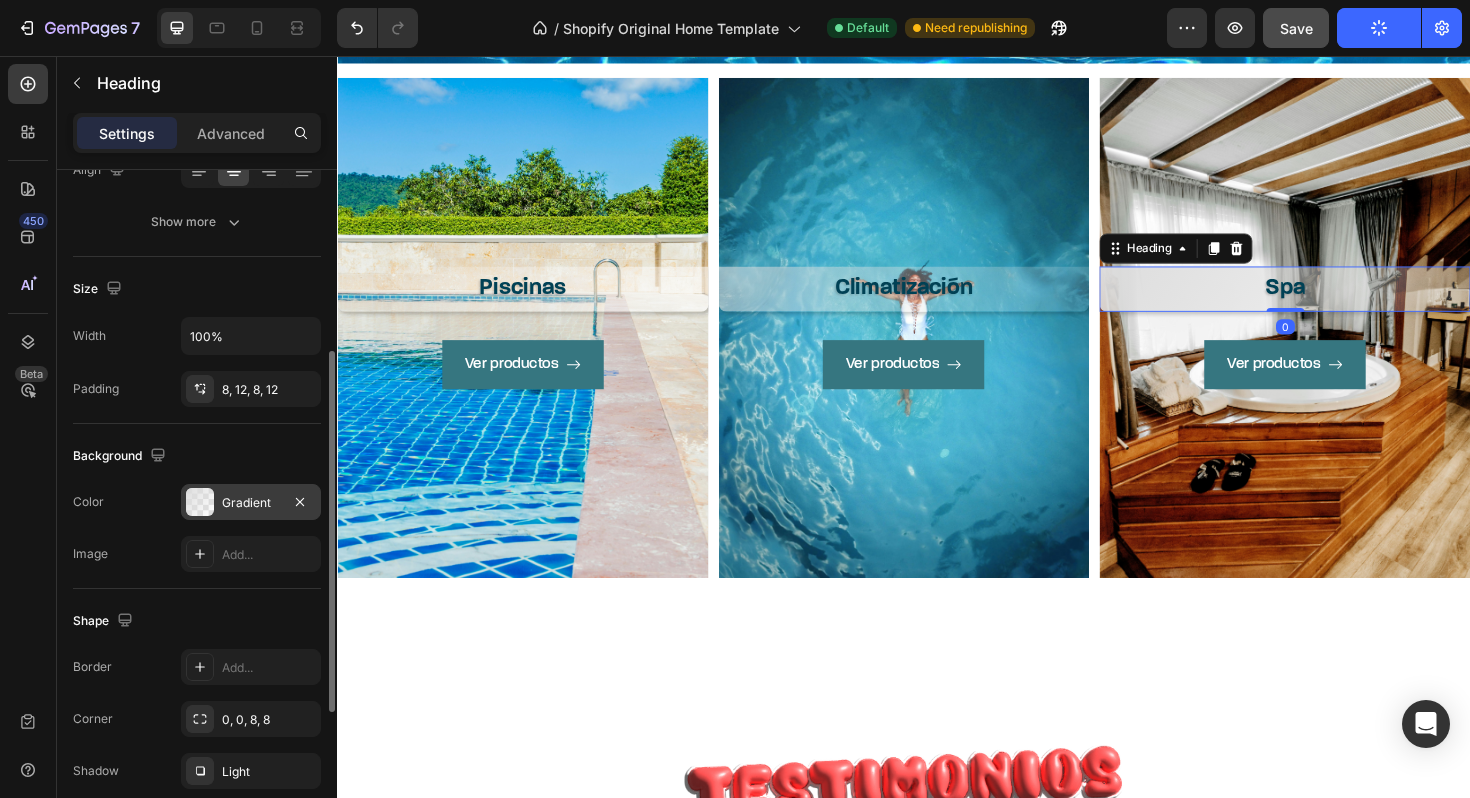 click on "Gradient" at bounding box center [251, 503] 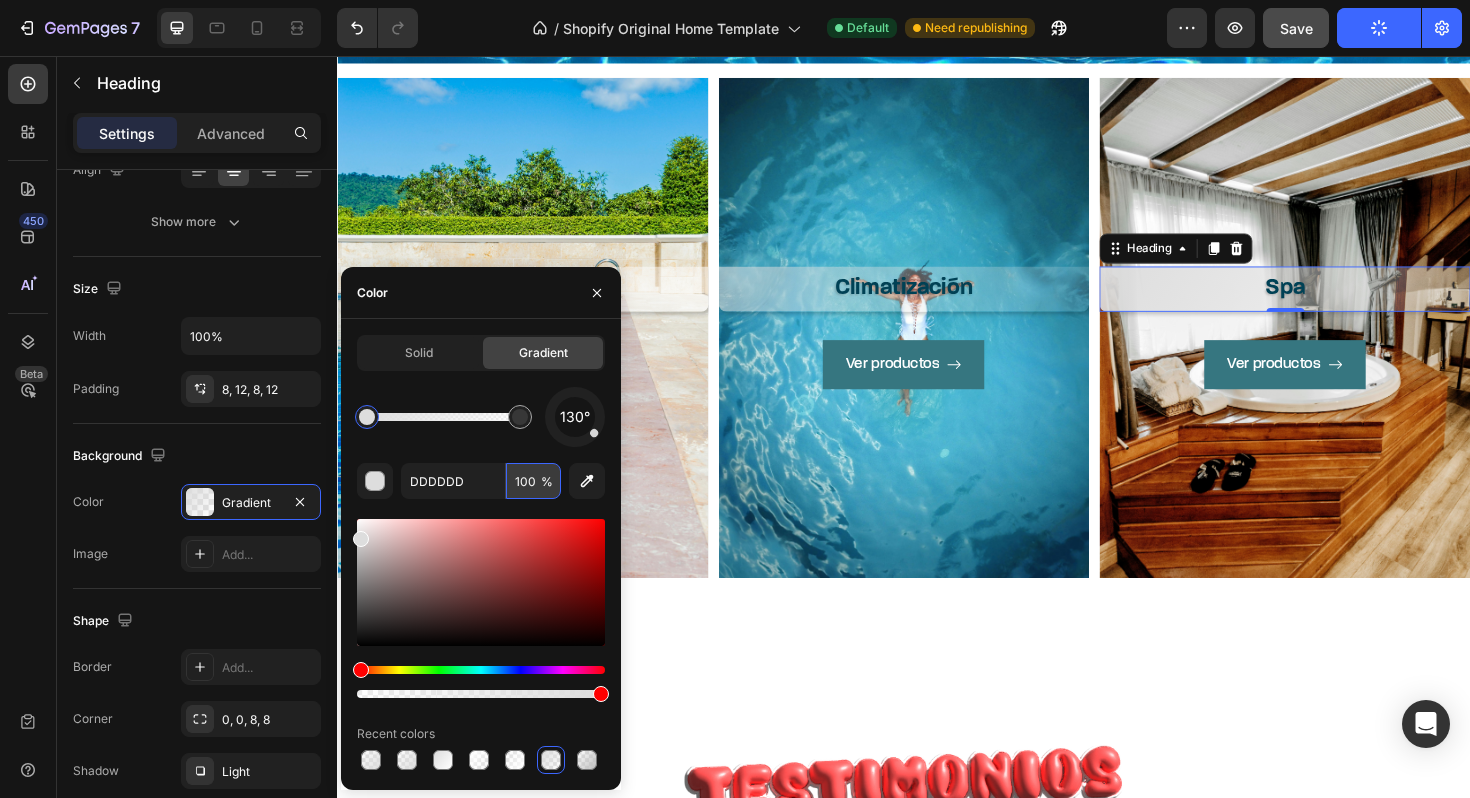 click on "100" at bounding box center [533, 481] 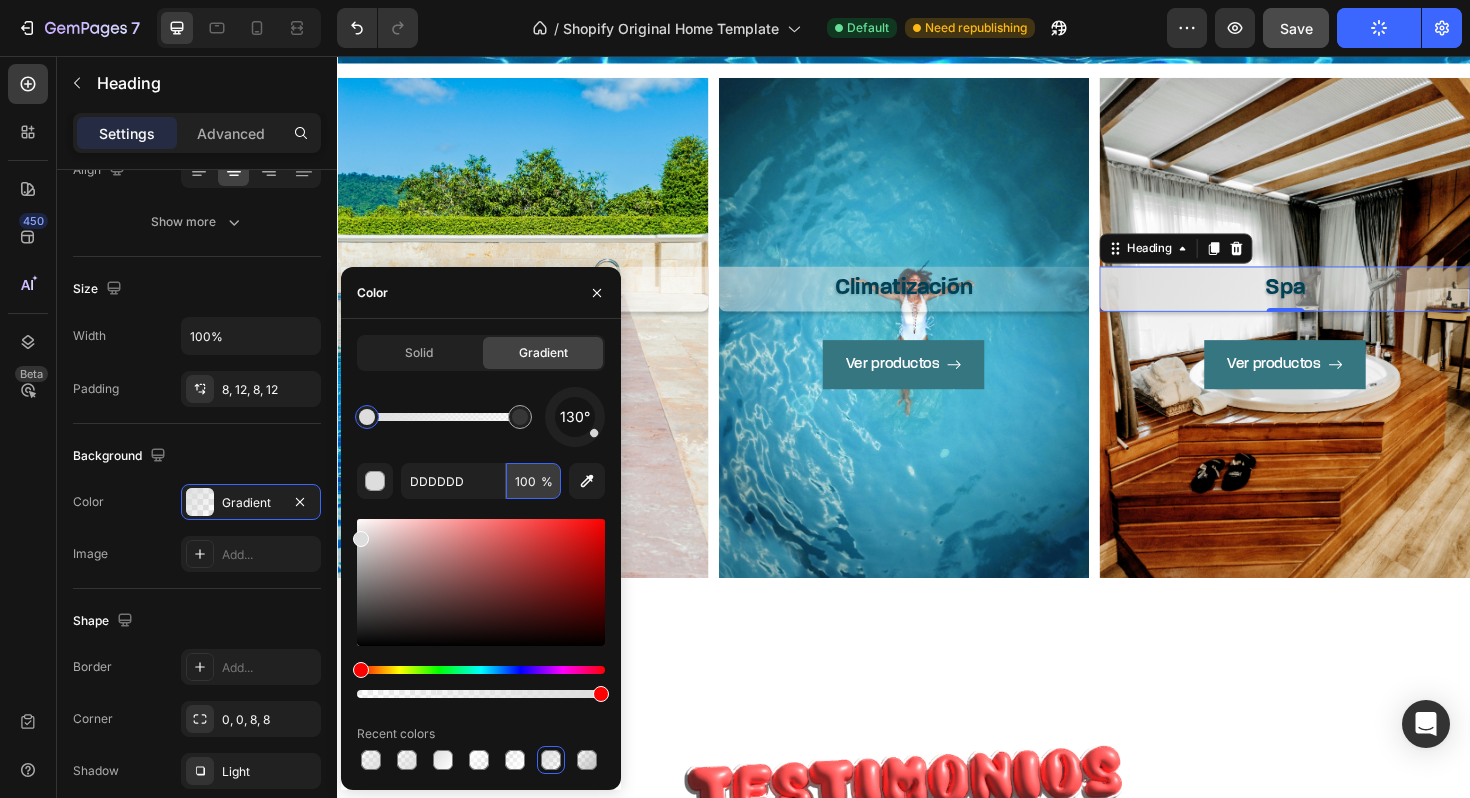type on "60" 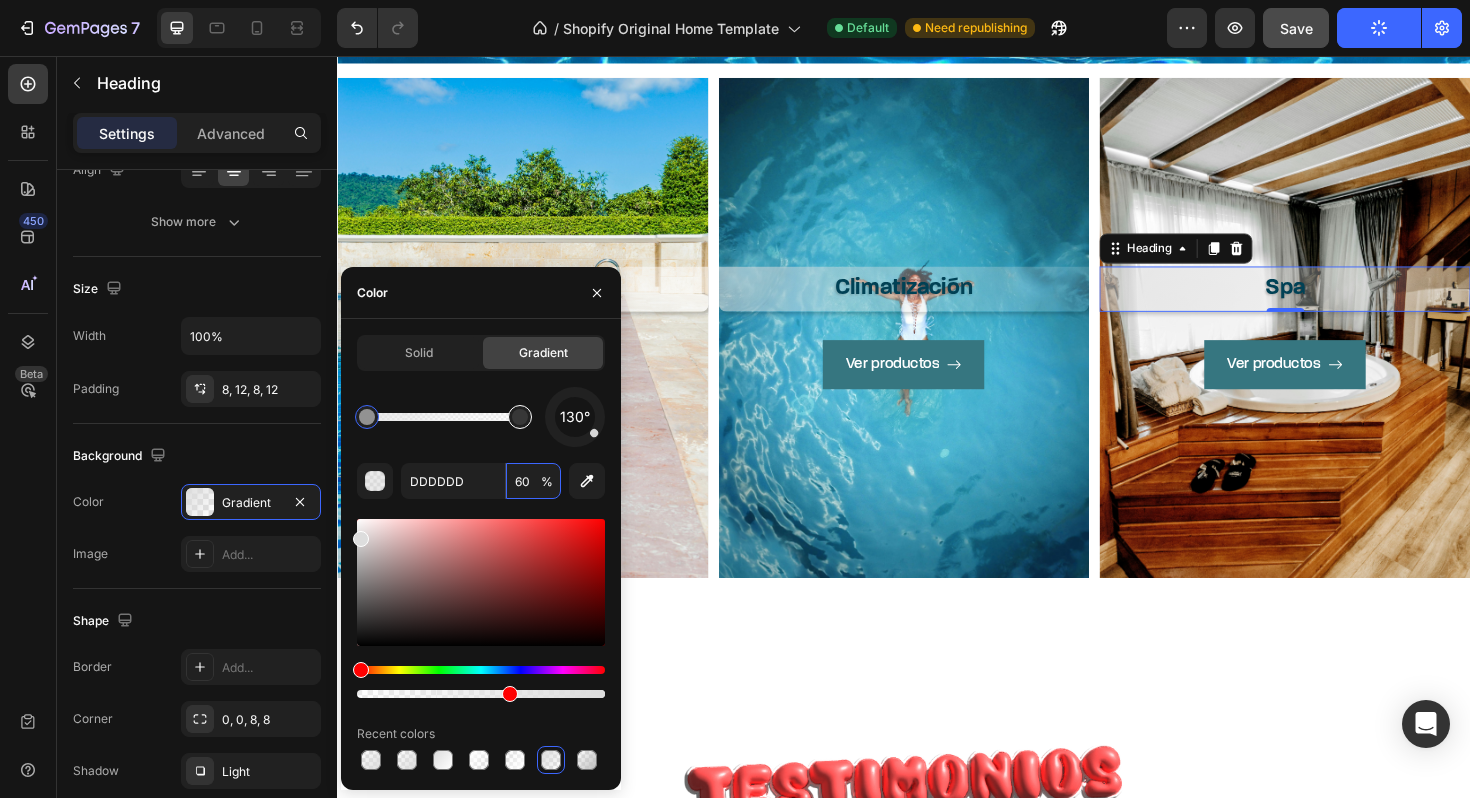 type on "FFFFFF" 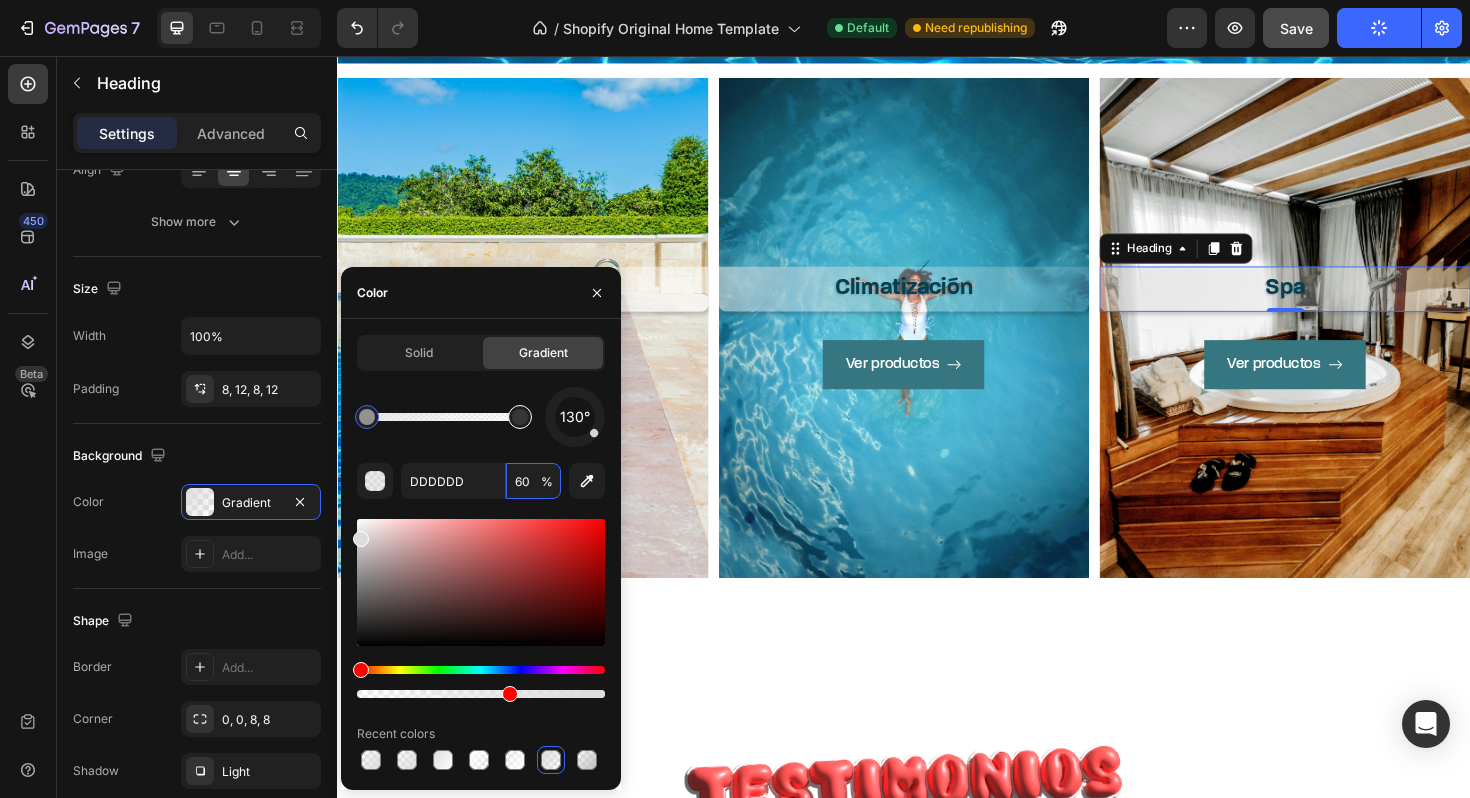 type on "10" 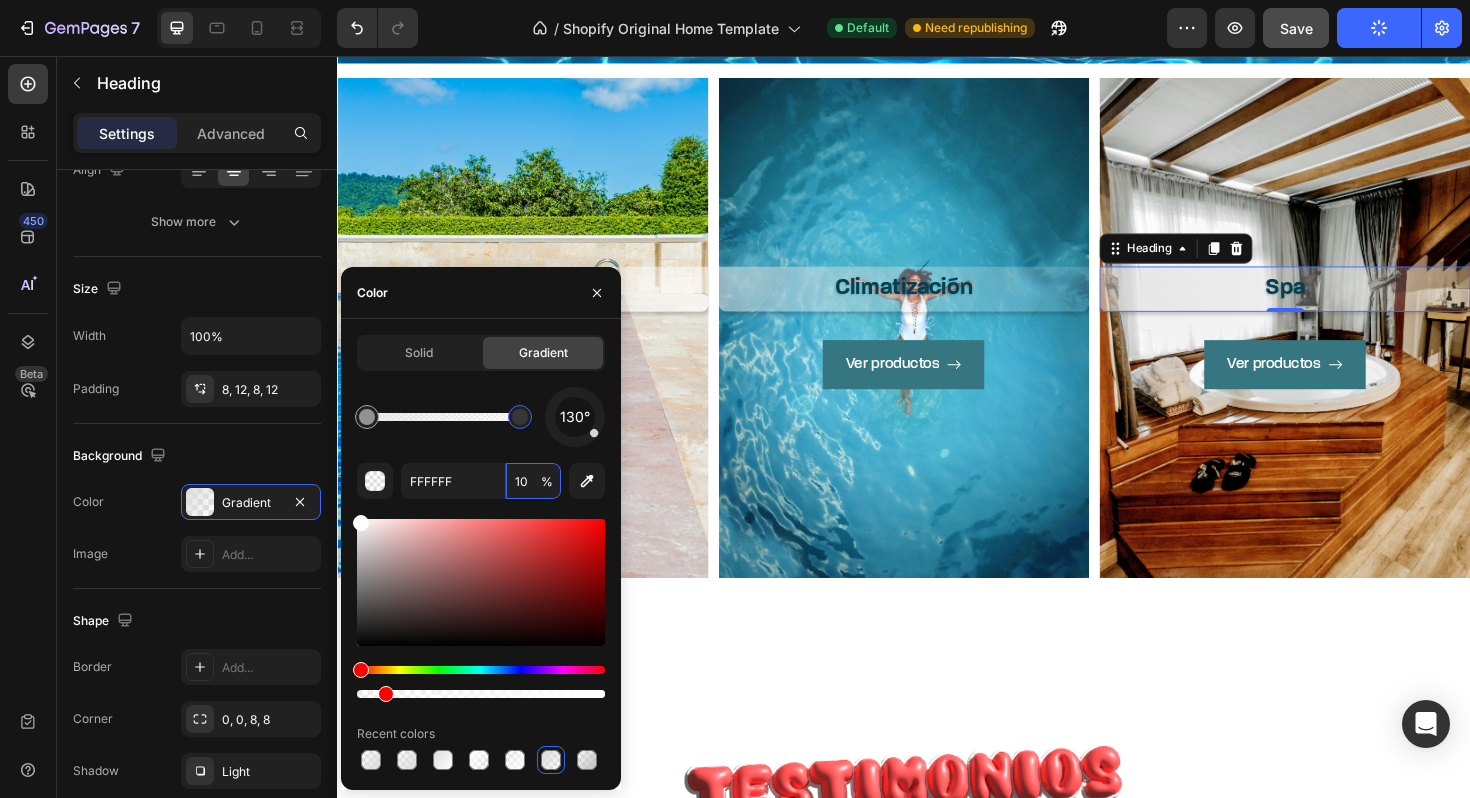 click at bounding box center [520, 417] 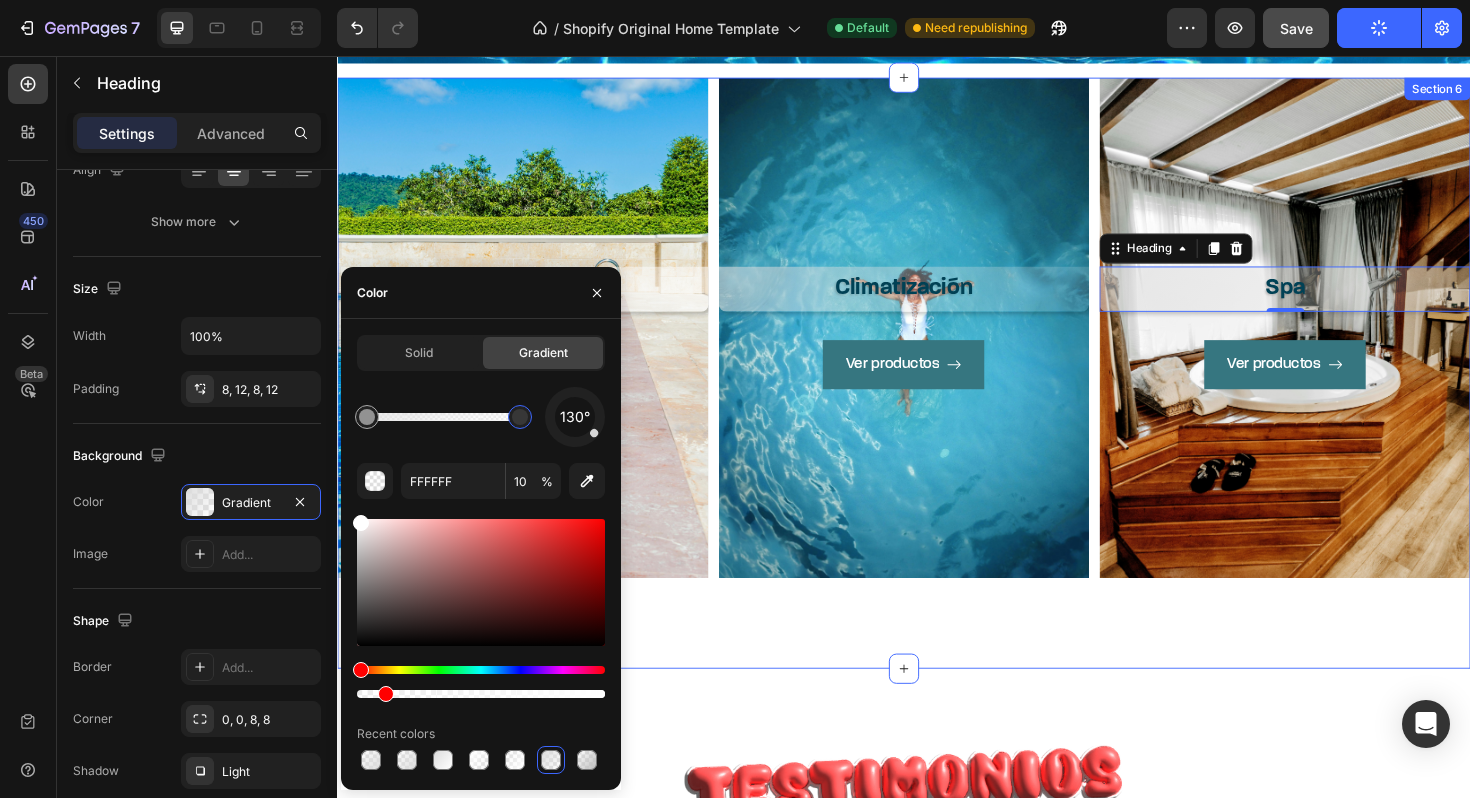 click on "Image
Image
Icon
Icon
Icon
Icon
Icon Row [FIRST] [LAST] Text block Row "Excelente el servicio brindado por [PERSON], desde el asesoramiento hasta el acompañamiento durante el proceso buscando soluciones constantes a inconvenientes que fueron surgiendo y escapaban a la planificación del trabajo. Una vez finalizada la instalación sigue en contacto constante para asegurarse que todo funcione correctamente y evacuar consultas que surjan a medida que se le va a dando utilidad a la piscina. Muy importante destacar que el producto que vende es de excelente calidad." Text block                Title Line Row Image
Icon
Icon
Icon
Icon
Icon Row [FIRST] [LAST] Text block Row Text block                Title Line Row Image
Icon
Icon
Icon
Icon
Icon Row [FIRST] [LAST]" at bounding box center (937, 1070) 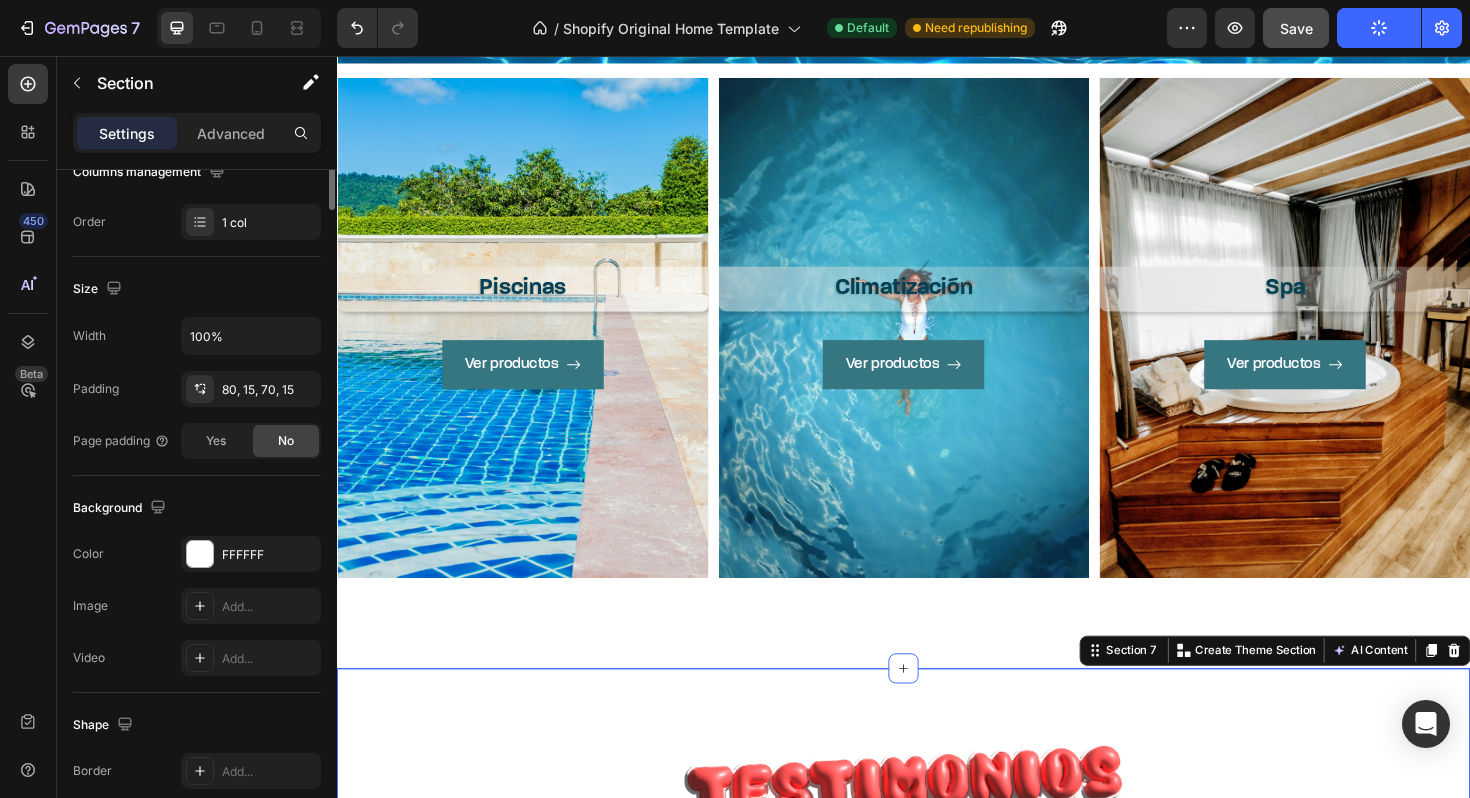 scroll, scrollTop: 0, scrollLeft: 0, axis: both 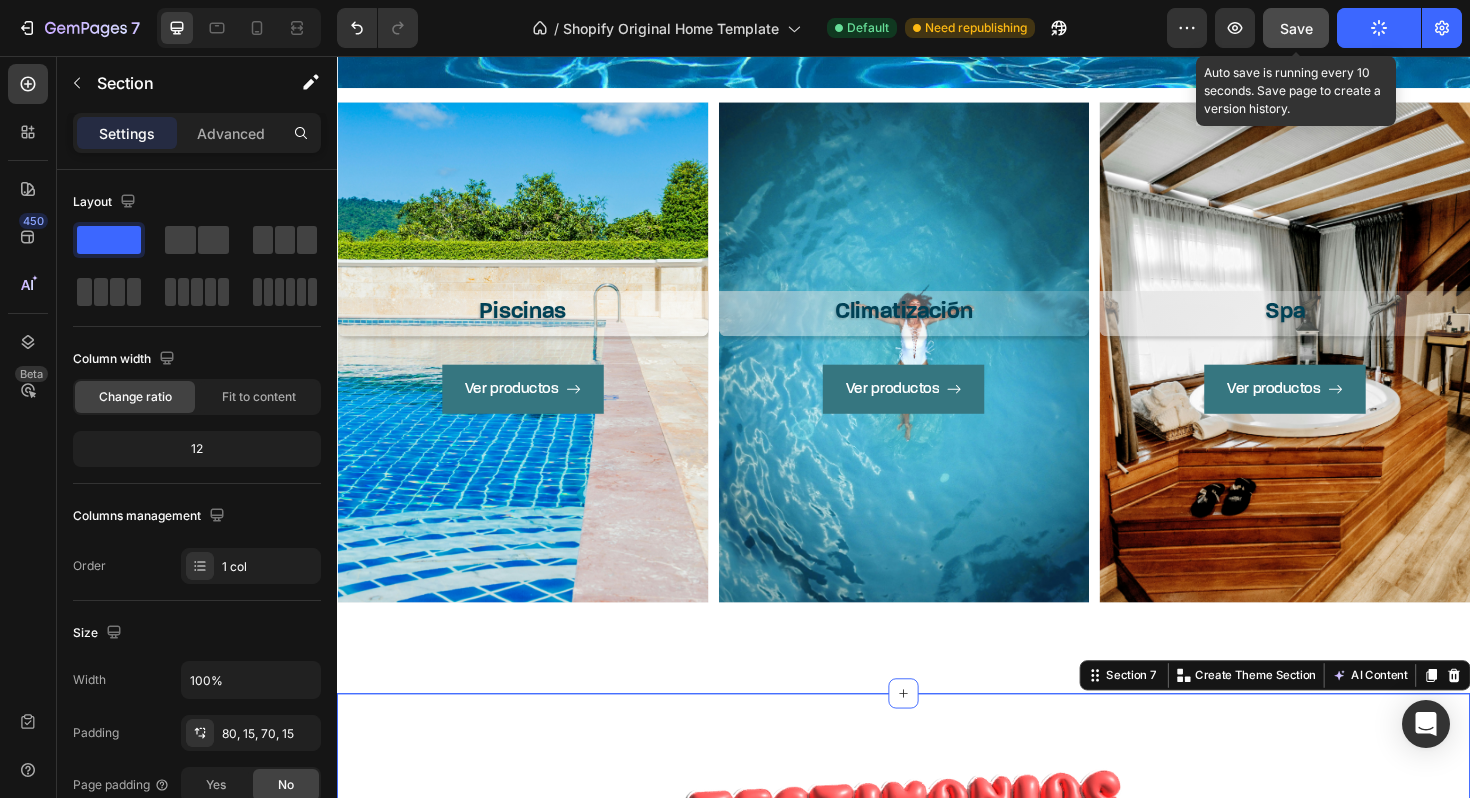 click on "Save" at bounding box center (1296, 28) 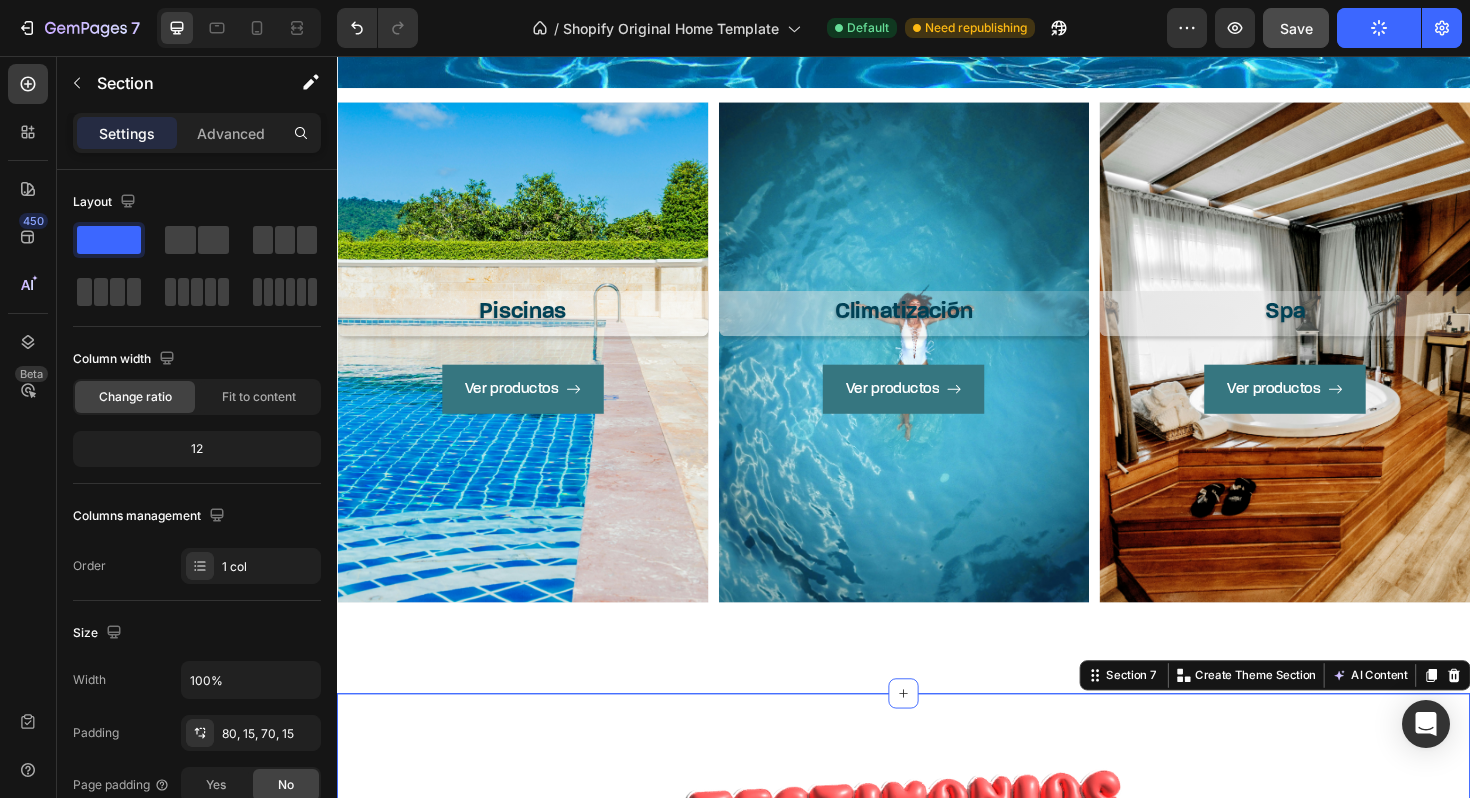 click on "Publish" 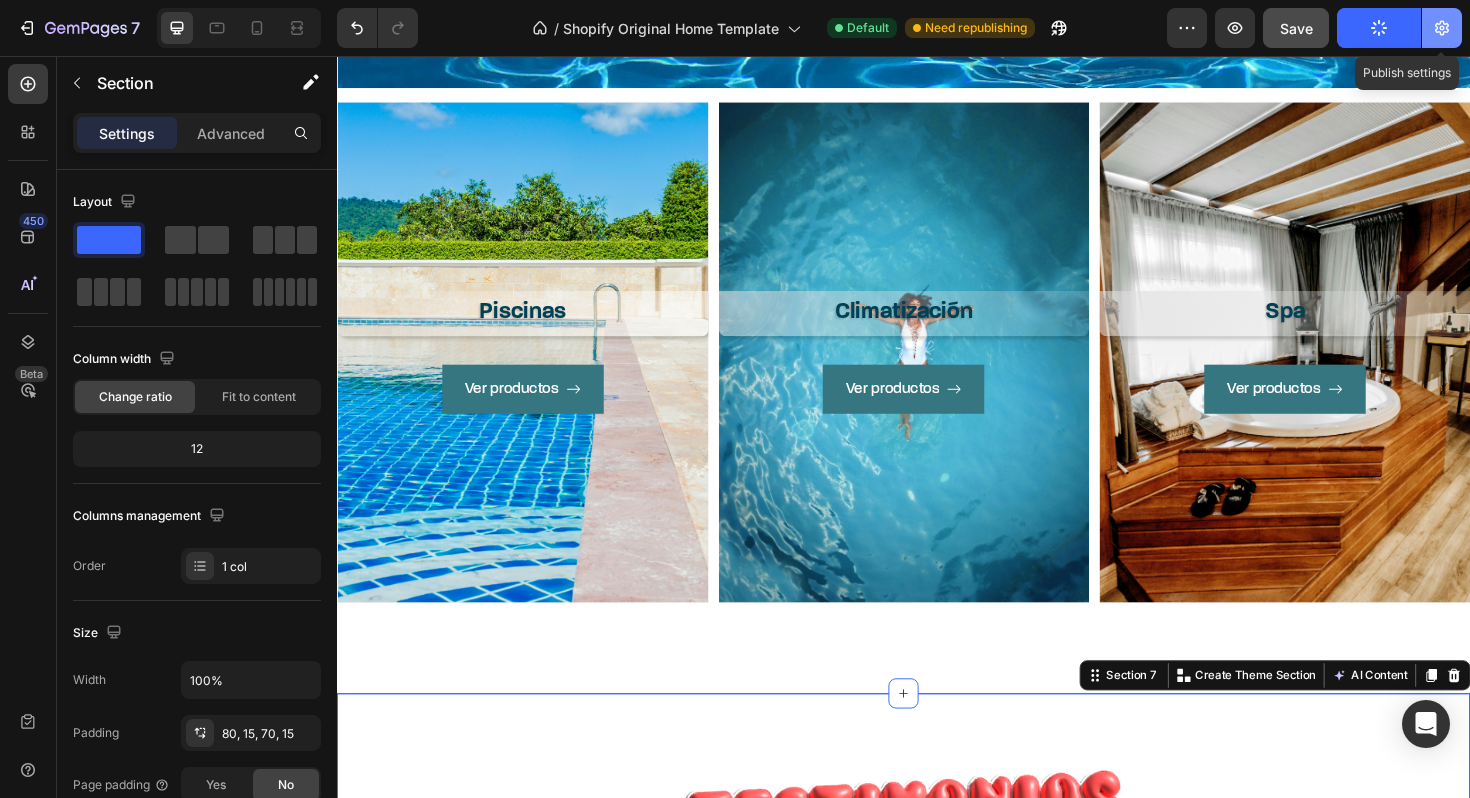 click 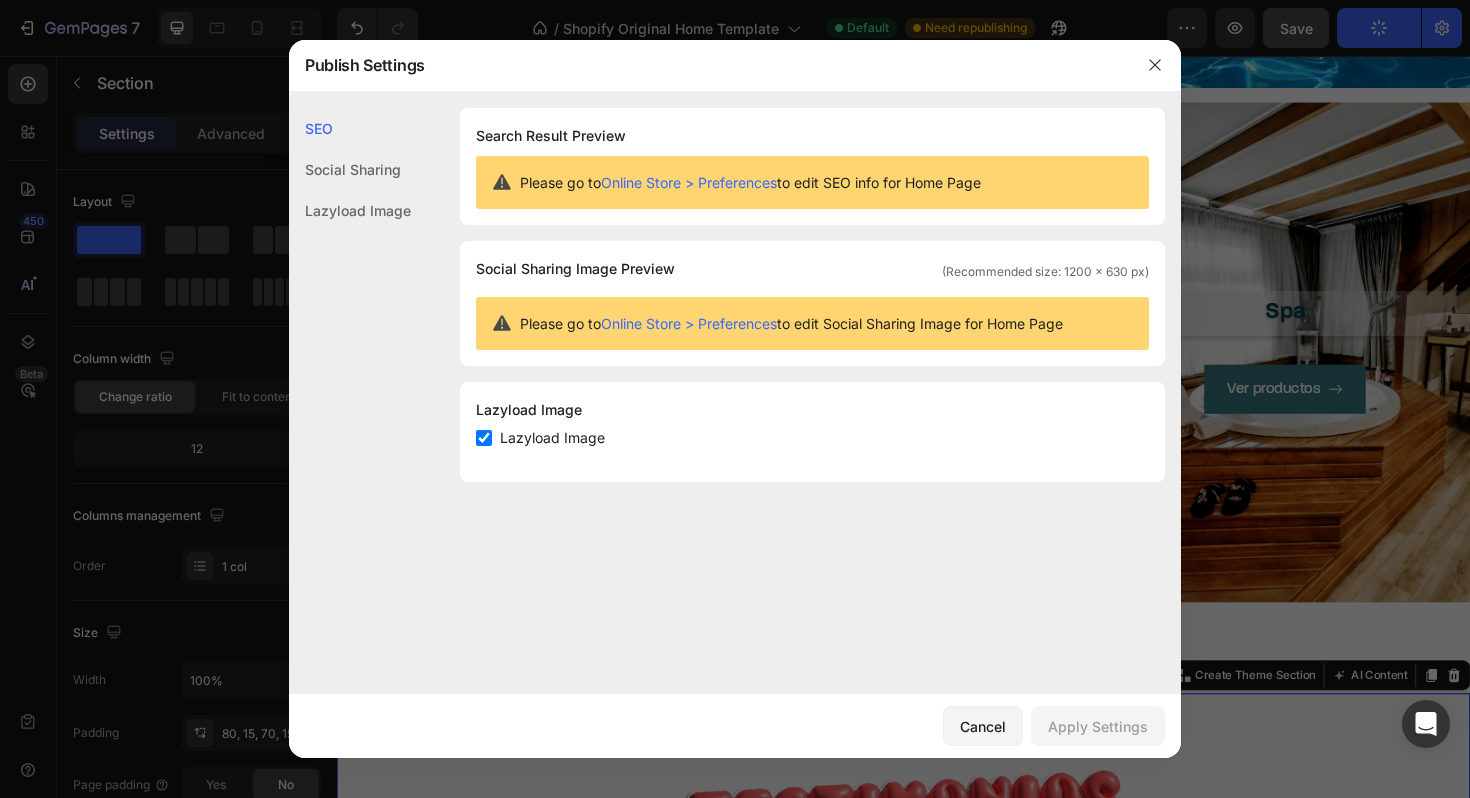 click on "Lazyload Image" at bounding box center (552, 438) 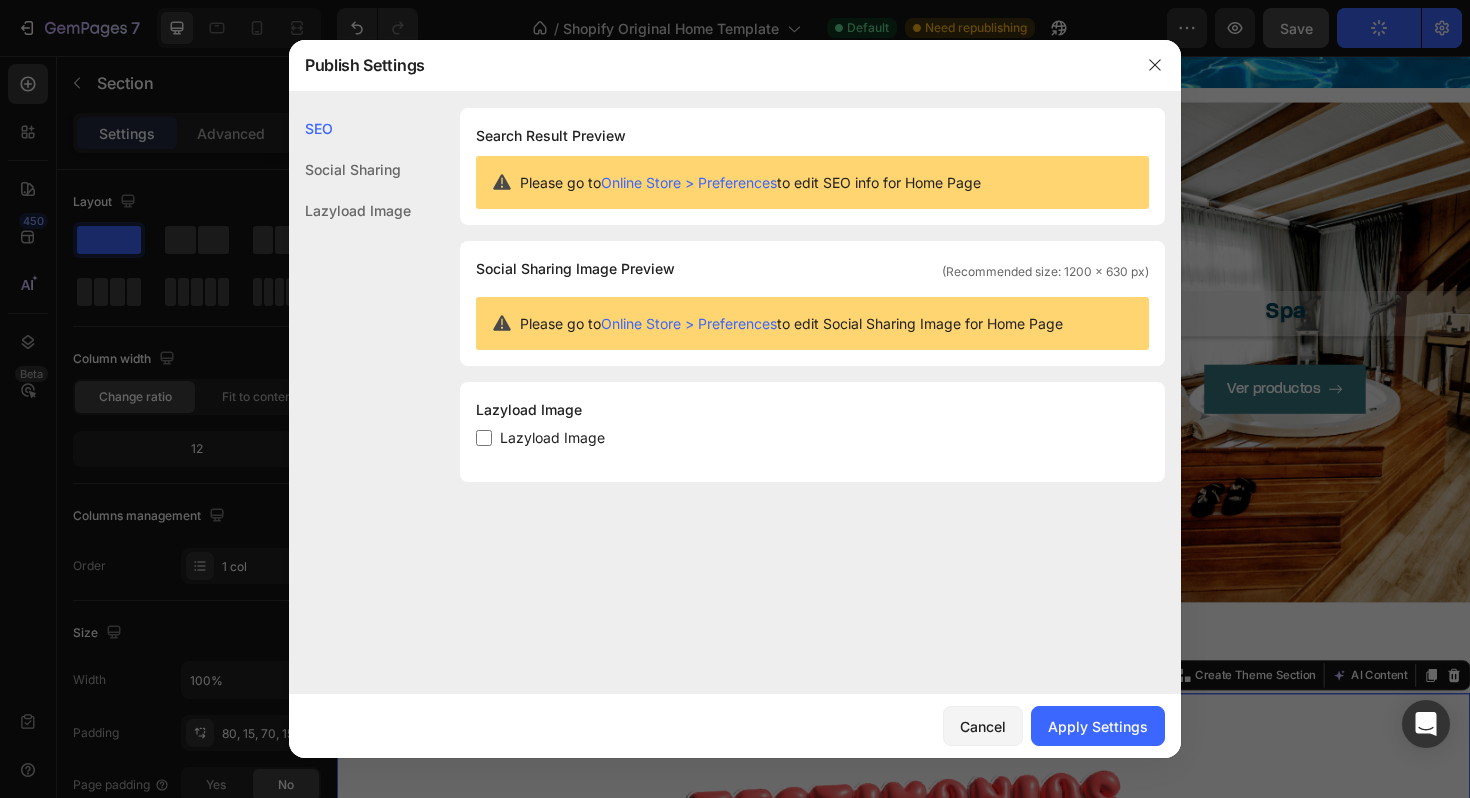 click on "Lazyload Image" at bounding box center (552, 438) 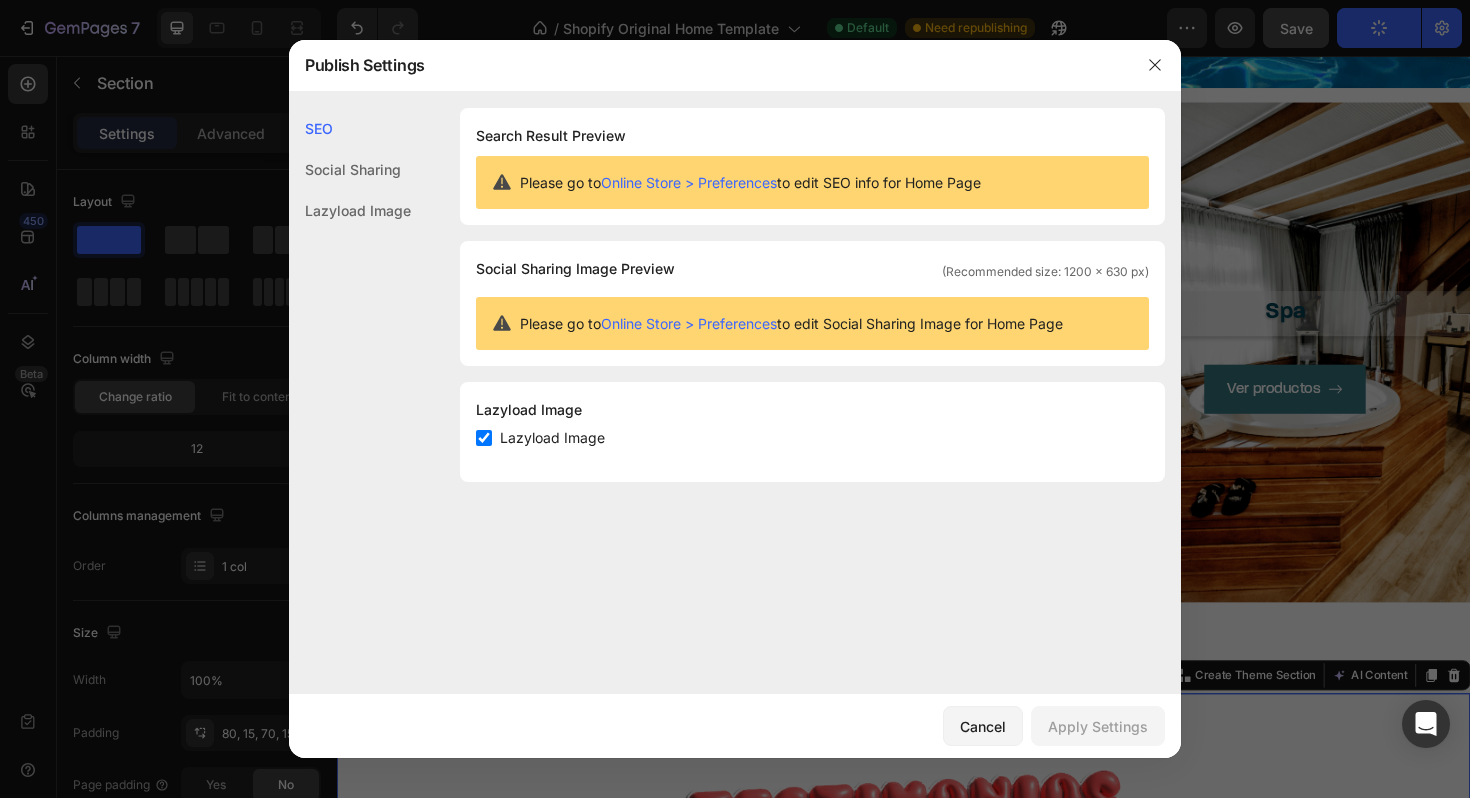 click on "Lazyload Image" at bounding box center [552, 438] 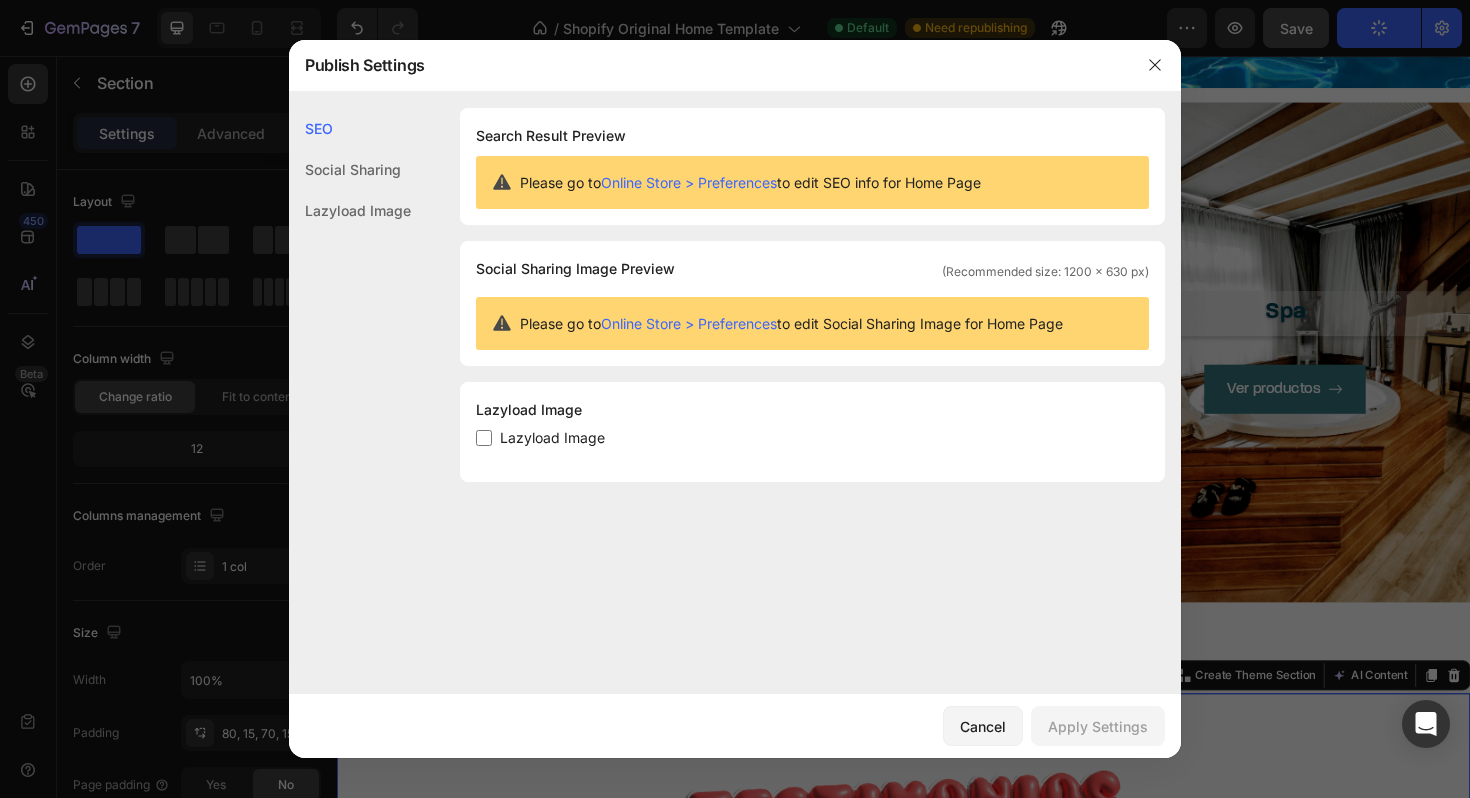 checkbox on "false" 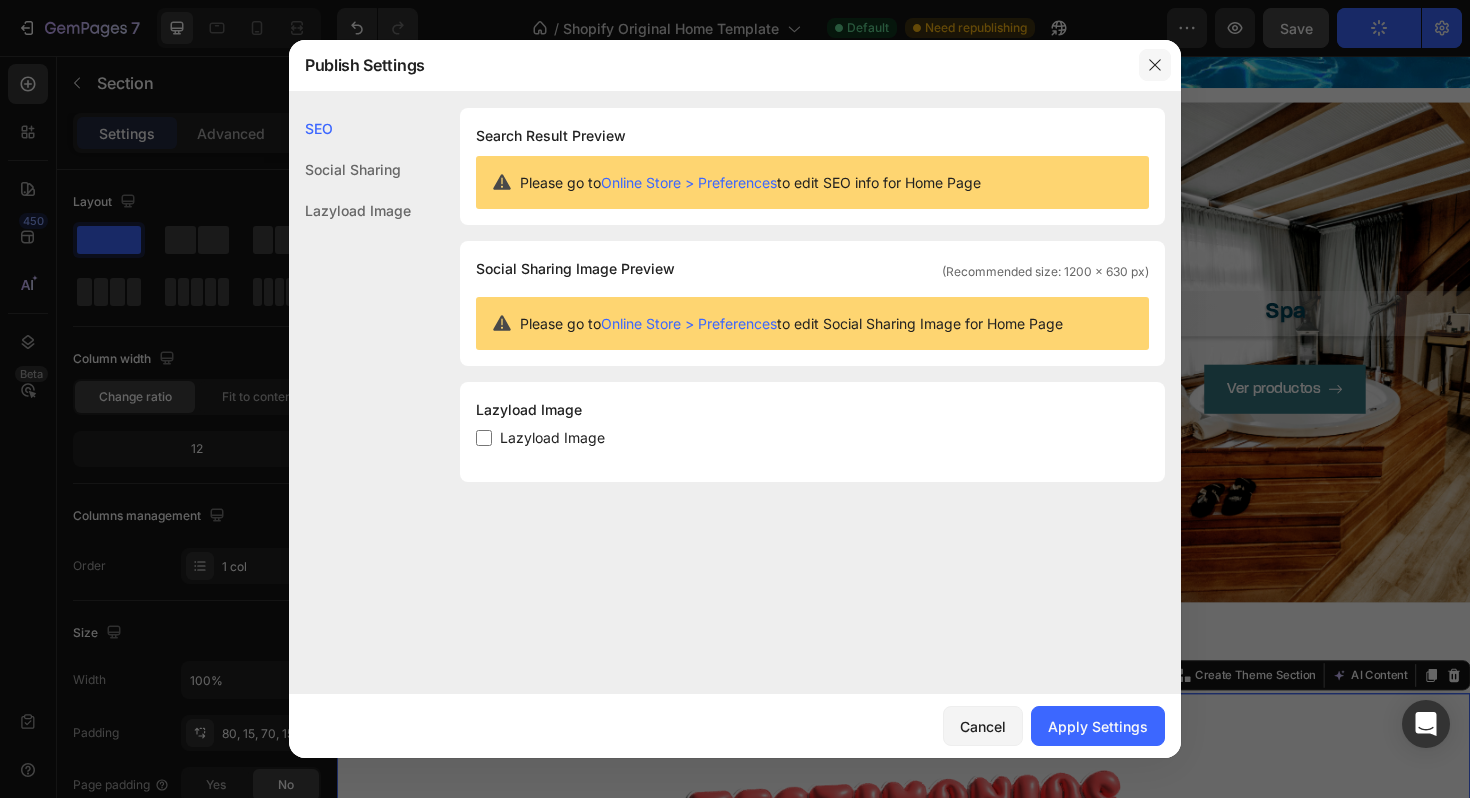 click 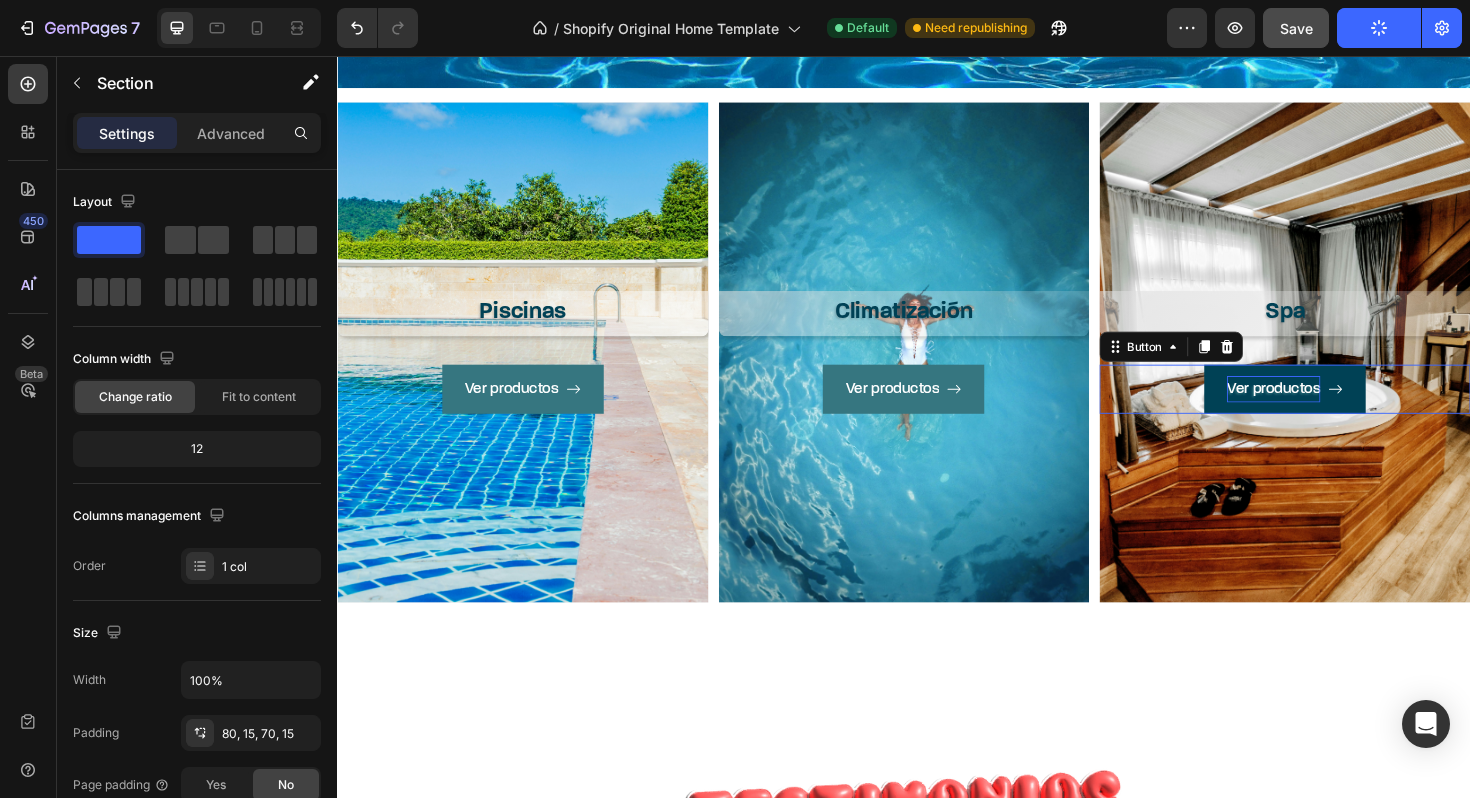 click on "Ver productos" at bounding box center (1328, 409) 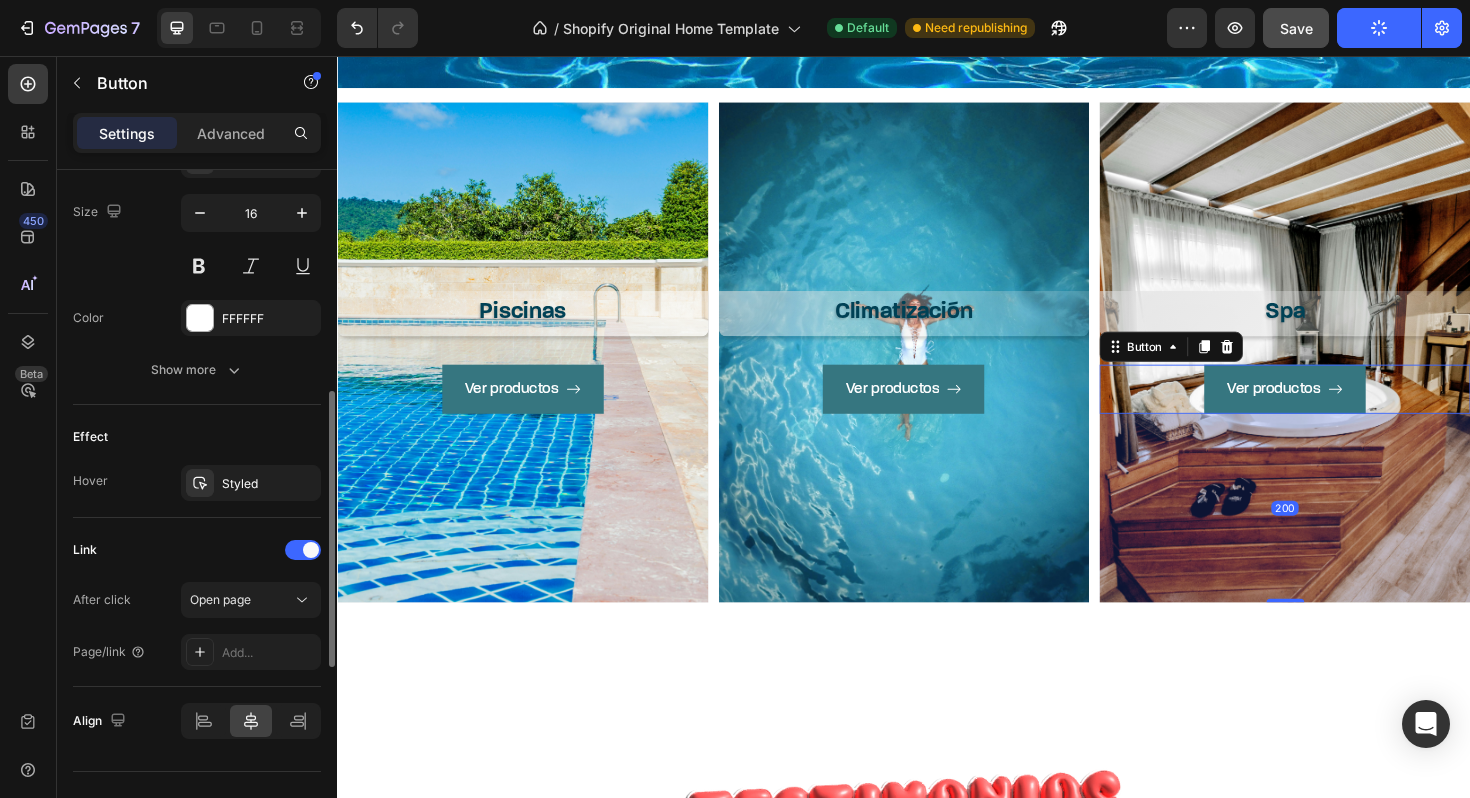 scroll, scrollTop: 1011, scrollLeft: 0, axis: vertical 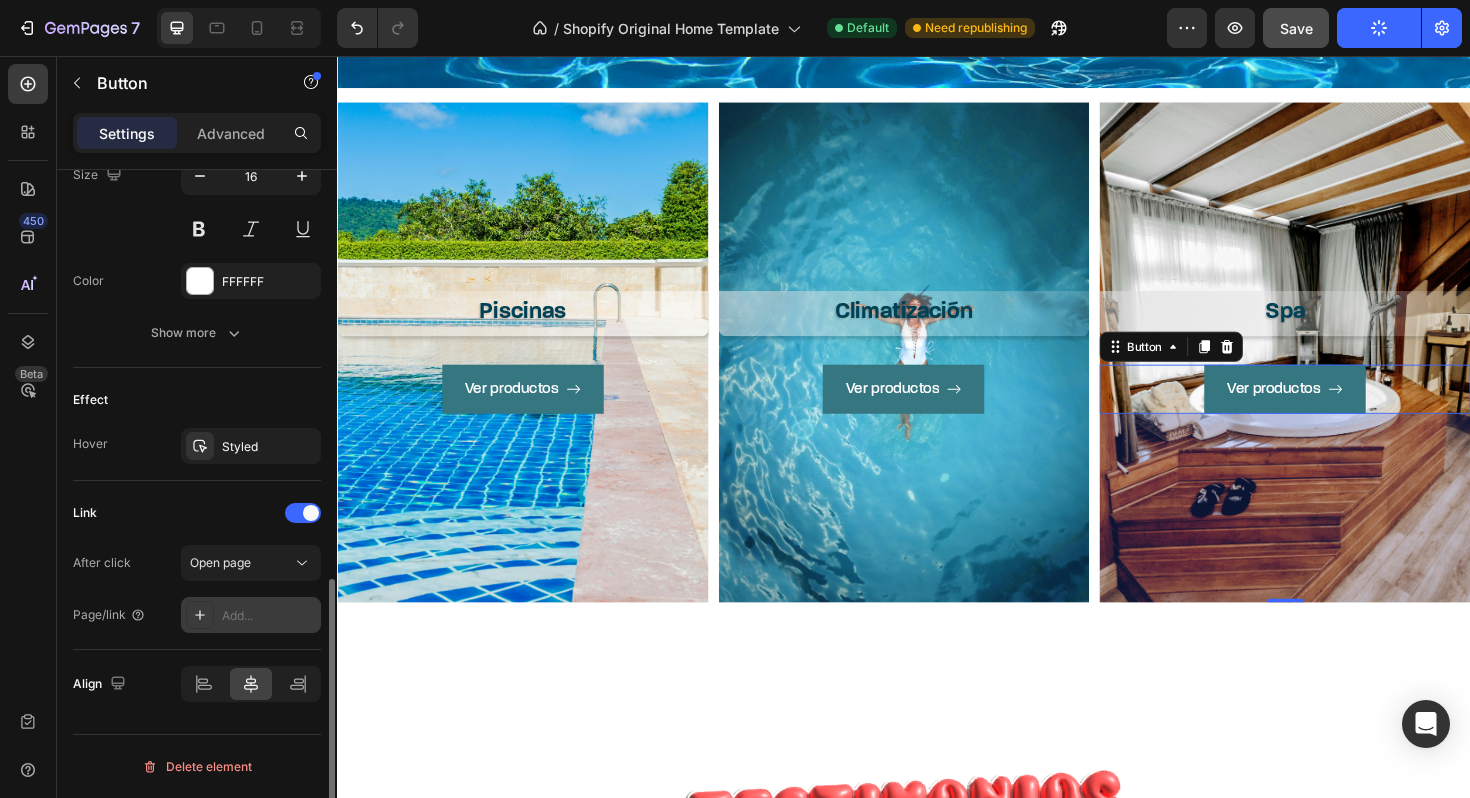 click on "Add..." at bounding box center [269, 616] 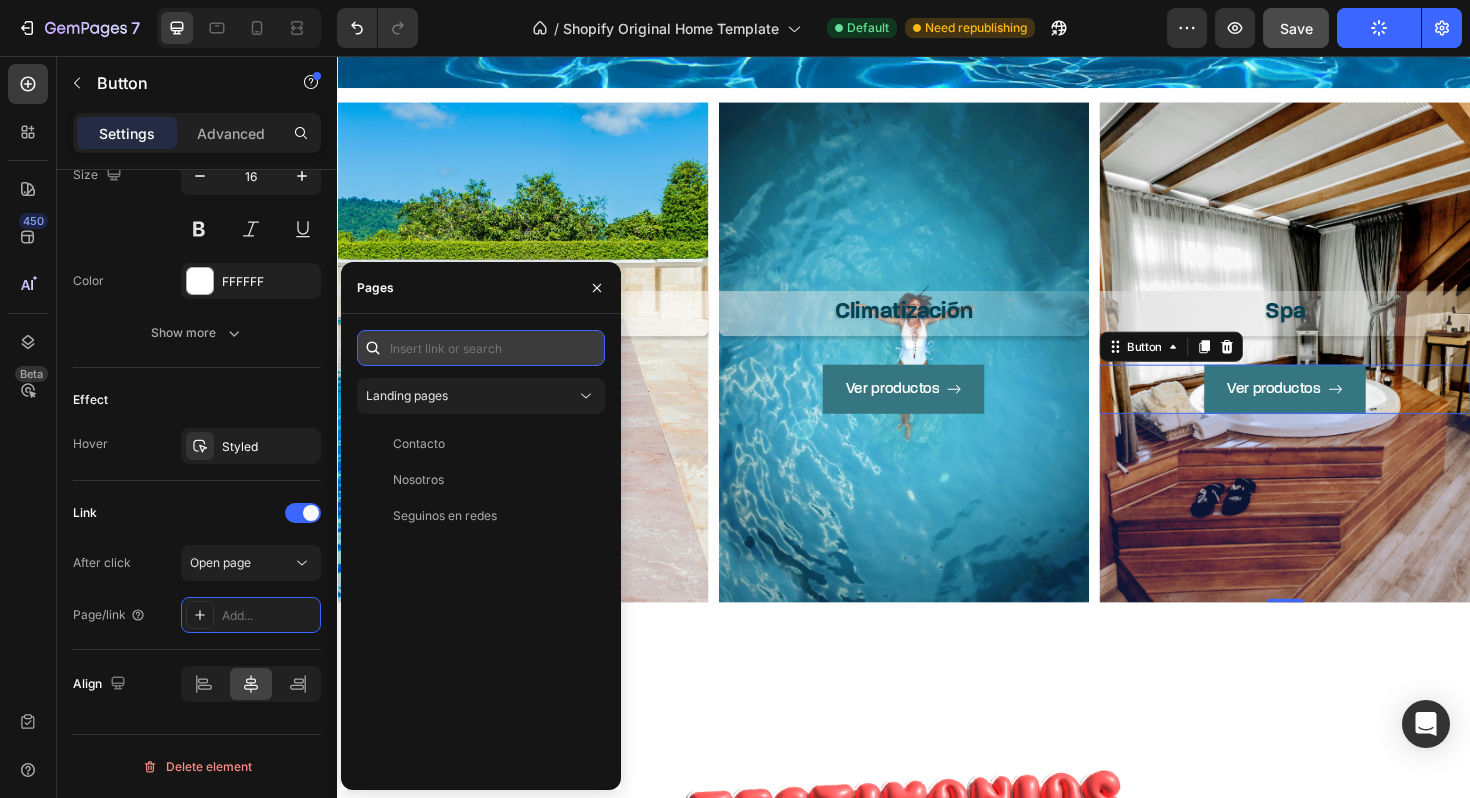 click at bounding box center [481, 348] 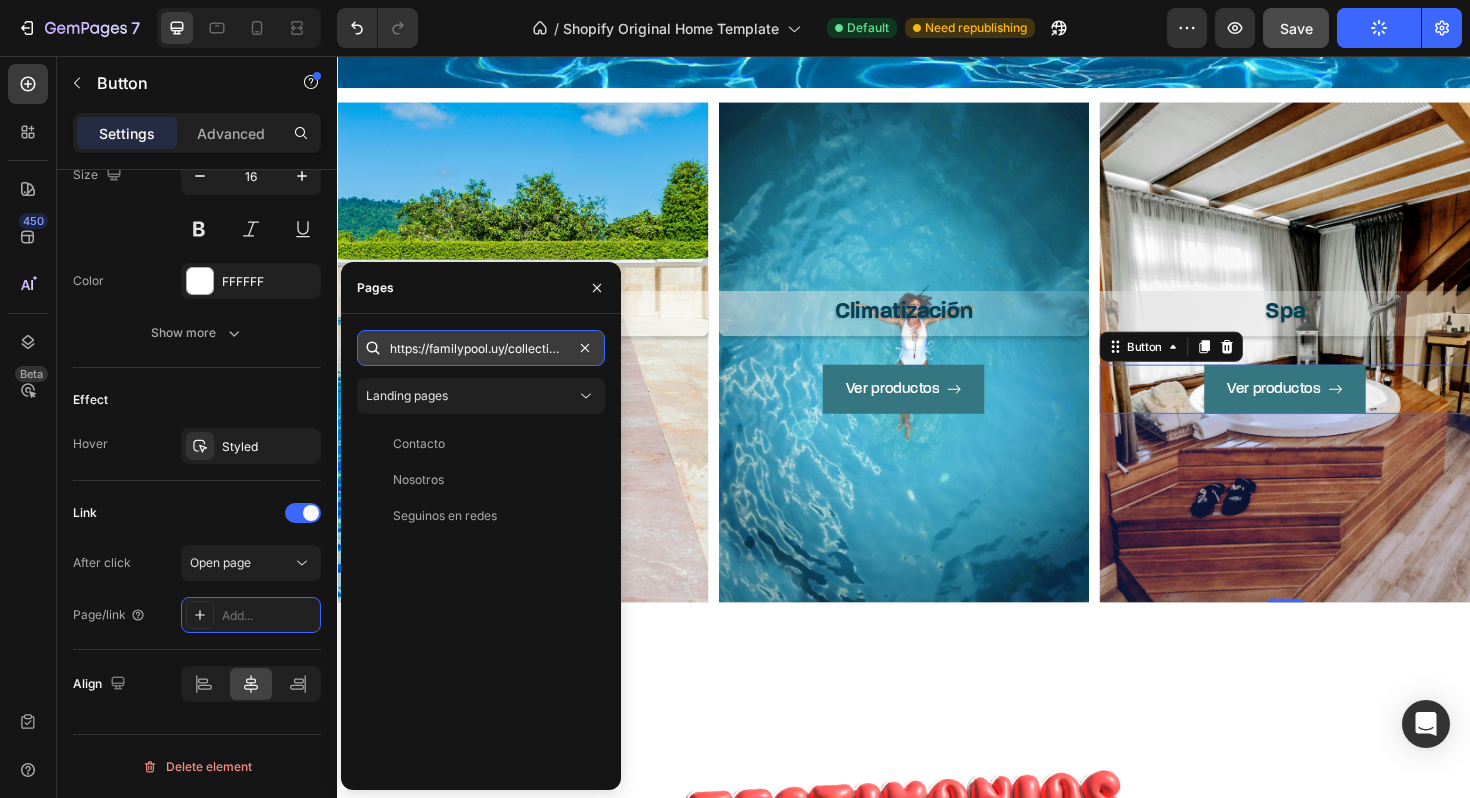 scroll, scrollTop: 0, scrollLeft: 32, axis: horizontal 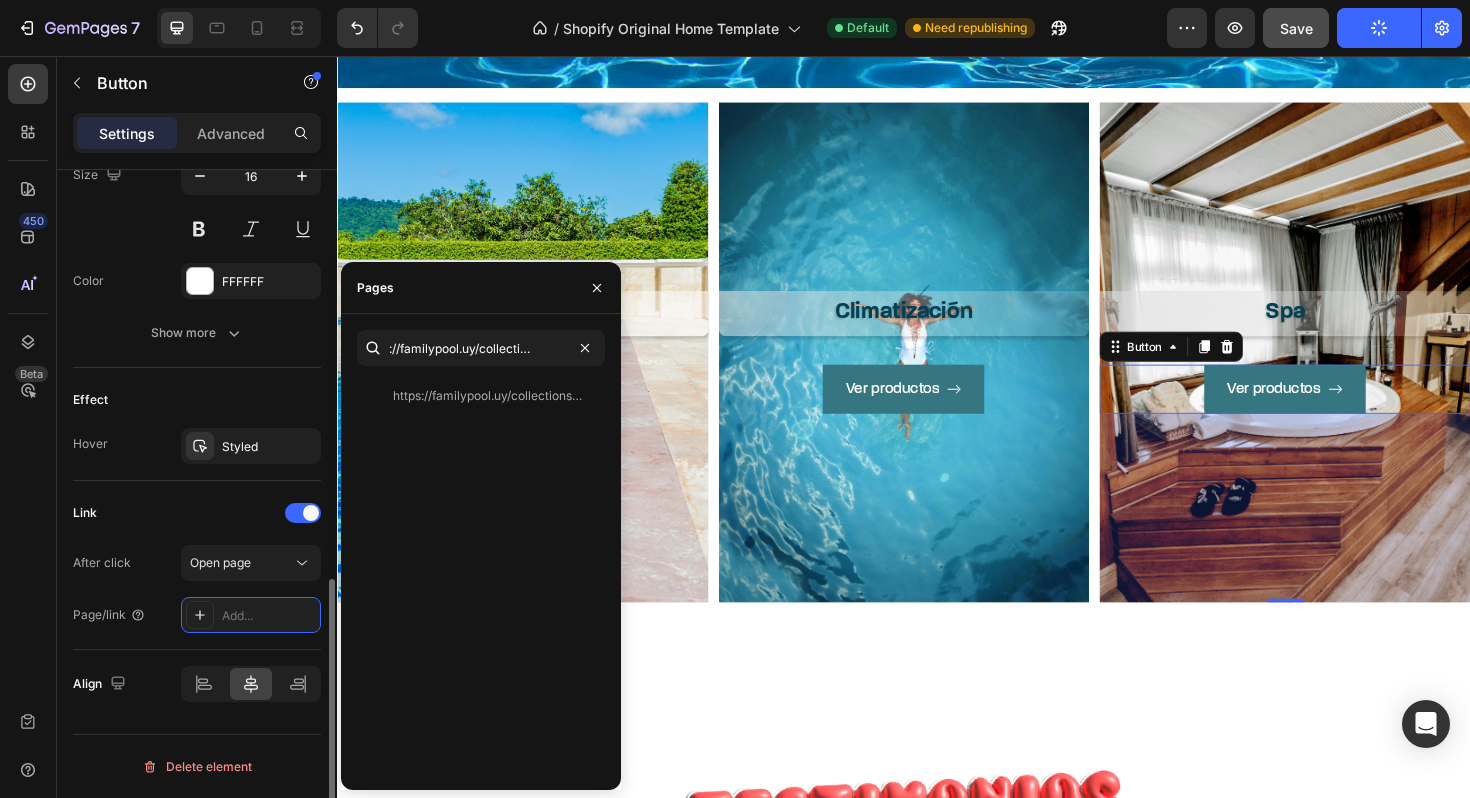 click on "Effect Hover Styled" 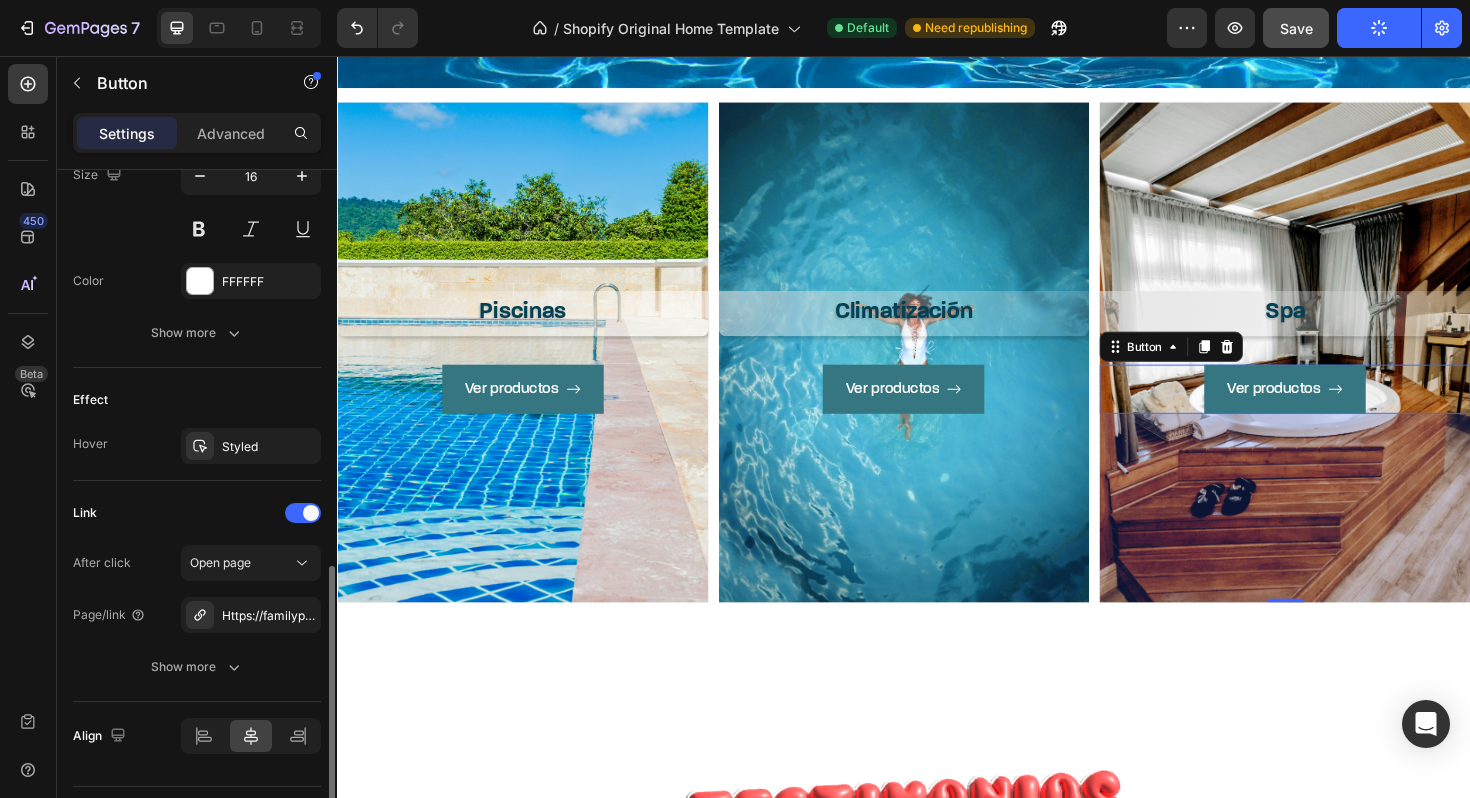 scroll, scrollTop: 0, scrollLeft: 0, axis: both 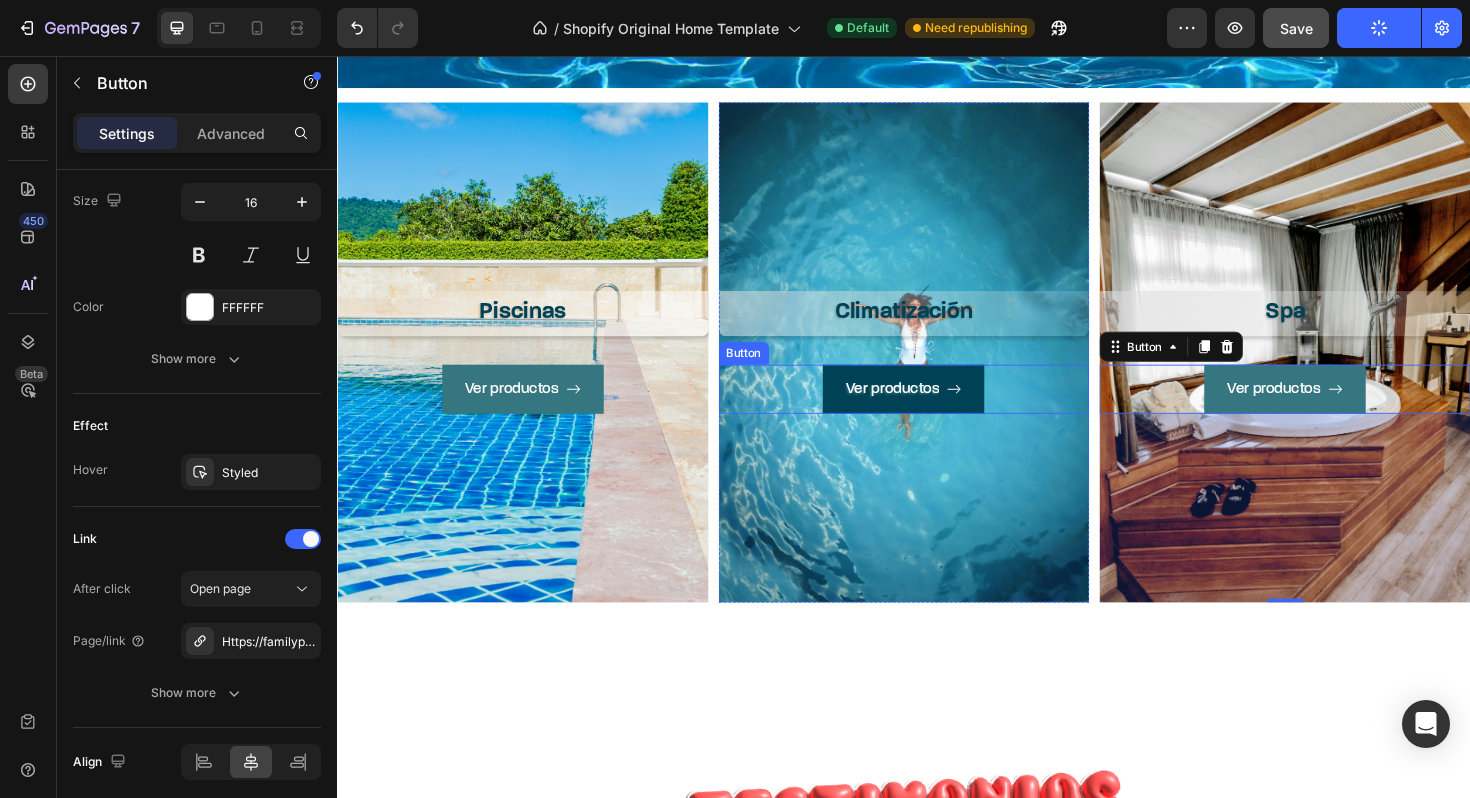 click on "Ver productos" at bounding box center [936, 409] 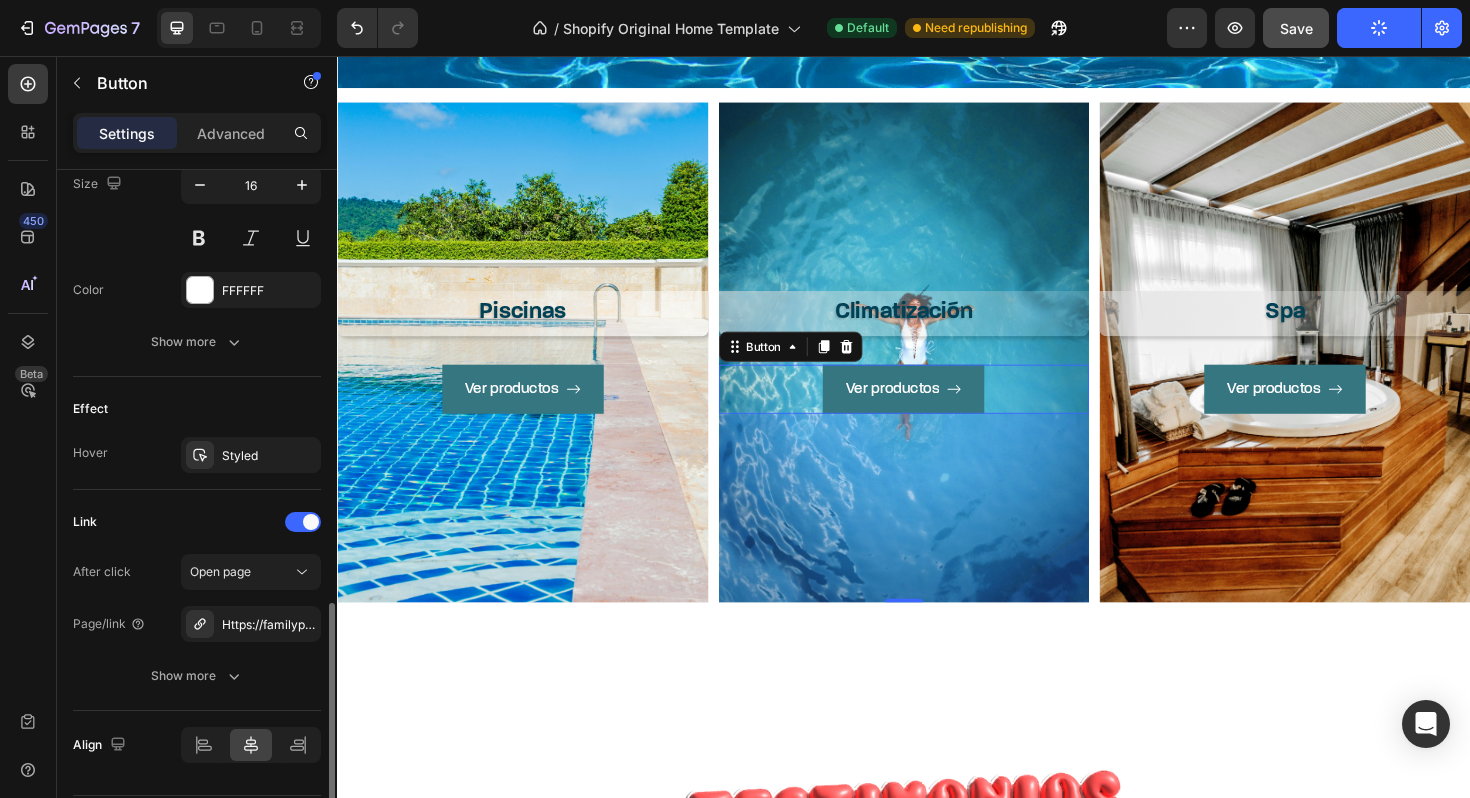 scroll, scrollTop: 1045, scrollLeft: 0, axis: vertical 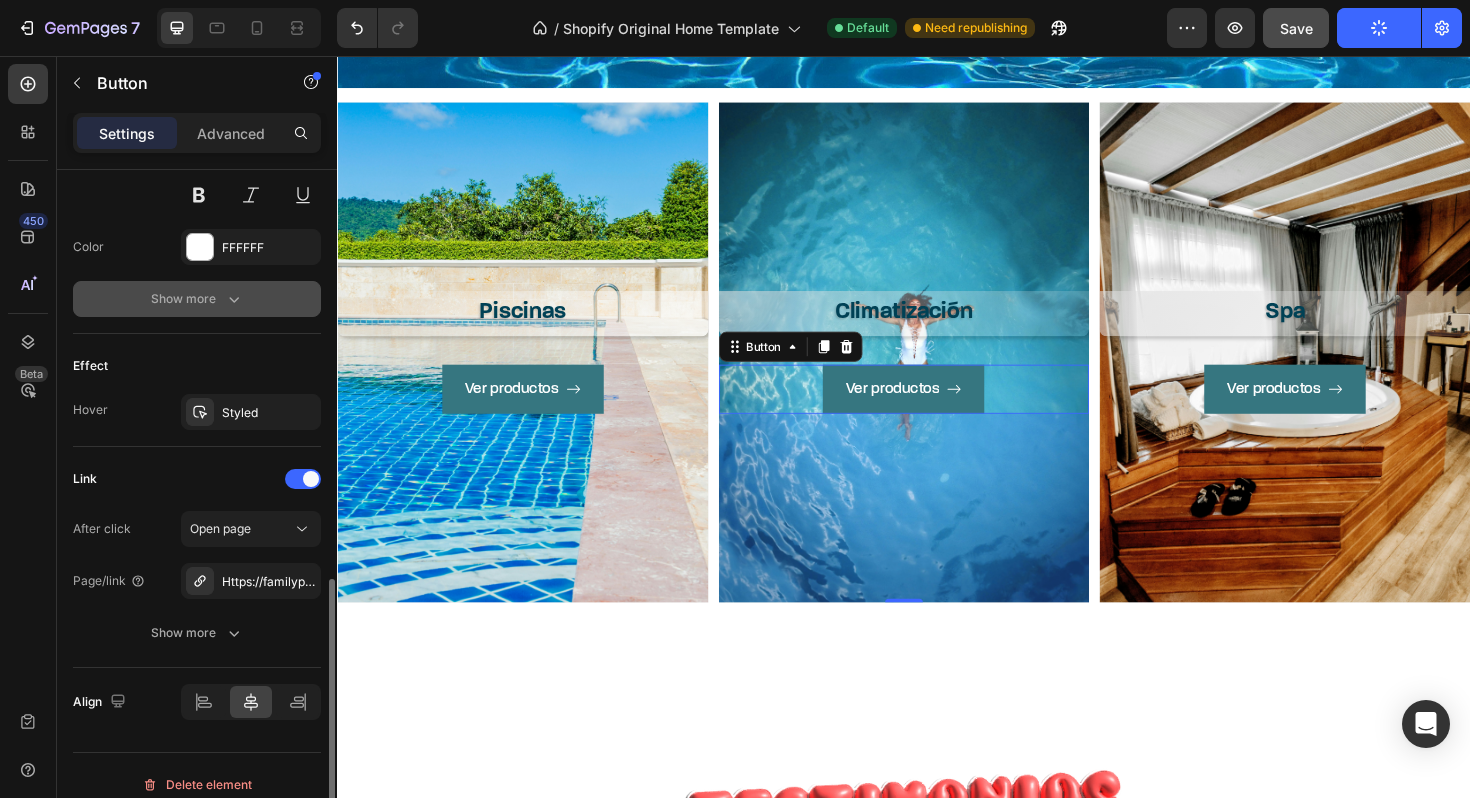 click on "Show more" at bounding box center (197, 299) 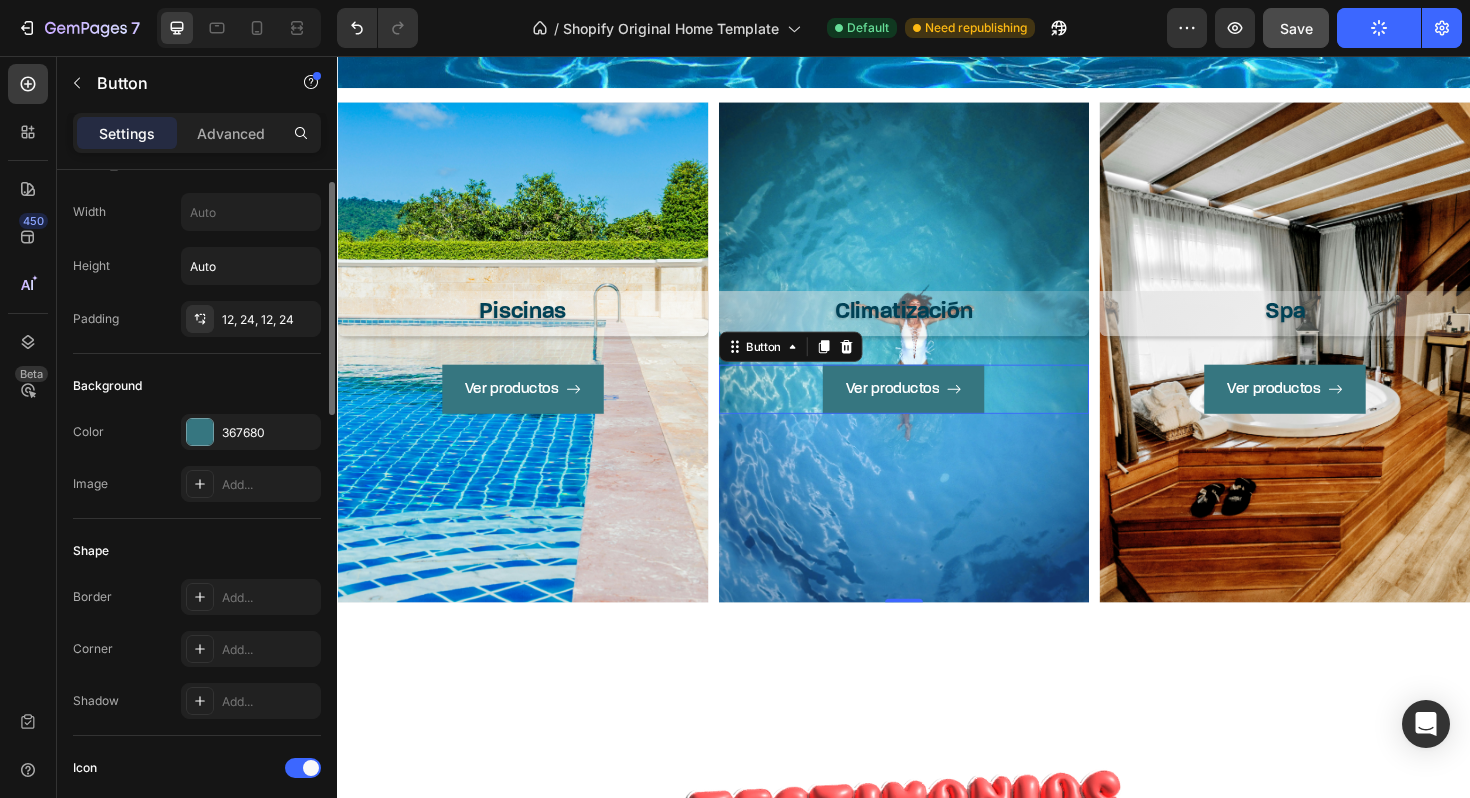 scroll, scrollTop: 39, scrollLeft: 0, axis: vertical 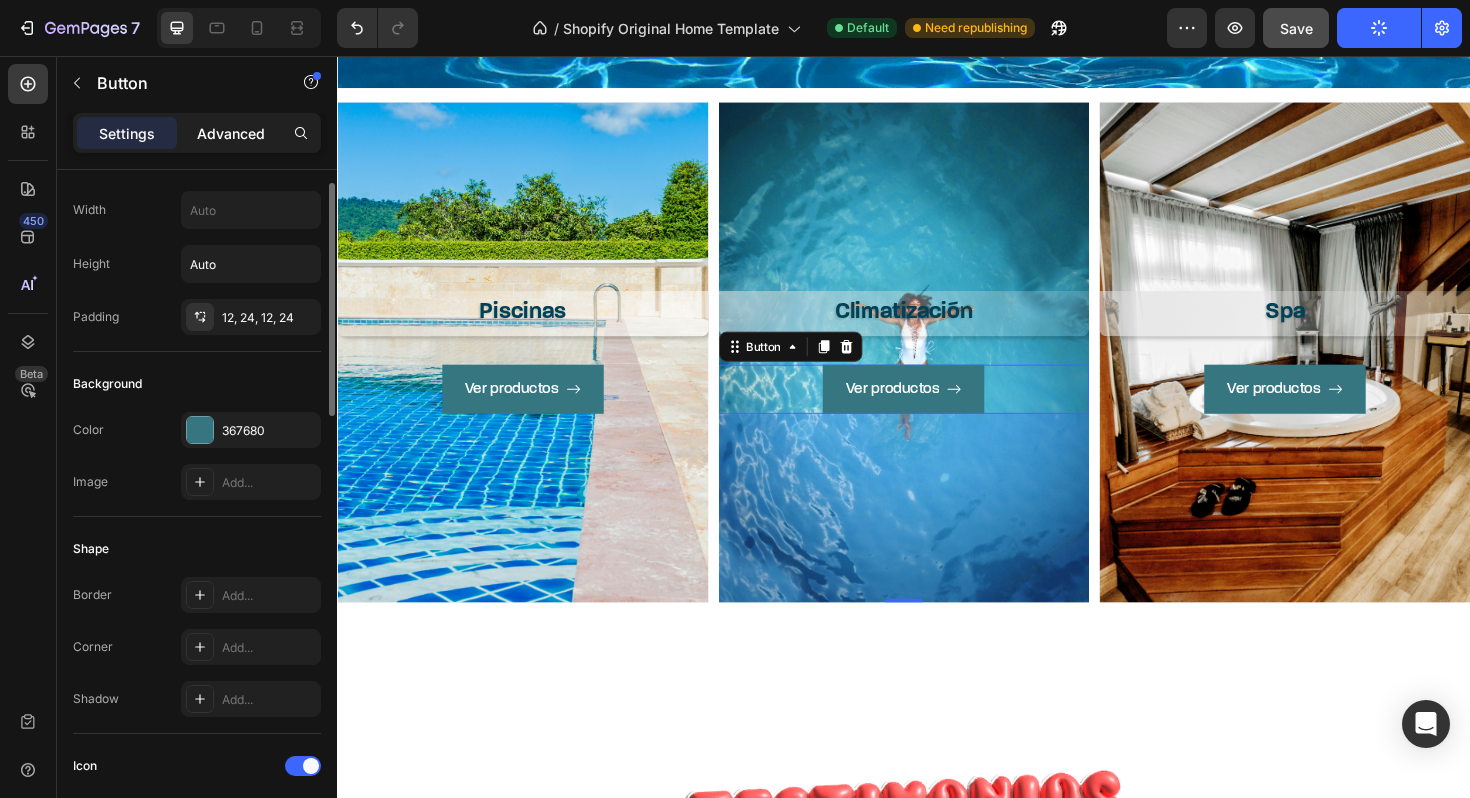 click on "Advanced" 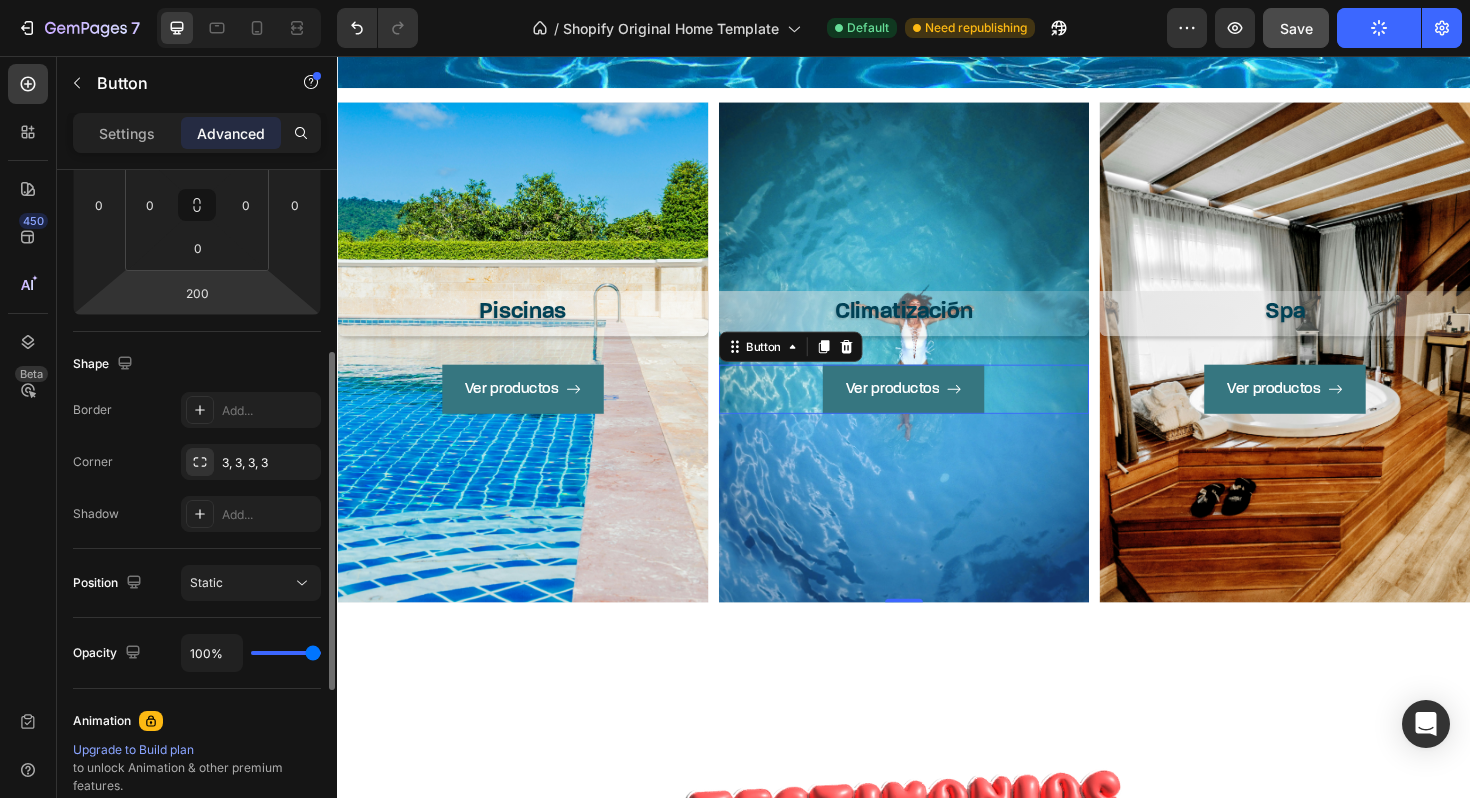 scroll, scrollTop: 358, scrollLeft: 0, axis: vertical 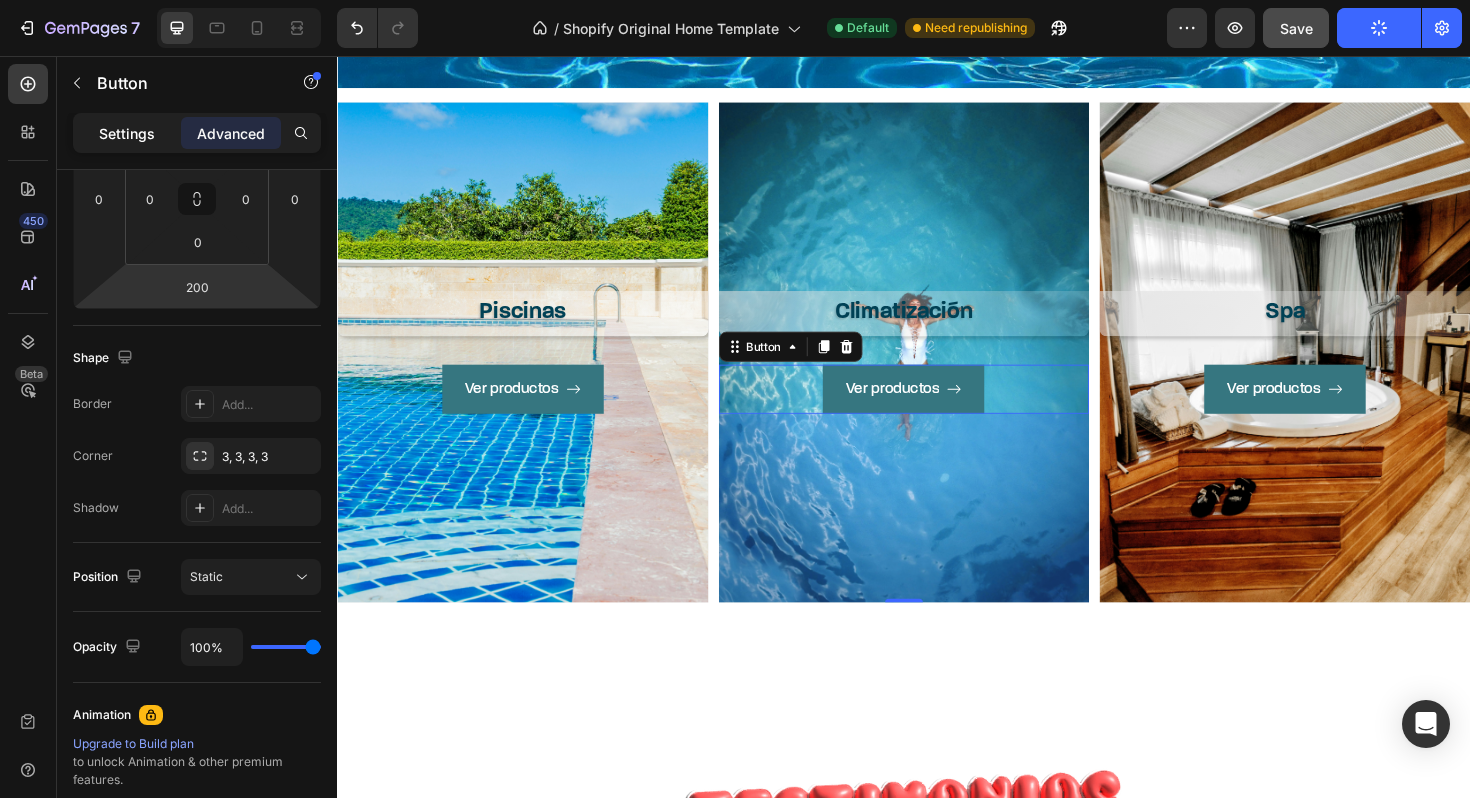 click on "Settings" at bounding box center (127, 133) 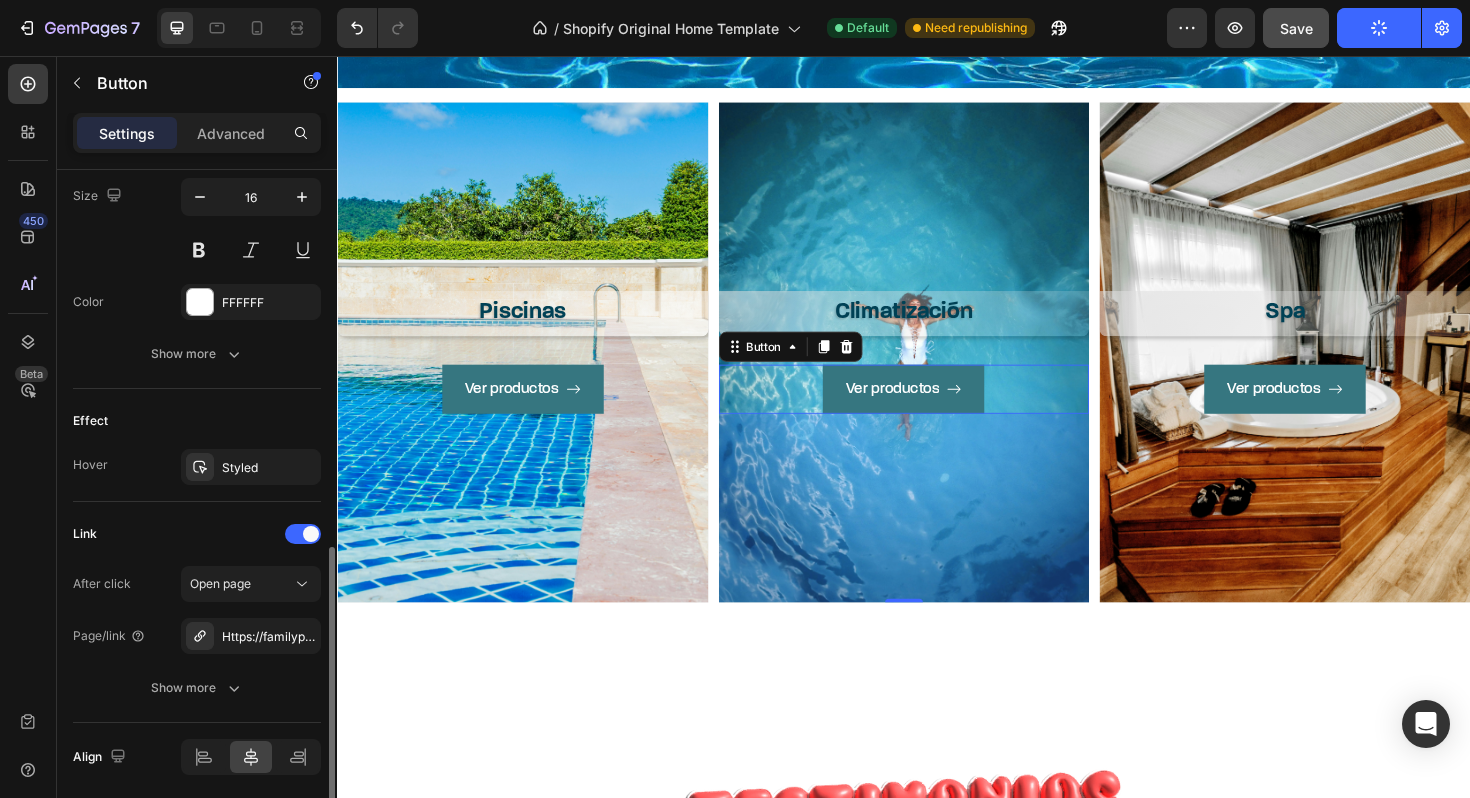 scroll, scrollTop: 992, scrollLeft: 0, axis: vertical 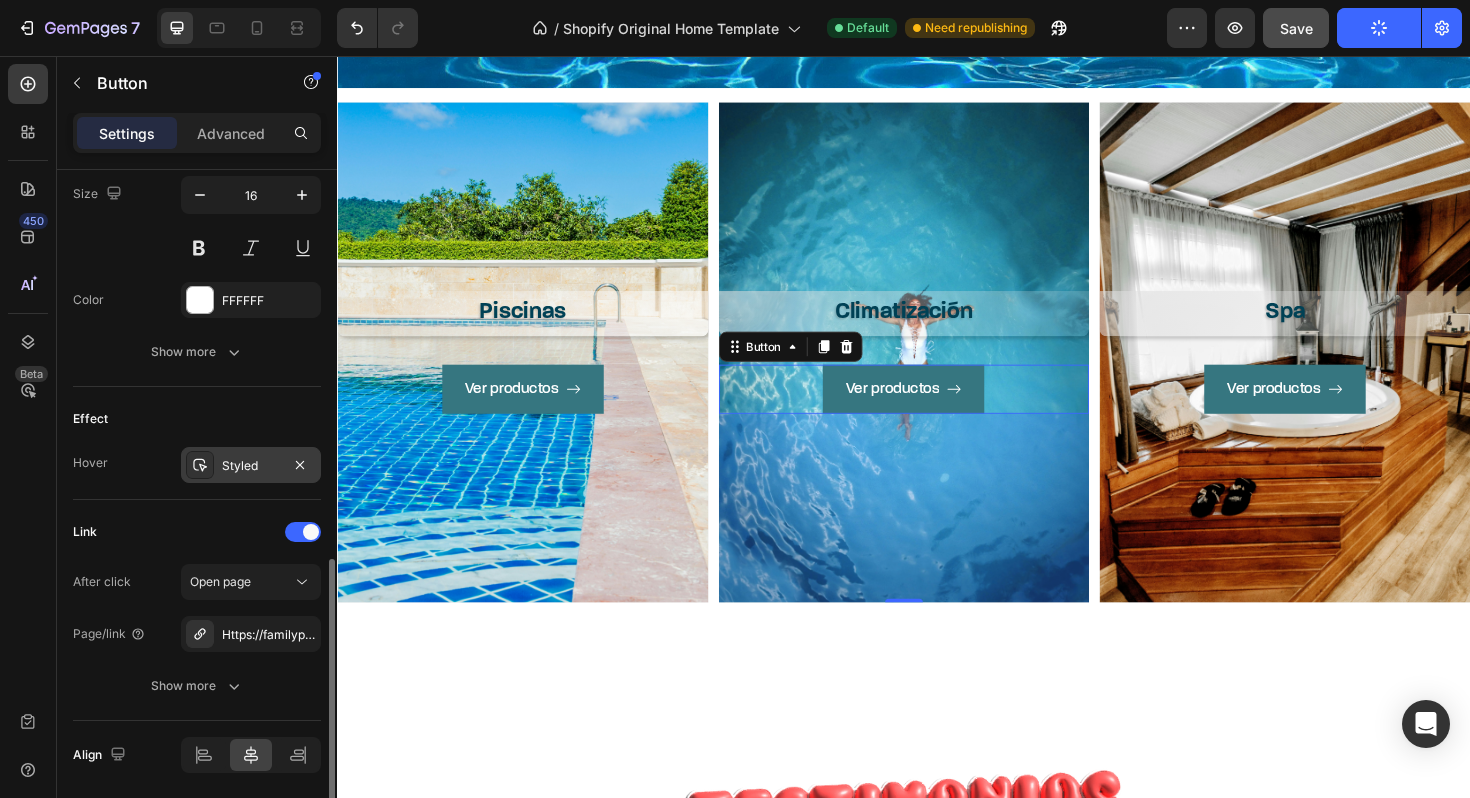 click on "Styled" at bounding box center [251, 465] 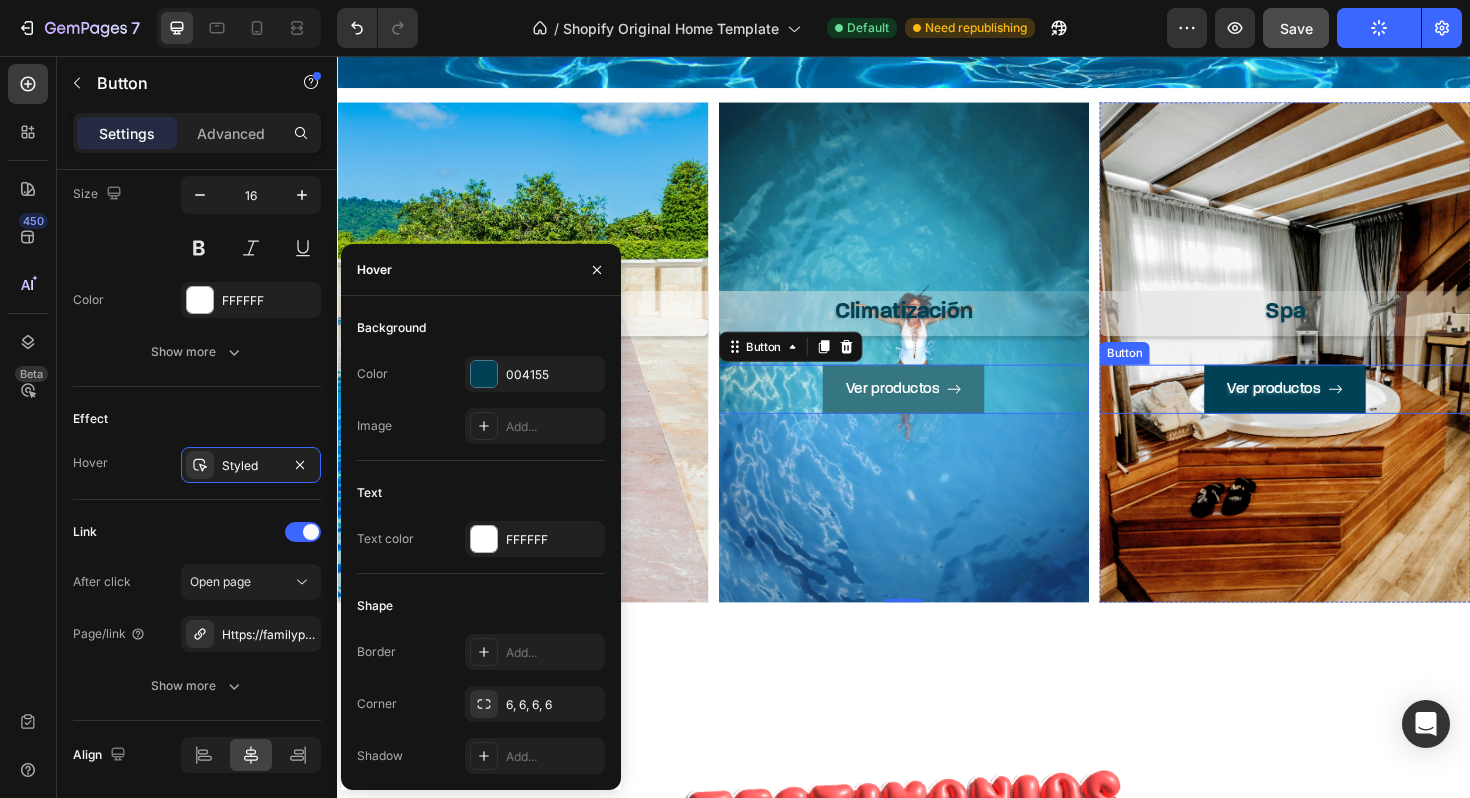 click on "Ver productos" at bounding box center [1340, 409] 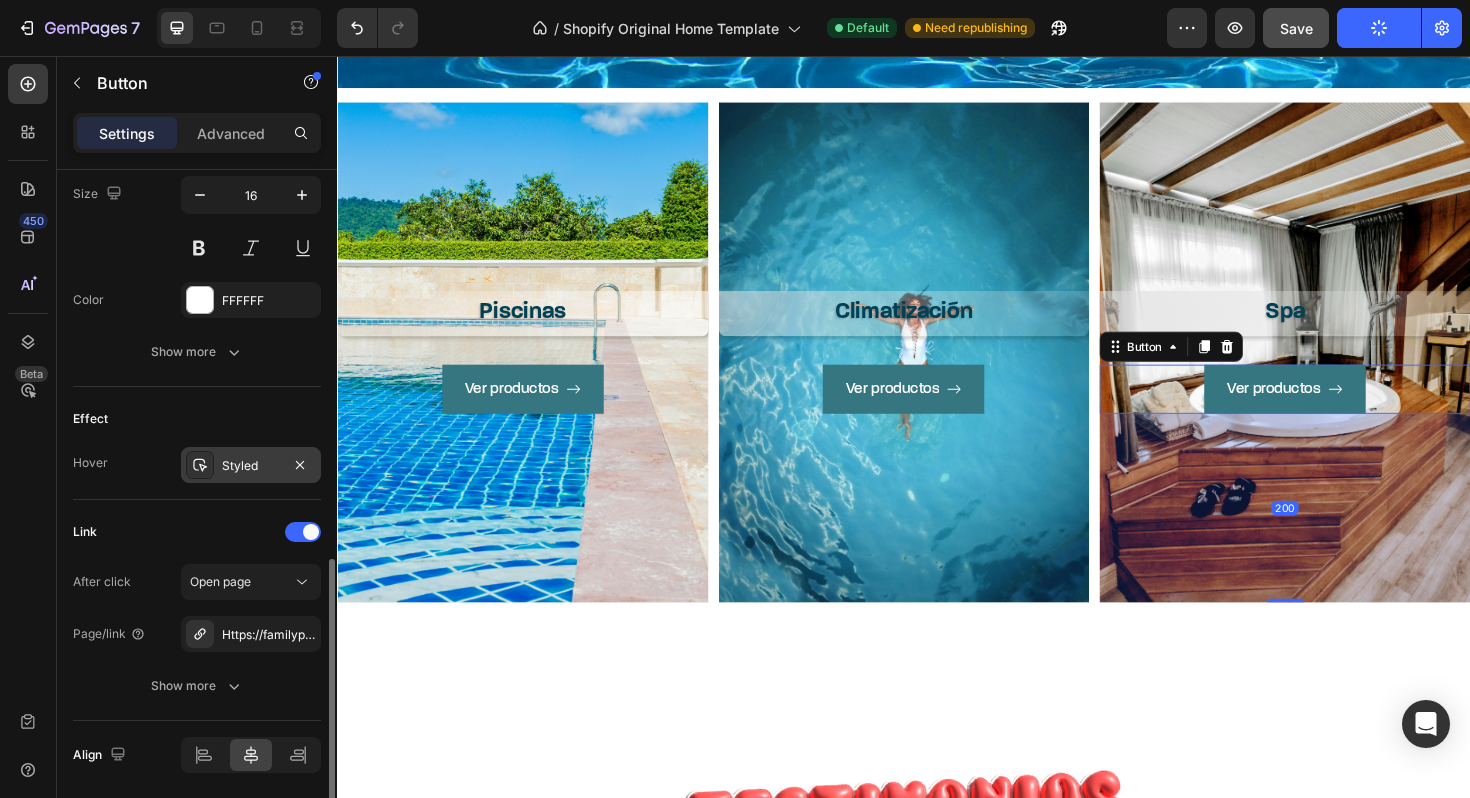 click on "Styled" at bounding box center (251, 466) 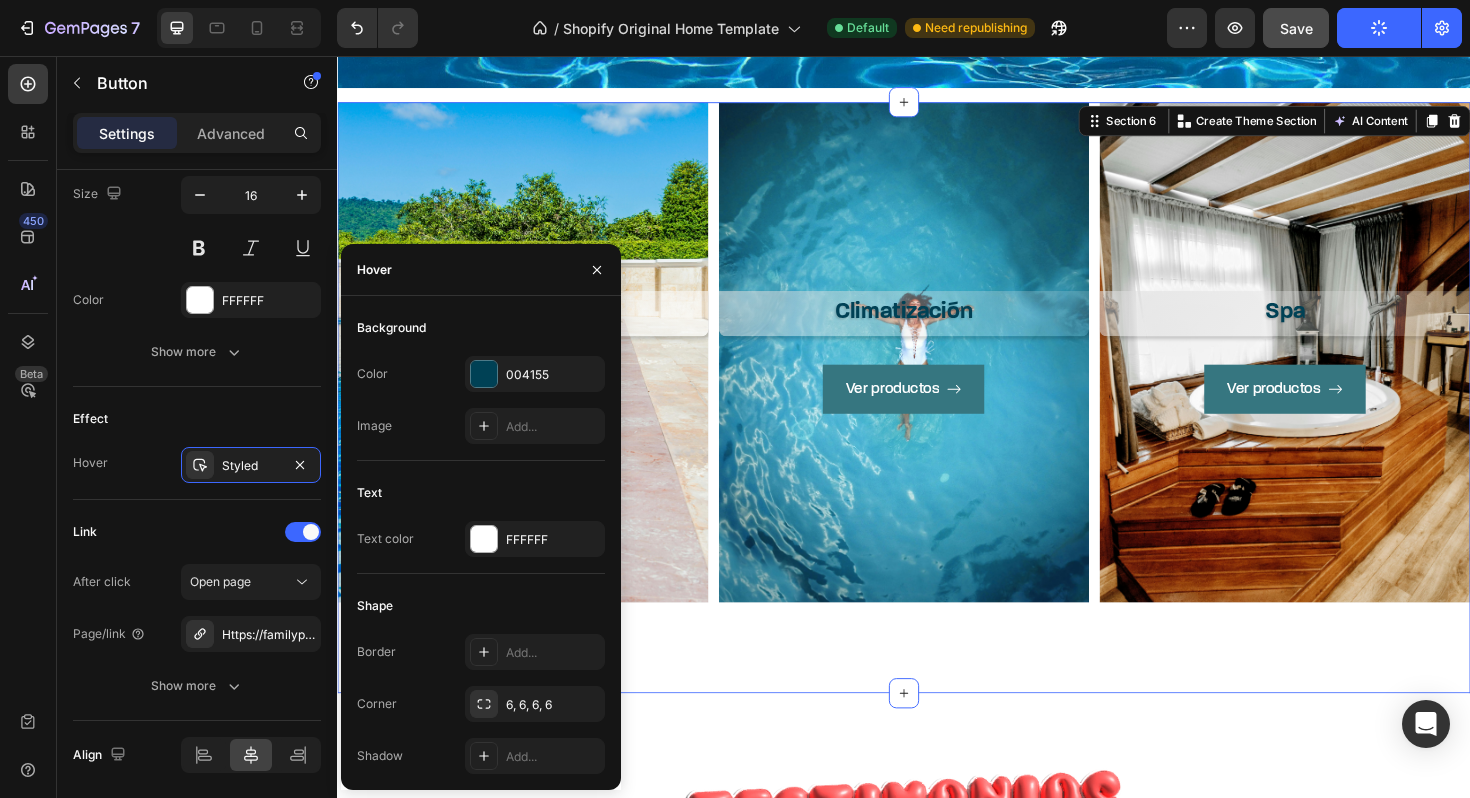 click on "Piscinas Heading
Ver productos Button Hero Banner Climatización Heading
Ver productos Button Hero Banner Spa Heading
Ver productos Button Hero Banner Row Section 6   You can create reusable sections Create Theme Section AI Content Write with GemAI What would you like to describe here? Tone and Voice Persuasive Product Show more Generate" at bounding box center [937, 418] 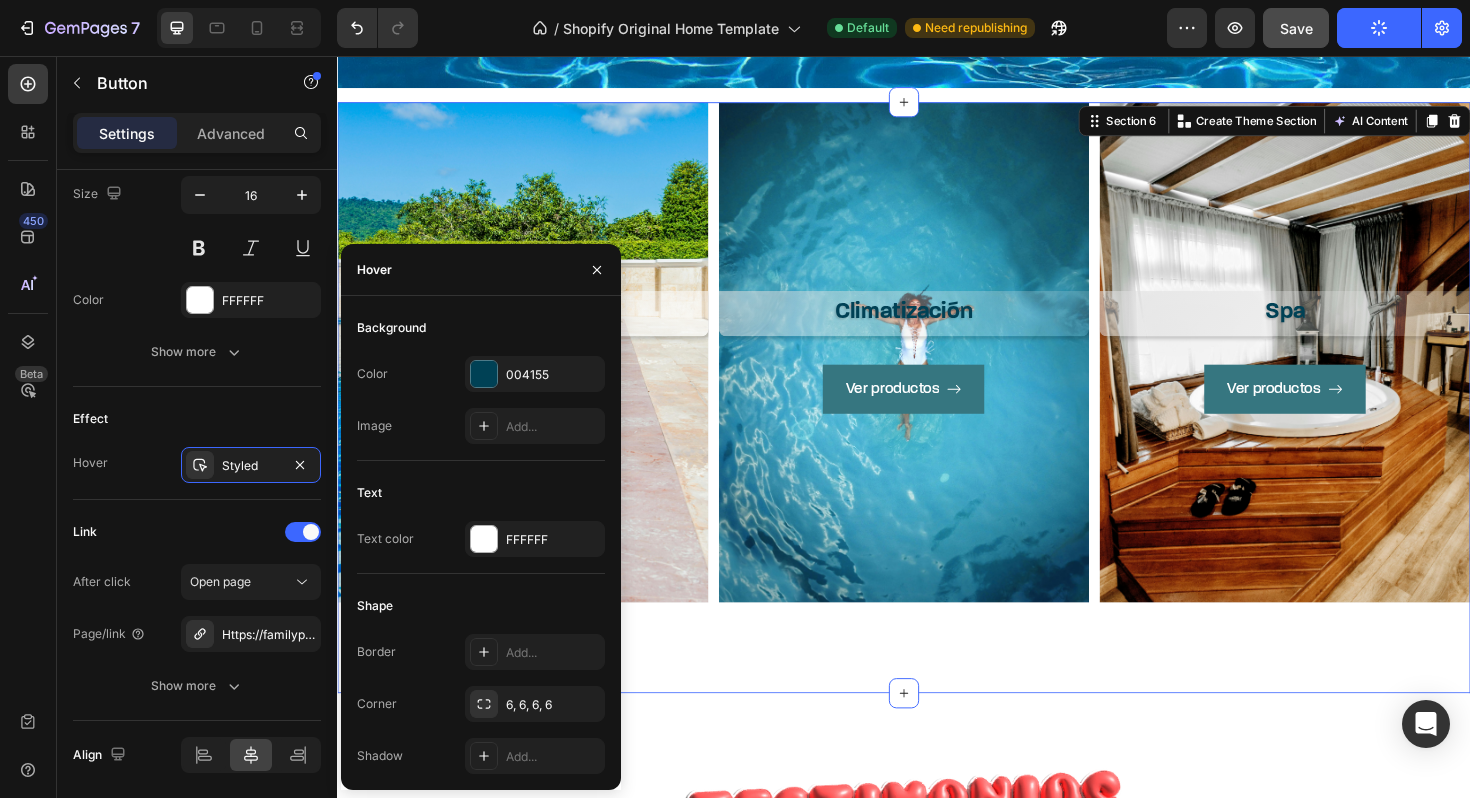 scroll, scrollTop: 0, scrollLeft: 0, axis: both 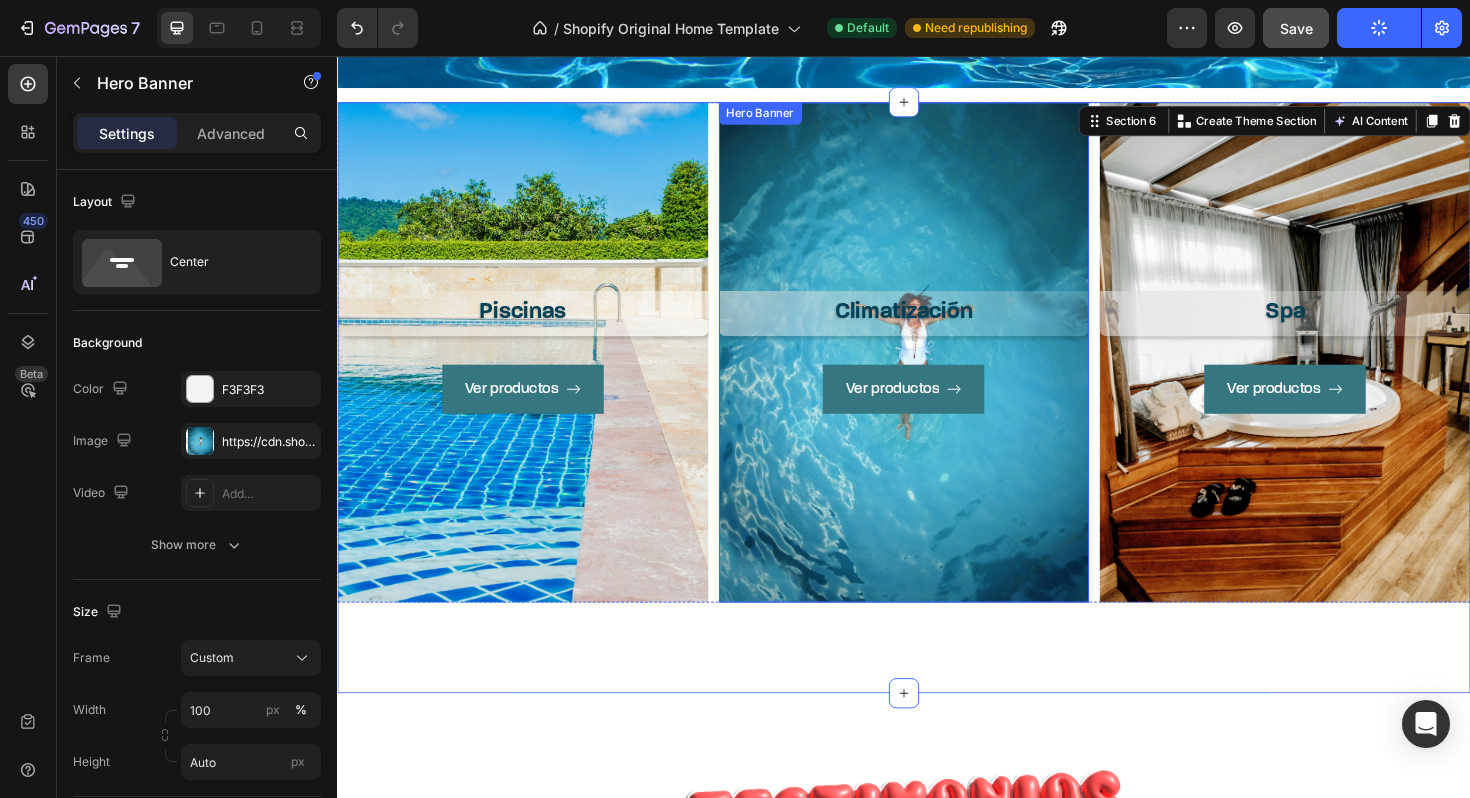 click on "Ver productos Button" at bounding box center [937, 494] 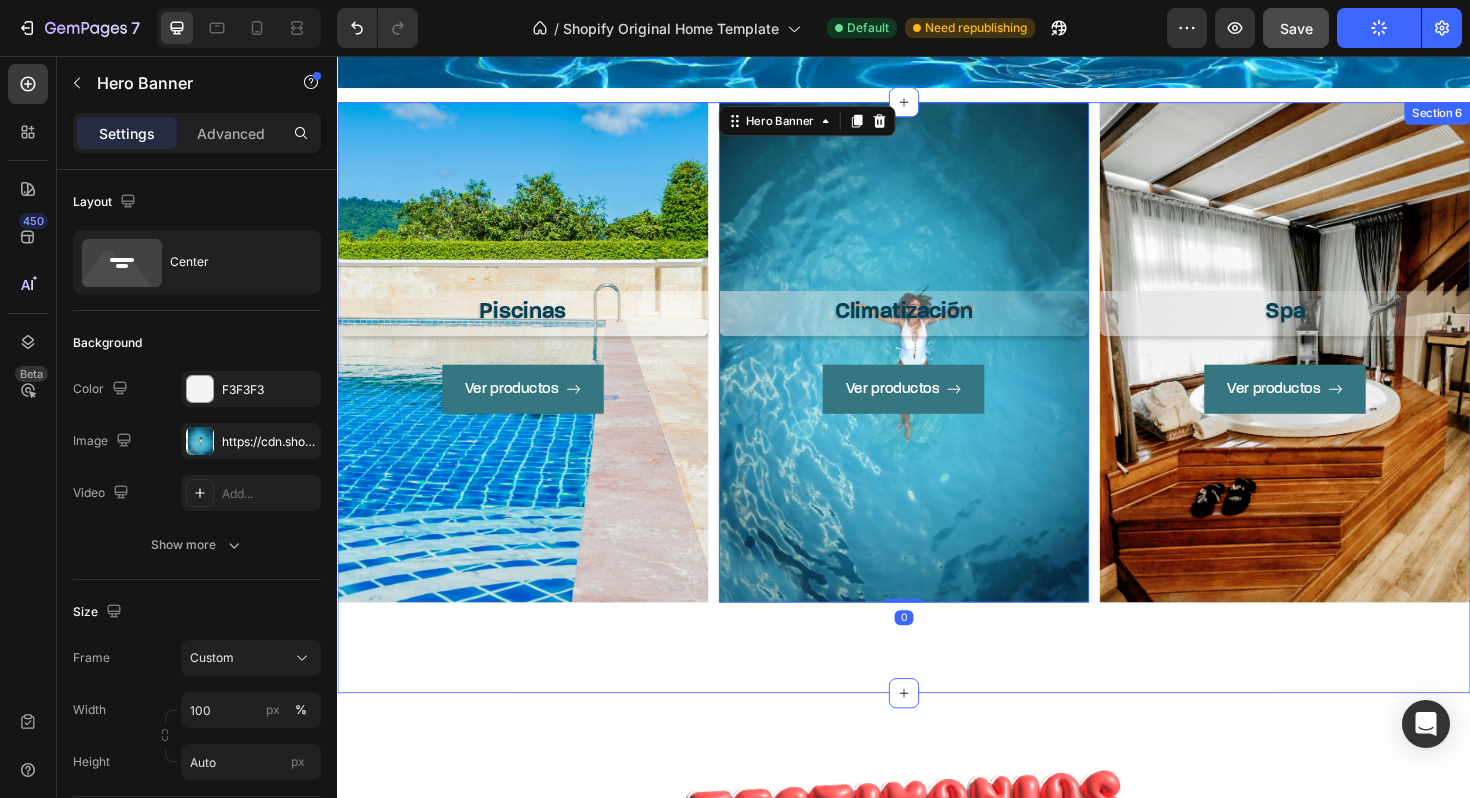 click on "Piscinas Heading
Ver productos Button Hero Banner Climatización Heading
Ver productos Button Hero Banner   0 Spa Heading
Ver productos Button Hero Banner Row Section 6" at bounding box center [937, 418] 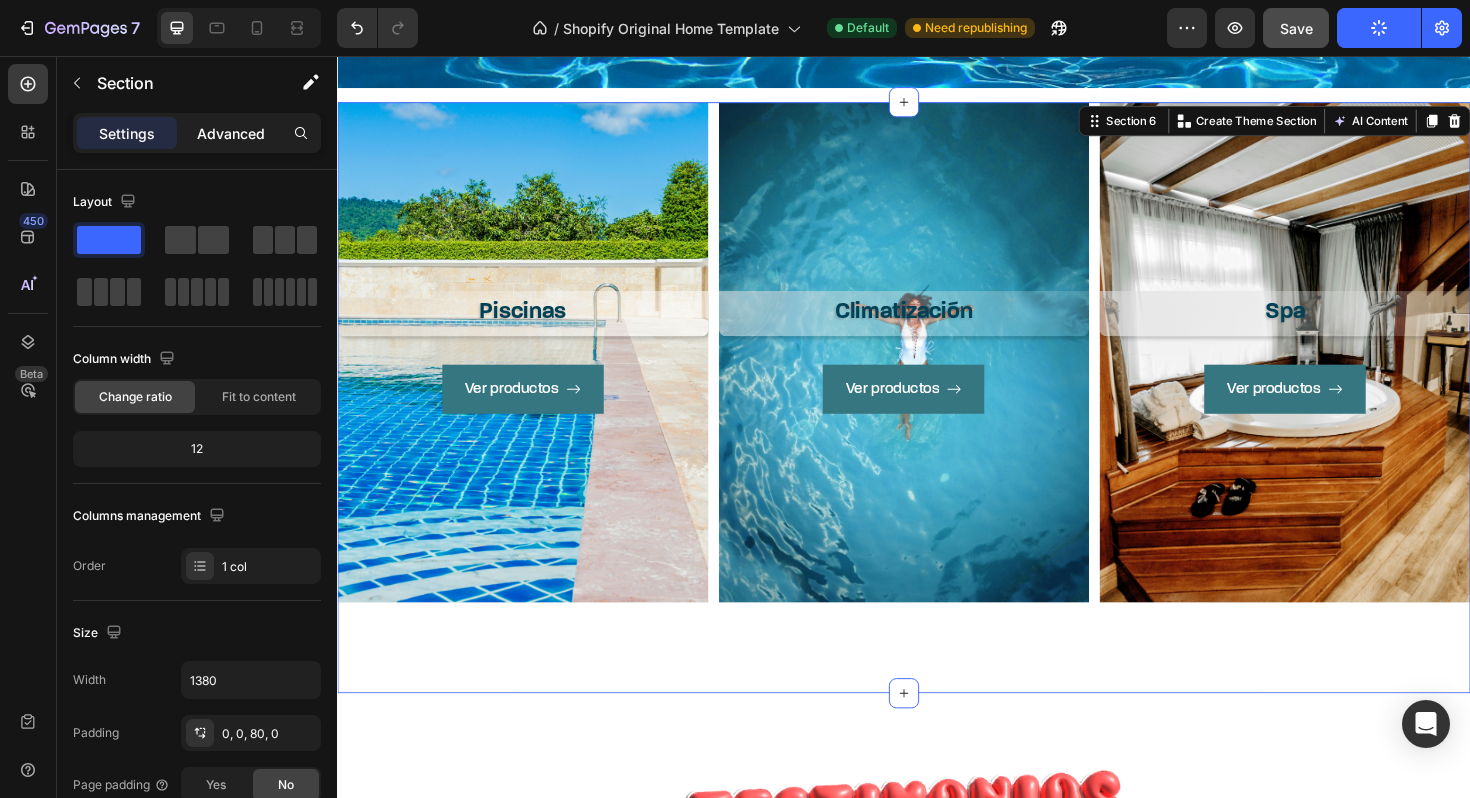 click on "Advanced" at bounding box center (231, 133) 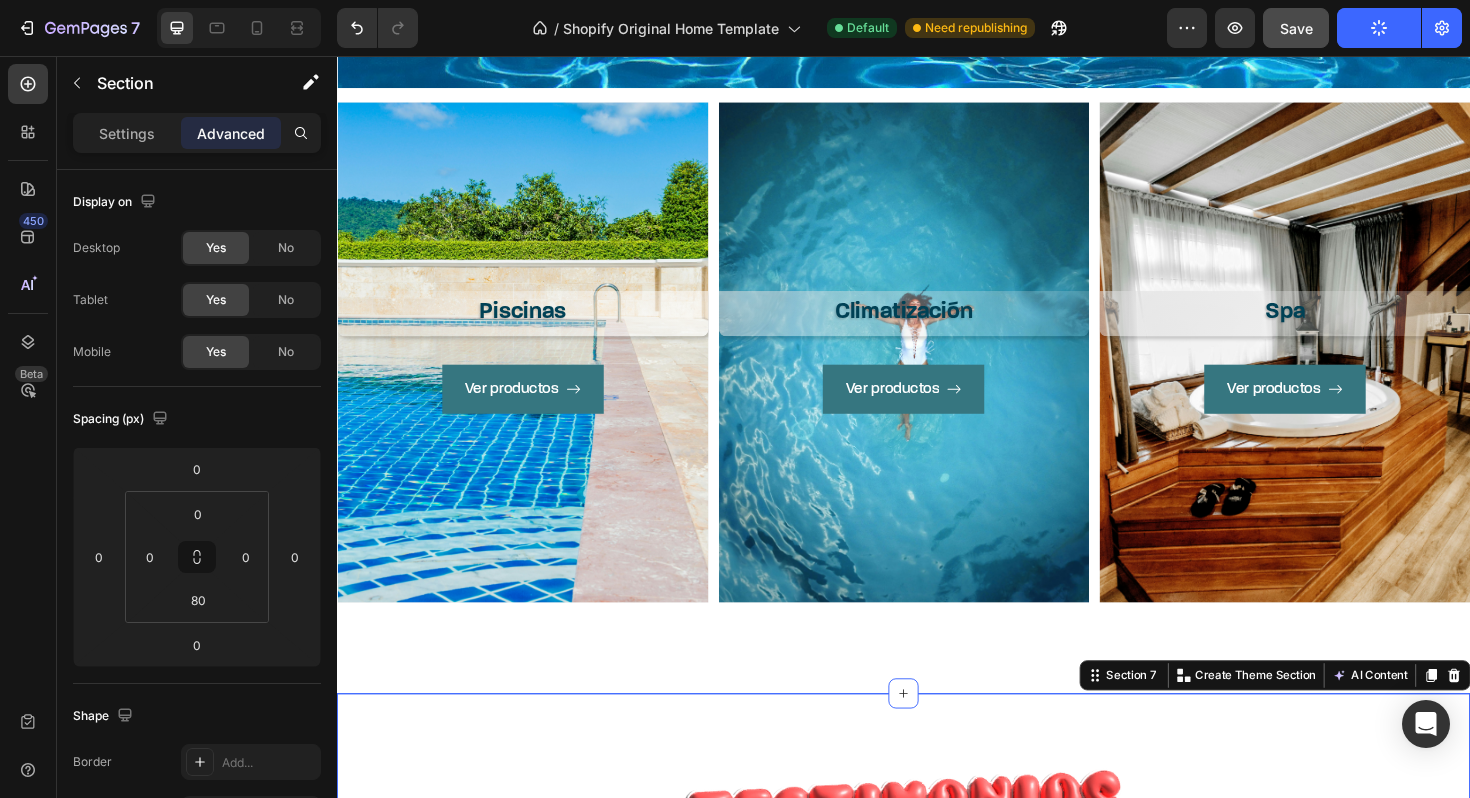 click on "Image
Image
Icon
Icon
Icon
Icon
Icon Row [FIRST] [LAST] Text block Row "Excelente el servicio brindado por [PERSON], desde el asesoramiento hasta el acompañamiento durante el proceso buscando soluciones constantes a inconvenientes que fueron surgiendo y escapaban a la planificación del trabajo. Una vez finalizada la instalación sigue en contacto constante para asegurarse que todo funcione correctamente y evacuar consultas que surjan a medida que se le va a dando utilidad a la piscina. Muy importante destacar que el producto que vende es de excelente calidad." Text block                Title Line Row Image
Icon
Icon
Icon
Icon
Icon Row [FIRST] [LAST] Text block Row Text block                Title Line Row Image
Icon
Icon
Icon
Icon
Icon Row [FIRST] [LAST]" at bounding box center [937, 1096] 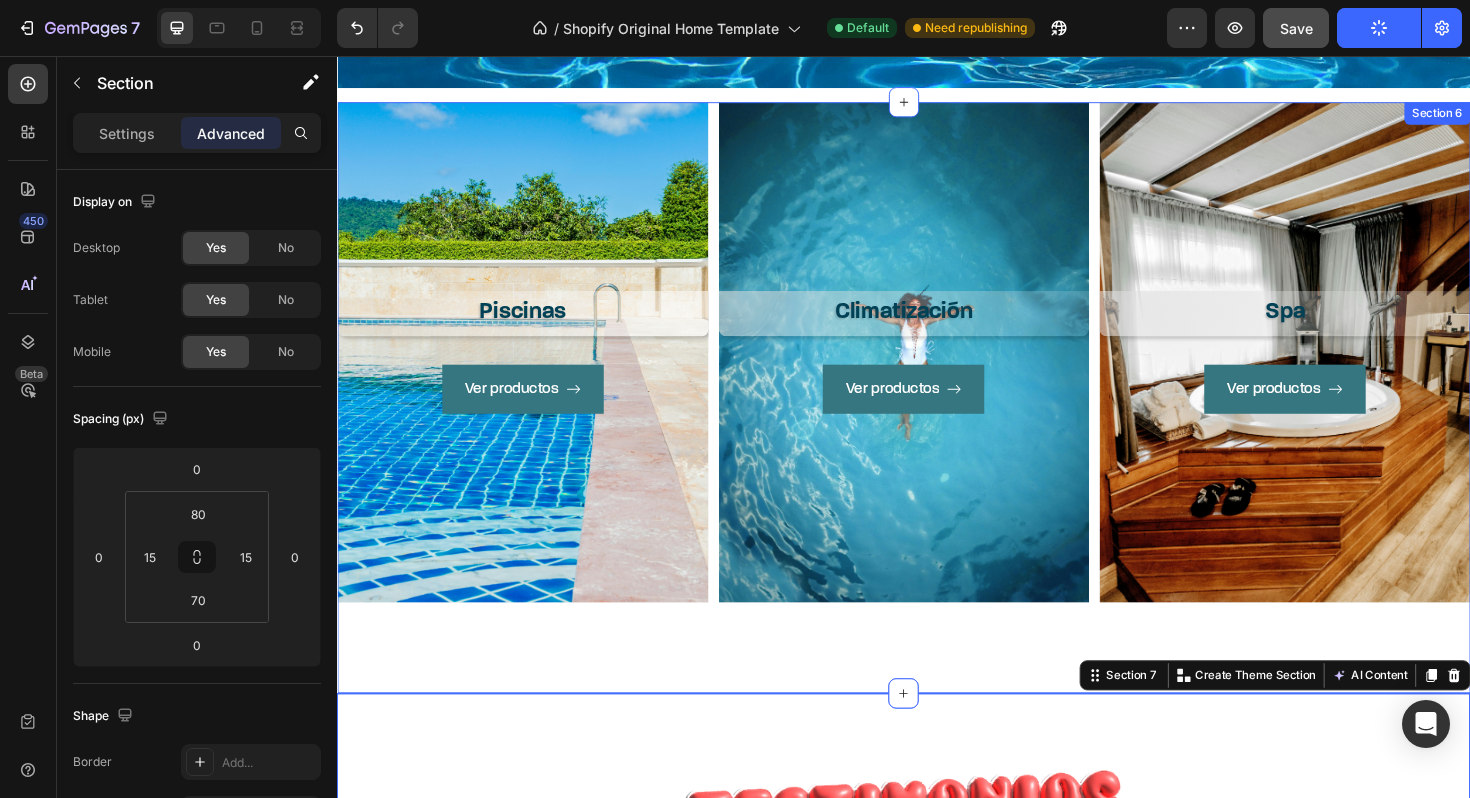 click on "Piscinas Heading
Ver productos Button Hero Banner Climatización Heading
Ver productos Button Hero Banner Spa Heading
Ver productos Button Hero Banner Row Section 6" at bounding box center (937, 418) 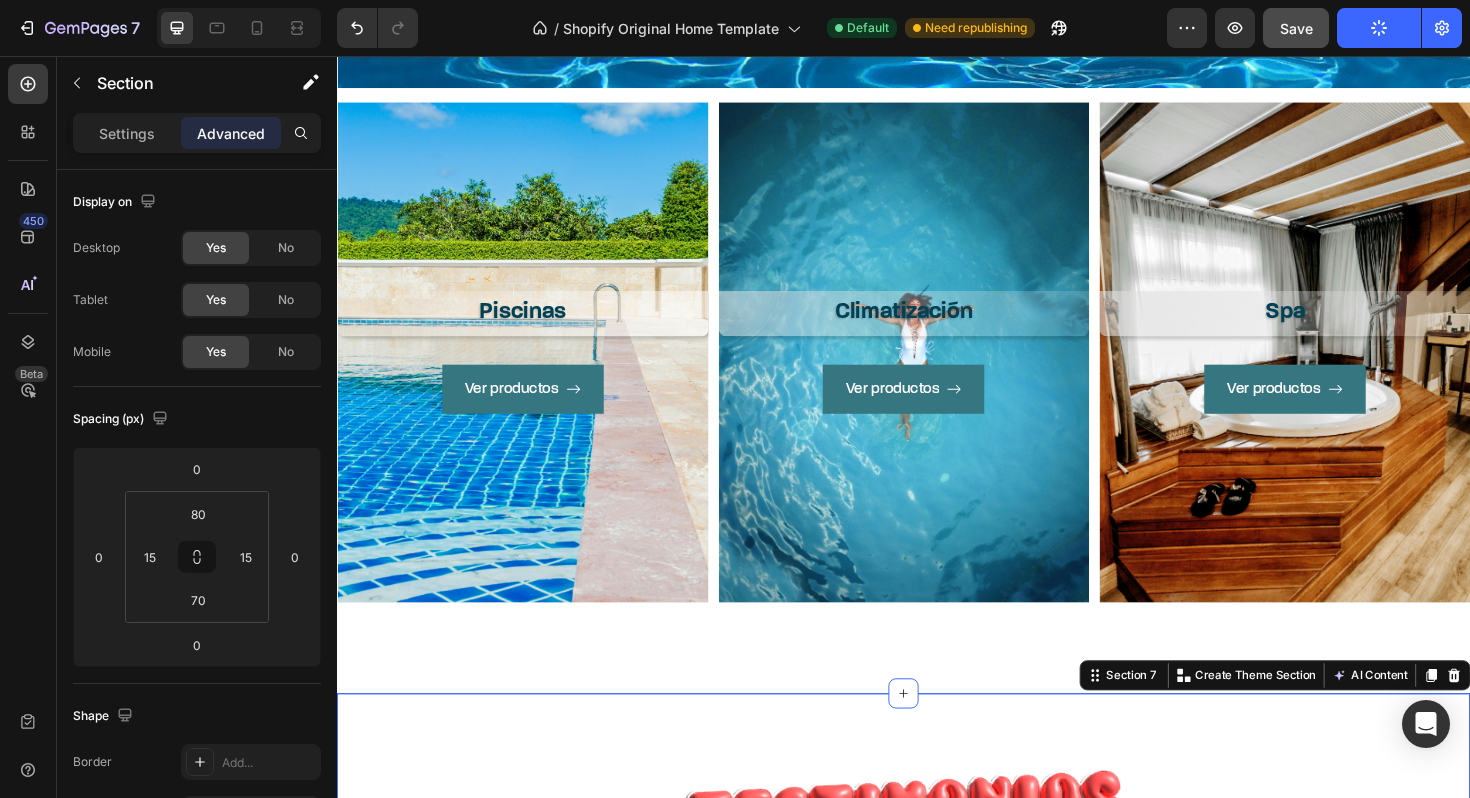 click on "Image
Image
Icon
Icon
Icon
Icon
Icon Row [FIRST] [LAST] Text block Row "Excelente el servicio brindado por [PERSON], desde el asesoramiento hasta el acompañamiento durante el proceso buscando soluciones constantes a inconvenientes que fueron surgiendo y escapaban a la planificación del trabajo. Una vez finalizada la instalación sigue en contacto constante para asegurarse que todo funcione correctamente y evacuar consultas que surjan a medida que se le va a dando utilidad a la piscina. Muy importante destacar que el producto que vende es de excelente calidad." Text block                Title Line Row Image
Icon
Icon
Icon
Icon
Icon Row [FIRST] [LAST] Text block Row Text block                Title Line Row Image
Icon
Icon
Icon
Icon
Icon Row [FIRST] [LAST]" at bounding box center (937, 1096) 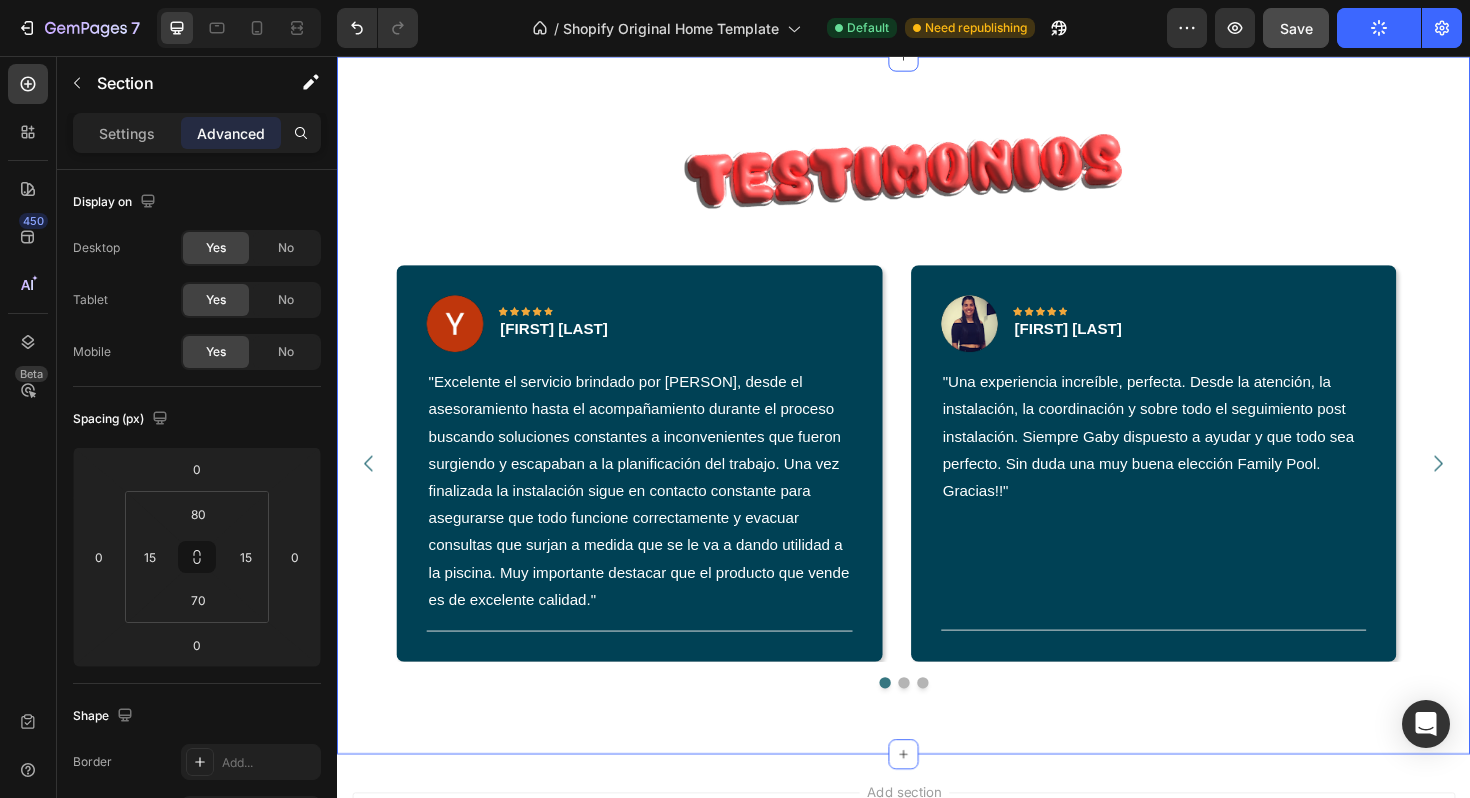 scroll, scrollTop: 2626, scrollLeft: 0, axis: vertical 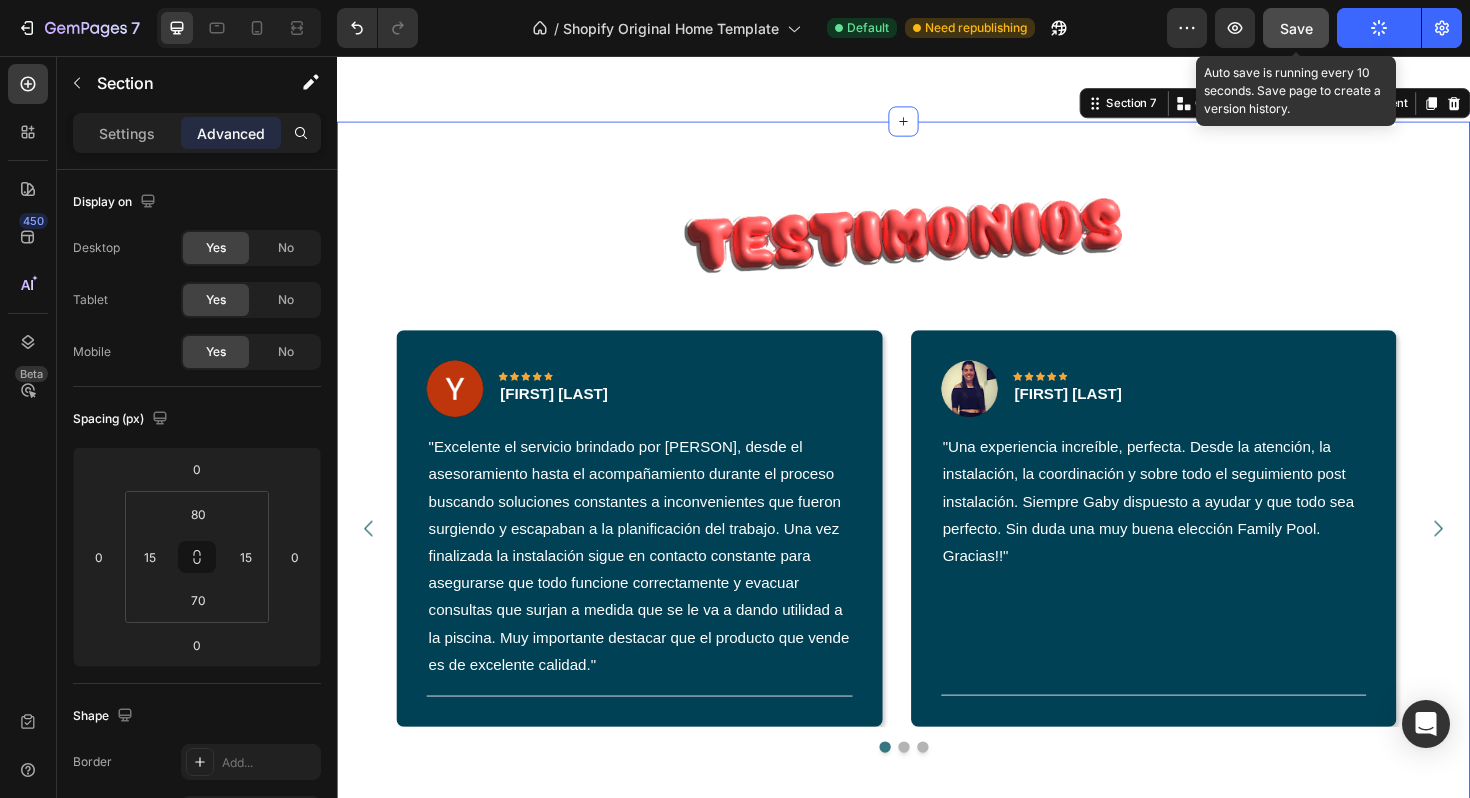 click on "Save" at bounding box center [1296, 28] 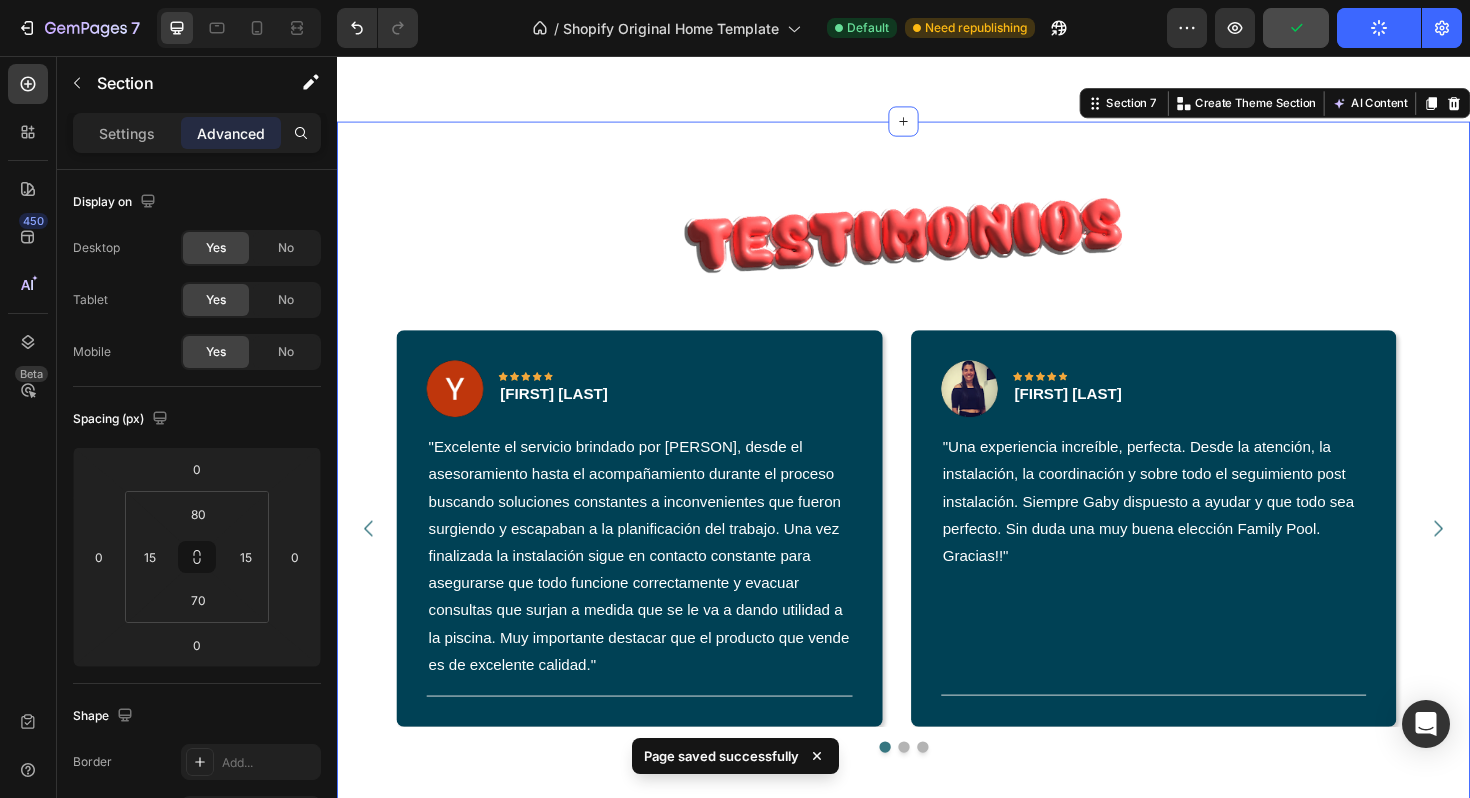 click on "Publish" 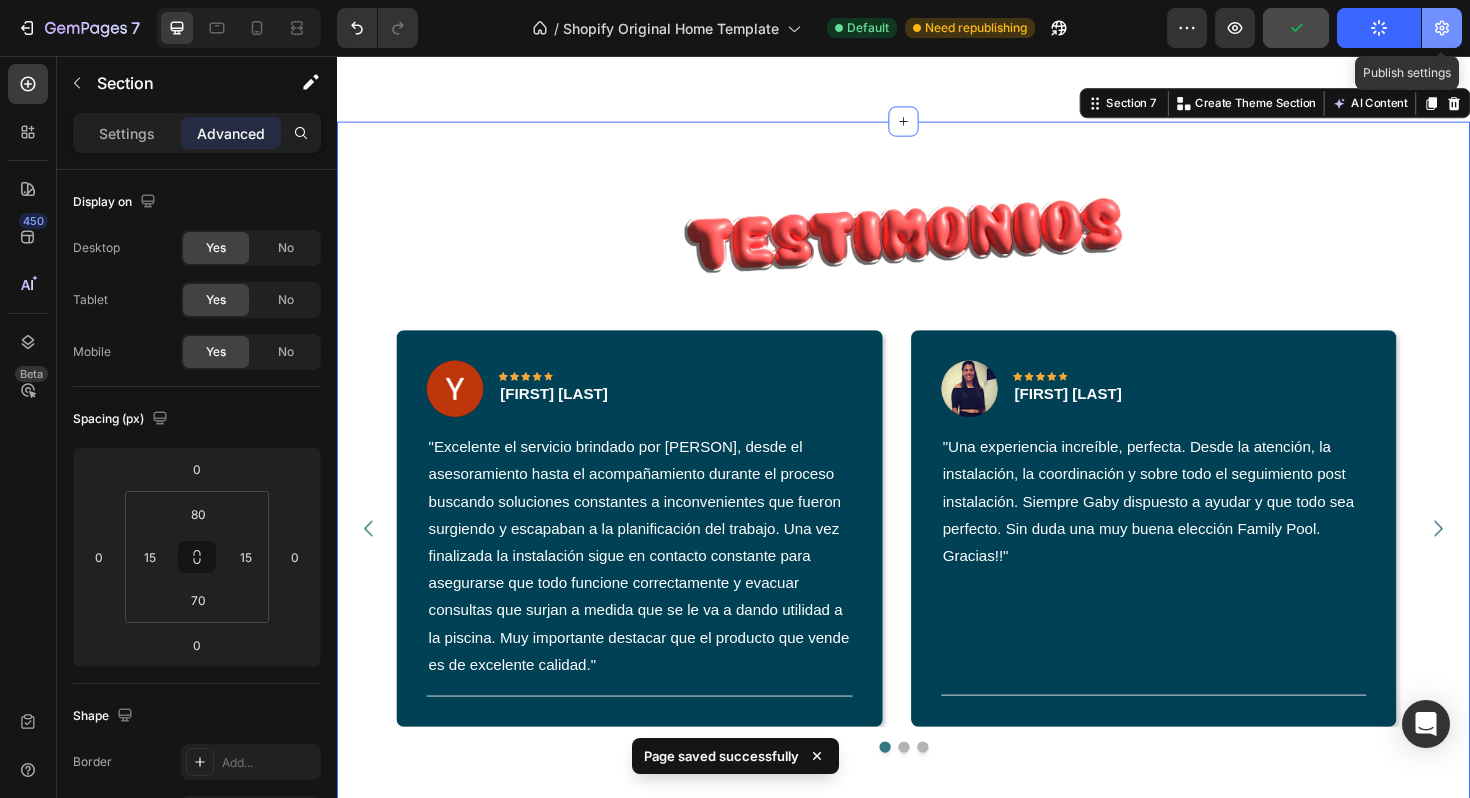 click 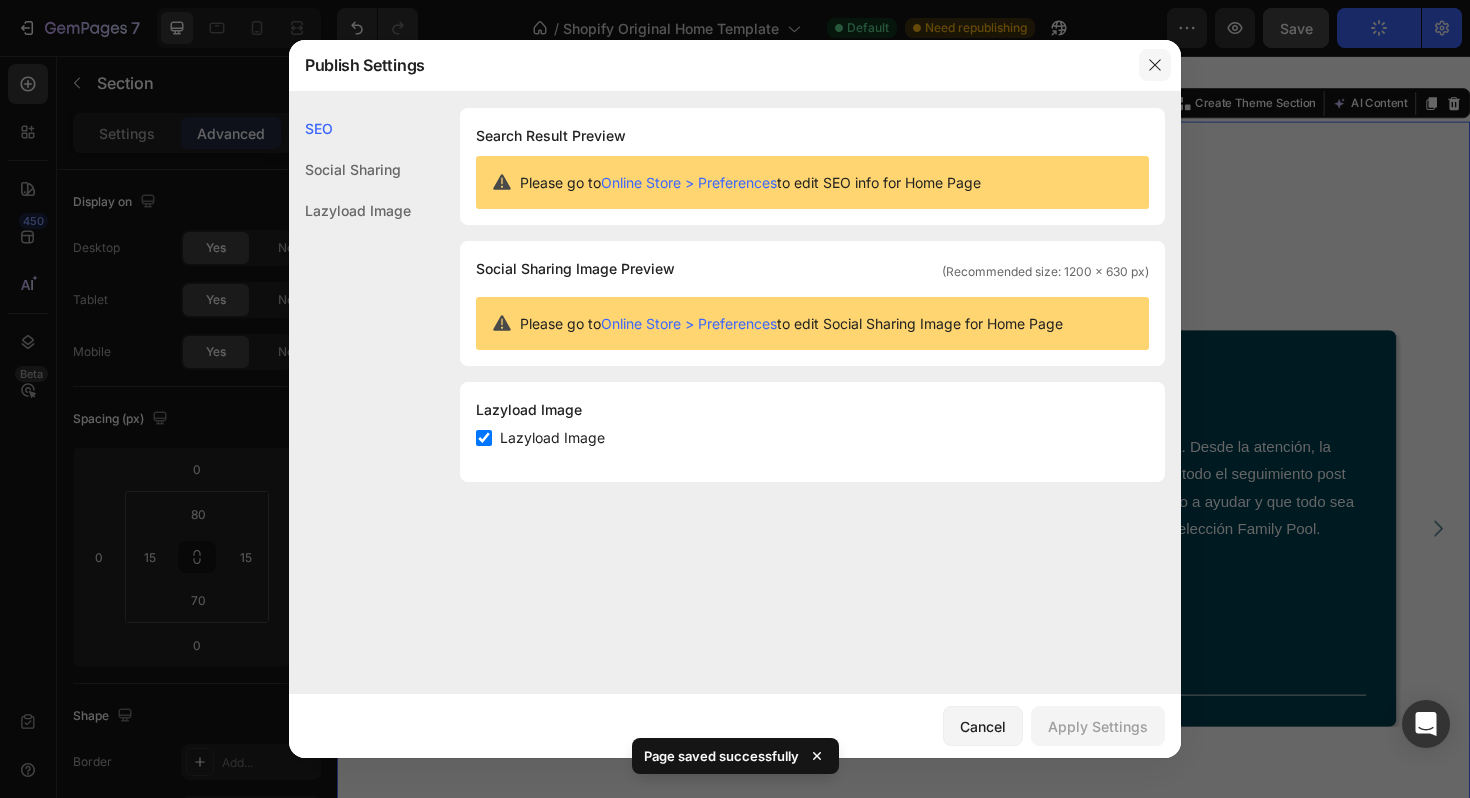 click 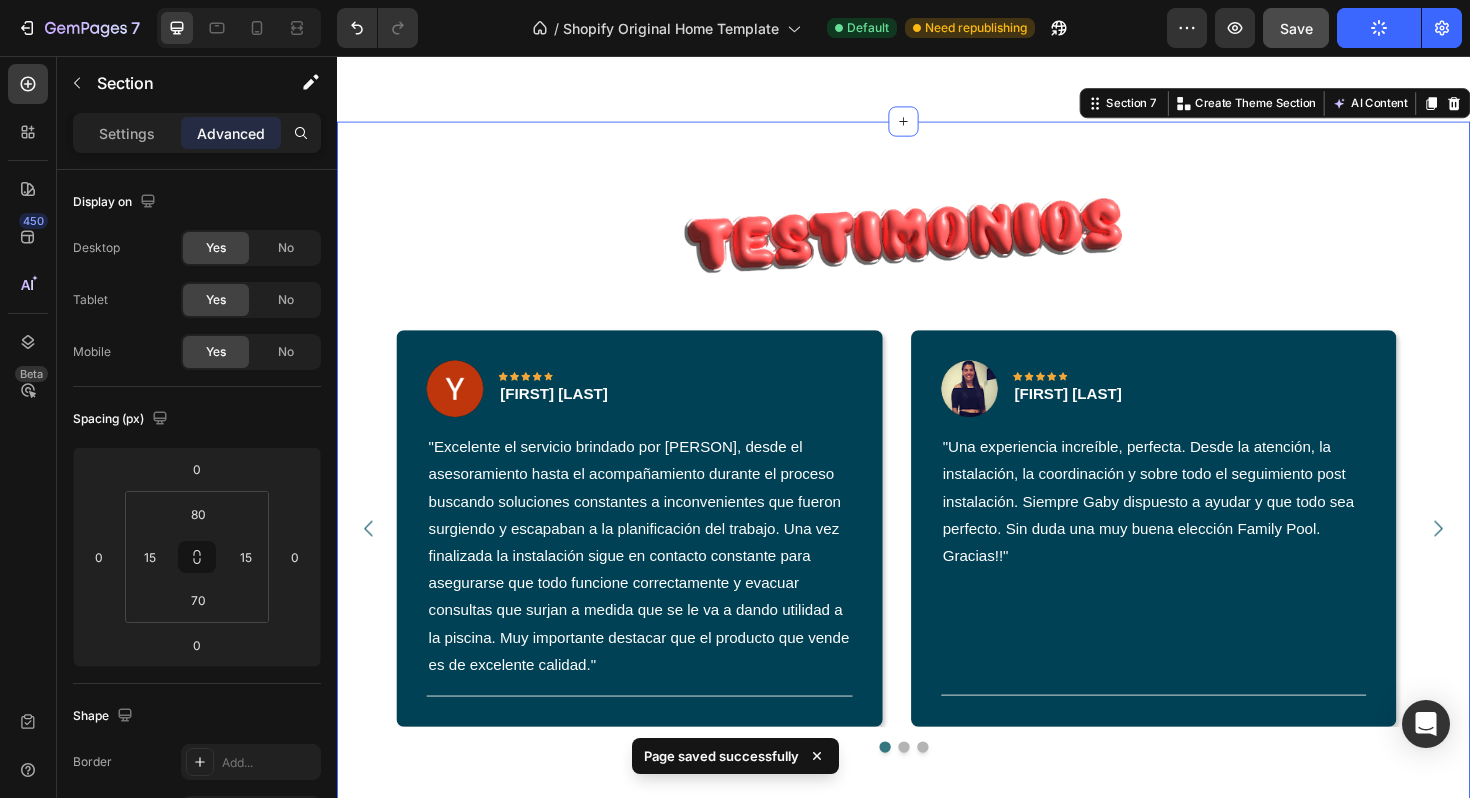 click on "Image
Image
Icon
Icon
Icon
Icon
Icon Row [FIRST] [LAST] Text block Row "Excelente el servicio brindado por [PERSON], desde el asesoramiento hasta el acompañamiento durante el proceso buscando soluciones constantes a inconvenientes que fueron surgiendo y escapaban a la planificación del trabajo. Una vez finalizada la instalación sigue en contacto constante para asegurarse que todo funcione correctamente y evacuar consultas que surjan a medida que se le va a dando utilidad a la piscina. Muy importante destacar que el producto que vende es de excelente calidad." Text block                Title Line Row Image
Icon
Icon
Icon
Icon
Icon Row [FIRST] [LAST] Text block Row Text block                Title Line Row Image
Icon
Icon
Icon
Icon
Icon Row [FIRST] [LAST]" at bounding box center (937, 495) 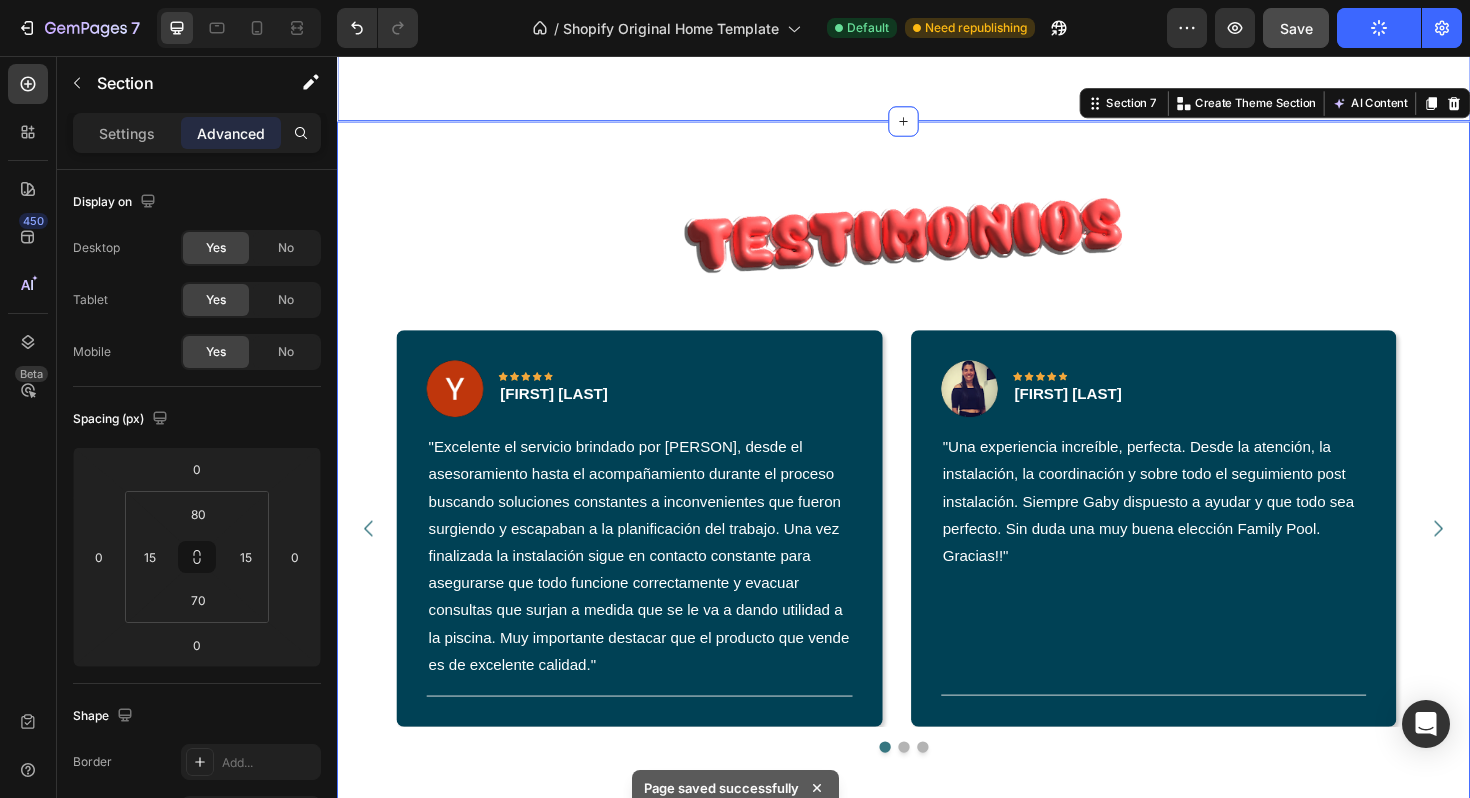 click on "Piscinas Heading
Ver productos Button Hero Banner Climatización Heading
Ver productos Button Hero Banner Spa Heading
Ver productos Button Hero Banner Row Section 6" at bounding box center [937, -188] 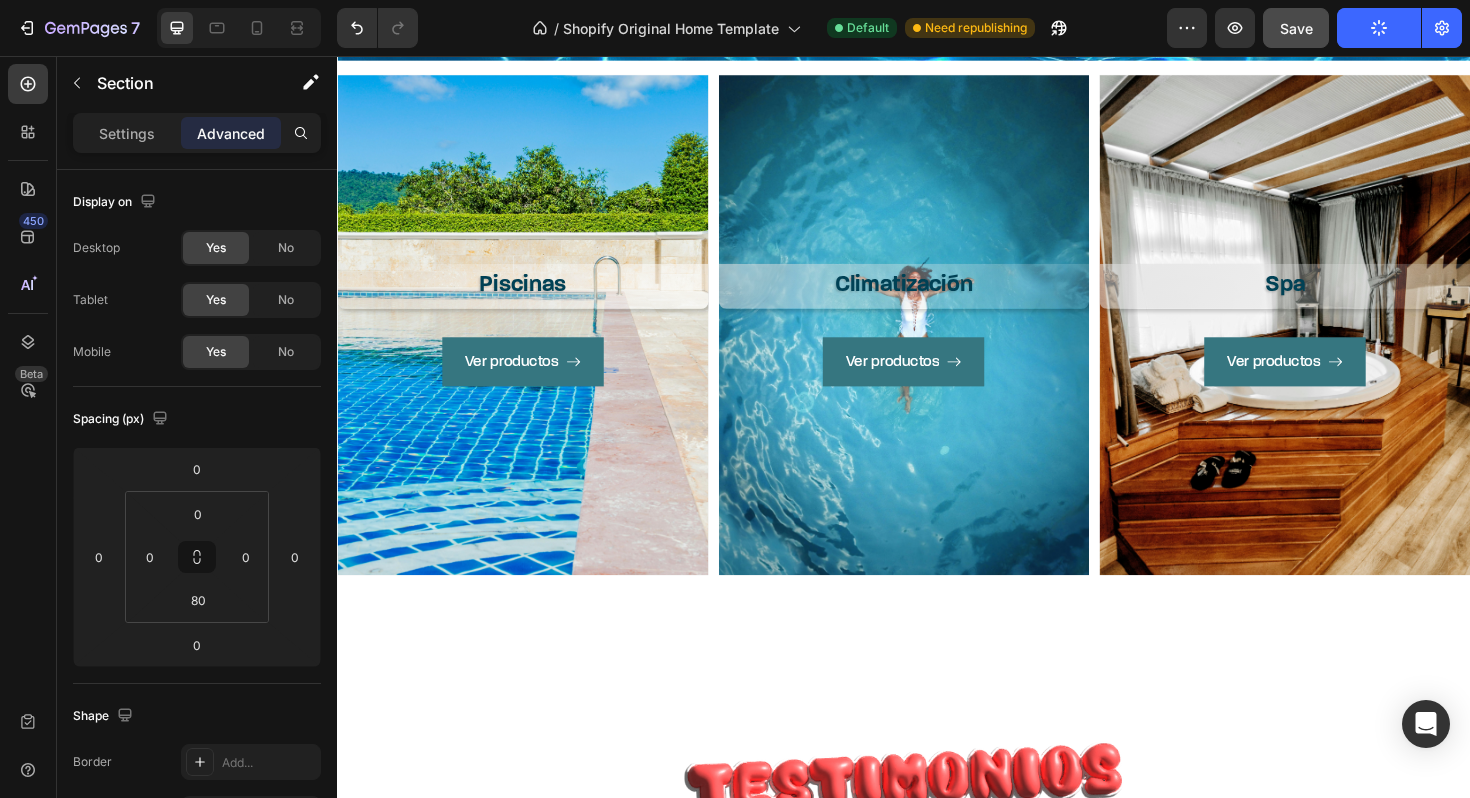 scroll, scrollTop: 2049, scrollLeft: 0, axis: vertical 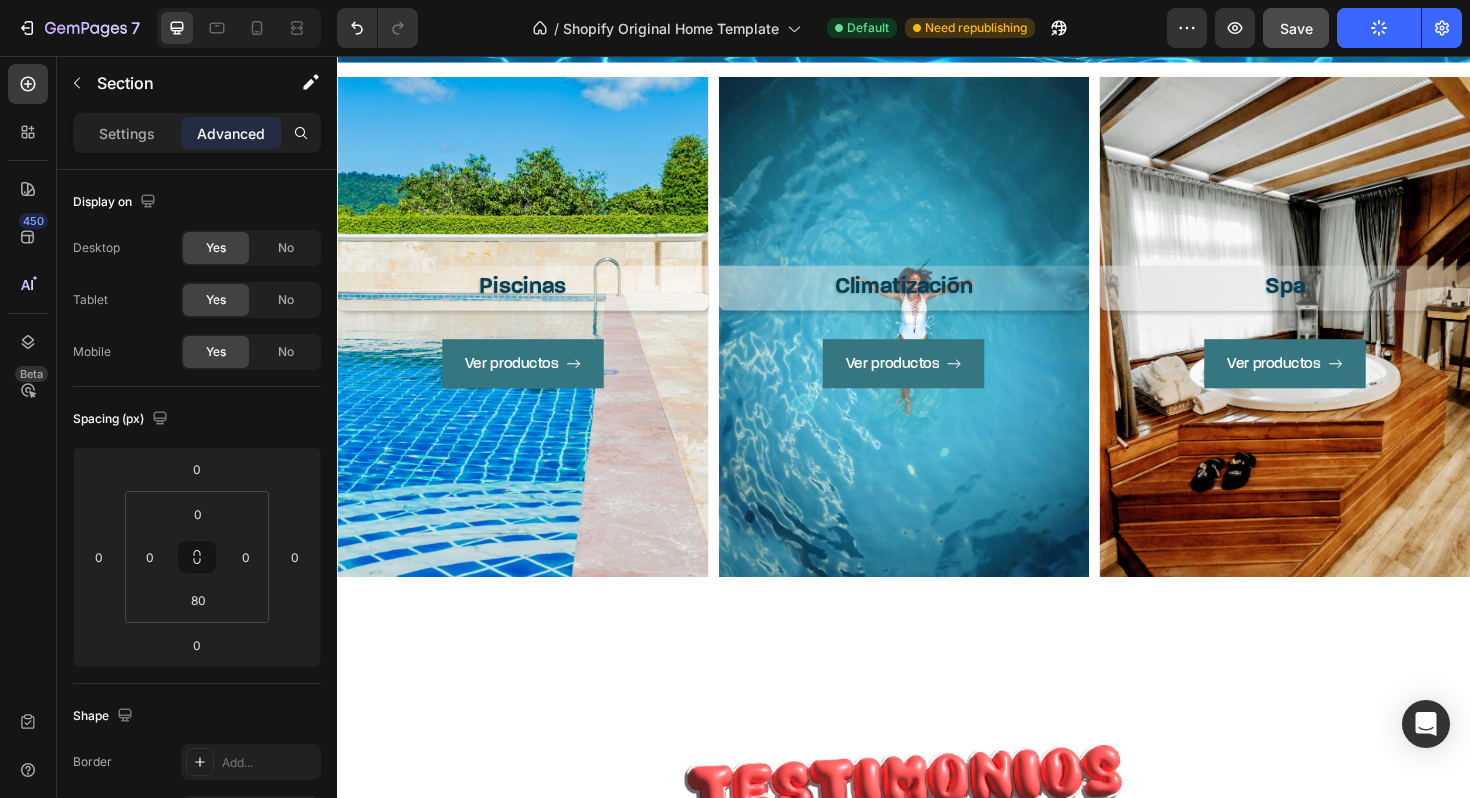 click on "Publish" 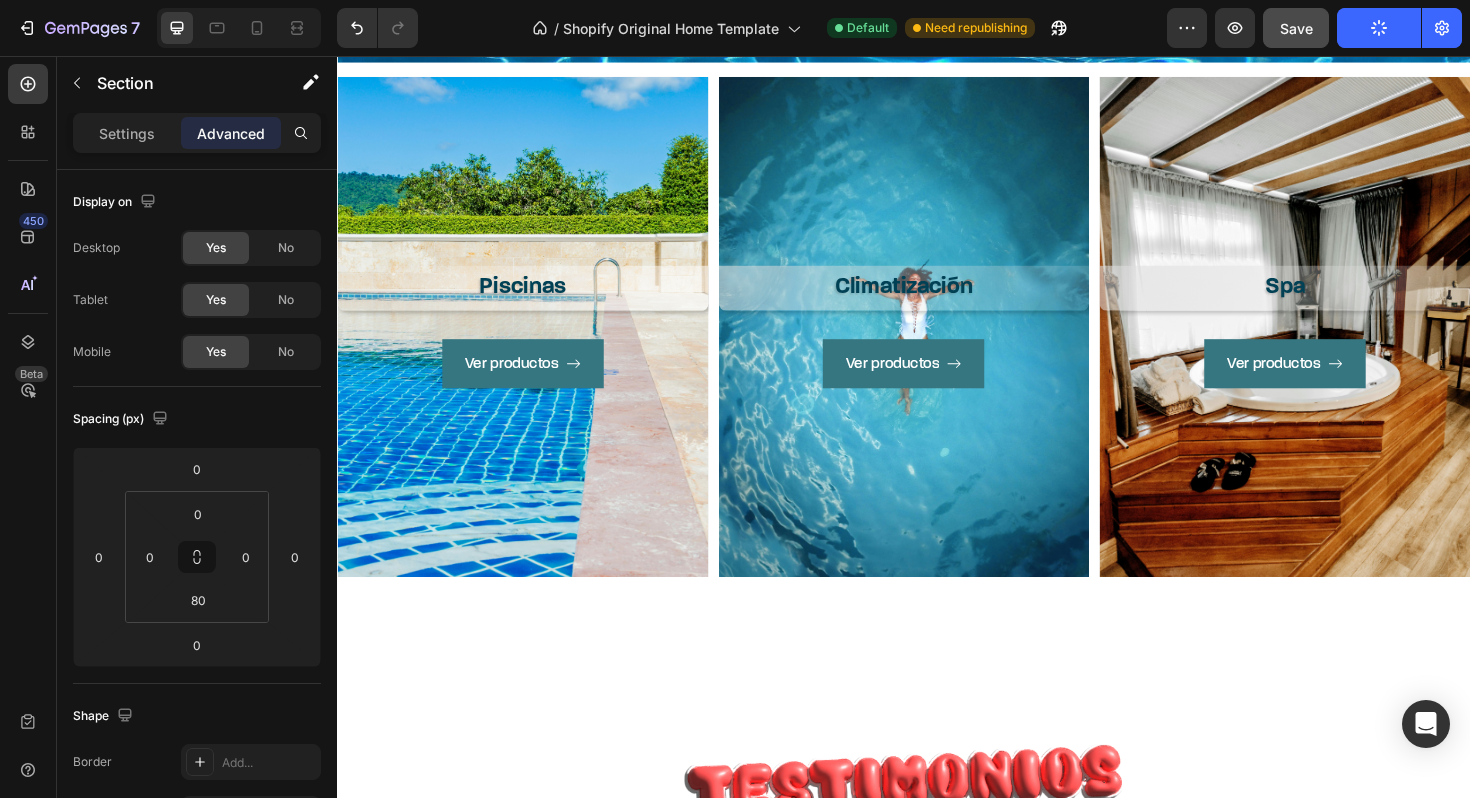 click on "Publish" 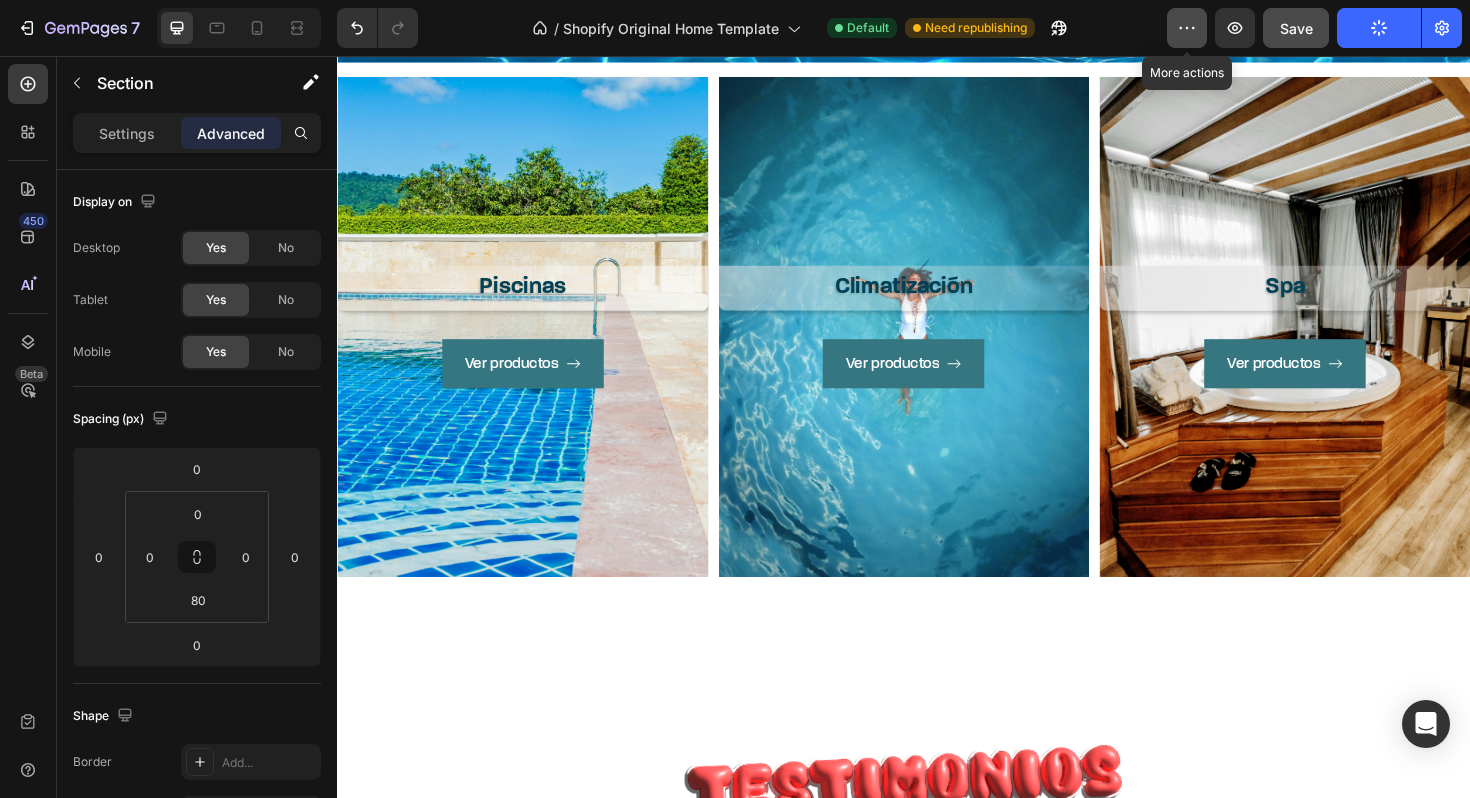 click 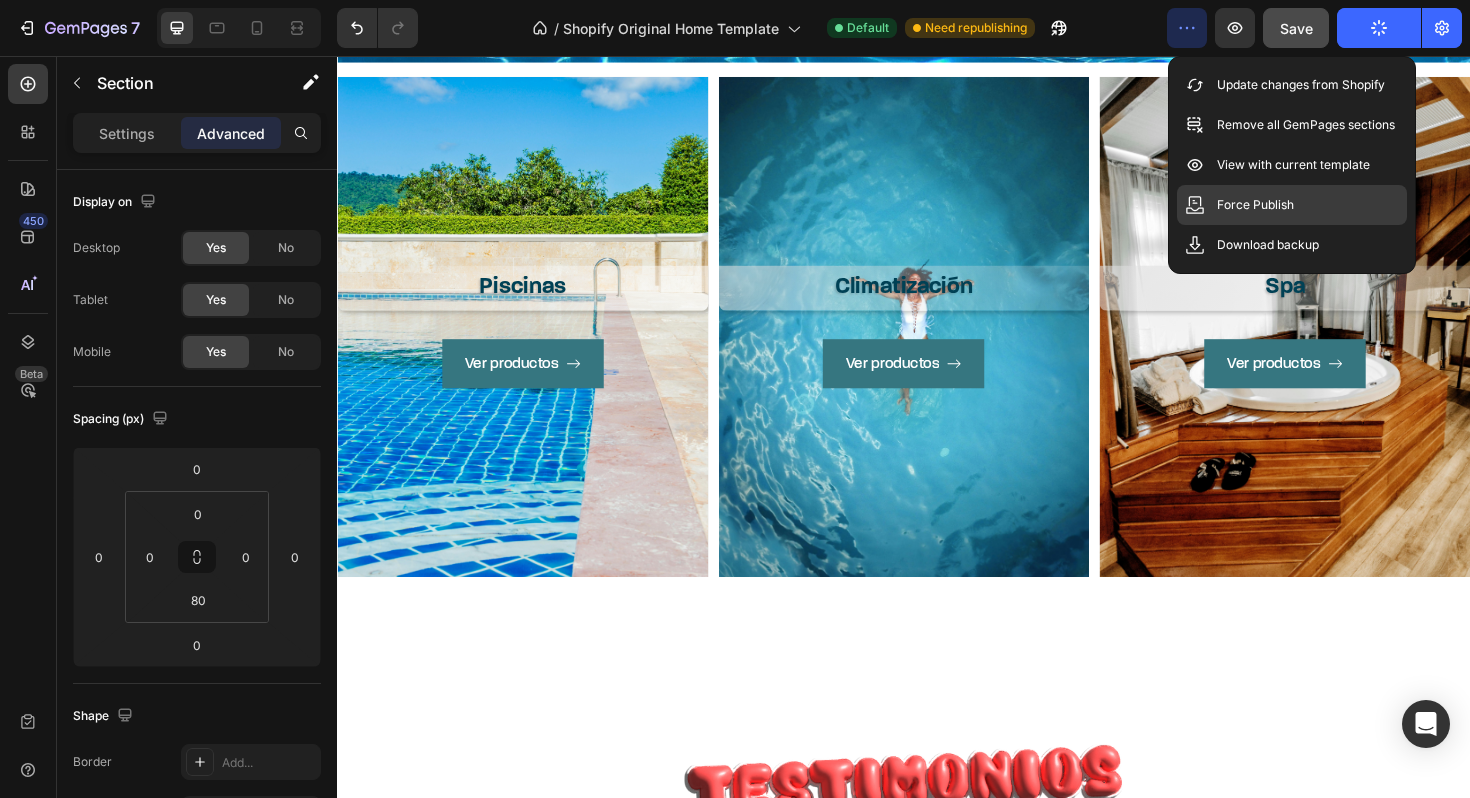 click on "Force Publish" at bounding box center [1255, 205] 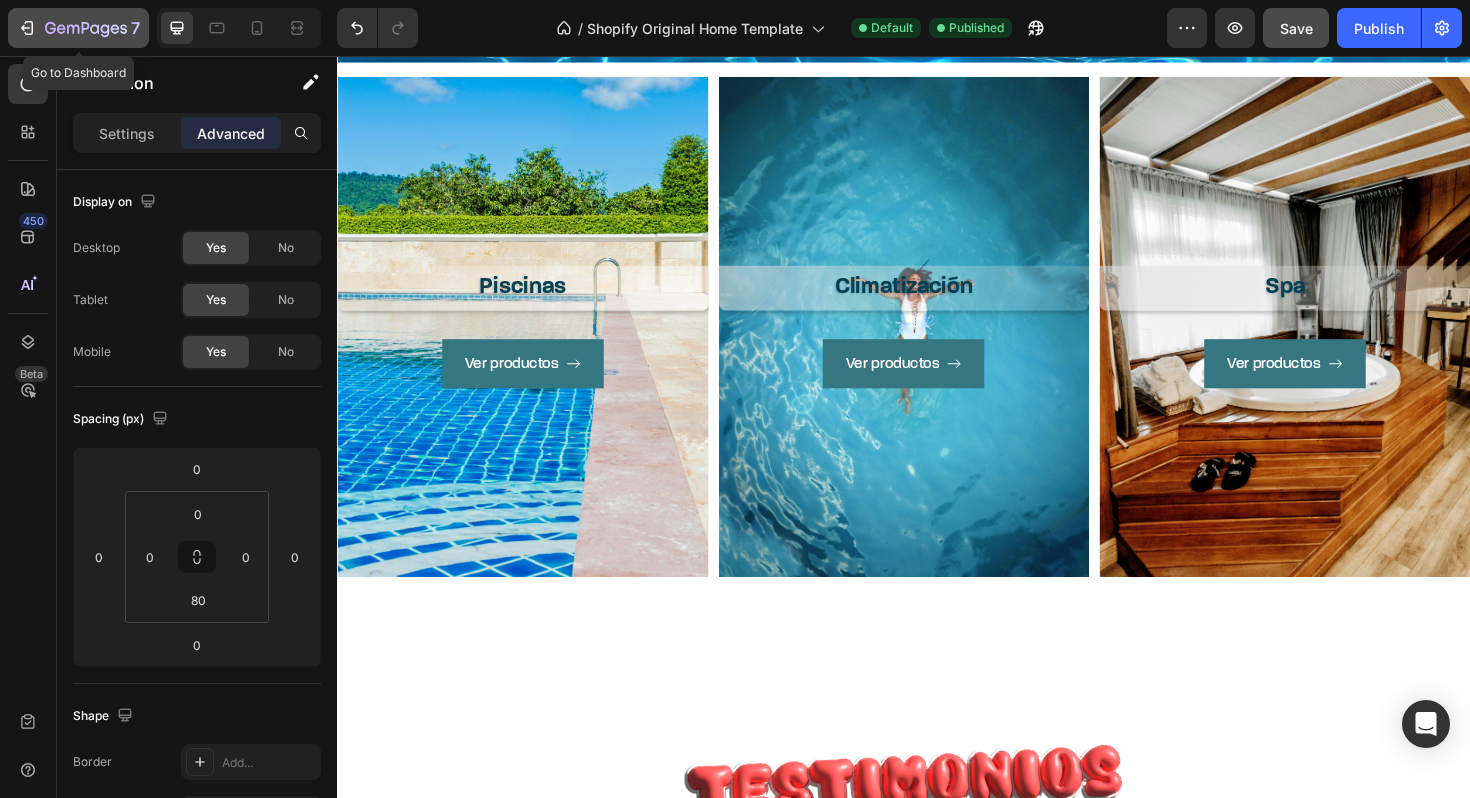 click 